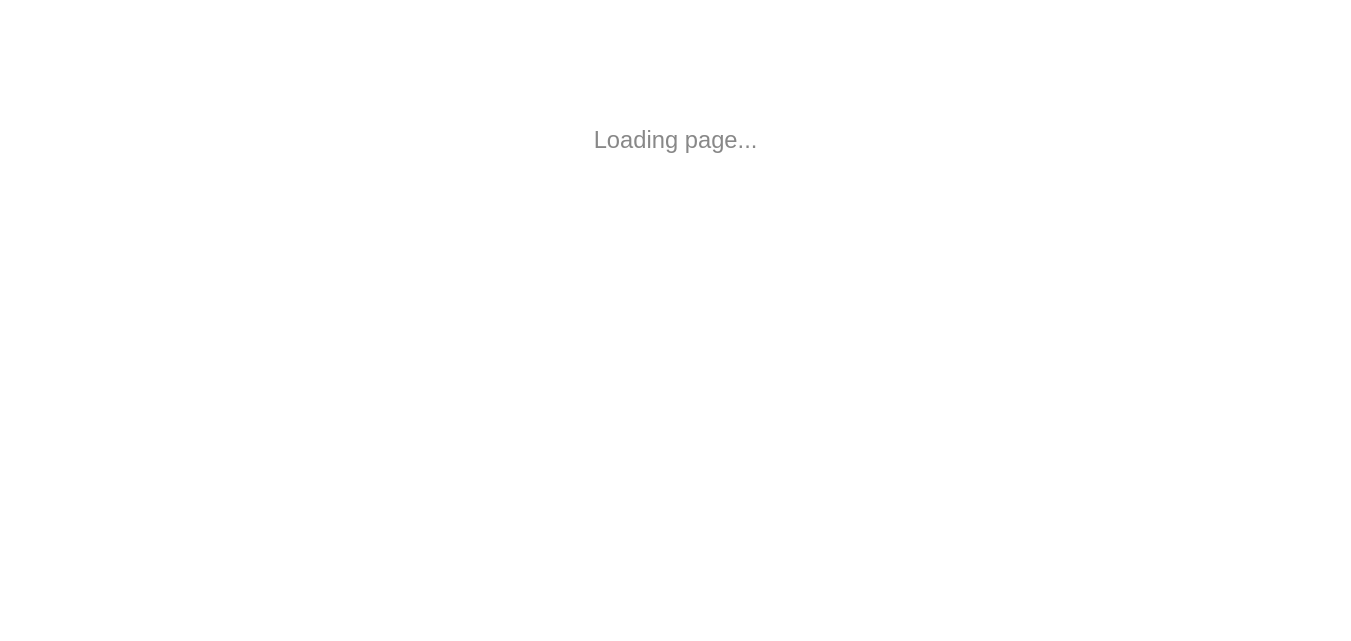 scroll, scrollTop: 0, scrollLeft: 0, axis: both 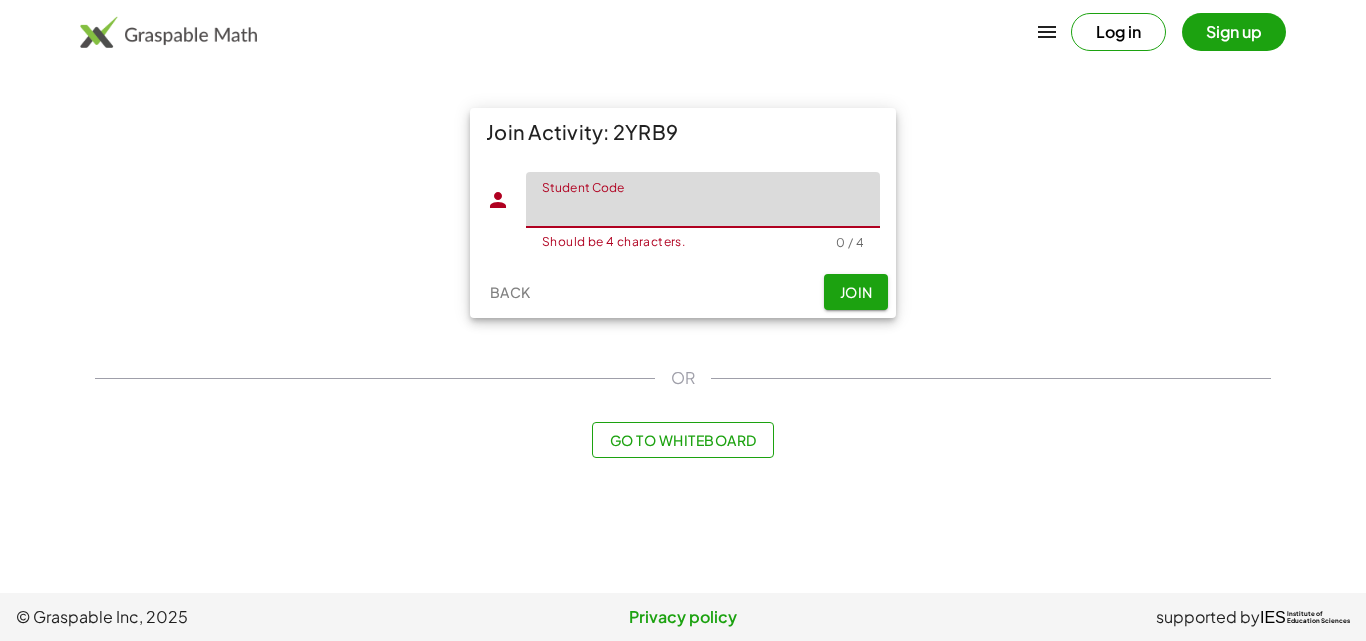 paste on "****" 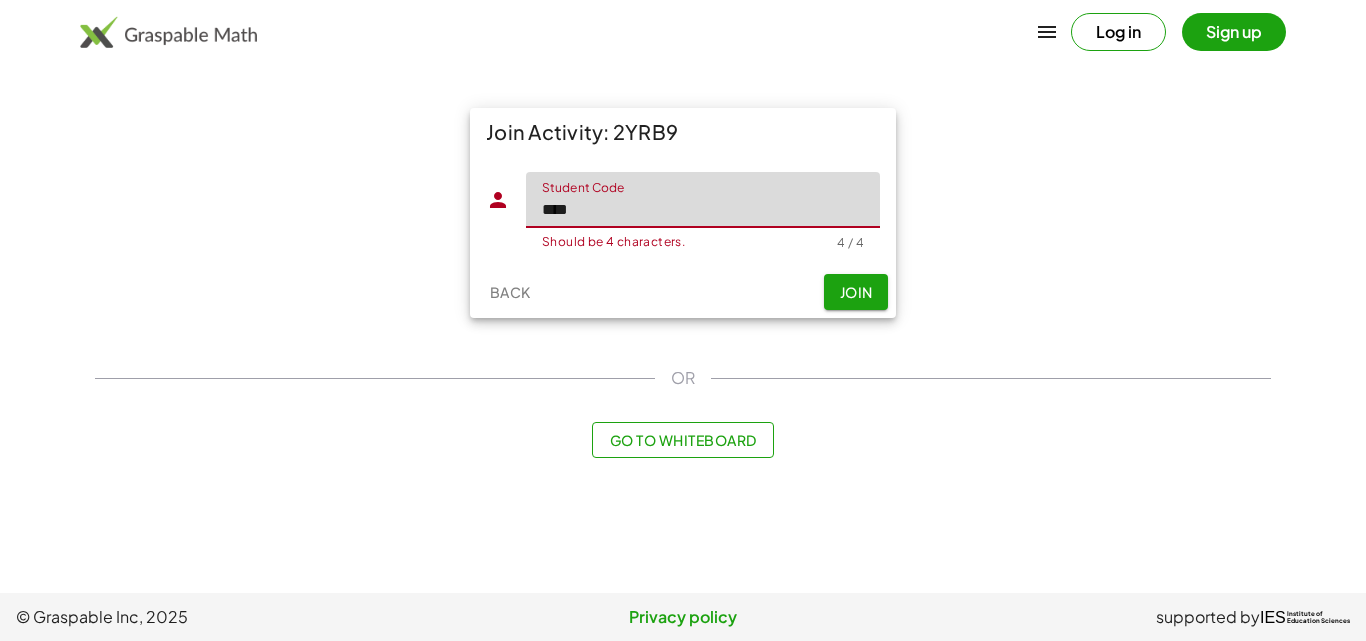 type on "****" 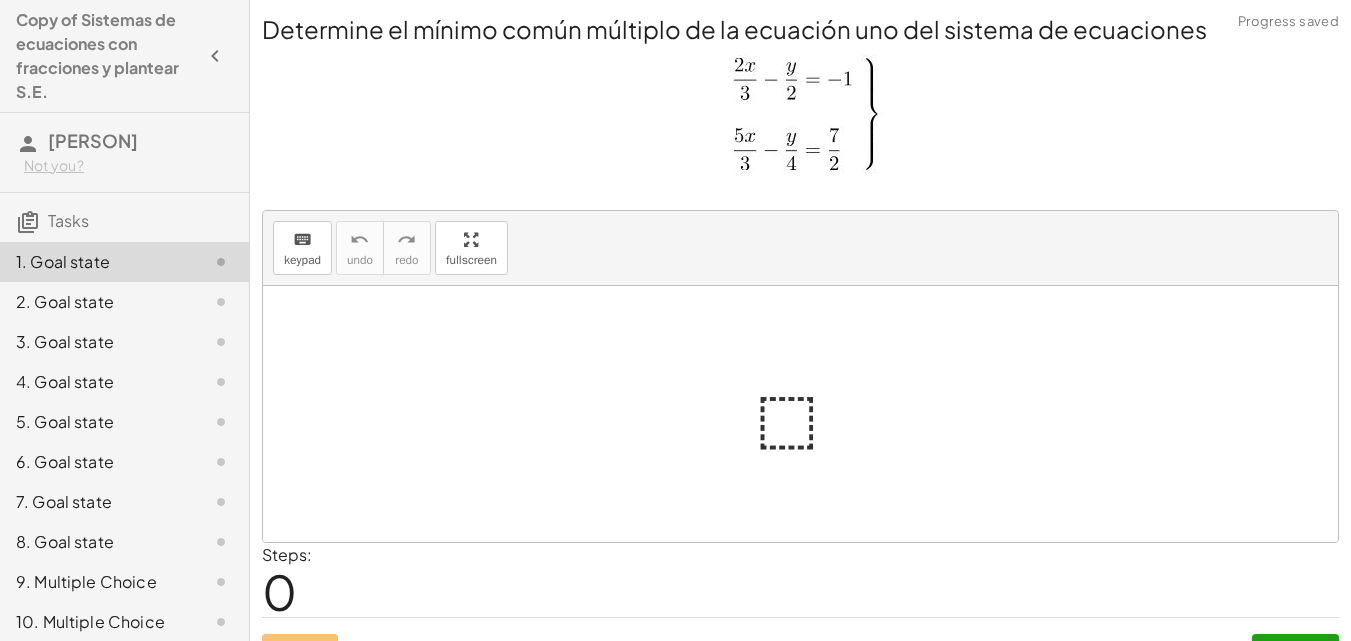 click at bounding box center (801, 117) 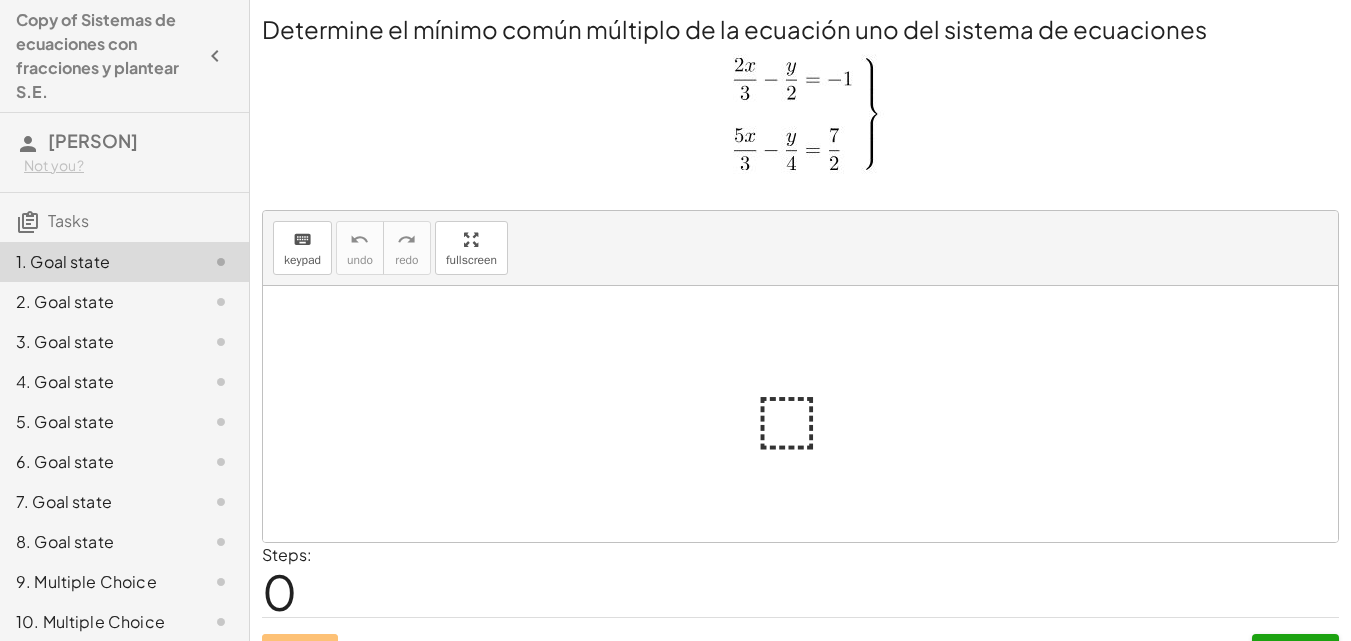 click at bounding box center [801, 117] 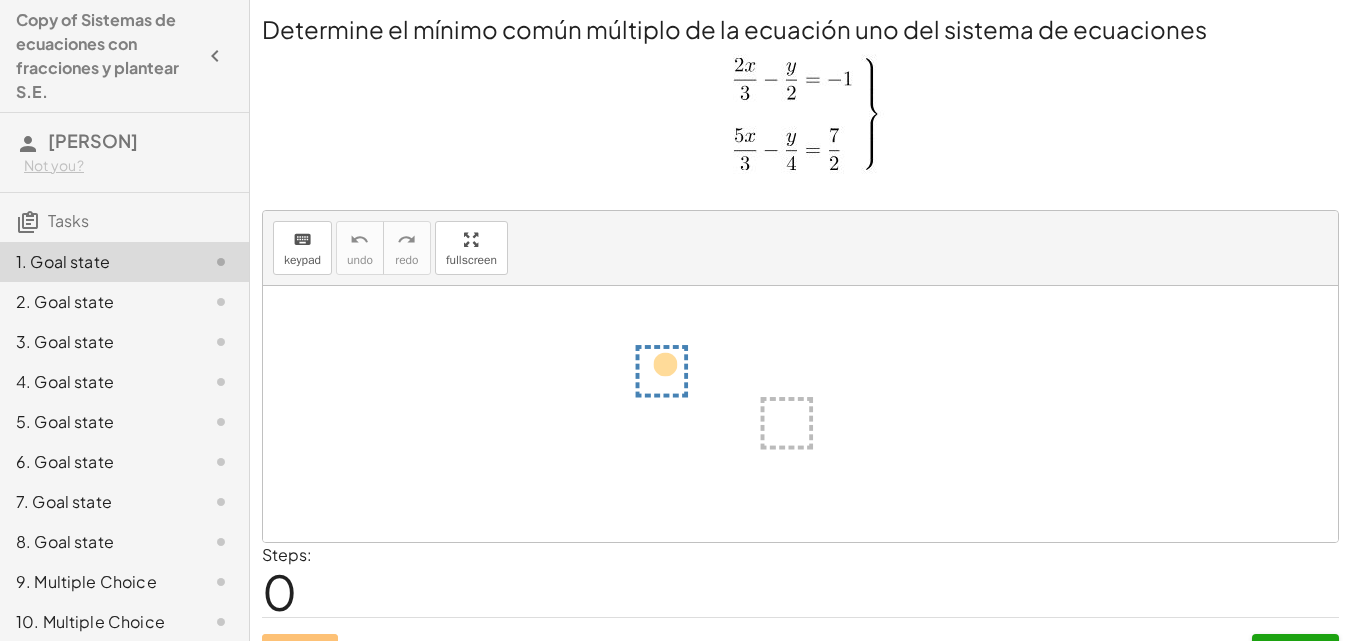 drag, startPoint x: 781, startPoint y: 403, endPoint x: 674, endPoint y: 340, distance: 124.16924 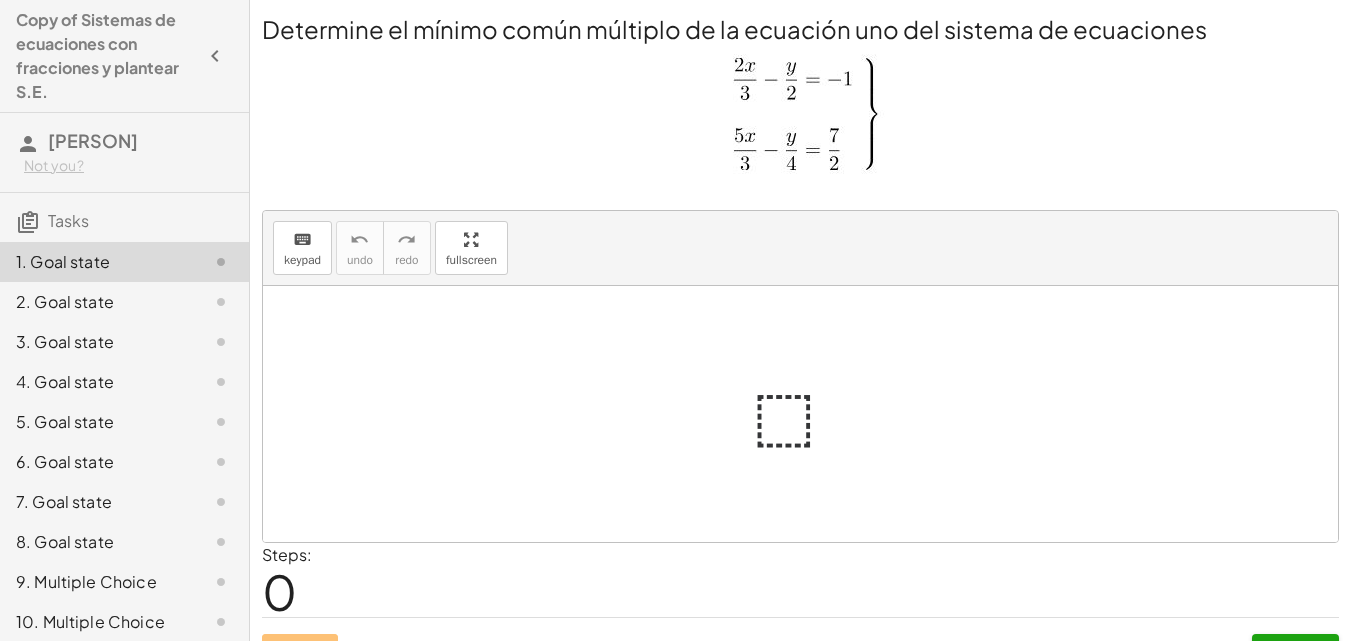 drag, startPoint x: 682, startPoint y: 354, endPoint x: 766, endPoint y: 418, distance: 105.60303 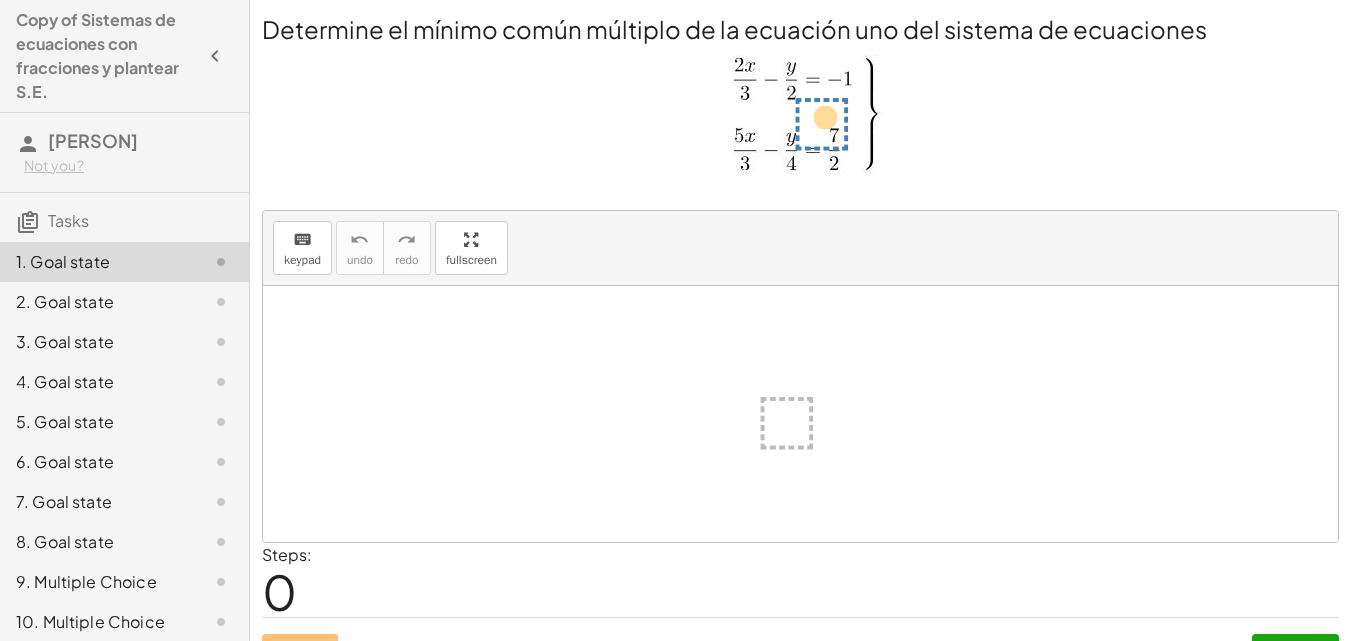 drag, startPoint x: 792, startPoint y: 418, endPoint x: 825, endPoint y: 113, distance: 306.78006 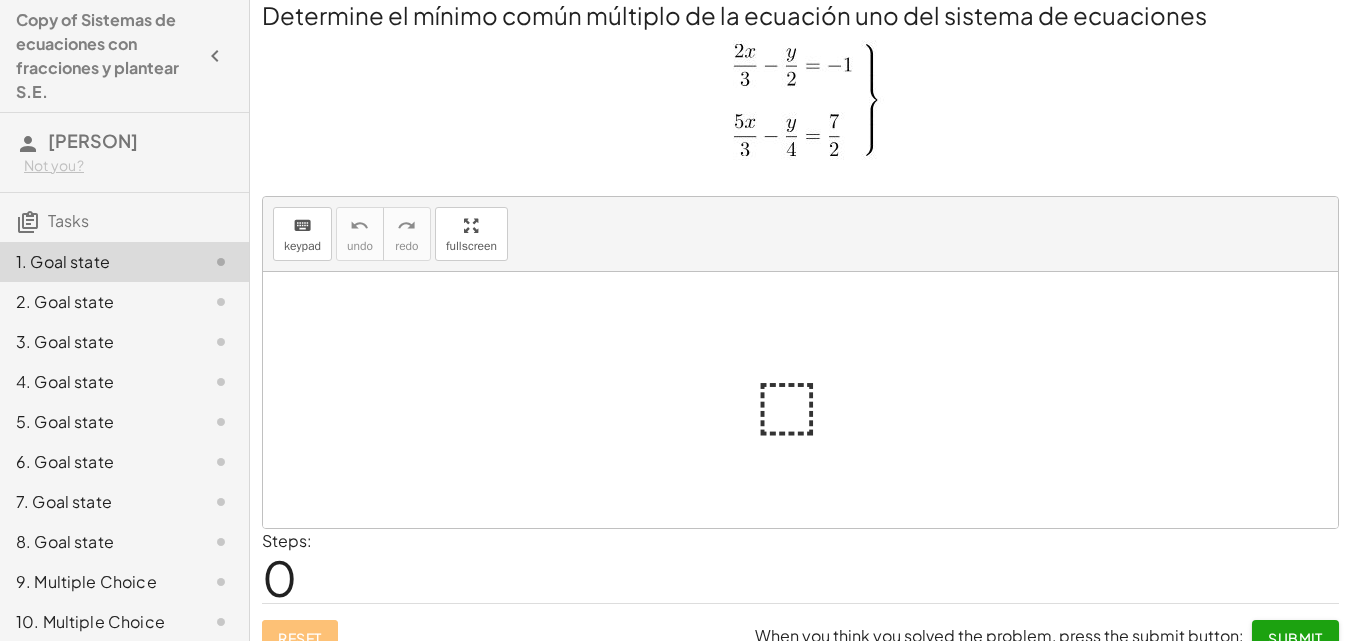 scroll, scrollTop: 0, scrollLeft: 0, axis: both 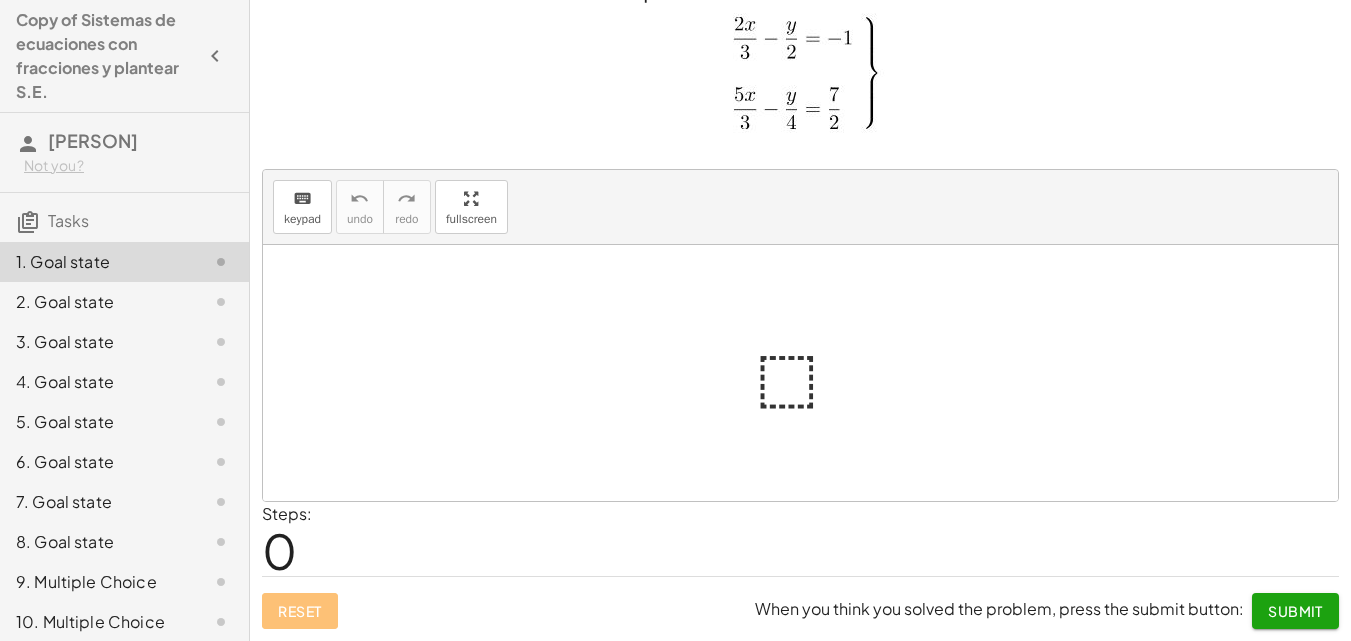 click on "2. Goal state" 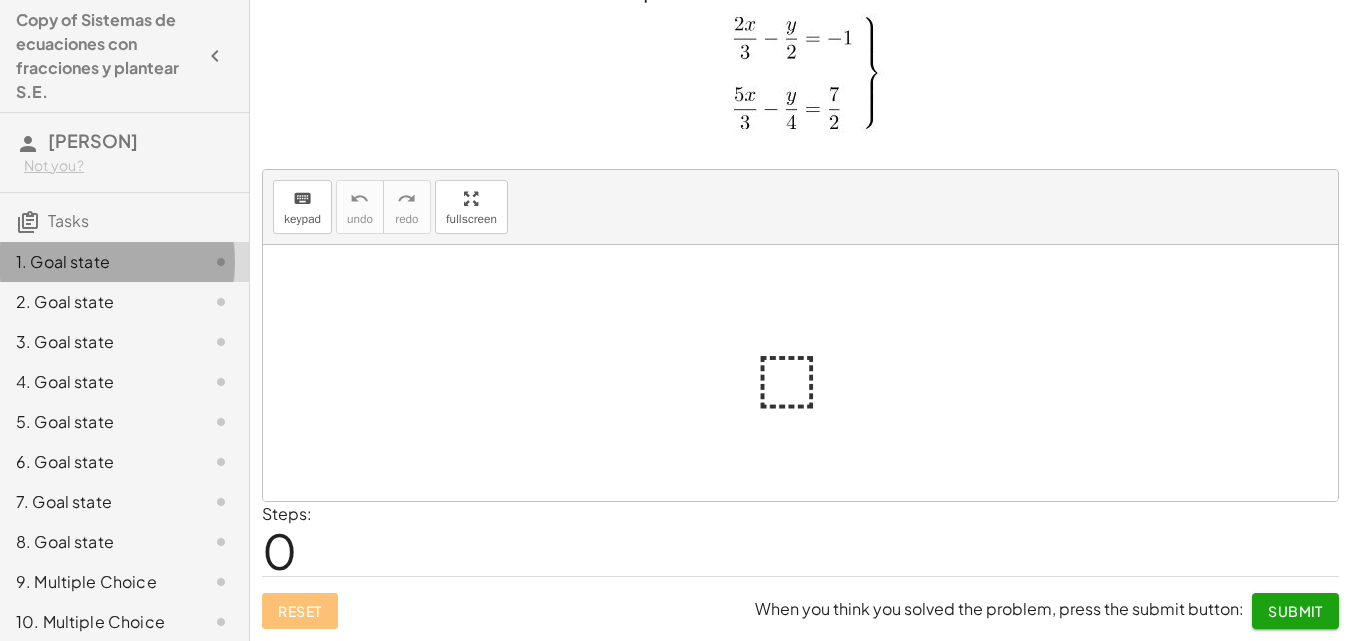 click on "1. Goal state" 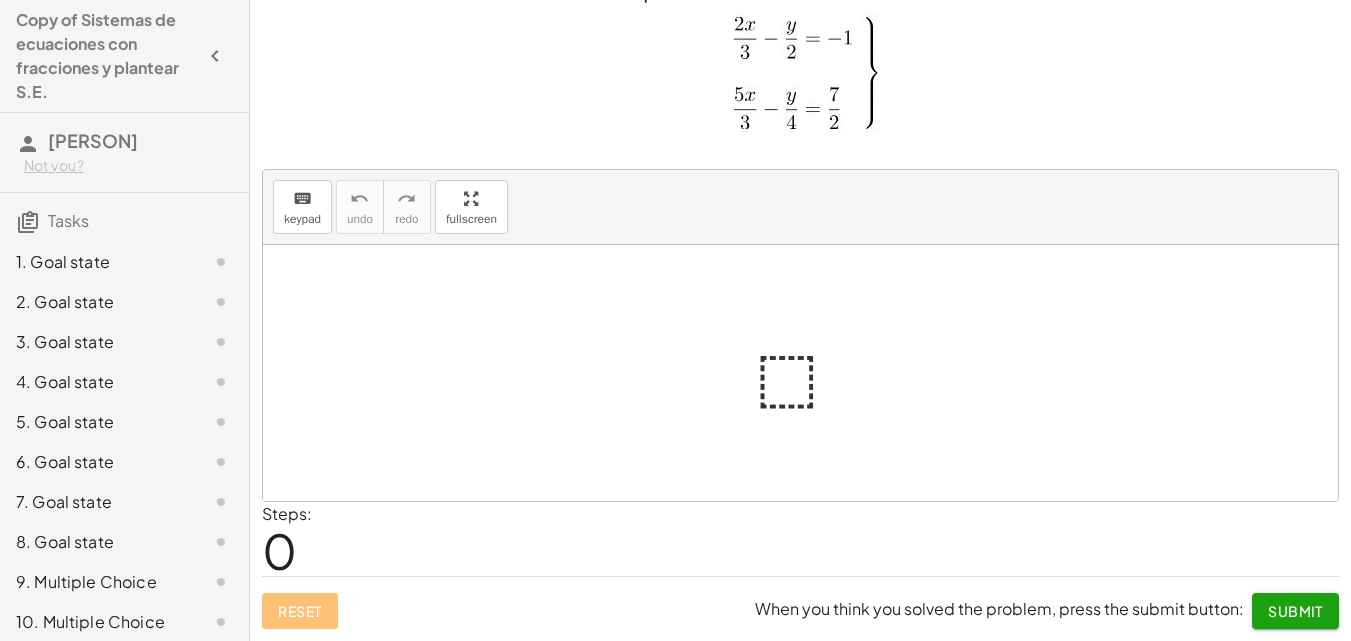 click on "2. Goal state" 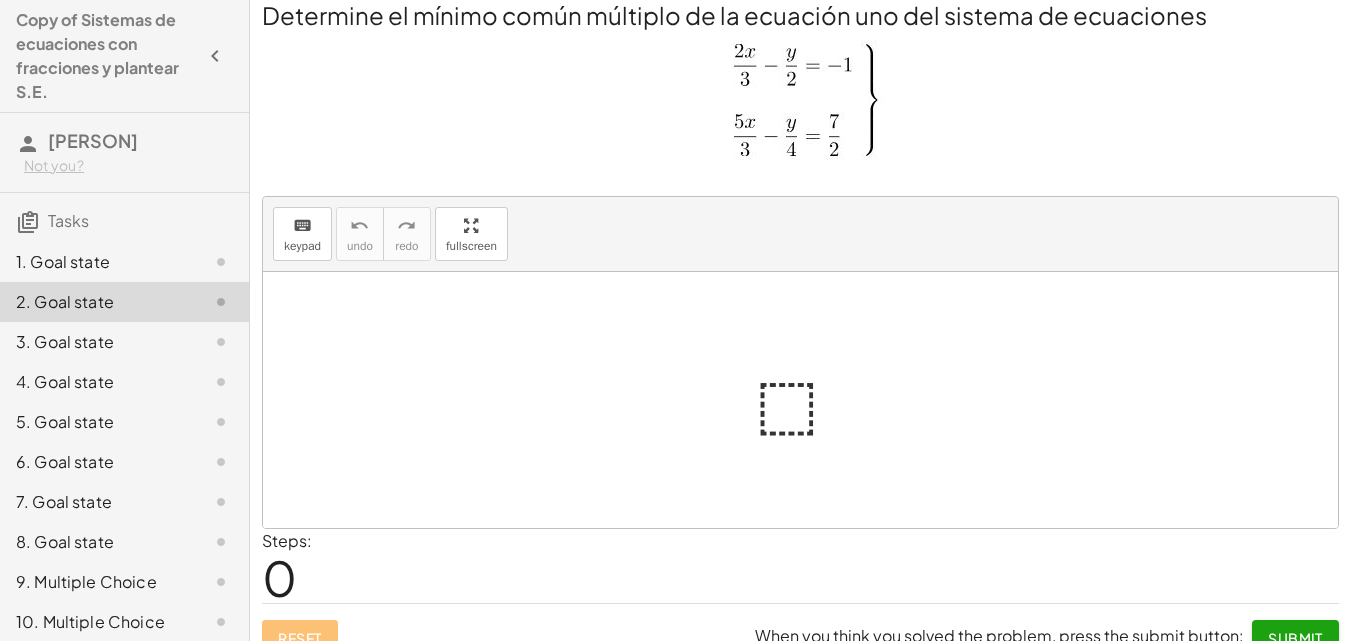 scroll, scrollTop: 0, scrollLeft: 0, axis: both 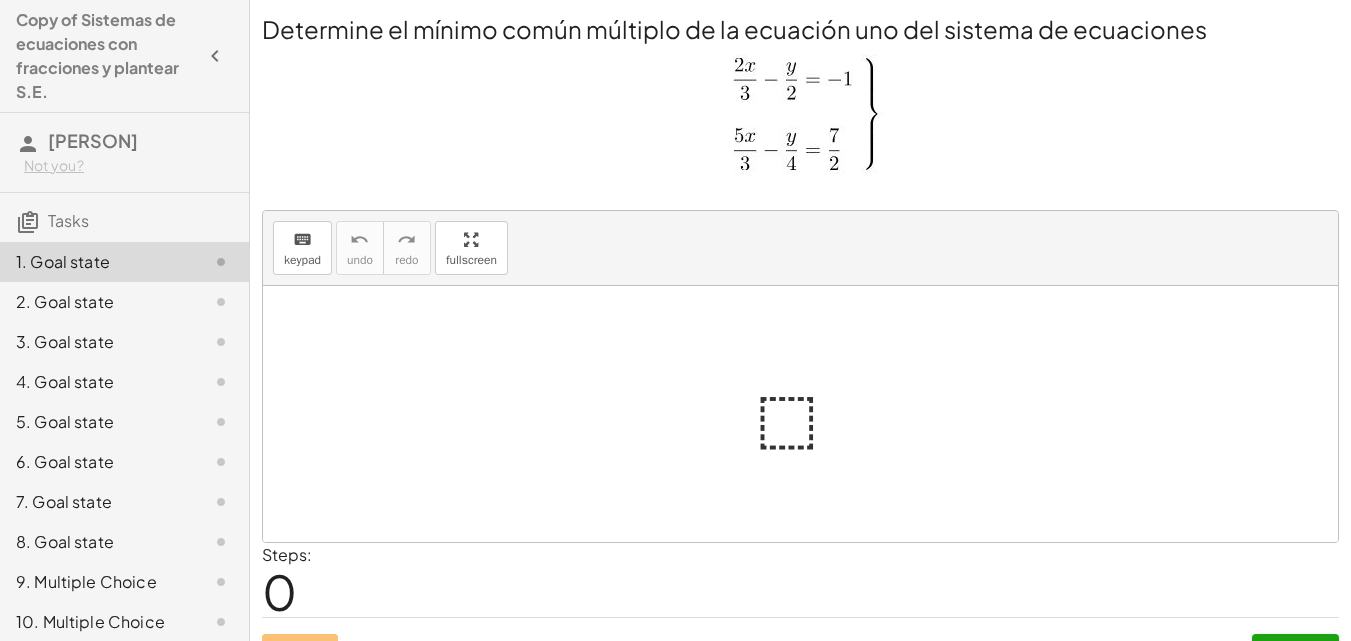 click at bounding box center (801, 117) 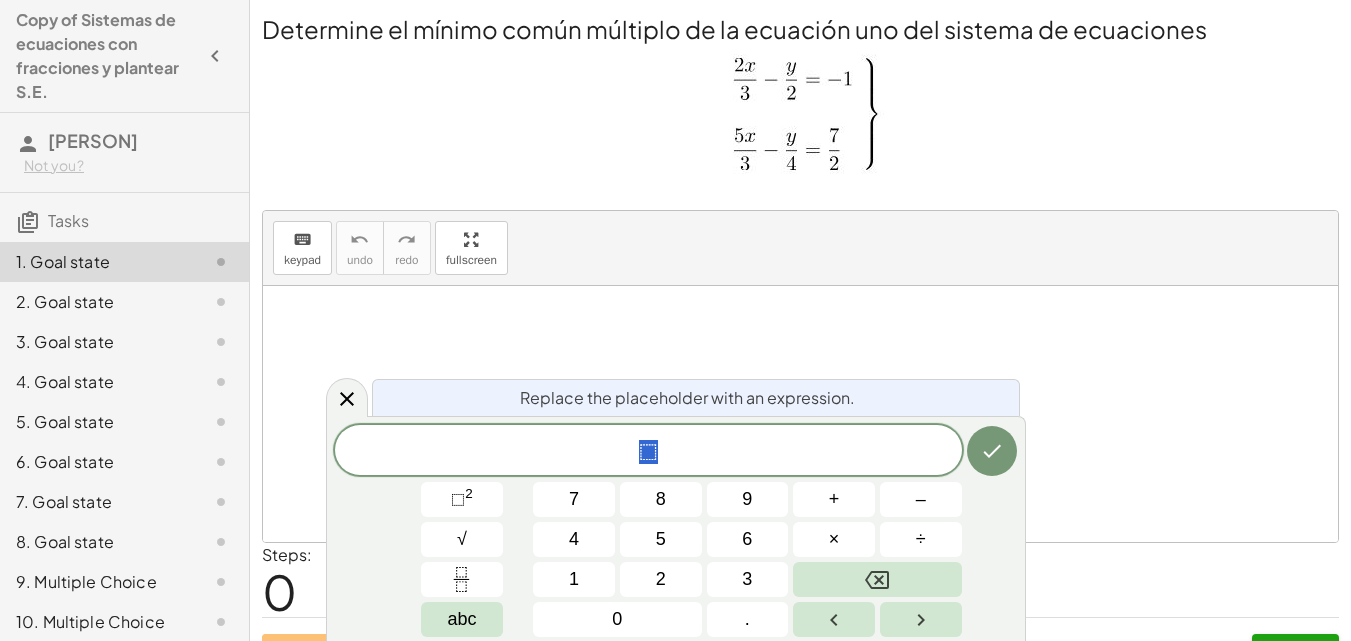 drag, startPoint x: 752, startPoint y: 398, endPoint x: 692, endPoint y: 391, distance: 60.40695 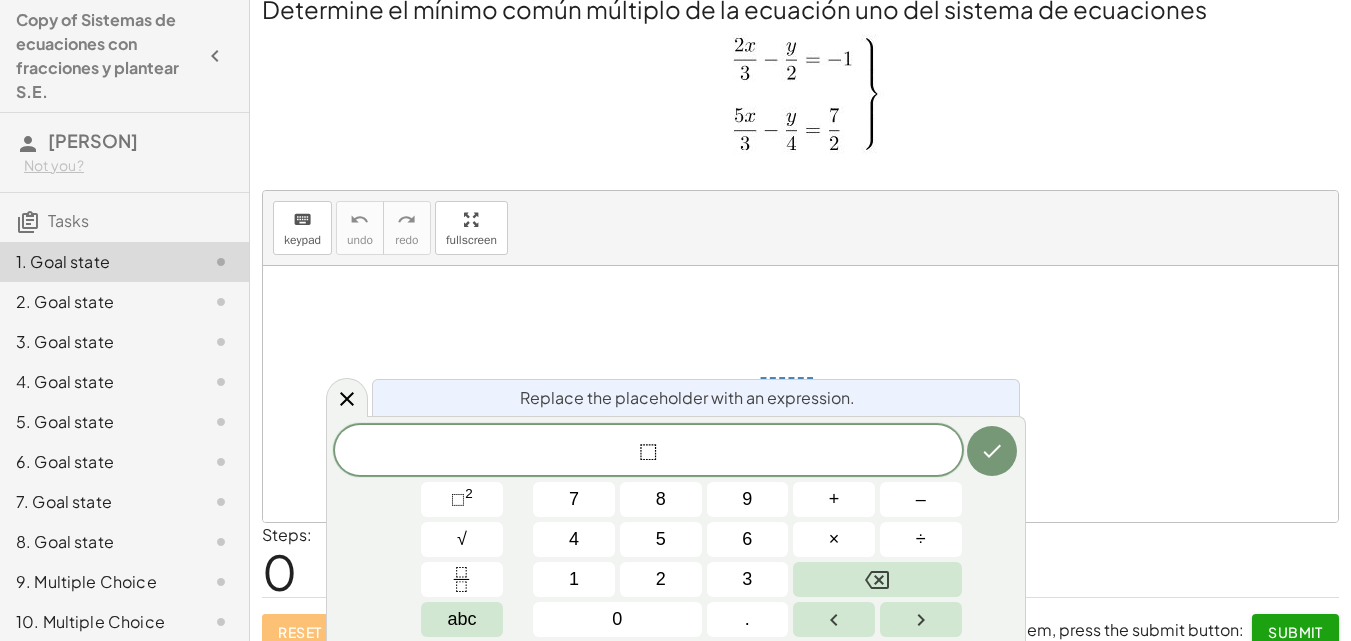 scroll, scrollTop: 0, scrollLeft: 0, axis: both 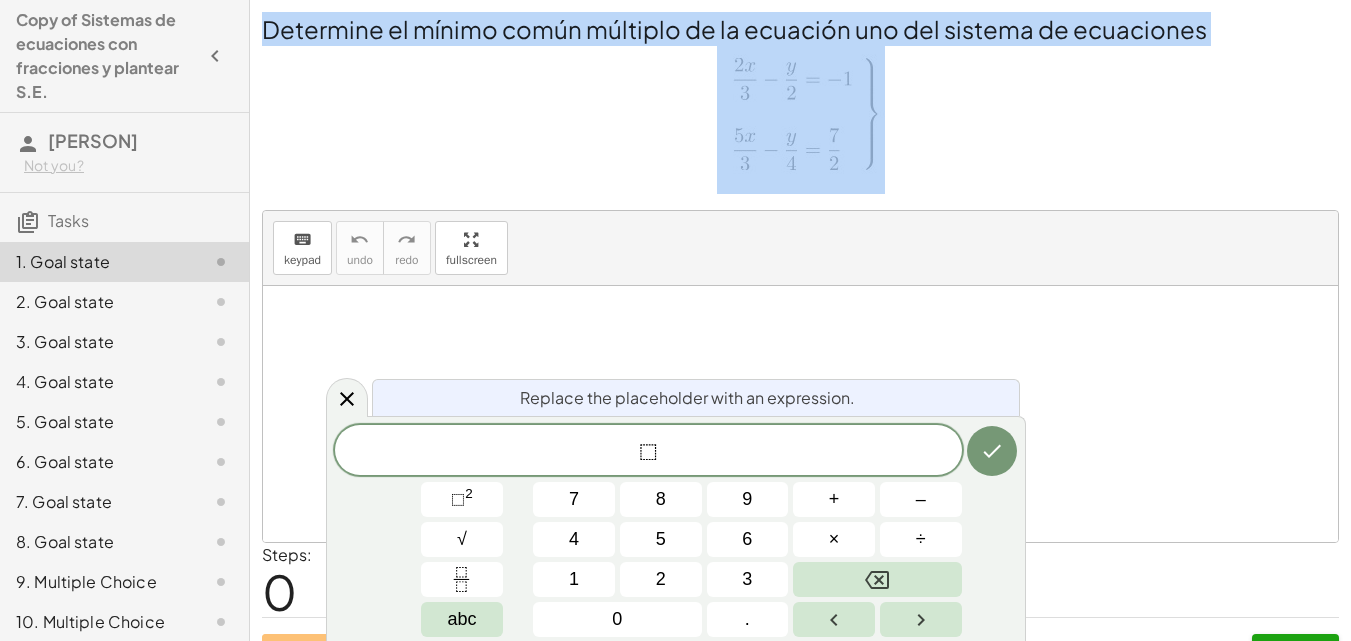 drag, startPoint x: 259, startPoint y: 31, endPoint x: 832, endPoint y: 187, distance: 593.856 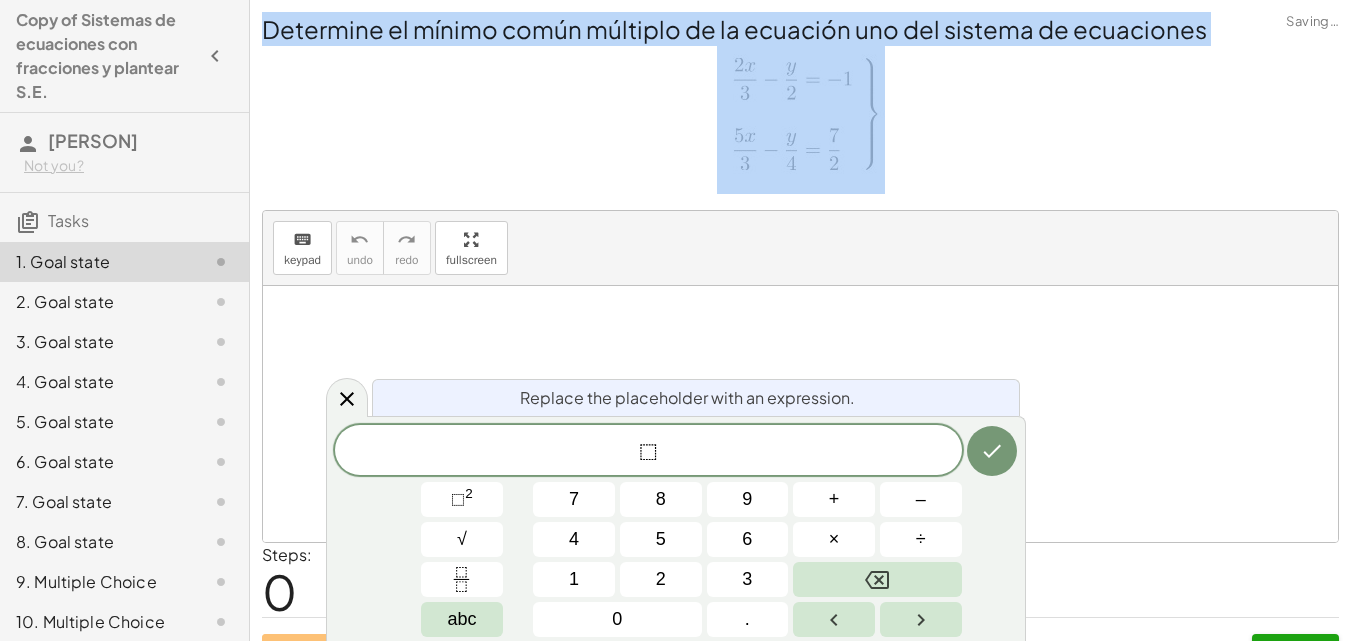 copy on "Determine el mínimo común múltiplo de la ecuación uno del sistema de ecuaciones" 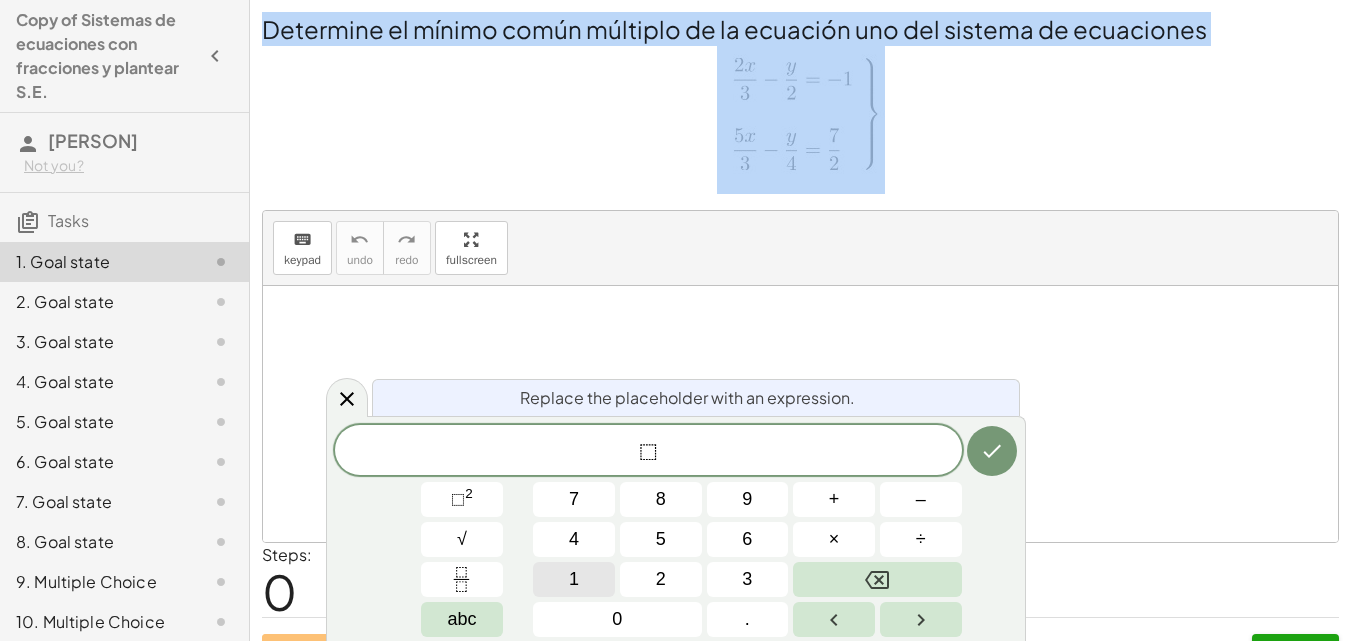 click on "1" at bounding box center [574, 579] 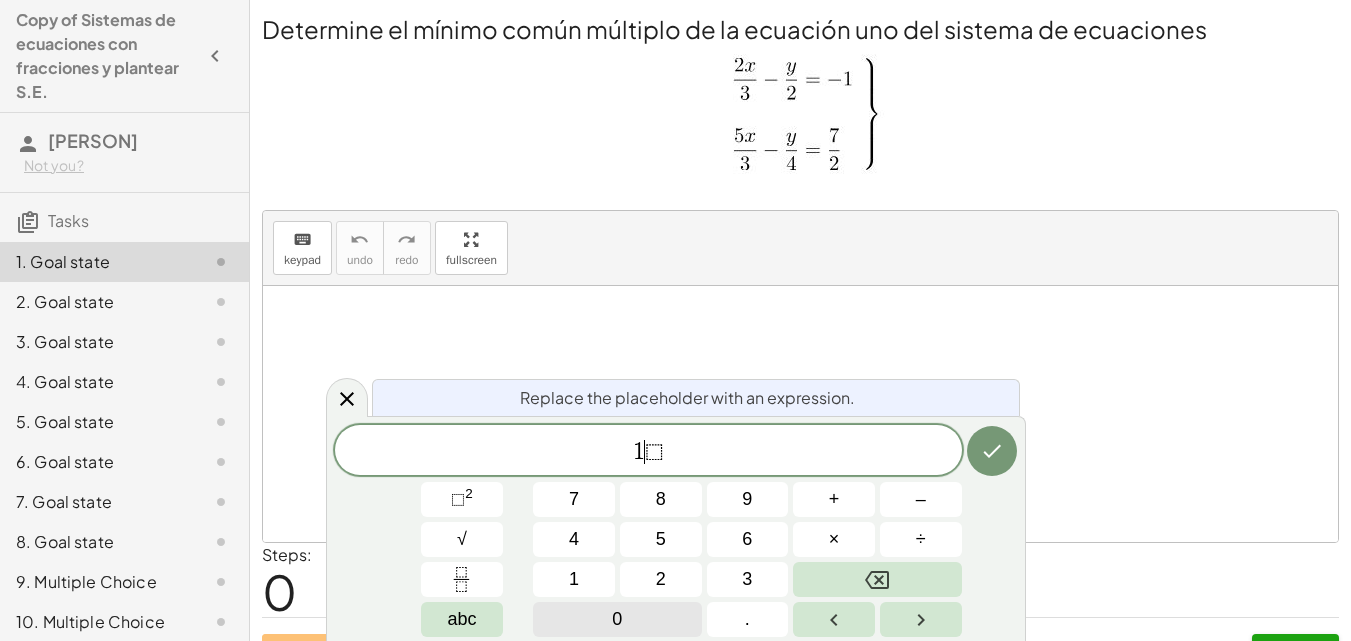 click on "0" at bounding box center (617, 619) 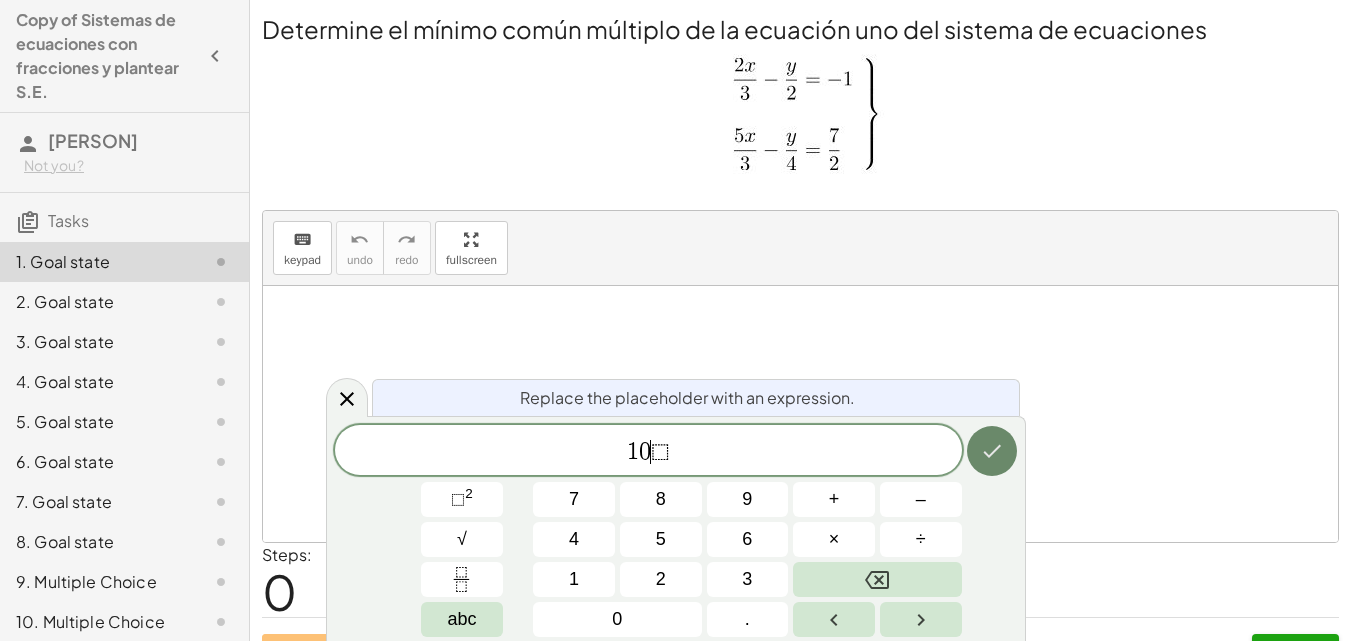 click at bounding box center (992, 451) 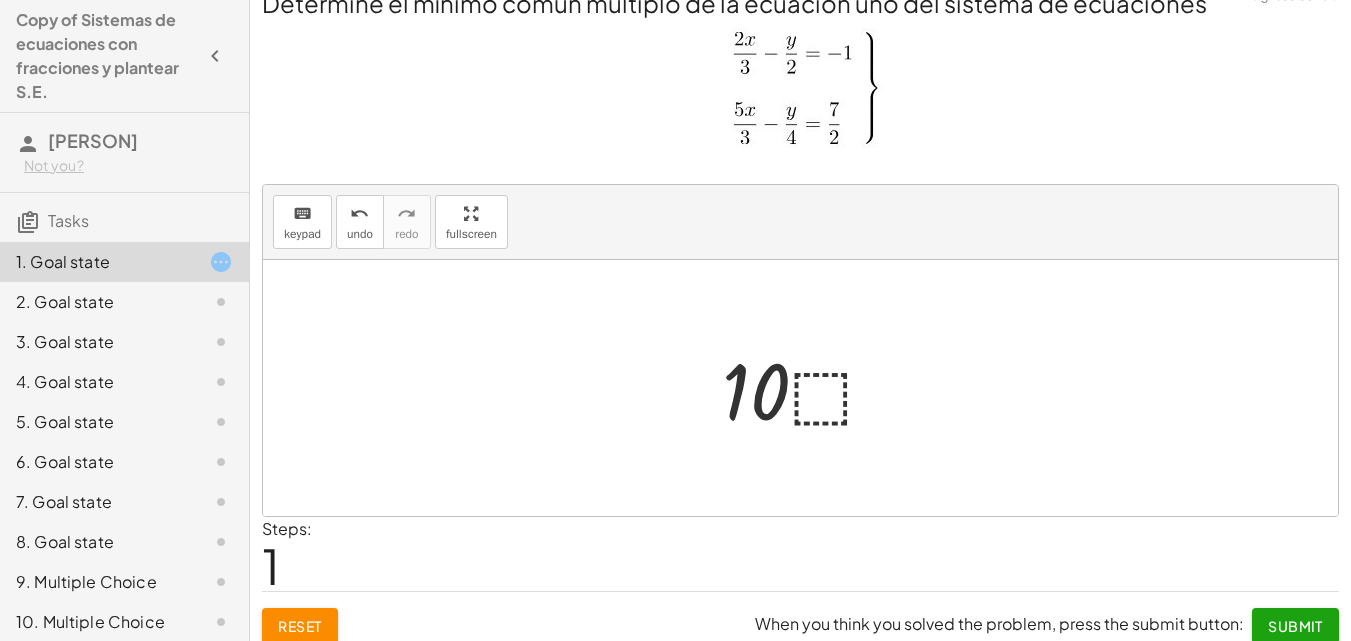 scroll, scrollTop: 41, scrollLeft: 0, axis: vertical 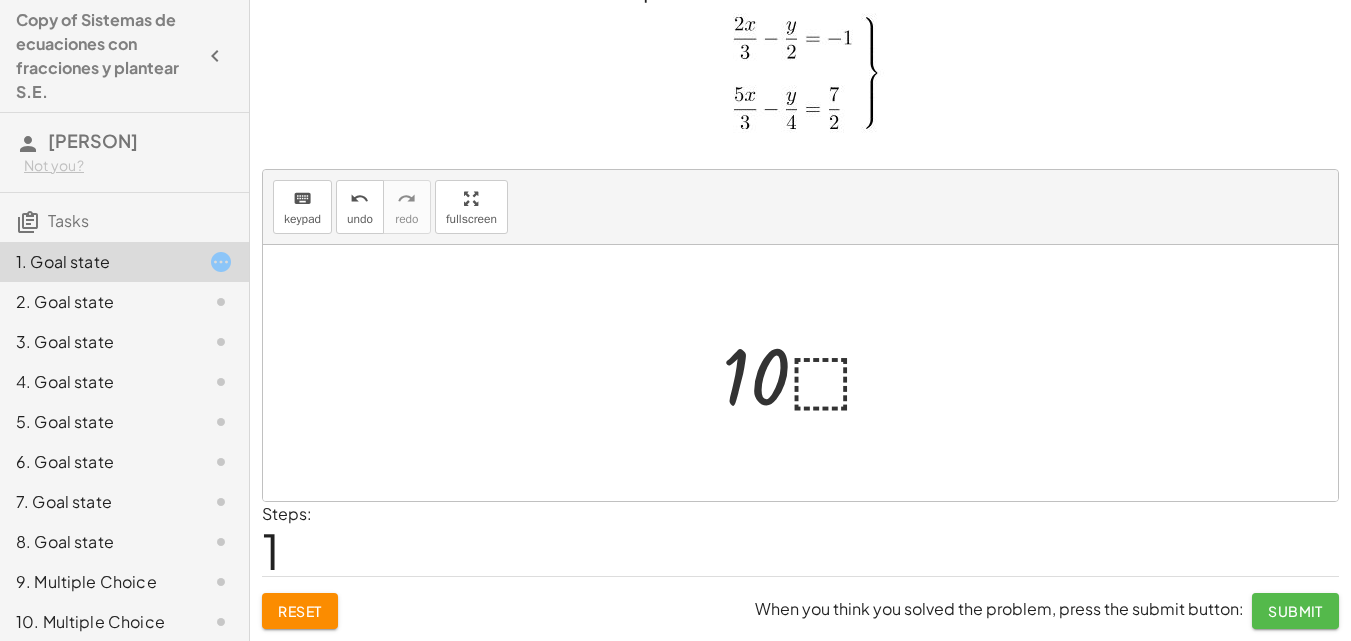 click on "Submit" at bounding box center [1295, 611] 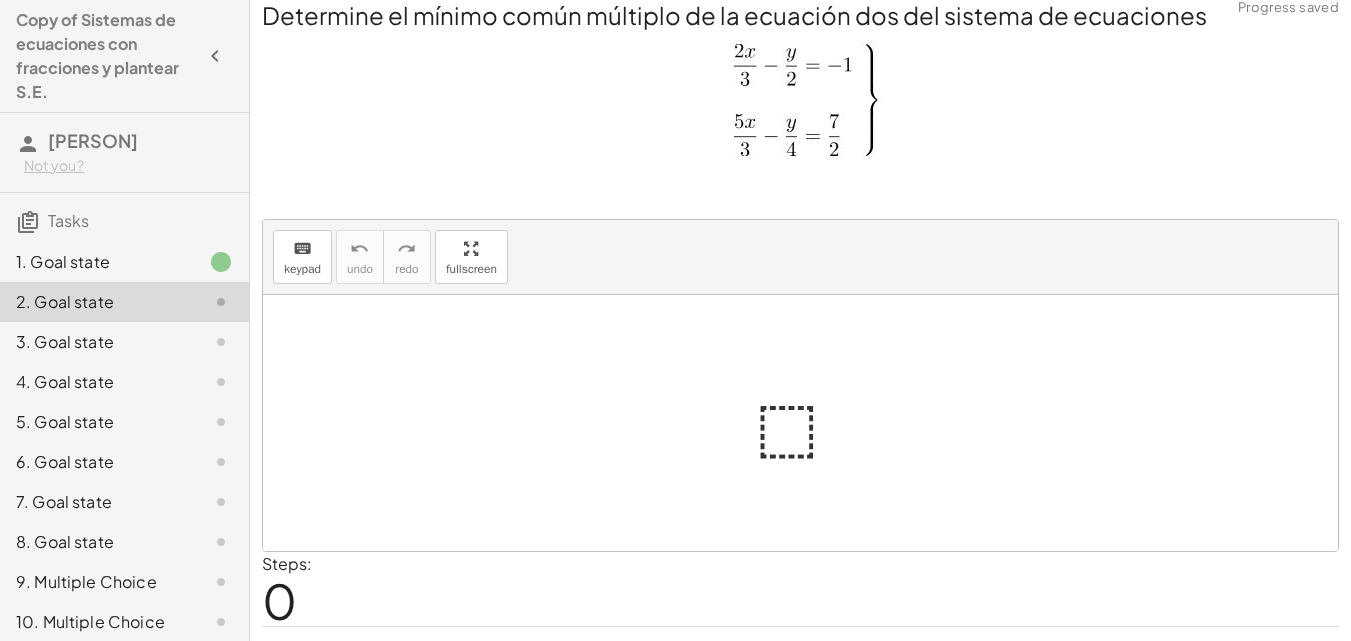 scroll, scrollTop: 0, scrollLeft: 0, axis: both 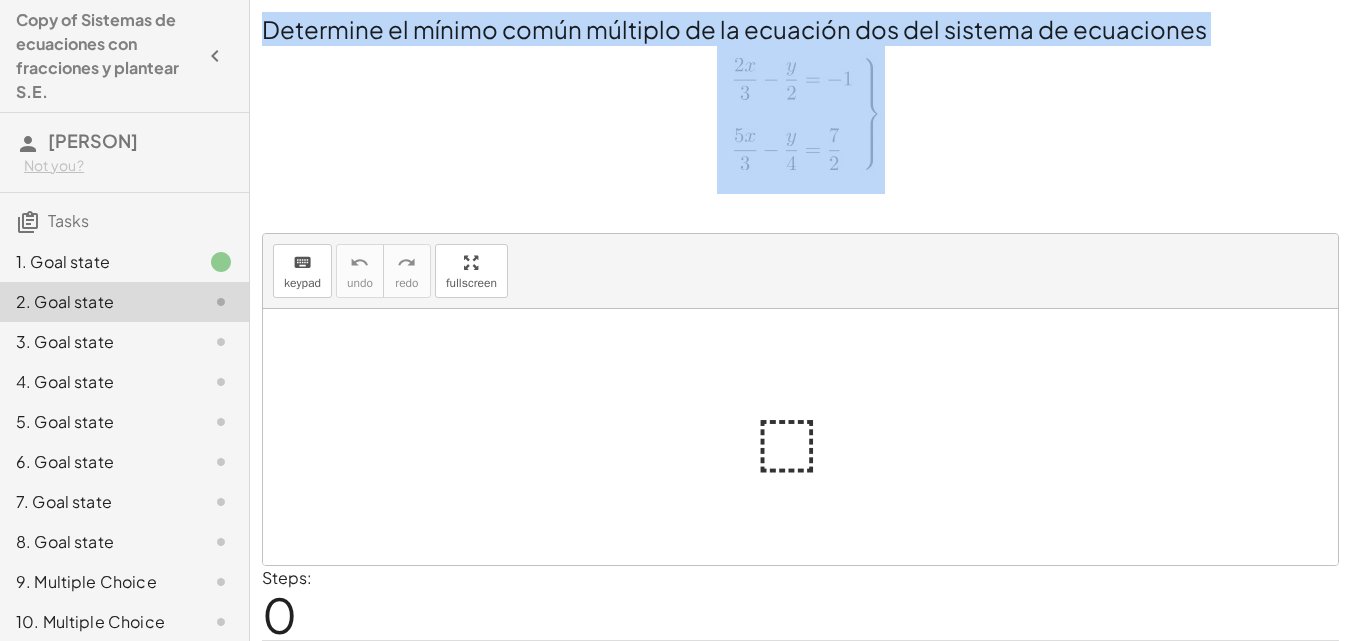 drag, startPoint x: 257, startPoint y: 26, endPoint x: 834, endPoint y: 175, distance: 595.92786 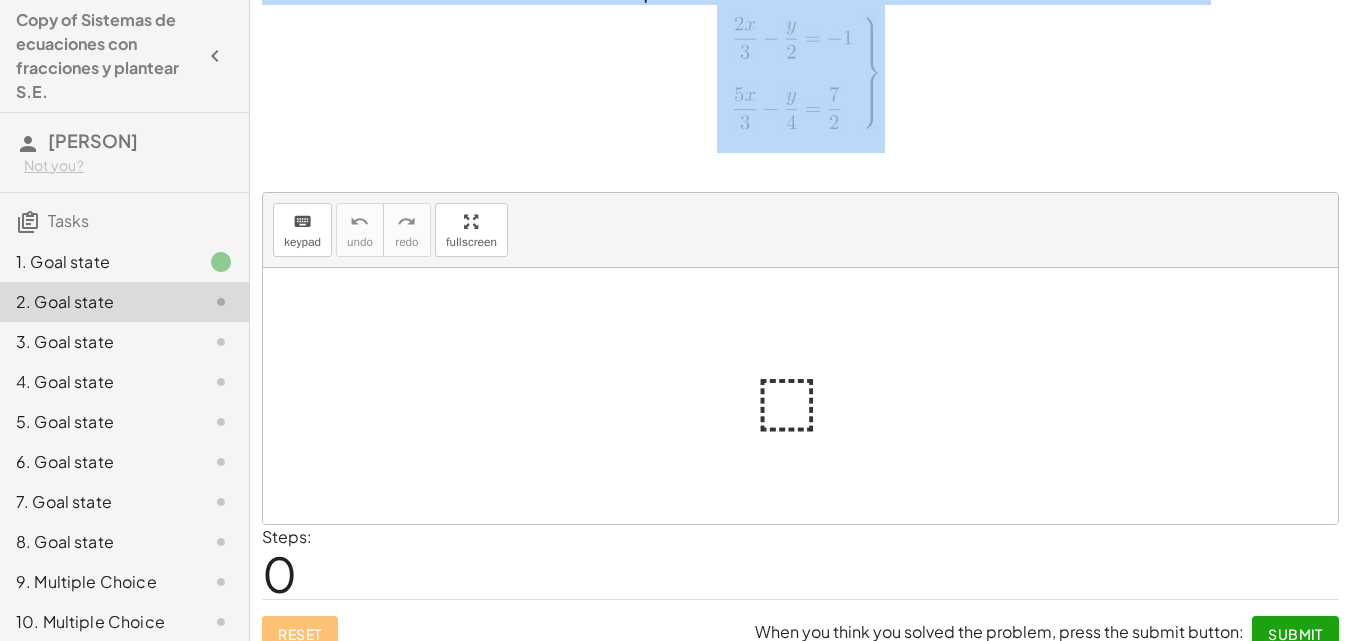 scroll, scrollTop: 64, scrollLeft: 0, axis: vertical 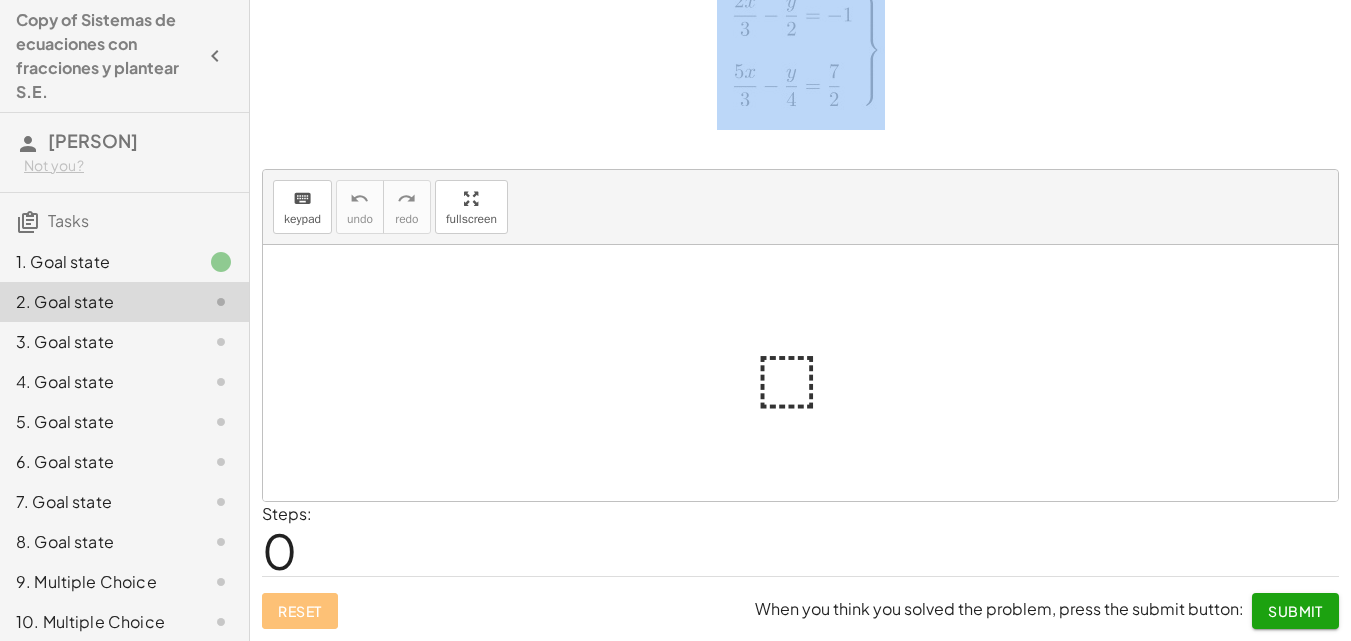 click at bounding box center (808, 373) 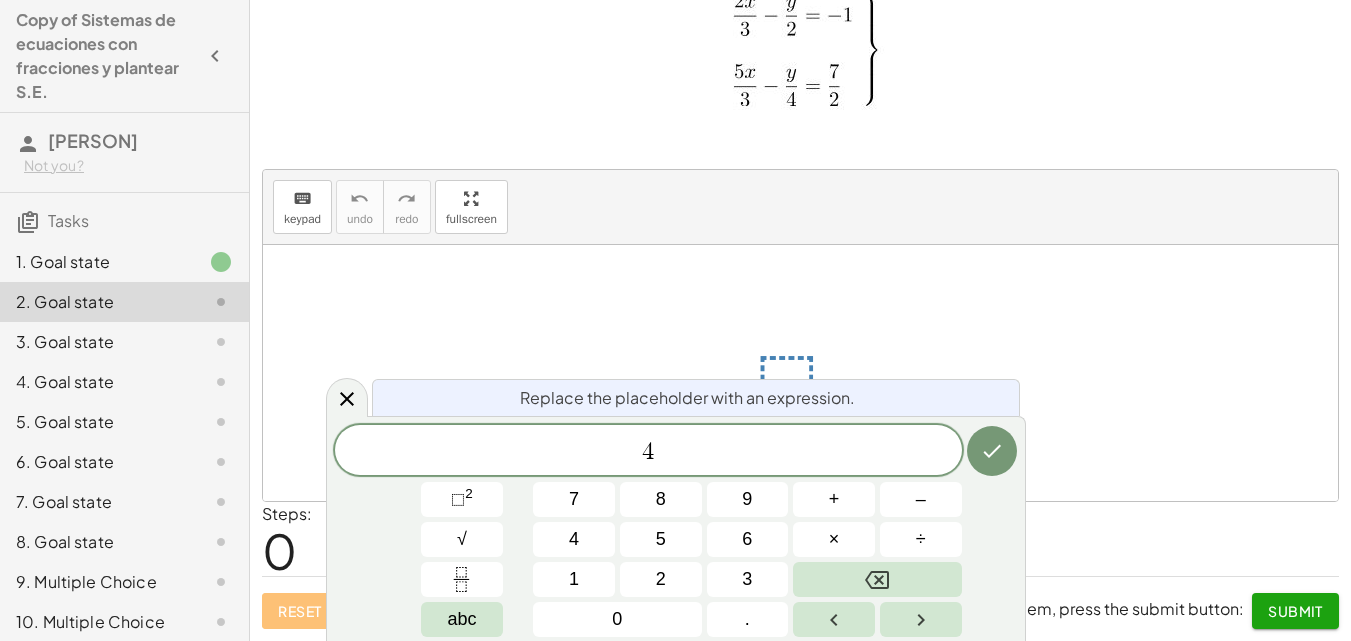 click on "Steps:  0" at bounding box center (800, 539) 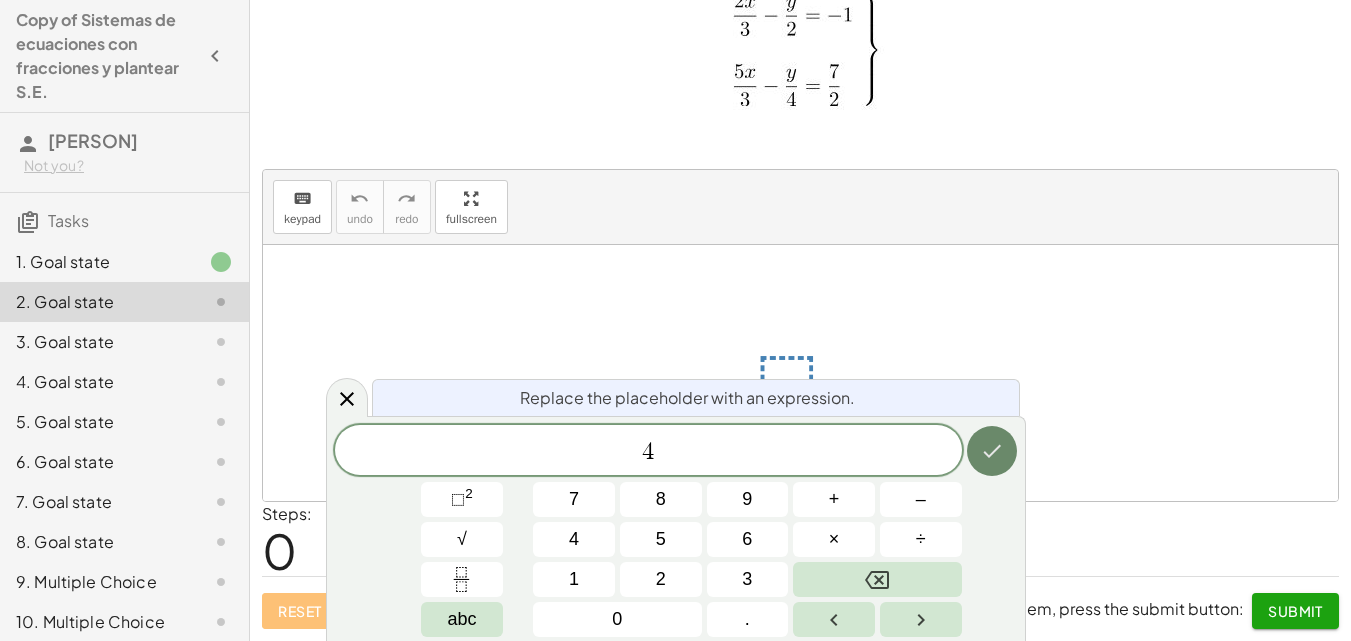 click 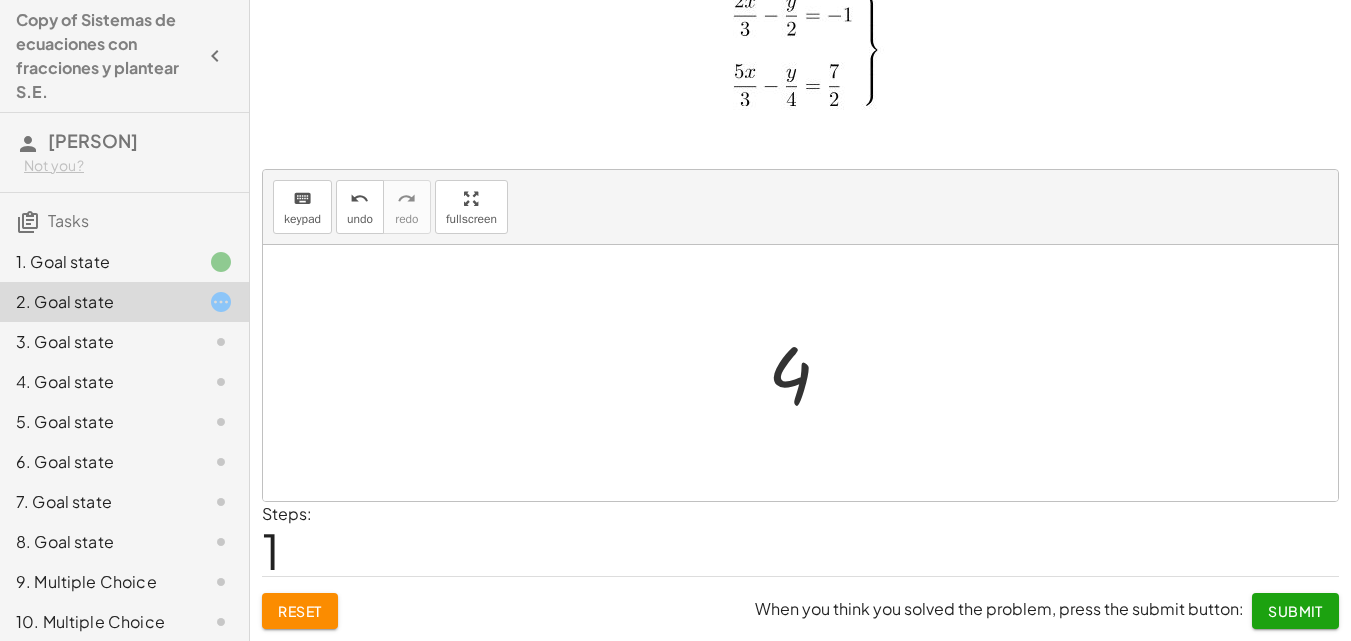 click on "Submit" 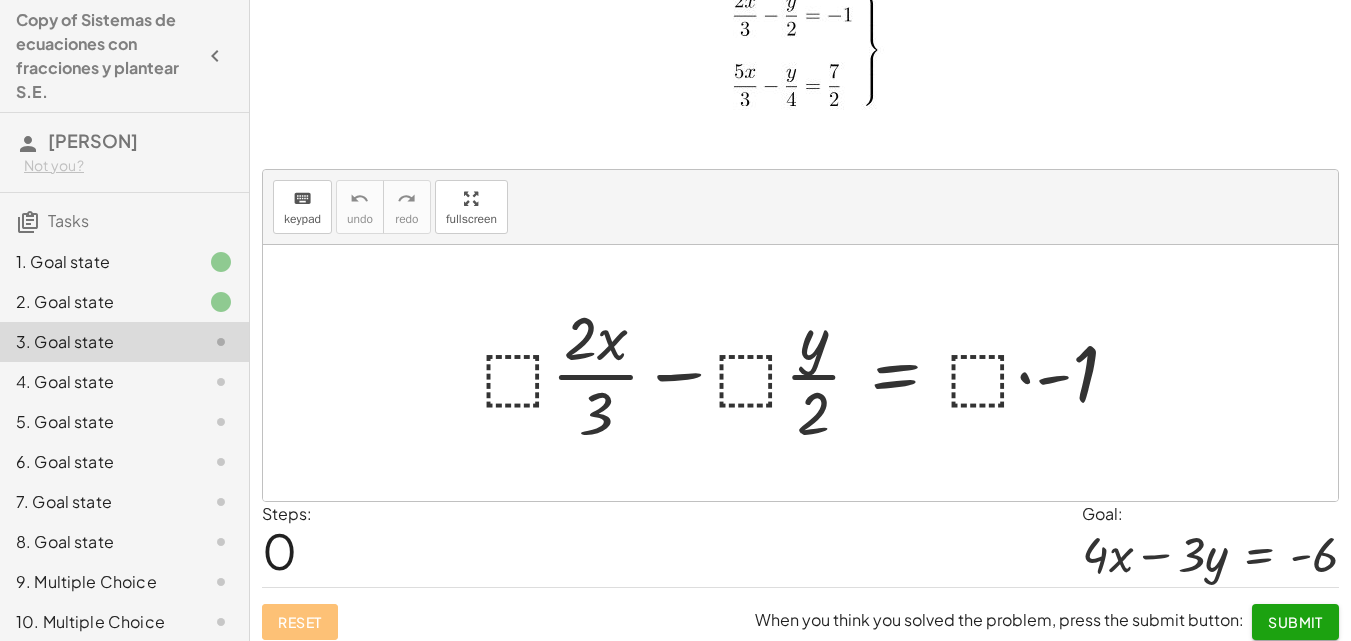 click at bounding box center [808, 373] 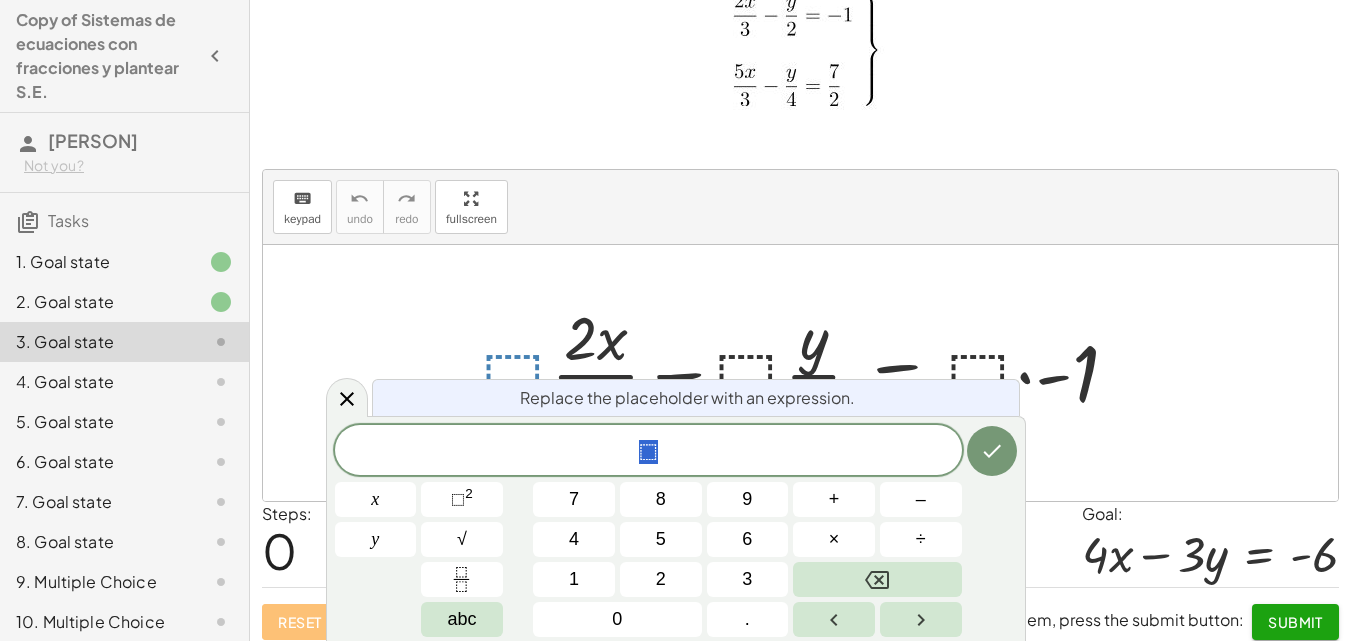 click at bounding box center (808, 373) 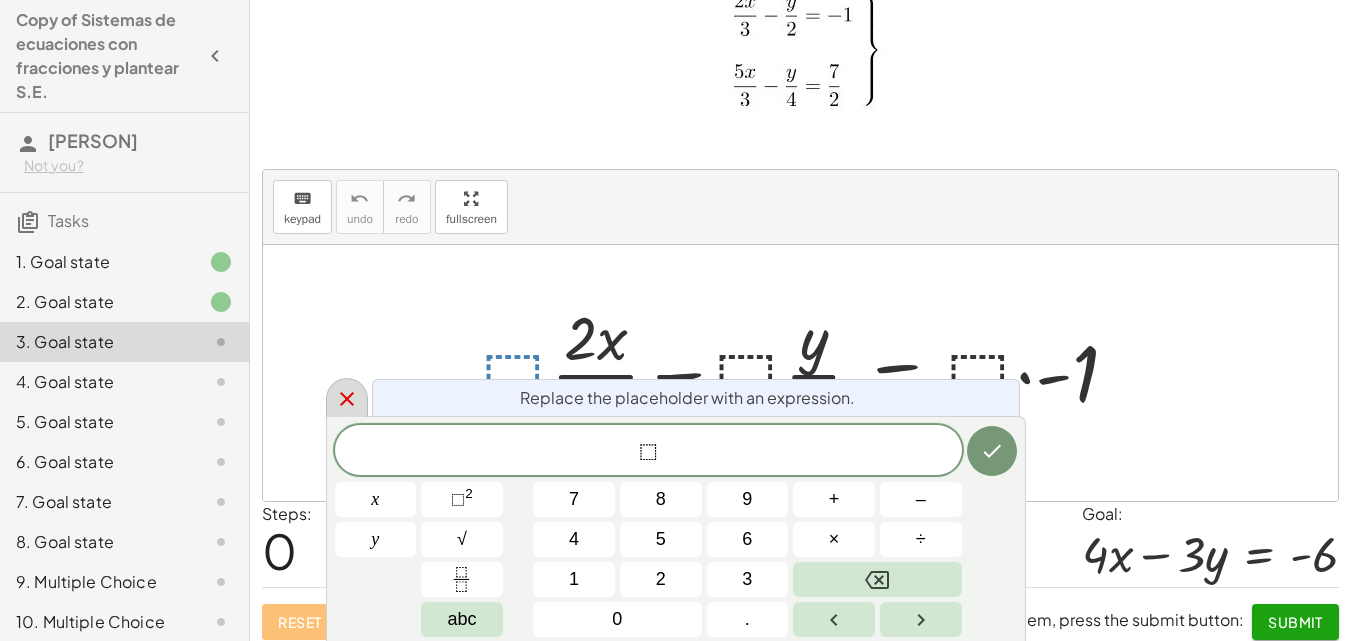 click 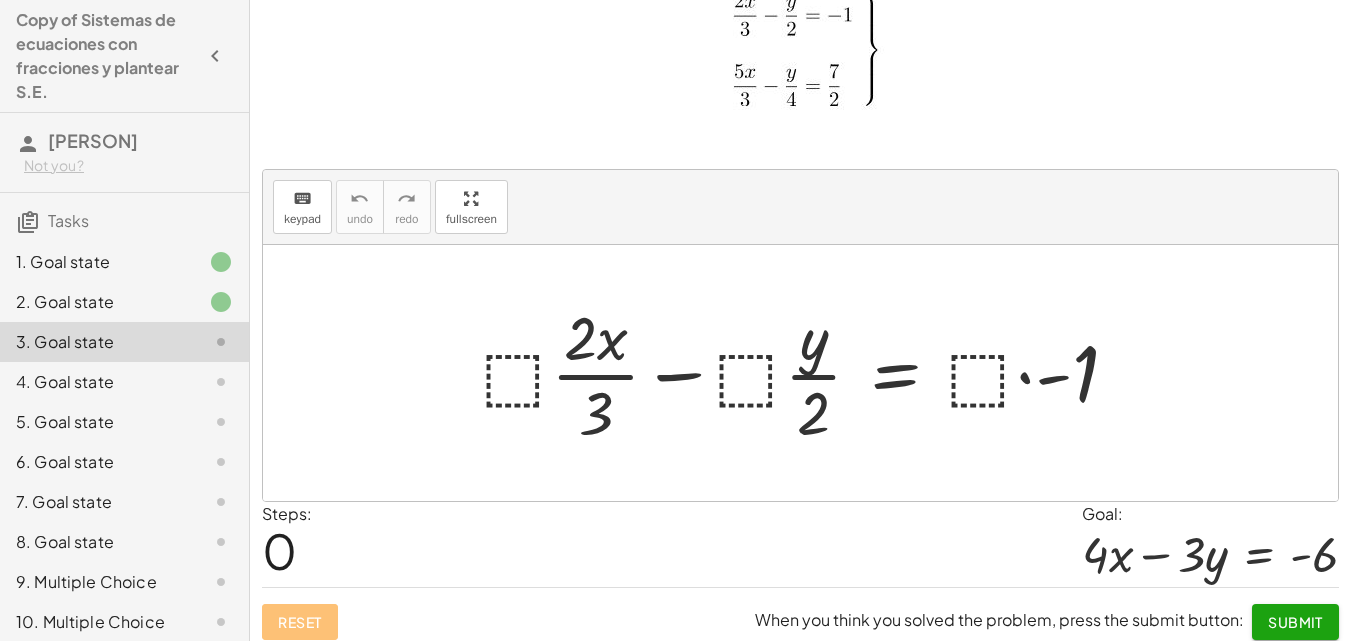 click 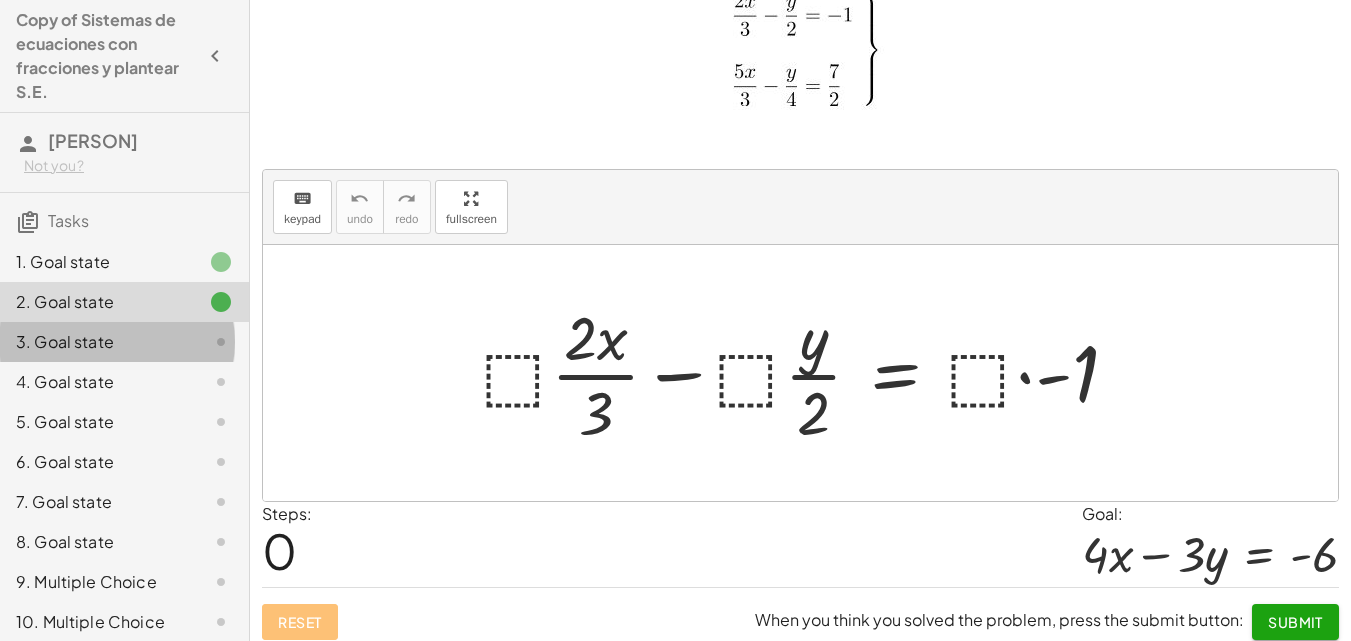 click on "3. Goal state" 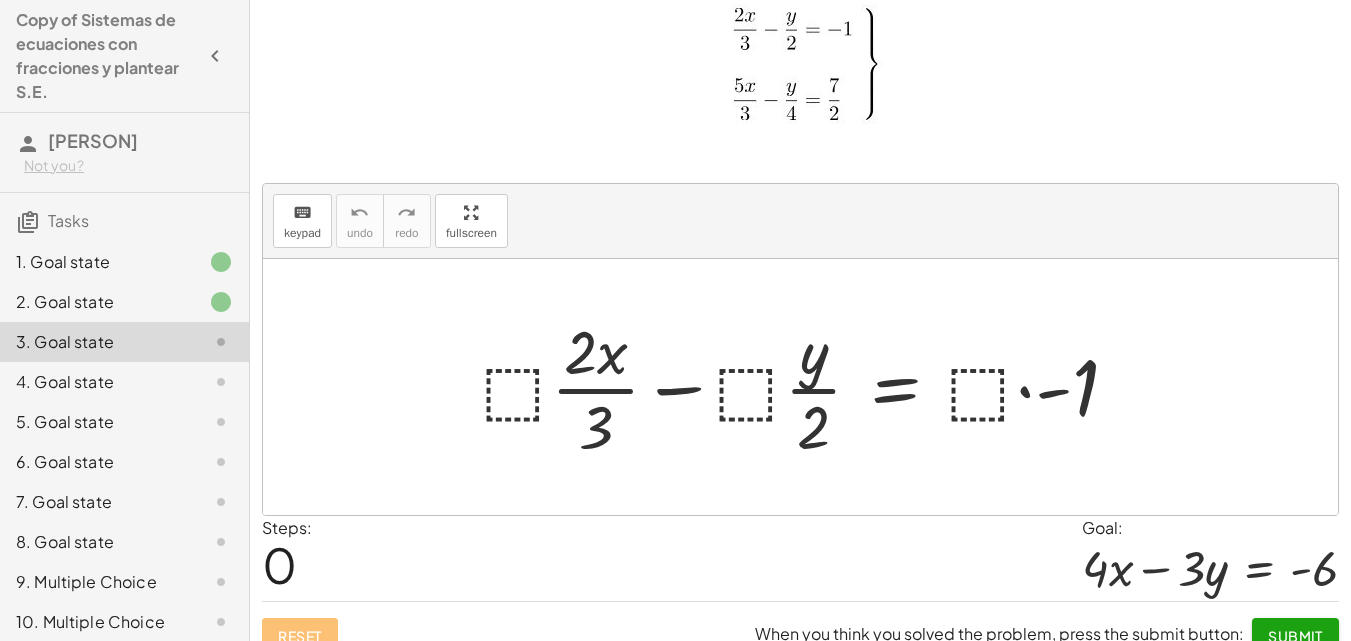 scroll, scrollTop: 75, scrollLeft: 0, axis: vertical 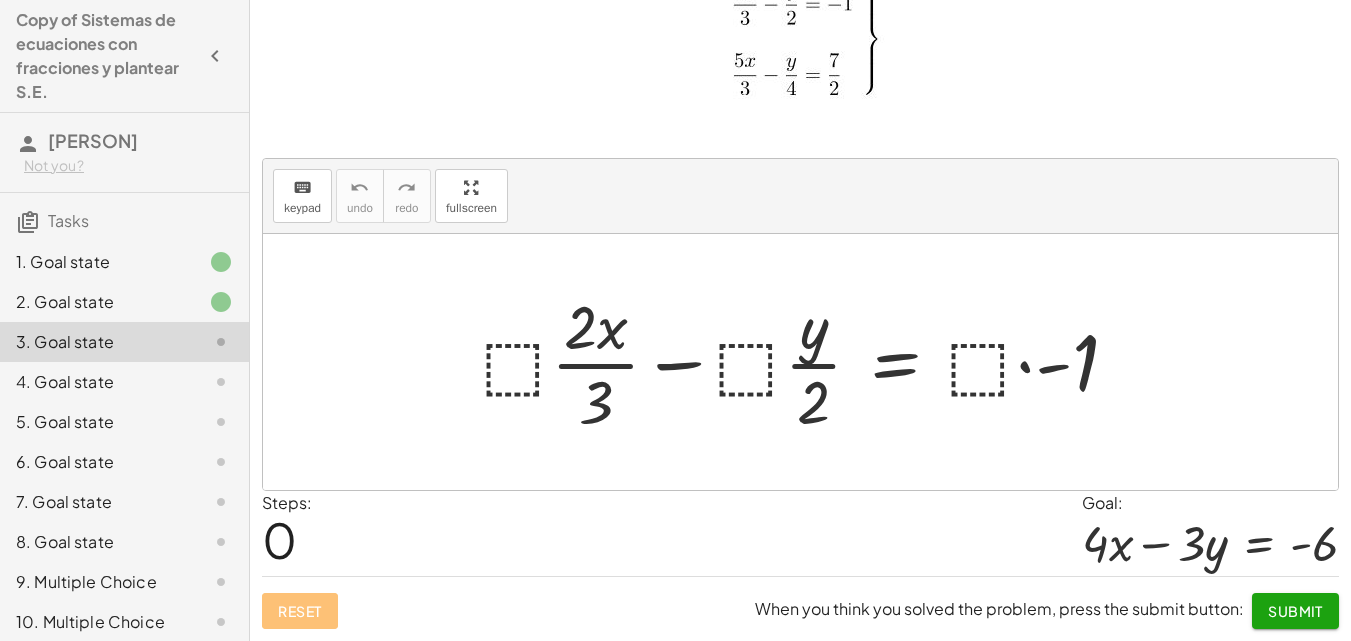 click at bounding box center [808, 362] 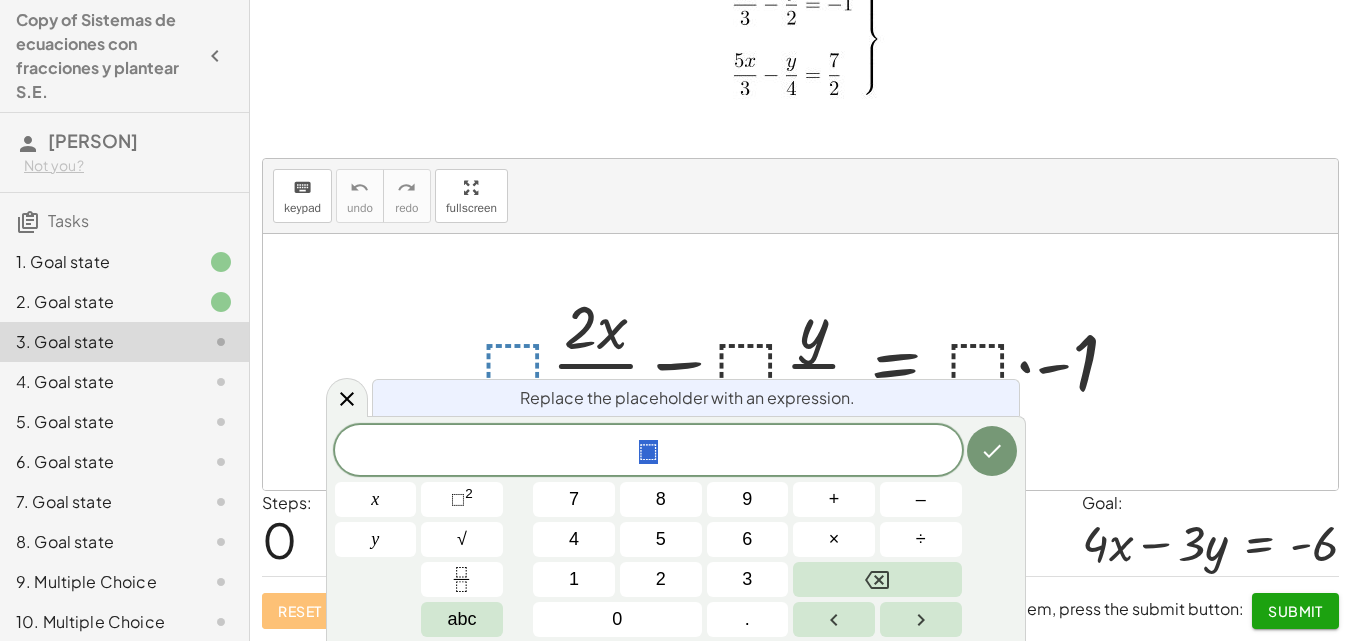 click at bounding box center [800, 362] 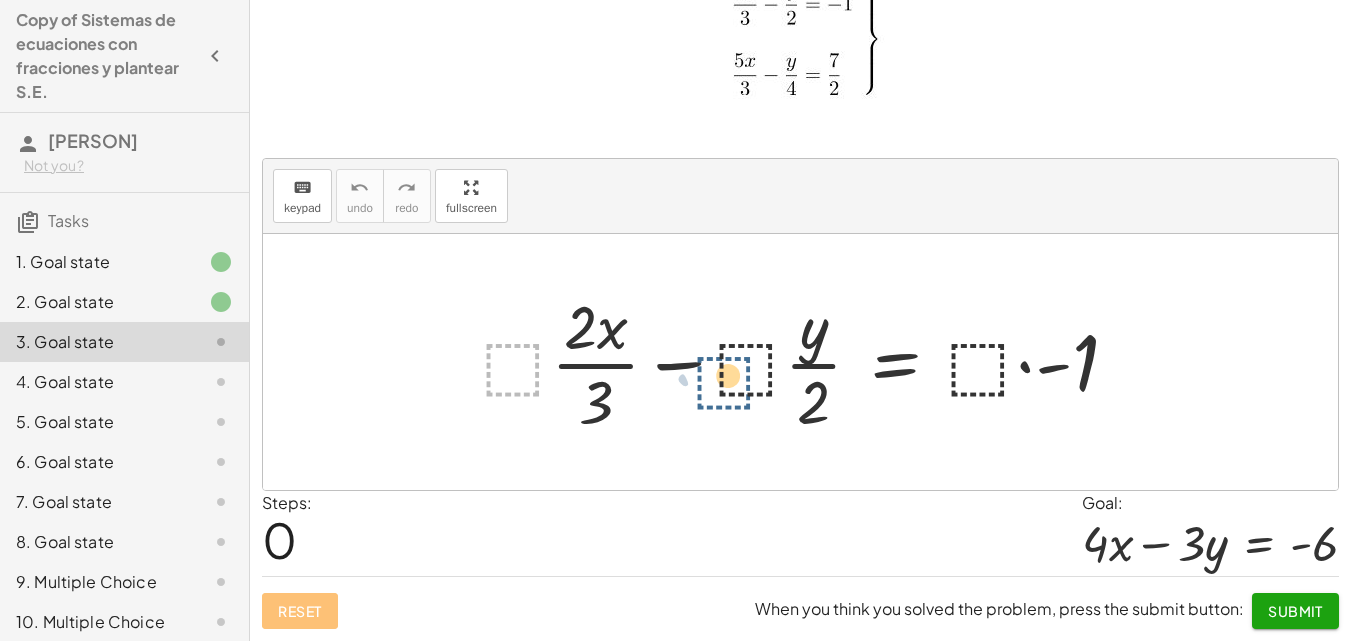 drag, startPoint x: 495, startPoint y: 314, endPoint x: 557, endPoint y: 328, distance: 63.560993 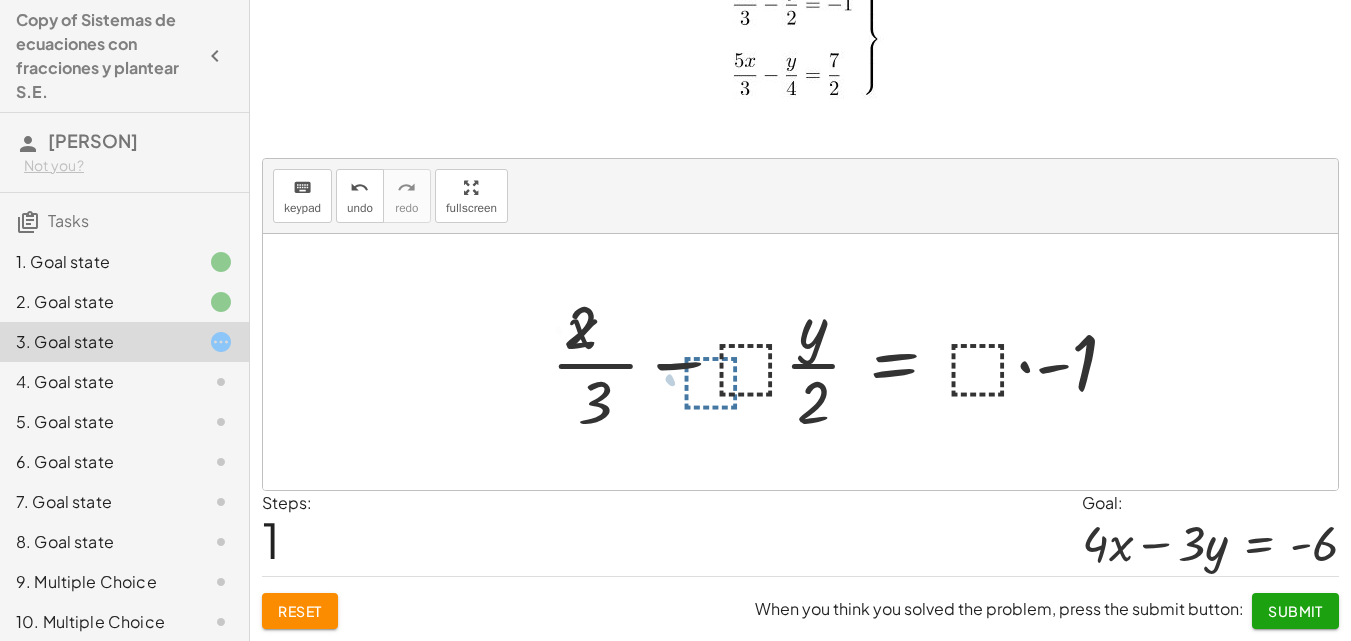 drag, startPoint x: 557, startPoint y: 328, endPoint x: 545, endPoint y: 327, distance: 12.0415945 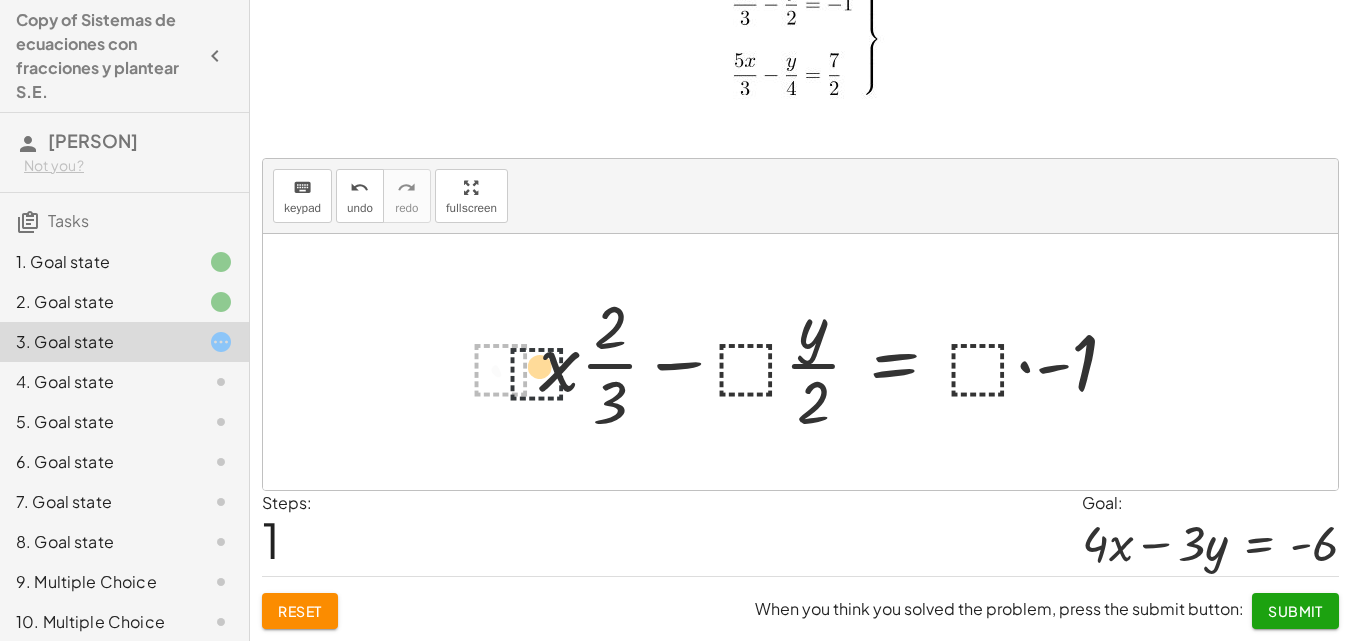drag, startPoint x: 527, startPoint y: 363, endPoint x: 592, endPoint y: 369, distance: 65.27634 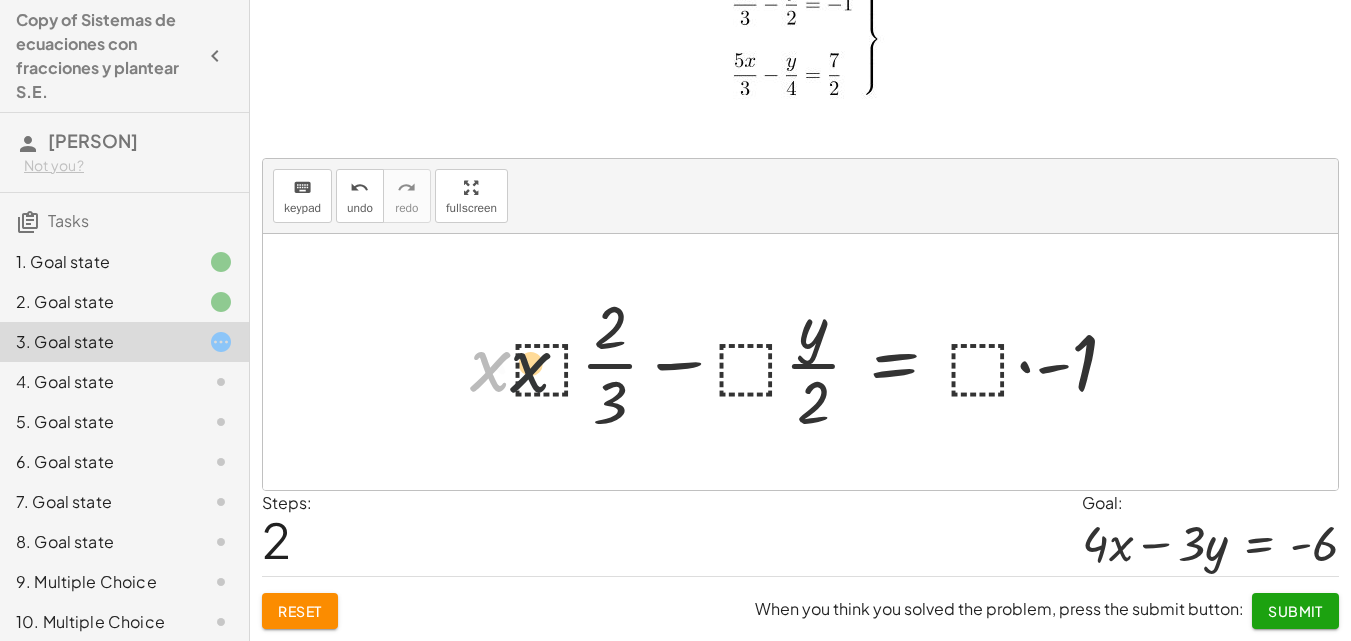 click at bounding box center [802, 362] 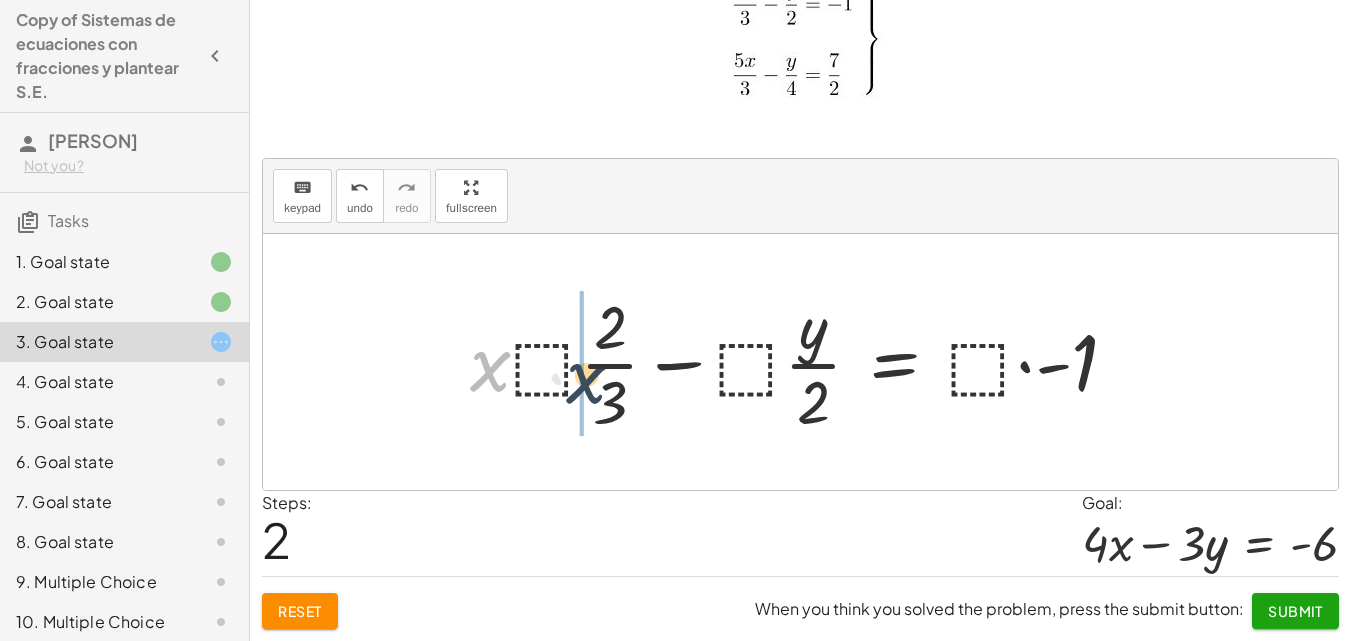 drag, startPoint x: 514, startPoint y: 383, endPoint x: 602, endPoint y: 375, distance: 88.362885 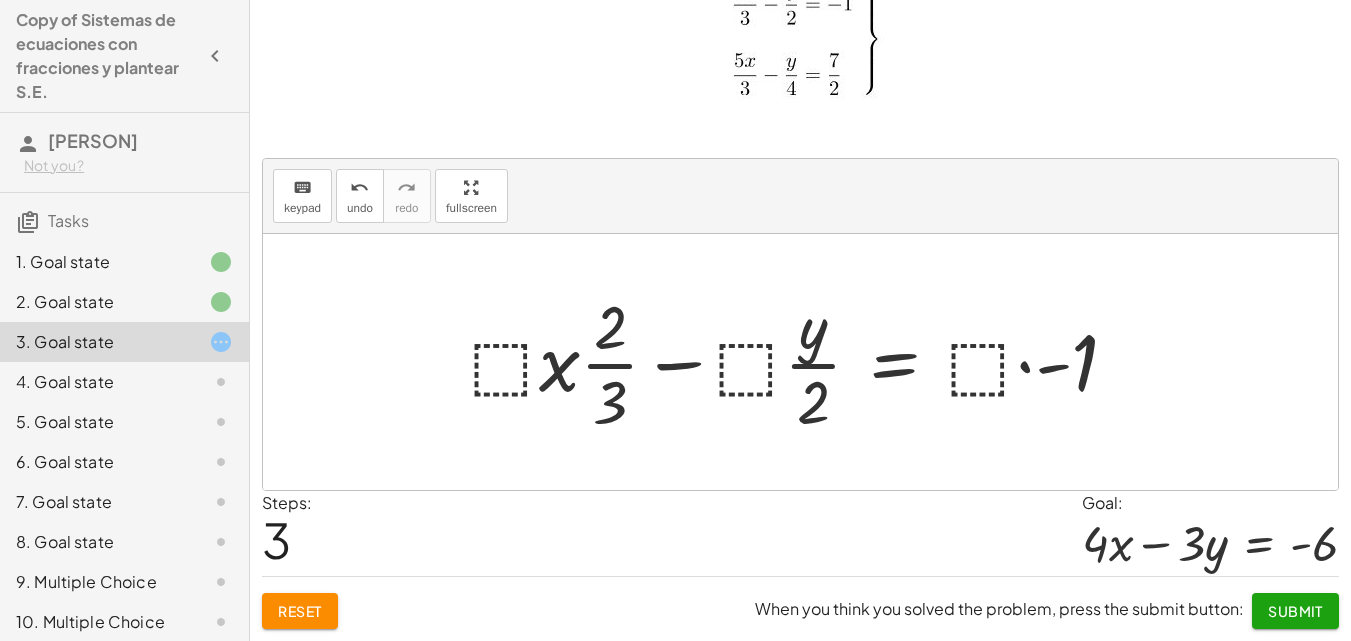 click at bounding box center [802, 362] 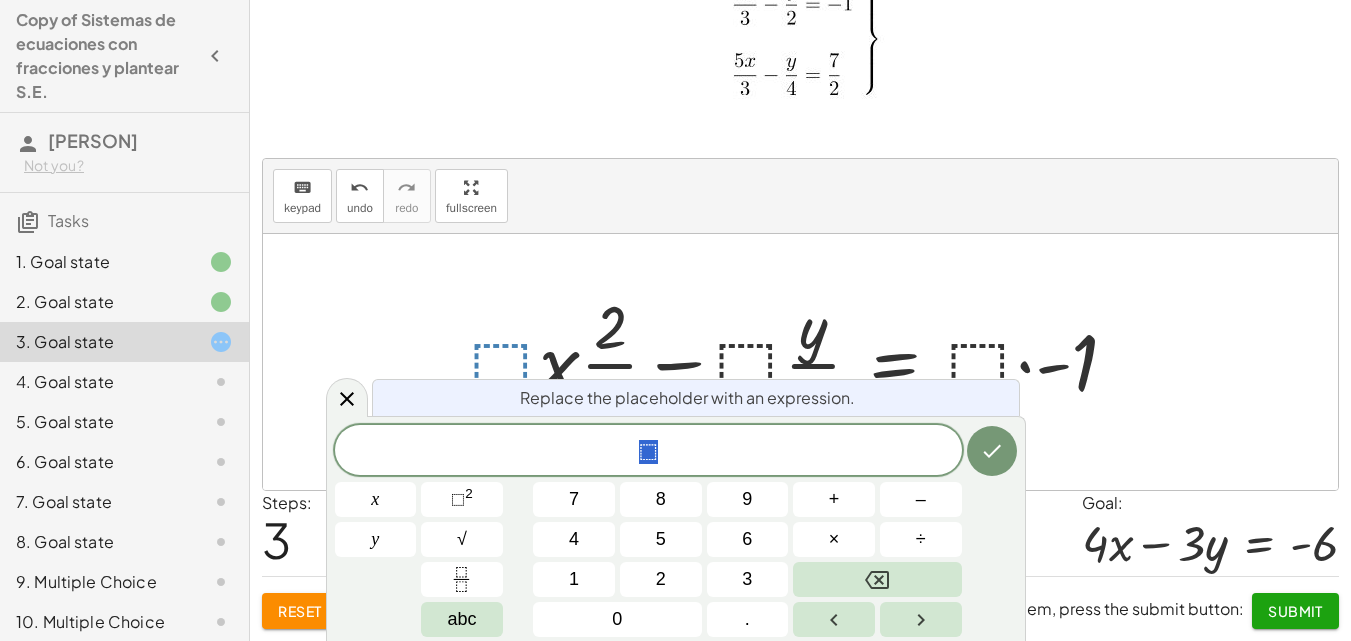 click at bounding box center (800, 362) 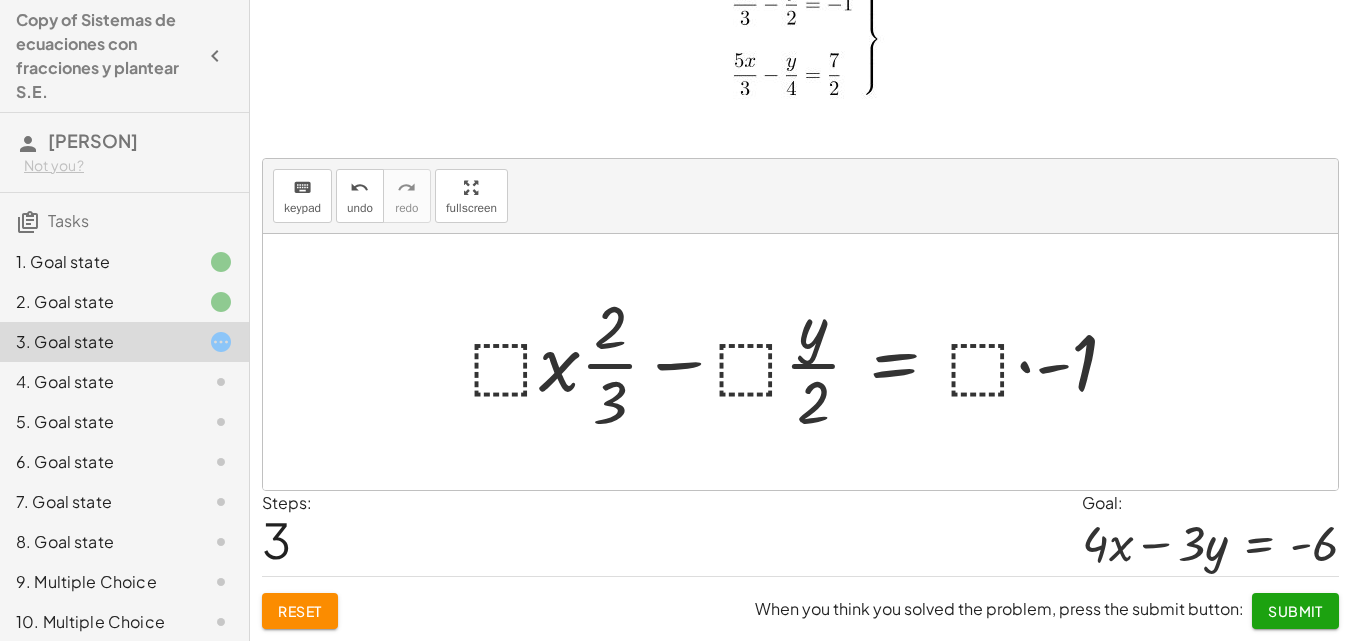 drag, startPoint x: 432, startPoint y: 312, endPoint x: 591, endPoint y: 314, distance: 159.01257 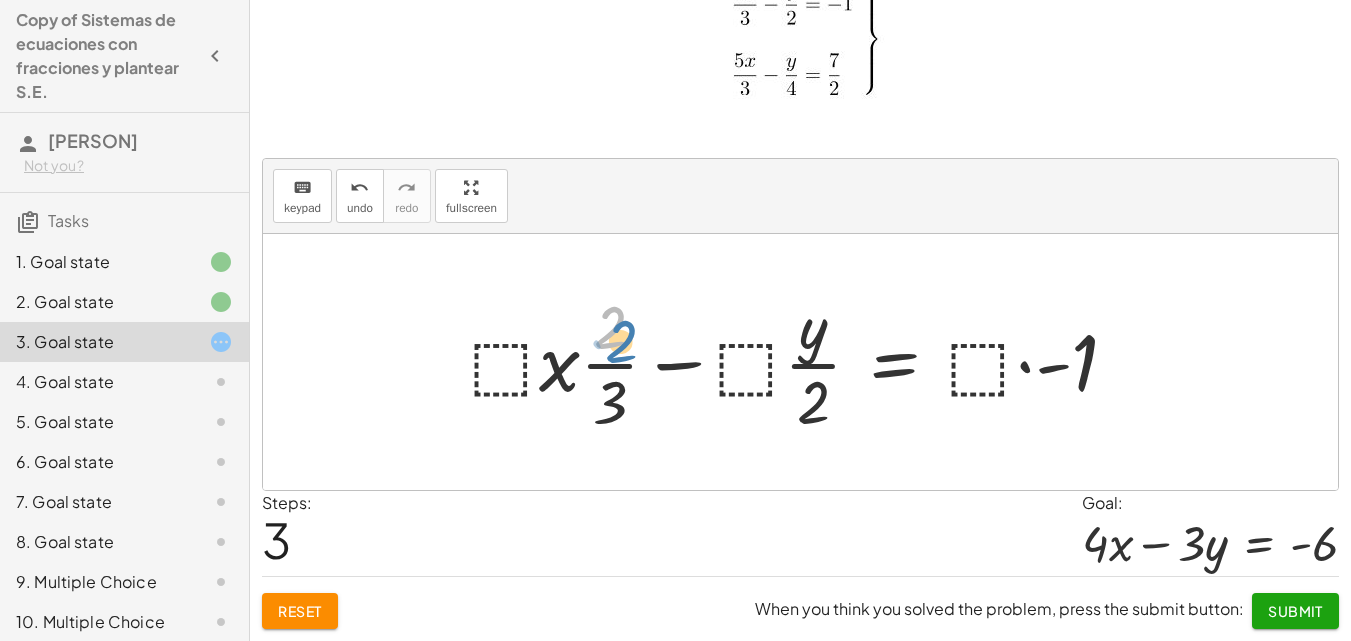 click at bounding box center (802, 362) 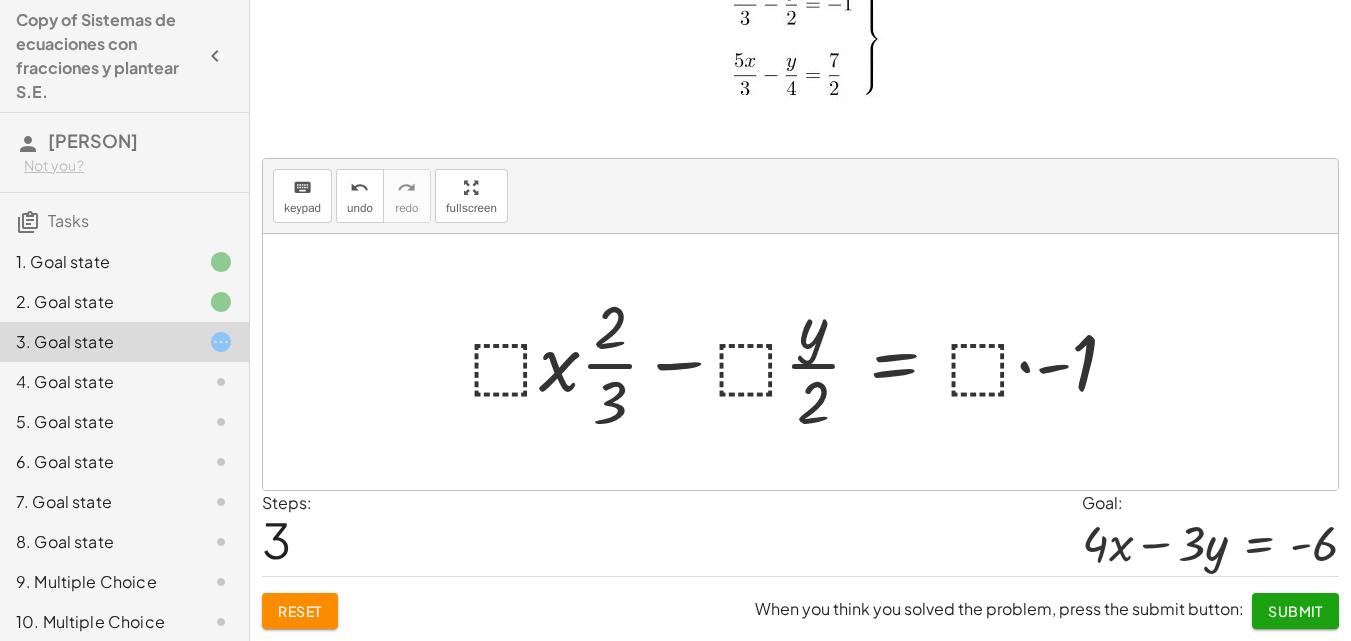 drag, startPoint x: 468, startPoint y: 300, endPoint x: 638, endPoint y: 354, distance: 178.3704 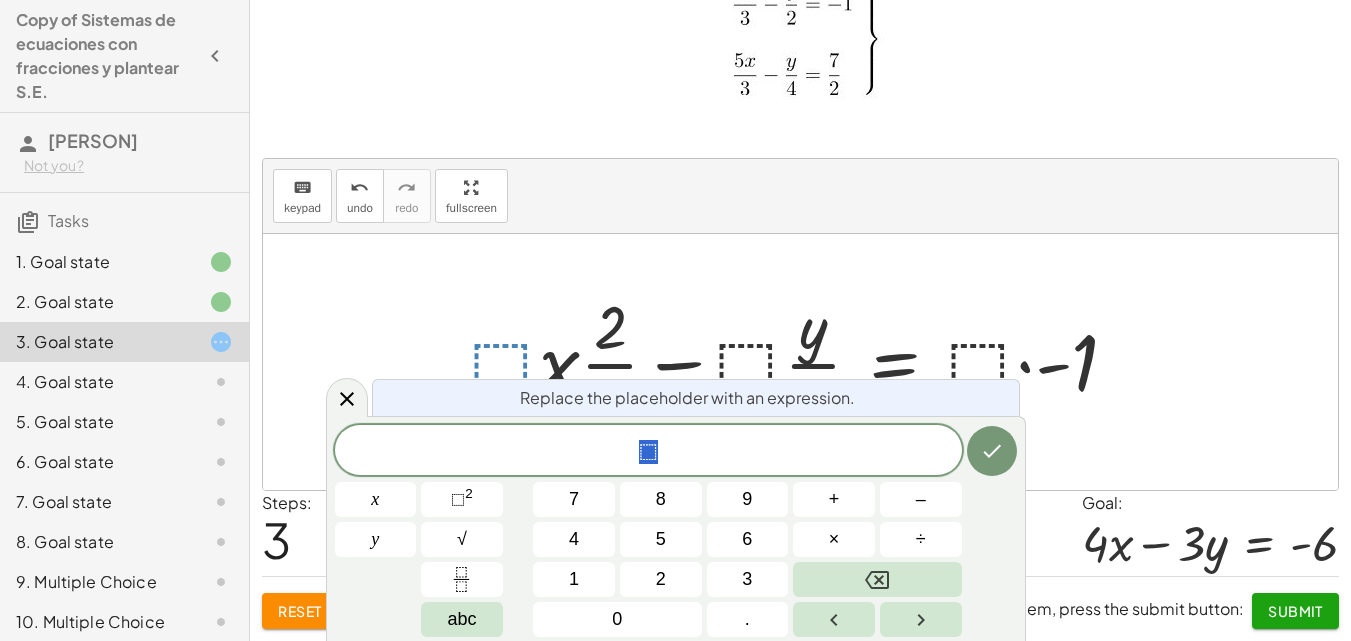 click at bounding box center (800, 362) 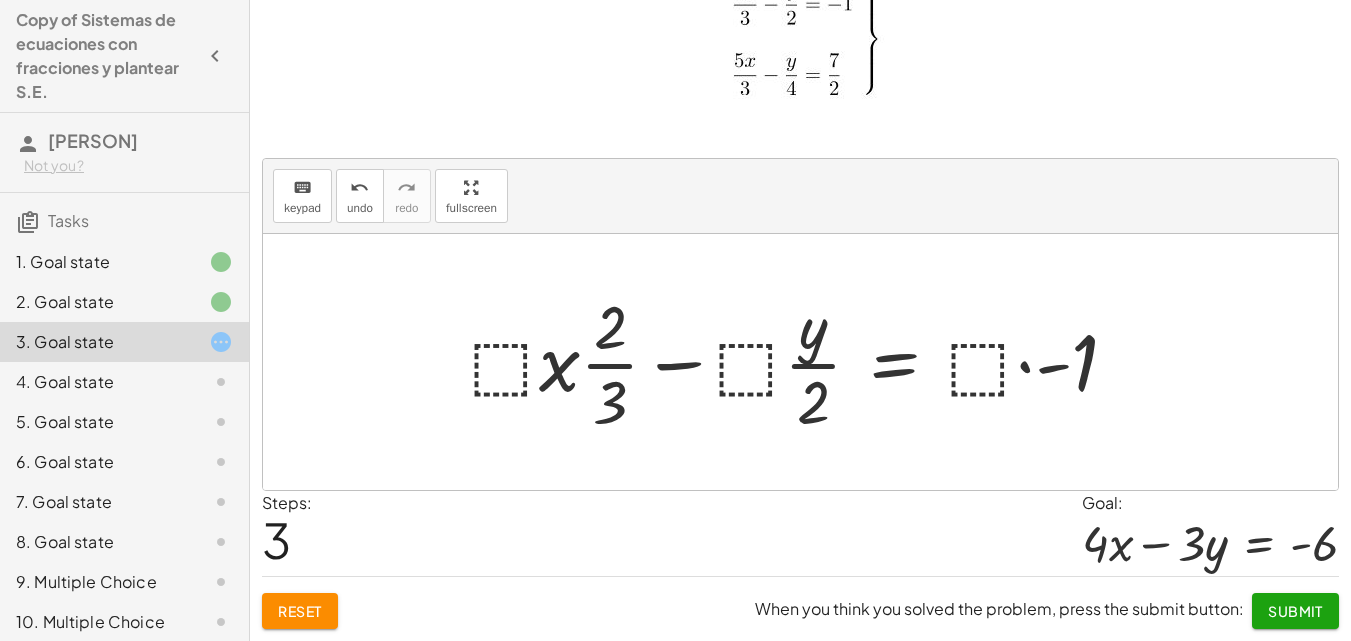 click on "6. Goal state" 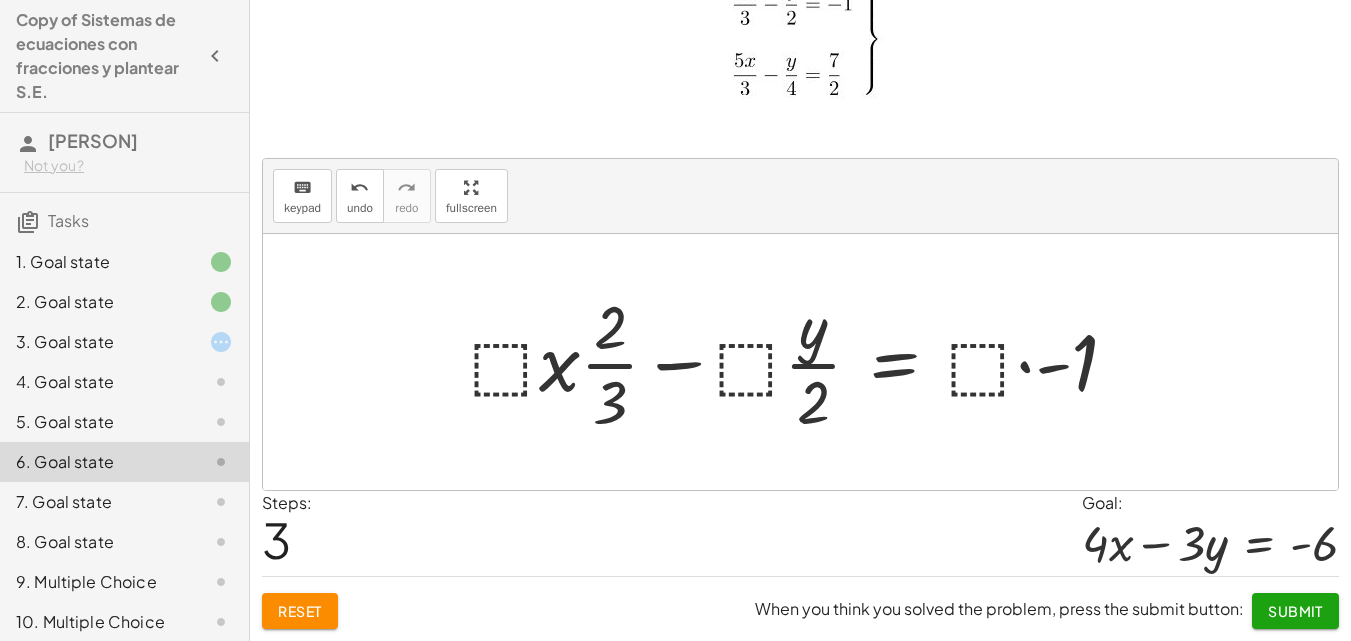 click on "5. Goal state" 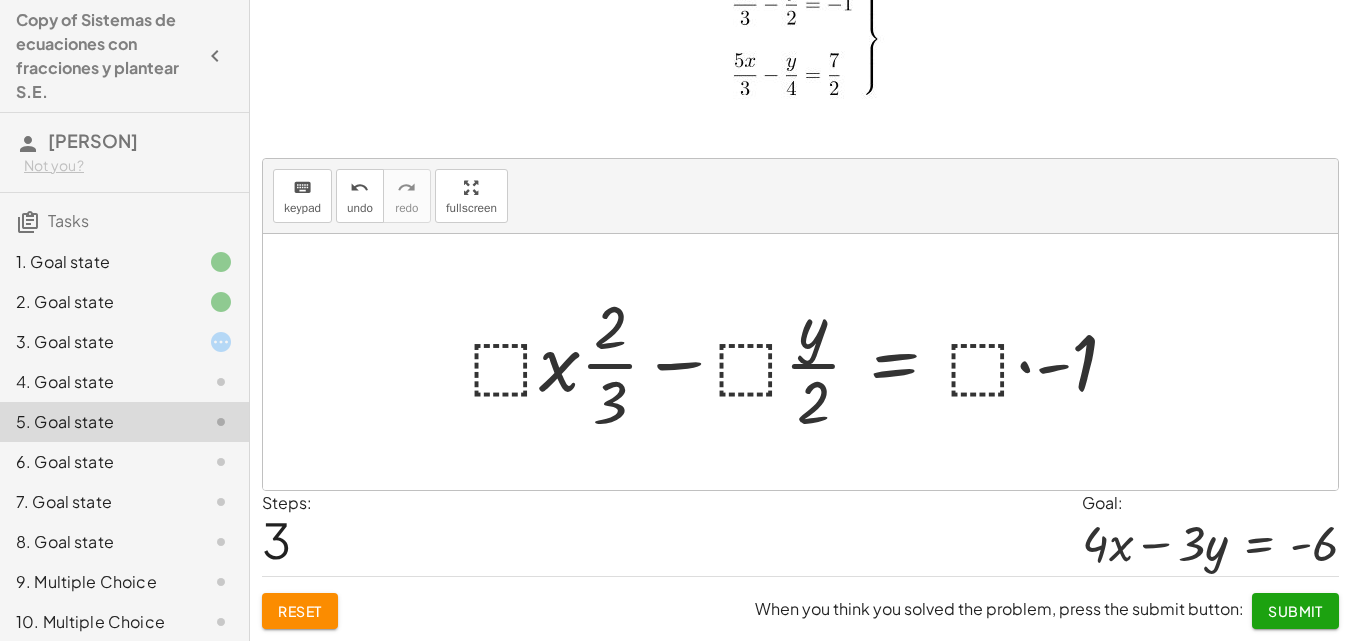 click on "4. Goal state" 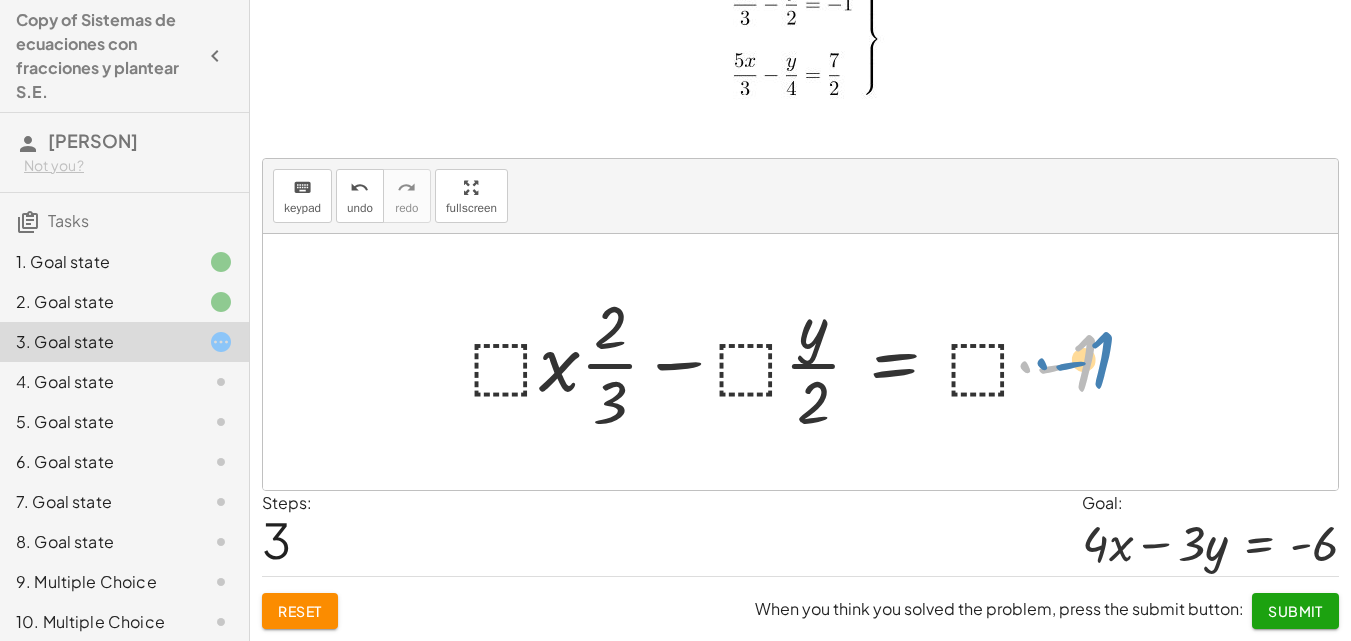 drag, startPoint x: 1026, startPoint y: 362, endPoint x: 1051, endPoint y: 359, distance: 25.179358 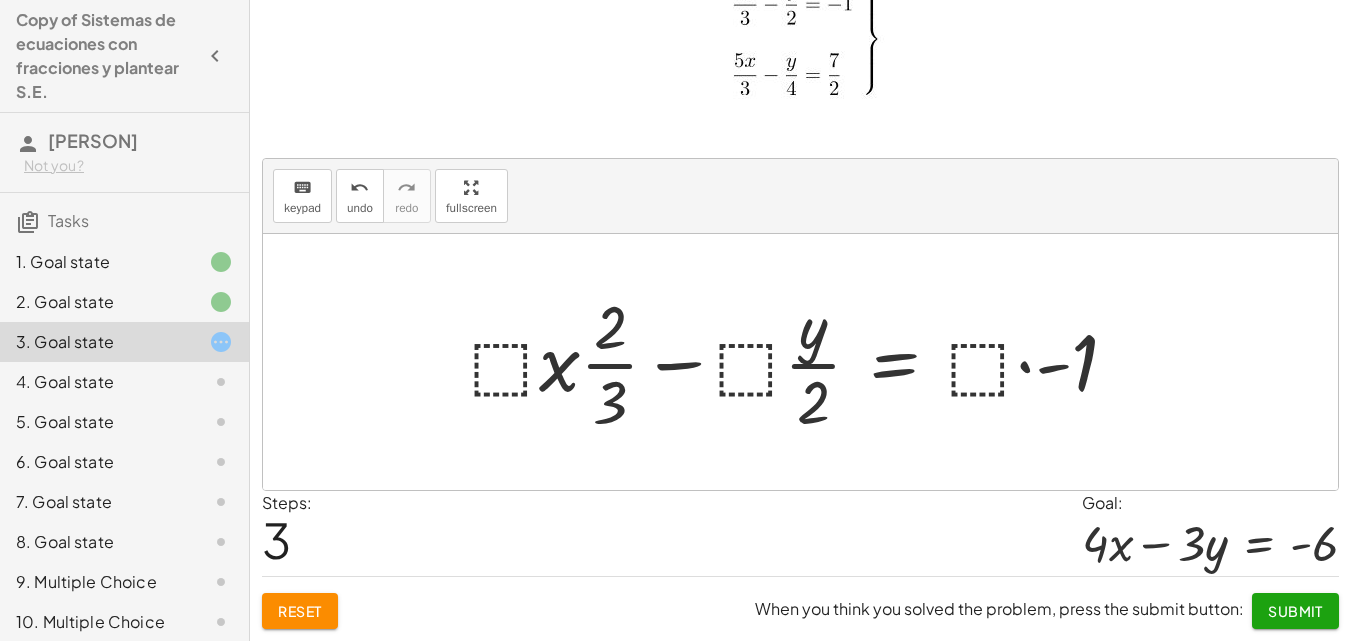 click at bounding box center (802, 362) 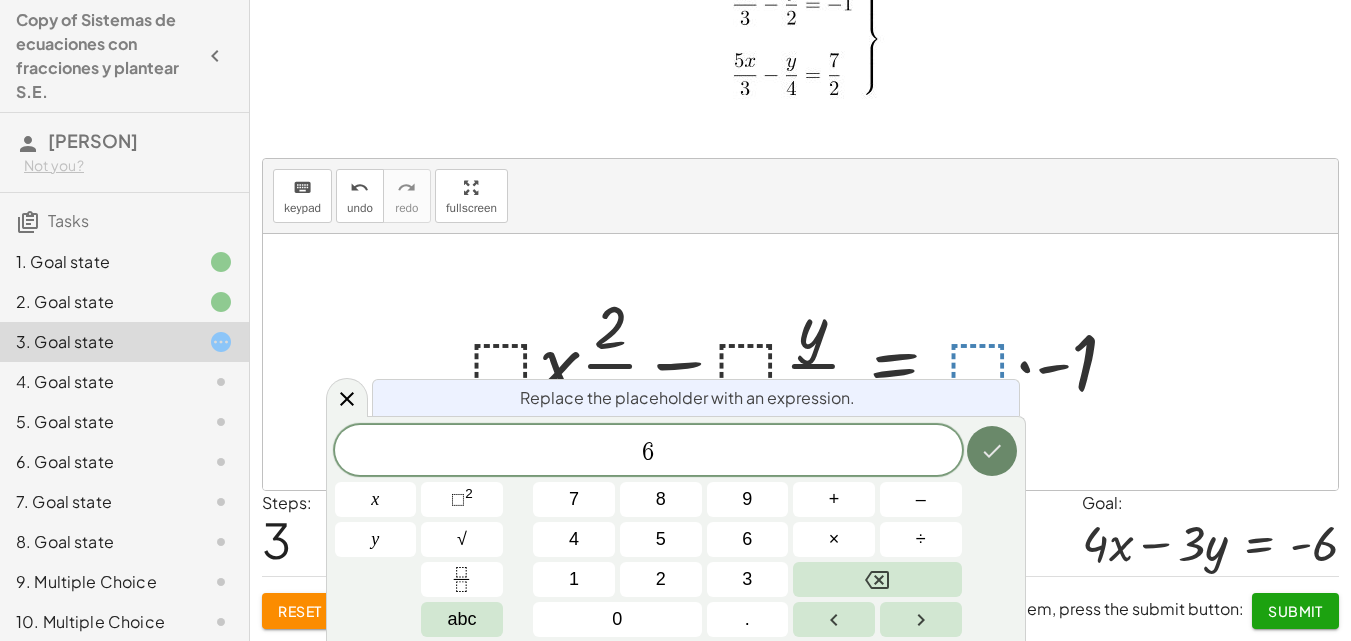 click at bounding box center (992, 451) 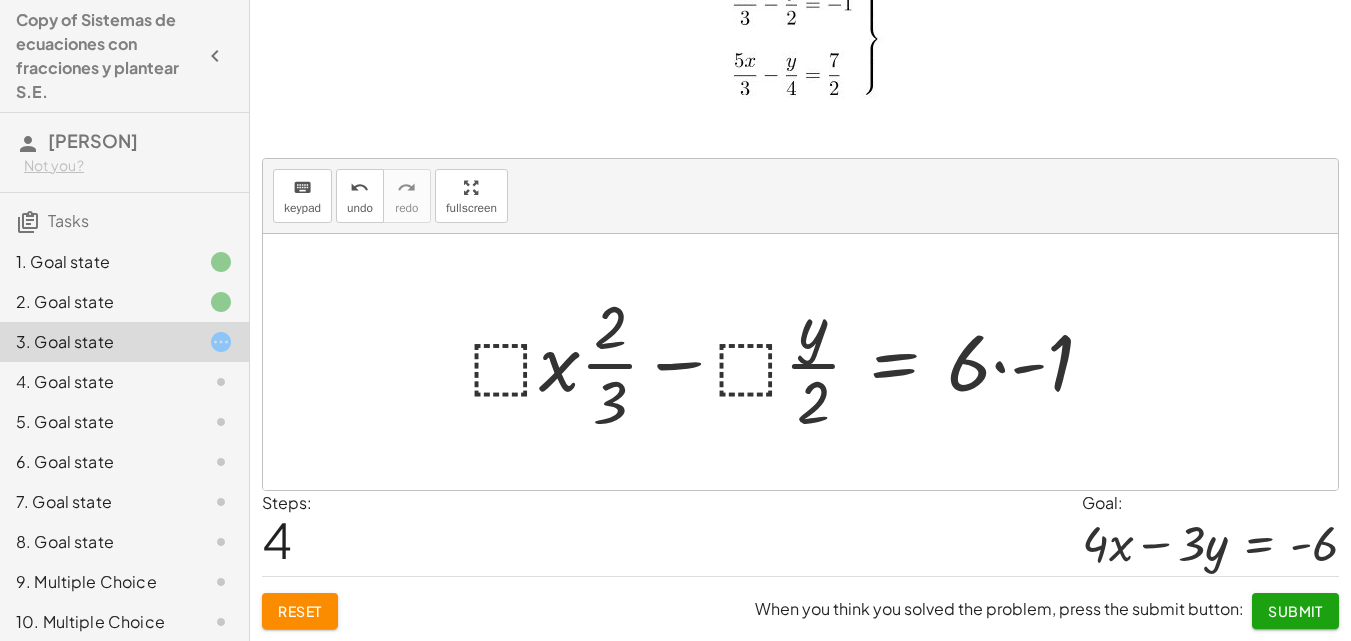 click at bounding box center (790, 362) 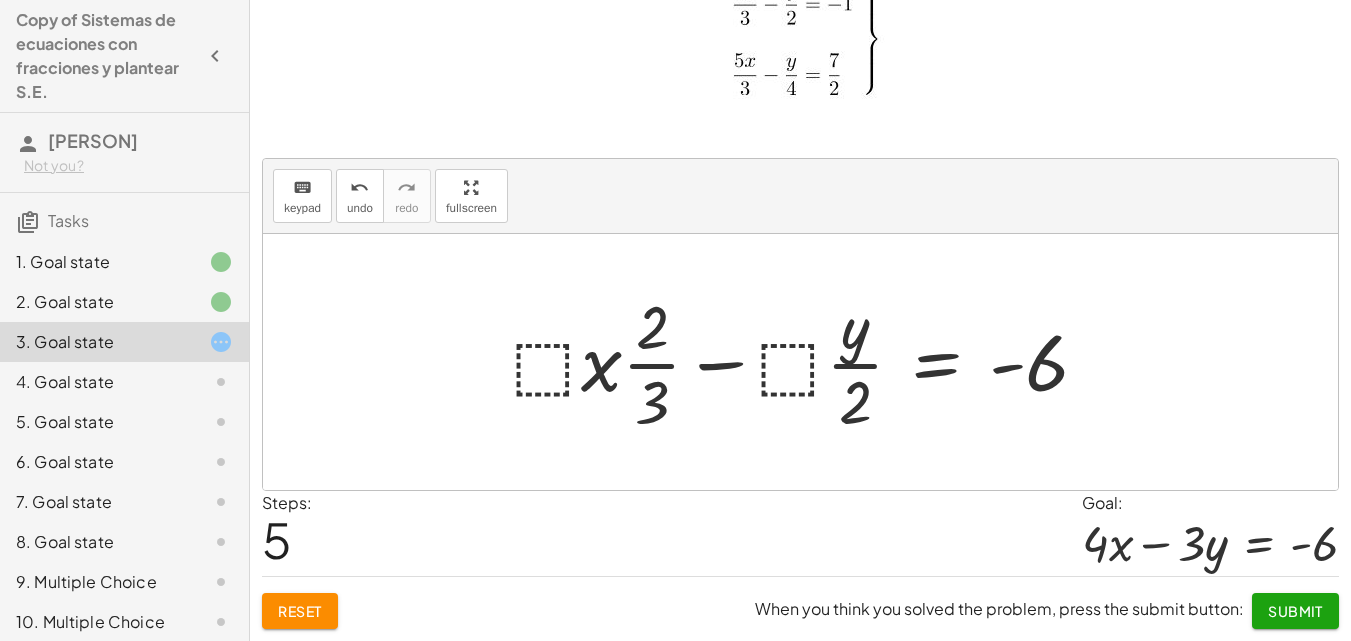 click at bounding box center (808, 362) 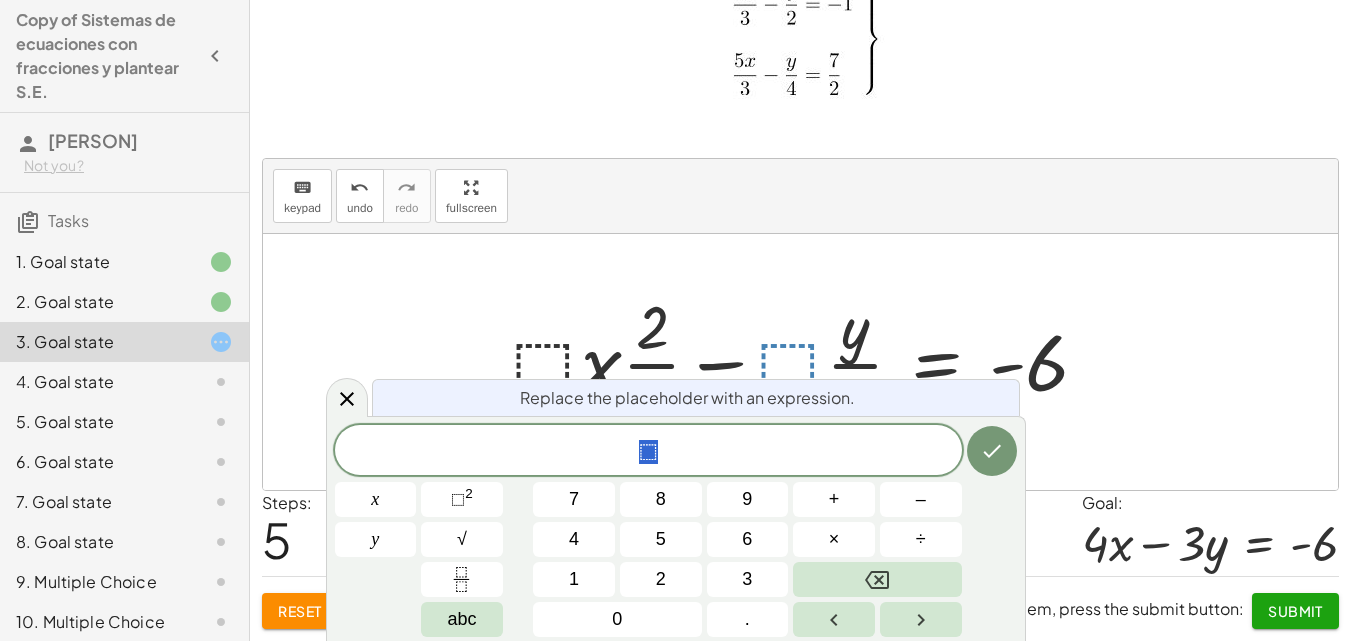 click at bounding box center (800, 362) 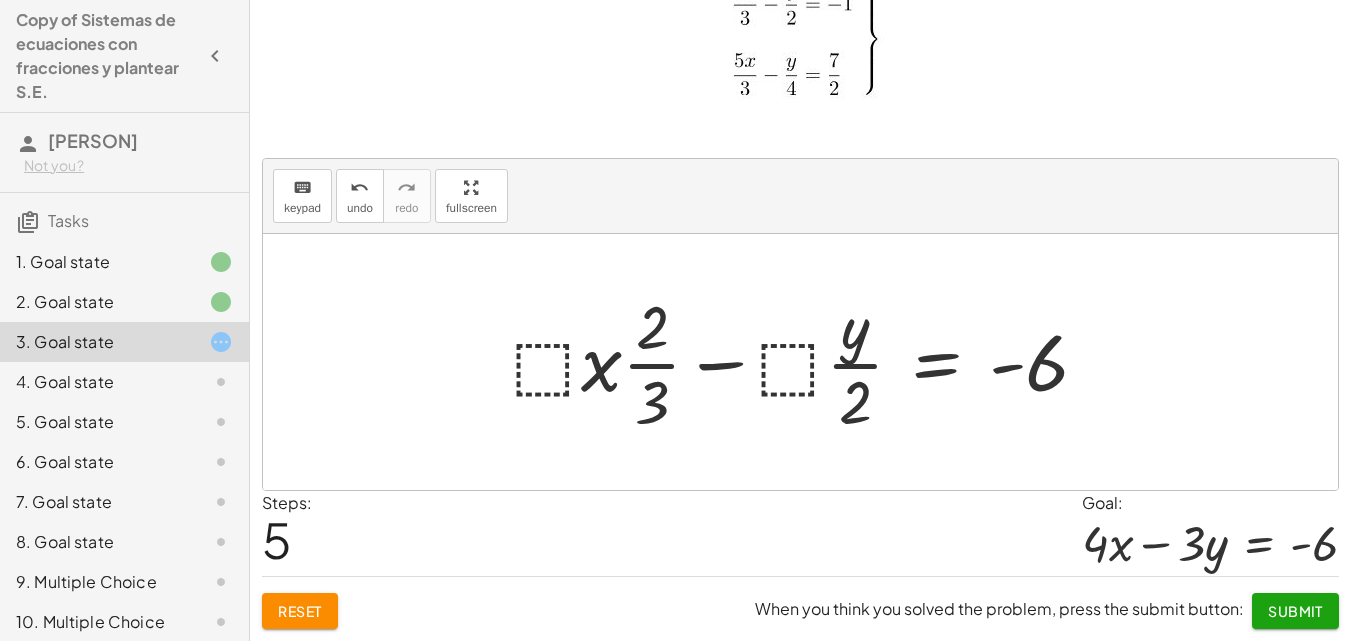 click at bounding box center [808, 362] 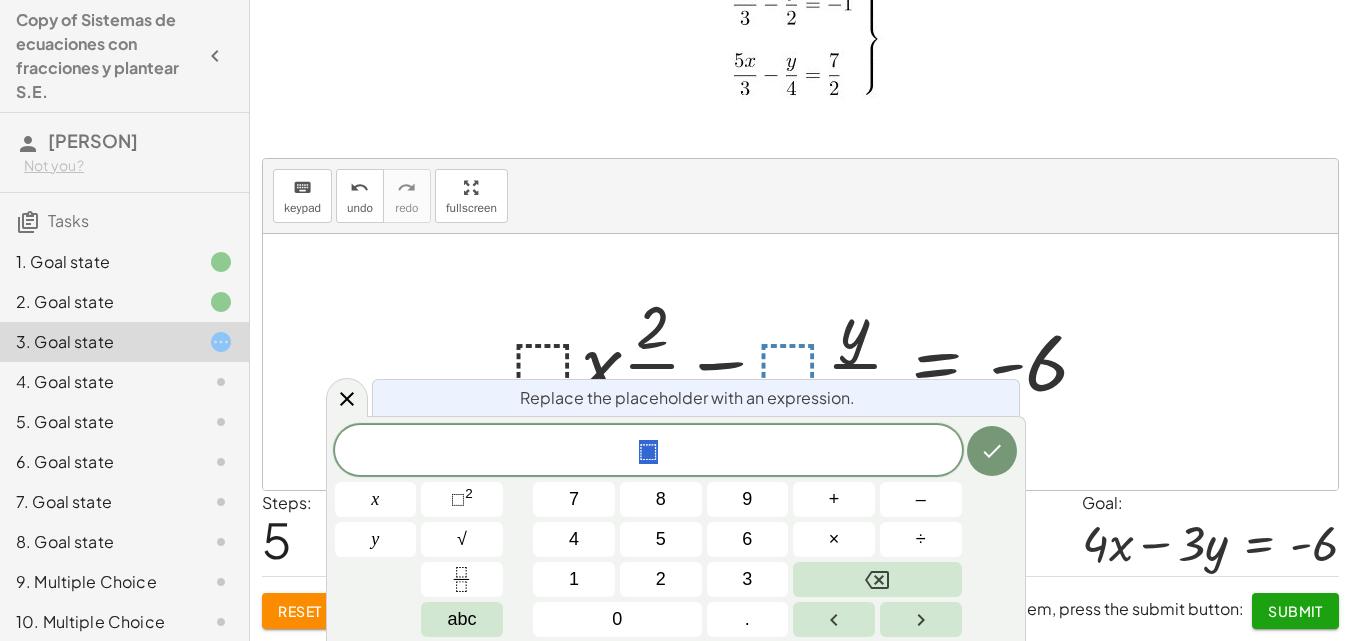 click at bounding box center (808, 362) 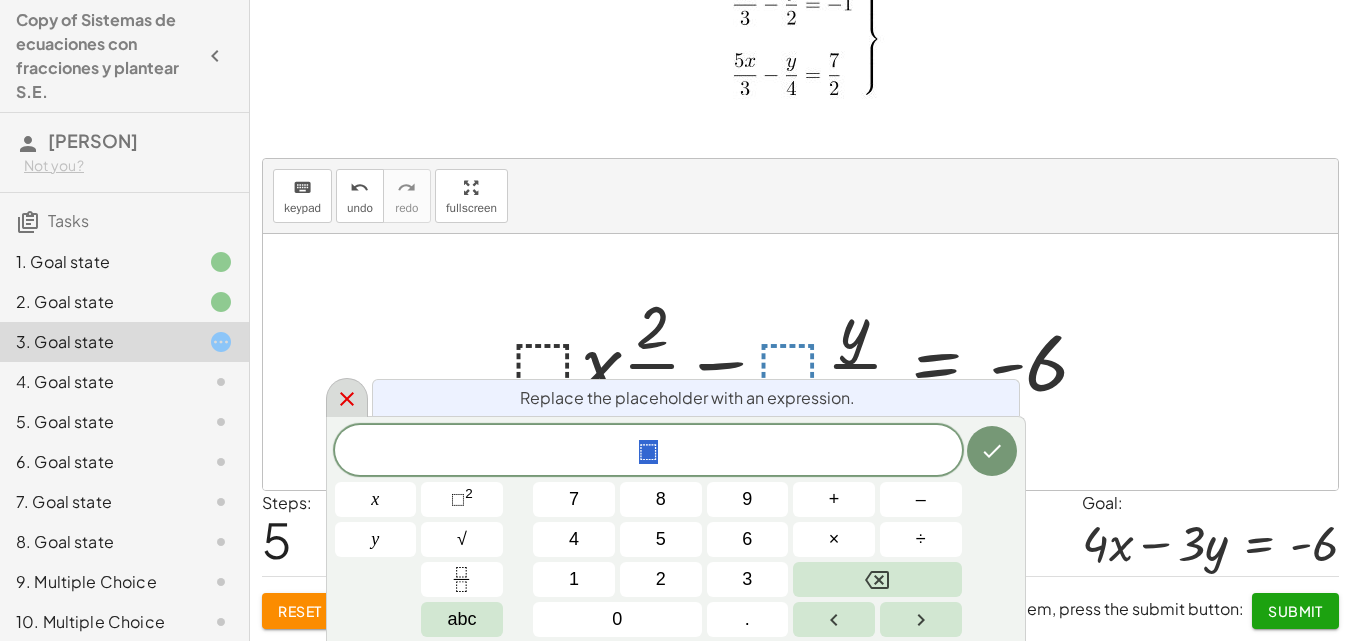 click 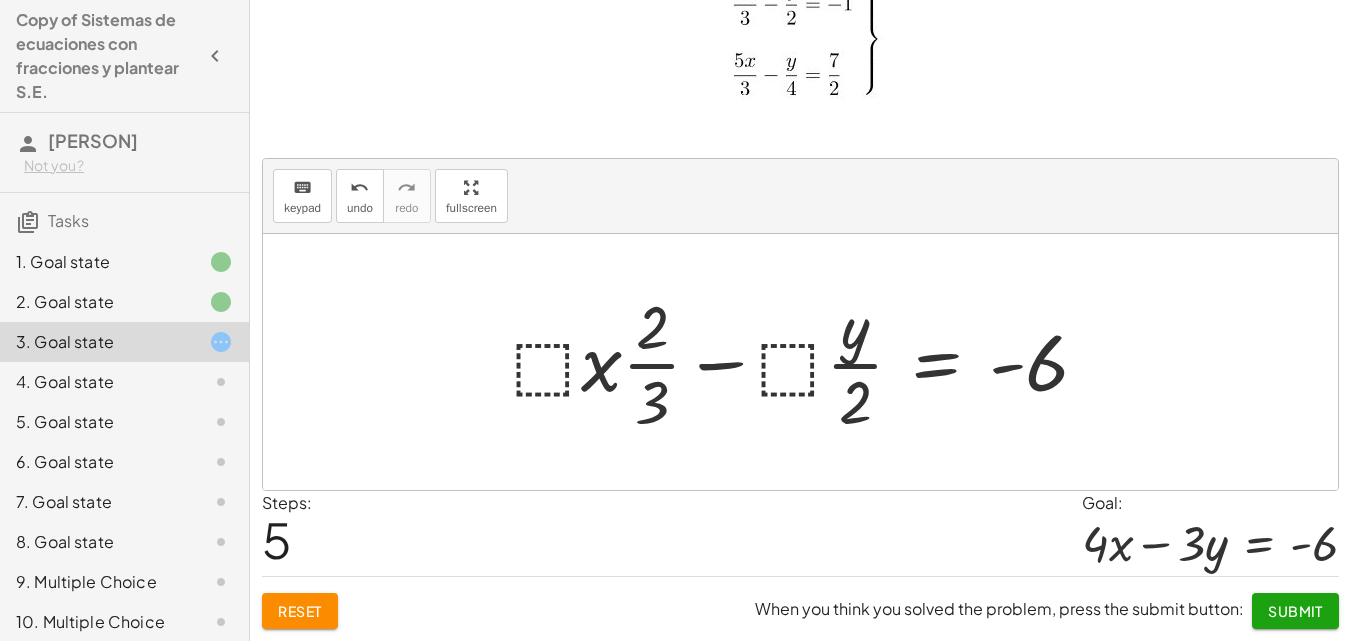 drag, startPoint x: 846, startPoint y: 337, endPoint x: 758, endPoint y: 391, distance: 103.24728 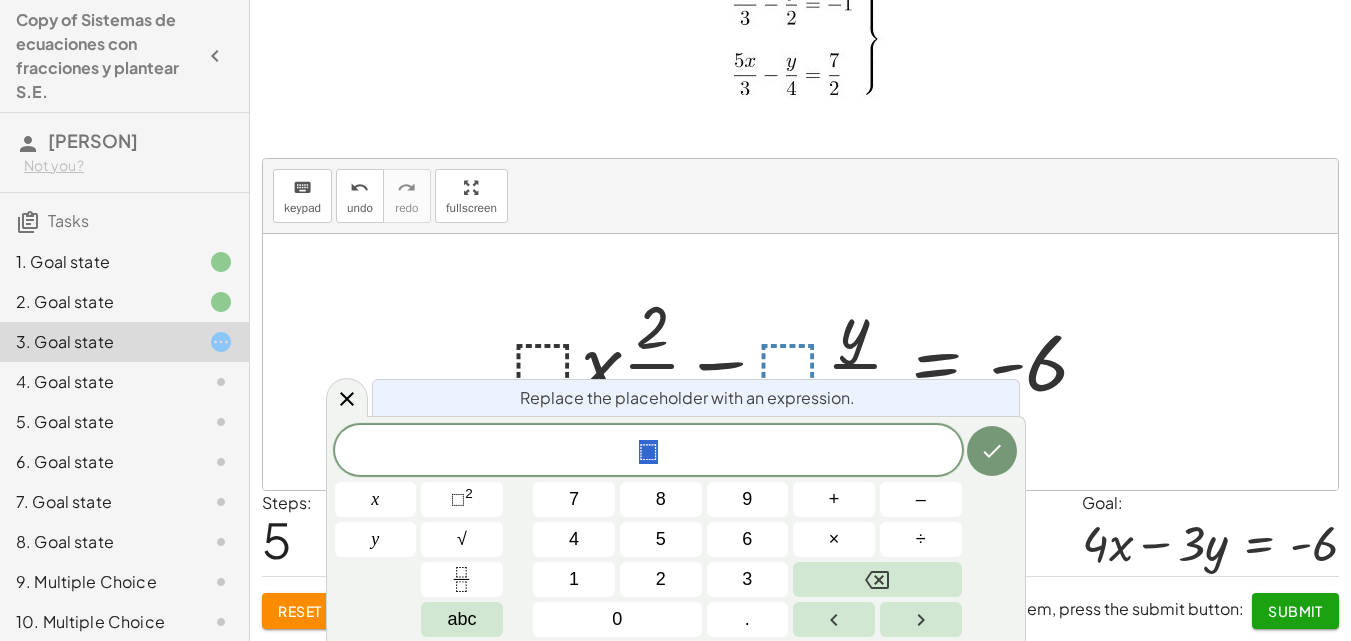 click at bounding box center [808, 362] 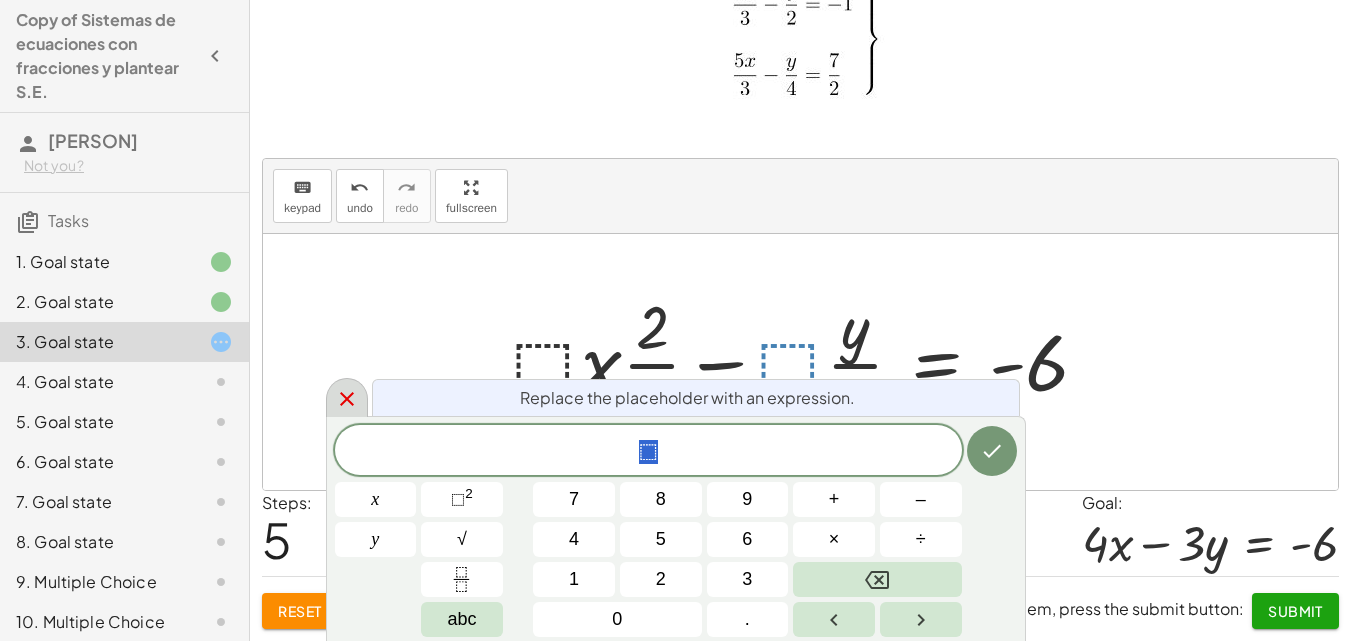 click 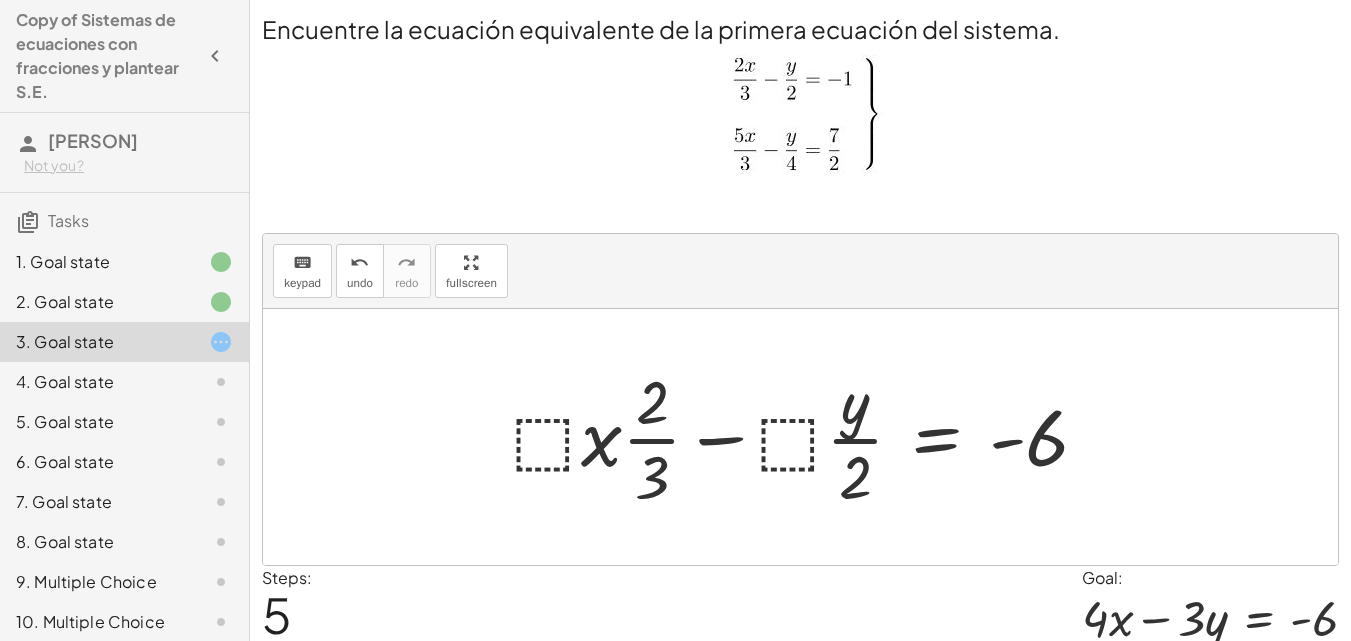 scroll, scrollTop: 75, scrollLeft: 0, axis: vertical 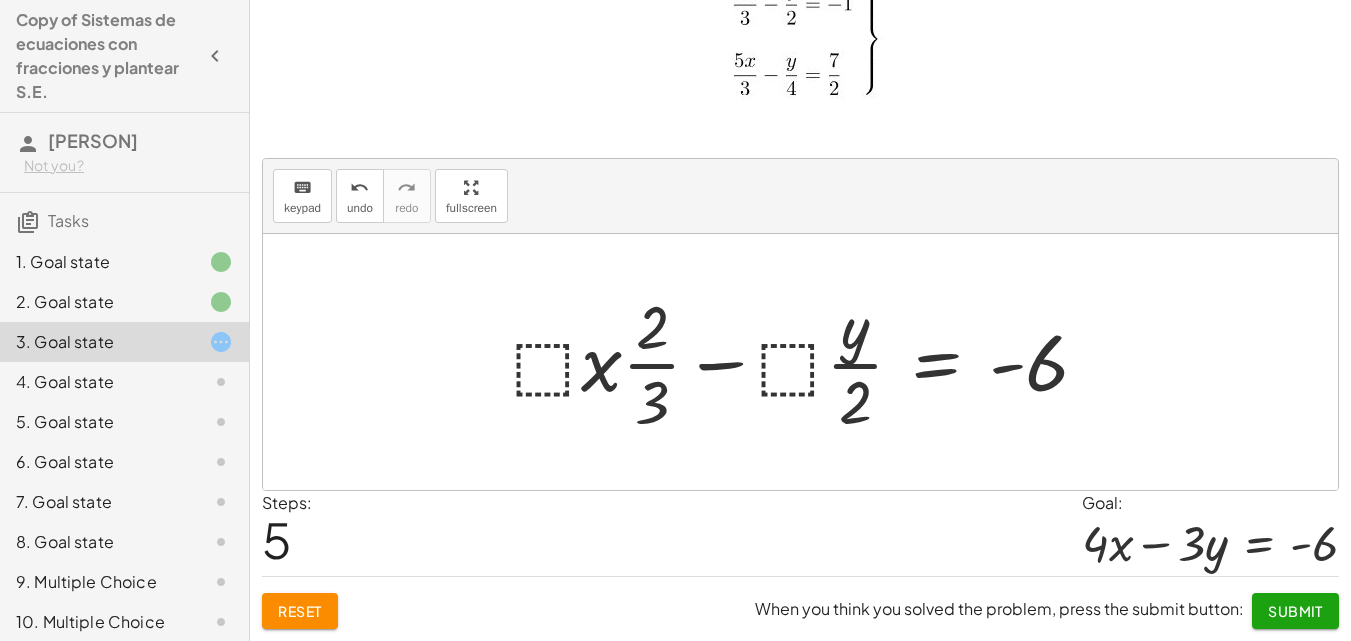 click at bounding box center [808, 362] 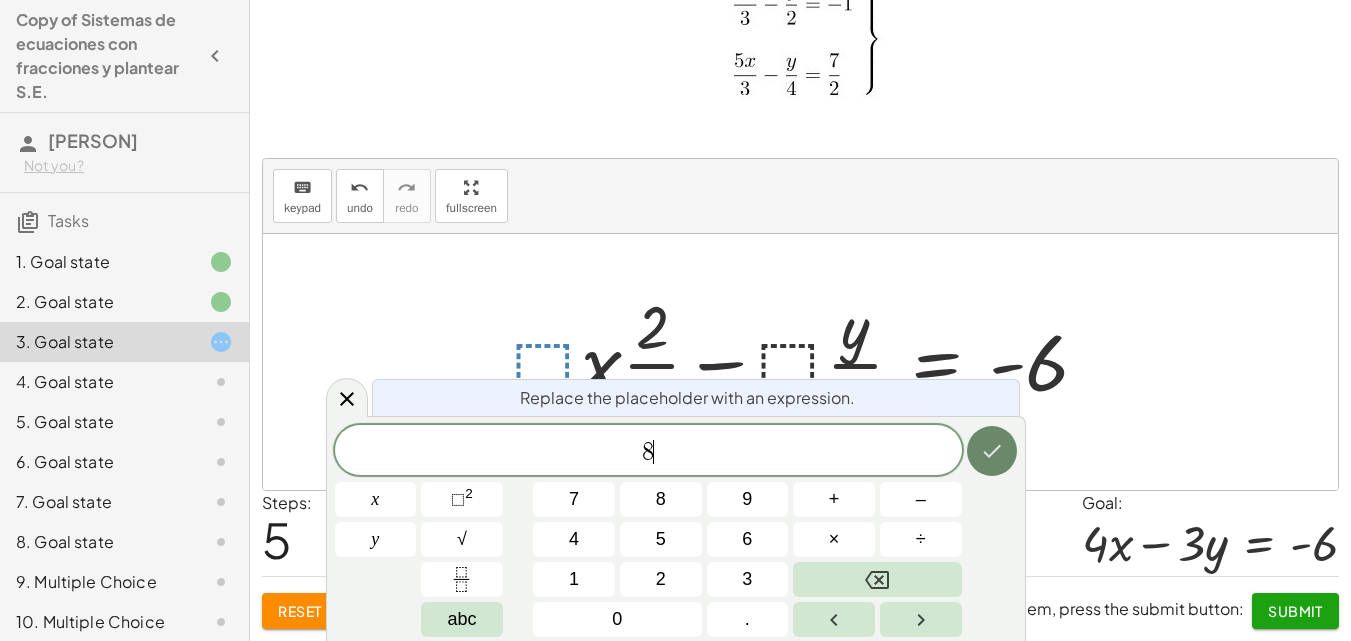 click at bounding box center [992, 451] 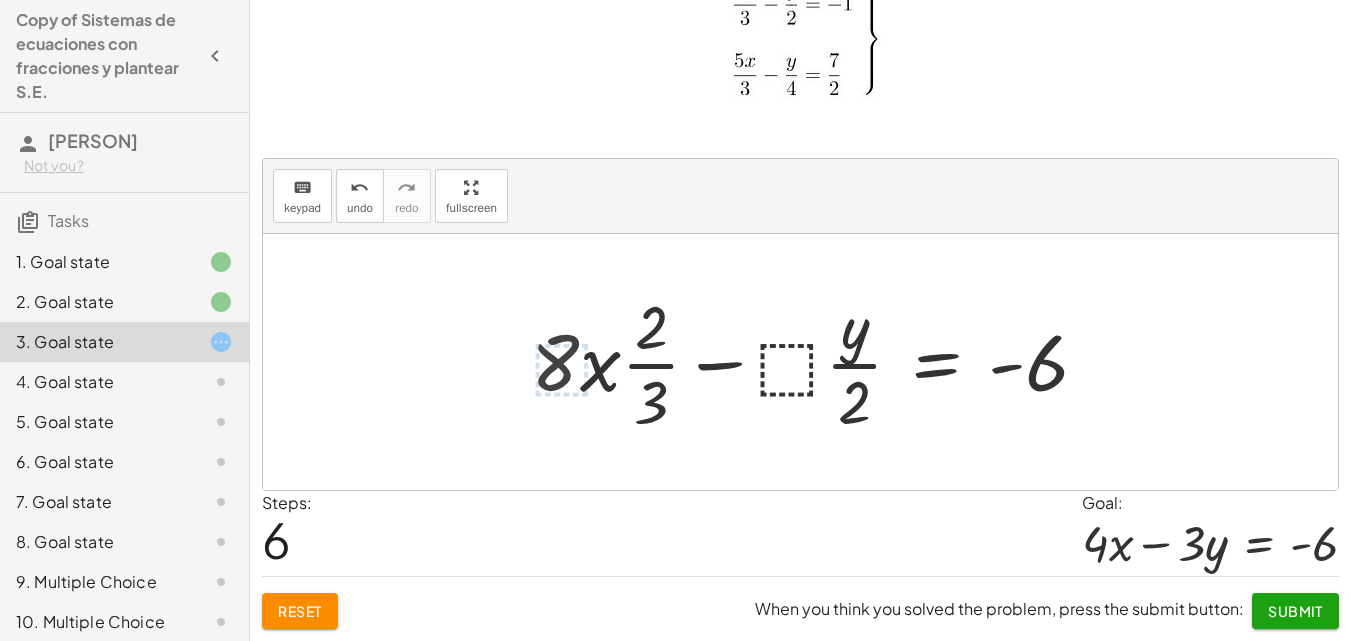 click at bounding box center [818, 362] 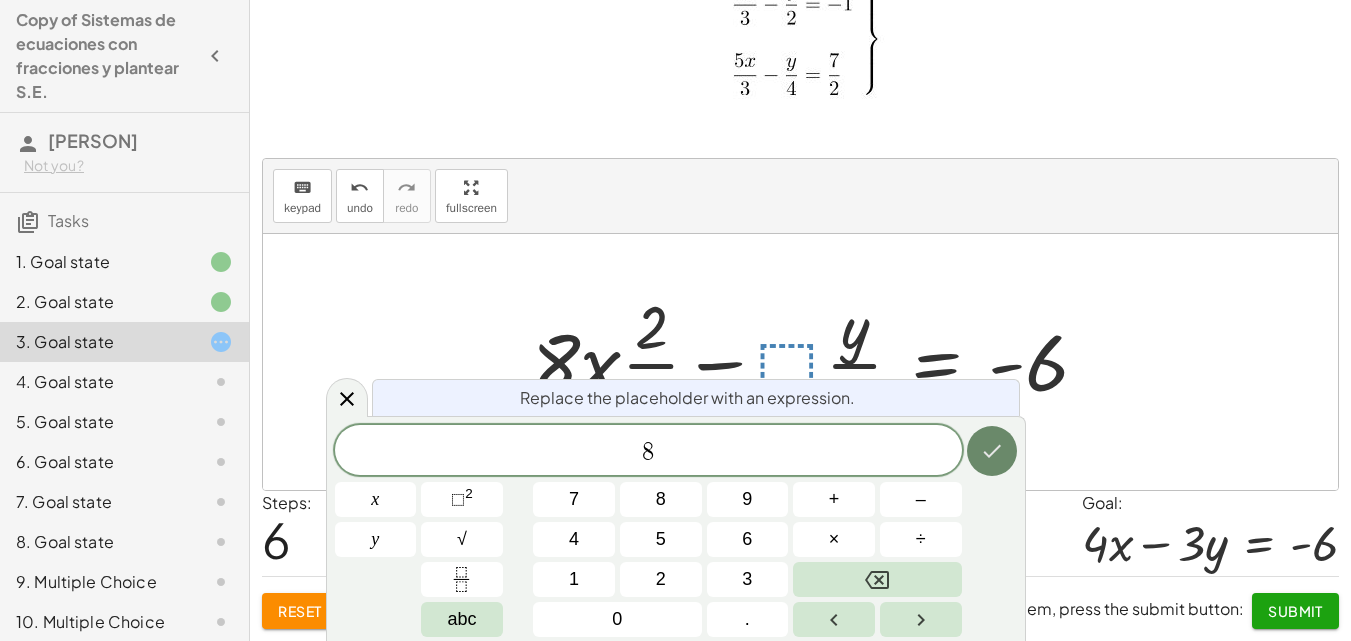 click 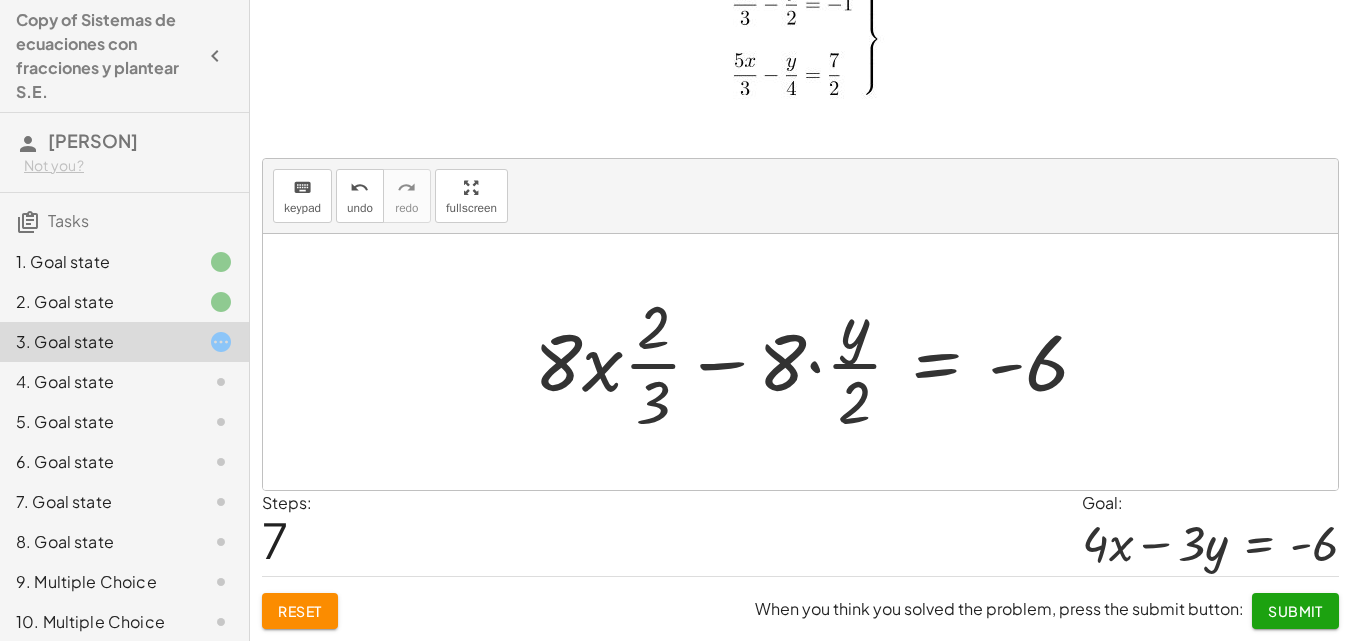 click at bounding box center [819, 362] 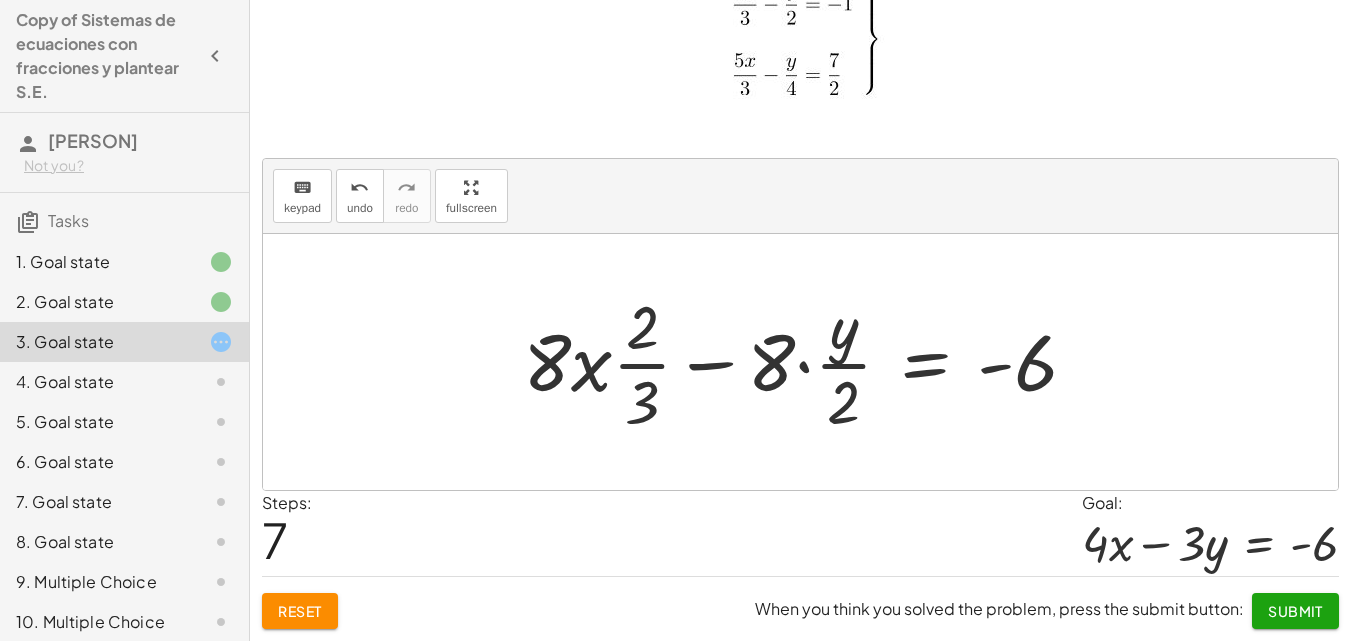 click at bounding box center [808, 362] 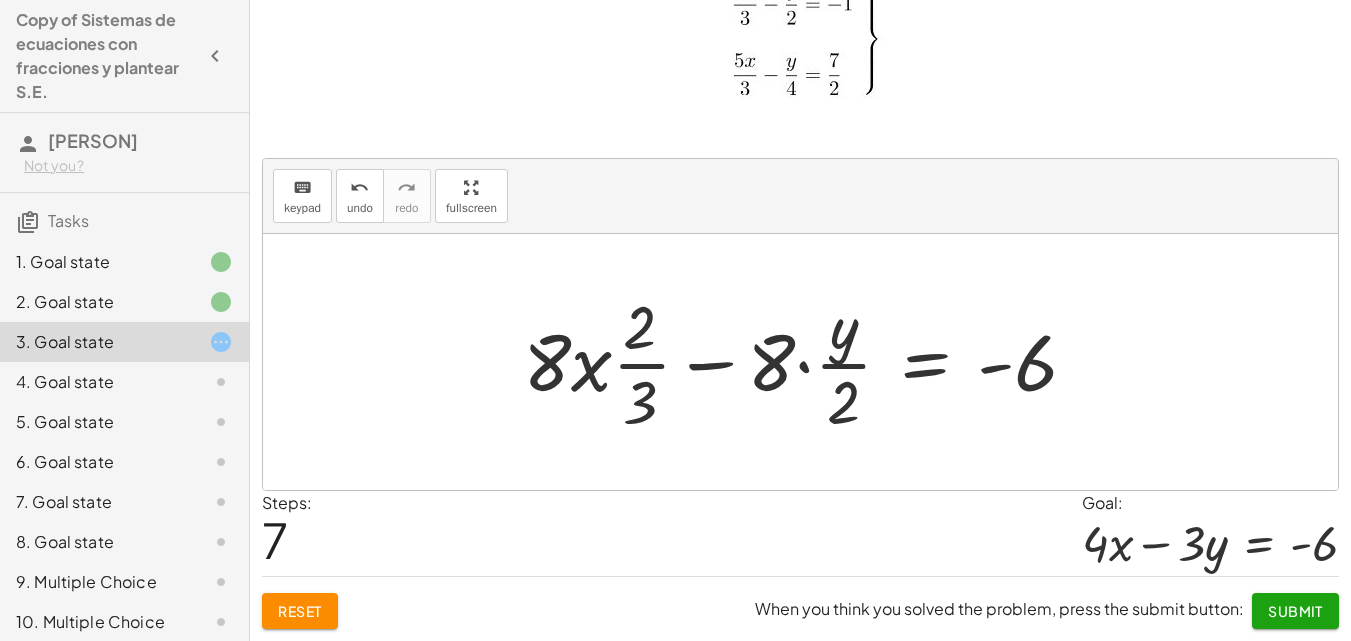 click at bounding box center (808, 362) 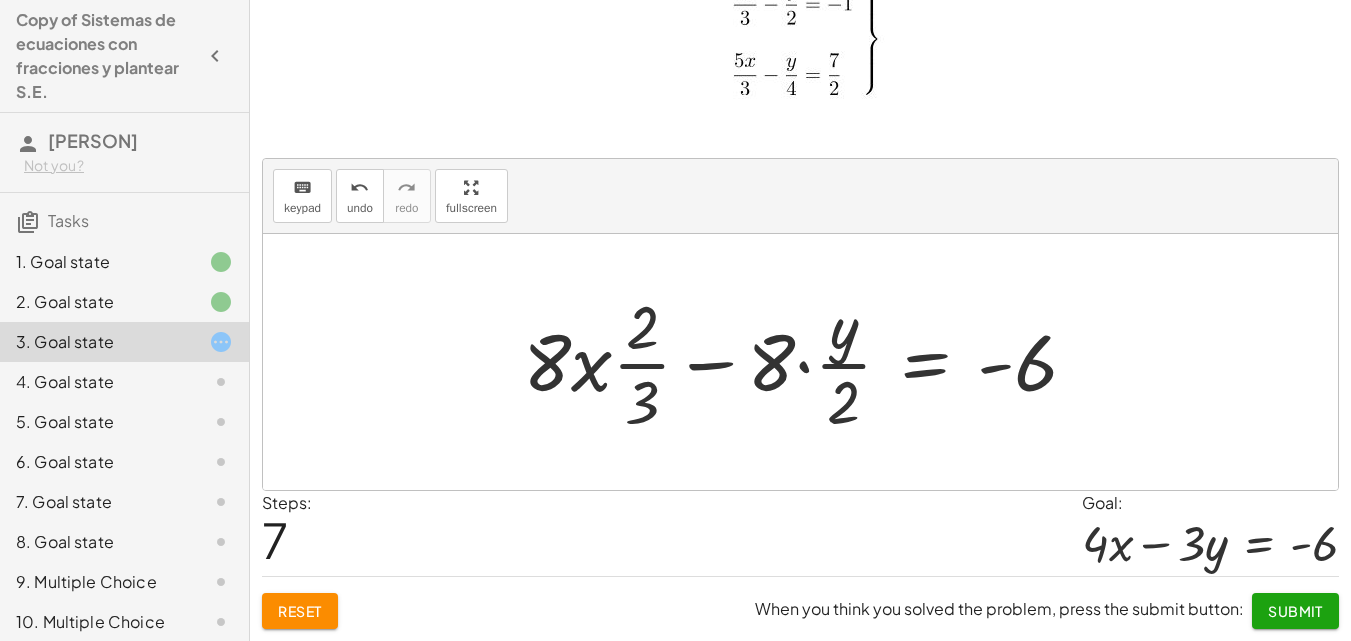 click at bounding box center [808, 362] 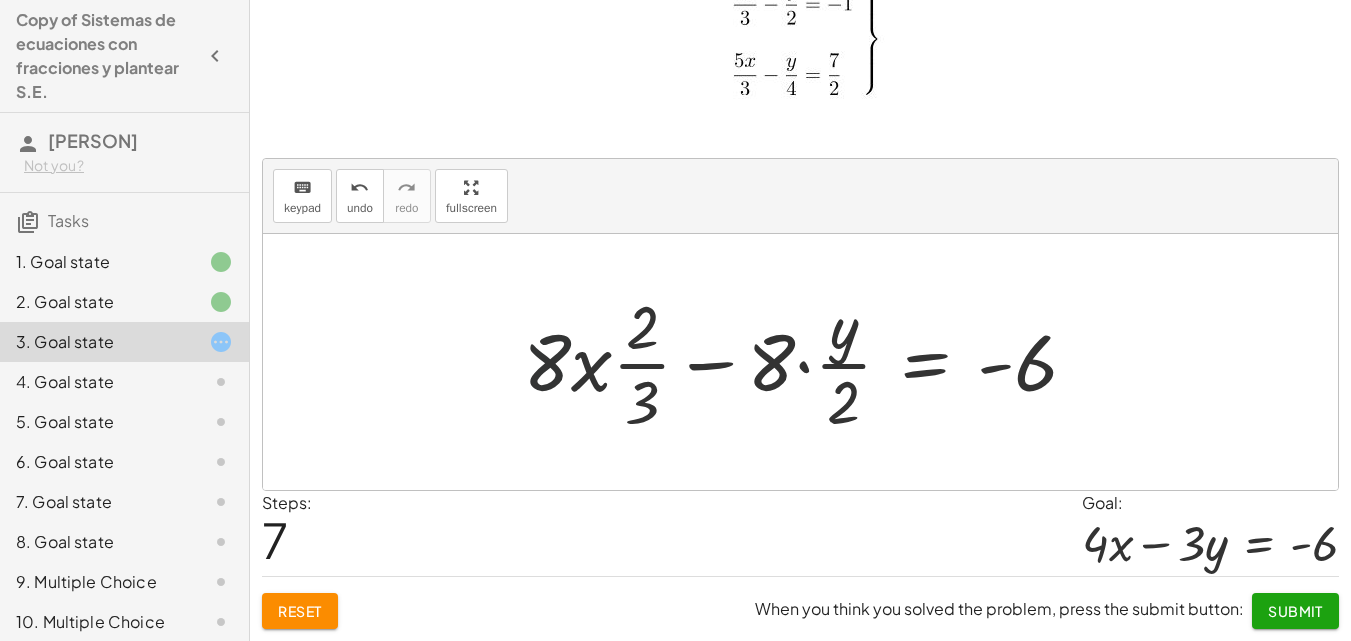 click at bounding box center (808, 362) 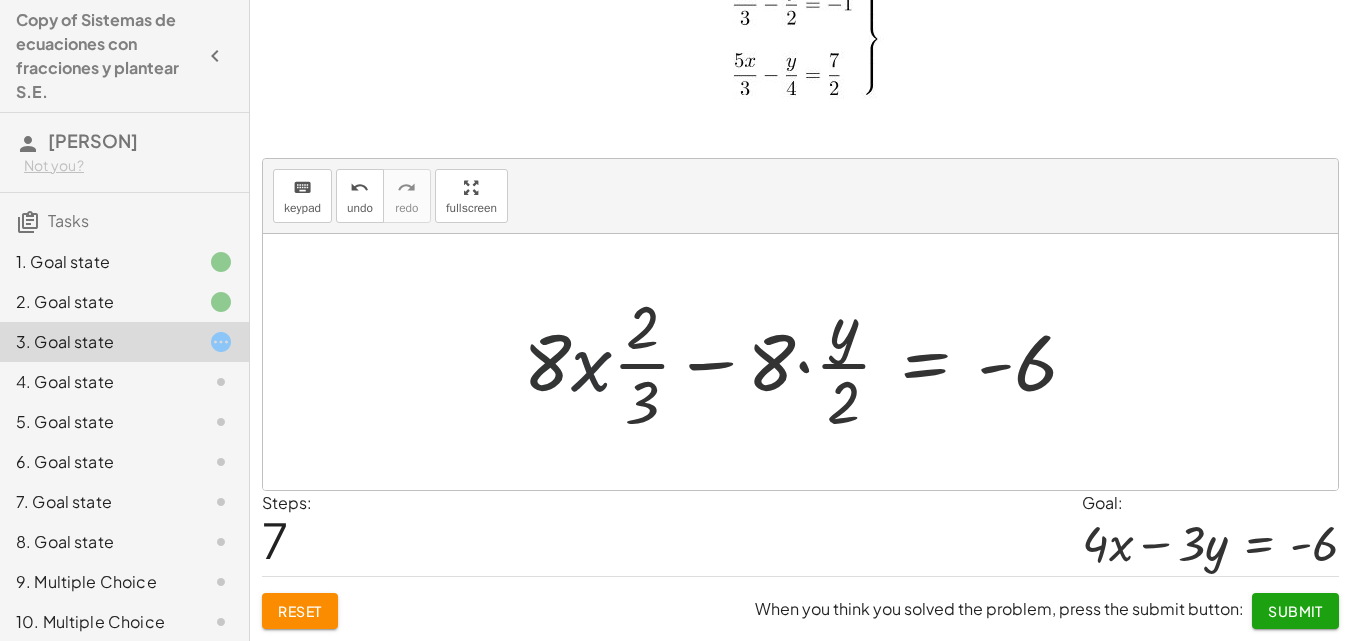 click at bounding box center [808, 362] 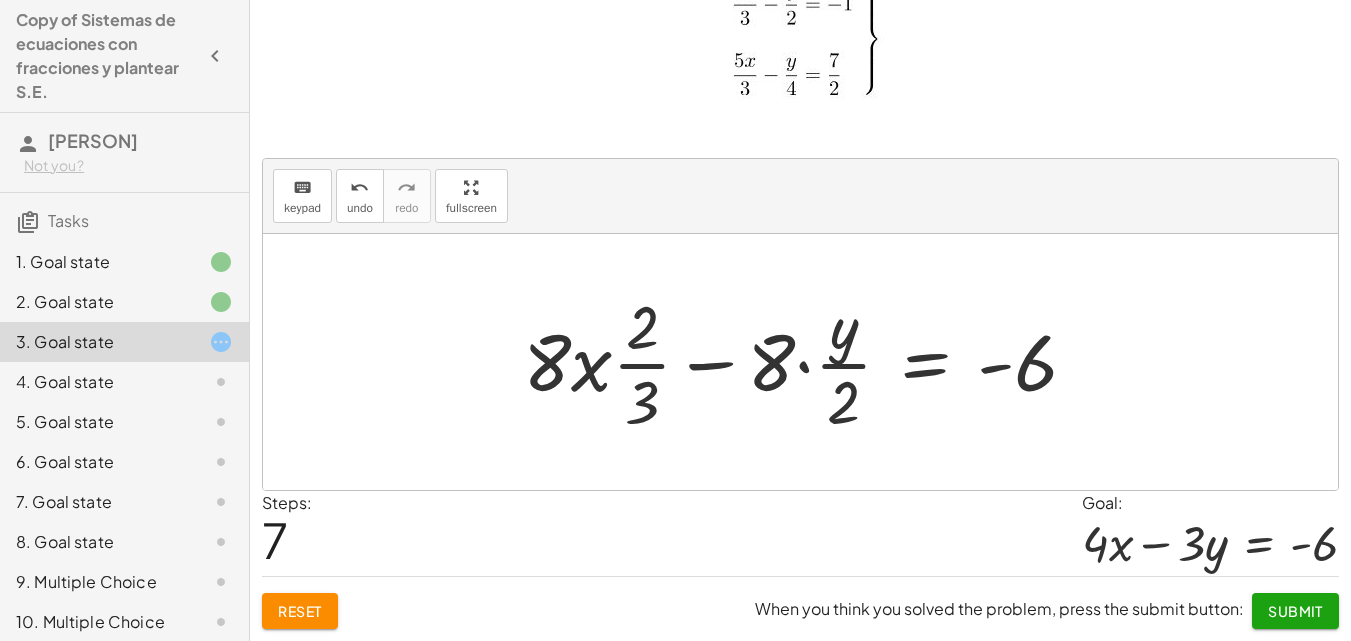 click at bounding box center (808, 362) 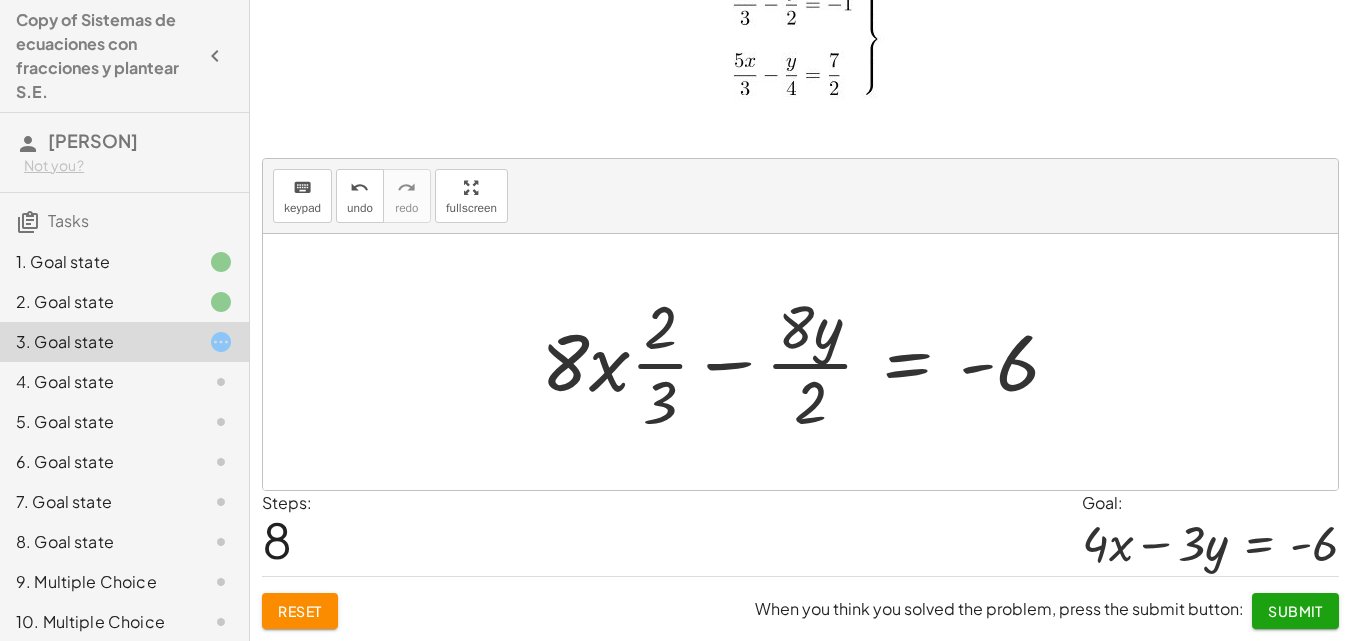 click at bounding box center [808, 362] 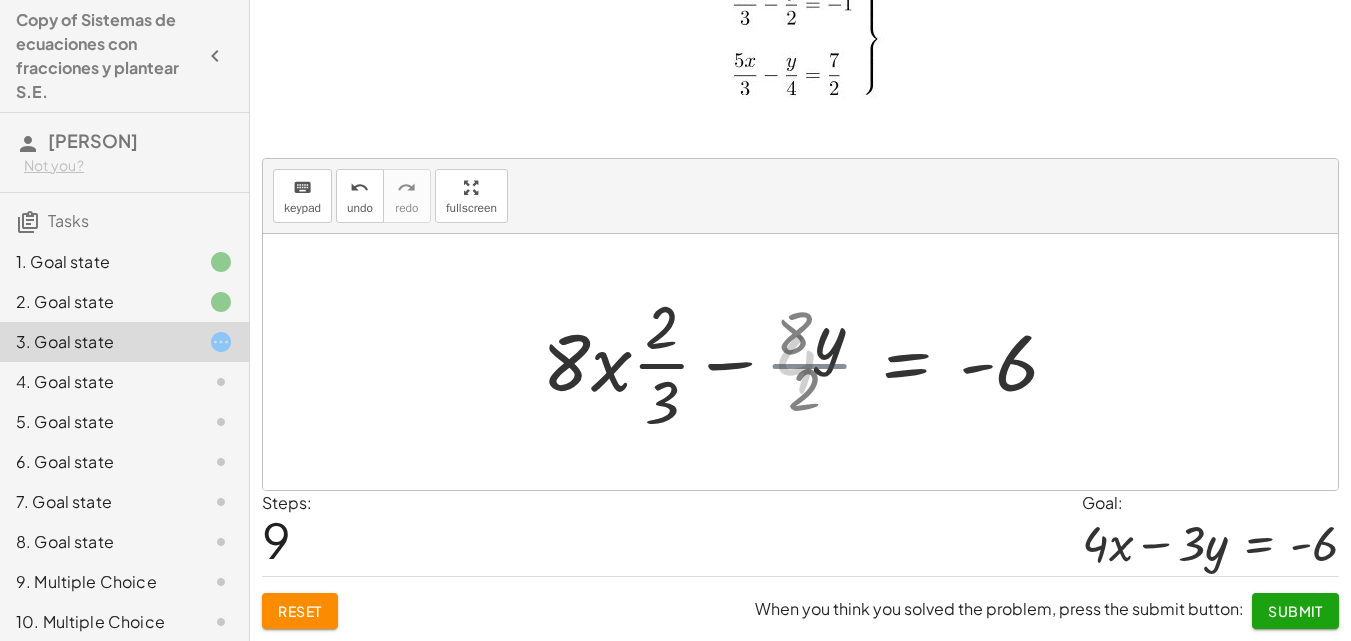 click at bounding box center (812, 362) 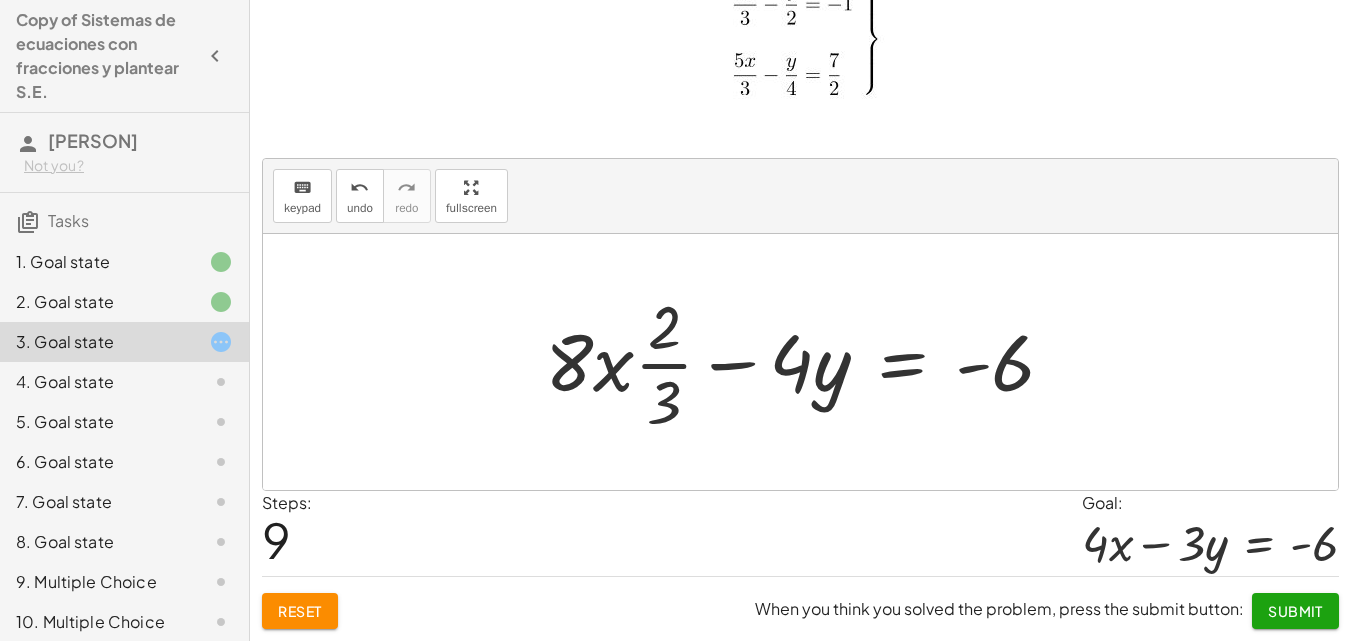 click on "Reset" 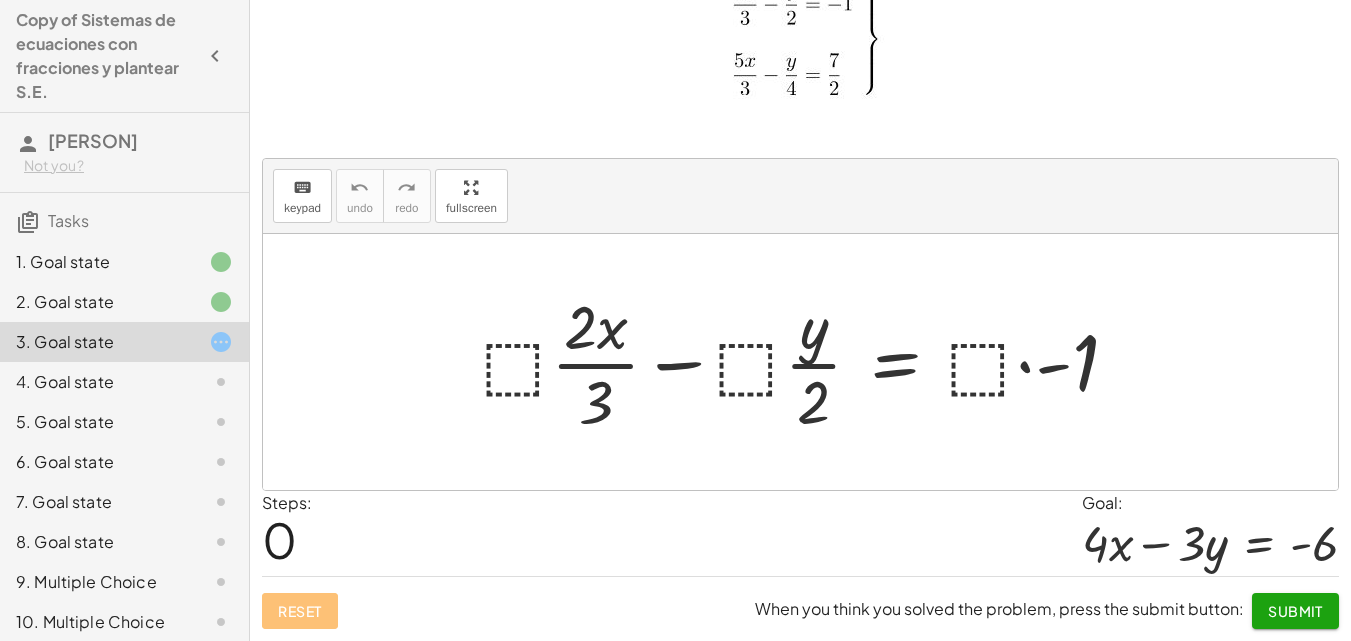 click at bounding box center [808, 362] 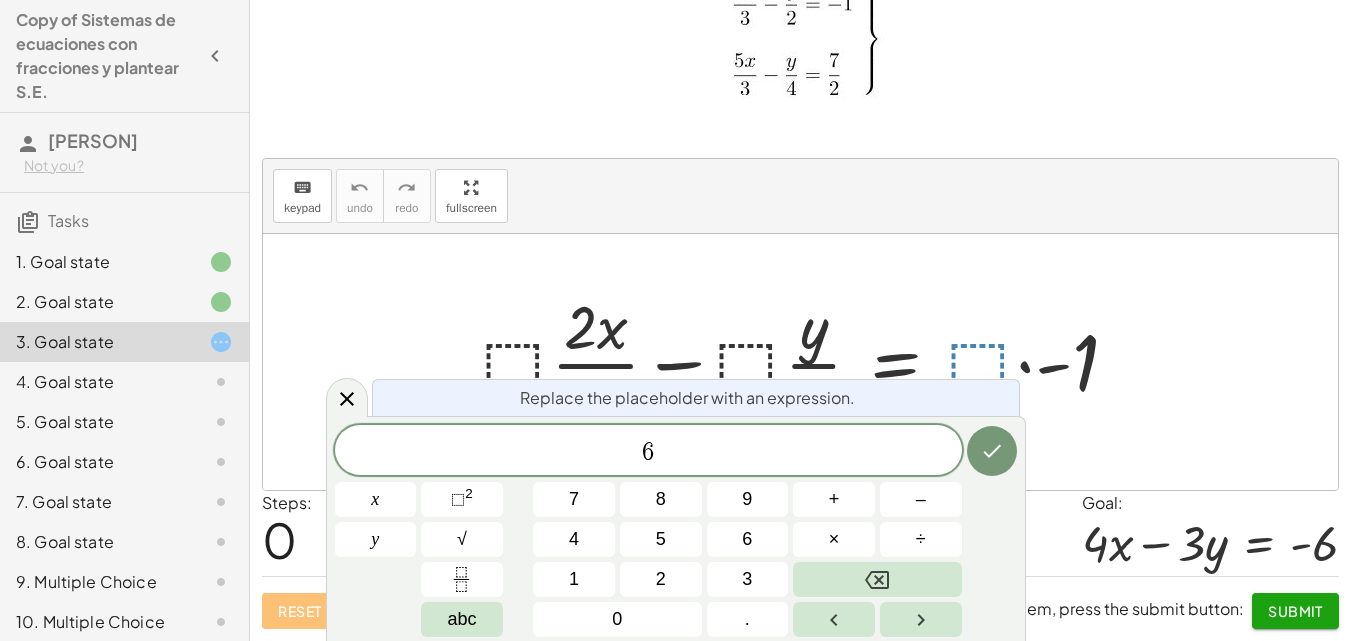 click at bounding box center [808, 362] 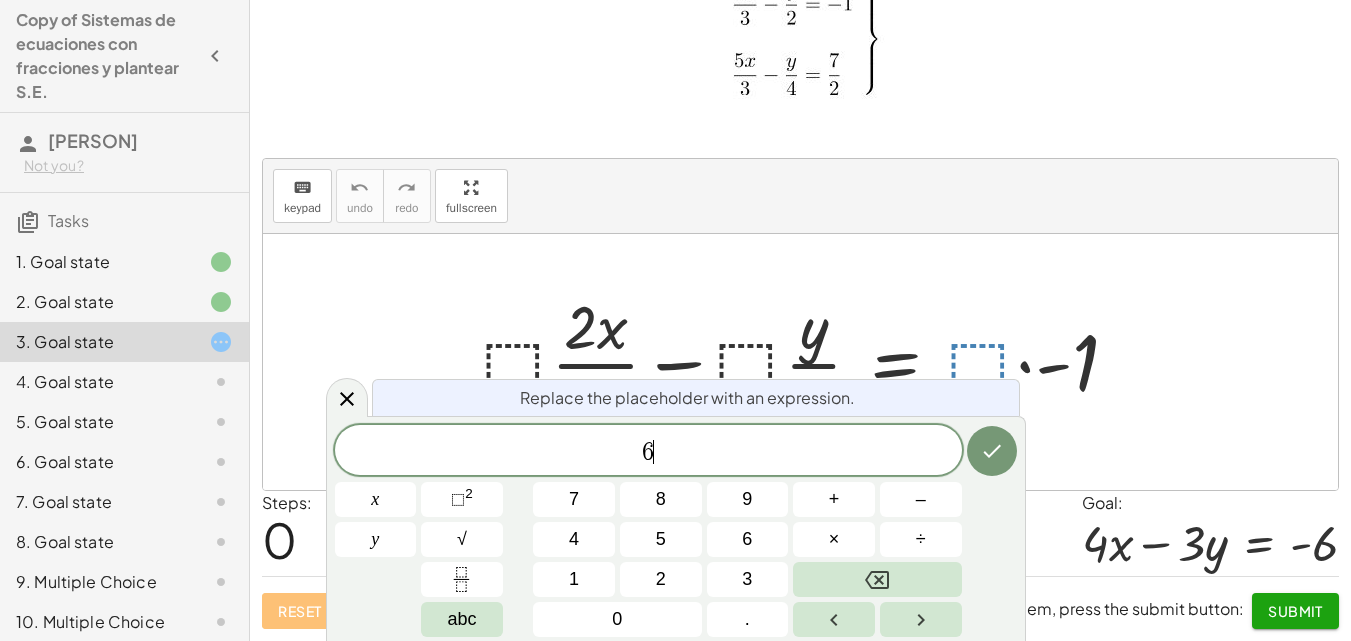 click at bounding box center [808, 362] 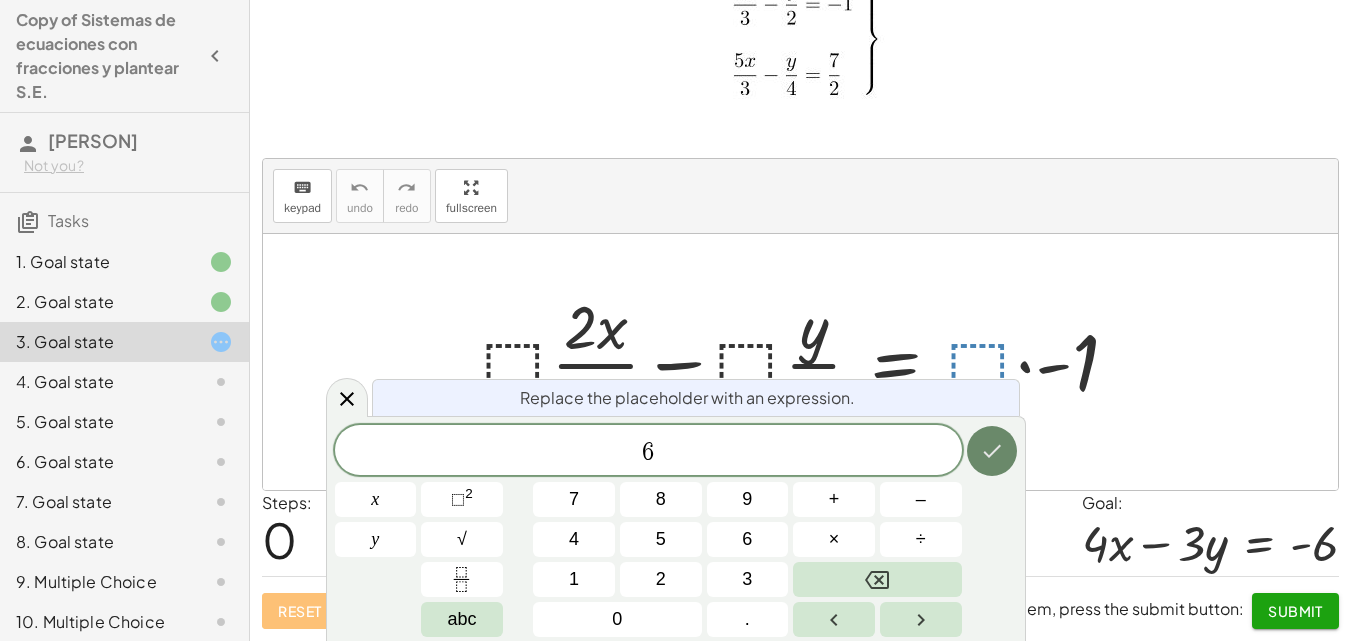 click 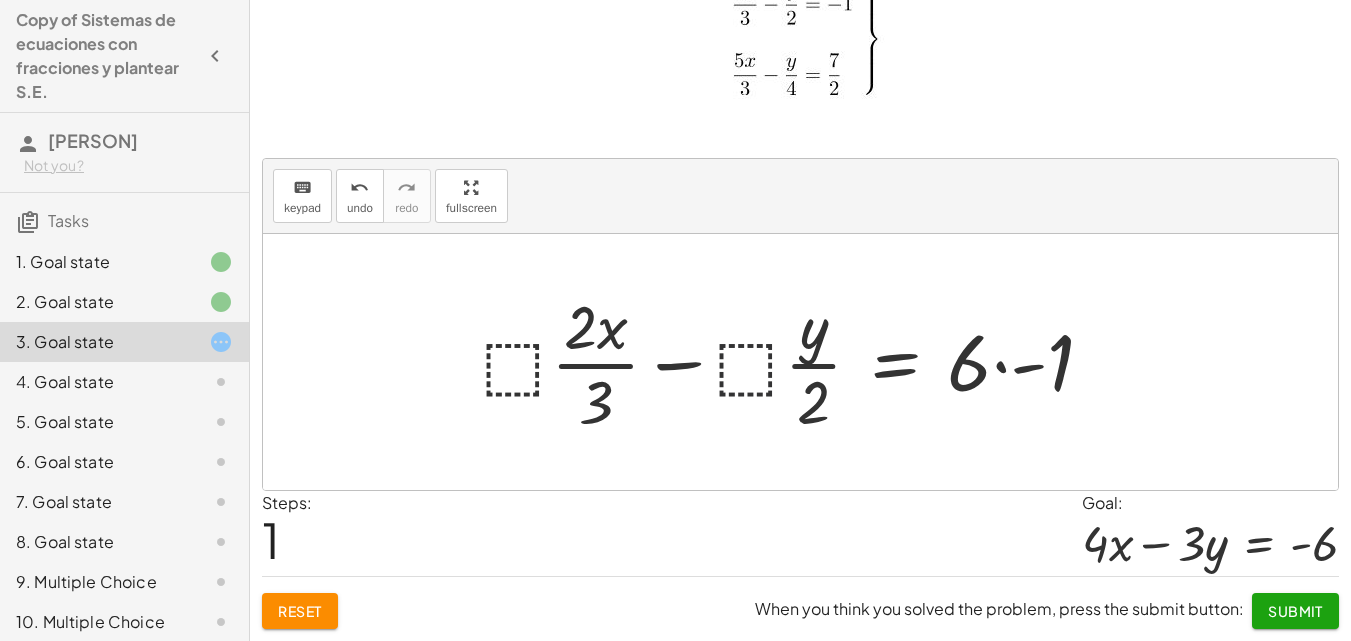 click at bounding box center [796, 362] 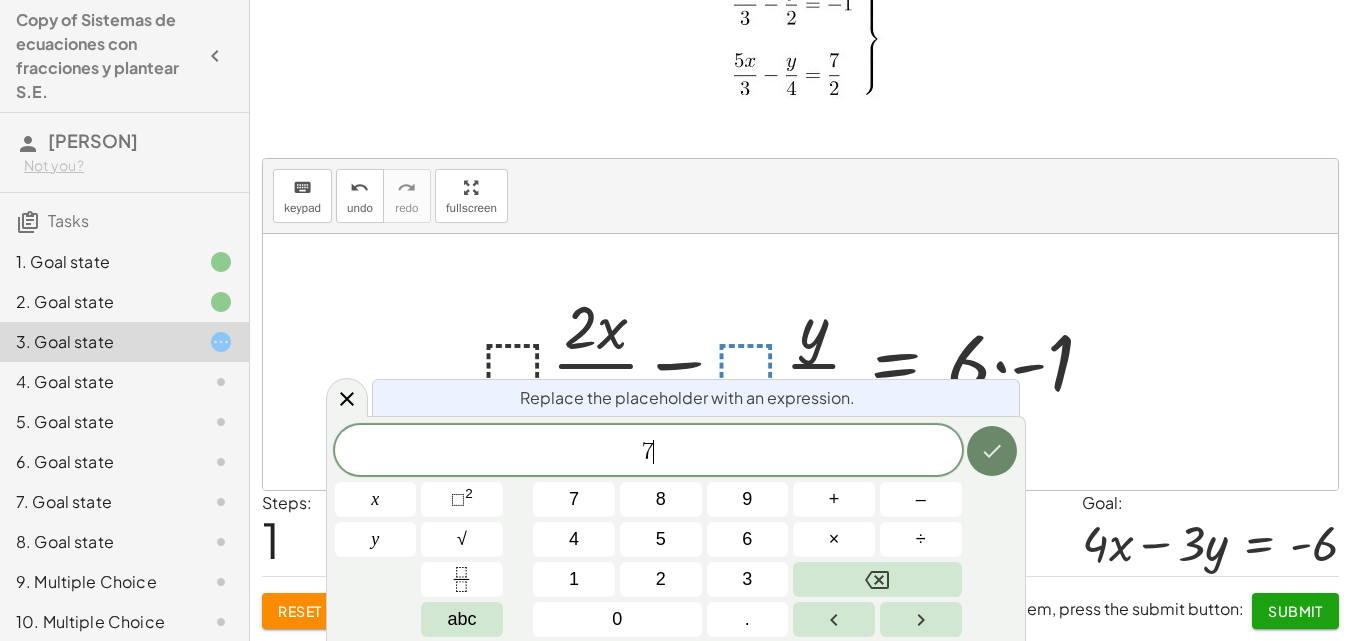 click 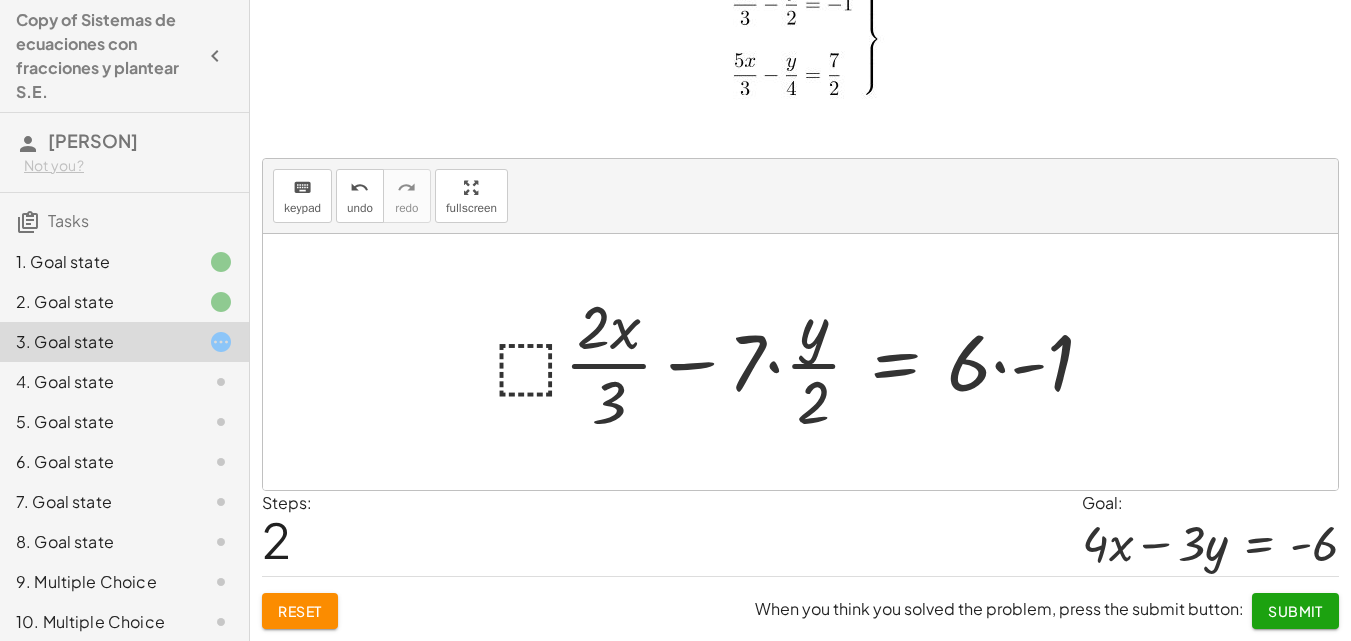 click at bounding box center [802, 362] 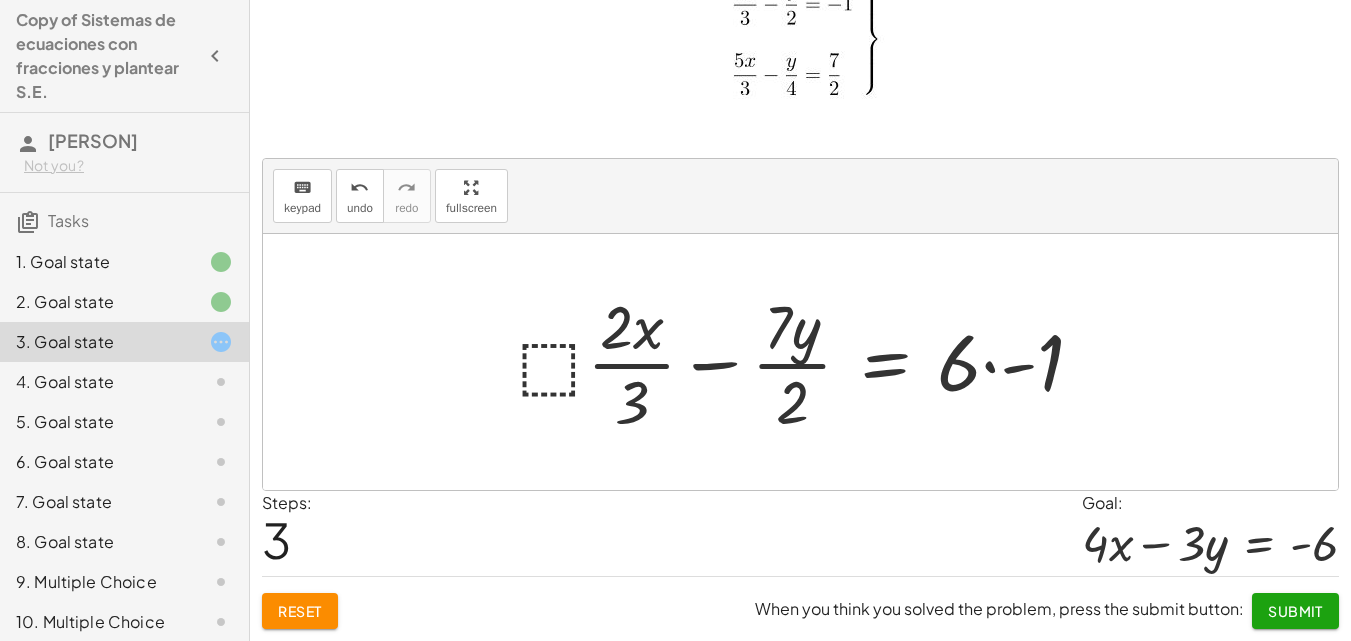 click at bounding box center [809, 362] 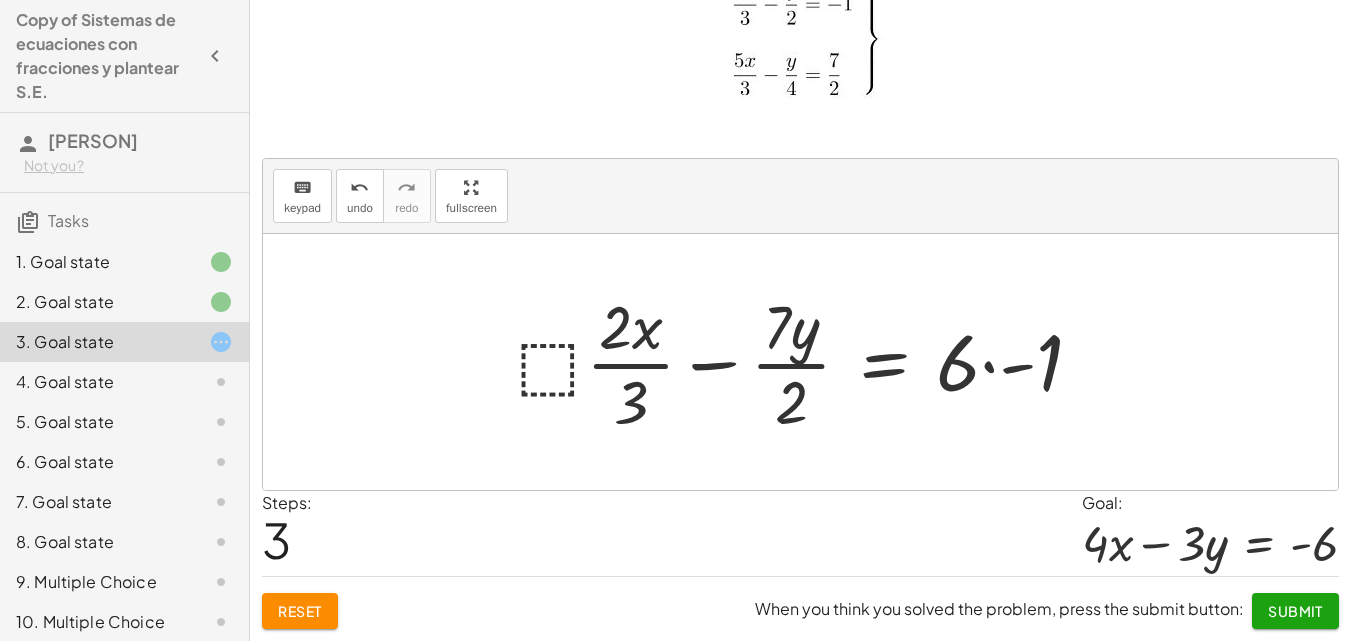 click at bounding box center [808, 362] 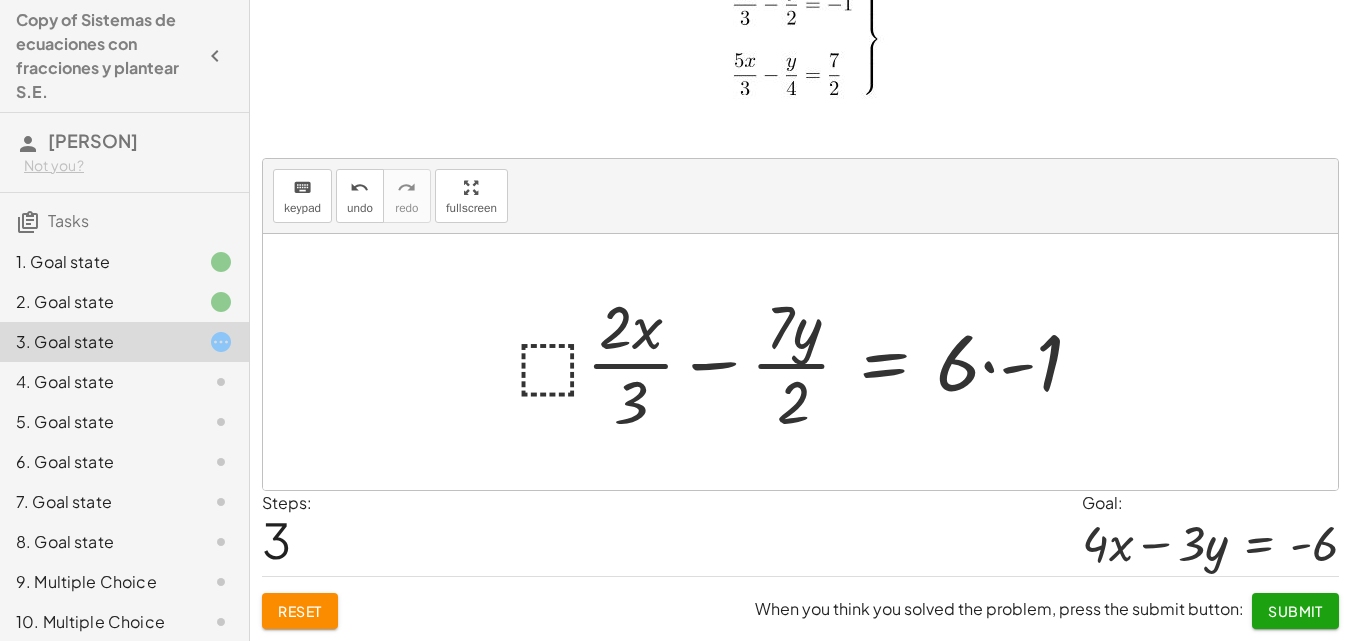 click at bounding box center (808, 362) 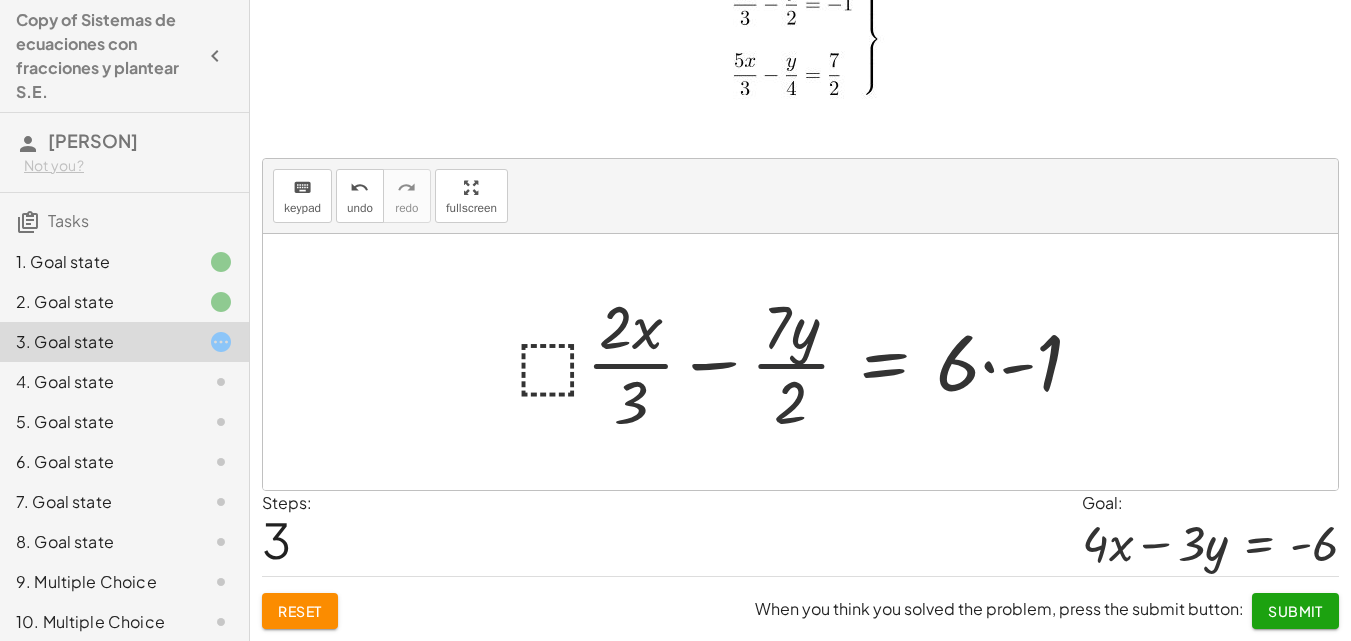 click at bounding box center [808, 362] 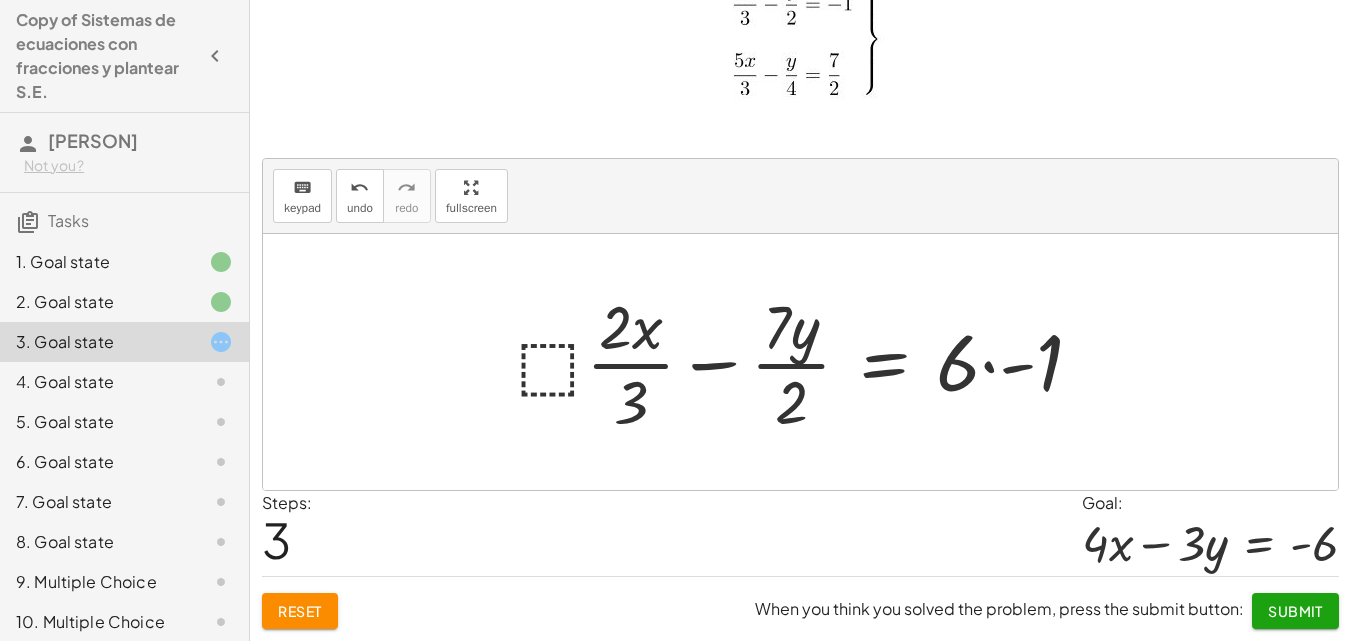 click at bounding box center (808, 362) 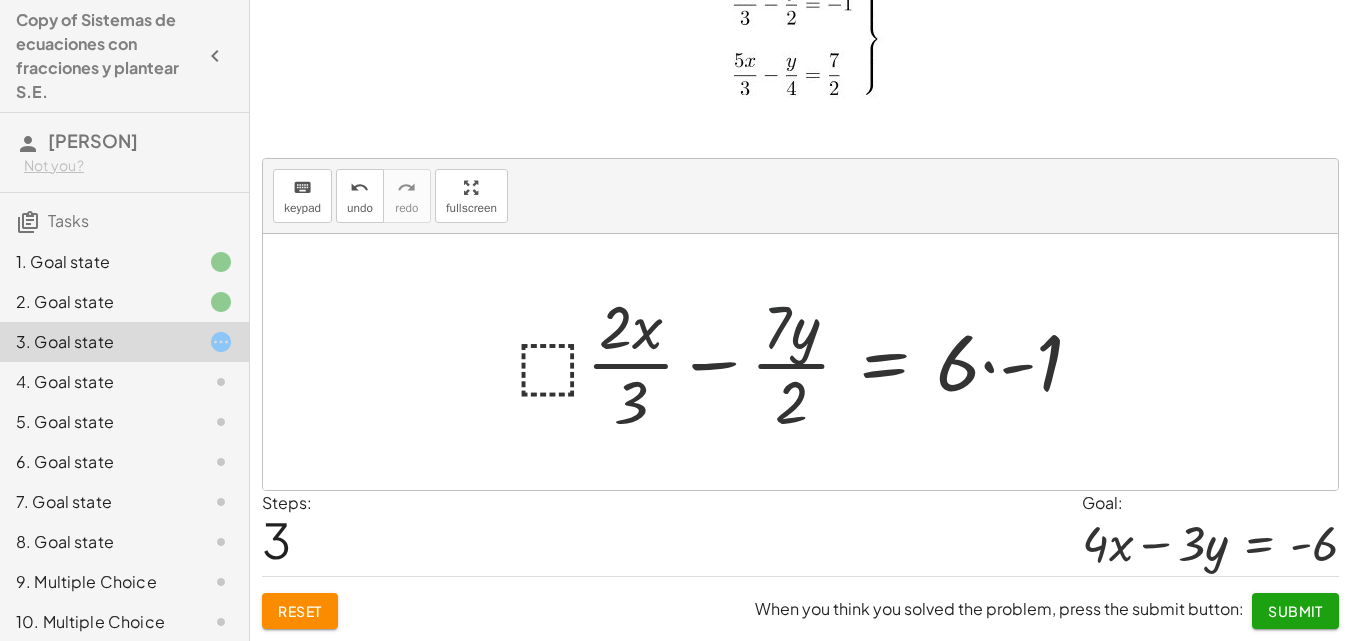 click at bounding box center [808, 362] 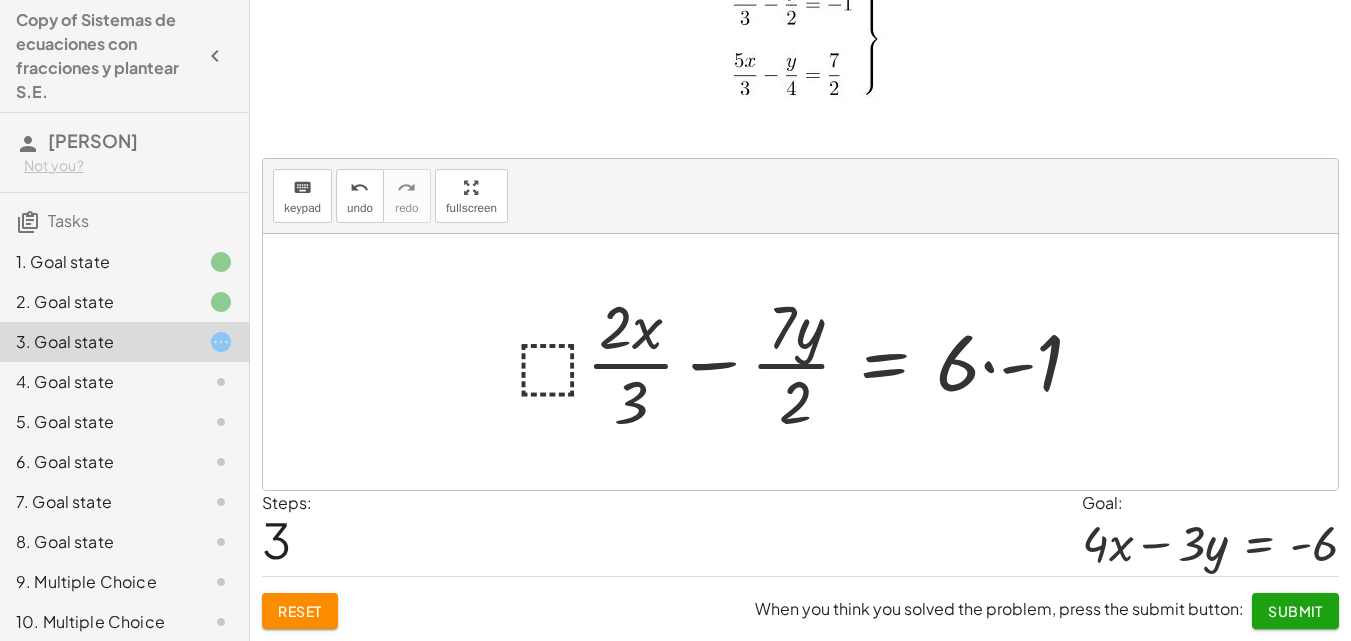 click at bounding box center (808, 362) 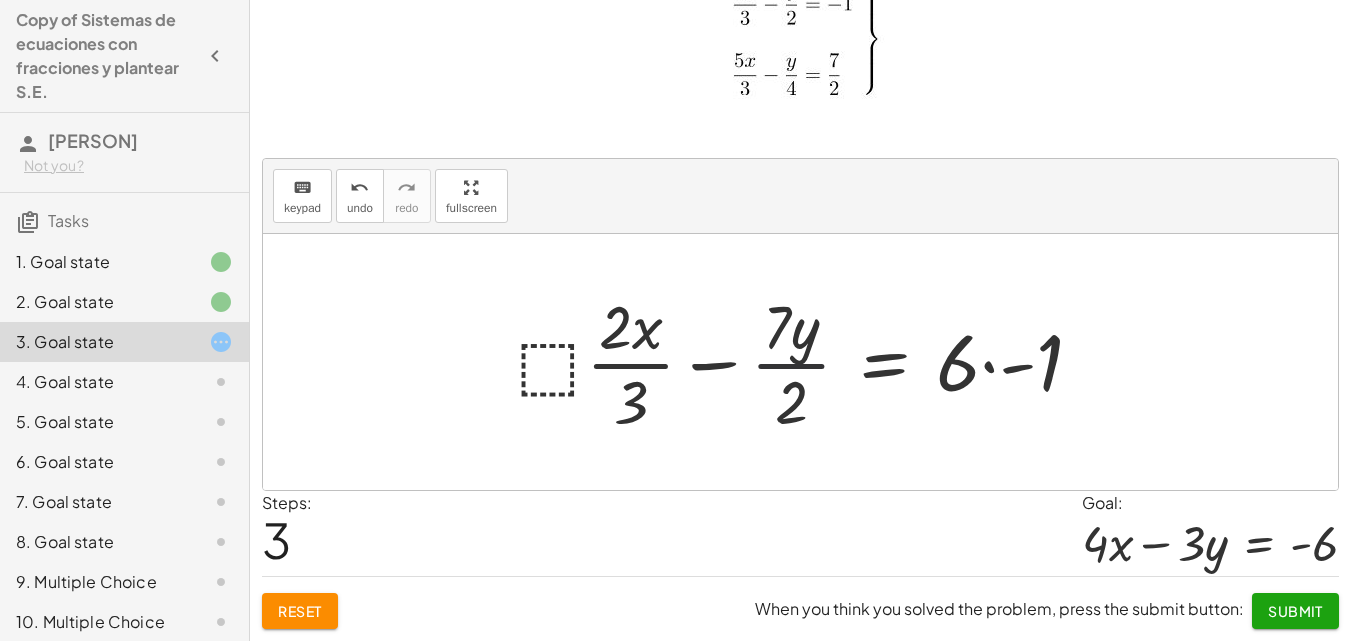click at bounding box center (808, 362) 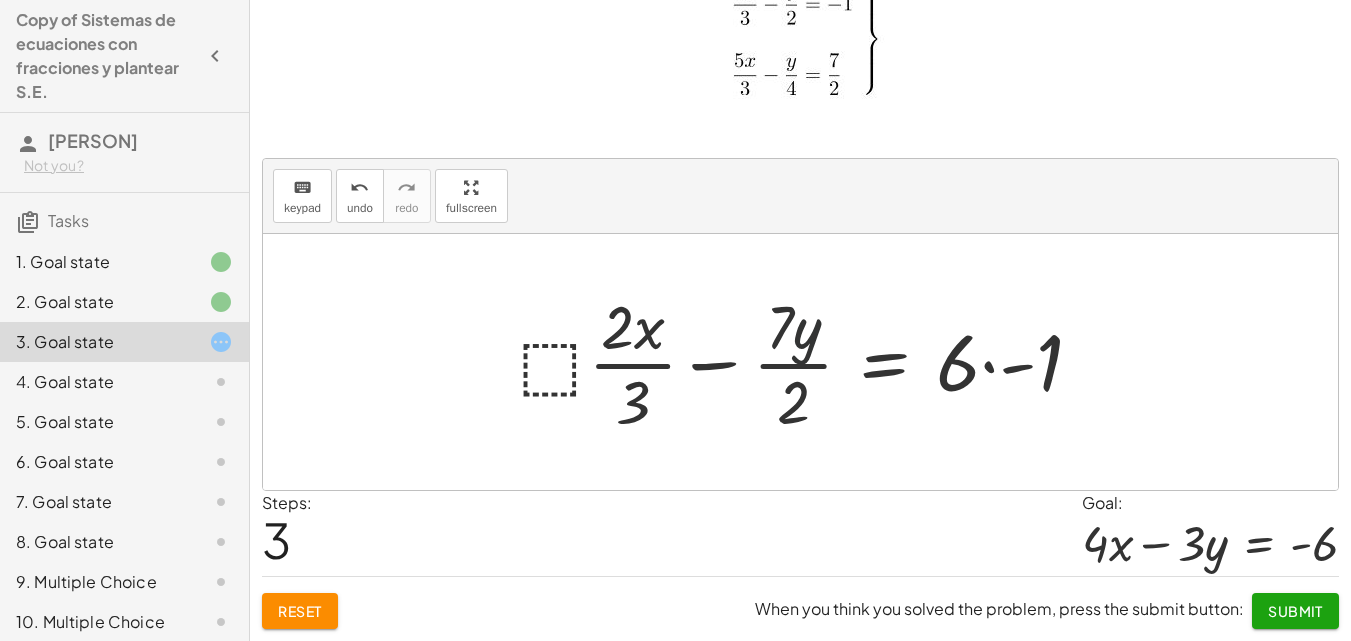 click at bounding box center [808, 362] 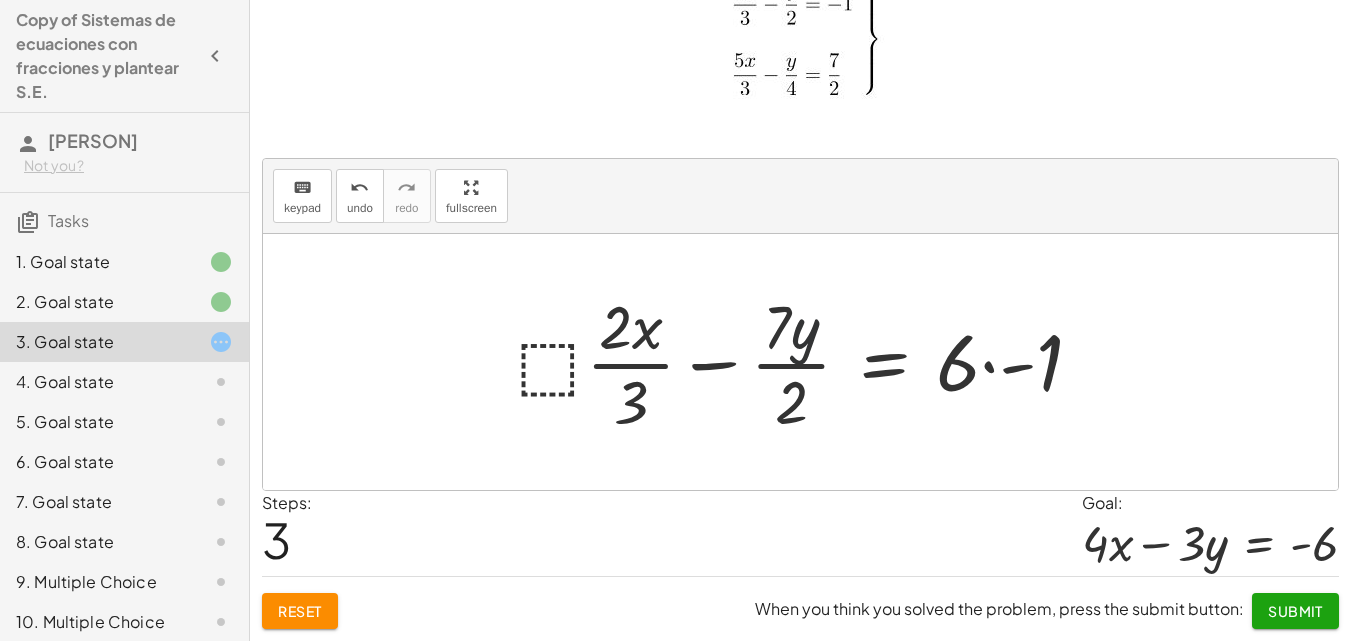 click at bounding box center [808, 362] 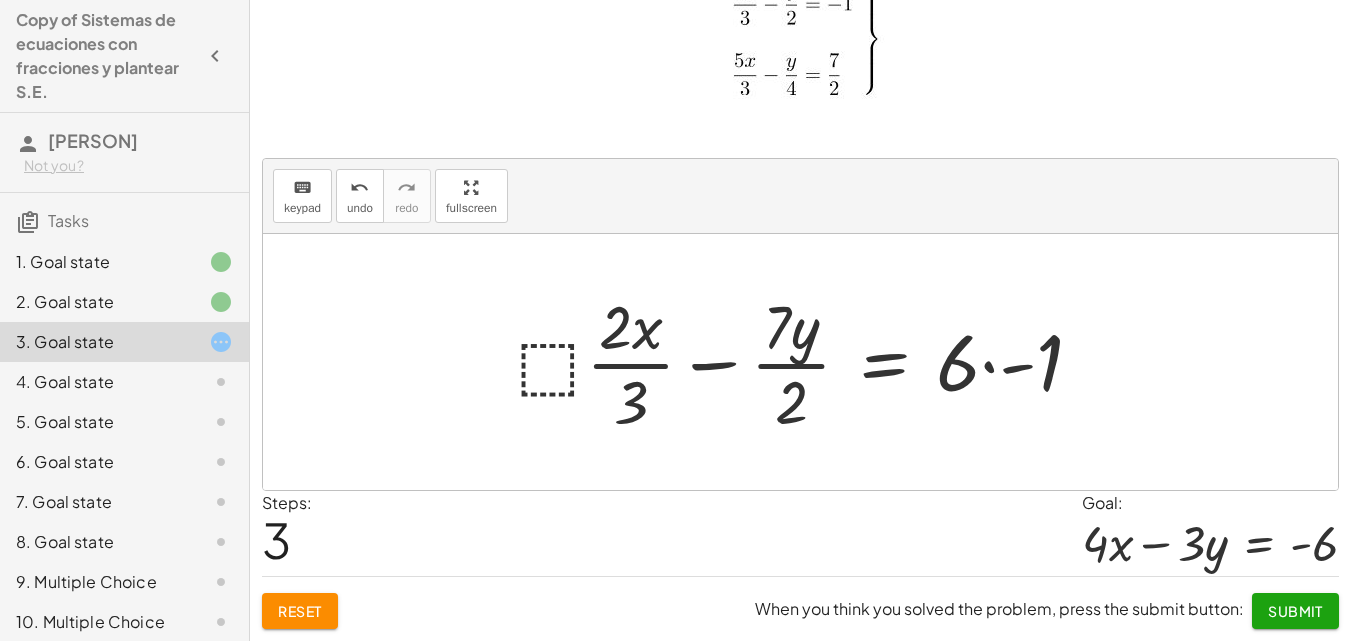 click at bounding box center [808, 362] 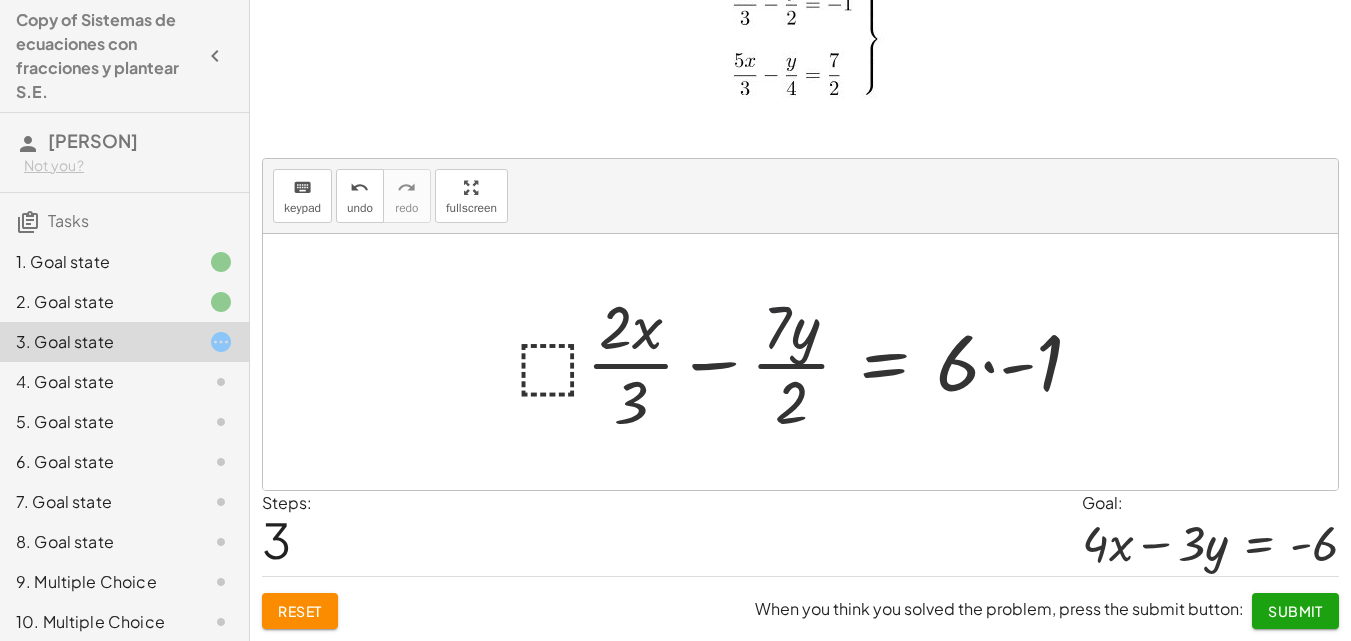 click at bounding box center [808, 362] 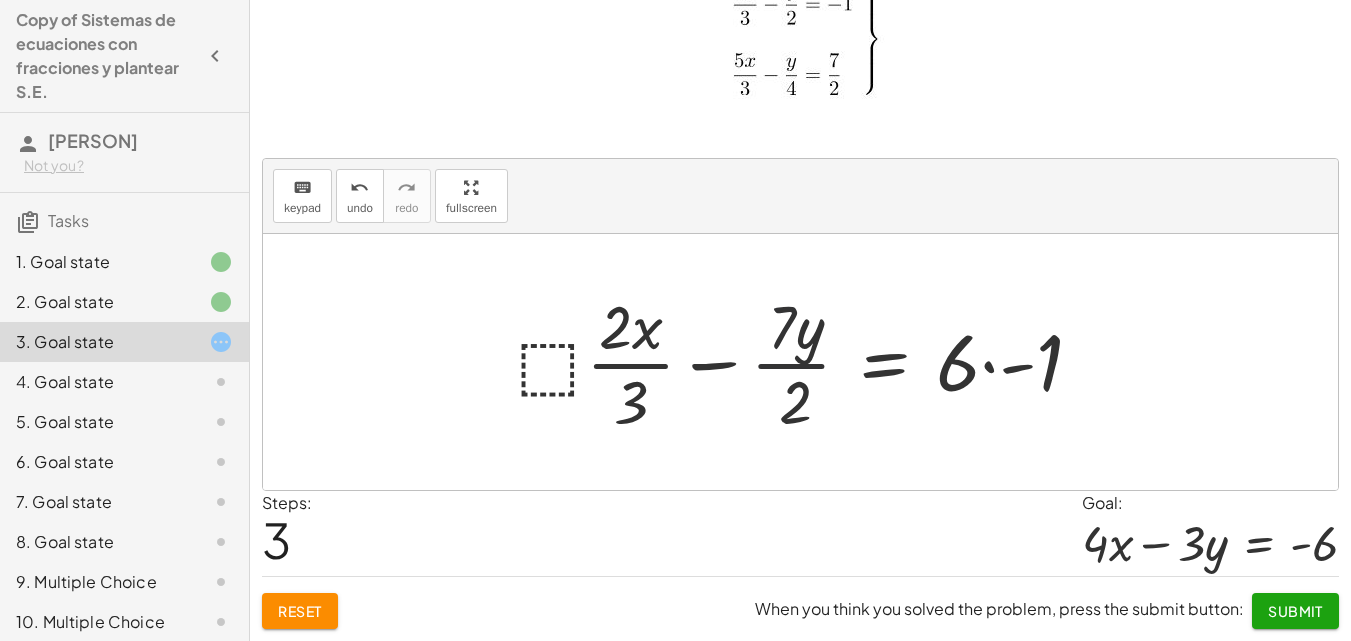 click at bounding box center [808, 362] 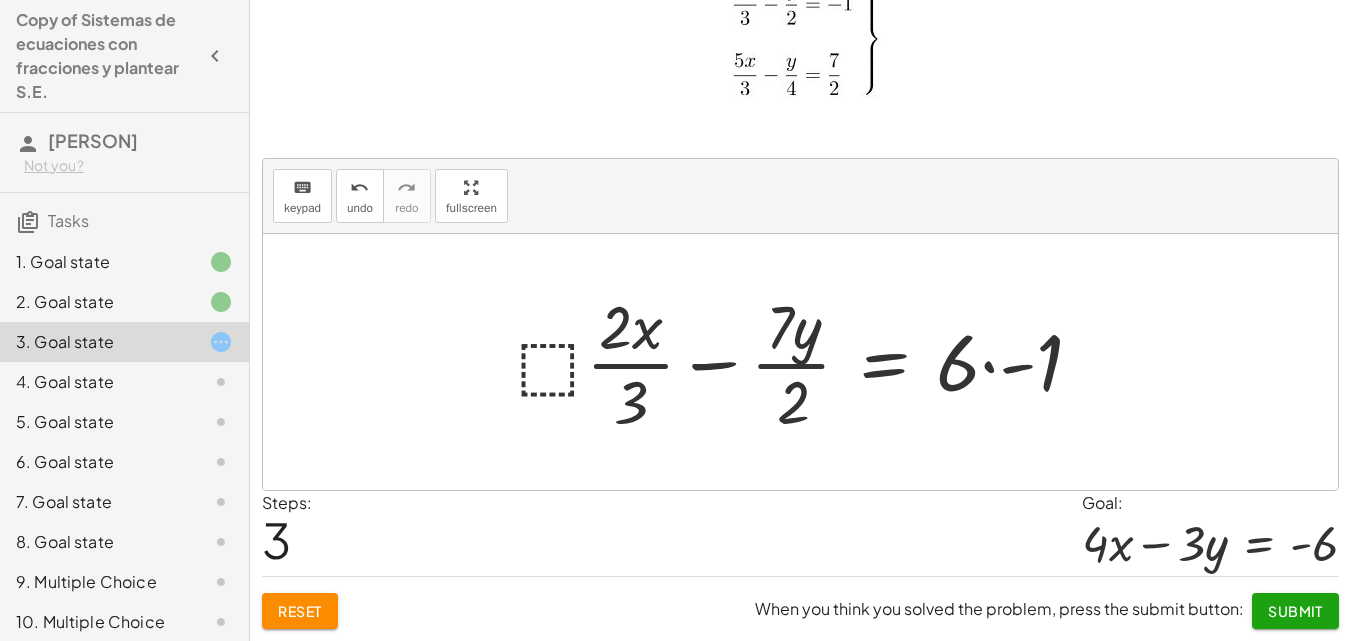 click at bounding box center [808, 362] 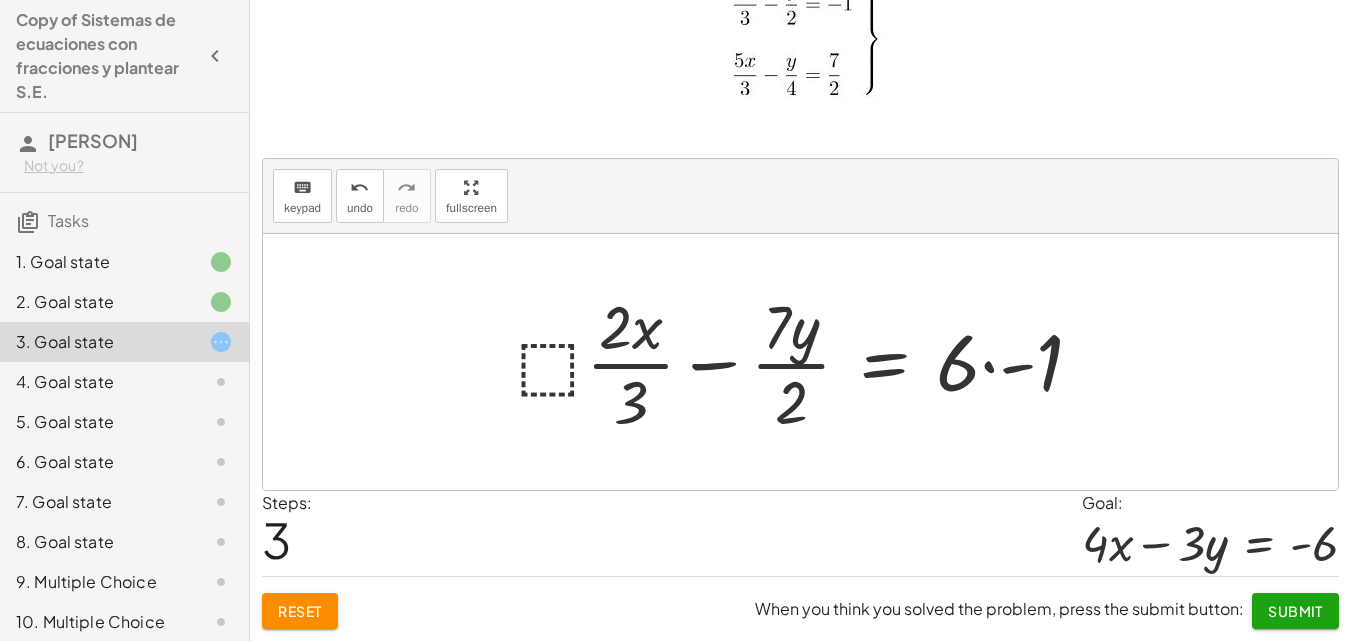 click at bounding box center (808, 362) 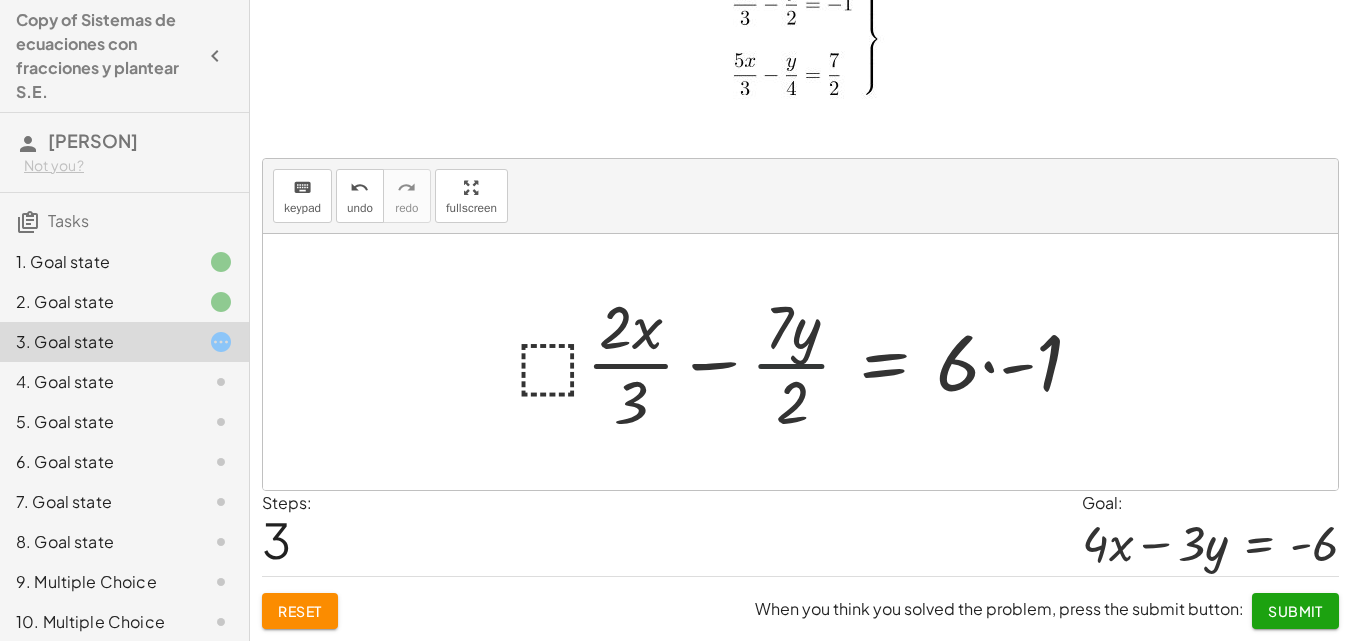 click at bounding box center (808, 362) 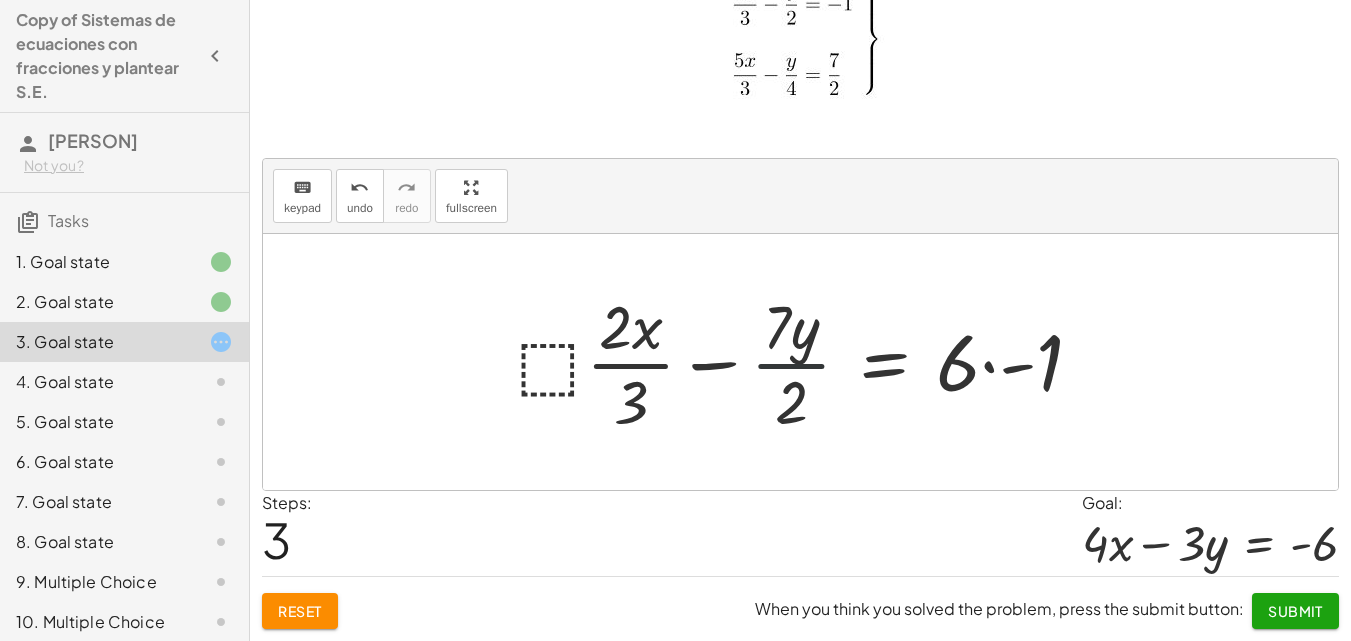 click at bounding box center (808, 362) 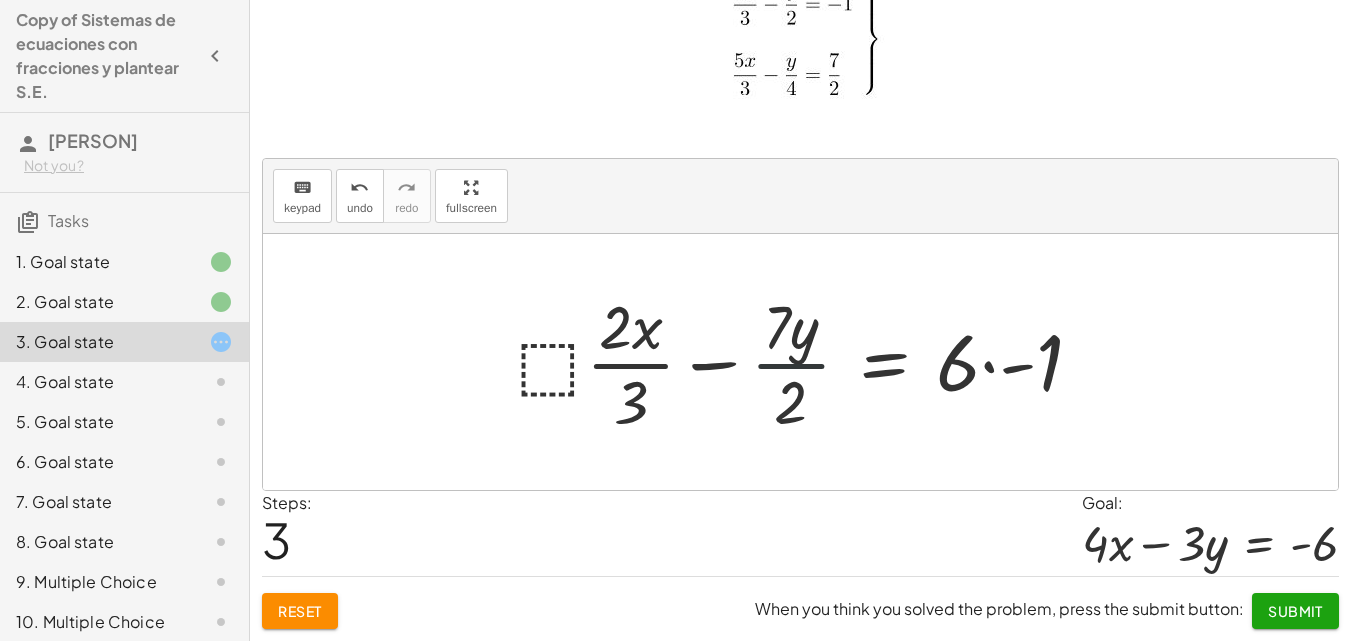 click at bounding box center (808, 362) 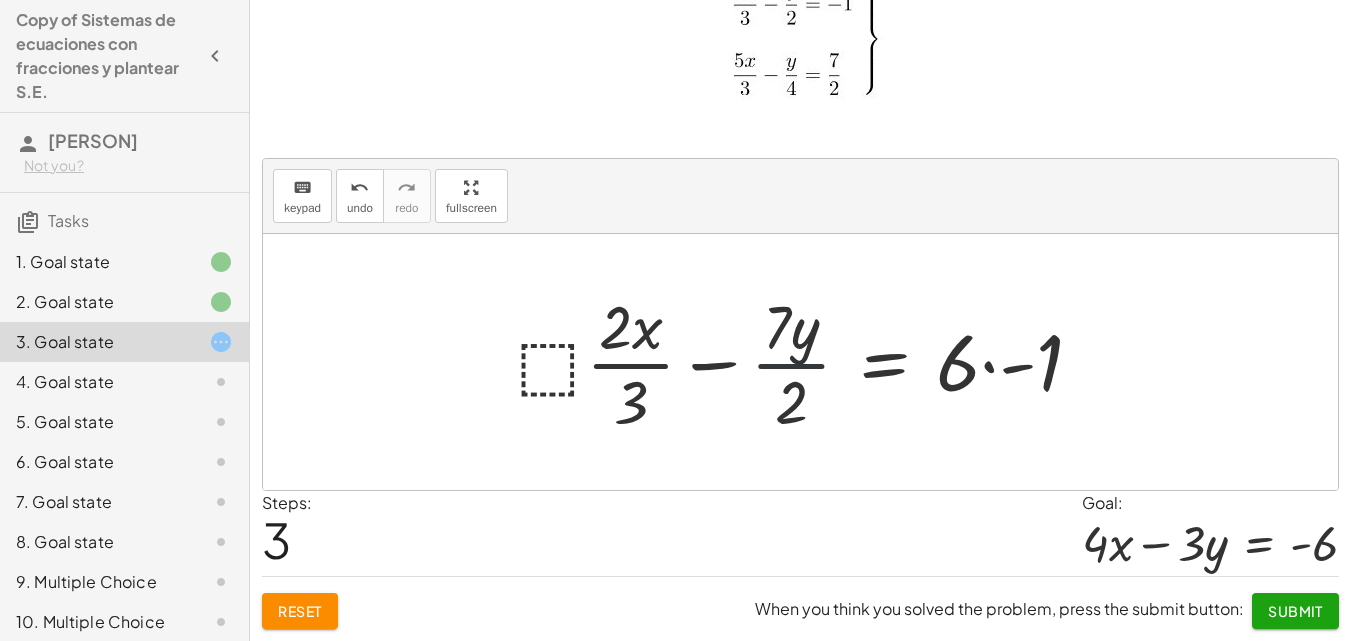 click at bounding box center (808, 362) 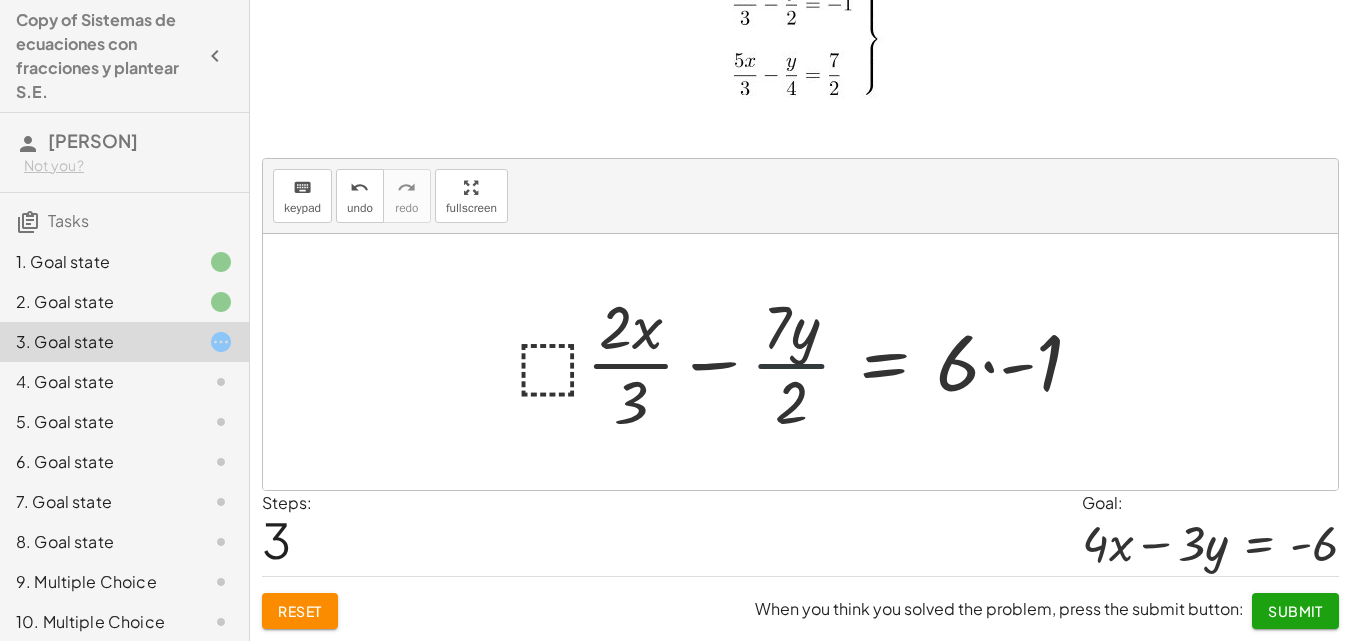 click at bounding box center [808, 362] 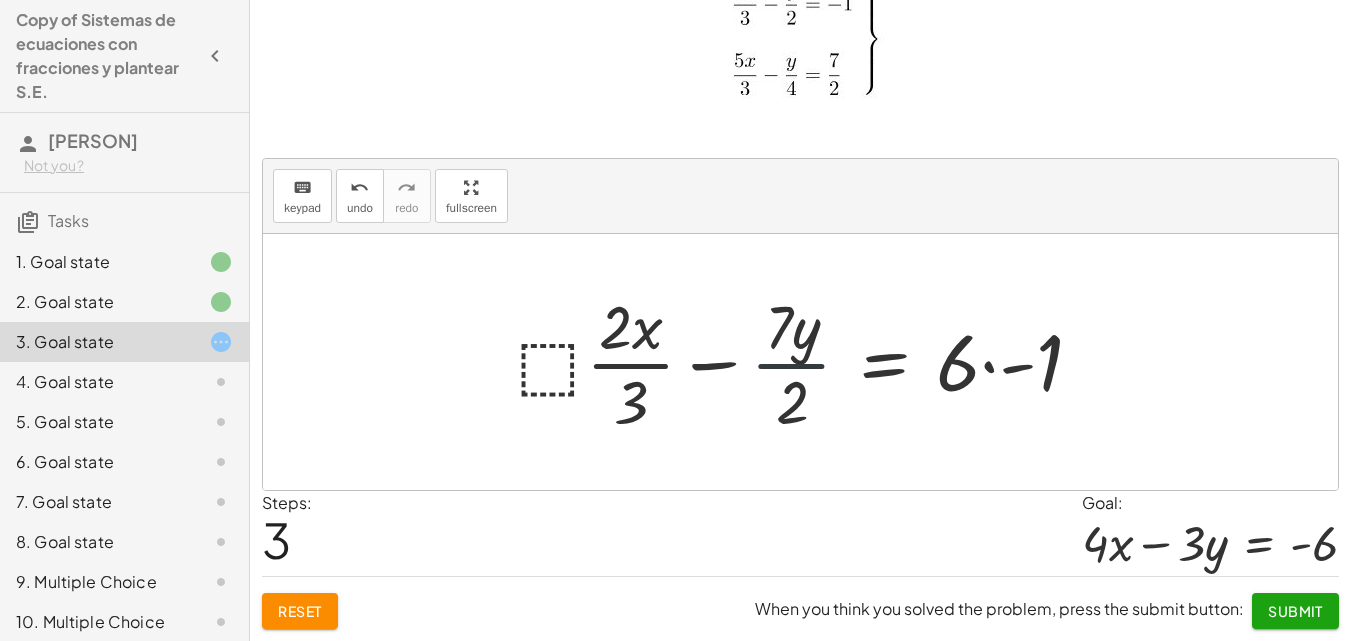 click at bounding box center [808, 362] 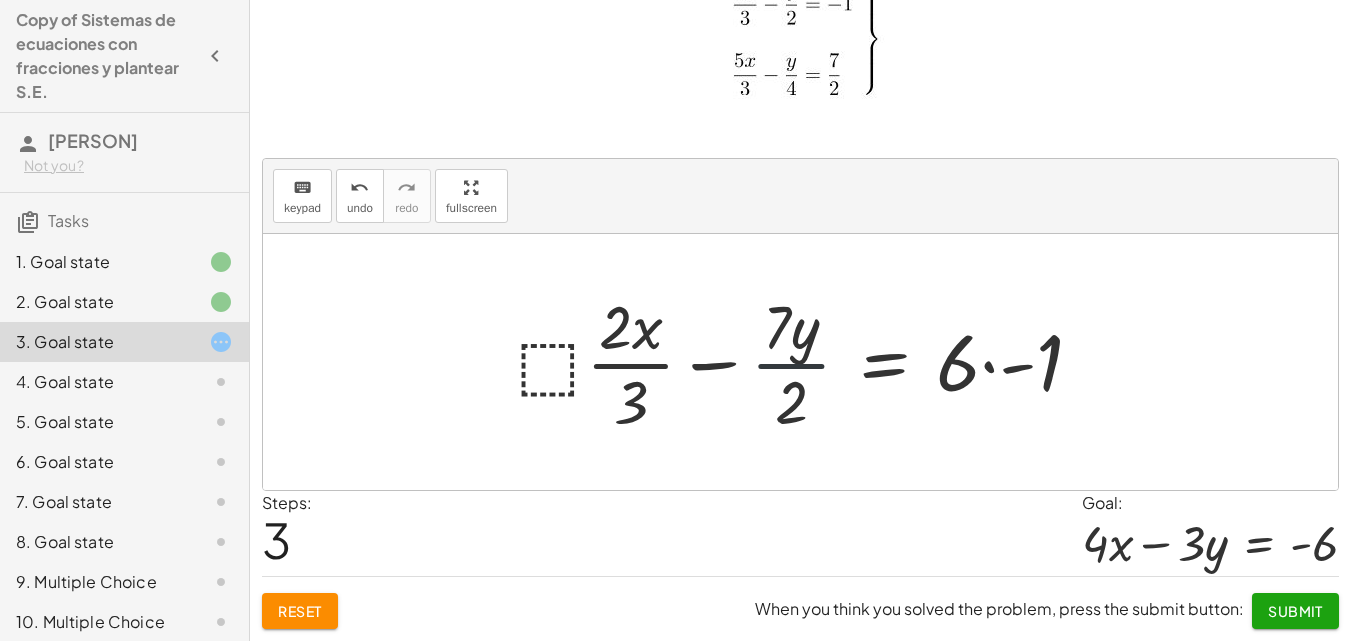 click at bounding box center (808, 362) 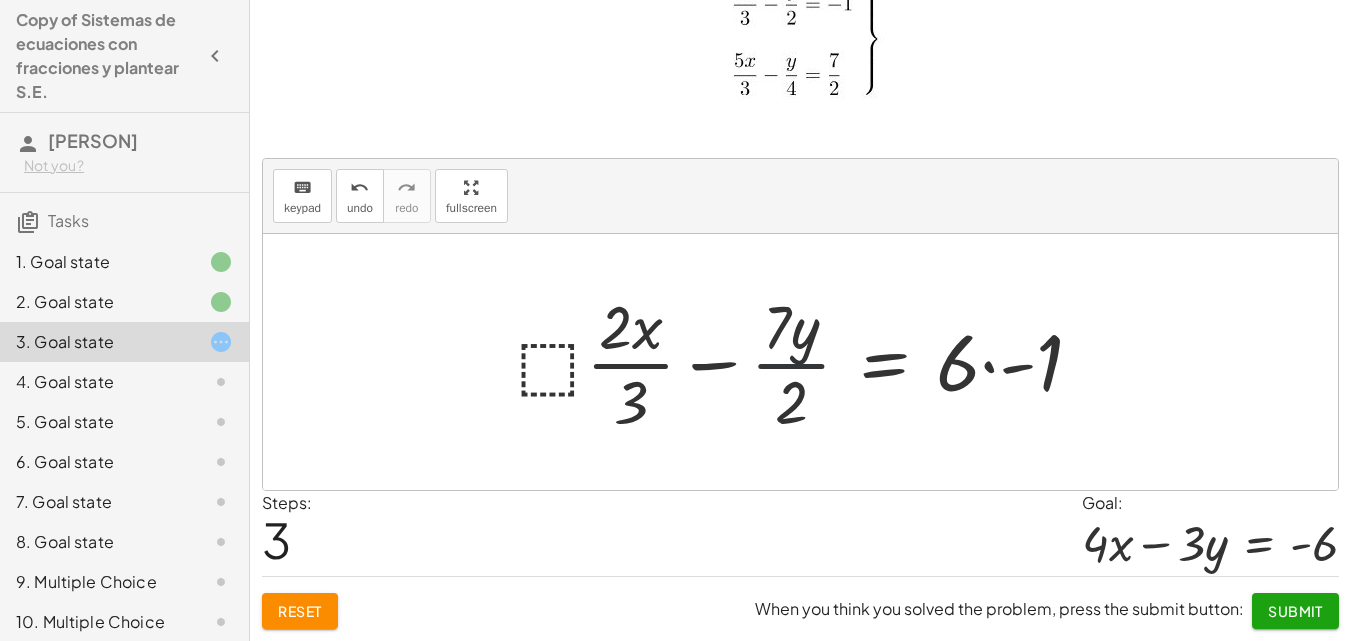 click at bounding box center (808, 362) 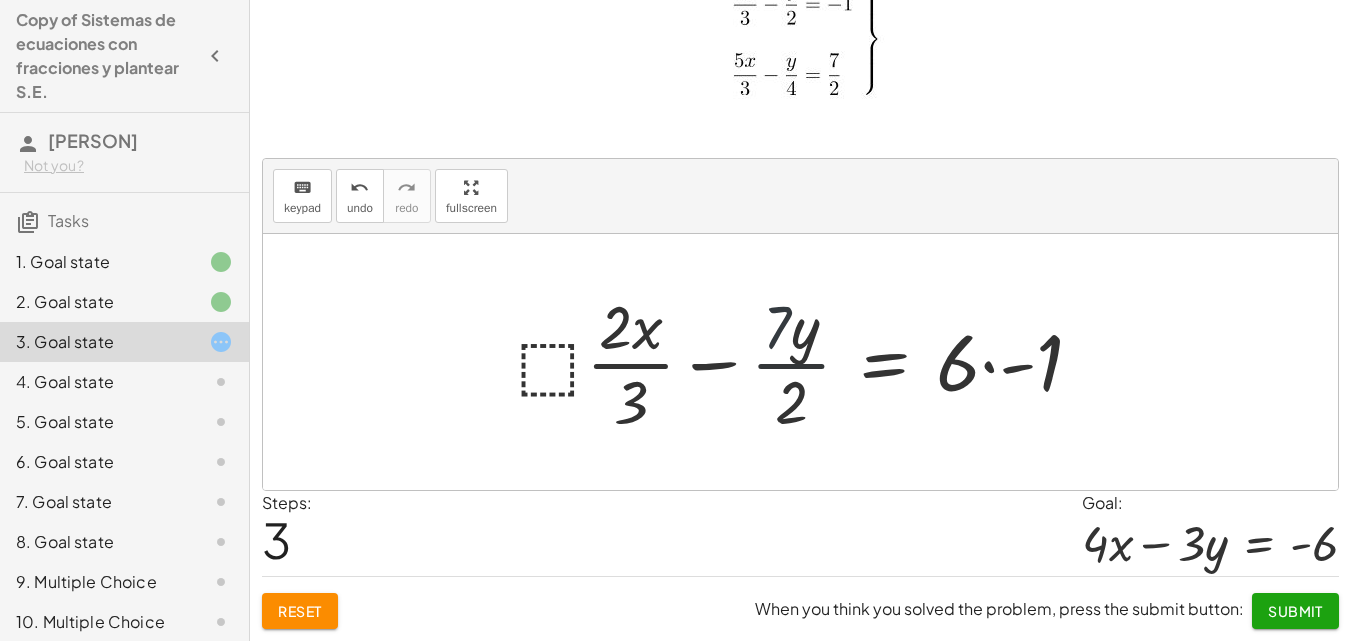 click at bounding box center [808, 362] 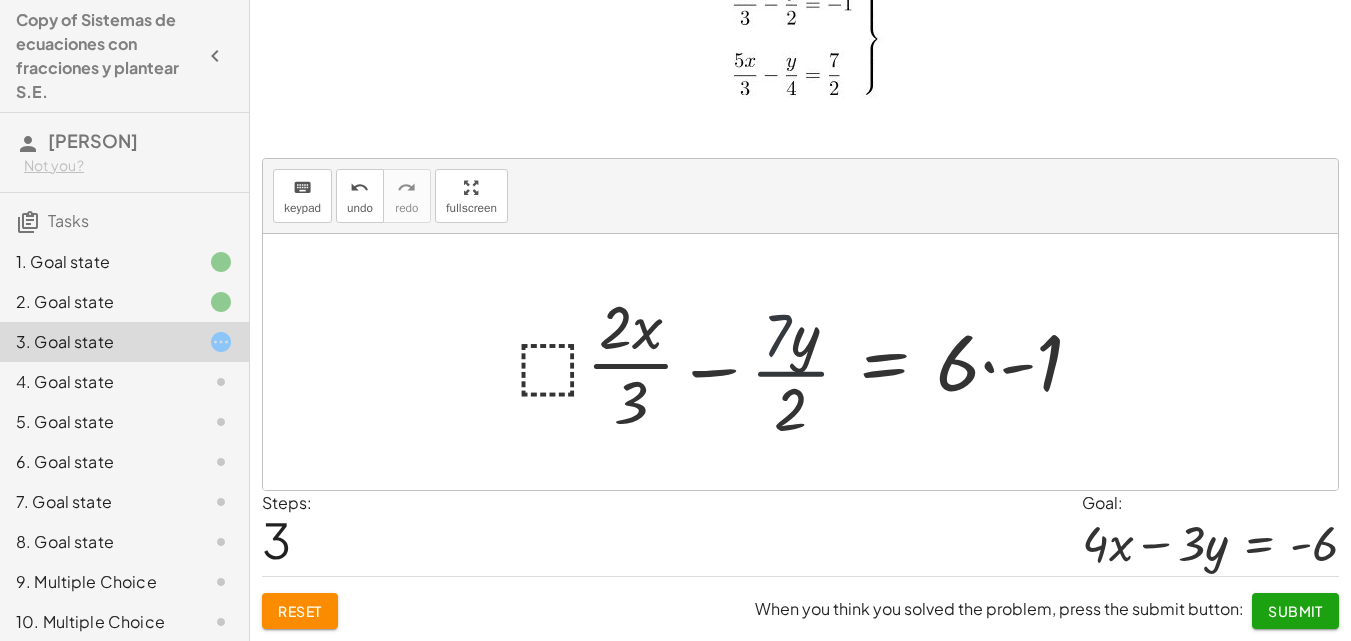 click at bounding box center [808, 362] 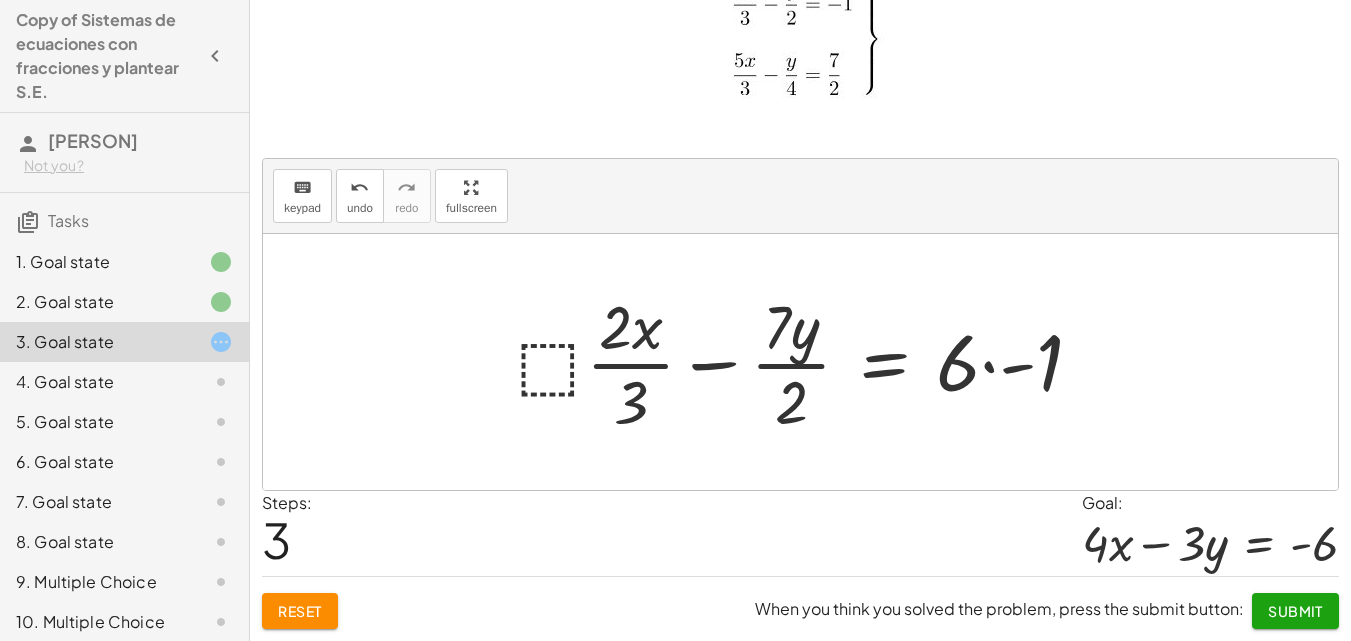 click on "Reset" at bounding box center [300, 611] 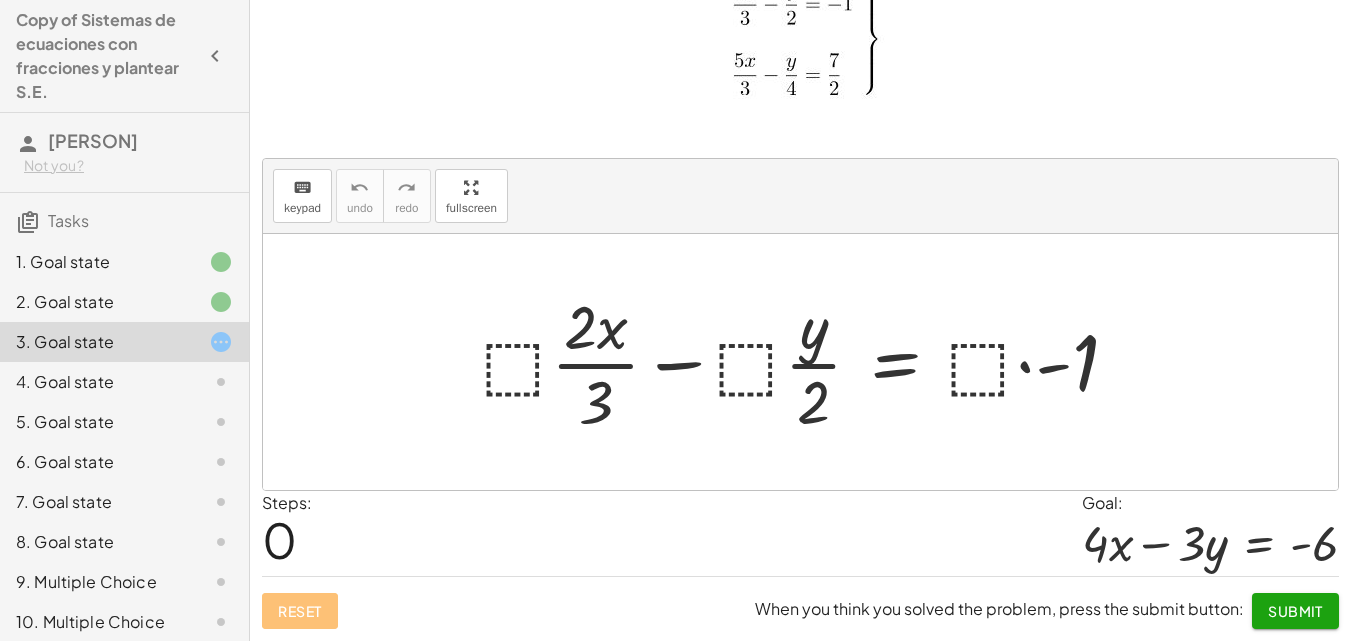 drag, startPoint x: 754, startPoint y: 387, endPoint x: 750, endPoint y: 367, distance: 20.396078 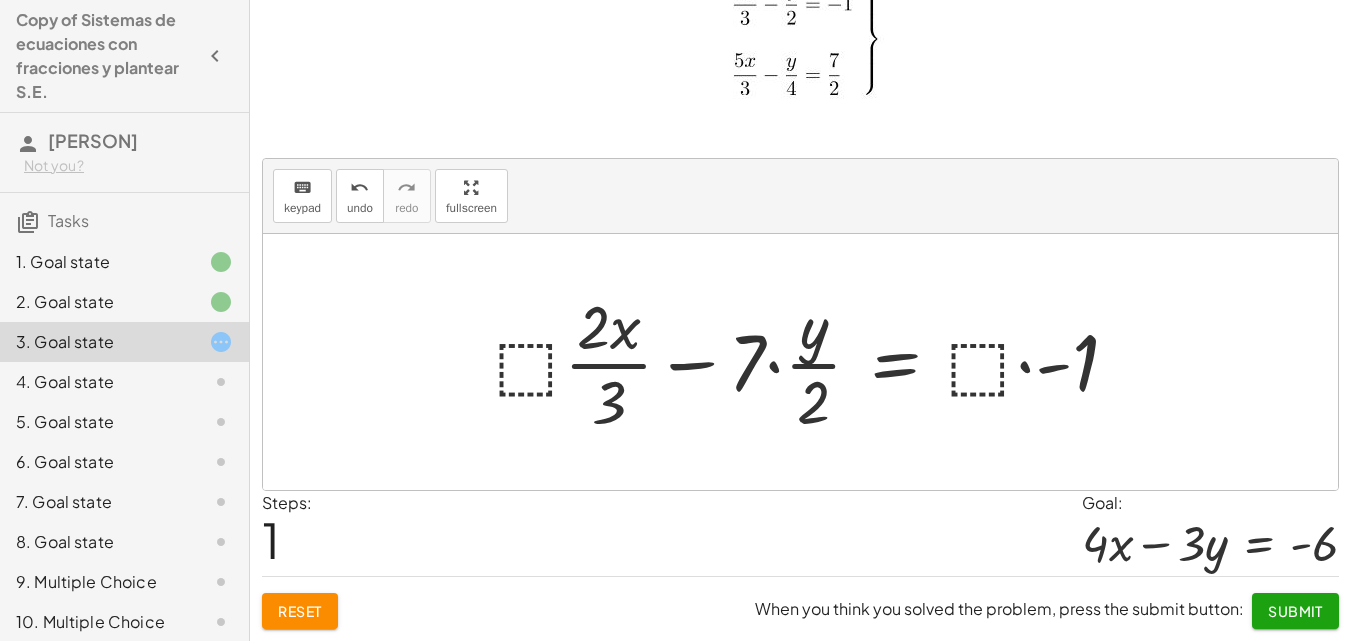 click at bounding box center (814, 362) 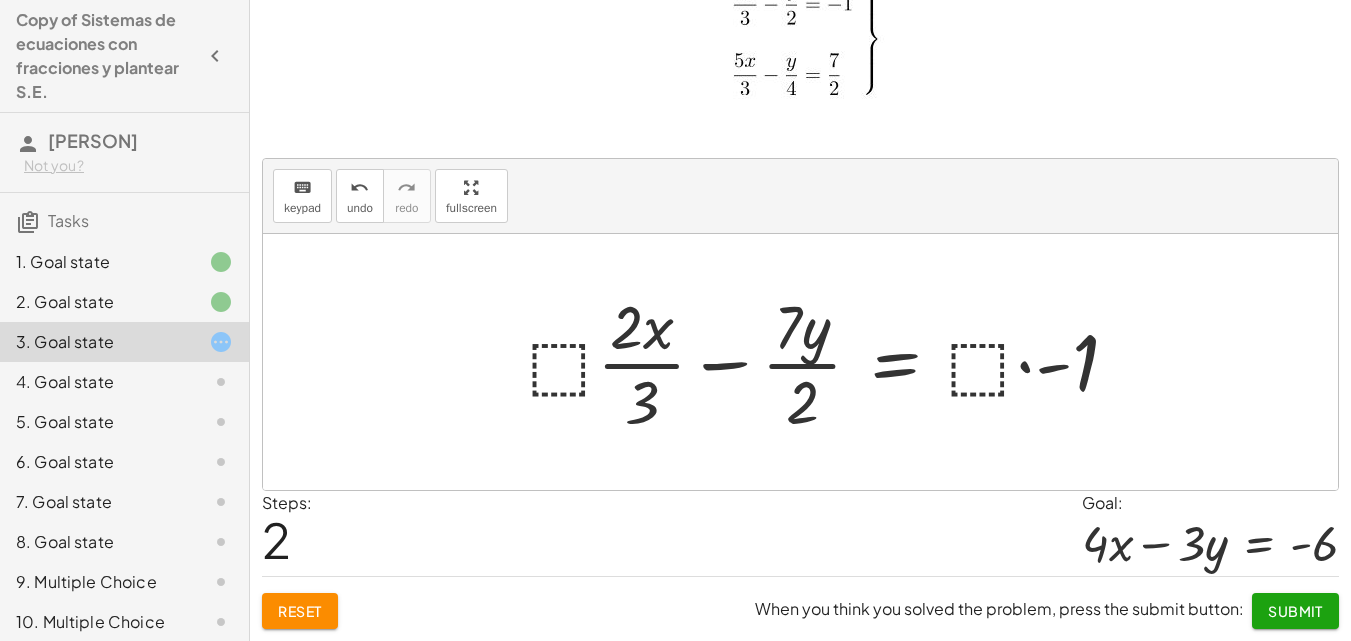 click at bounding box center [831, 362] 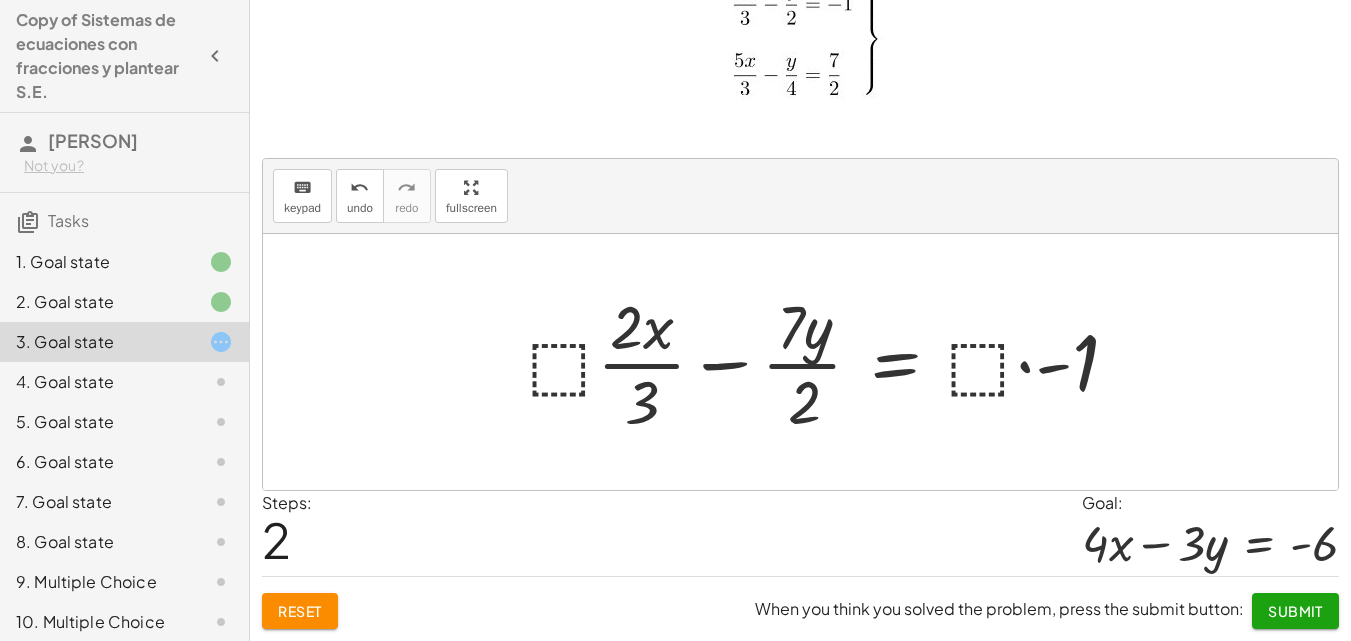 click at bounding box center [831, 362] 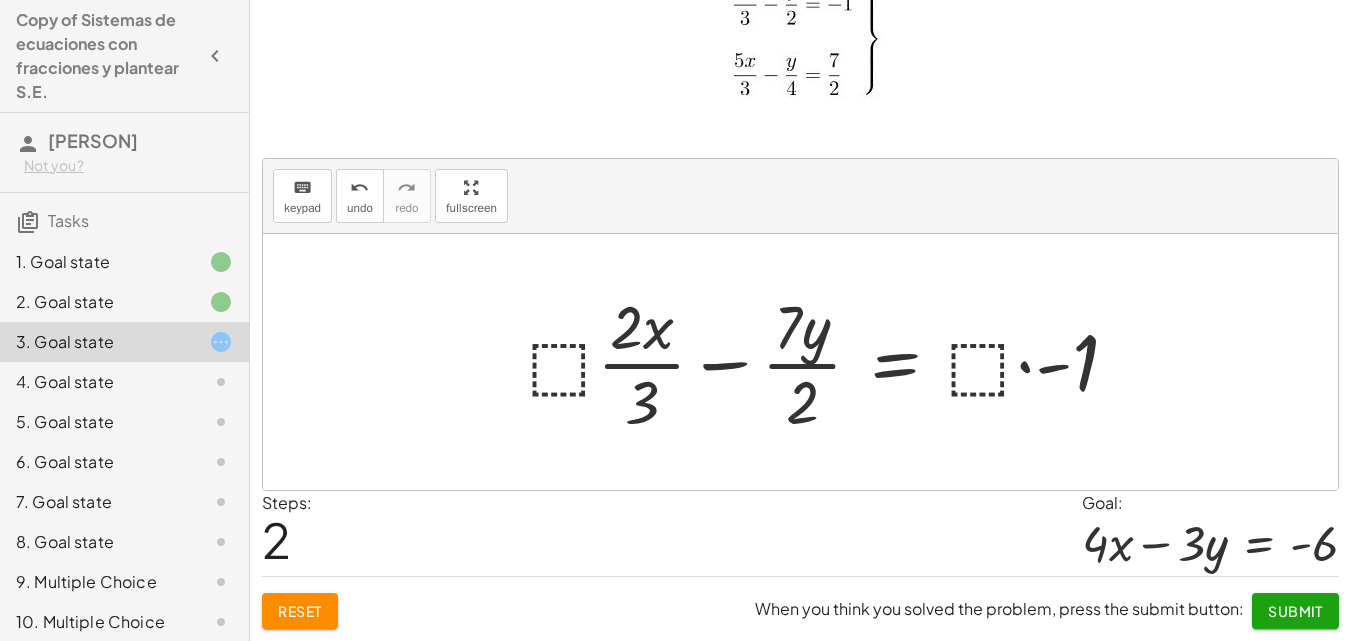 click on "Reset" 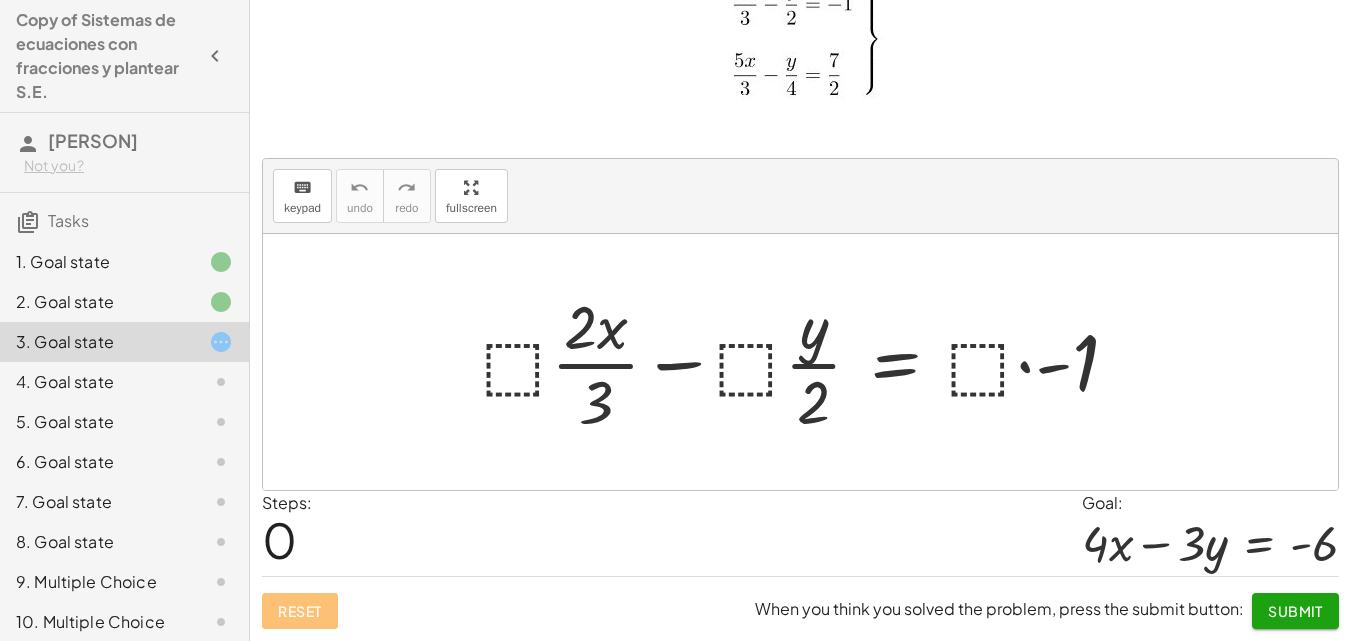 click at bounding box center (808, 362) 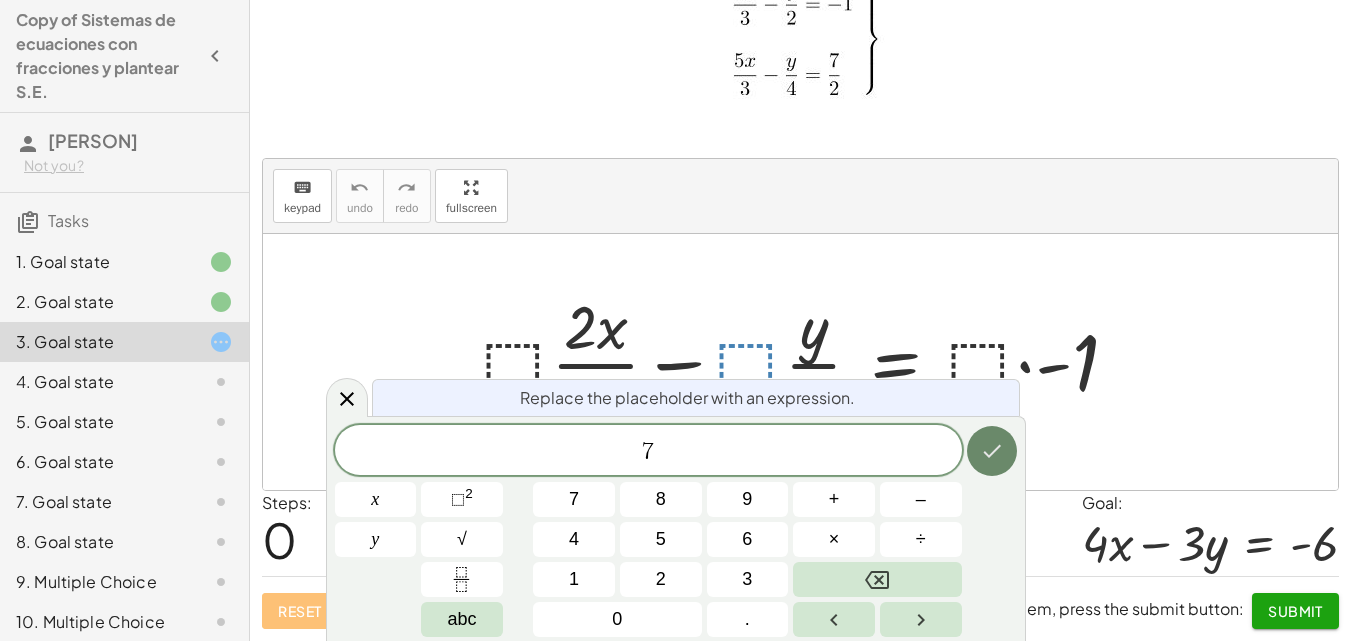 click 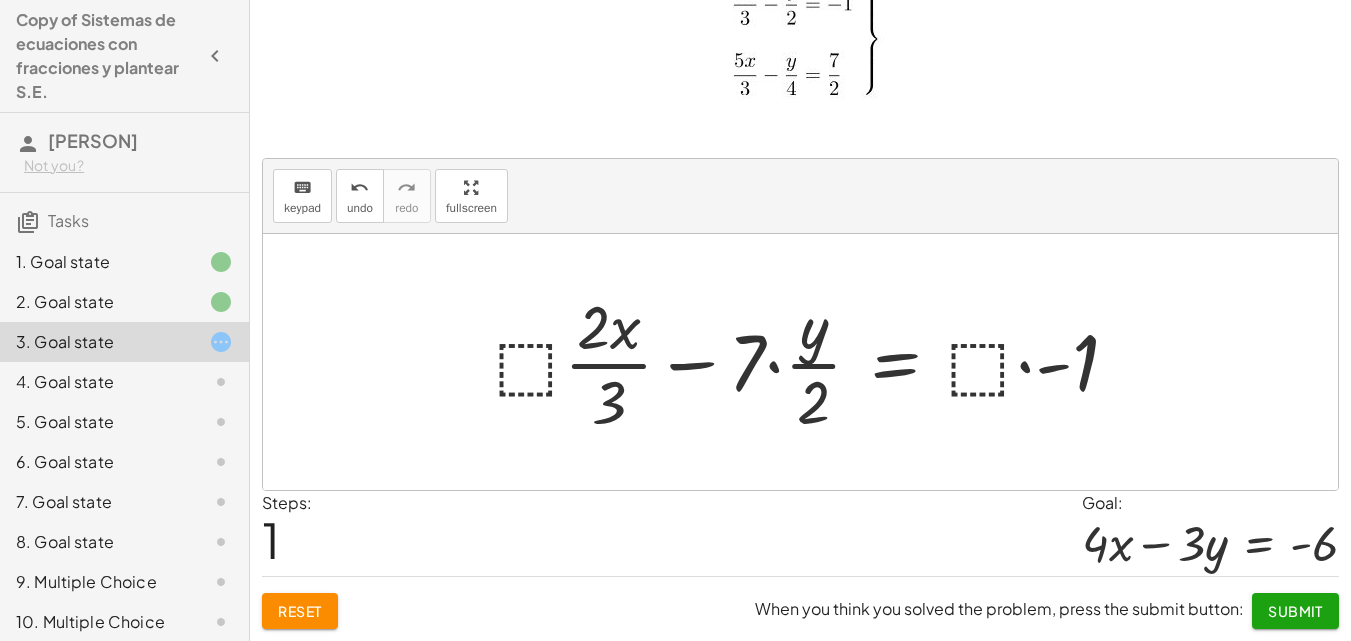 click at bounding box center (814, 362) 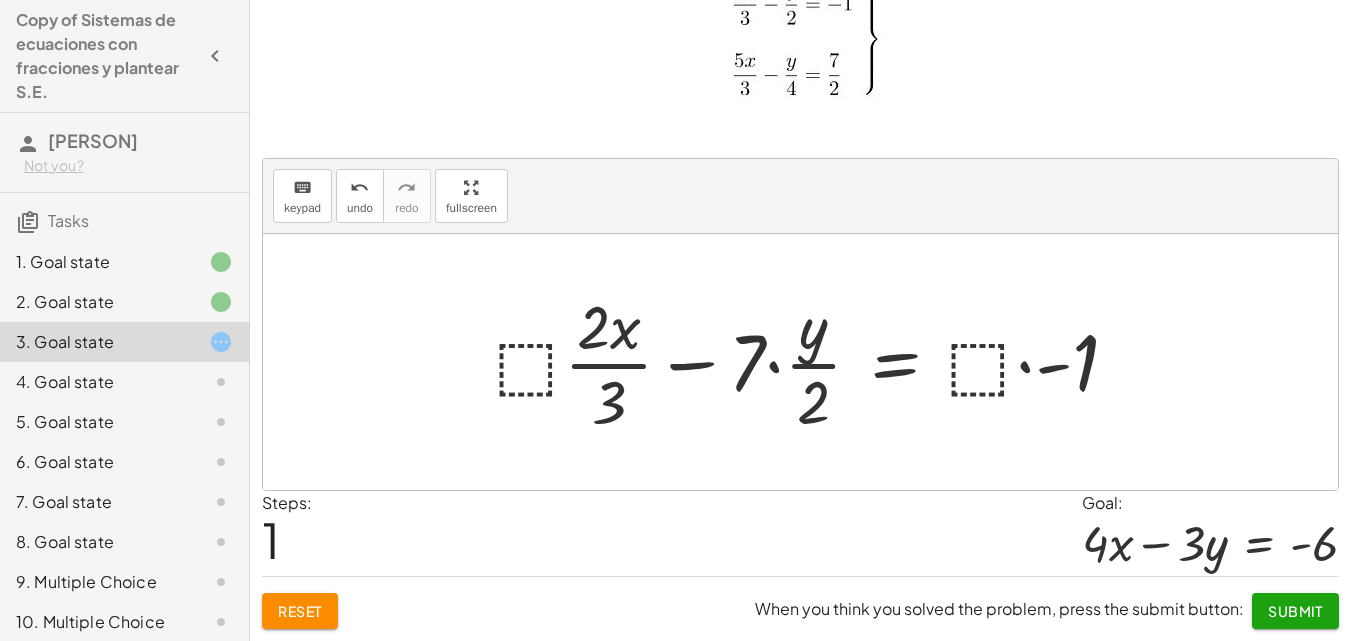 click at bounding box center [814, 362] 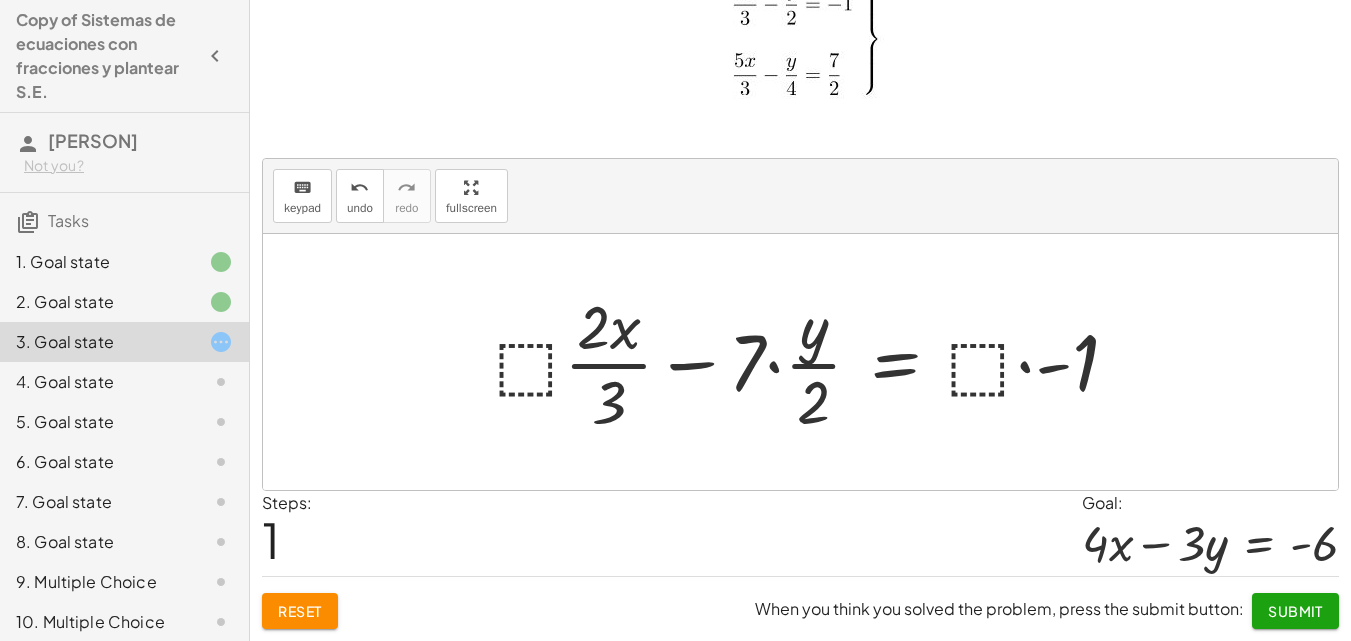 click at bounding box center (814, 362) 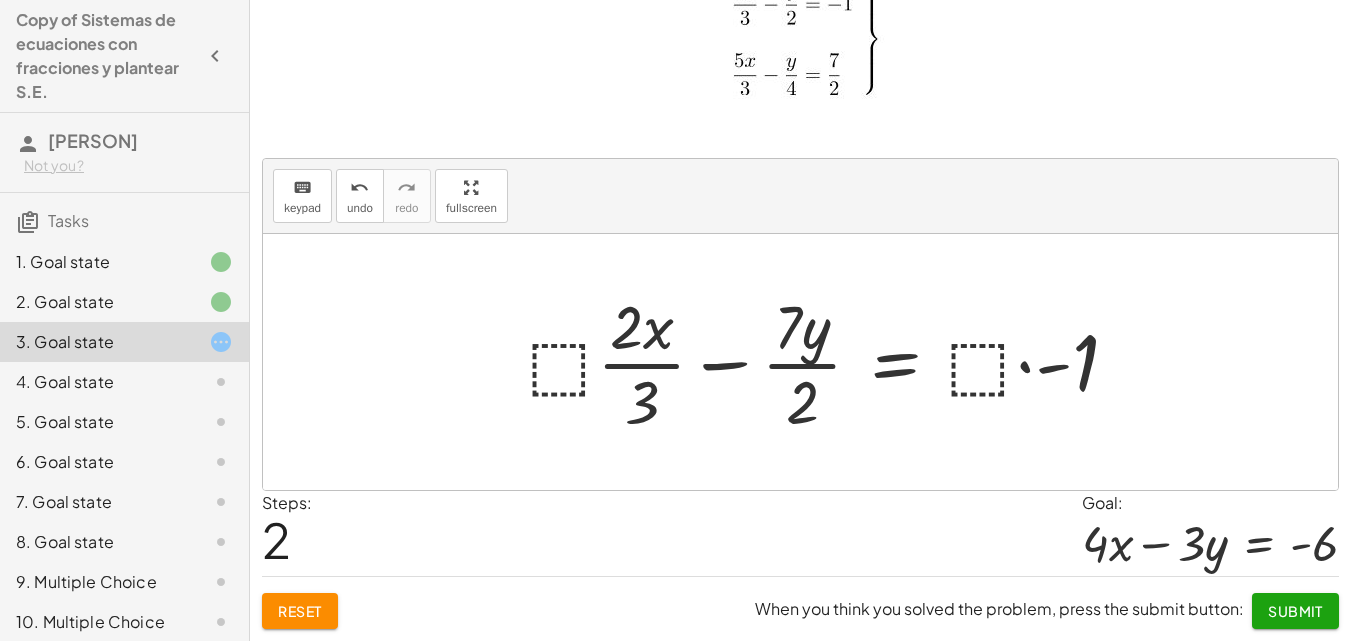 click at bounding box center [831, 362] 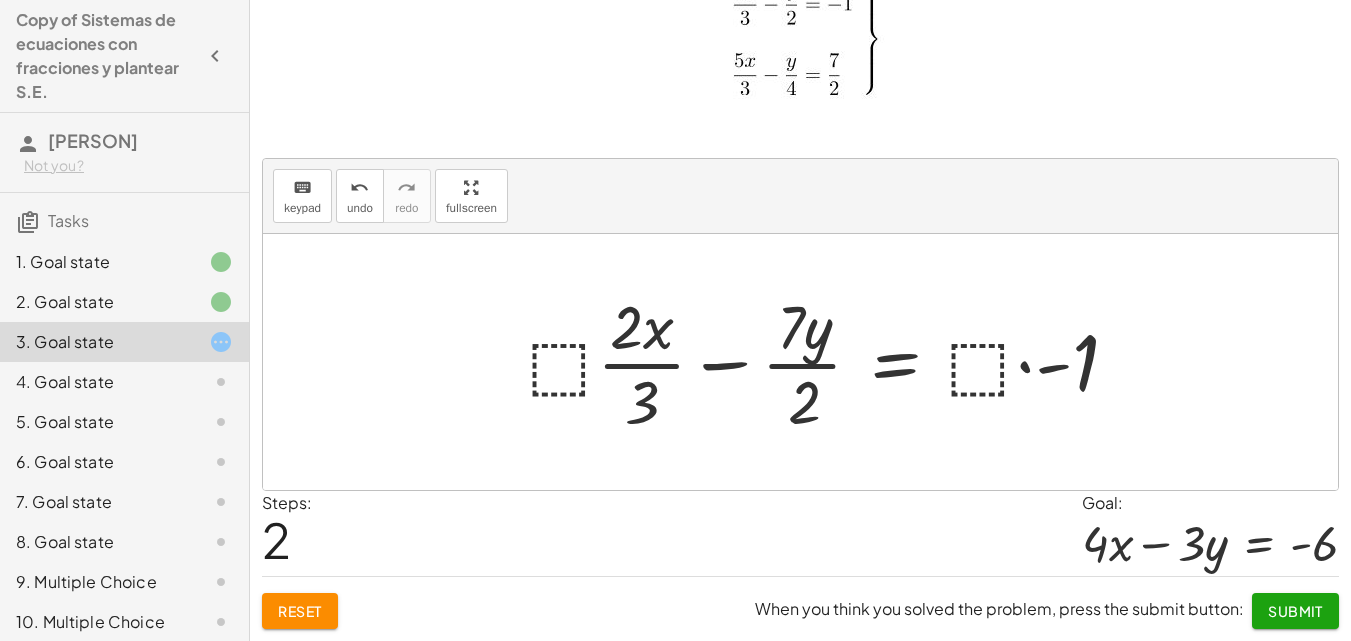 click at bounding box center [831, 362] 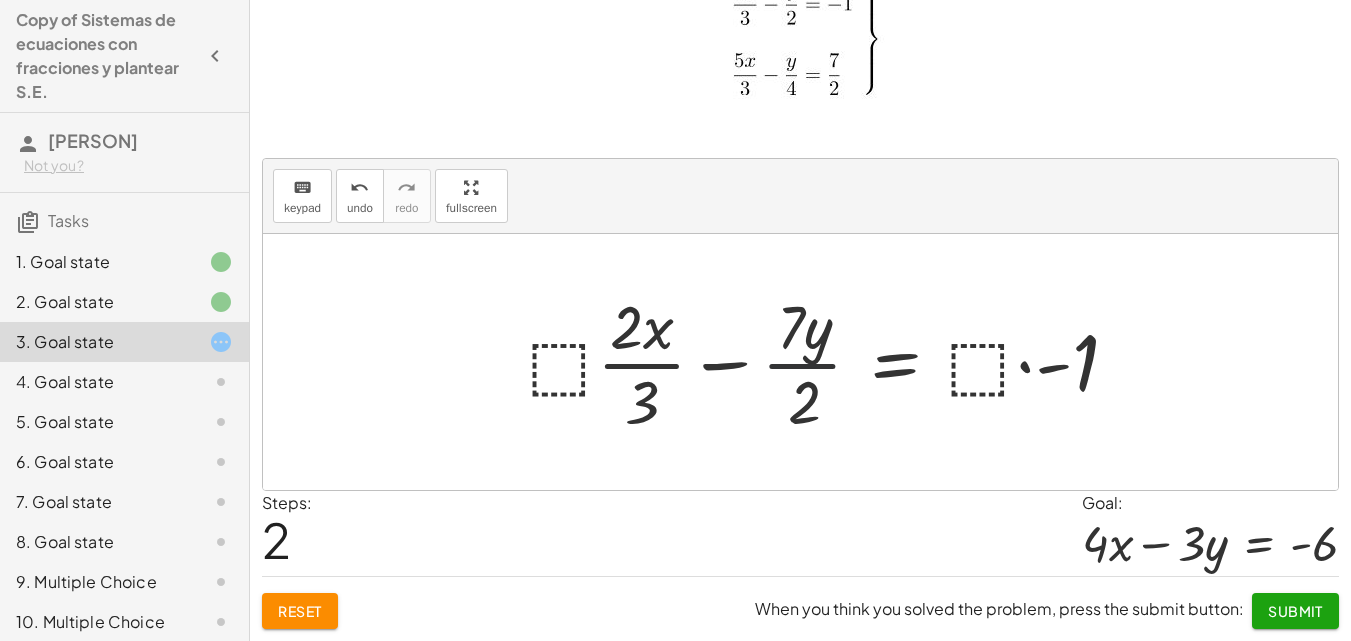 click at bounding box center (831, 362) 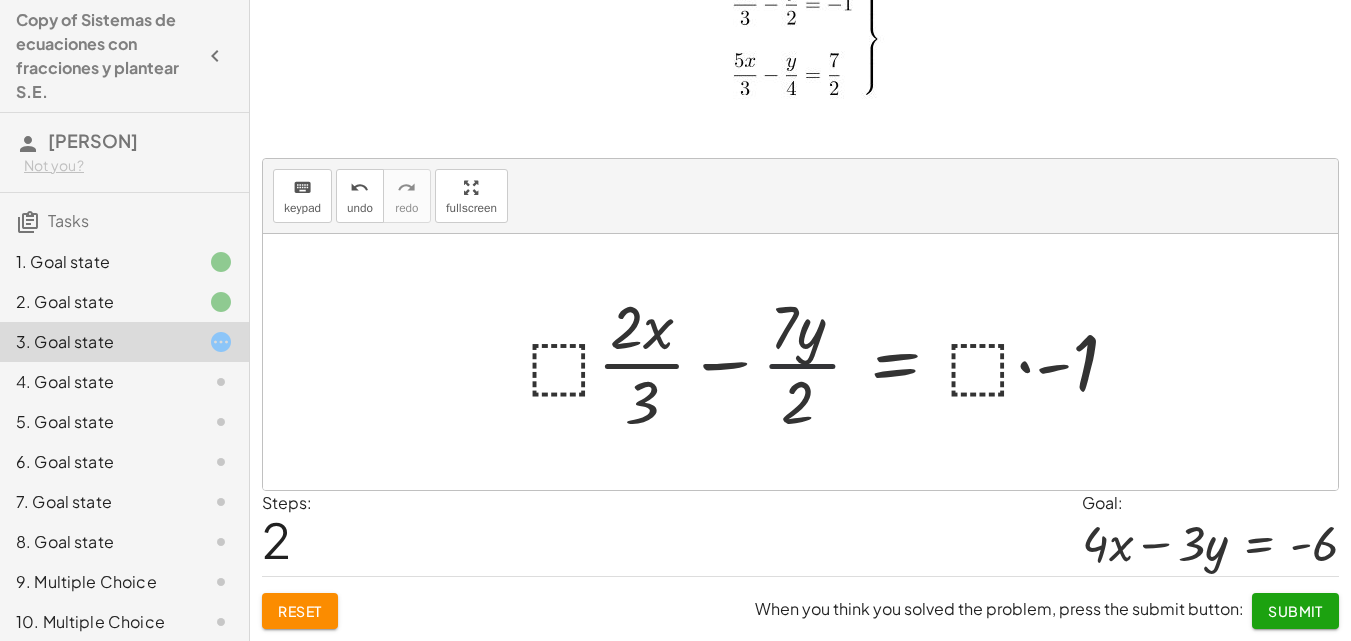 drag, startPoint x: 845, startPoint y: 365, endPoint x: 874, endPoint y: 342, distance: 37.01351 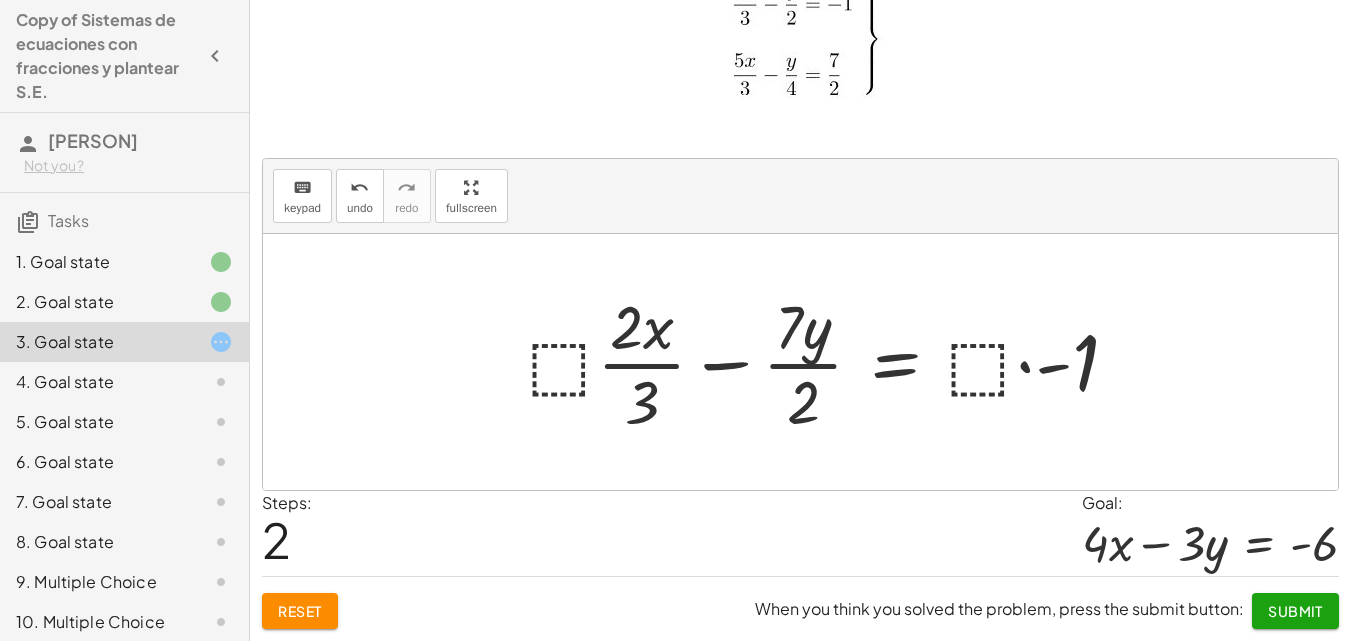 click at bounding box center [831, 362] 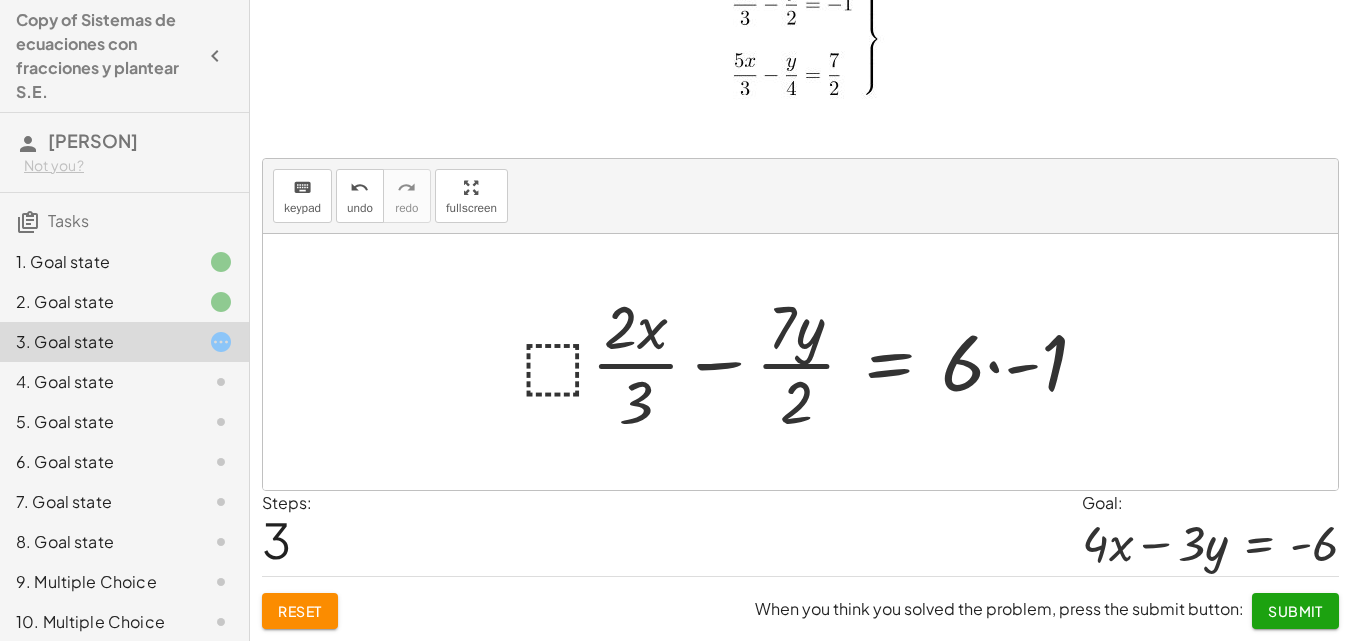 click at bounding box center (813, 362) 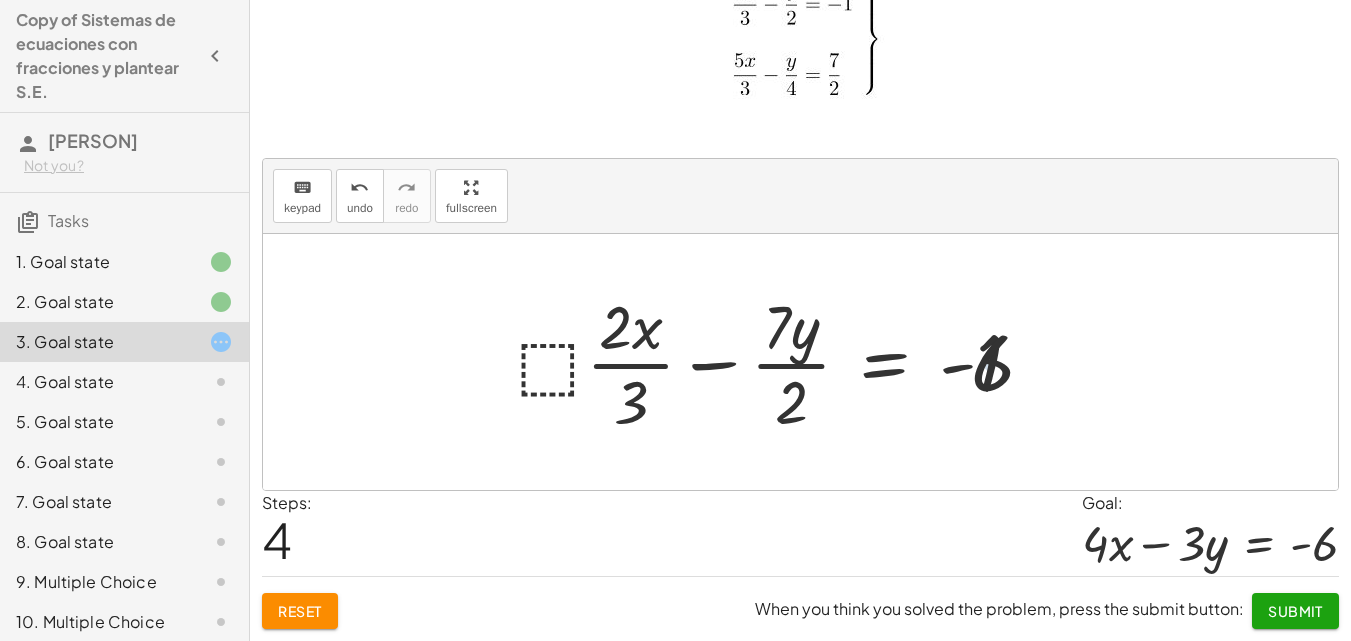 click at bounding box center (784, 362) 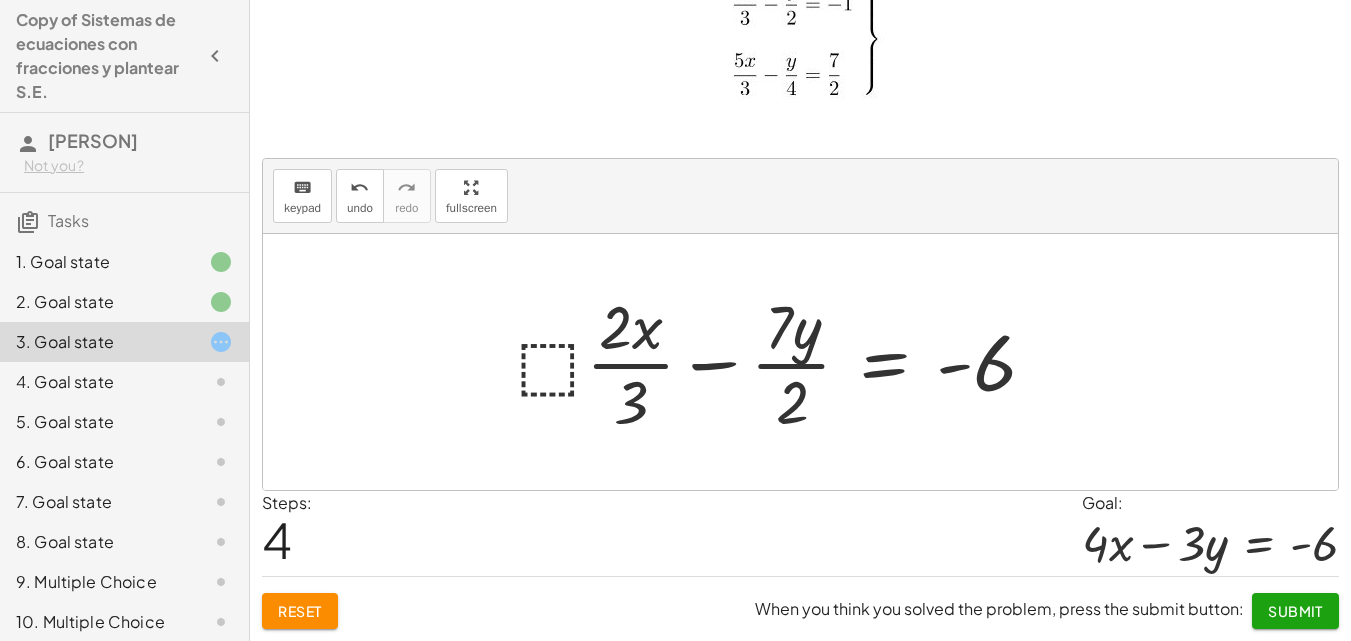 click at bounding box center (784, 362) 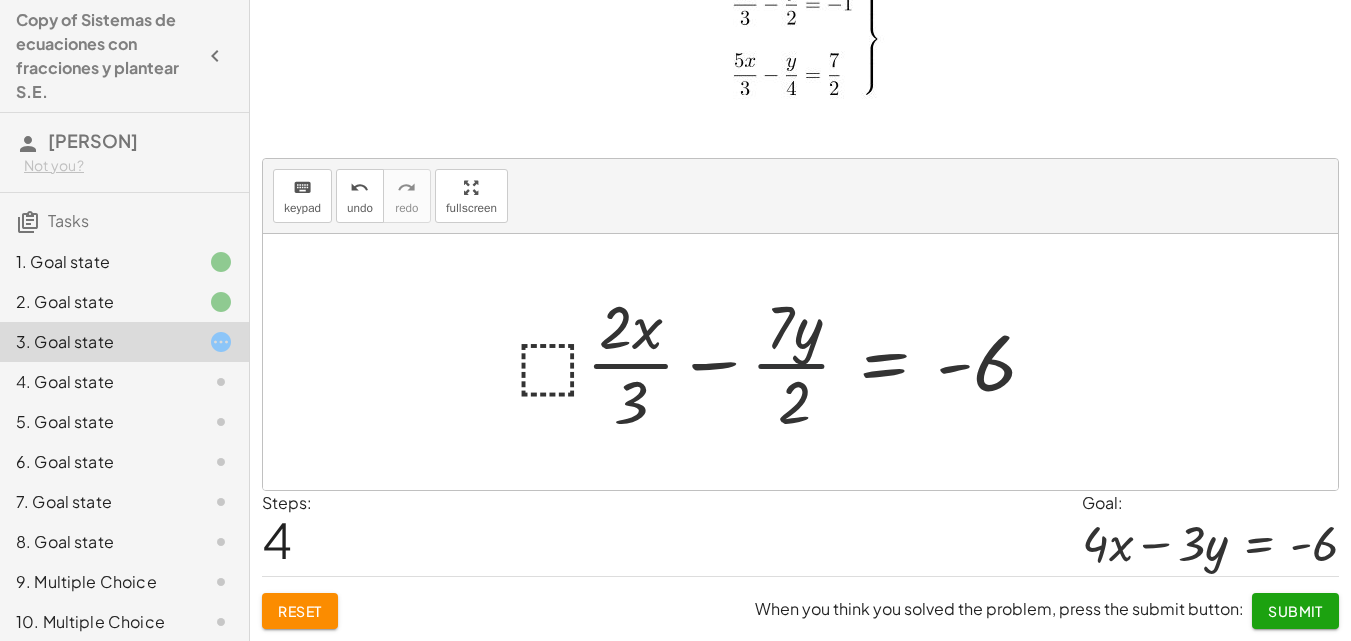 drag, startPoint x: 823, startPoint y: 363, endPoint x: 776, endPoint y: 374, distance: 48.270073 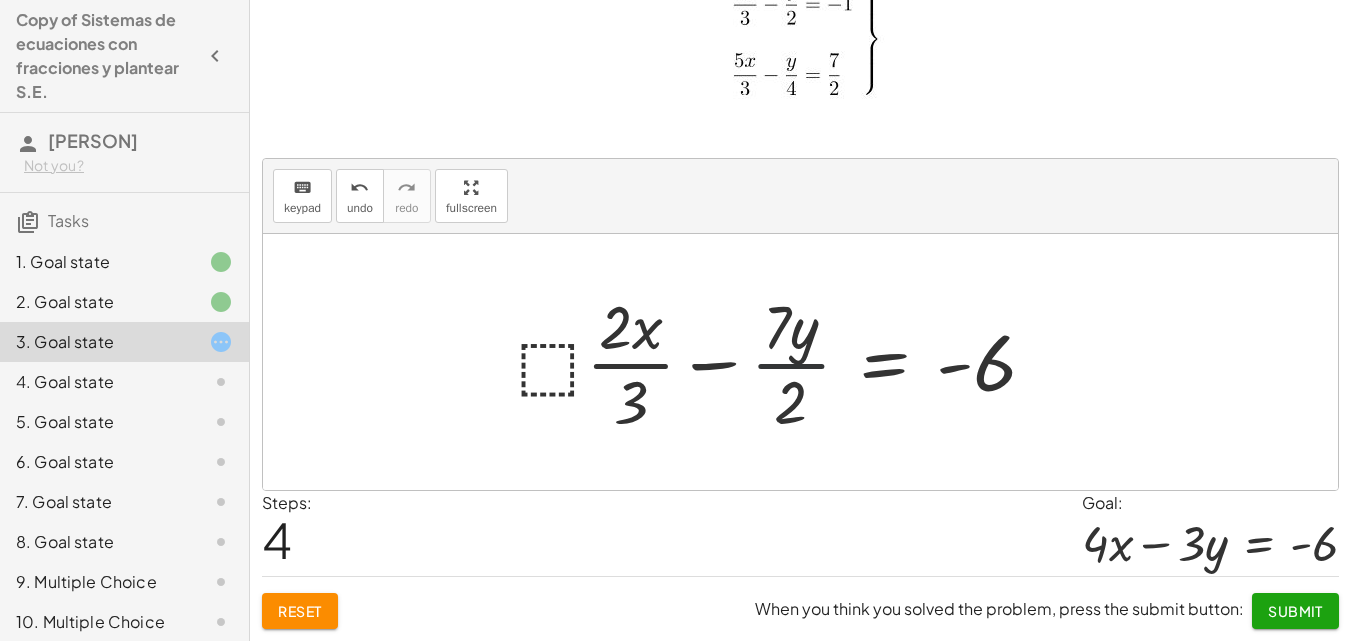 drag, startPoint x: 776, startPoint y: 374, endPoint x: 757, endPoint y: 369, distance: 19.646883 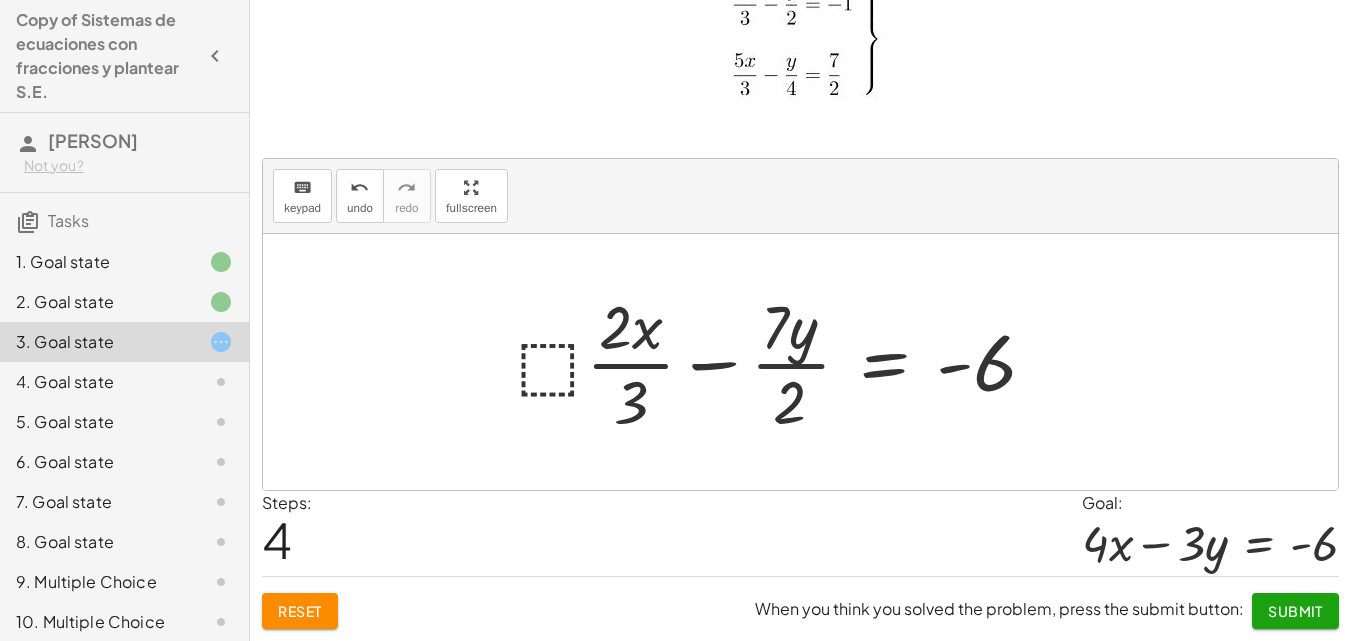 drag, startPoint x: 757, startPoint y: 369, endPoint x: 719, endPoint y: 369, distance: 38 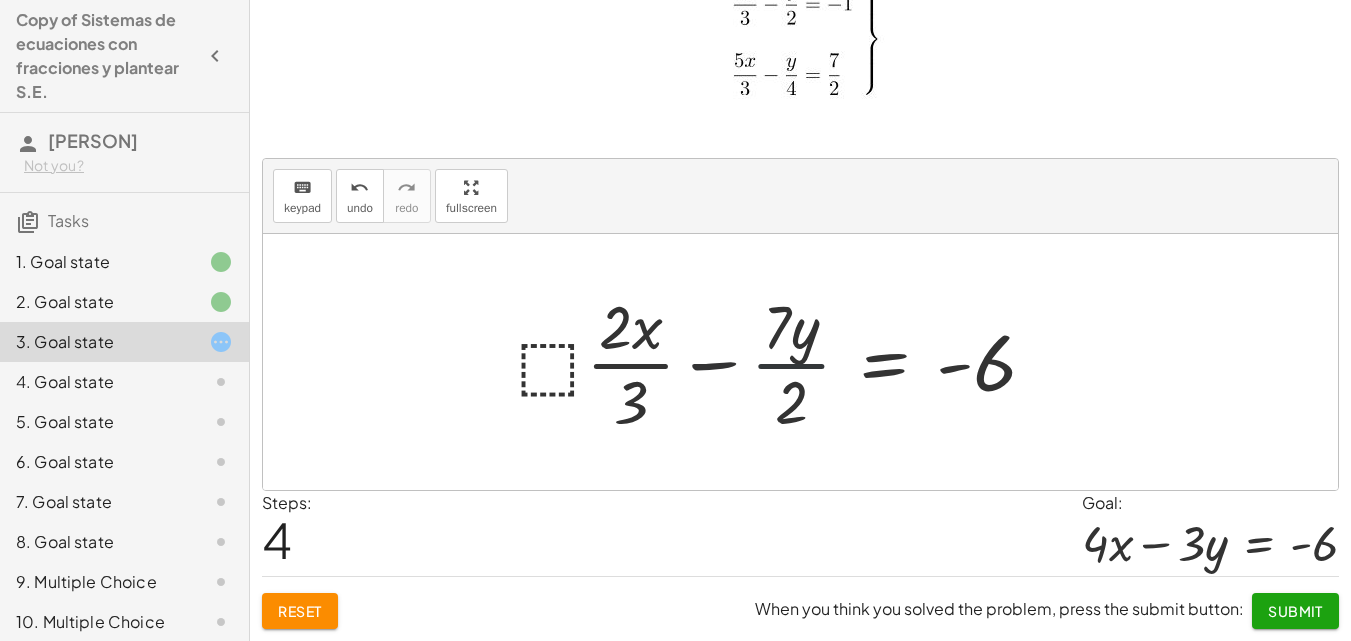 click at bounding box center (784, 362) 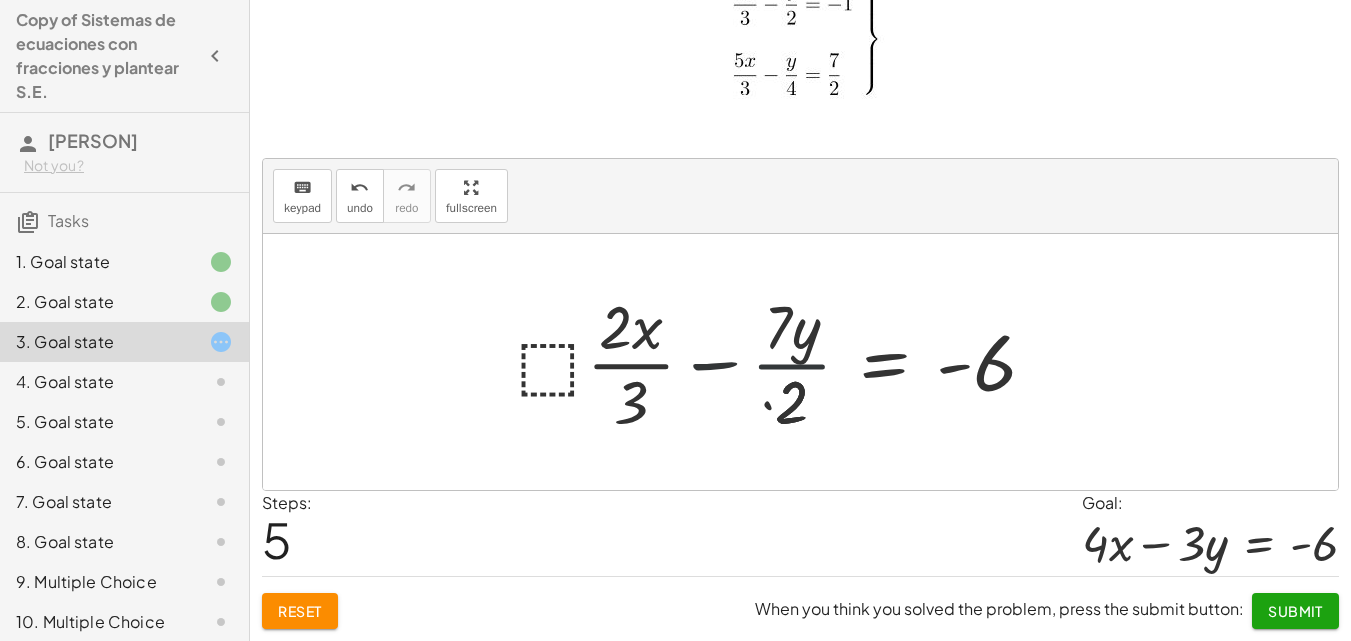 click at bounding box center (768, 362) 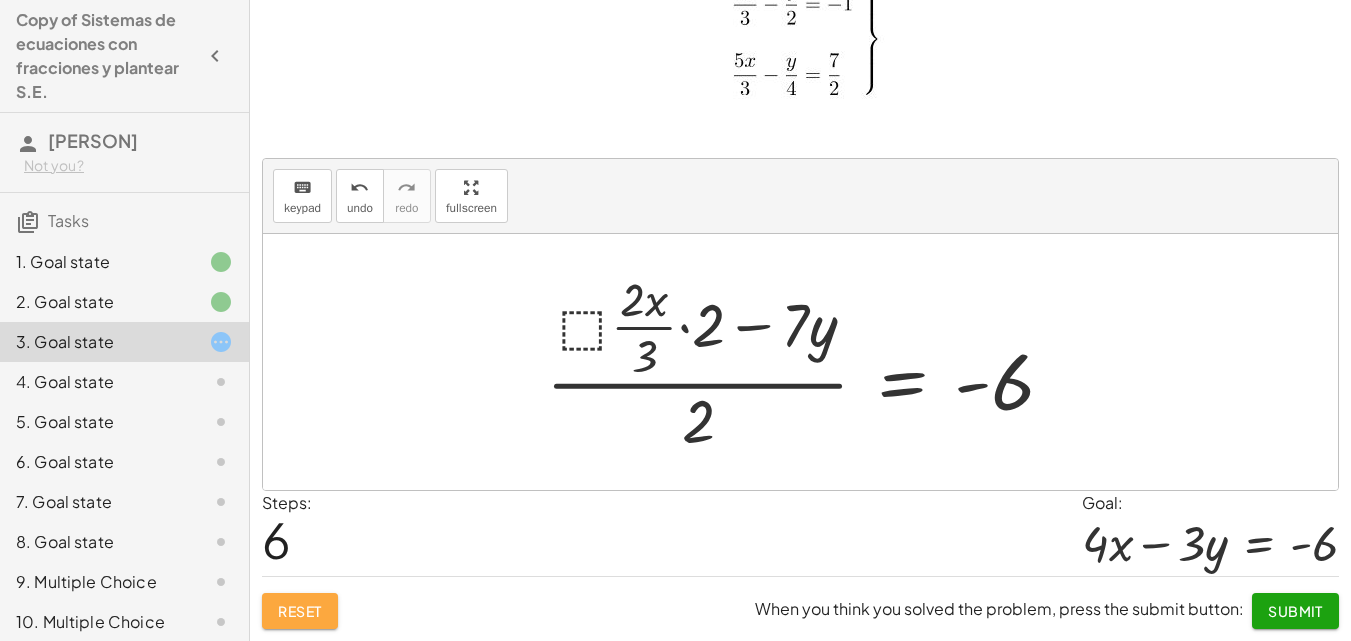 click on "Reset" 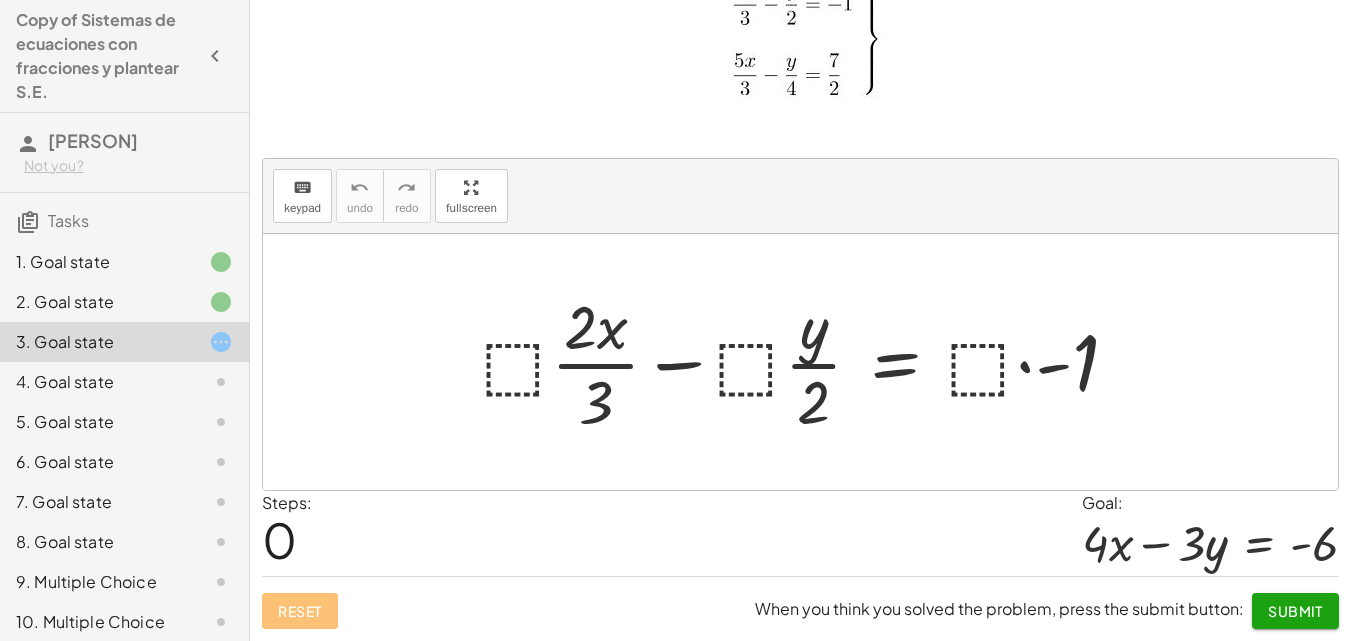 click at bounding box center [808, 362] 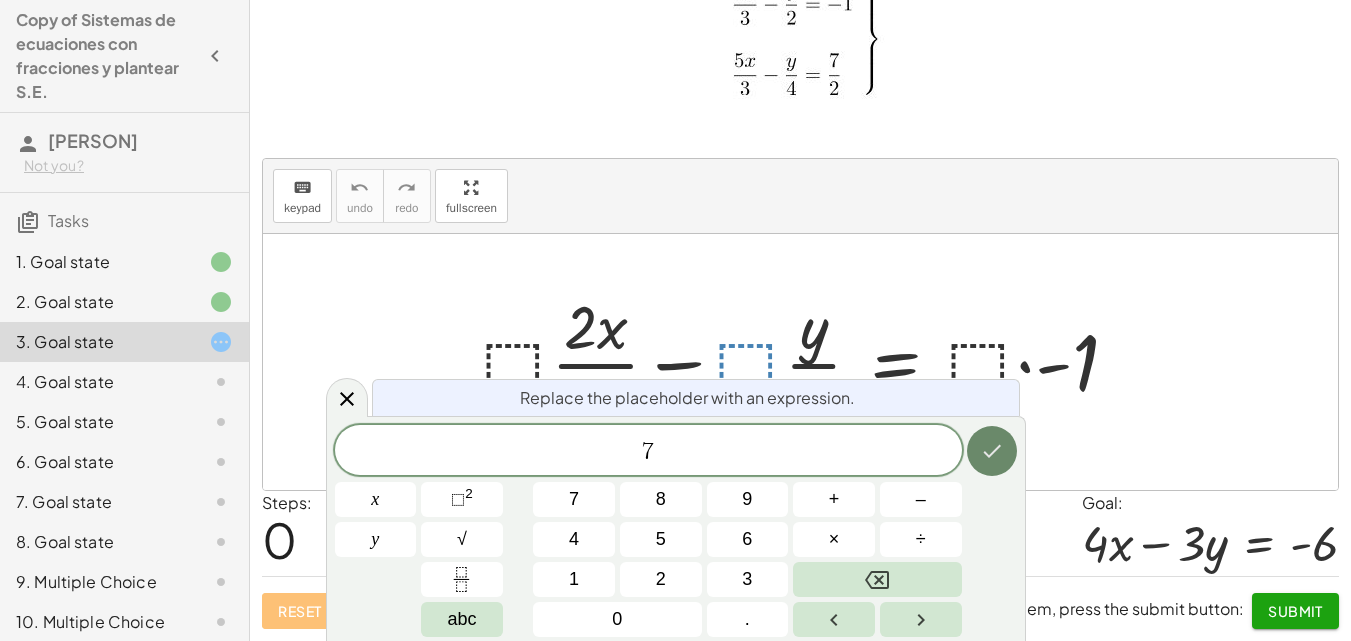 click 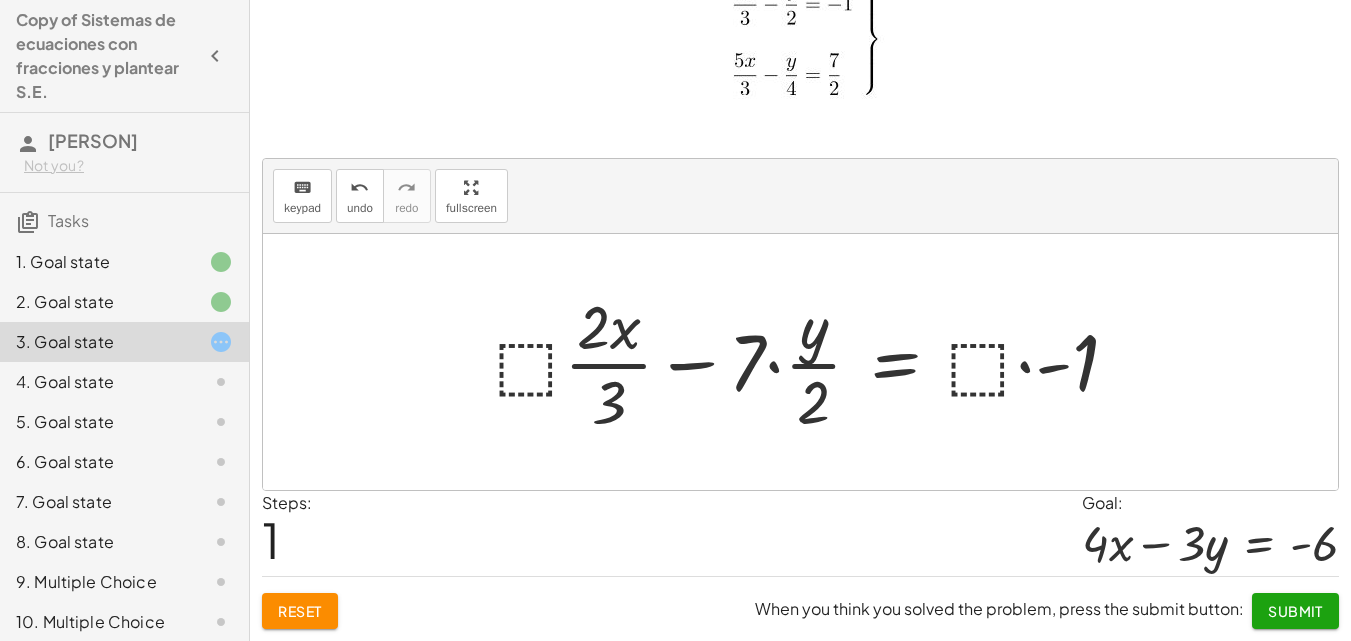 click at bounding box center [814, 362] 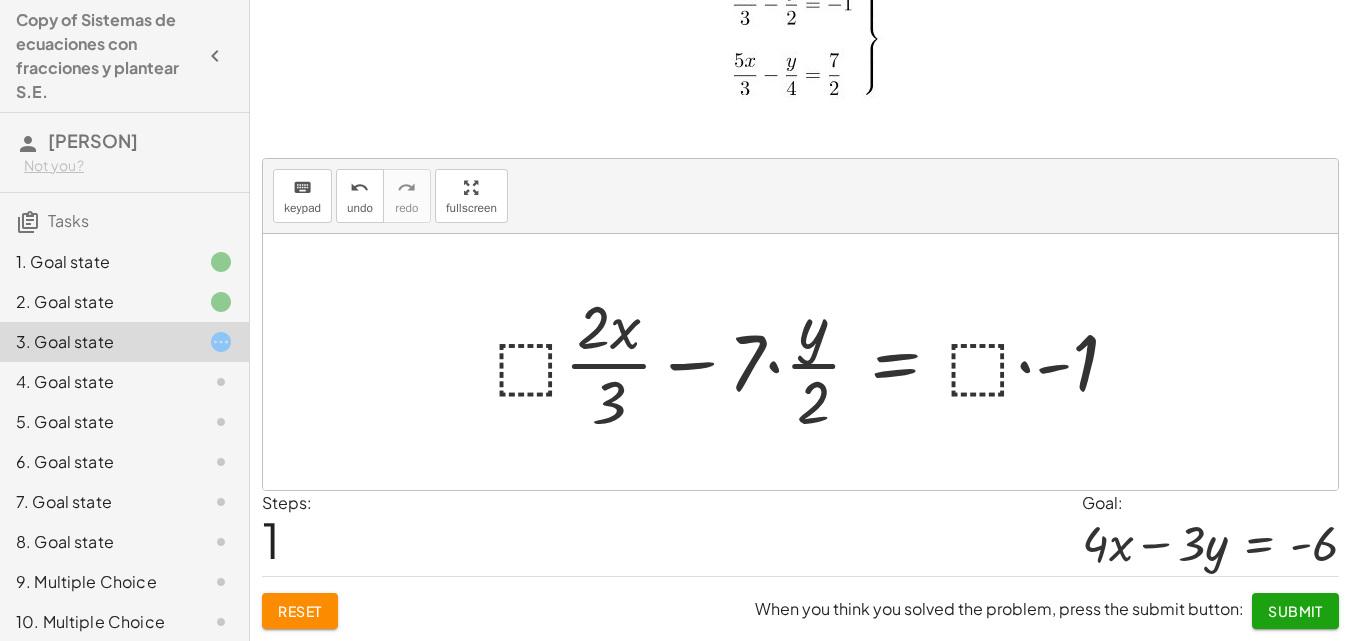 click at bounding box center (814, 362) 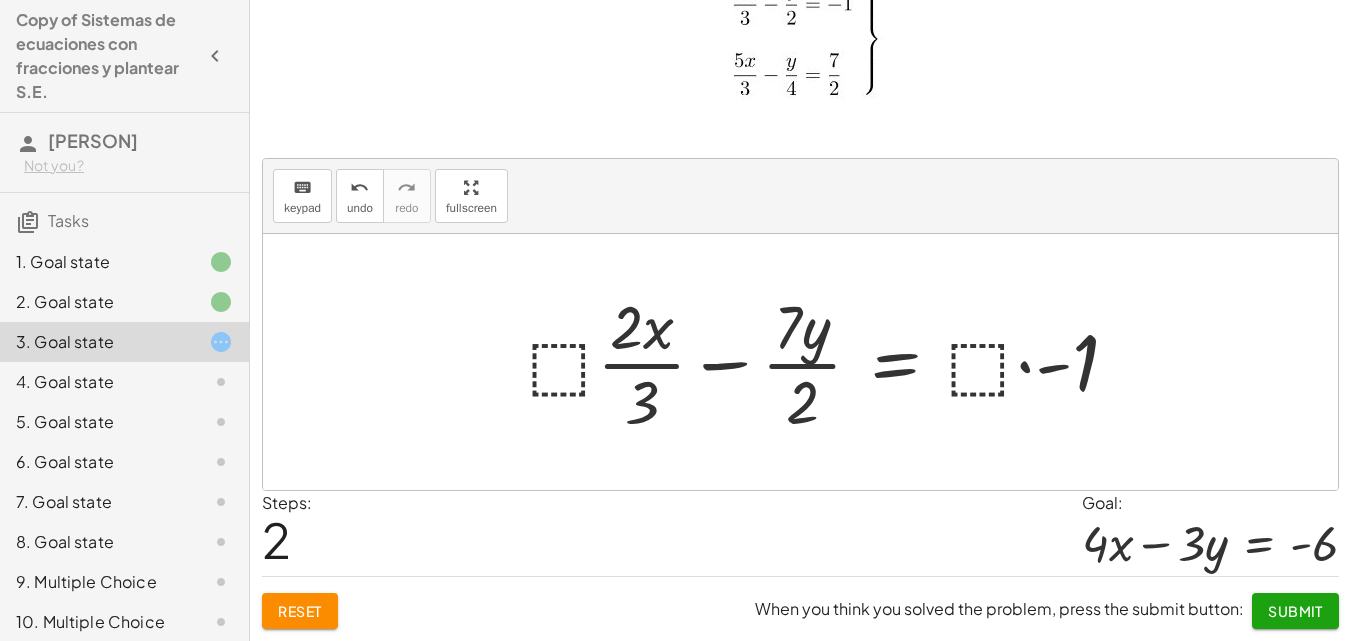 click at bounding box center (831, 362) 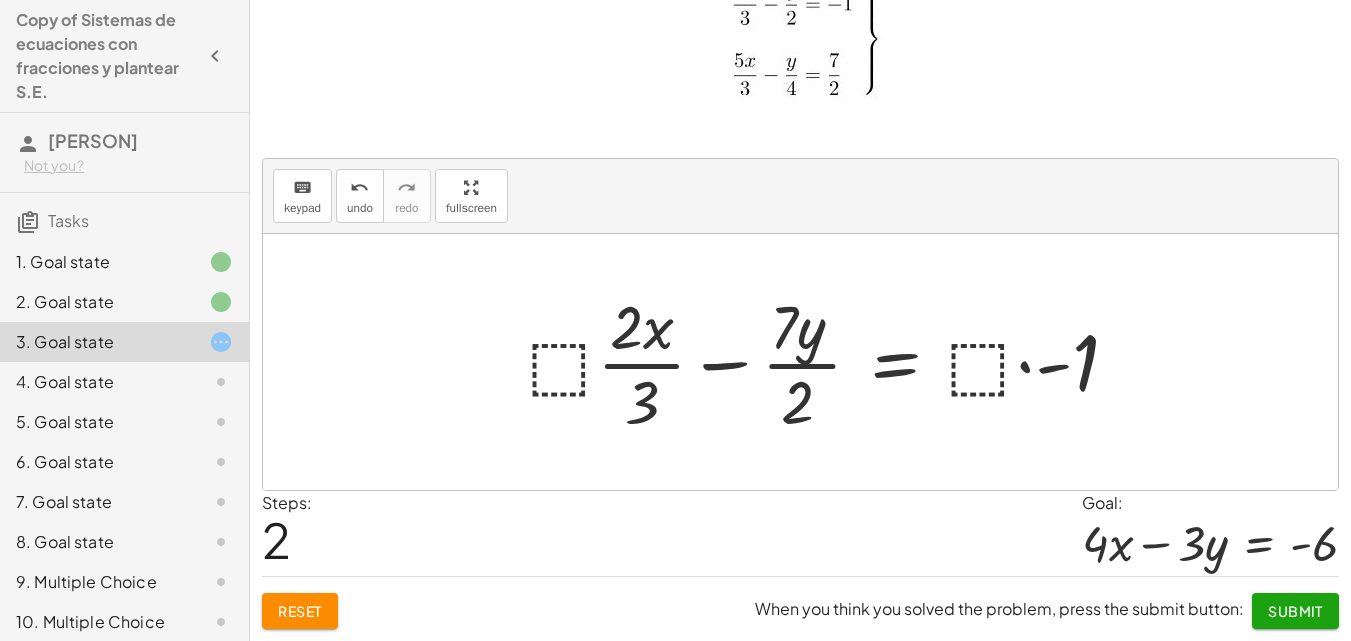 drag, startPoint x: 806, startPoint y: 379, endPoint x: 806, endPoint y: 396, distance: 17 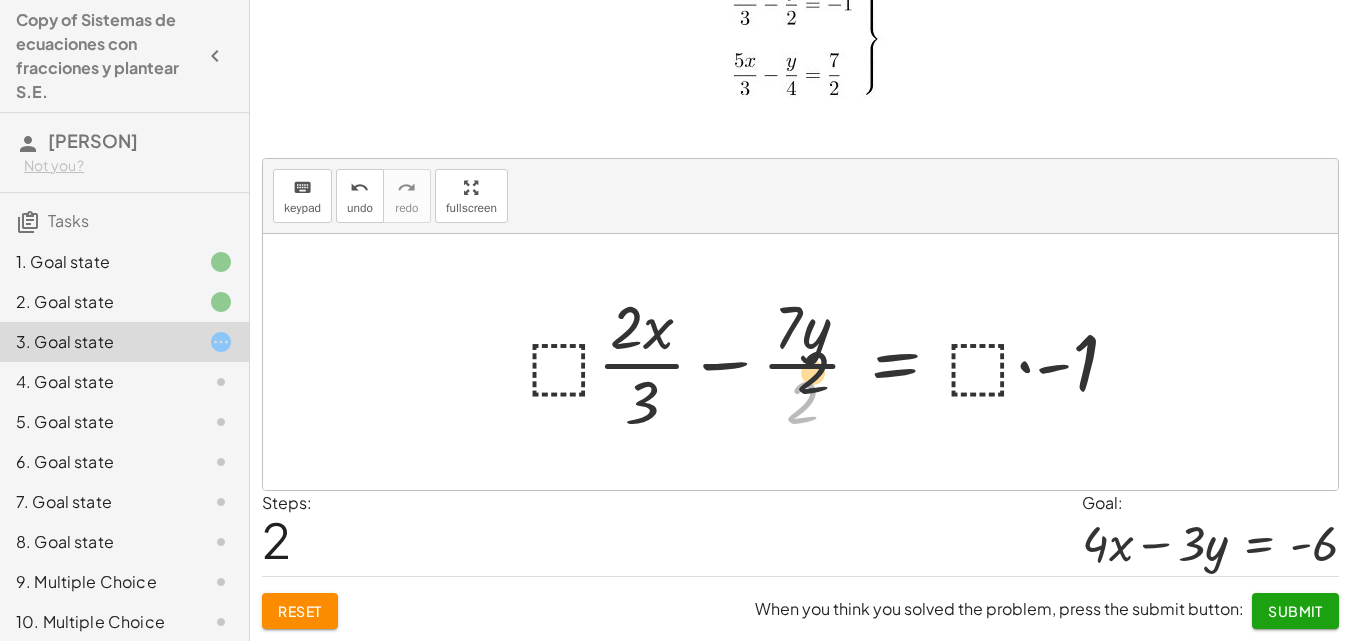 drag, startPoint x: 804, startPoint y: 401, endPoint x: 823, endPoint y: 334, distance: 69.641945 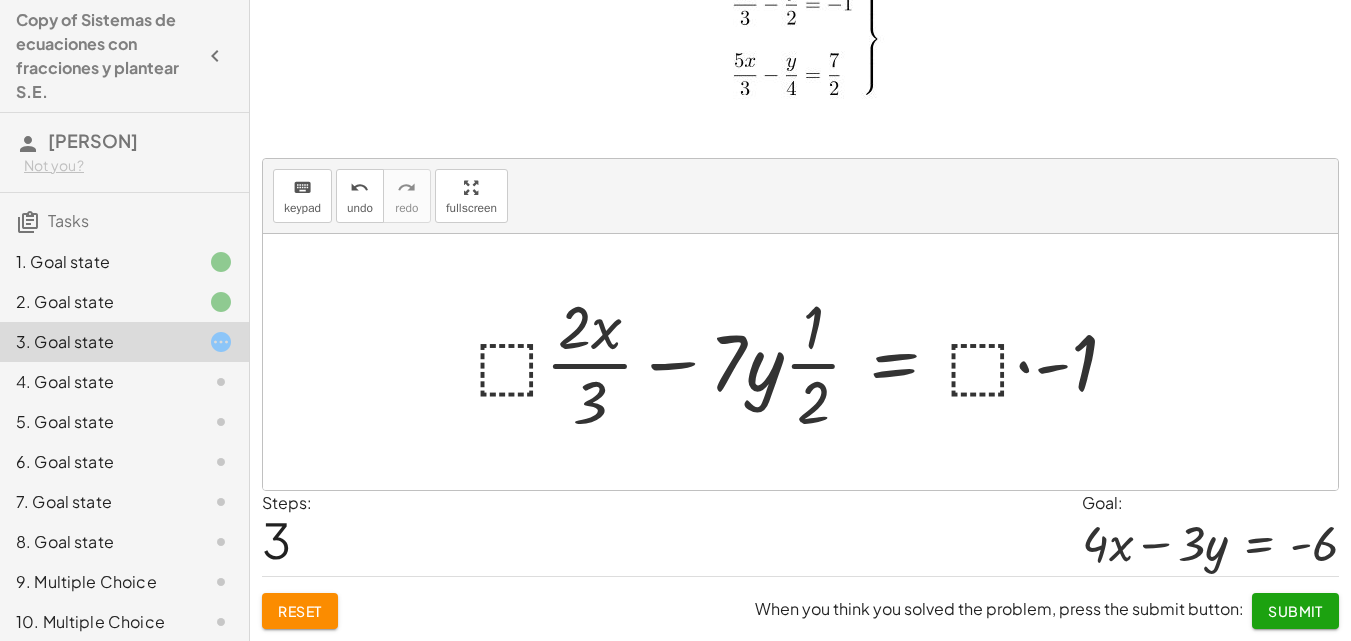 click at bounding box center [805, 362] 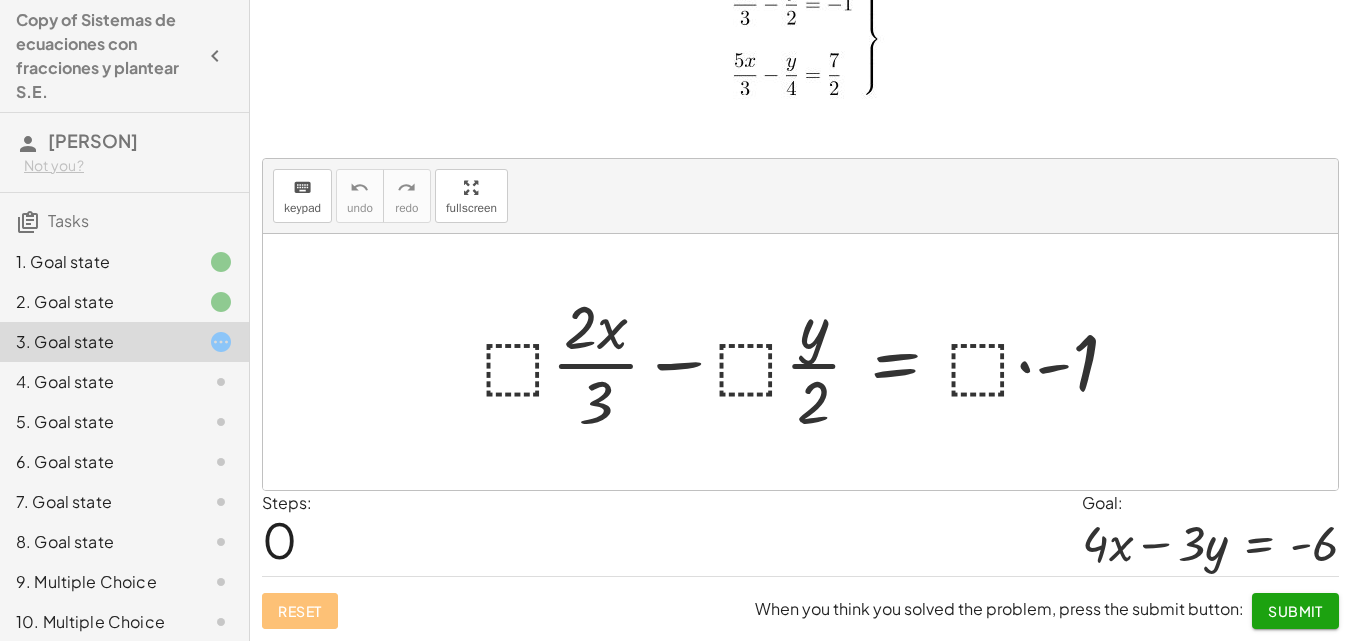 click at bounding box center [808, 362] 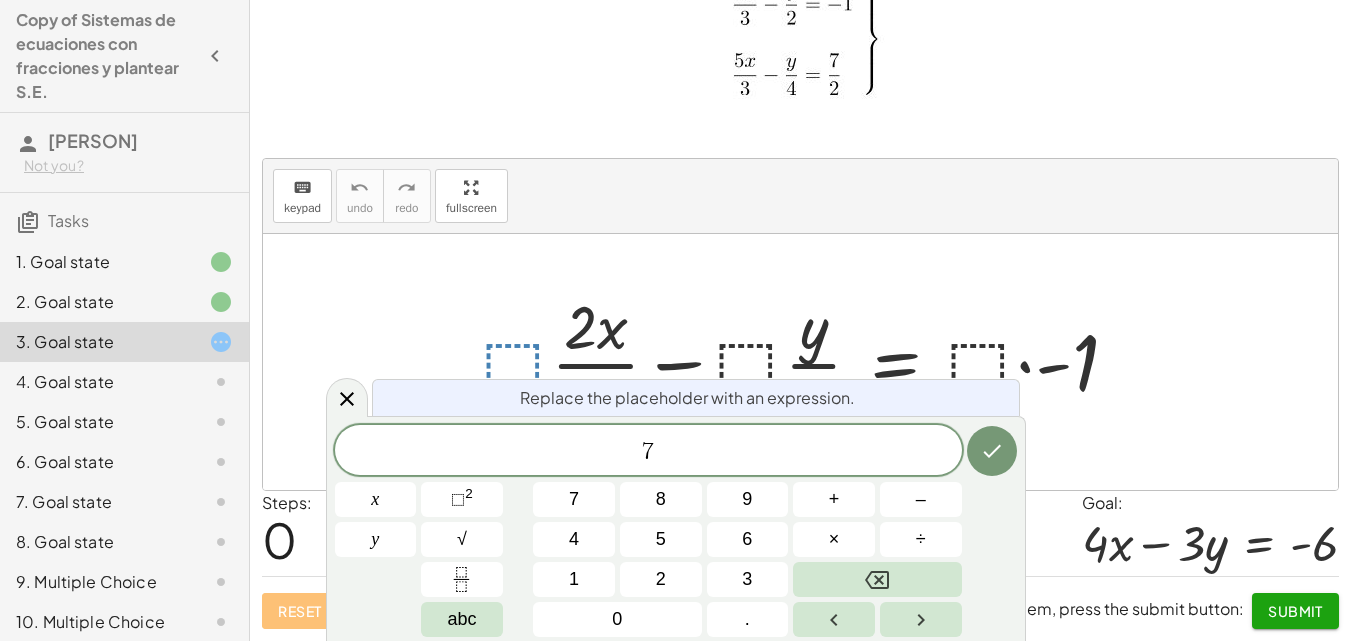 click at bounding box center (808, 362) 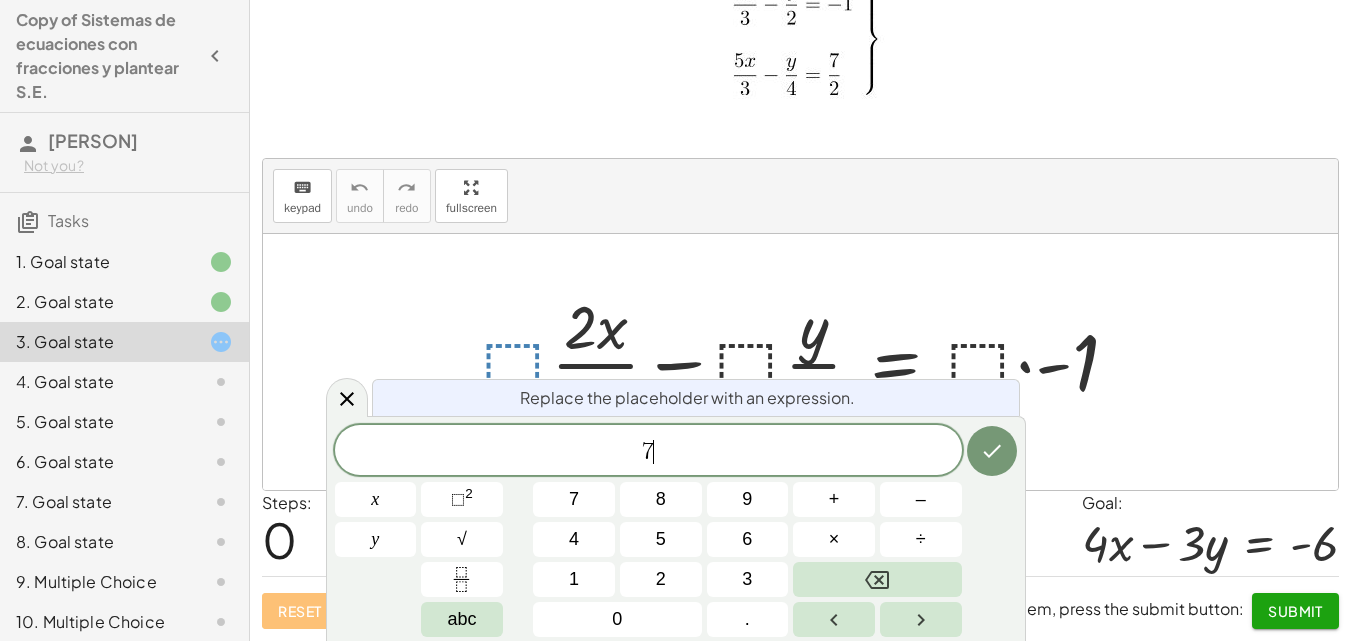 click at bounding box center (808, 362) 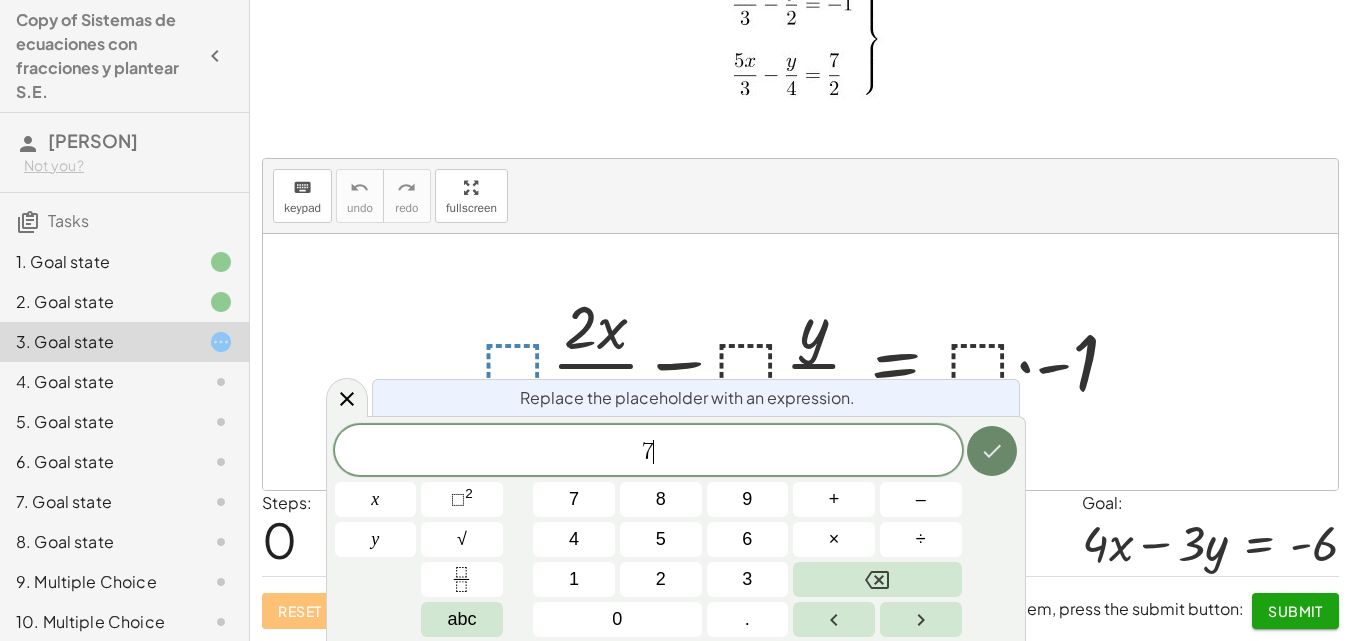 click at bounding box center (992, 451) 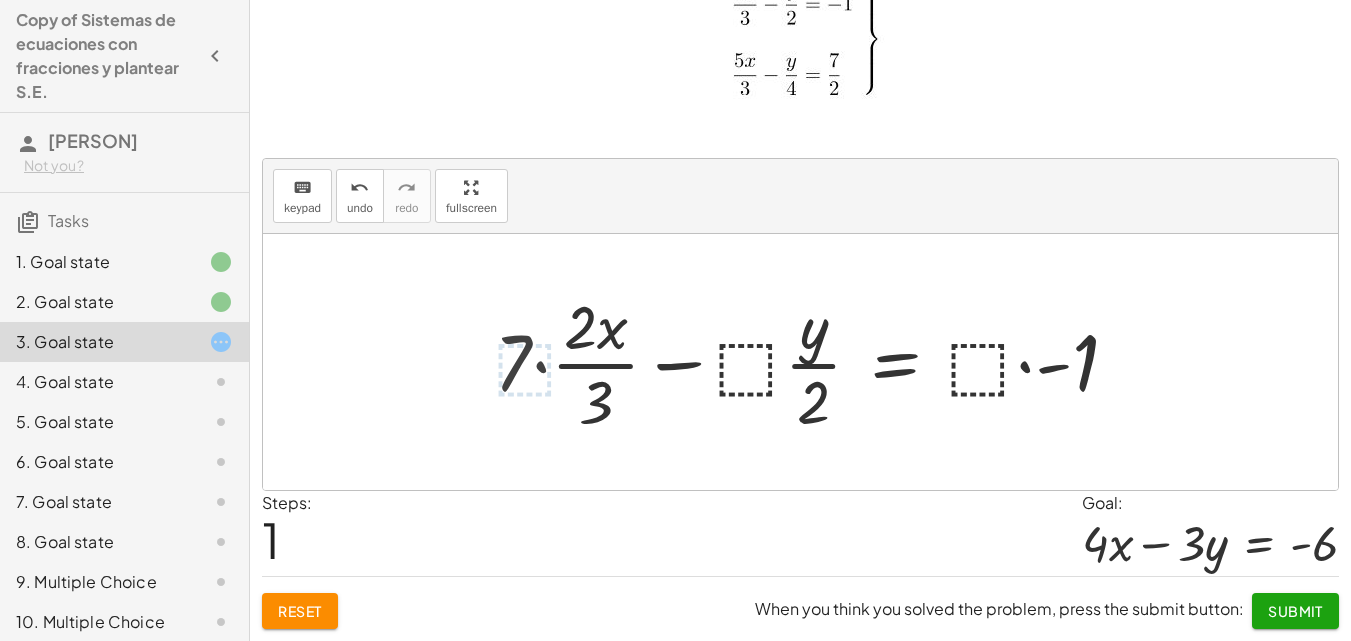 click at bounding box center [814, 362] 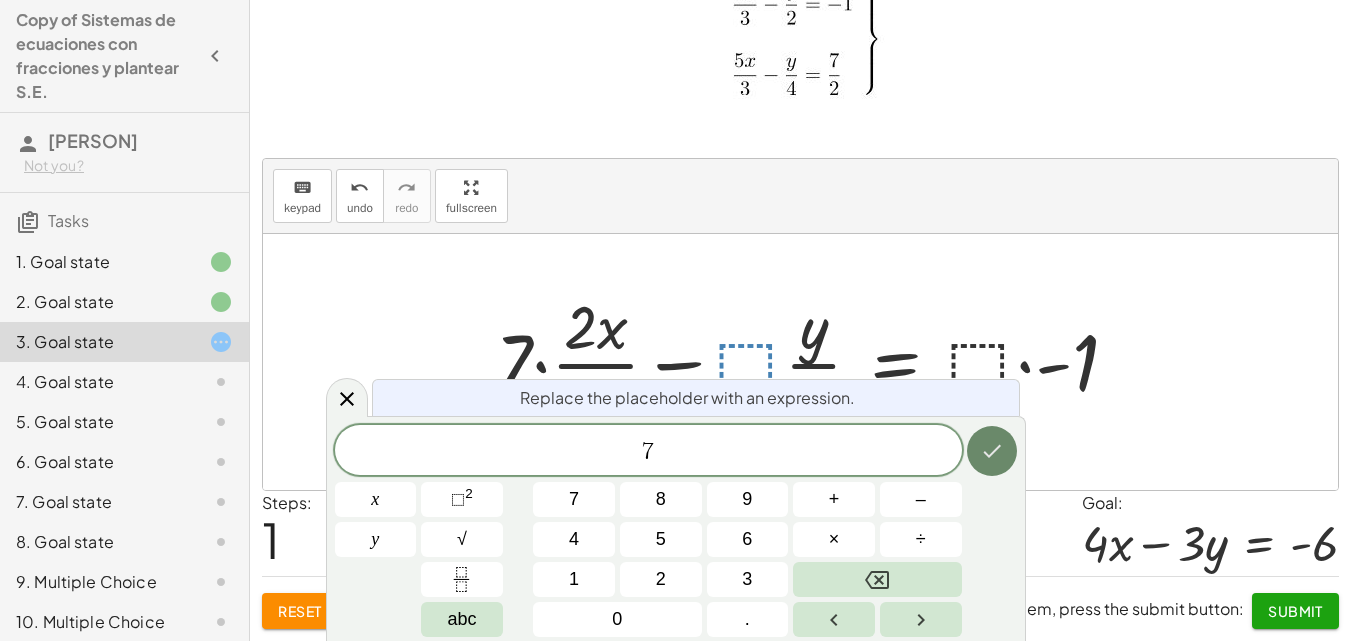 click 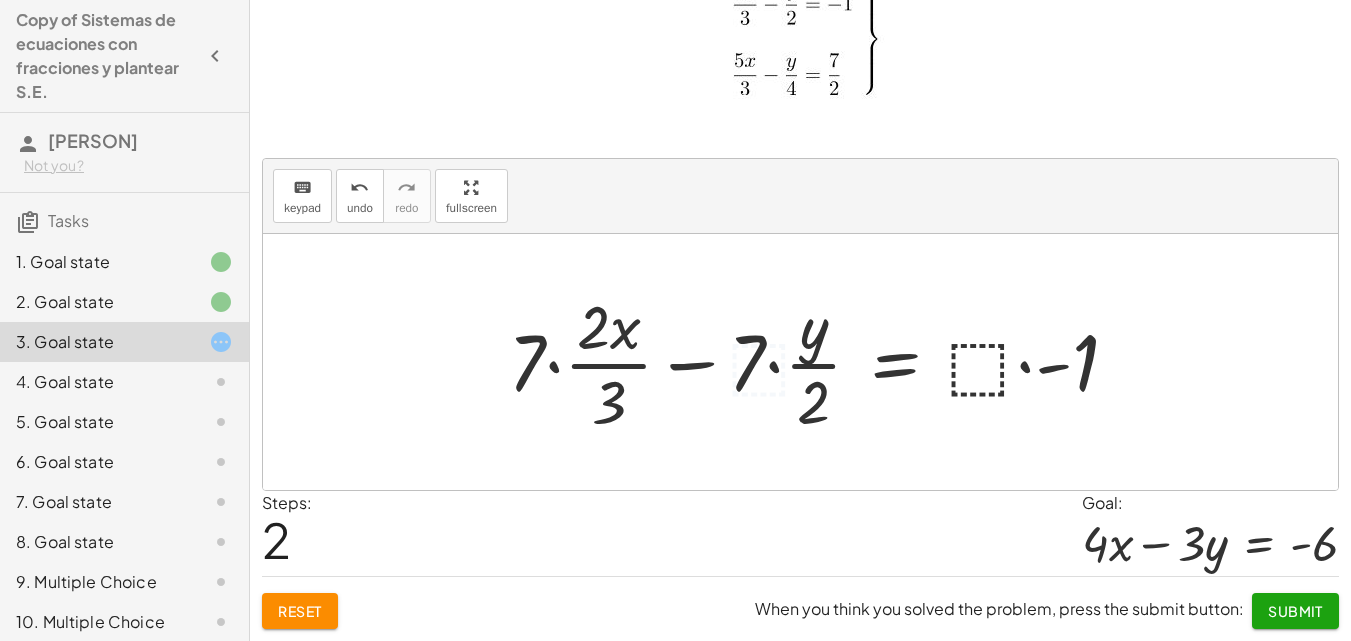 click at bounding box center [821, 362] 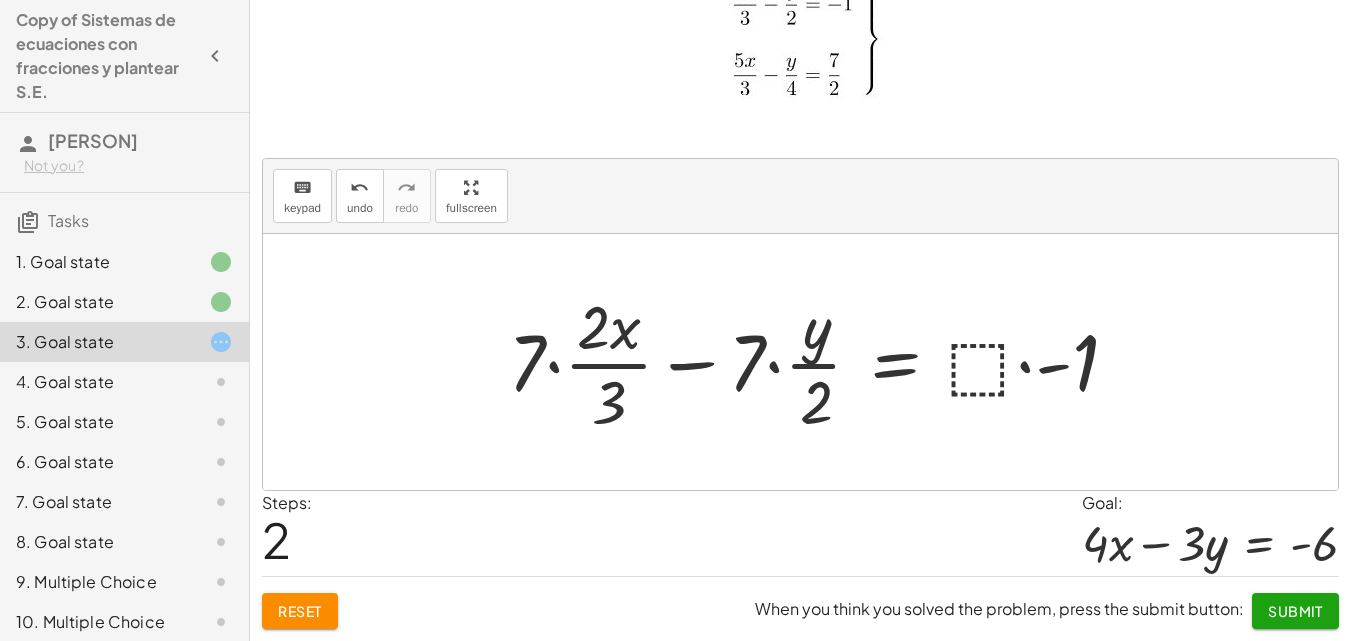 click at bounding box center (821, 362) 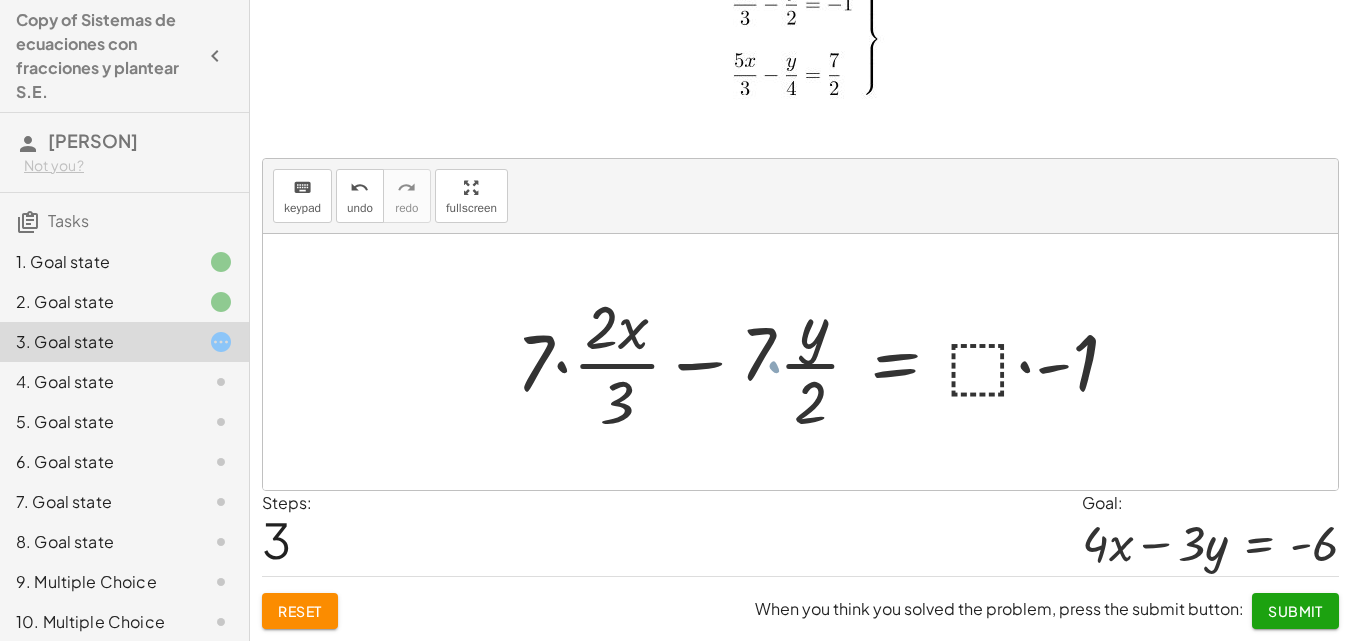 click at bounding box center (837, 362) 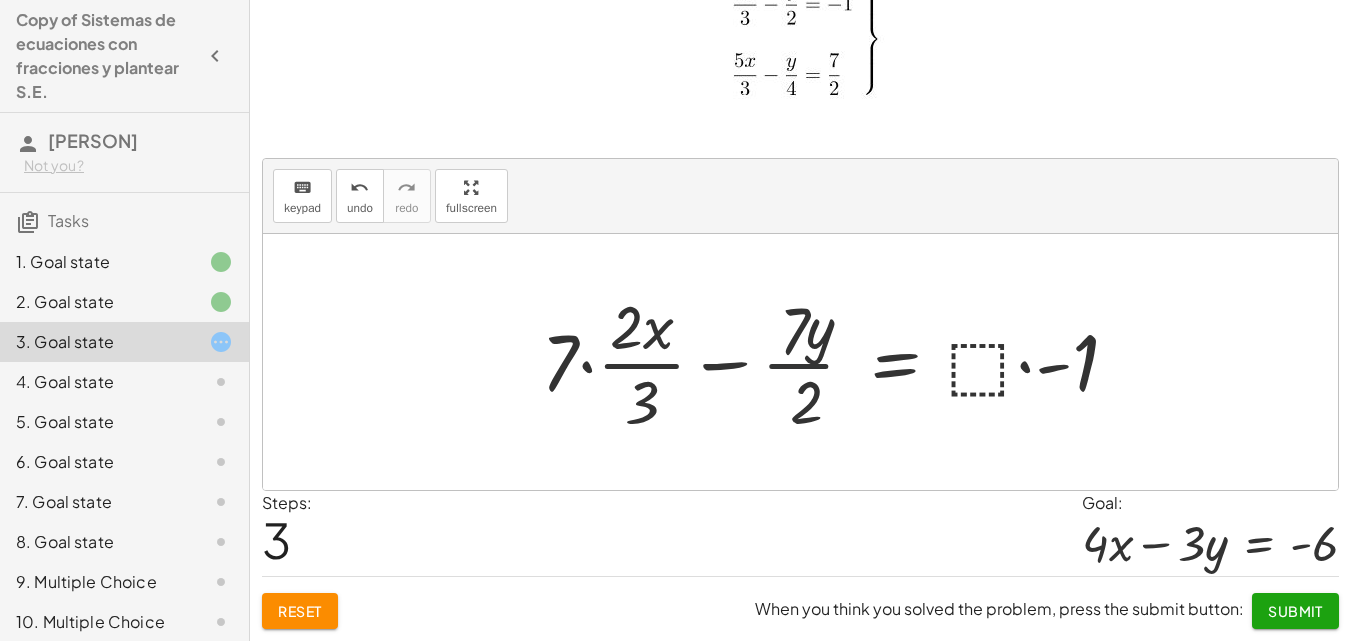 drag, startPoint x: 804, startPoint y: 361, endPoint x: 804, endPoint y: 374, distance: 13 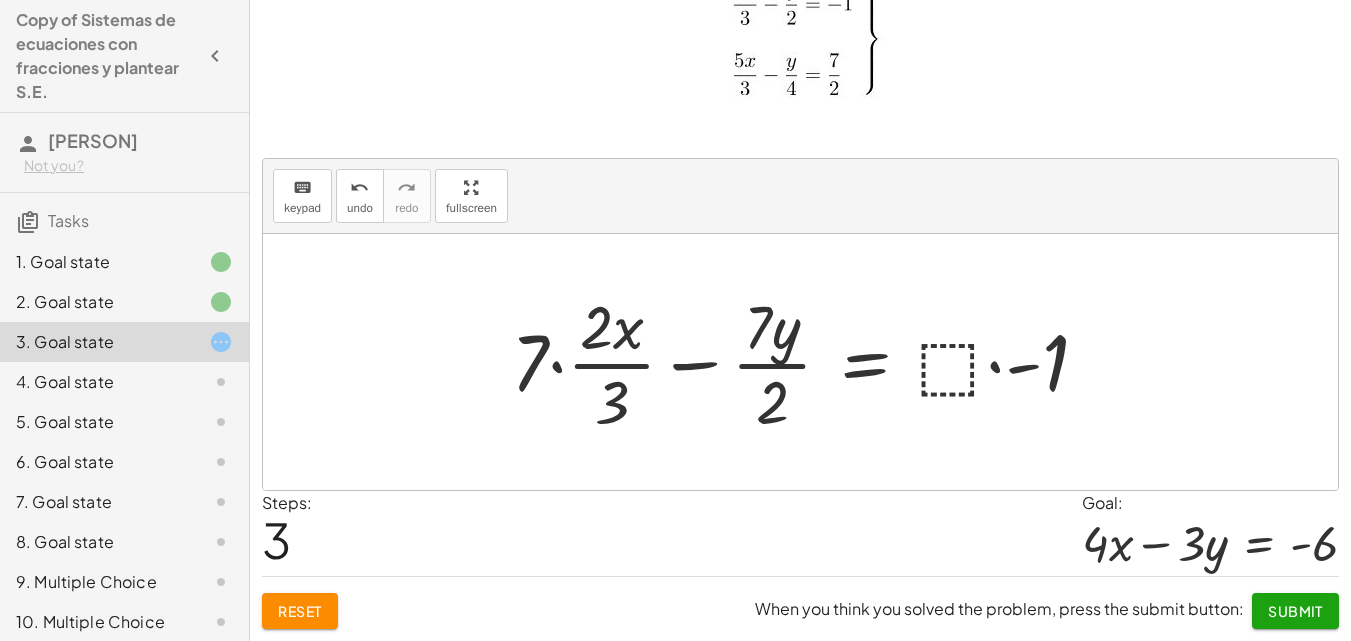 click on "Reset" at bounding box center (300, 611) 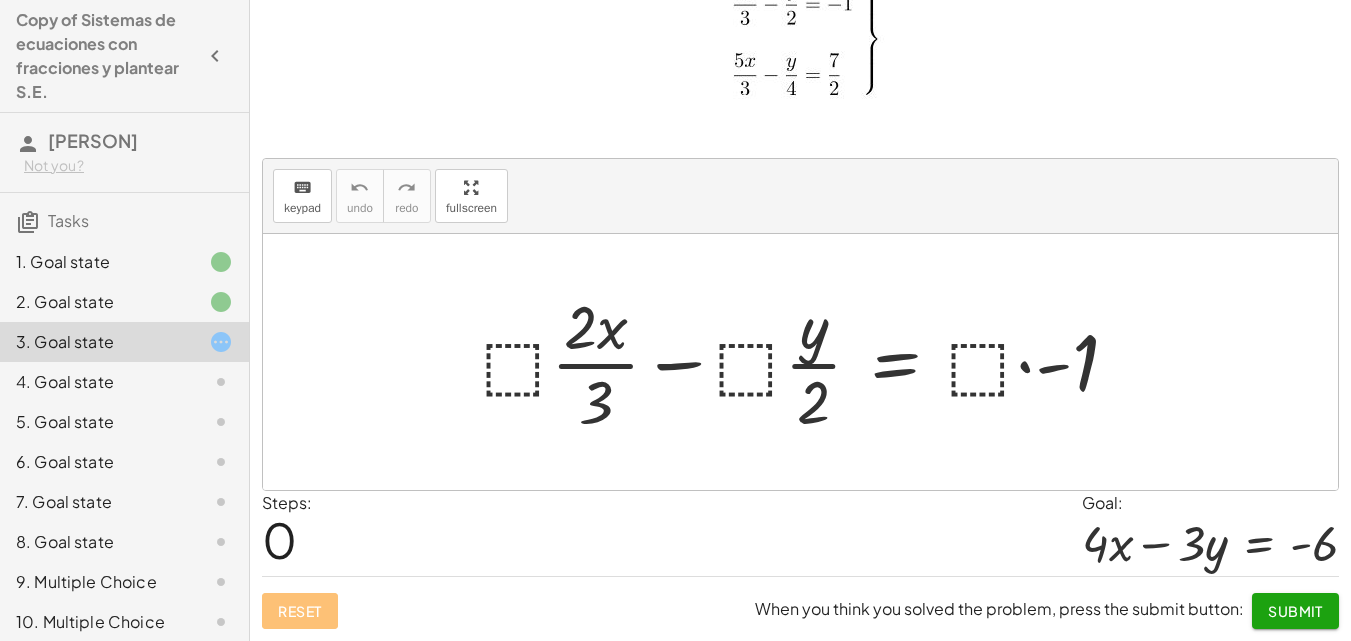 click at bounding box center (808, 362) 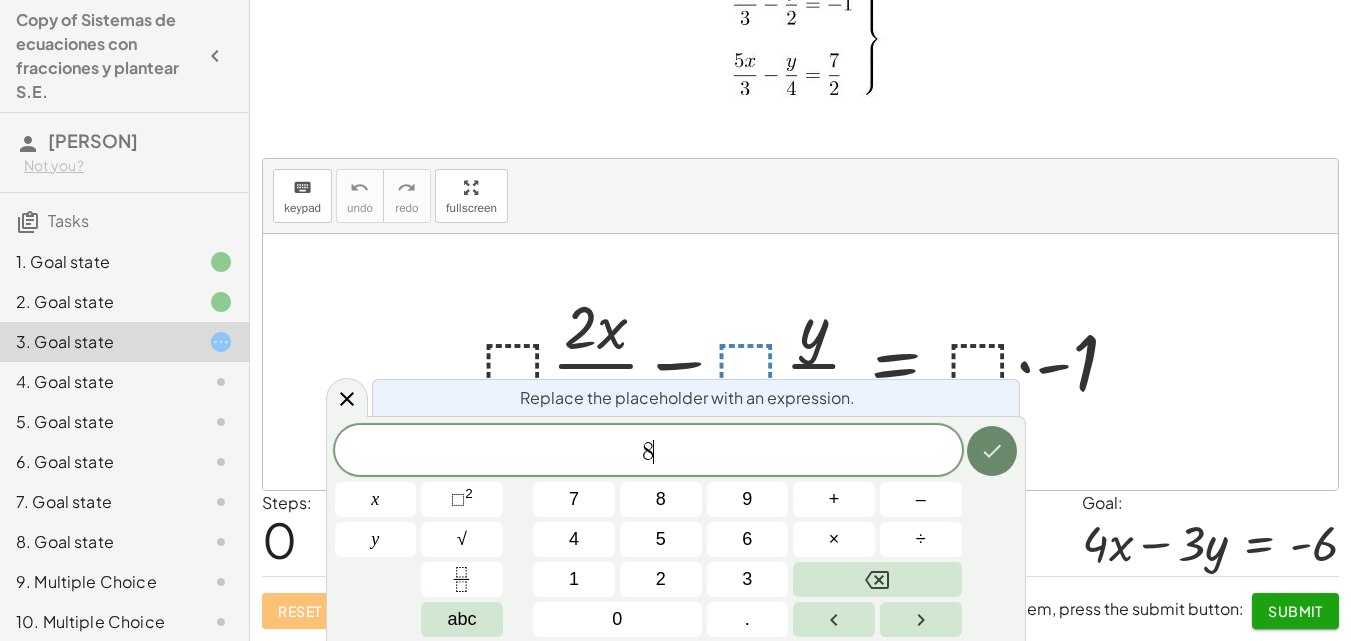 click 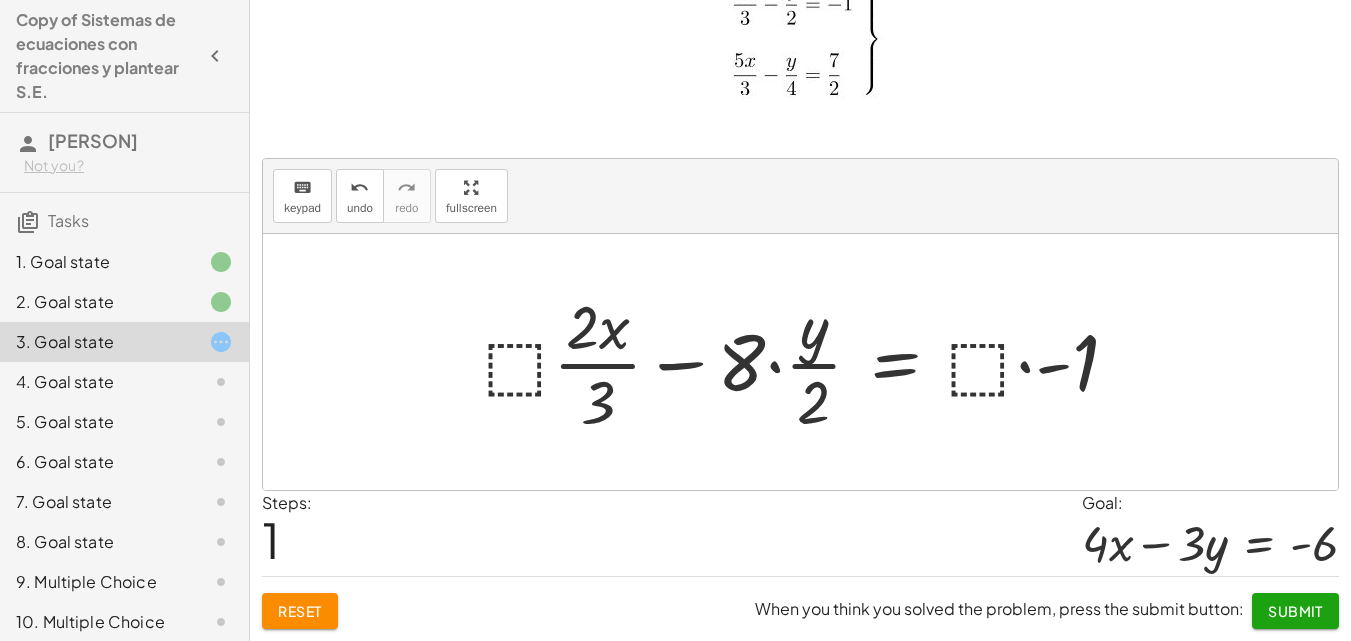 click at bounding box center [809, 362] 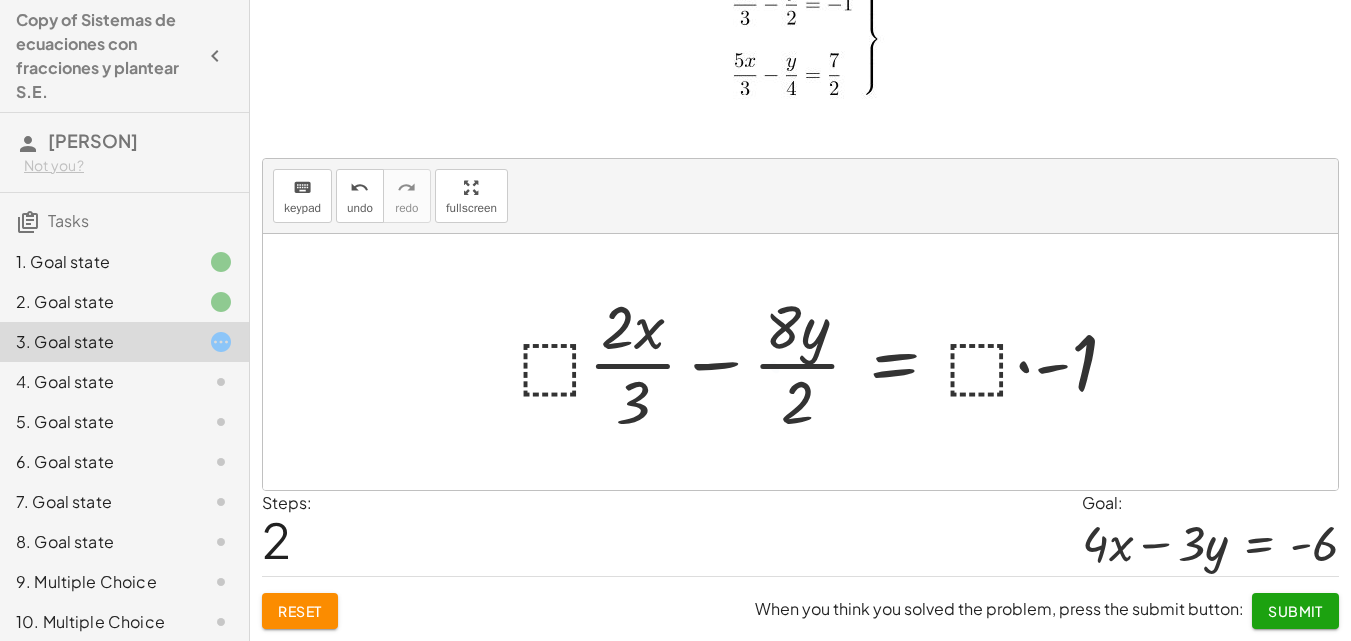 click at bounding box center [826, 362] 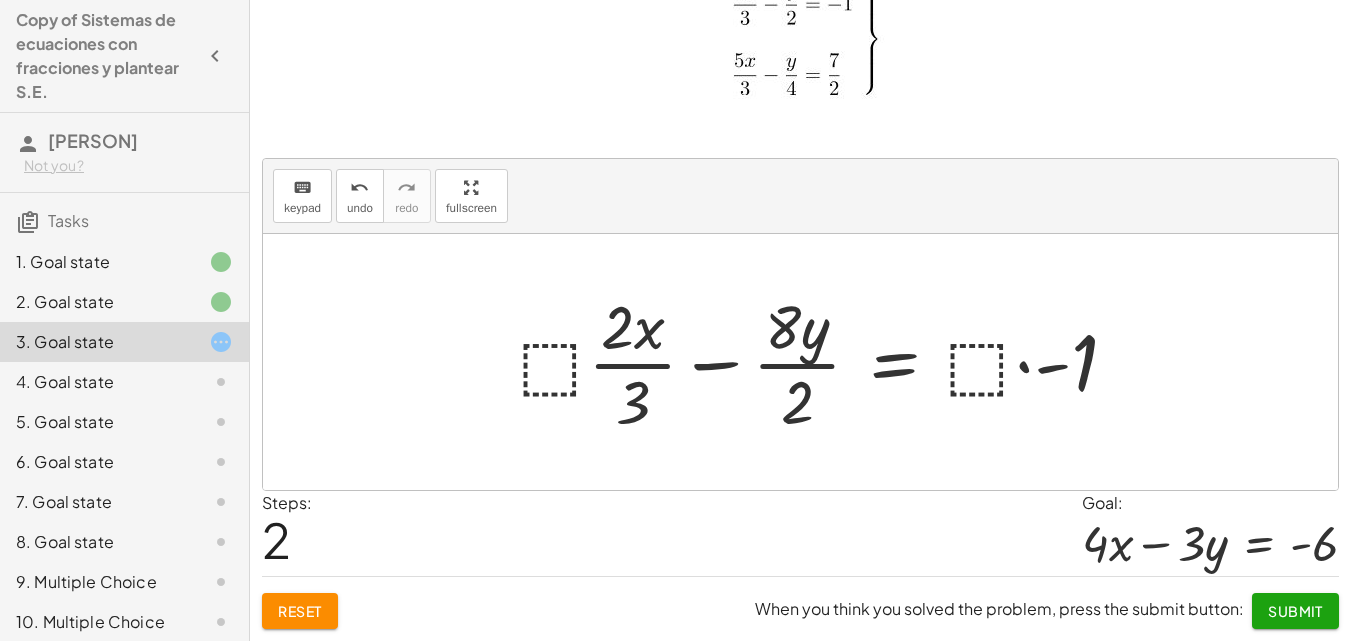 click at bounding box center [826, 362] 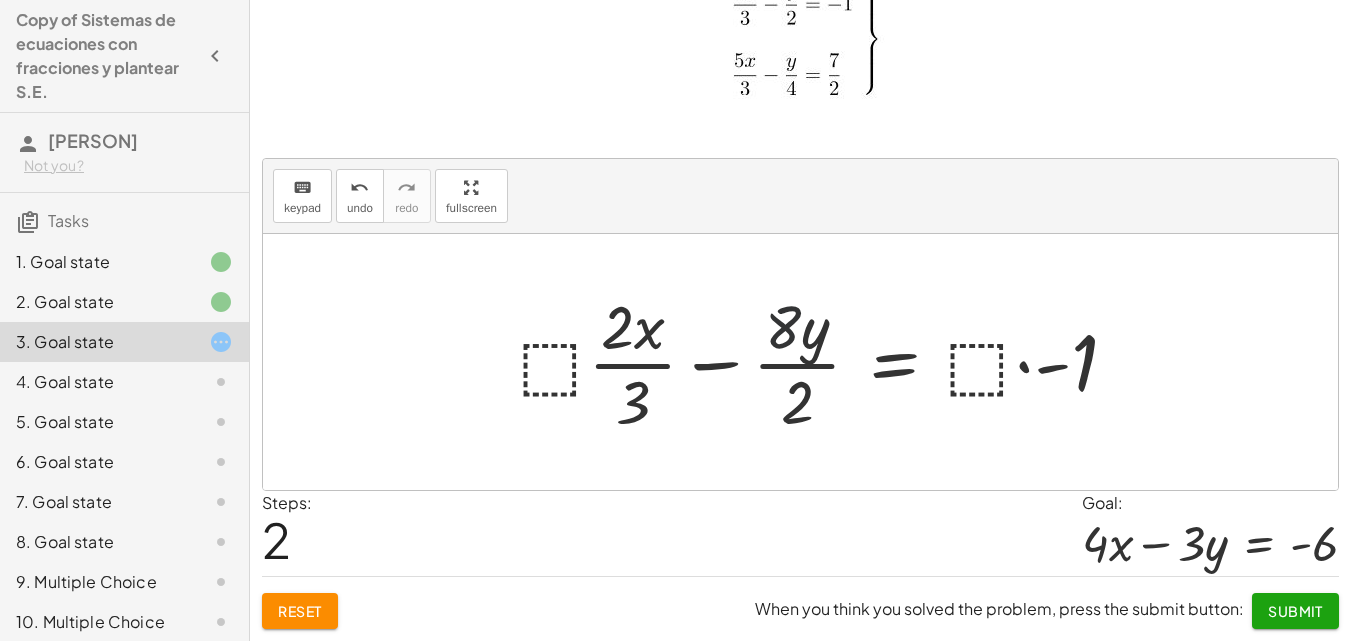 click at bounding box center (826, 362) 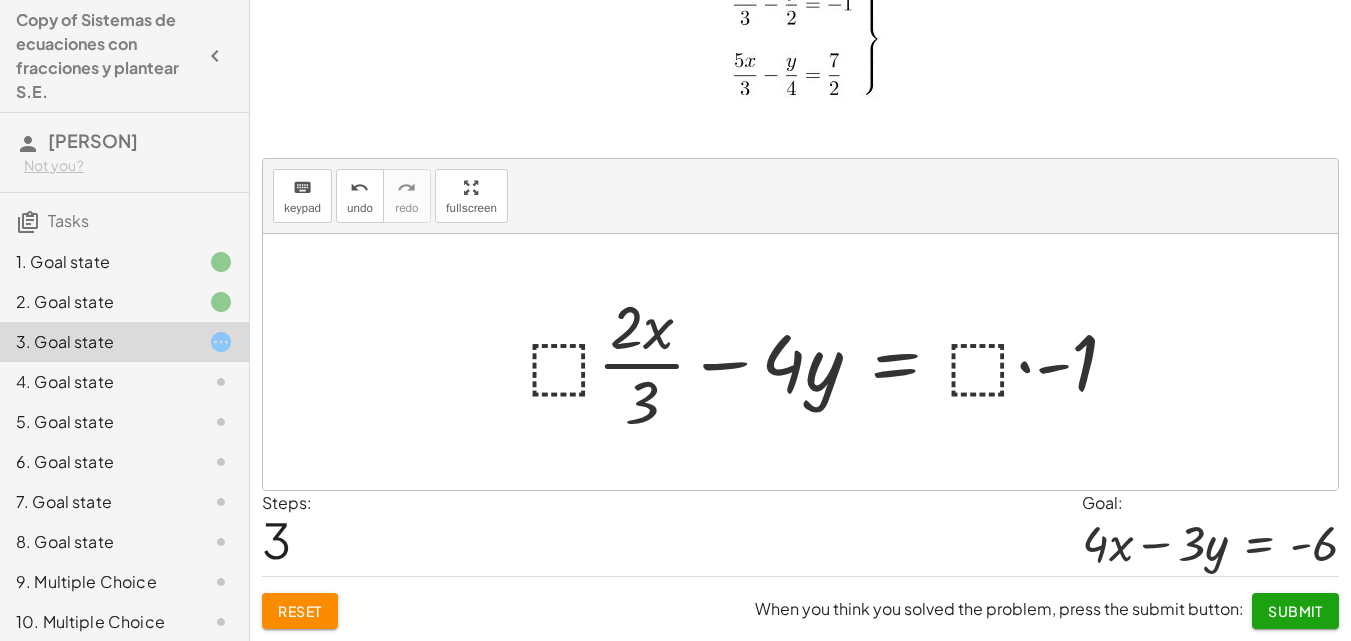 click on "Reset" 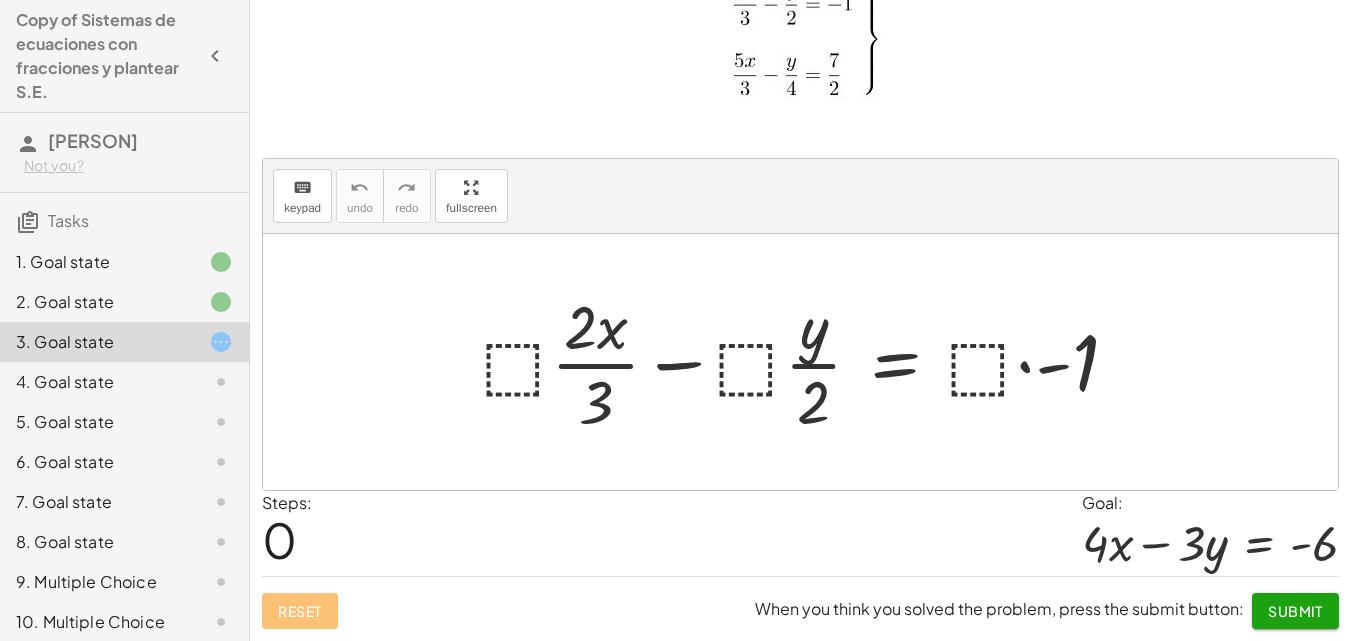 click at bounding box center [808, 362] 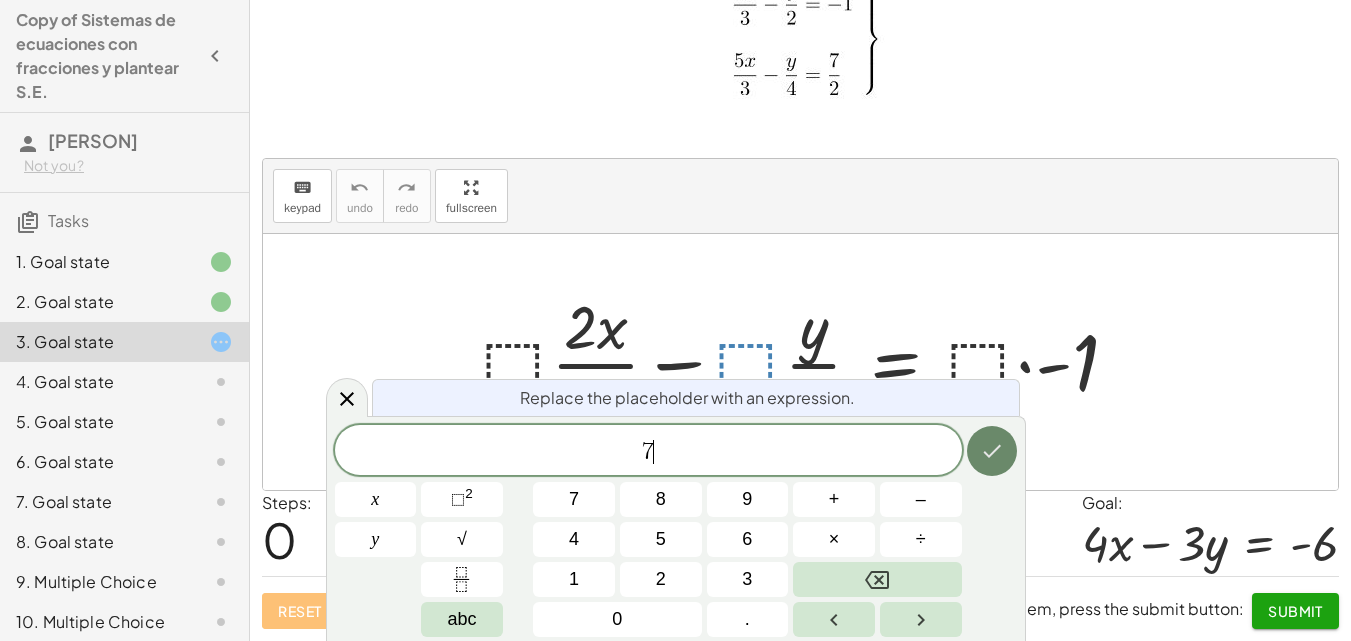 click 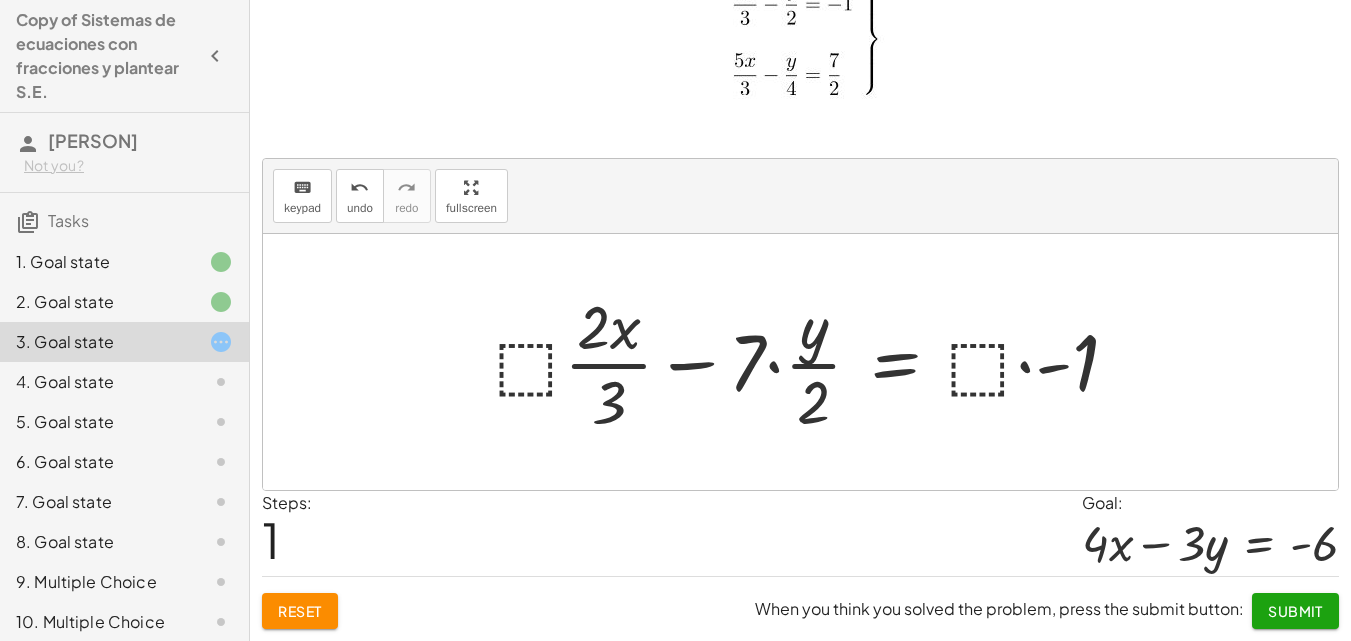 click at bounding box center [814, 362] 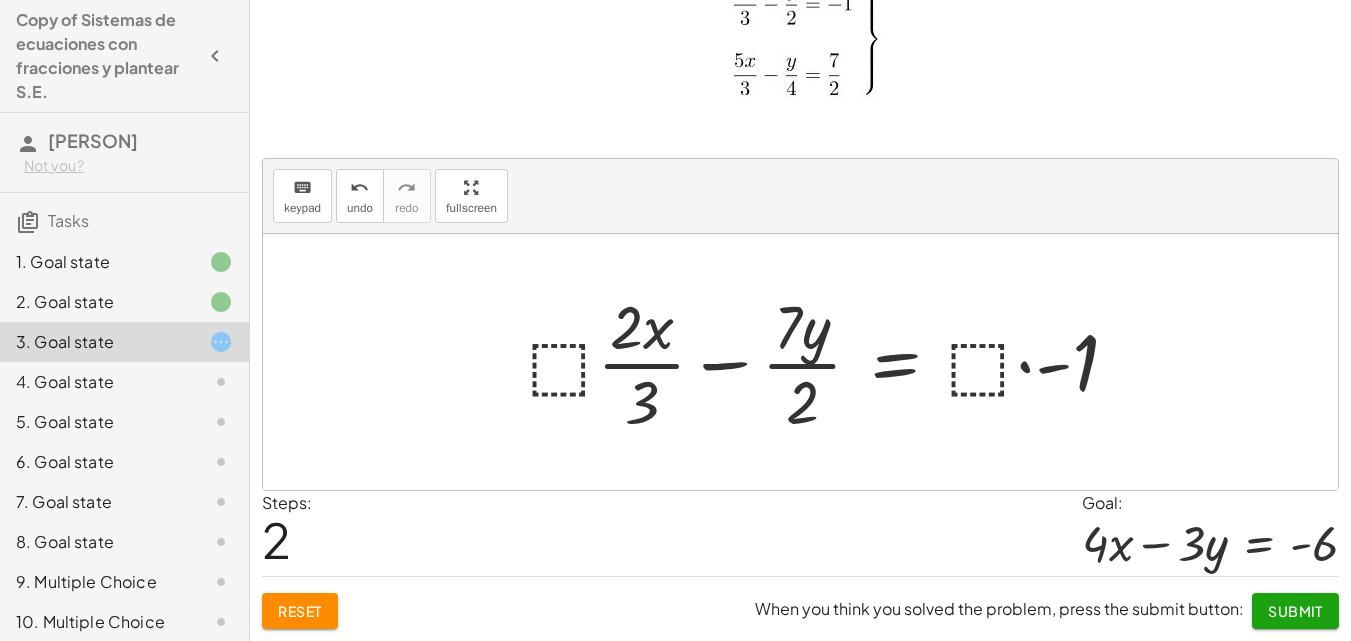 click at bounding box center [831, 362] 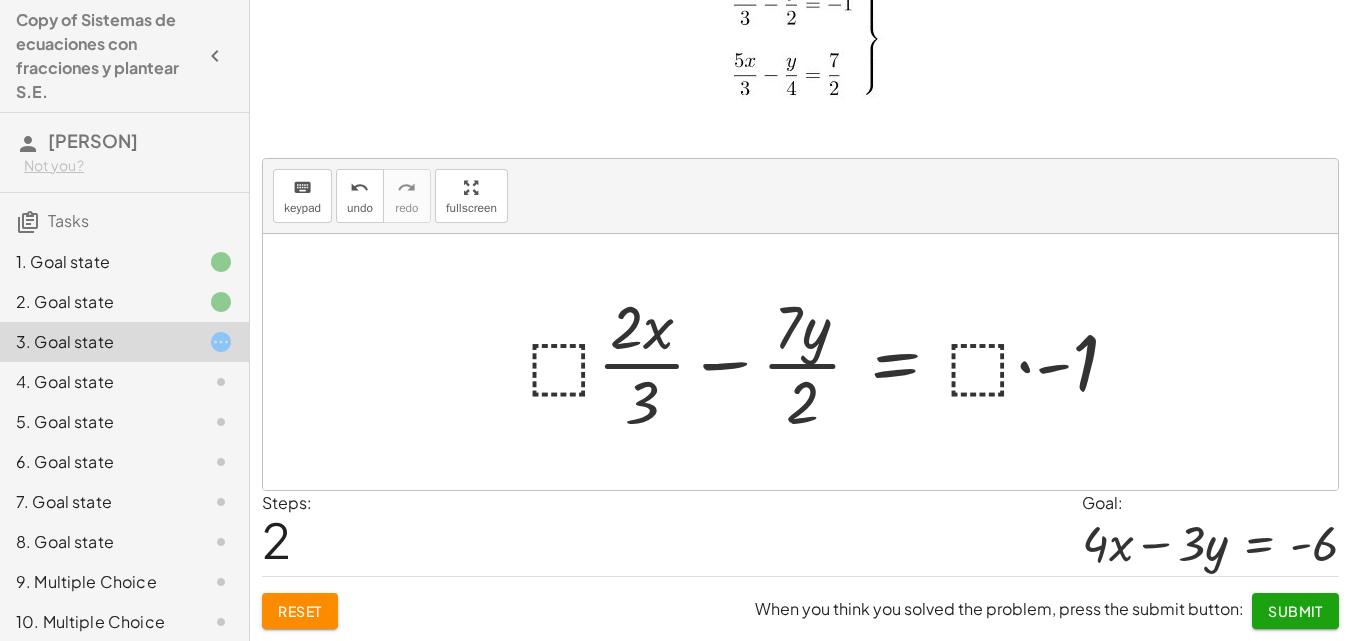 click at bounding box center (831, 362) 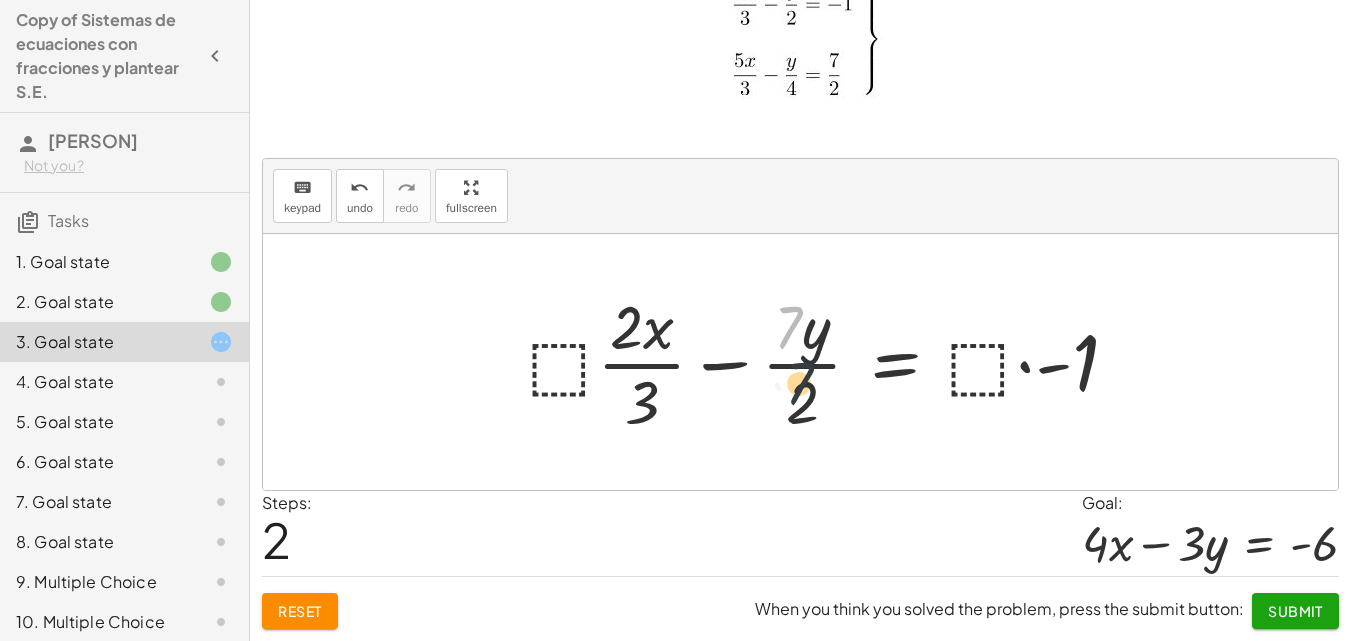 drag, startPoint x: 790, startPoint y: 334, endPoint x: 803, endPoint y: 402, distance: 69.2315 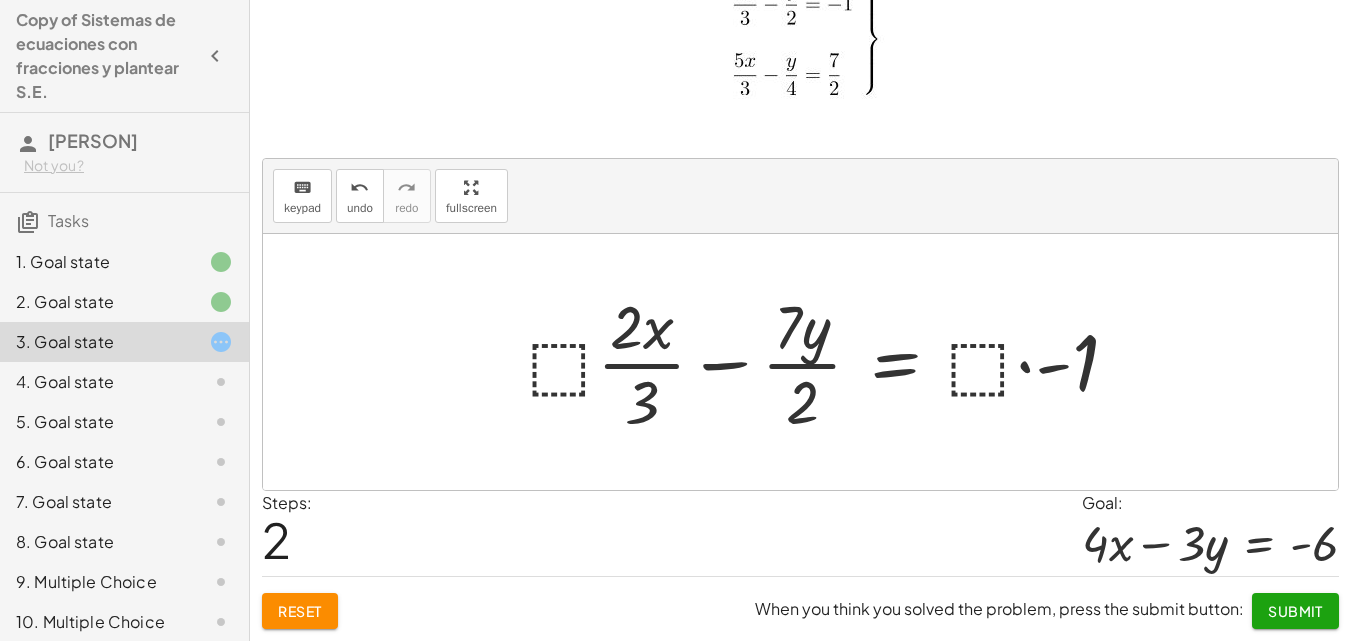 click at bounding box center (831, 362) 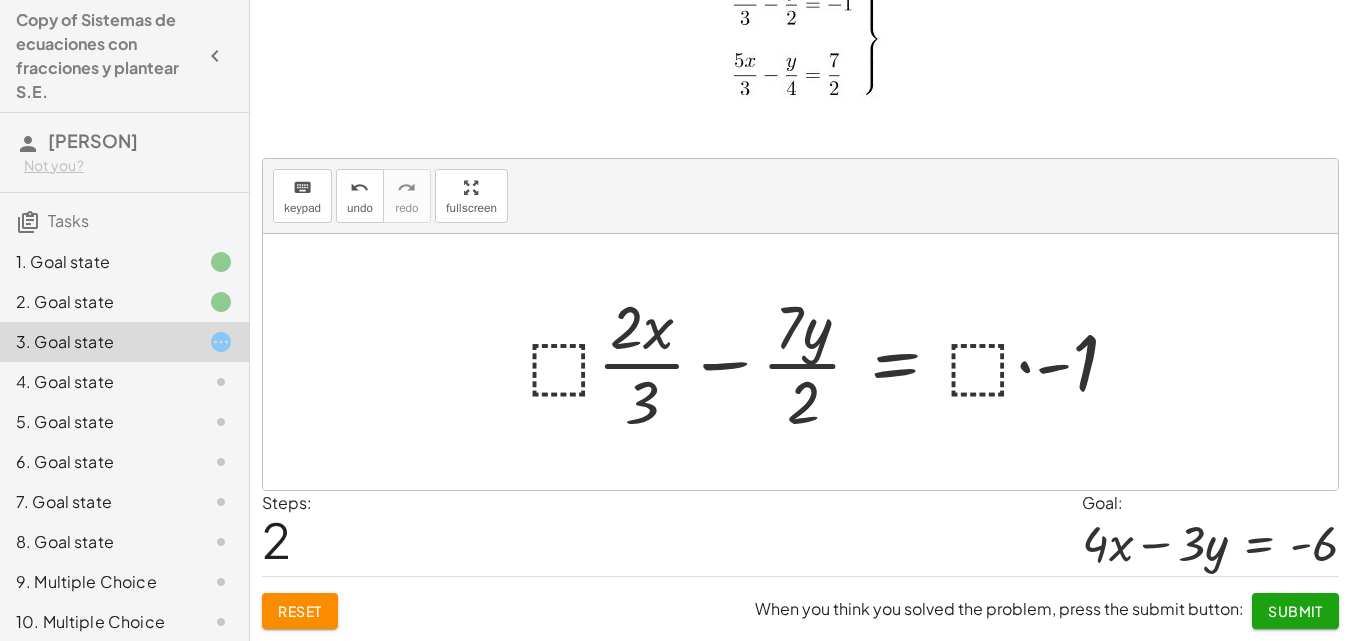 click at bounding box center [831, 362] 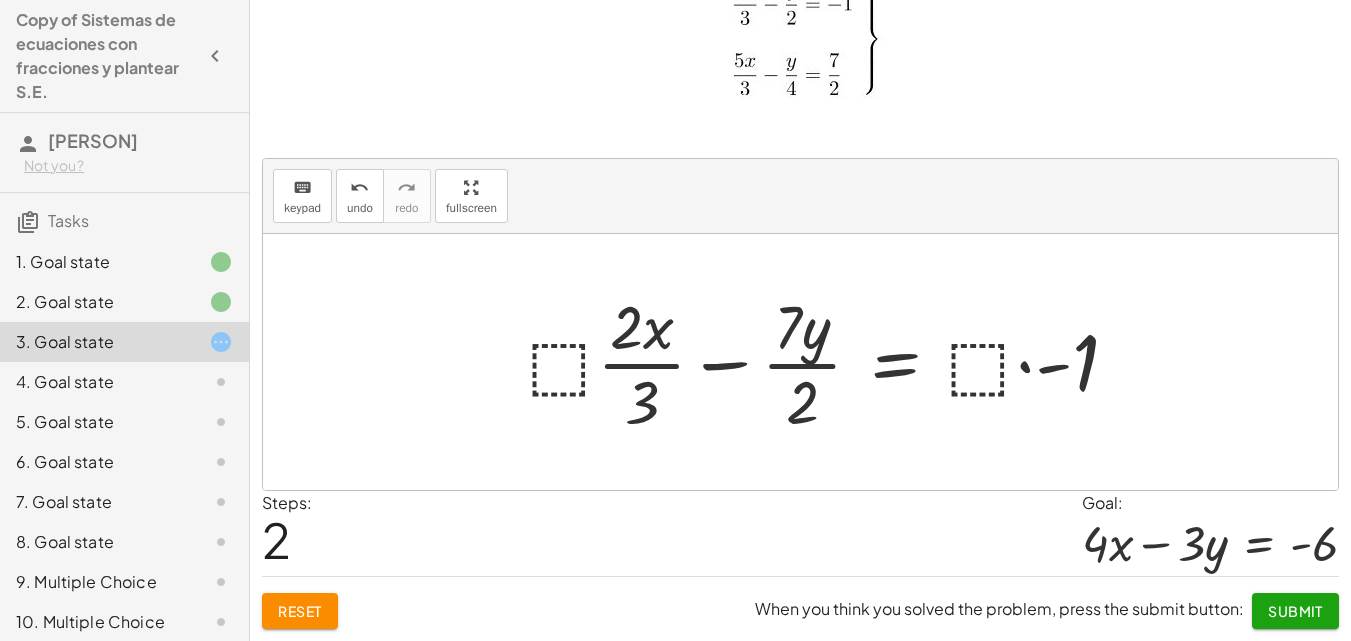 click at bounding box center [831, 362] 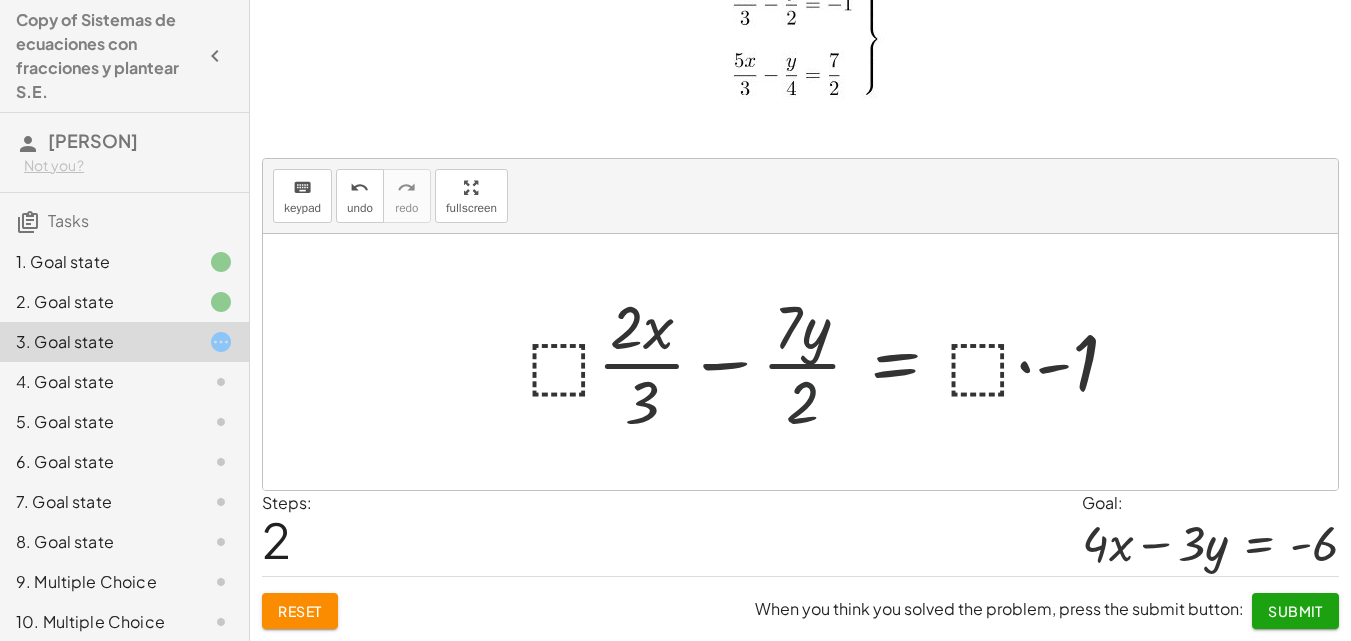 click at bounding box center (831, 362) 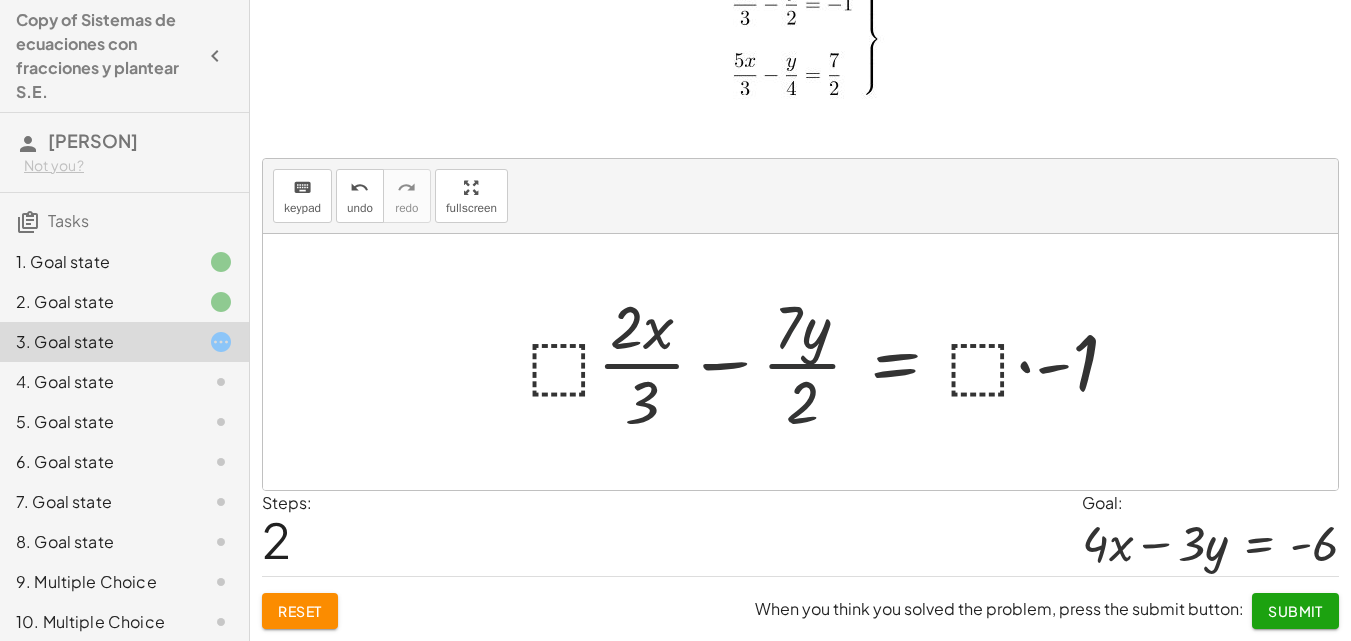 click at bounding box center (831, 362) 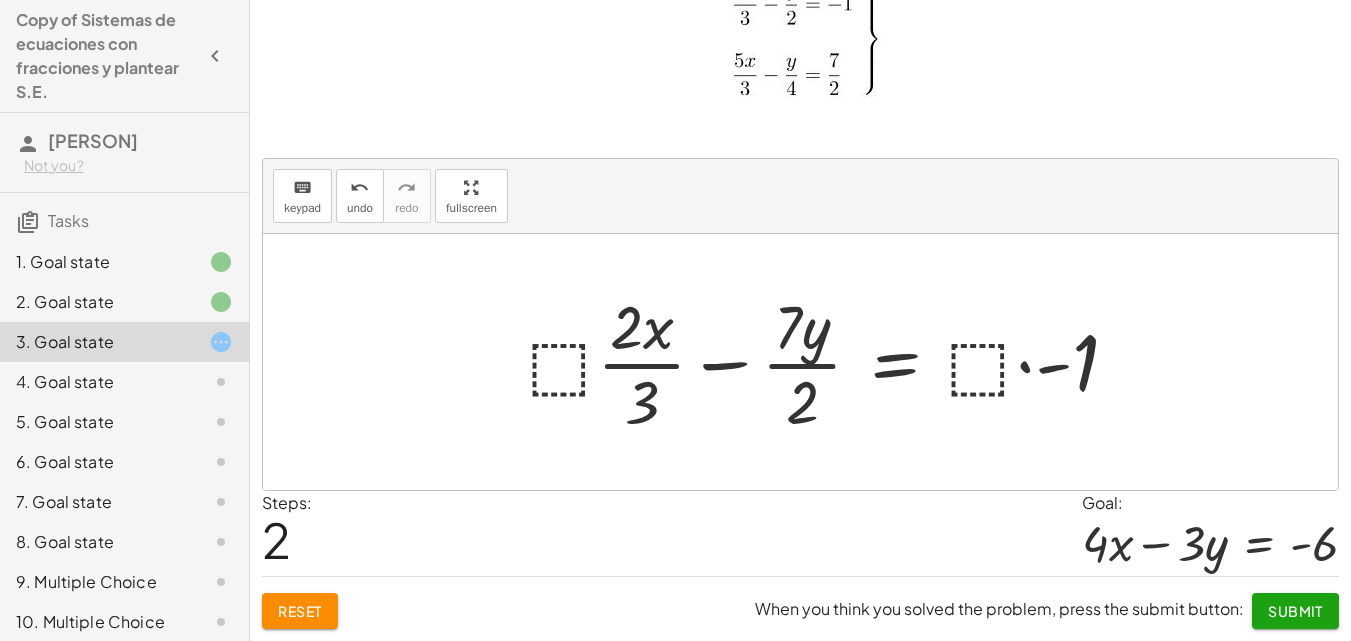 click on "Reset" 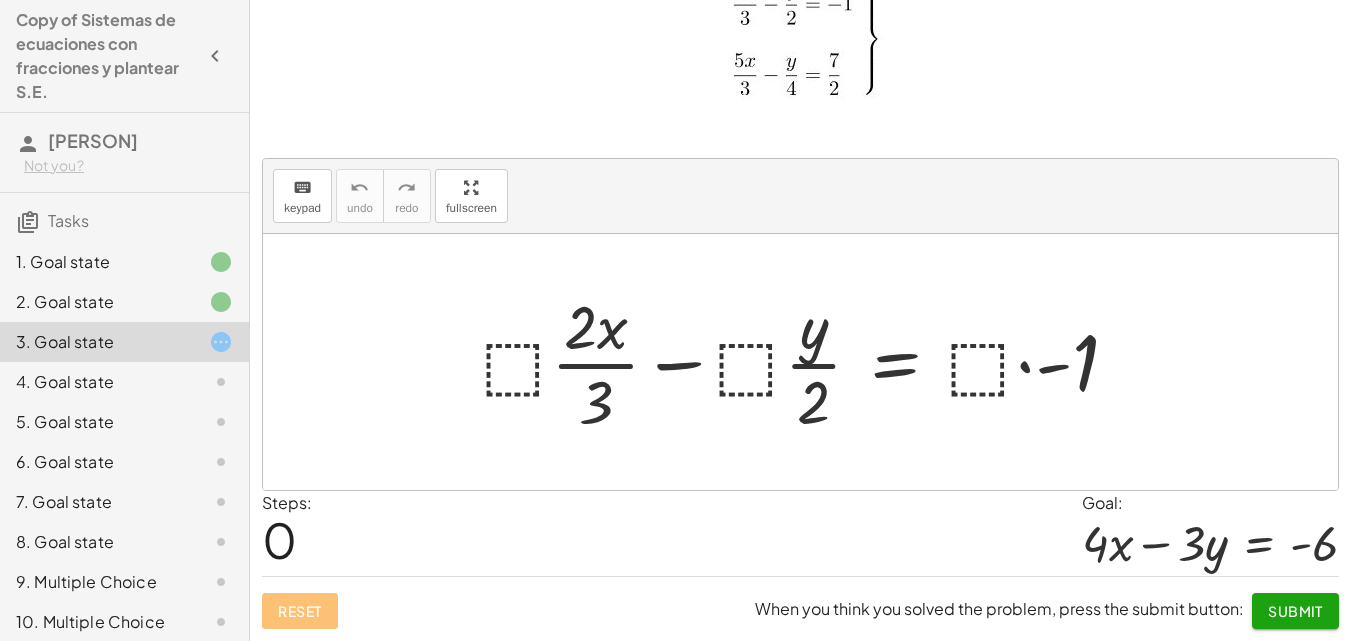 drag, startPoint x: 725, startPoint y: 378, endPoint x: 746, endPoint y: 367, distance: 23.70654 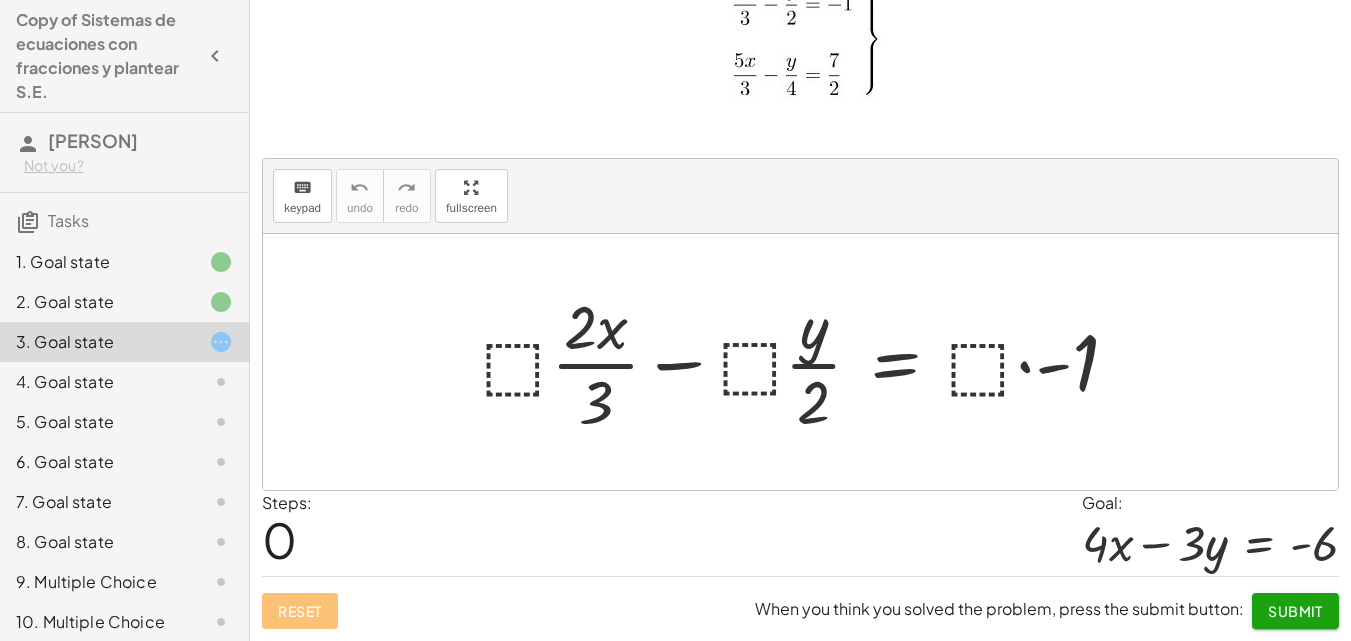 click at bounding box center [808, 362] 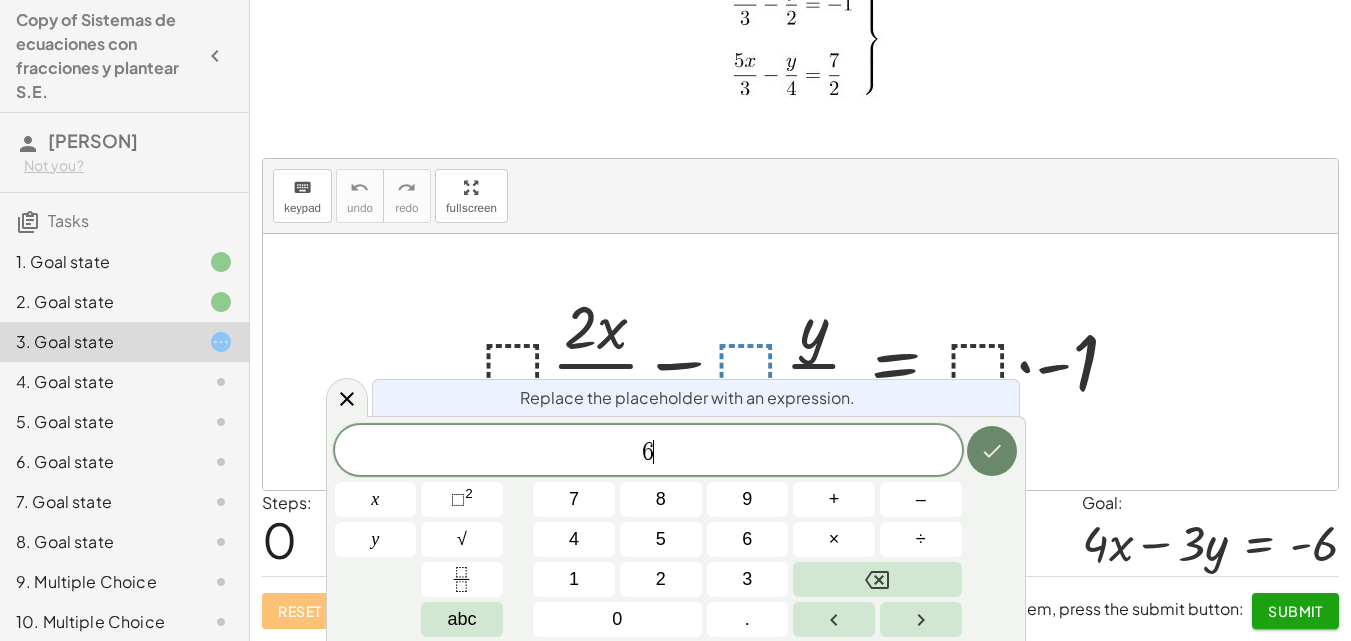 click 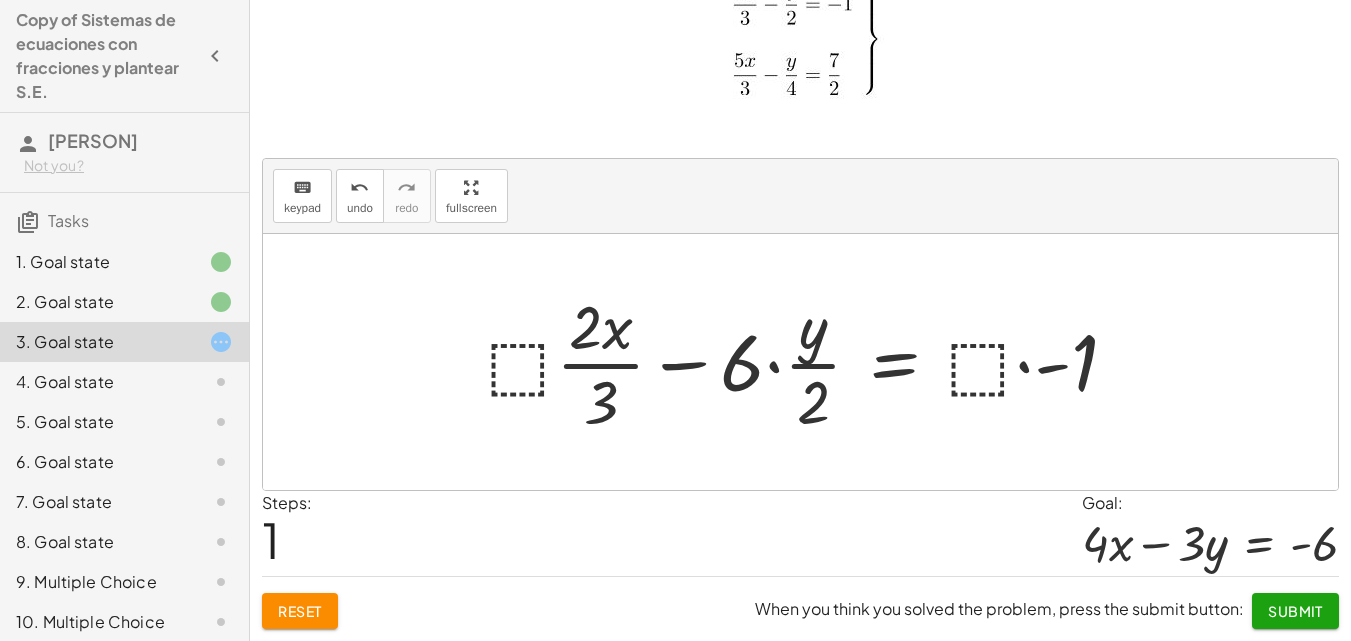 click at bounding box center [810, 362] 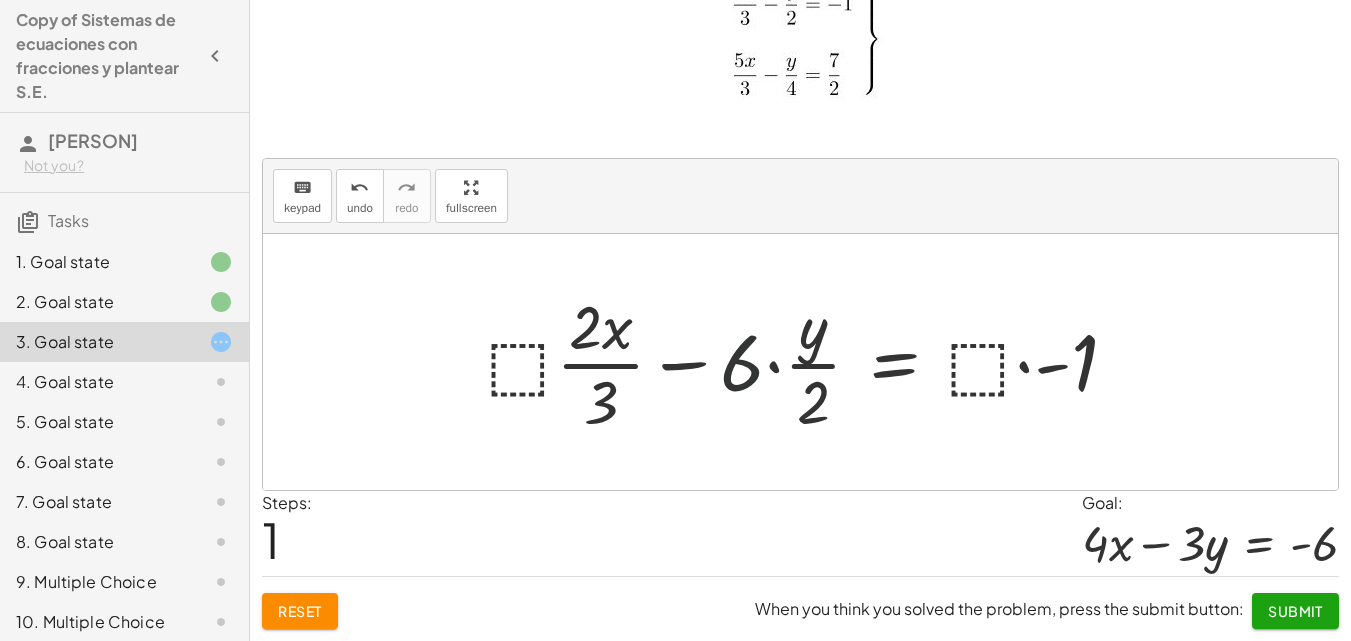 click at bounding box center [810, 362] 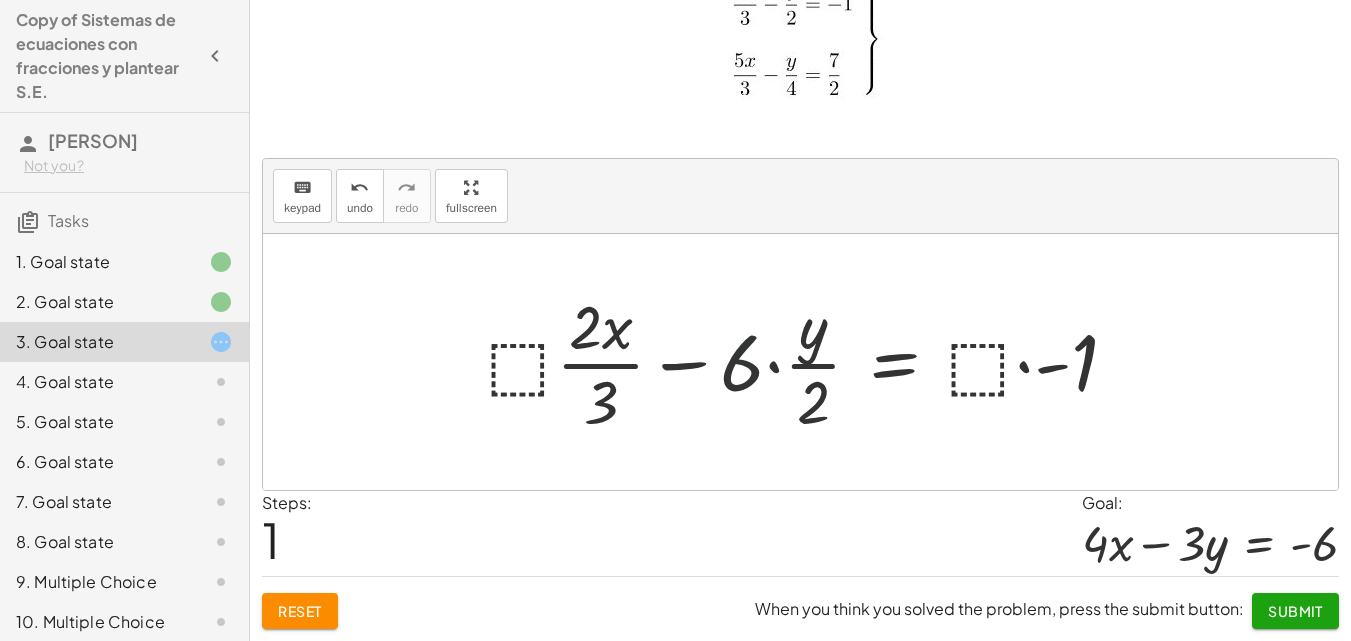 click at bounding box center (810, 362) 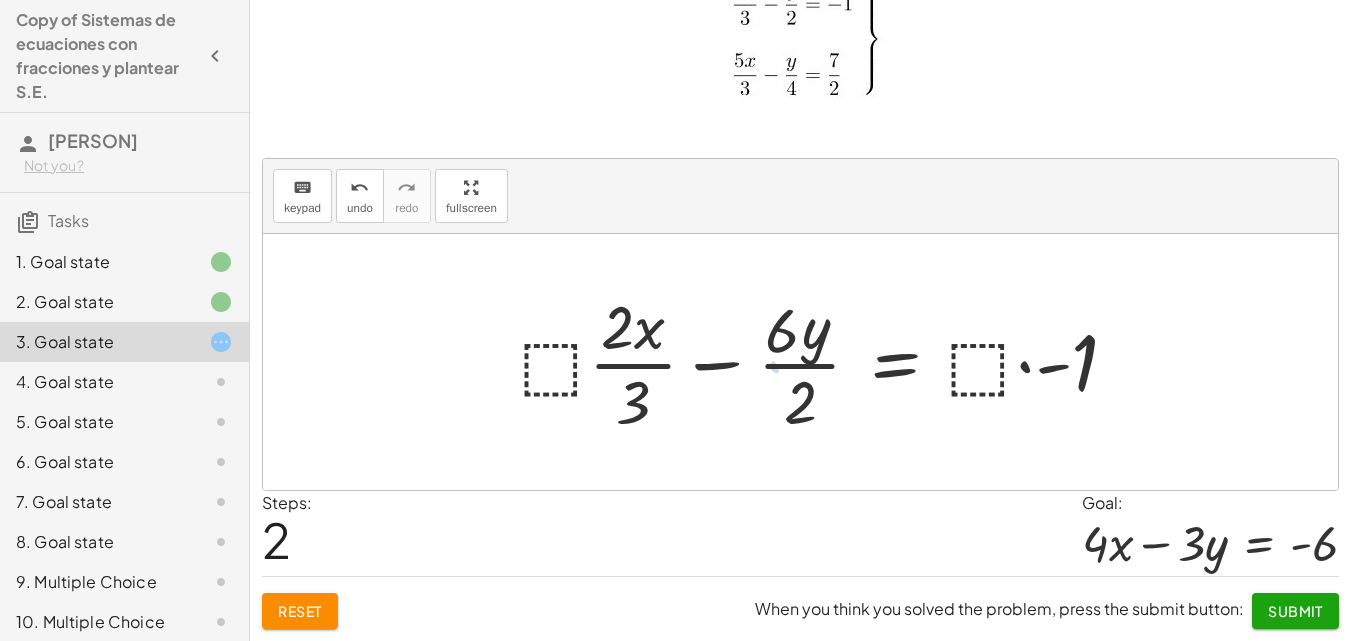 click at bounding box center (828, 362) 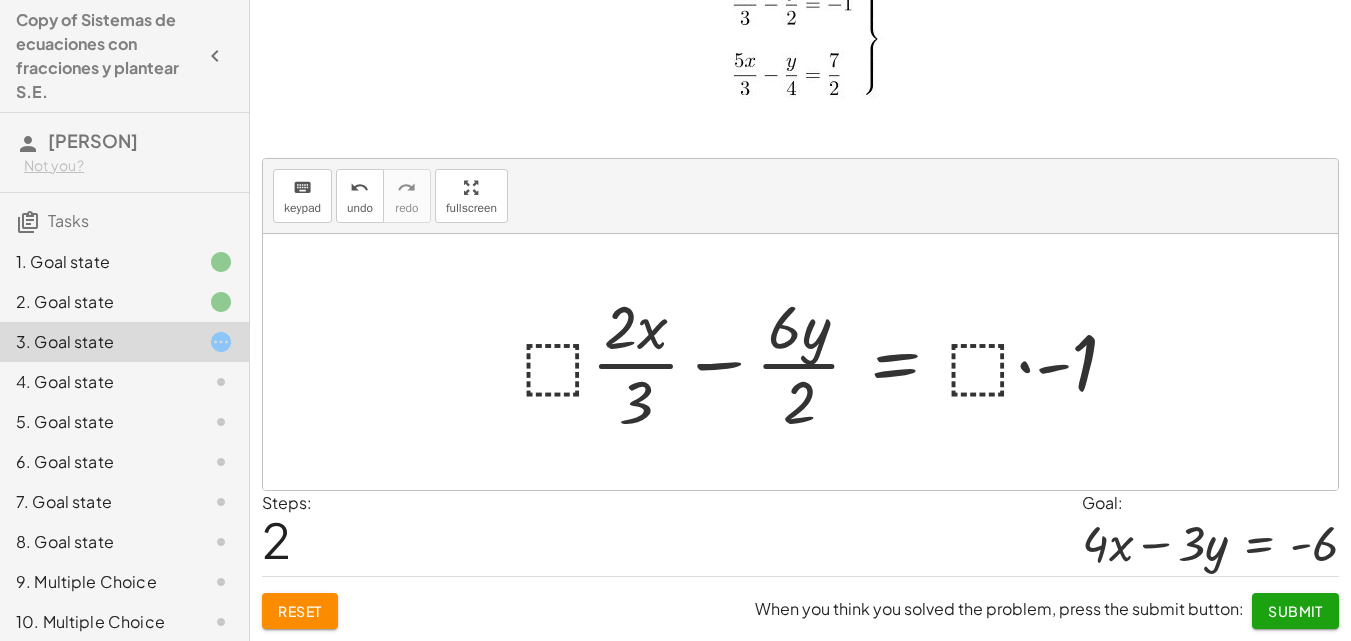 click at bounding box center (828, 362) 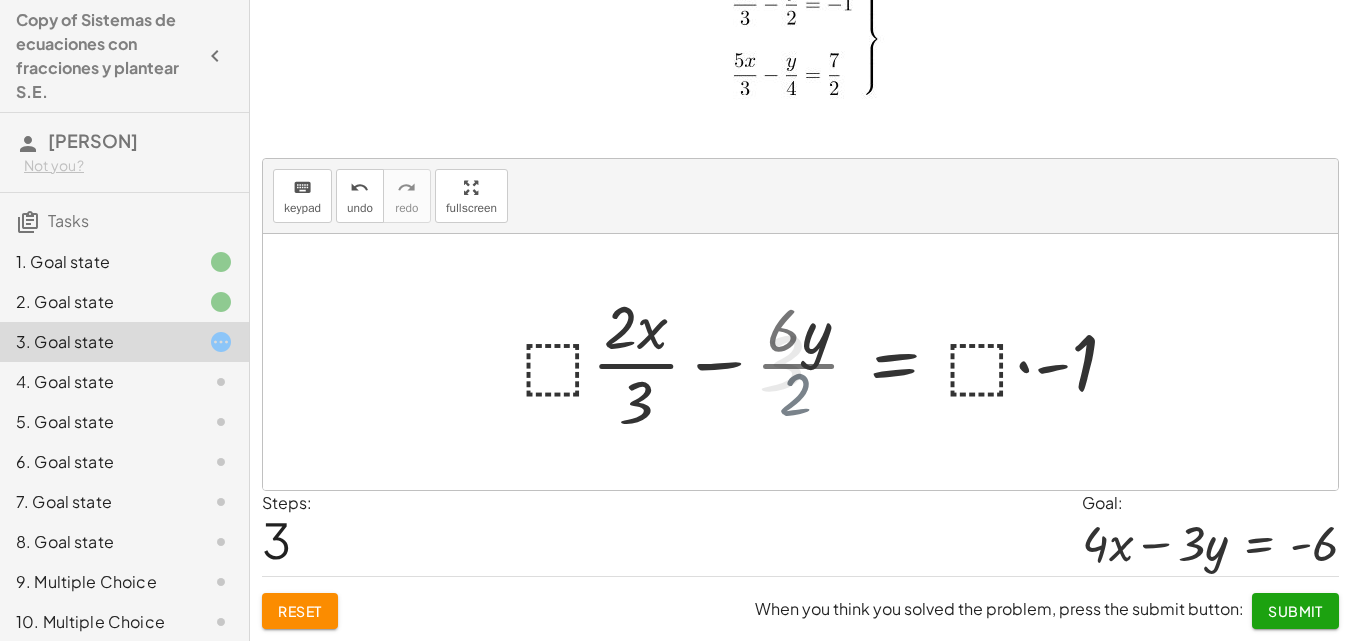 click at bounding box center [830, 362] 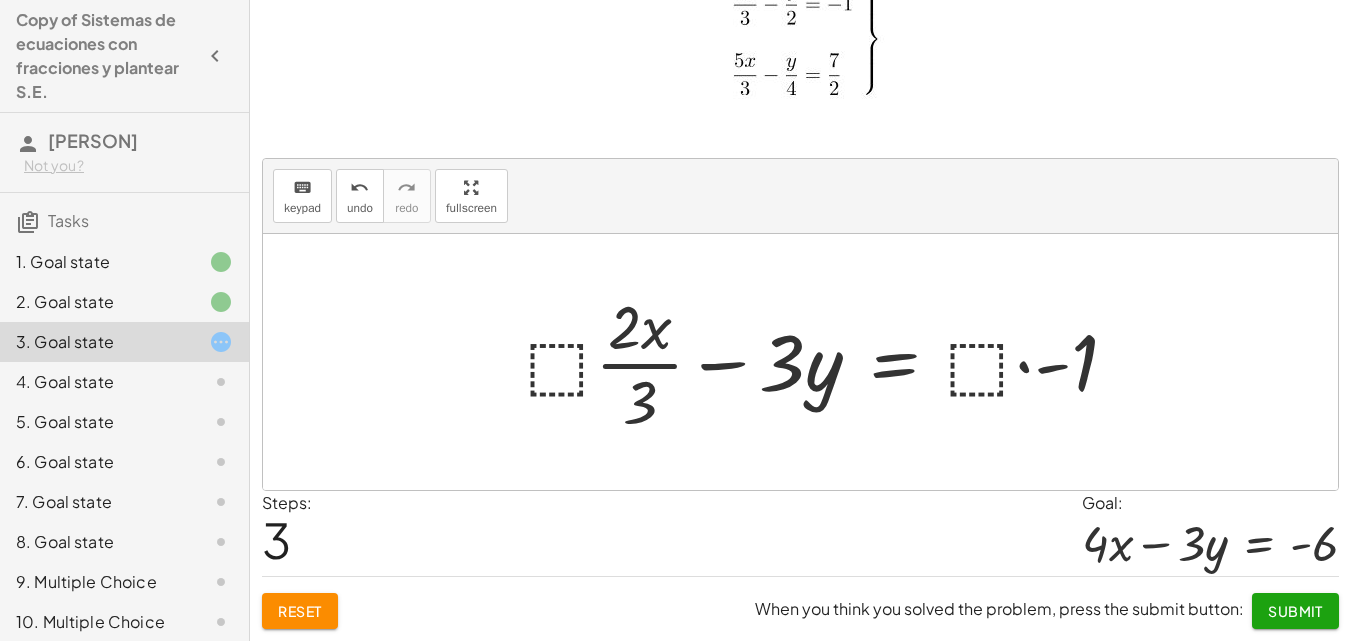 click at bounding box center [830, 362] 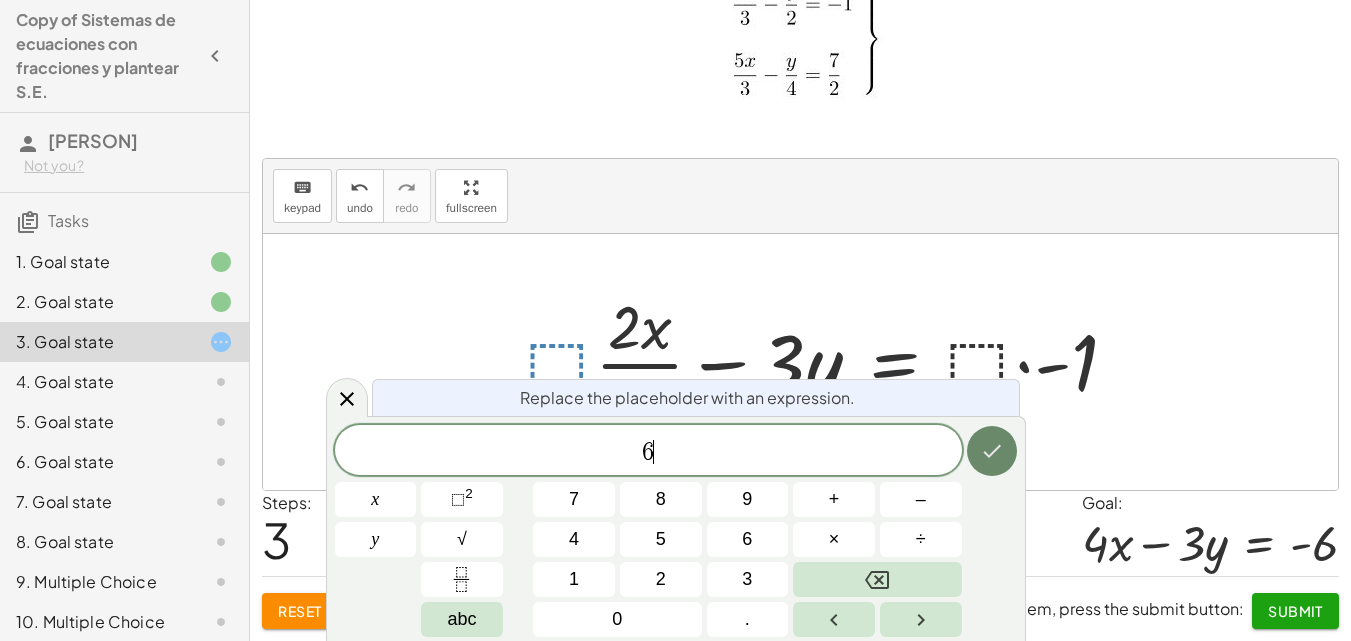 click 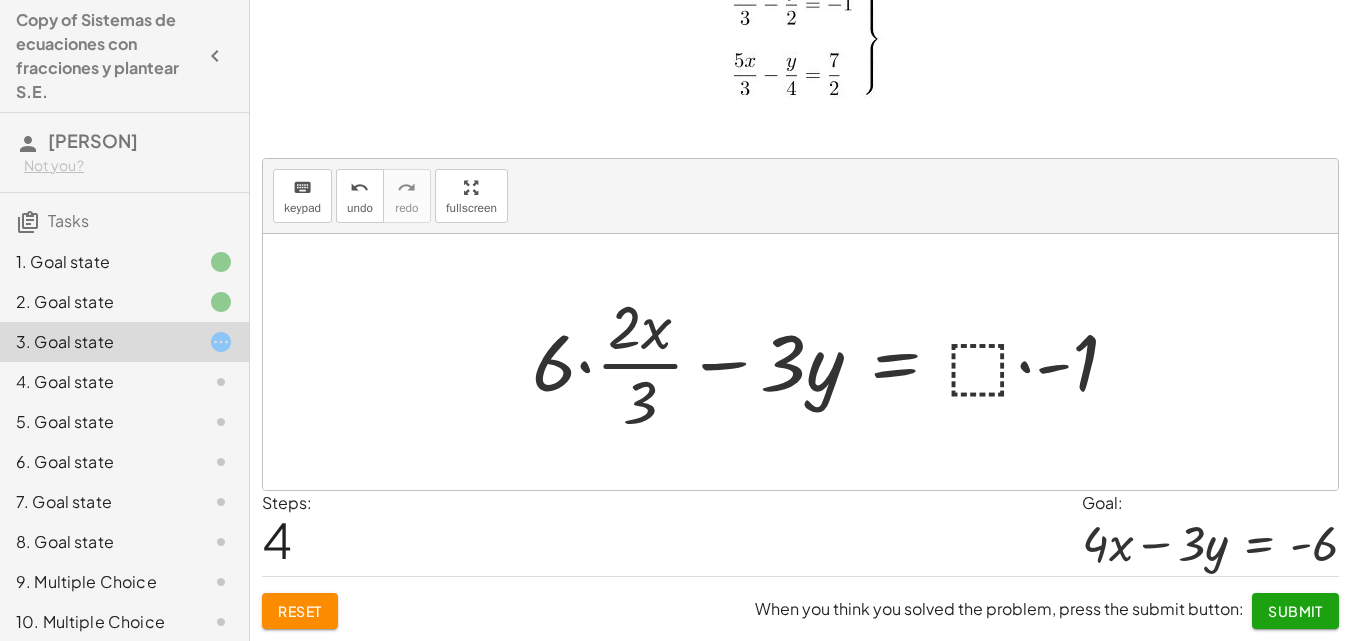 click at bounding box center [833, 362] 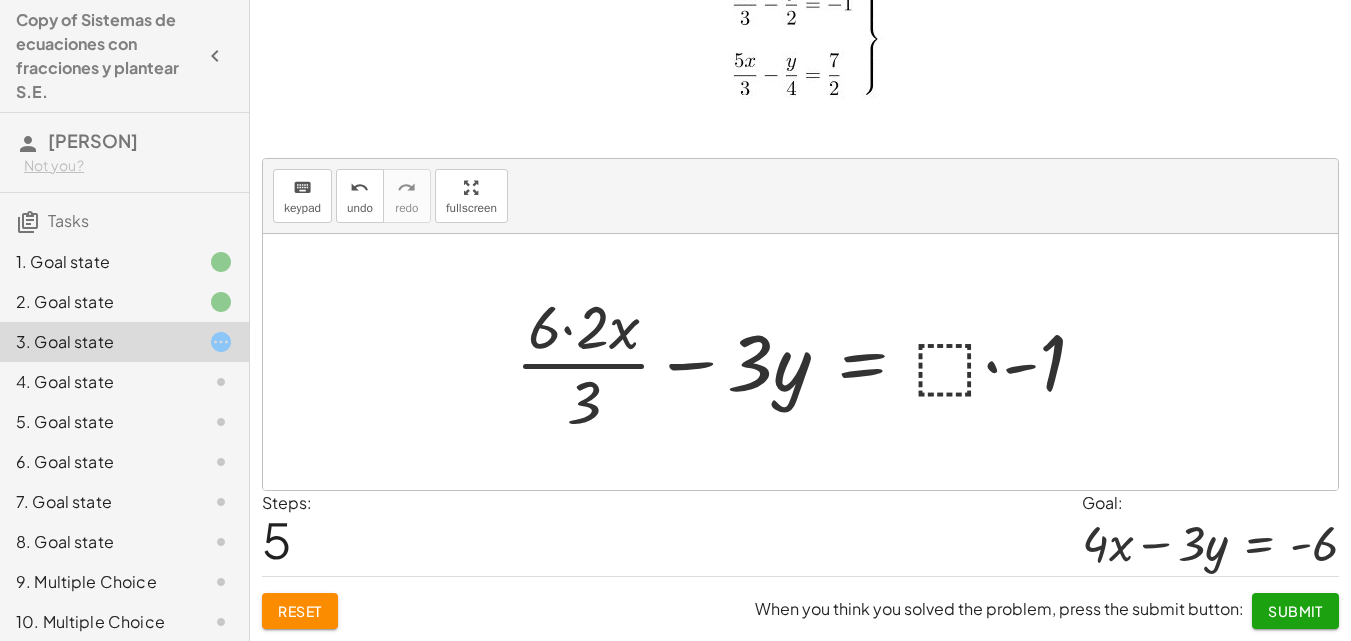 click at bounding box center [808, 362] 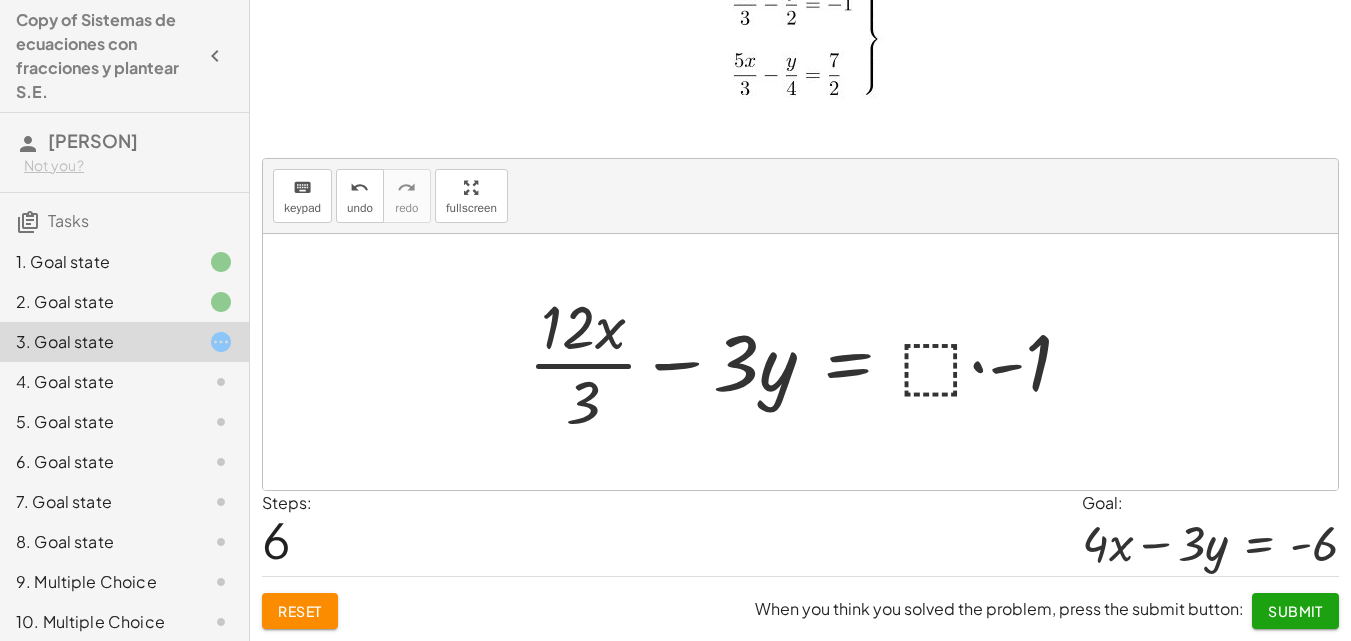 click at bounding box center [808, 362] 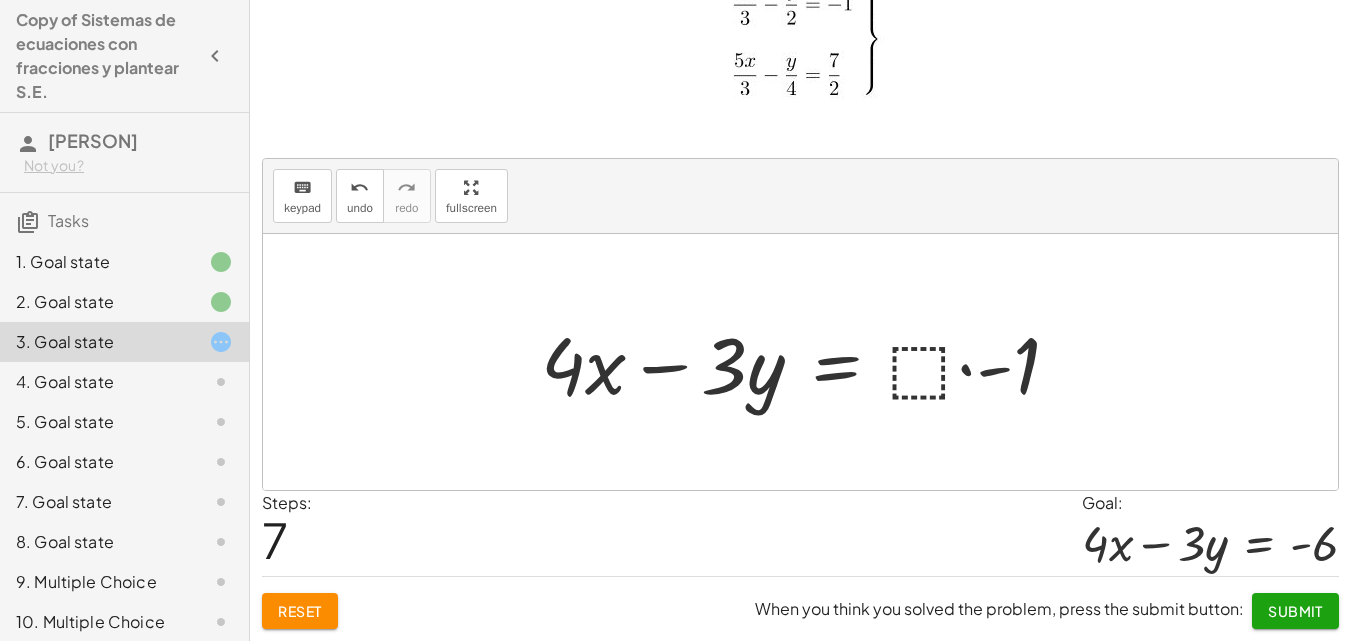 click at bounding box center (808, 362) 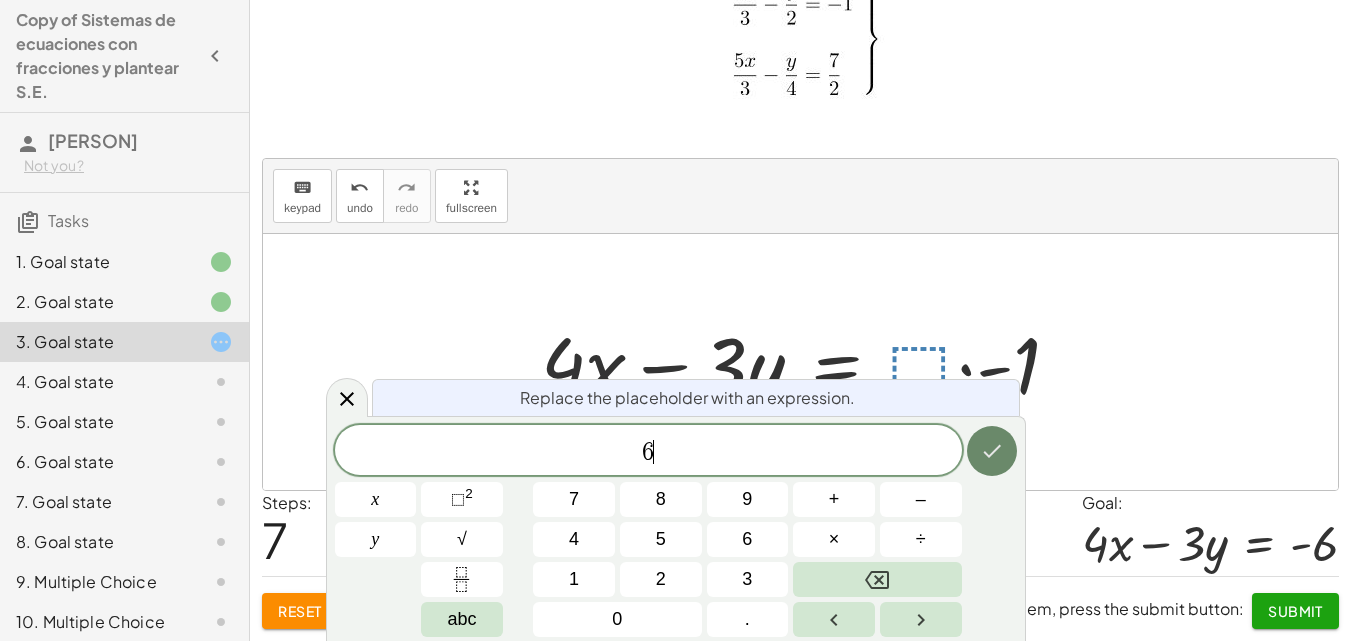 click 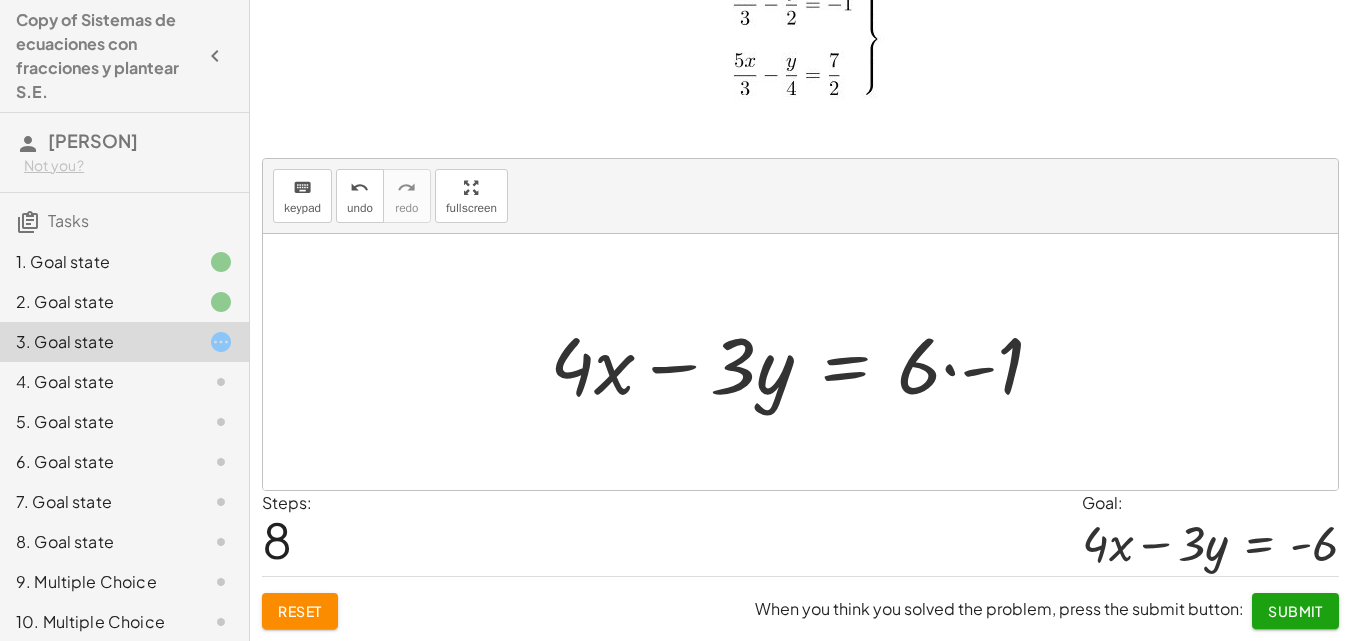 click at bounding box center (805, 362) 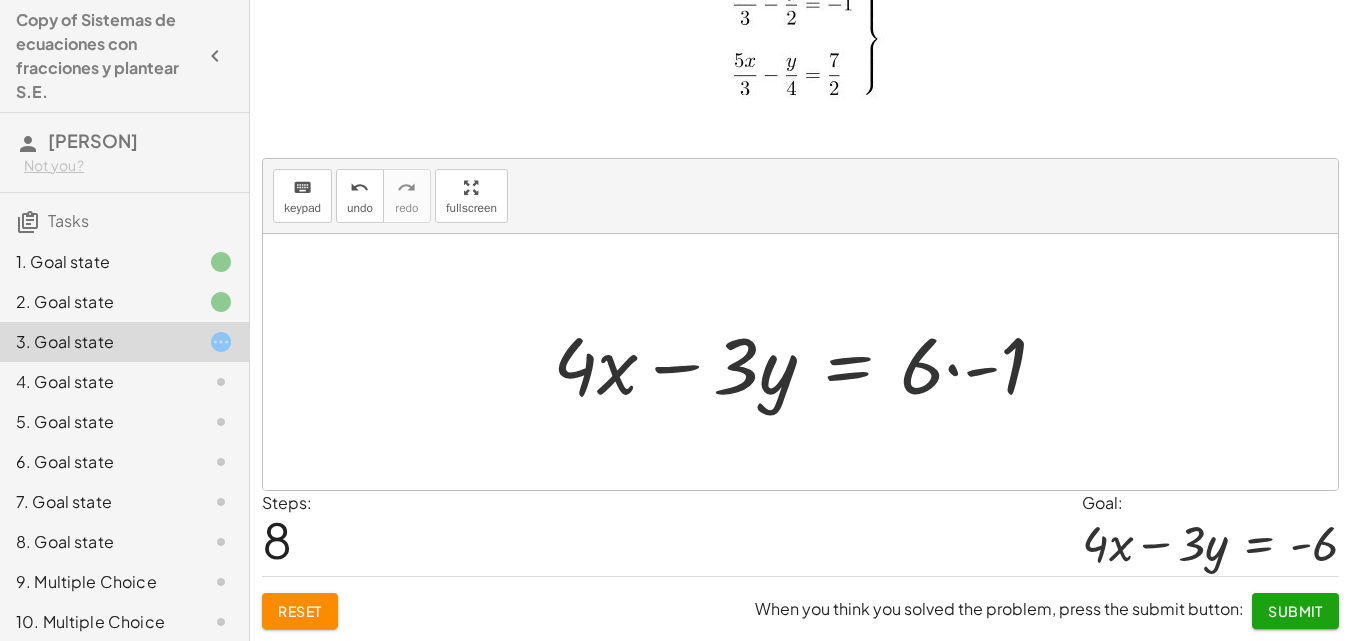 click at bounding box center [808, 362] 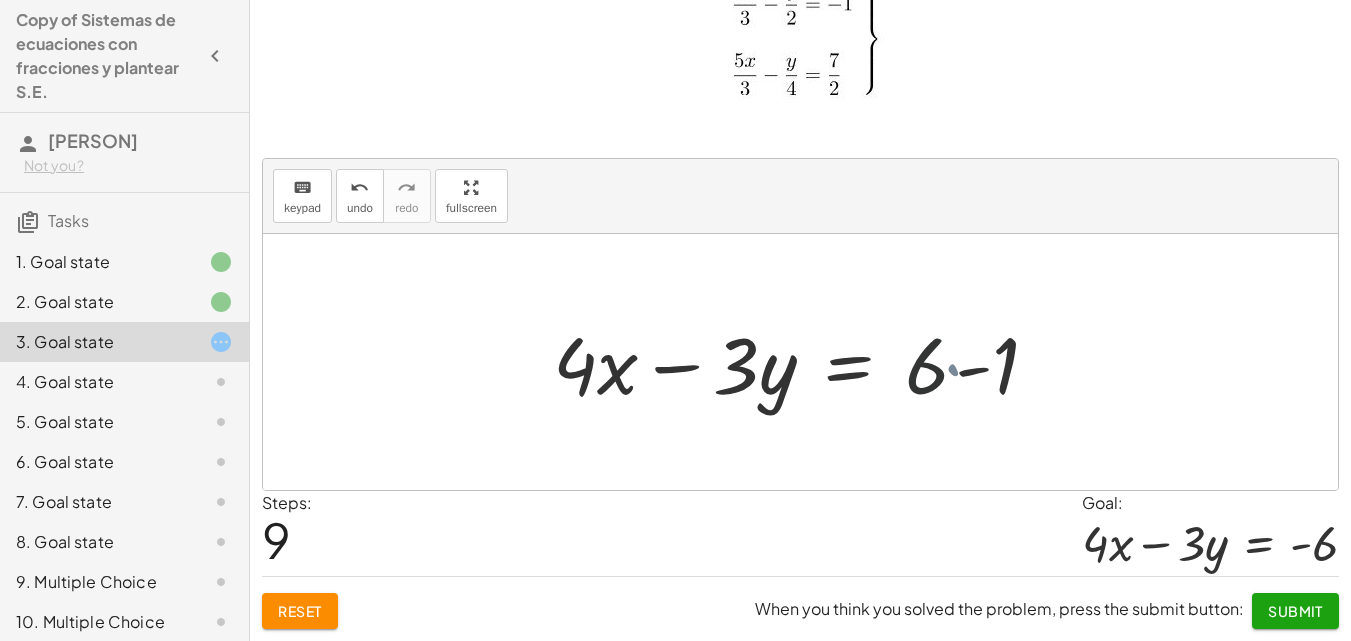 click at bounding box center (784, 362) 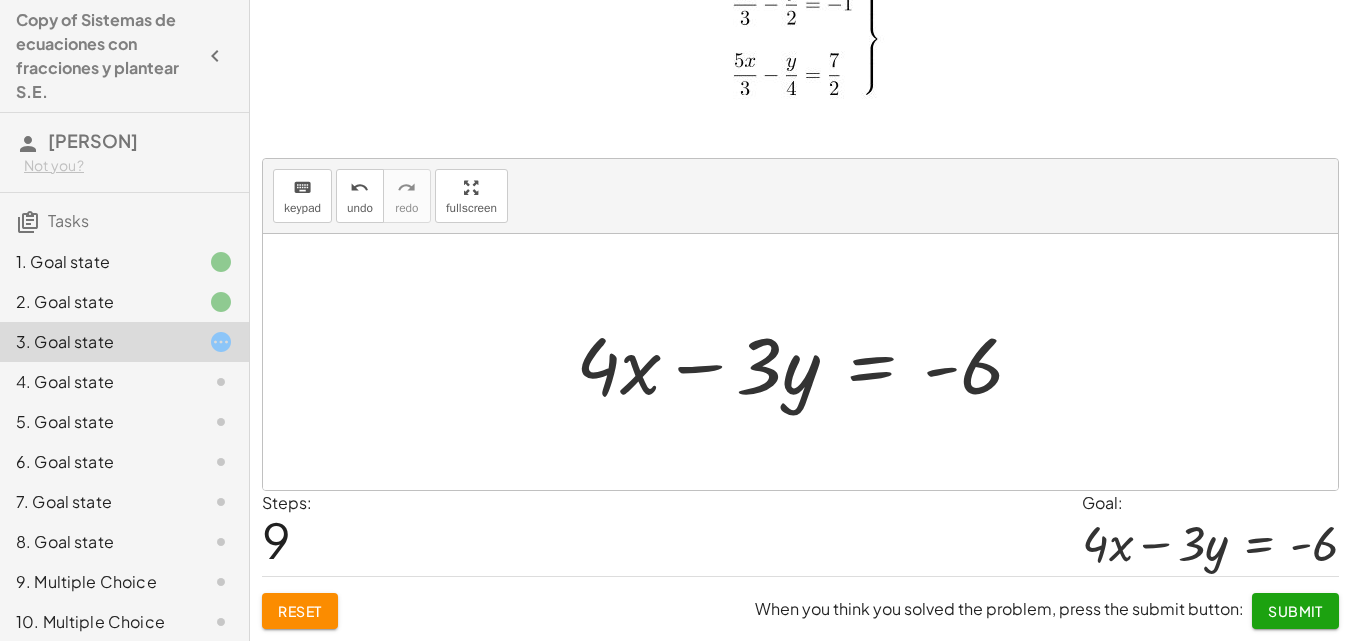 click on "Submit" 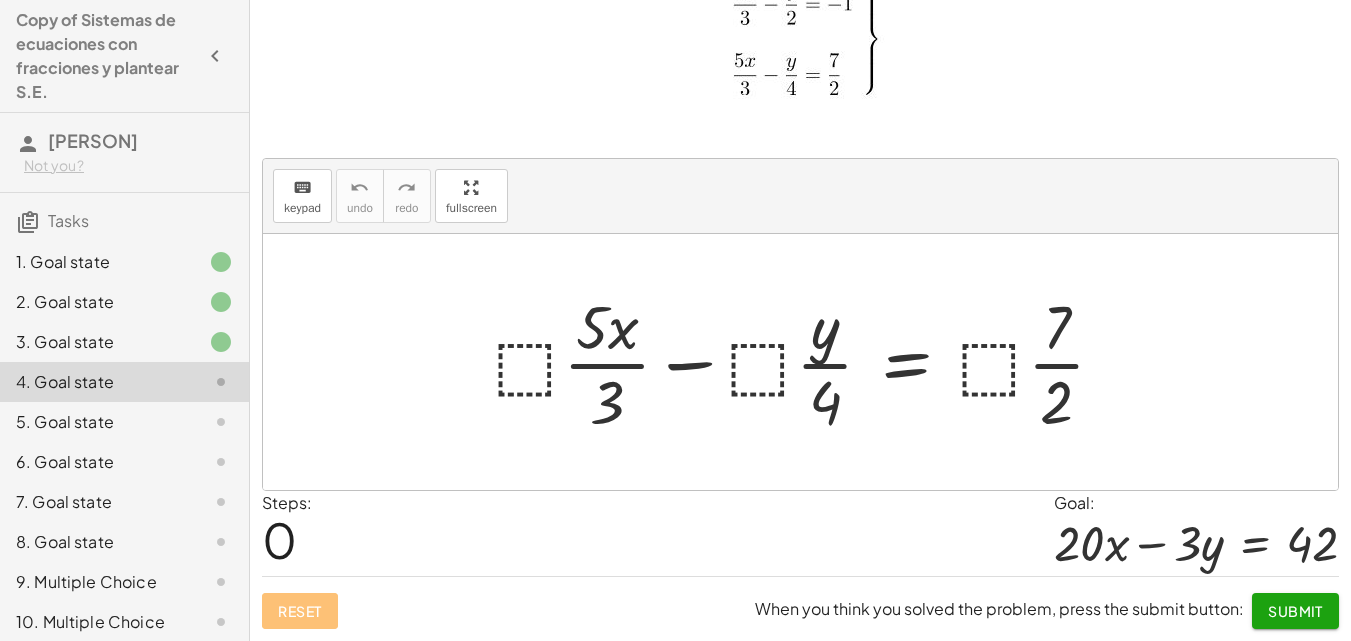scroll, scrollTop: 61, scrollLeft: 0, axis: vertical 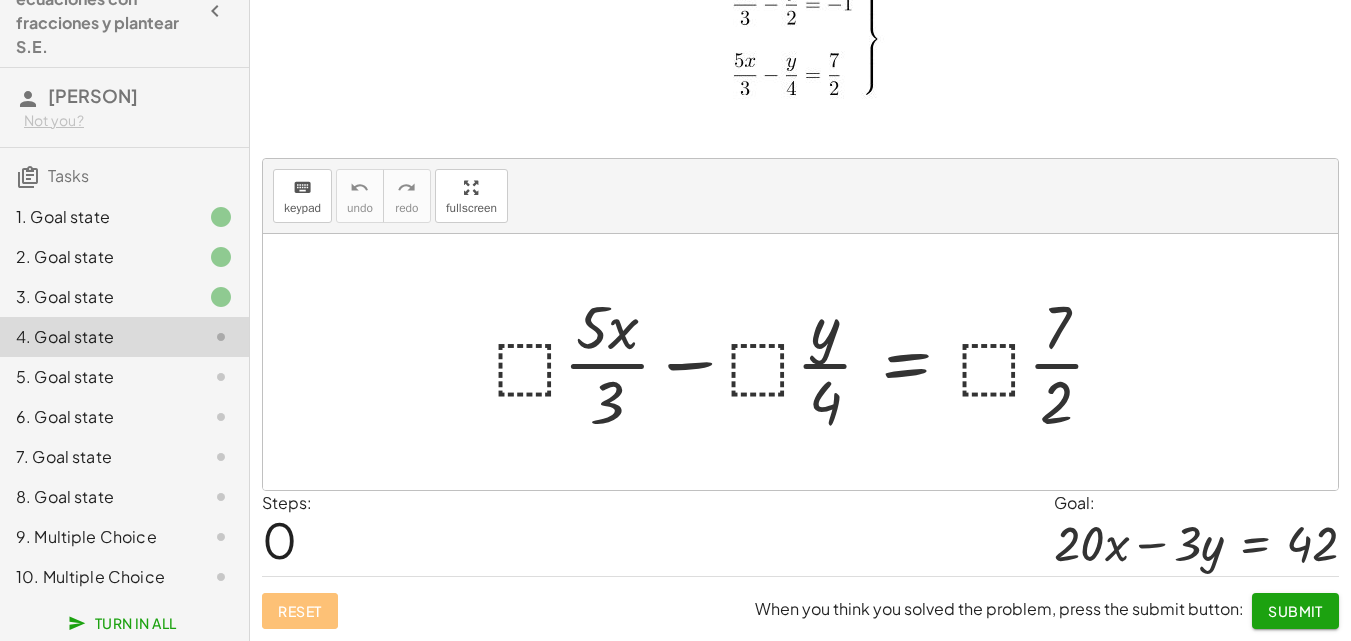 click at bounding box center [807, 362] 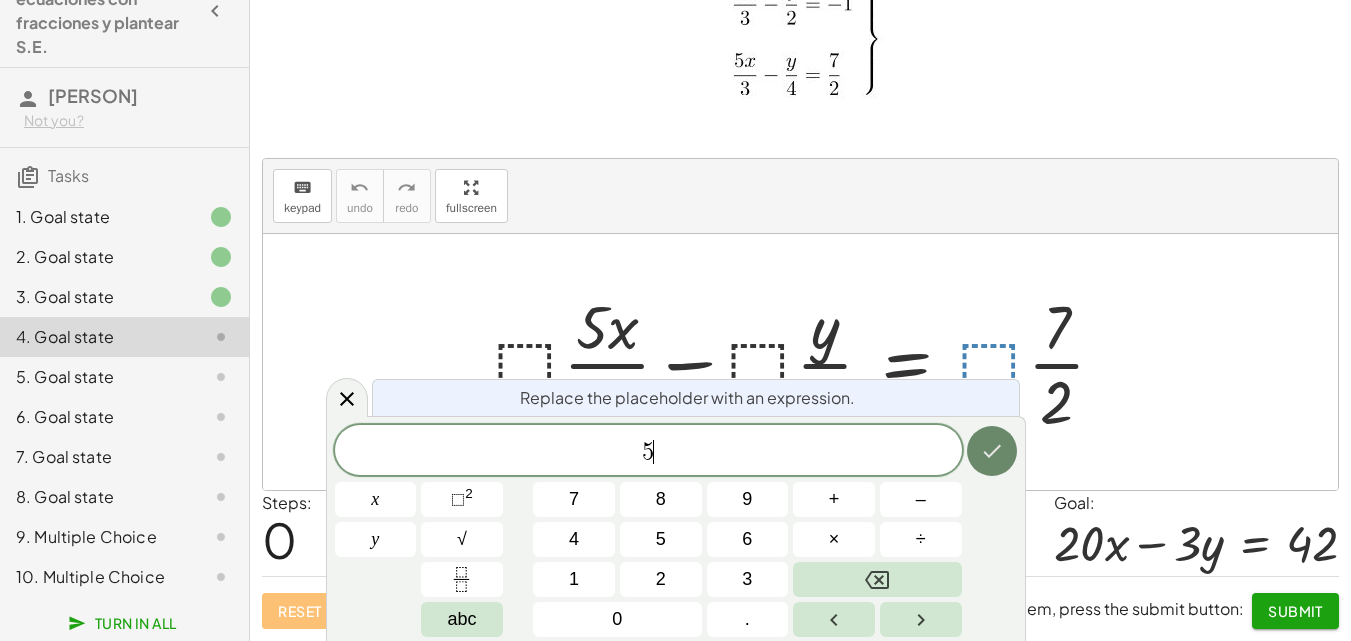 click at bounding box center (992, 451) 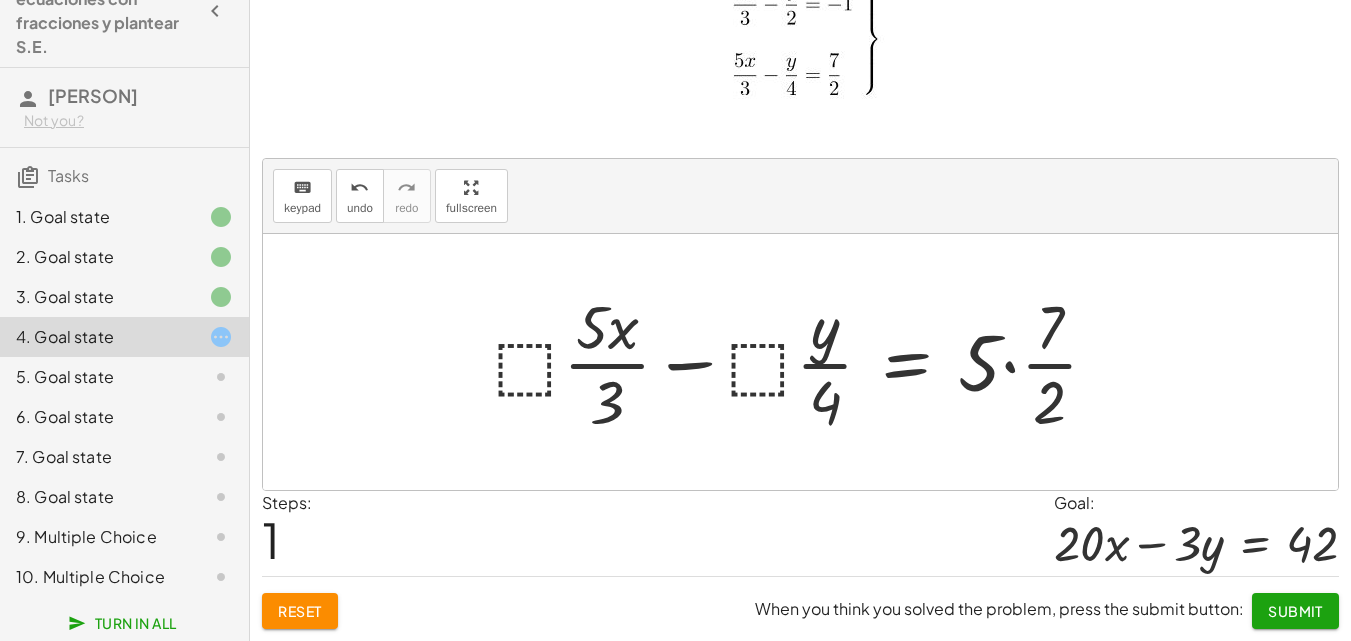 click at bounding box center (804, 362) 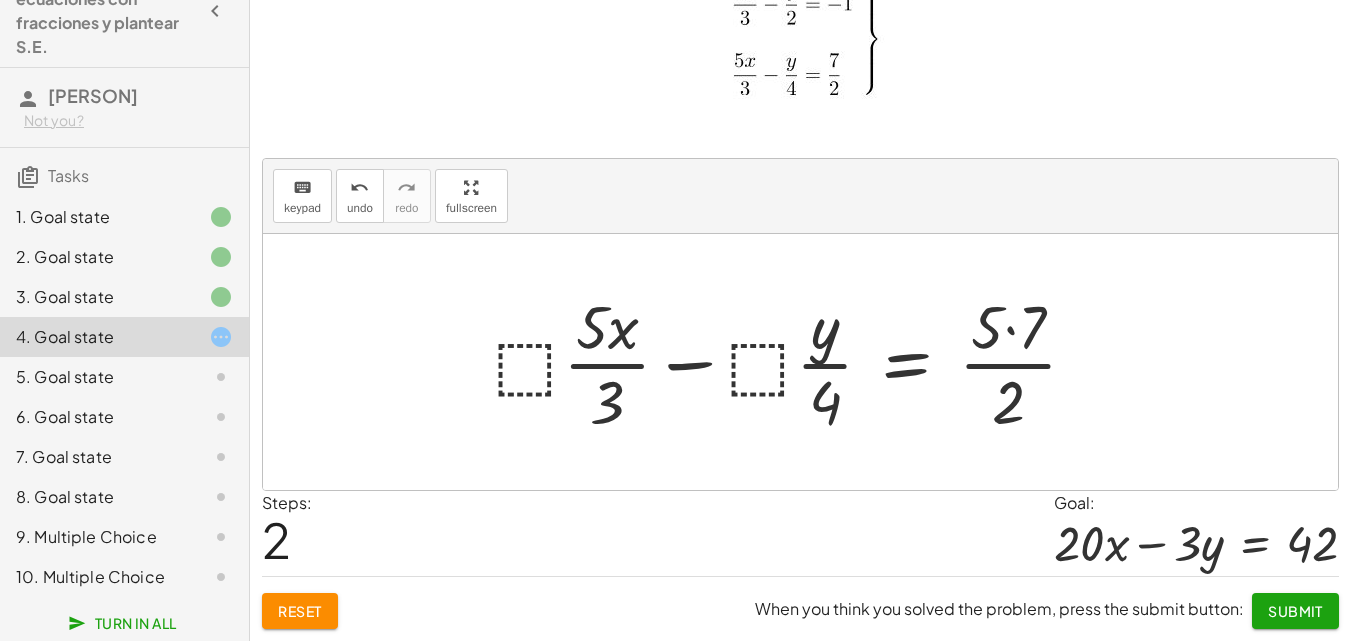 click at bounding box center (794, 362) 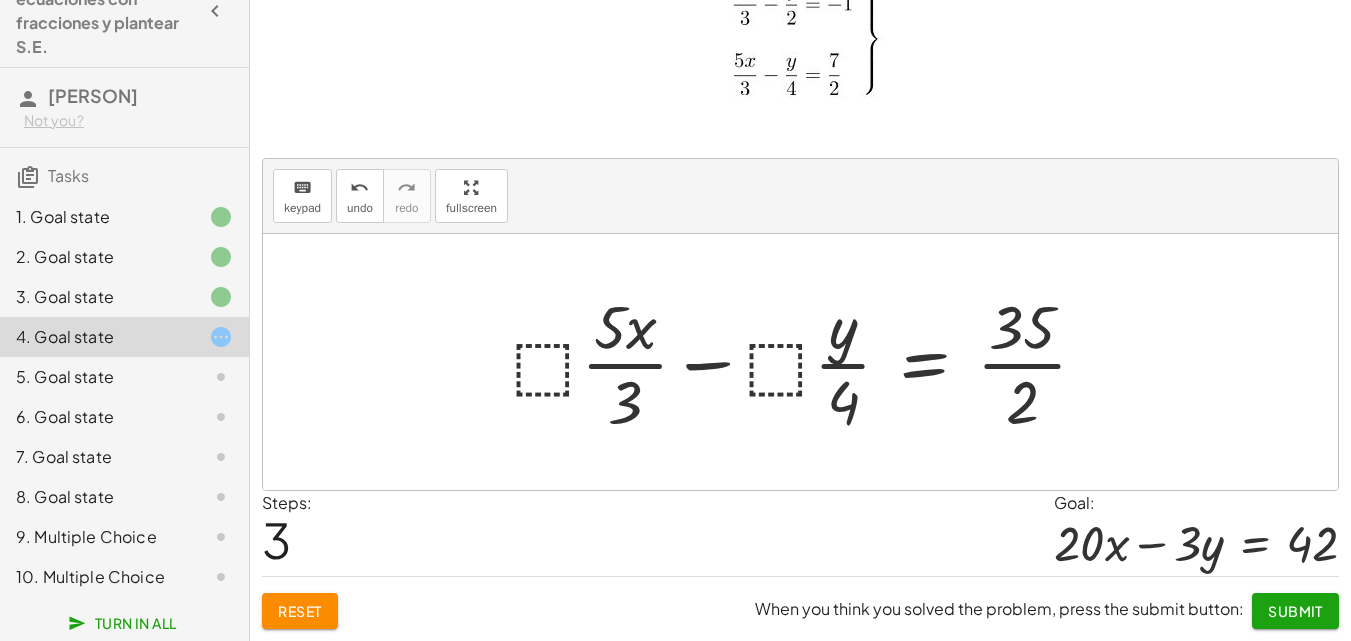 click at bounding box center (808, 362) 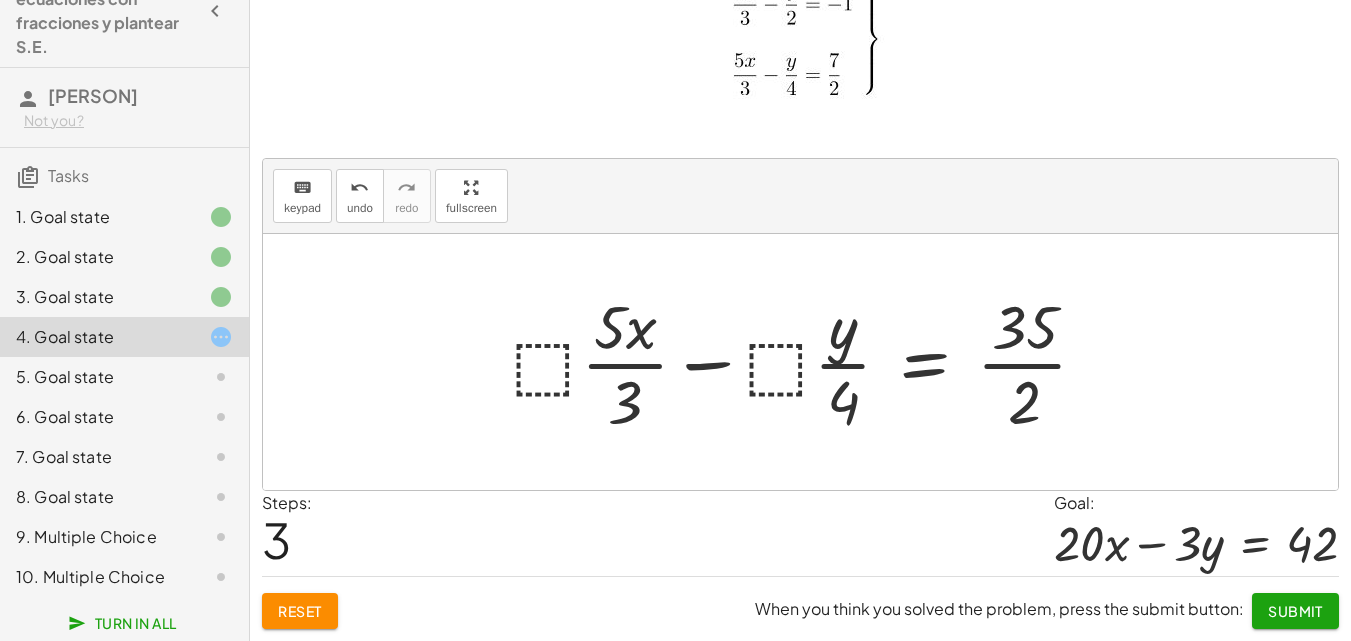 click at bounding box center (808, 362) 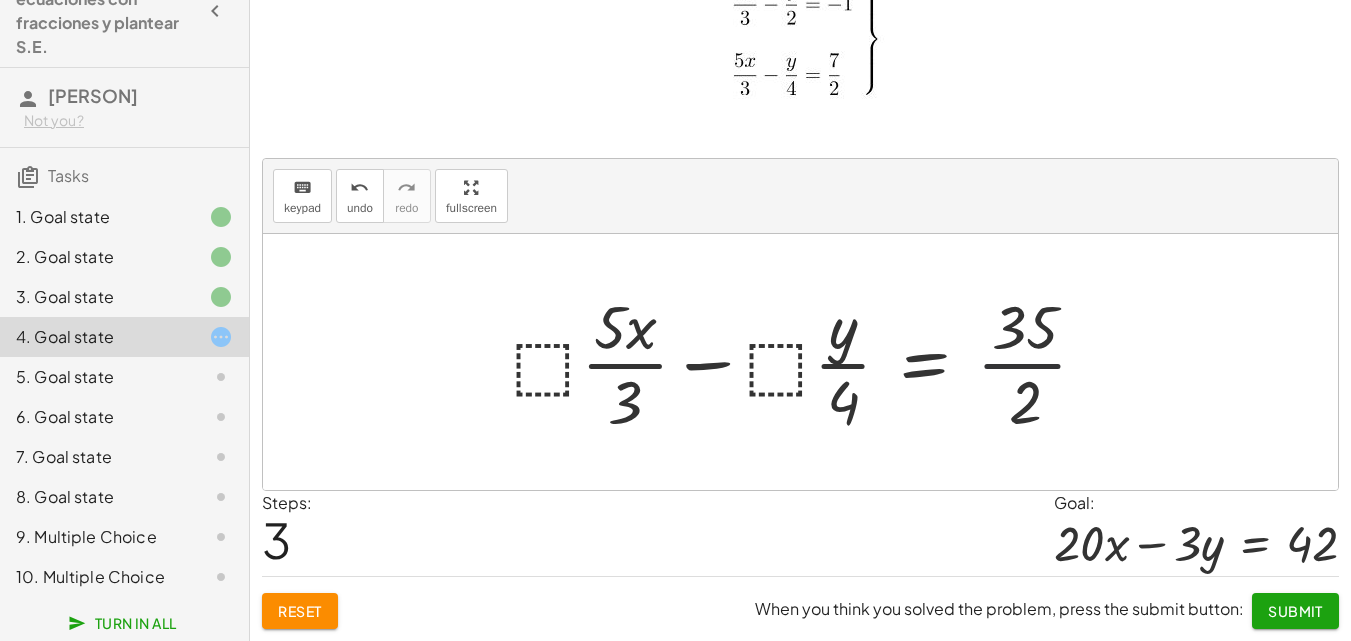 click at bounding box center [808, 362] 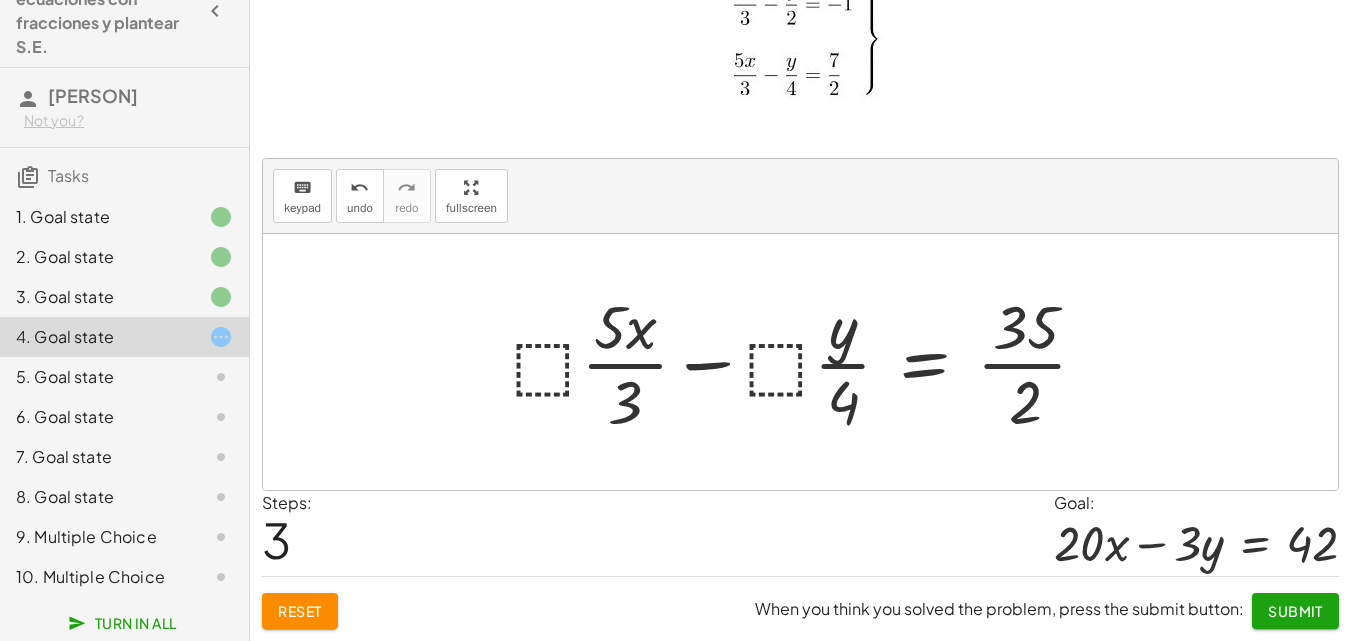click at bounding box center [808, 362] 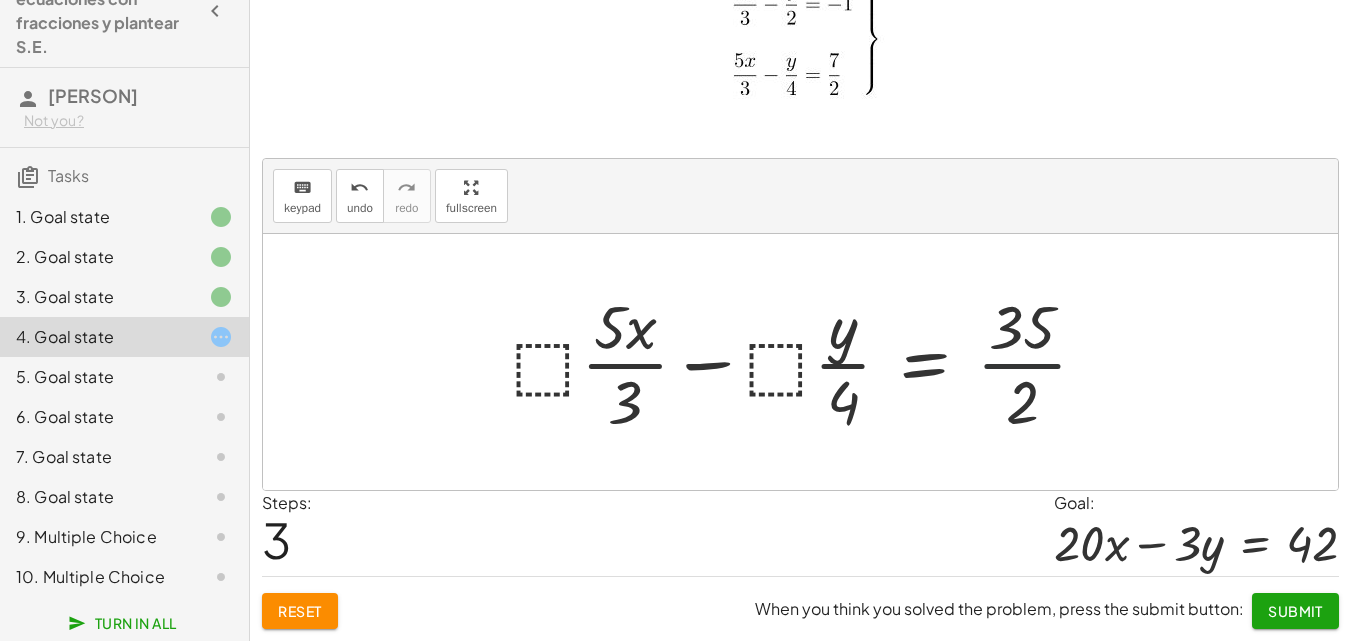 click at bounding box center [808, 362] 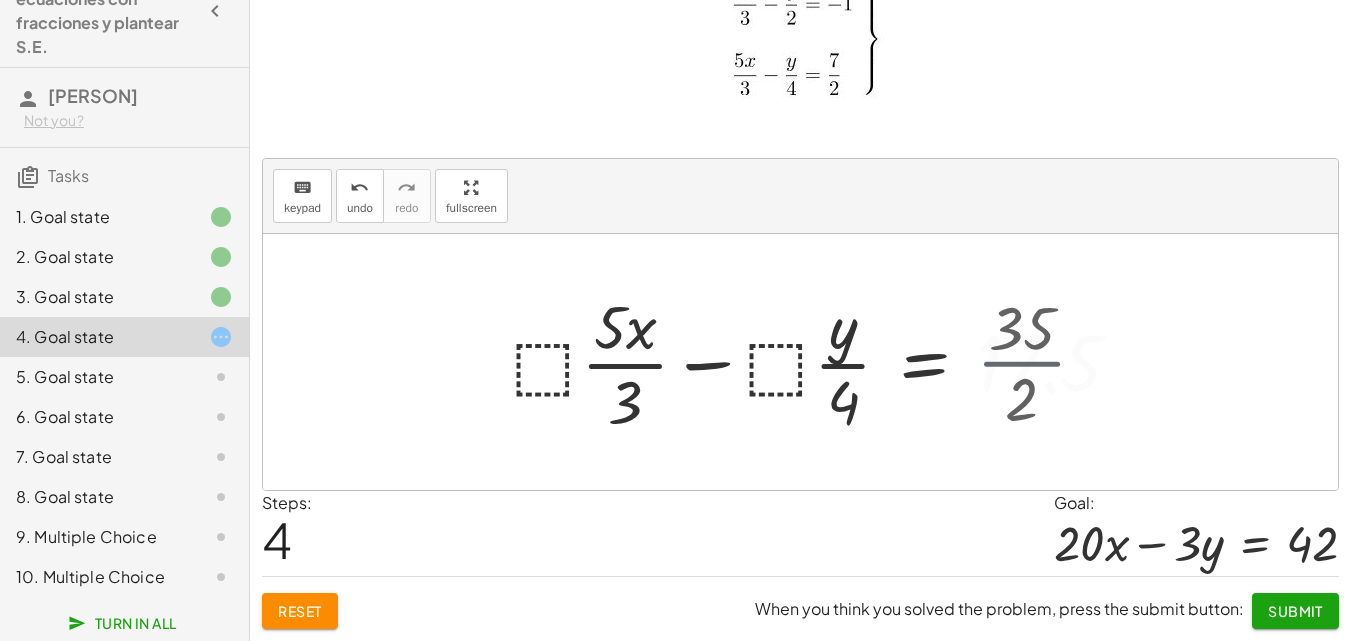 click at bounding box center (825, 362) 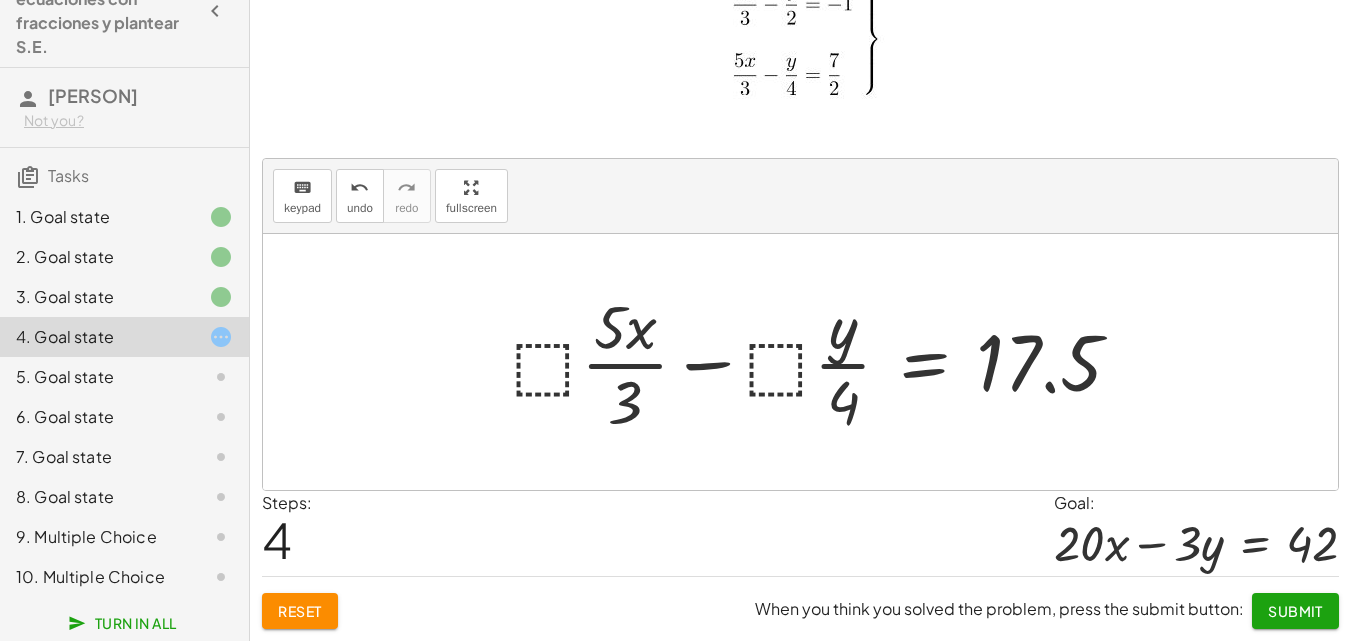click on "Reset" 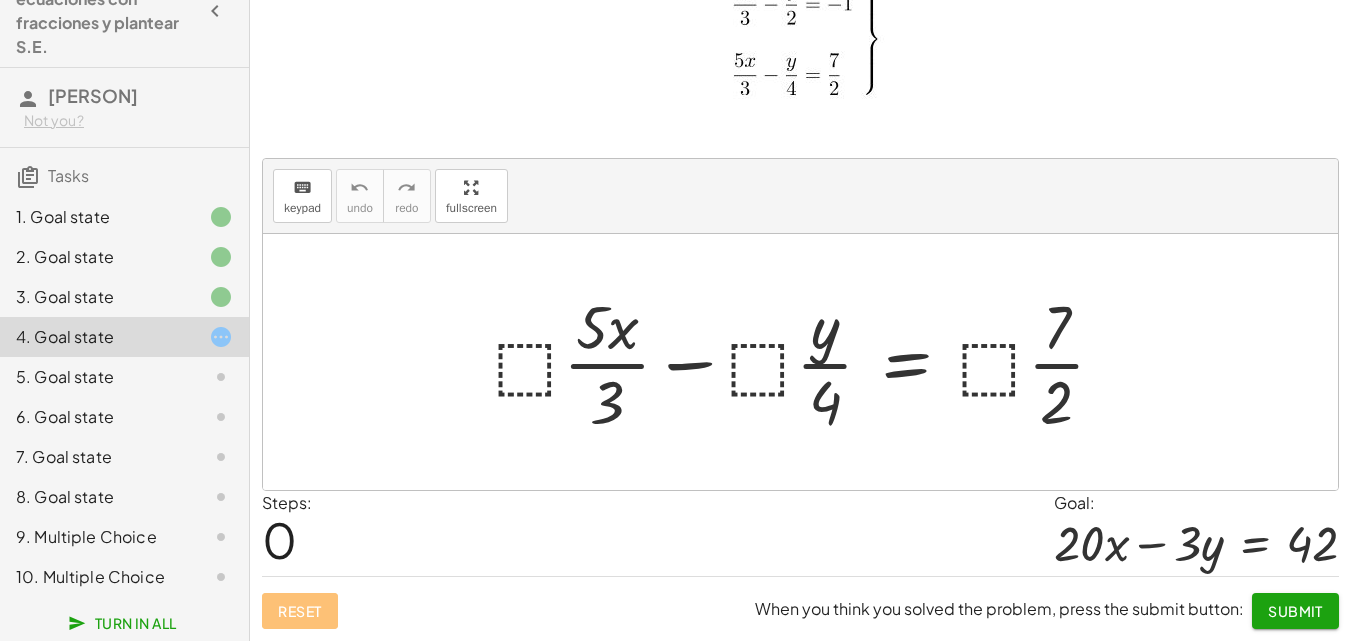 click at bounding box center (807, 362) 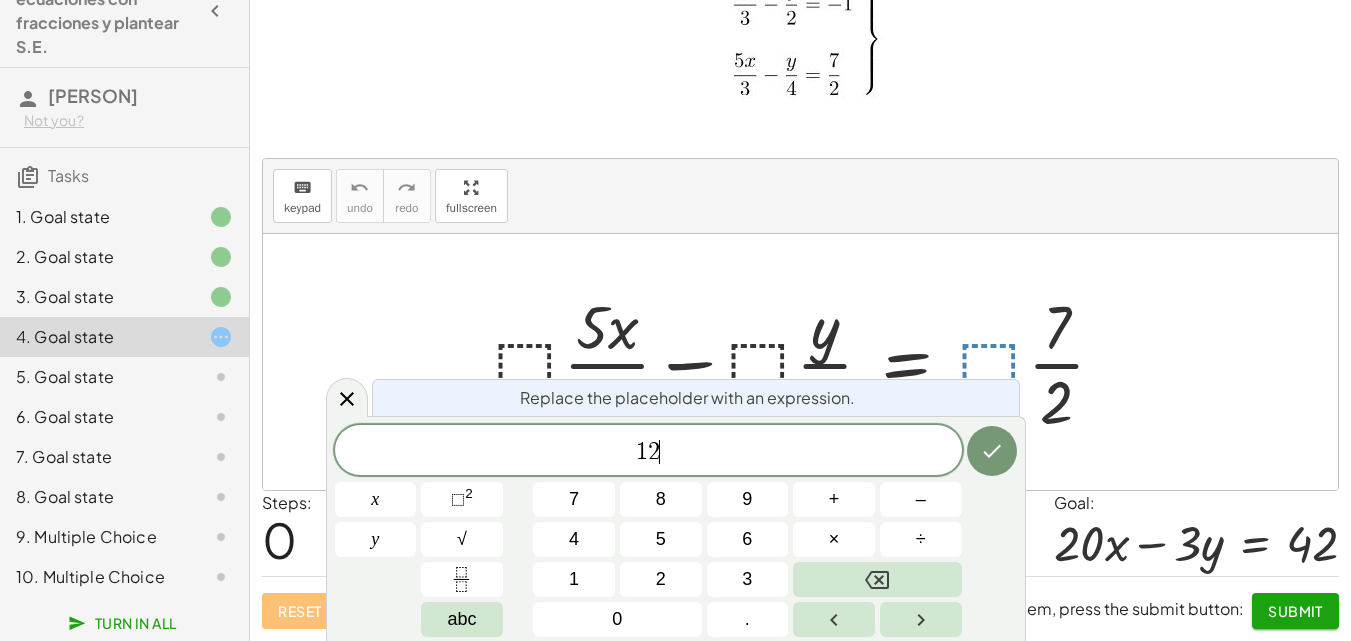 click on "1 2 ​ x y 7 8 9 + – 4 5 6 × ÷ ⬚ 2 √ abc 1 2 3 0 ." at bounding box center (676, 531) 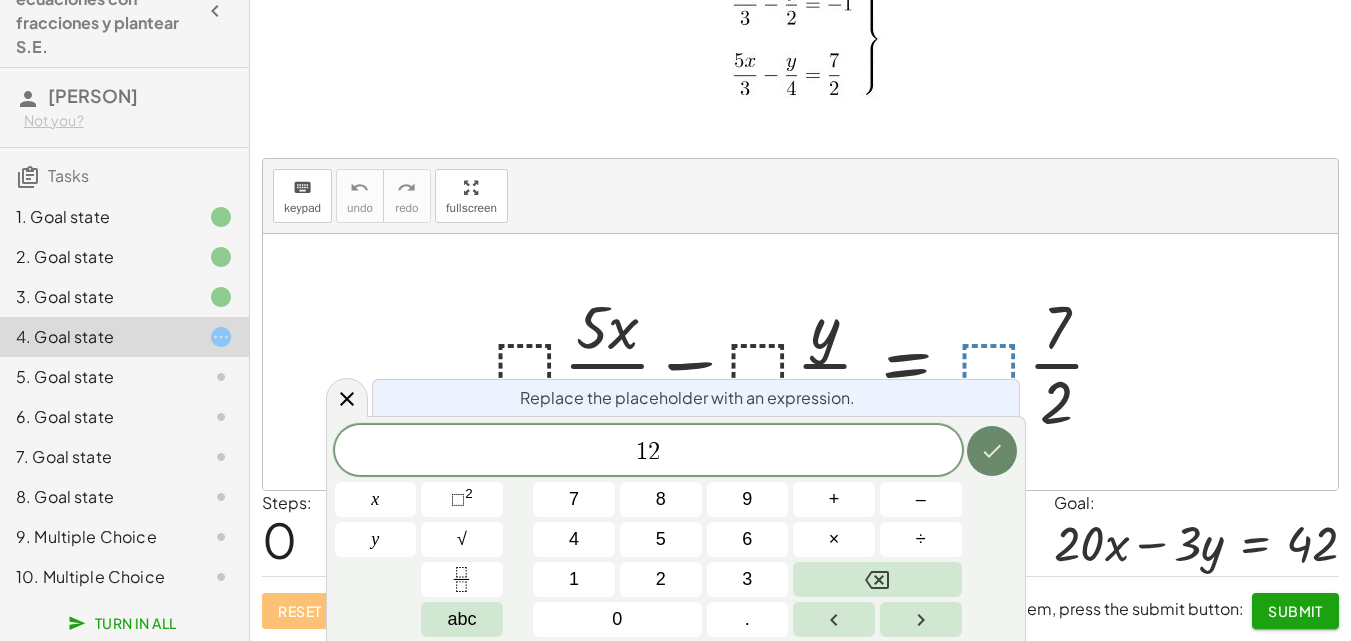 click 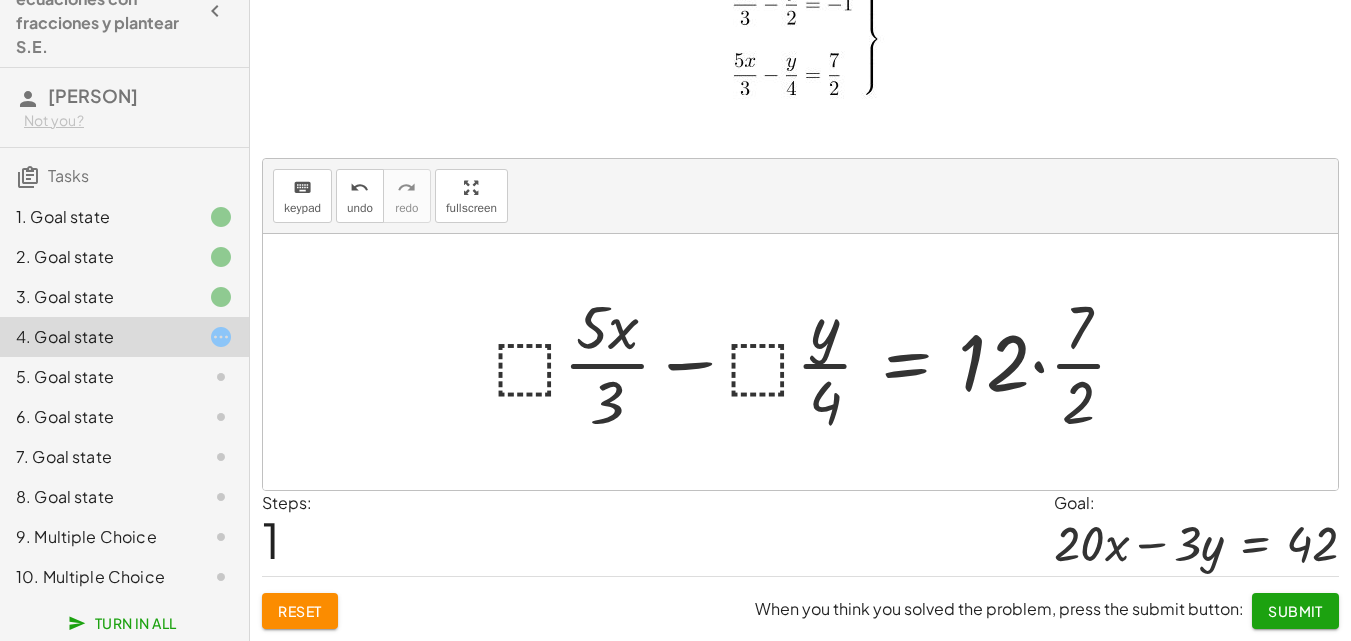 click at bounding box center (818, 362) 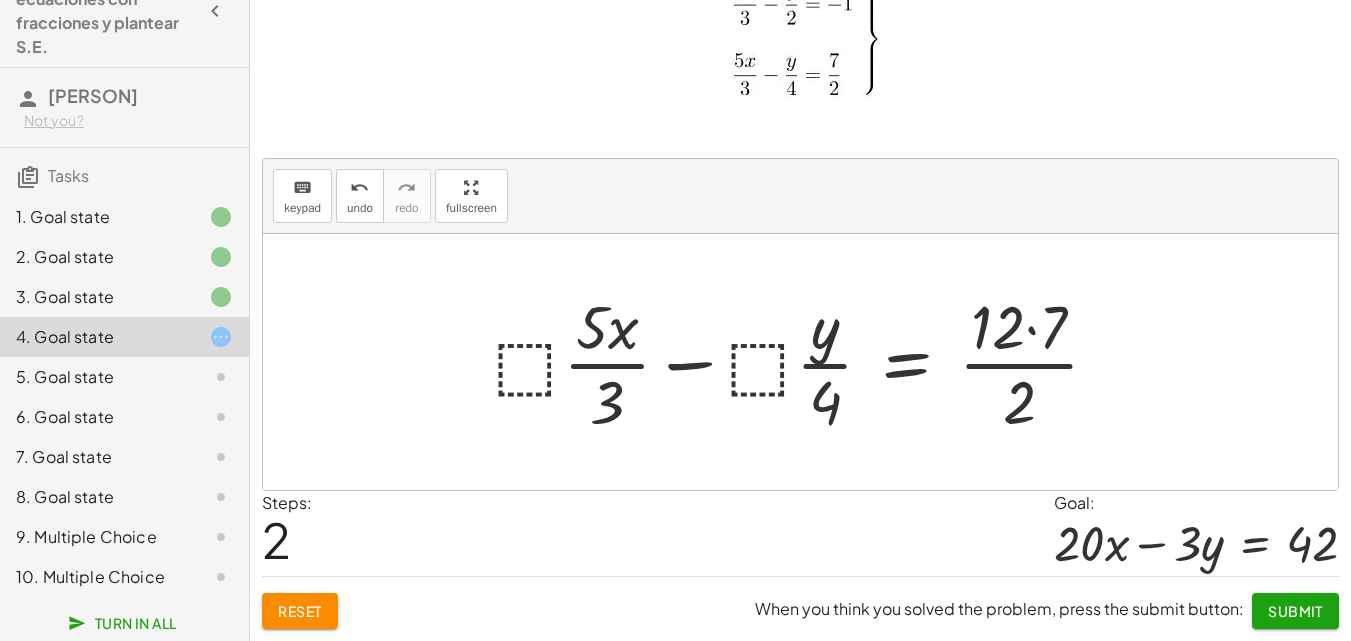 click at bounding box center (804, 362) 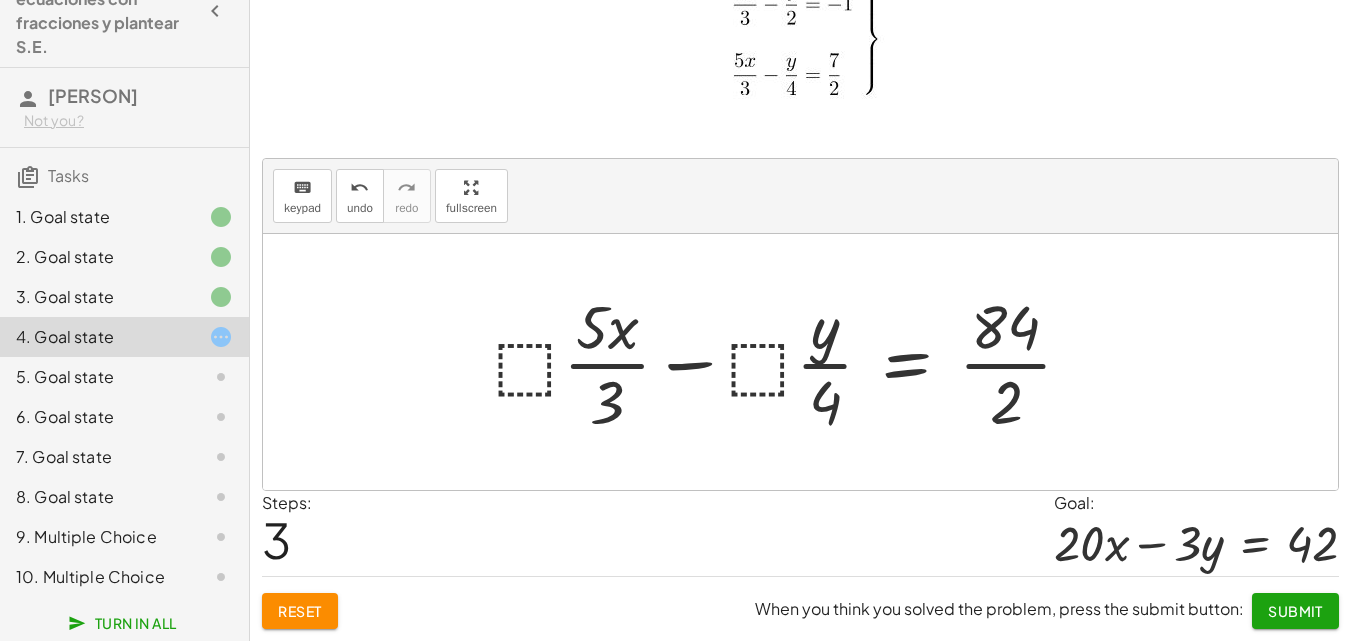 click at bounding box center [791, 362] 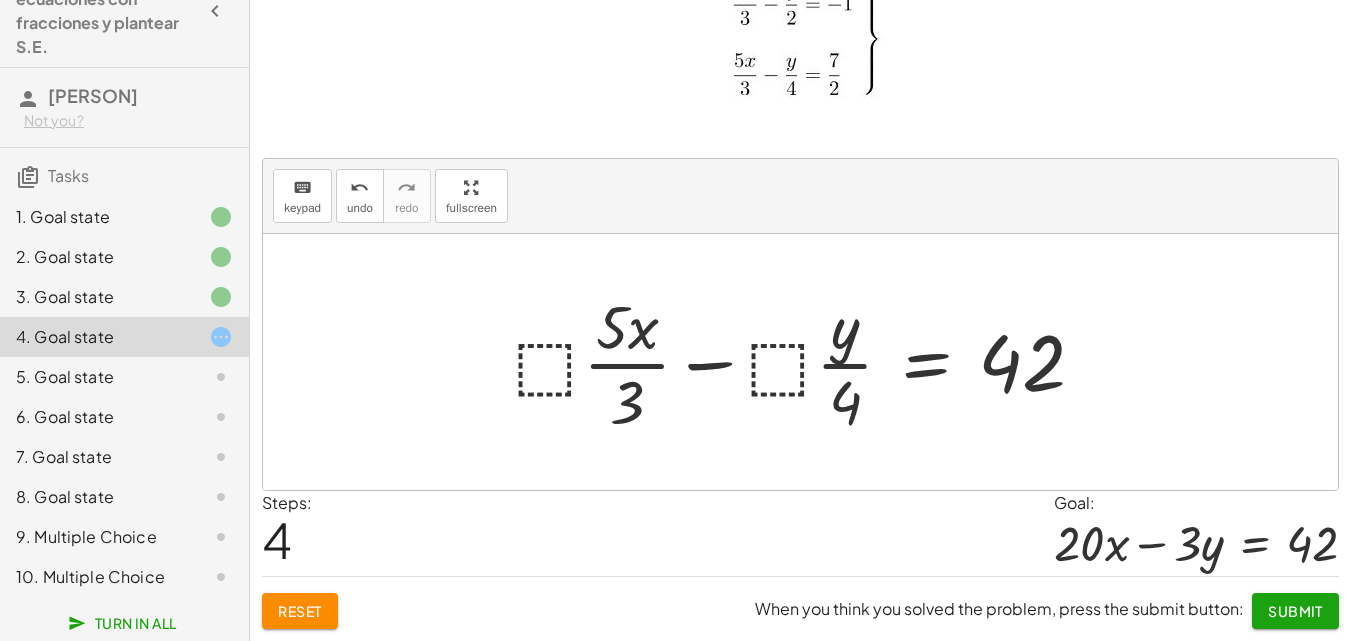 click at bounding box center (807, 362) 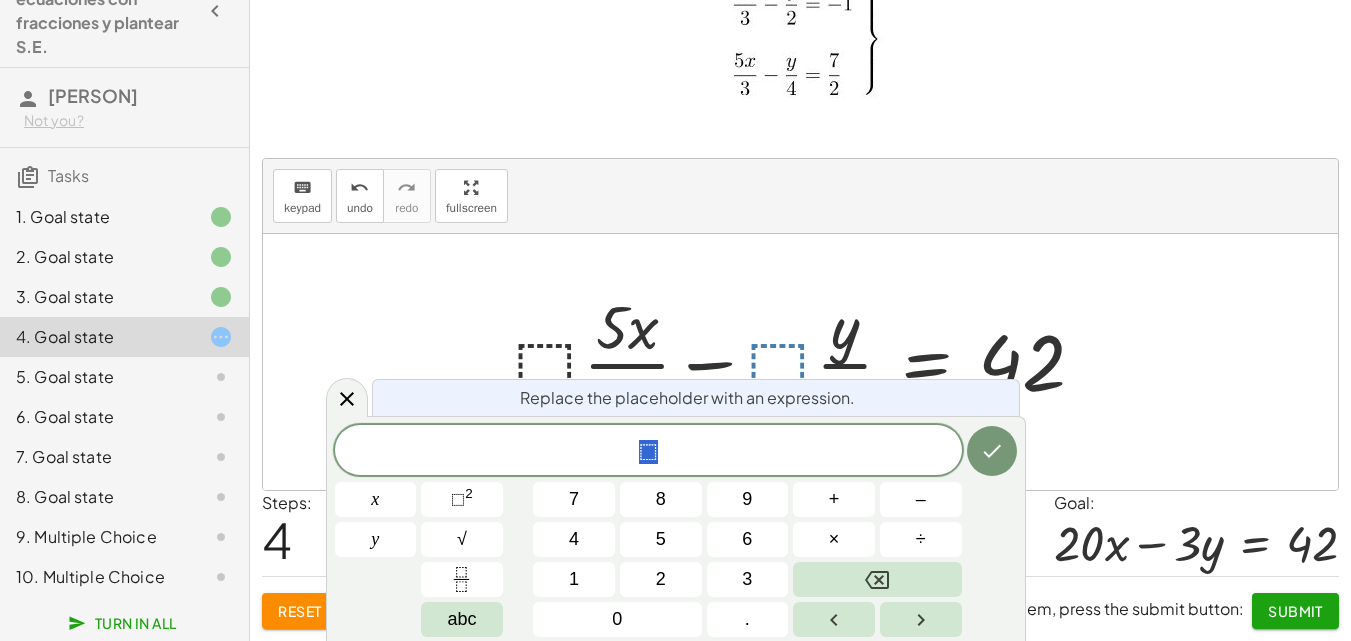click at bounding box center (807, 362) 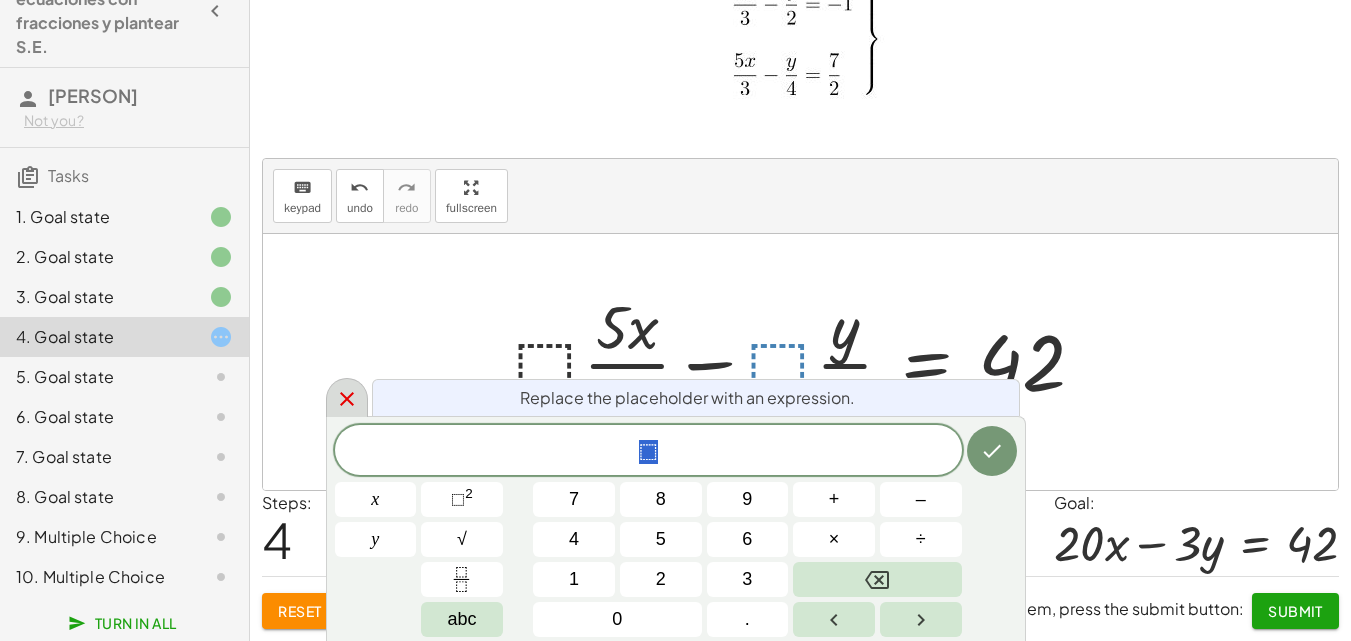 click at bounding box center [347, 397] 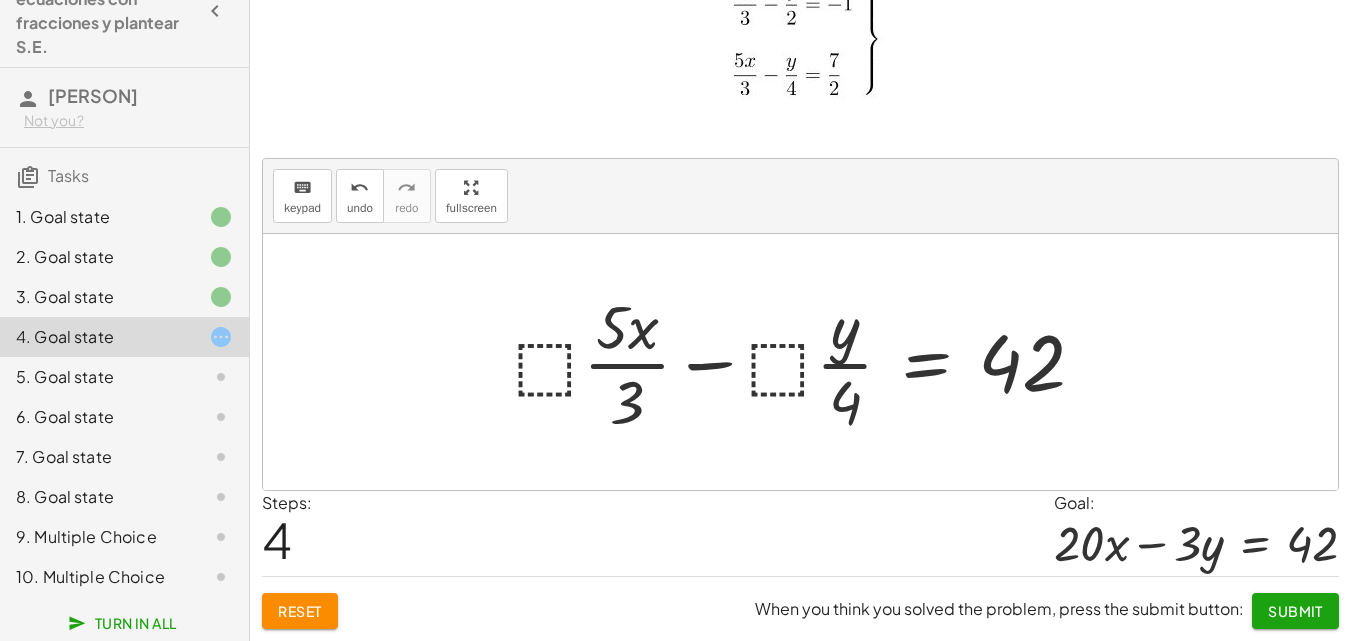click at bounding box center [807, 362] 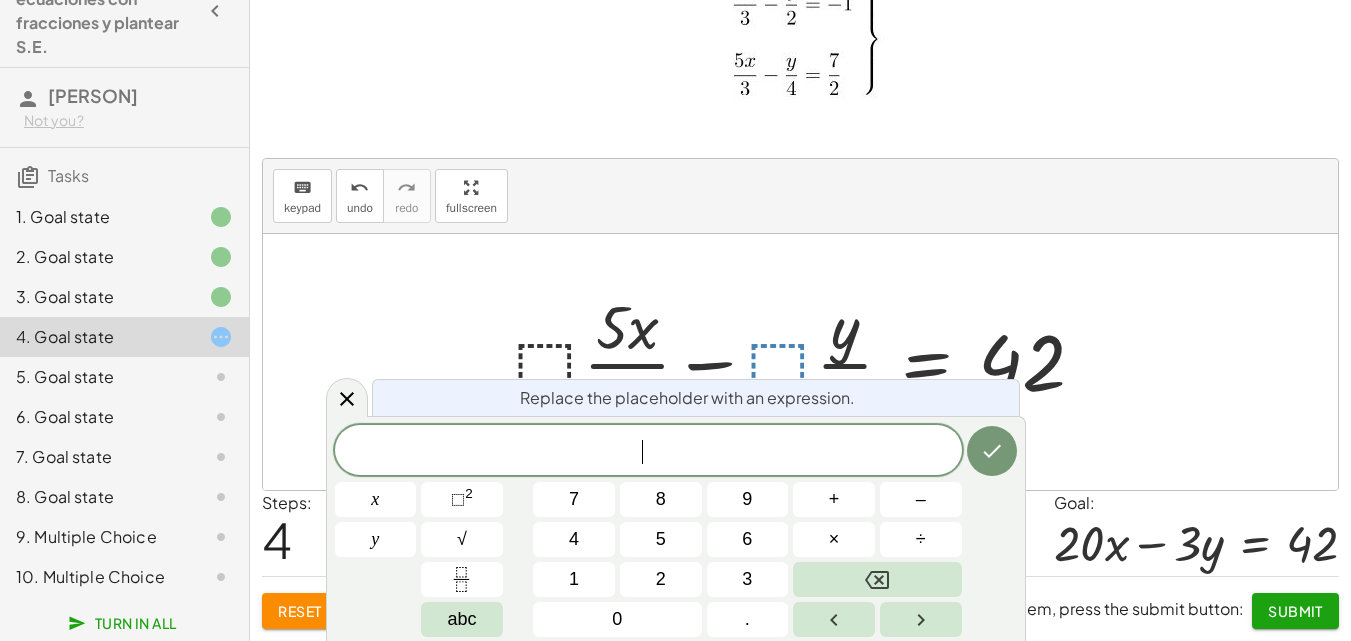 click at bounding box center (807, 362) 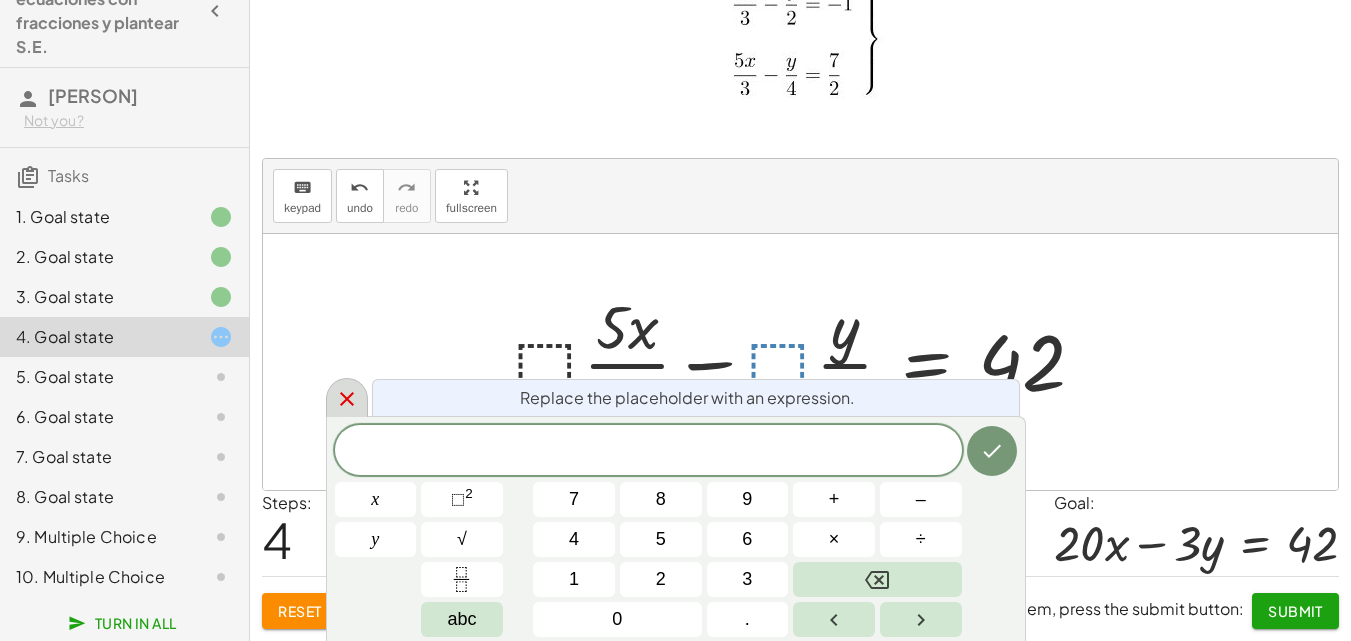 click 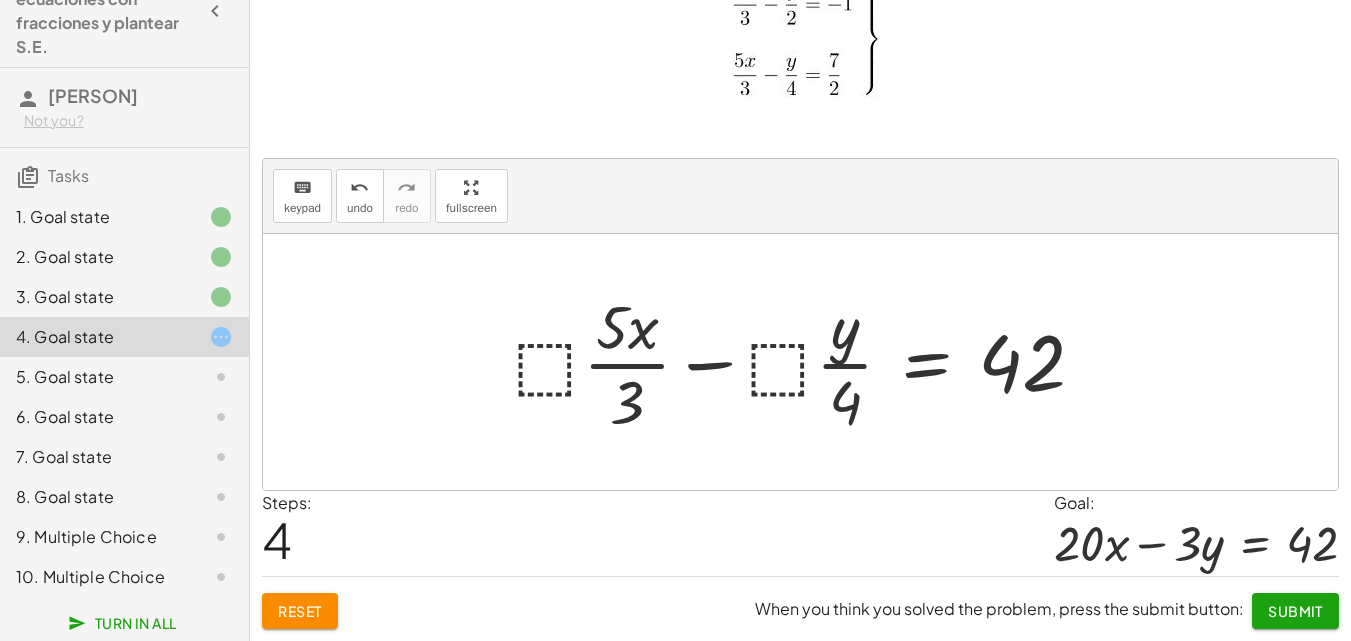 click at bounding box center (807, 362) 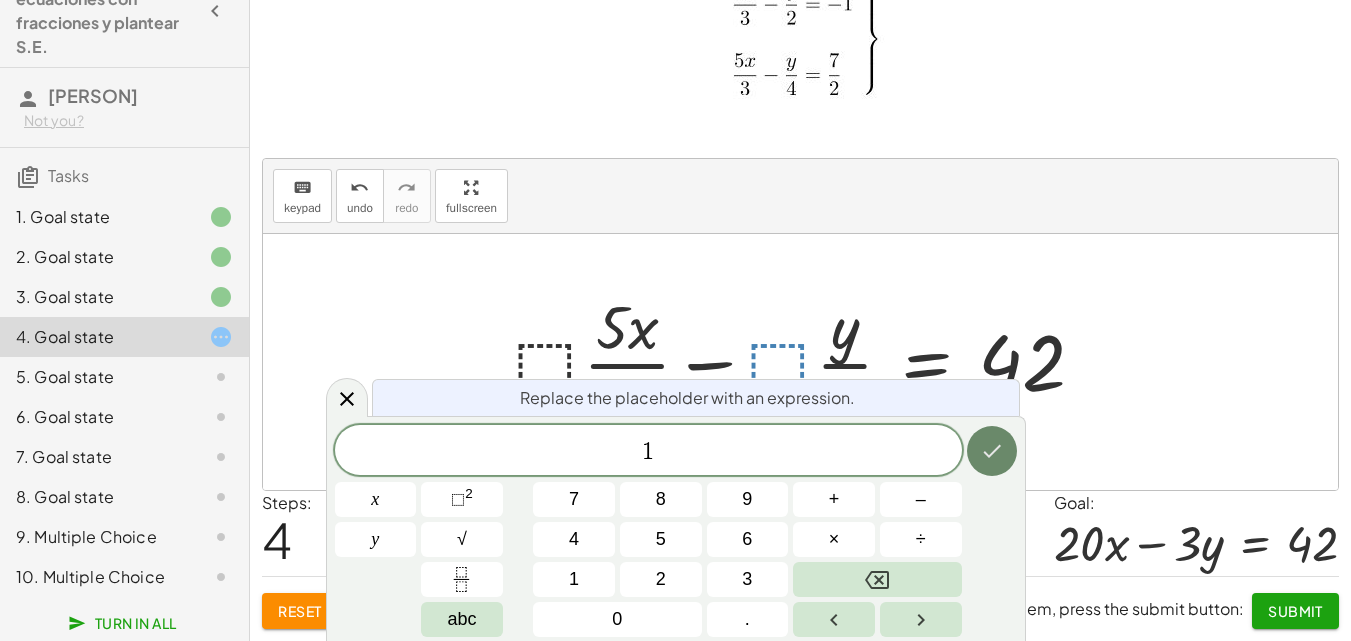 click 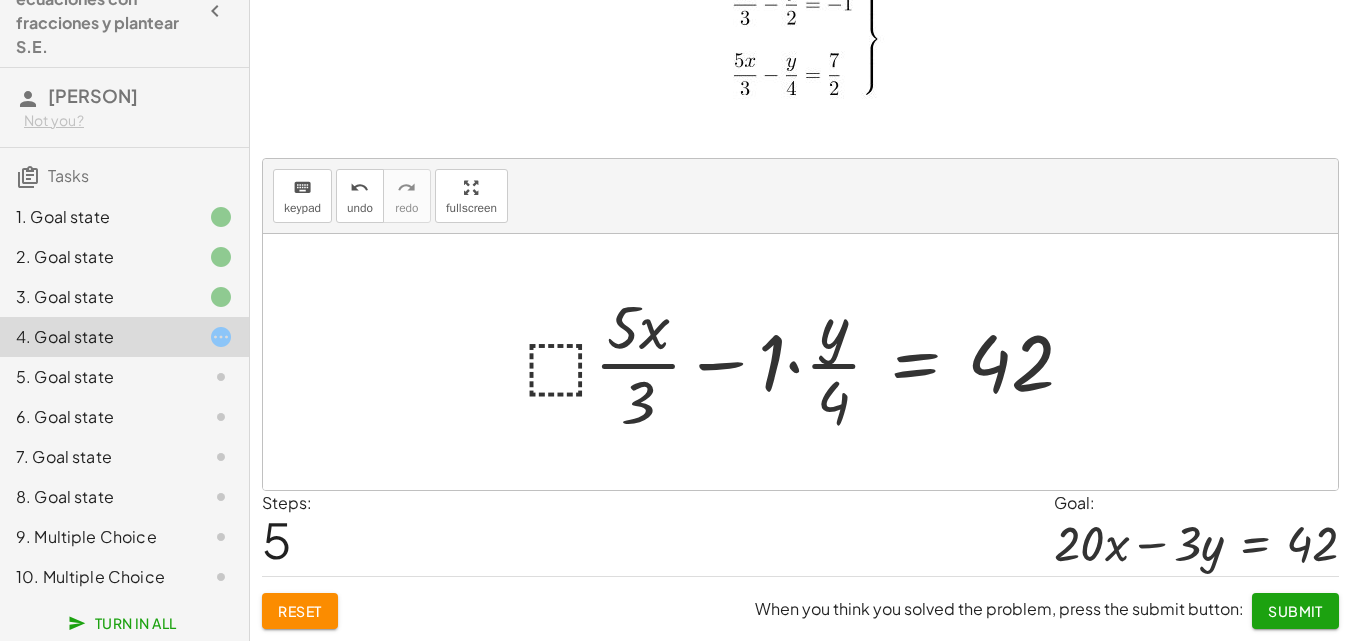 click at bounding box center [807, 362] 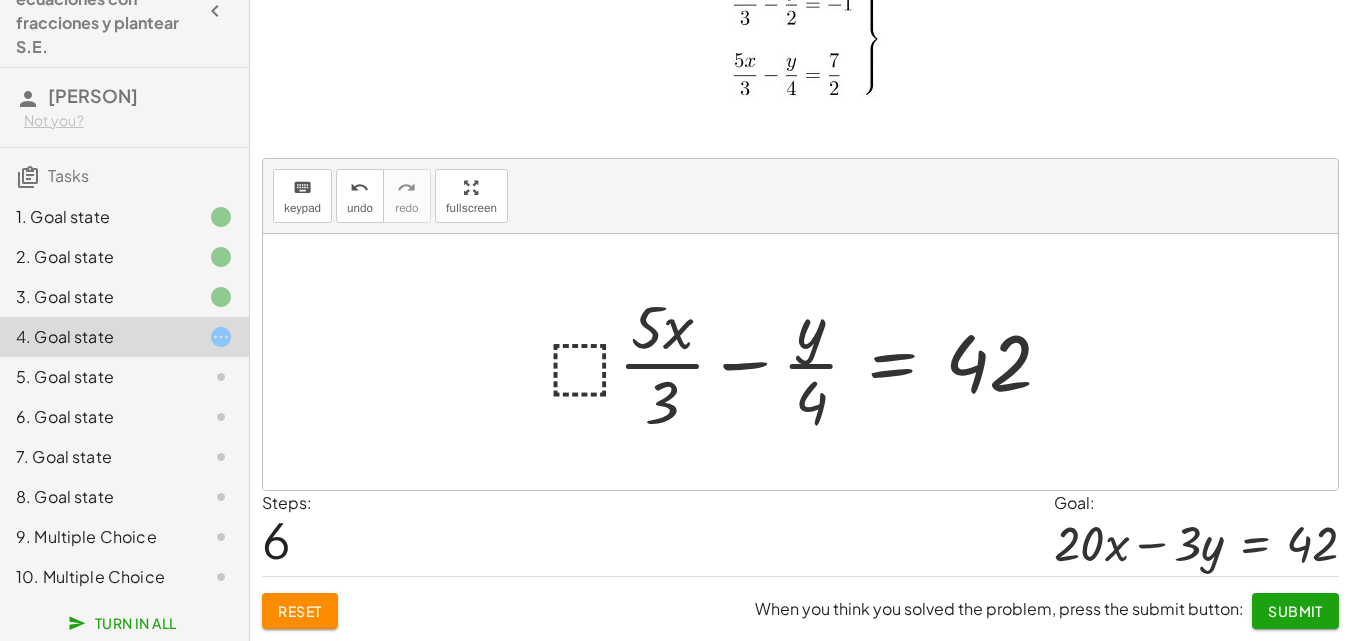 click at bounding box center (808, 362) 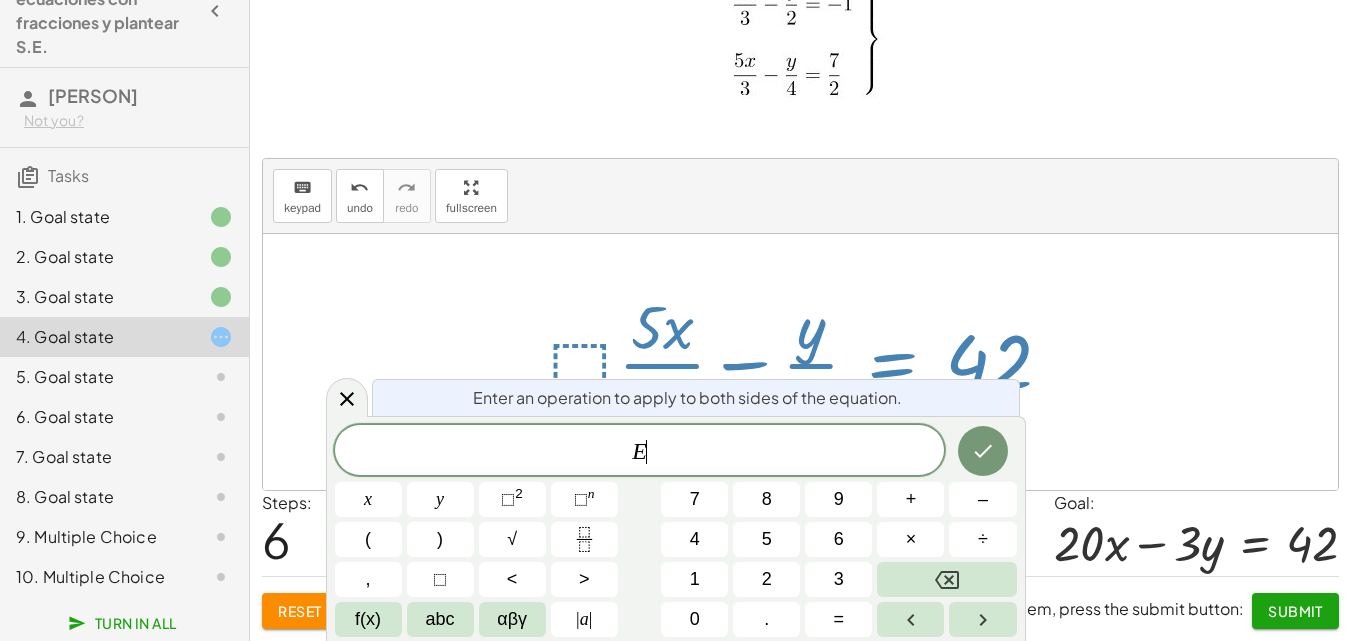 click on "Enter an operation to apply to both sides of the equation." at bounding box center (687, 398) 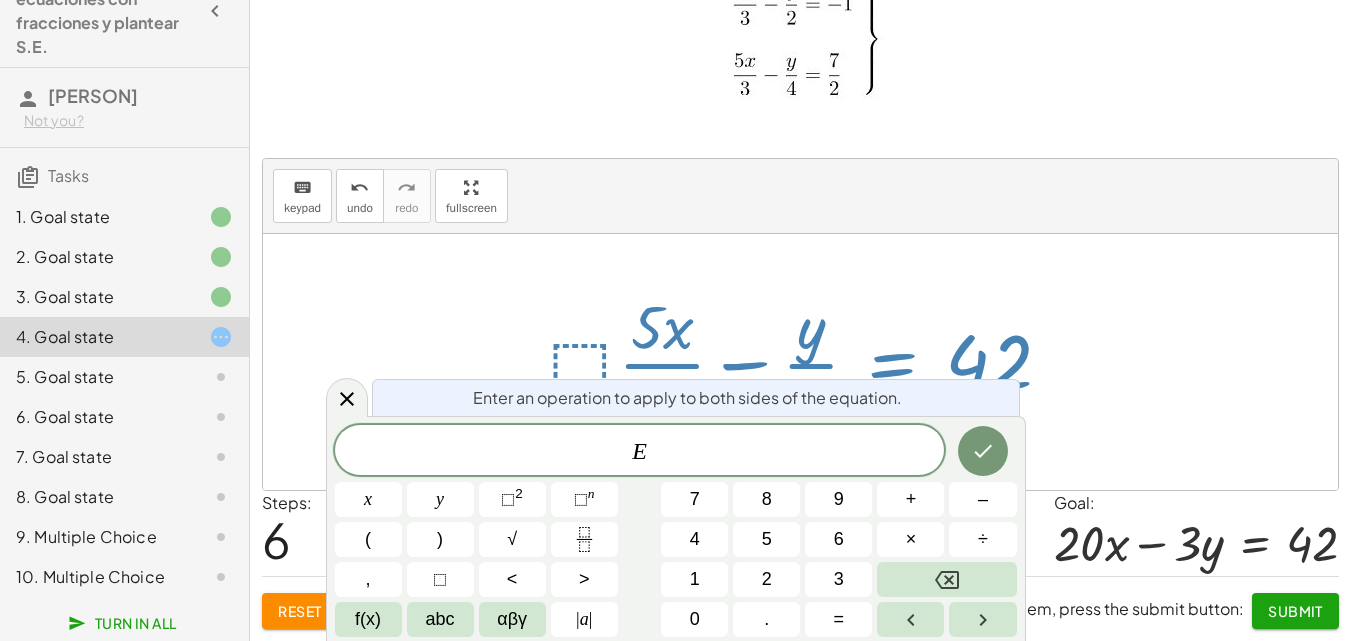 click at bounding box center [808, 362] 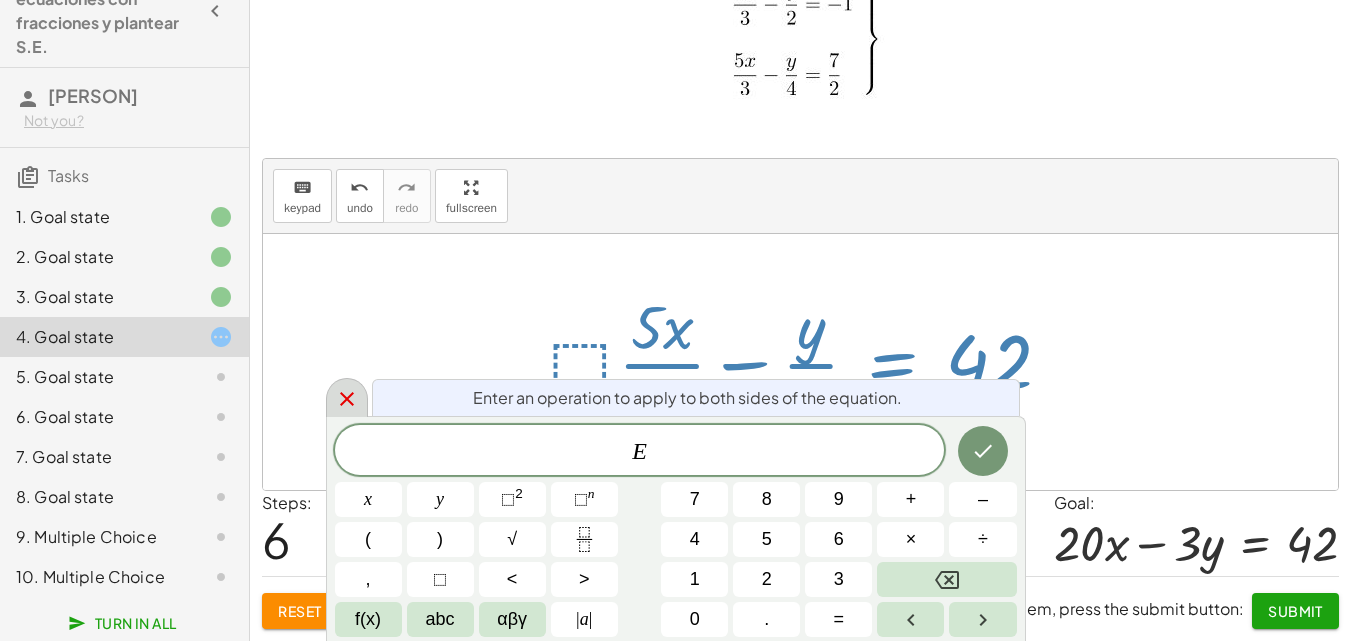 click 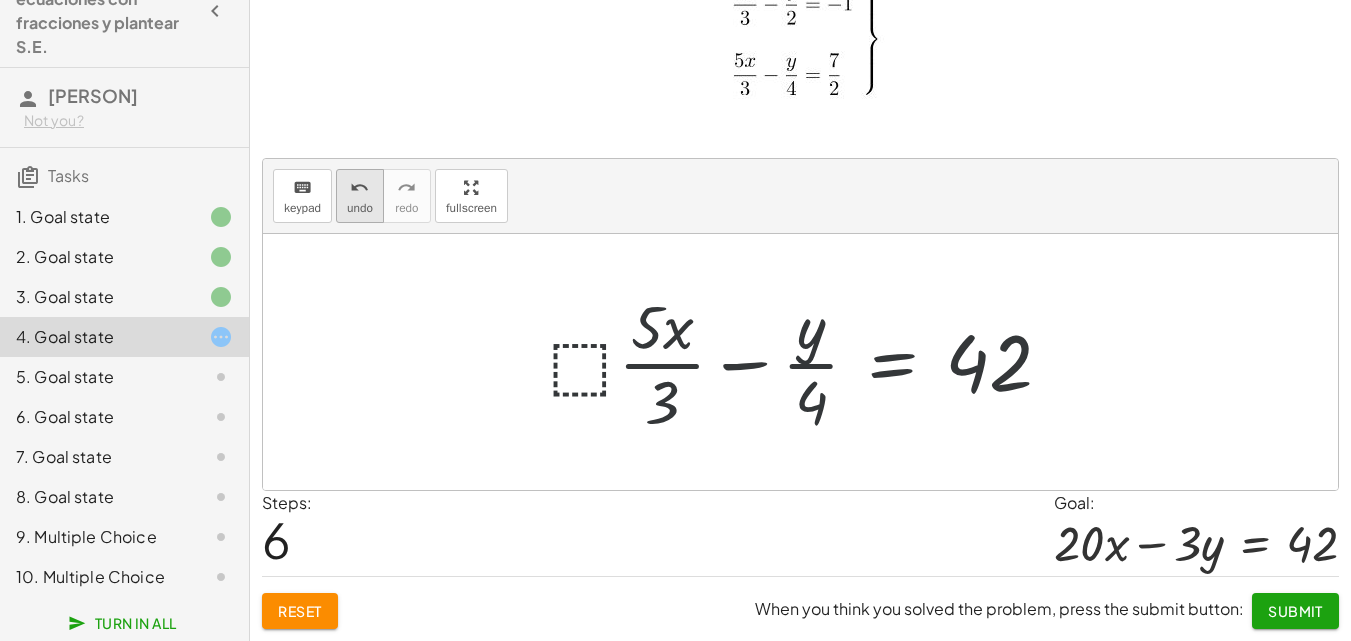 click on "undo undo" at bounding box center (360, 196) 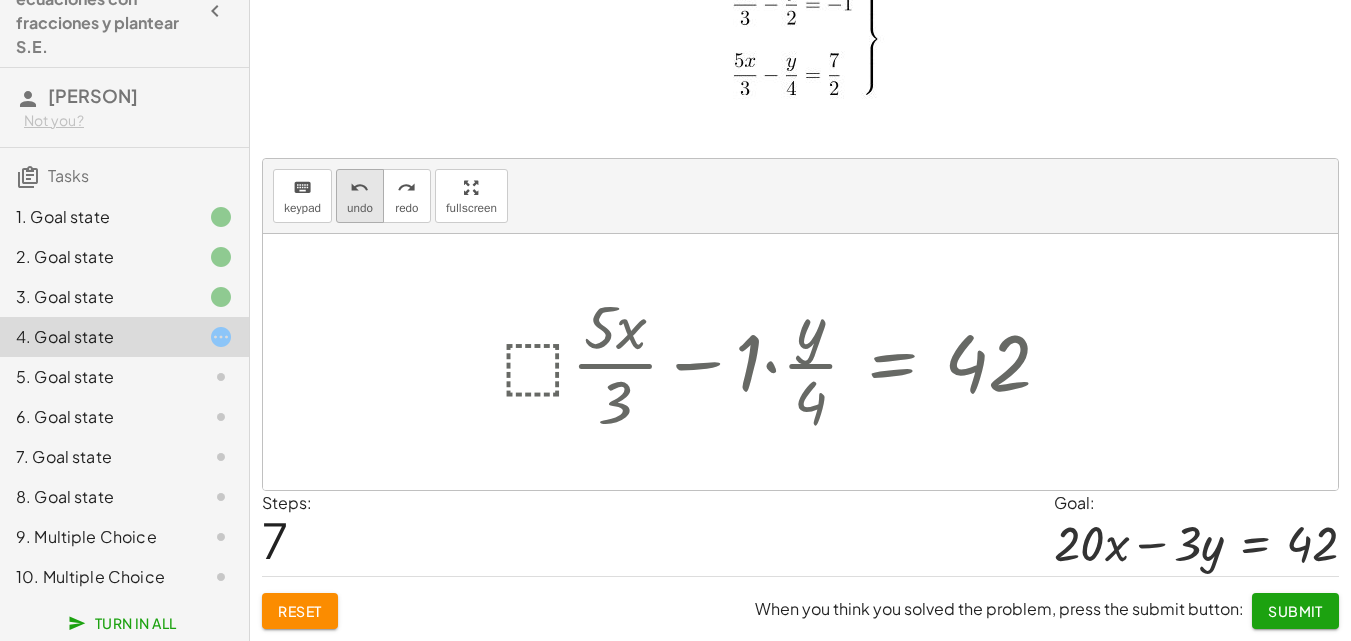 click on "undo" at bounding box center [360, 208] 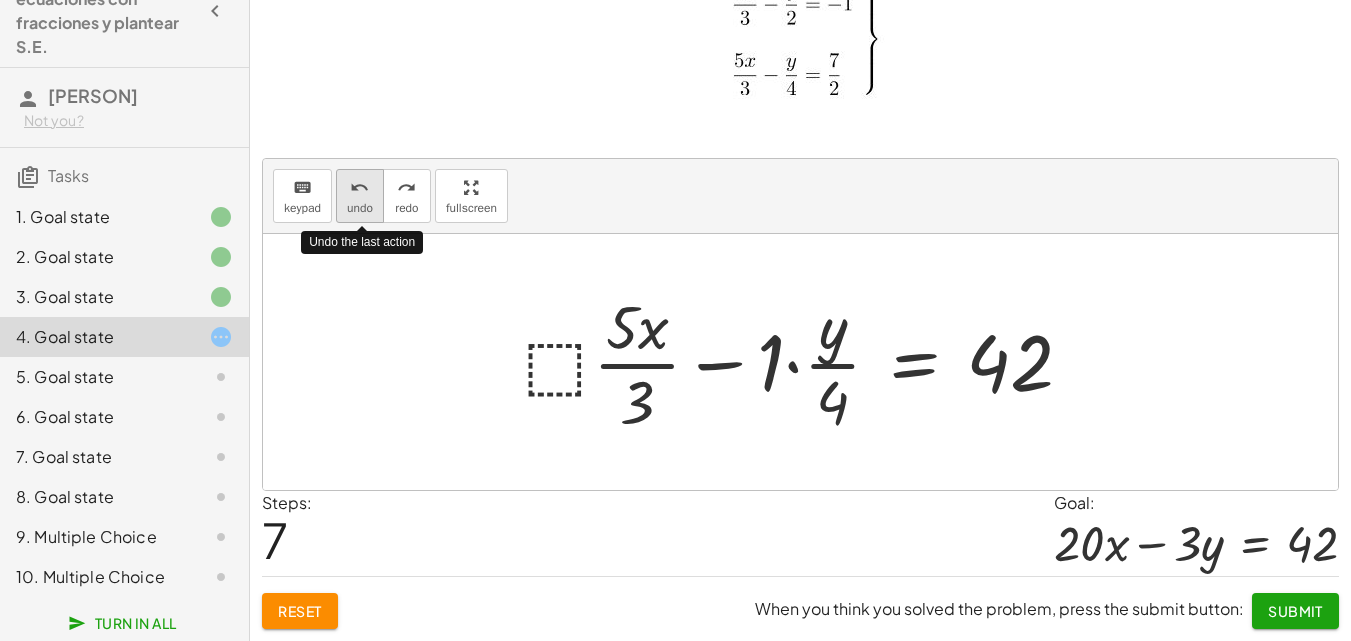 click on "undo" at bounding box center [360, 208] 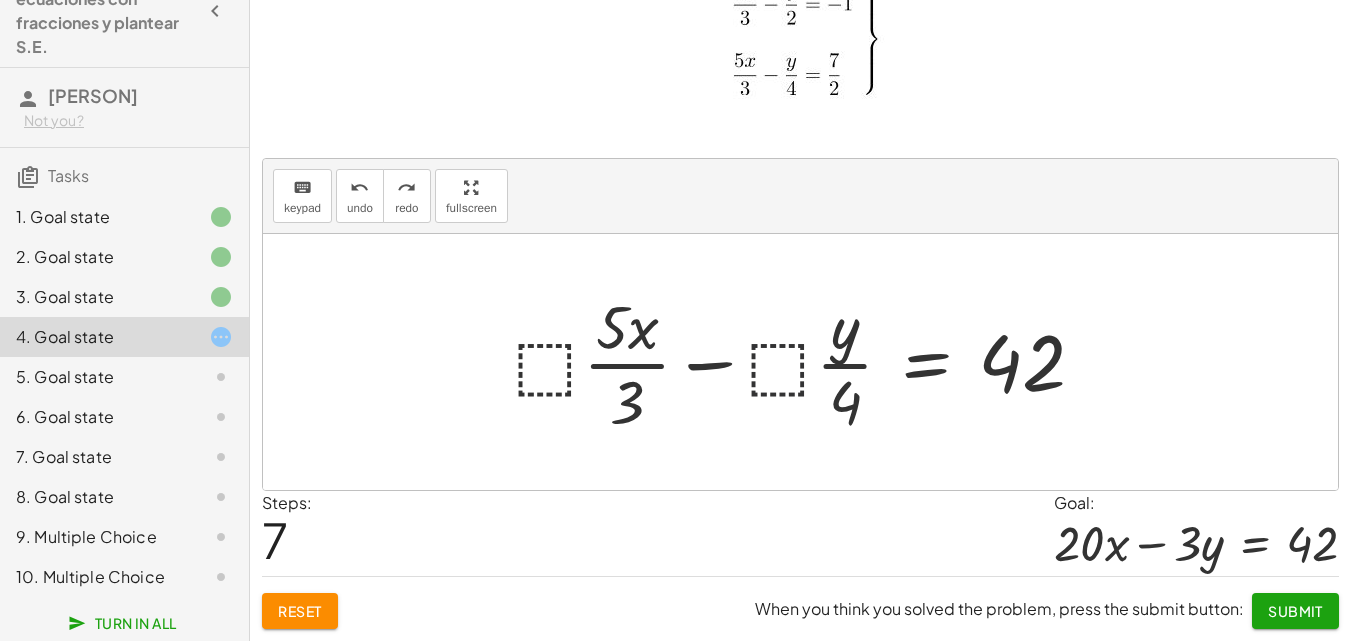 click at bounding box center [807, 362] 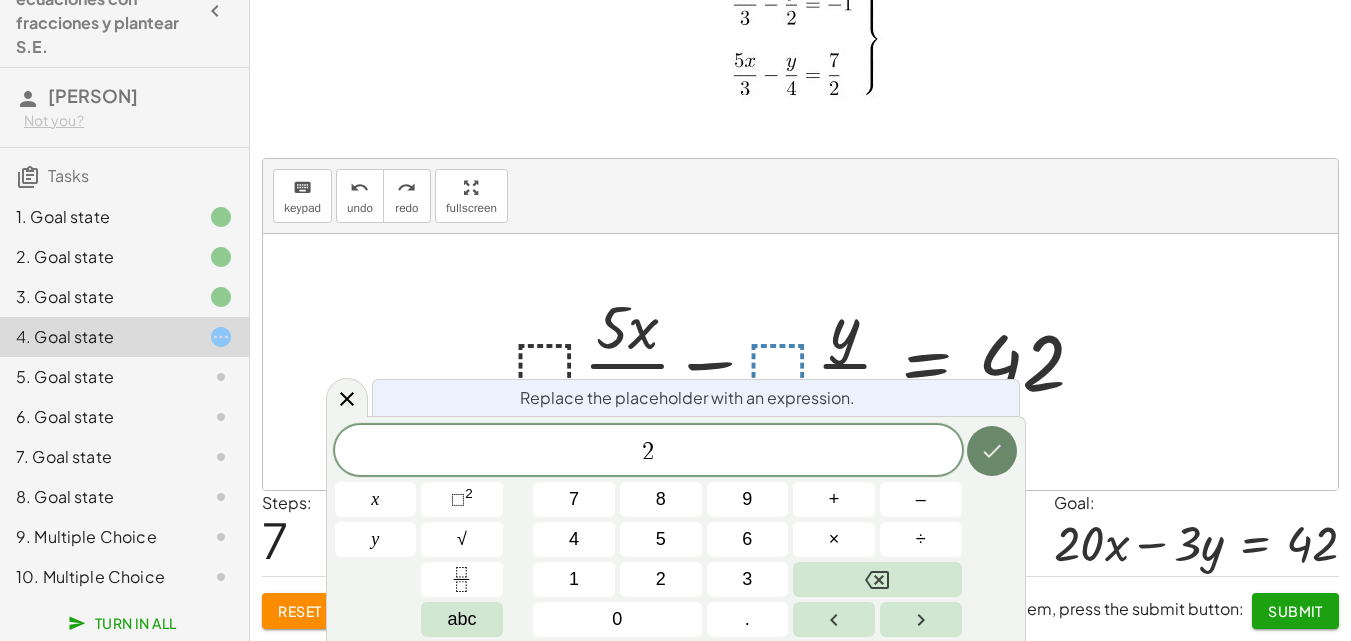 click at bounding box center (992, 451) 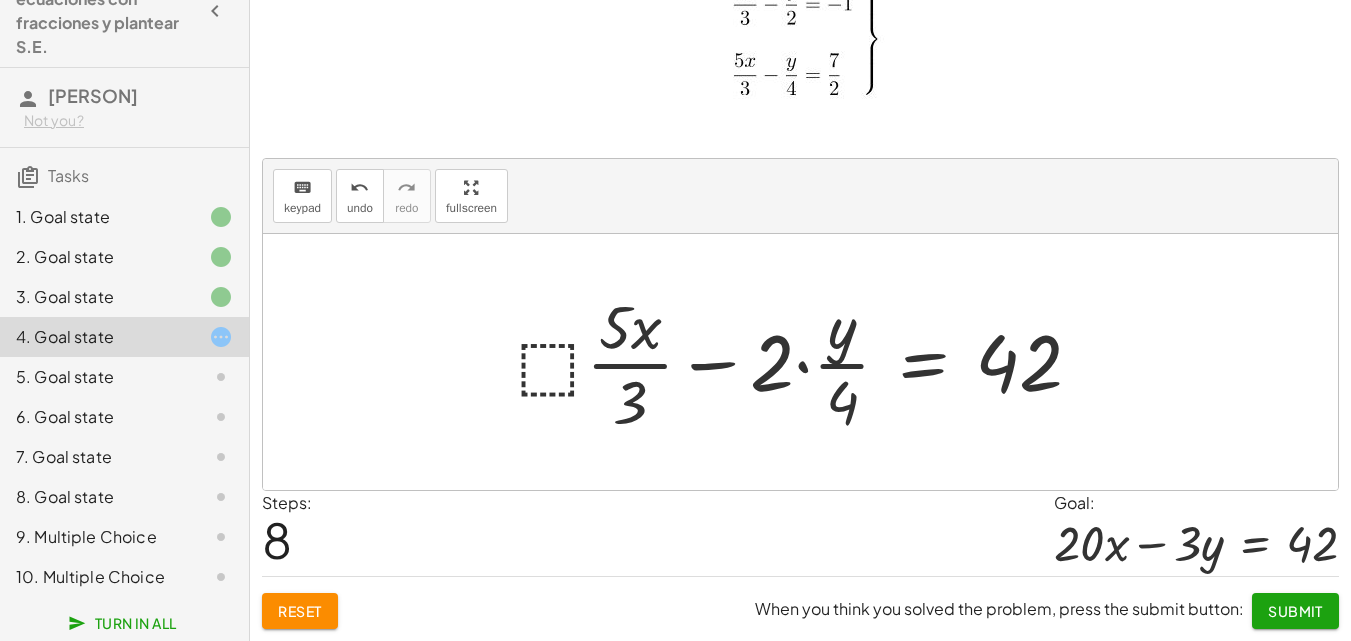click at bounding box center [807, 362] 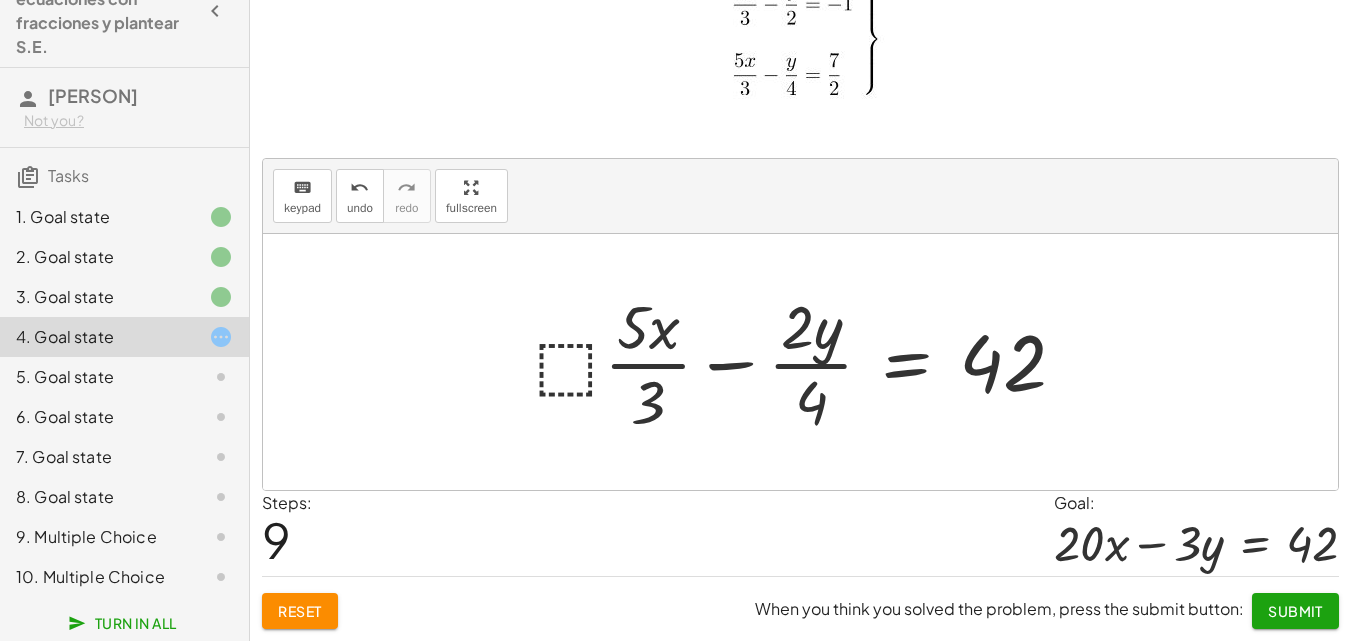 click at bounding box center (808, 362) 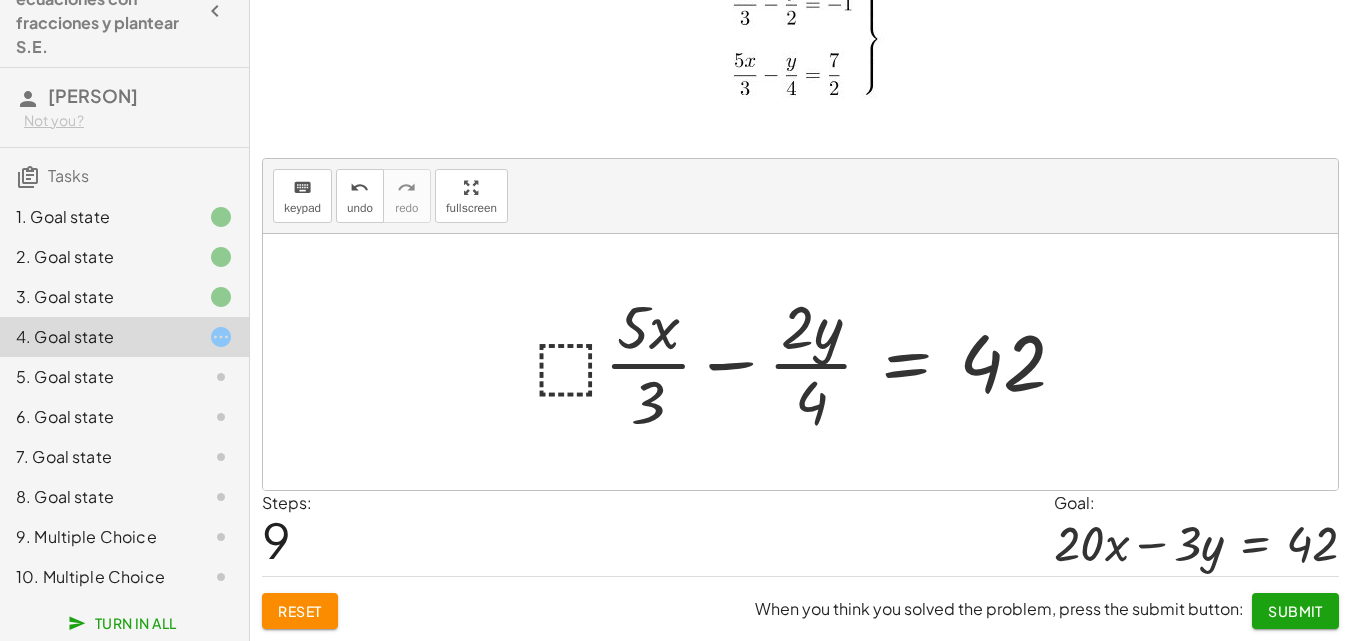 click at bounding box center [808, 362] 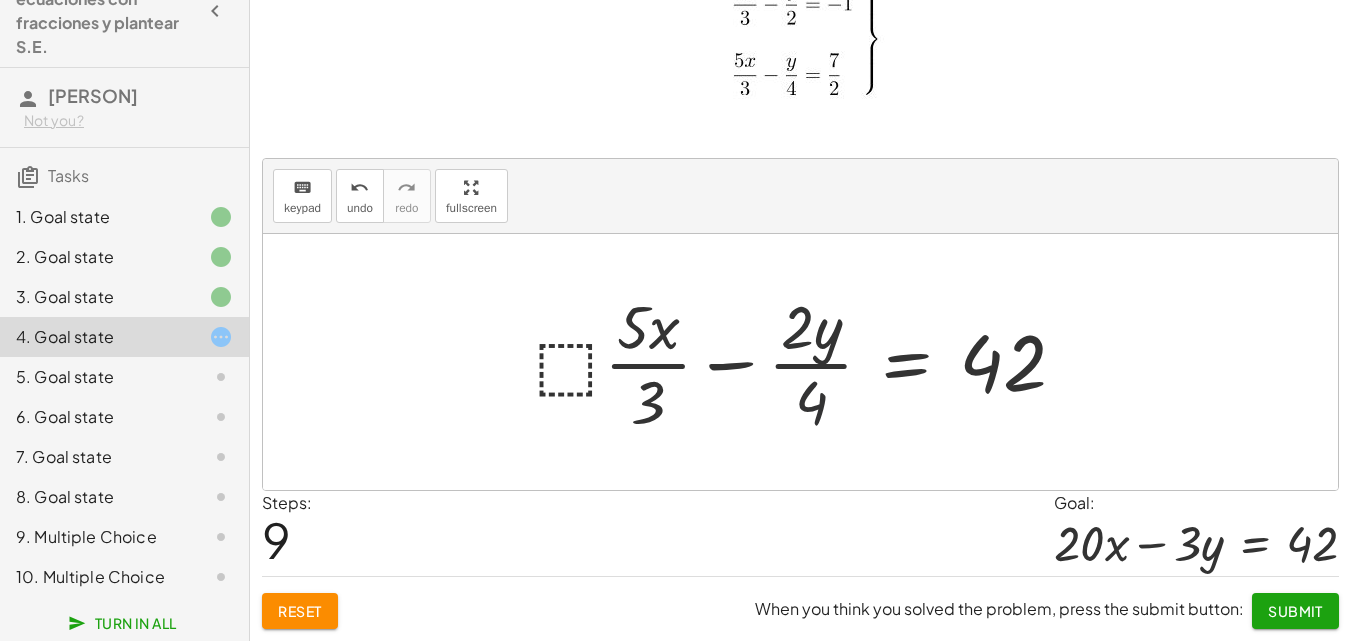 click at bounding box center [808, 362] 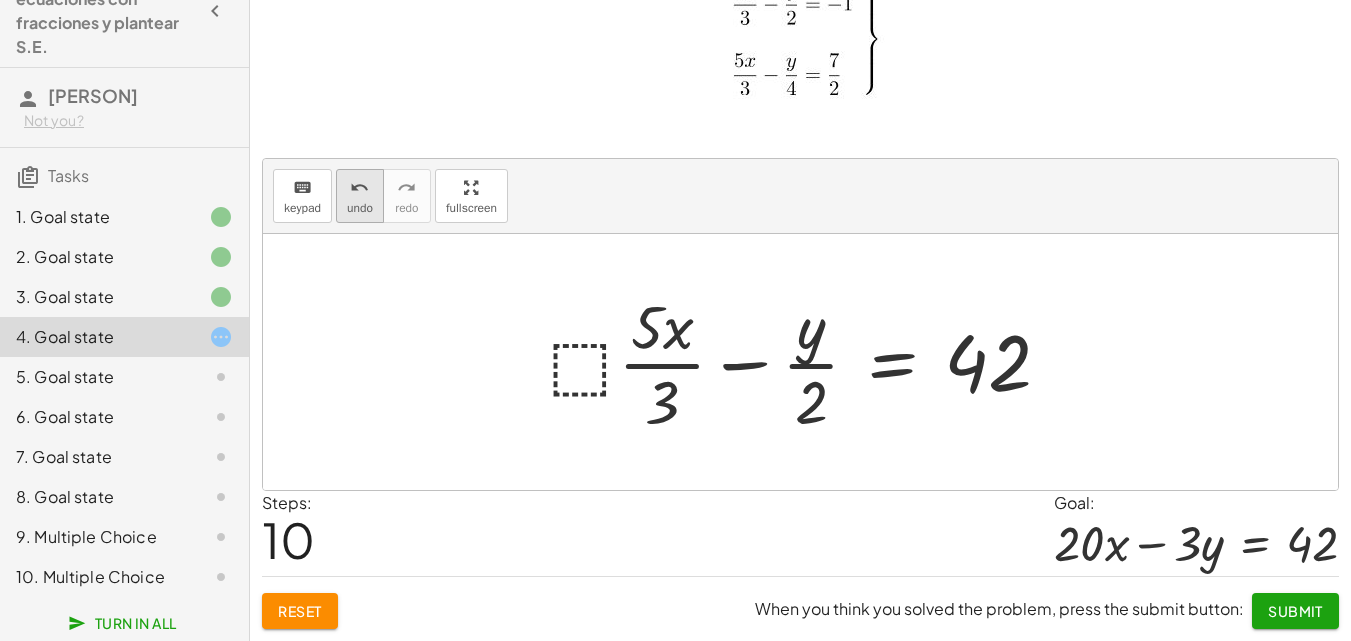 click on "undo" at bounding box center [360, 208] 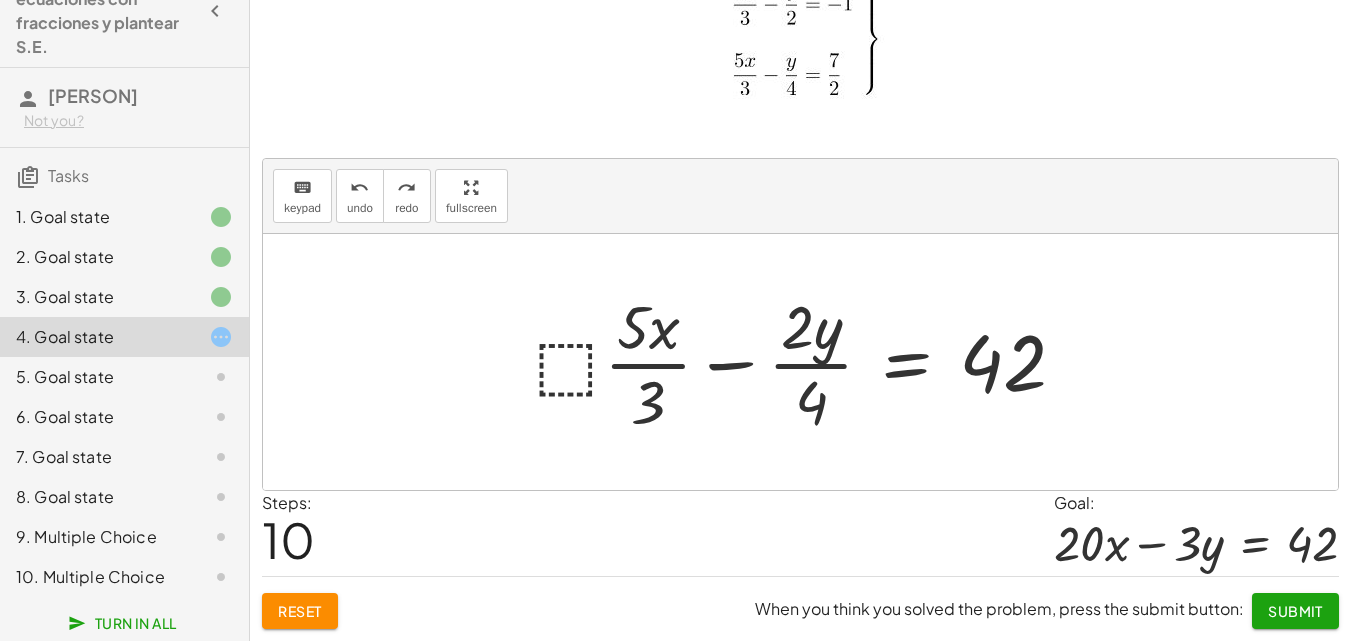 click at bounding box center [808, 362] 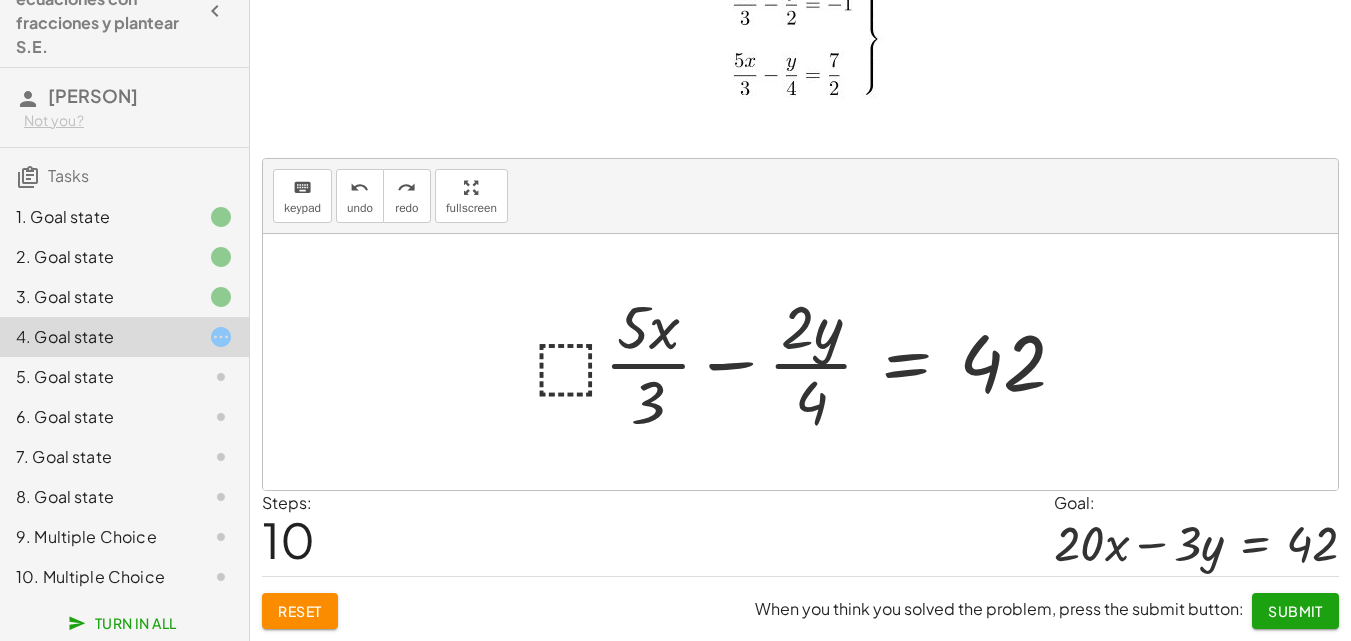 click at bounding box center [808, 362] 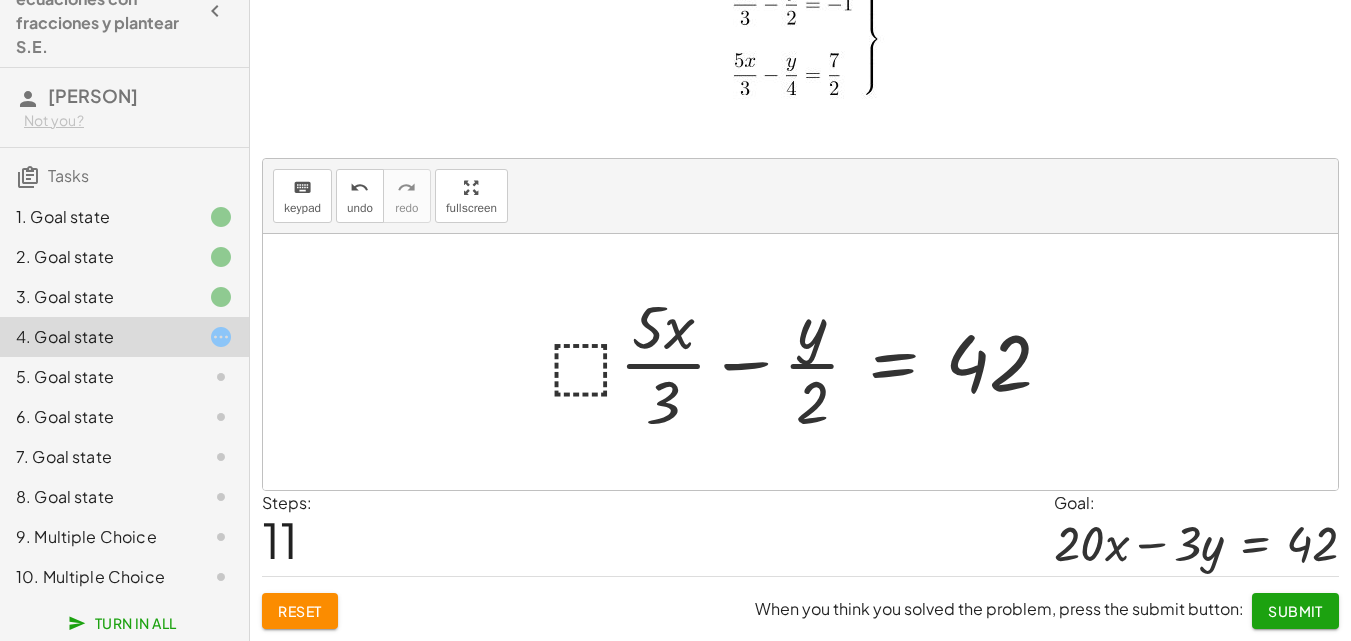 click at bounding box center [809, 362] 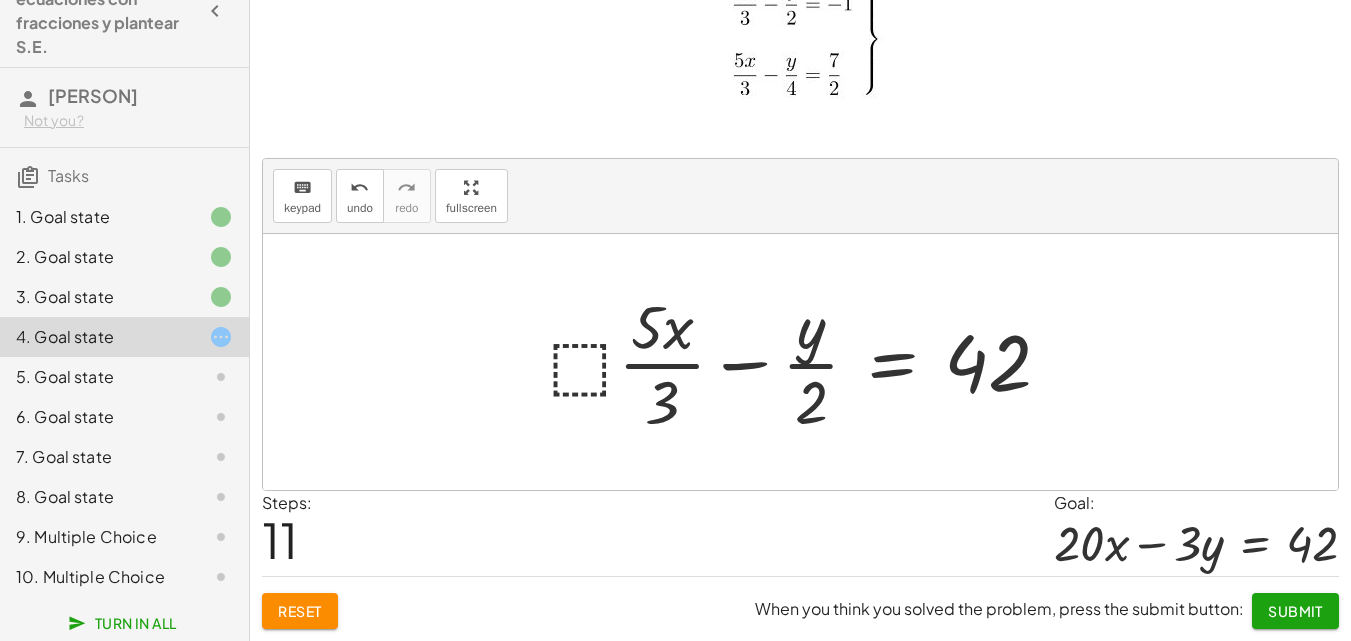 click at bounding box center [808, 362] 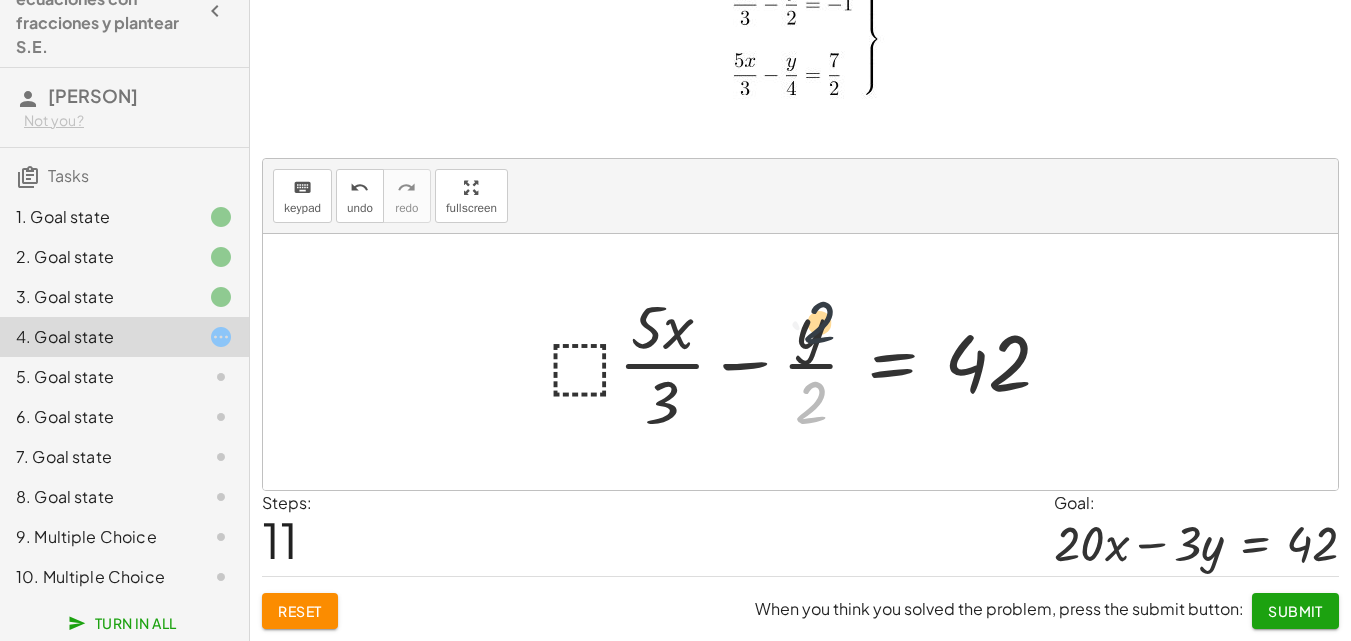 drag, startPoint x: 815, startPoint y: 383, endPoint x: 808, endPoint y: 322, distance: 61.400326 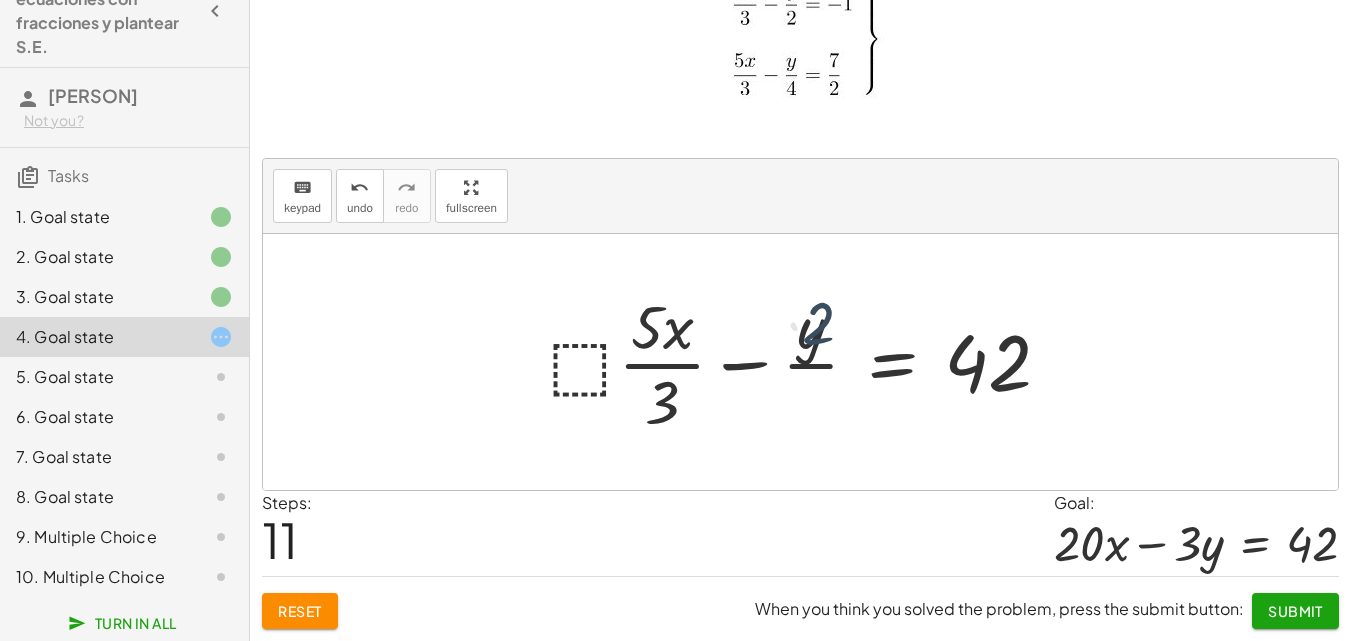 click at bounding box center [808, 362] 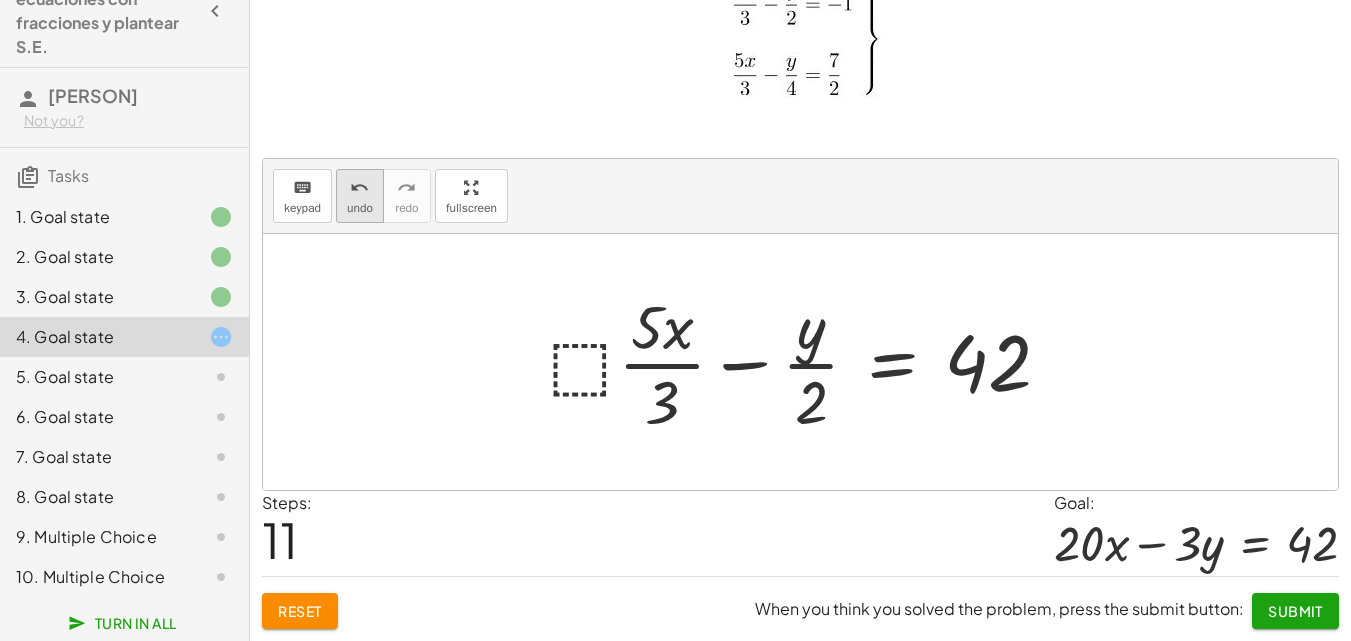 click on "undo undo" at bounding box center (360, 196) 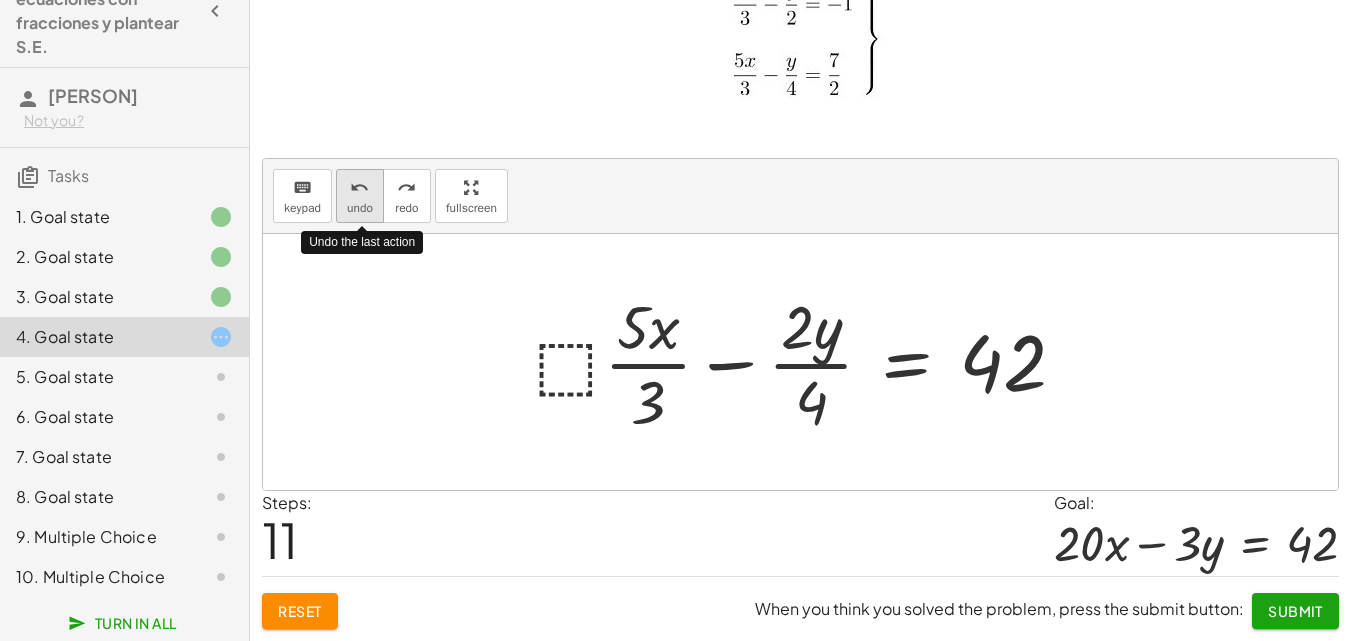 click on "undo" at bounding box center [359, 188] 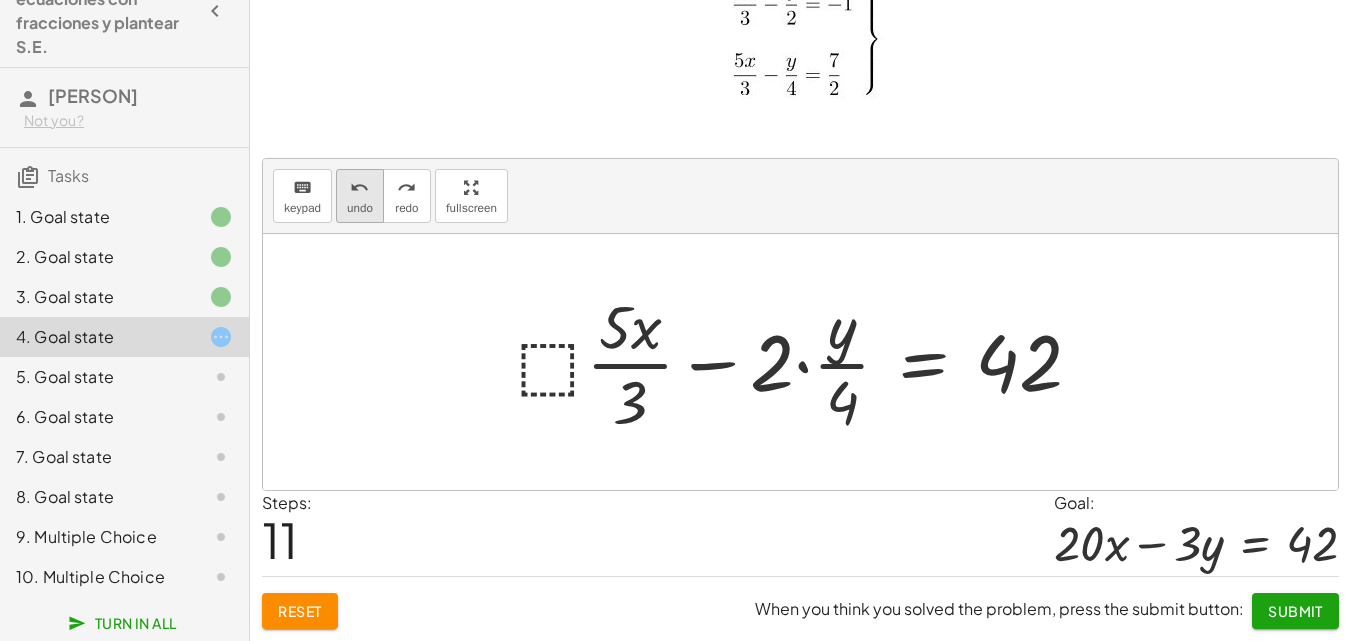 click on "undo" at bounding box center (360, 208) 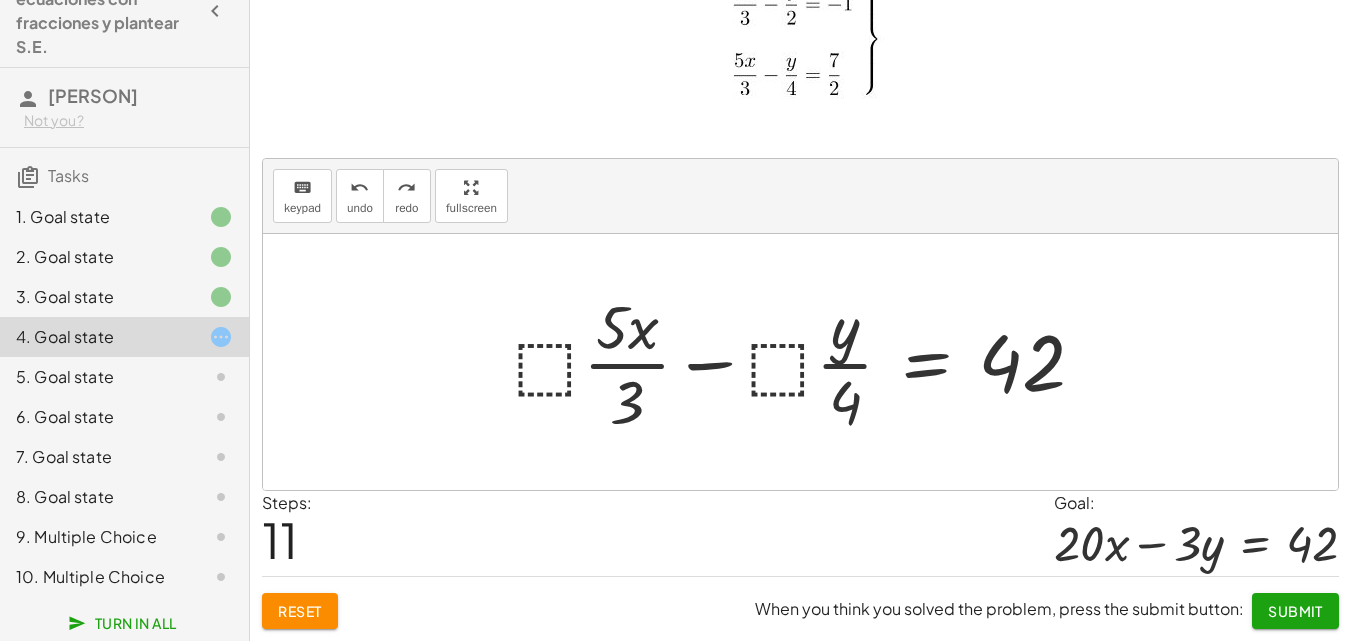click at bounding box center [807, 362] 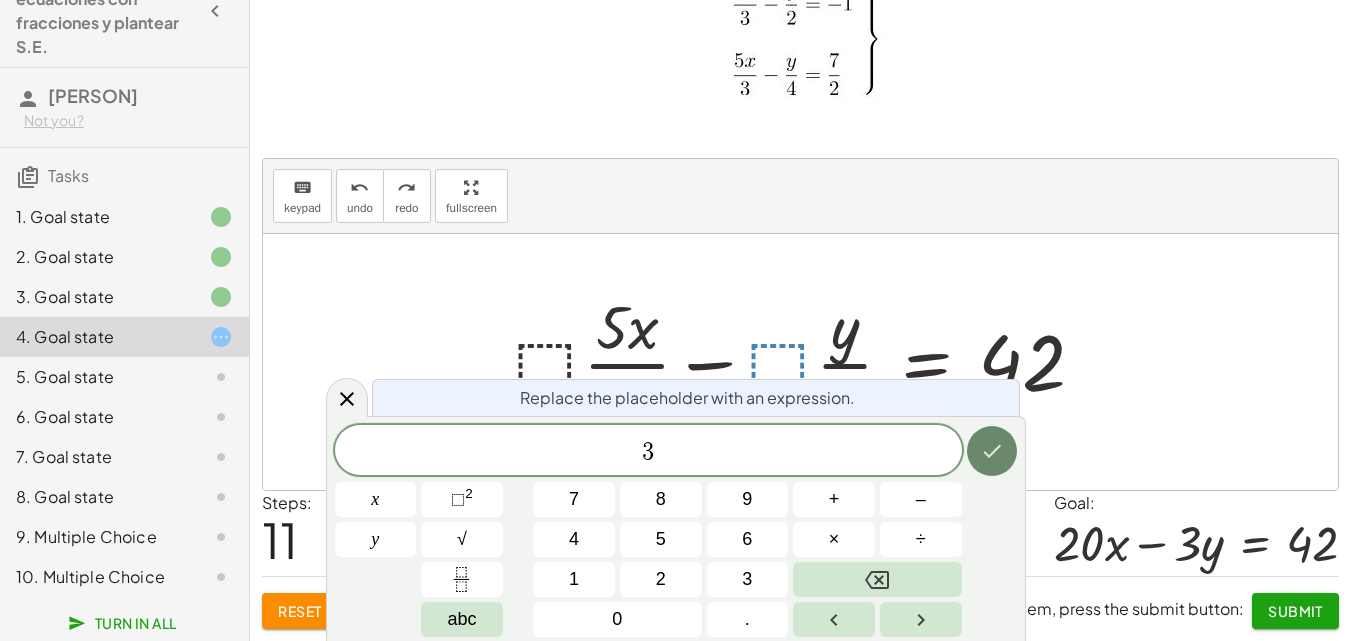 click at bounding box center (992, 451) 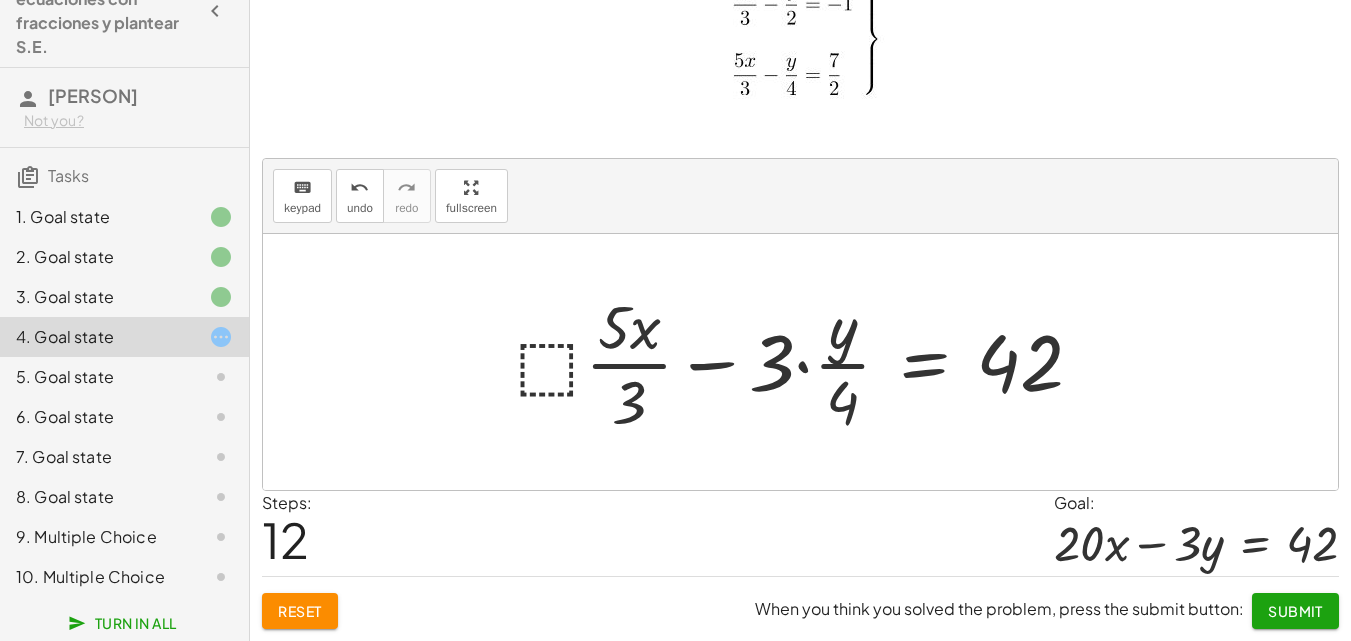 click at bounding box center [807, 362] 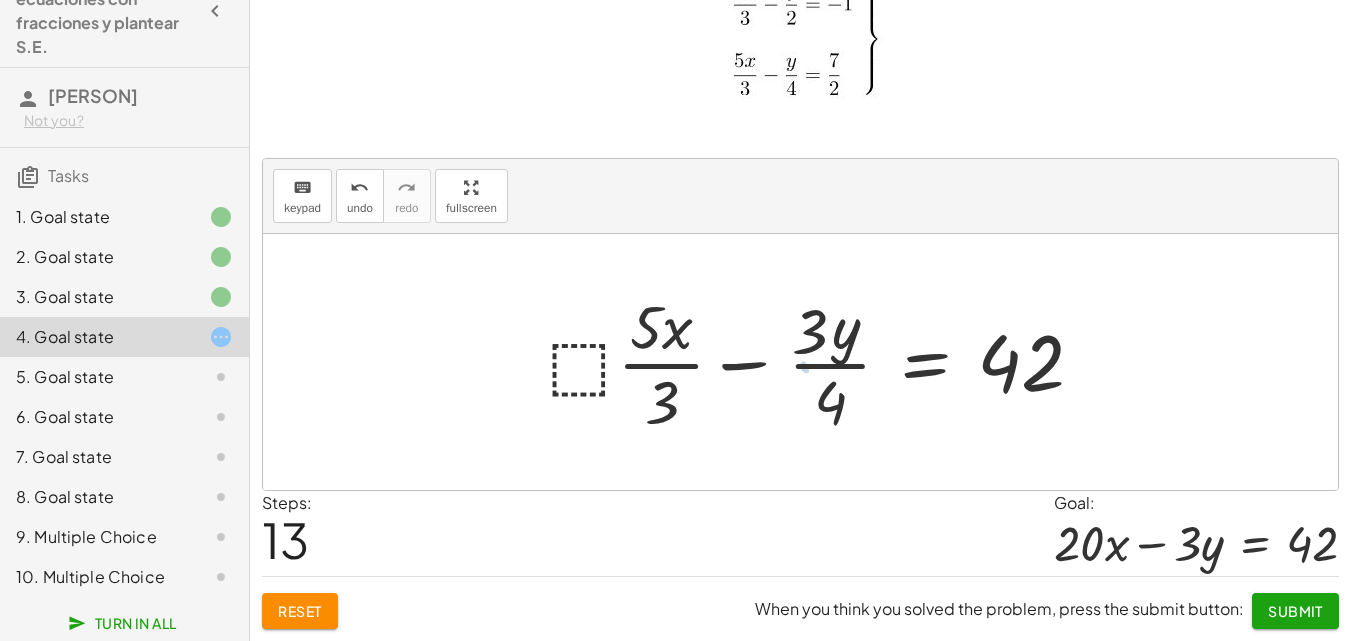 click at bounding box center [826, 362] 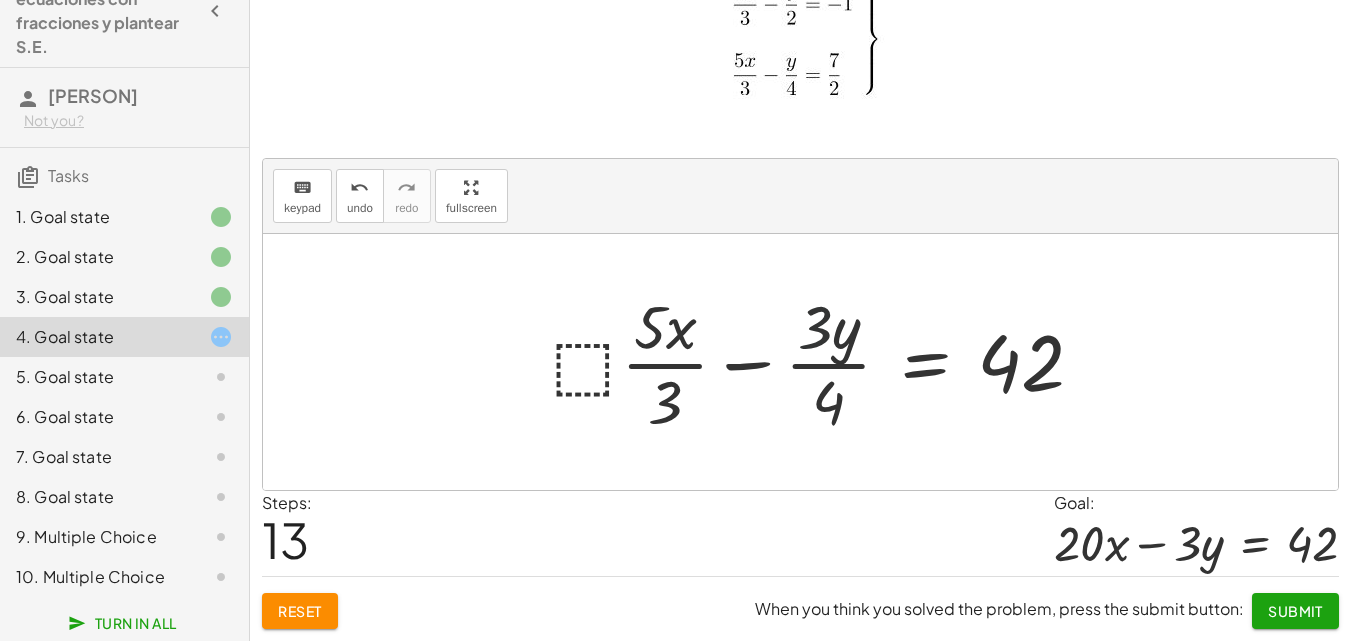 click at bounding box center (826, 362) 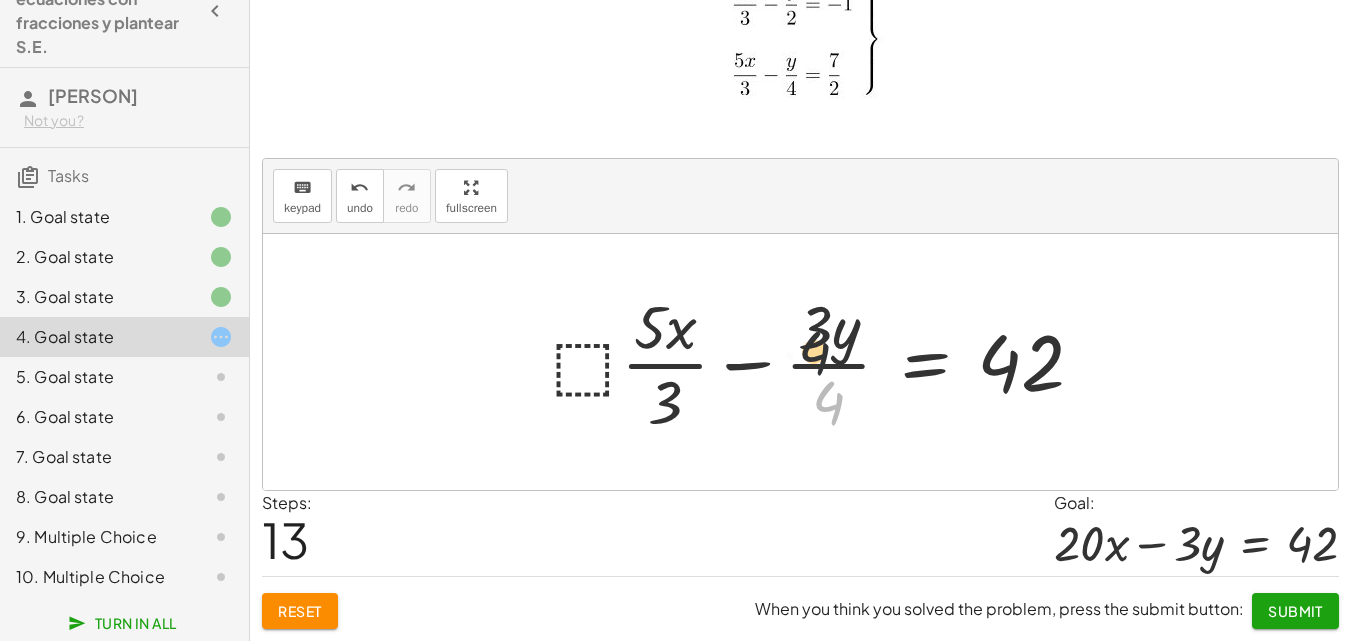 drag, startPoint x: 811, startPoint y: 356, endPoint x: 810, endPoint y: 333, distance: 23.021729 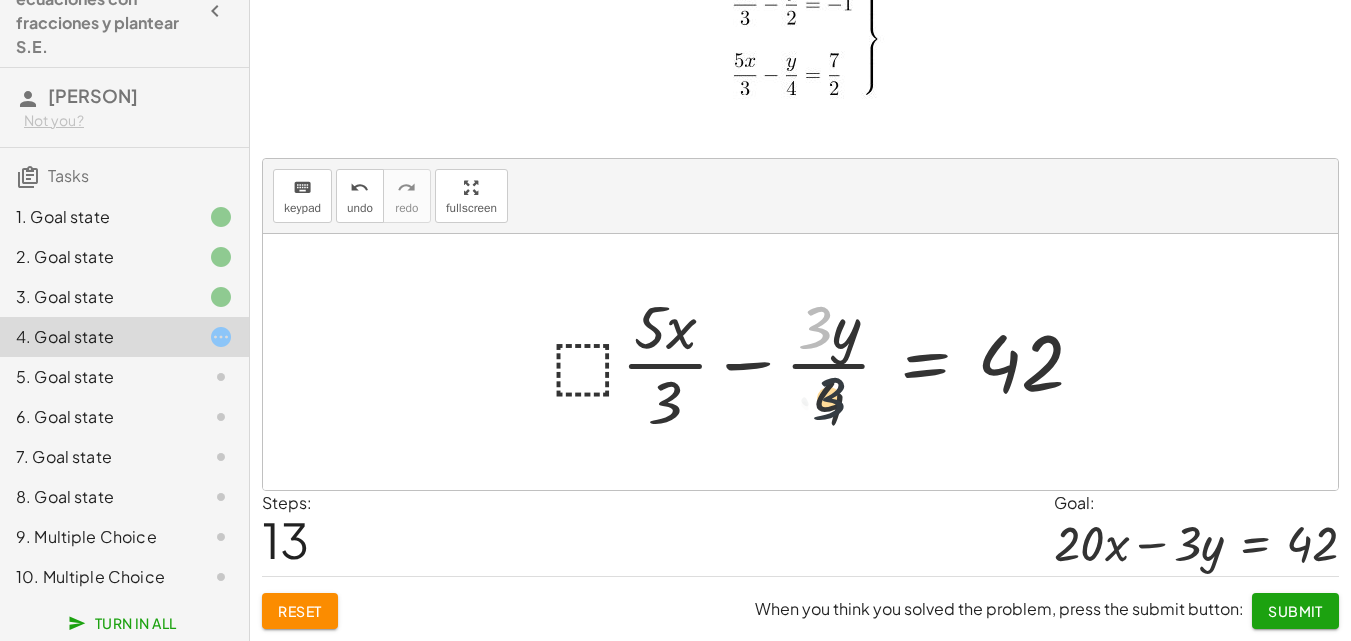 drag, startPoint x: 814, startPoint y: 320, endPoint x: 829, endPoint y: 414, distance: 95.189285 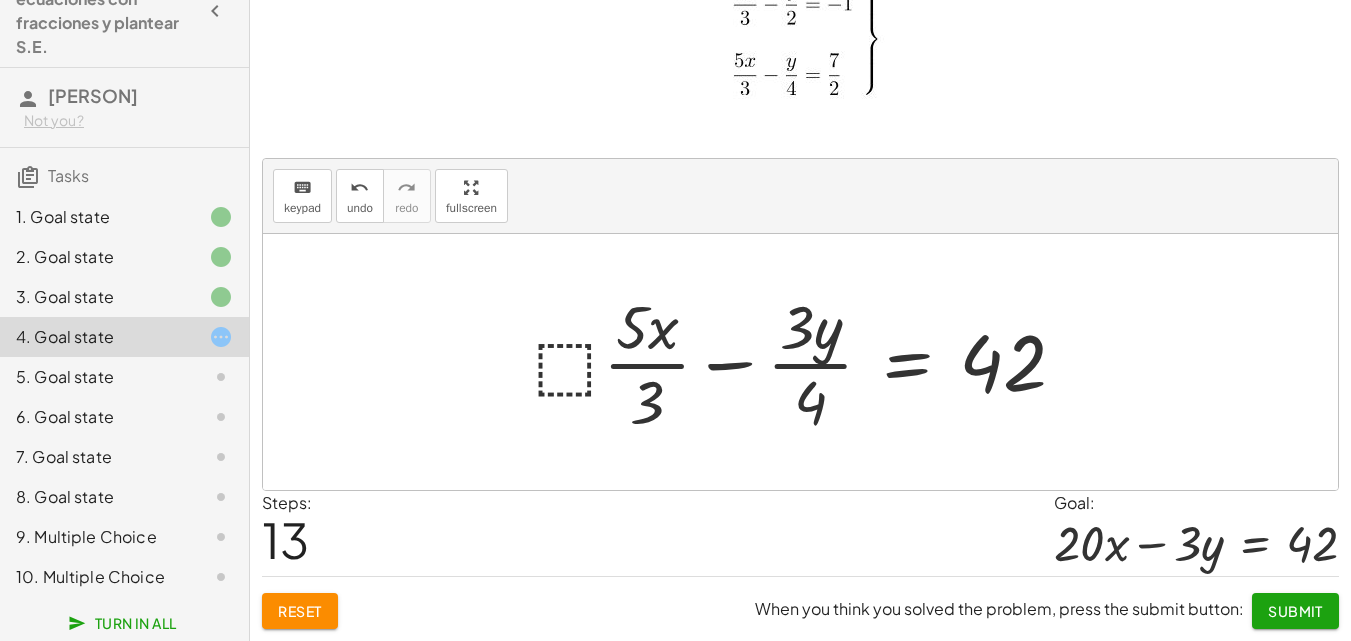 click on "Reset" at bounding box center (300, 611) 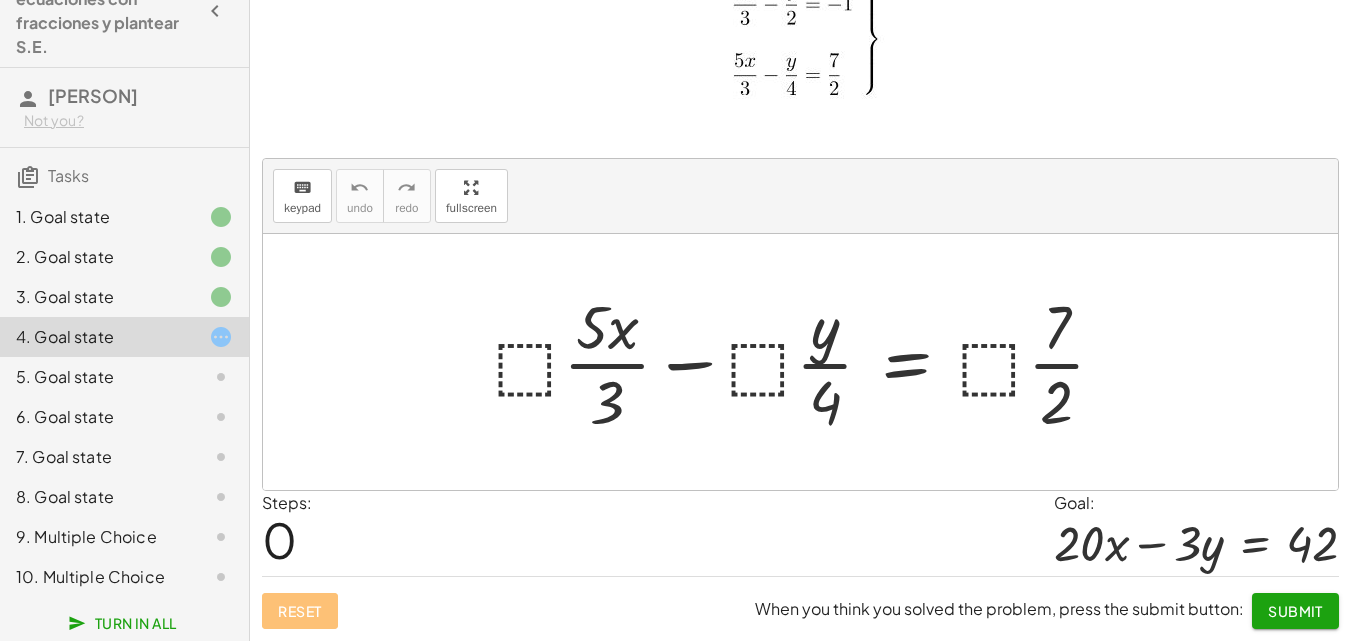 click at bounding box center [807, 362] 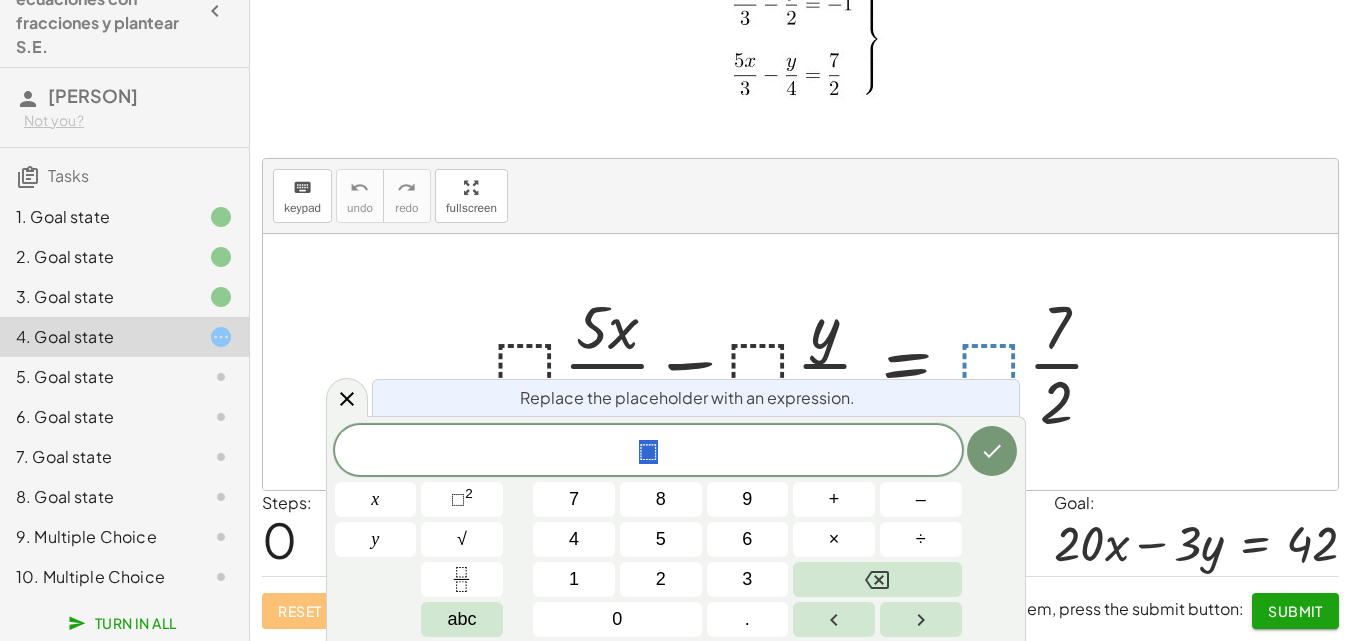 click at bounding box center (807, 362) 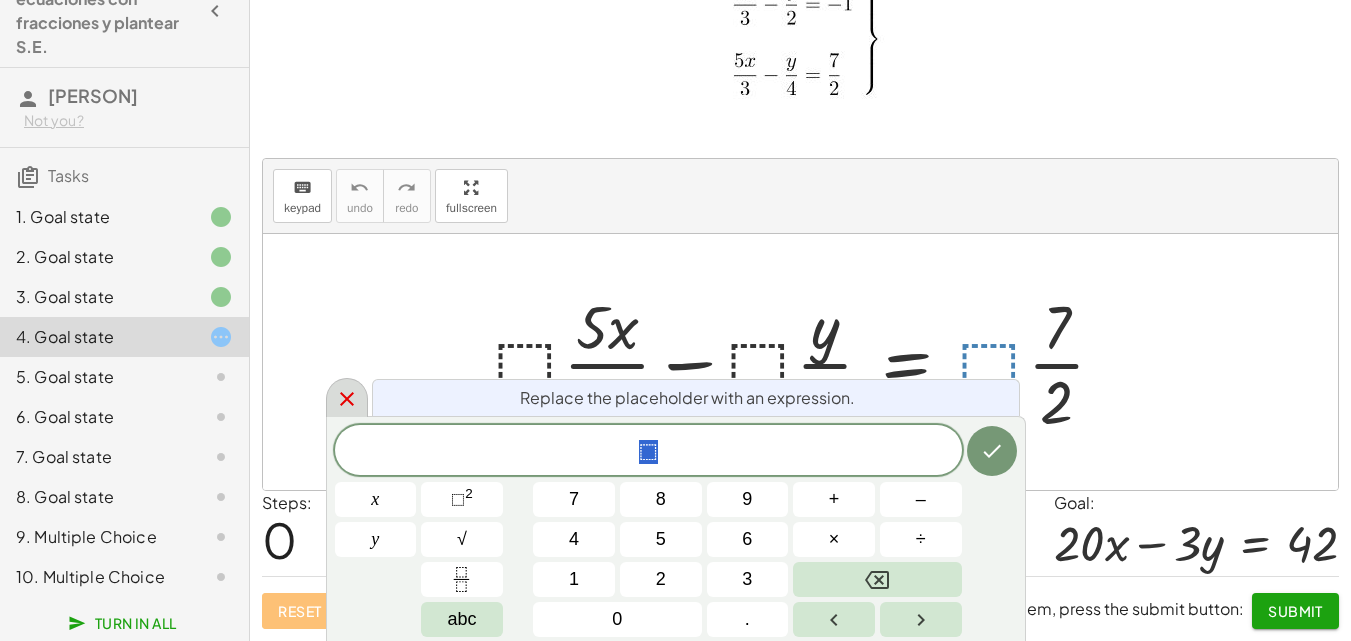 click 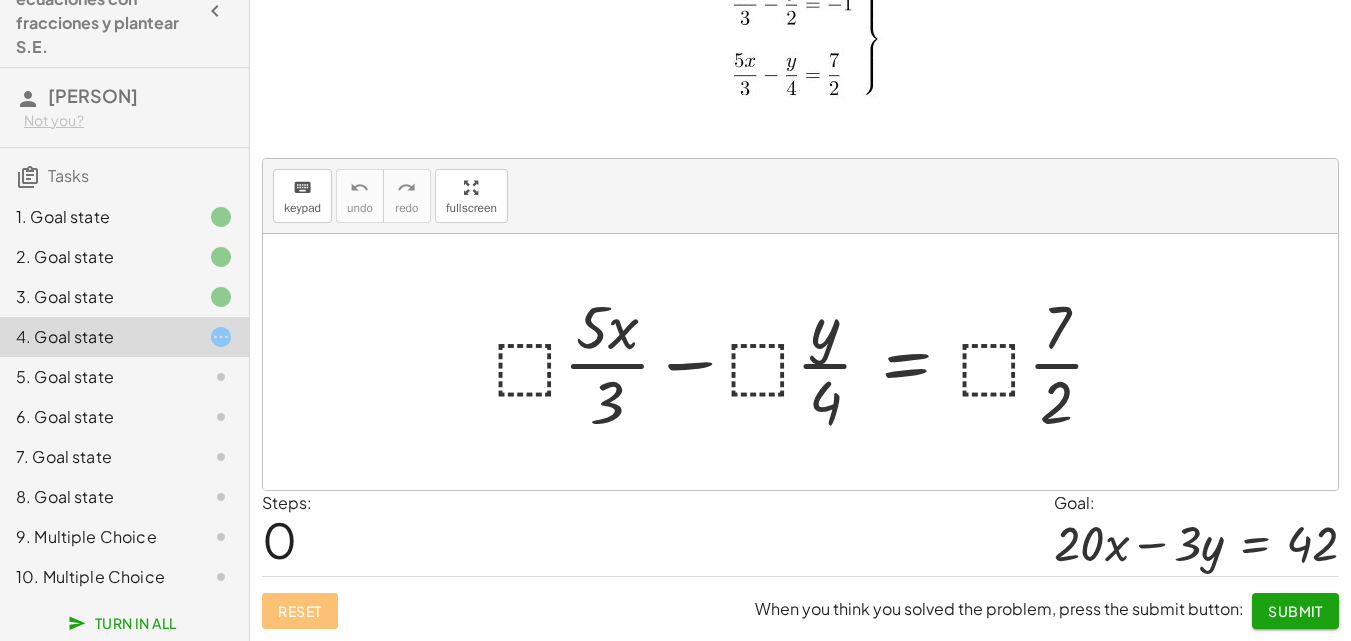 click at bounding box center (807, 362) 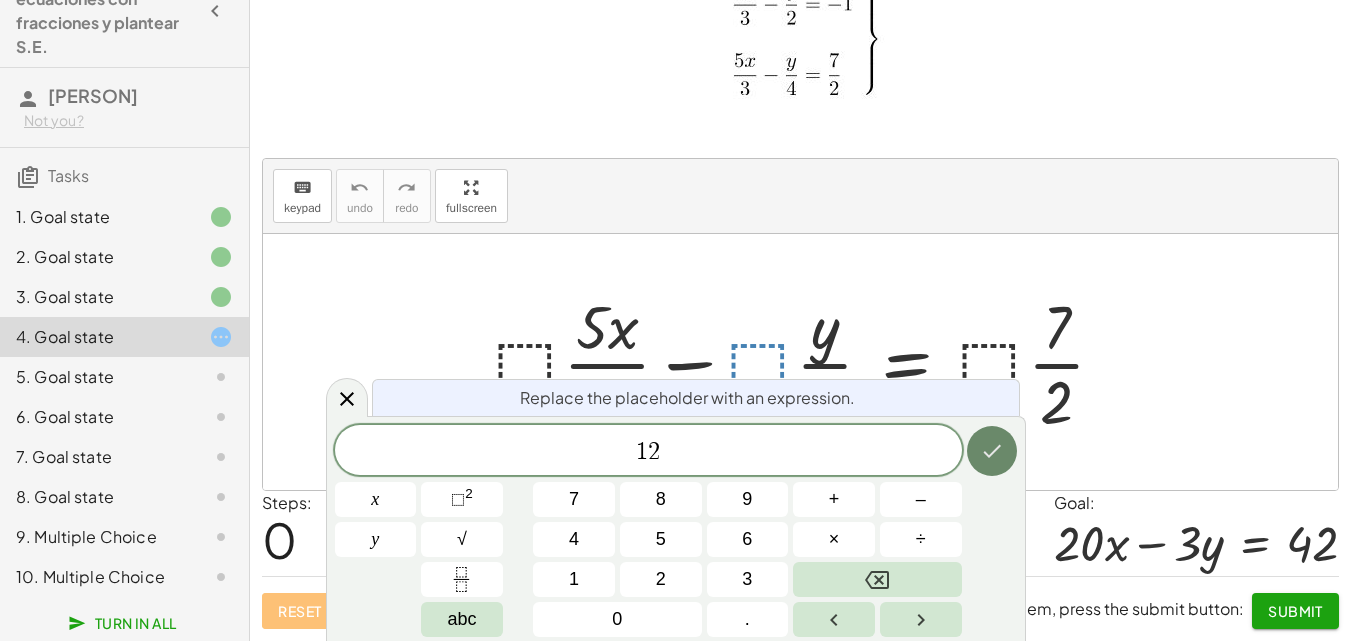 click 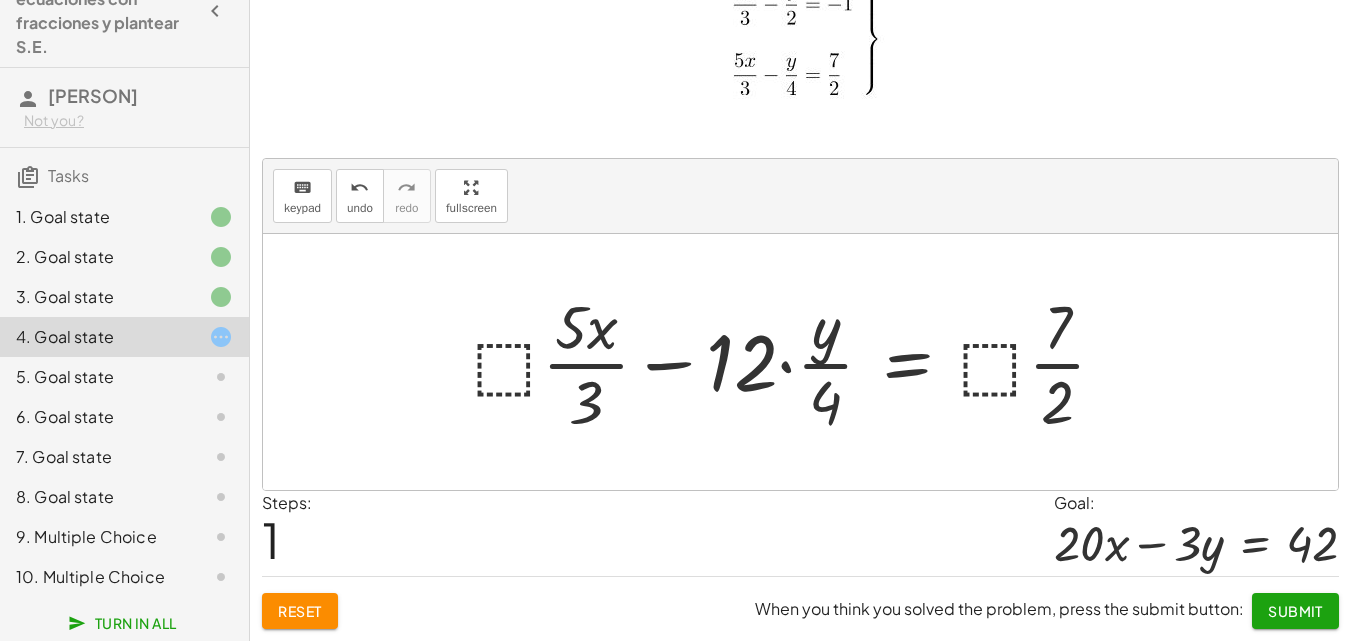 click at bounding box center [797, 362] 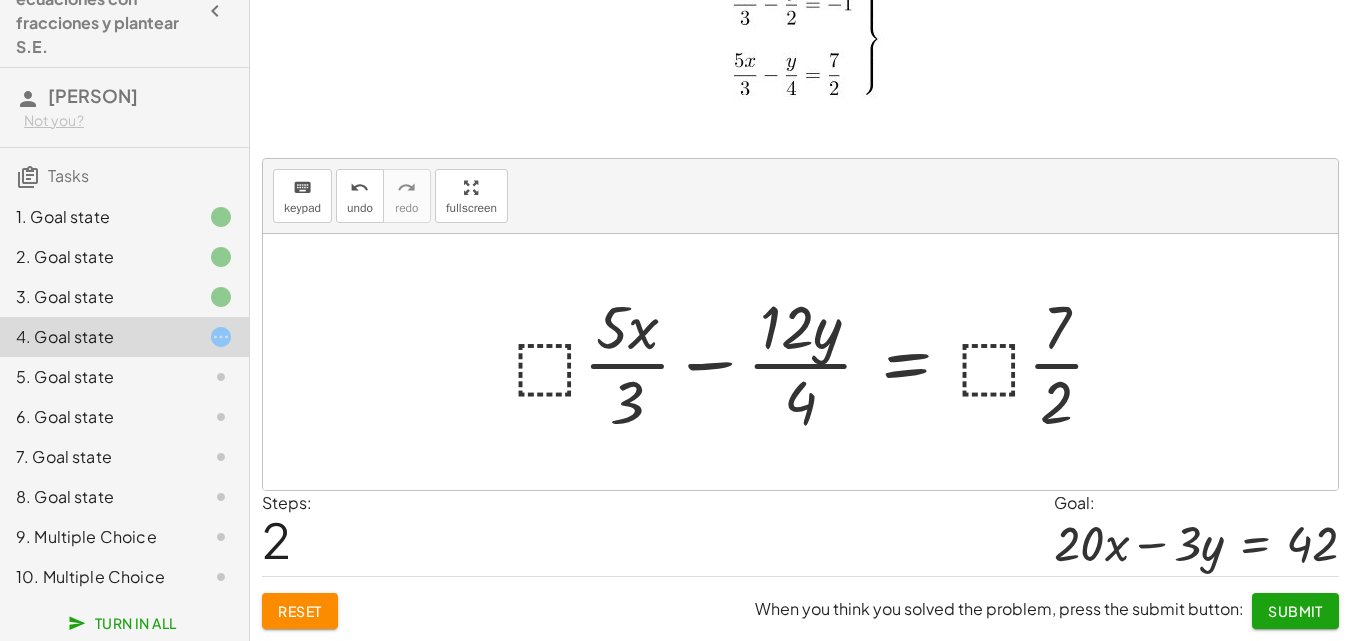 click at bounding box center [817, 362] 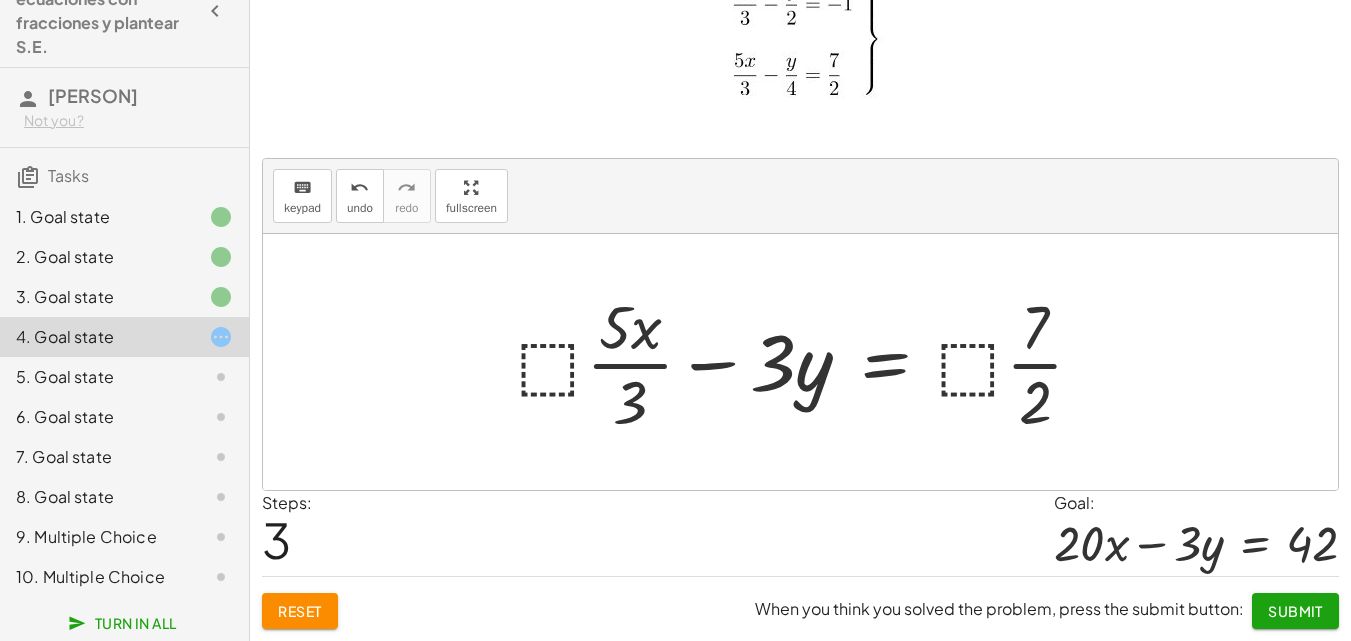 click at bounding box center [808, 362] 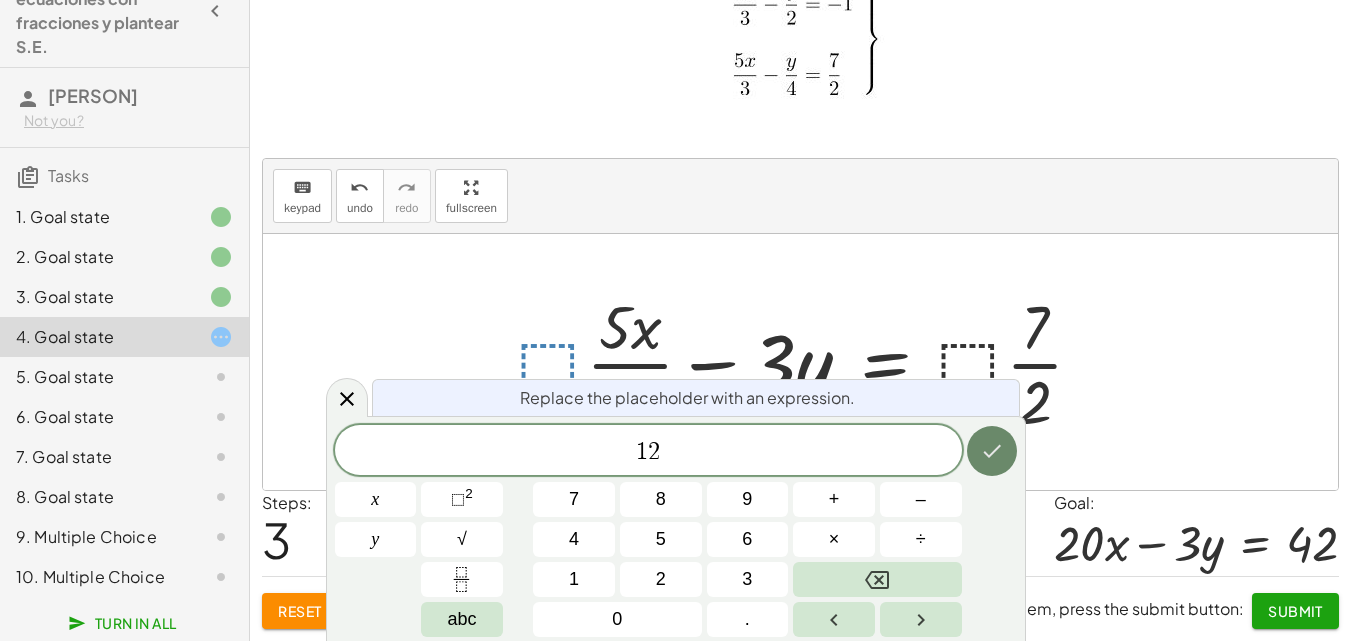 click at bounding box center (992, 451) 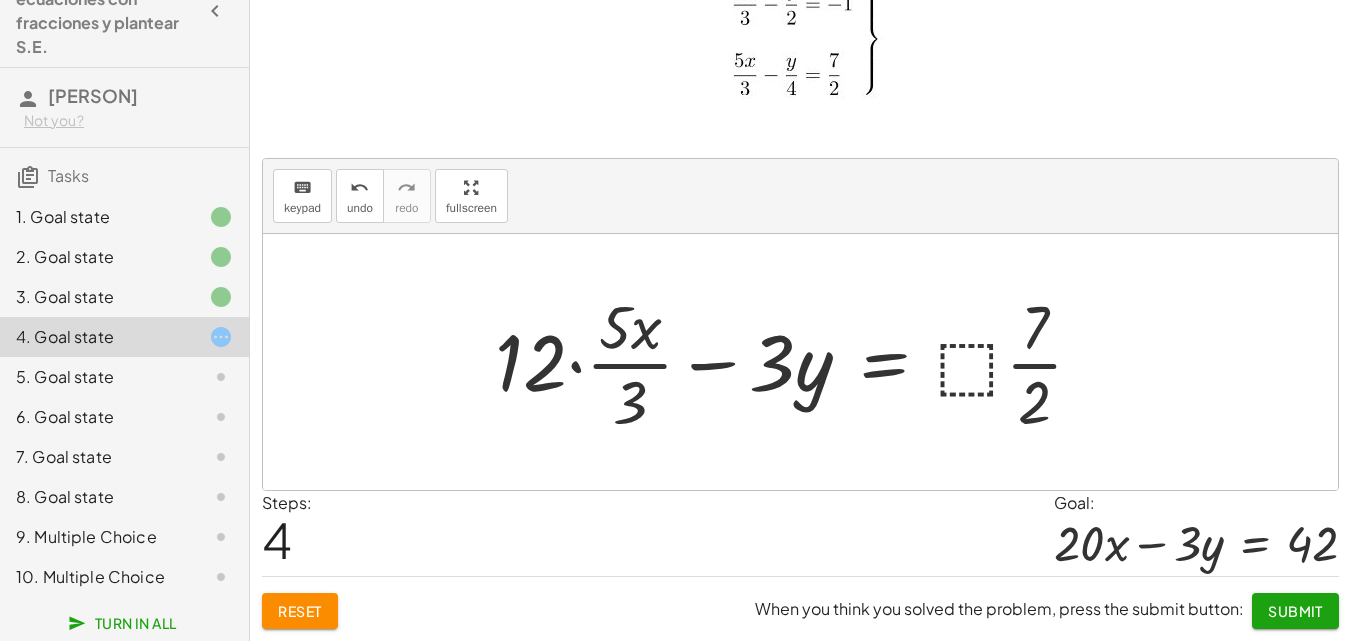 click at bounding box center [797, 362] 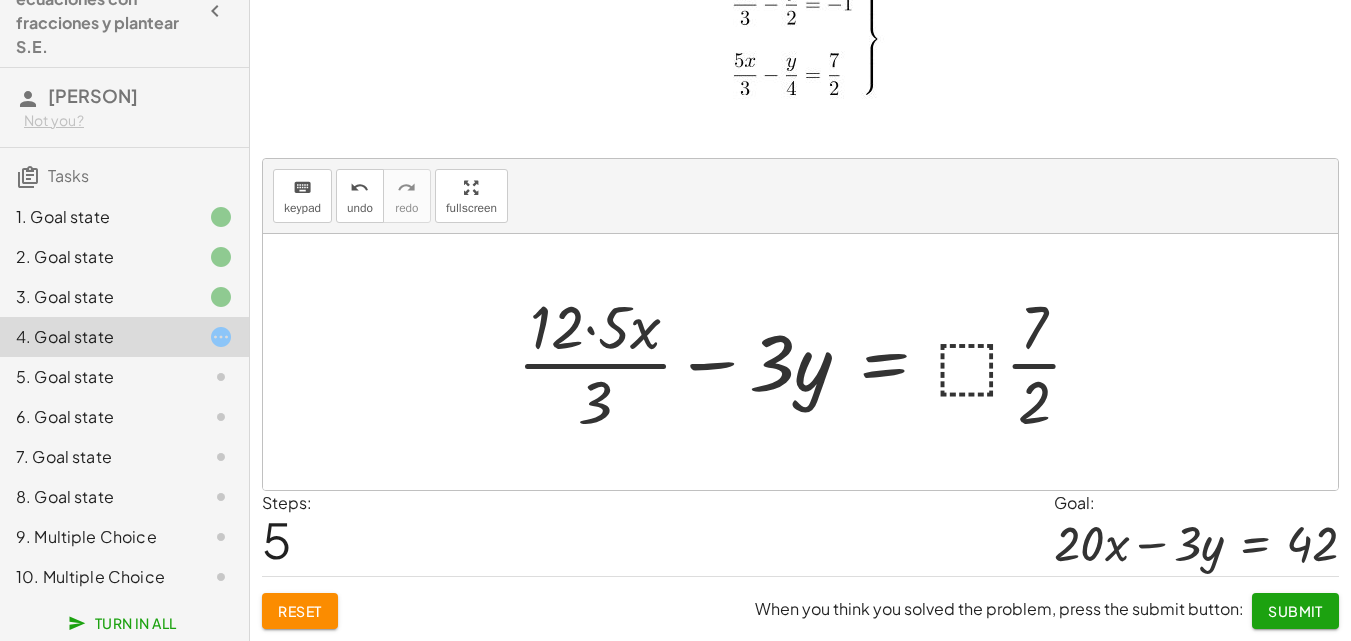click at bounding box center [808, 362] 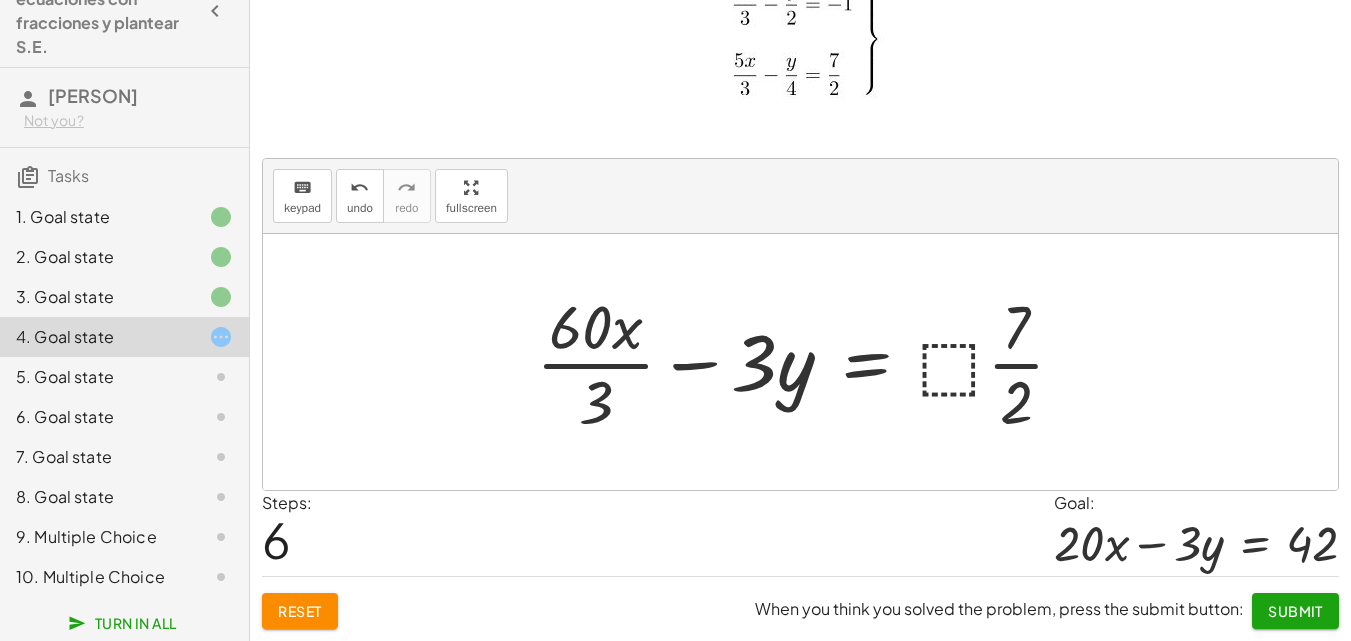 click at bounding box center [808, 362] 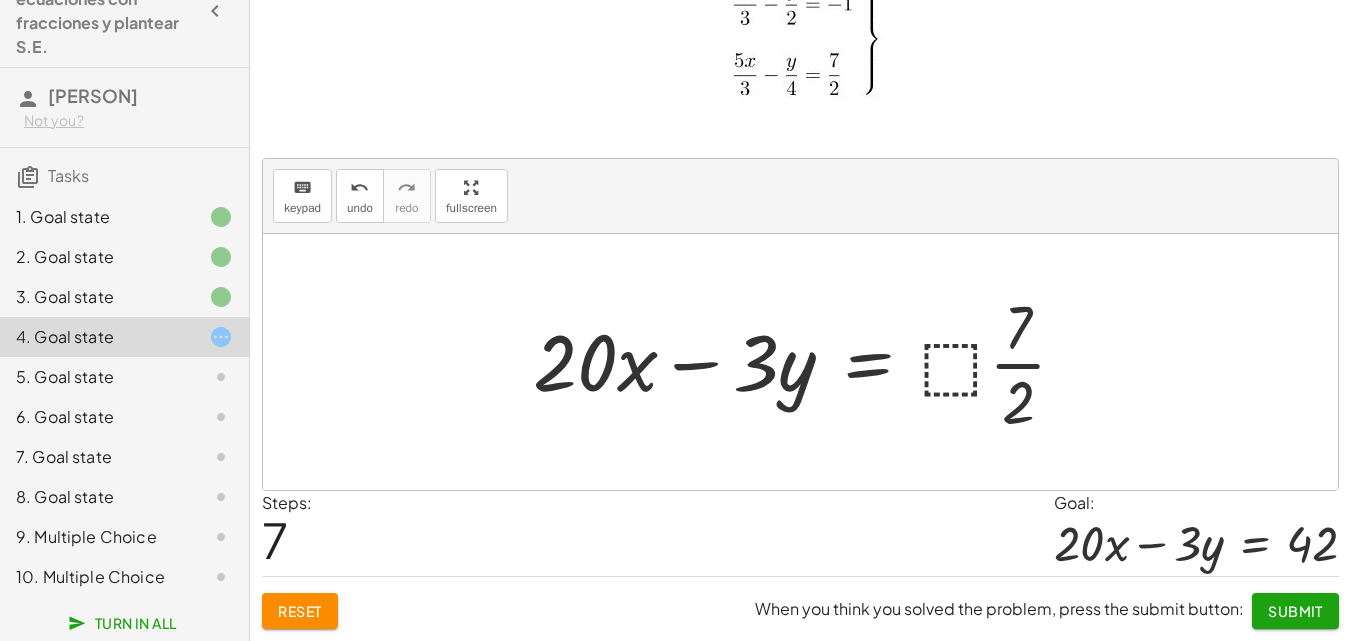click at bounding box center (808, 362) 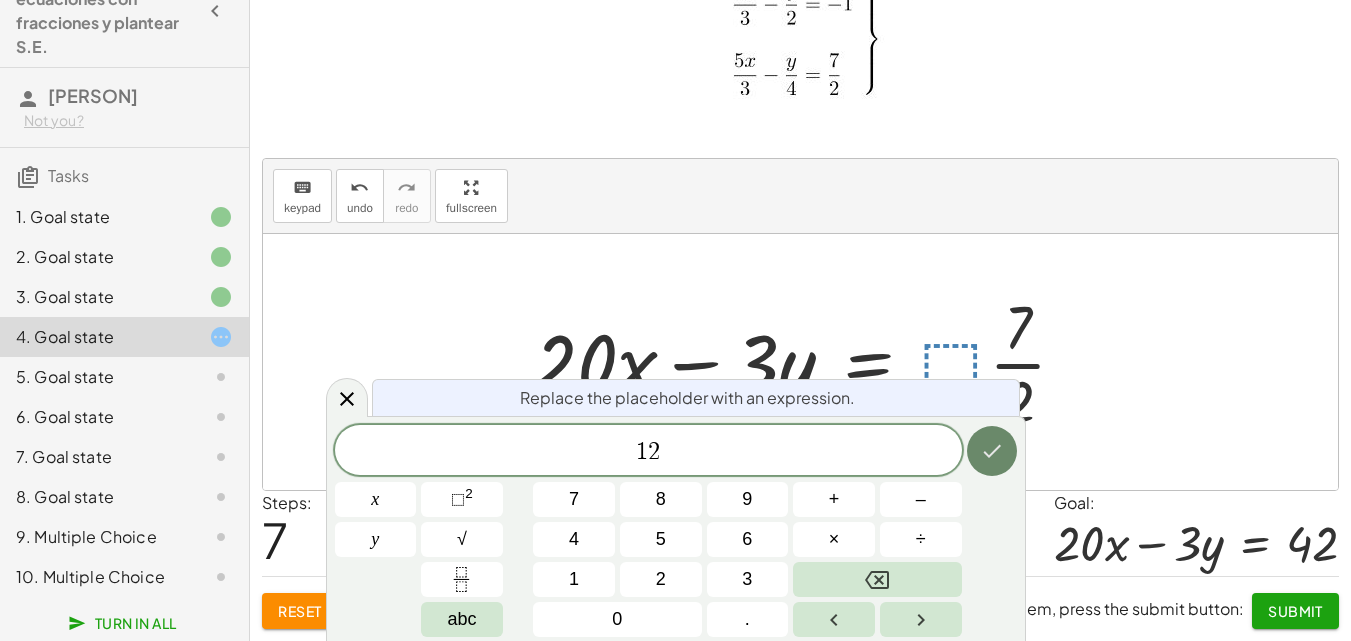click 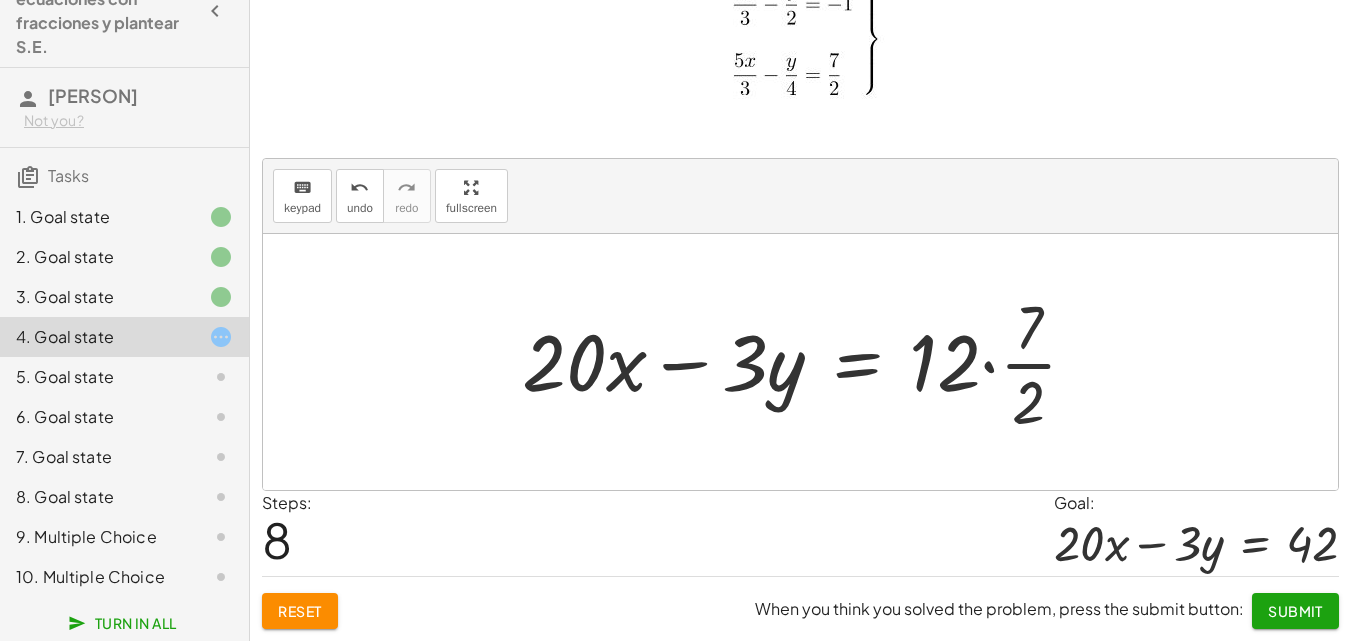 click at bounding box center [807, 362] 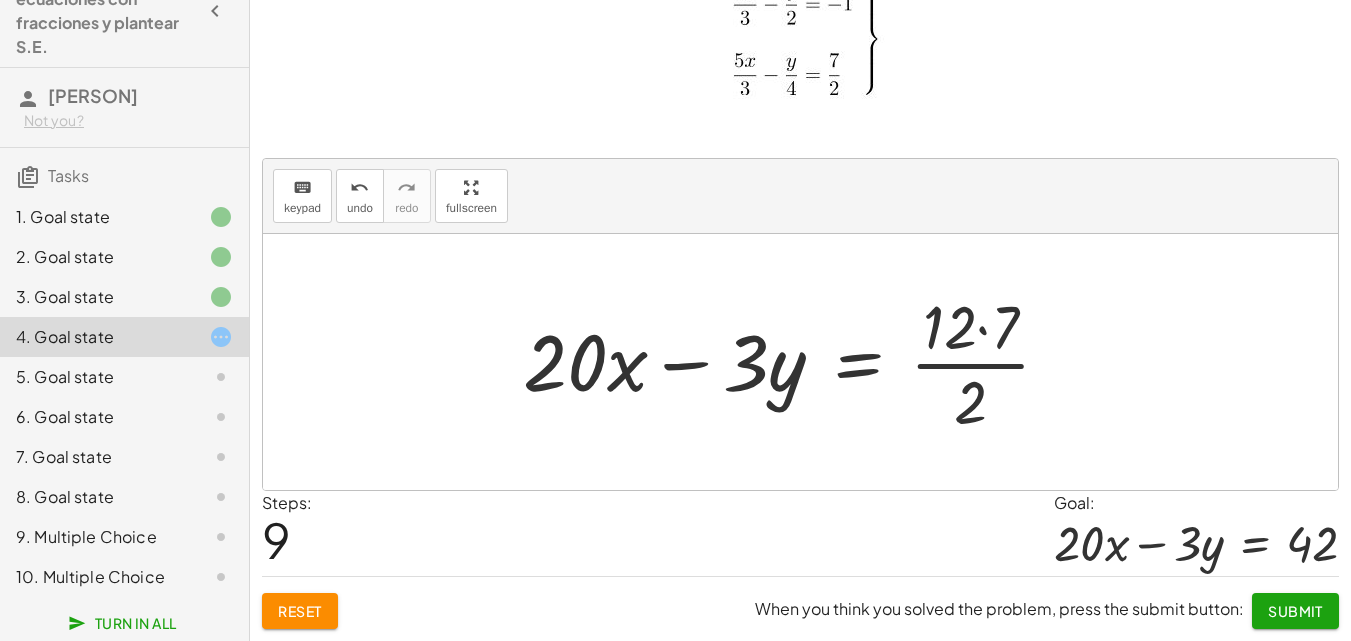 click at bounding box center [794, 362] 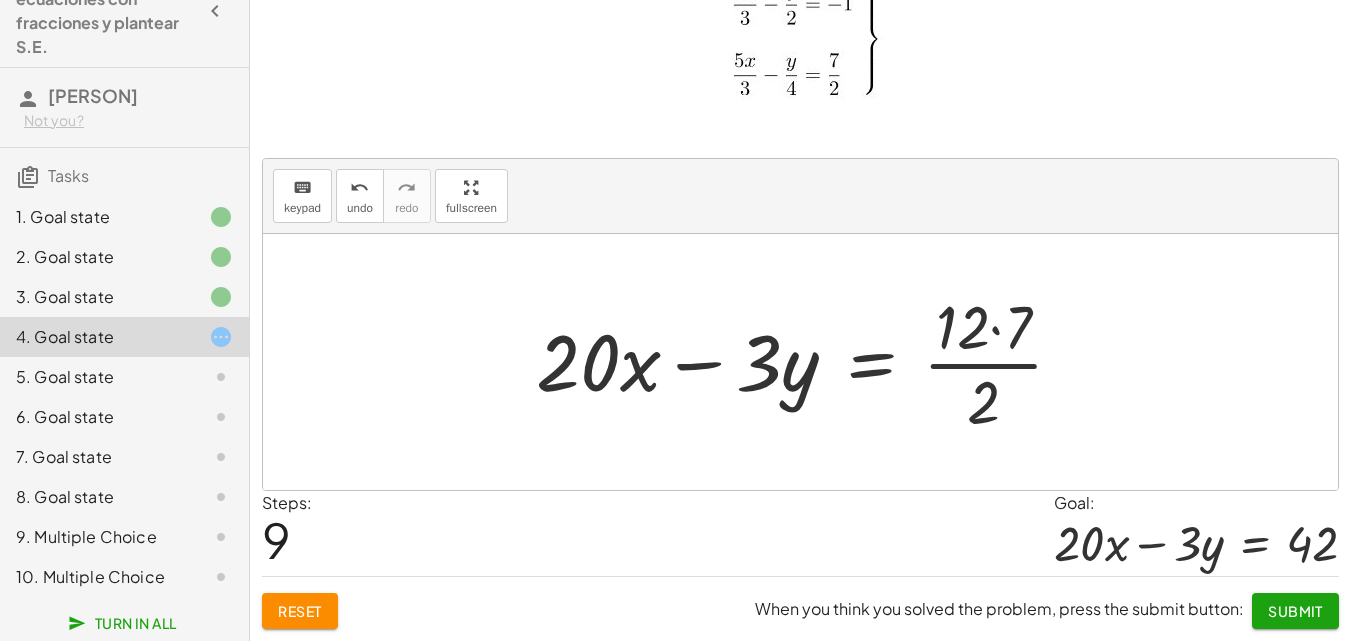 click at bounding box center (807, 362) 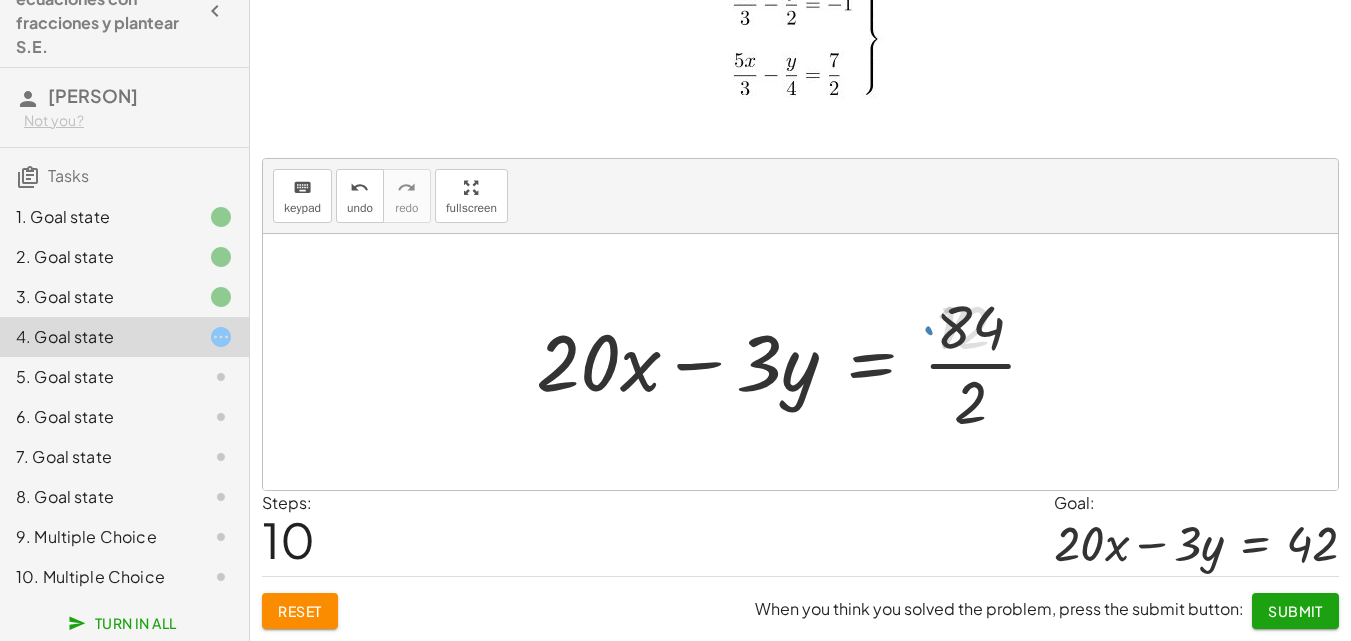 click at bounding box center (794, 362) 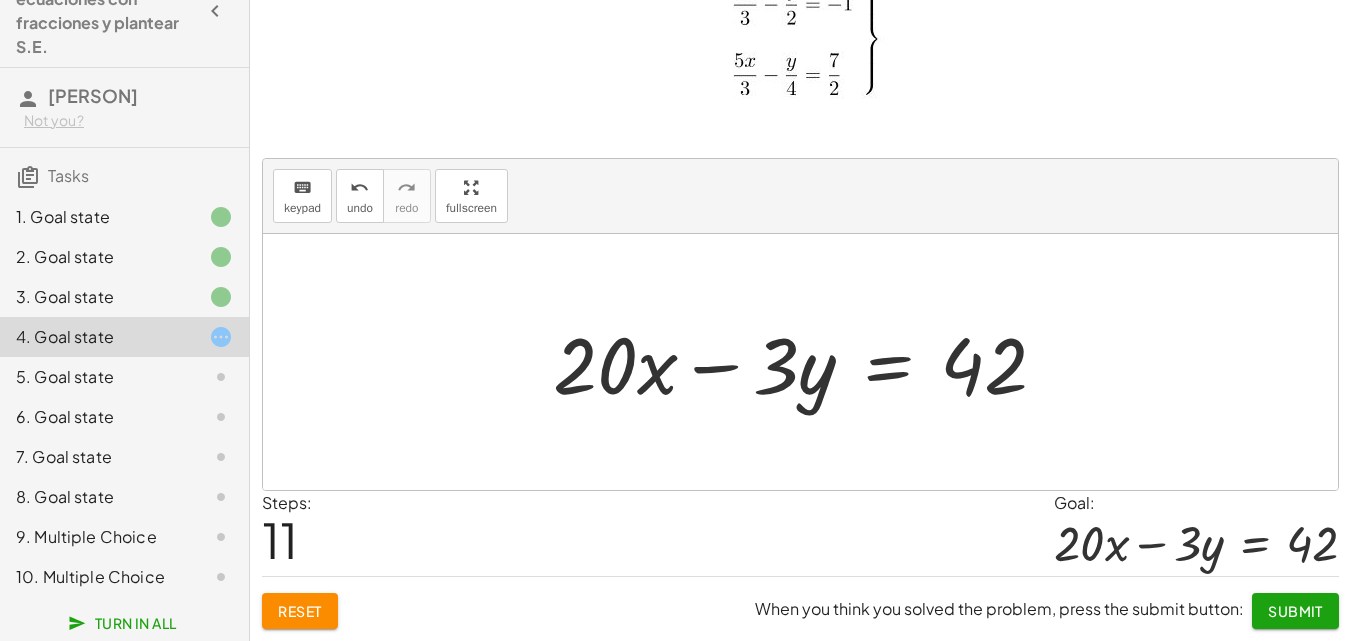 click on "Submit" at bounding box center (1295, 611) 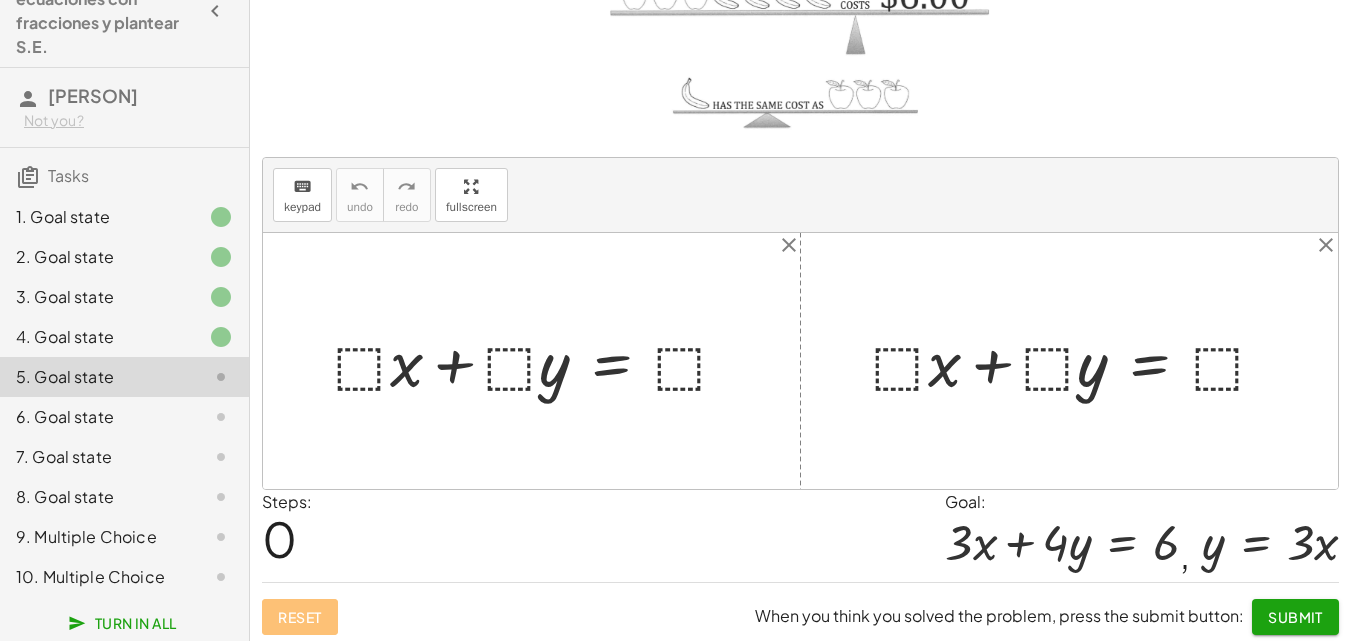 scroll, scrollTop: 206, scrollLeft: 0, axis: vertical 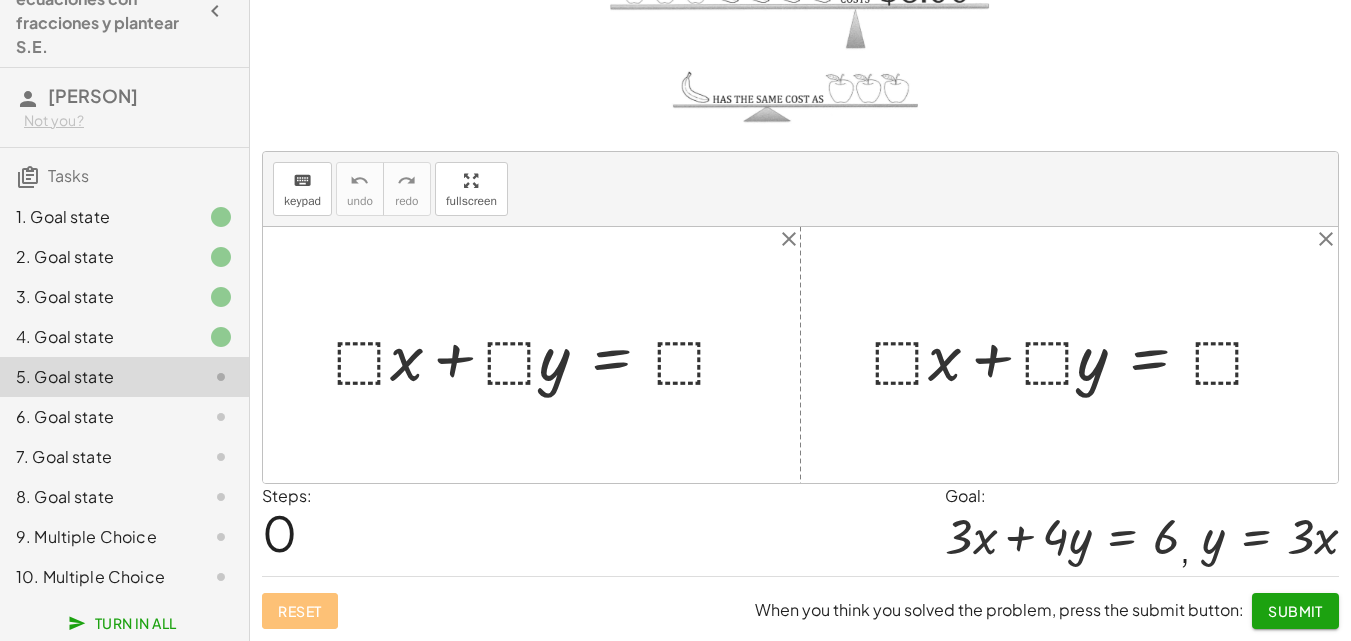 click at bounding box center [539, 354] 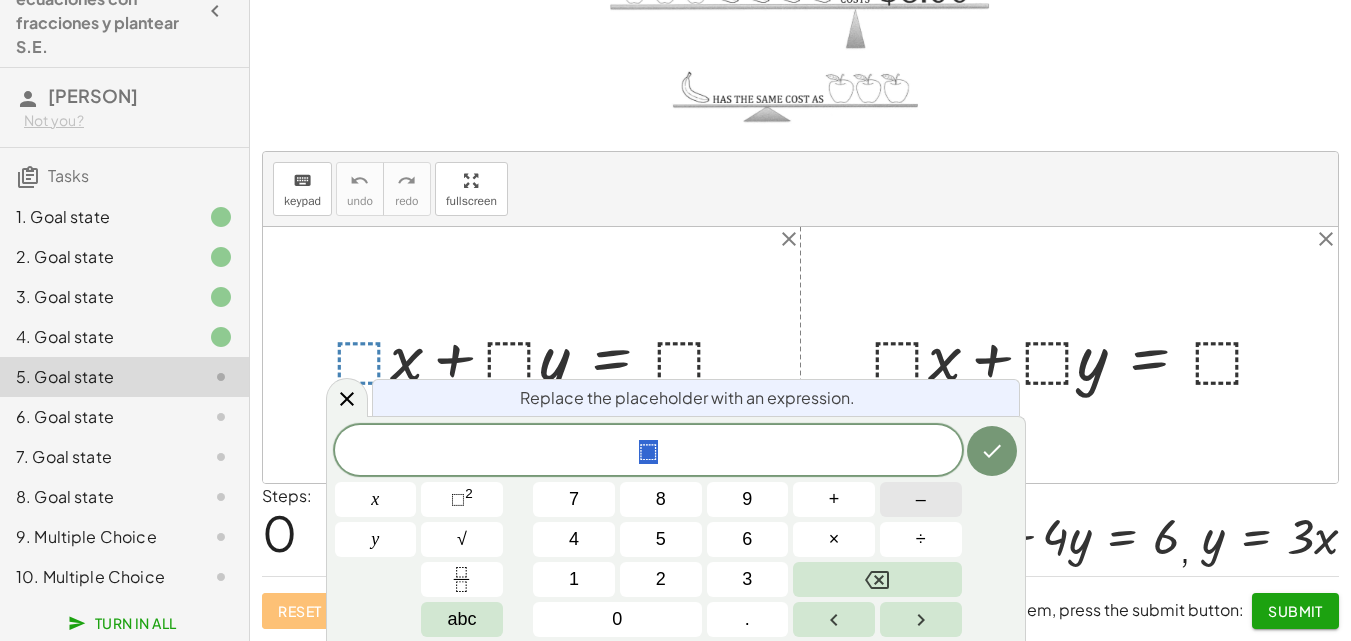 click on "–" at bounding box center (921, 499) 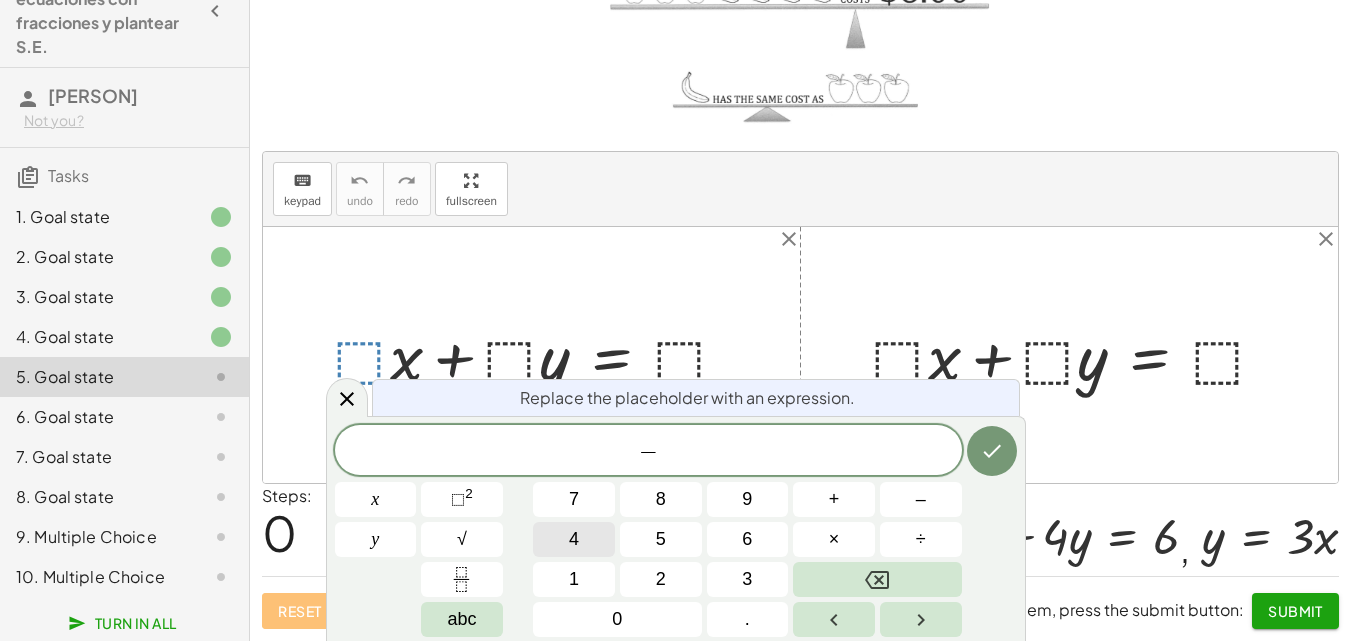 click on "4" at bounding box center [574, 539] 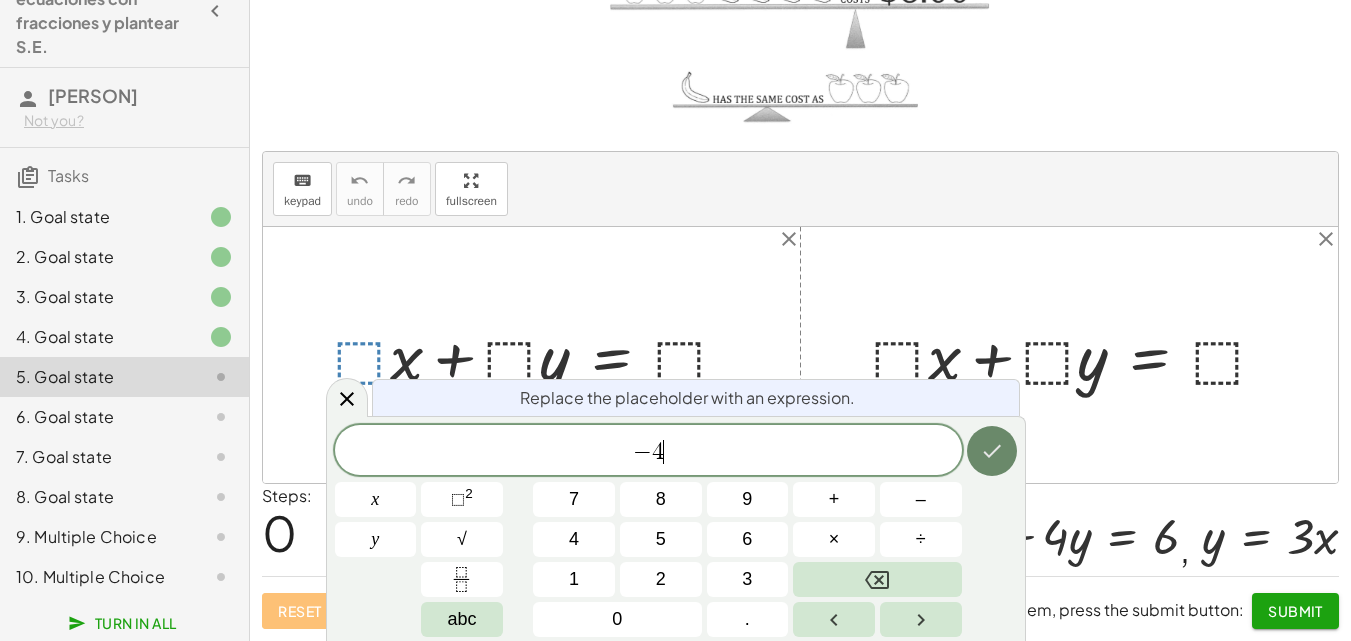 click 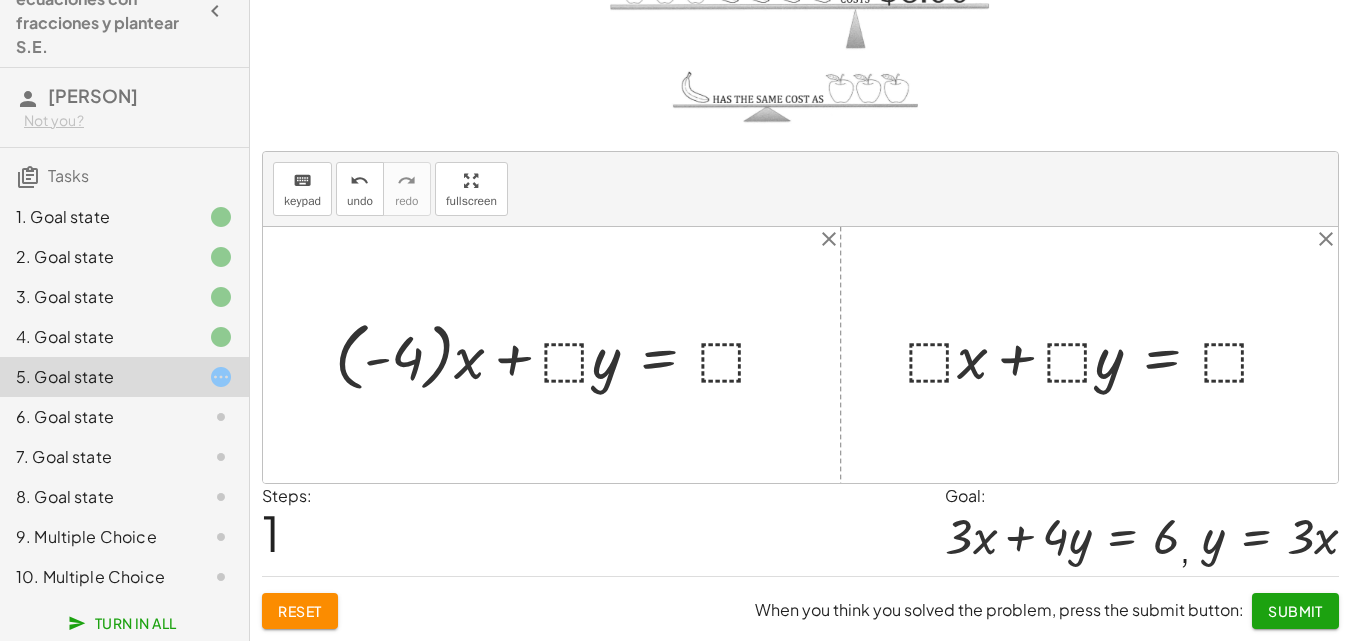 click at bounding box center [560, 354] 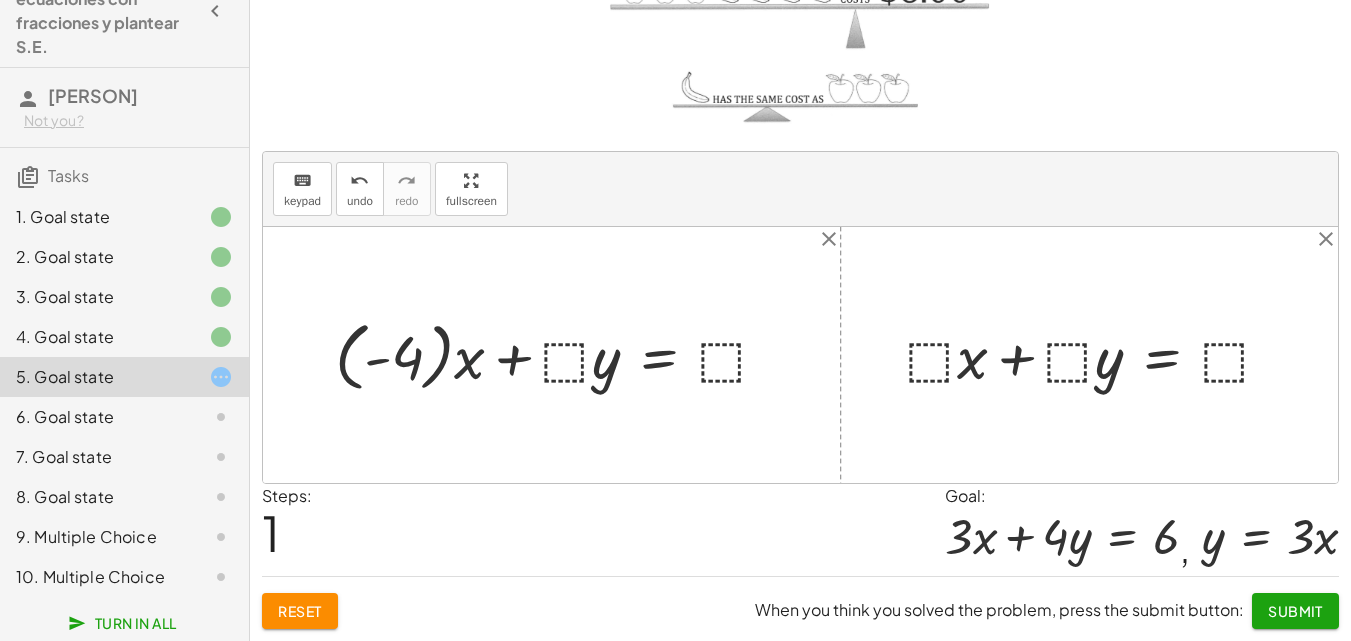 click at bounding box center [560, 354] 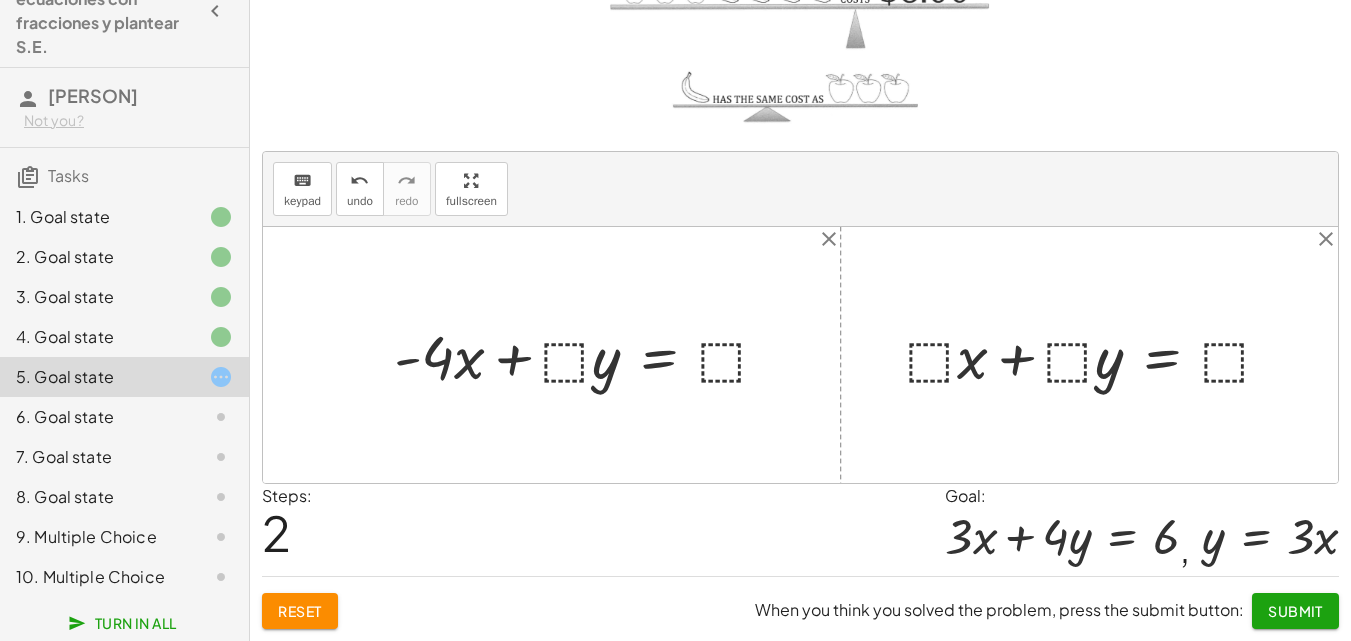 click on "Reset" at bounding box center [300, 611] 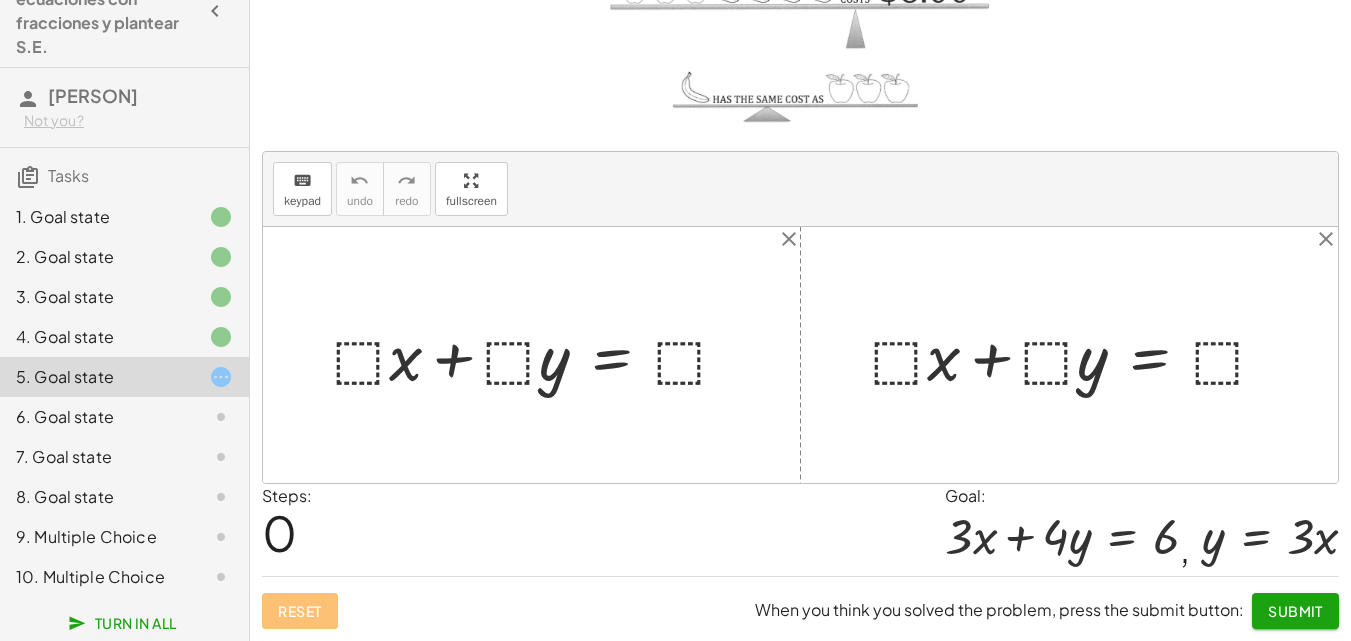 click at bounding box center [539, 354] 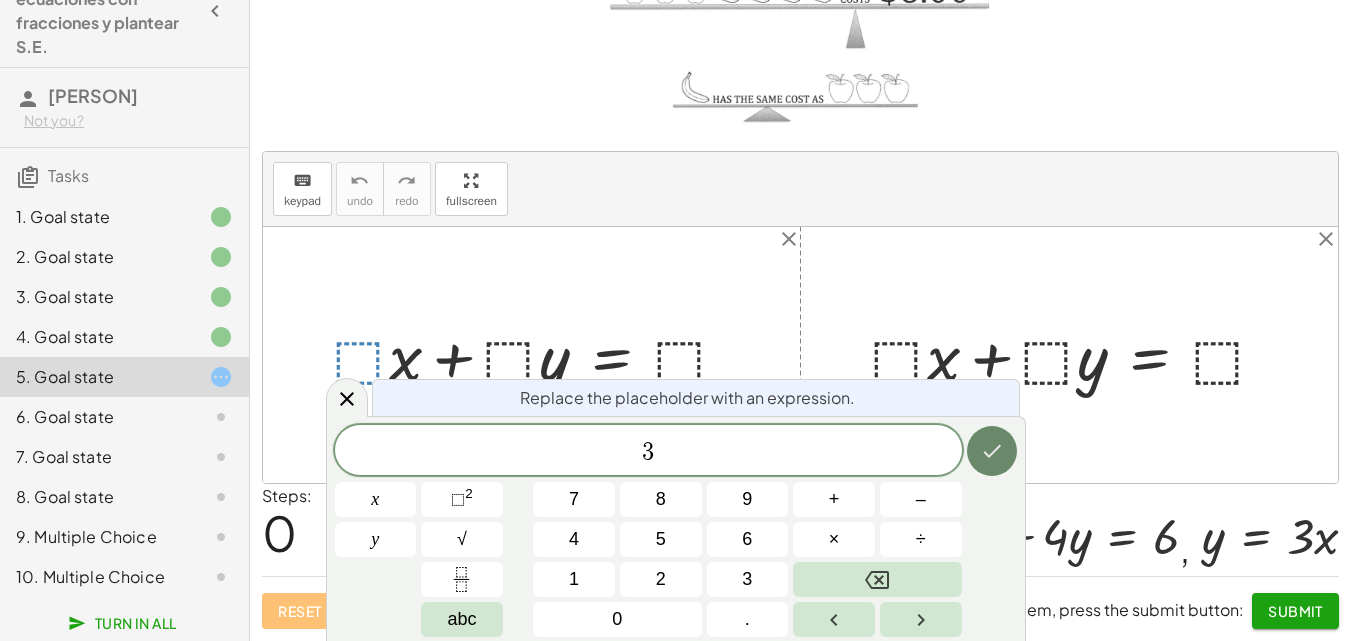 click 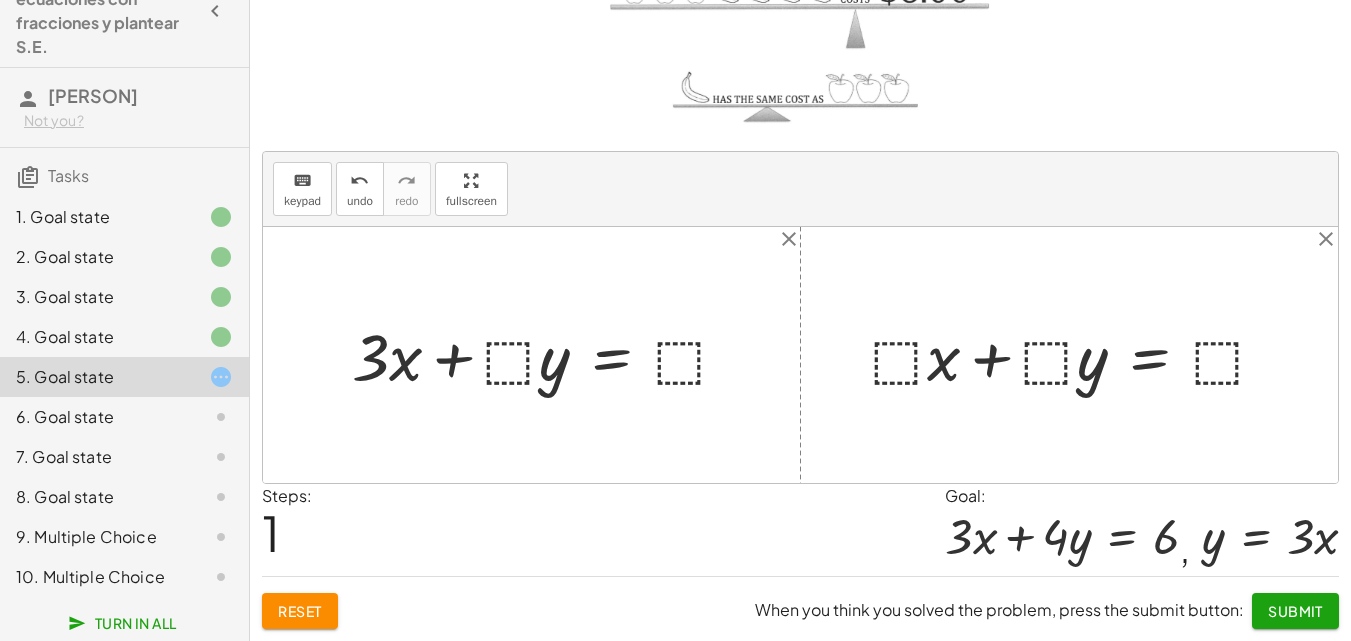 click at bounding box center (548, 354) 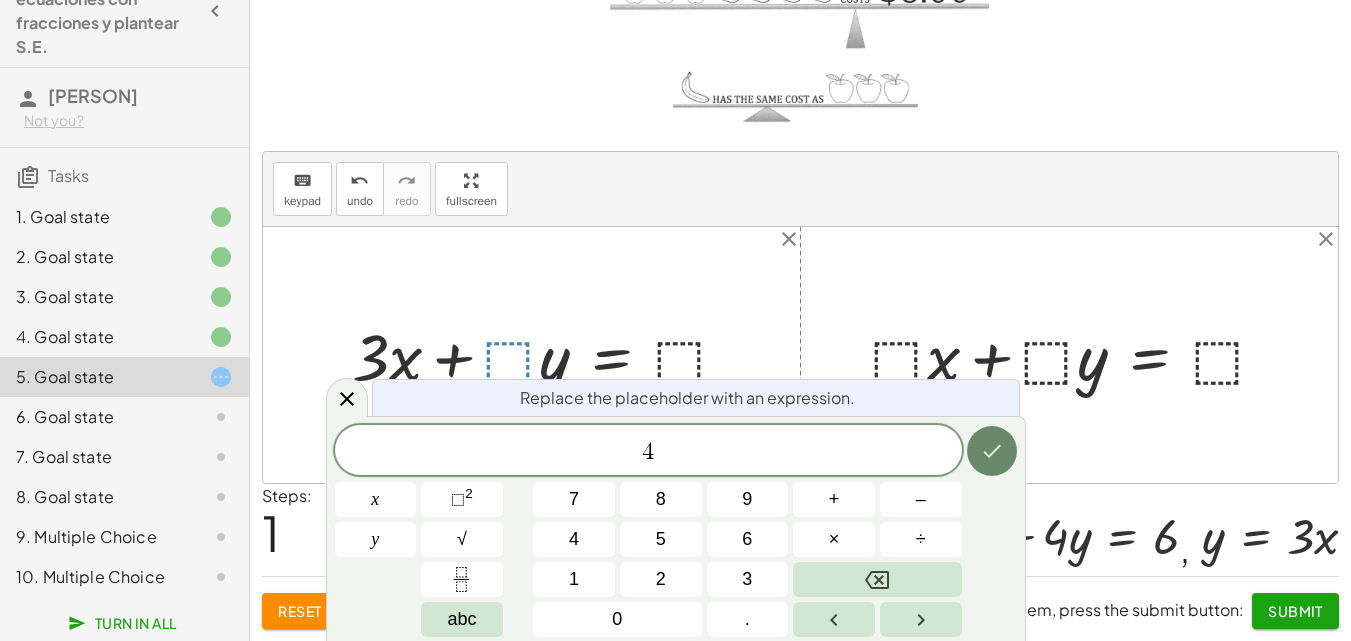 click 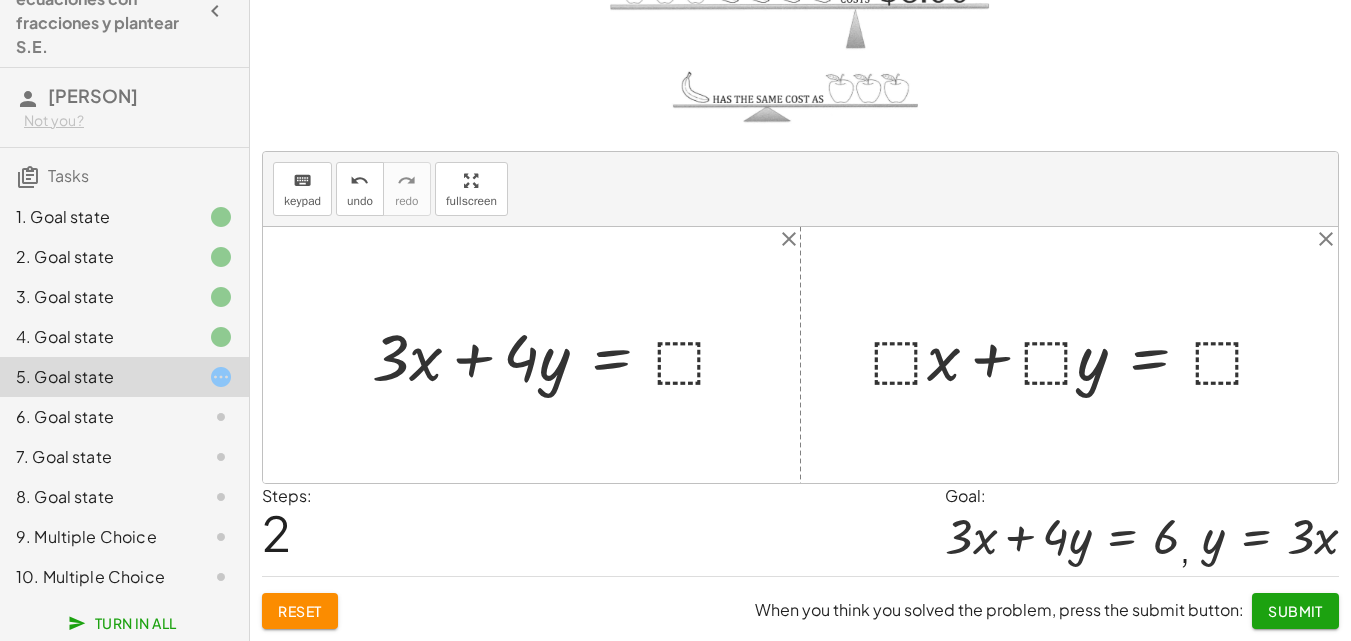 click at bounding box center [558, 354] 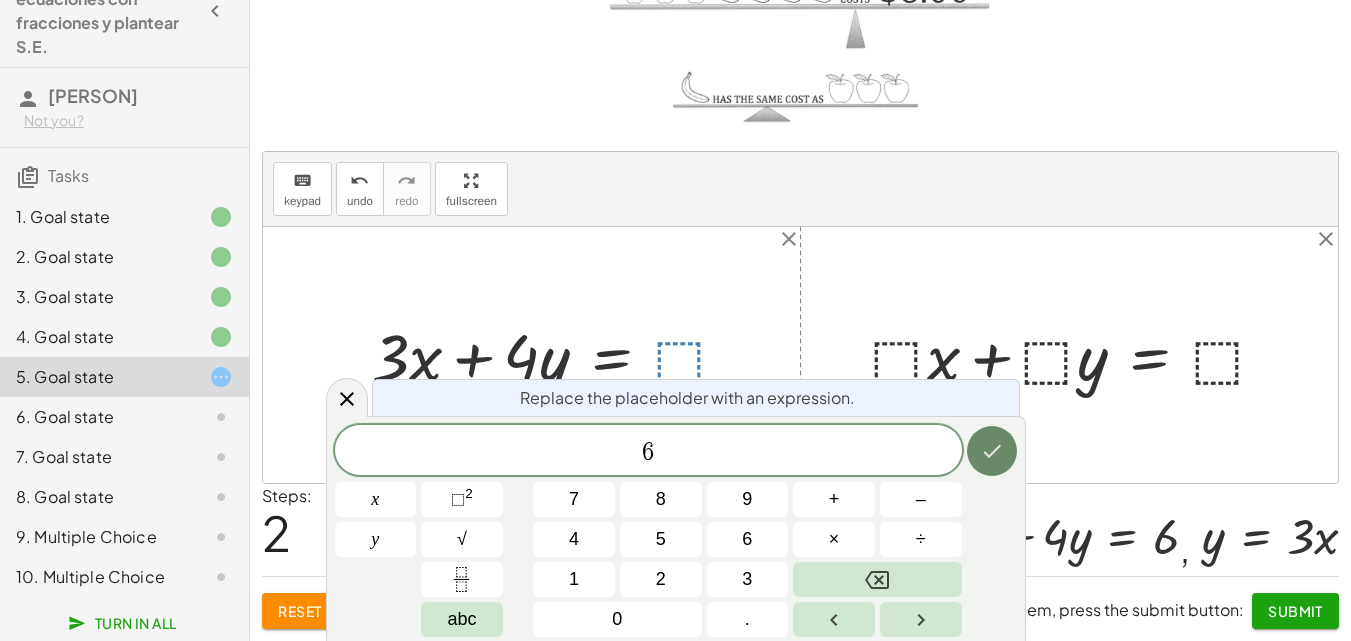 click 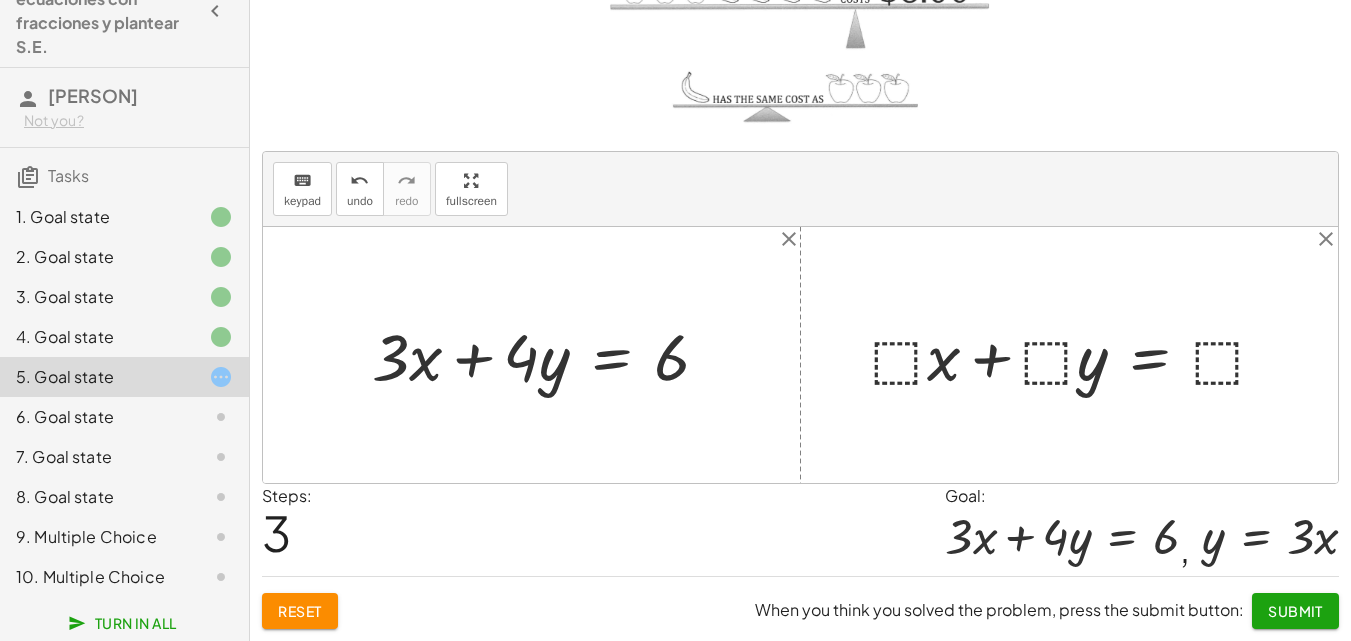 click at bounding box center [1077, 354] 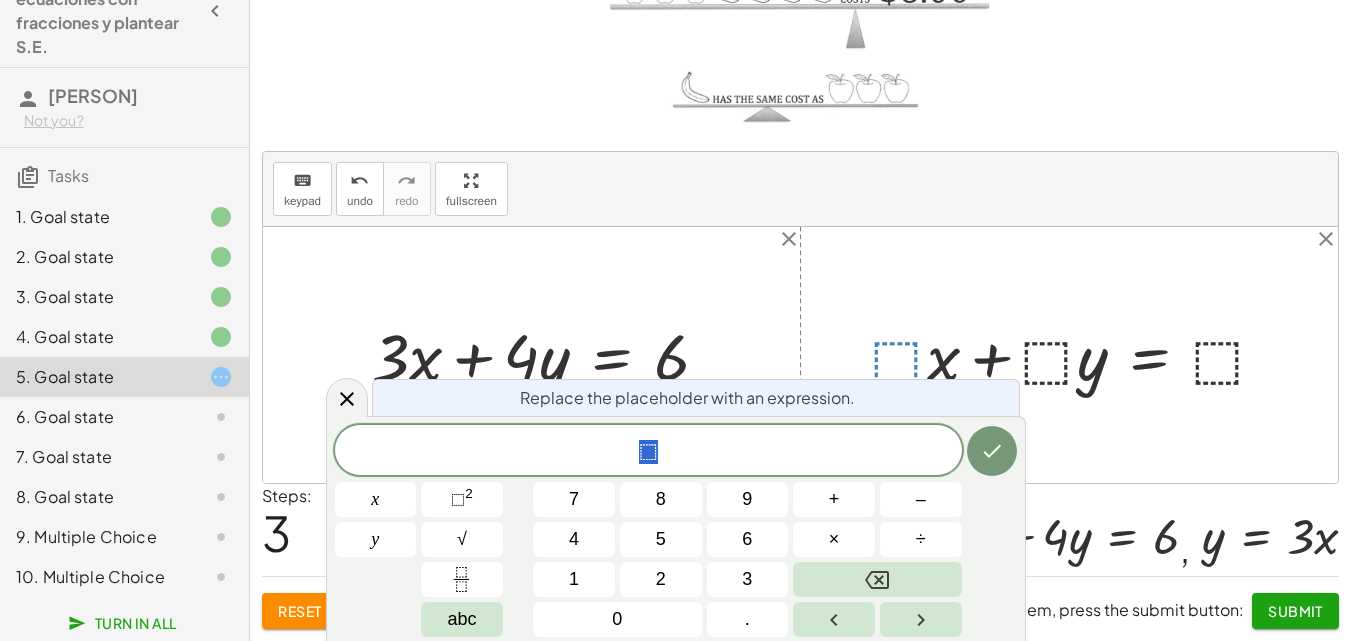 click at bounding box center [800, 355] 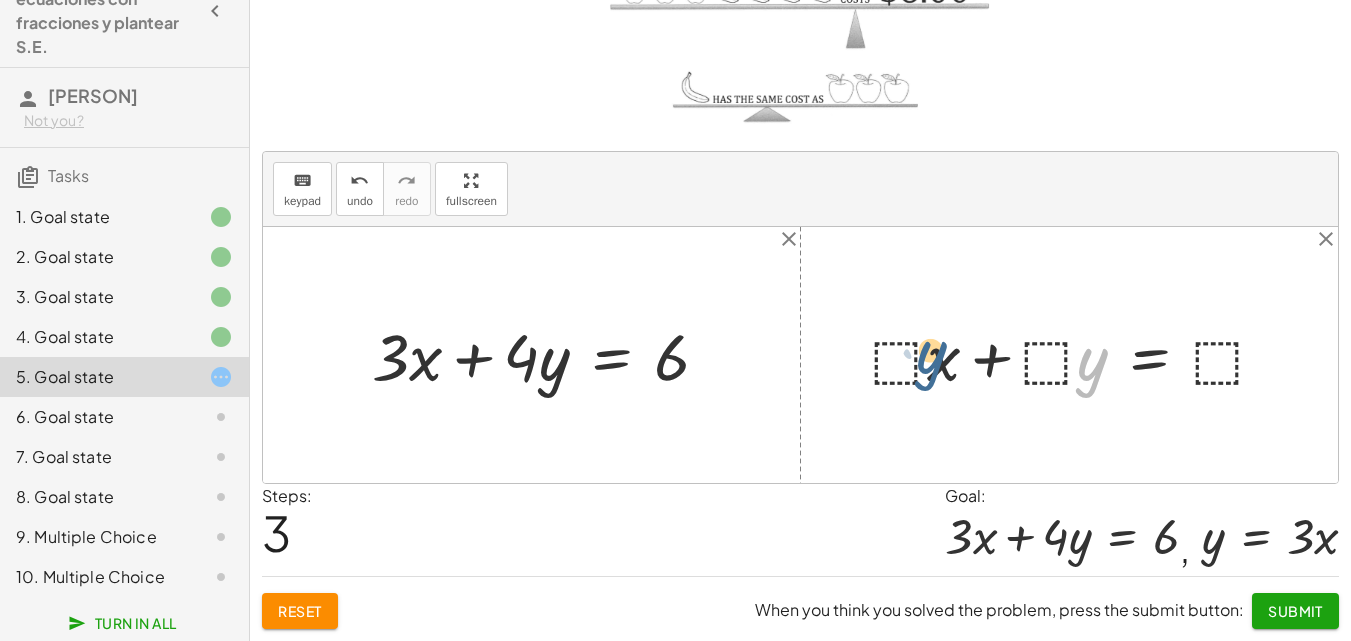 drag, startPoint x: 1087, startPoint y: 380, endPoint x: 921, endPoint y: 373, distance: 166.14752 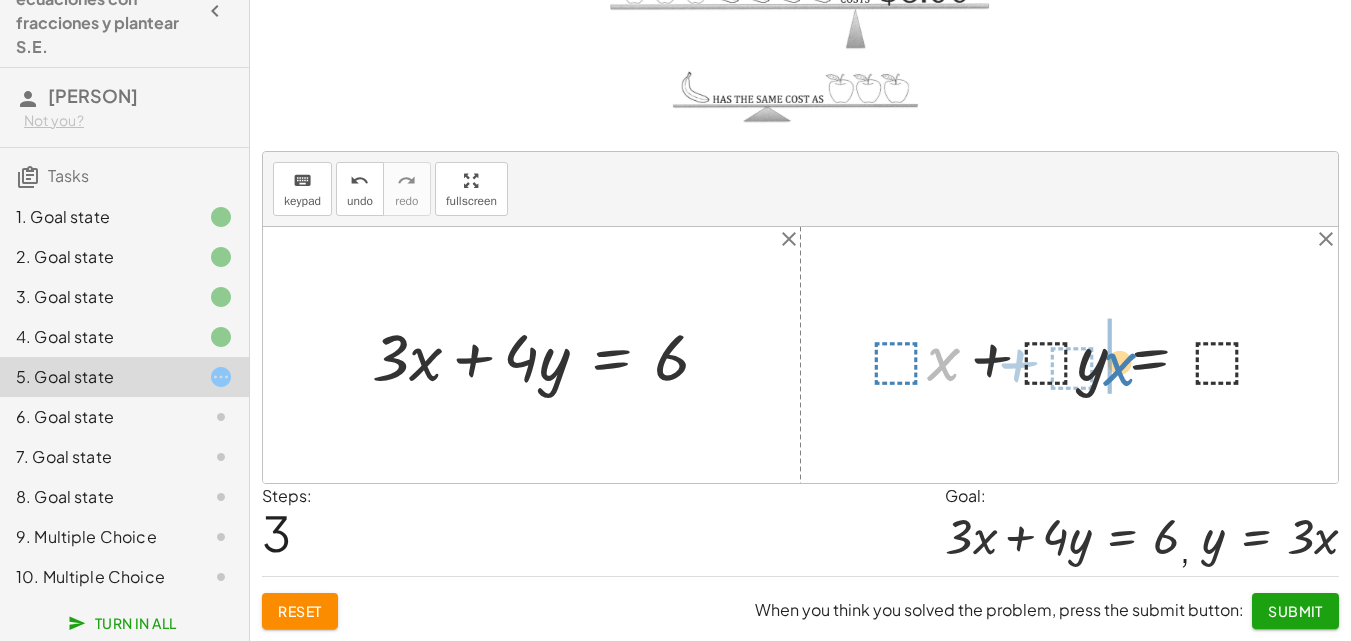 drag, startPoint x: 943, startPoint y: 367, endPoint x: 1119, endPoint y: 372, distance: 176.07101 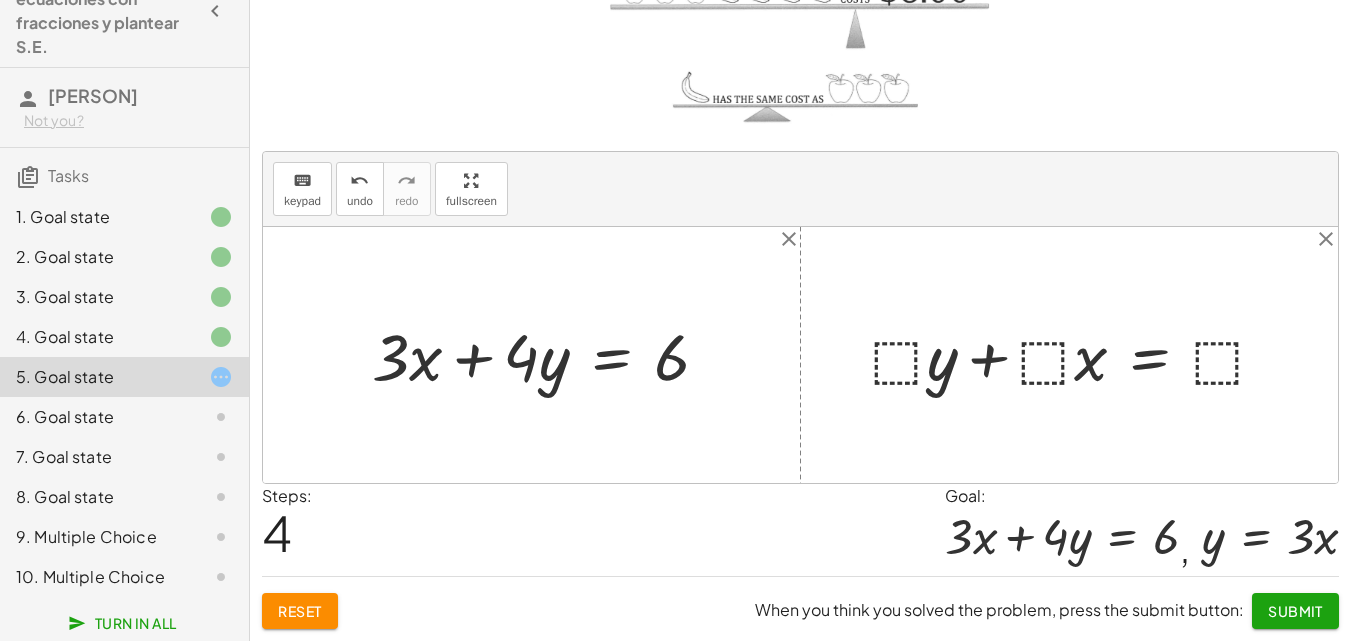 click at bounding box center (1077, 354) 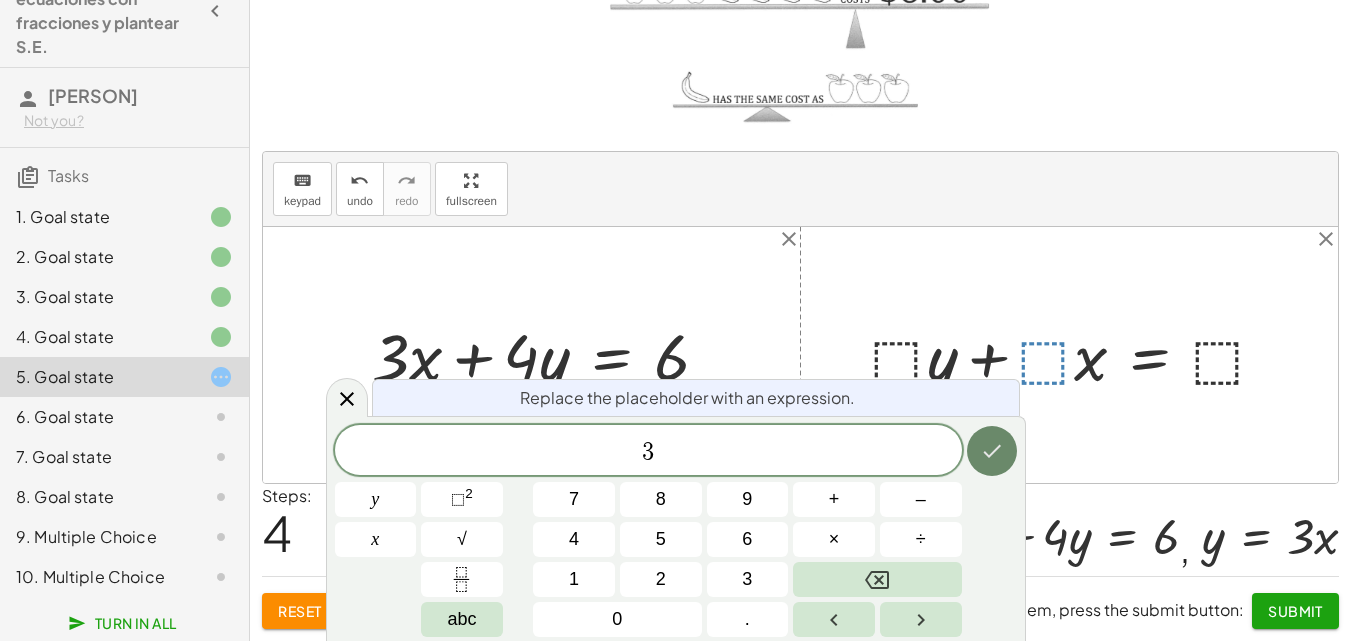 click 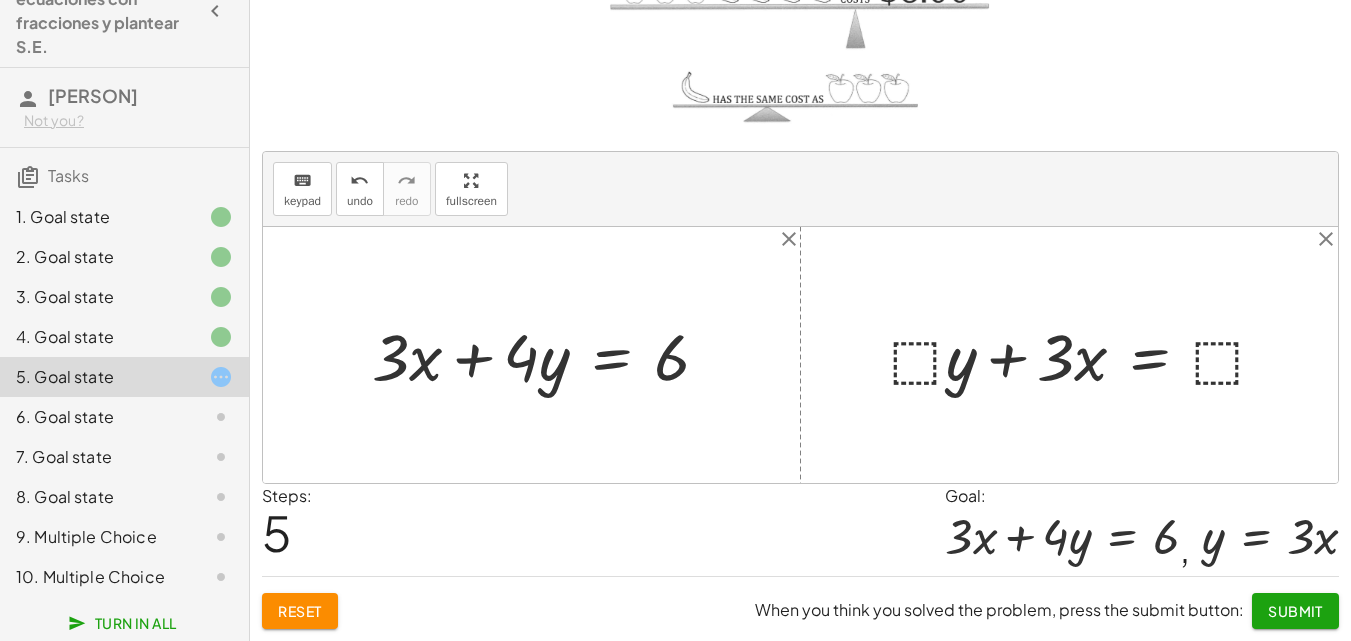 click on "Submit" at bounding box center [1295, 611] 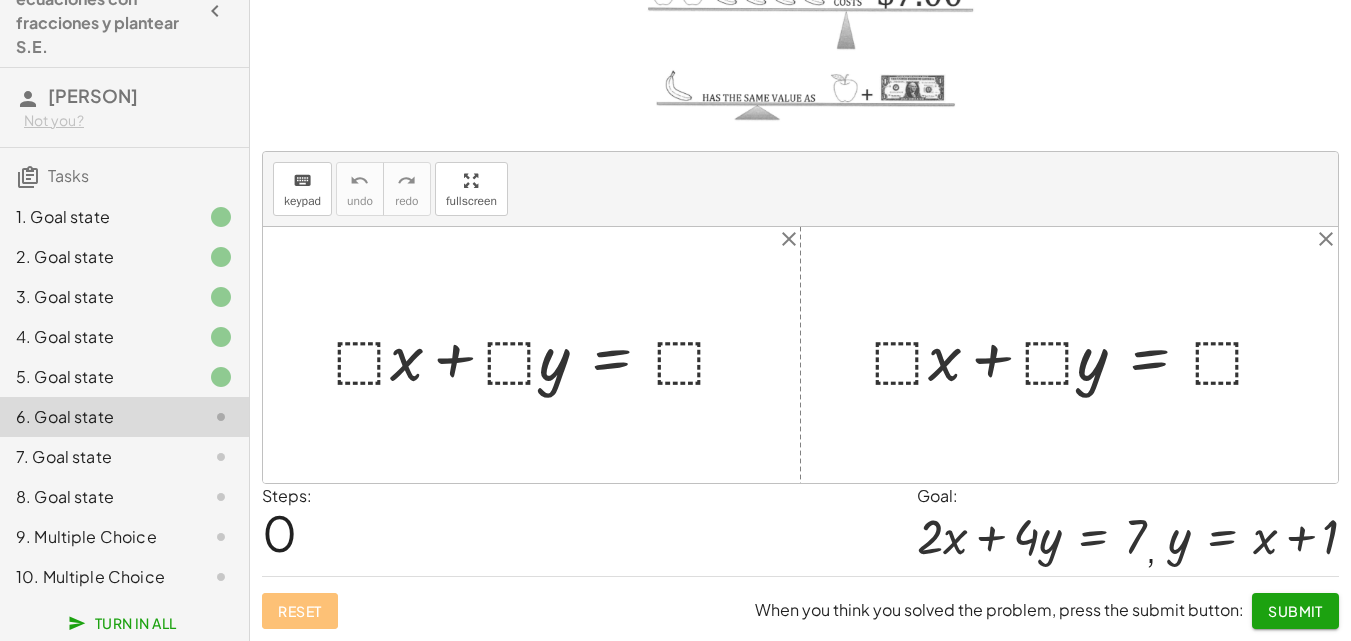 scroll, scrollTop: 203, scrollLeft: 0, axis: vertical 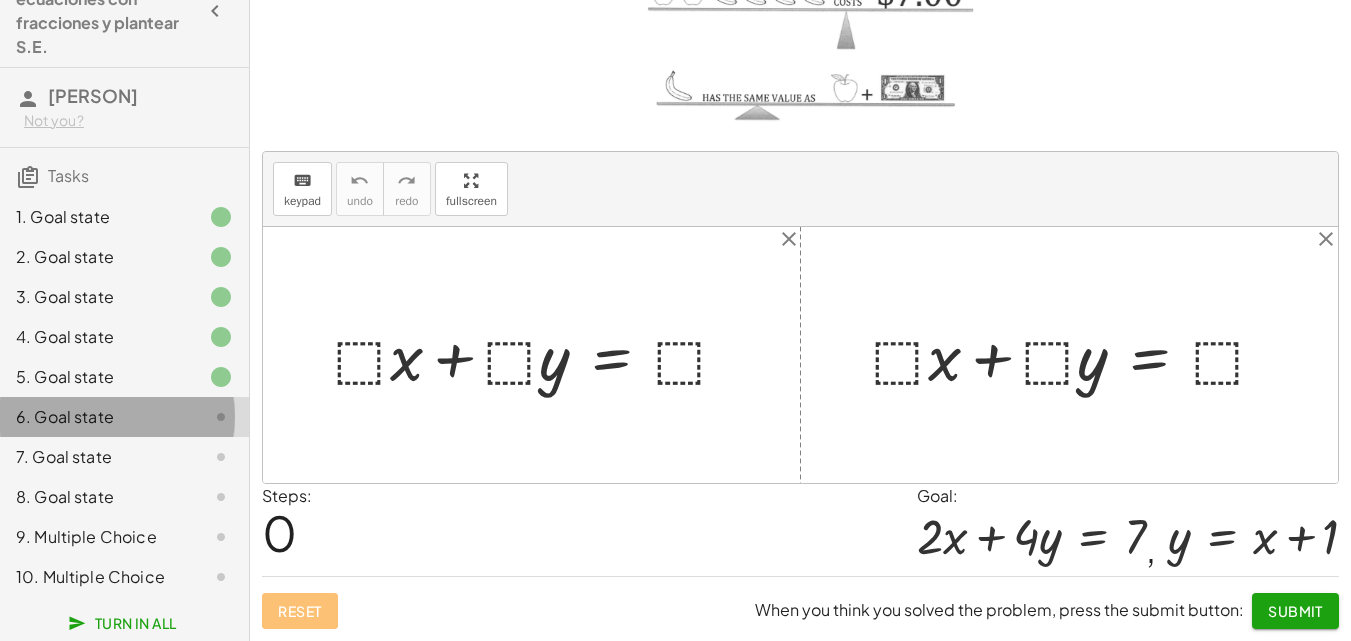 click on "6. Goal state" 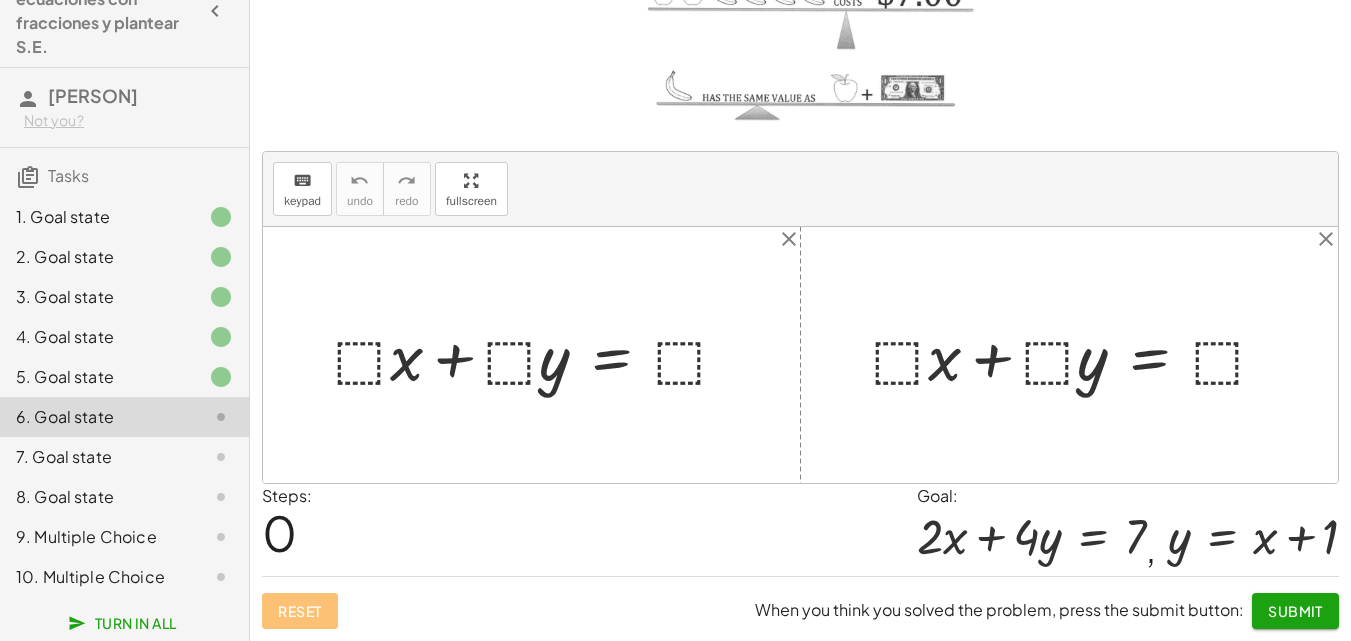 click at bounding box center [539, 354] 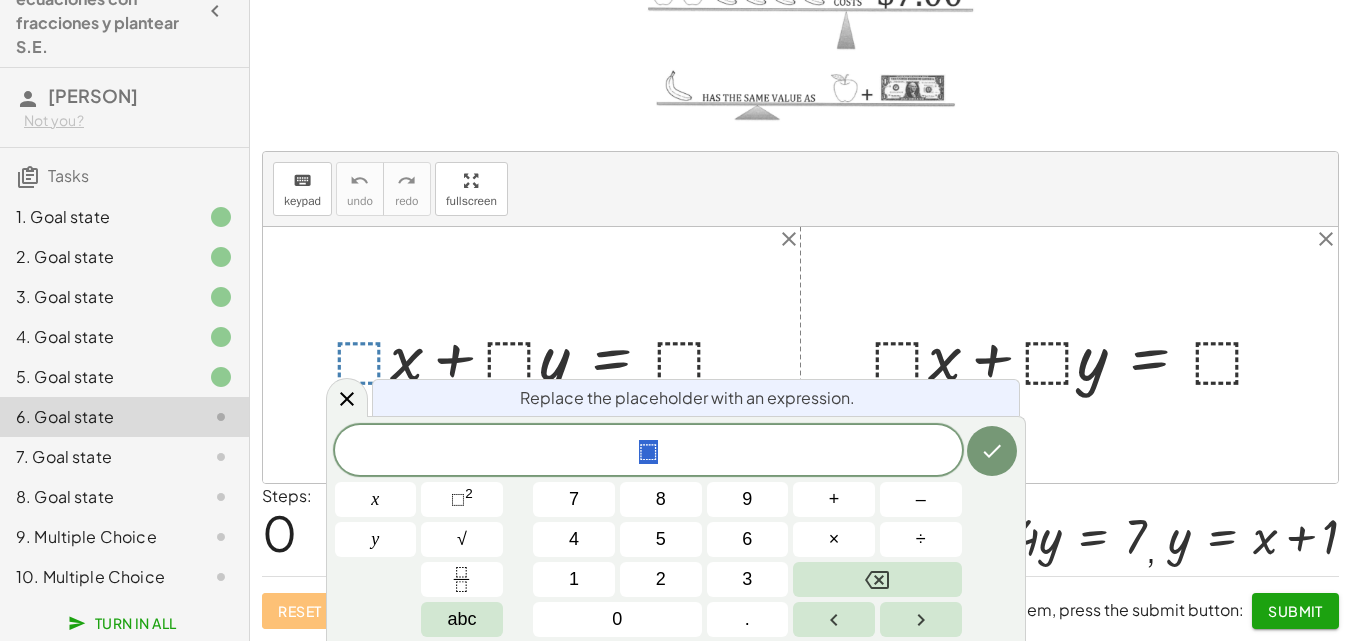 click at bounding box center (800, 355) 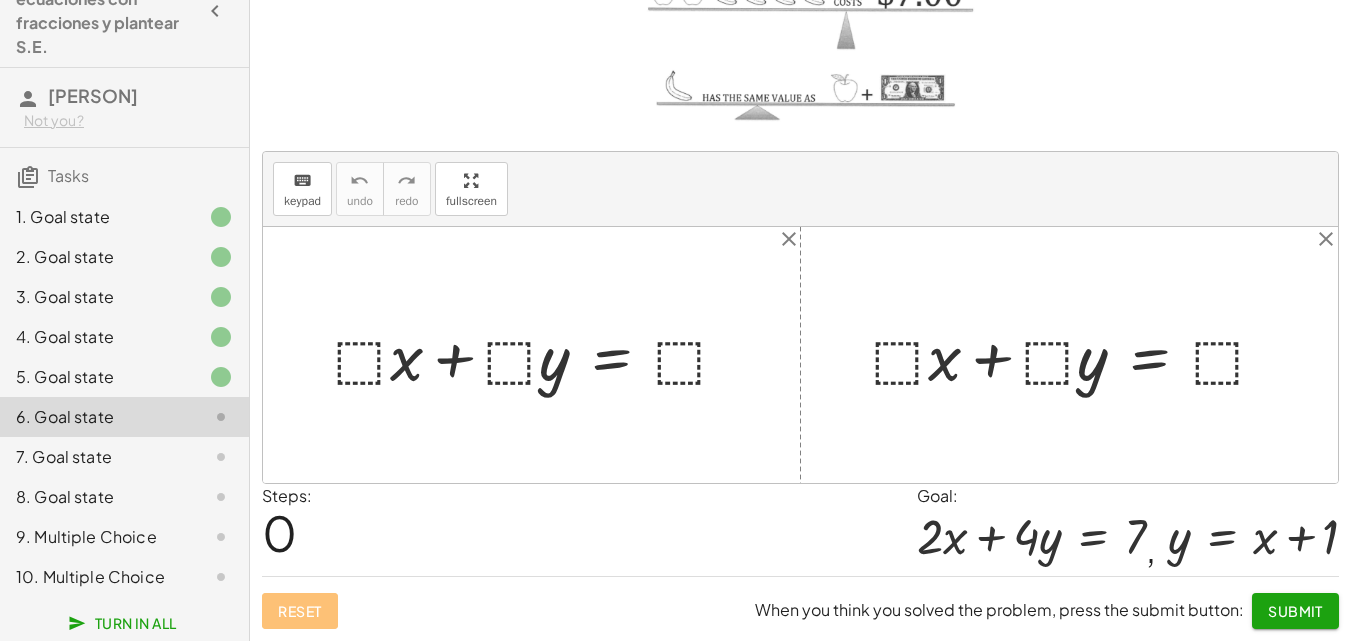 click at bounding box center (539, 354) 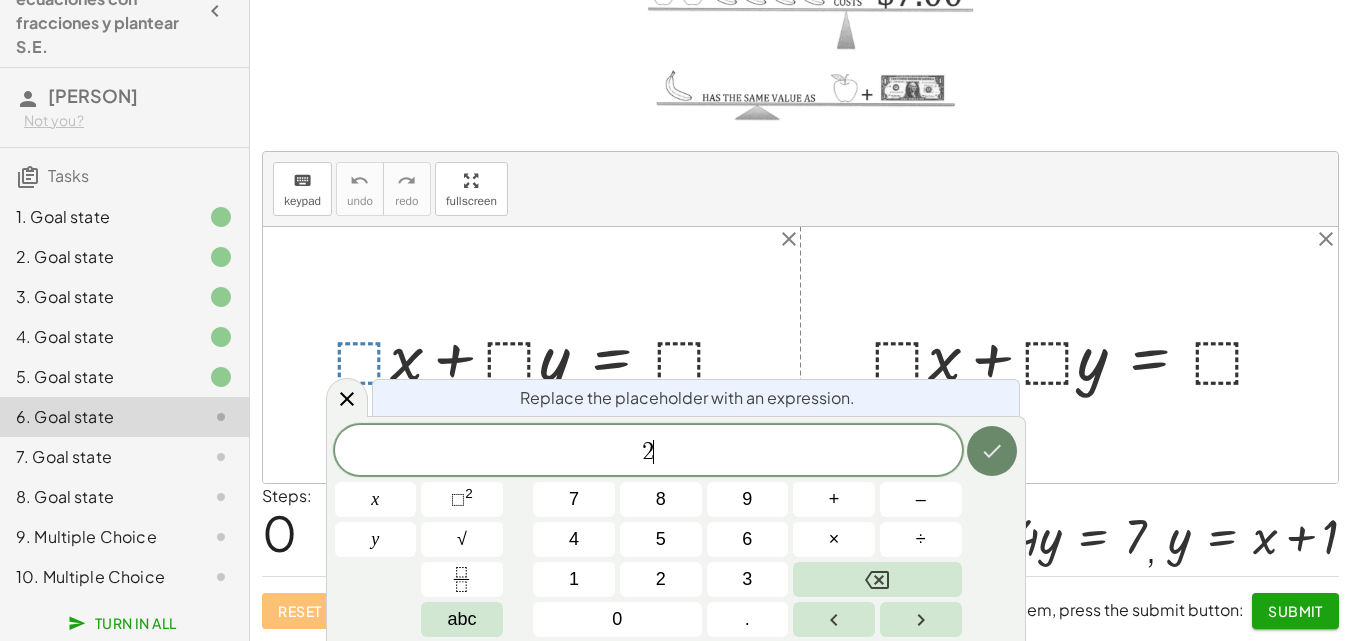 click at bounding box center (992, 451) 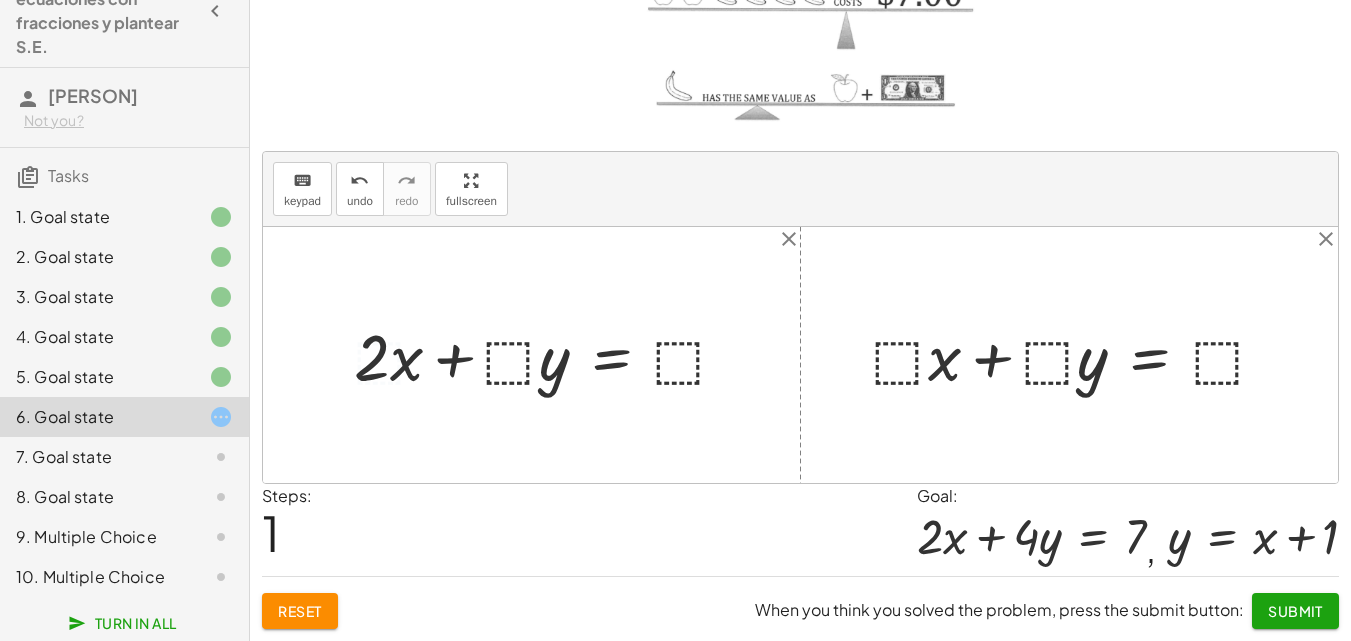 click at bounding box center [549, 354] 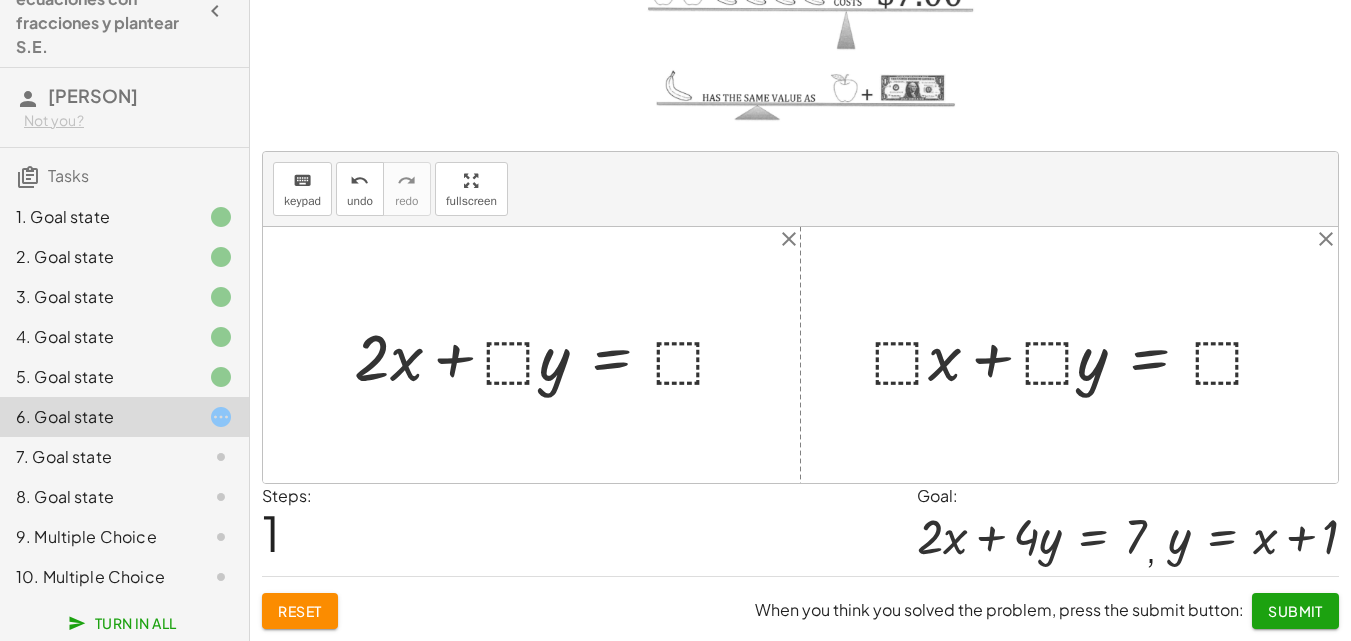 click at bounding box center [549, 354] 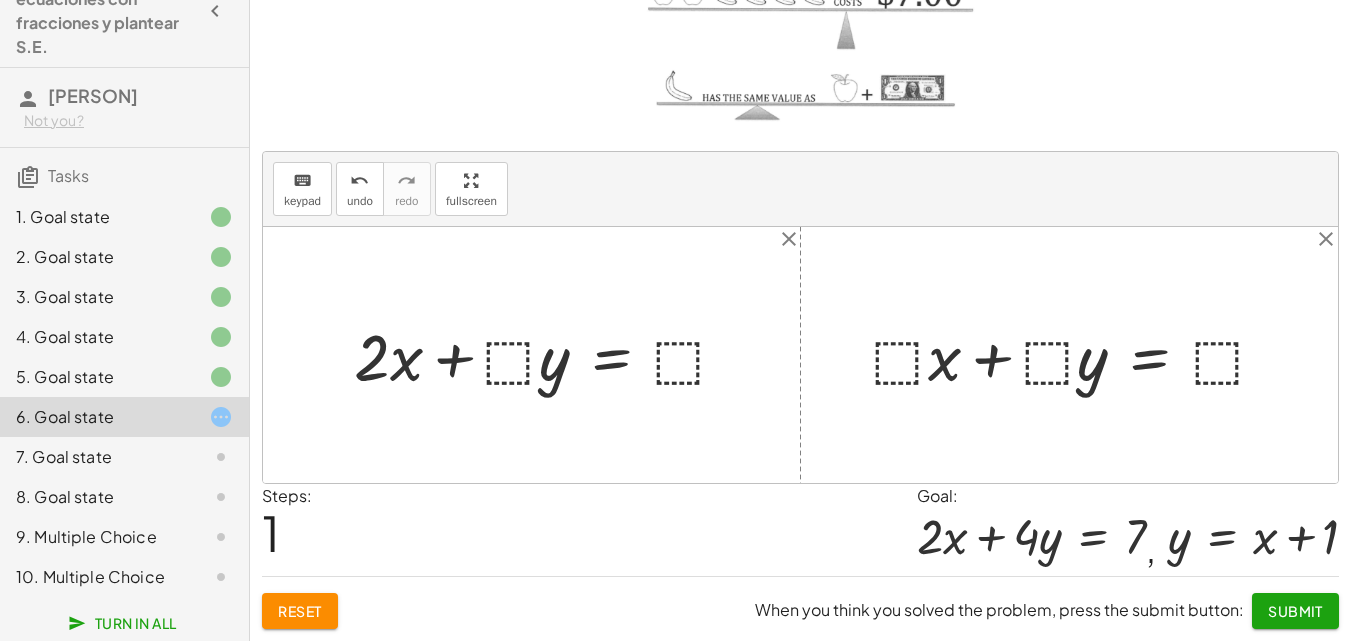 click on "Reset" at bounding box center (300, 611) 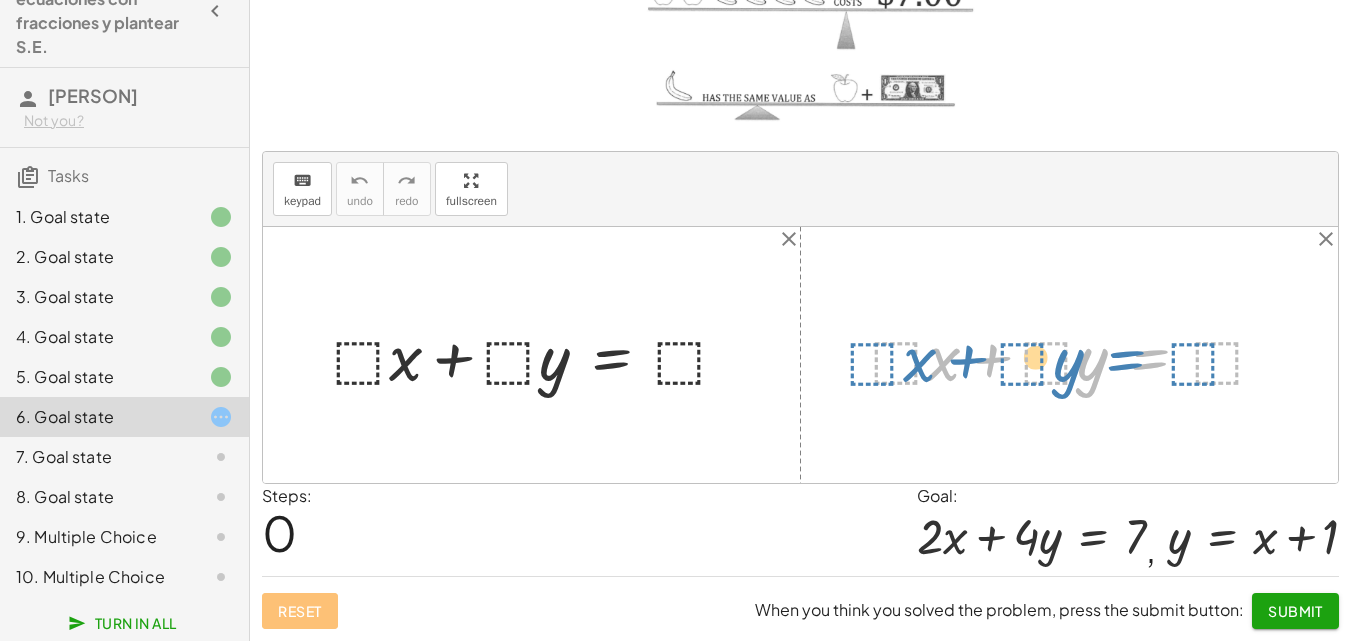drag, startPoint x: 1154, startPoint y: 349, endPoint x: 1168, endPoint y: 343, distance: 15.231546 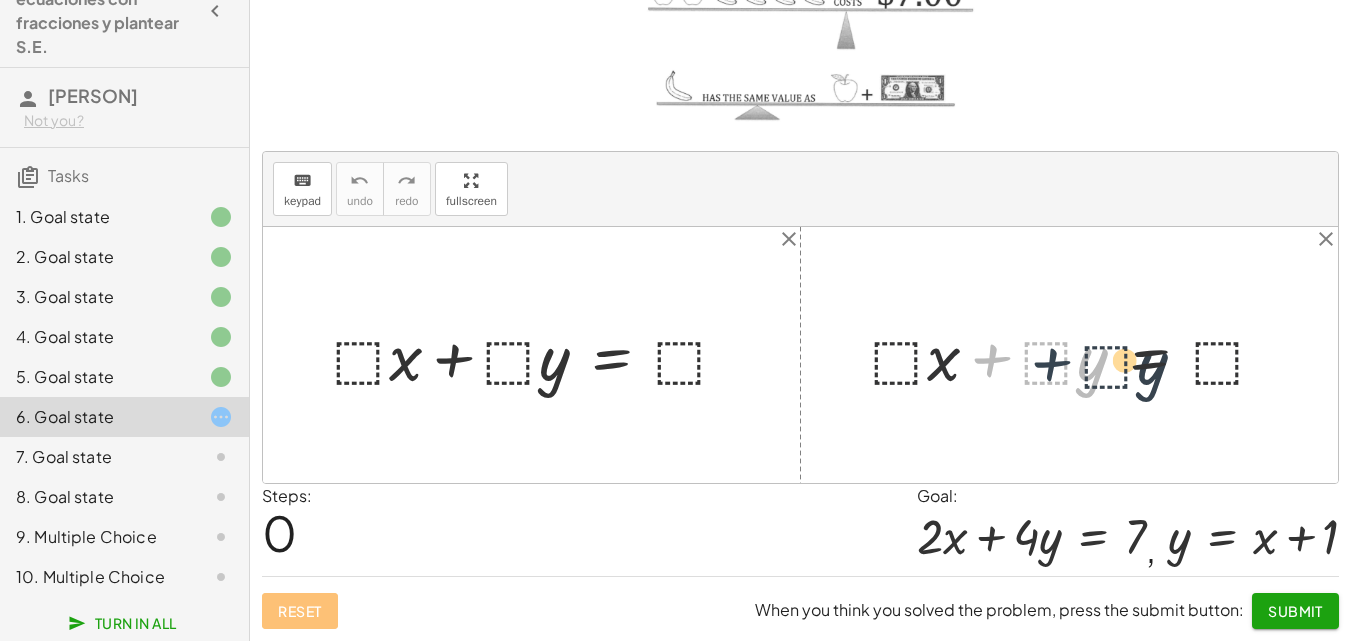 drag, startPoint x: 991, startPoint y: 356, endPoint x: 1038, endPoint y: 358, distance: 47.042534 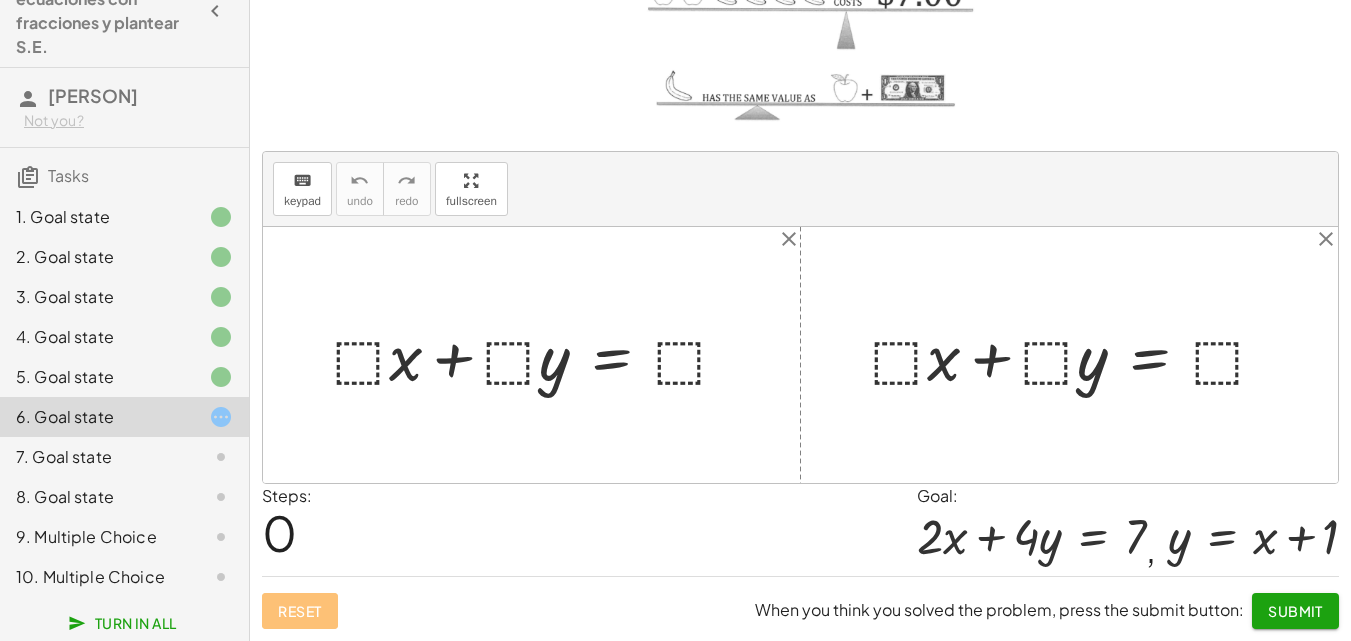 click at bounding box center [539, 354] 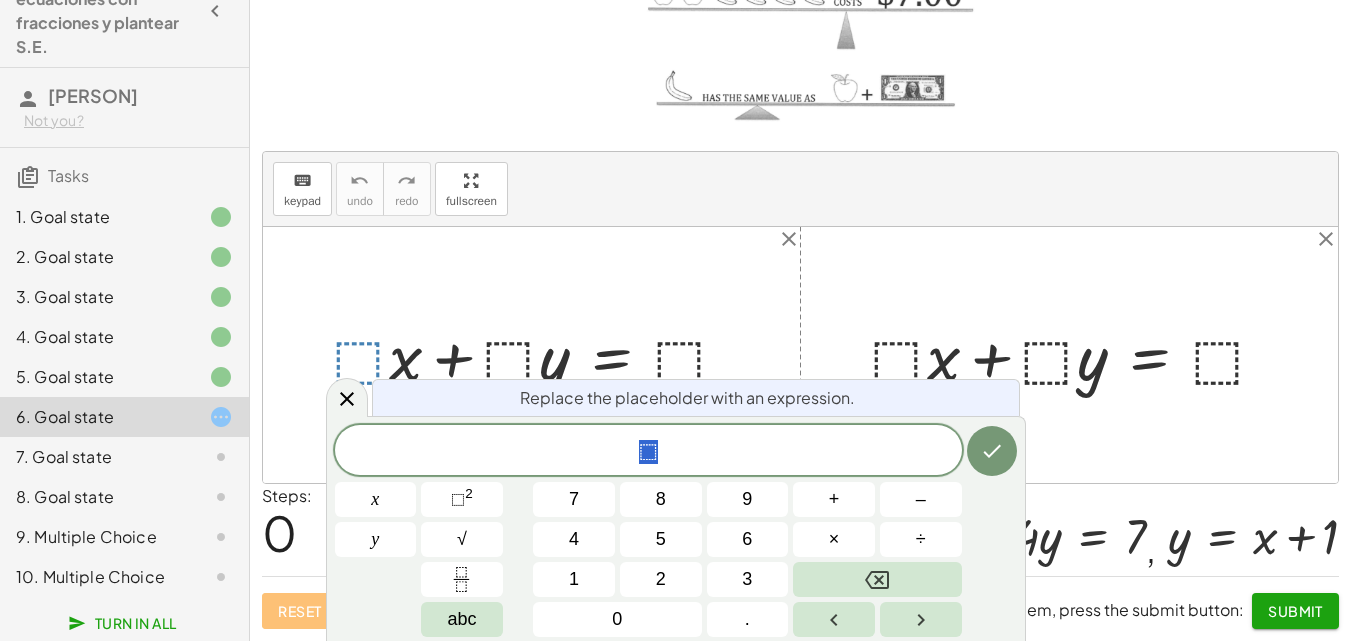 click at bounding box center [800, 355] 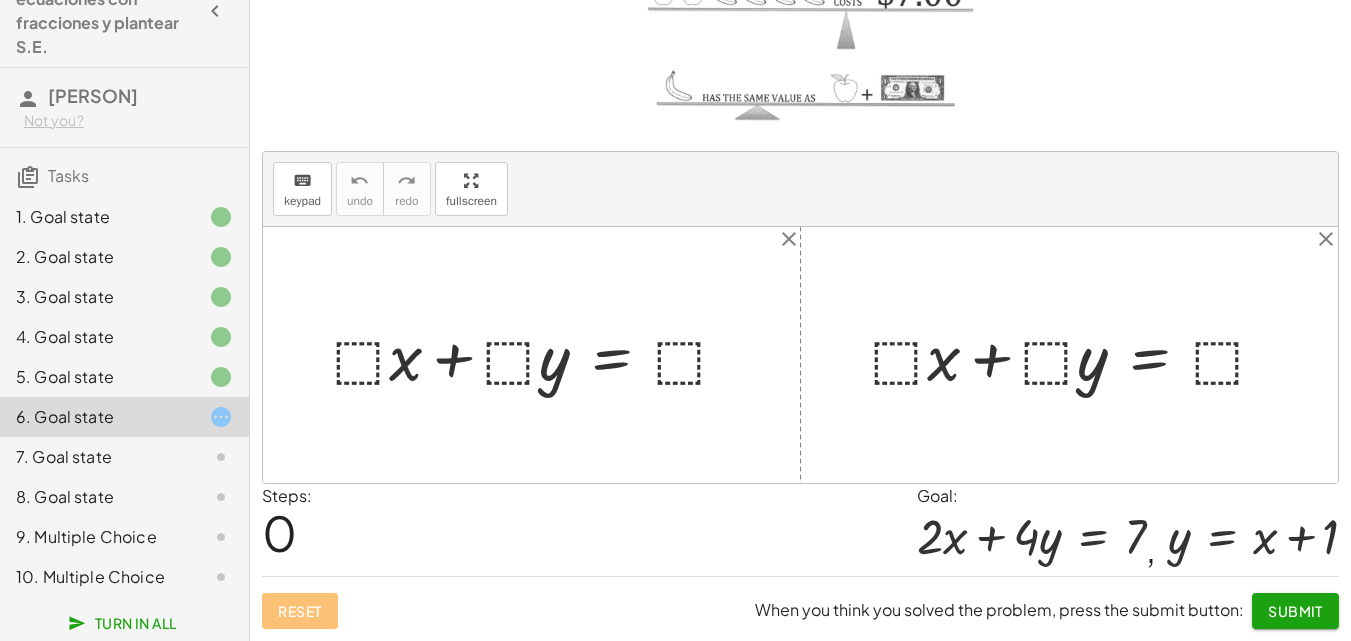 click at bounding box center (539, 354) 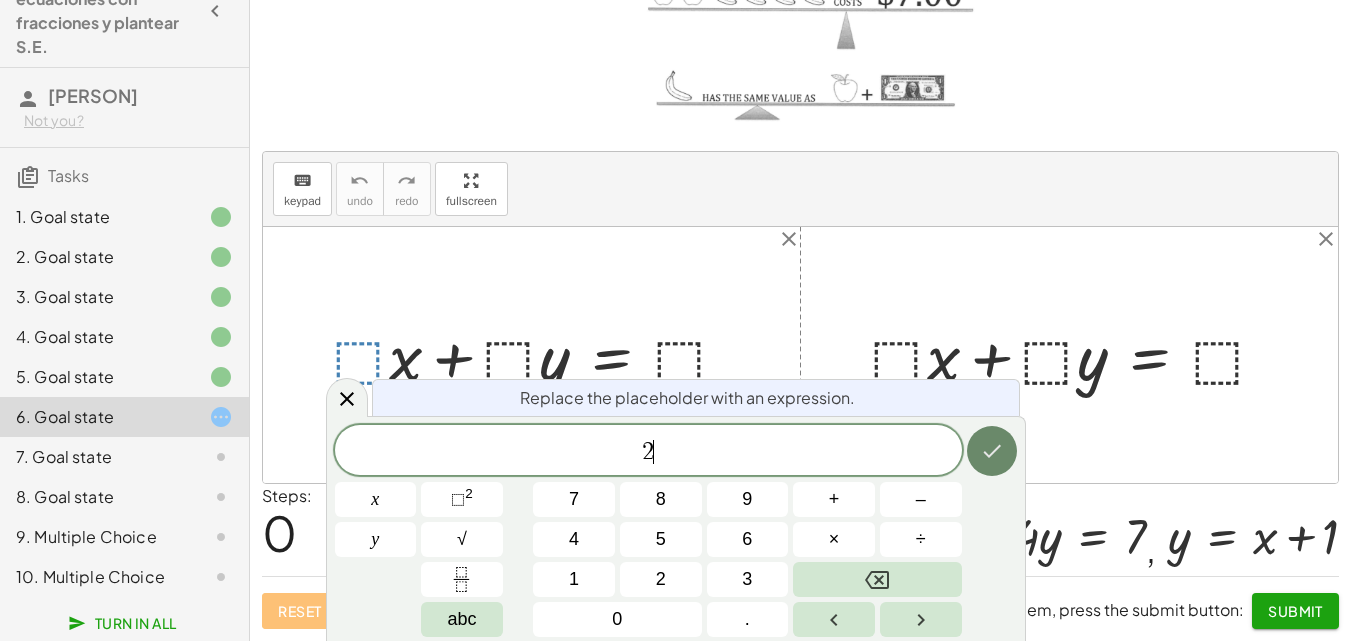 click at bounding box center [992, 451] 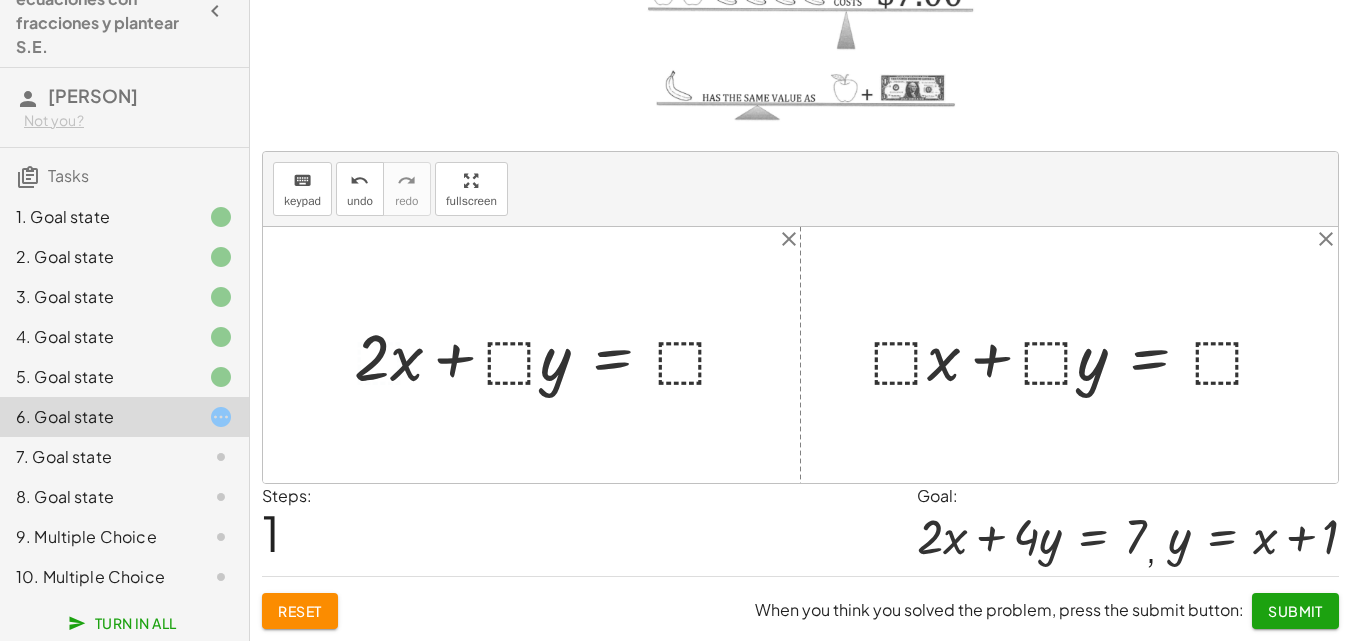 click at bounding box center (550, 354) 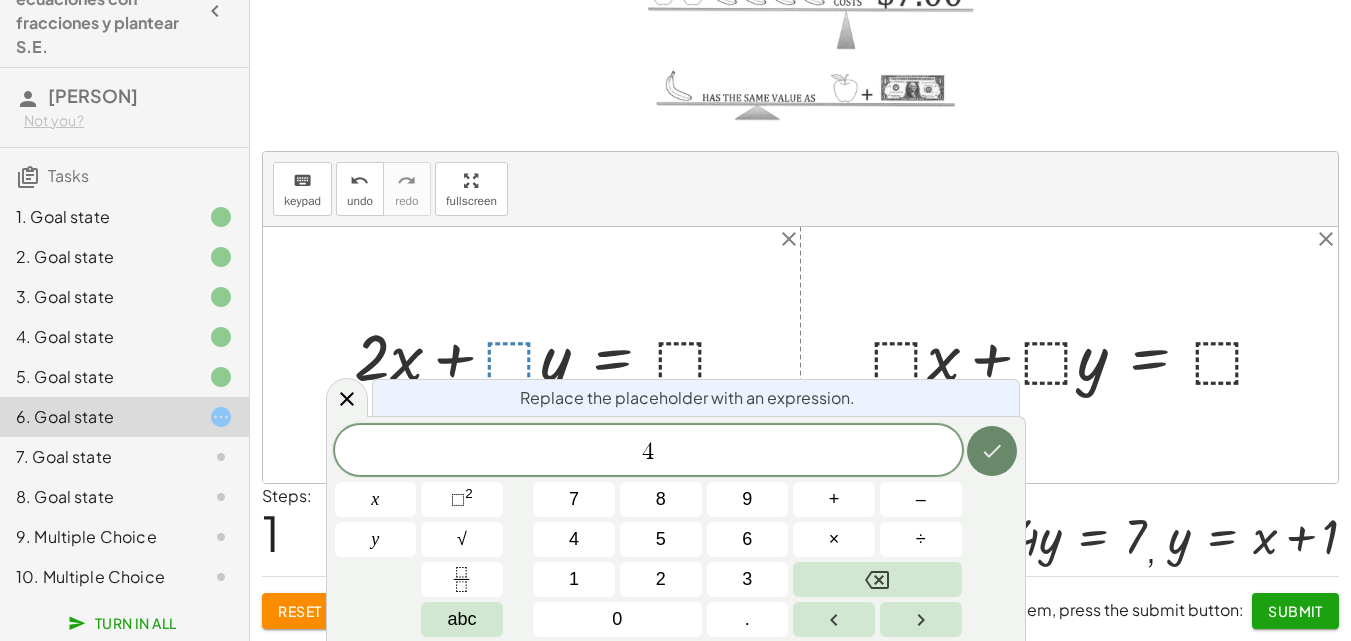 click 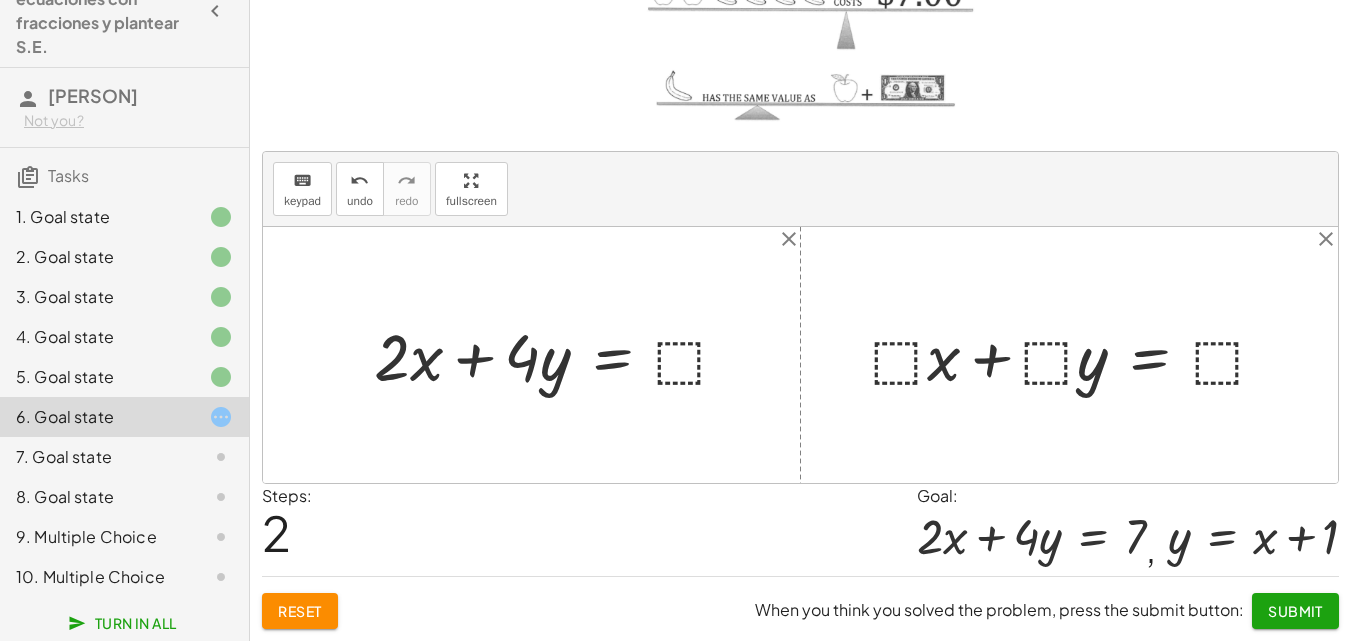 click at bounding box center [559, 354] 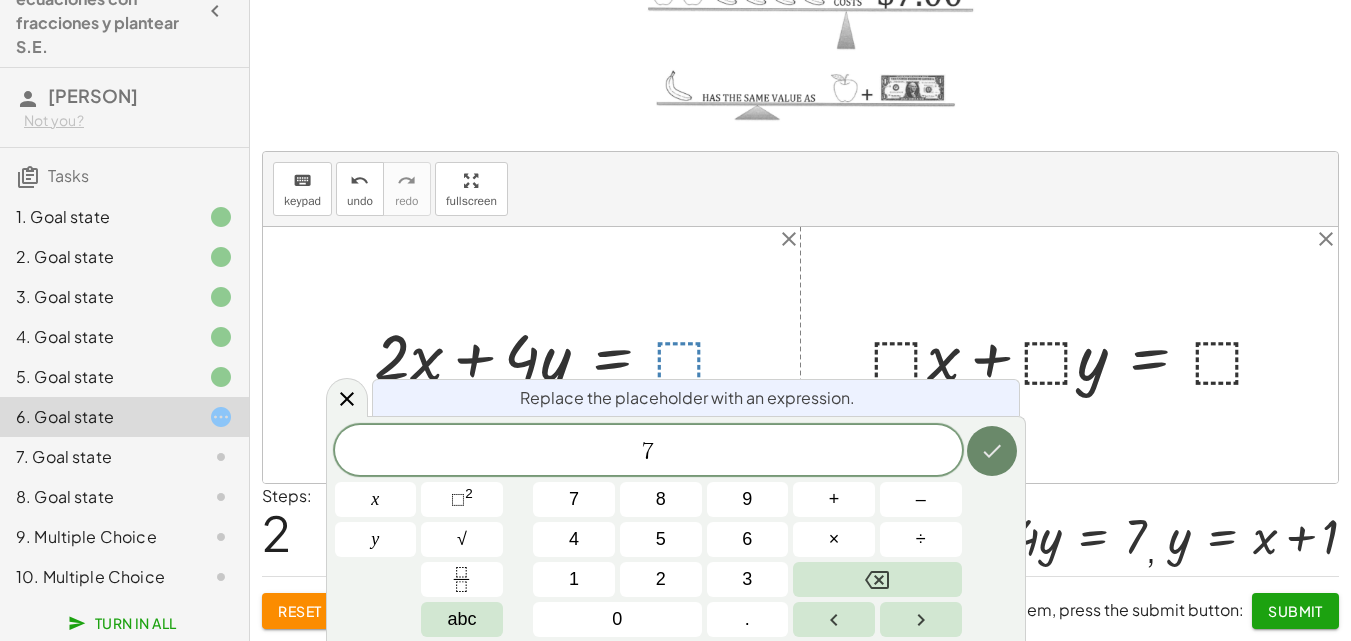 click 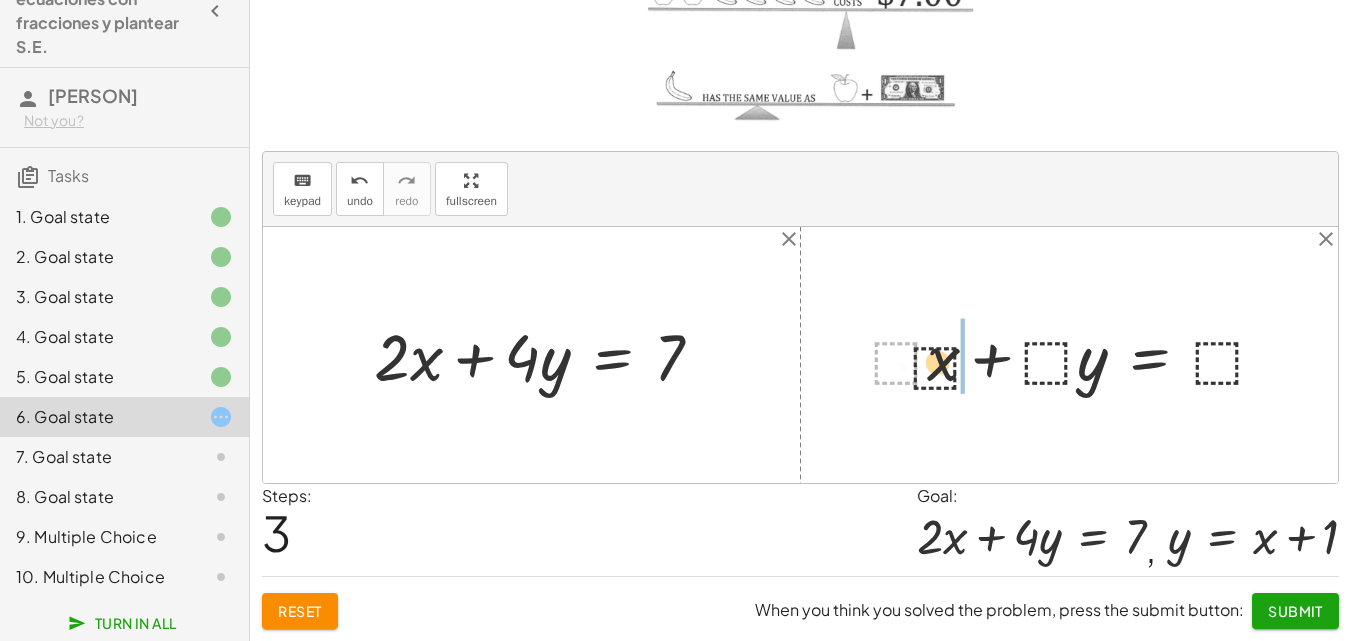 drag, startPoint x: 914, startPoint y: 359, endPoint x: 961, endPoint y: 364, distance: 47.26521 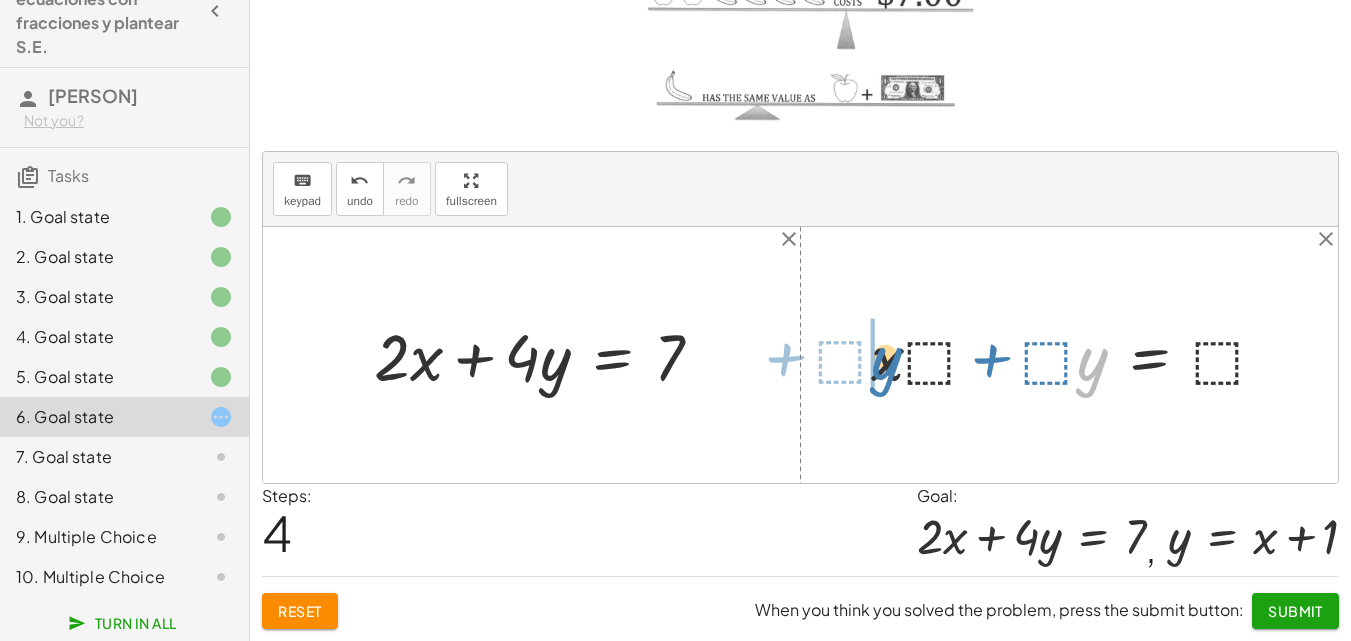 drag, startPoint x: 1088, startPoint y: 372, endPoint x: 880, endPoint y: 369, distance: 208.02164 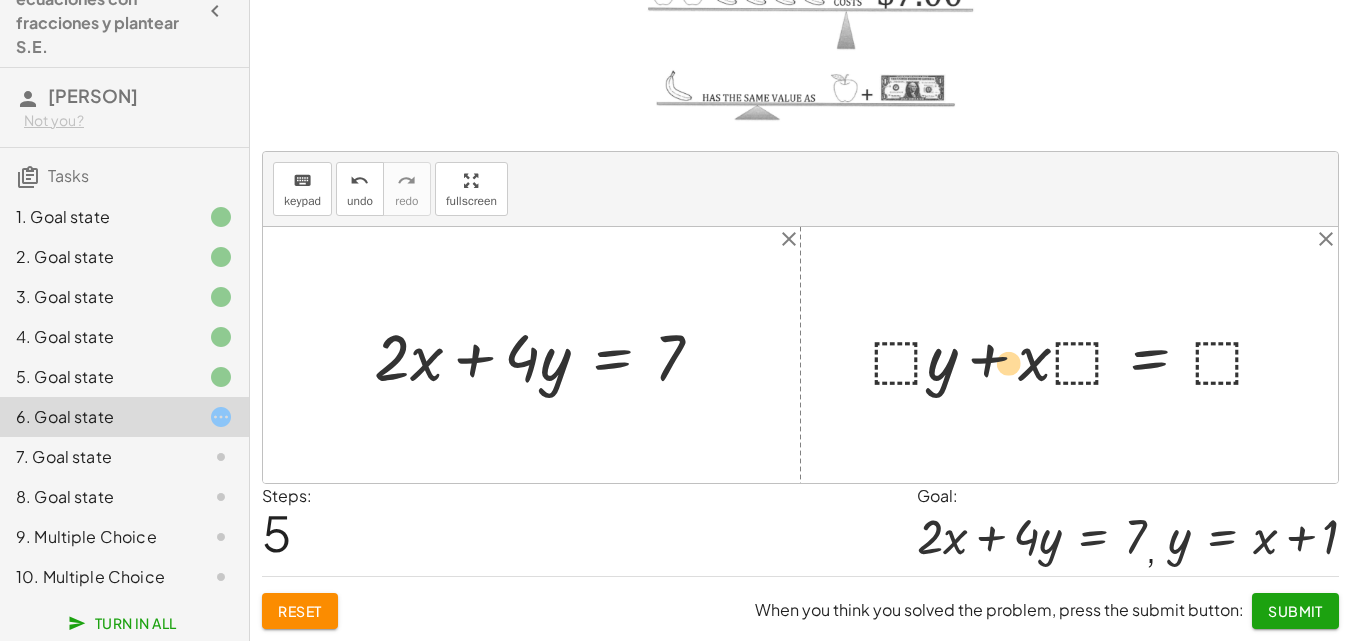 drag, startPoint x: 921, startPoint y: 362, endPoint x: 1067, endPoint y: 368, distance: 146.12323 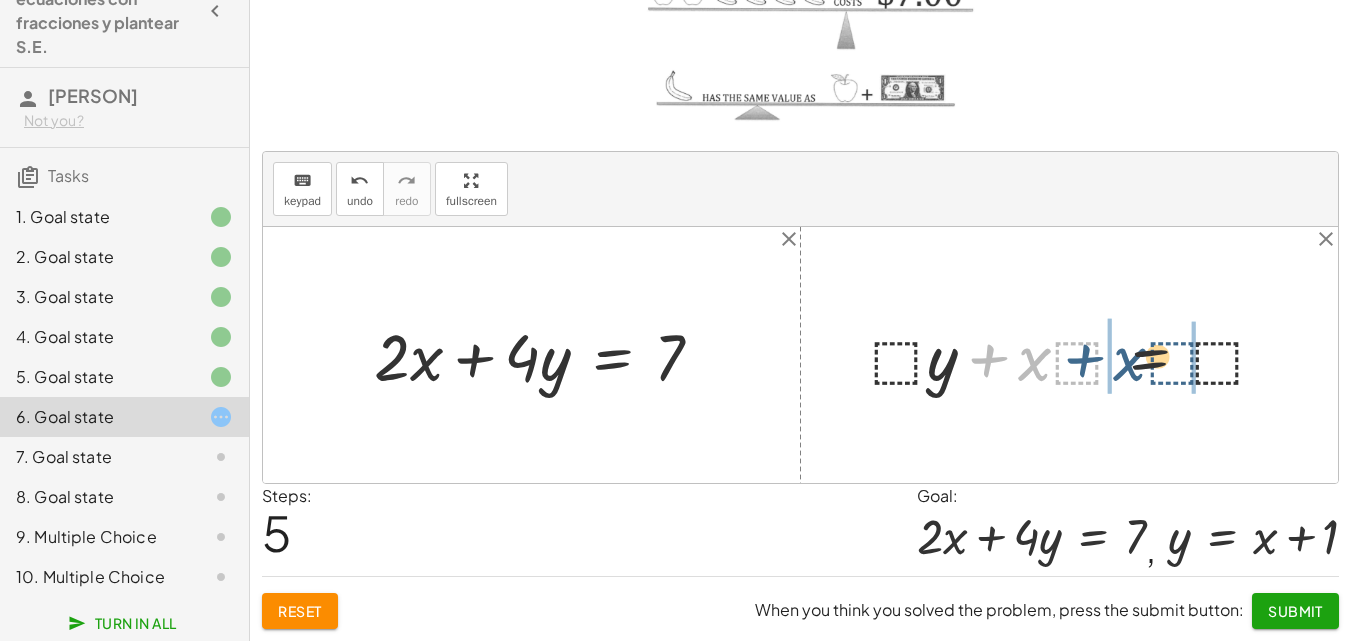 drag, startPoint x: 960, startPoint y: 369, endPoint x: 1029, endPoint y: 369, distance: 69 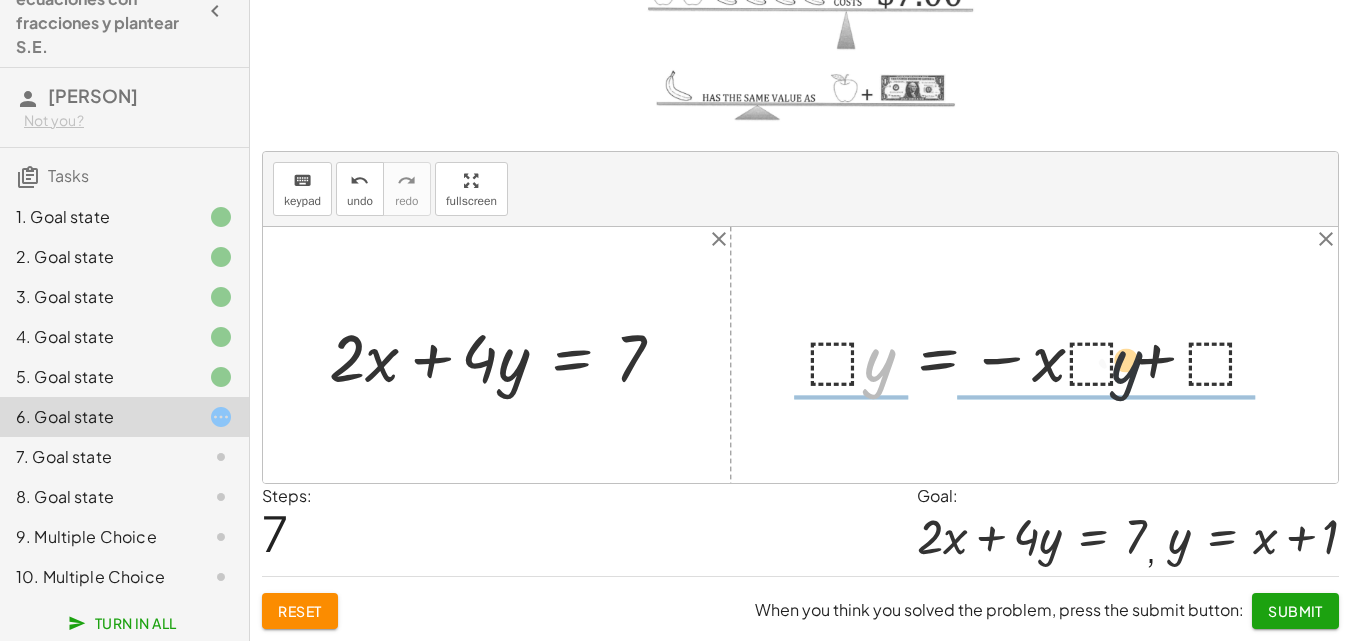 drag, startPoint x: 888, startPoint y: 369, endPoint x: 1180, endPoint y: 363, distance: 292.06165 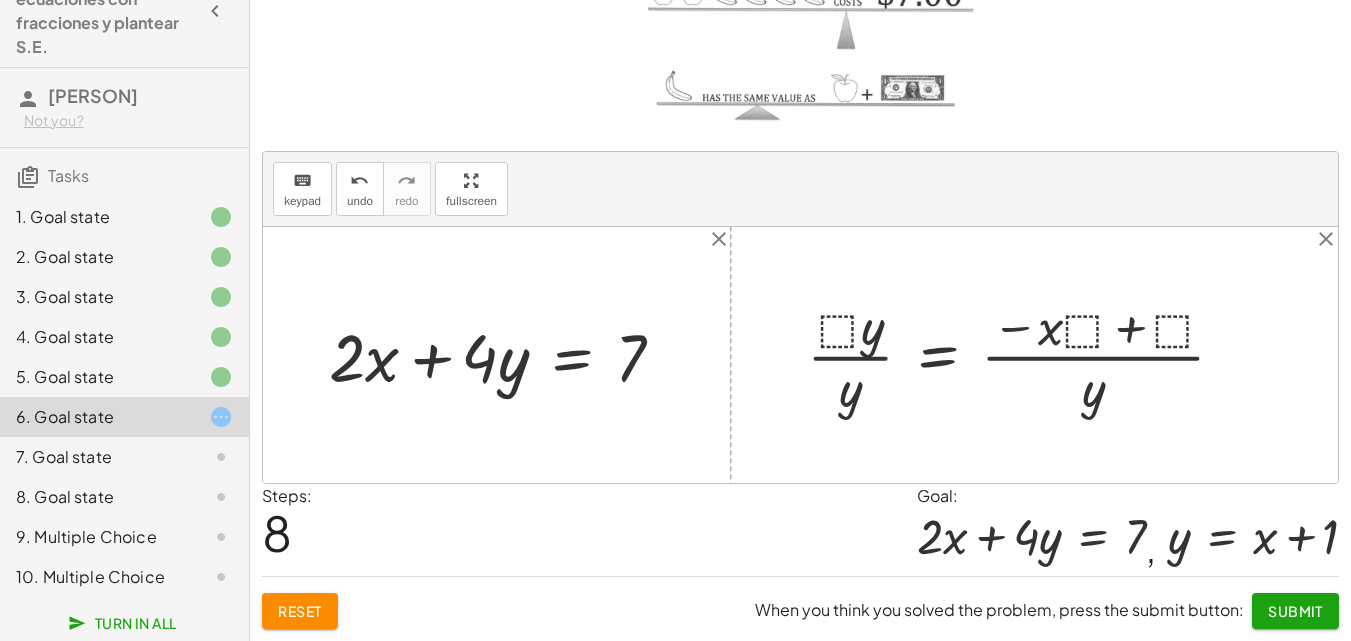 click at bounding box center (1024, 355) 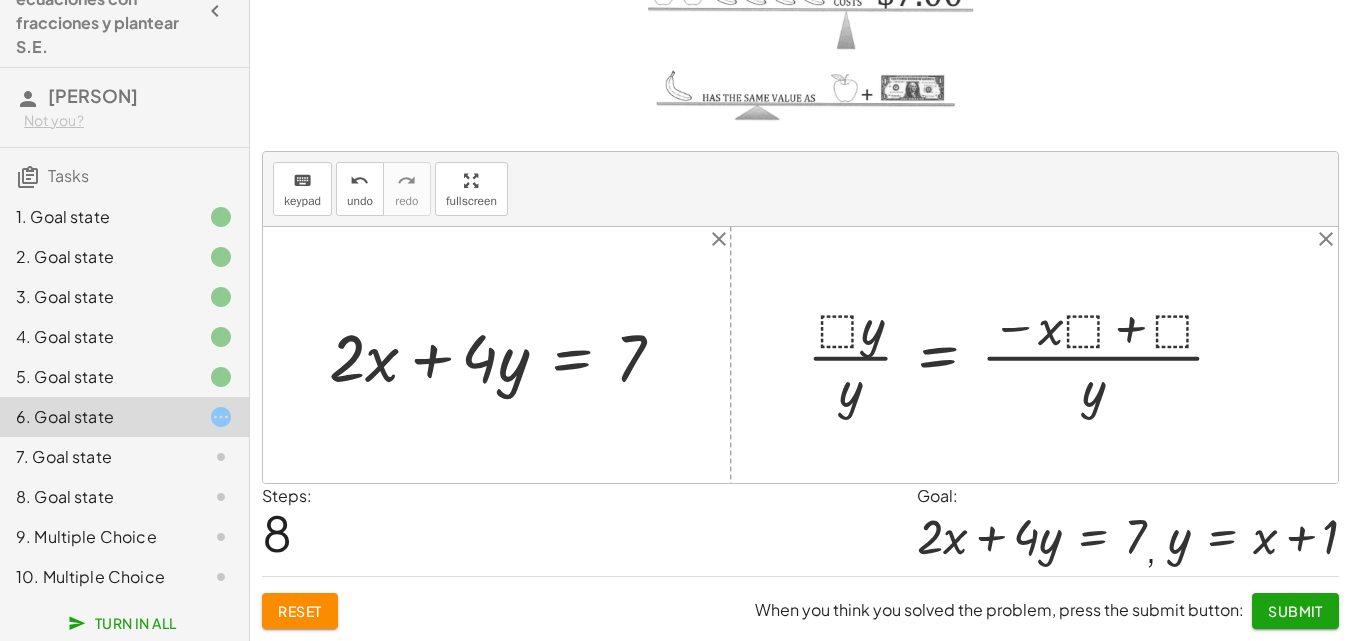 click at bounding box center (1024, 355) 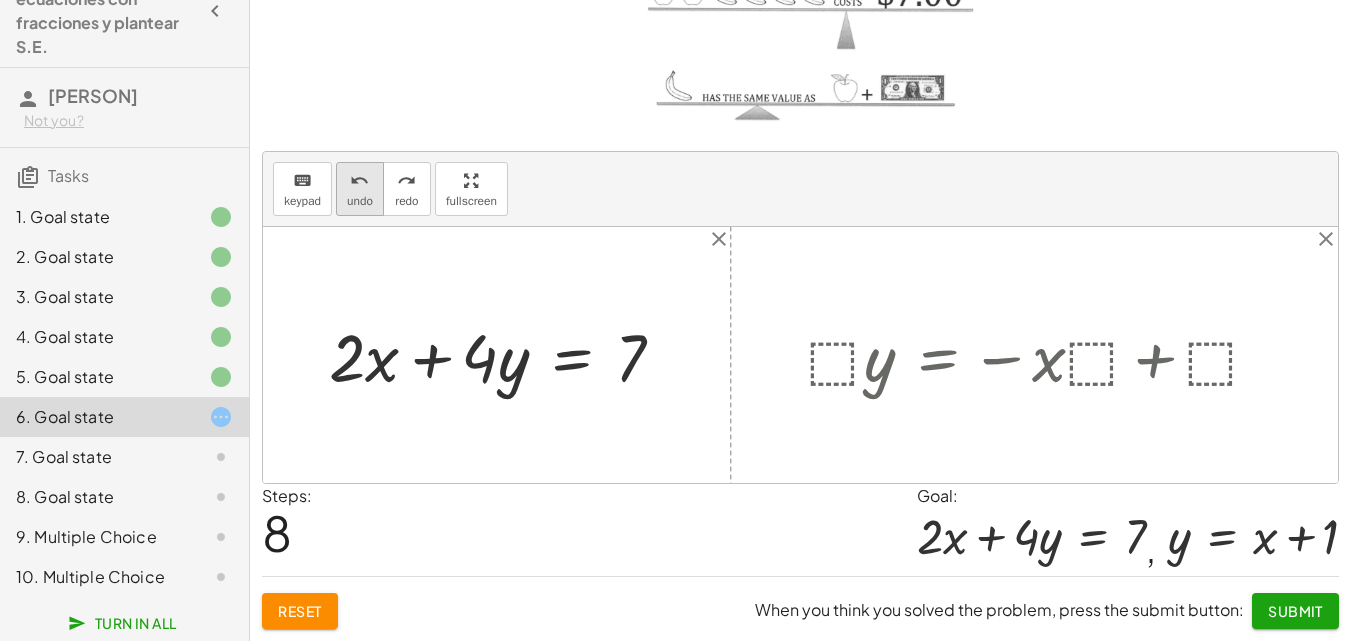 click on "undo undo" at bounding box center (360, 189) 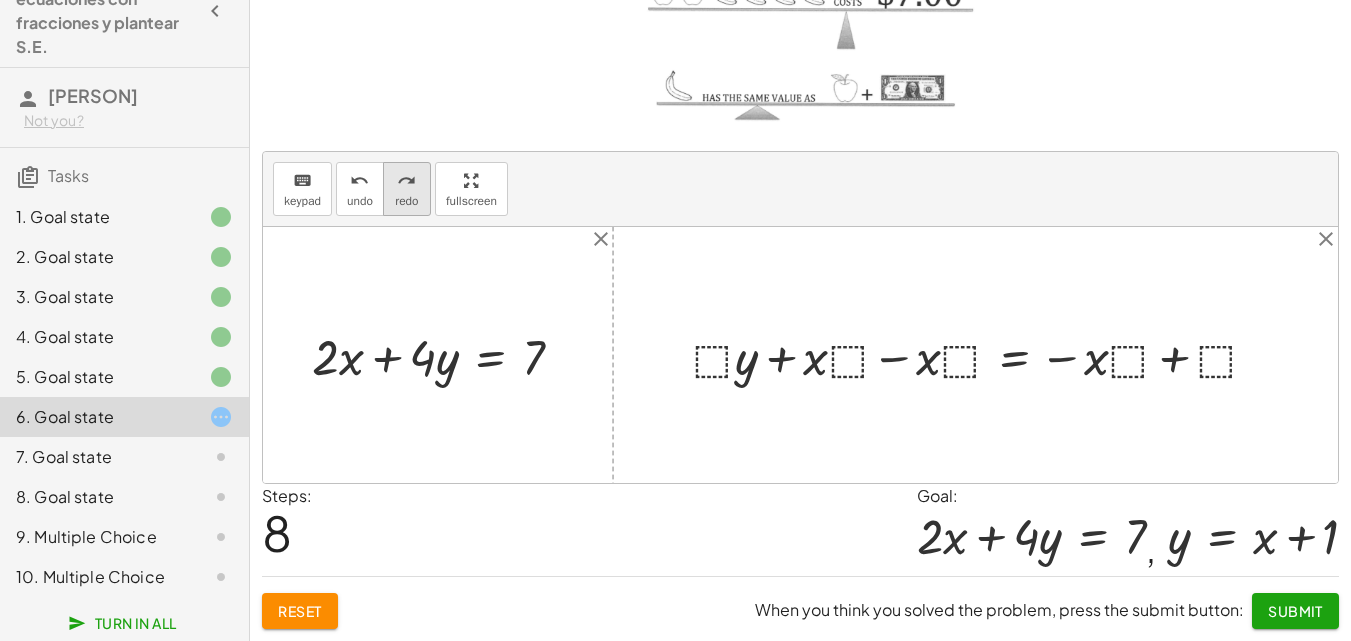 click on "redo" at bounding box center (406, 201) 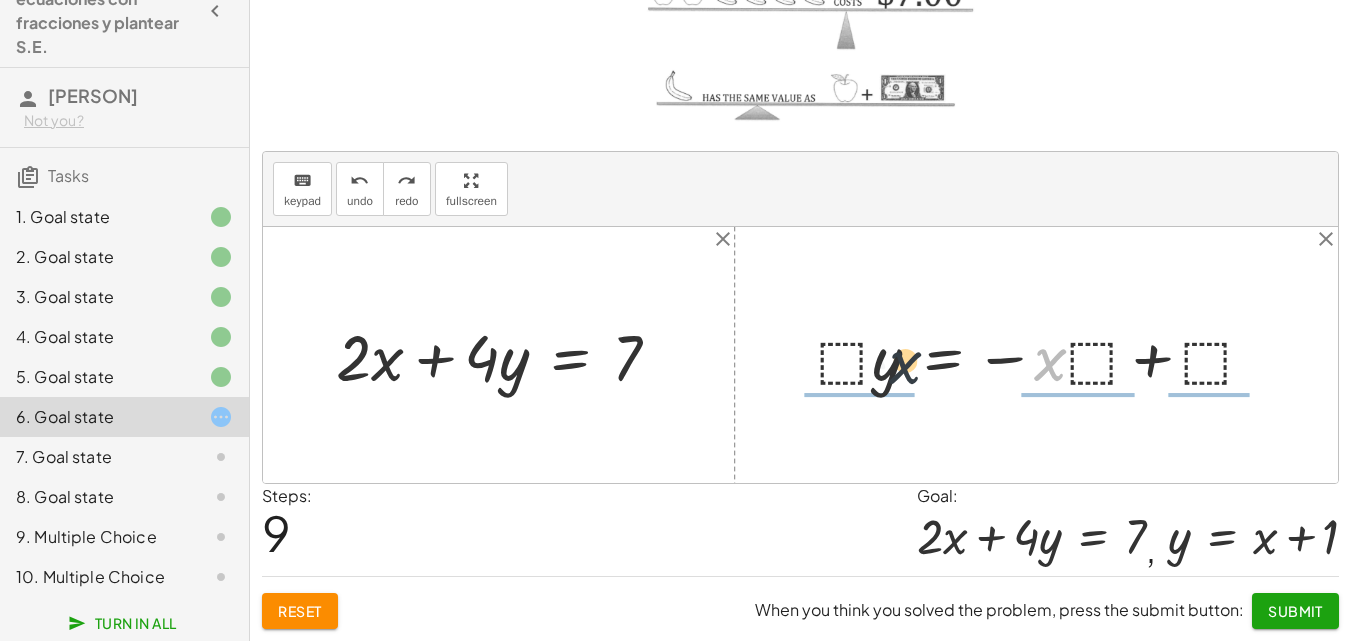 drag, startPoint x: 1044, startPoint y: 359, endPoint x: 843, endPoint y: 361, distance: 201.00995 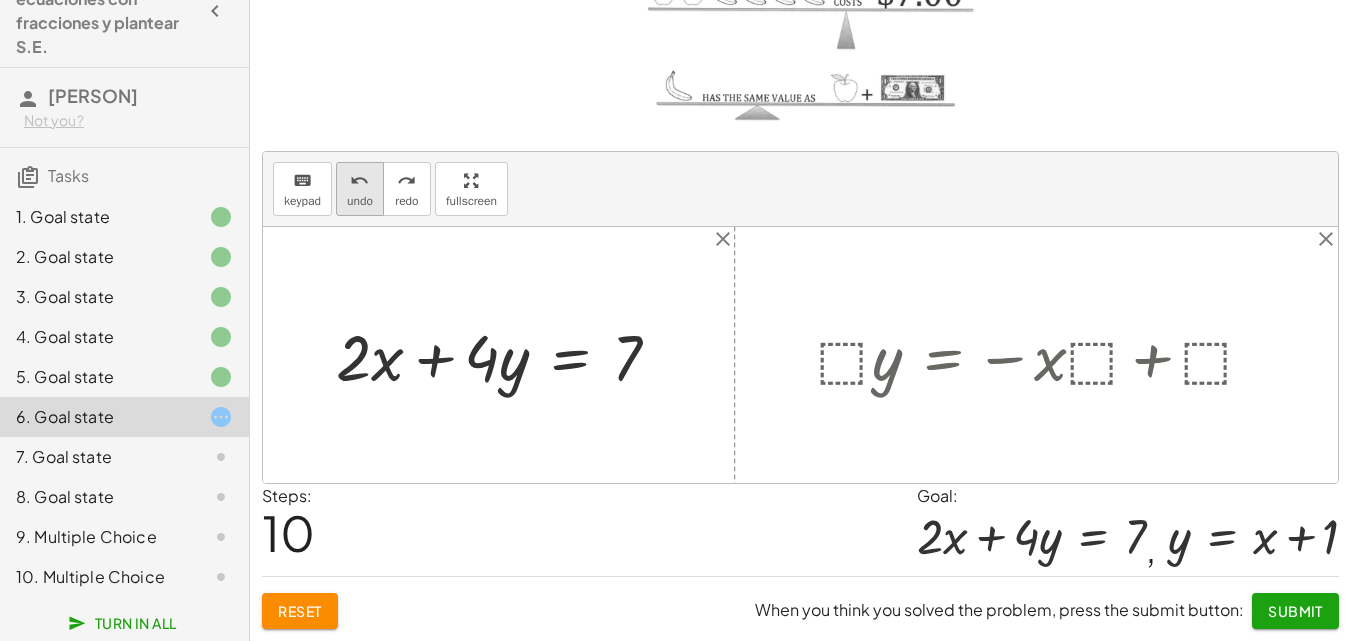 click on "undo" at bounding box center (360, 201) 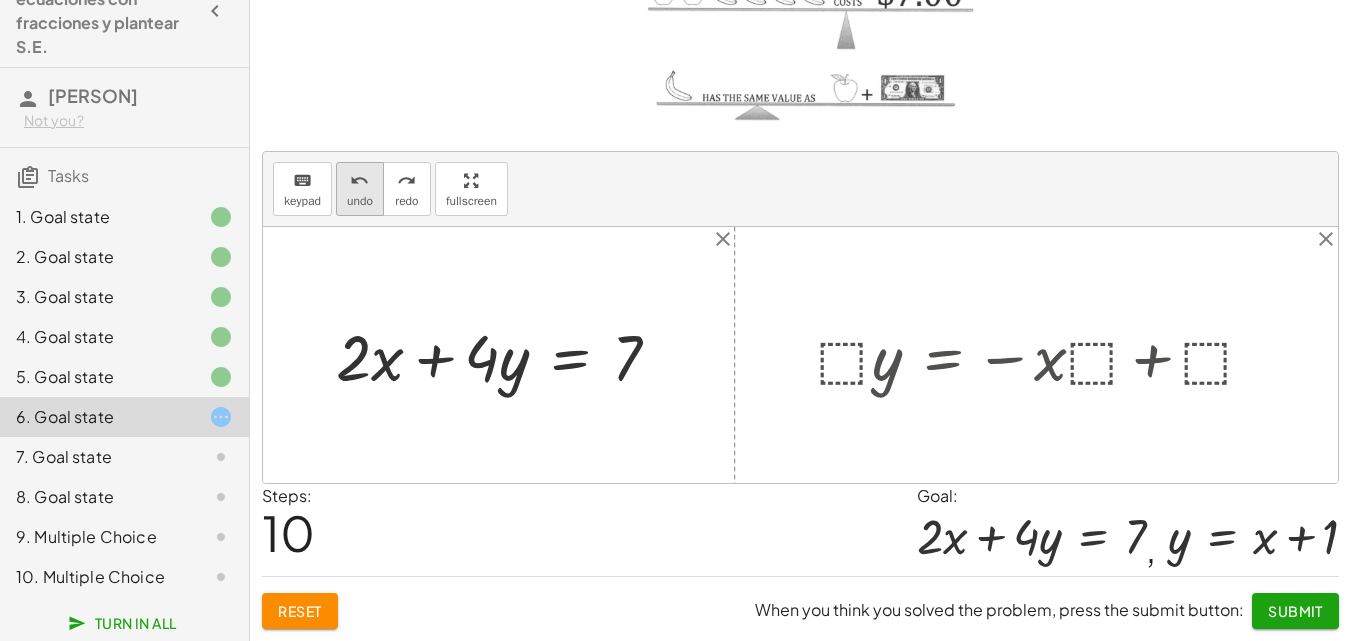 click on "undo" at bounding box center (360, 201) 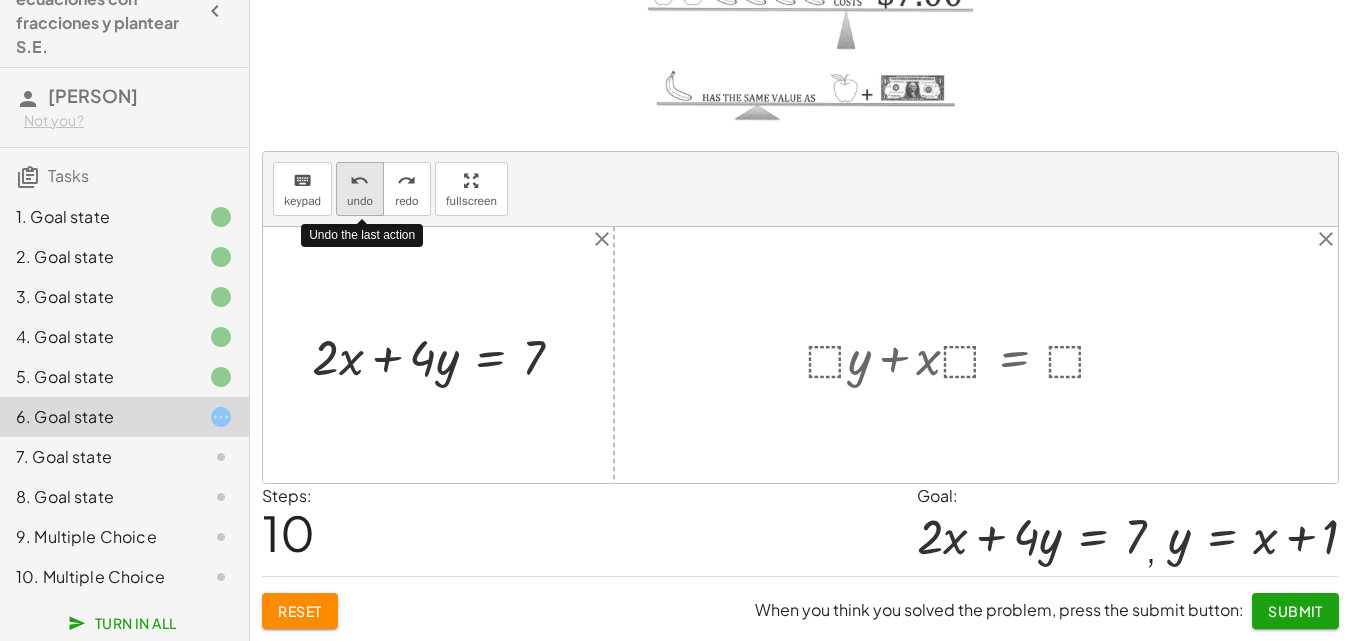 click on "undo" at bounding box center [360, 201] 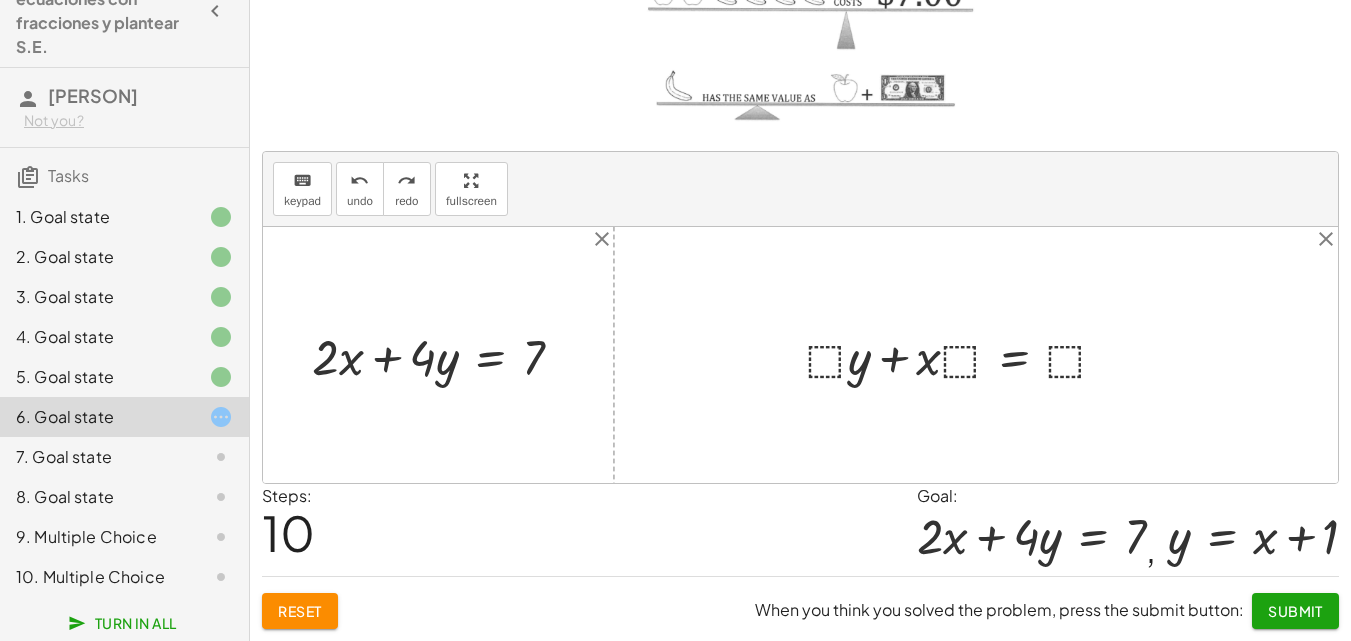 click at bounding box center [800, 355] 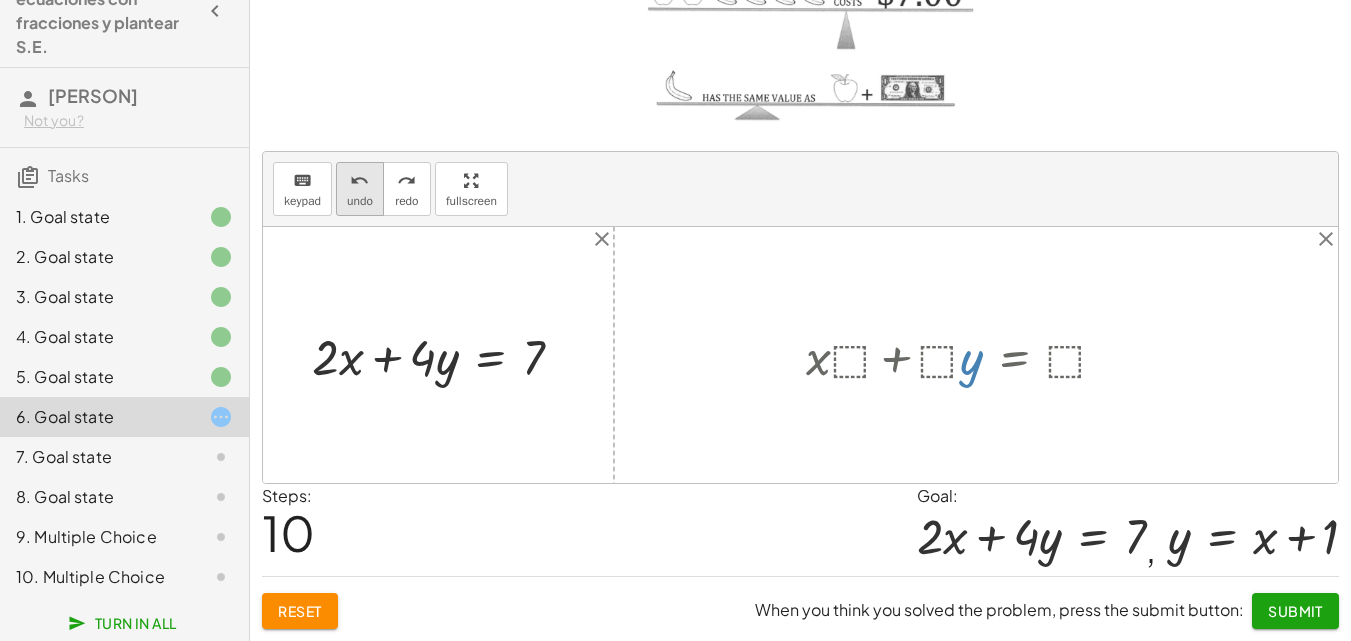 click on "undo" at bounding box center (360, 201) 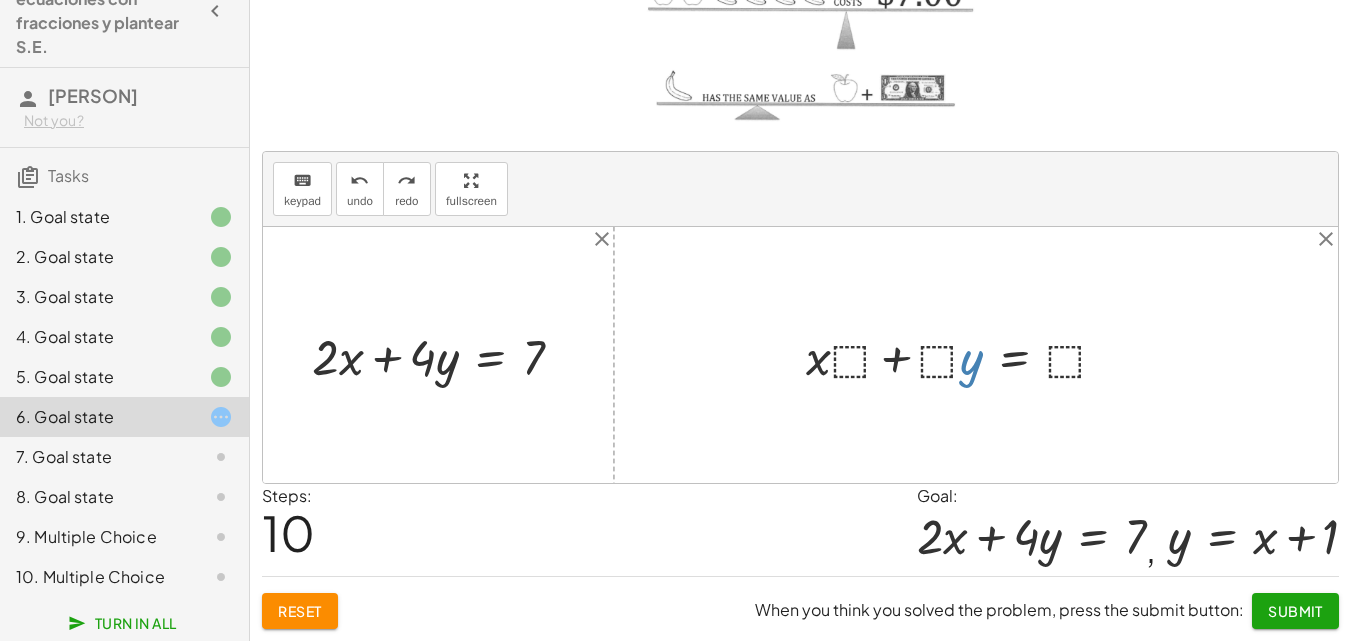 click at bounding box center [800, 355] 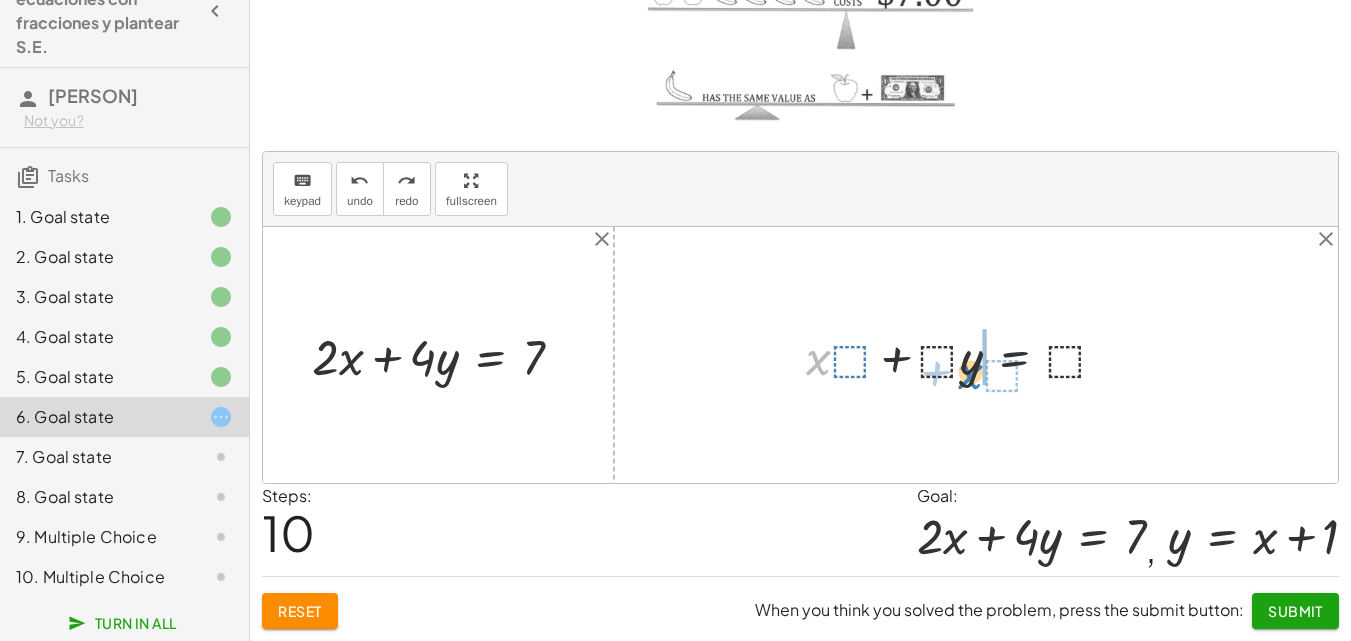 drag, startPoint x: 818, startPoint y: 354, endPoint x: 970, endPoint y: 367, distance: 152.5549 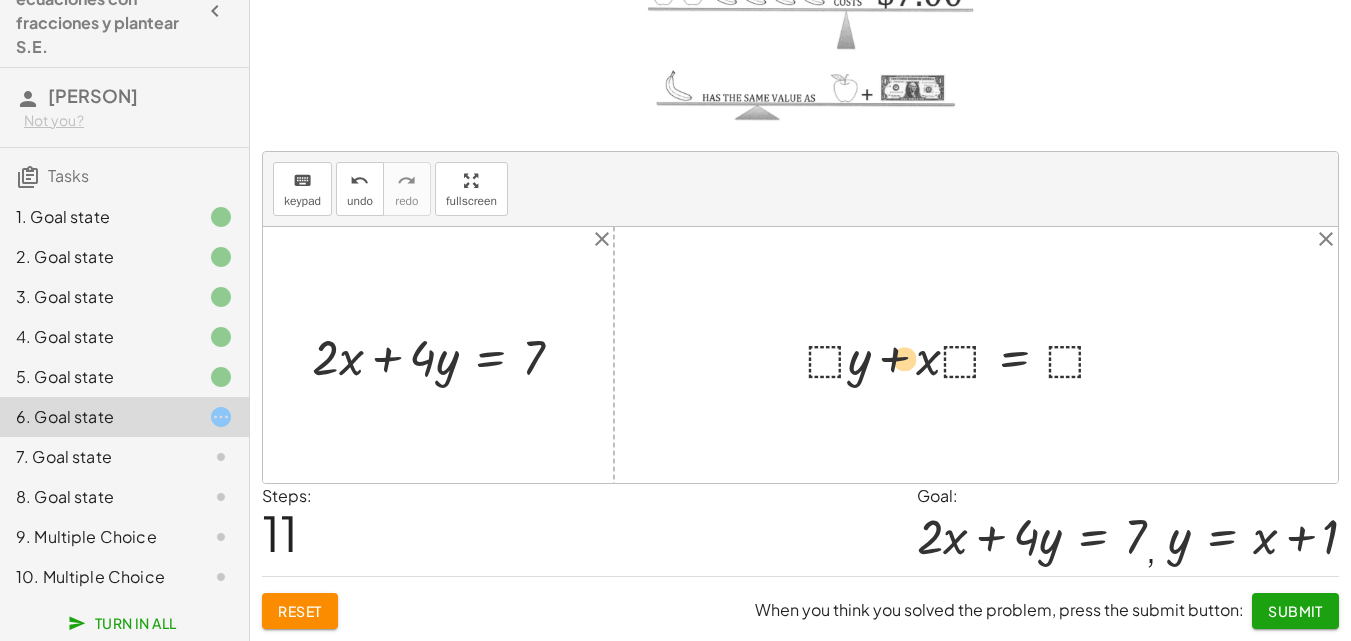 drag, startPoint x: 898, startPoint y: 360, endPoint x: 850, endPoint y: 363, distance: 48.09366 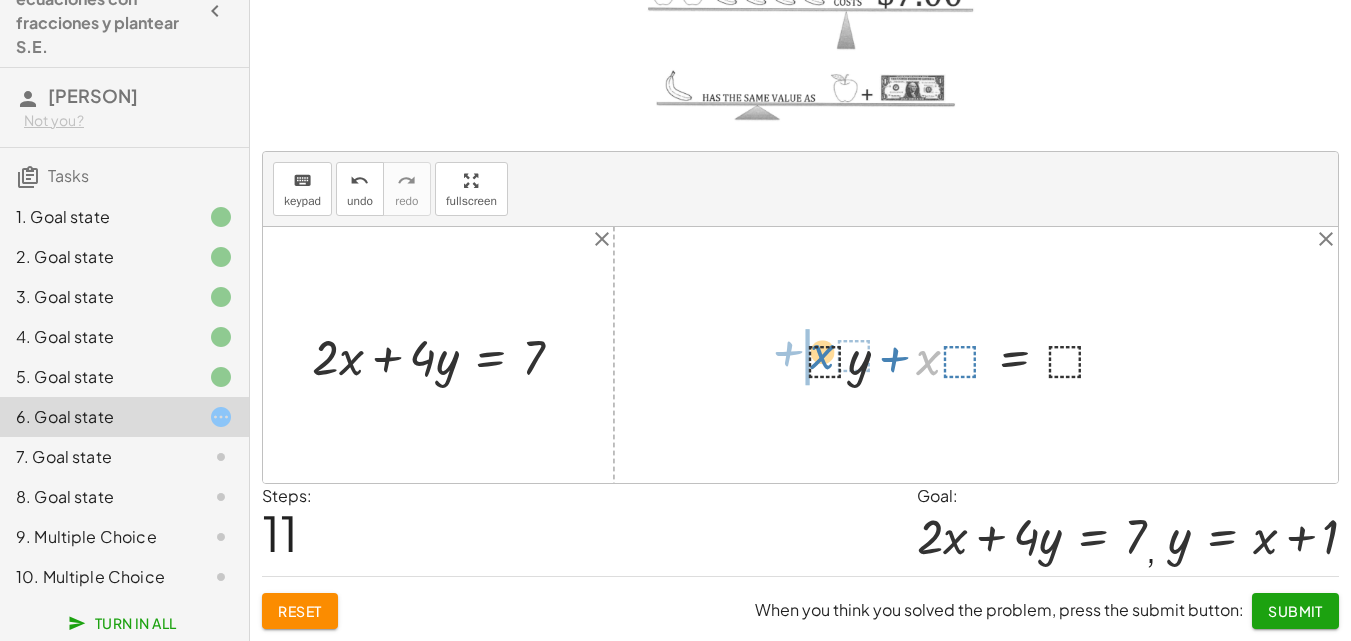 drag, startPoint x: 911, startPoint y: 364, endPoint x: 824, endPoint y: 351, distance: 87.965904 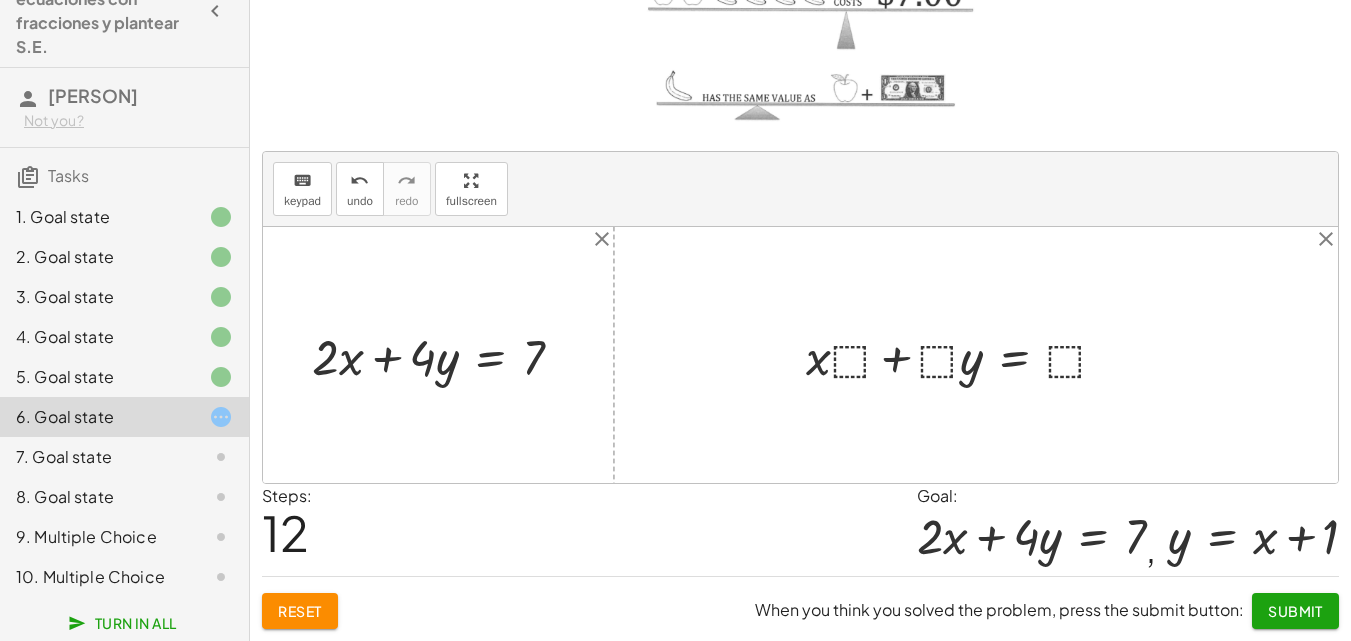 click at bounding box center (964, 355) 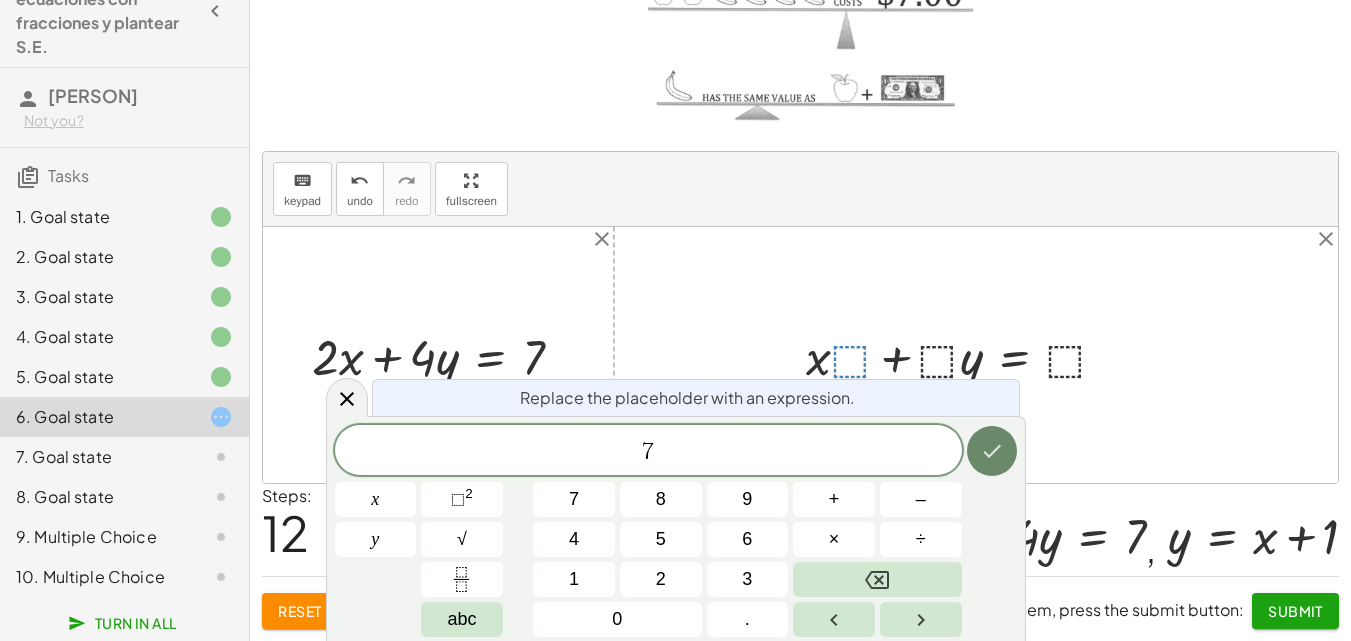 click at bounding box center [992, 451] 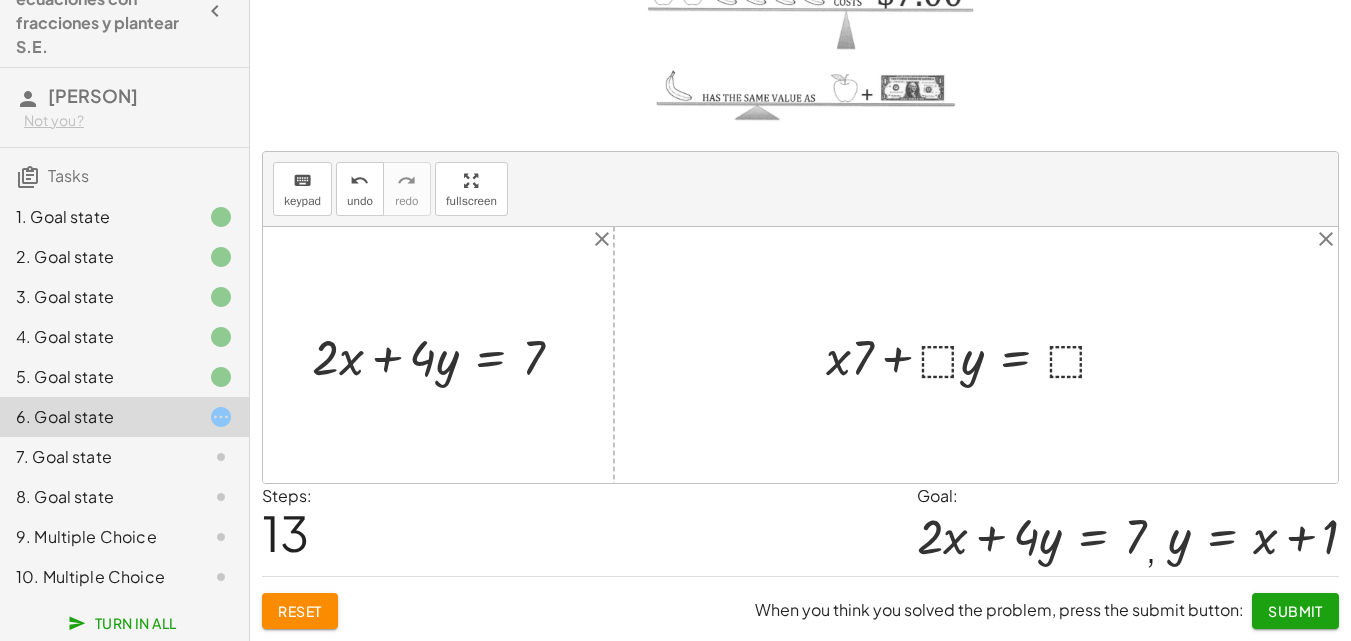 click at bounding box center [975, 355] 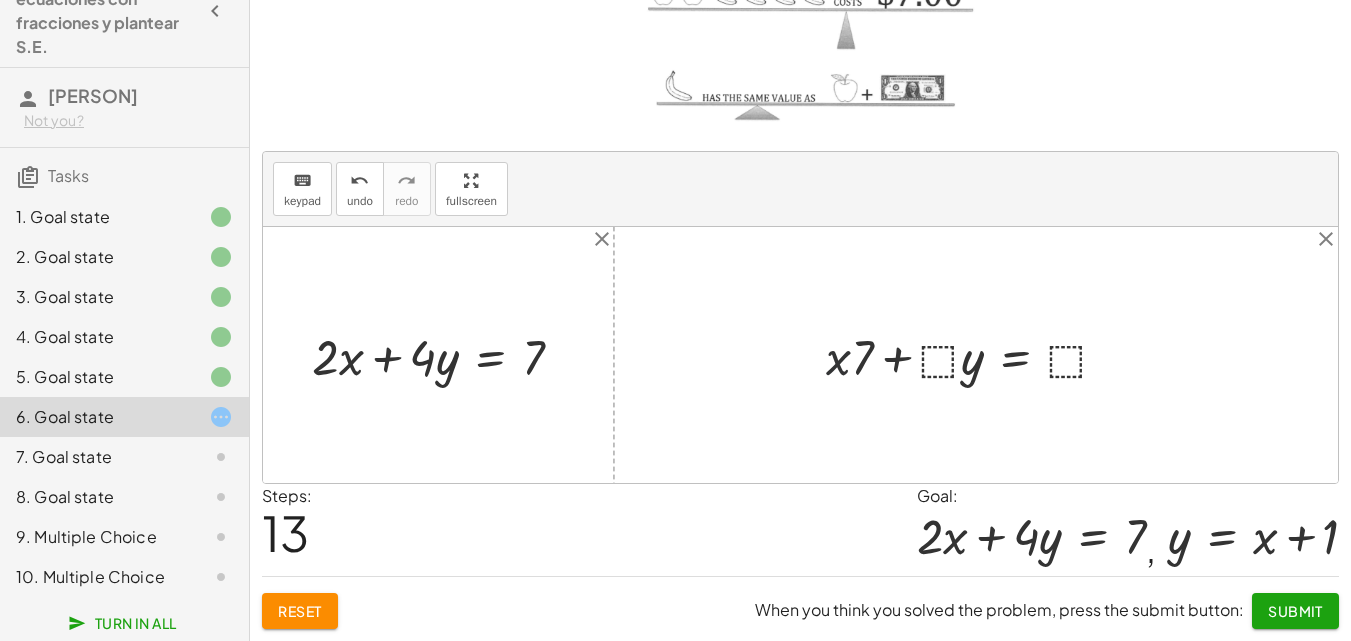 click at bounding box center (975, 355) 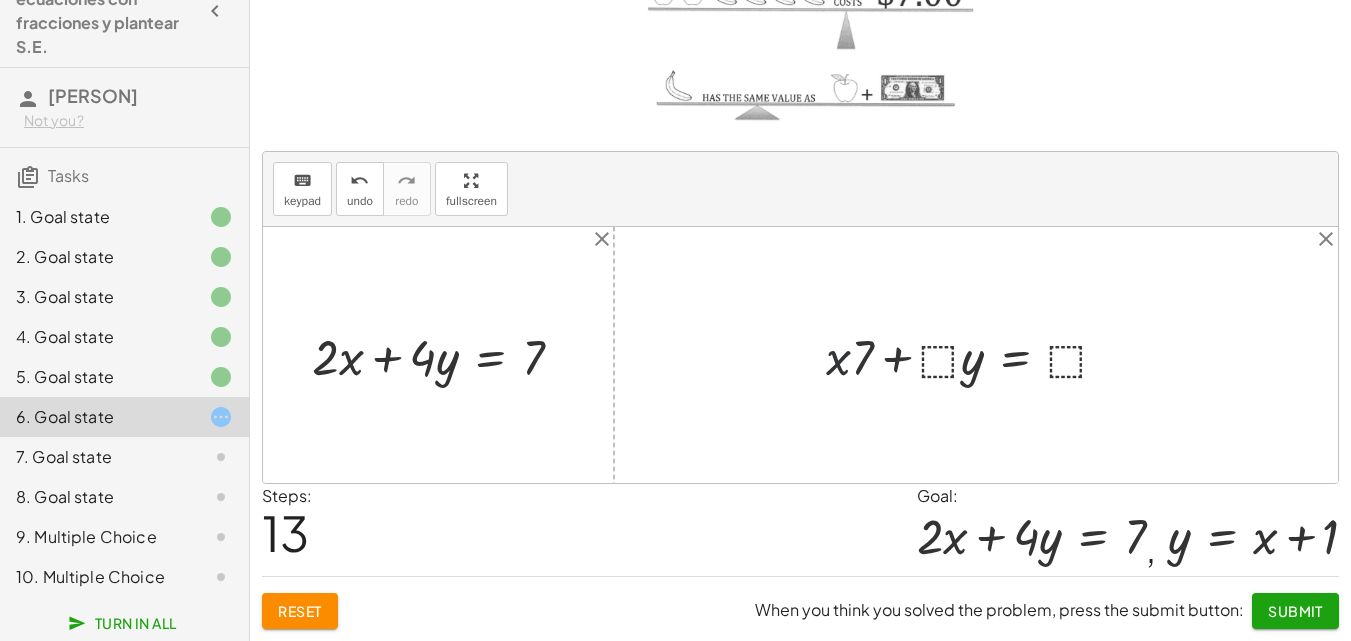 click at bounding box center (975, 355) 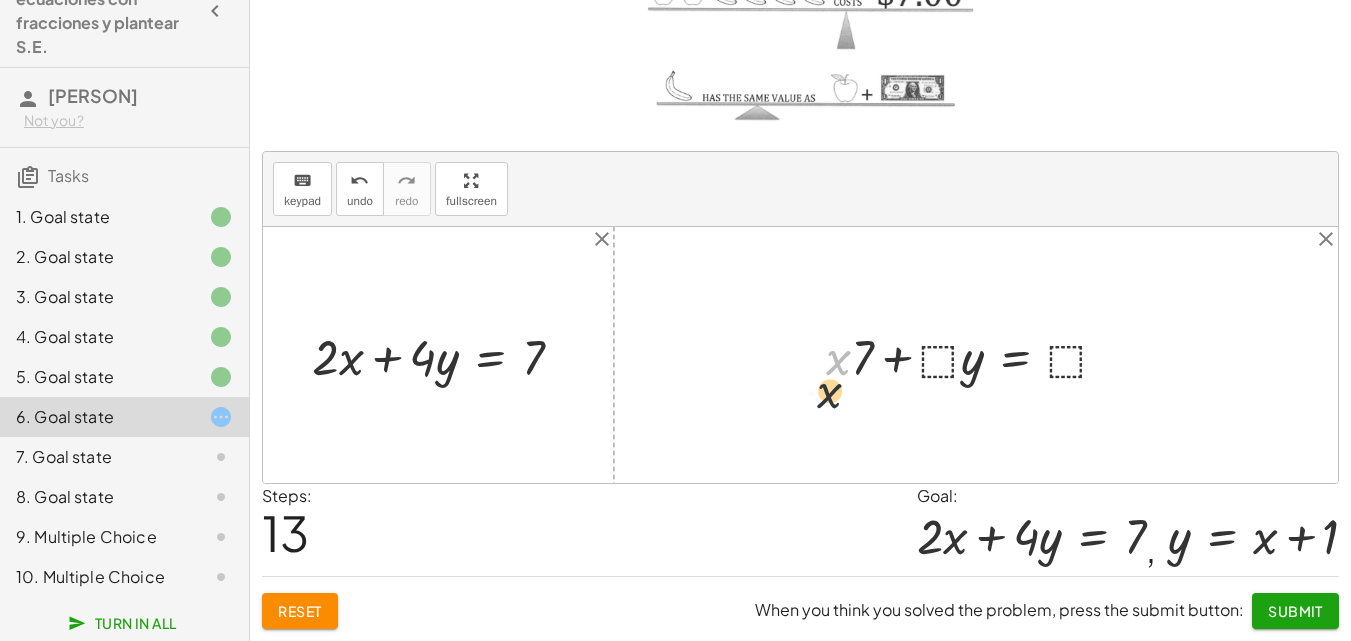 drag, startPoint x: 844, startPoint y: 363, endPoint x: 835, endPoint y: 400, distance: 38.078865 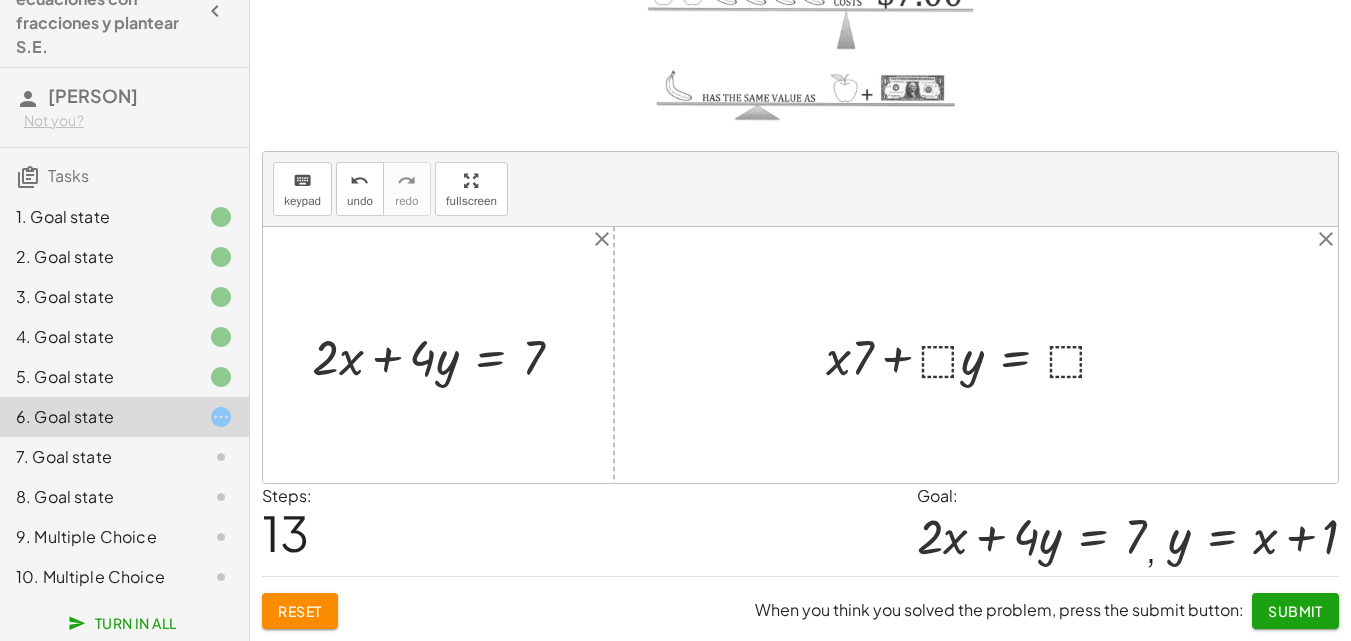 click at bounding box center [975, 355] 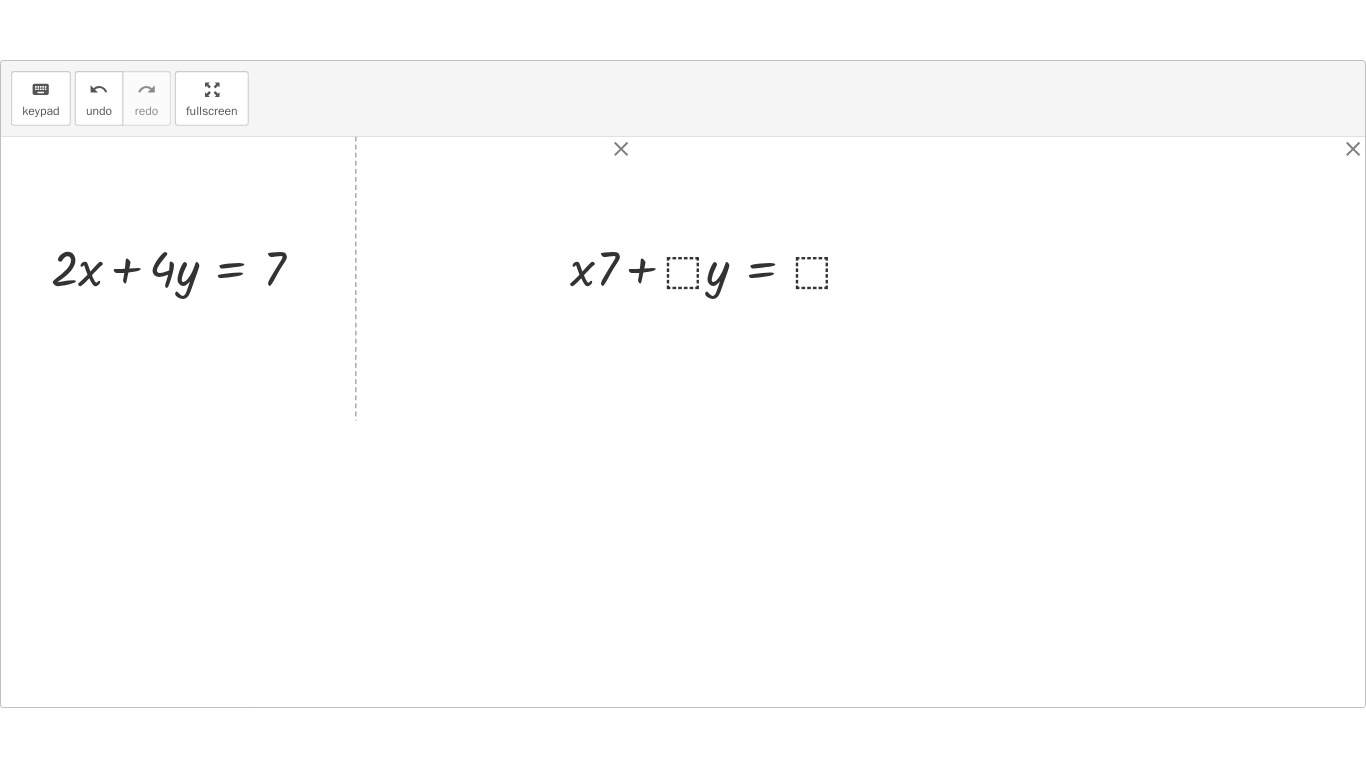 scroll, scrollTop: 0, scrollLeft: 0, axis: both 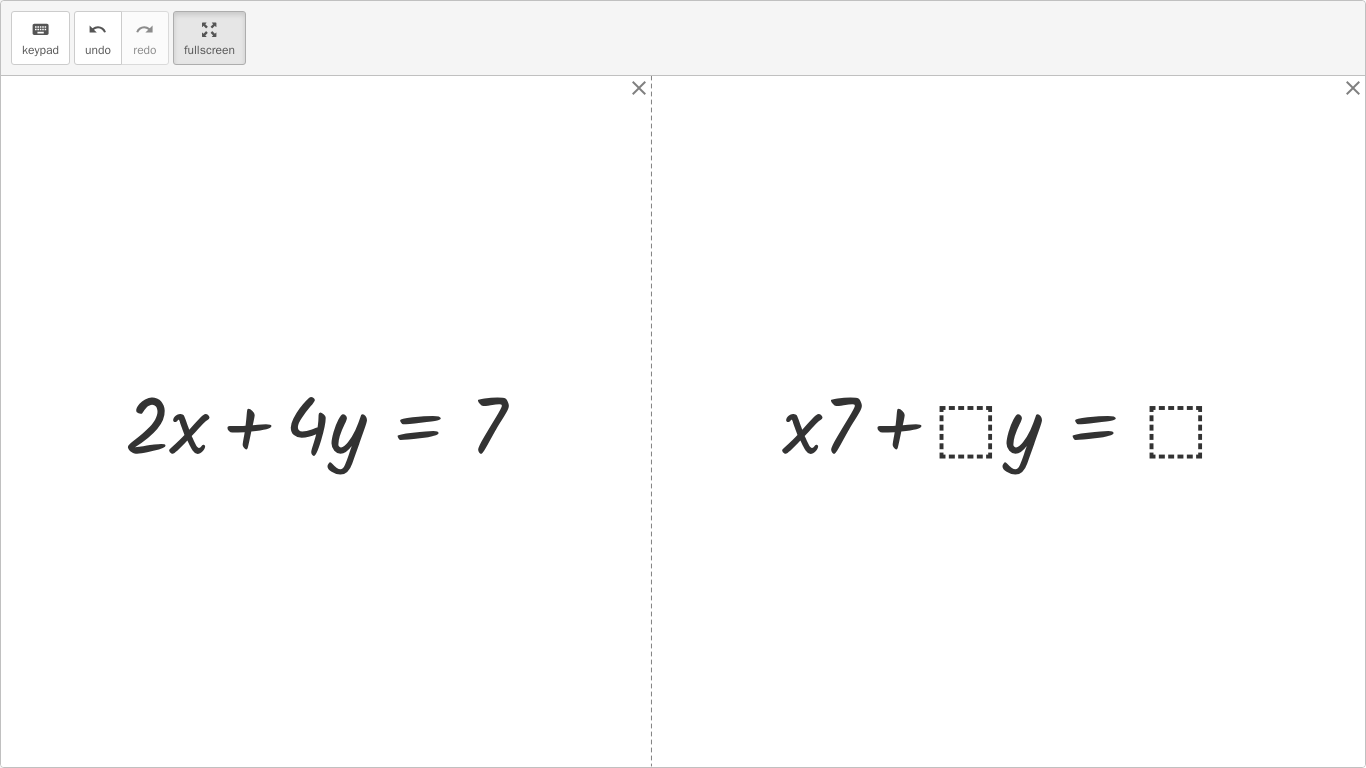 click at bounding box center [1015, 421] 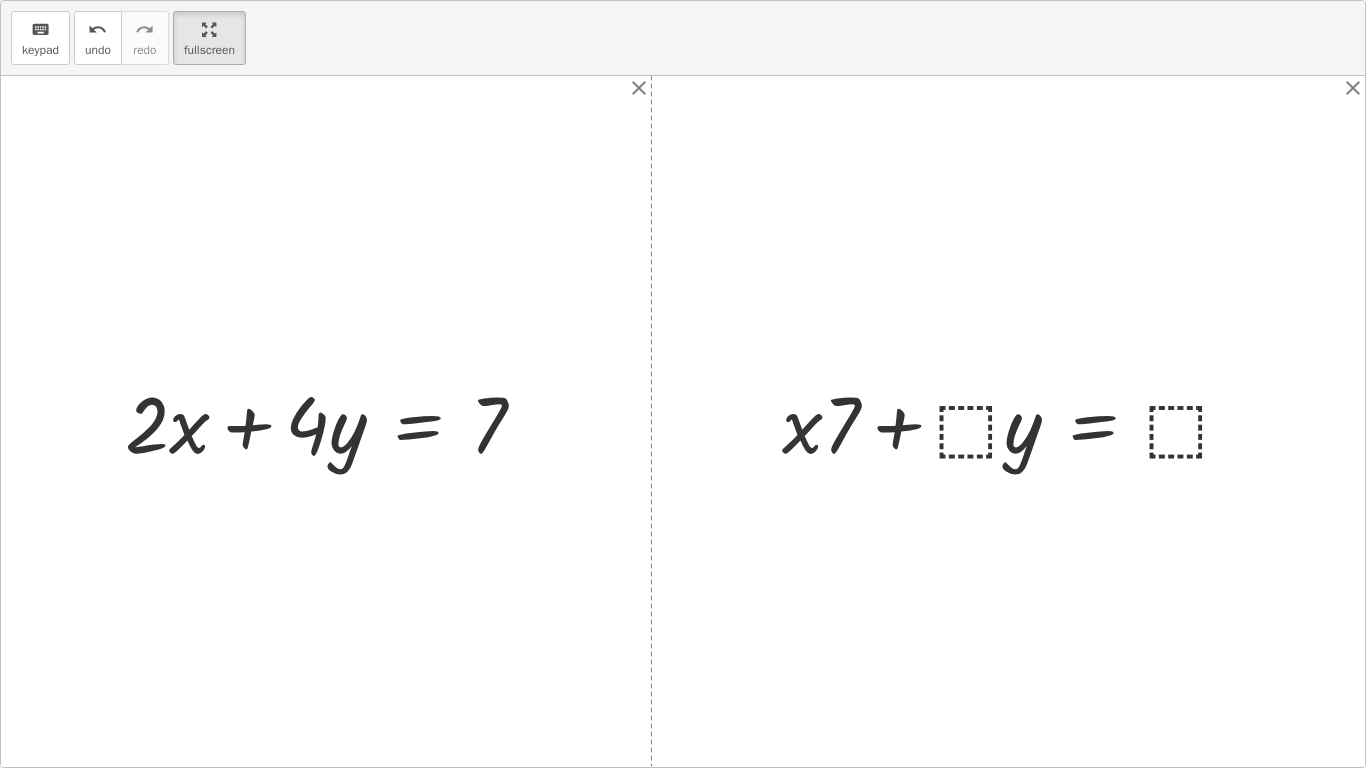 click at bounding box center [1015, 421] 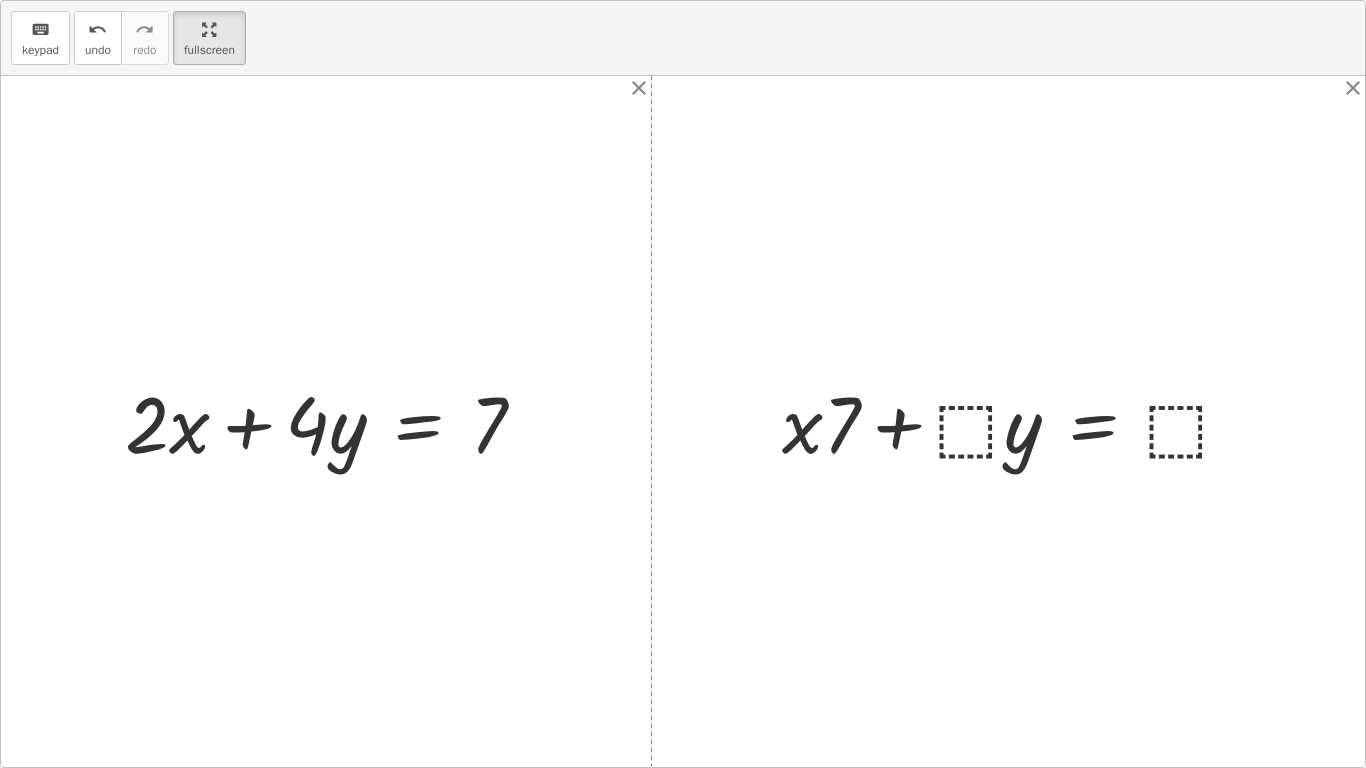 click on "Copy of Sistemas de ecuaciones con fracciones y plantear S.E. [PERSON] Not you? Tasks 1. Goal state 2. Goal state 3. Goal state 4. Goal state 5. Goal state 6. Goal state 7. Goal state 8. Goal state 9. Multiple Choice 10. Multiple Choice Turn In All Determine el mínimo común múltiplo de la ecuación uno del sistema de ecuaciones keyboard keypad undo undo redo redo fullscreen ⬚ · 10 · ⬚ × Steps:  1 Reset  When you think you solved the problem, press the submit button:  Continue  Determine el mínimo común múltiplo de la ecuación dos del sistema de ecuaciones keyboard keypad undo undo redo redo fullscreen ⬚ 4 × Steps:  1 Reset  When you think you solved the problem, press the submit button:  Continue  Encuentre la ecuación equivalente de la primera ecuación del sistema. keyboard keypad undo undo redo redo fullscreen + · ⬚ · · 2 · x · 3 − · ⬚ · · y · 2 = · ⬚ · - 1 + · ⬚ · · 2 · x ·" at bounding box center (683, 384) 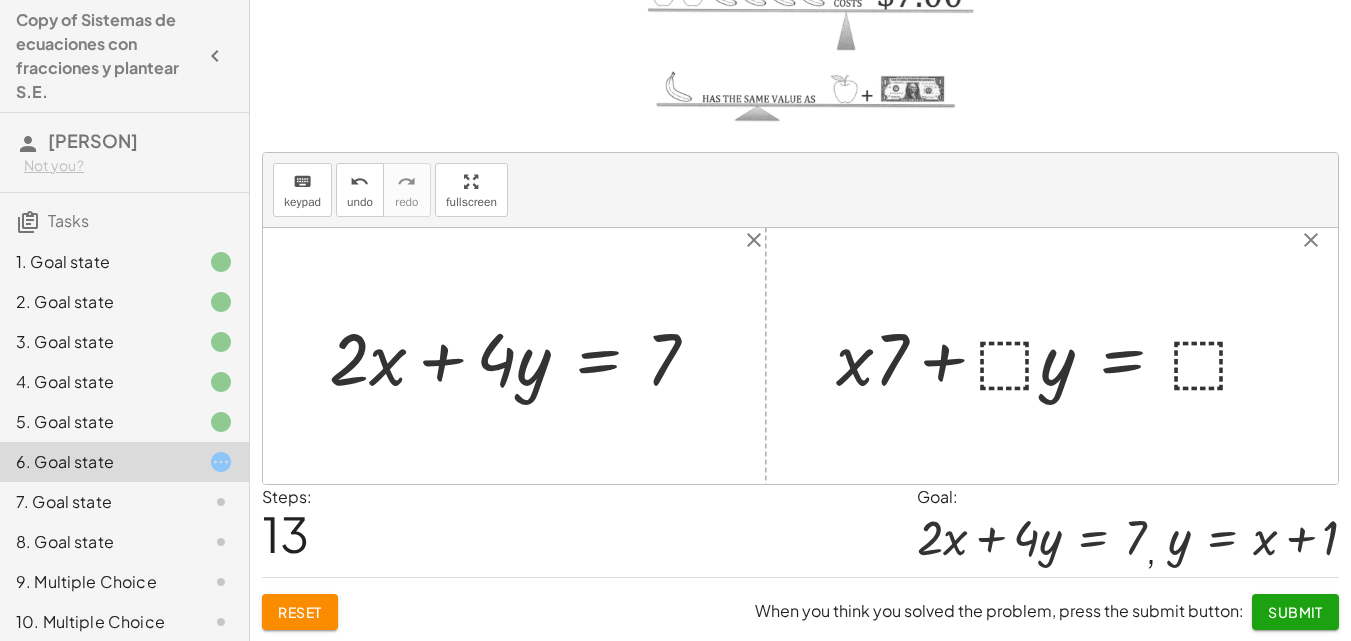 scroll, scrollTop: 203, scrollLeft: 0, axis: vertical 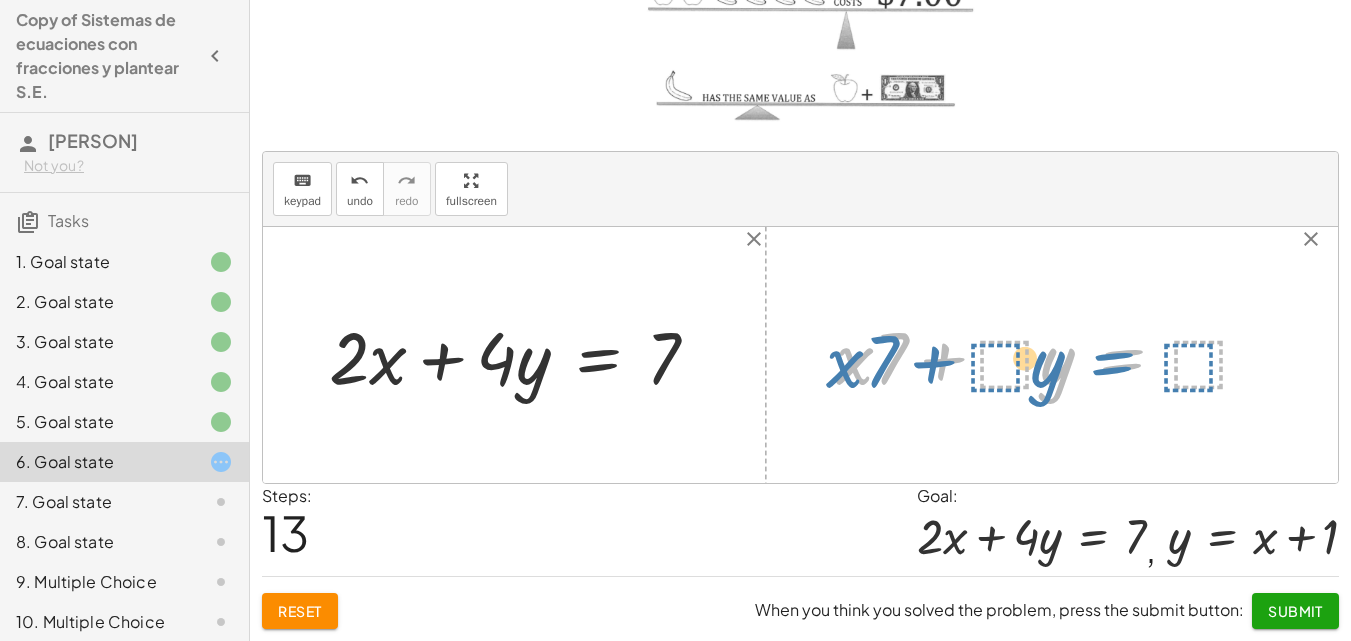 drag, startPoint x: 1131, startPoint y: 359, endPoint x: 1151, endPoint y: 360, distance: 20.024984 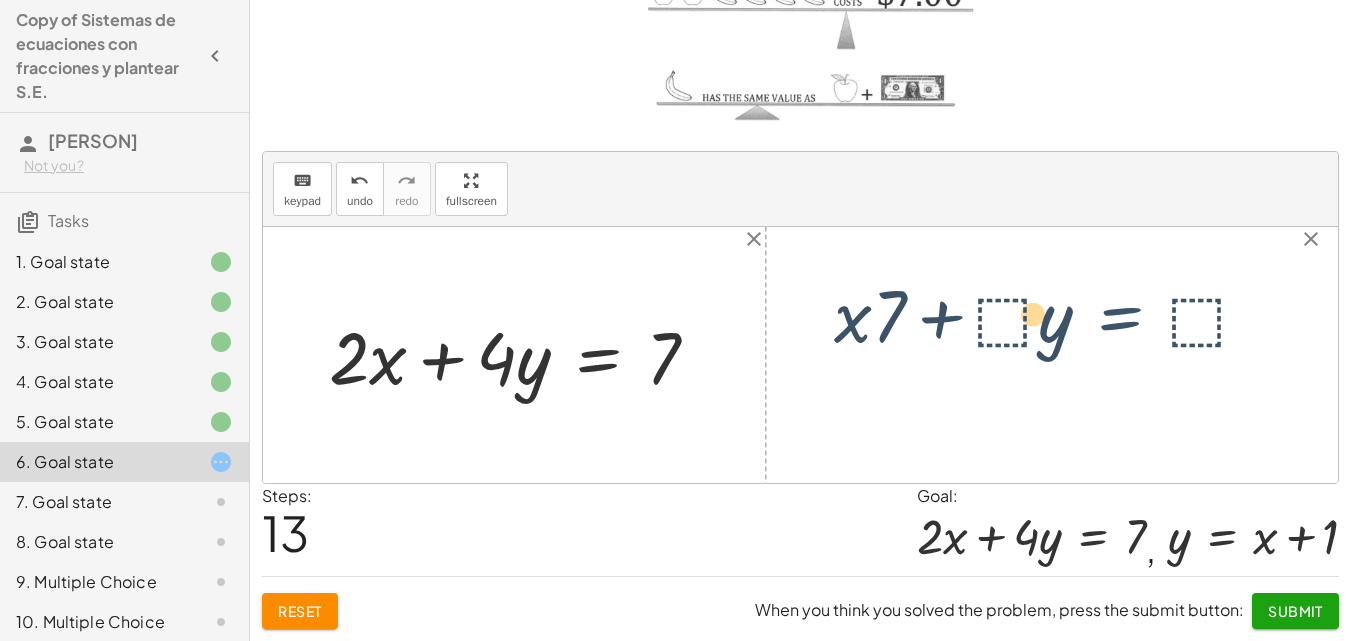 drag, startPoint x: 1134, startPoint y: 359, endPoint x: 1134, endPoint y: 340, distance: 19 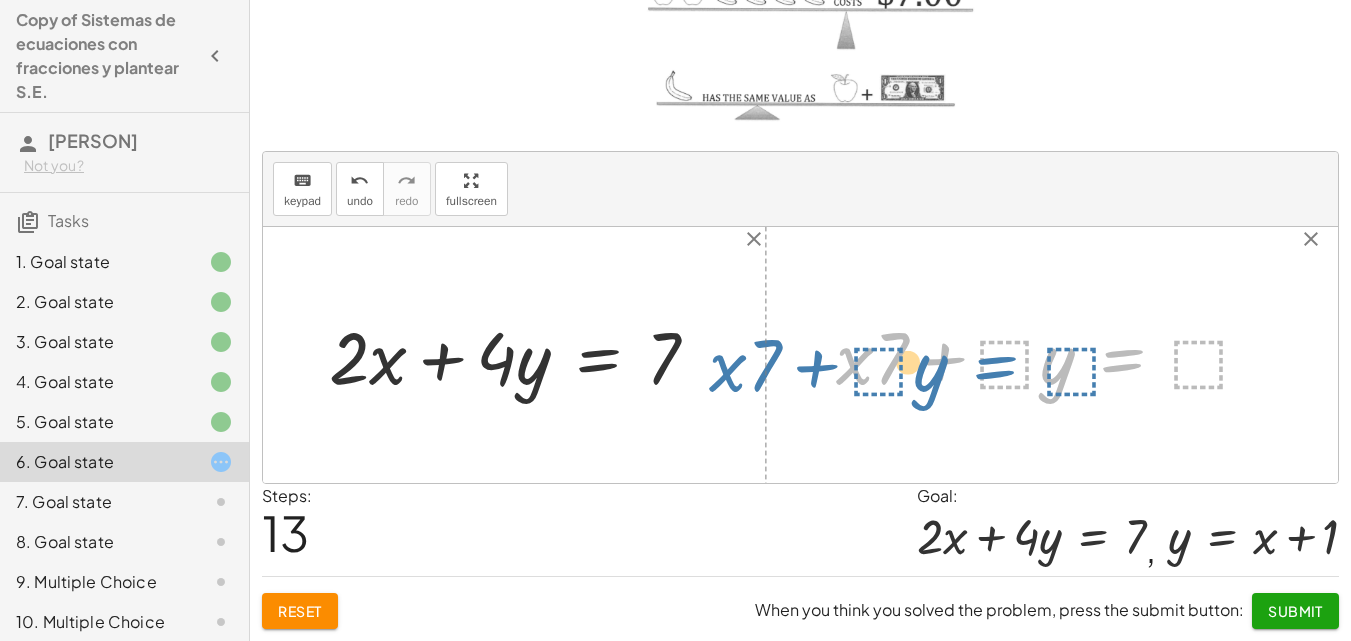 drag, startPoint x: 1128, startPoint y: 360, endPoint x: 1157, endPoint y: 356, distance: 29.274563 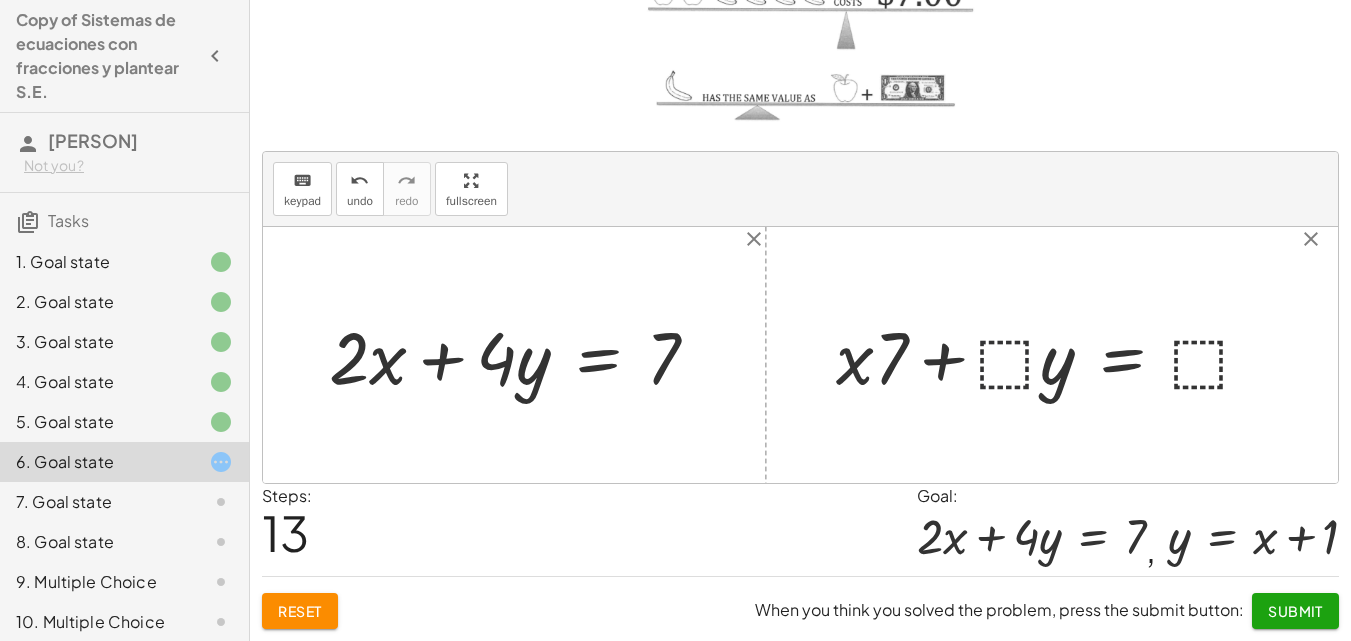 click at bounding box center [1052, 354] 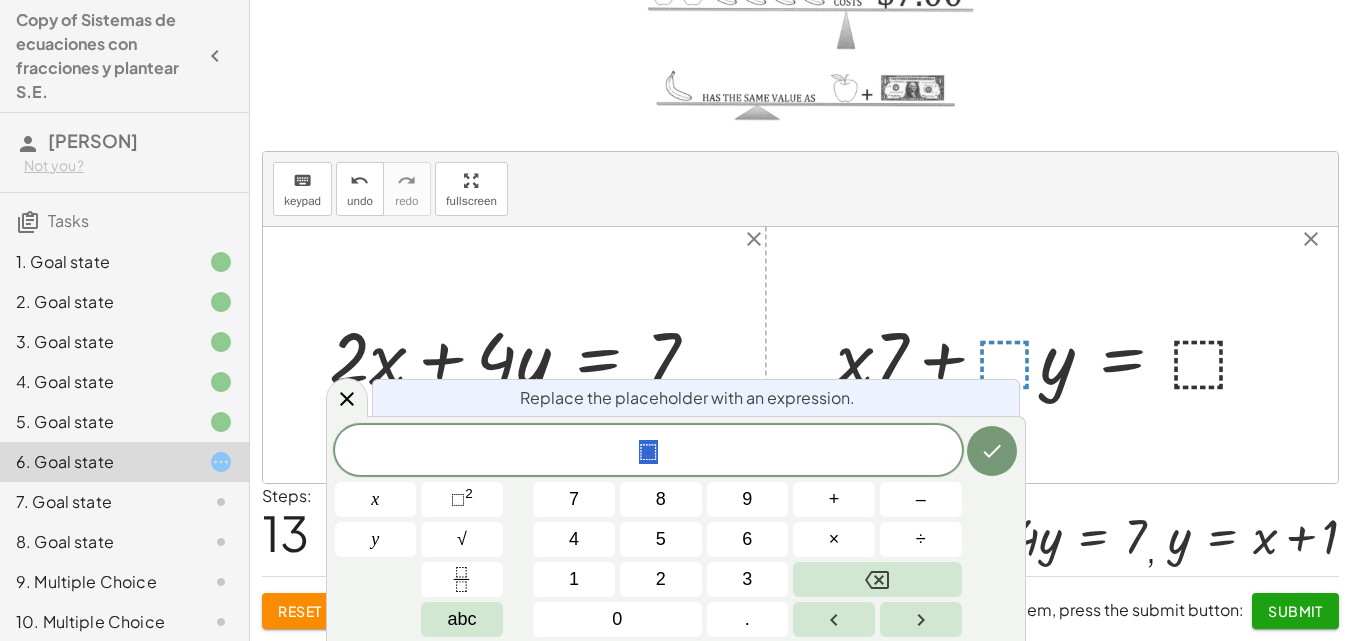 drag, startPoint x: 1126, startPoint y: 316, endPoint x: 1123, endPoint y: 347, distance: 31.144823 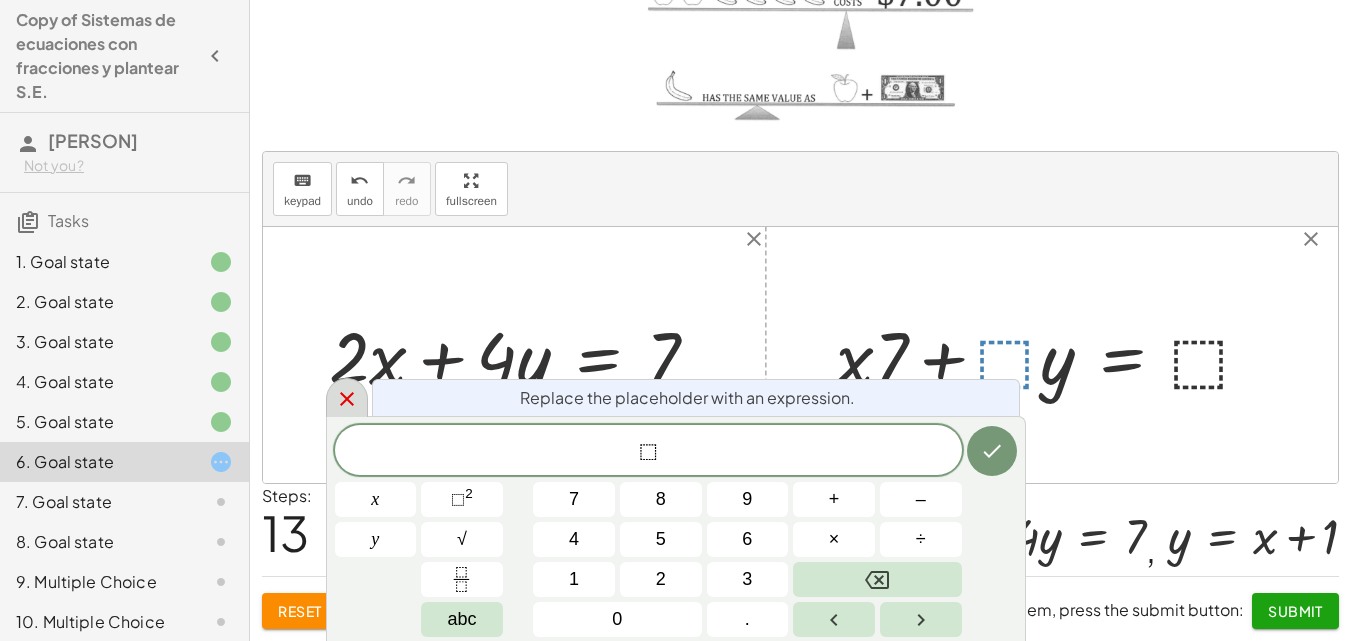 click 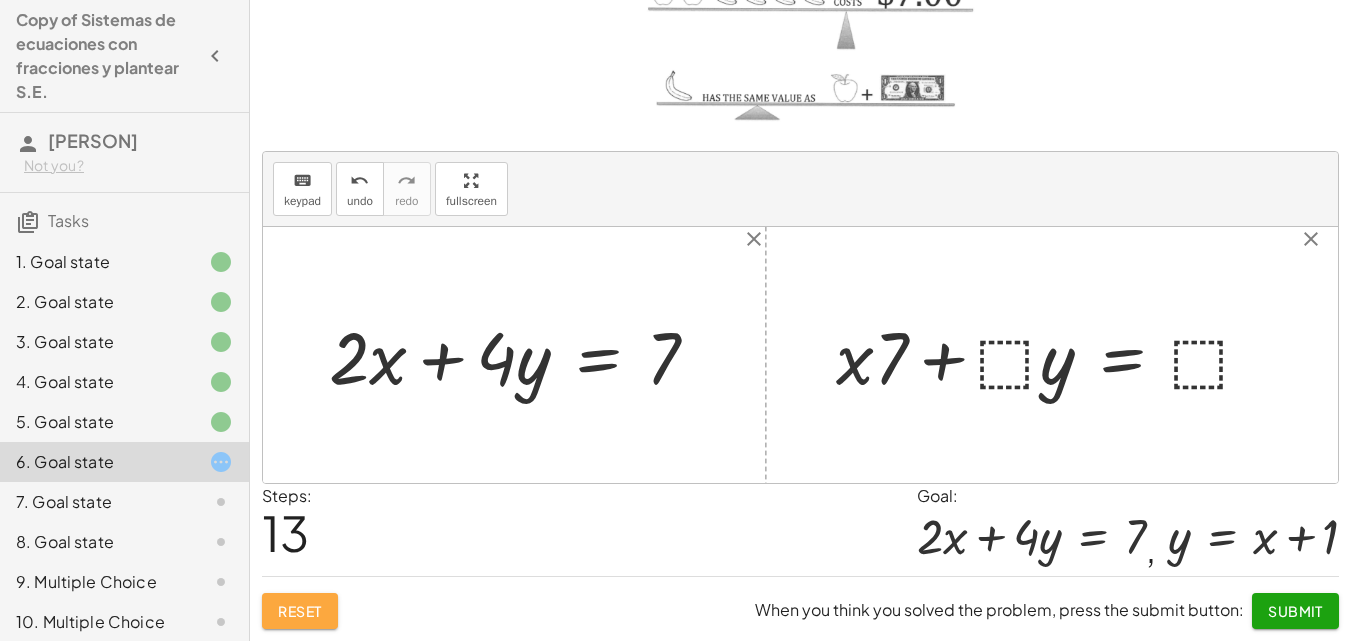 click on "Reset" at bounding box center (300, 611) 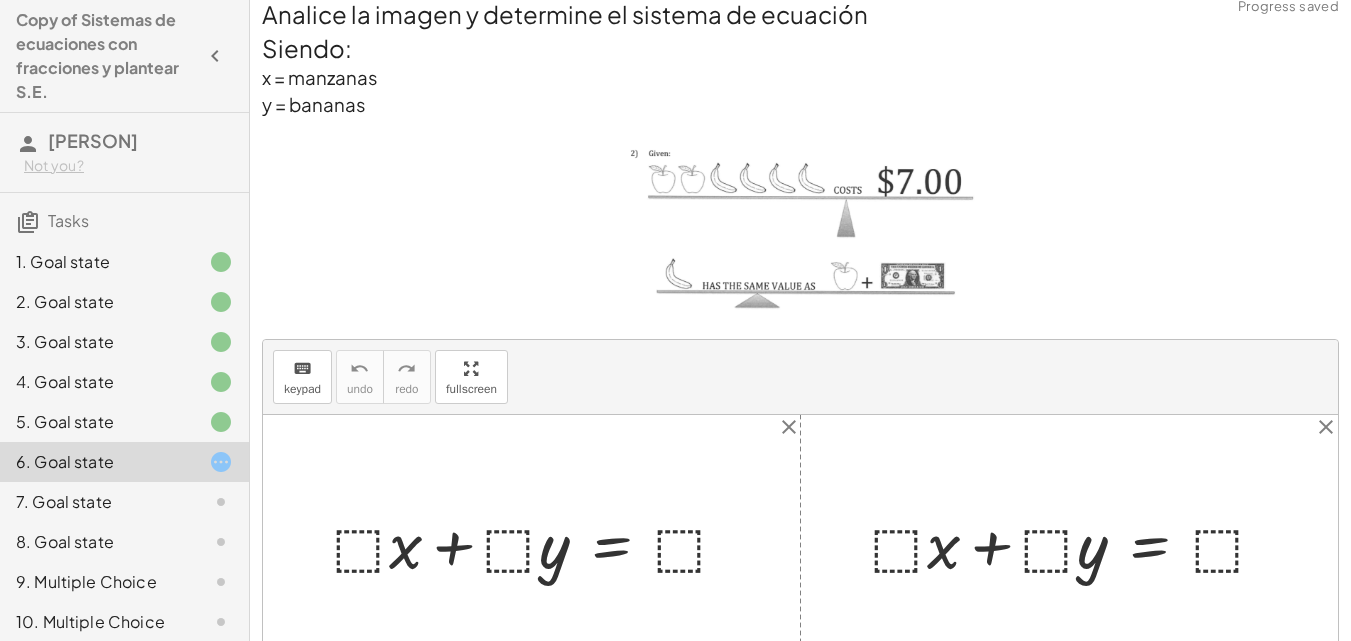 scroll, scrollTop: 0, scrollLeft: 0, axis: both 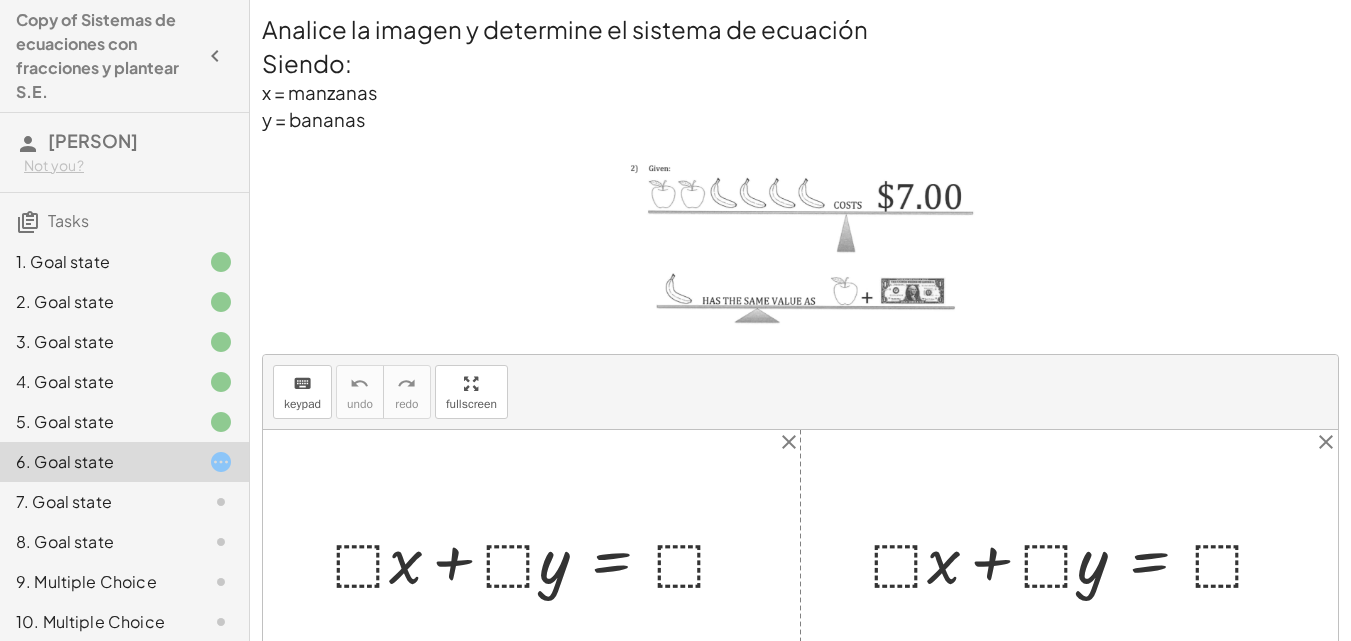 click at bounding box center [539, 557] 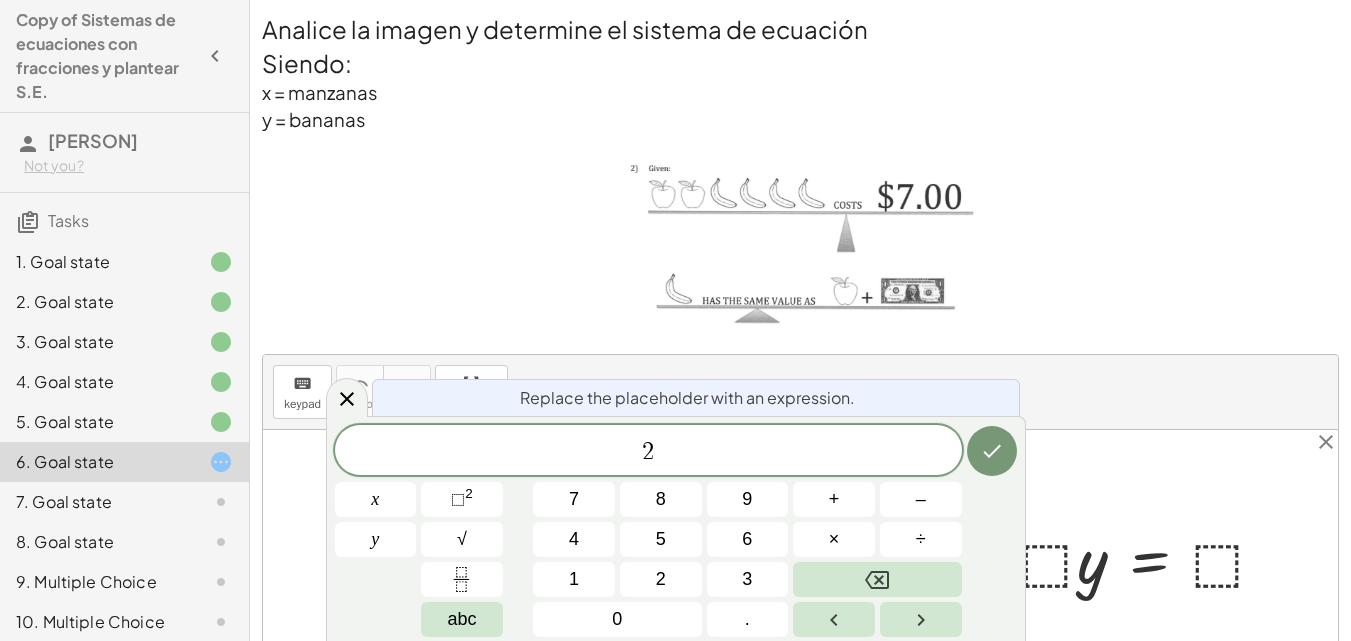 click at bounding box center [800, 247] 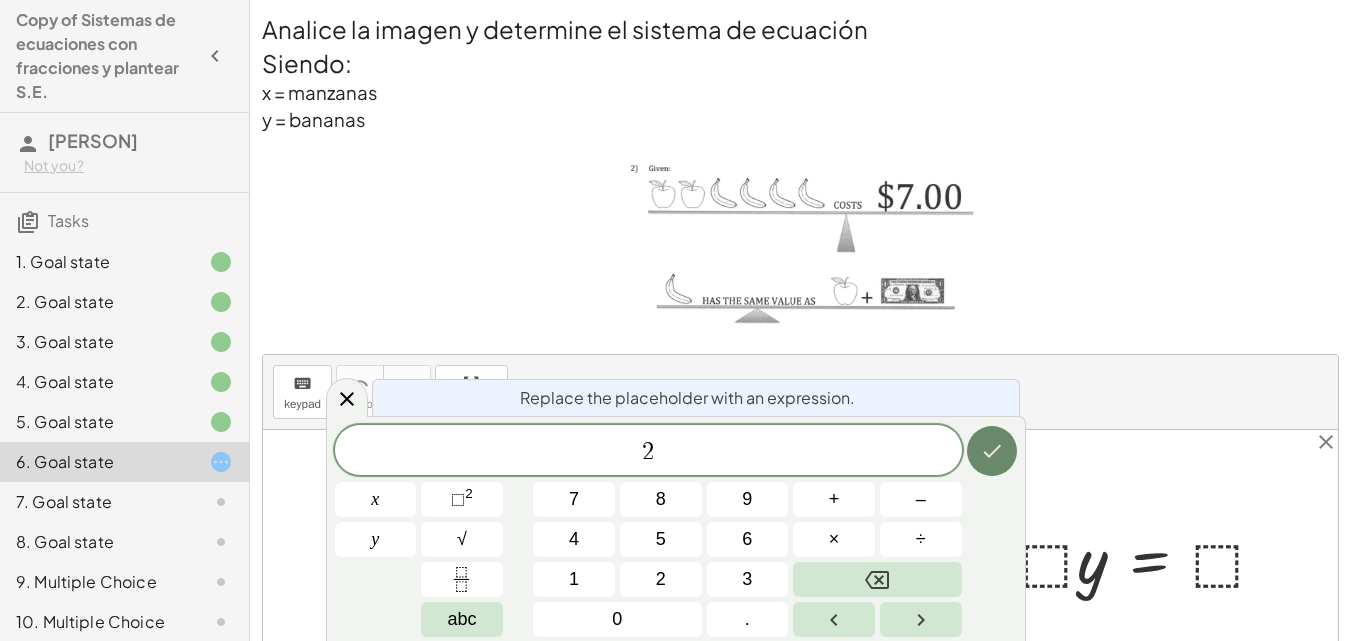 click at bounding box center [992, 451] 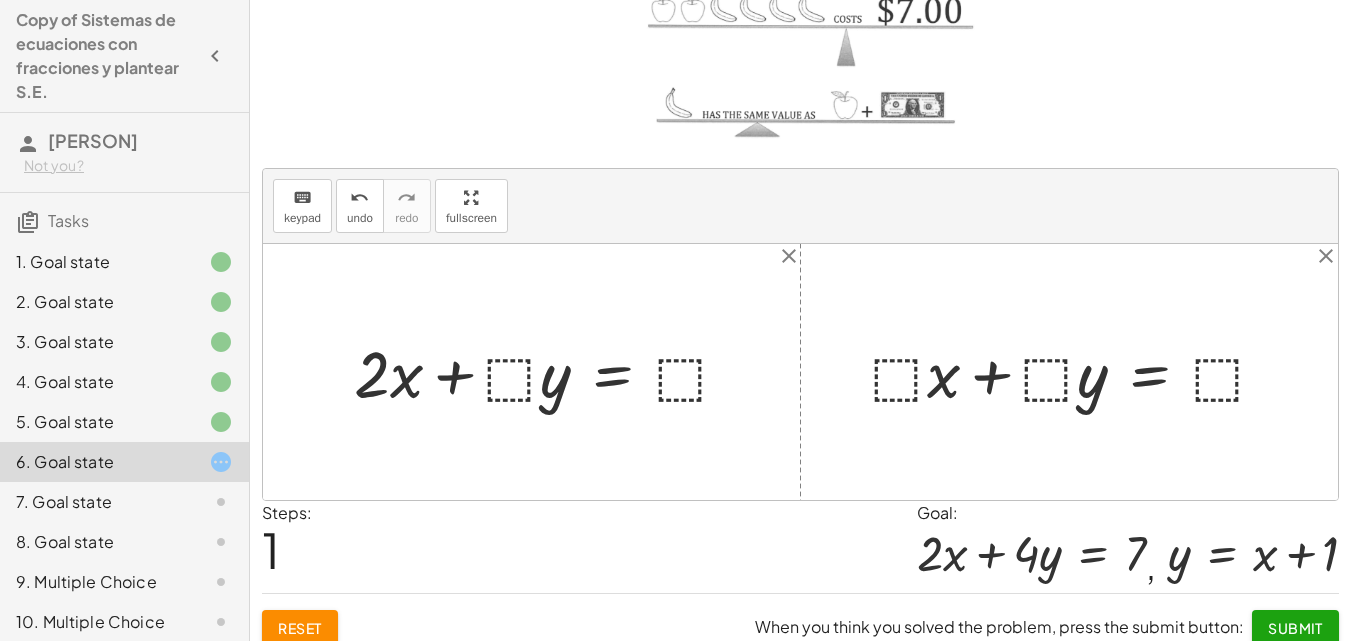 scroll, scrollTop: 203, scrollLeft: 0, axis: vertical 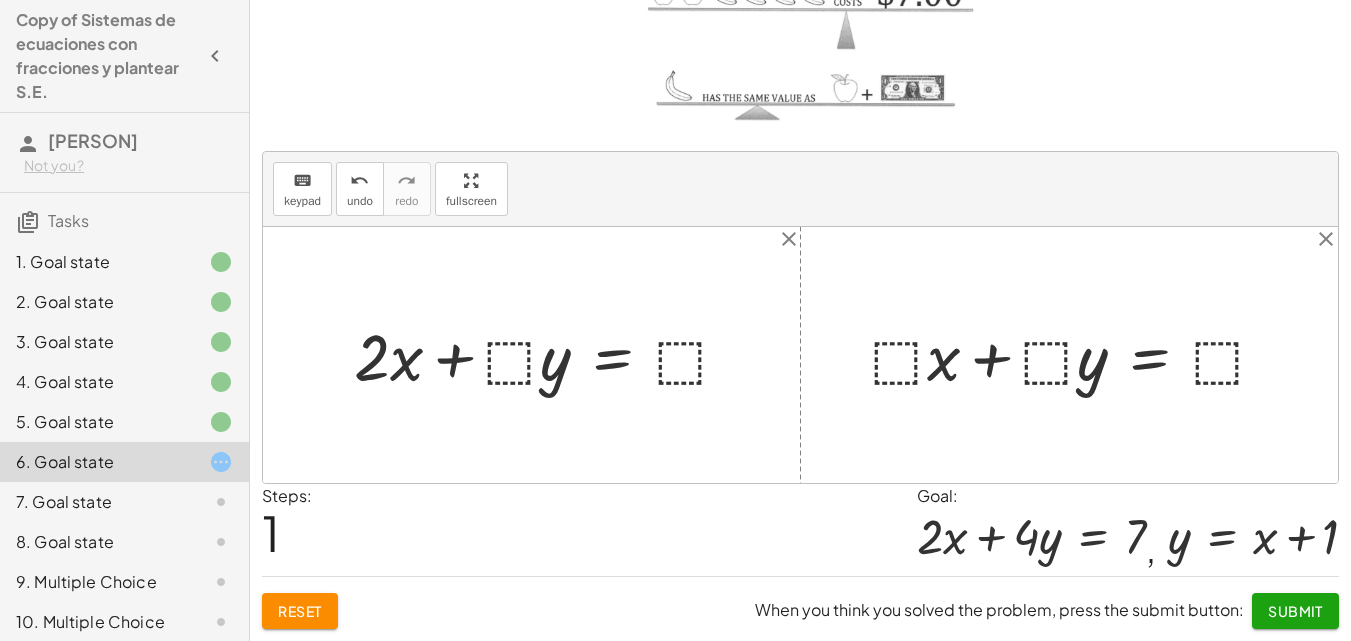 click at bounding box center (550, 354) 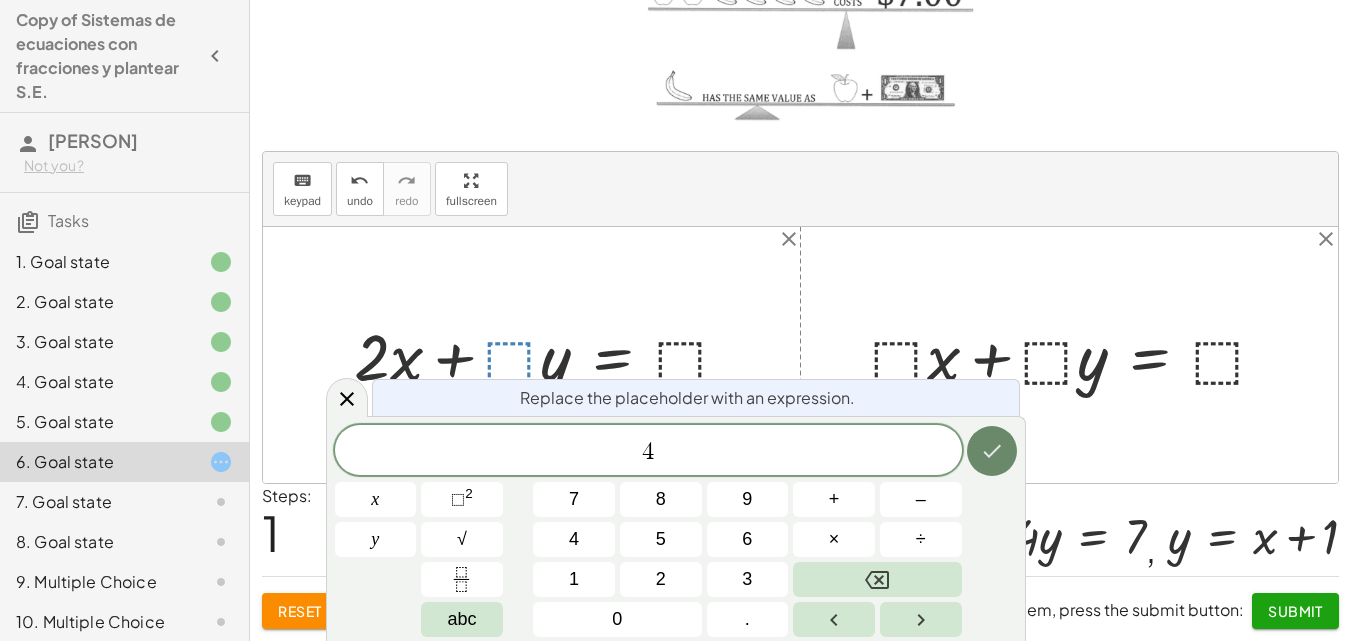 click 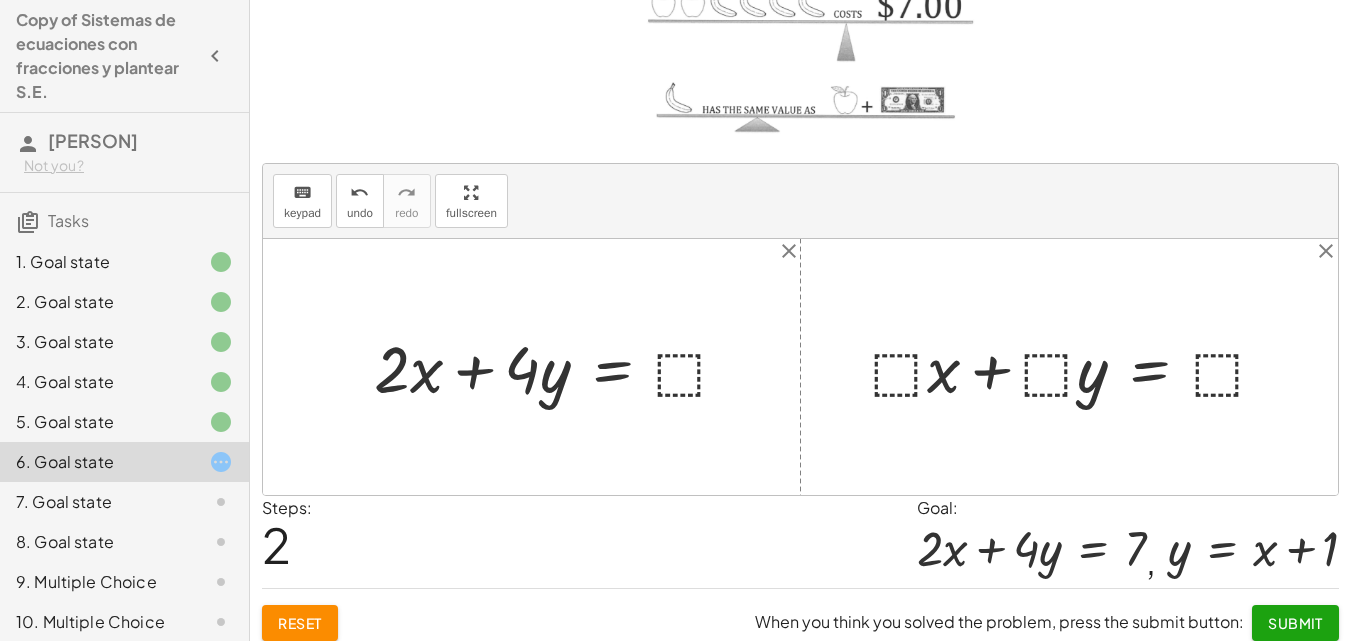 scroll, scrollTop: 203, scrollLeft: 0, axis: vertical 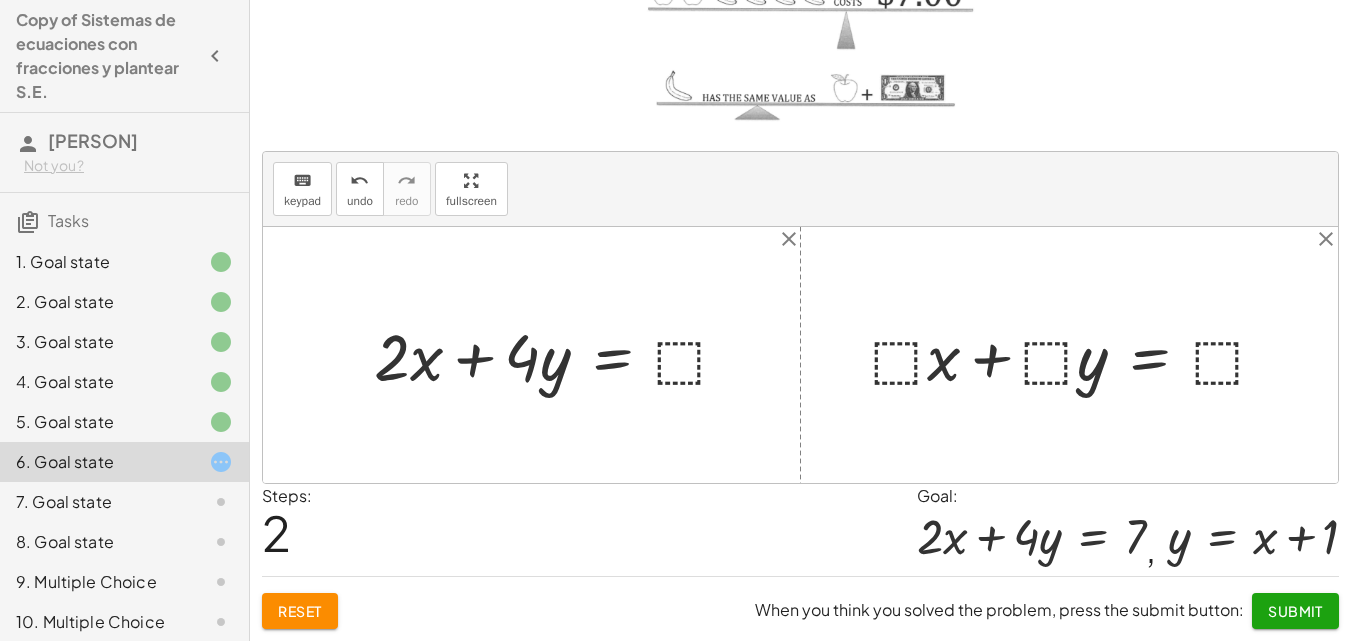 click at bounding box center (1077, 354) 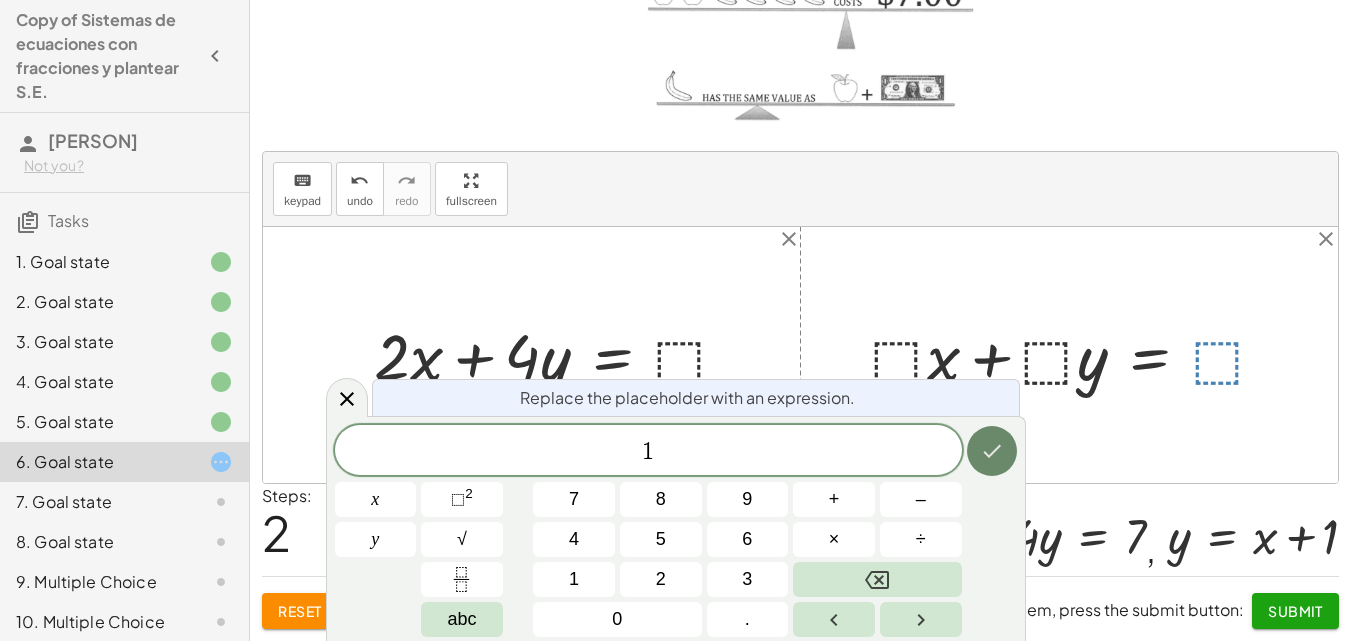 click at bounding box center [992, 451] 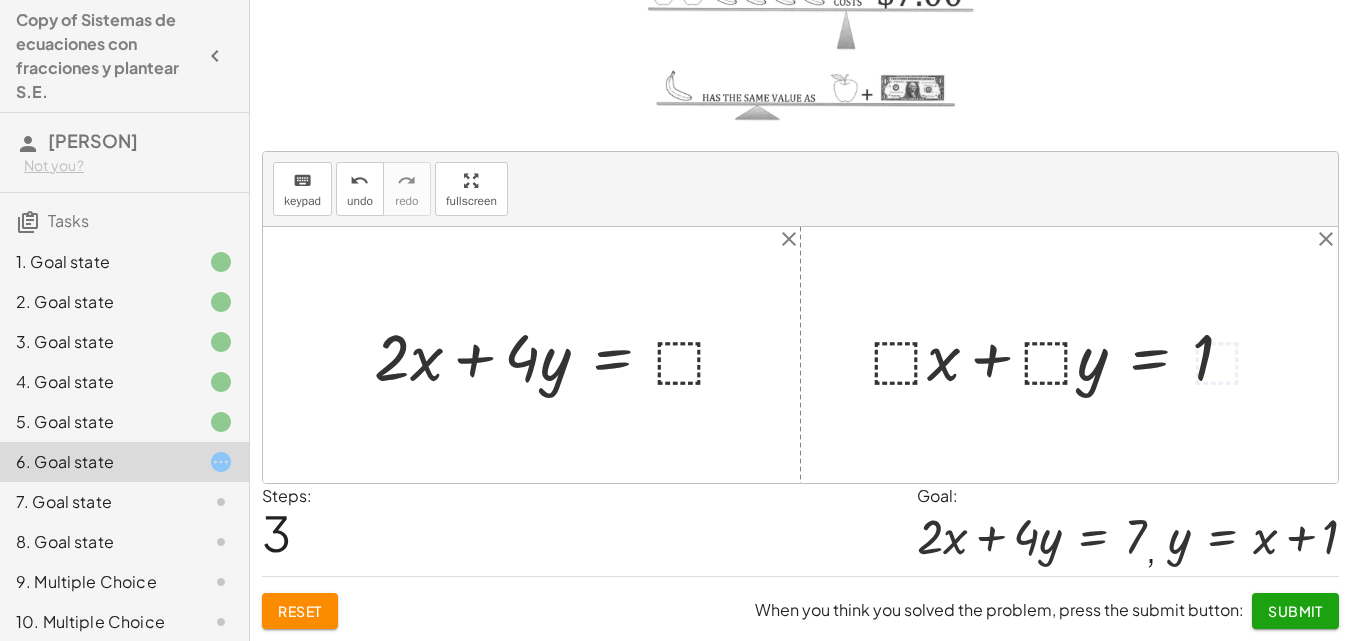 click at bounding box center [559, 354] 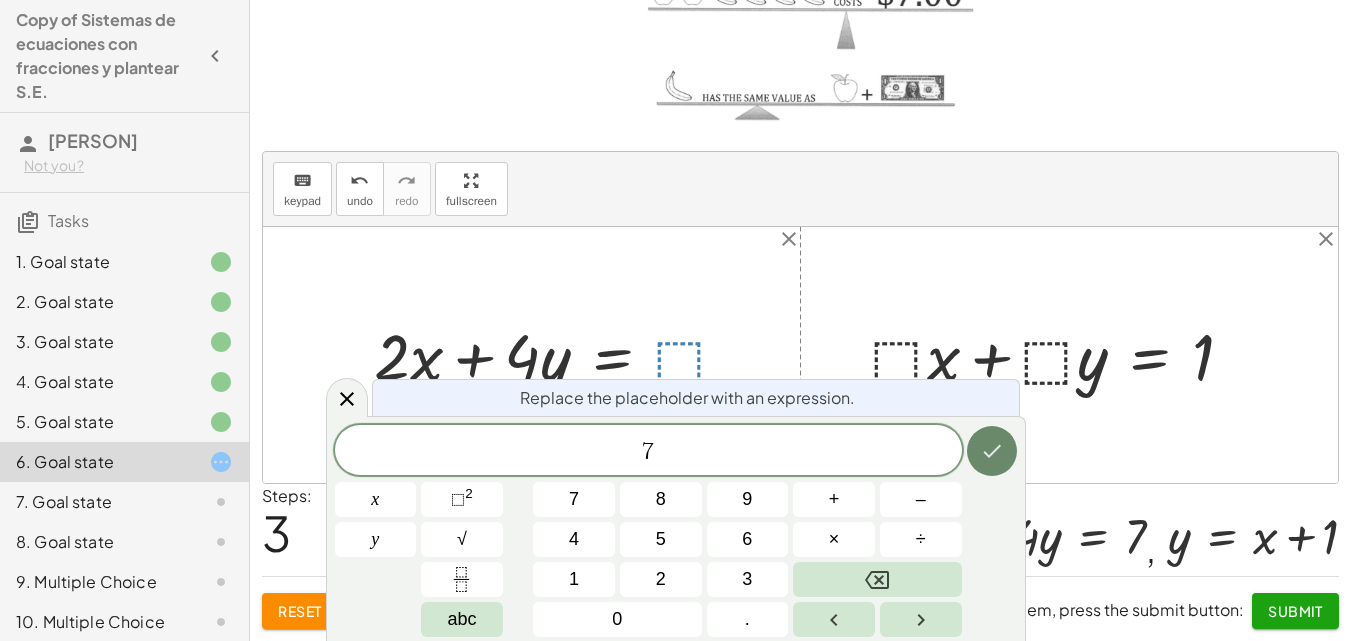 click at bounding box center [992, 451] 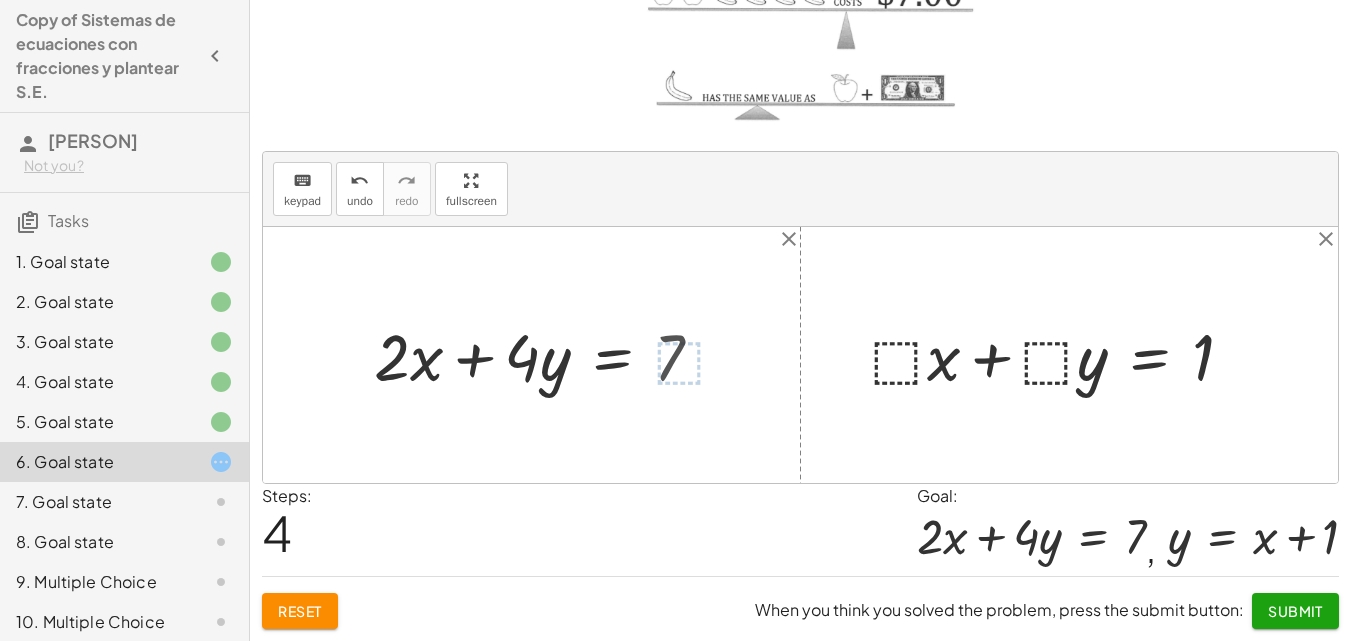 click at bounding box center [1060, 354] 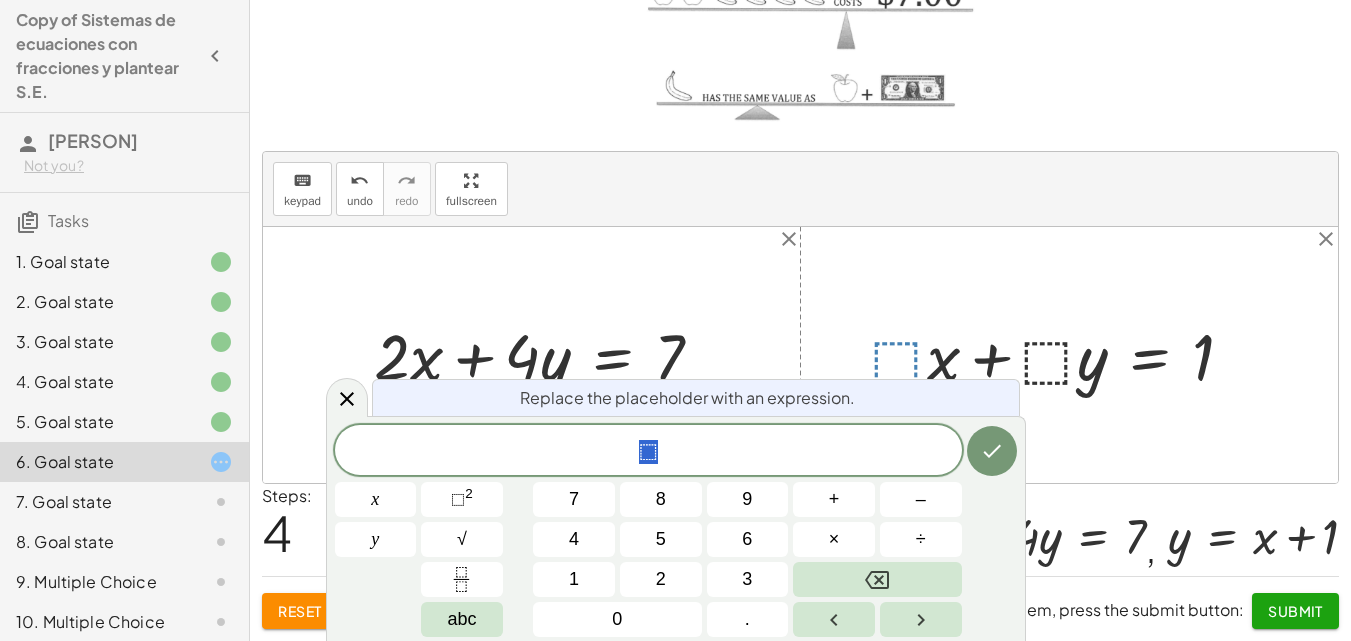 scroll, scrollTop: 103, scrollLeft: 0, axis: vertical 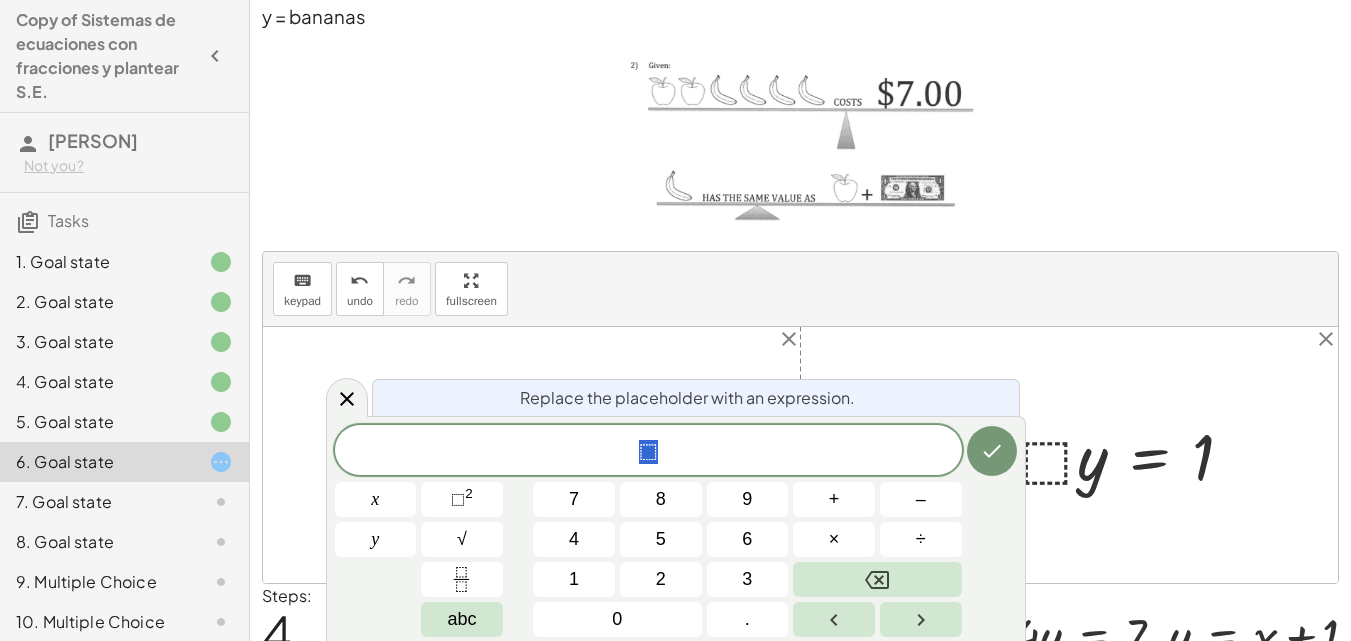 click on "keyboard keypad undo undo redo redo fullscreen" at bounding box center [800, 289] 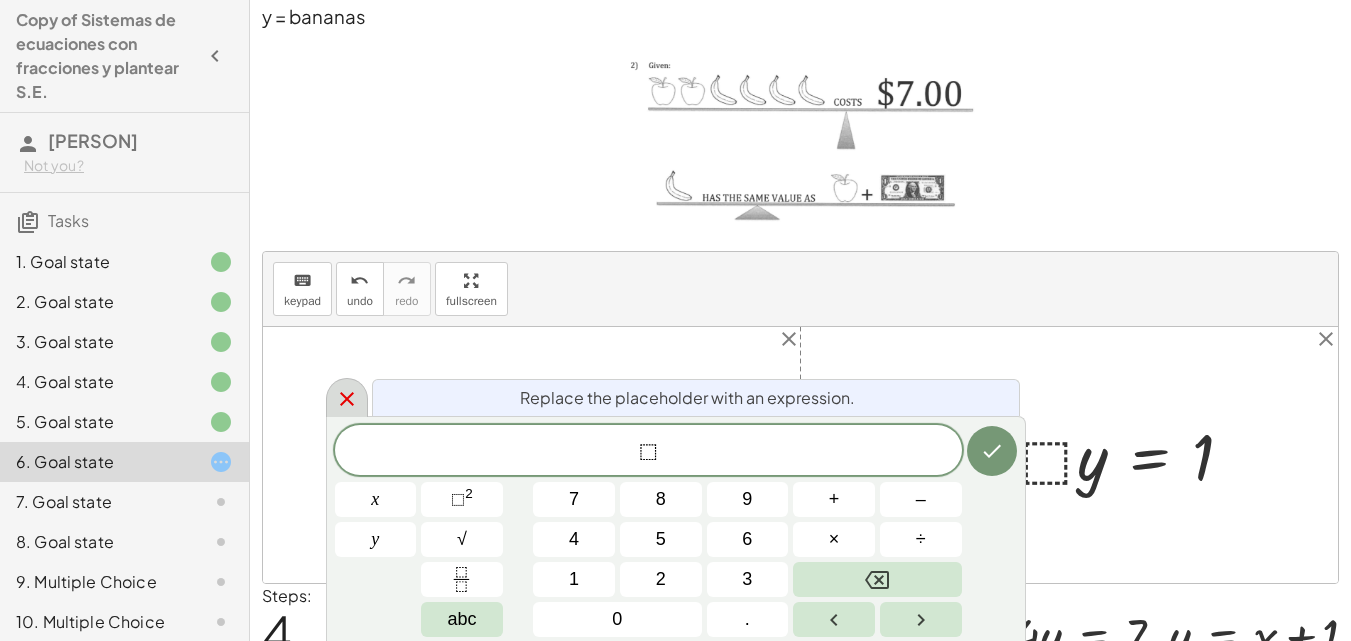 click 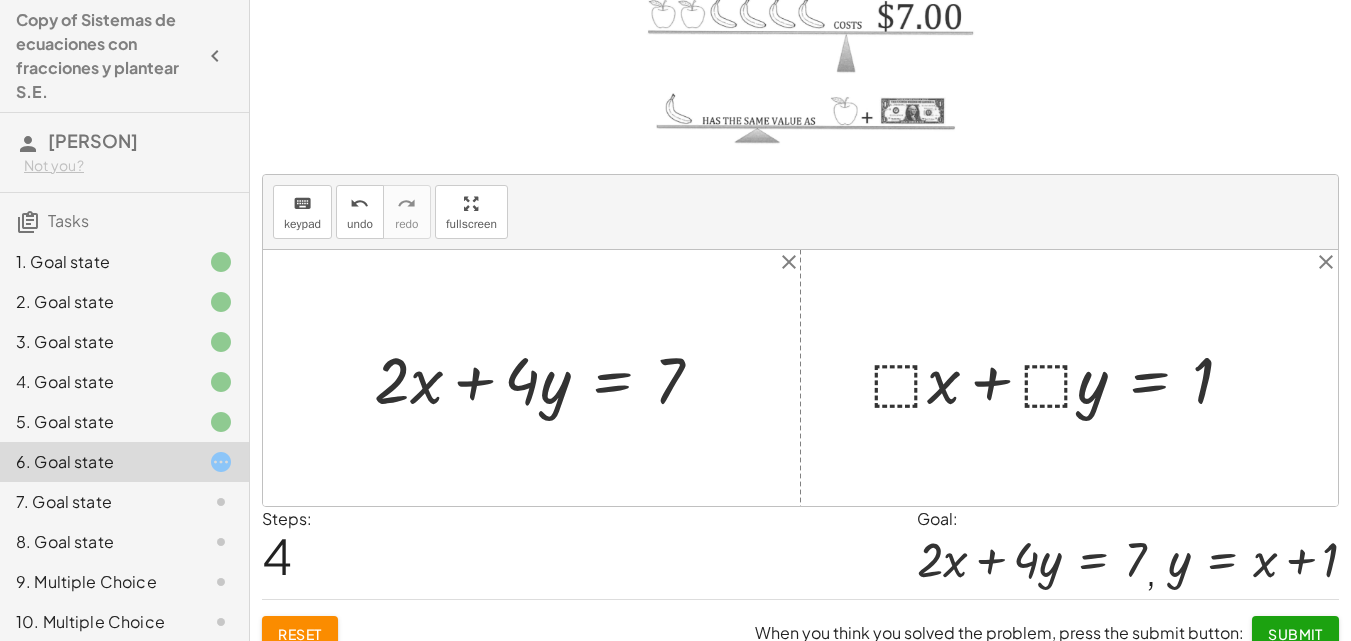 scroll, scrollTop: 203, scrollLeft: 0, axis: vertical 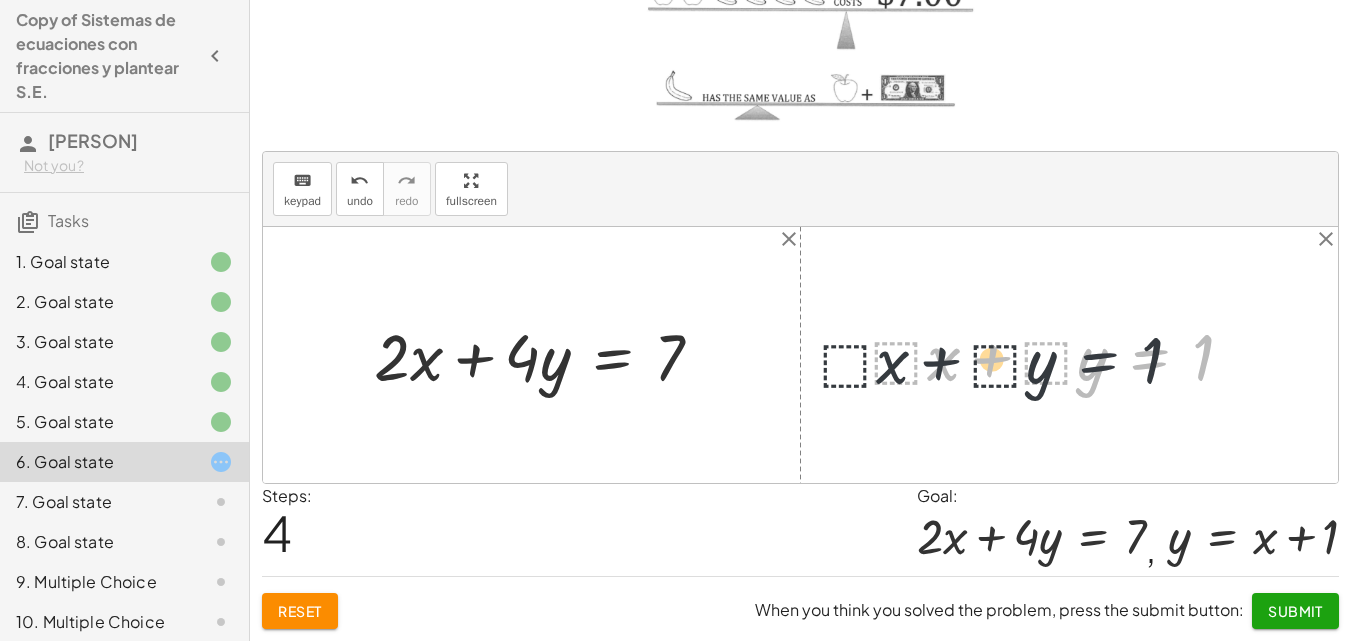 drag, startPoint x: 1155, startPoint y: 370, endPoint x: 1098, endPoint y: 374, distance: 57.14018 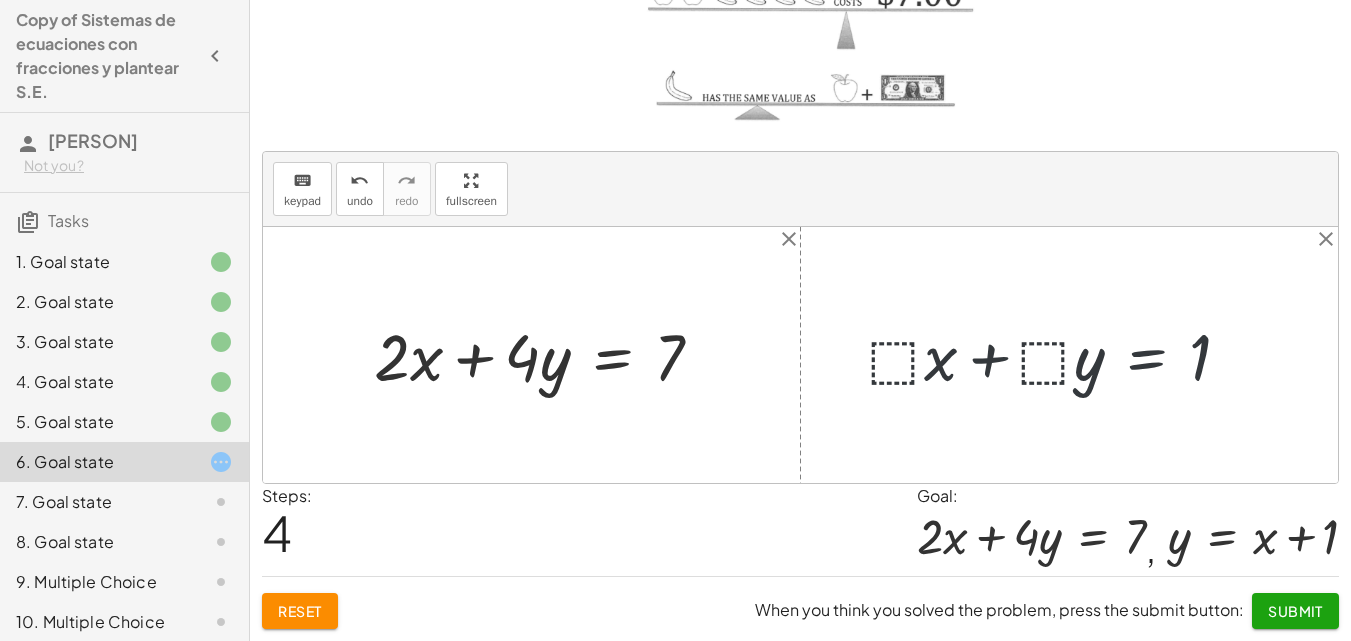 click on "Submit" 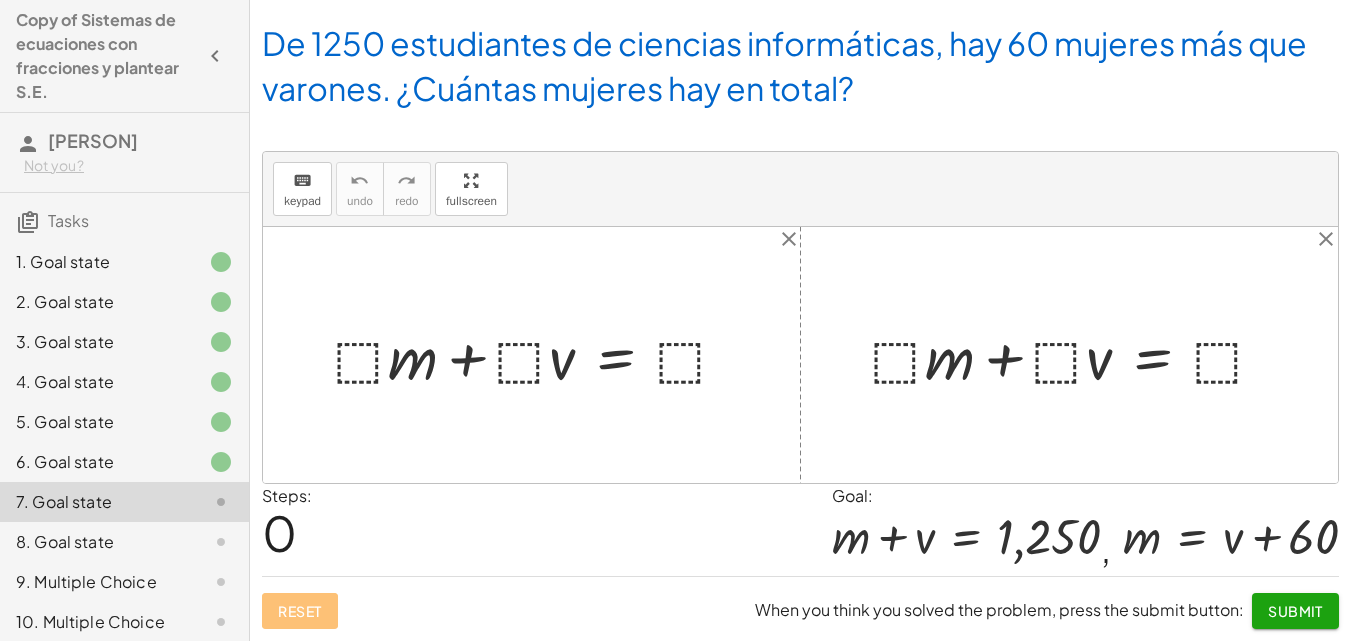 scroll, scrollTop: 135, scrollLeft: 0, axis: vertical 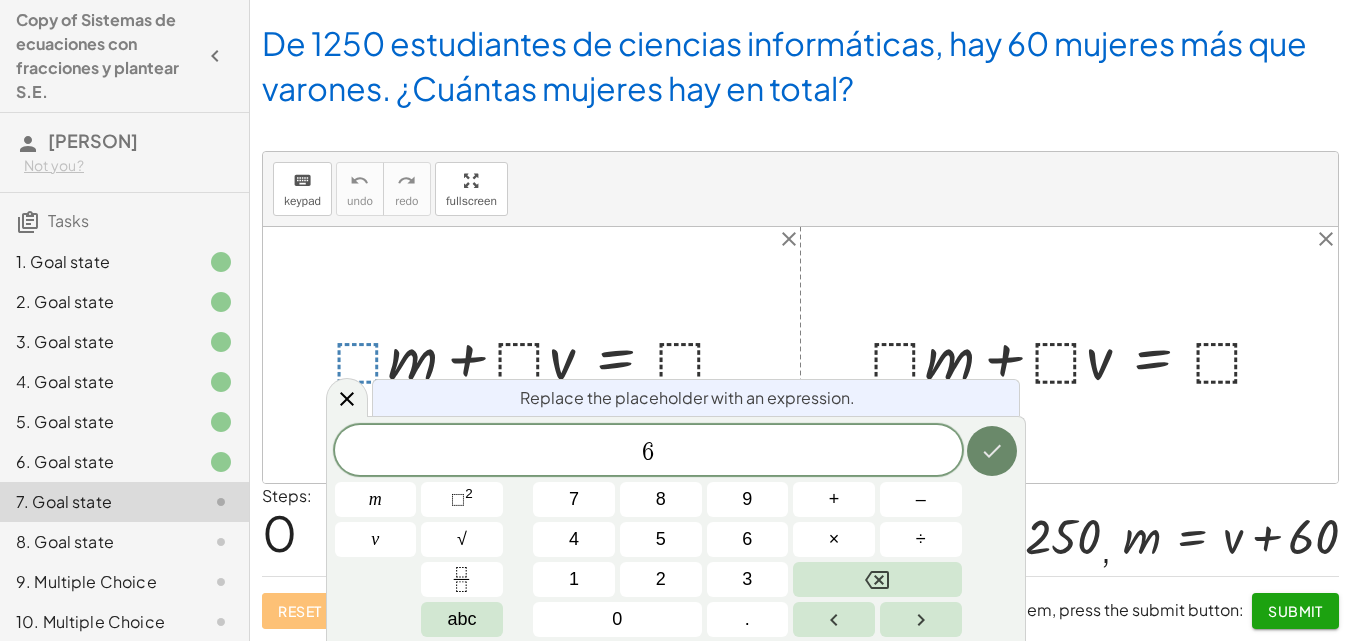 click 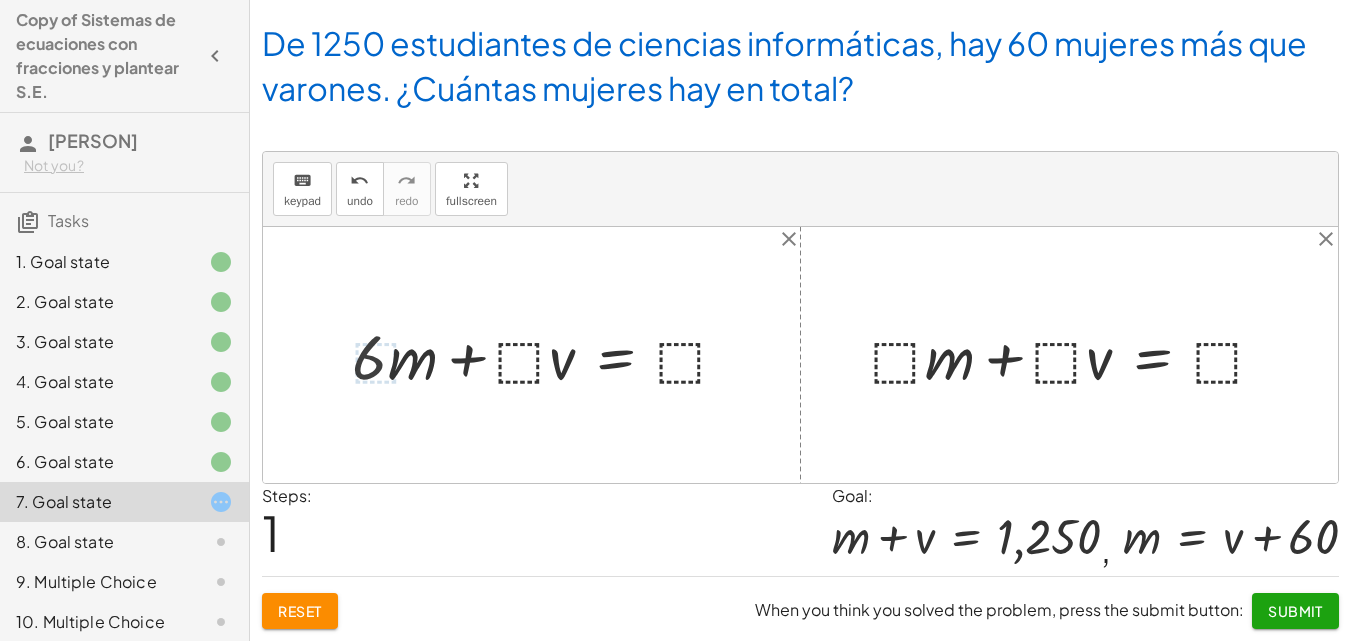 click at bounding box center (549, 355) 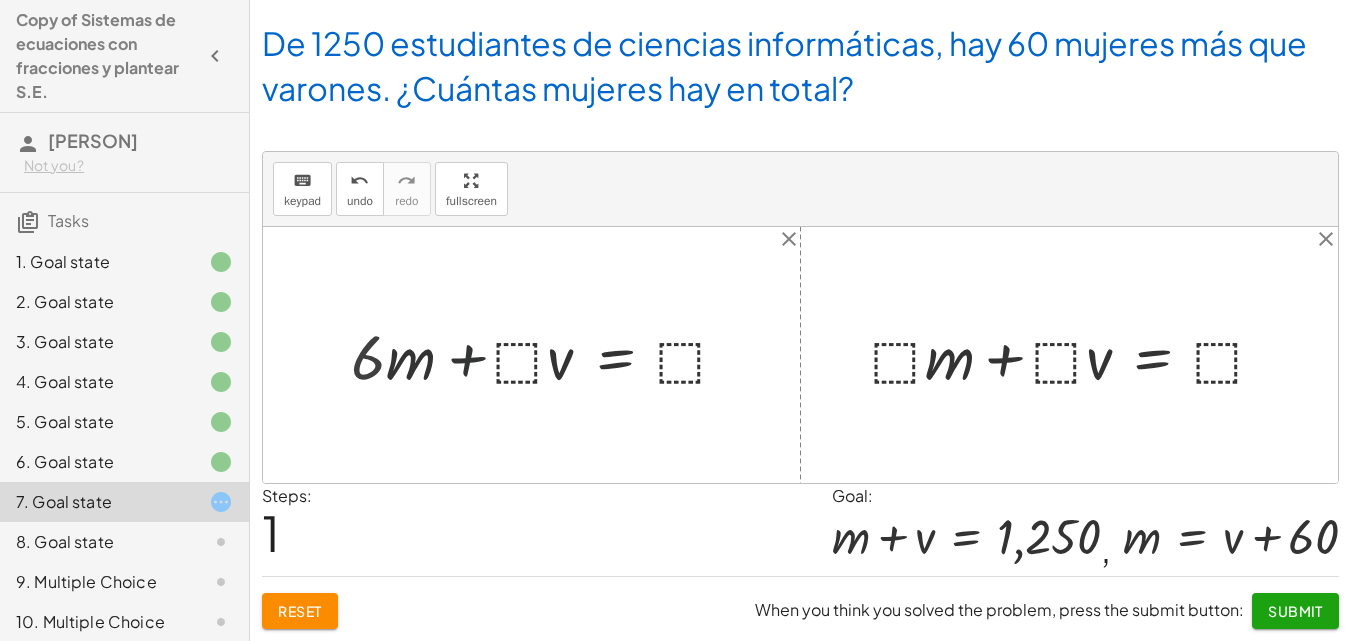 drag, startPoint x: 426, startPoint y: 354, endPoint x: 496, endPoint y: 357, distance: 70.064255 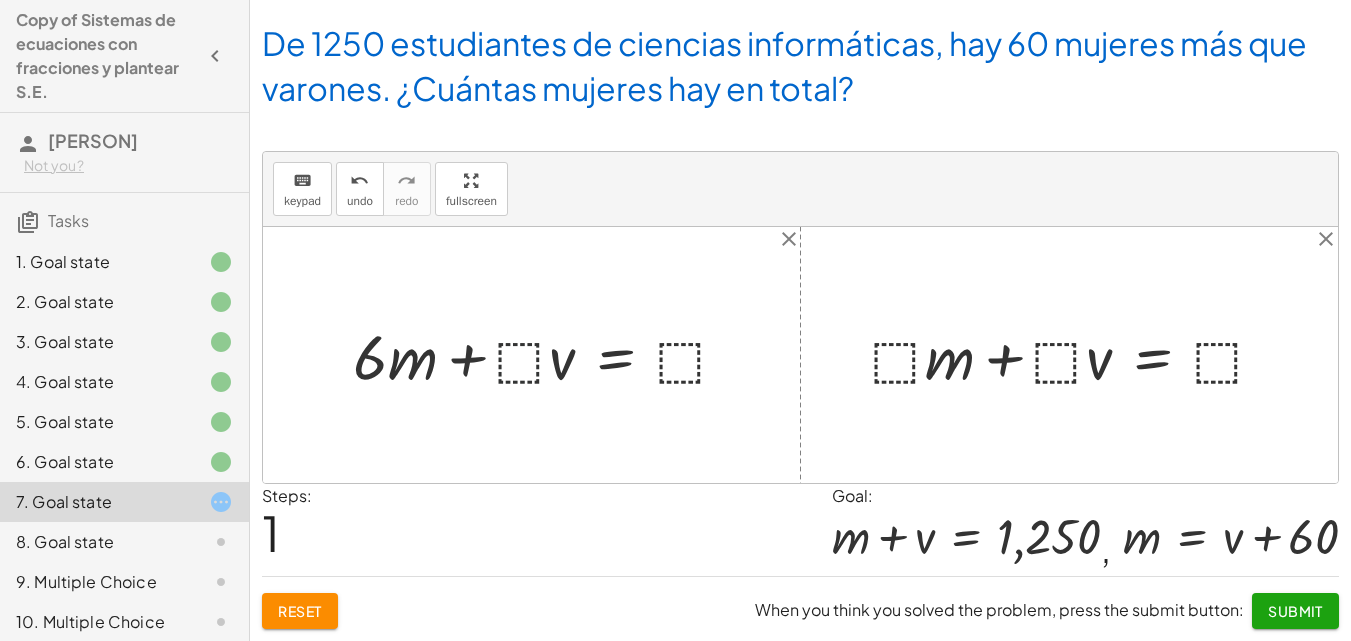 click at bounding box center [549, 355] 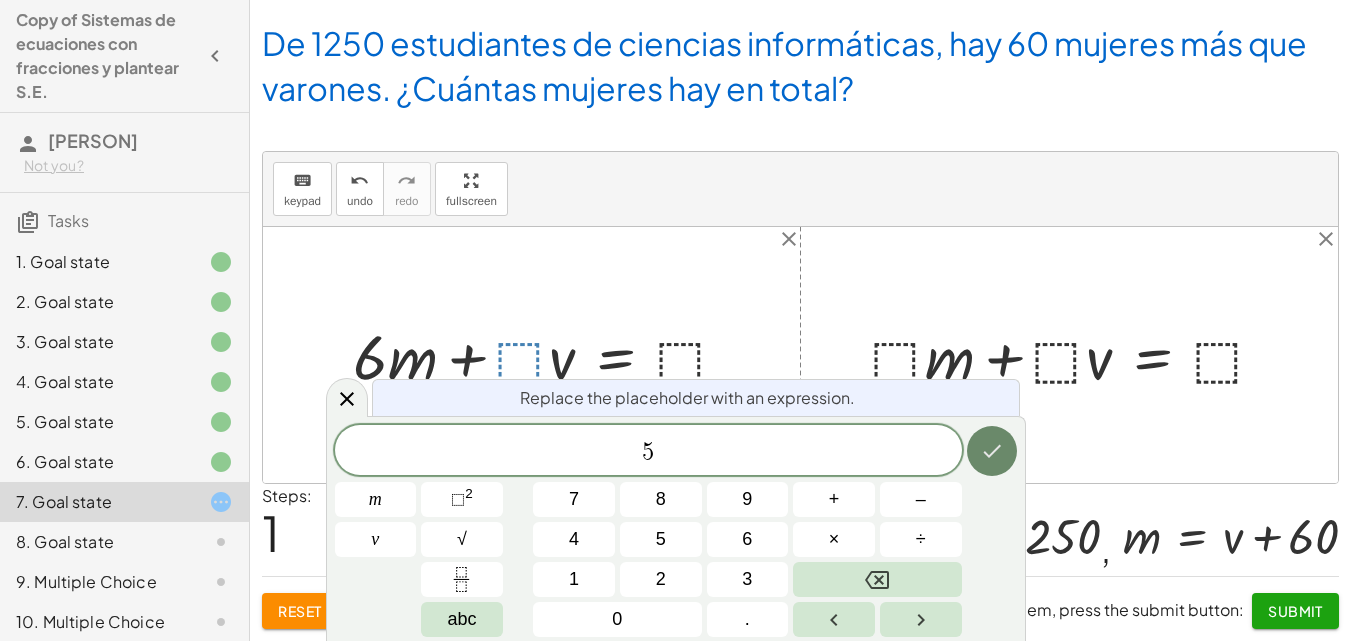 click 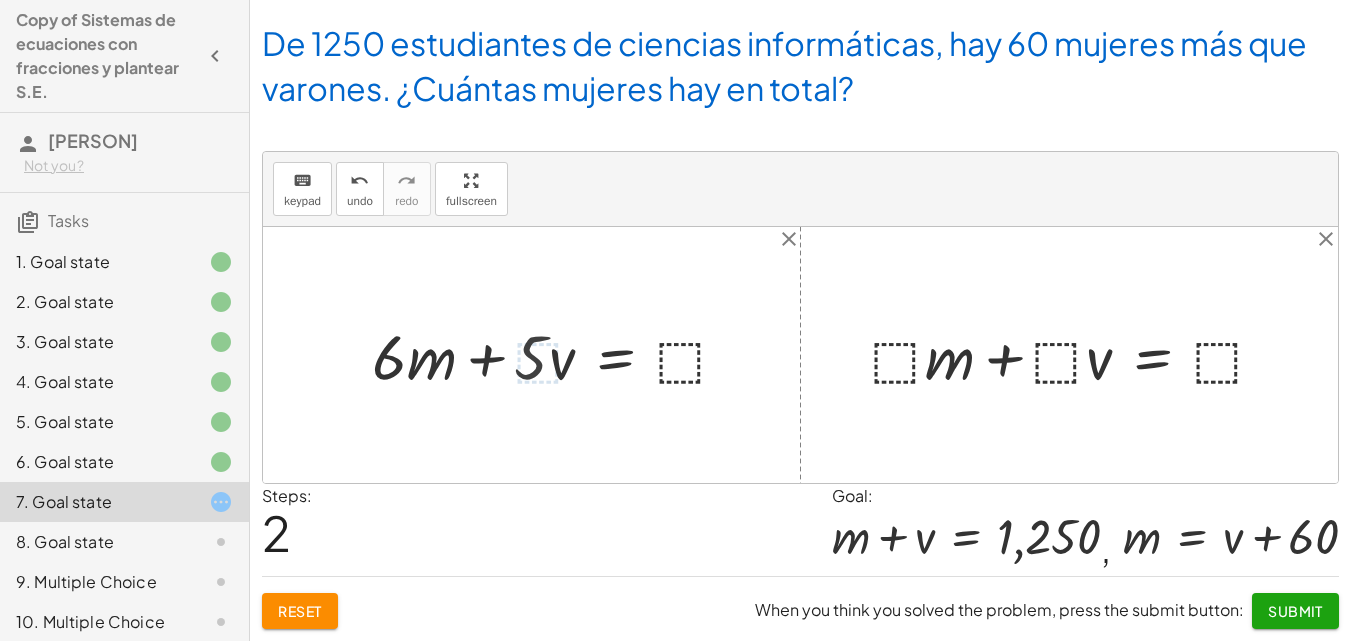 click at bounding box center [558, 355] 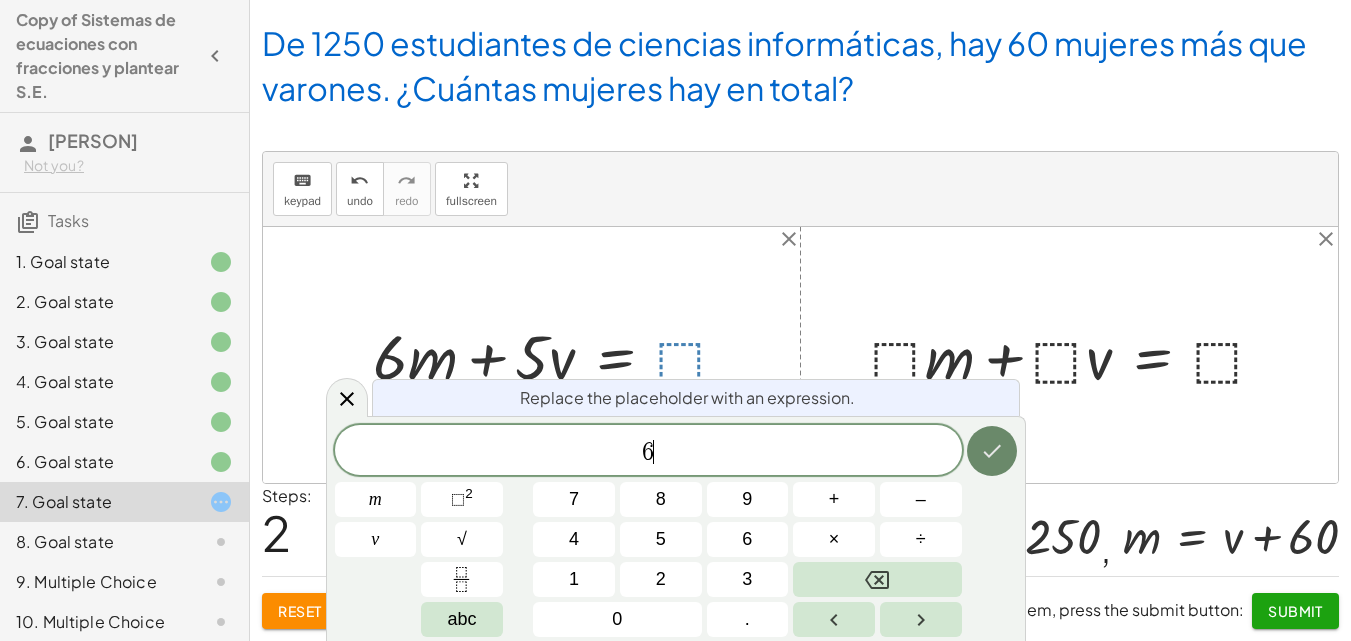 click 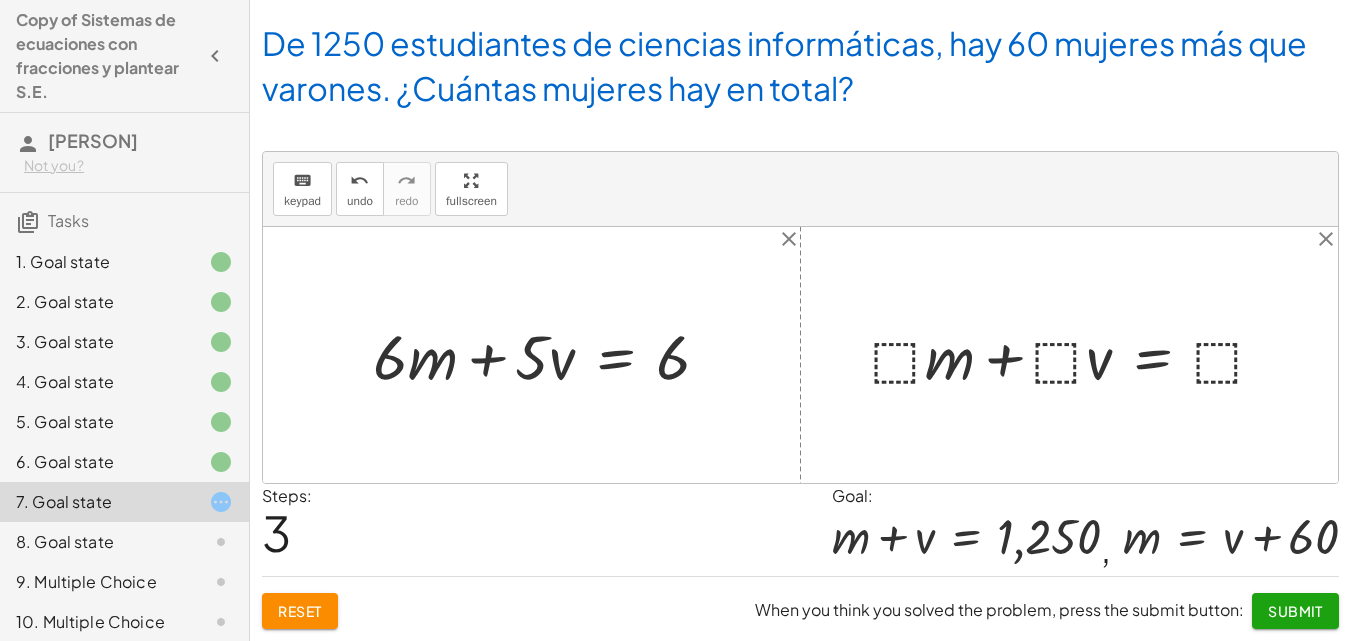 click at bounding box center (549, 355) 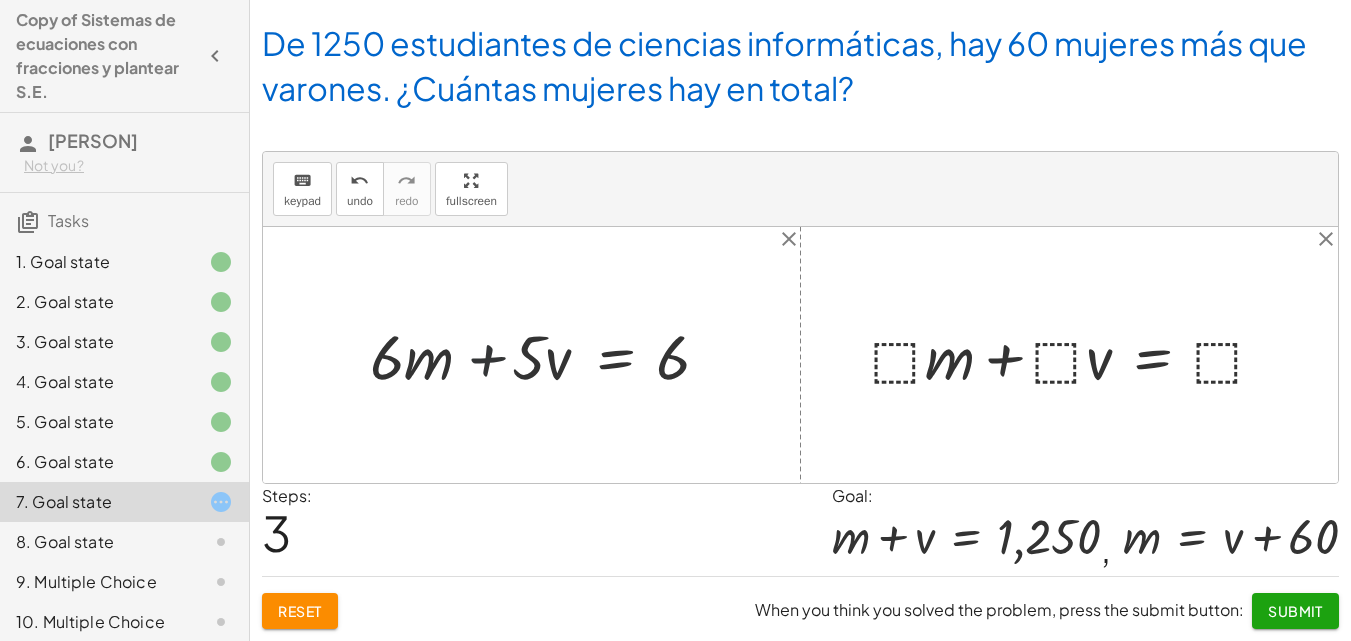 click at bounding box center [549, 355] 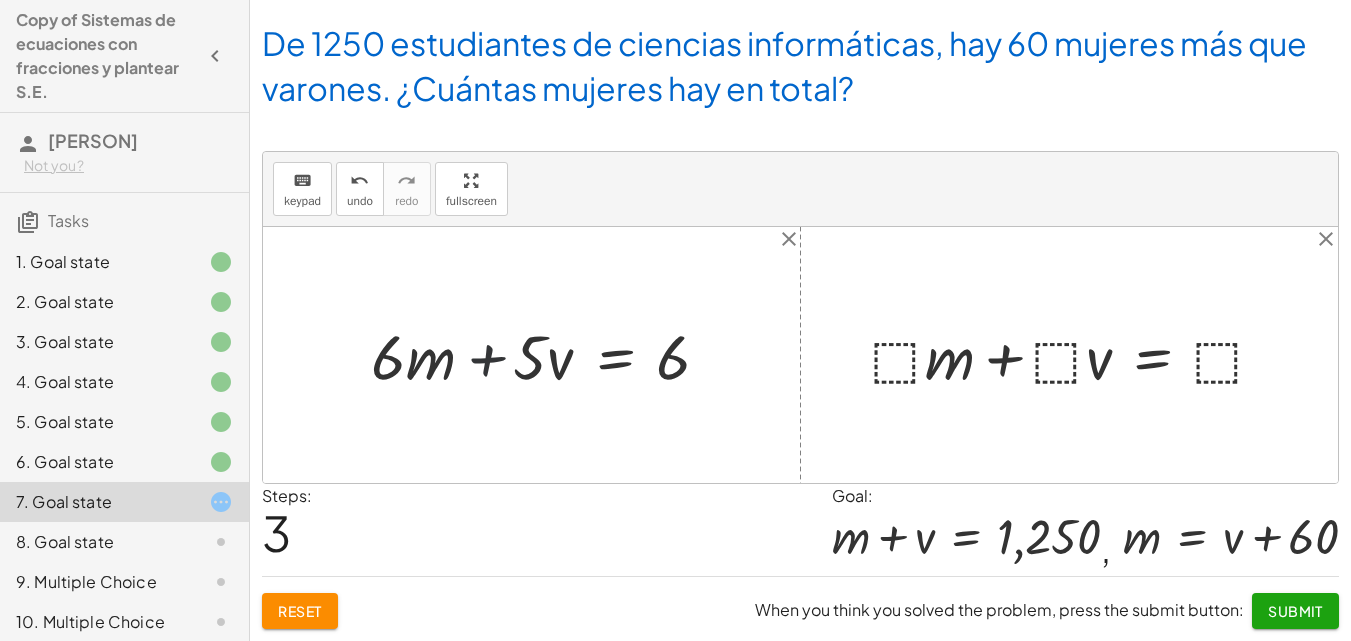 click at bounding box center [549, 355] 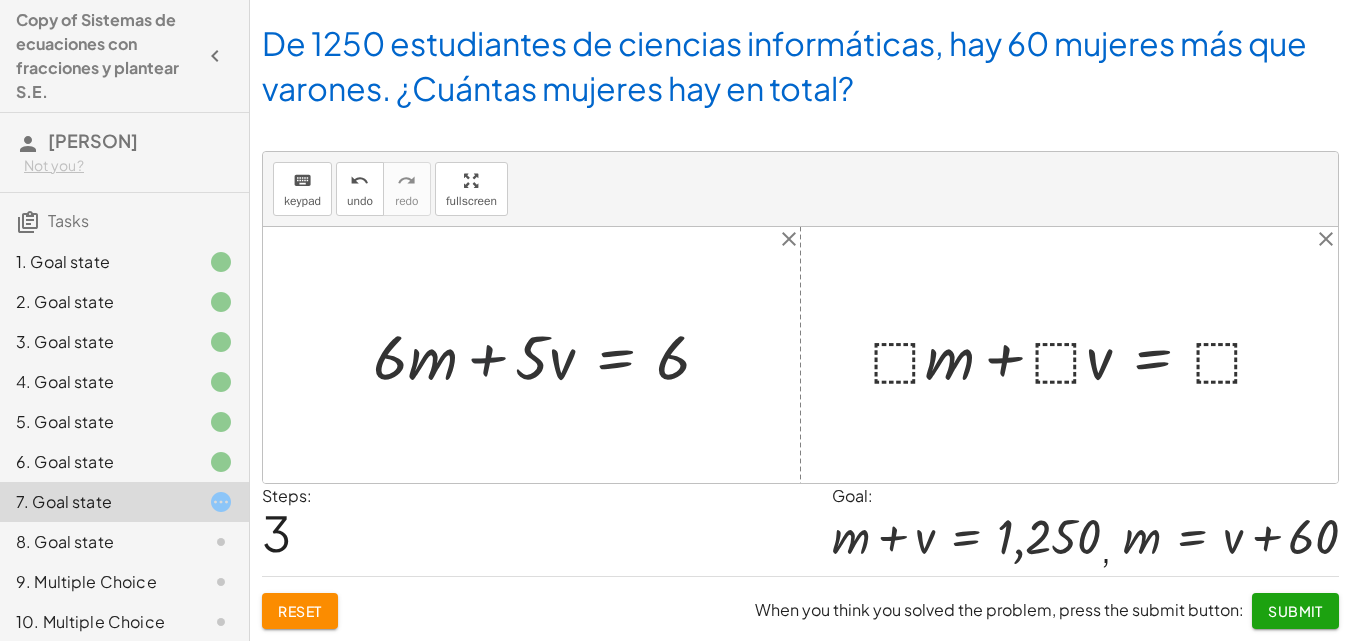click at bounding box center (549, 355) 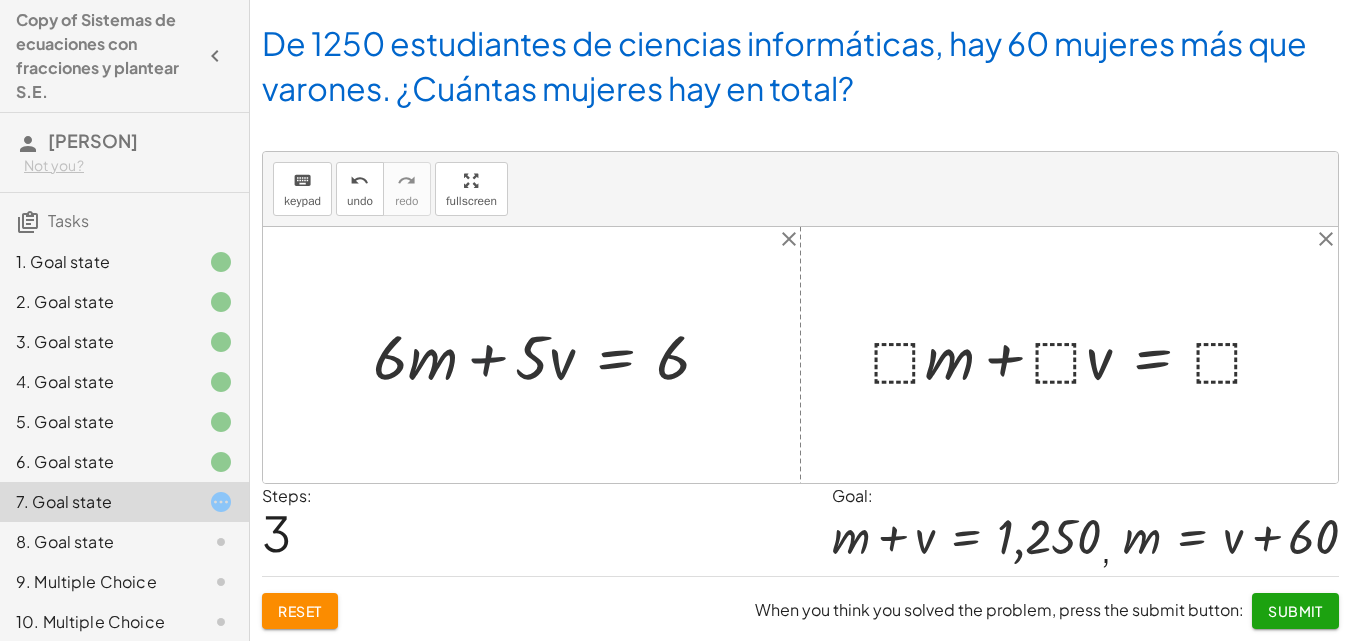 drag, startPoint x: 471, startPoint y: 373, endPoint x: 433, endPoint y: 364, distance: 39.051247 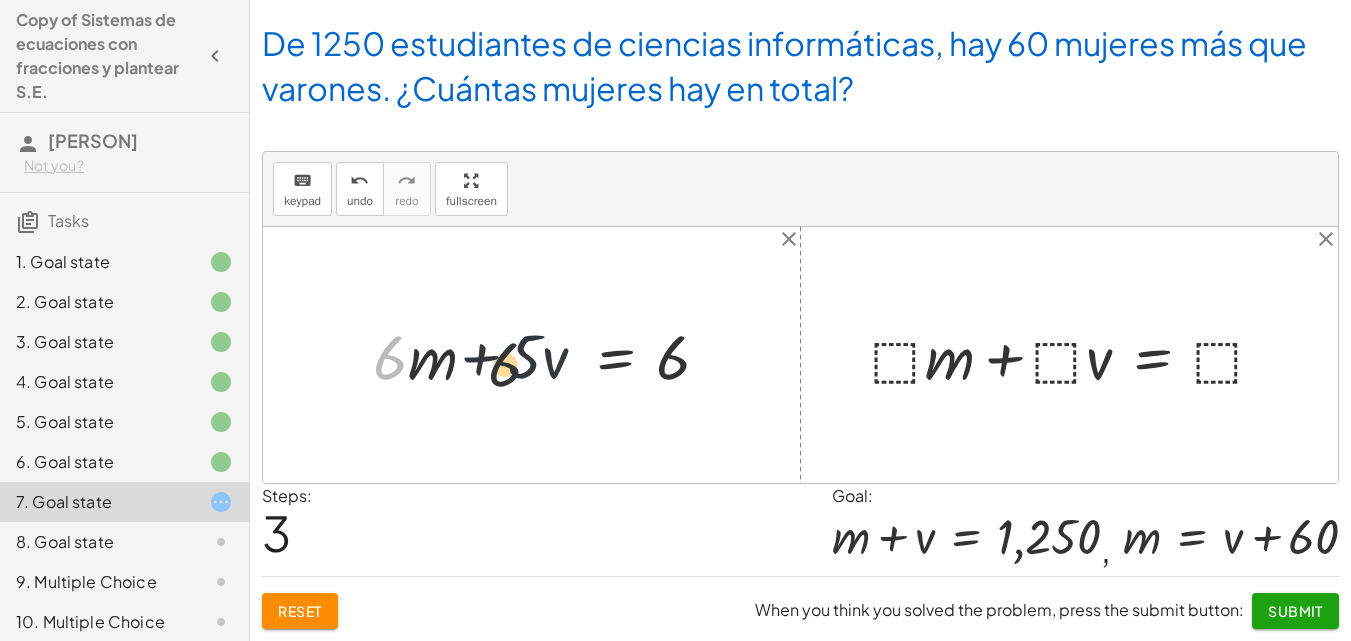 drag, startPoint x: 402, startPoint y: 360, endPoint x: 556, endPoint y: 367, distance: 154.15901 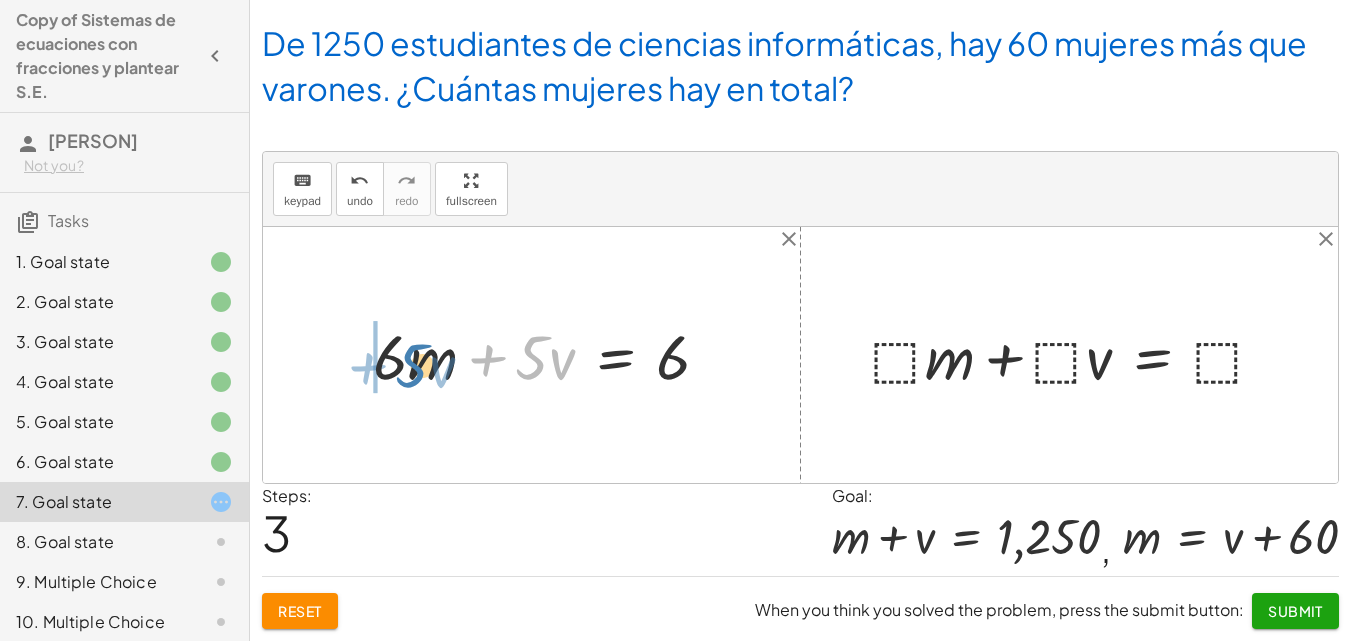 drag, startPoint x: 535, startPoint y: 352, endPoint x: 408, endPoint y: 360, distance: 127.25172 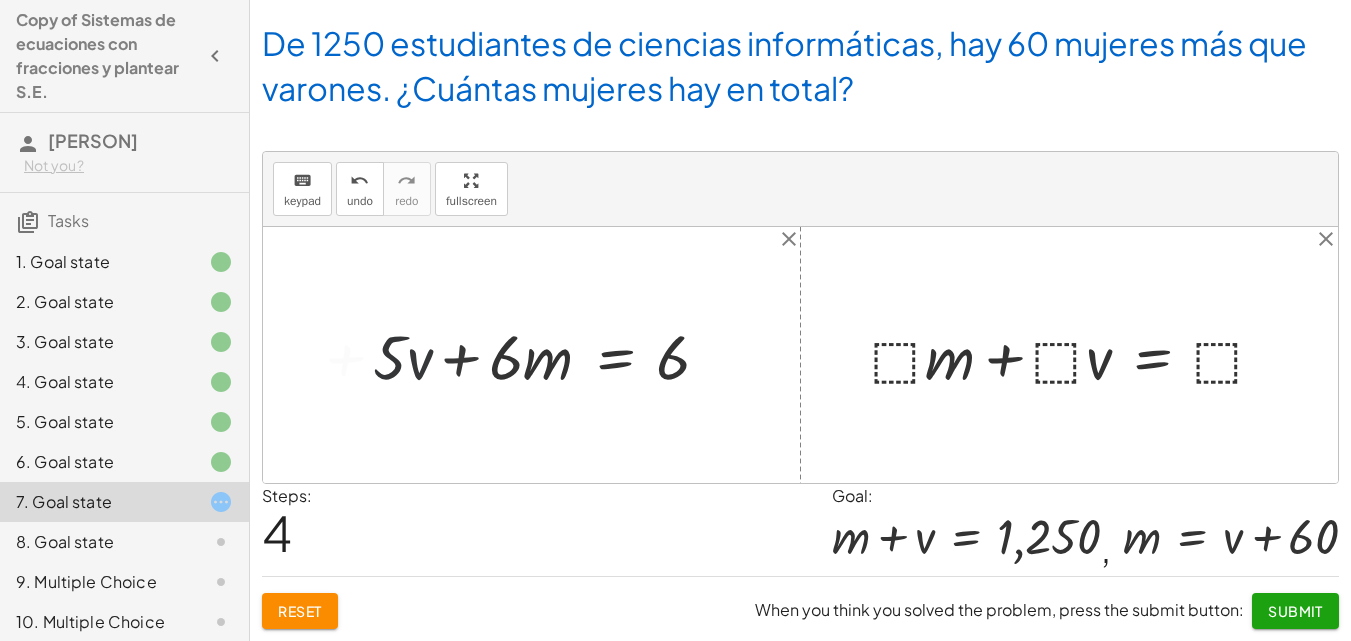 click at bounding box center [549, 355] 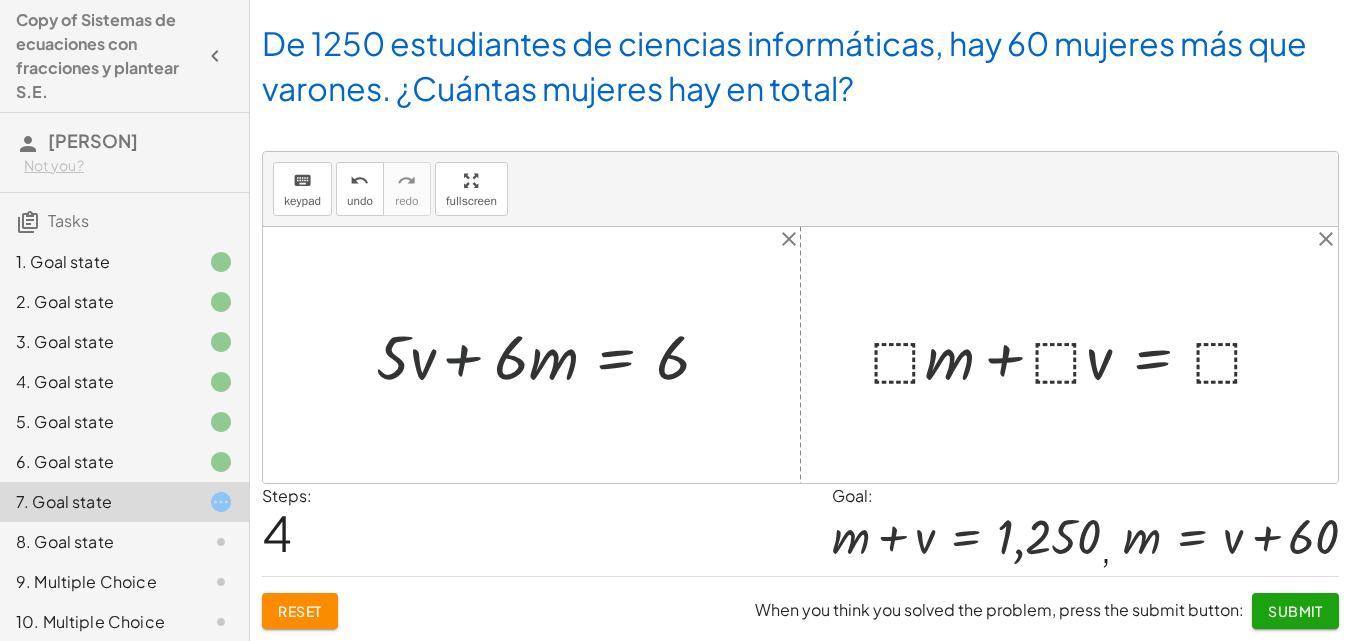 click at bounding box center (549, 355) 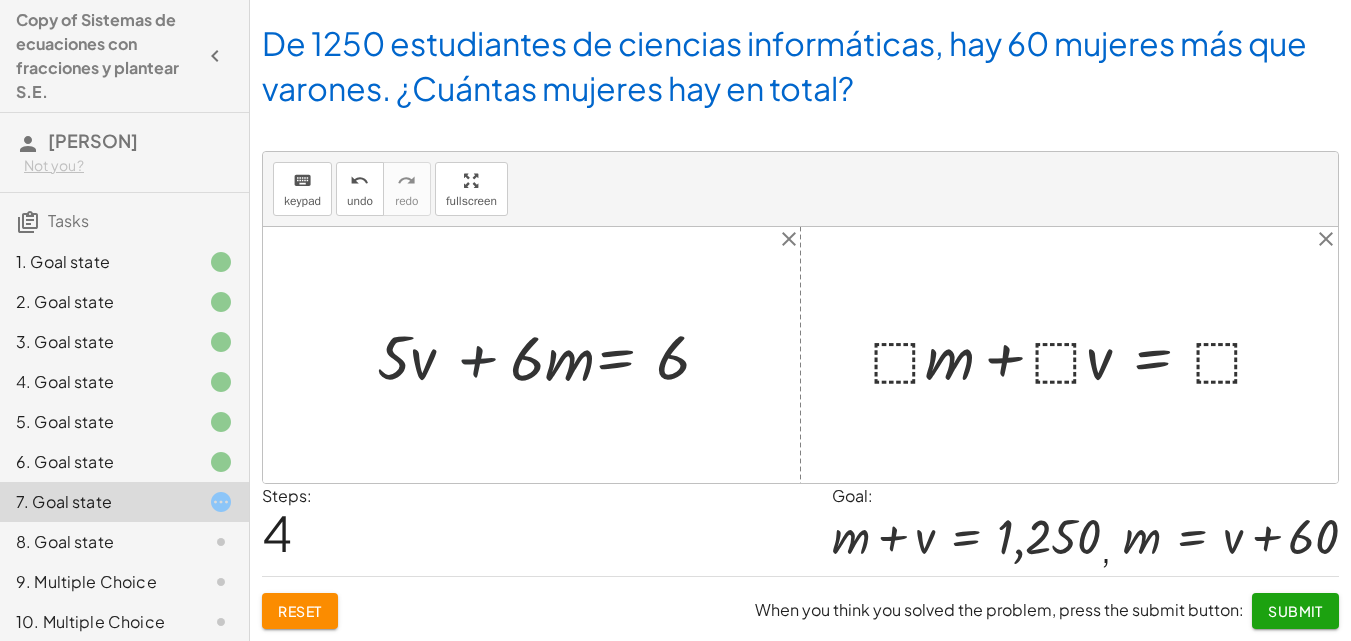 click at bounding box center (549, 355) 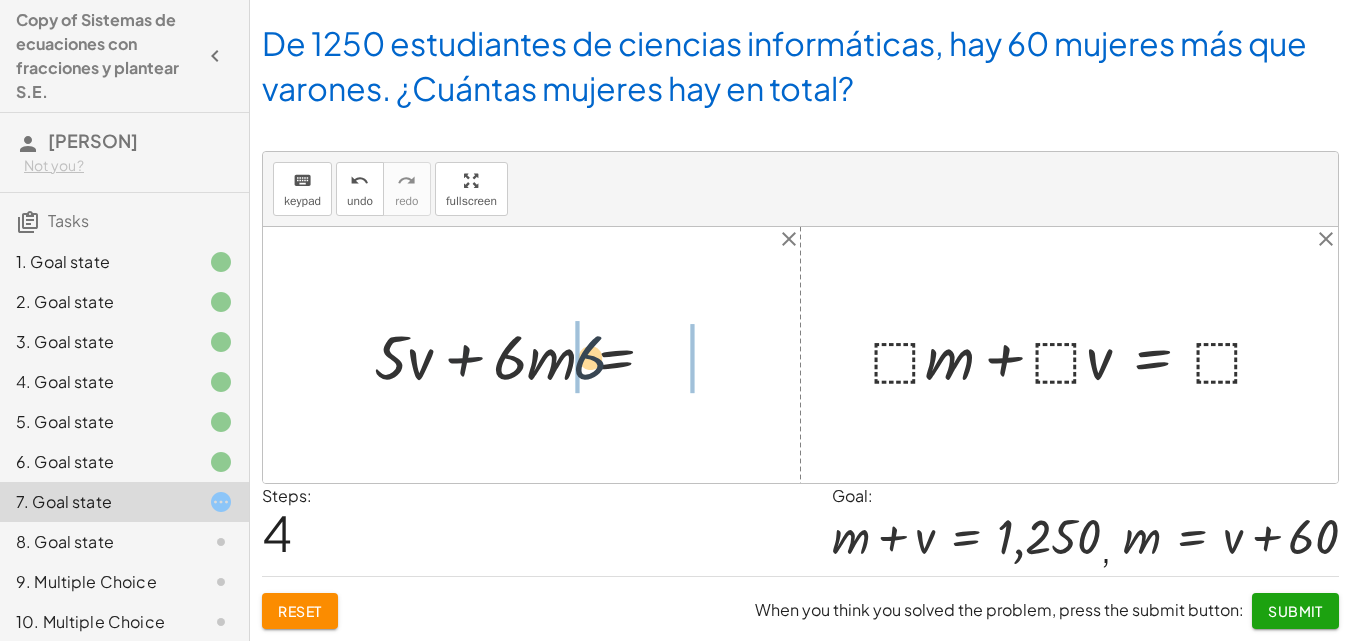 drag, startPoint x: 678, startPoint y: 369, endPoint x: 513, endPoint y: 363, distance: 165.10905 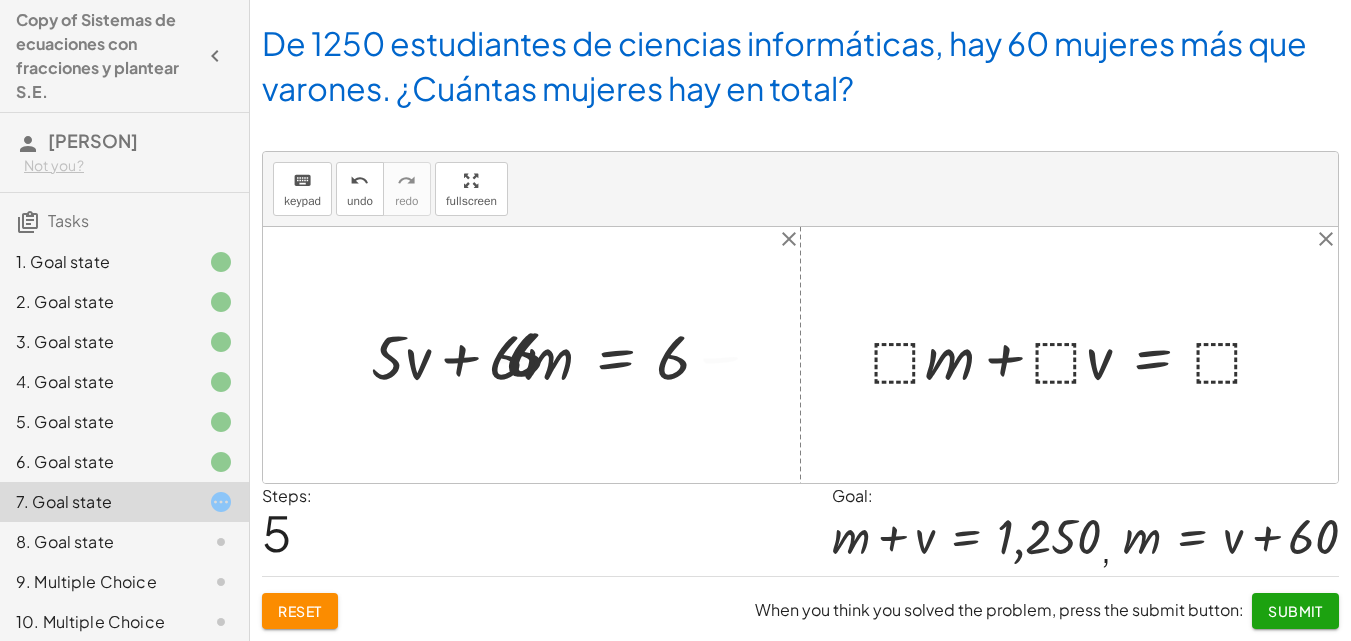 click at bounding box center (549, 355) 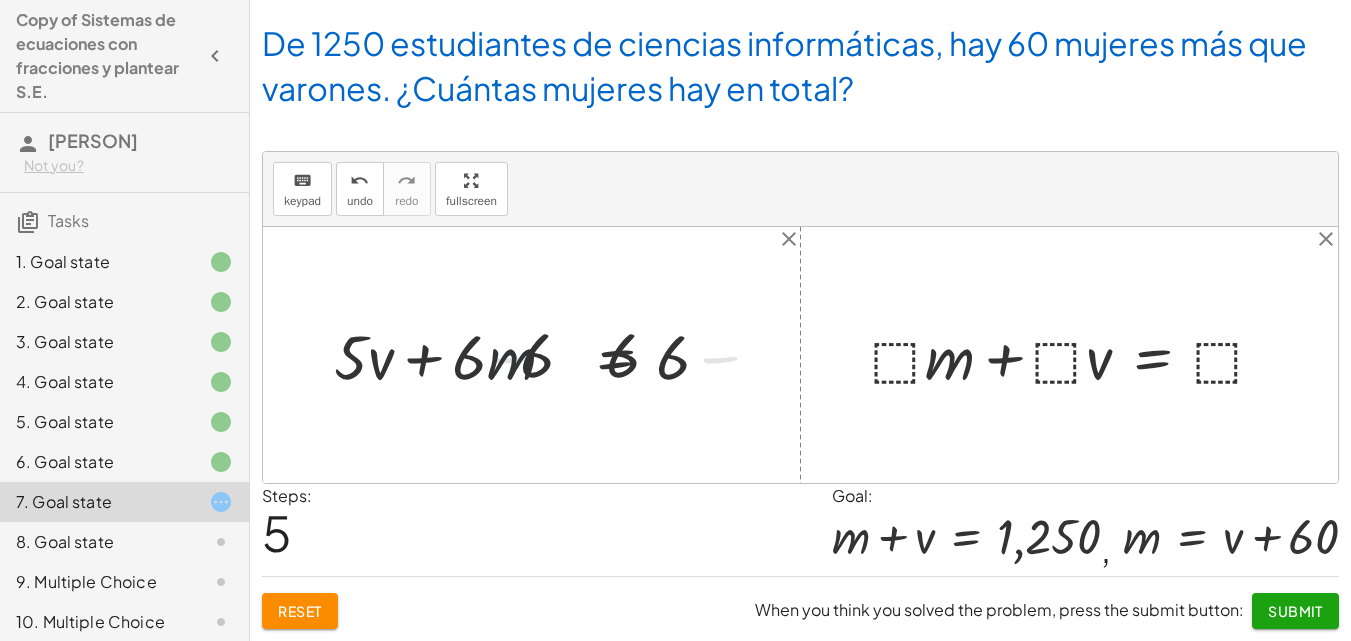 drag, startPoint x: 459, startPoint y: 364, endPoint x: 550, endPoint y: 369, distance: 91.13726 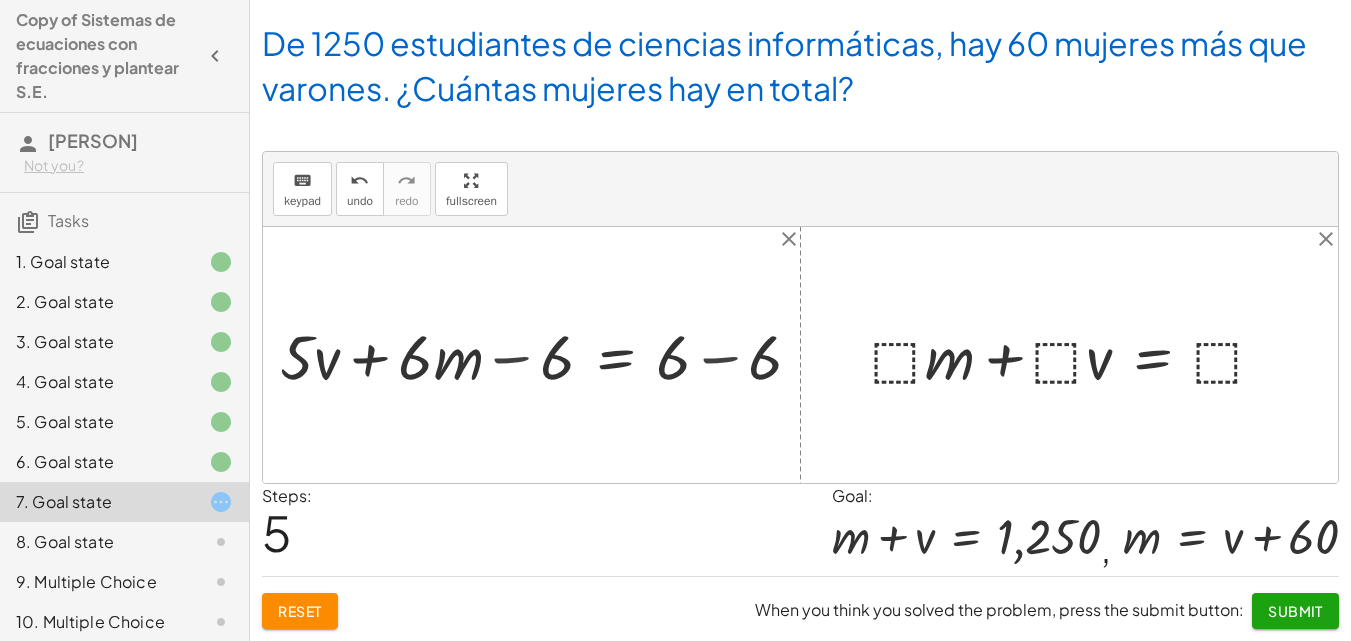 click at bounding box center [549, 355] 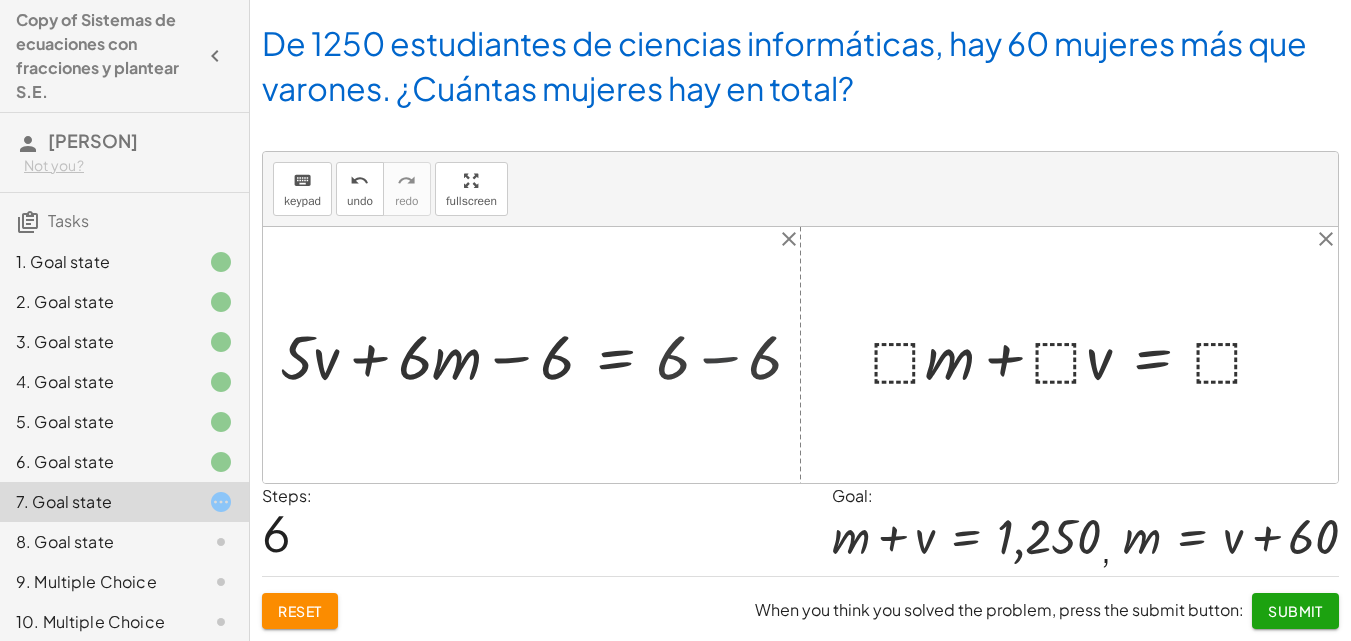 click at bounding box center [501, 355] 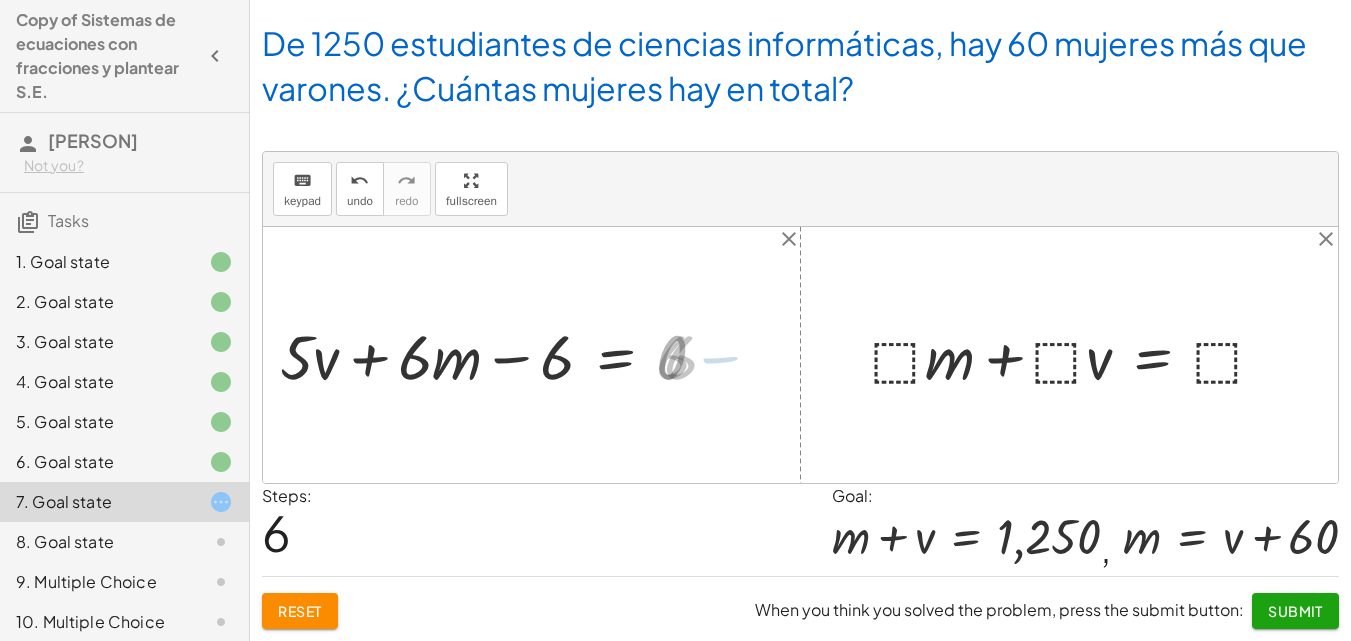 click at bounding box center [501, 355] 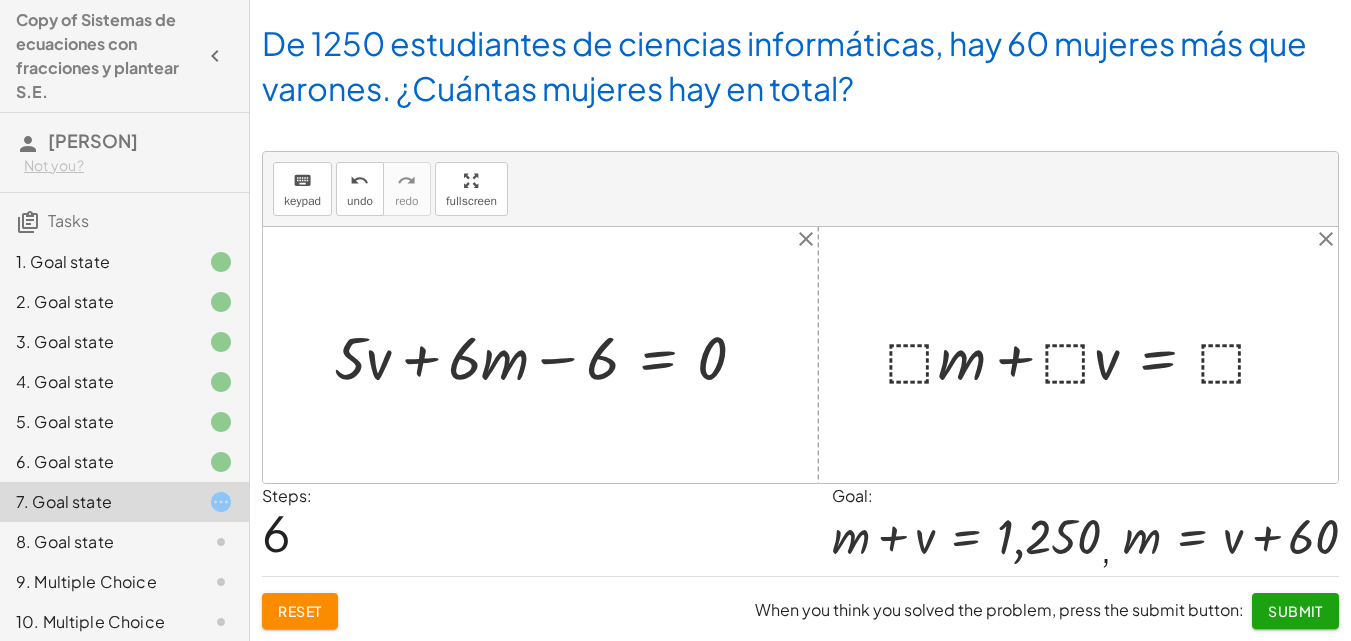 click at bounding box center [548, 355] 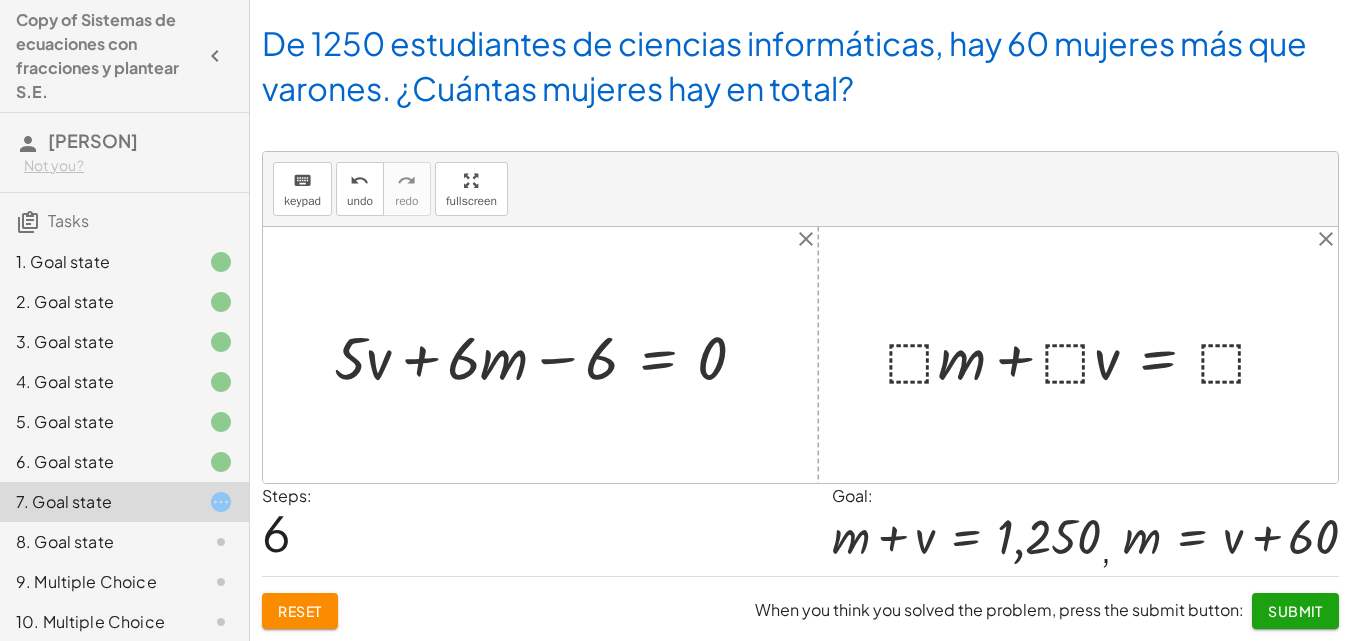 click at bounding box center [548, 355] 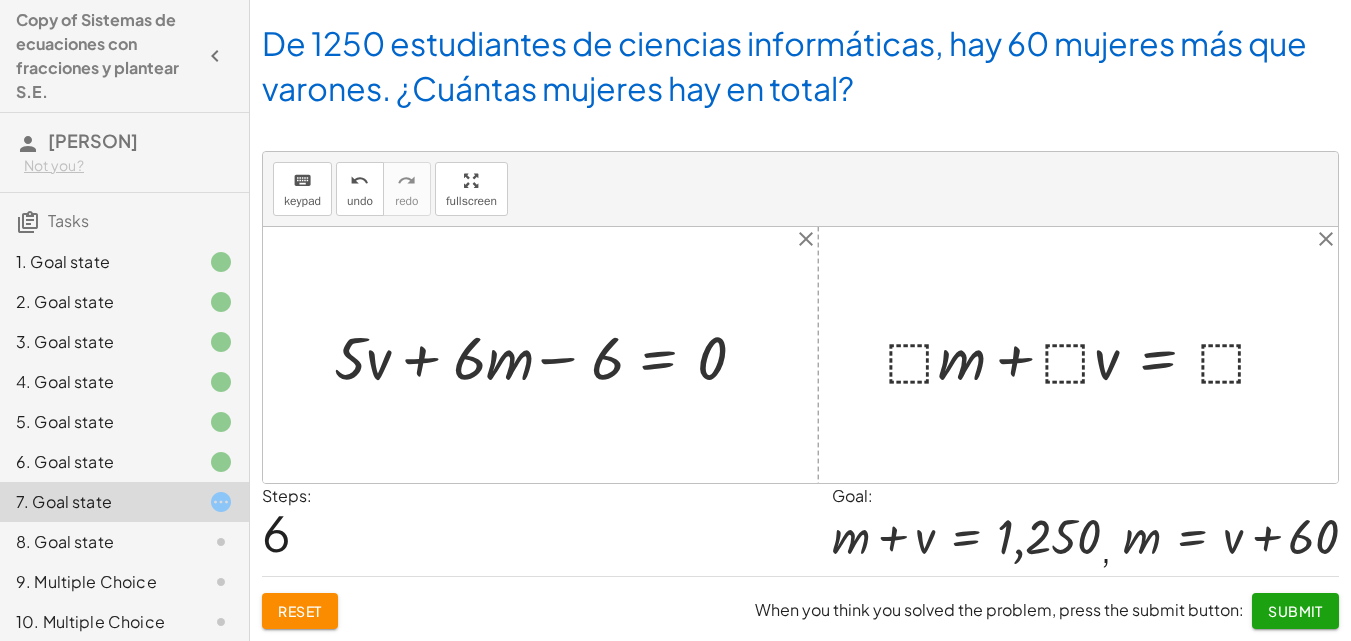 click at bounding box center (548, 355) 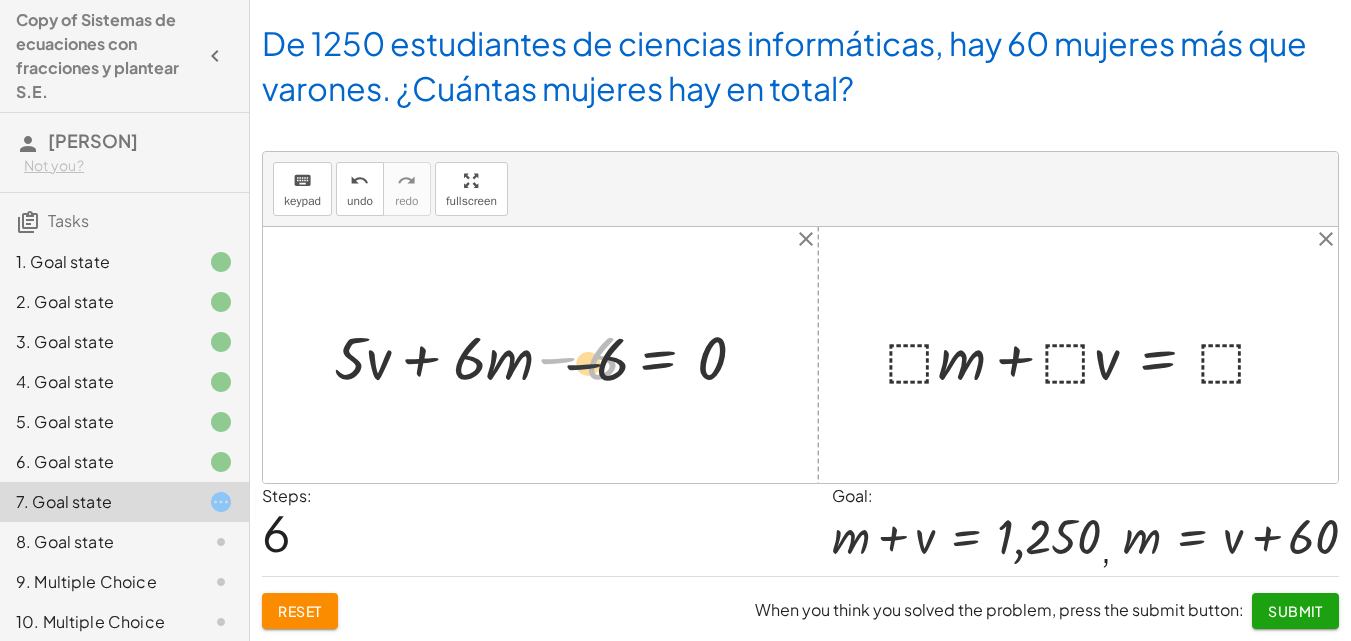 drag, startPoint x: 554, startPoint y: 367, endPoint x: 674, endPoint y: 371, distance: 120.06665 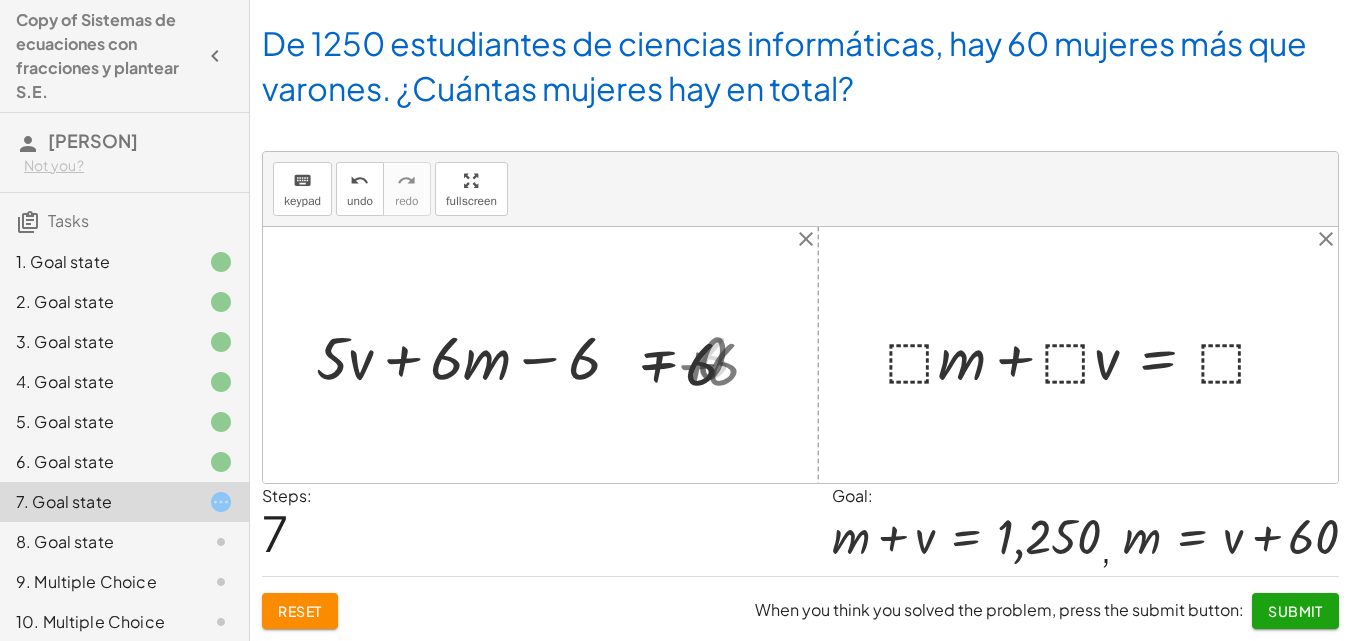 drag, startPoint x: 667, startPoint y: 371, endPoint x: 548, endPoint y: 363, distance: 119.26861 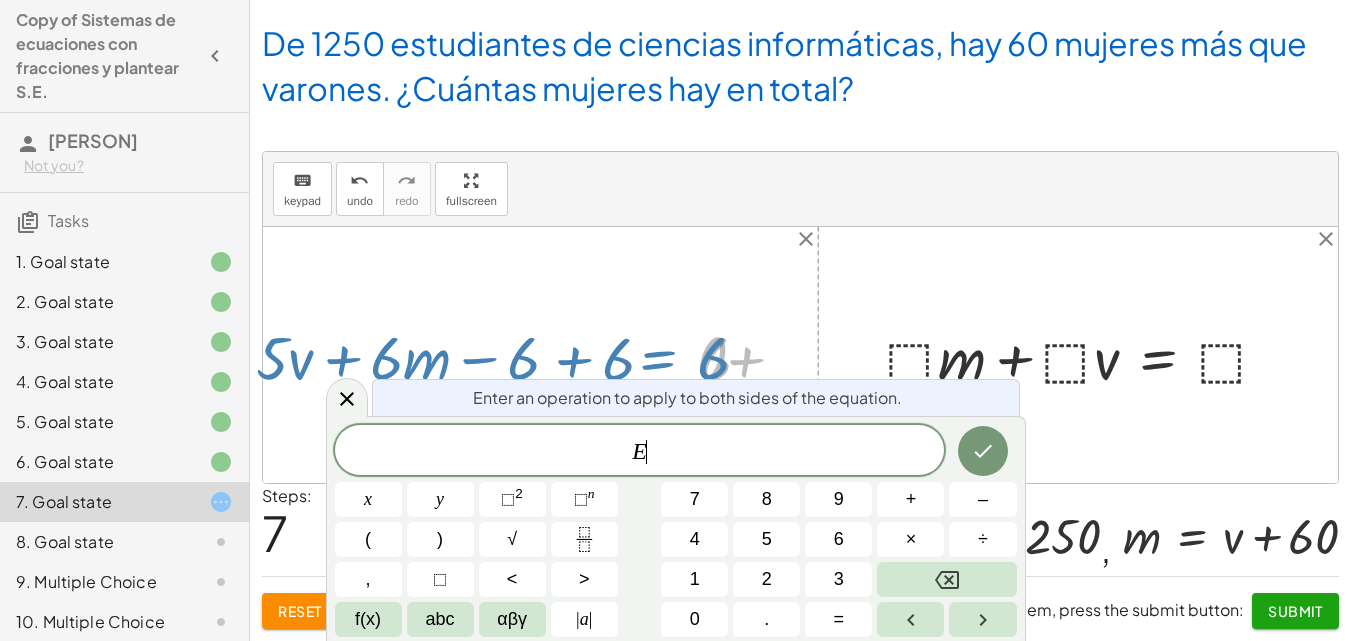 click at bounding box center [505, 355] 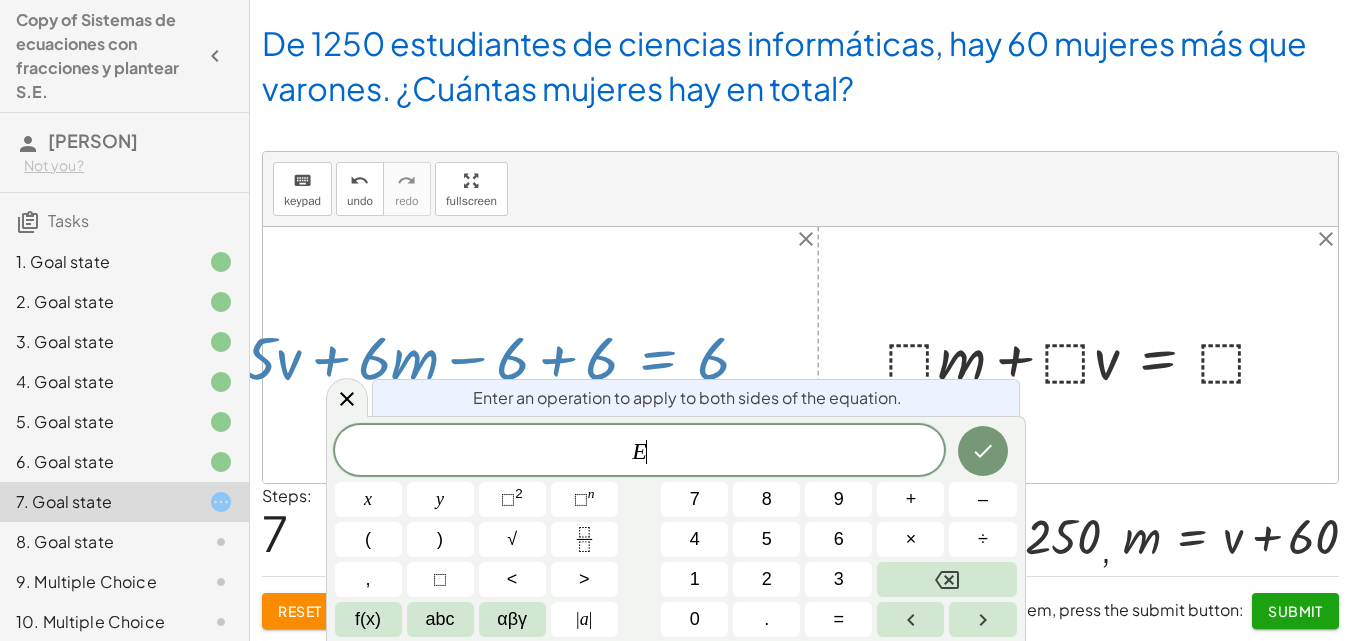 click at bounding box center (505, 355) 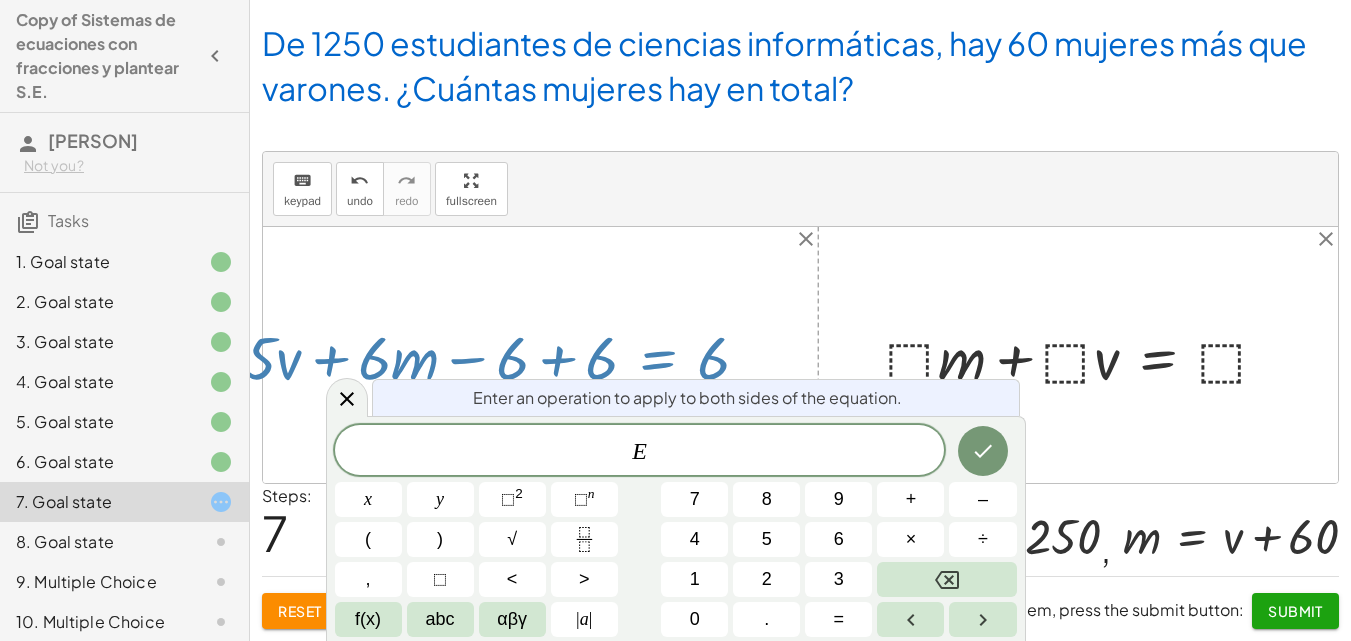 click at bounding box center [505, 355] 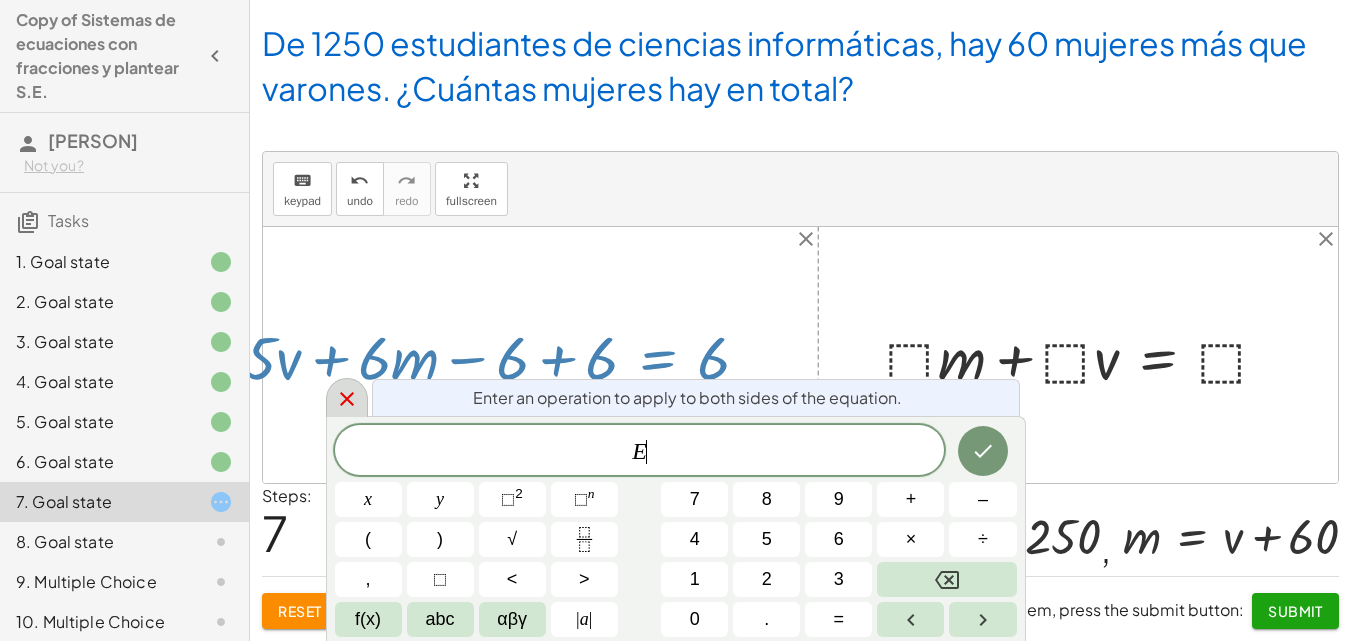 click 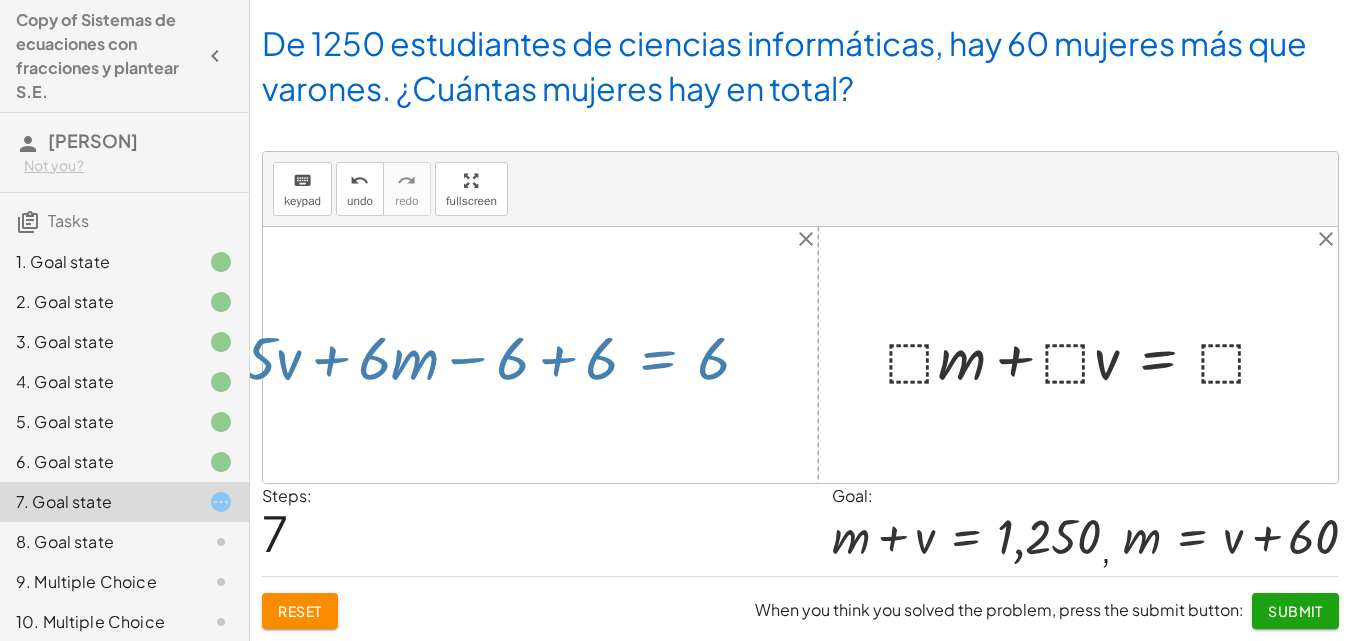 click at bounding box center (505, 355) 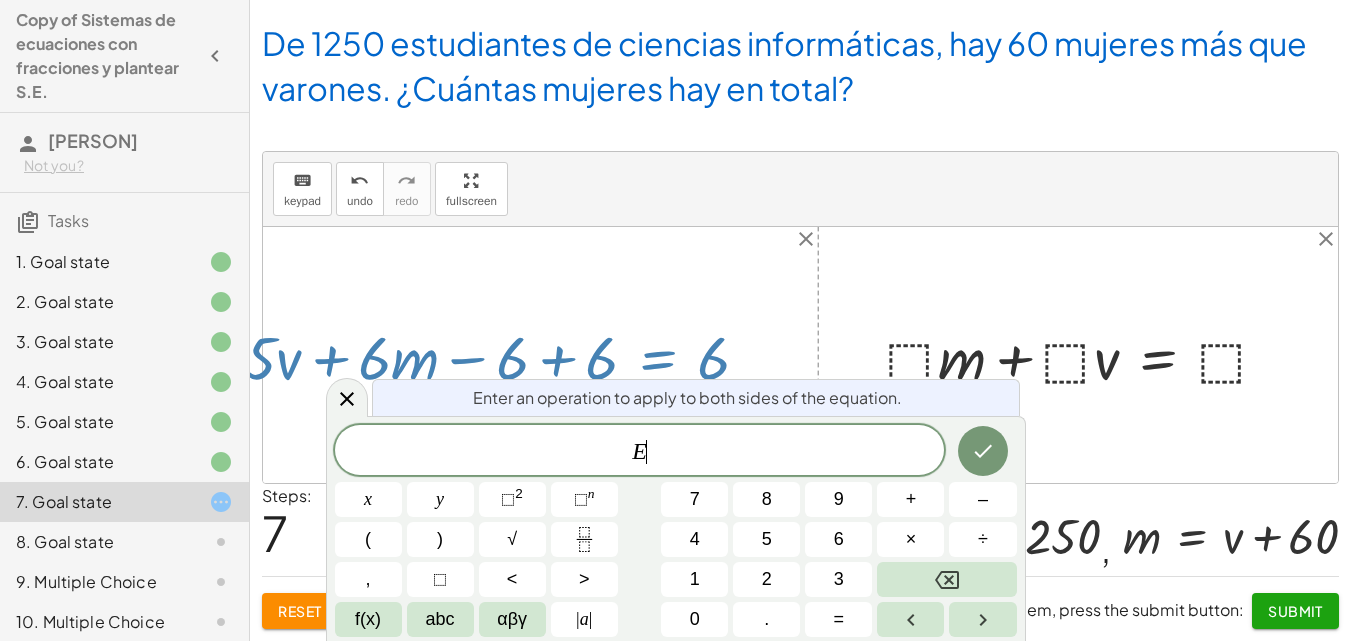 click at bounding box center (505, 355) 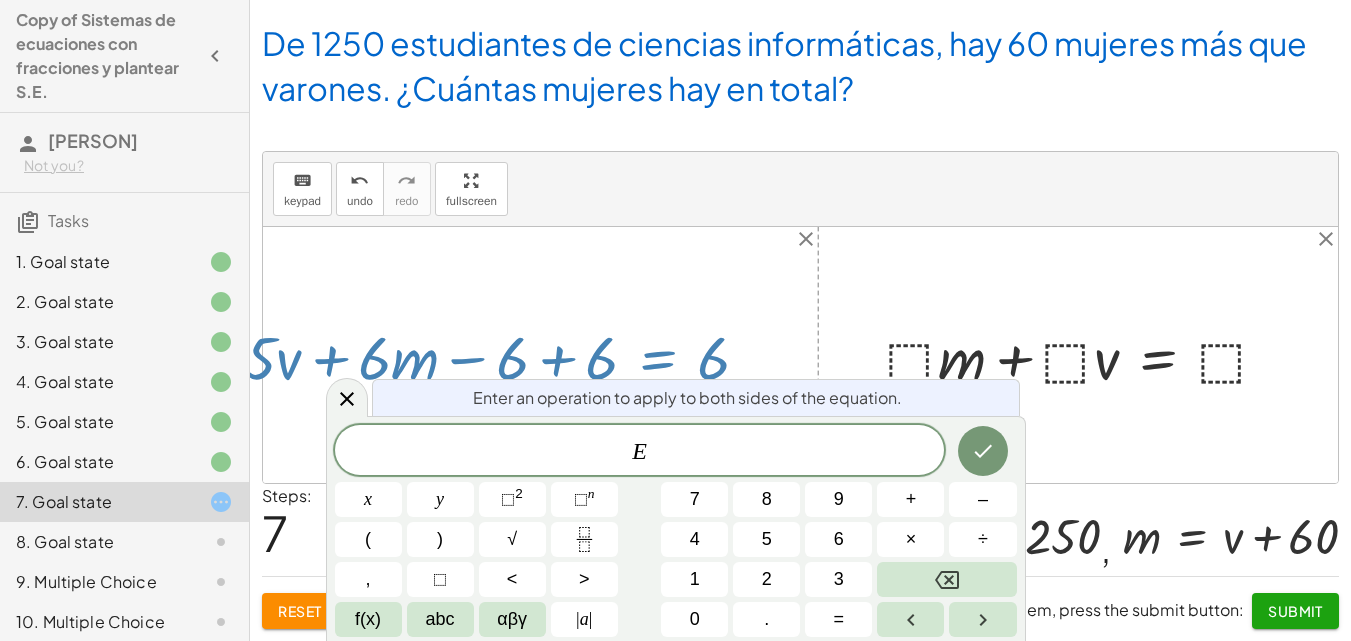 click at bounding box center (505, 355) 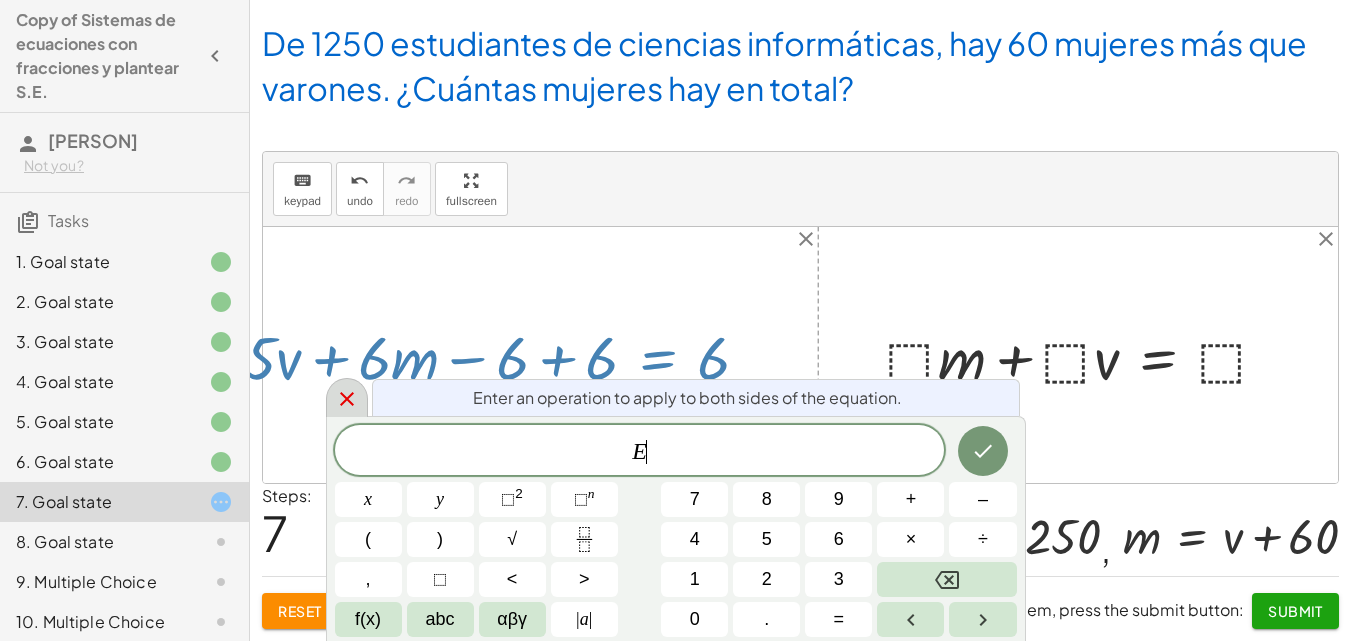 click 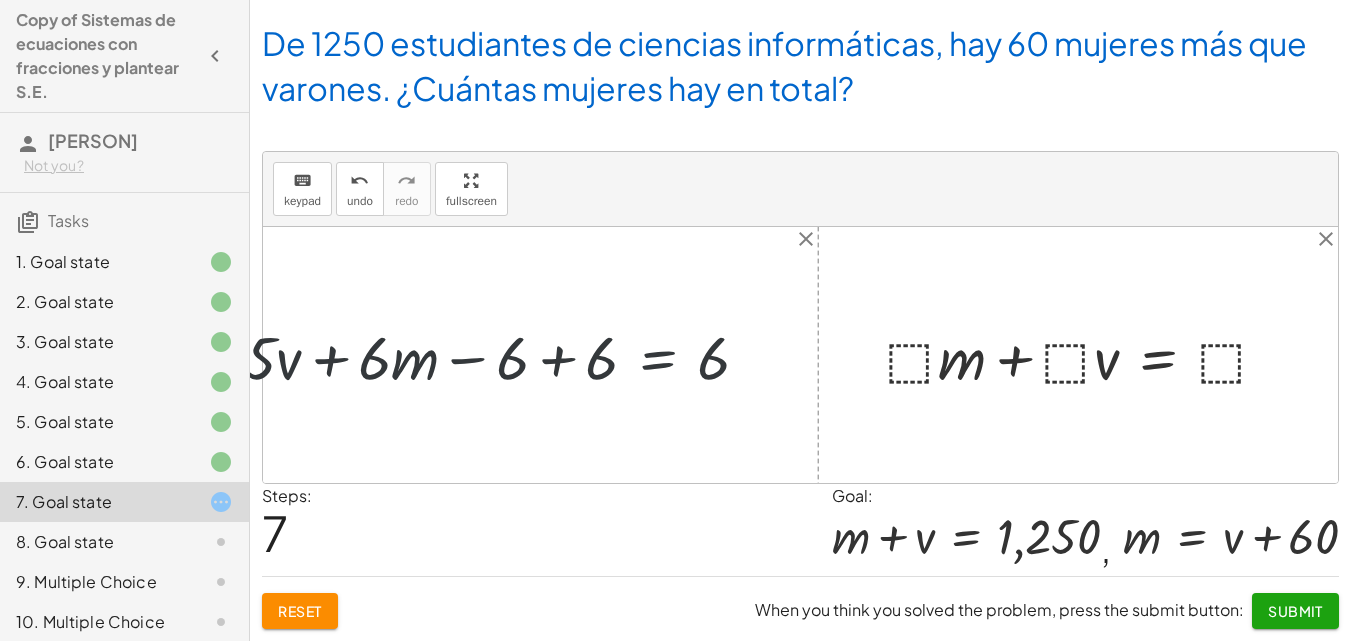 click at bounding box center (505, 355) 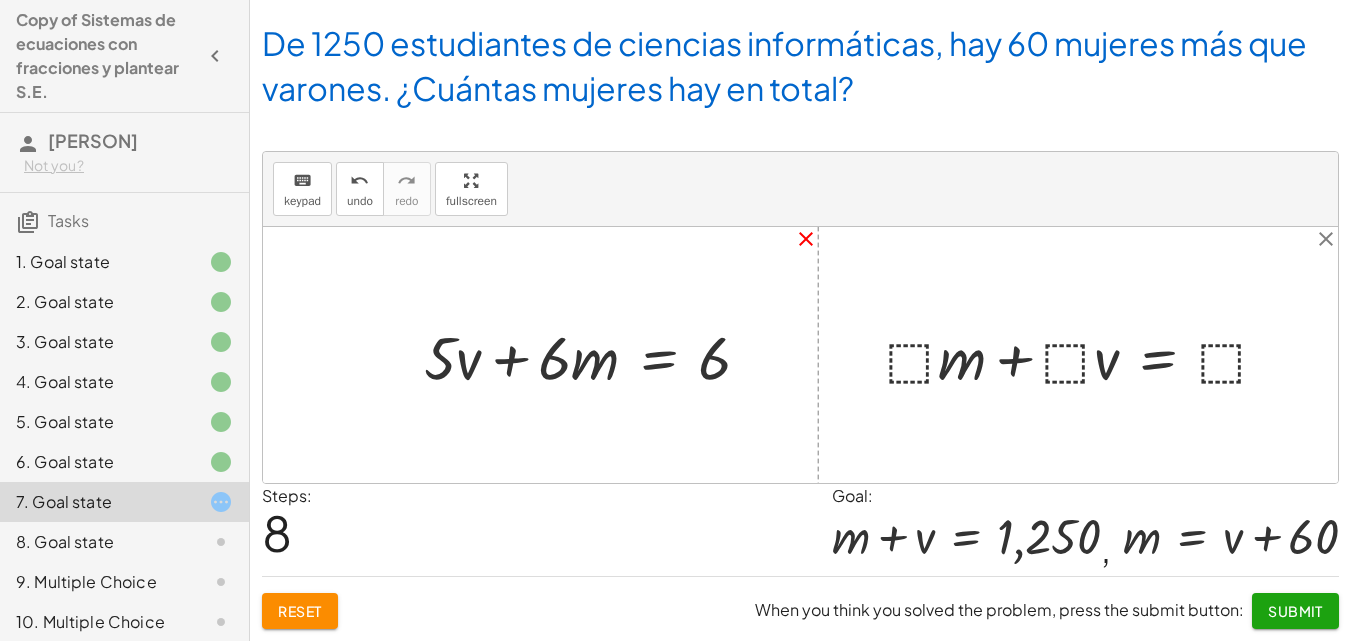 click on "close" at bounding box center [806, 239] 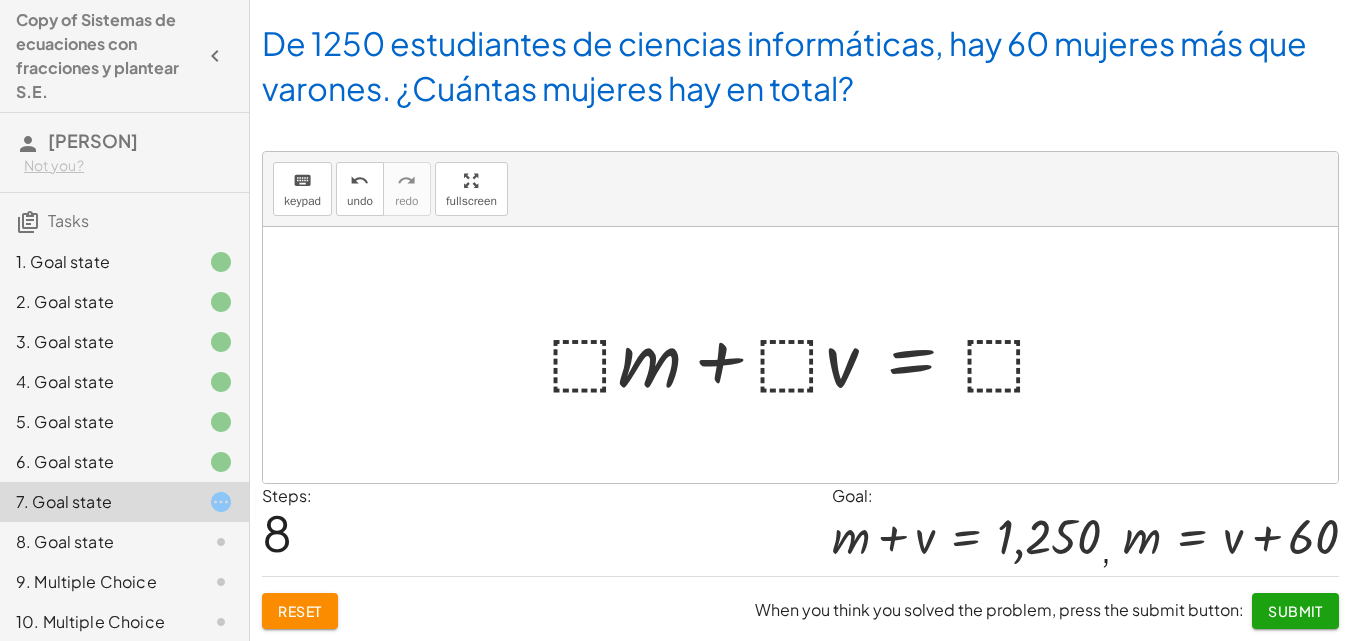 click on "Reset" at bounding box center (300, 611) 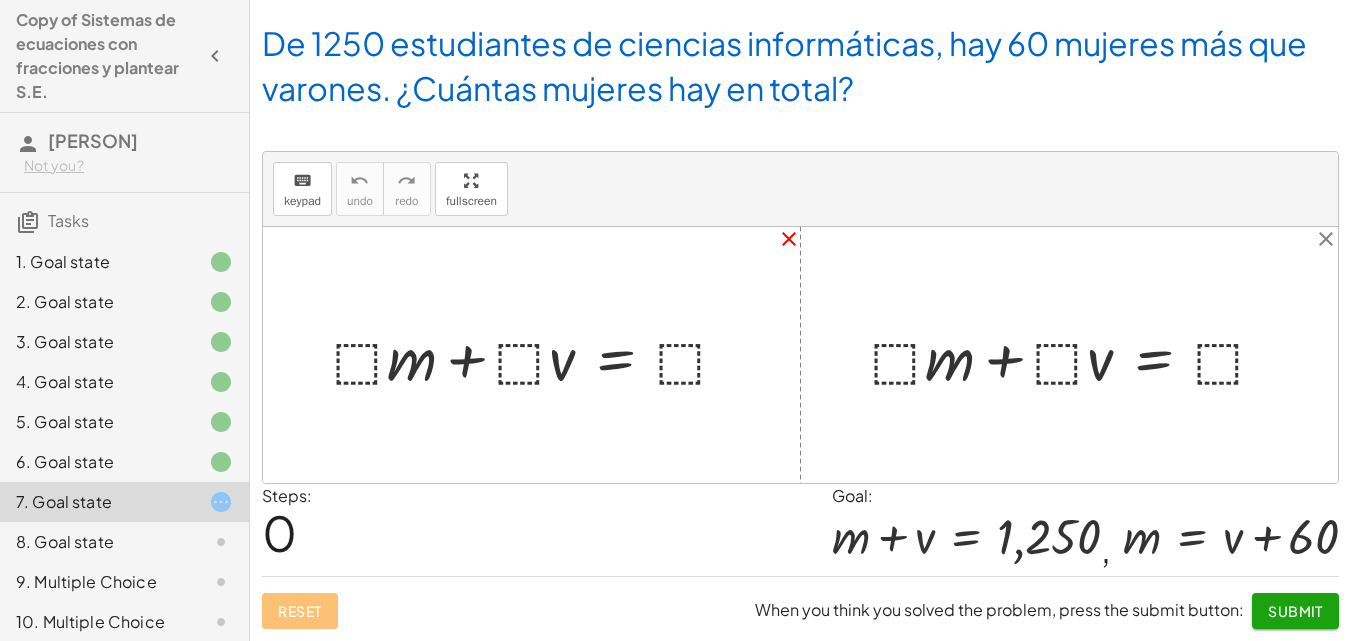 click on "close" at bounding box center (789, 239) 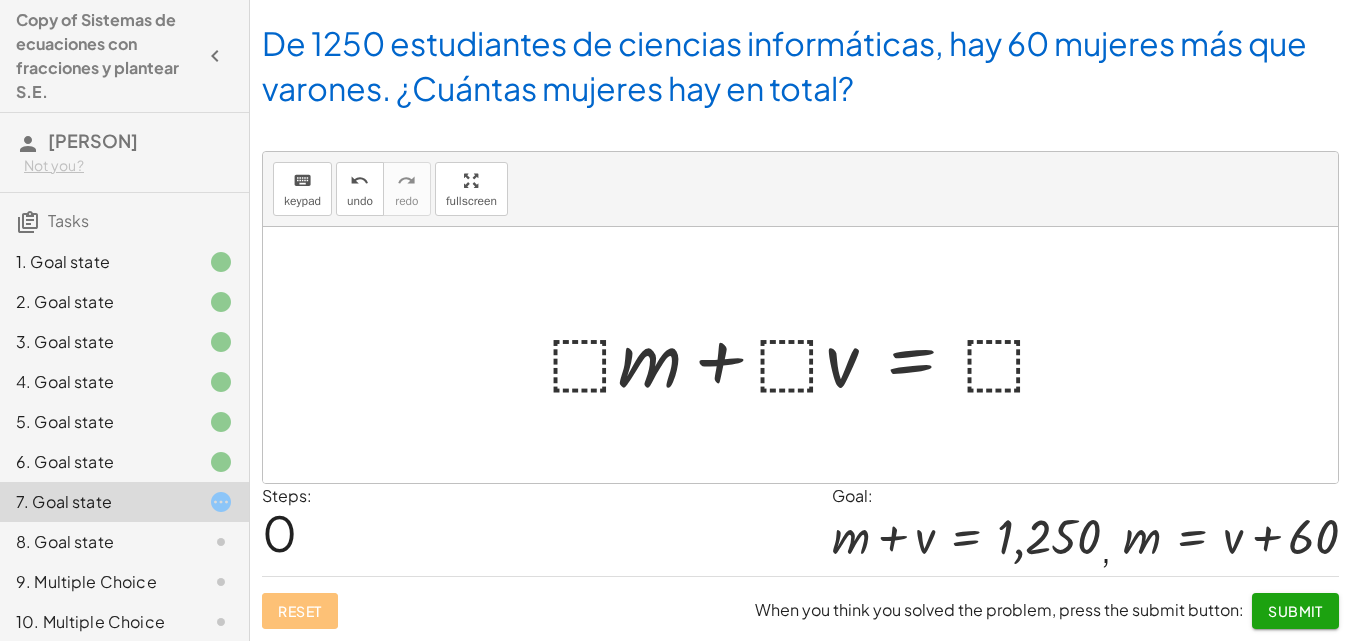 click at bounding box center (808, 355) 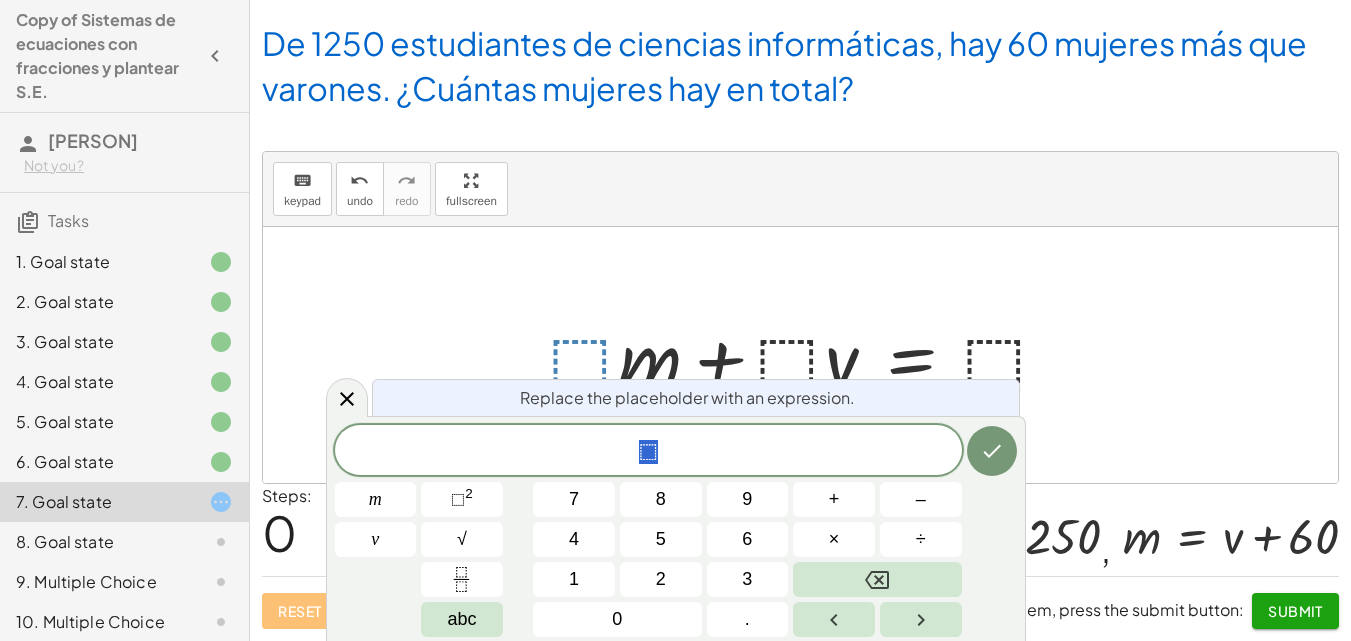 click on "keyboard keypad undo undo redo redo fullscreen" at bounding box center [800, 189] 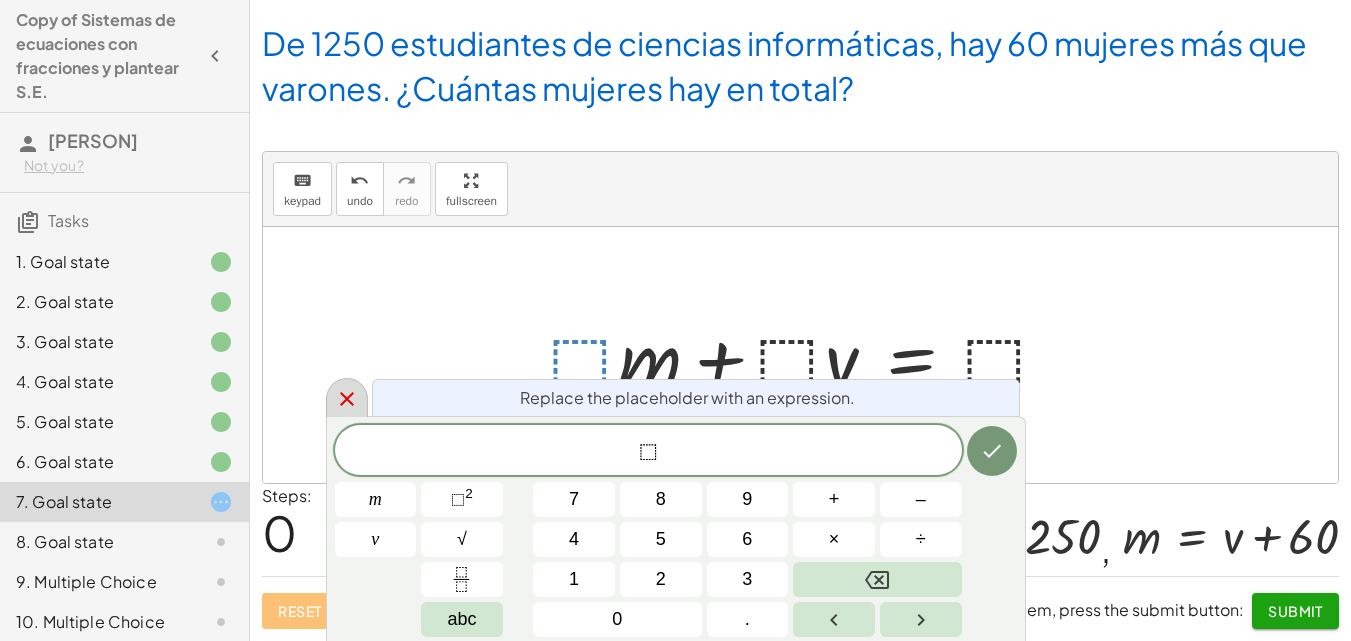 click 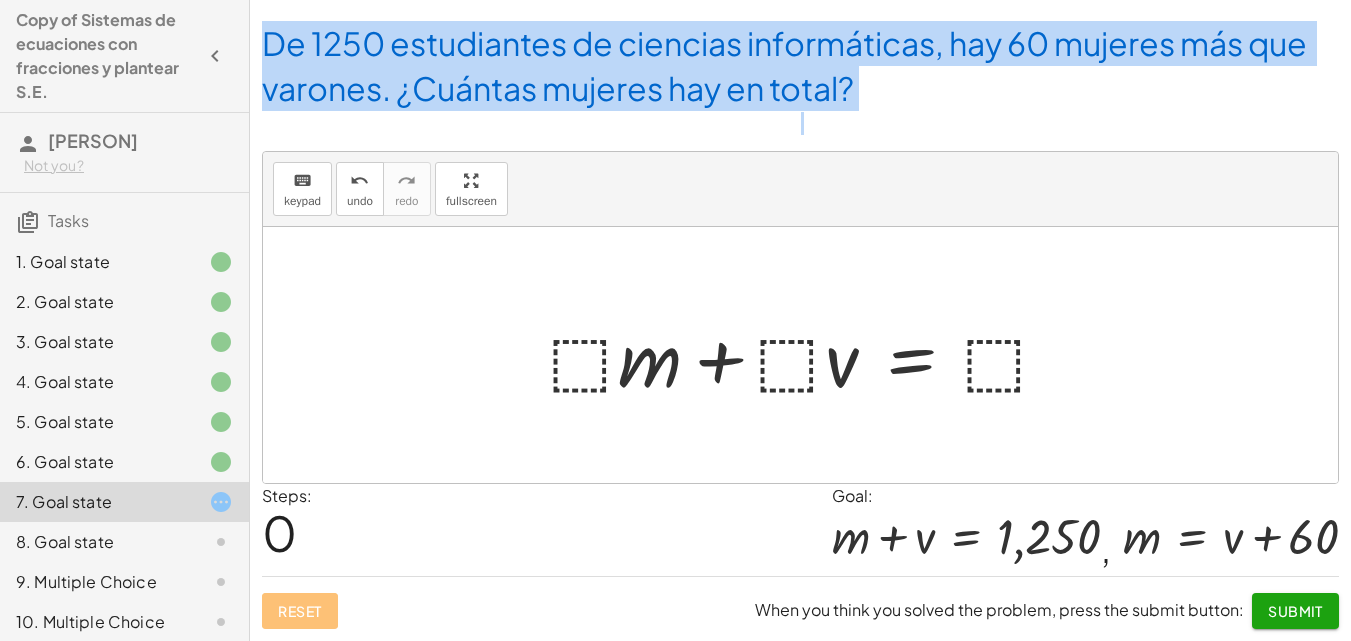 drag, startPoint x: 283, startPoint y: 51, endPoint x: 907, endPoint y: 151, distance: 631.96204 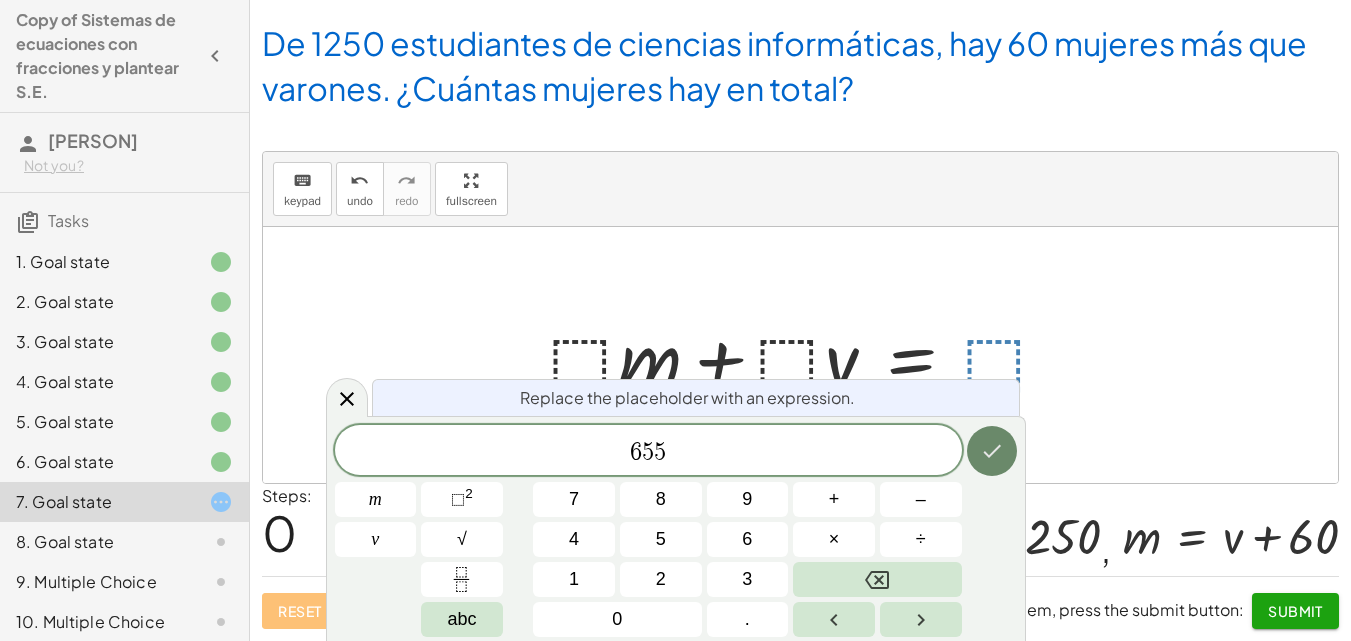click 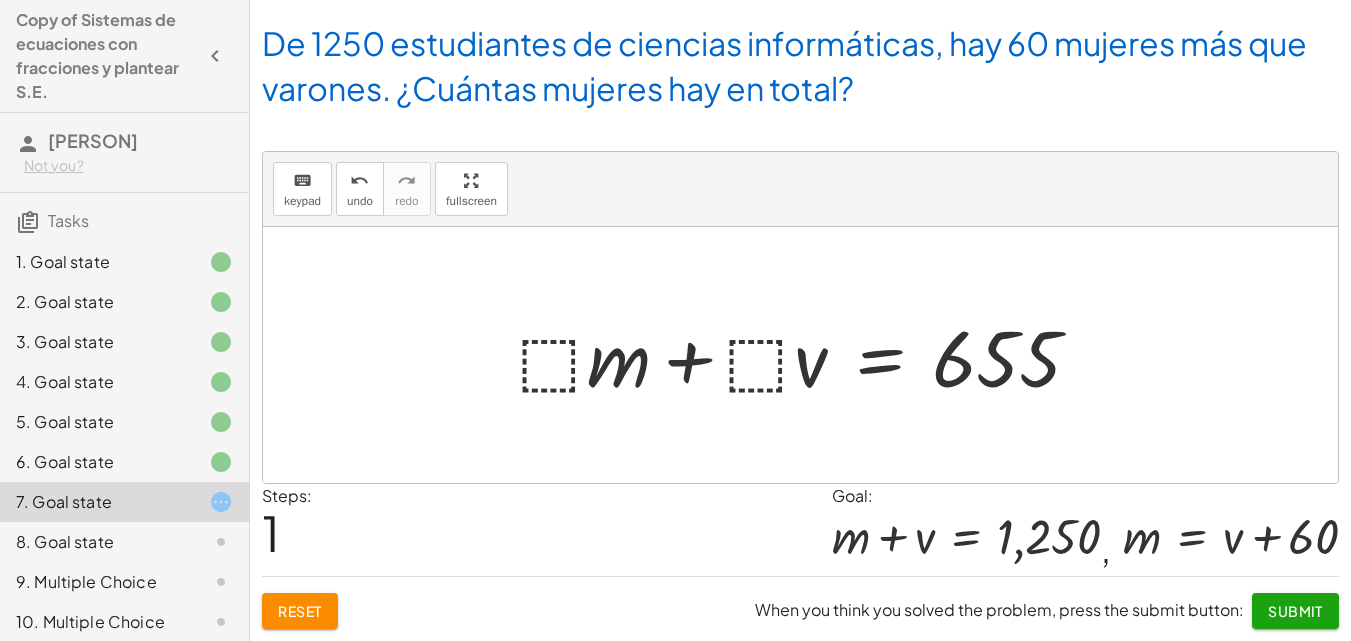 click at bounding box center [807, 355] 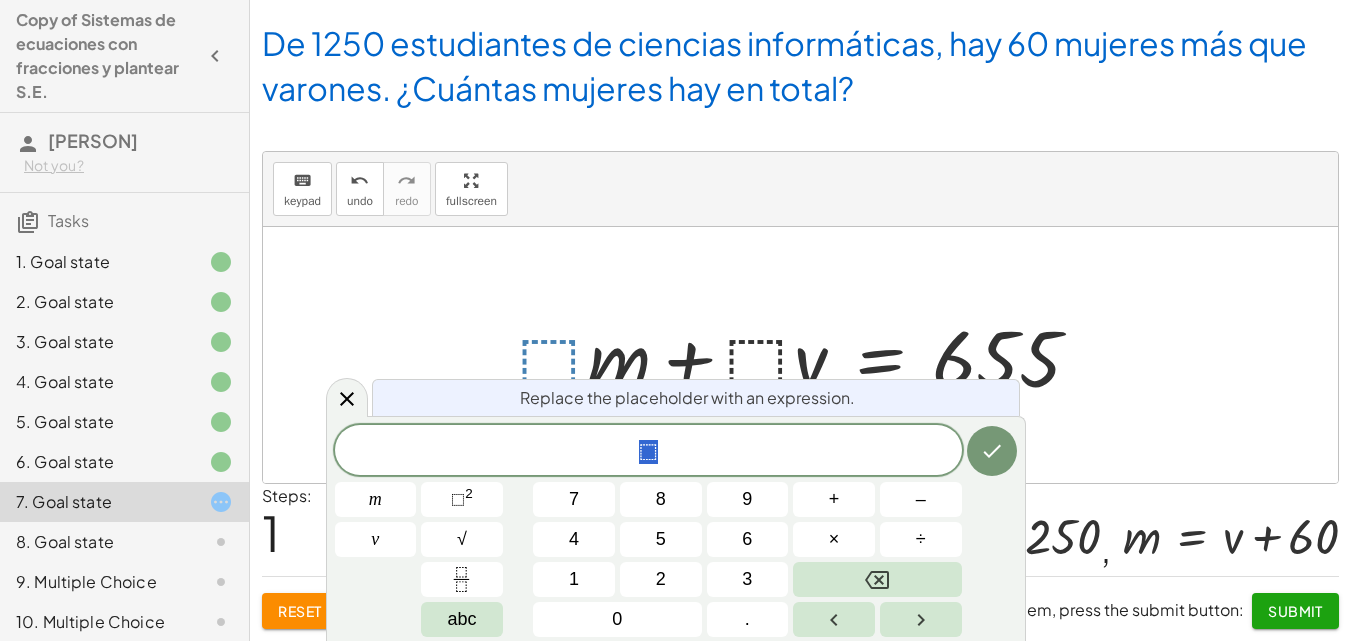 click at bounding box center [800, 355] 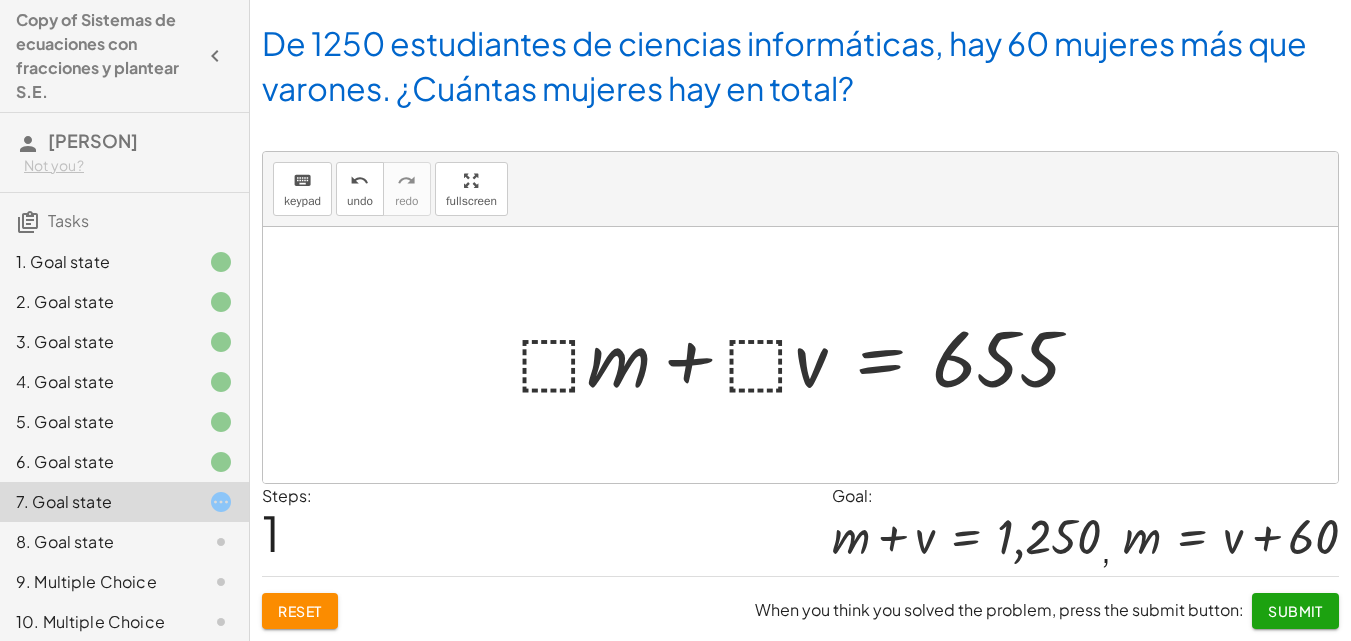 click at bounding box center [807, 355] 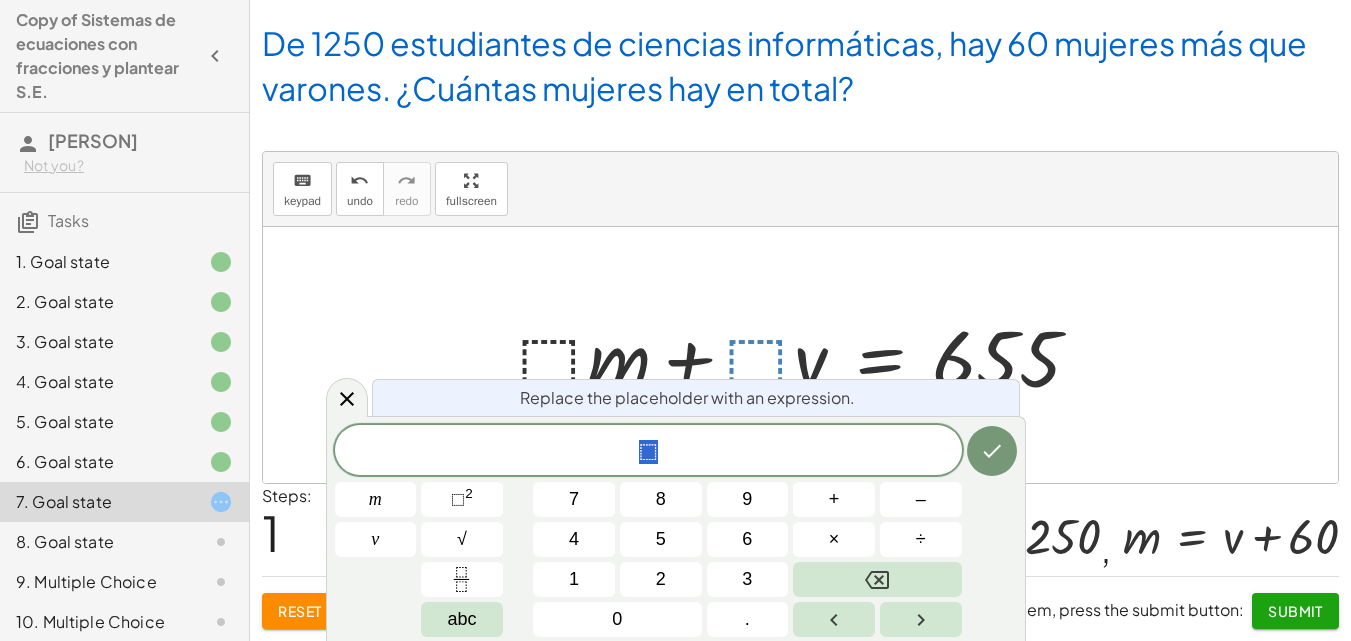 click at bounding box center [807, 355] 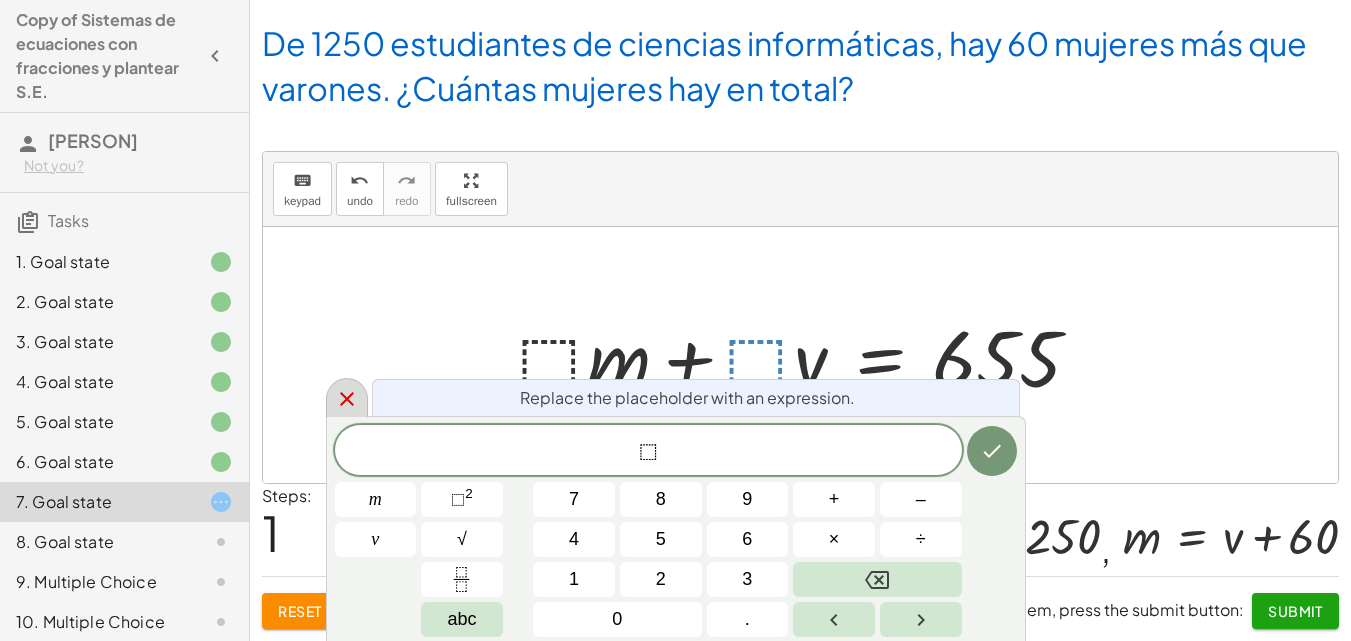 click at bounding box center (347, 397) 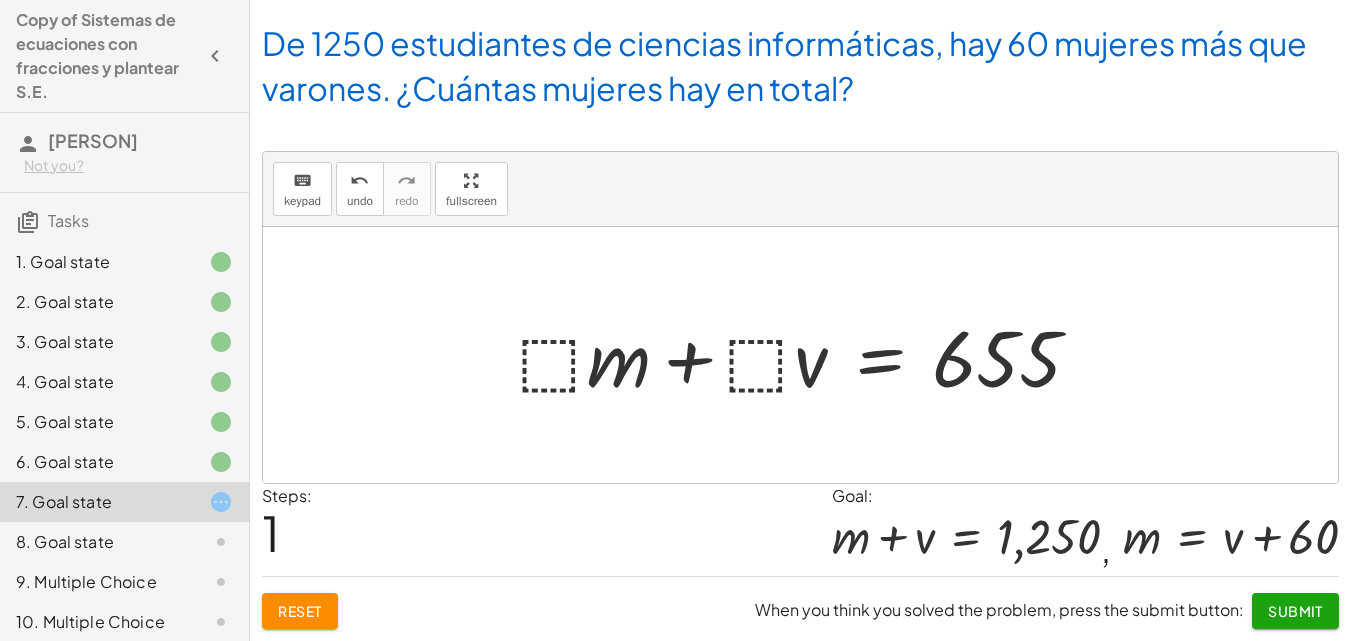 click at bounding box center [807, 355] 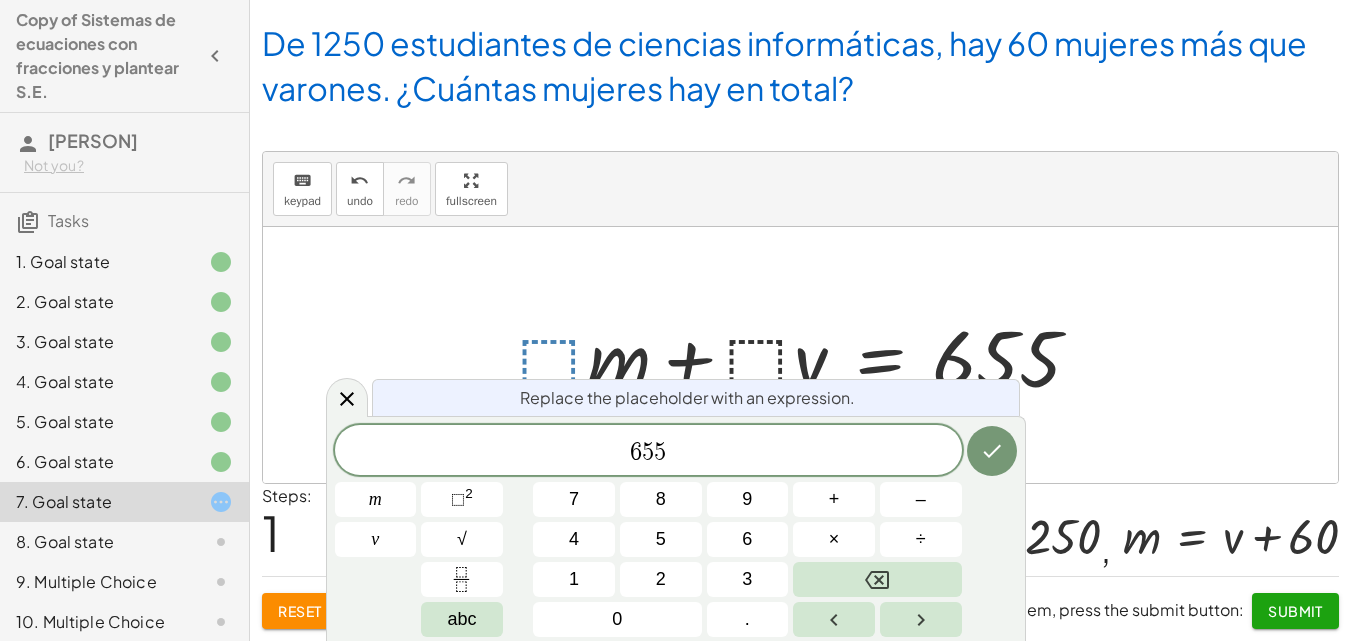 click at bounding box center (807, 355) 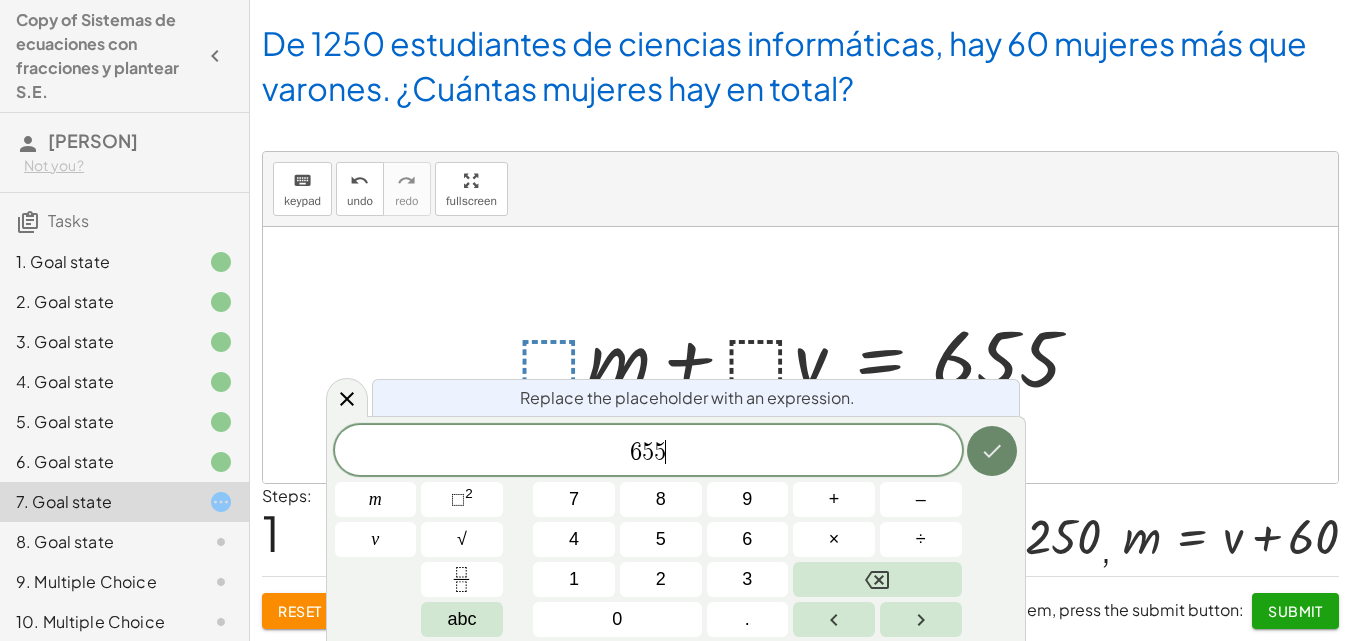 click 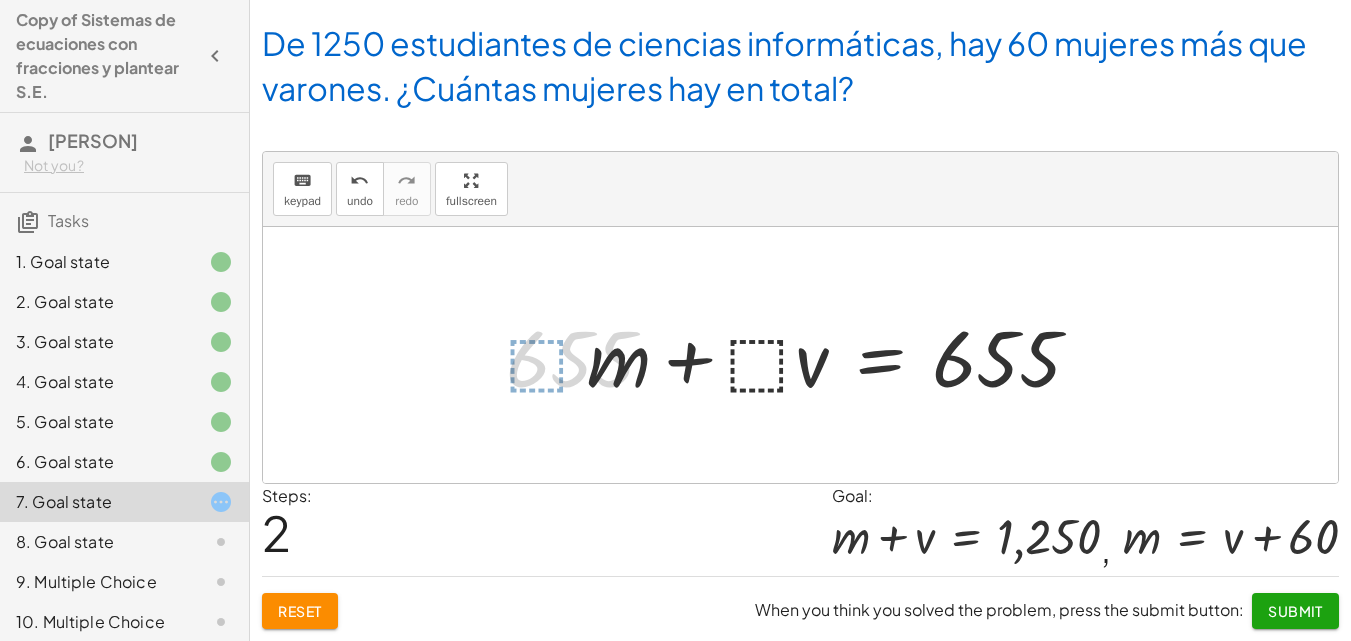 click at bounding box center (777, 355) 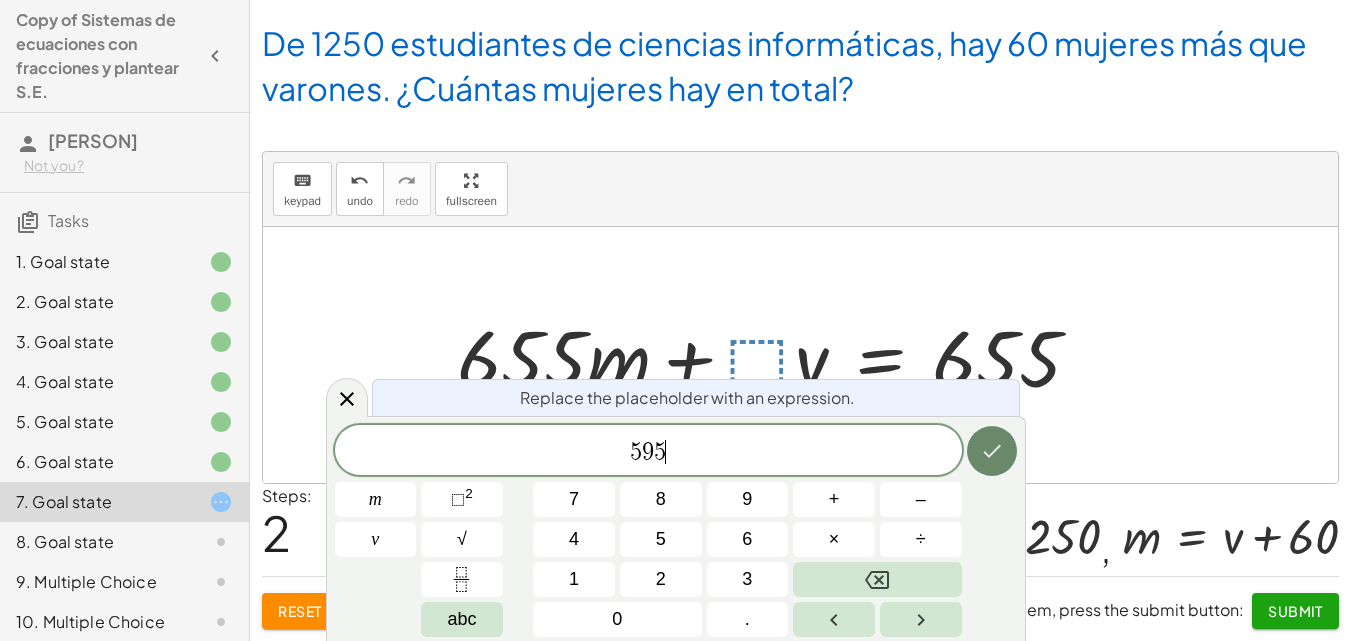 click at bounding box center (992, 451) 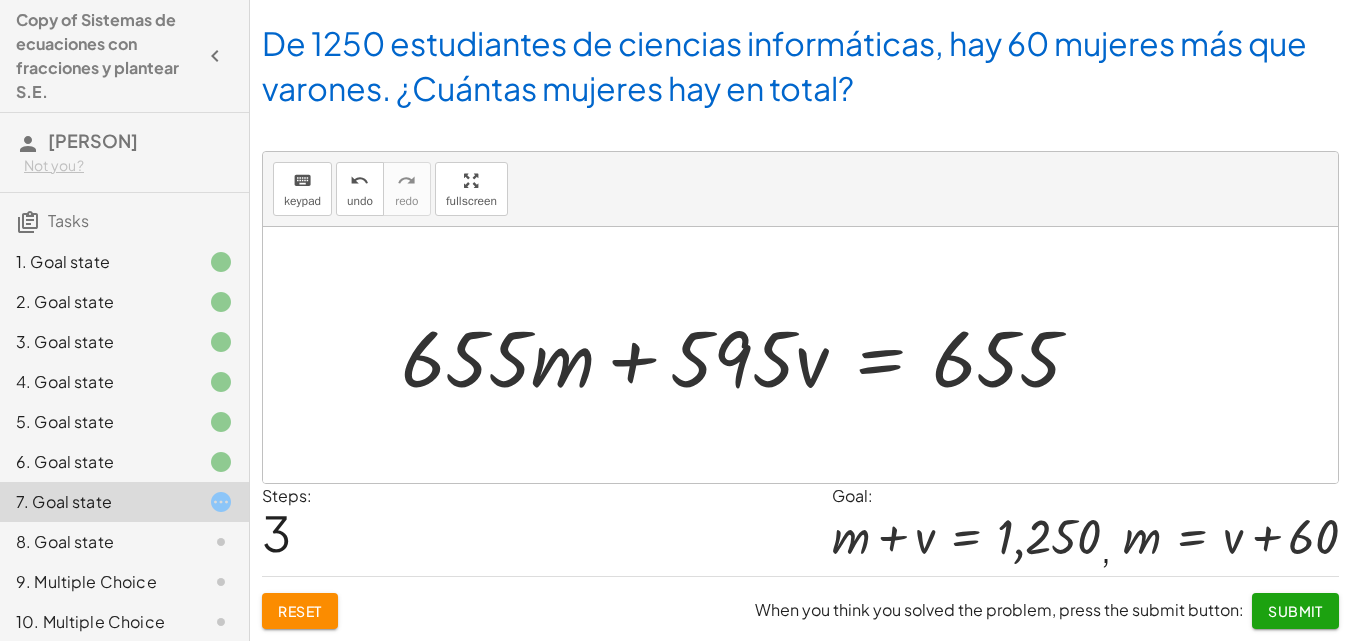 click at bounding box center (749, 355) 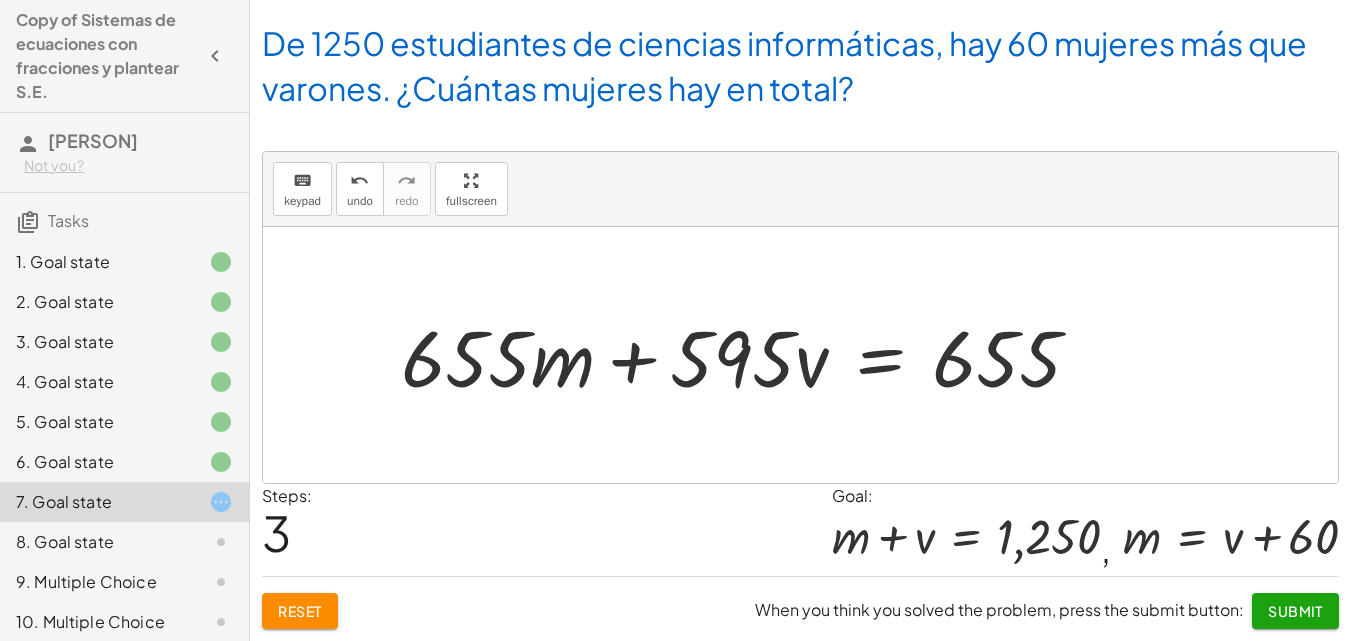 click at bounding box center [749, 355] 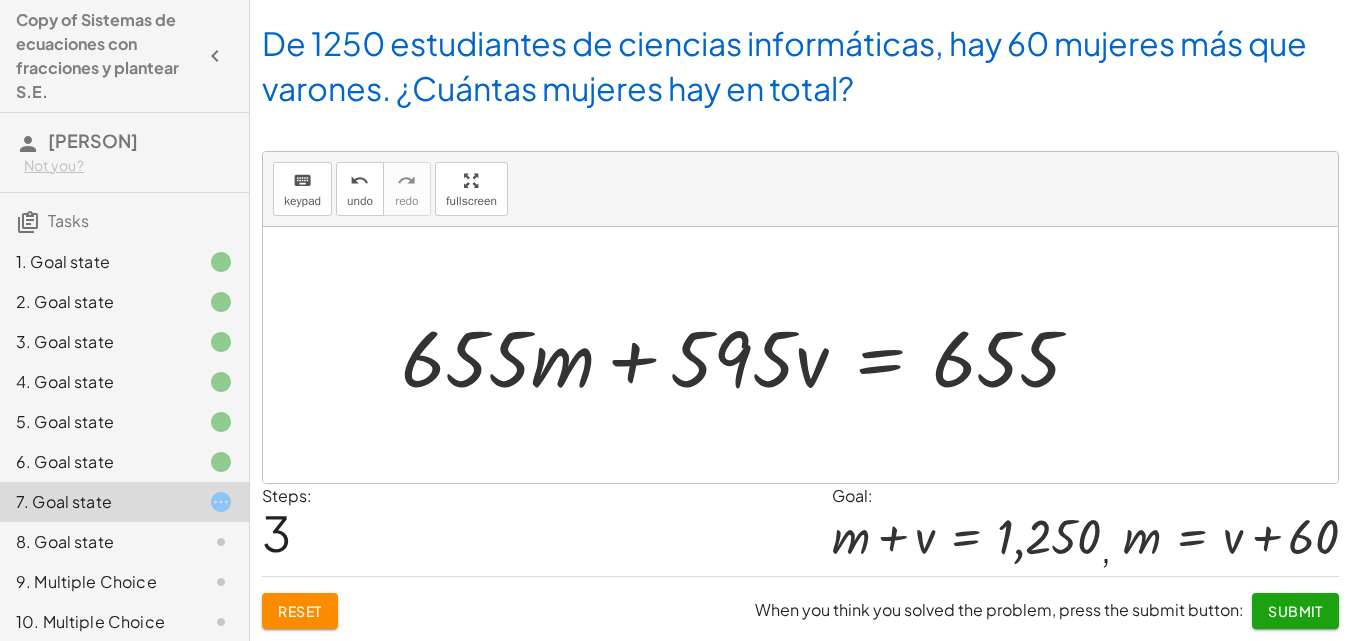 click on "Reset" 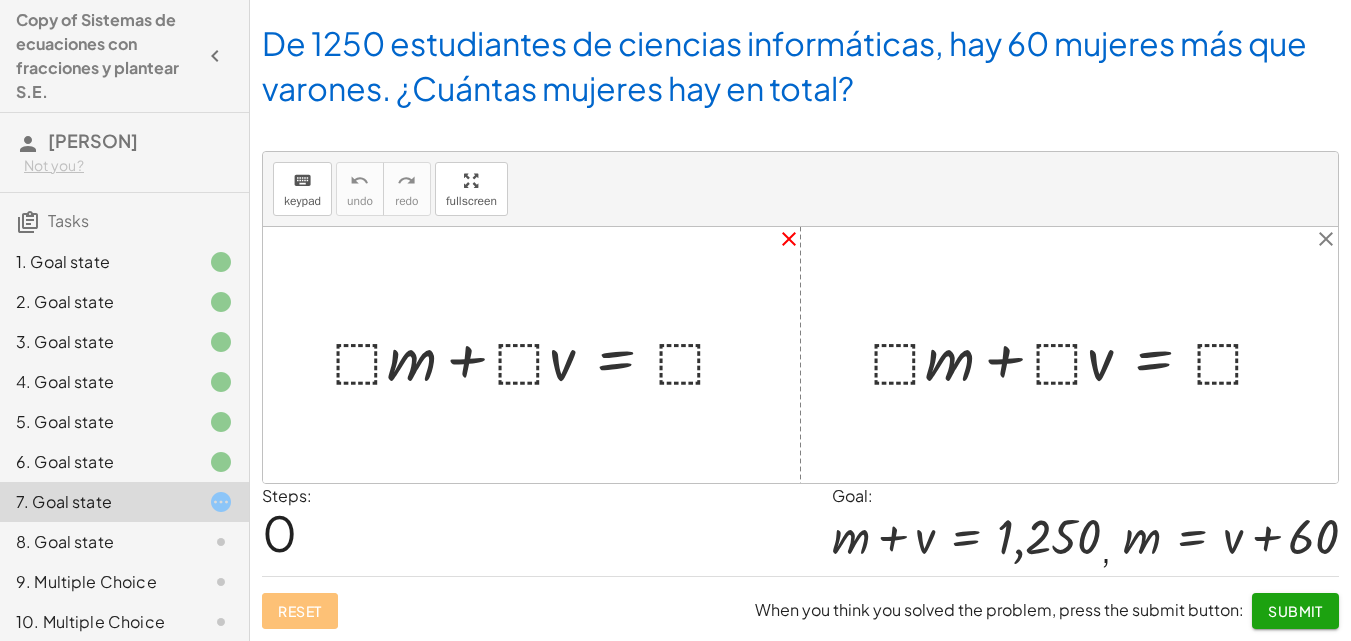 click on "close" at bounding box center [789, 239] 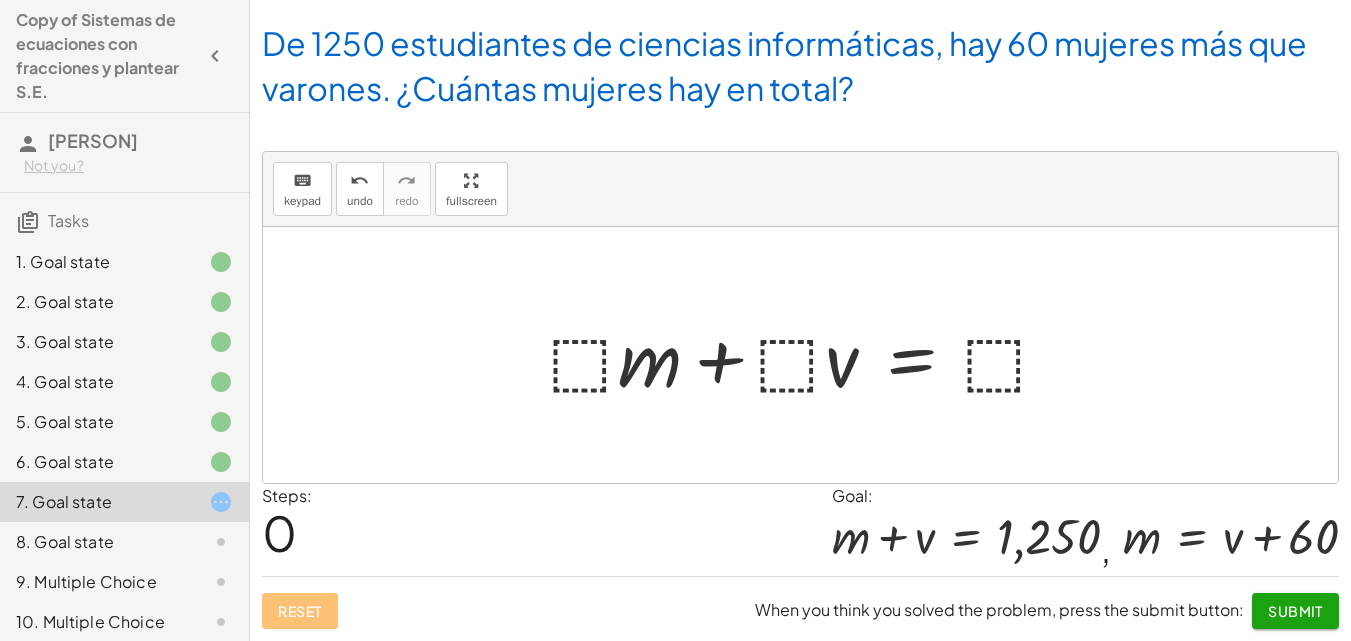 click at bounding box center (808, 355) 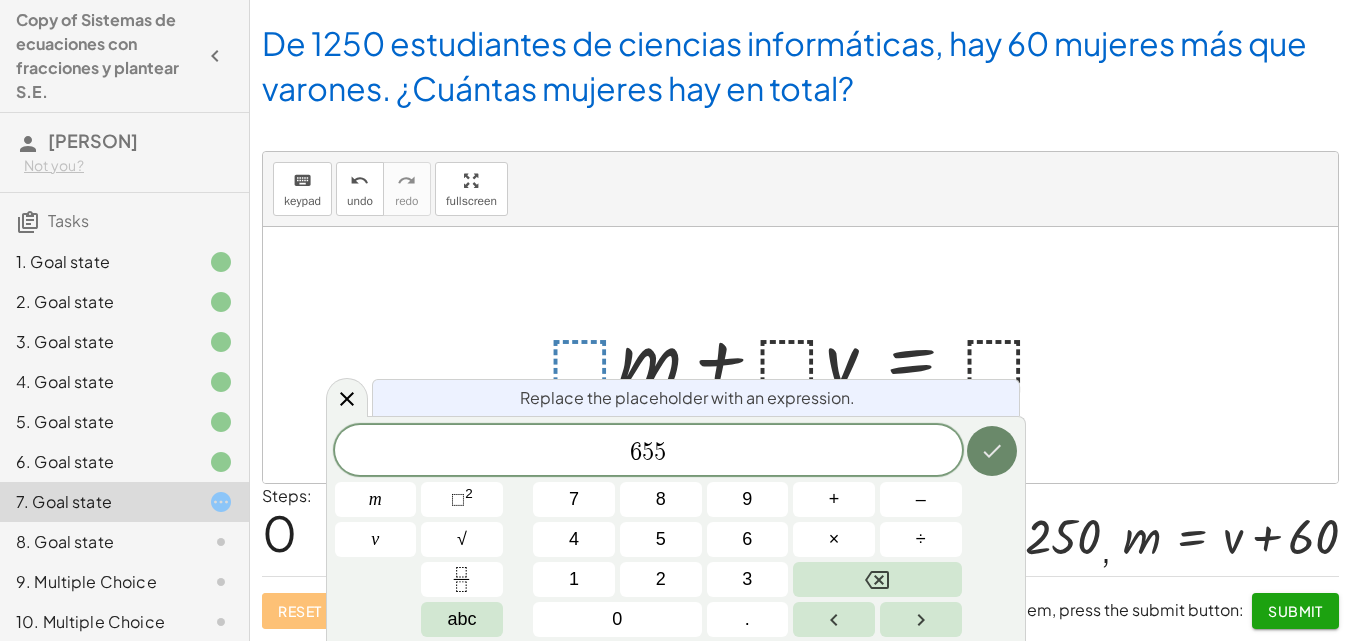 click 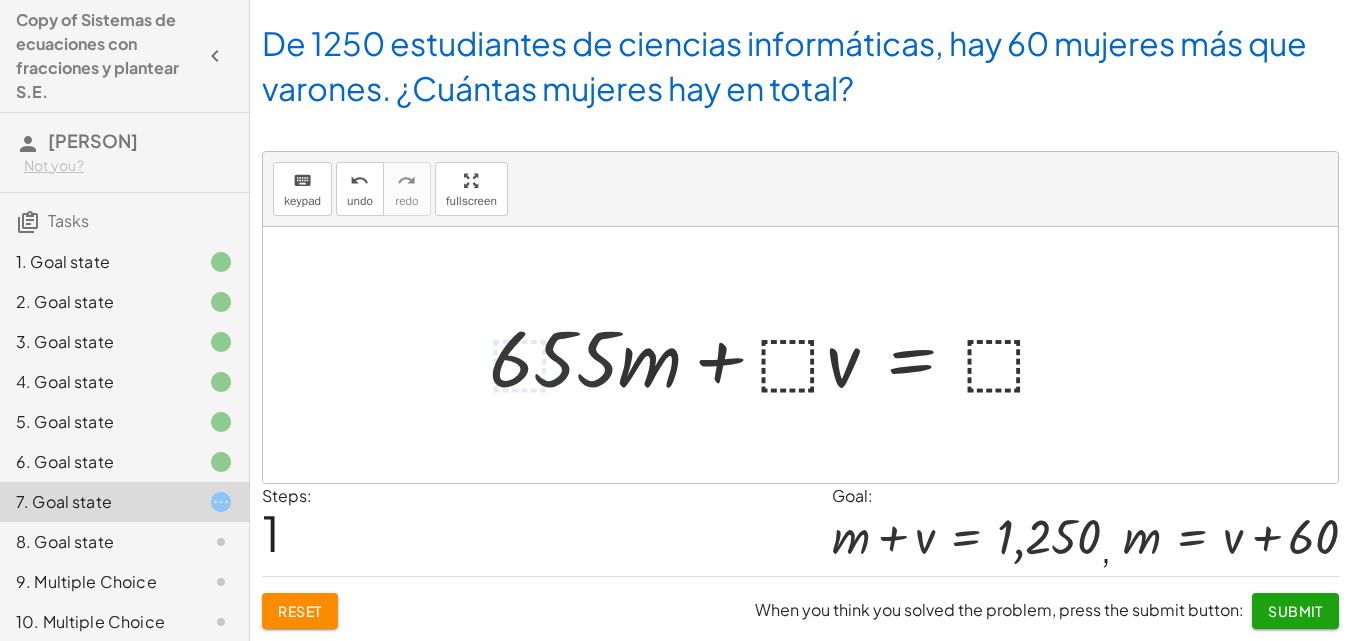 click at bounding box center [777, 355] 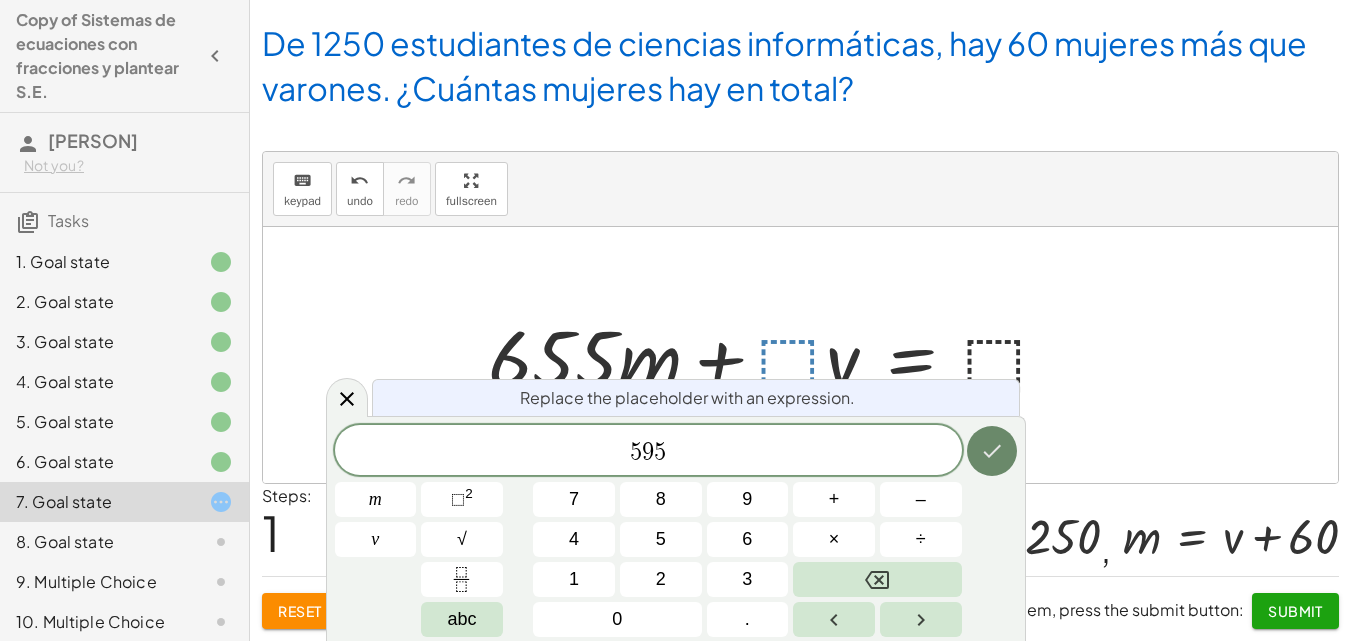 click 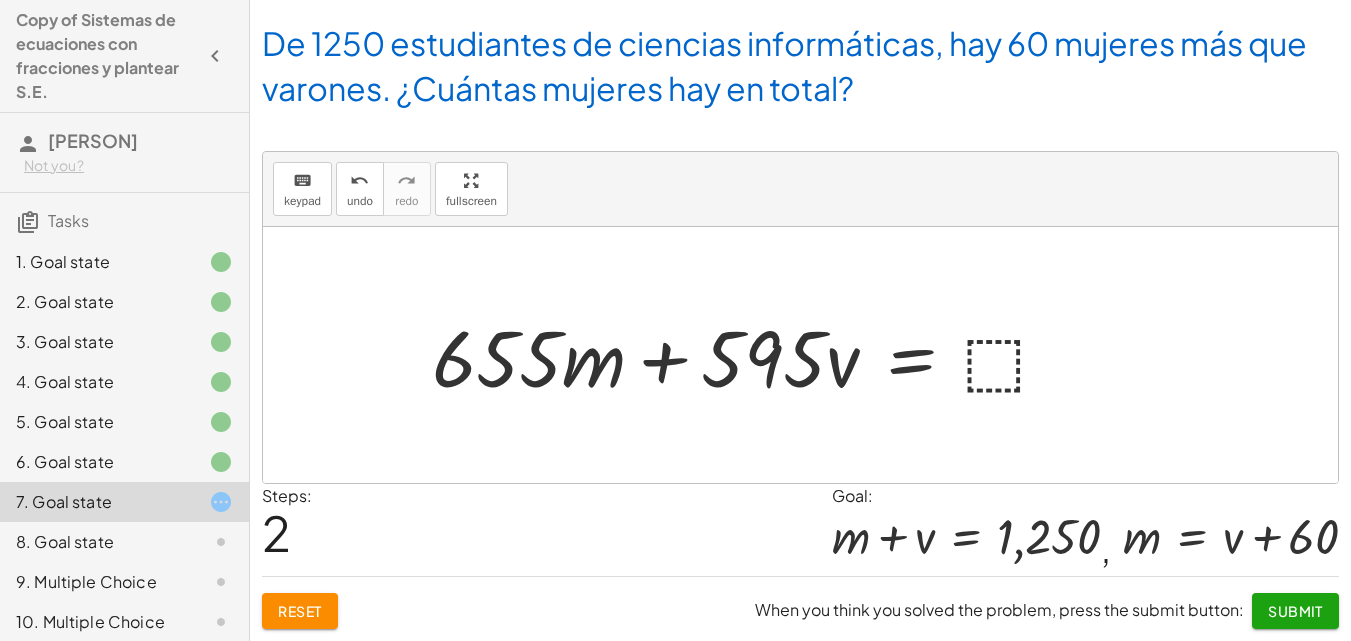 click at bounding box center (749, 355) 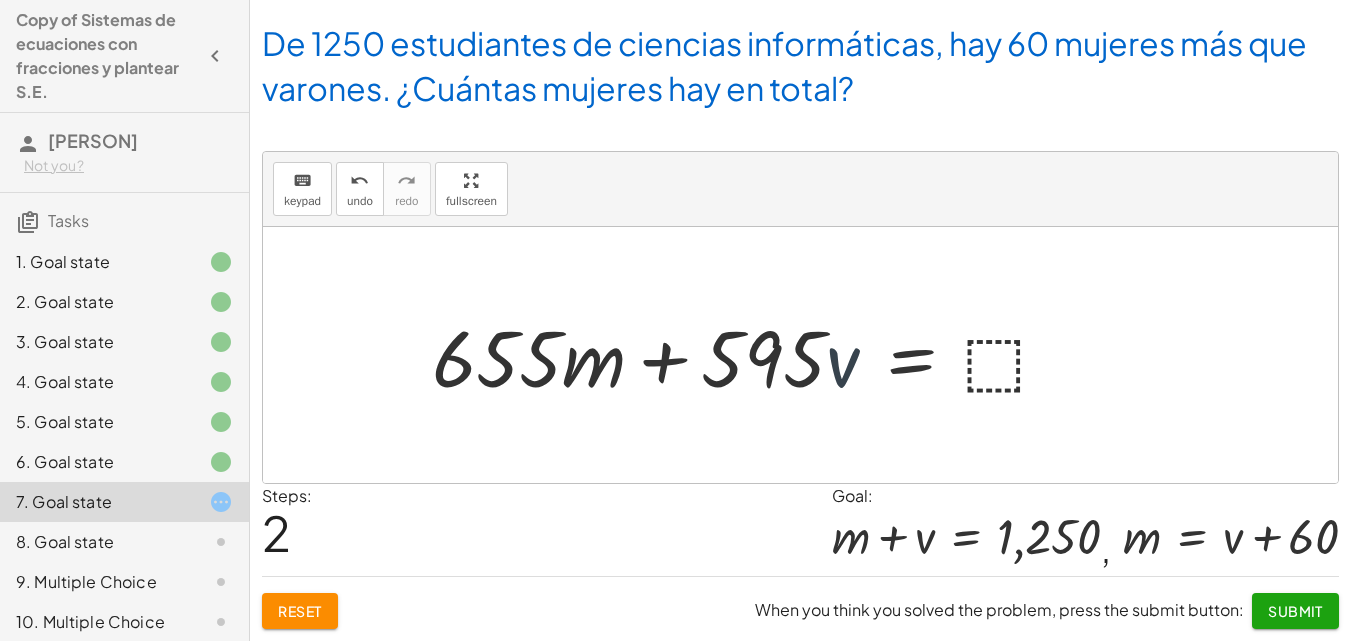 click at bounding box center [749, 355] 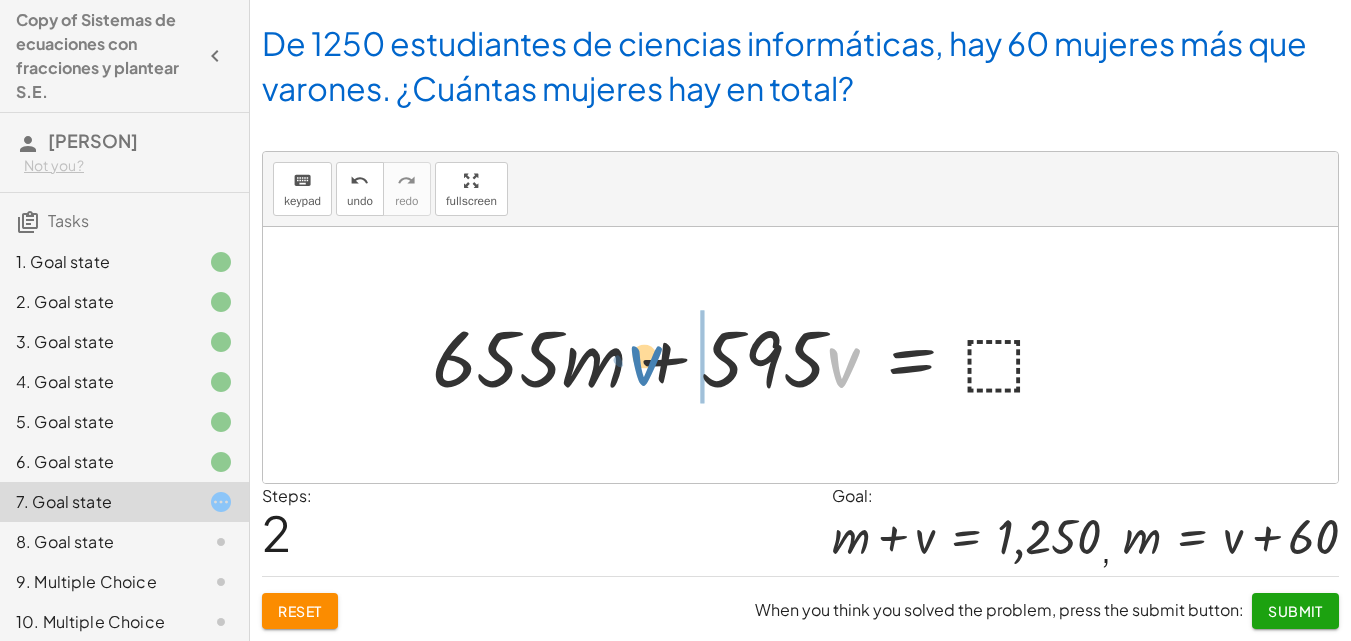 click at bounding box center [749, 355] 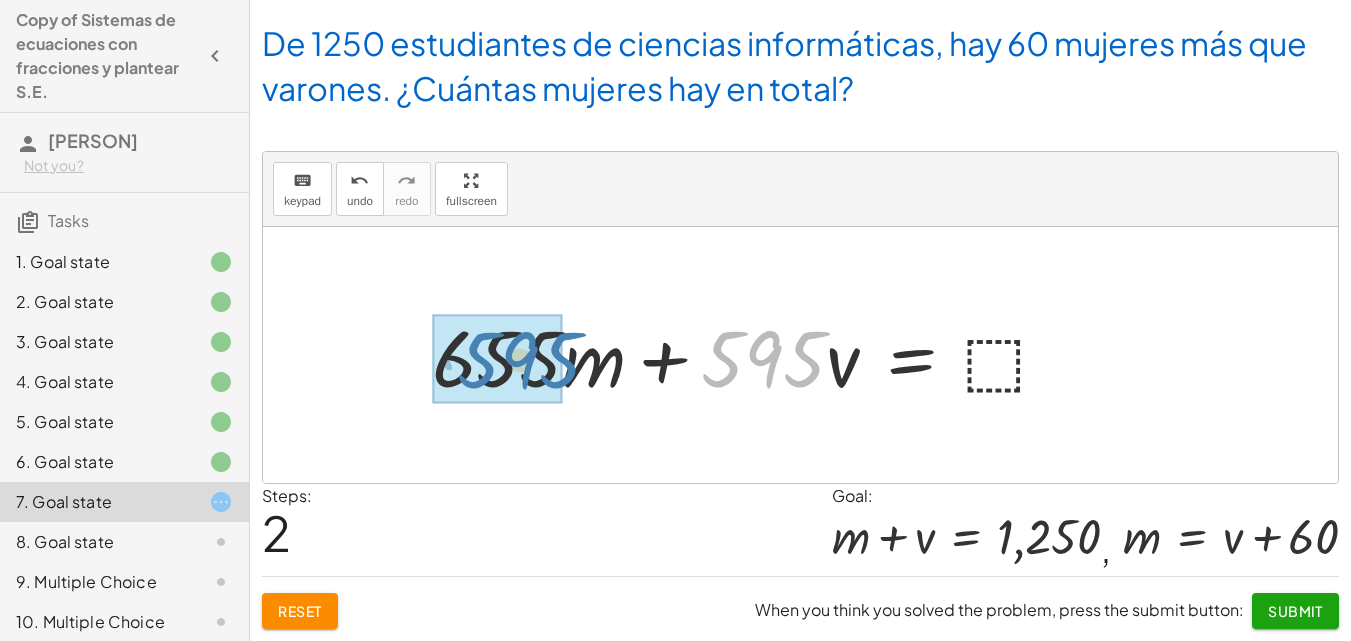 drag, startPoint x: 771, startPoint y: 359, endPoint x: 526, endPoint y: 360, distance: 245.00204 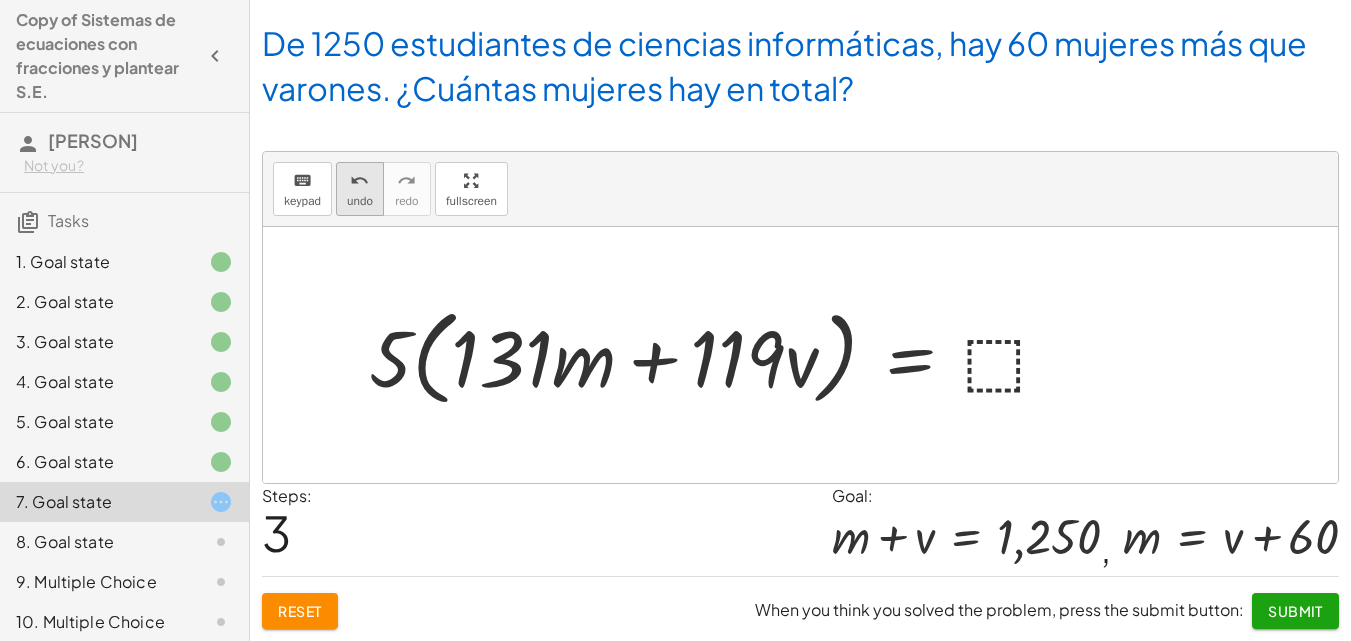click on "undo undo" at bounding box center (360, 189) 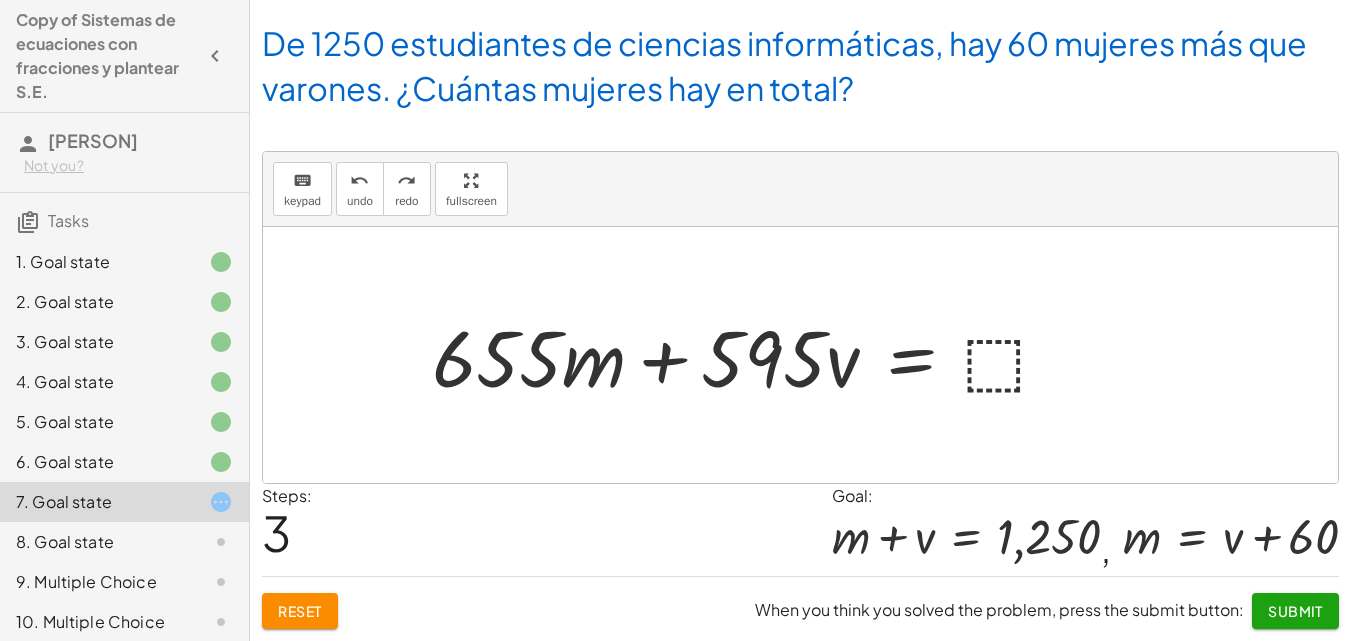 click at bounding box center [749, 355] 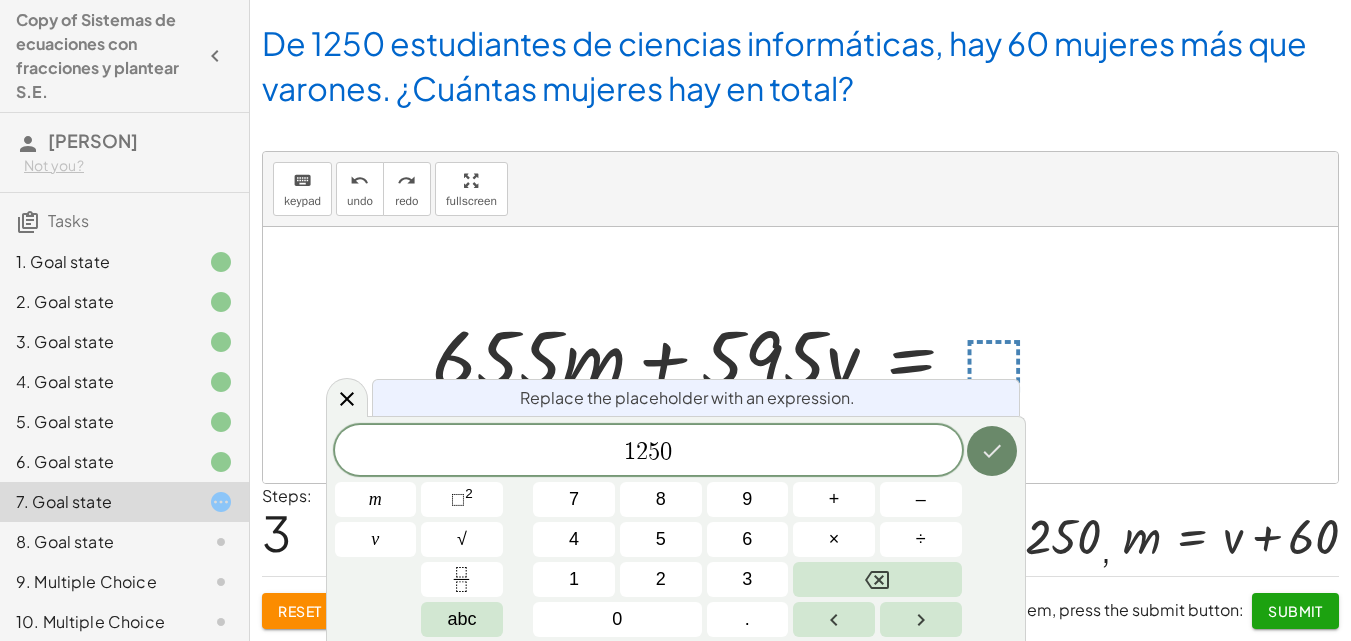 click 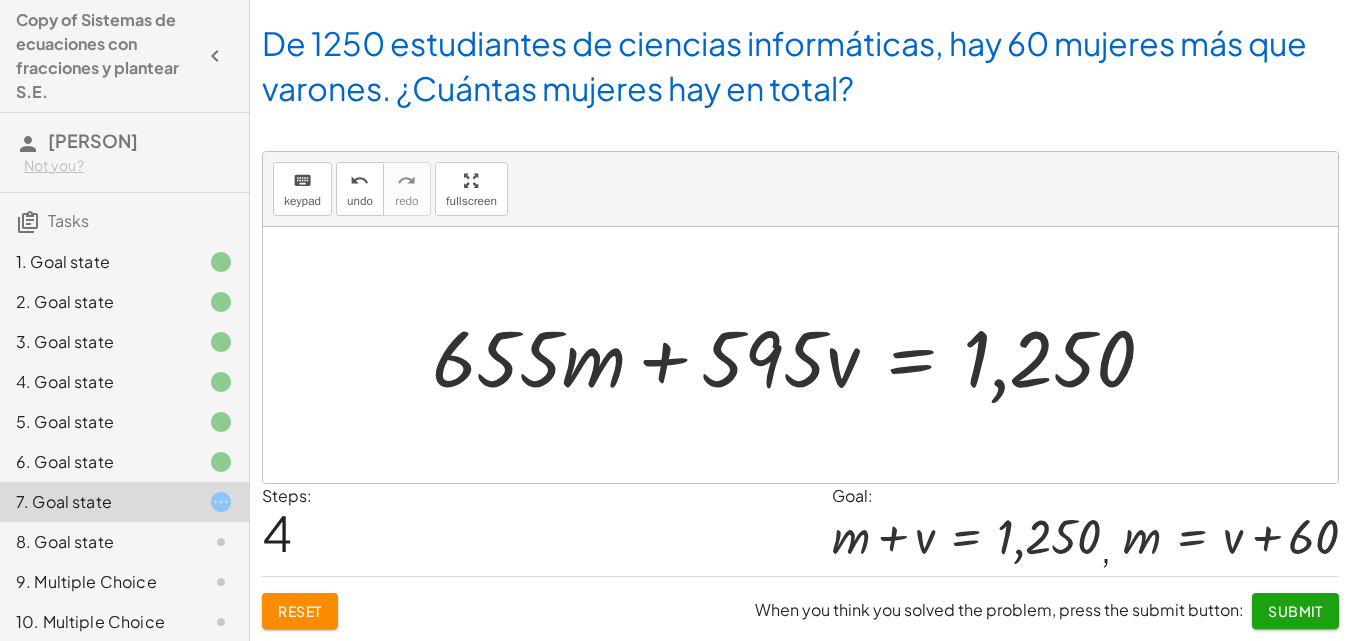 click on "Reset" at bounding box center (300, 611) 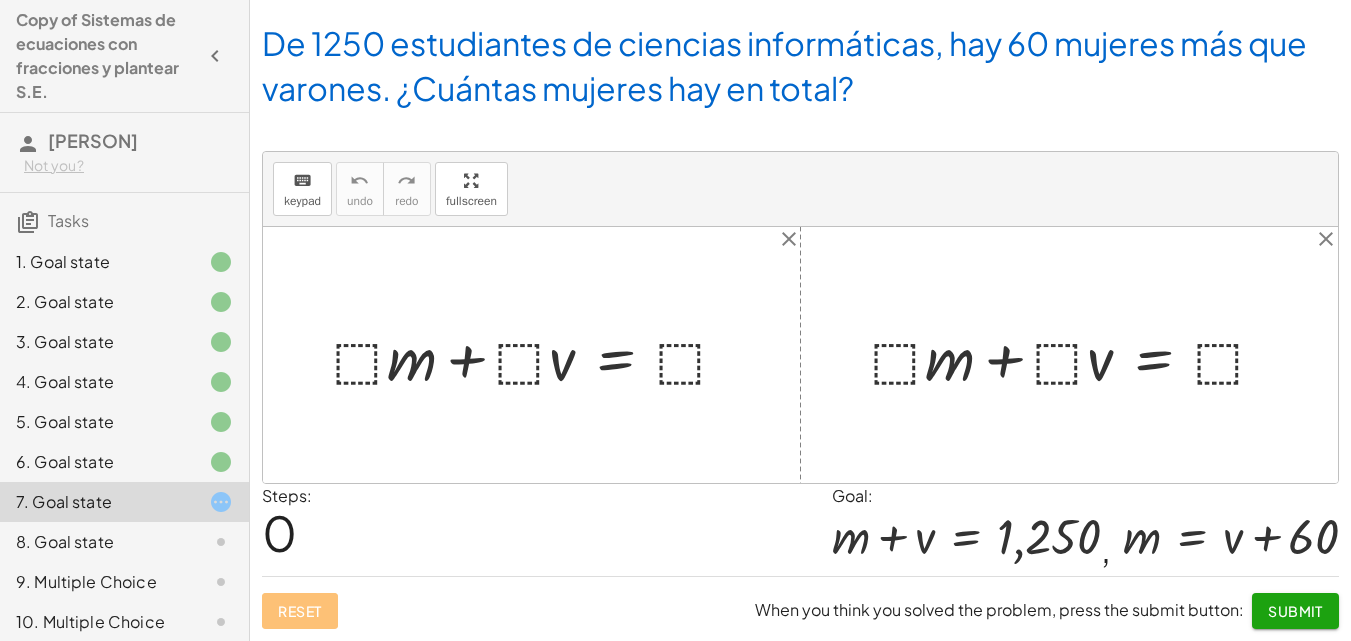 click at bounding box center (539, 355) 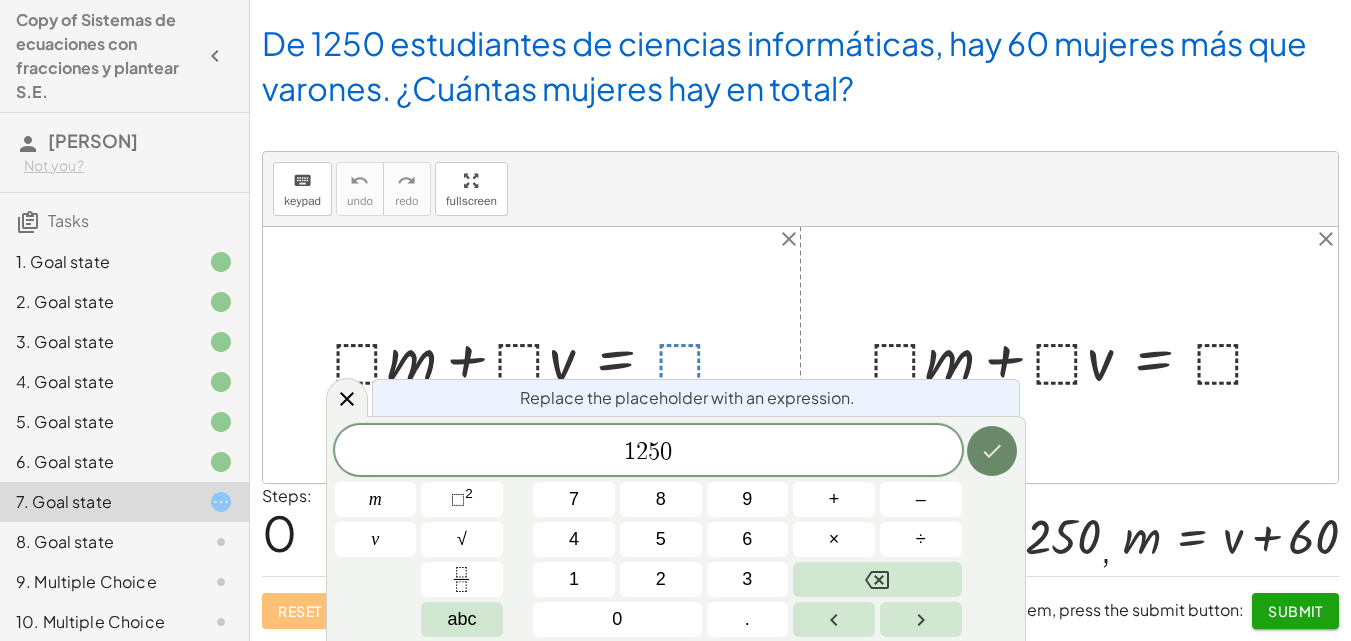click 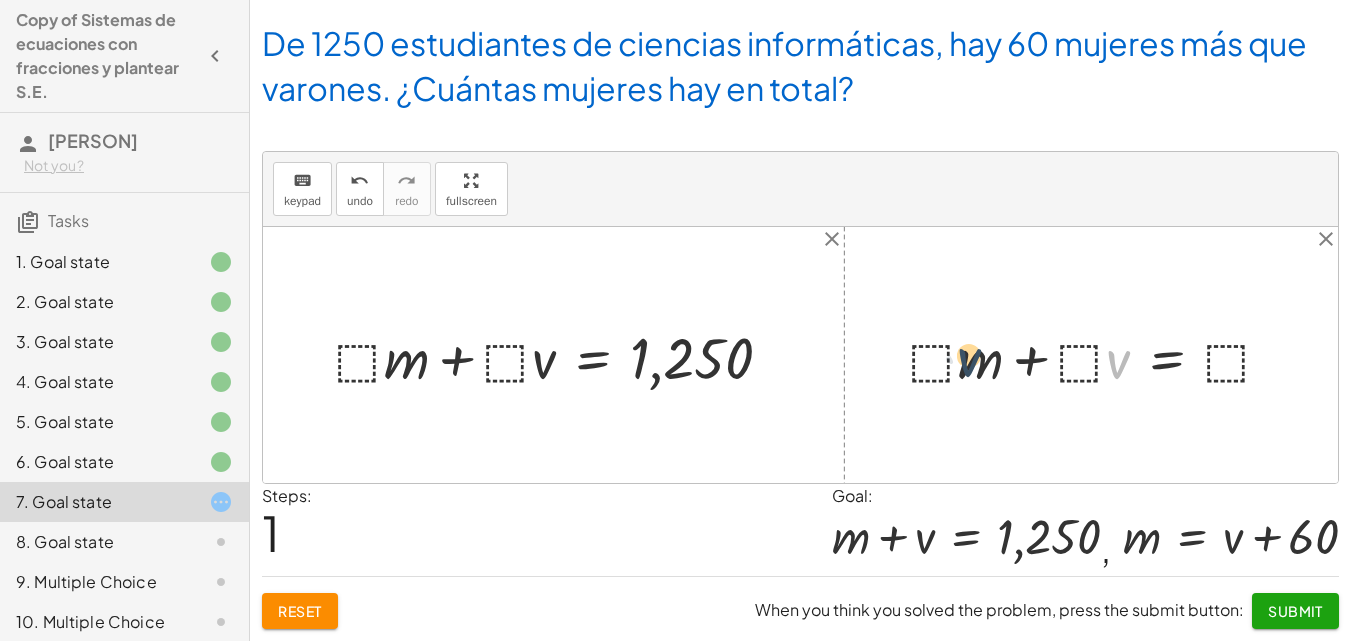 drag, startPoint x: 1120, startPoint y: 359, endPoint x: 964, endPoint y: 357, distance: 156.01282 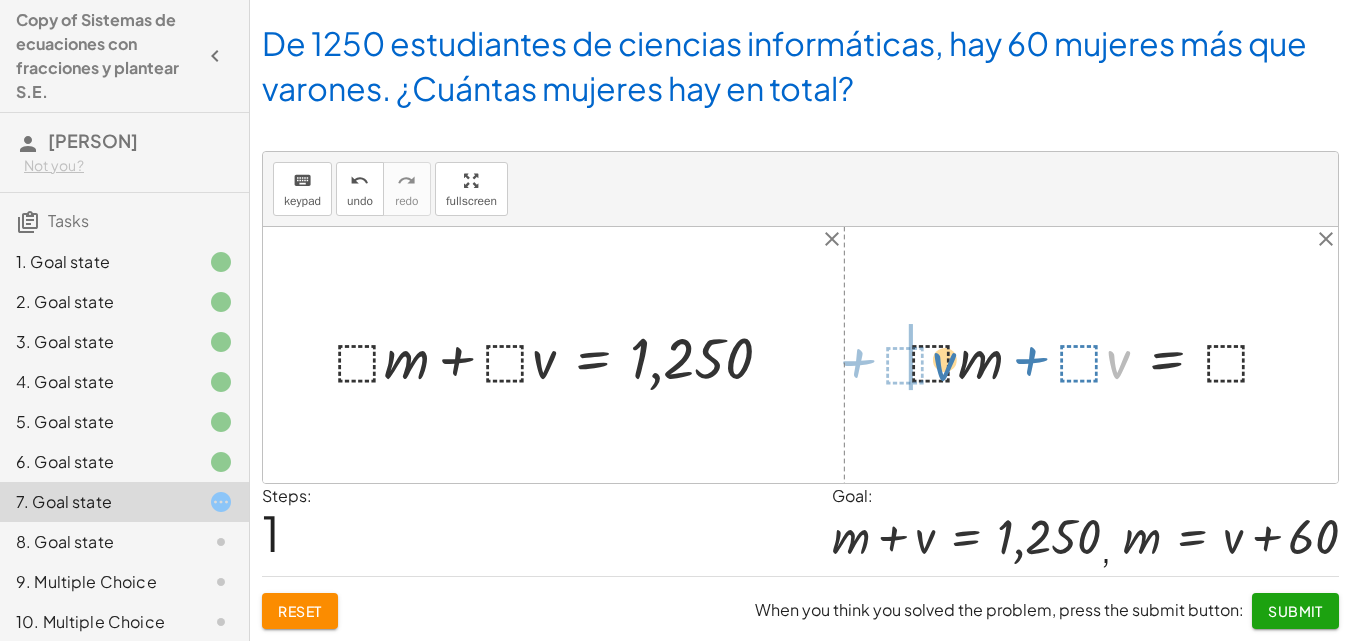 drag, startPoint x: 1115, startPoint y: 352, endPoint x: 946, endPoint y: 354, distance: 169.01184 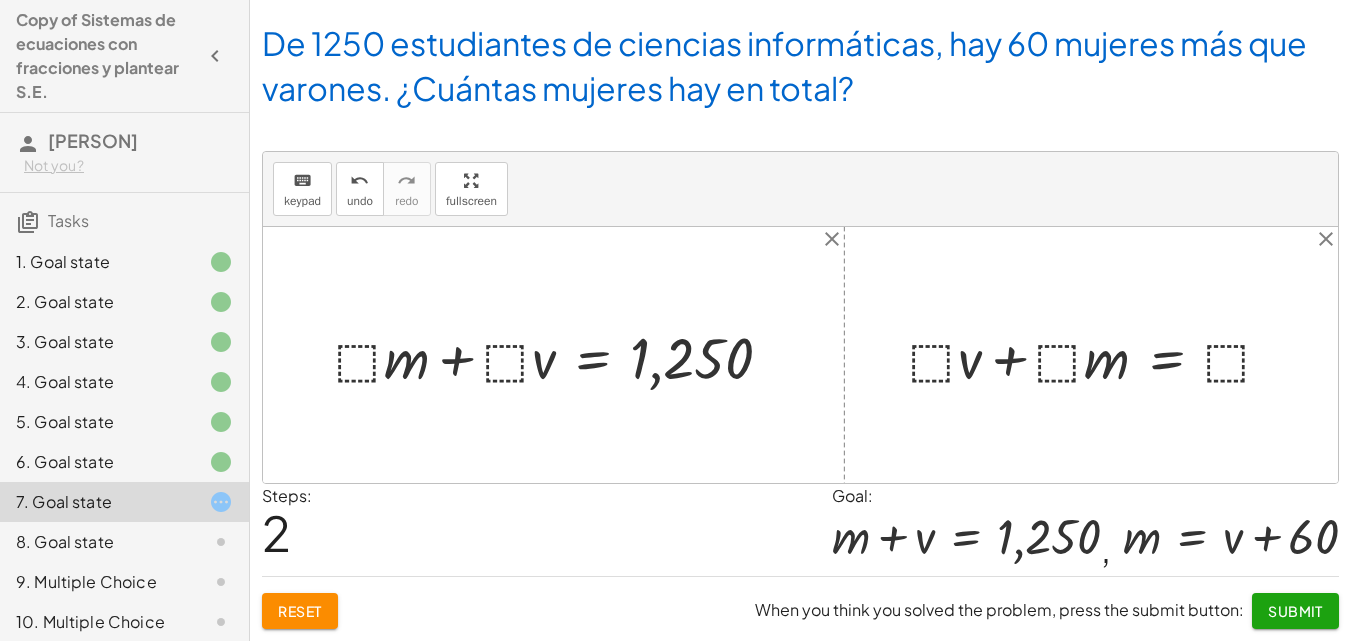 click at bounding box center (1098, 355) 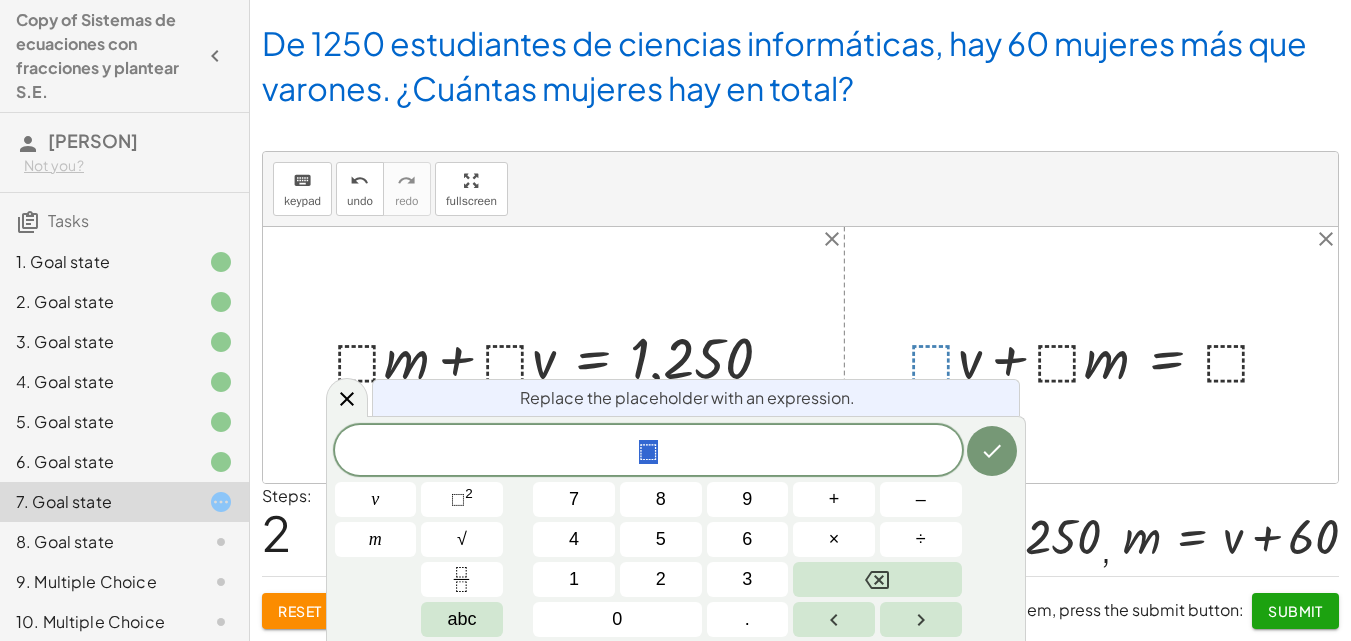 click at bounding box center [800, 355] 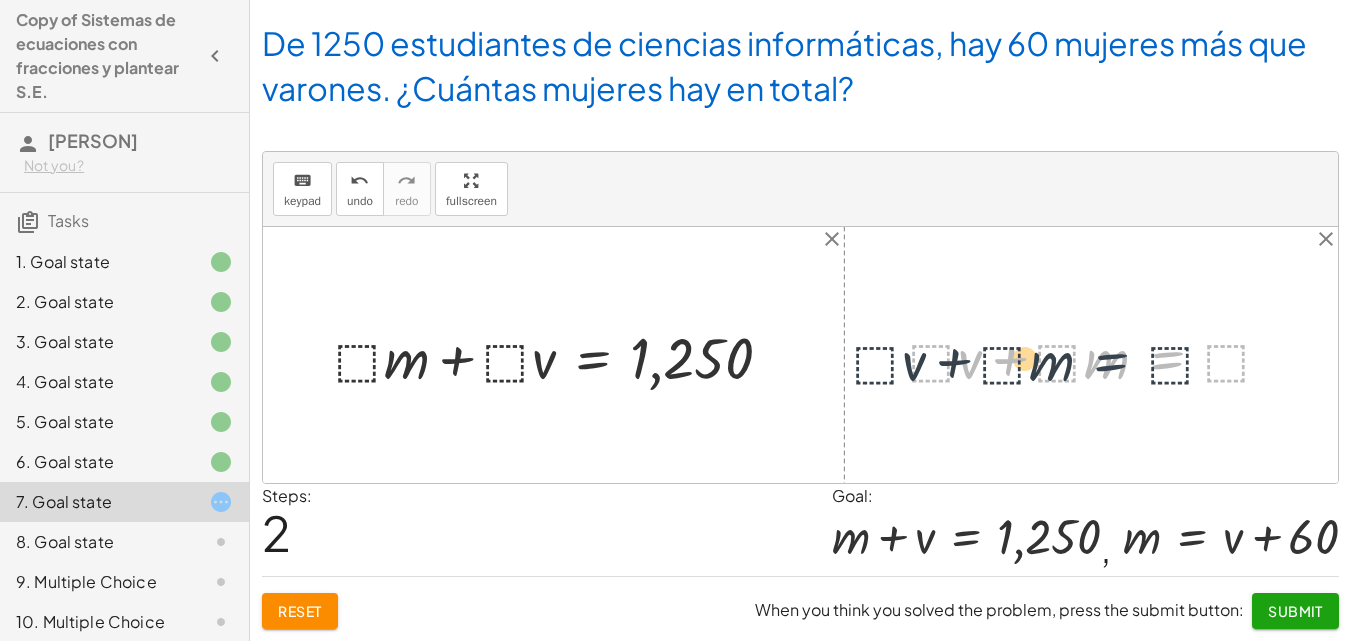 drag, startPoint x: 1168, startPoint y: 355, endPoint x: 1178, endPoint y: 339, distance: 18.867962 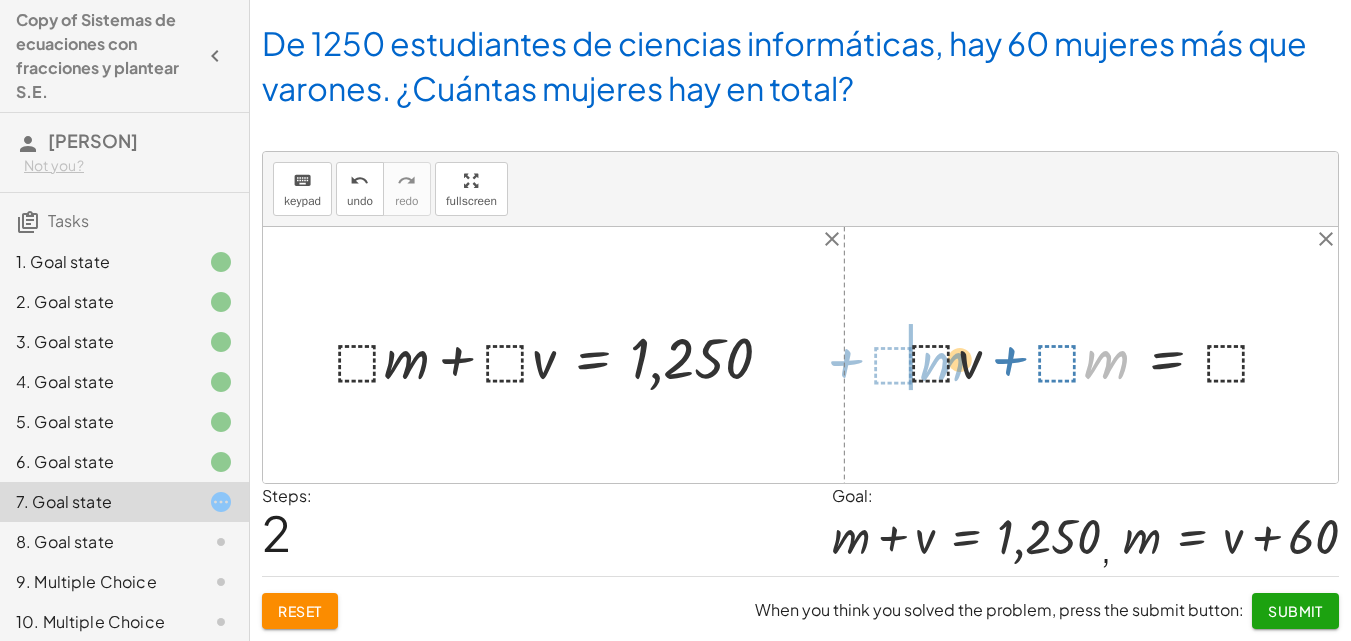 drag, startPoint x: 1118, startPoint y: 362, endPoint x: 924, endPoint y: 364, distance: 194.01031 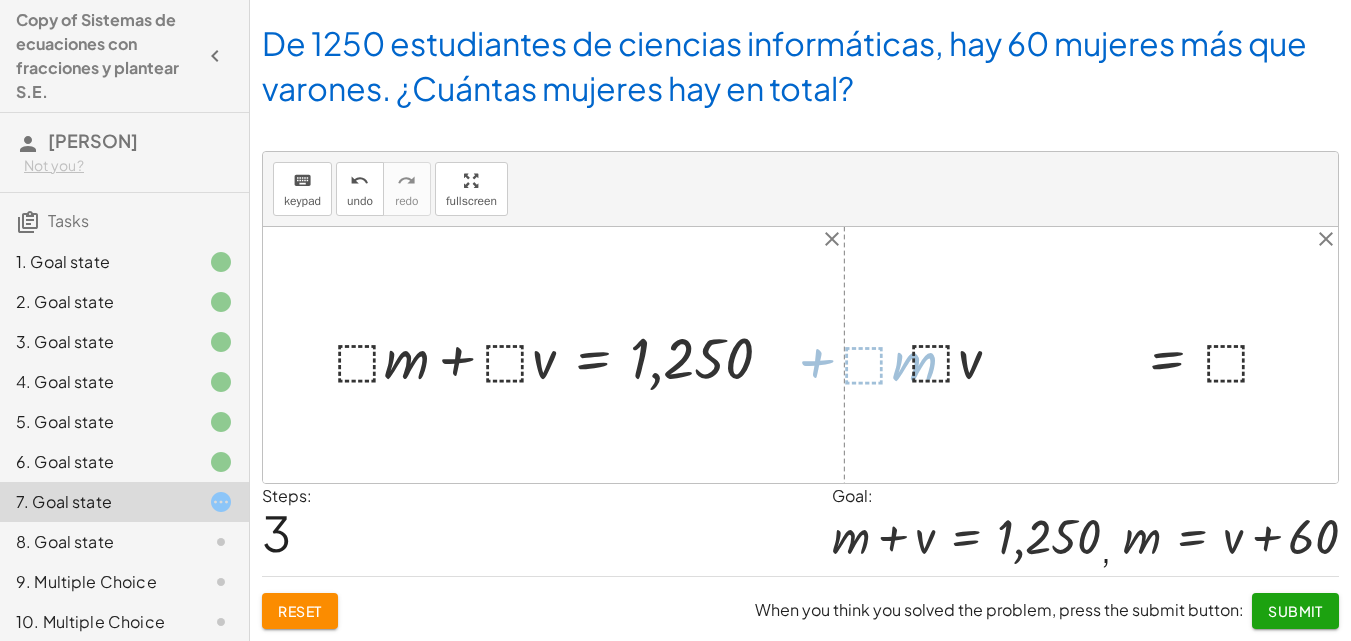 click at bounding box center [1098, 355] 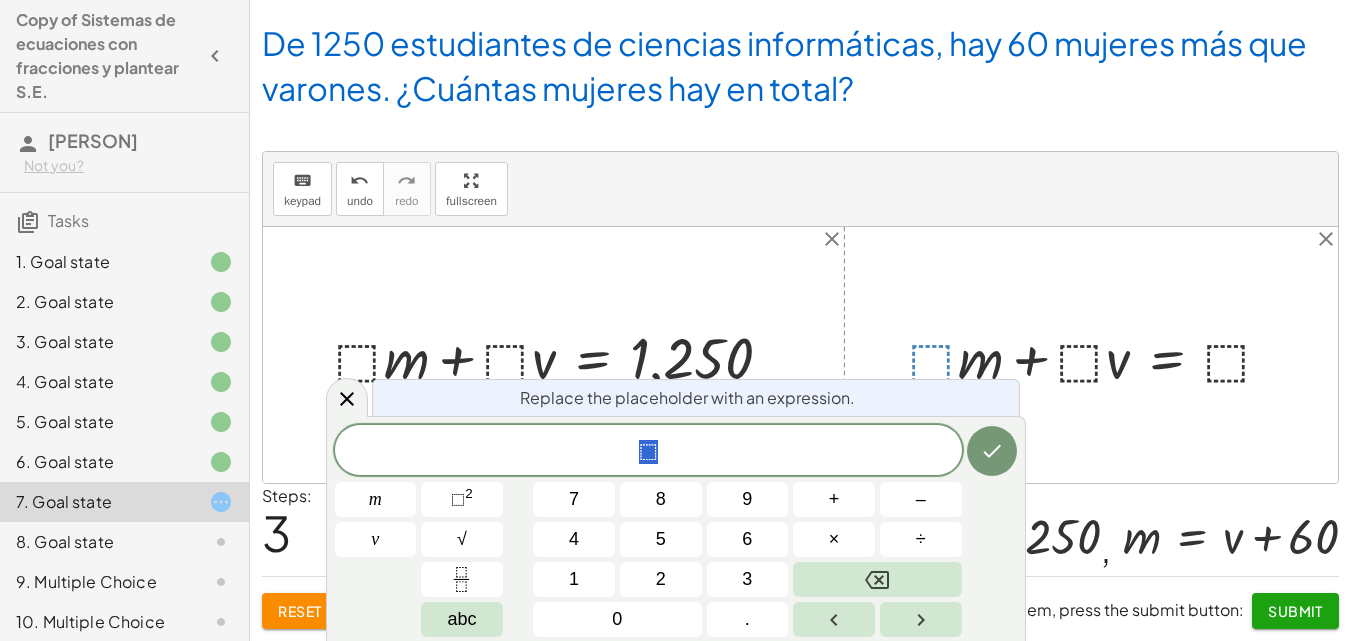 drag, startPoint x: 1116, startPoint y: 361, endPoint x: 1282, endPoint y: 328, distance: 169.24834 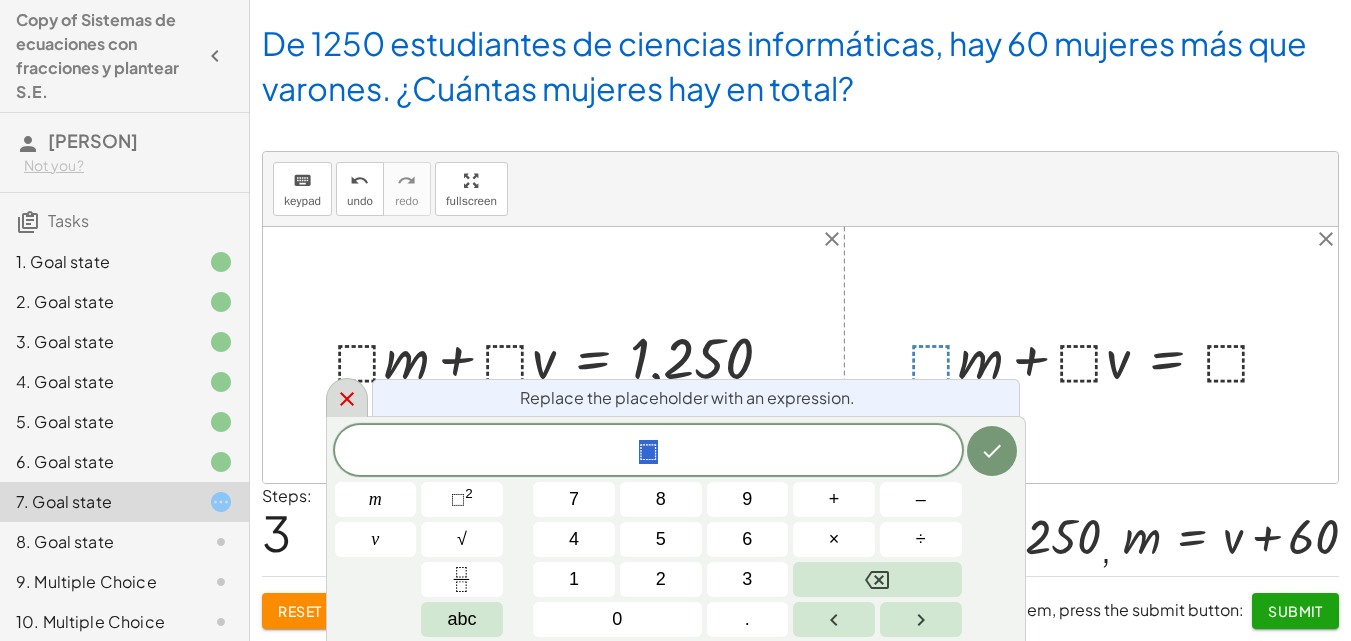 click 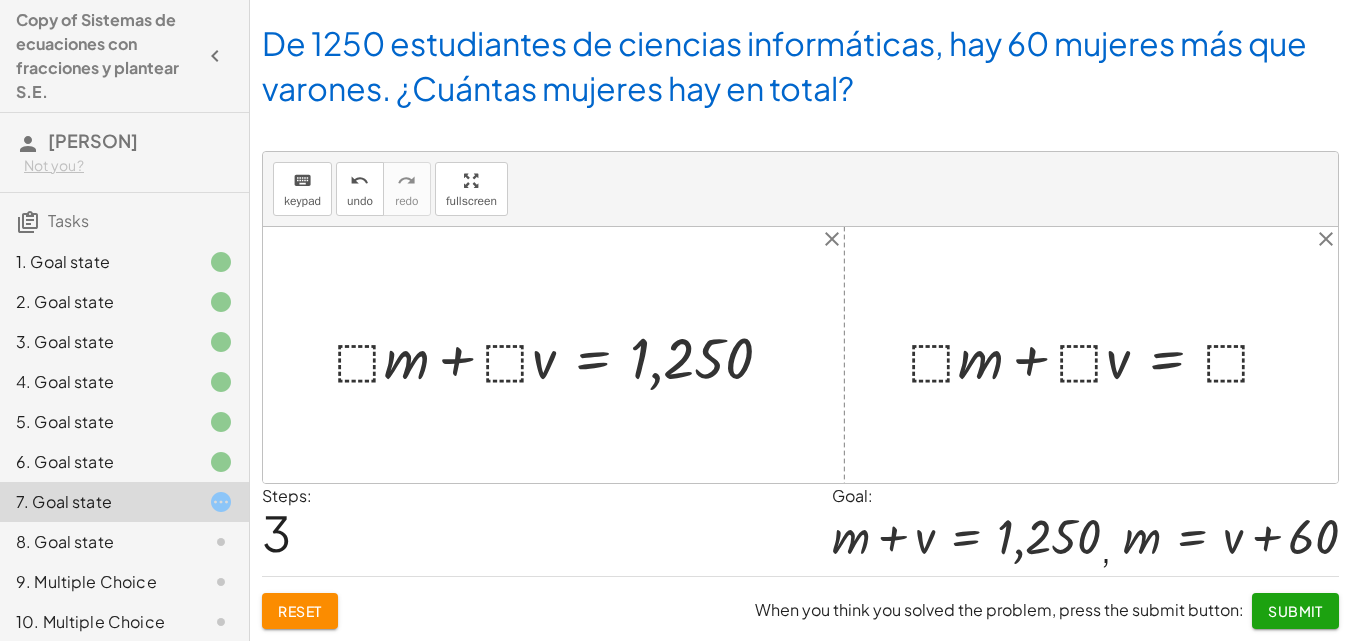 click at bounding box center (1098, 355) 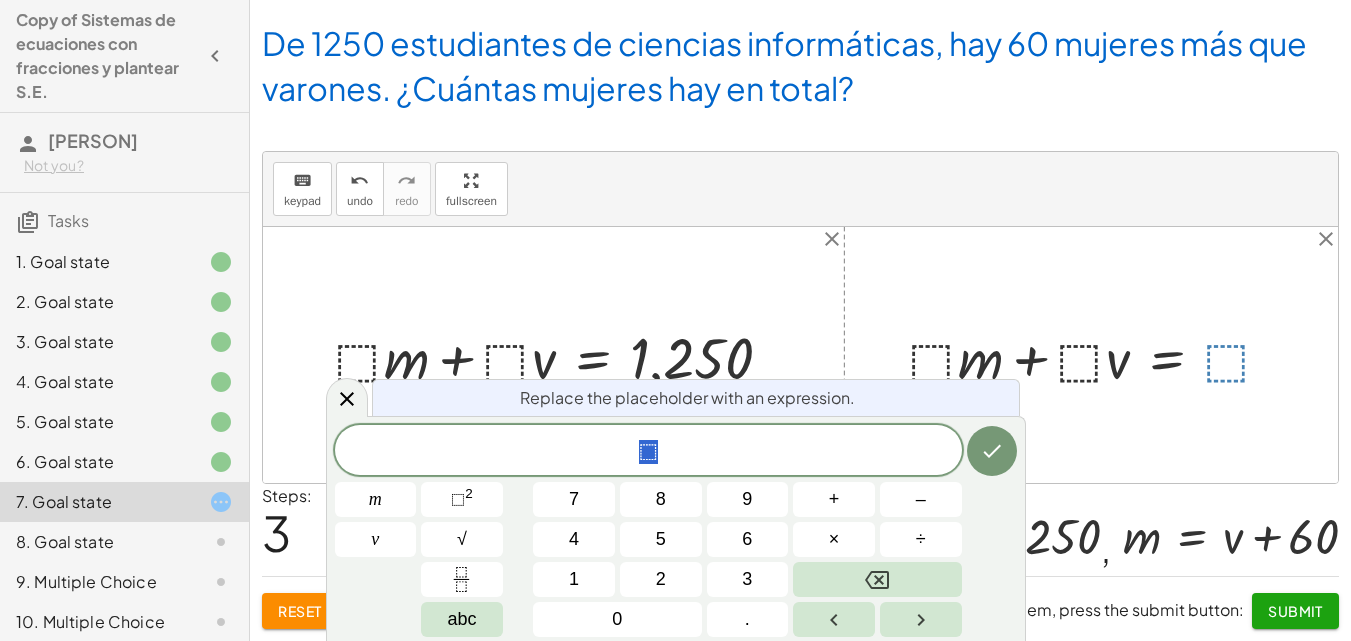 click at bounding box center (1098, 355) 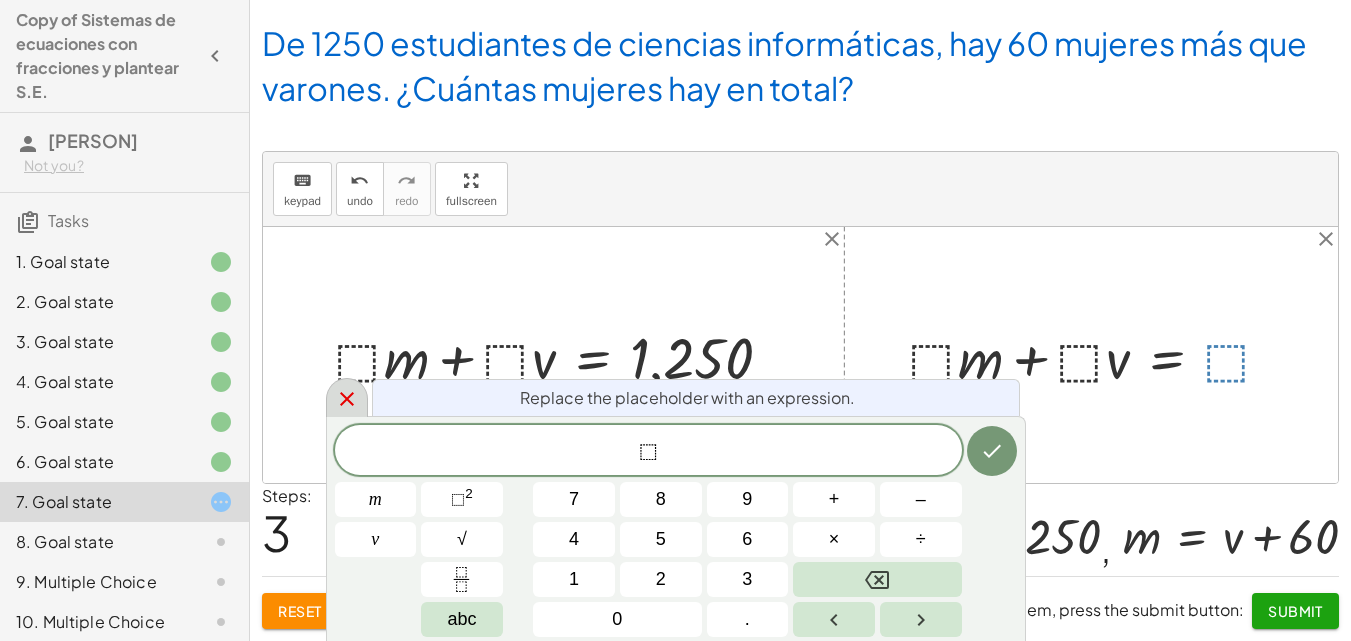 click at bounding box center (347, 397) 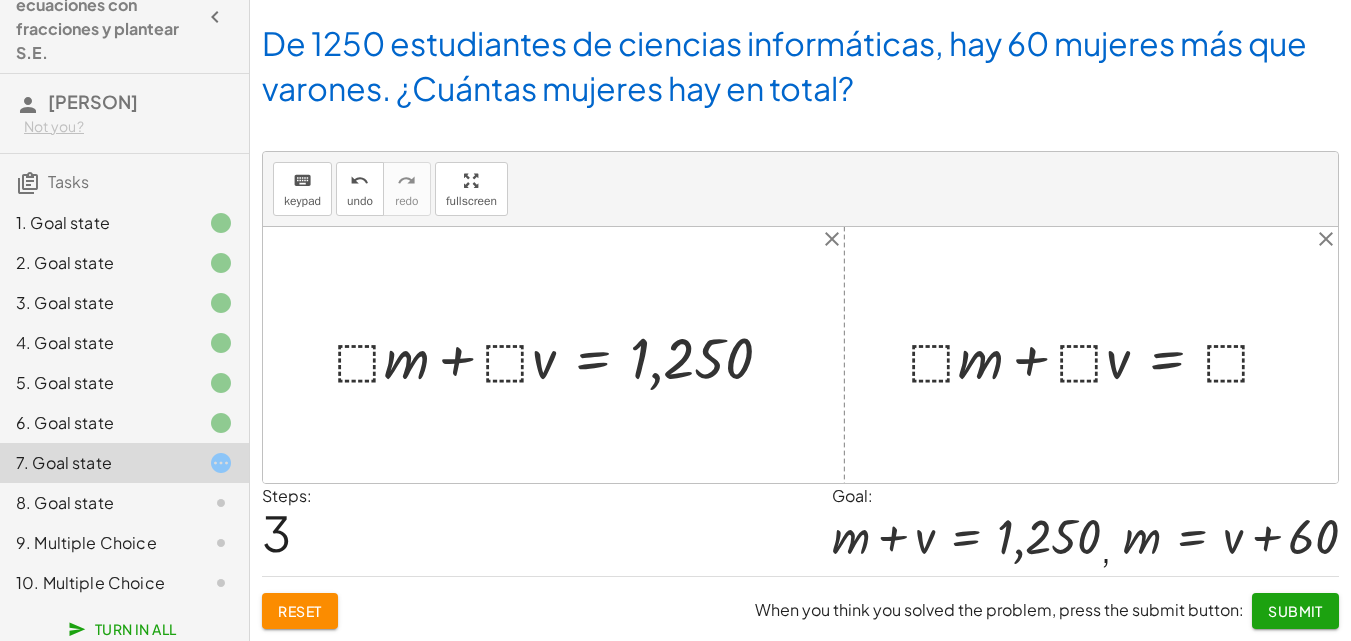 scroll, scrollTop: 61, scrollLeft: 0, axis: vertical 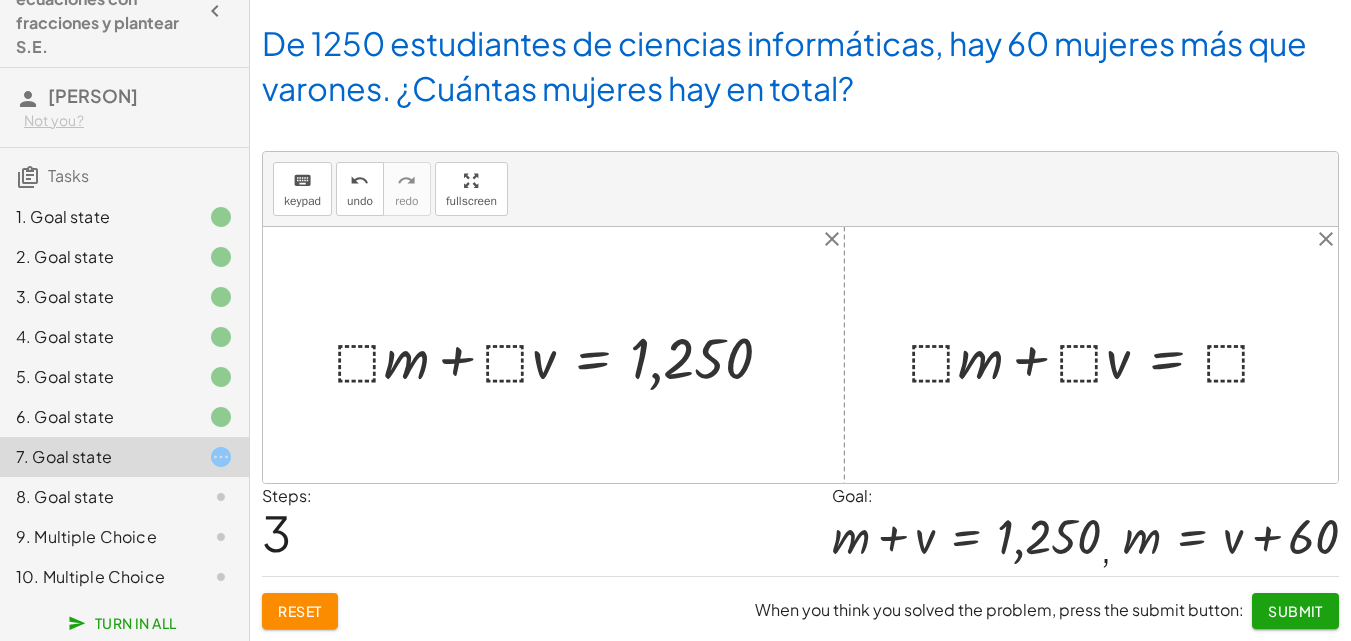 click on "8. Goal state" 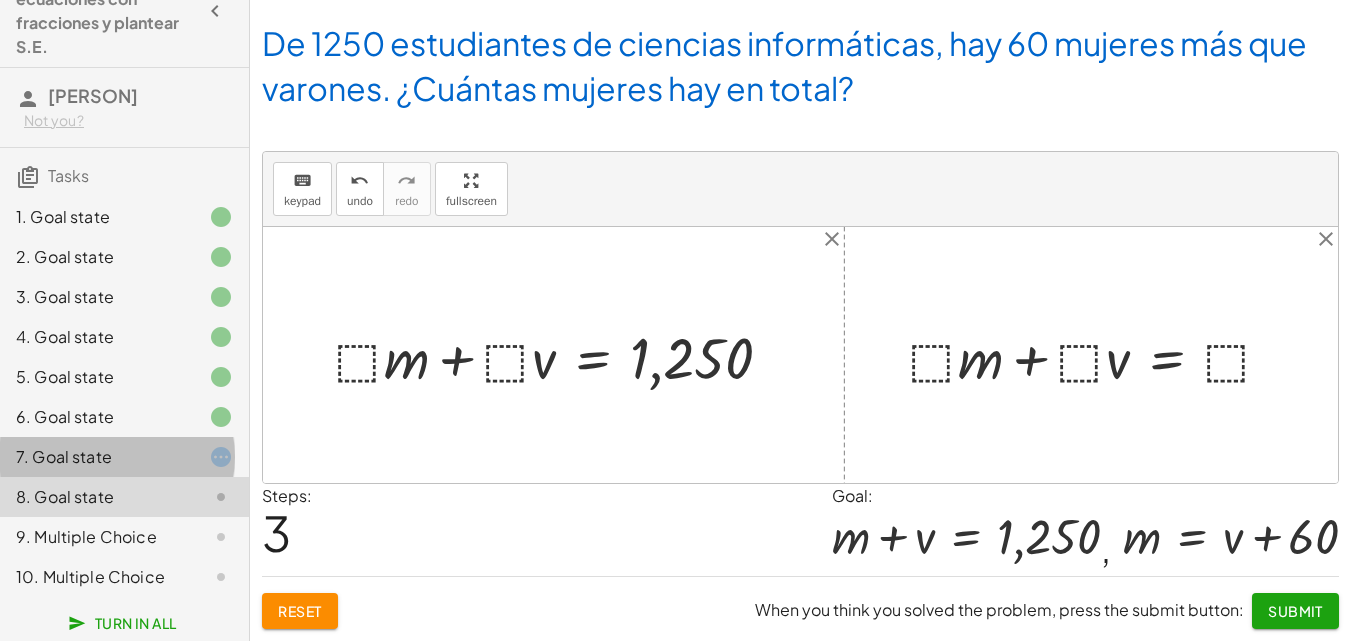 click on "7. Goal state" 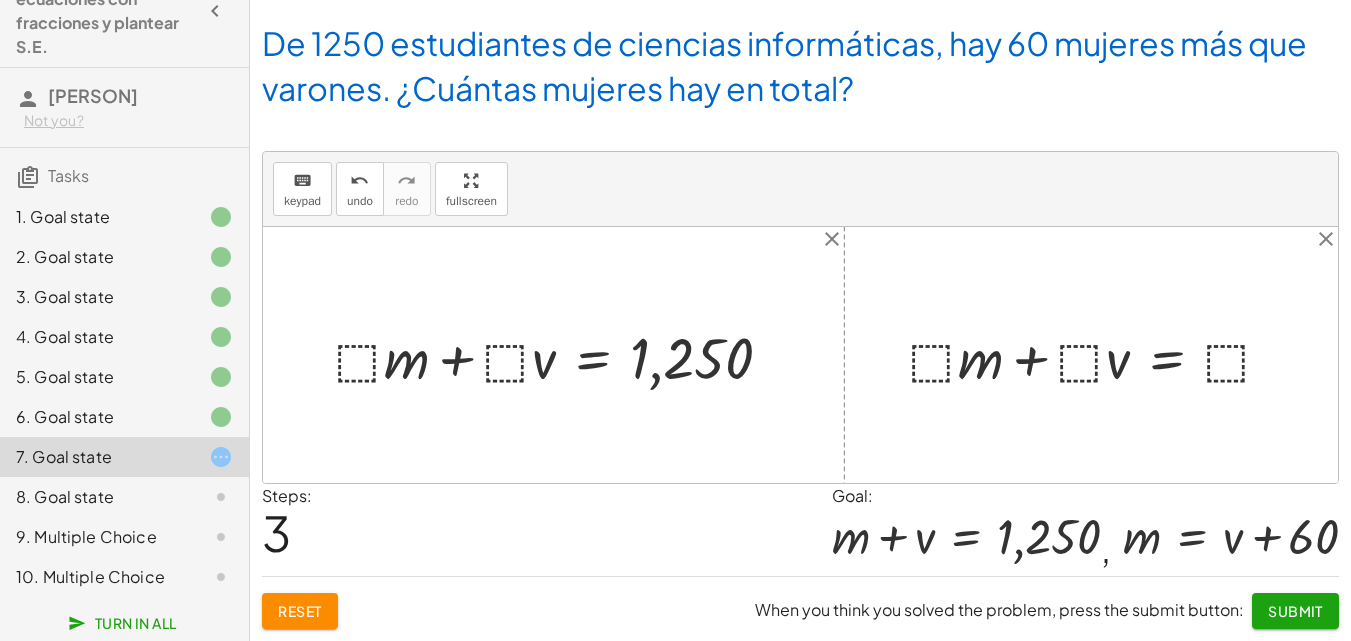click on "Analice el enunciado y determine el sistema de ecuación Siendo:  m = mujeres v = varones De 1250 estudiantes de ciencias informáticas, hay 60 mujeres más que varones. ¿Cuántas mujeres hay en total? keyboard keypad undo undo redo redo fullscreen + · ⬚ · m + · ⬚ · v = 1,250 + · ⬚ · m + · ⬚ · v = ⬚ + · ⬚ · v + · ⬚ · m = ⬚ + · ⬚ · m + · ⬚ · v = ⬚ × close close Steps:  3 Goal: + m + v = 1,250 ,  m = + v + 60 Reset  When you think you solved the problem, press the submit button: Submit" 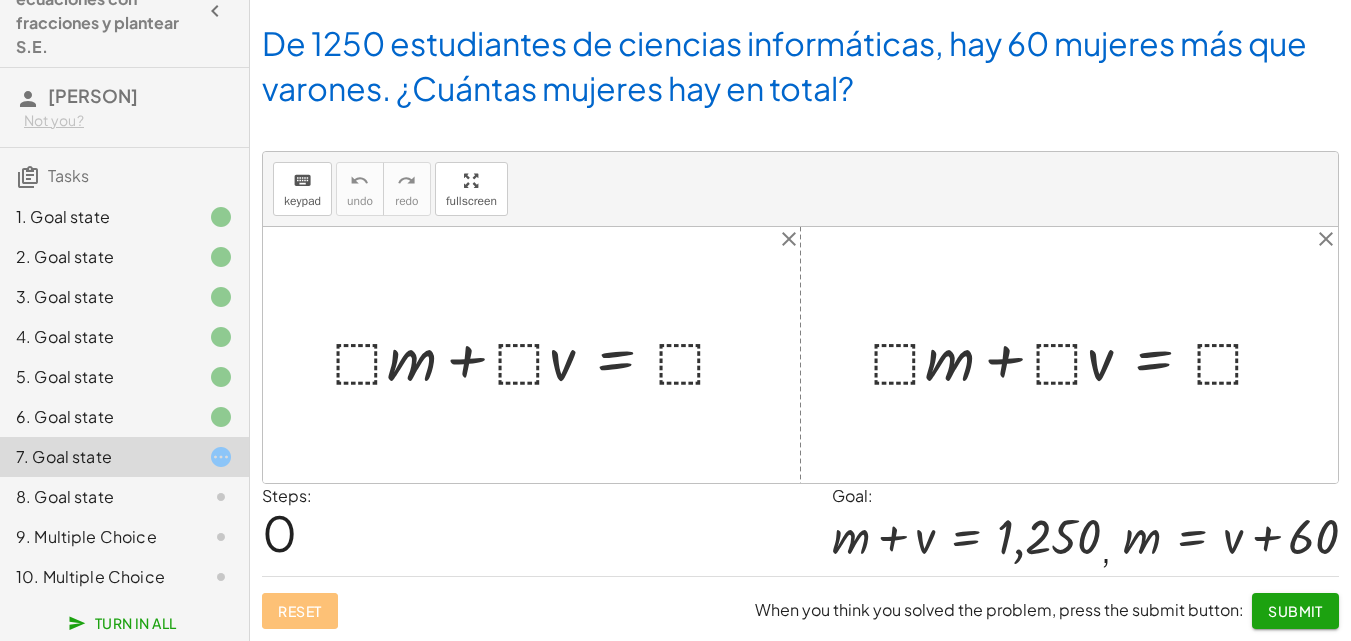 click at bounding box center [1077, 355] 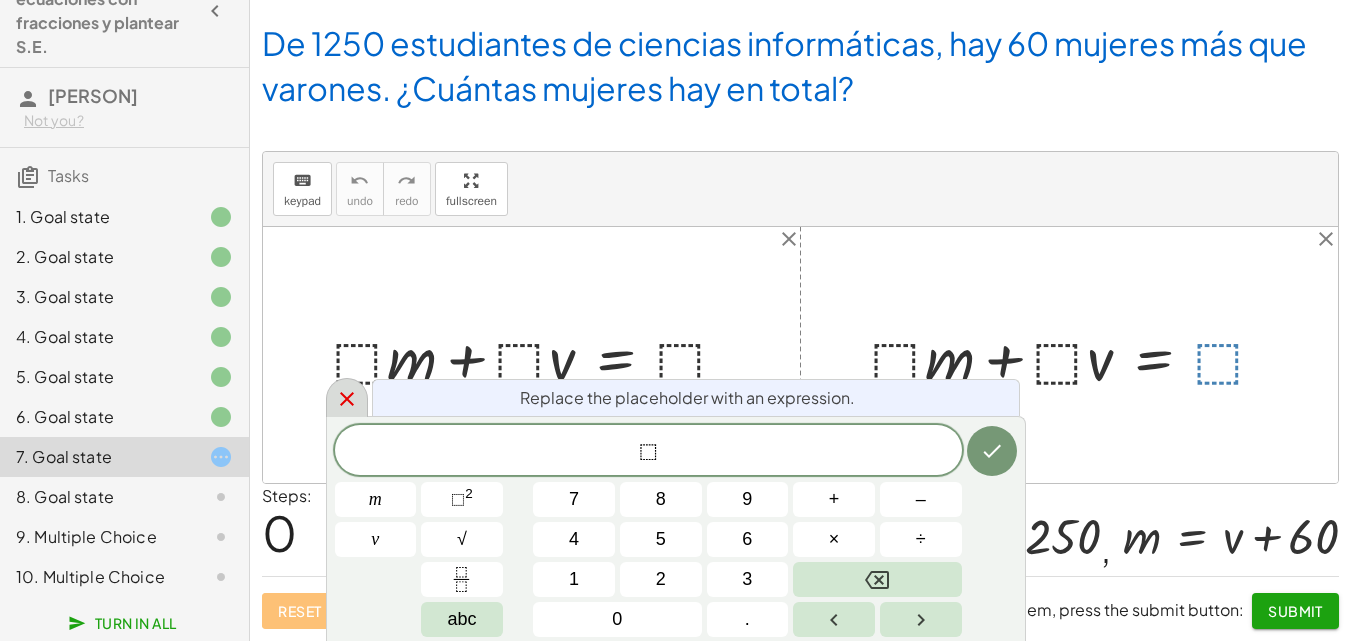 click at bounding box center (347, 397) 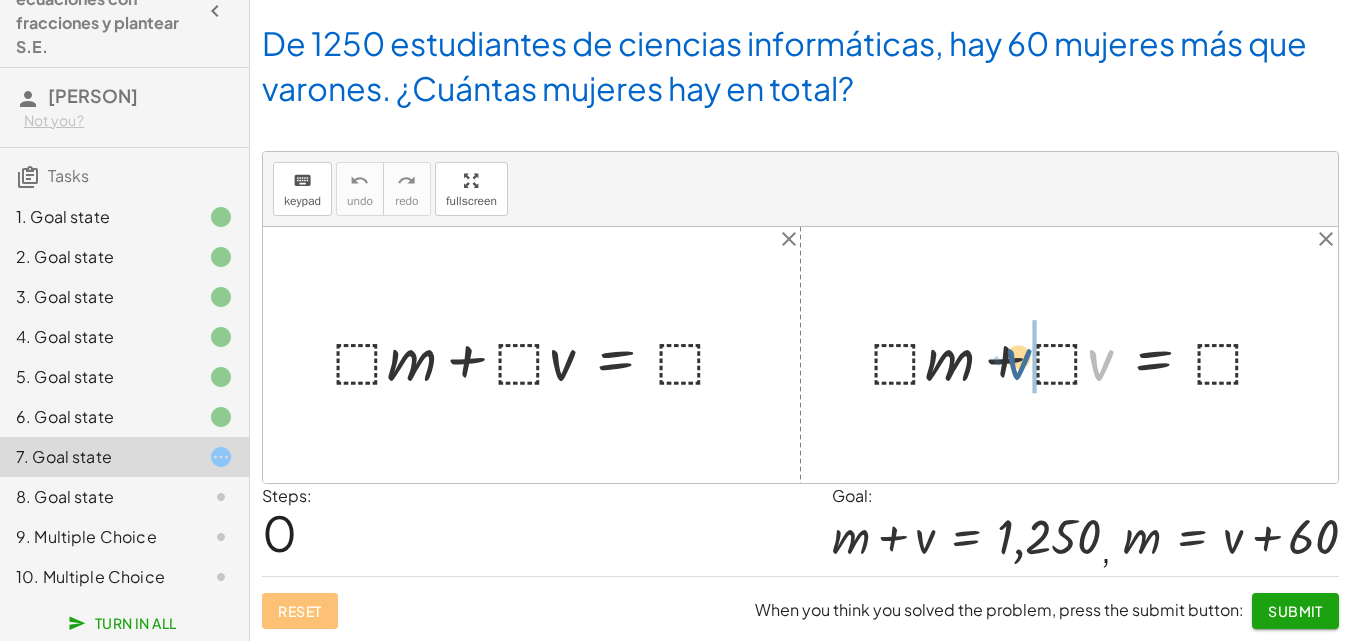 drag, startPoint x: 1103, startPoint y: 364, endPoint x: 1015, endPoint y: 364, distance: 88 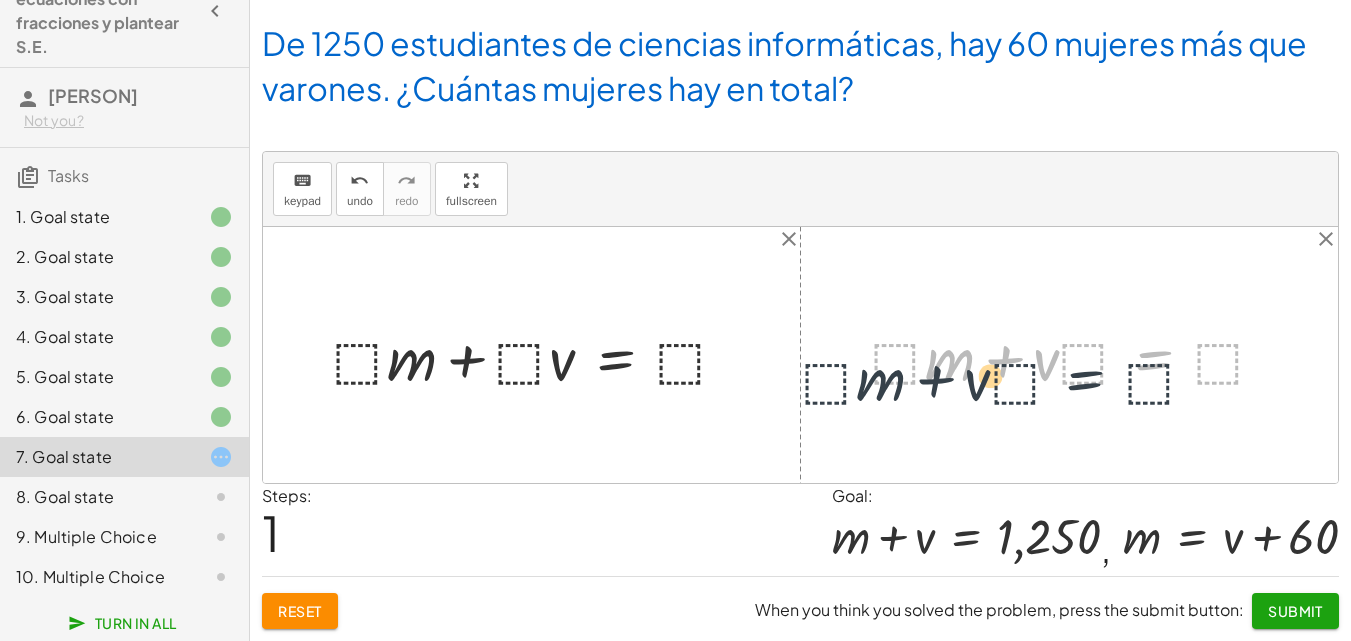 drag, startPoint x: 1160, startPoint y: 354, endPoint x: 1091, endPoint y: 371, distance: 71.063354 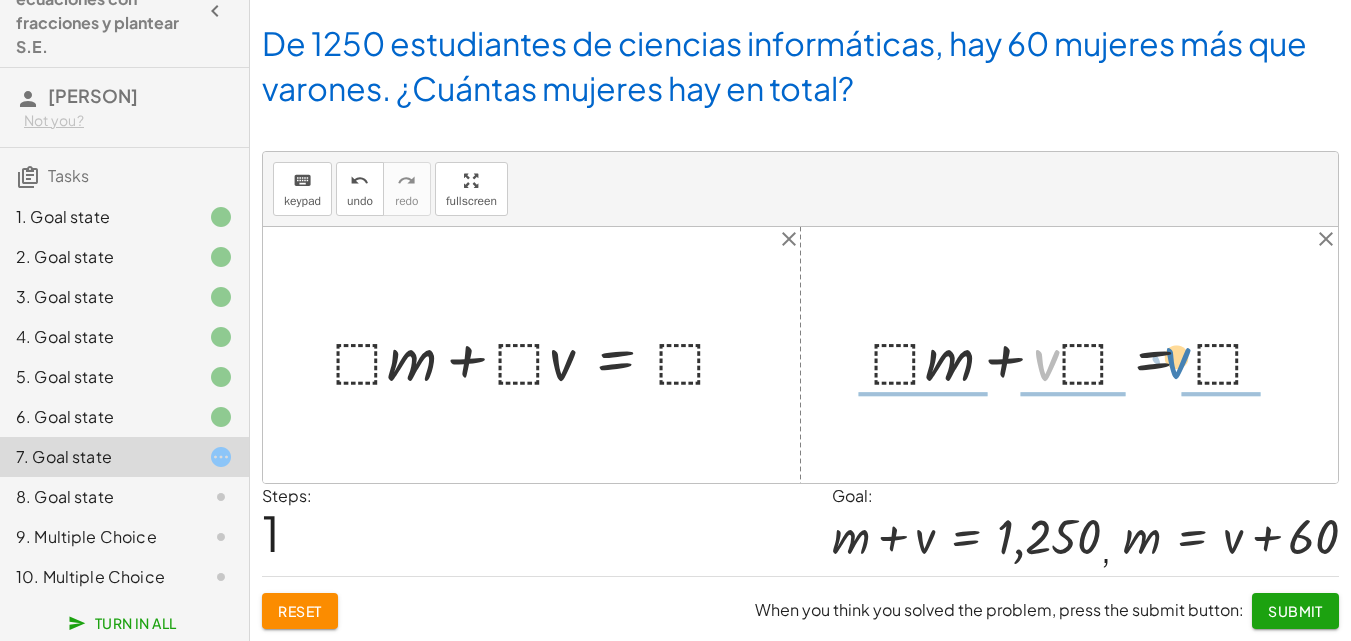 drag, startPoint x: 1053, startPoint y: 361, endPoint x: 1184, endPoint y: 359, distance: 131.01526 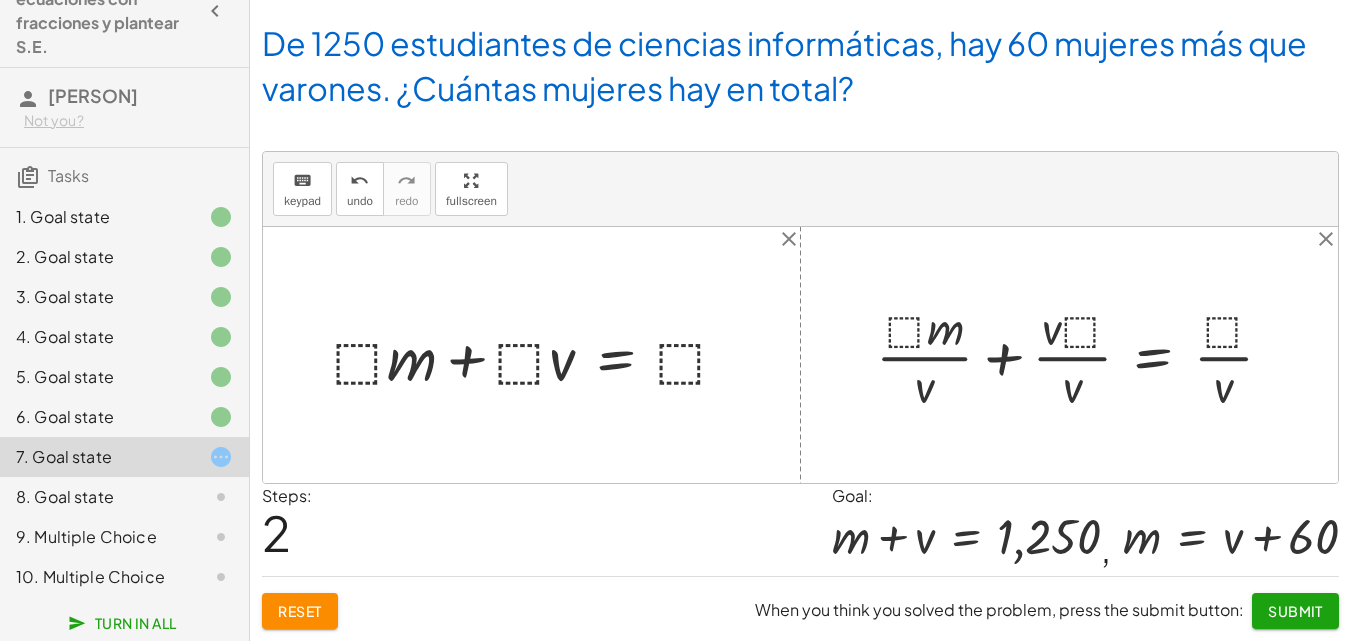 click at bounding box center (1082, 355) 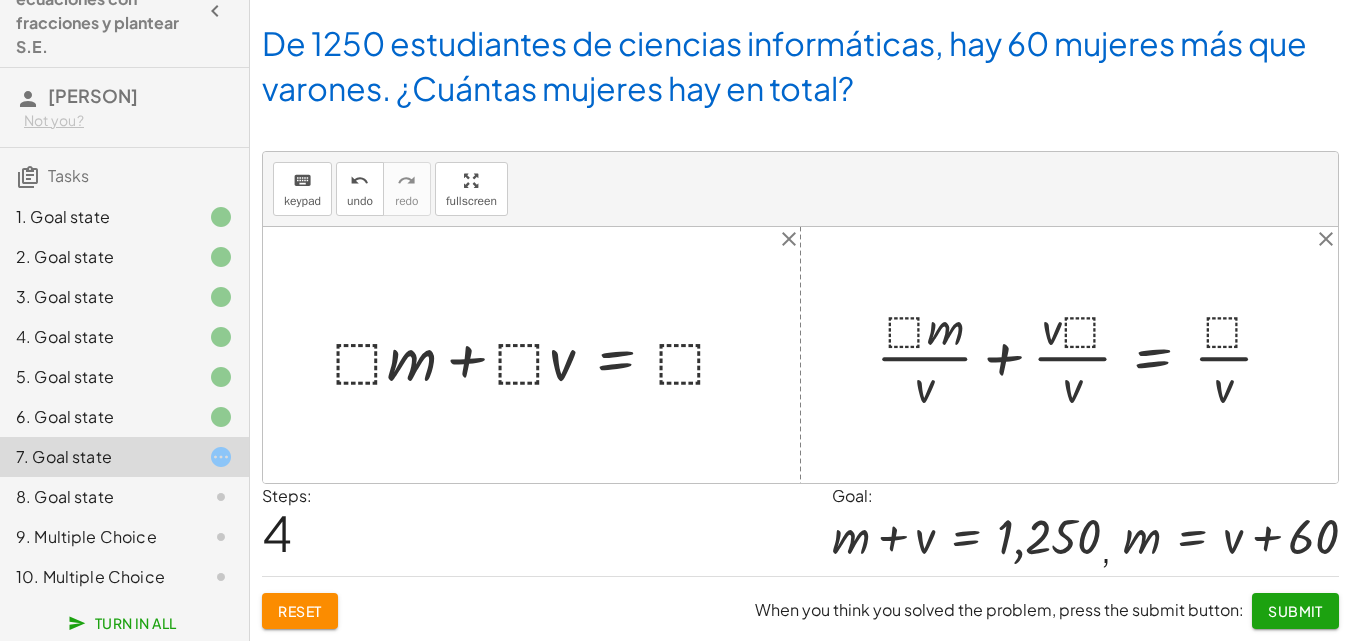 click at bounding box center [1082, 355] 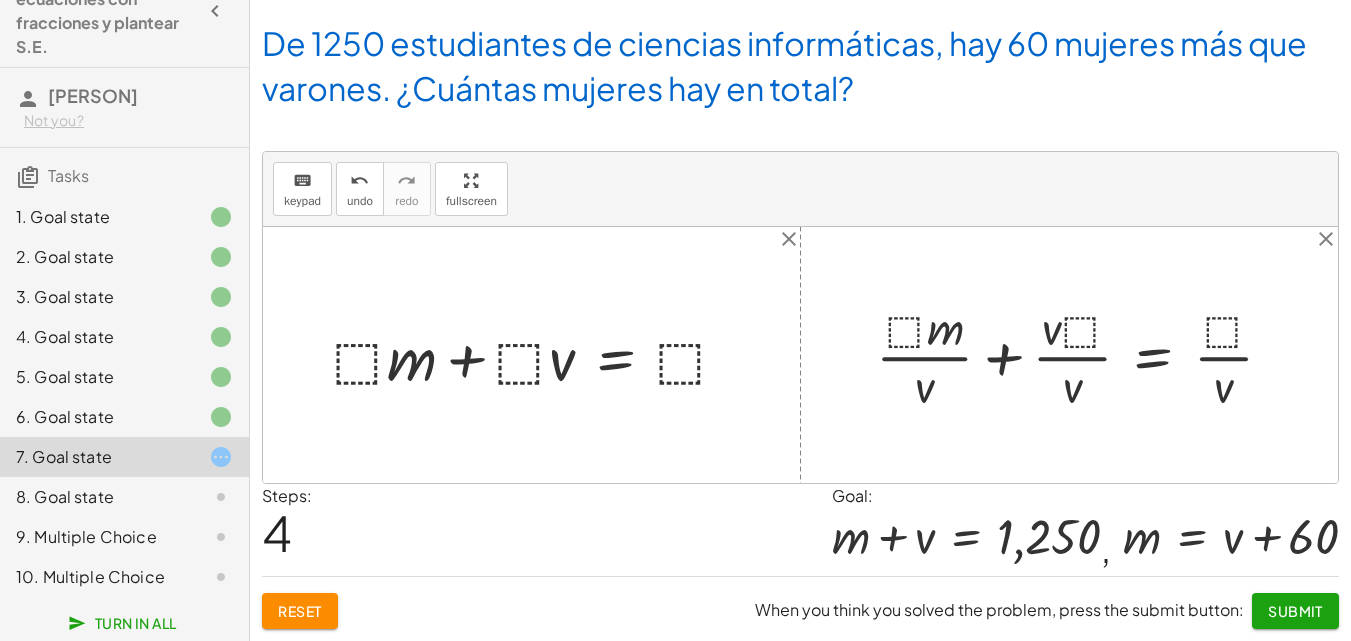 click at bounding box center [1082, 355] 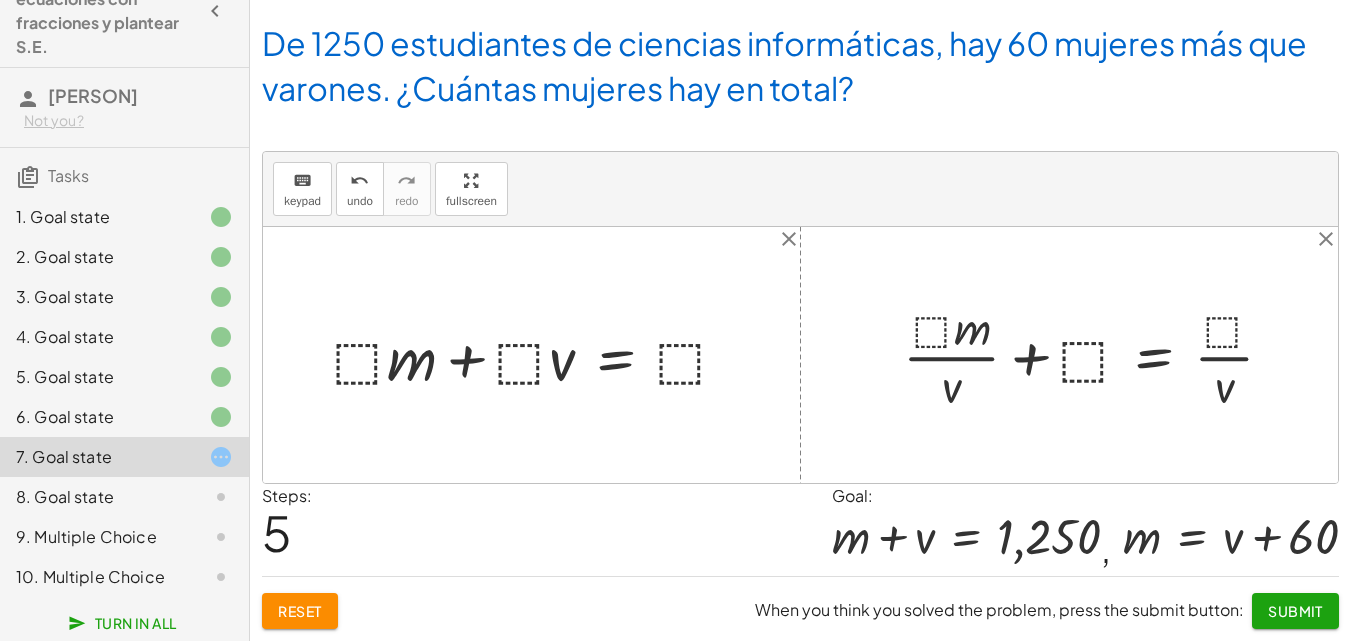 click at bounding box center [1096, 355] 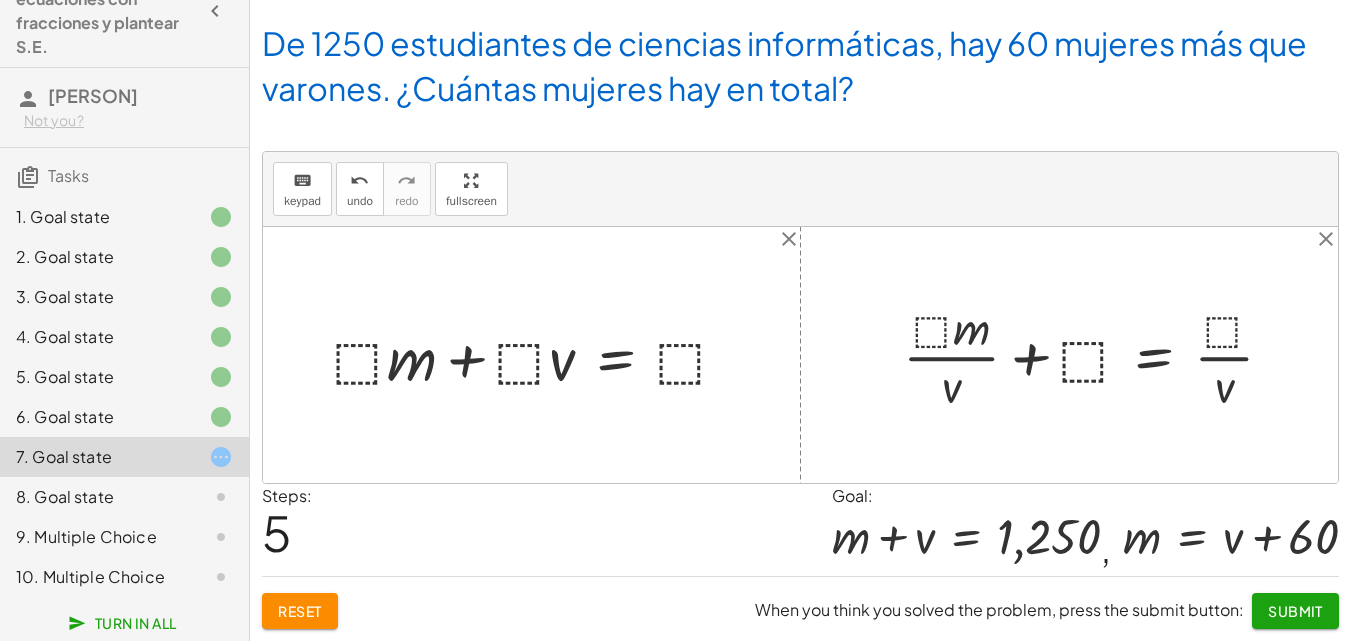 click at bounding box center [1096, 355] 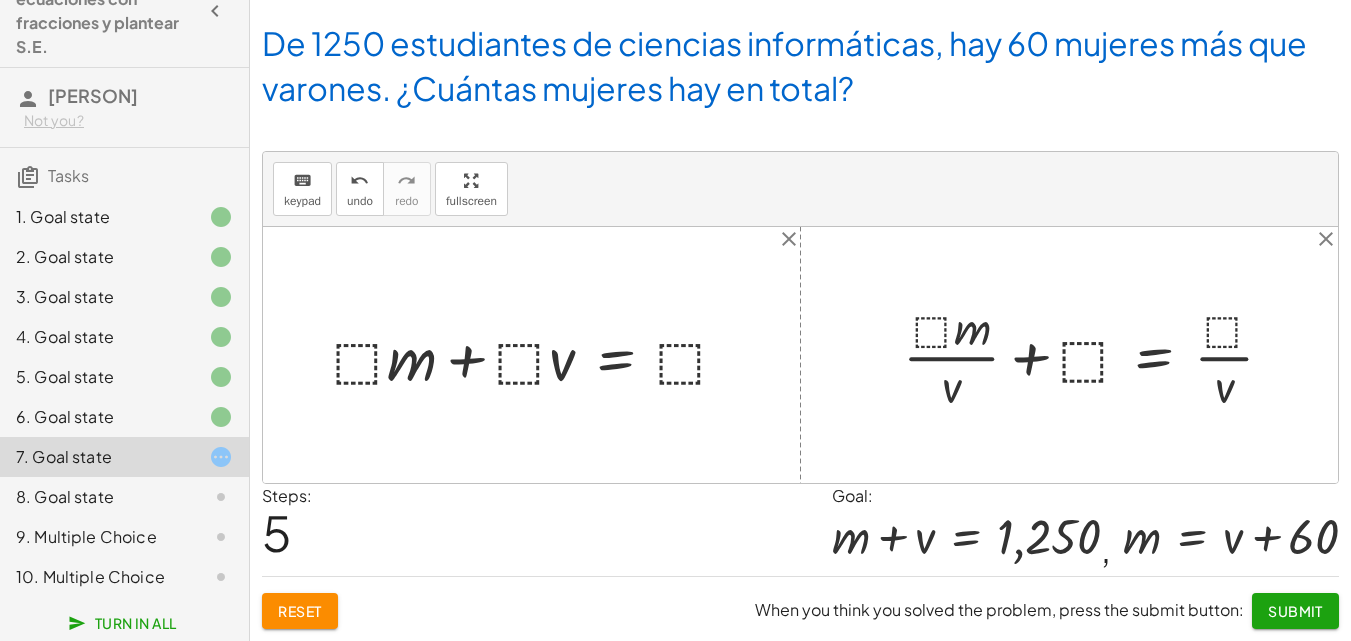 click at bounding box center [1096, 355] 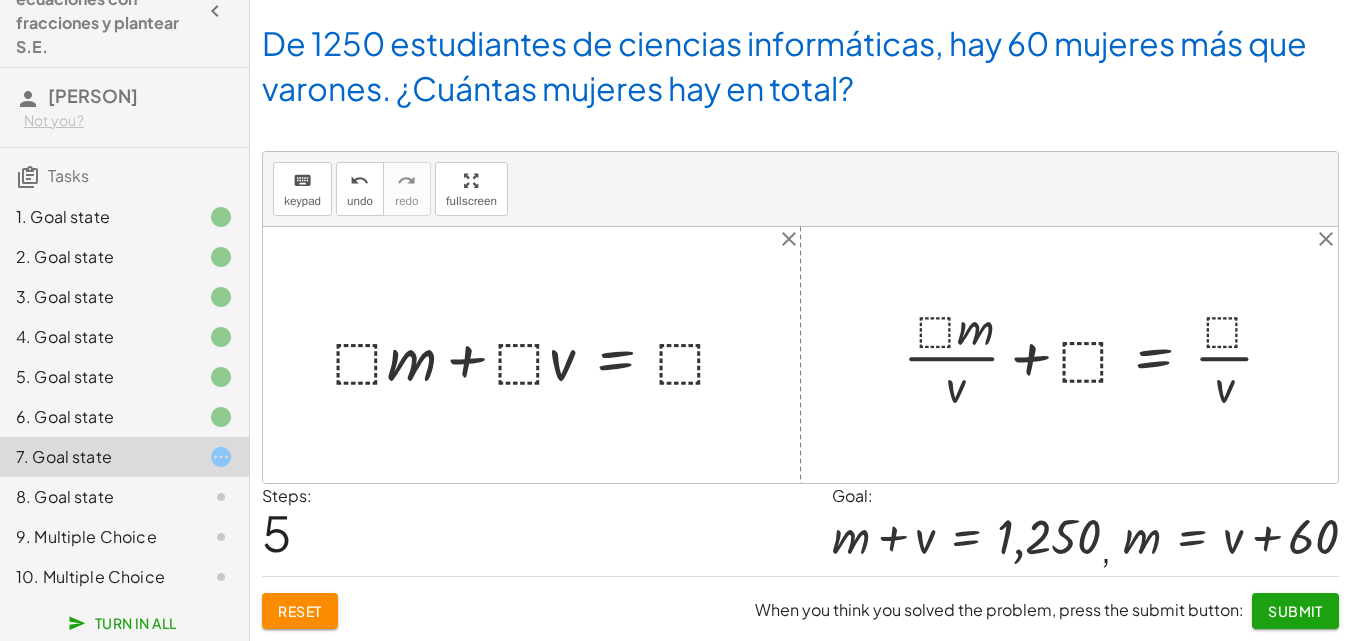 click at bounding box center [1096, 355] 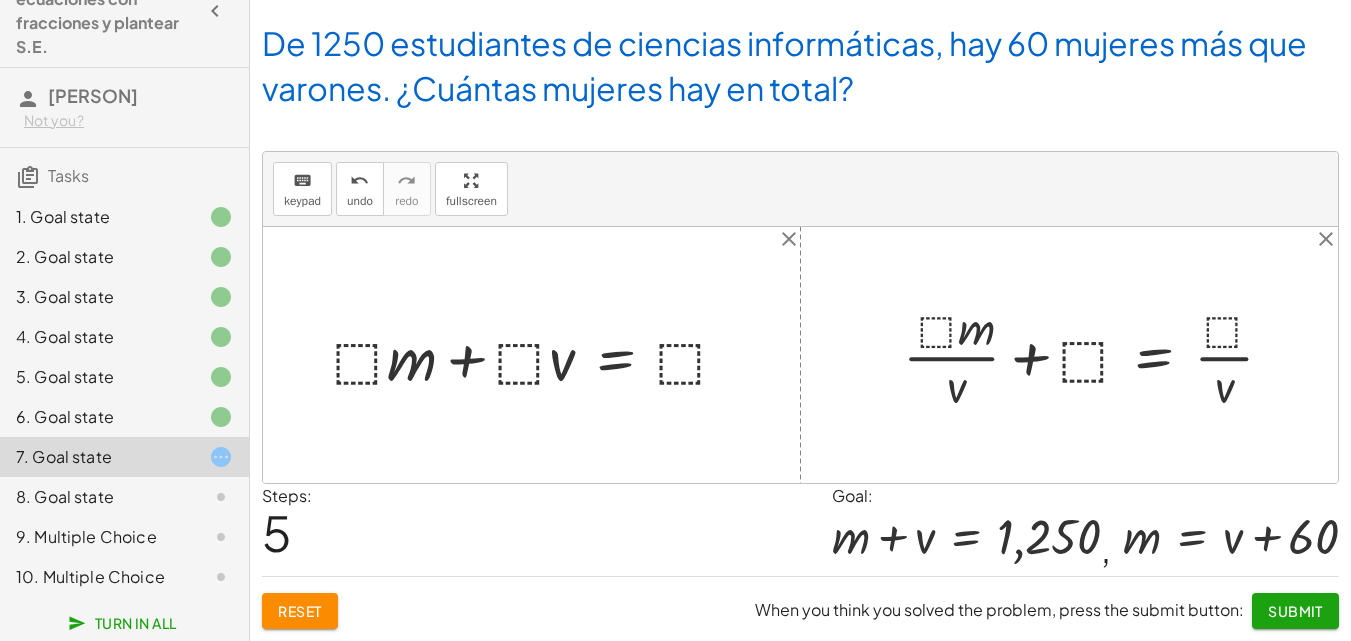 click at bounding box center [1096, 355] 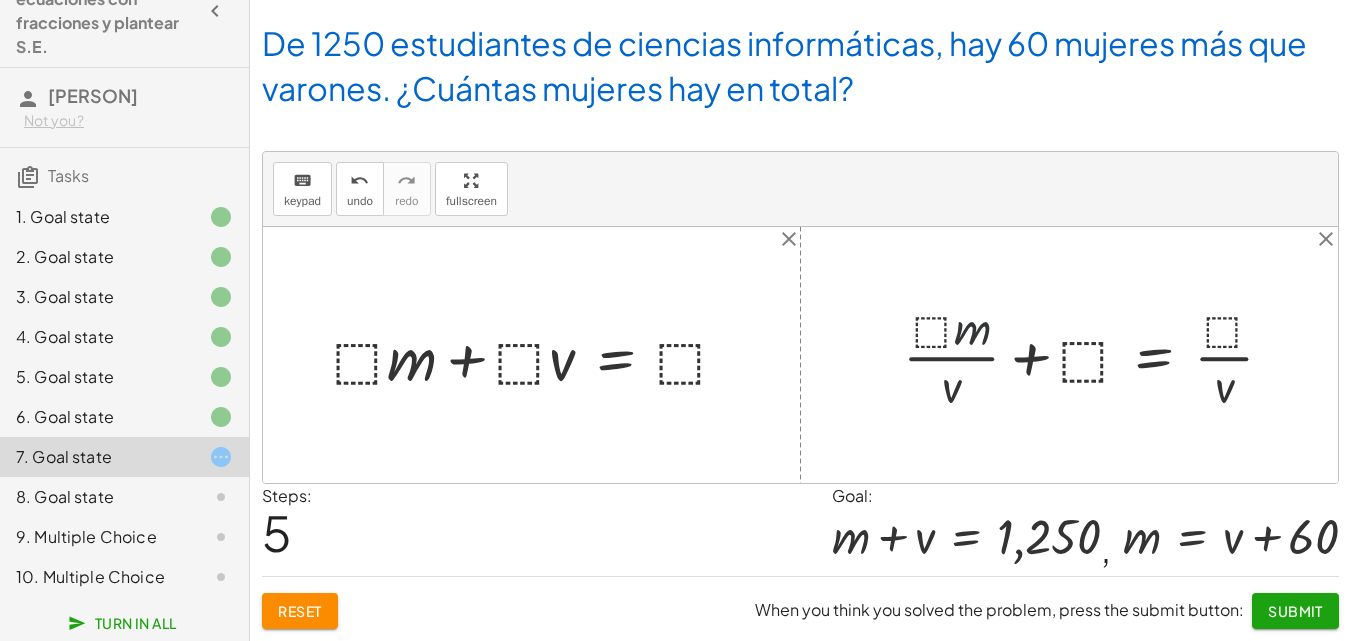 click at bounding box center [1096, 355] 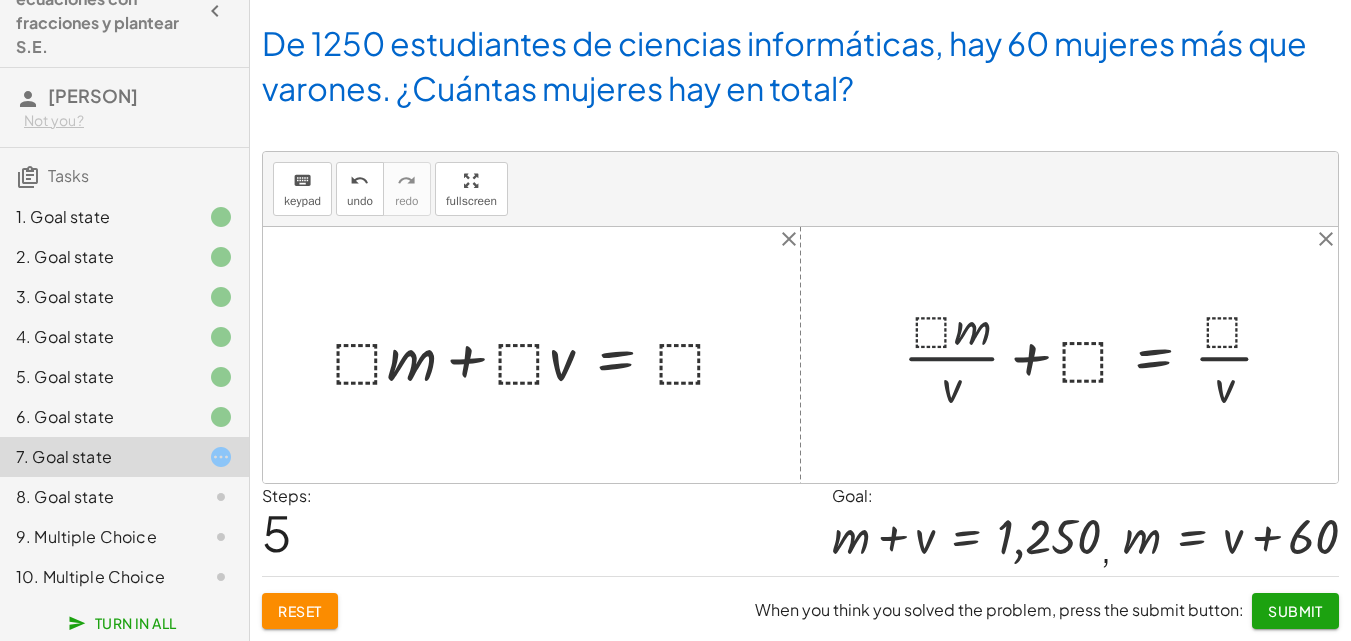 click at bounding box center [1096, 355] 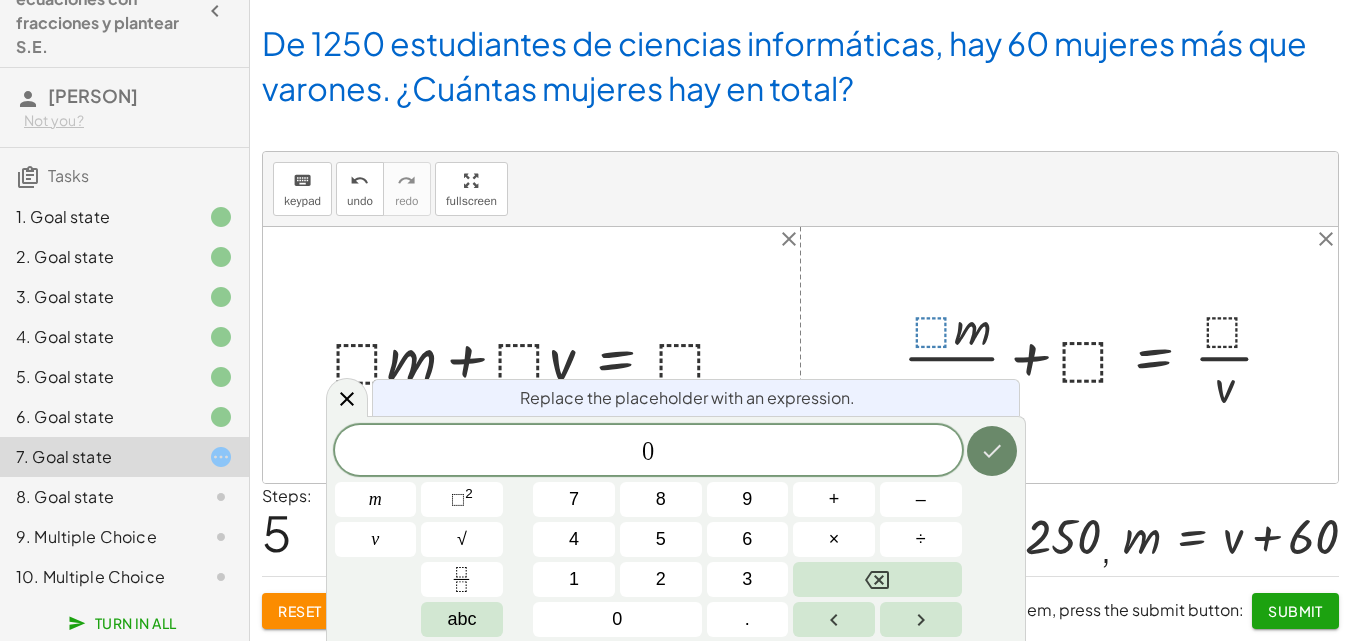 click at bounding box center [992, 451] 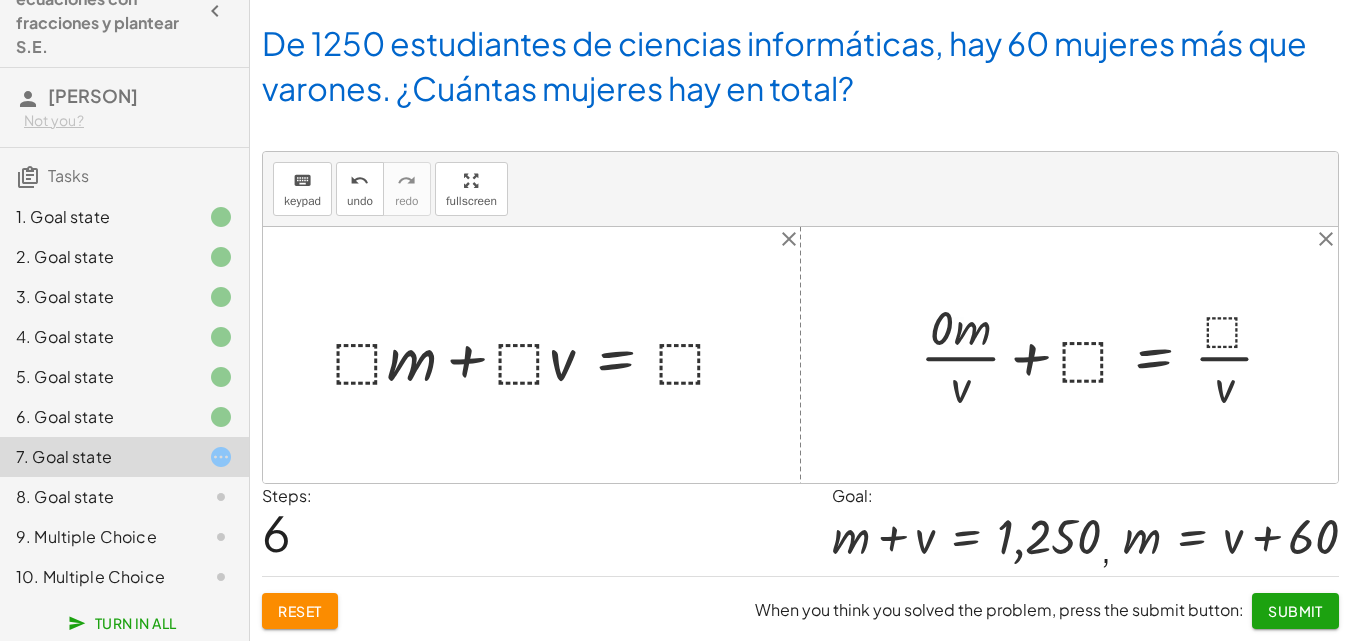 click at bounding box center [1105, 355] 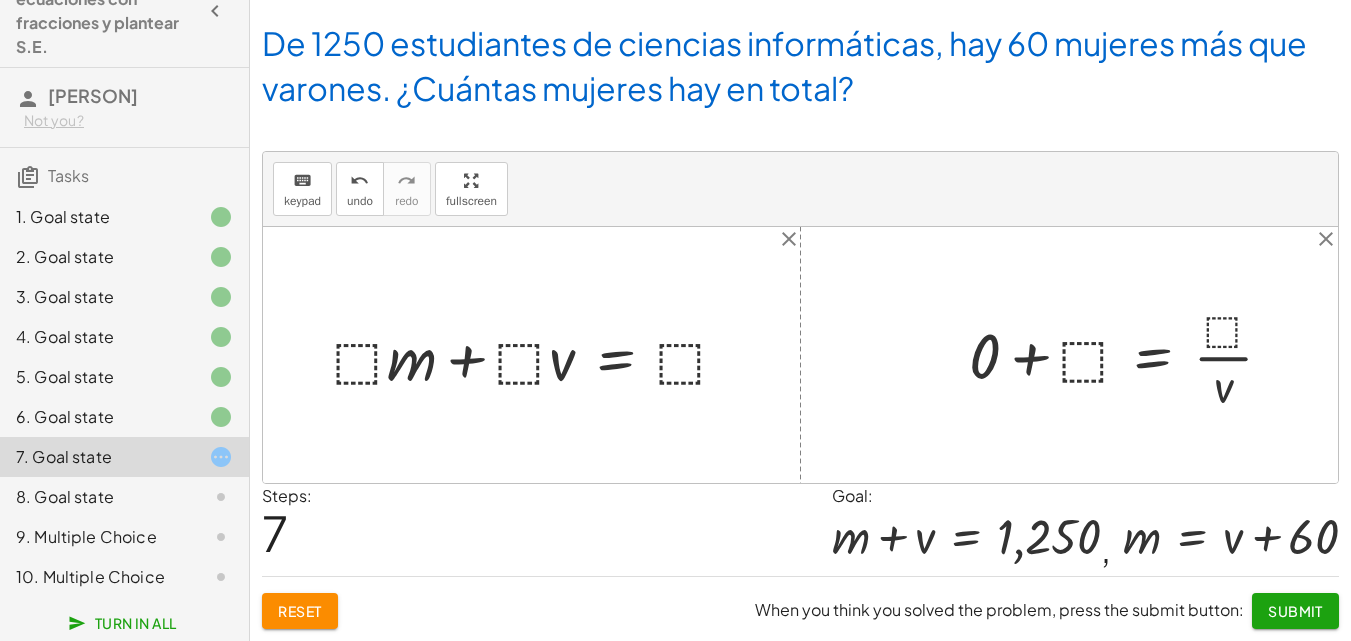 drag, startPoint x: 1005, startPoint y: 344, endPoint x: 990, endPoint y: 355, distance: 18.601076 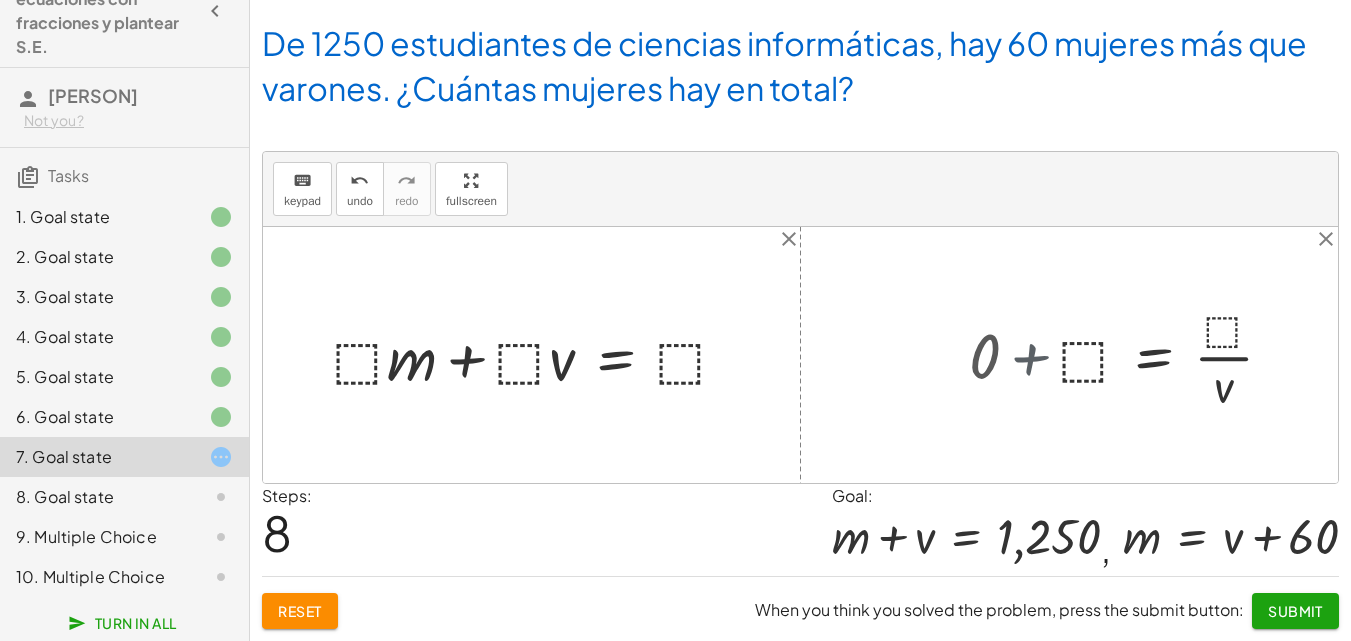 click at bounding box center (800, 355) 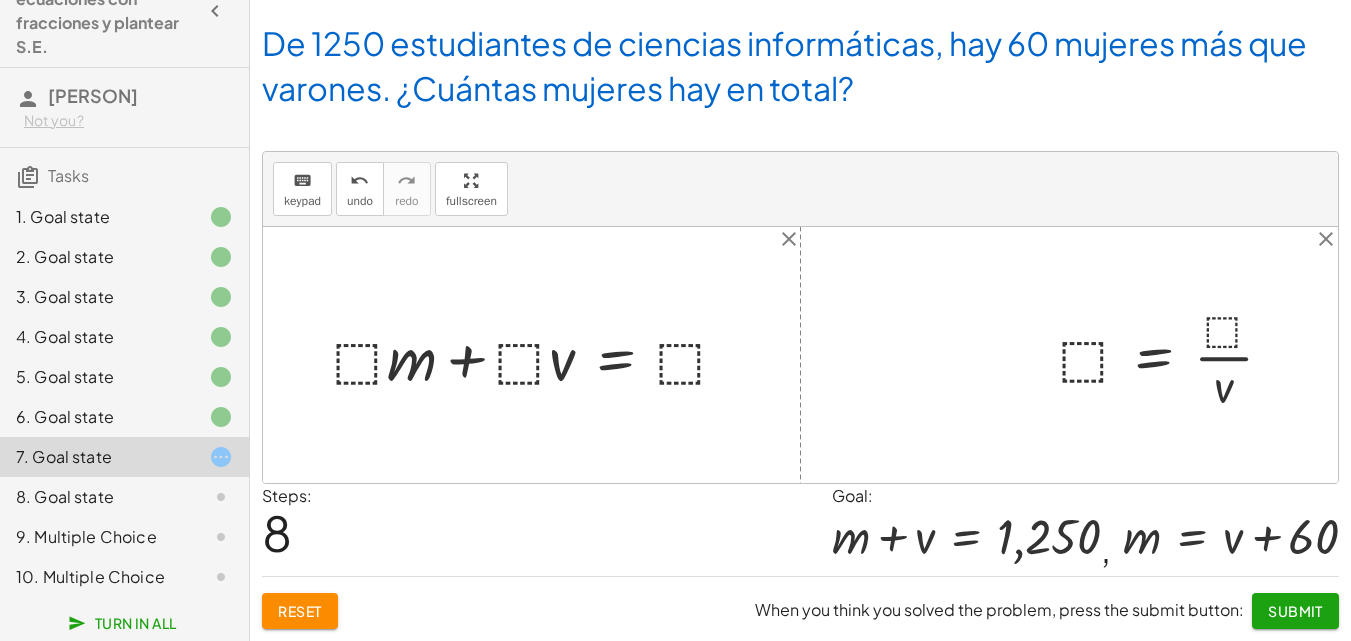 click at bounding box center (1174, 355) 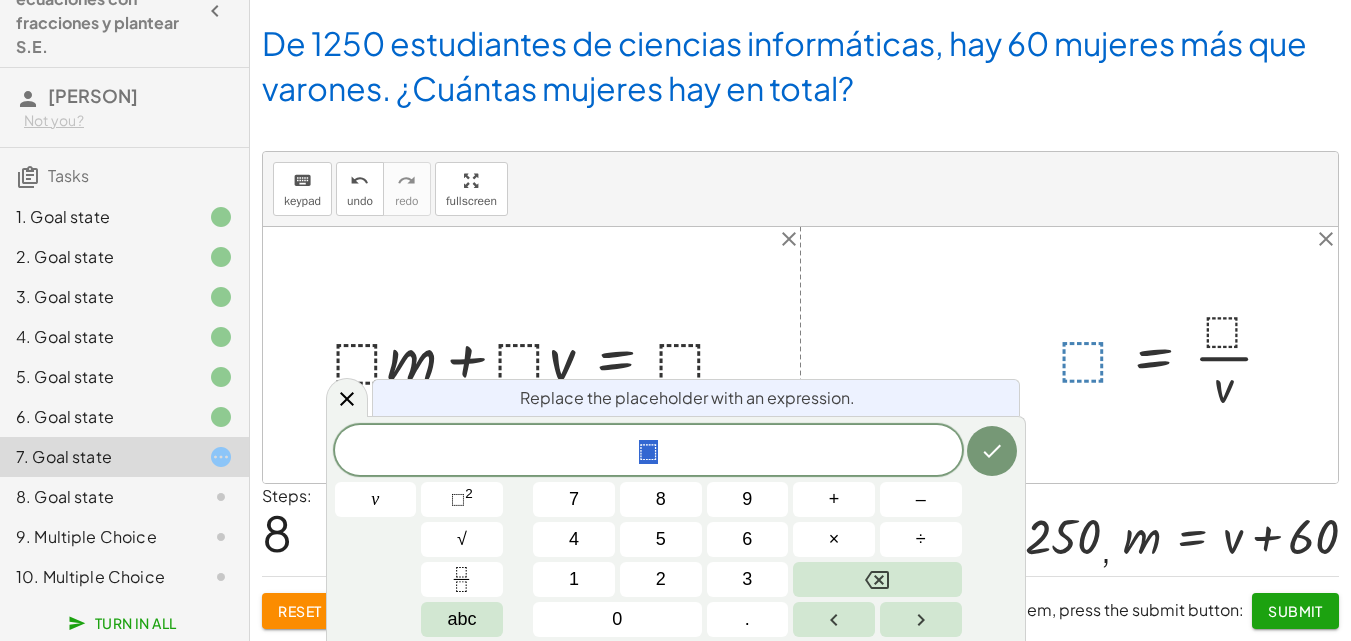 click at bounding box center (1174, 355) 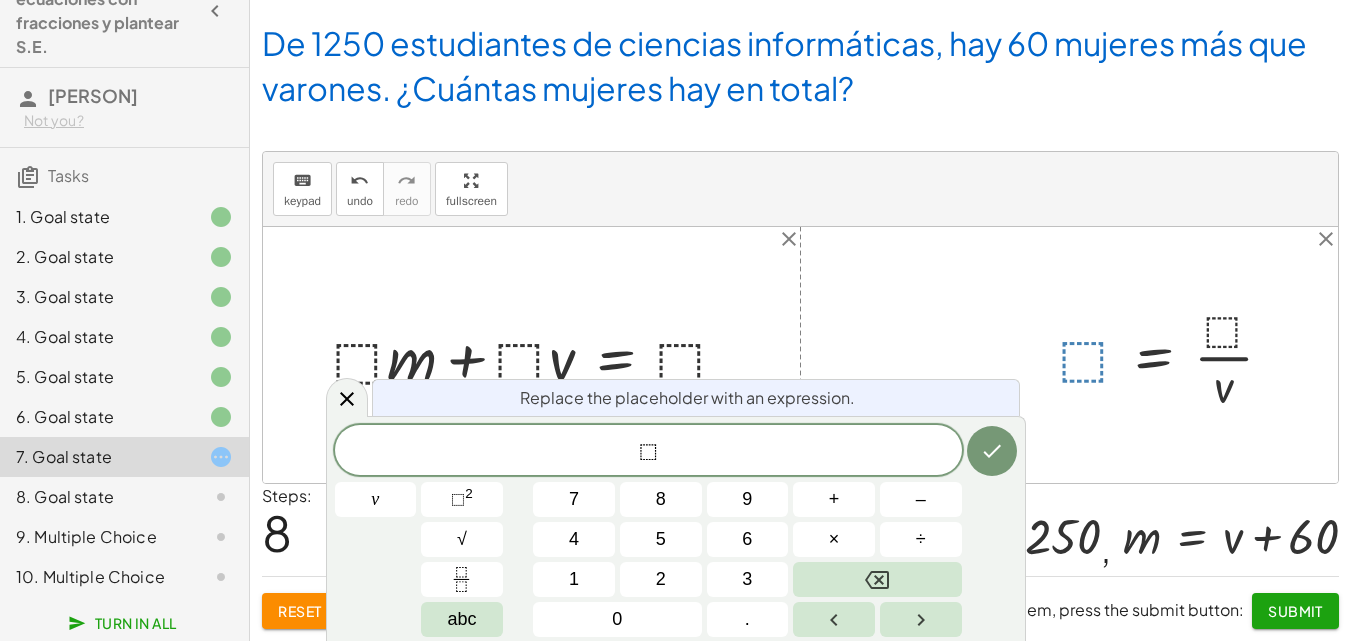 click on "Reset" at bounding box center [300, 611] 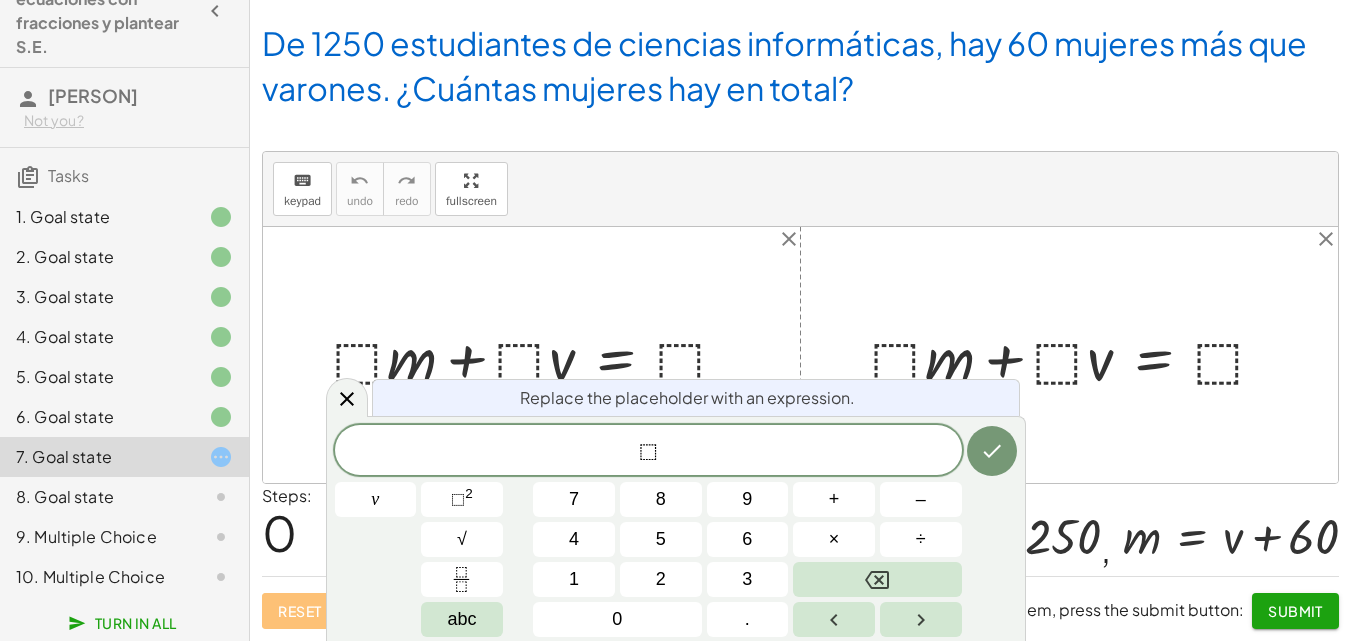 click on "Reset  When you think you solved the problem, press the submit button: Submit" at bounding box center (800, 602) 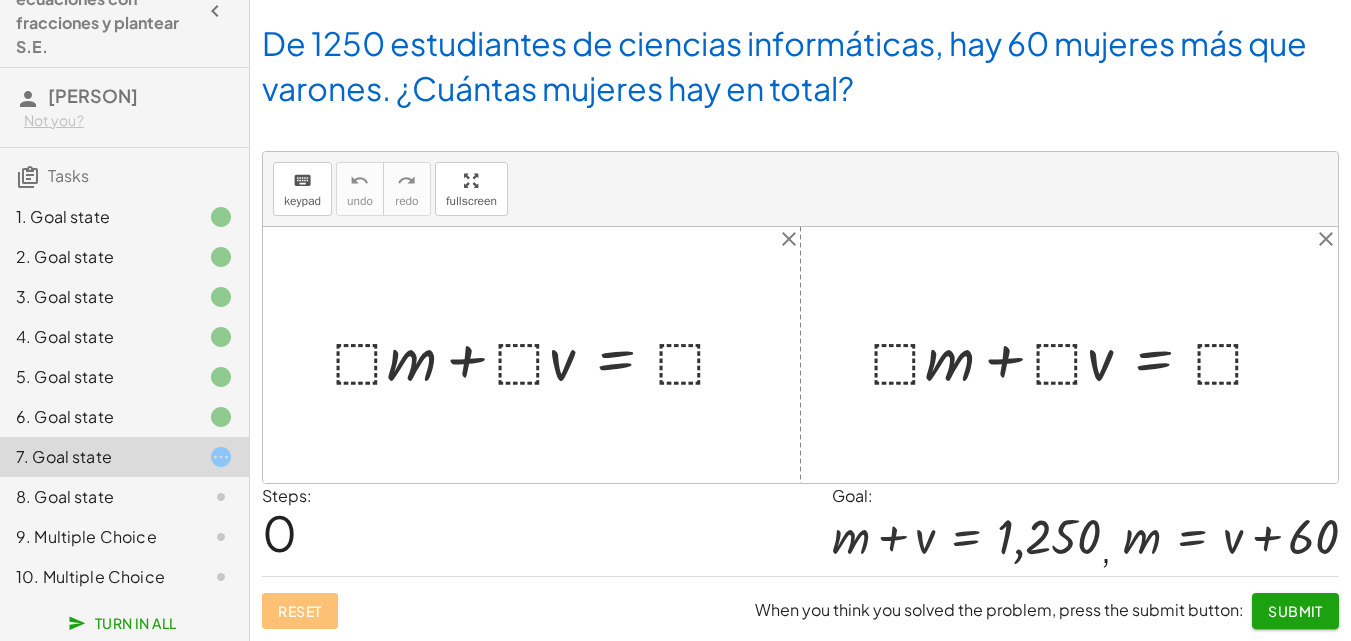click at bounding box center [1077, 355] 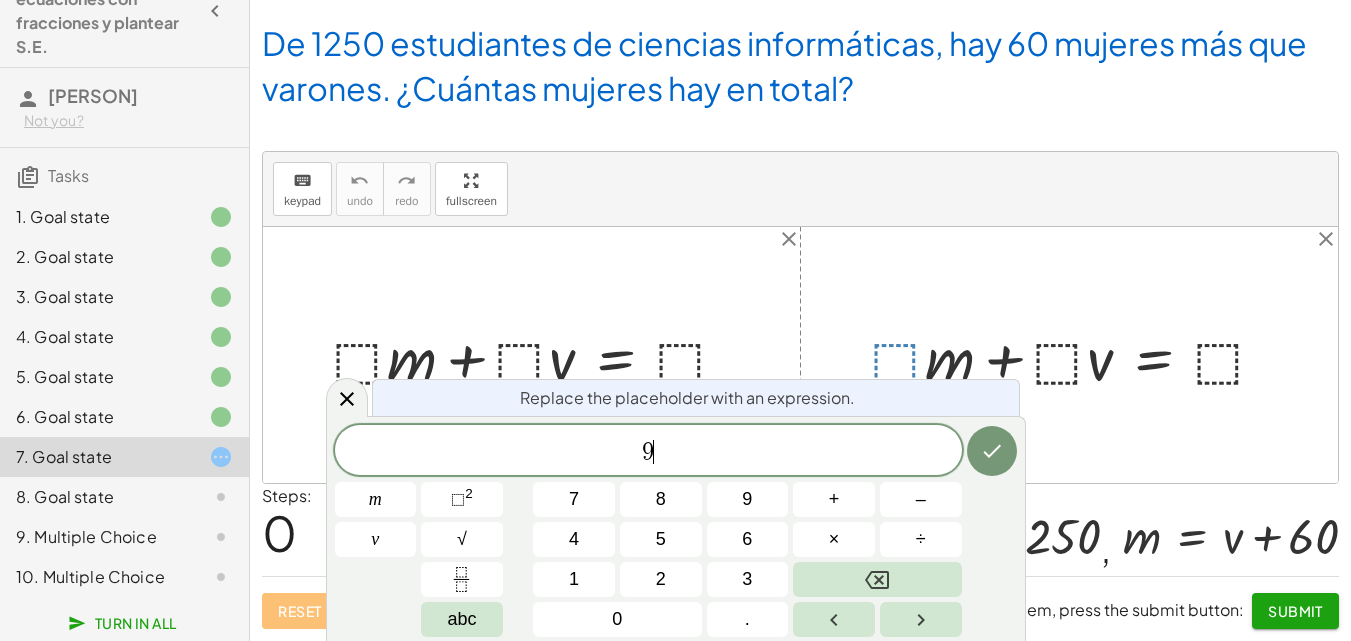 click at bounding box center [992, 451] 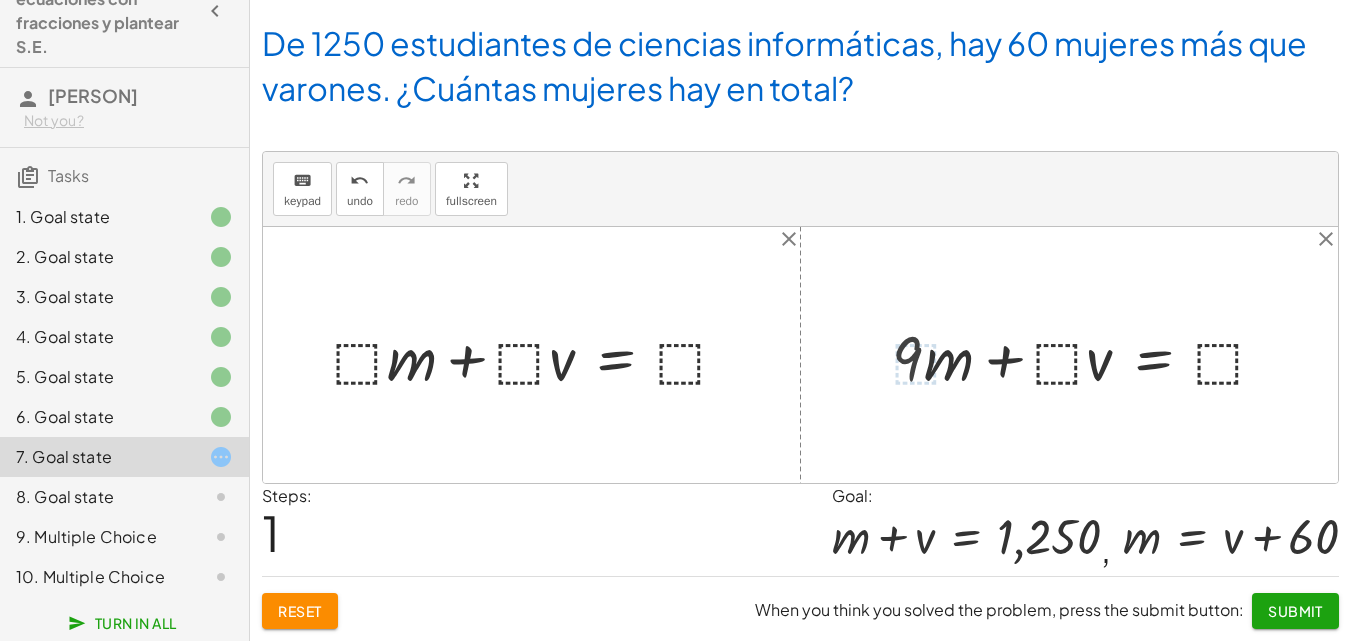 click at bounding box center (1088, 355) 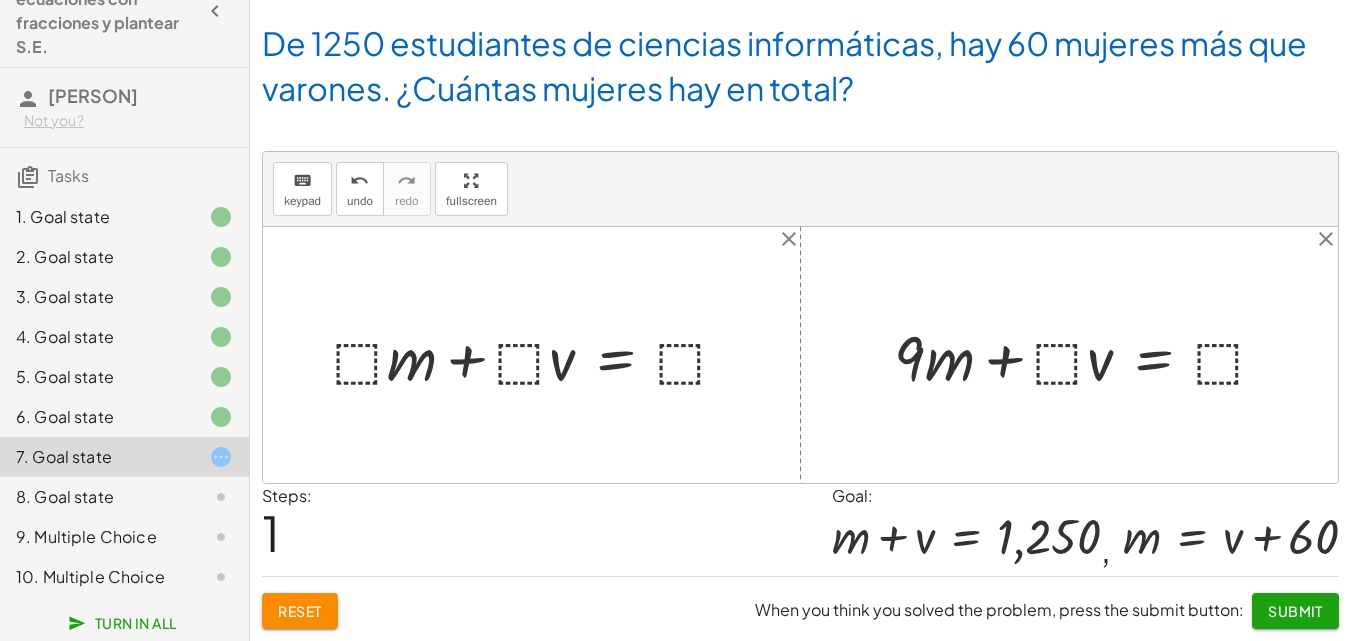 click at bounding box center (1088, 355) 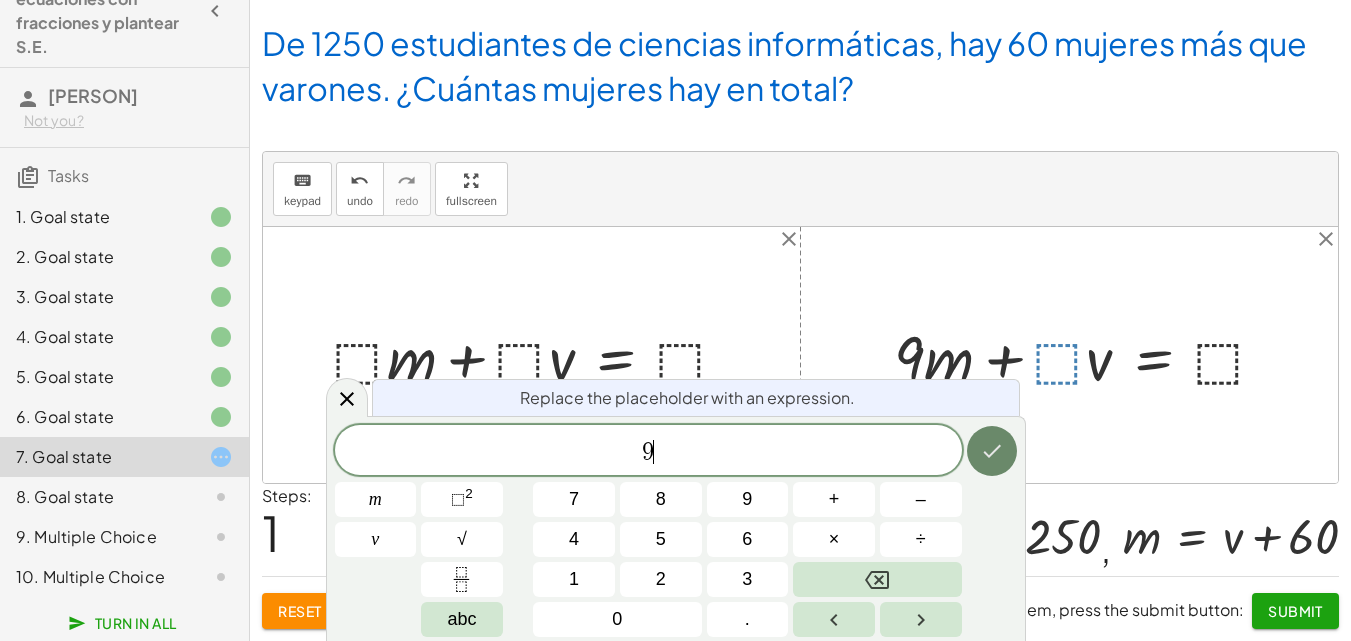 click at bounding box center (992, 451) 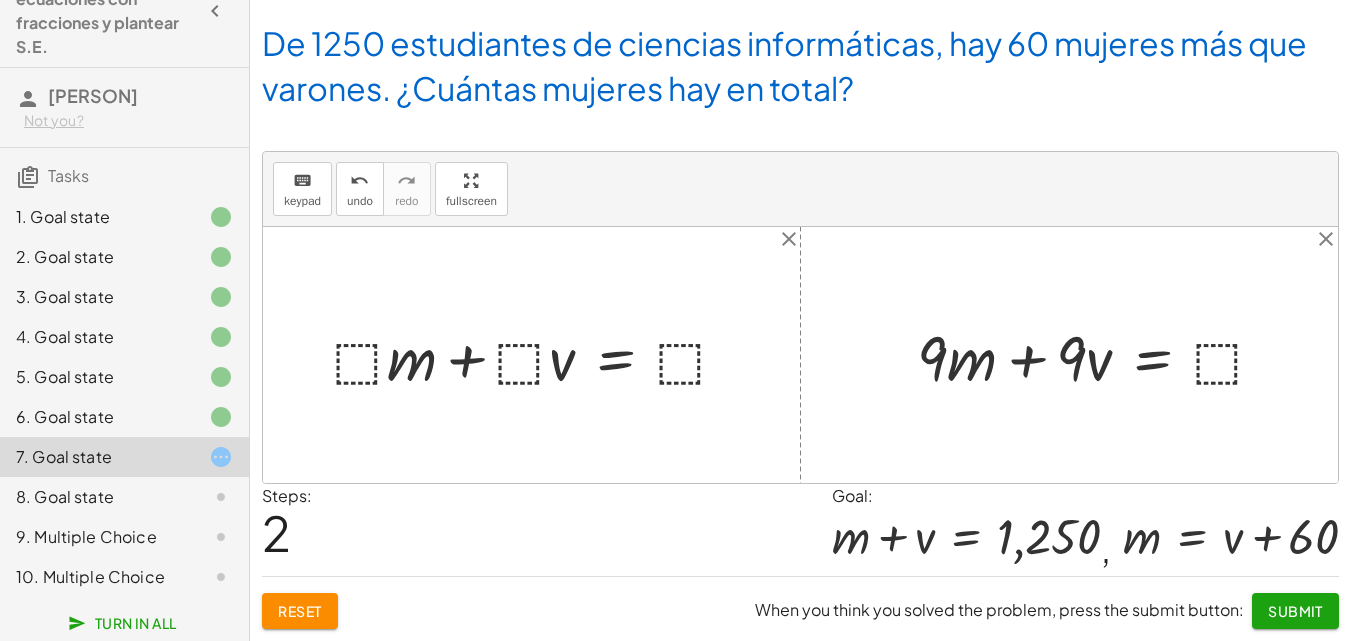 click at bounding box center (1099, 355) 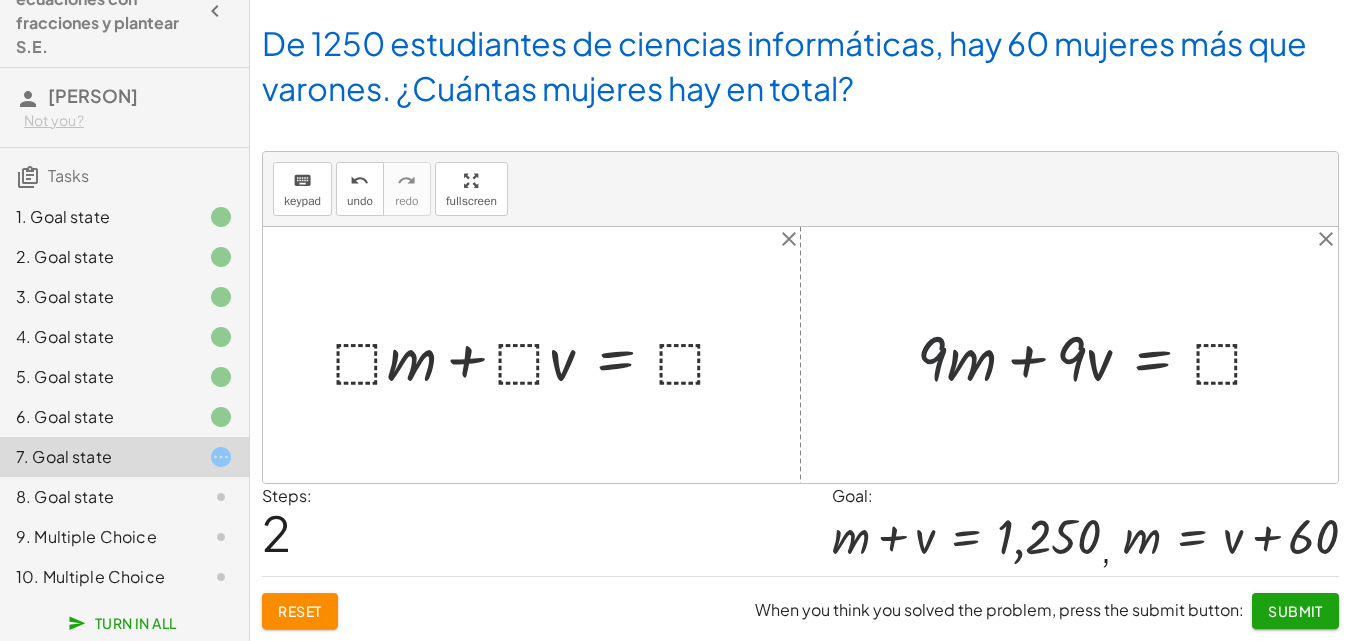 click at bounding box center (1099, 355) 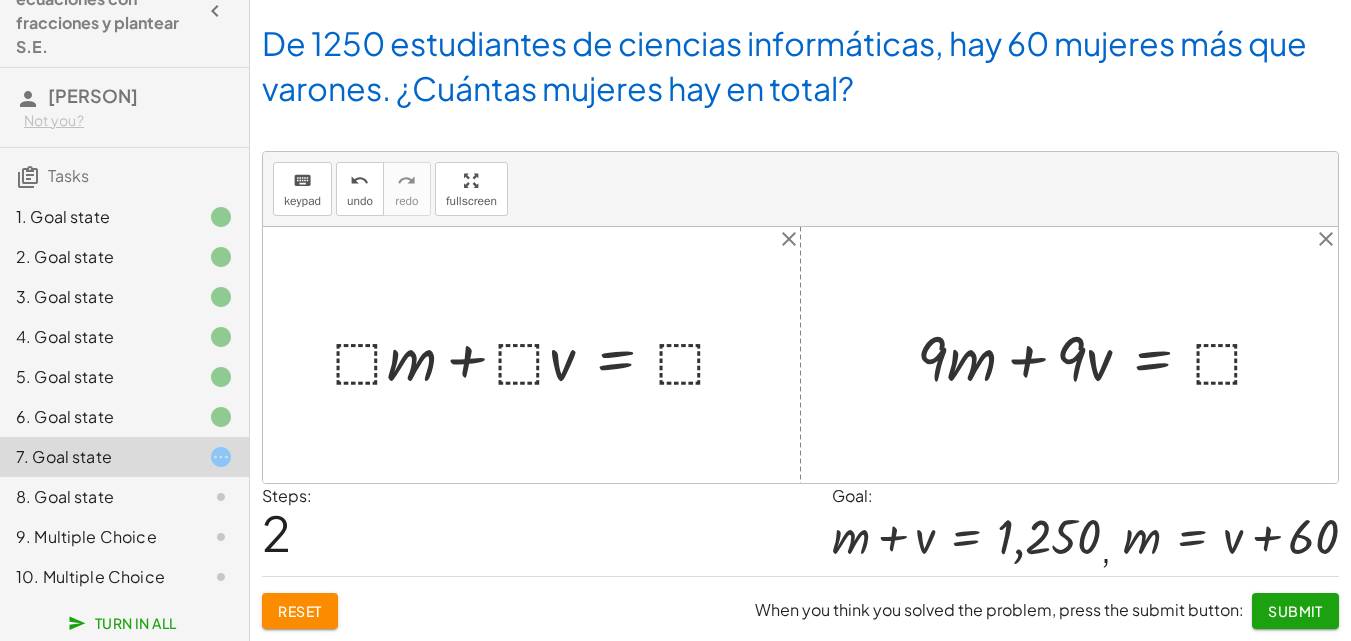 click at bounding box center [1099, 355] 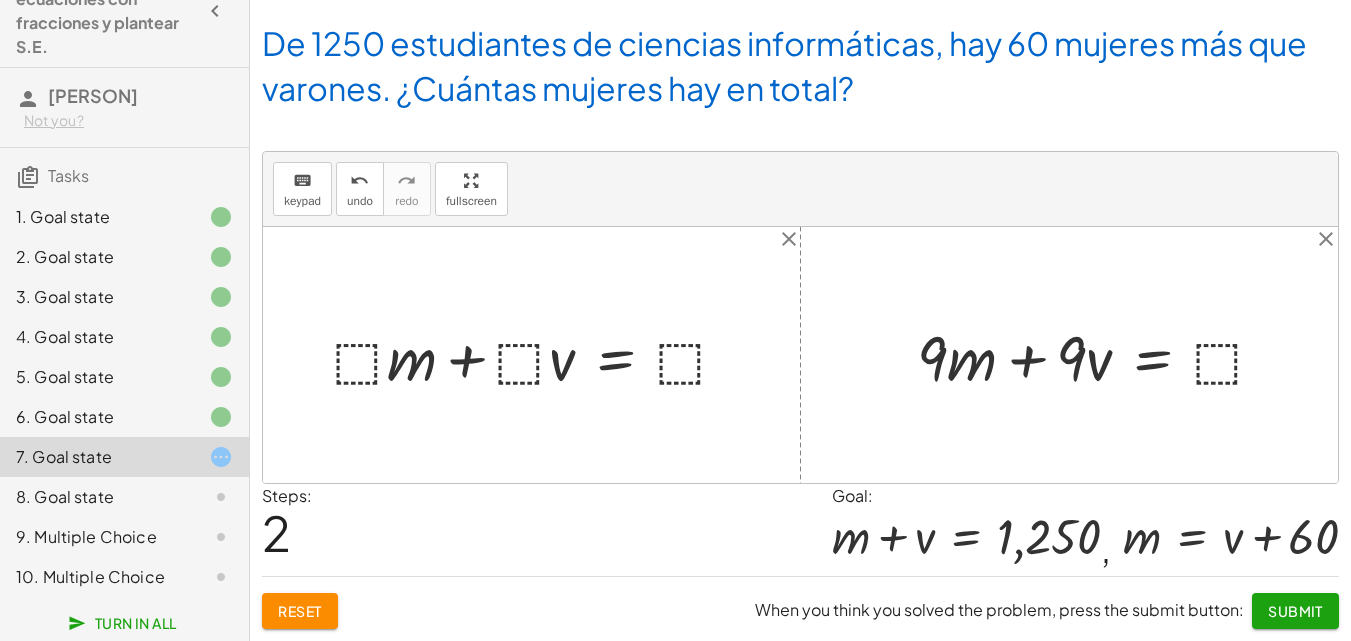 click at bounding box center [1099, 355] 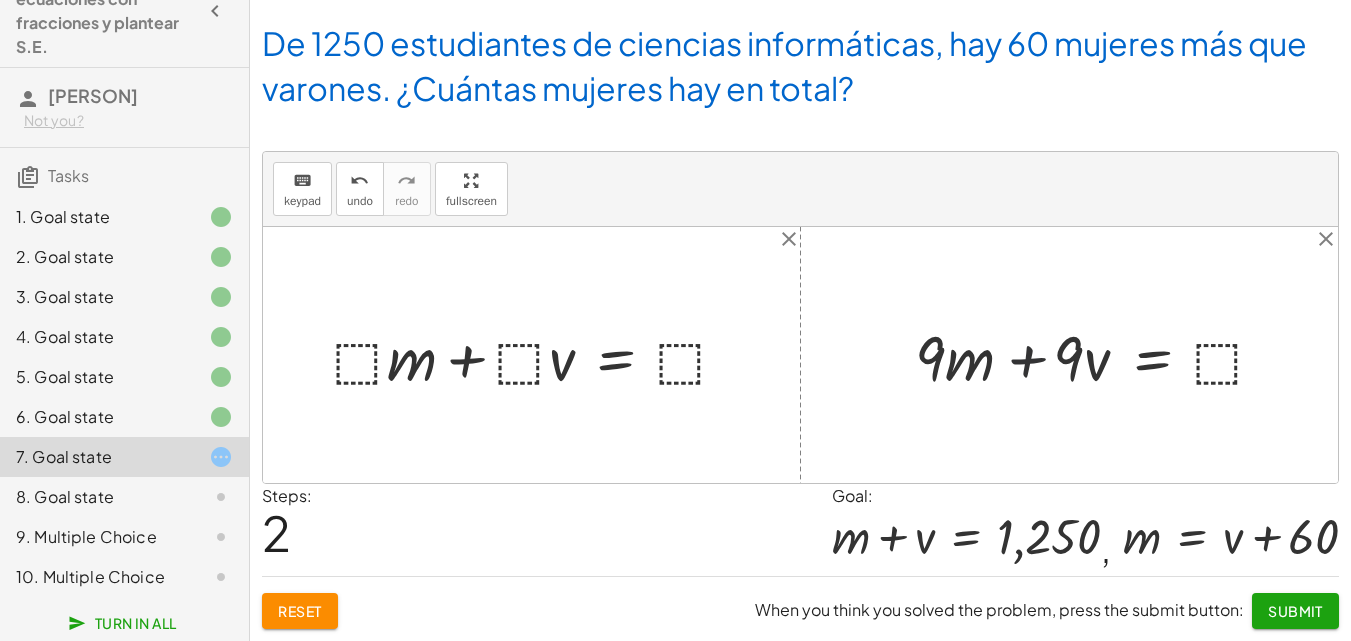 click at bounding box center (1099, 355) 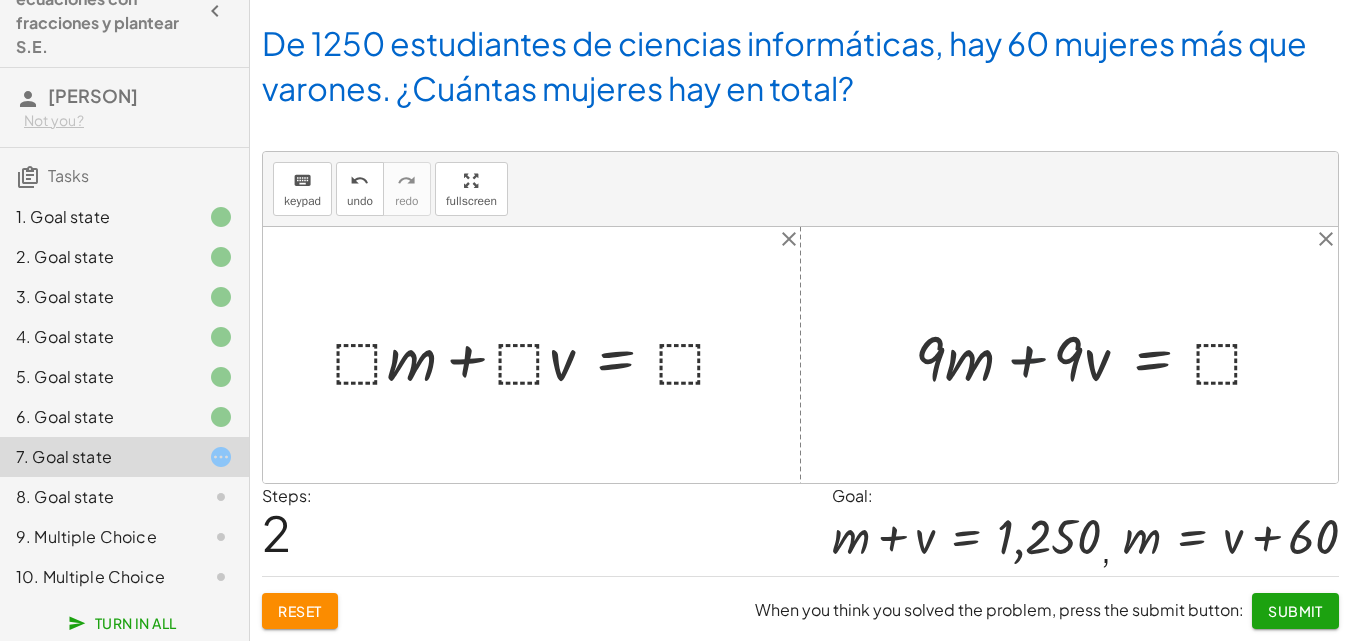 click at bounding box center [1099, 355] 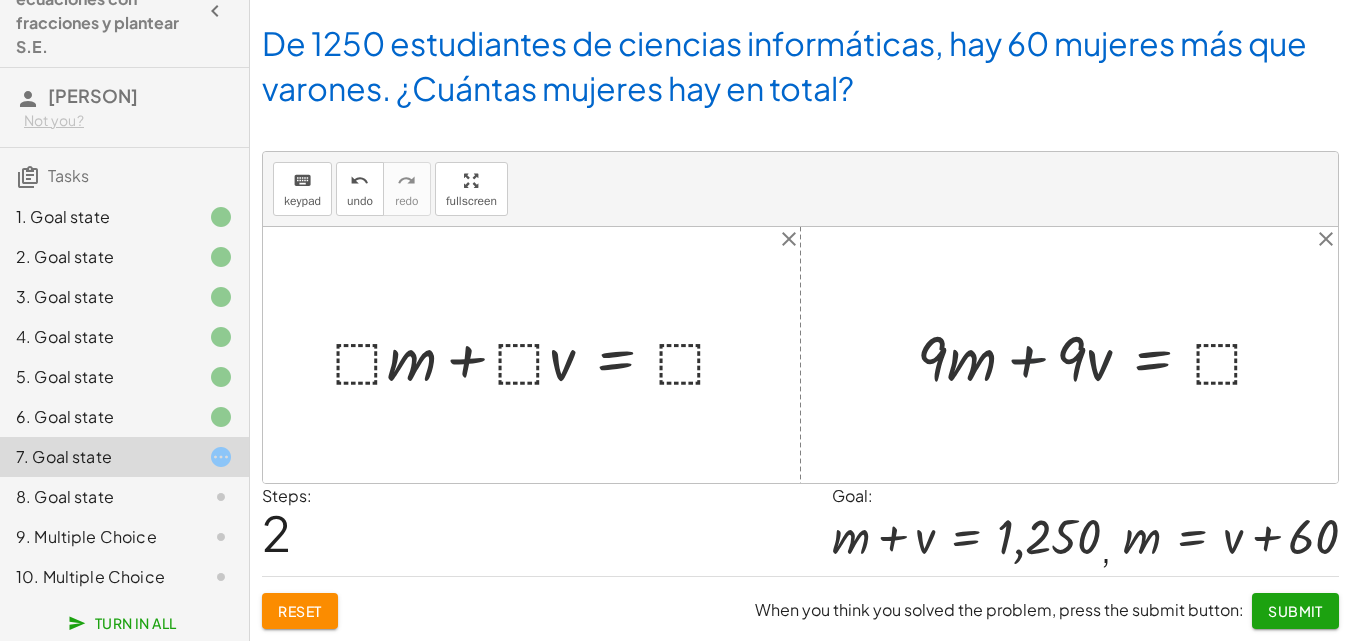 click at bounding box center (1099, 355) 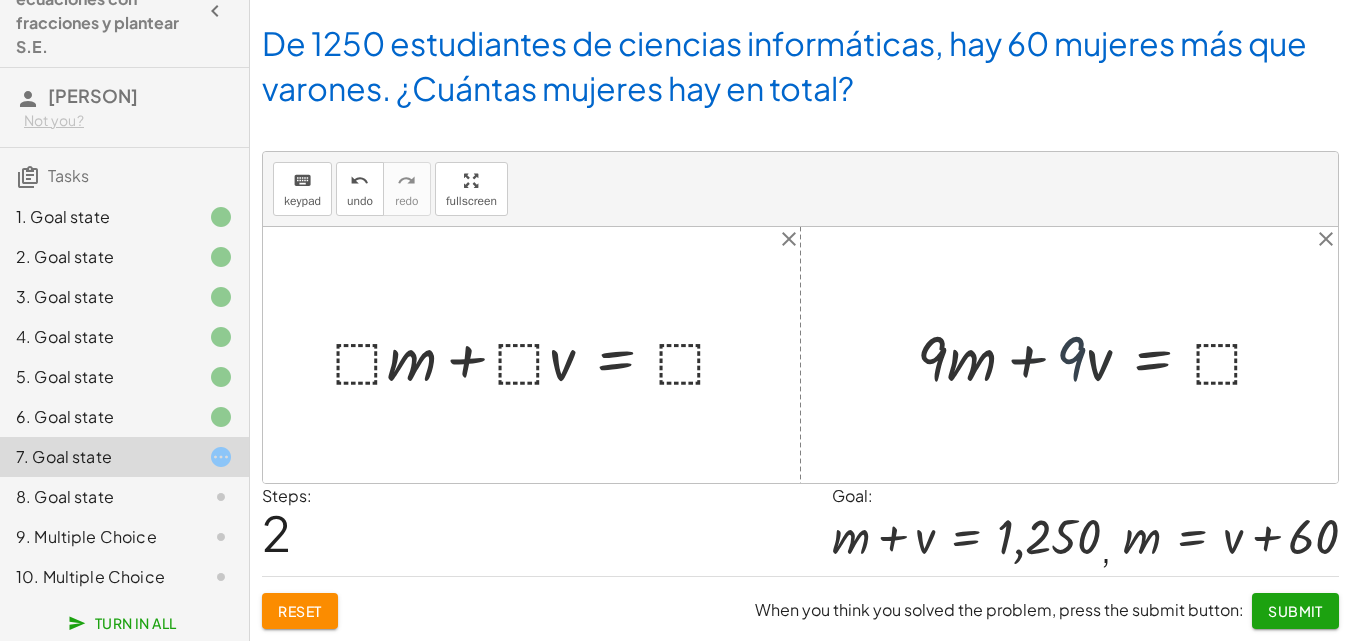 click at bounding box center (1099, 355) 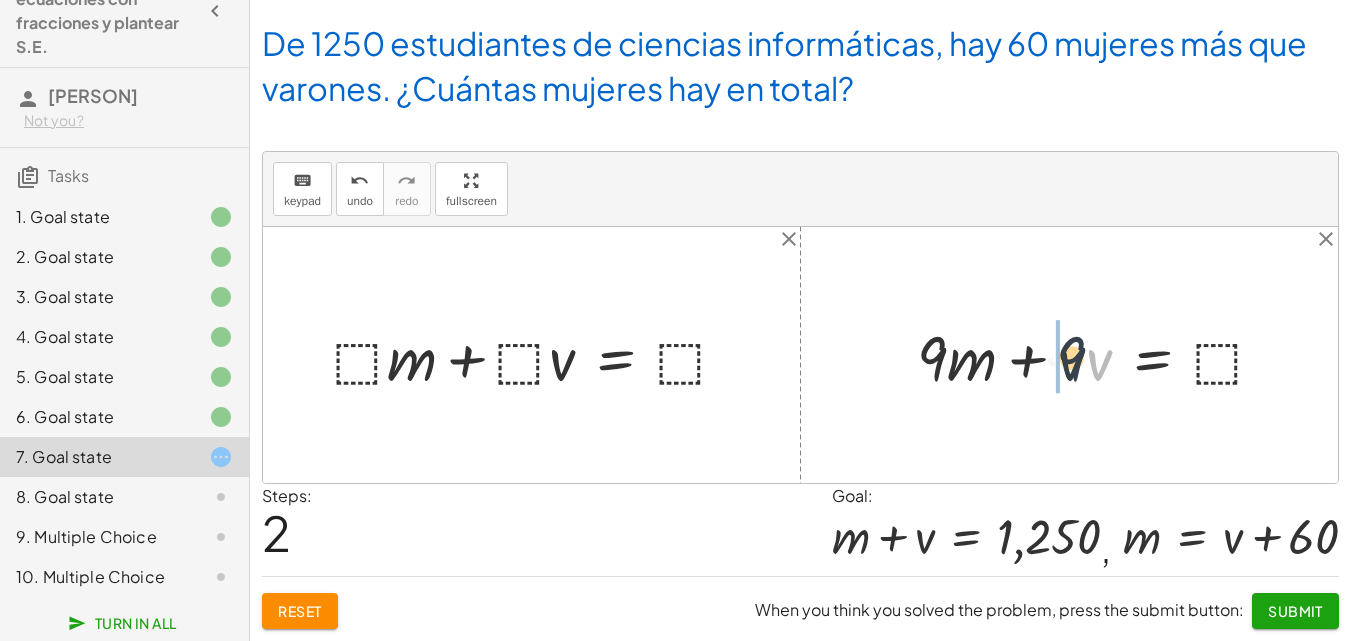 drag, startPoint x: 1095, startPoint y: 365, endPoint x: 1066, endPoint y: 365, distance: 29 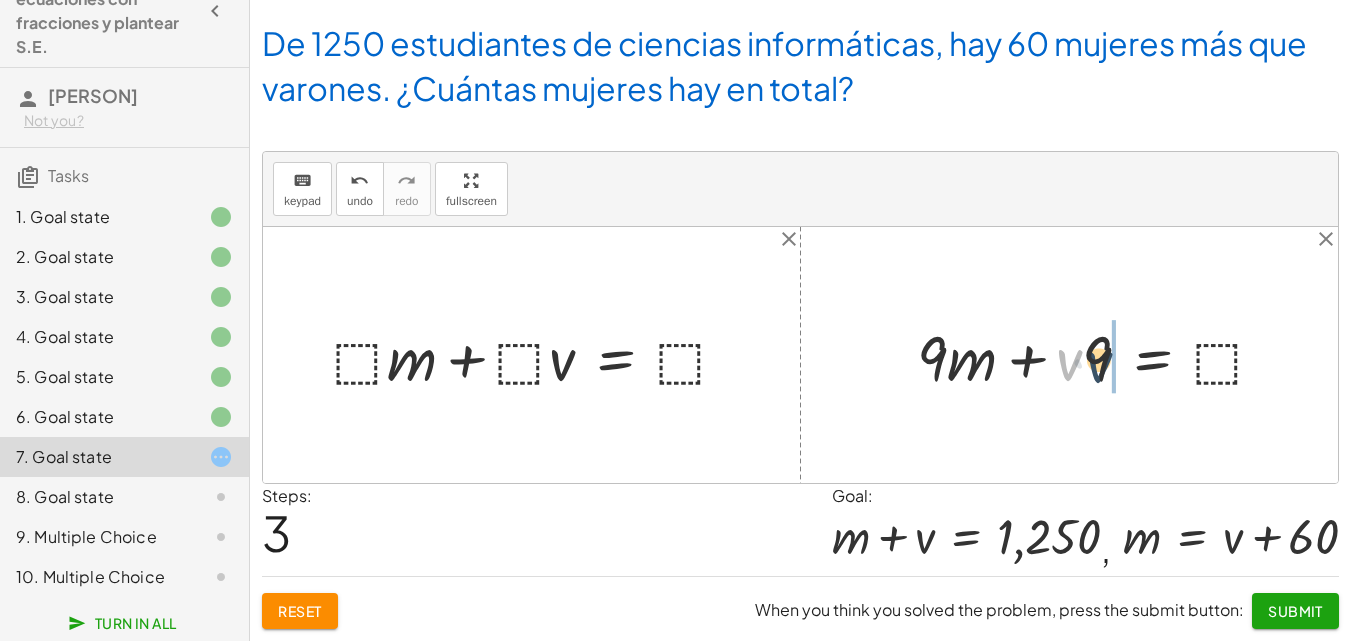 drag, startPoint x: 1066, startPoint y: 365, endPoint x: 1097, endPoint y: 367, distance: 31.06445 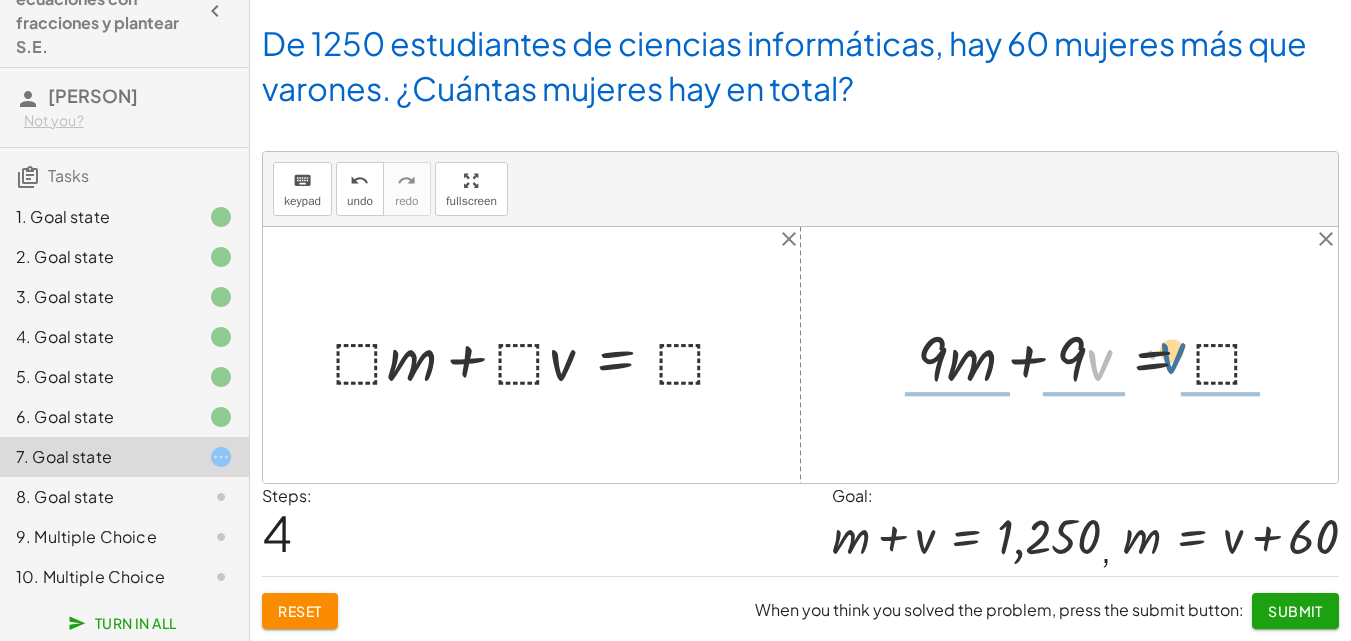 drag, startPoint x: 1107, startPoint y: 365, endPoint x: 1182, endPoint y: 358, distance: 75.32596 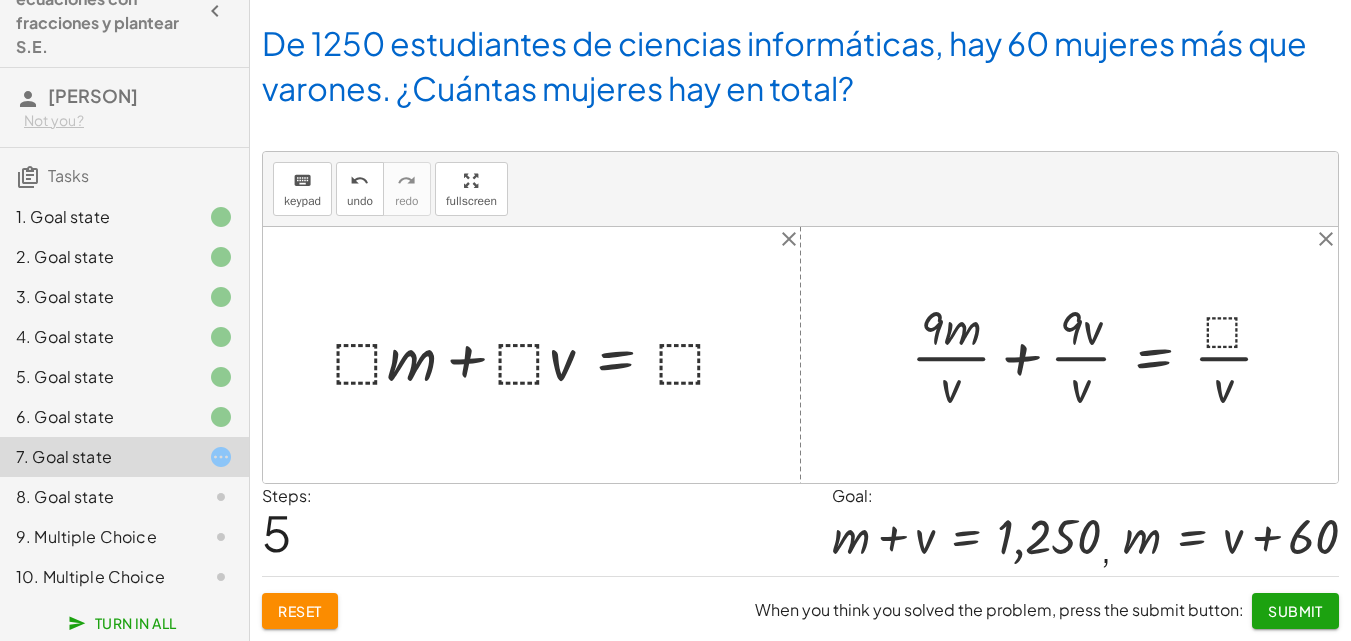 click at bounding box center (1100, 355) 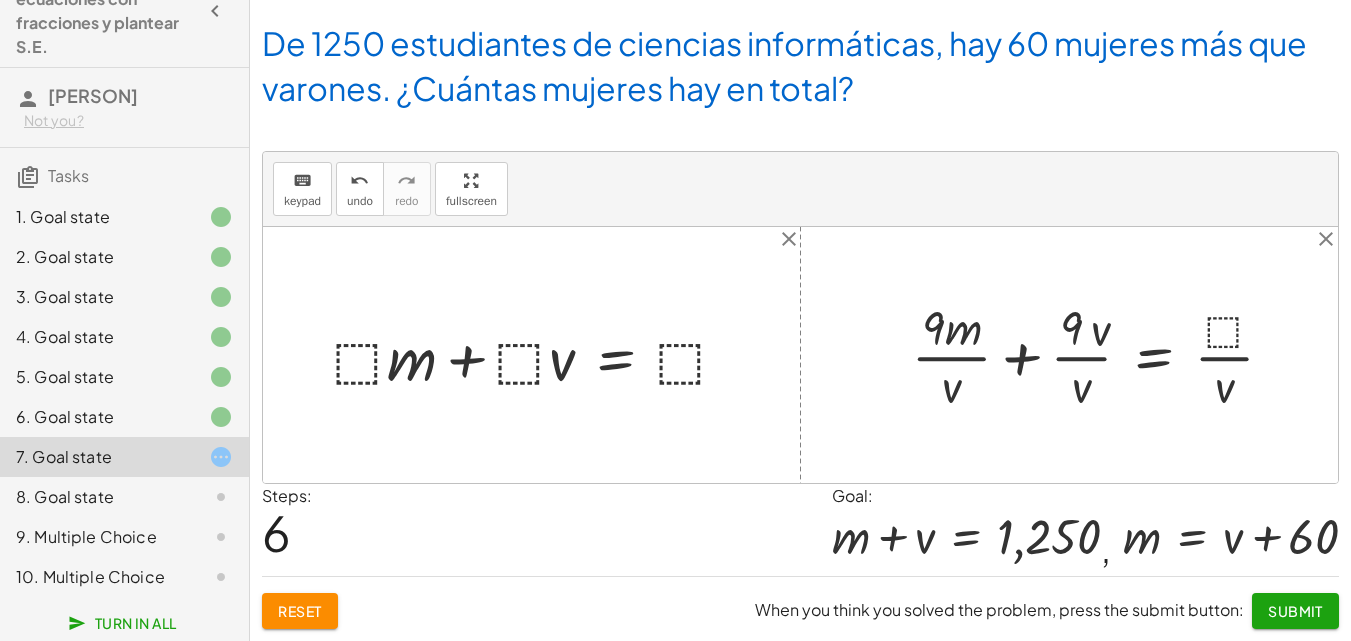 click at bounding box center (1097, 355) 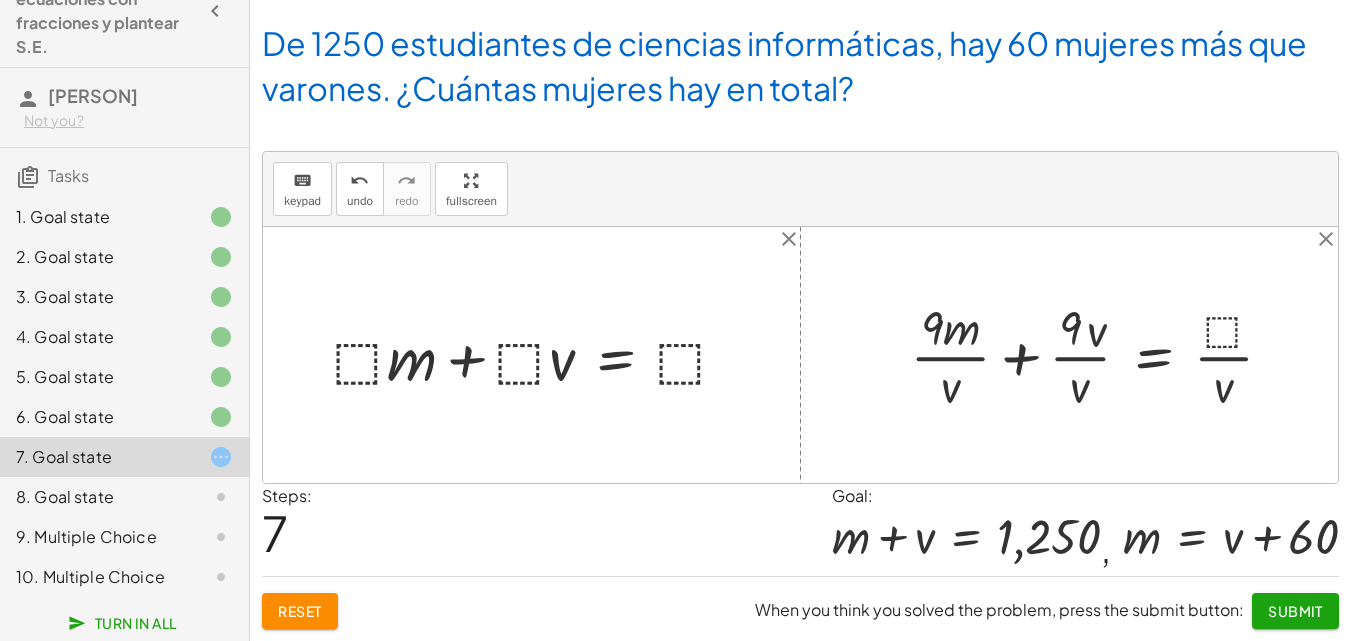 click at bounding box center (1100, 355) 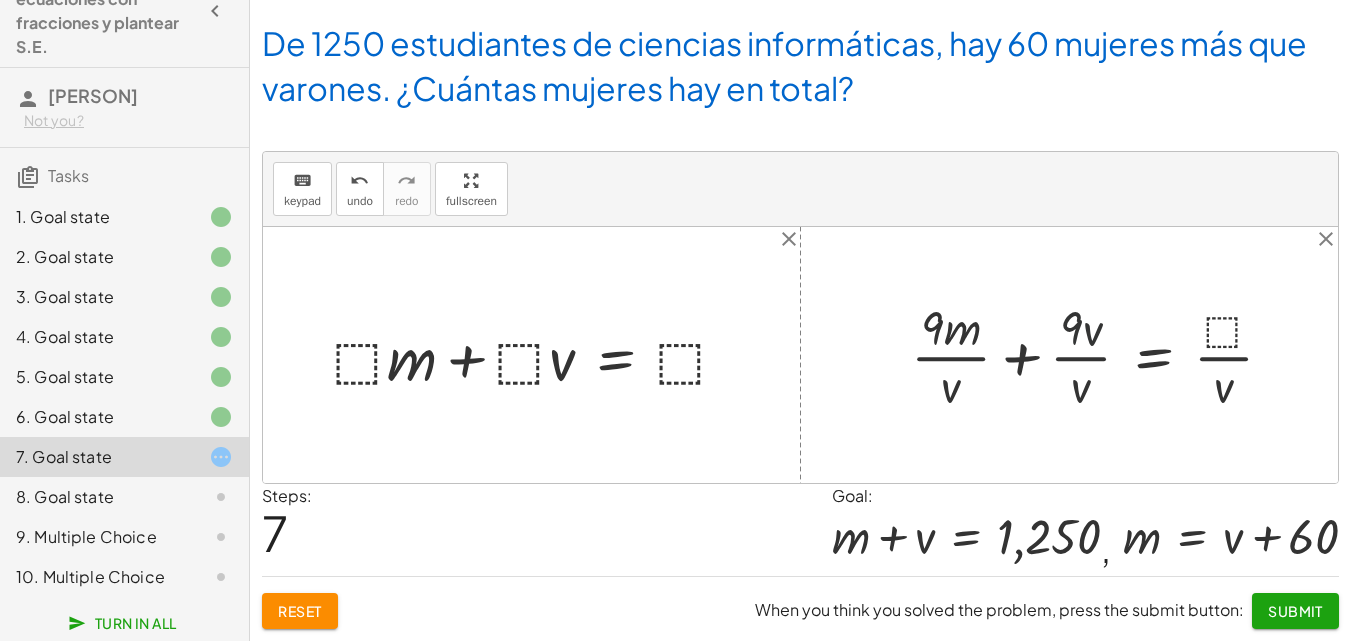 click at bounding box center (1100, 355) 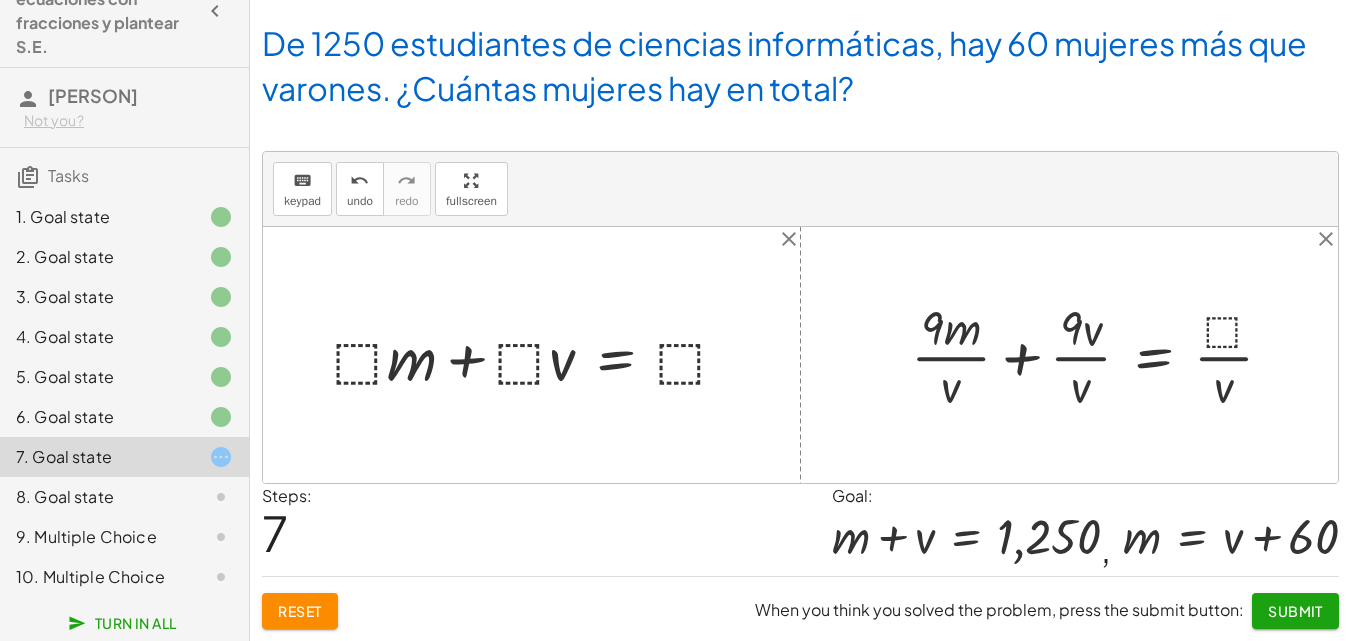 click at bounding box center [1100, 355] 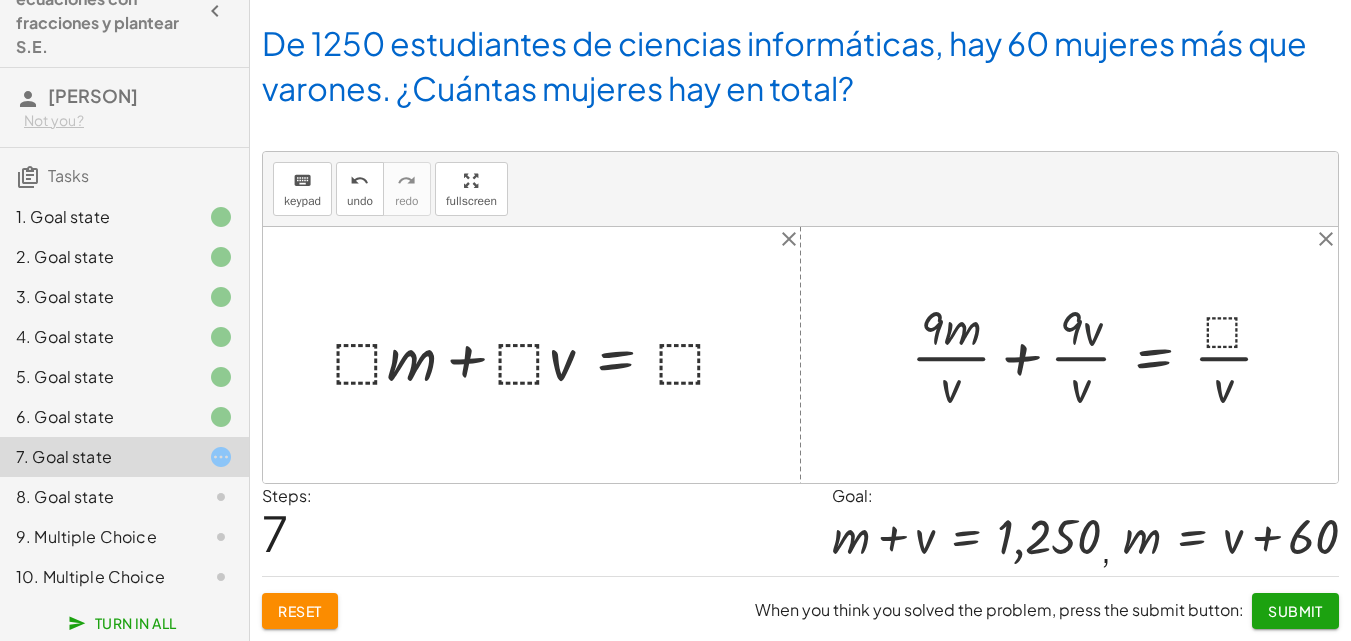 click at bounding box center (1100, 355) 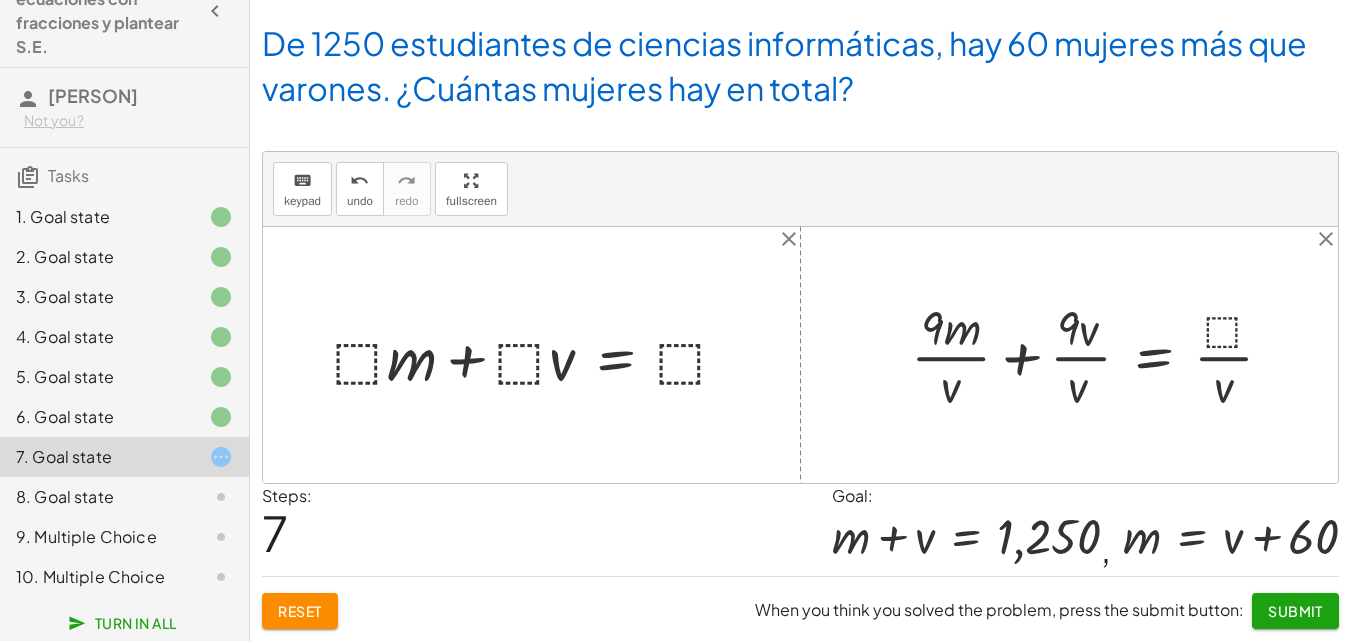 click at bounding box center (1100, 355) 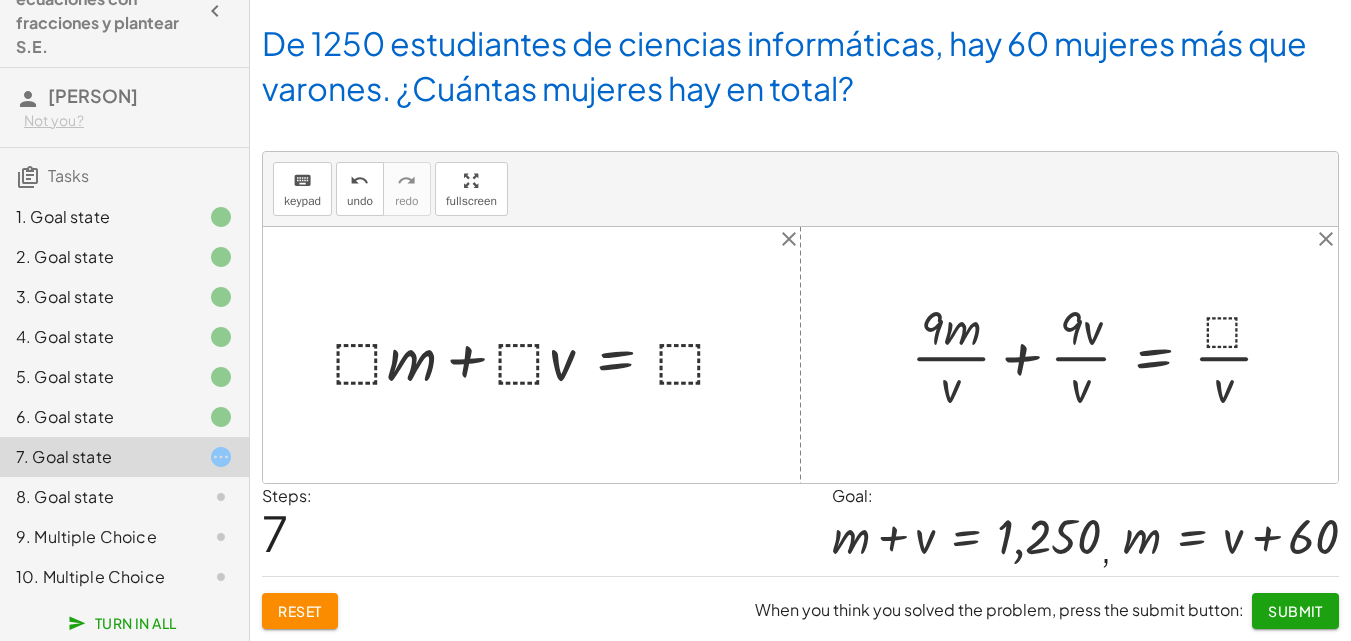 click at bounding box center (1100, 355) 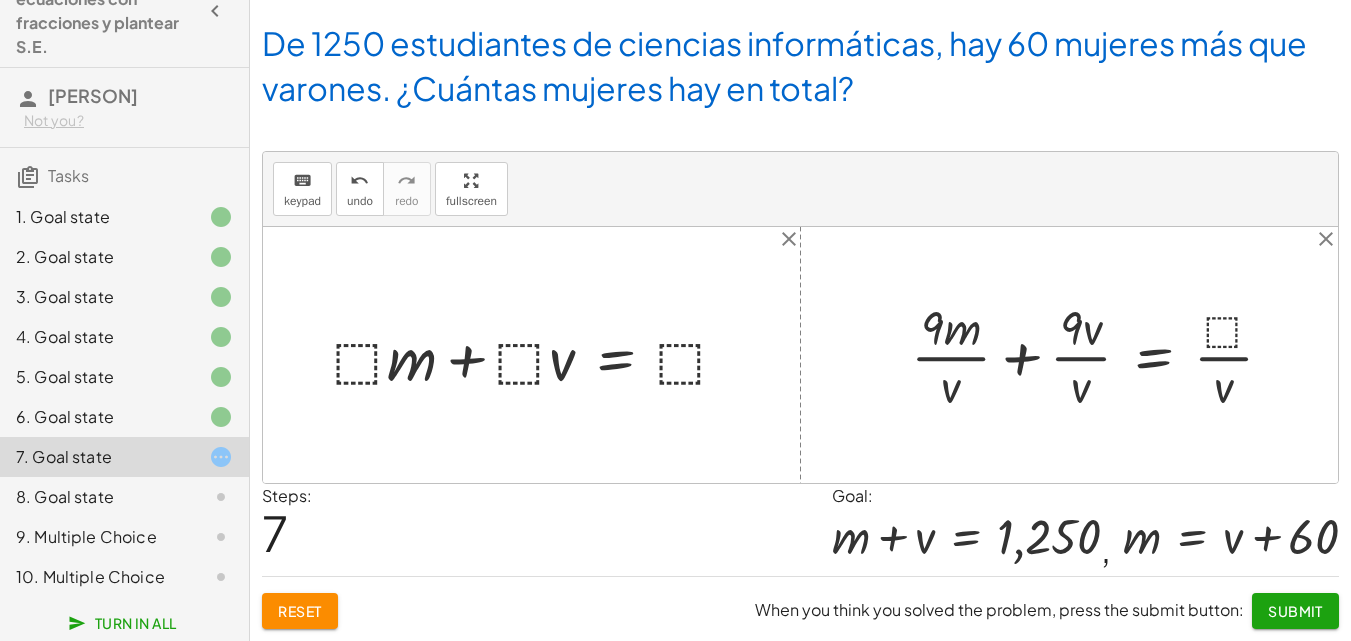 click at bounding box center [1100, 355] 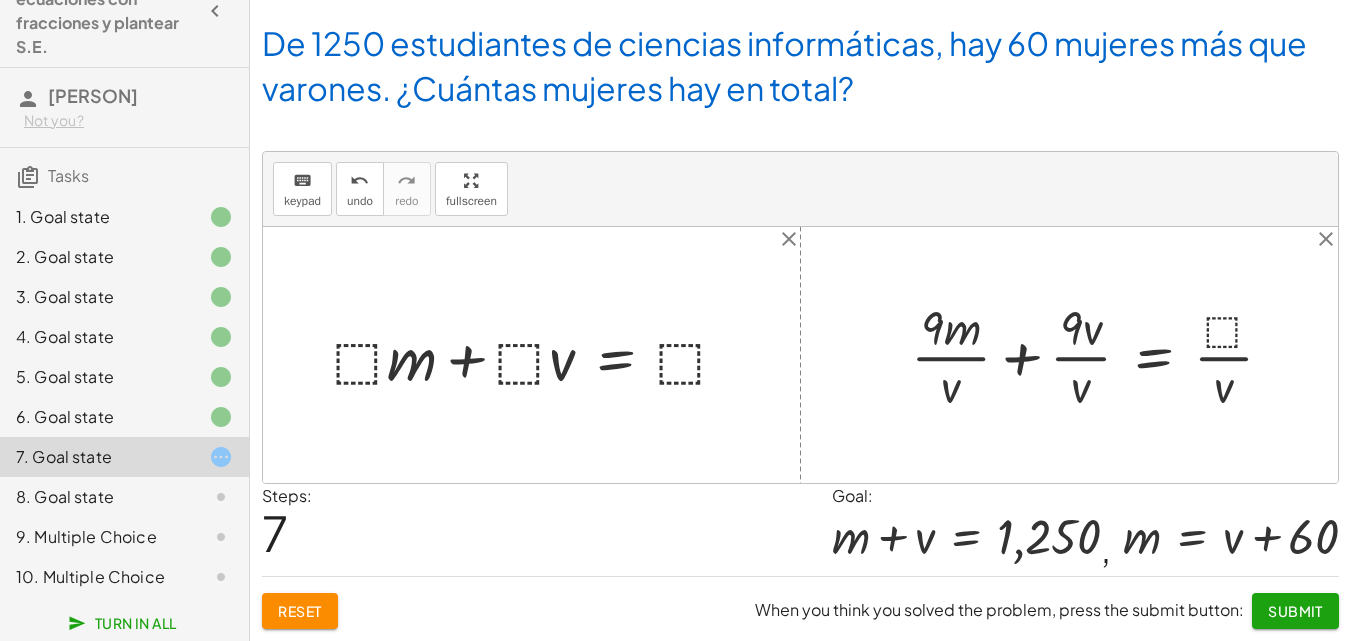click at bounding box center (1100, 355) 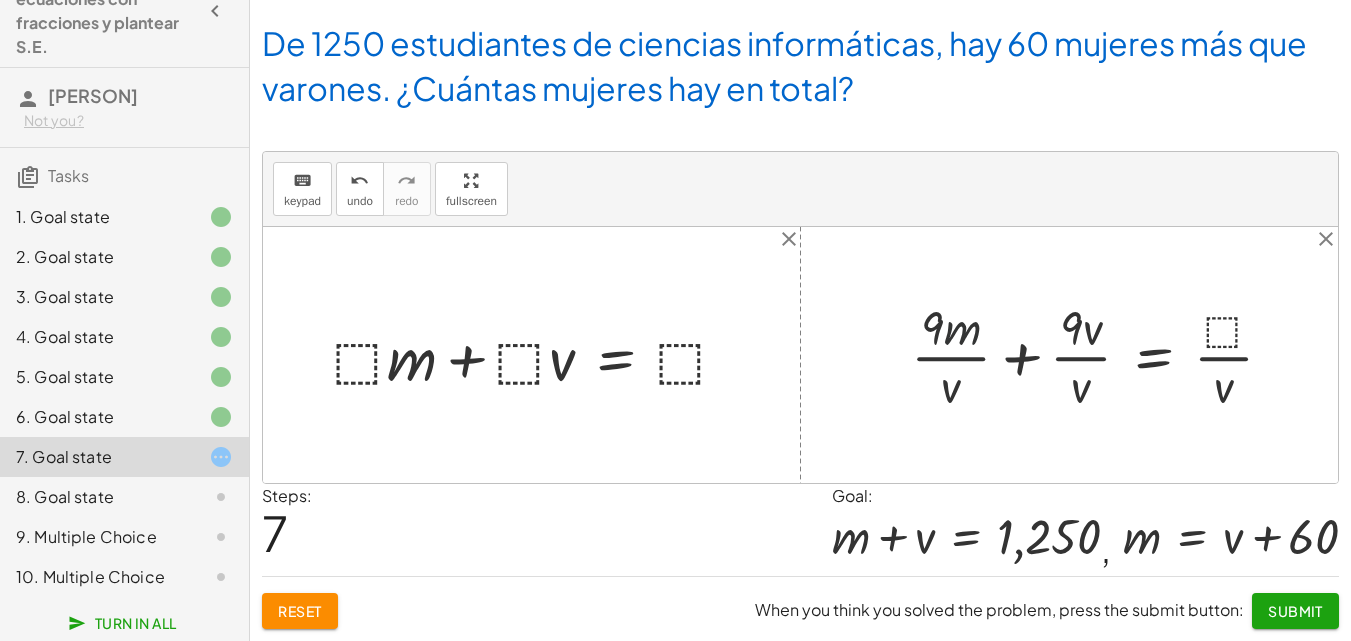 click at bounding box center (1100, 355) 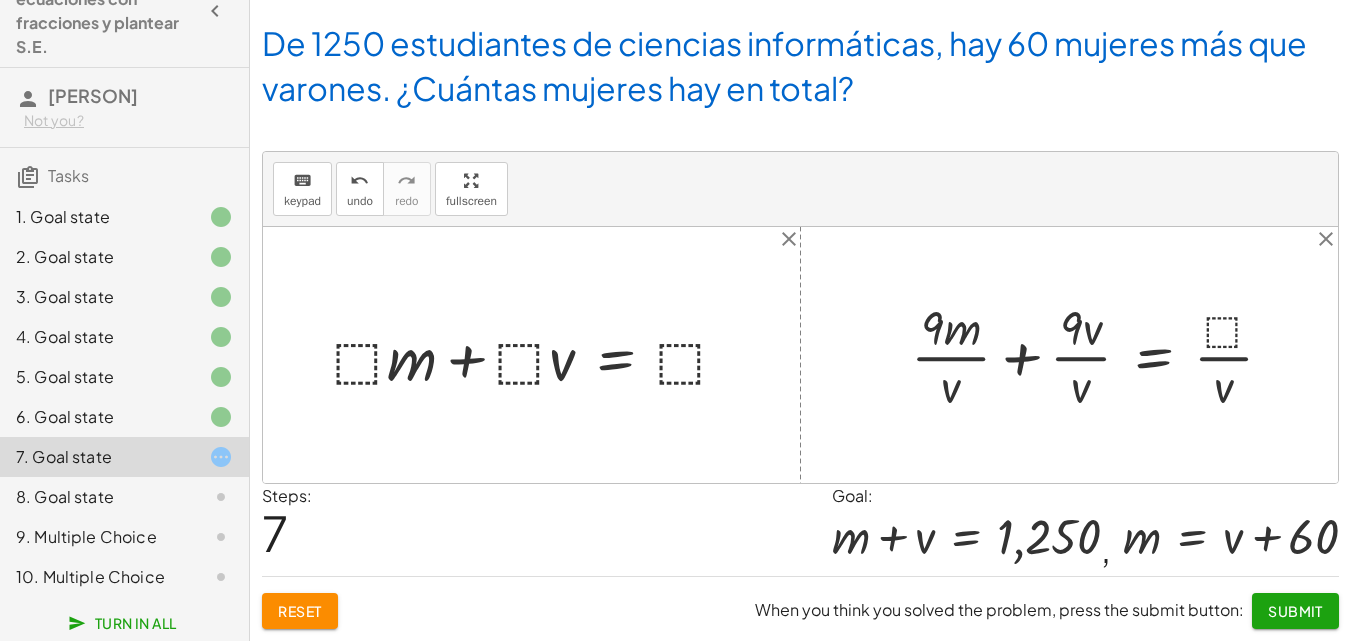 click on "Reset" at bounding box center [300, 611] 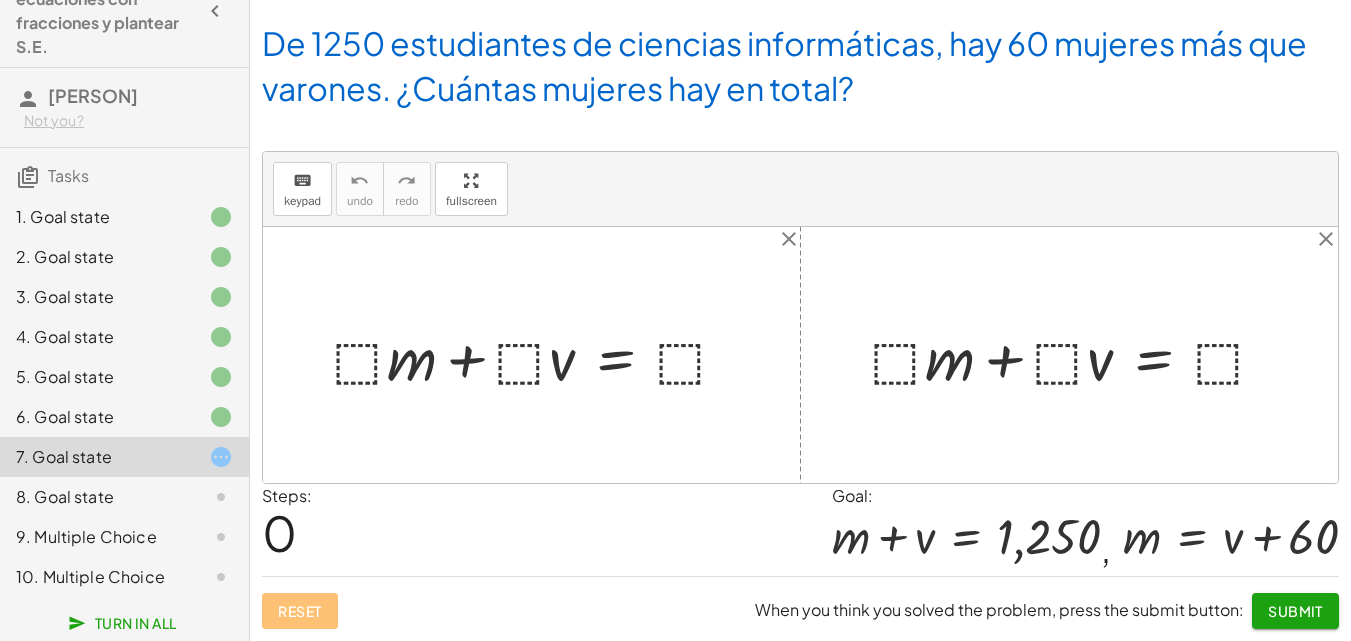 click at bounding box center [1077, 355] 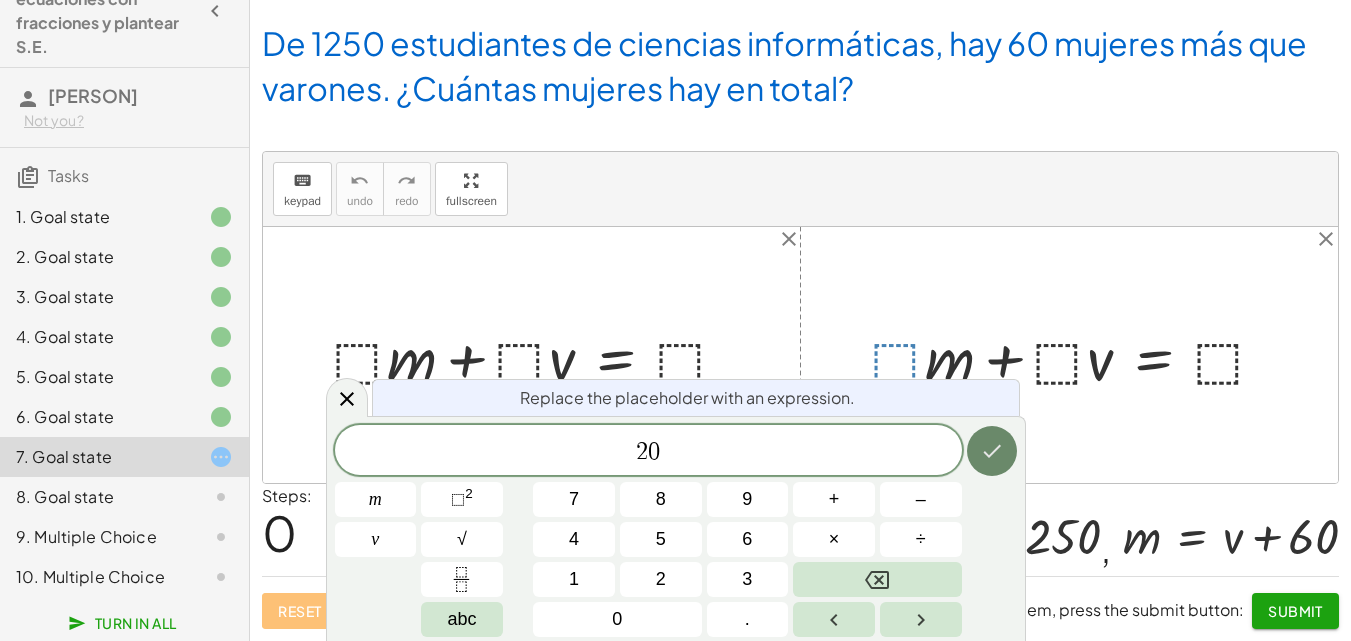 click 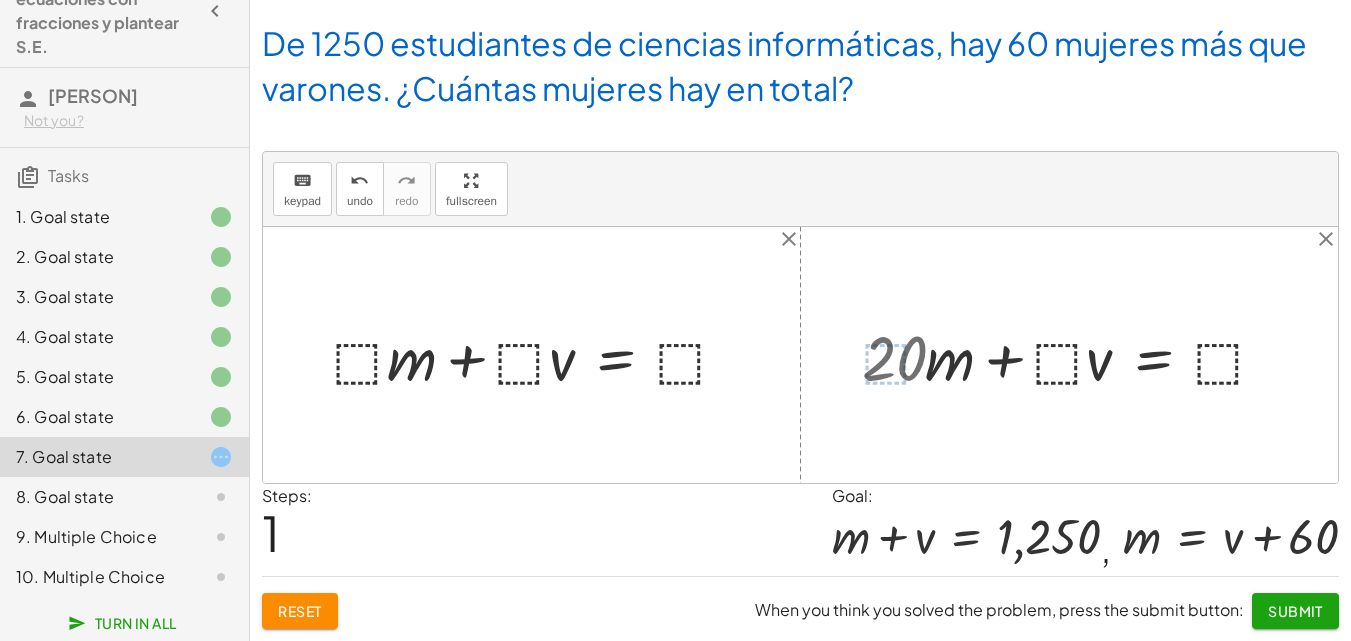 click at bounding box center (1071, 355) 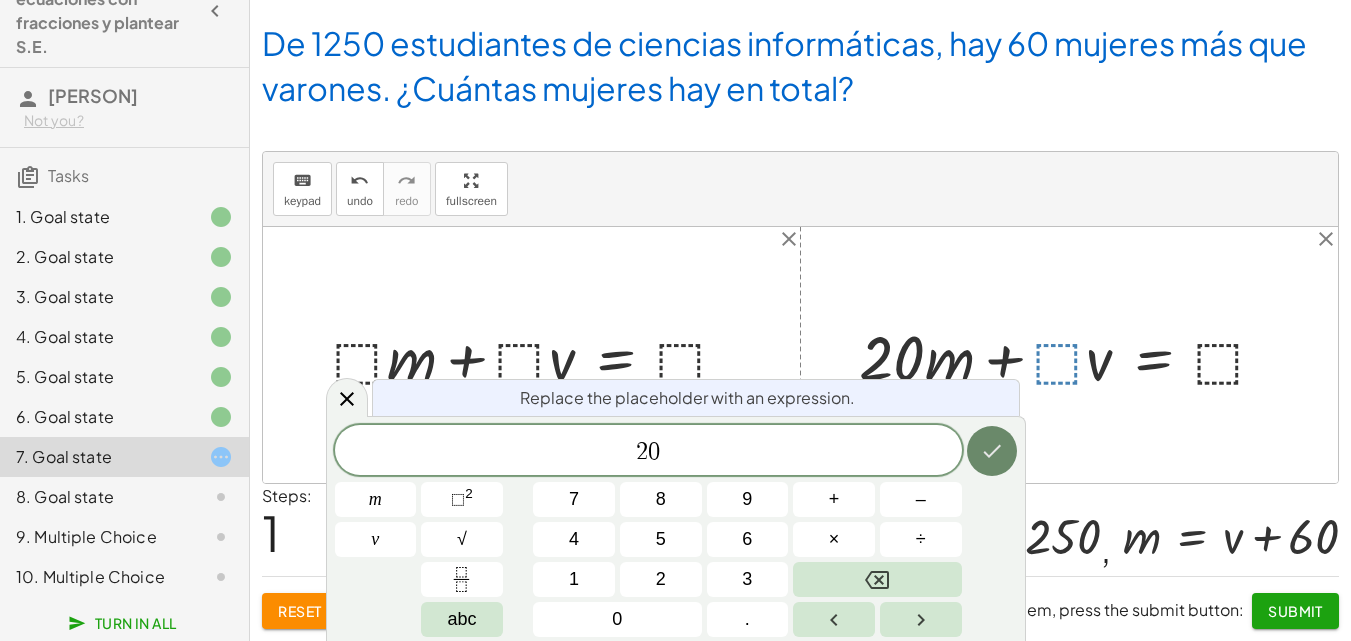 click 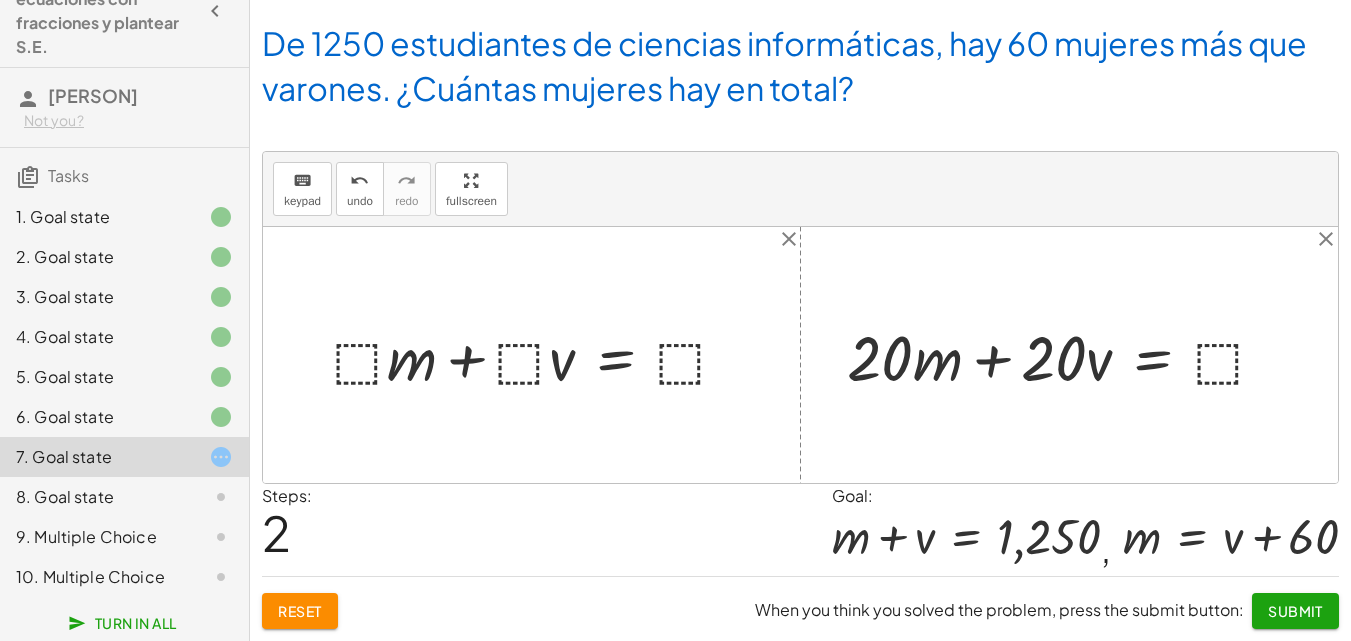click at bounding box center (539, 355) 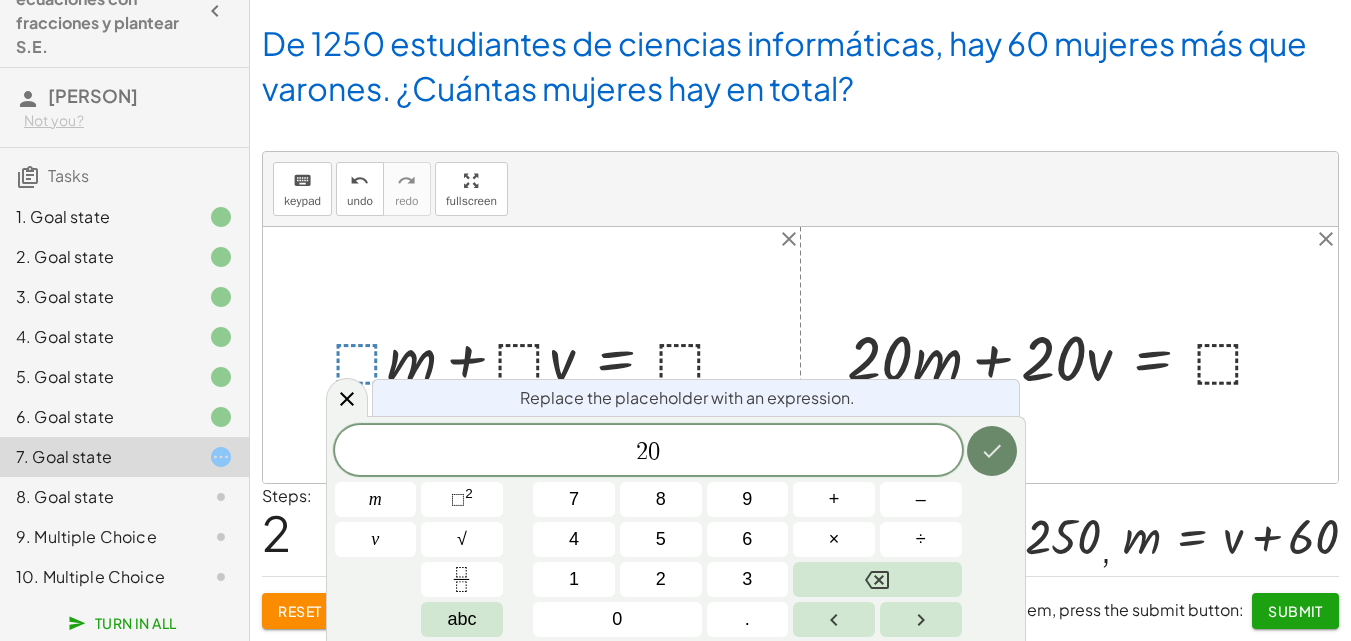 click at bounding box center (992, 451) 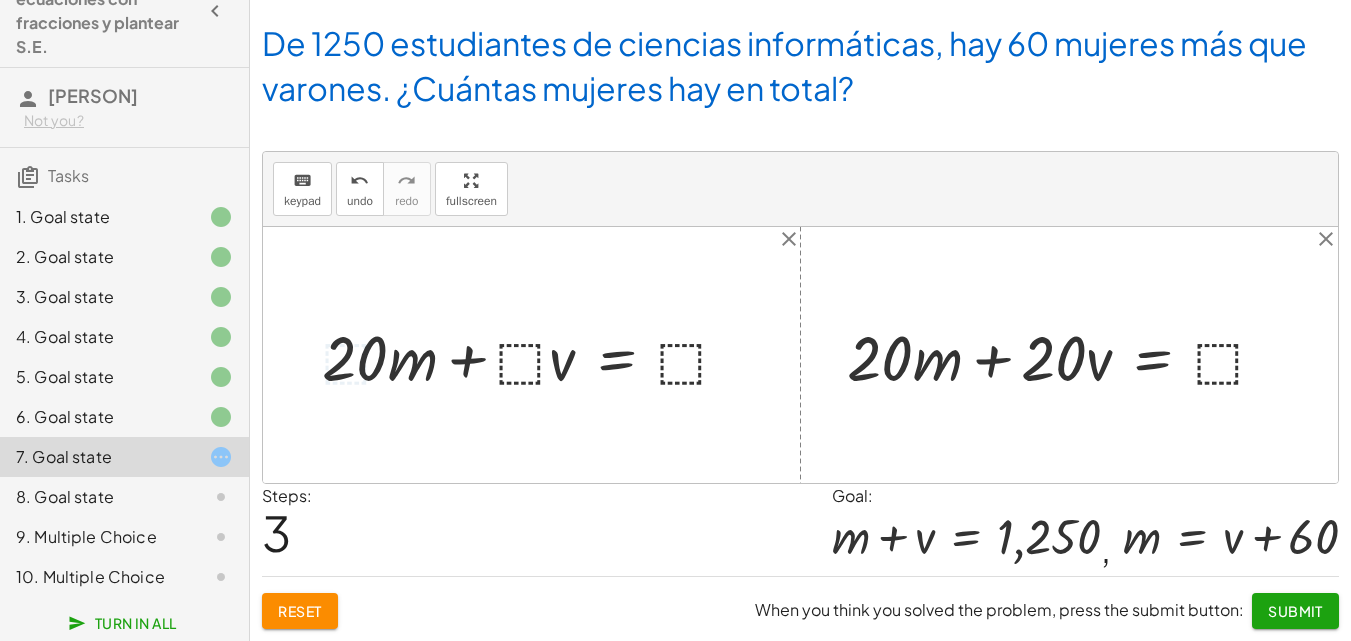 click at bounding box center [534, 355] 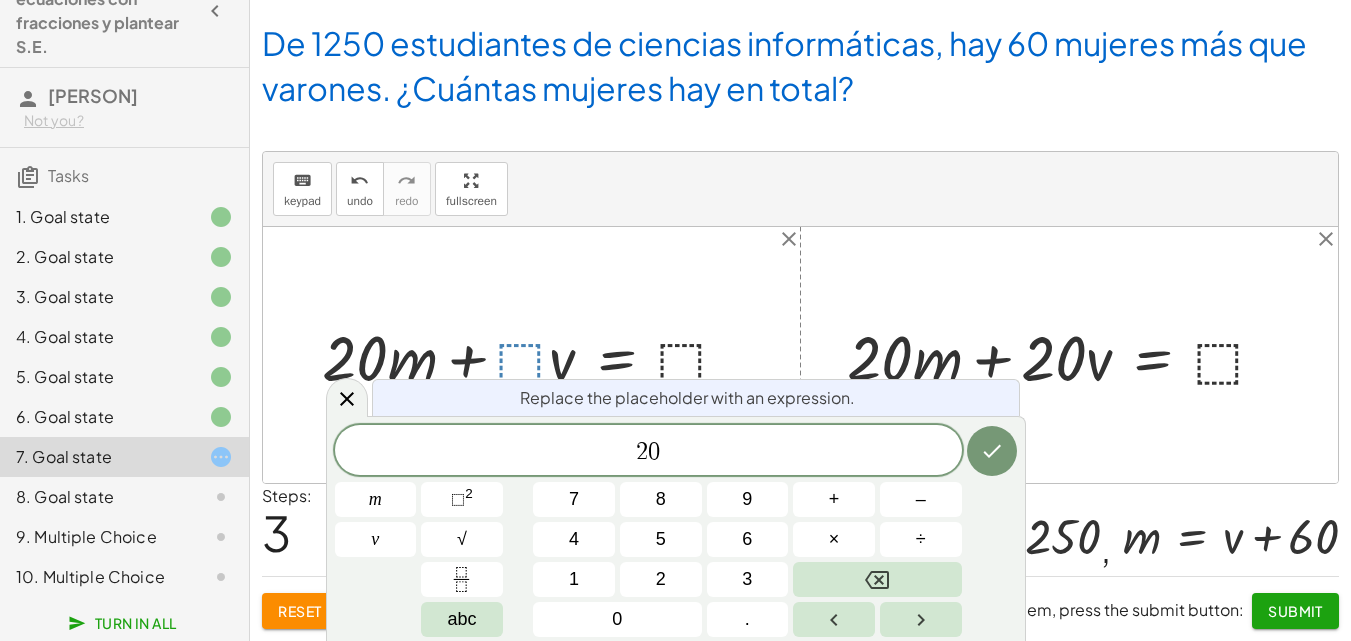 click on "Replace the placeholder with an expression. 2 0 m v 7 8 9 + – 4 5 6 × ÷ ⬚ 2 √ abc 1 2 3 0 ." at bounding box center [676, 528] 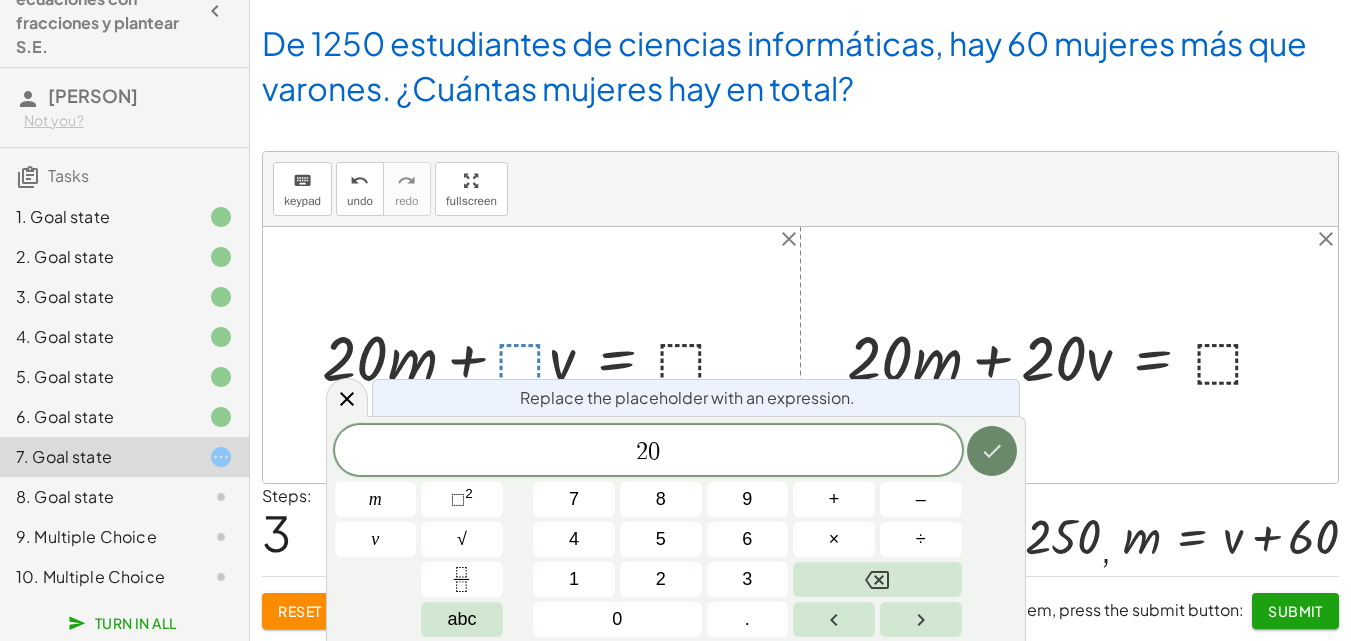 click 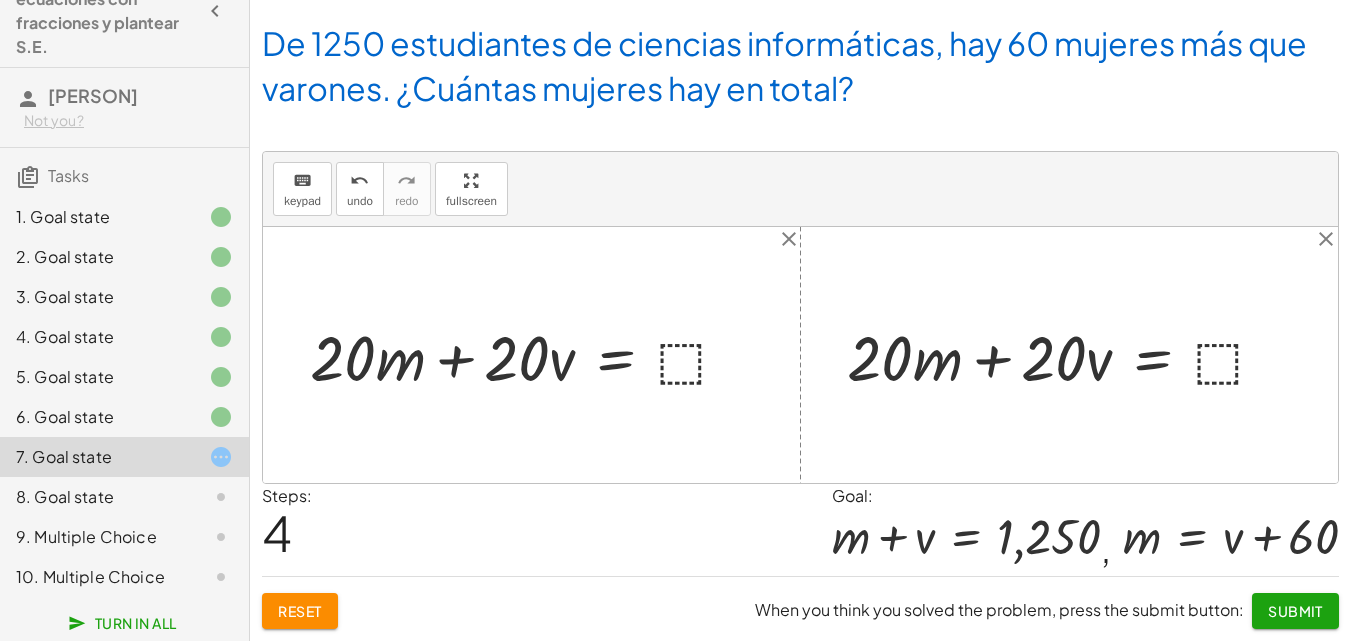 click at bounding box center (527, 355) 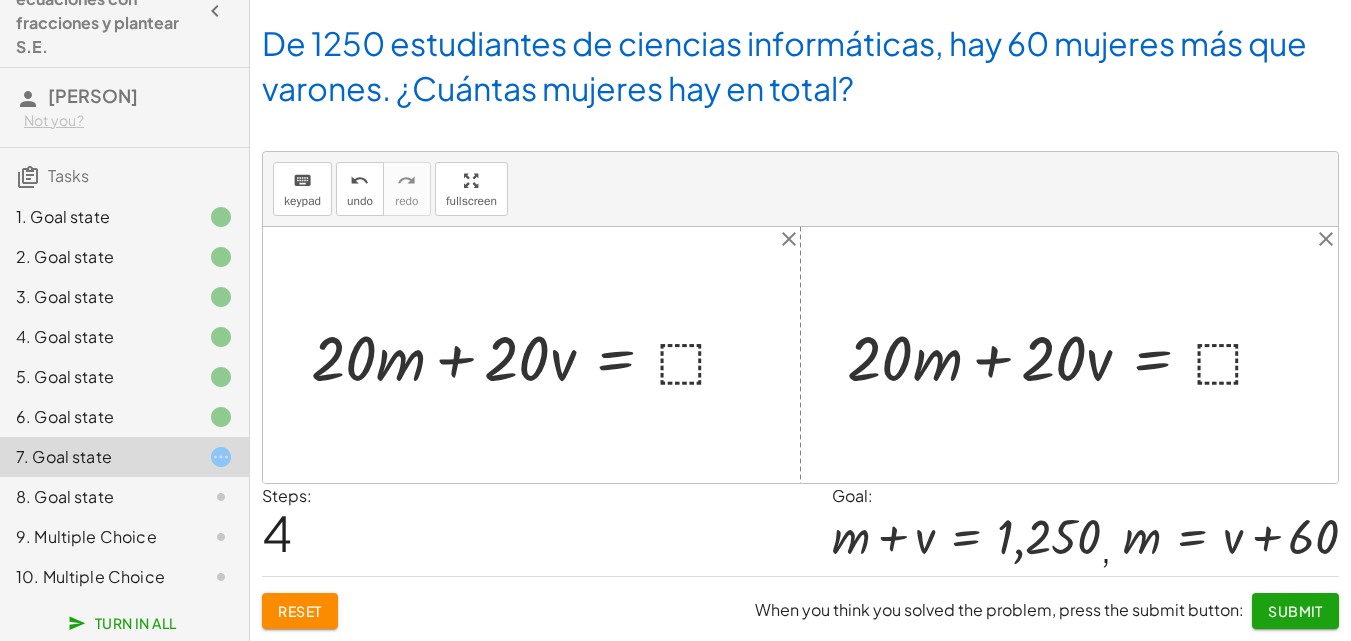 click at bounding box center (527, 355) 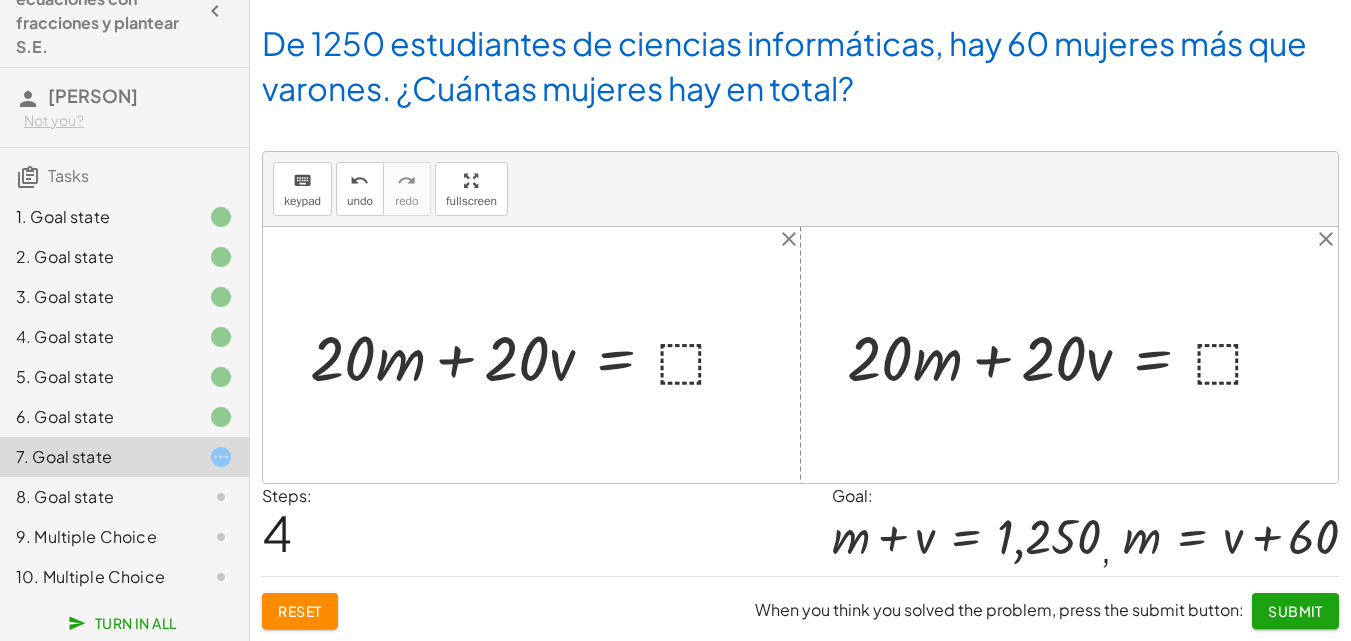 click at bounding box center (527, 355) 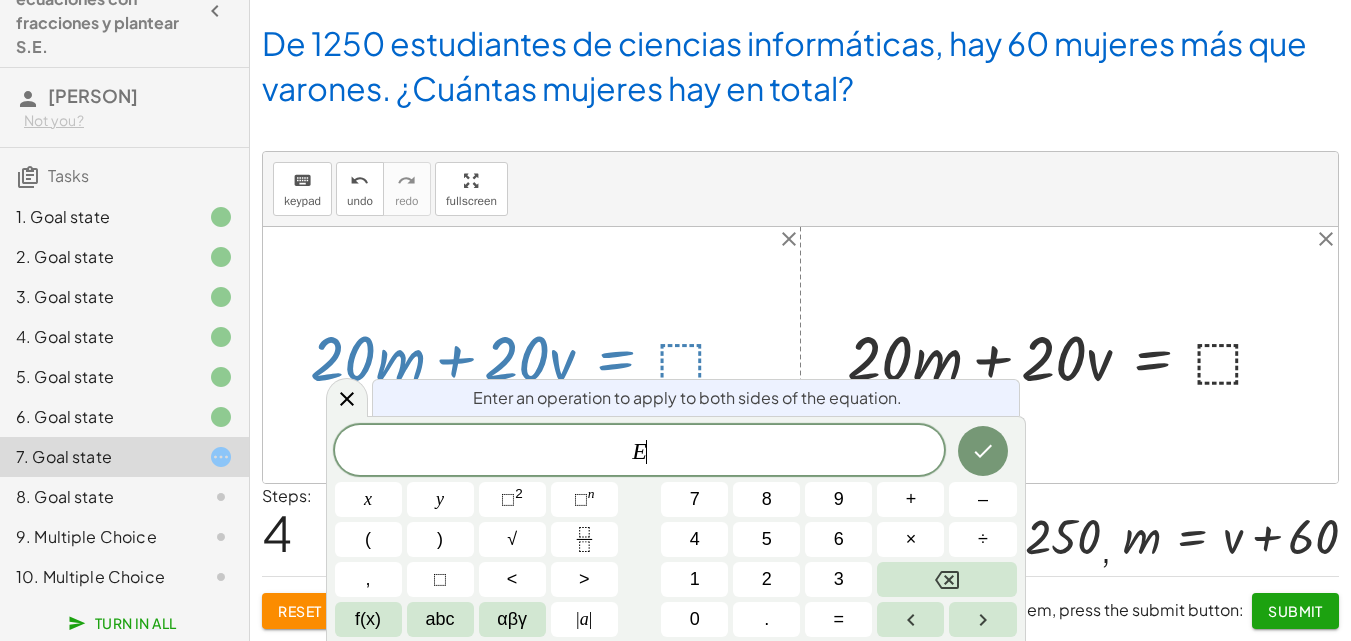 click at bounding box center (527, 355) 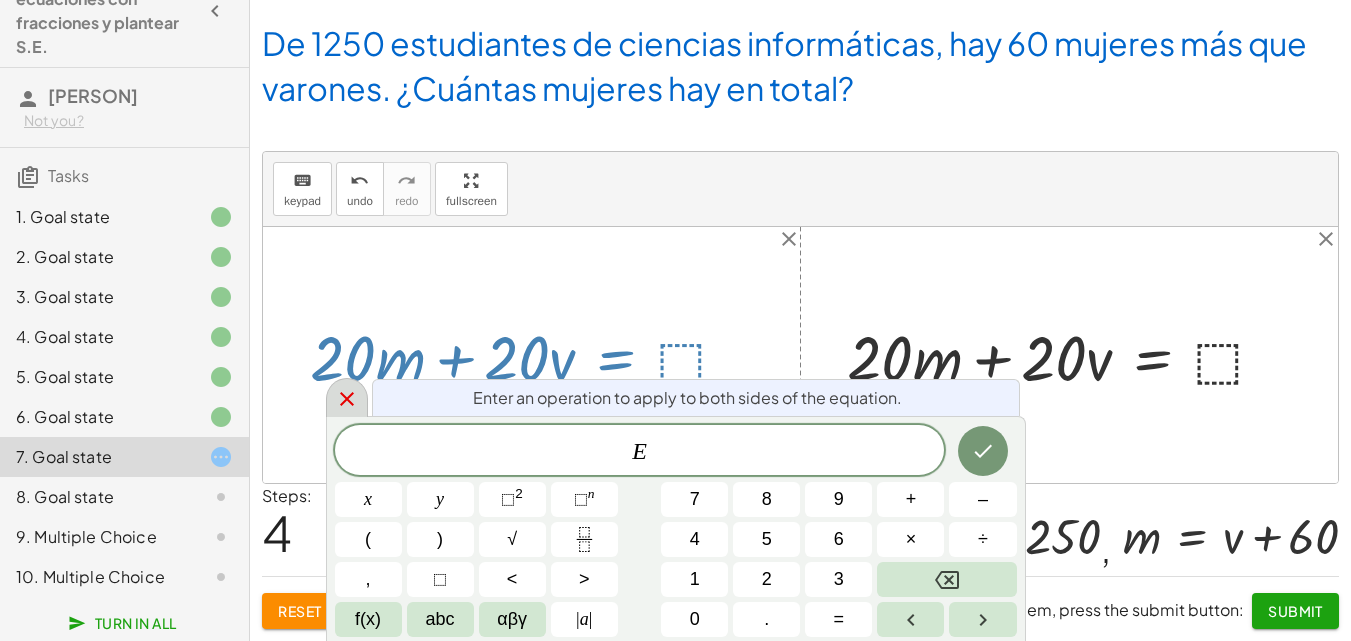 click 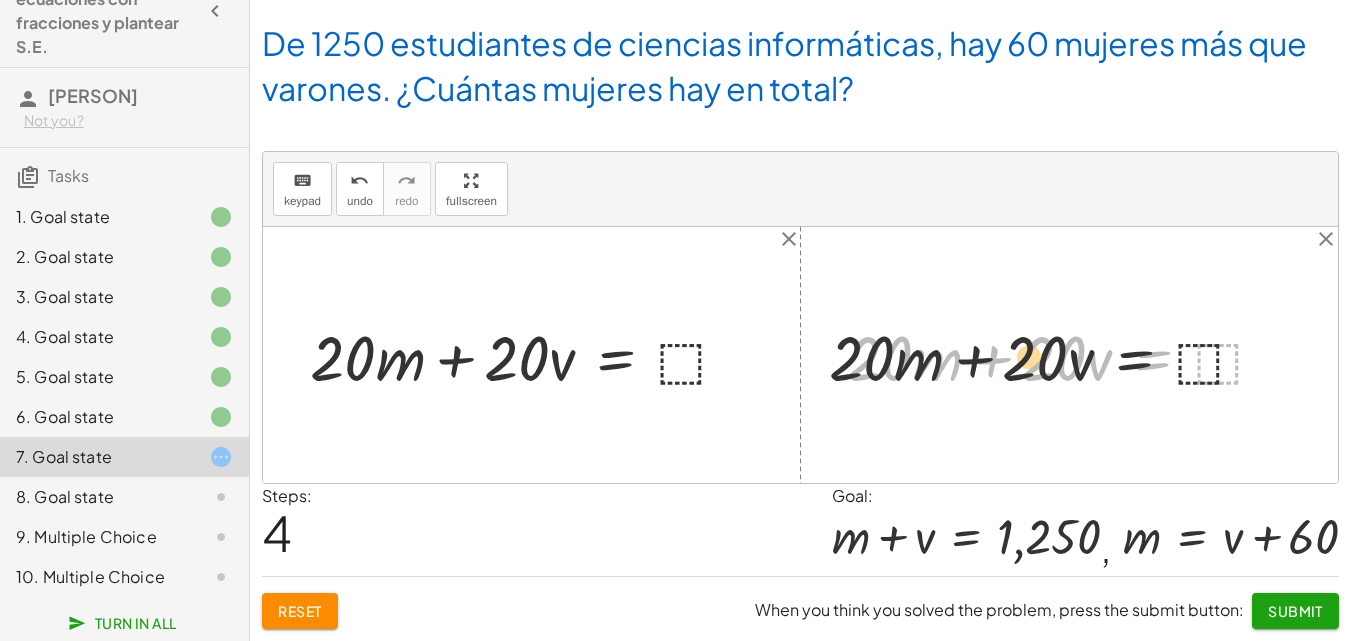 drag, startPoint x: 1160, startPoint y: 361, endPoint x: 1067, endPoint y: 361, distance: 93 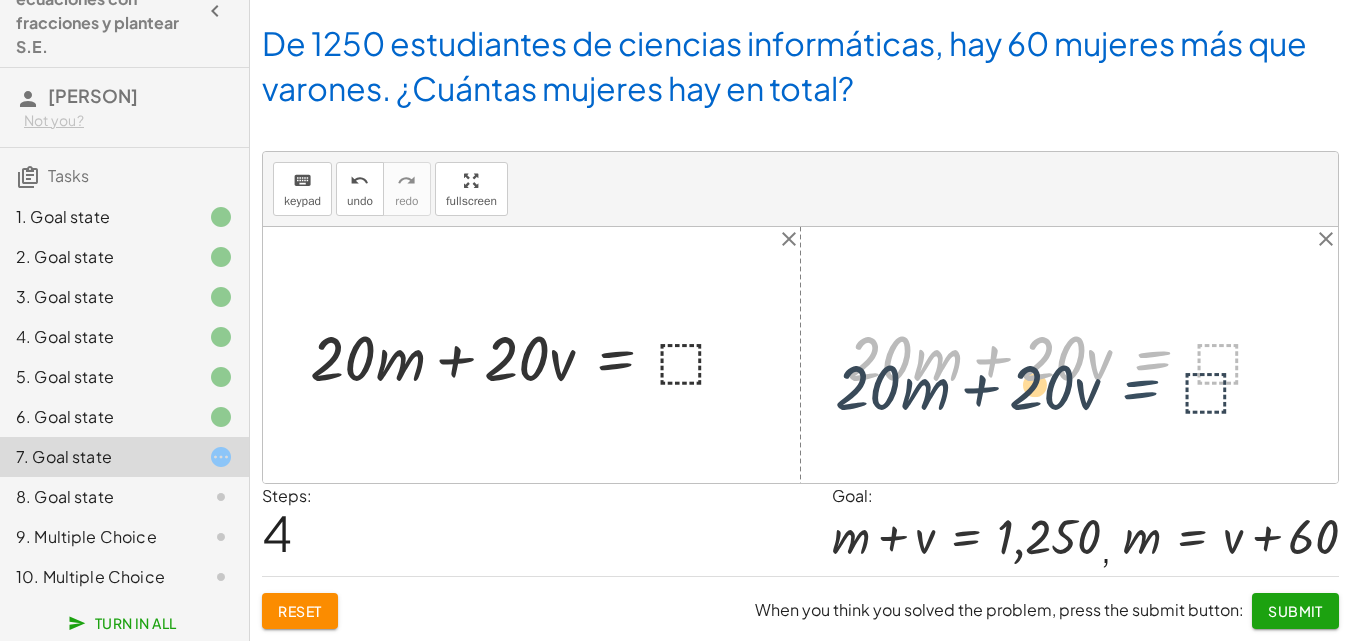 drag, startPoint x: 1138, startPoint y: 360, endPoint x: 1123, endPoint y: 382, distance: 26.627054 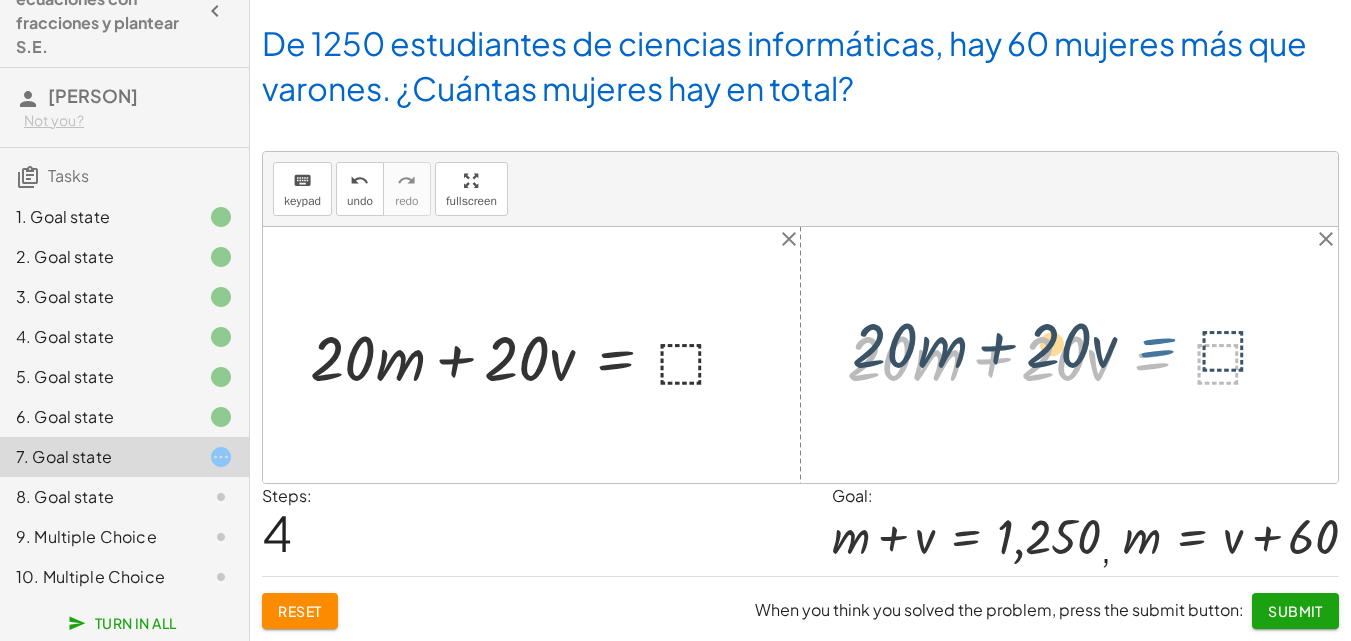 drag, startPoint x: 1154, startPoint y: 357, endPoint x: 1159, endPoint y: 344, distance: 13.928389 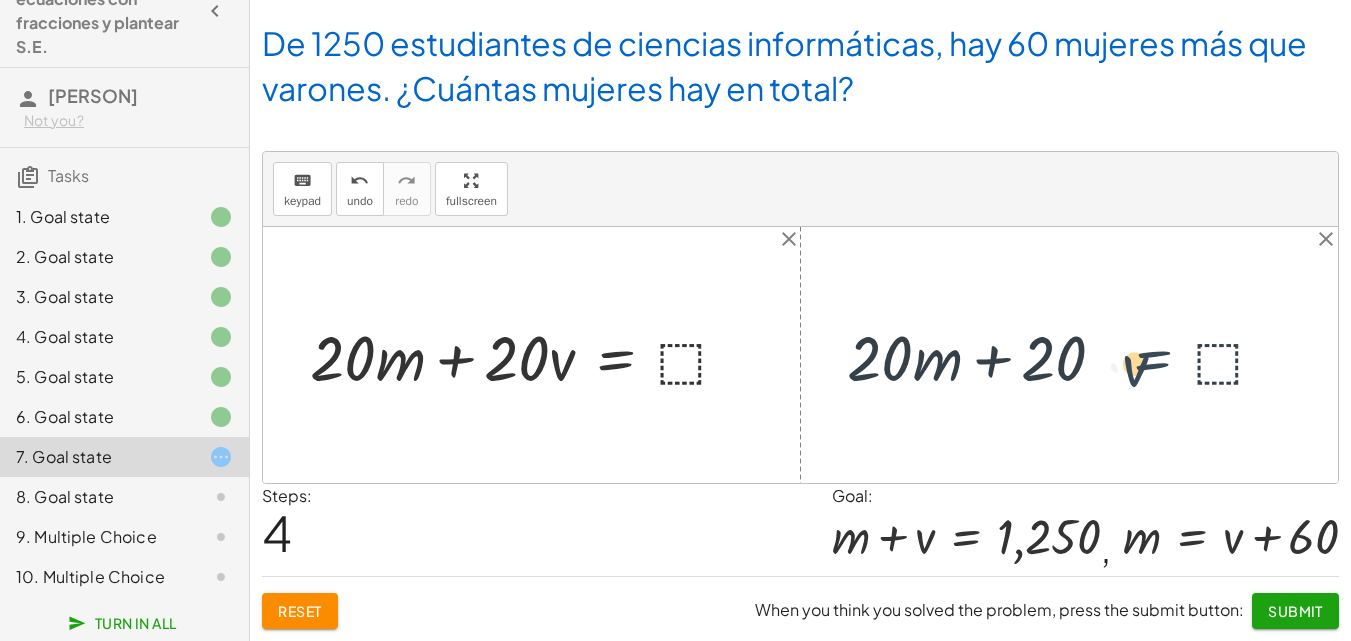 drag, startPoint x: 1098, startPoint y: 351, endPoint x: 1170, endPoint y: 358, distance: 72.33948 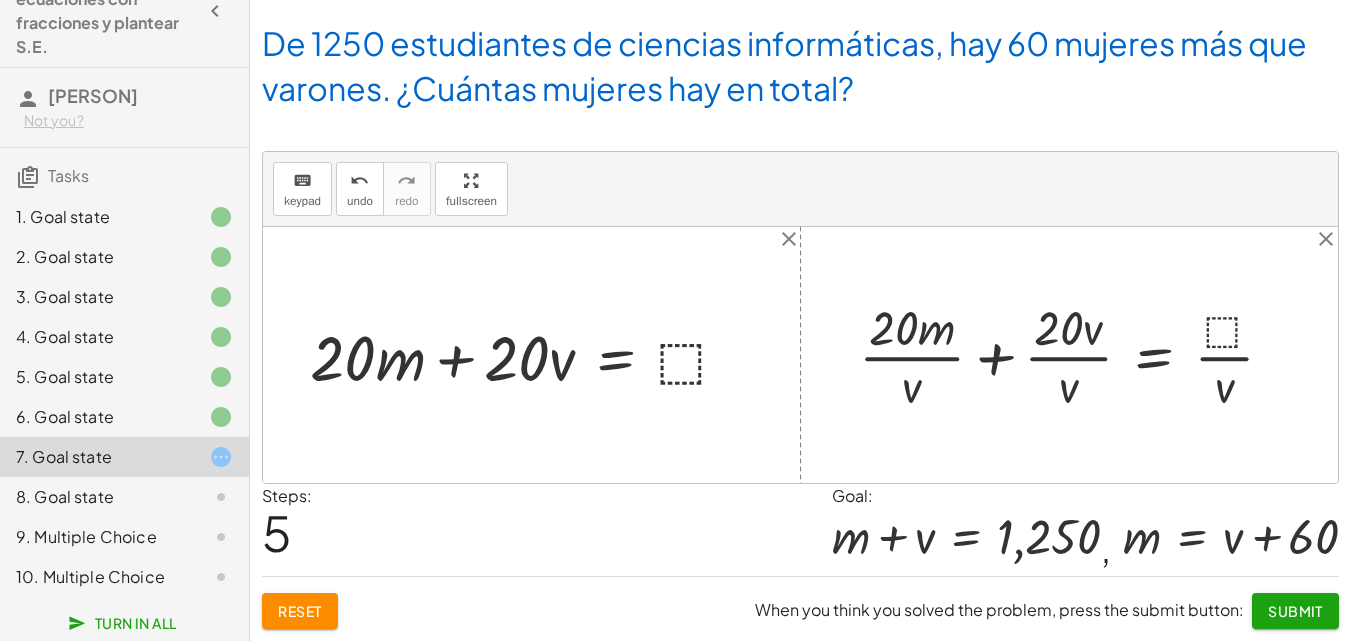 click at bounding box center (1074, 355) 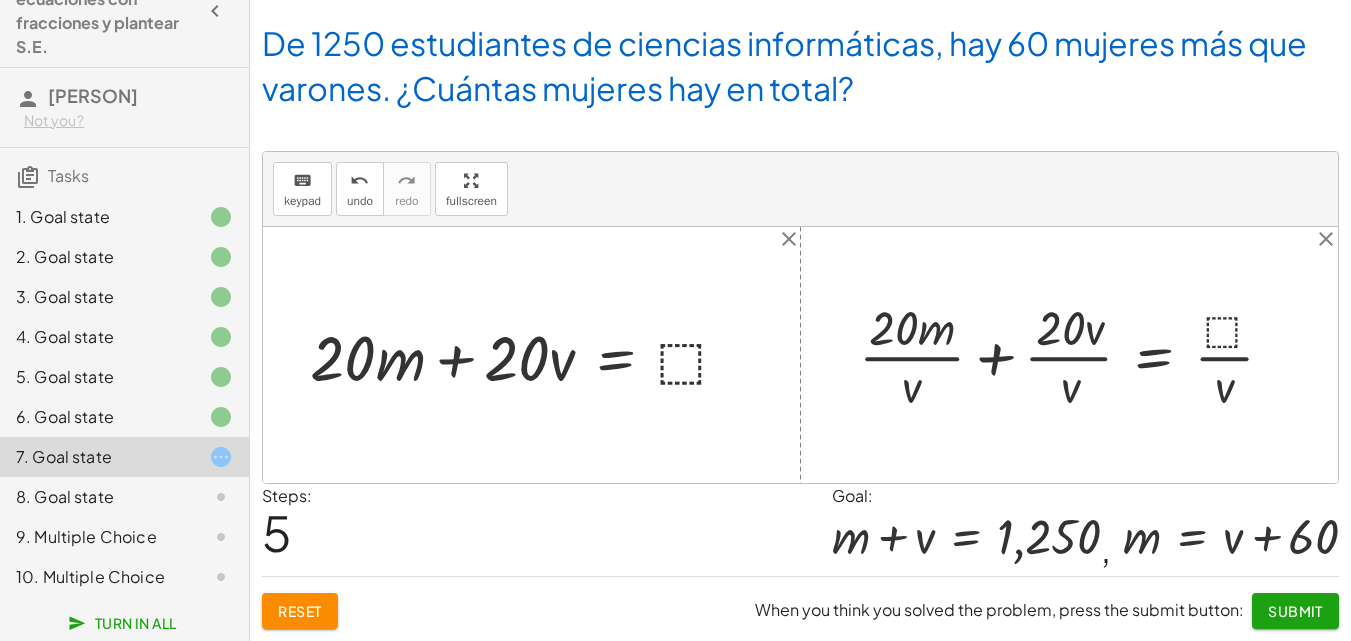 click at bounding box center (1074, 355) 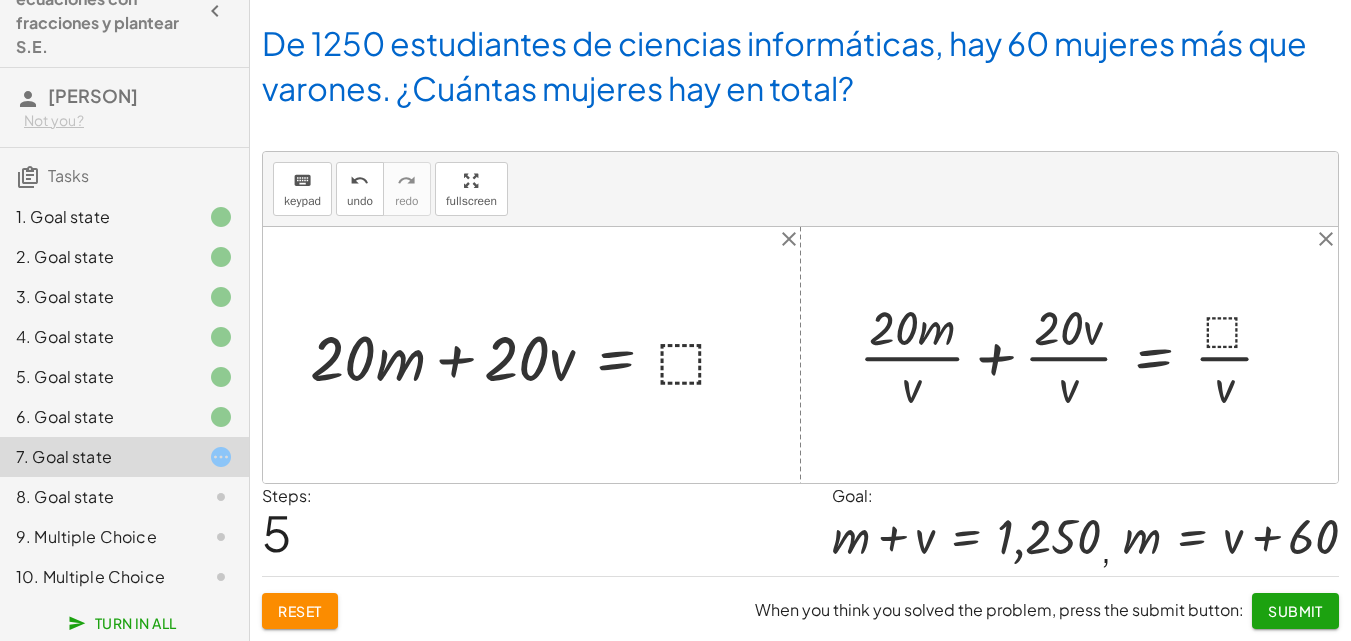 click at bounding box center [1074, 355] 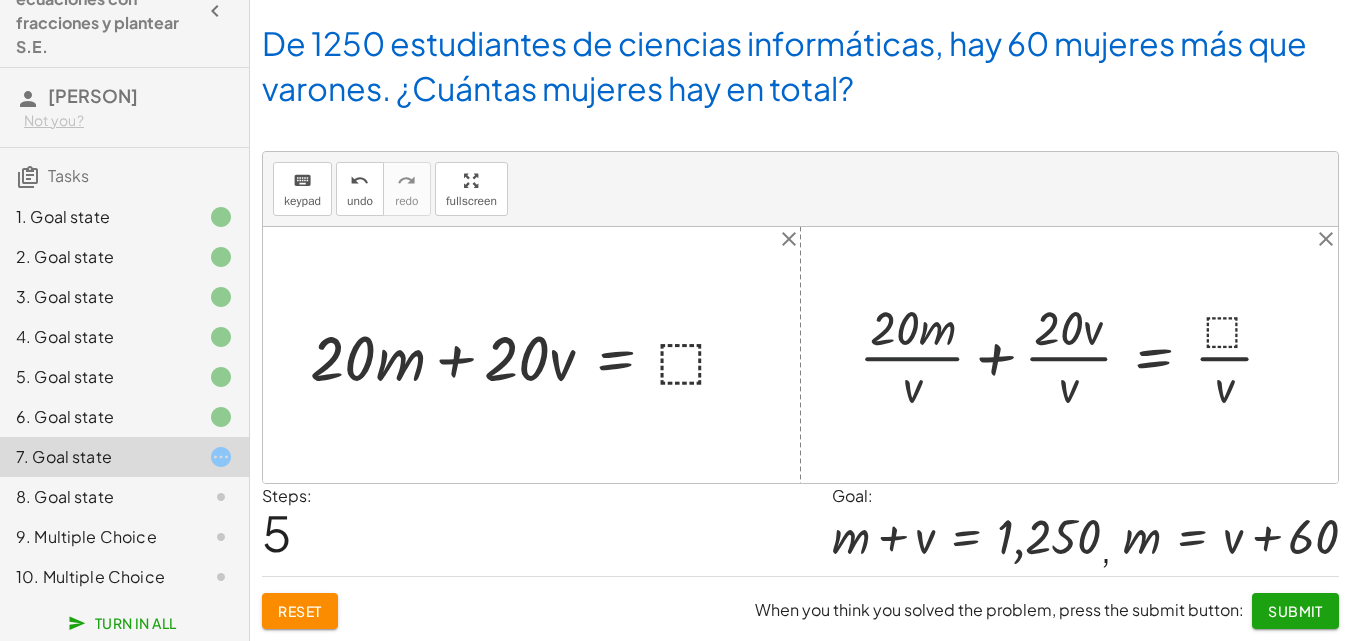 click at bounding box center (1074, 355) 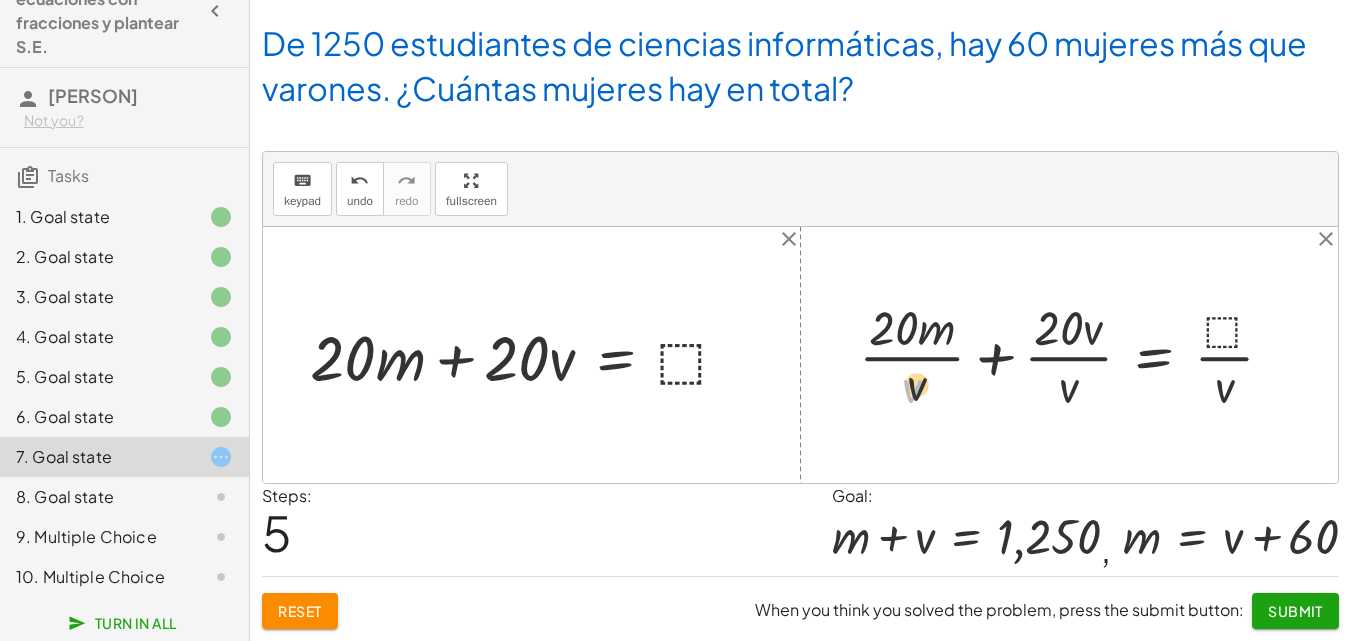 drag, startPoint x: 916, startPoint y: 394, endPoint x: 987, endPoint y: 353, distance: 81.9878 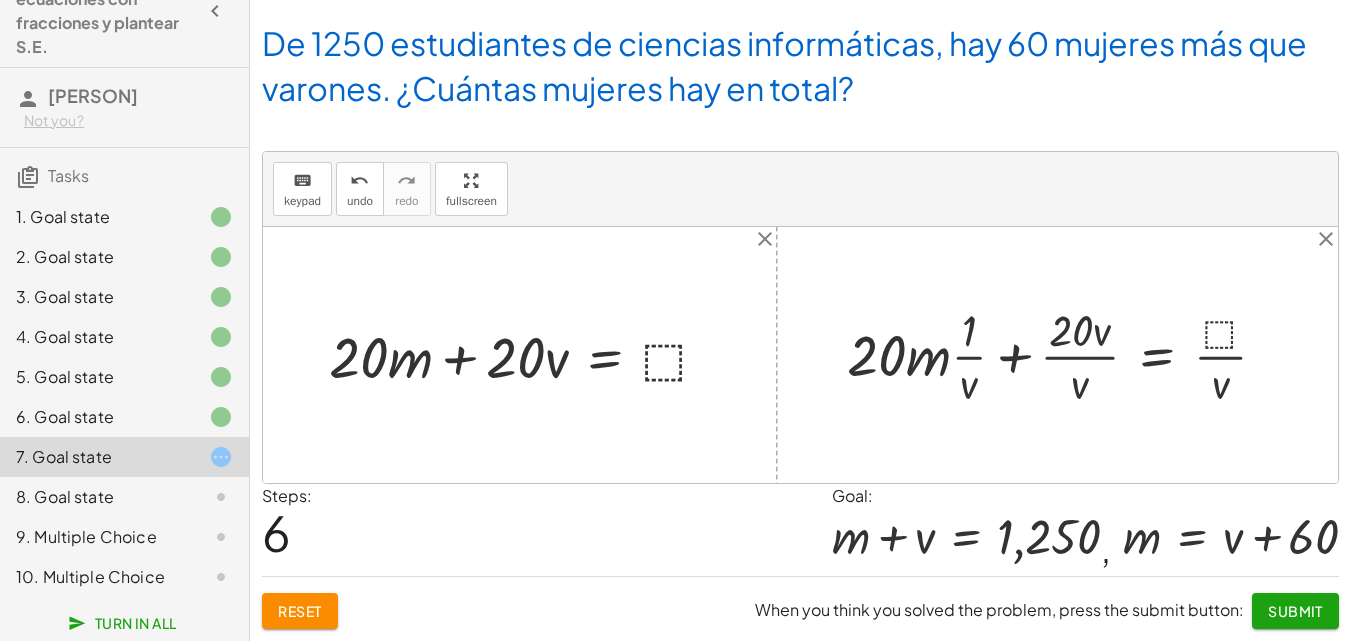 click at bounding box center (1065, 355) 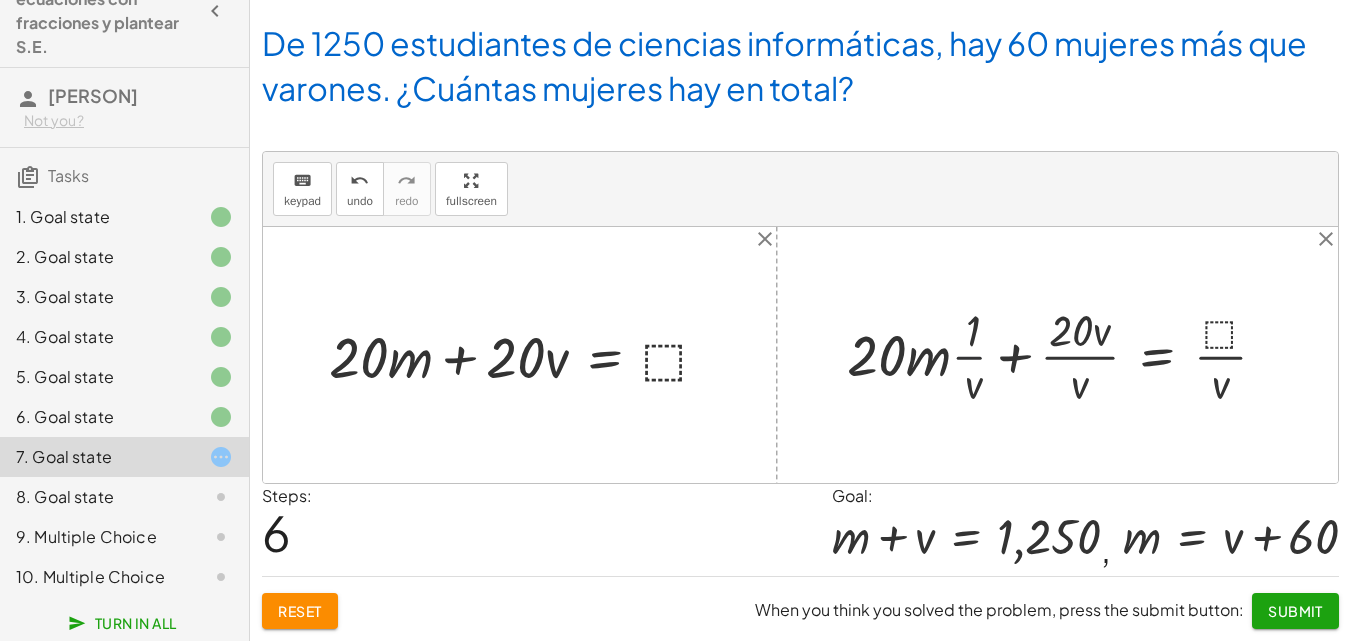 click at bounding box center [1065, 355] 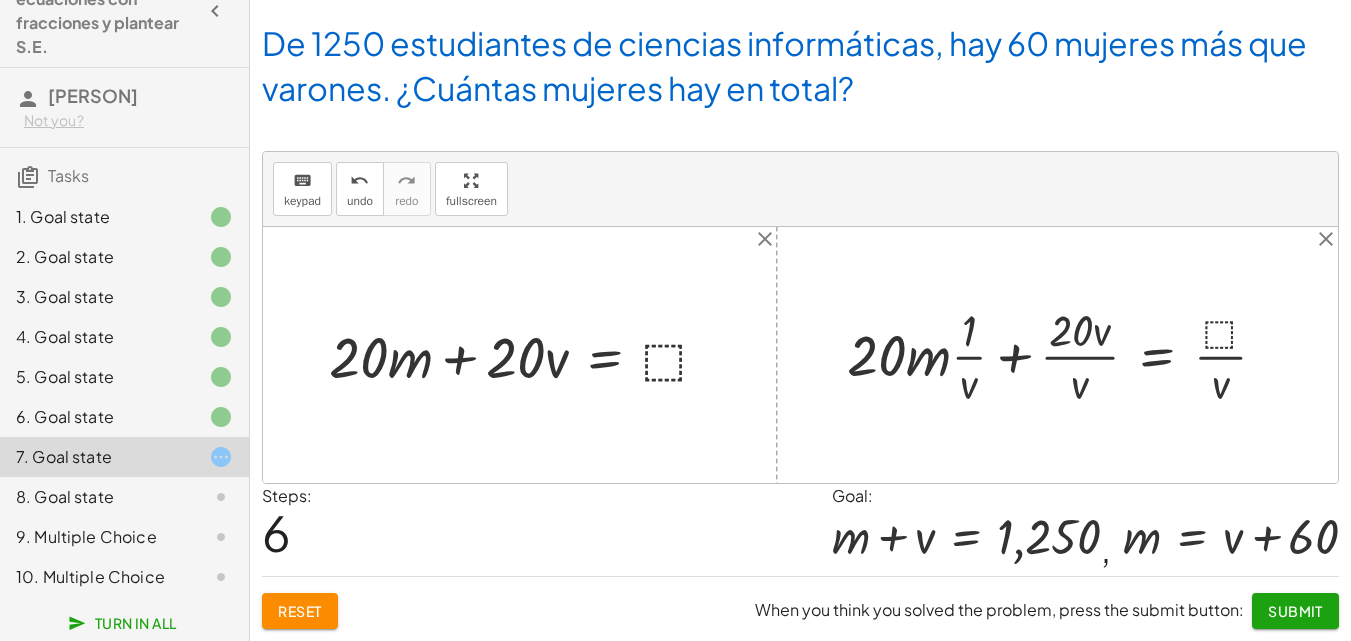 click at bounding box center [1065, 355] 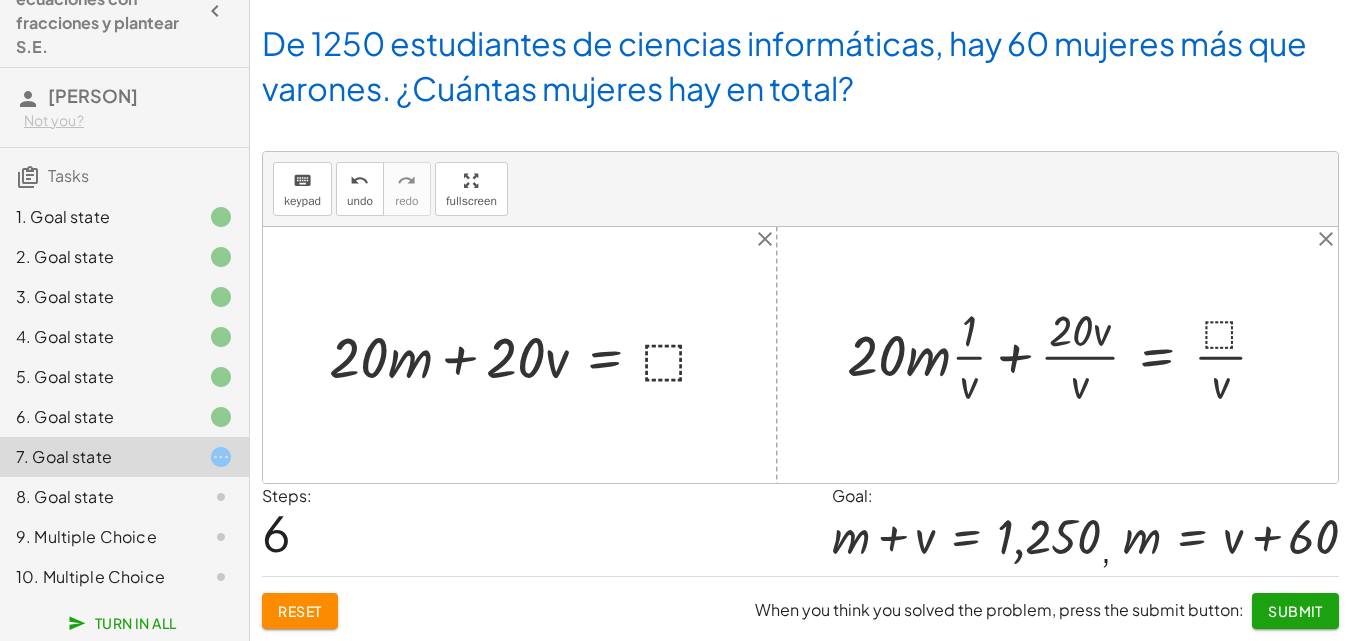 click at bounding box center (1065, 355) 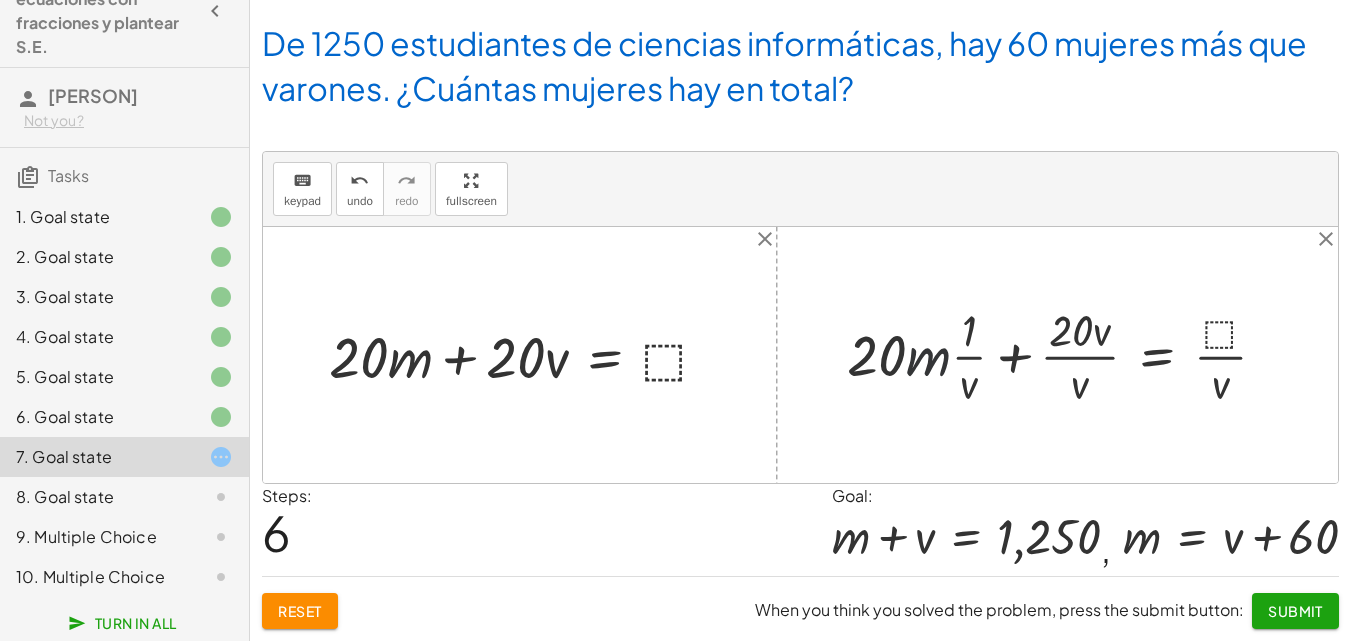 click at bounding box center (1065, 355) 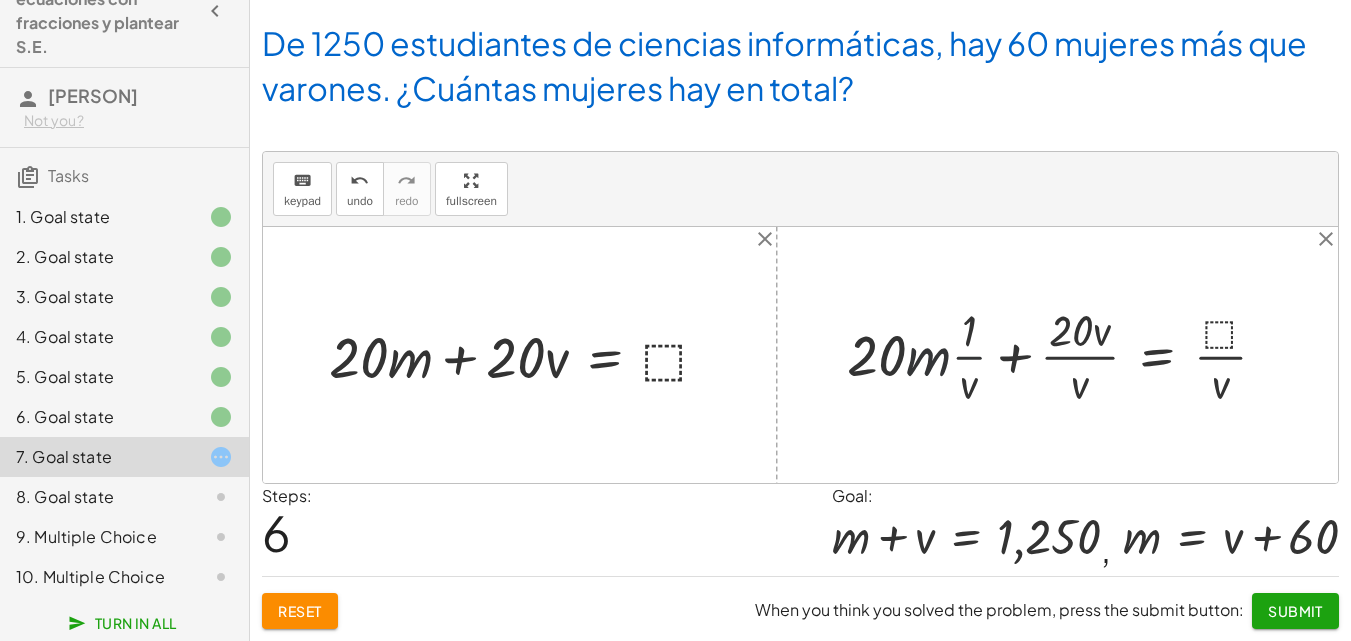 click at bounding box center [1065, 355] 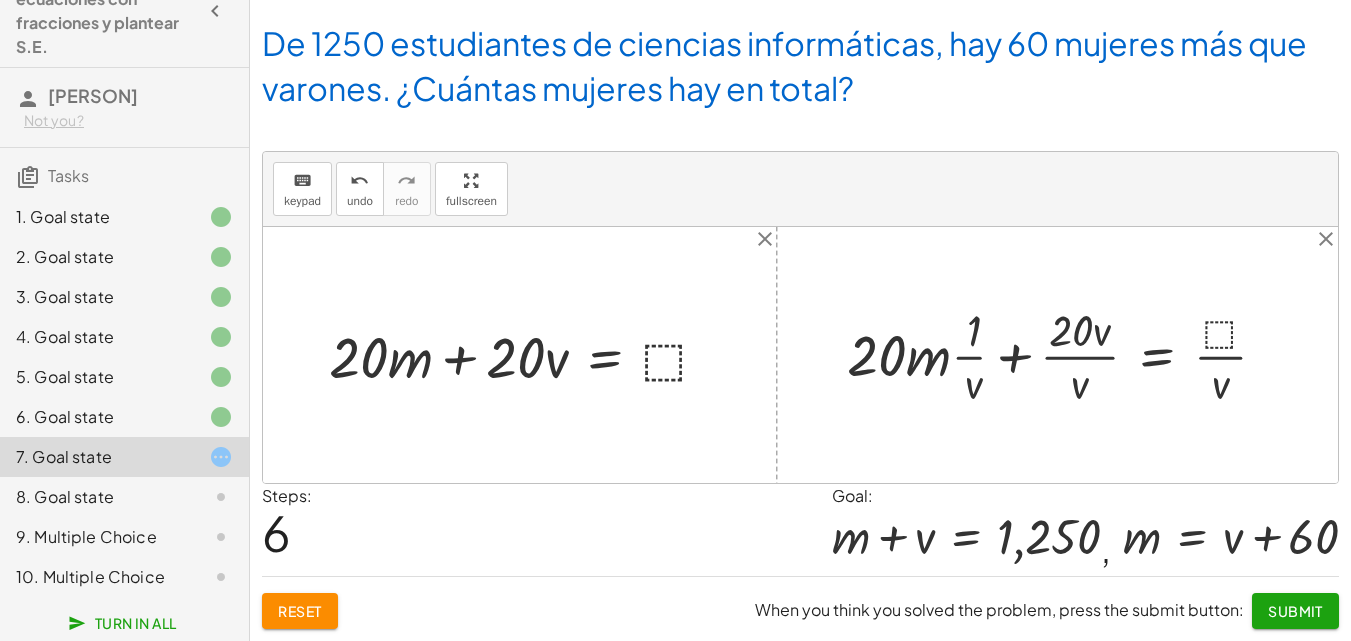 click at bounding box center (1065, 355) 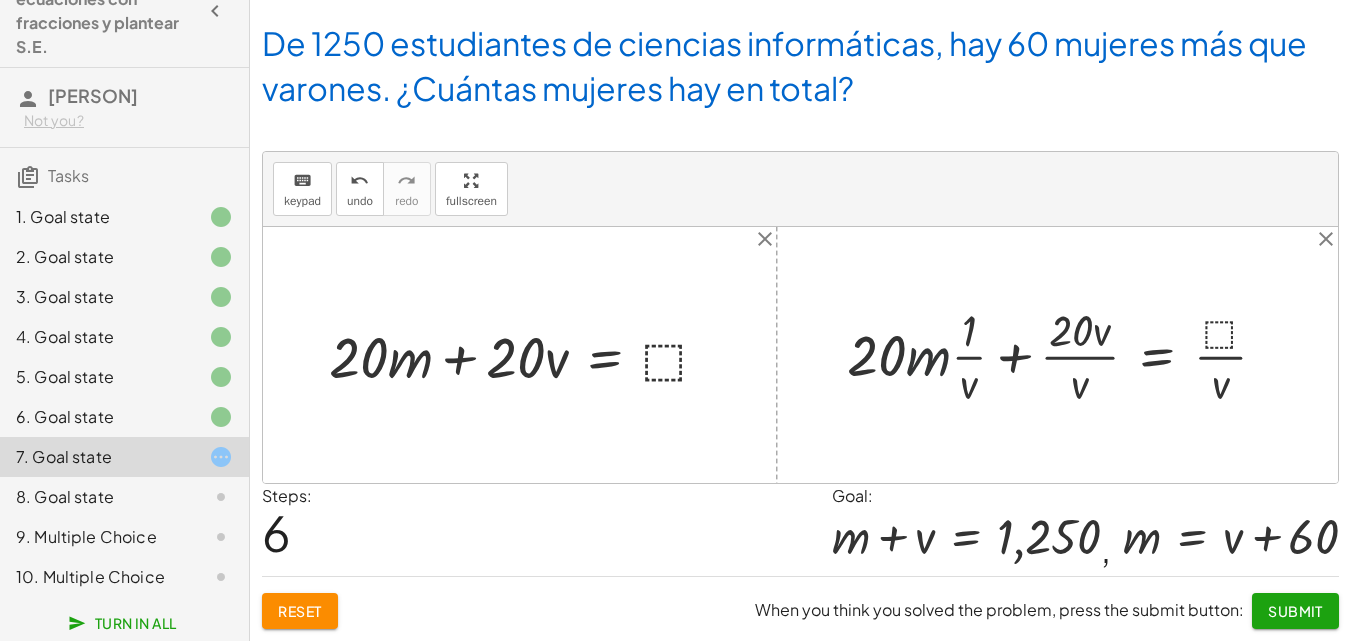 drag, startPoint x: 923, startPoint y: 362, endPoint x: 969, endPoint y: 353, distance: 46.872166 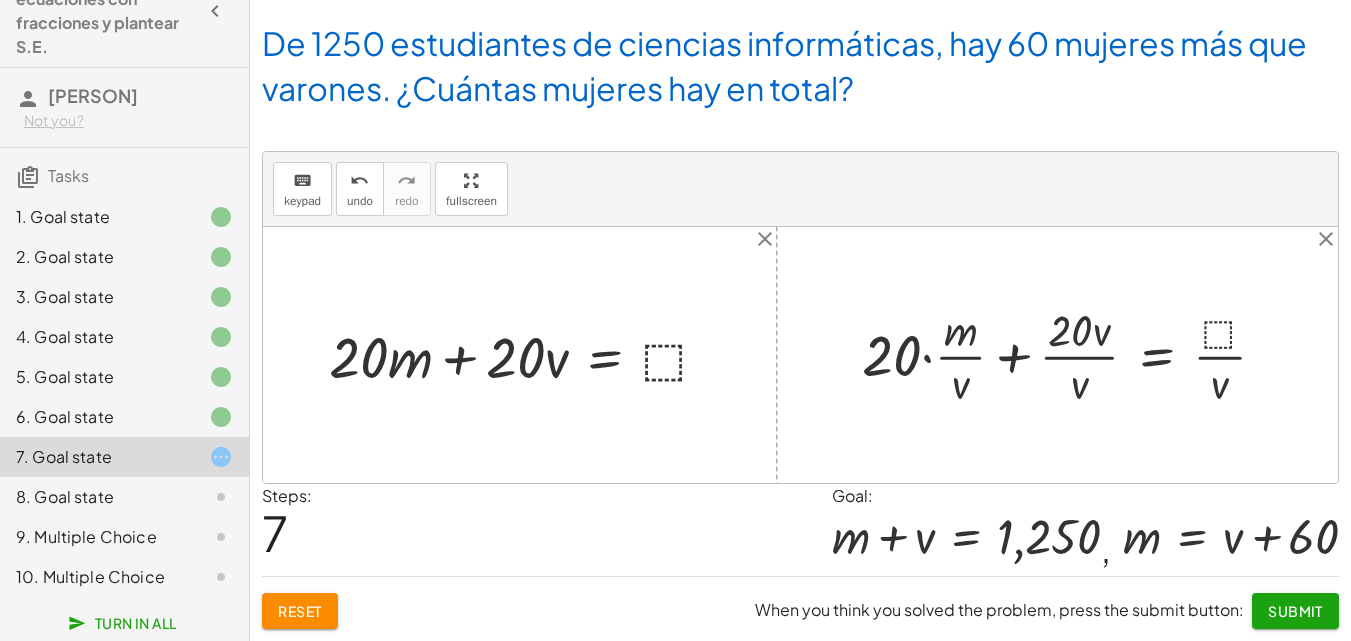 click at bounding box center [1072, 355] 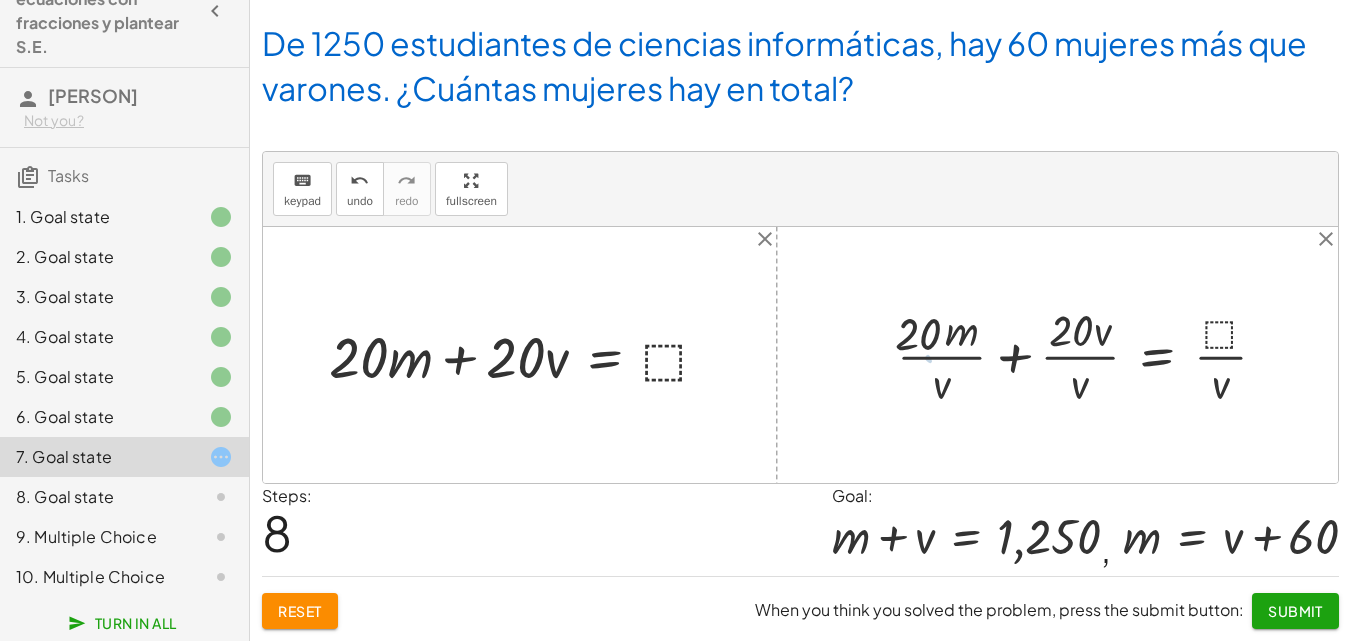 click at bounding box center [1087, 355] 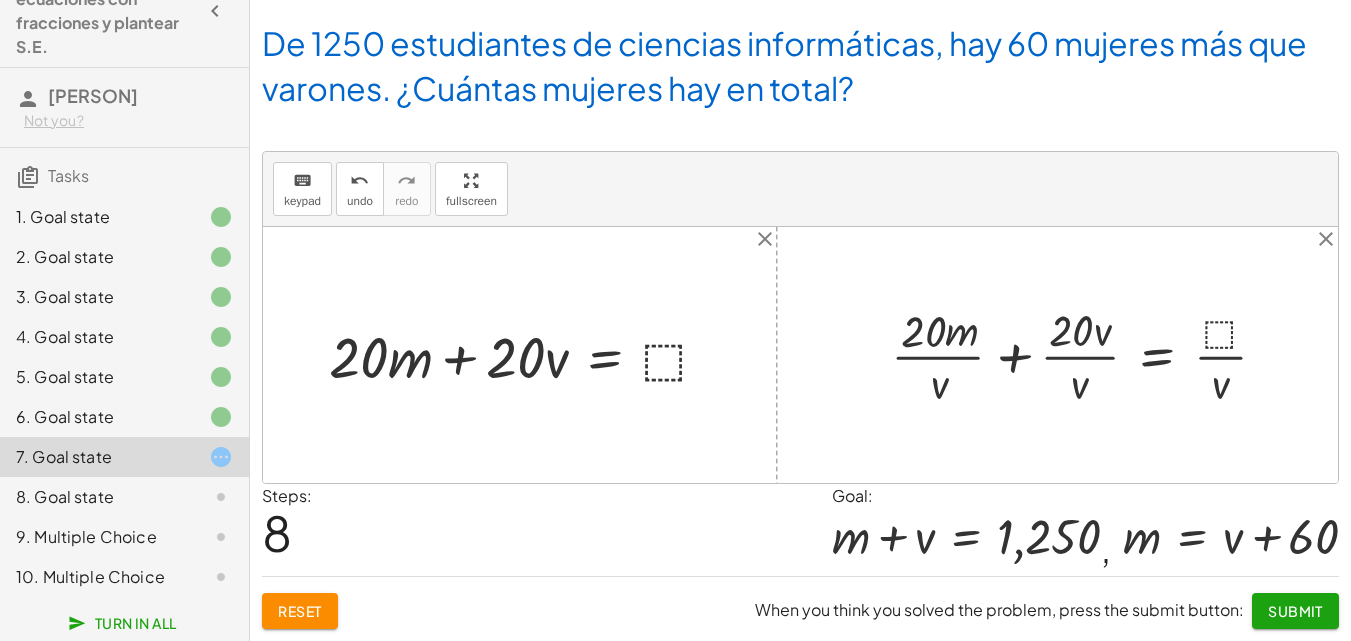 click at bounding box center [1087, 355] 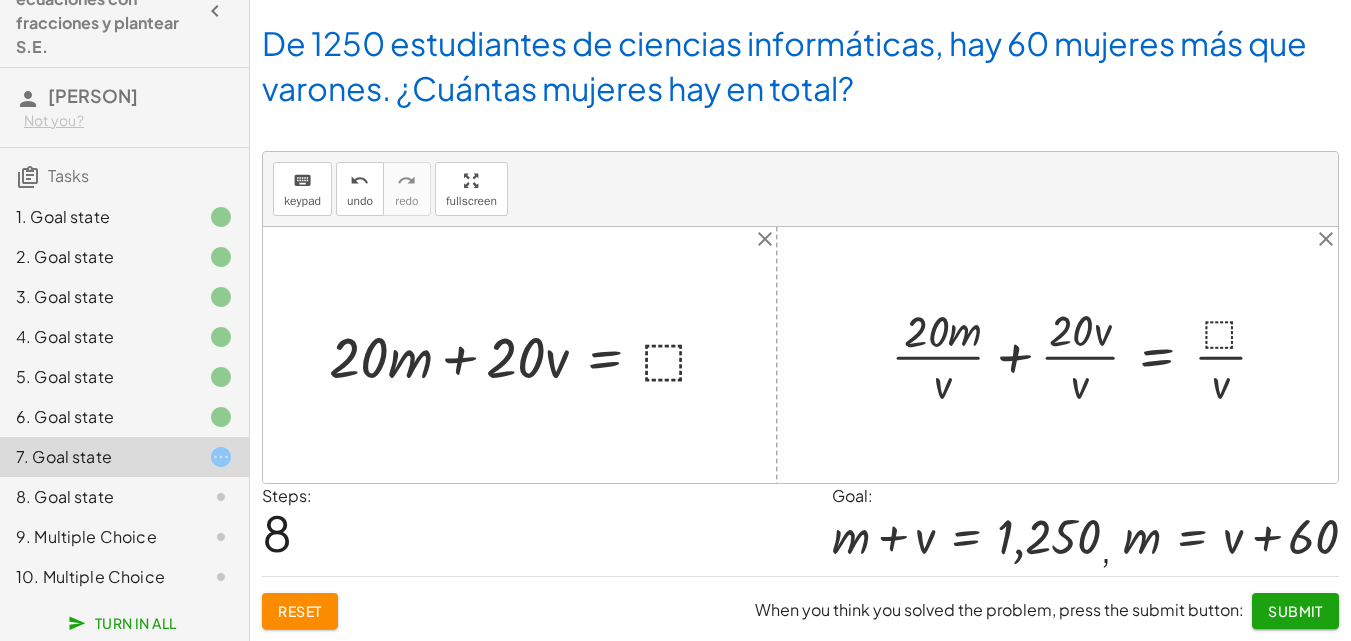 click at bounding box center [1087, 355] 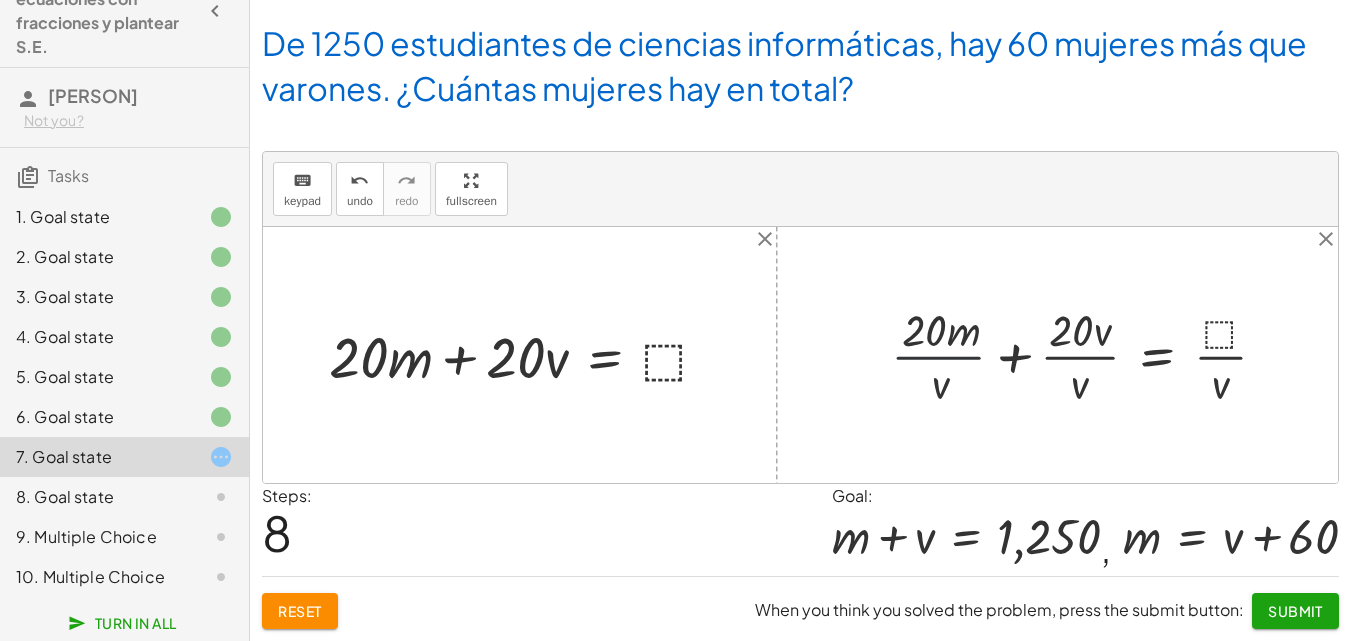 click at bounding box center [1087, 355] 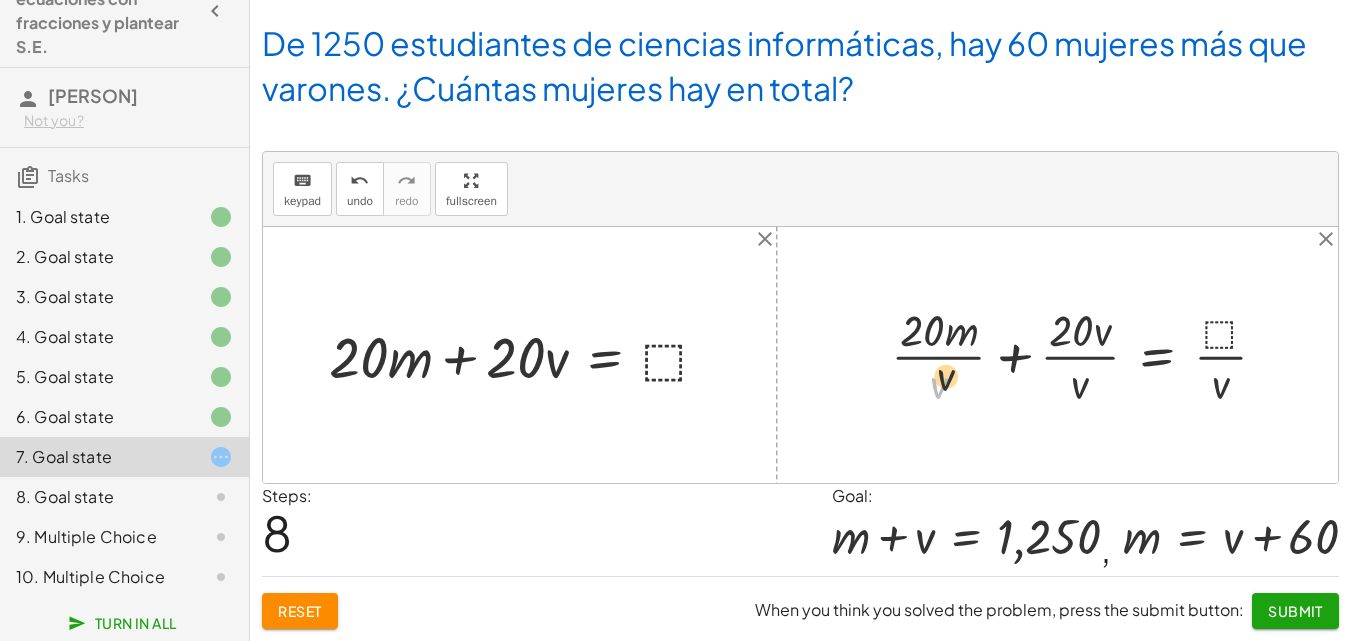 drag, startPoint x: 949, startPoint y: 369, endPoint x: 982, endPoint y: 320, distance: 59.07622 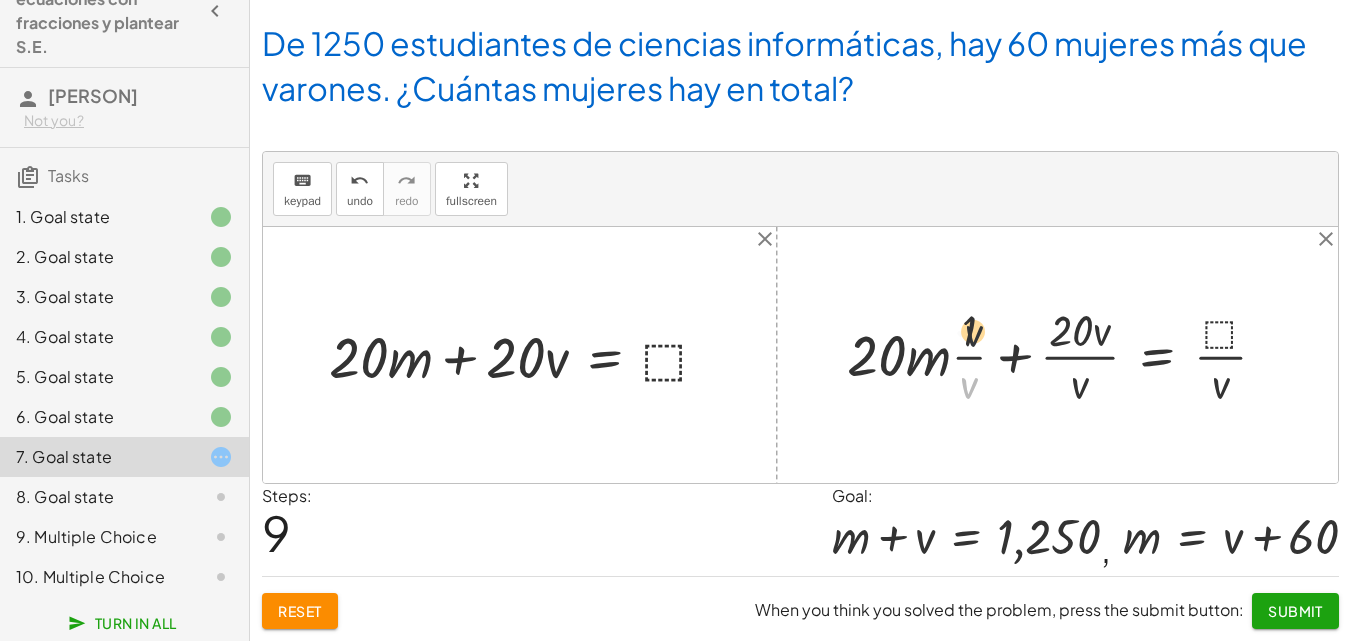 drag, startPoint x: 968, startPoint y: 387, endPoint x: 973, endPoint y: 330, distance: 57.21888 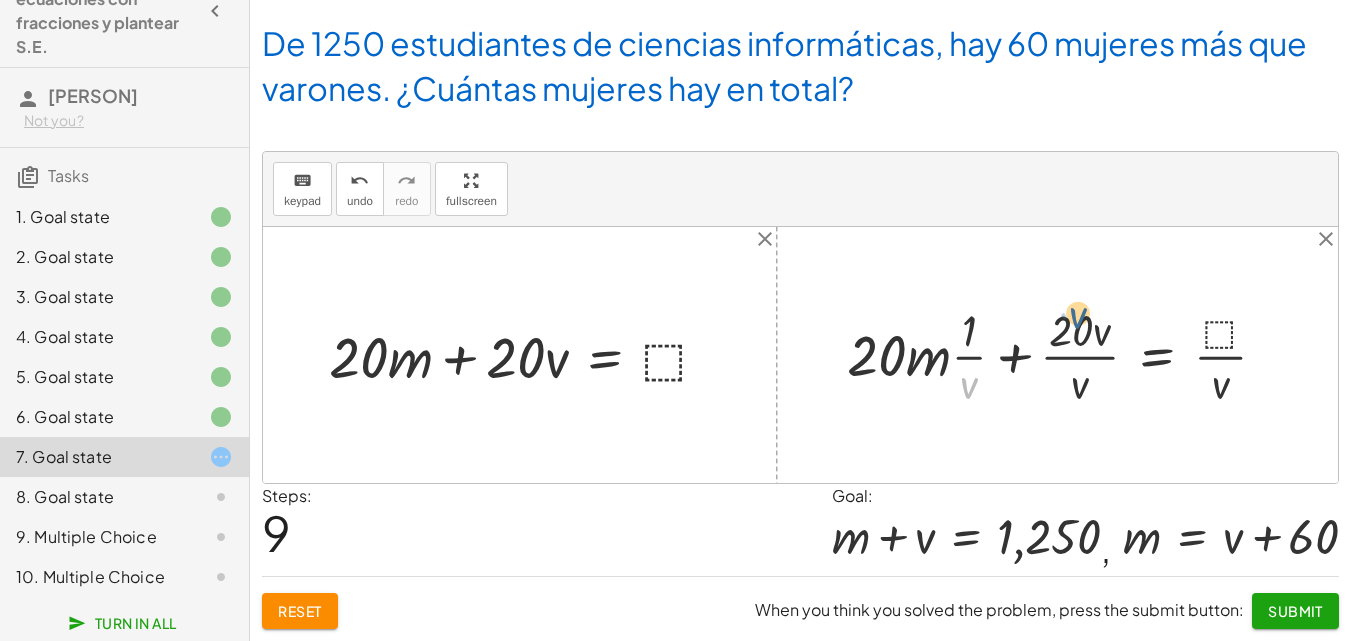 drag, startPoint x: 970, startPoint y: 387, endPoint x: 1089, endPoint y: 329, distance: 132.38202 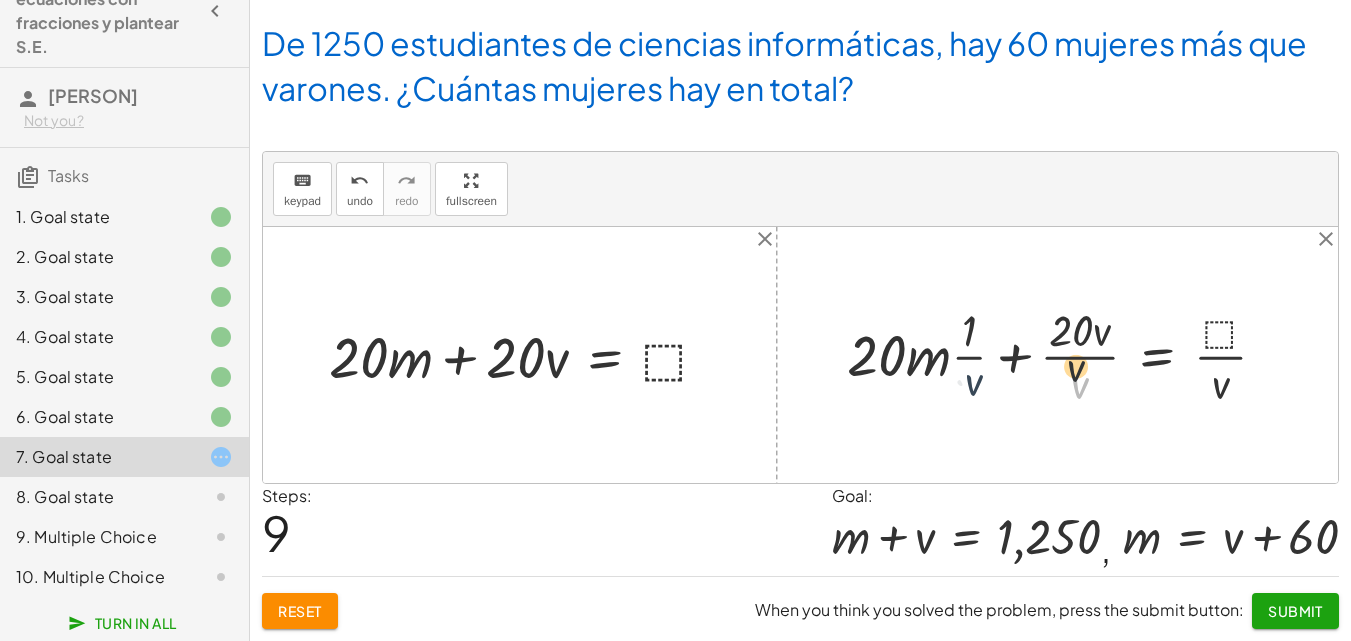 drag, startPoint x: 1082, startPoint y: 388, endPoint x: 1071, endPoint y: 336, distance: 53.15073 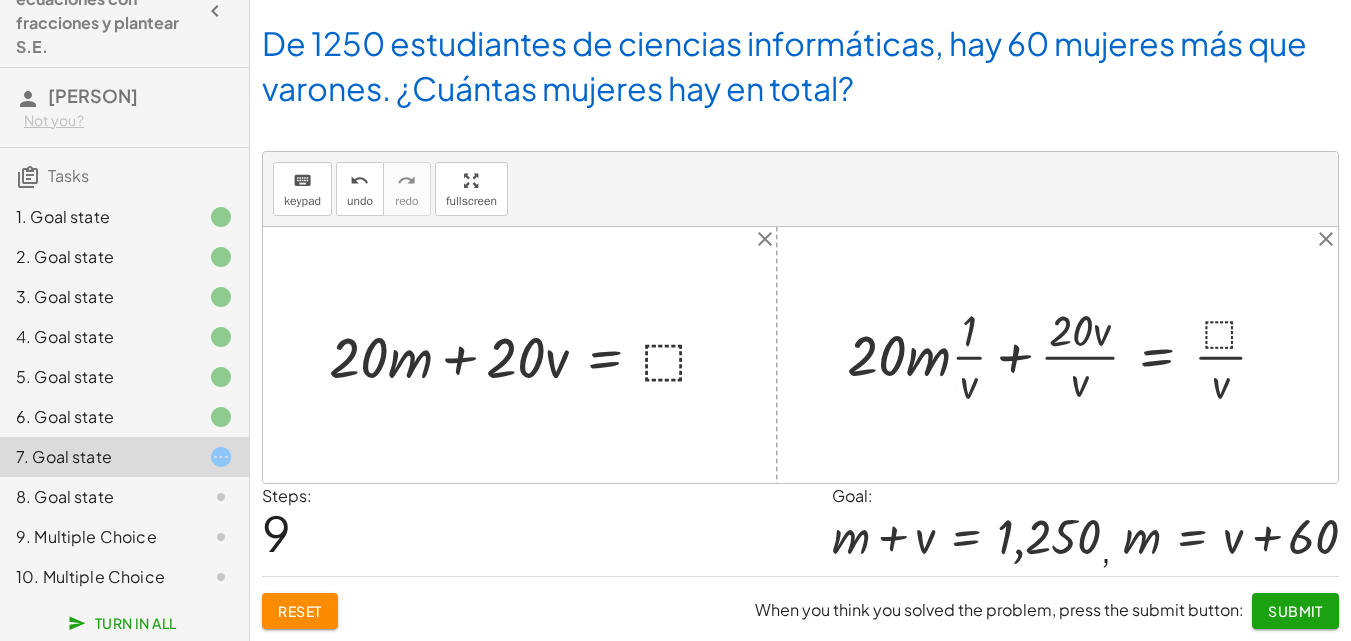drag, startPoint x: 1118, startPoint y: 323, endPoint x: 1099, endPoint y: 339, distance: 24.839485 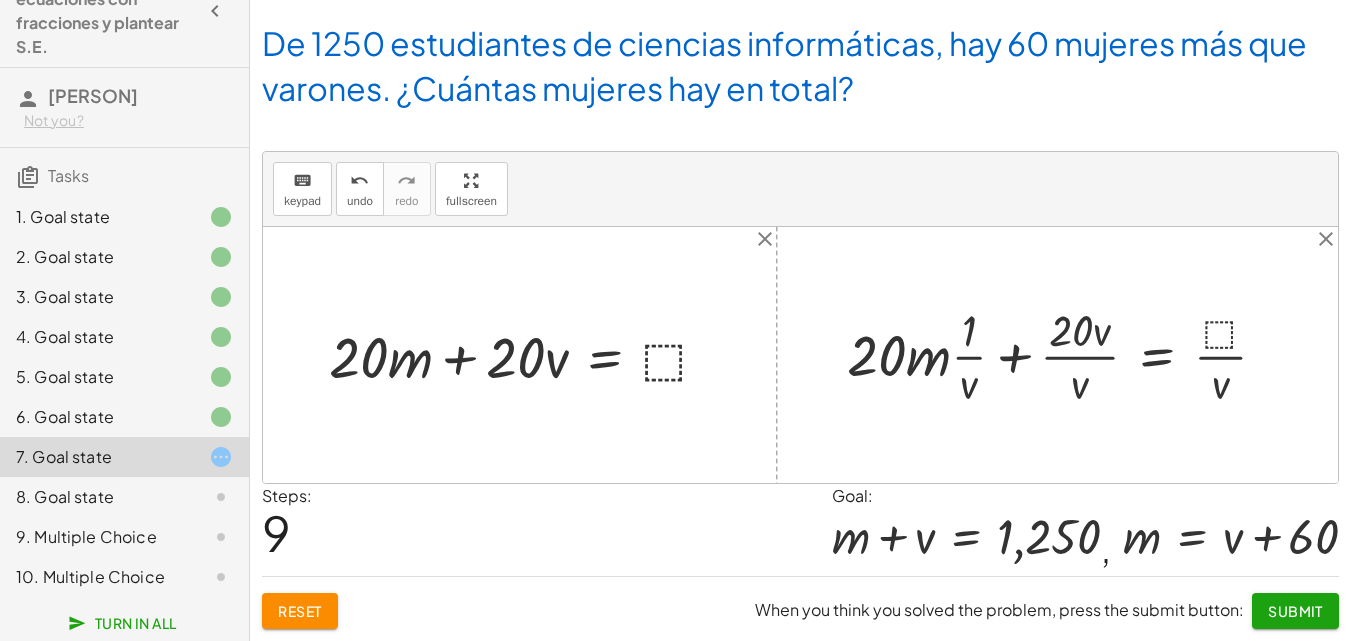click at bounding box center (1065, 355) 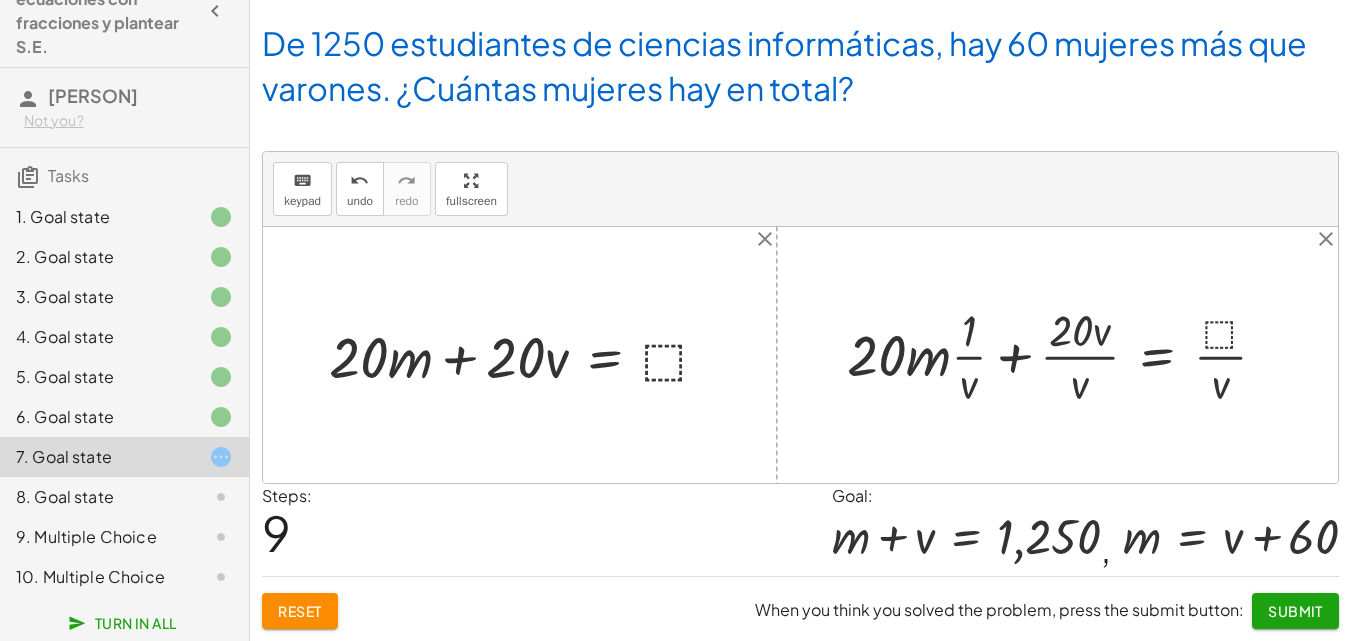 click at bounding box center (1065, 355) 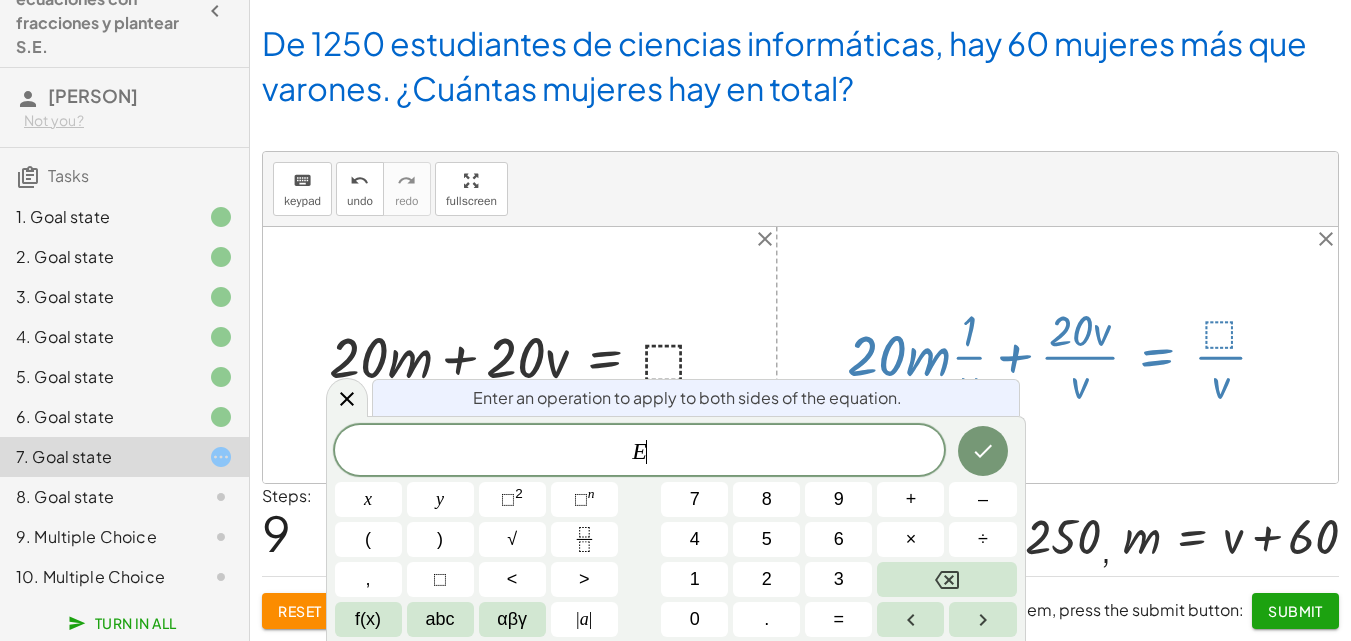 click at bounding box center [1065, 355] 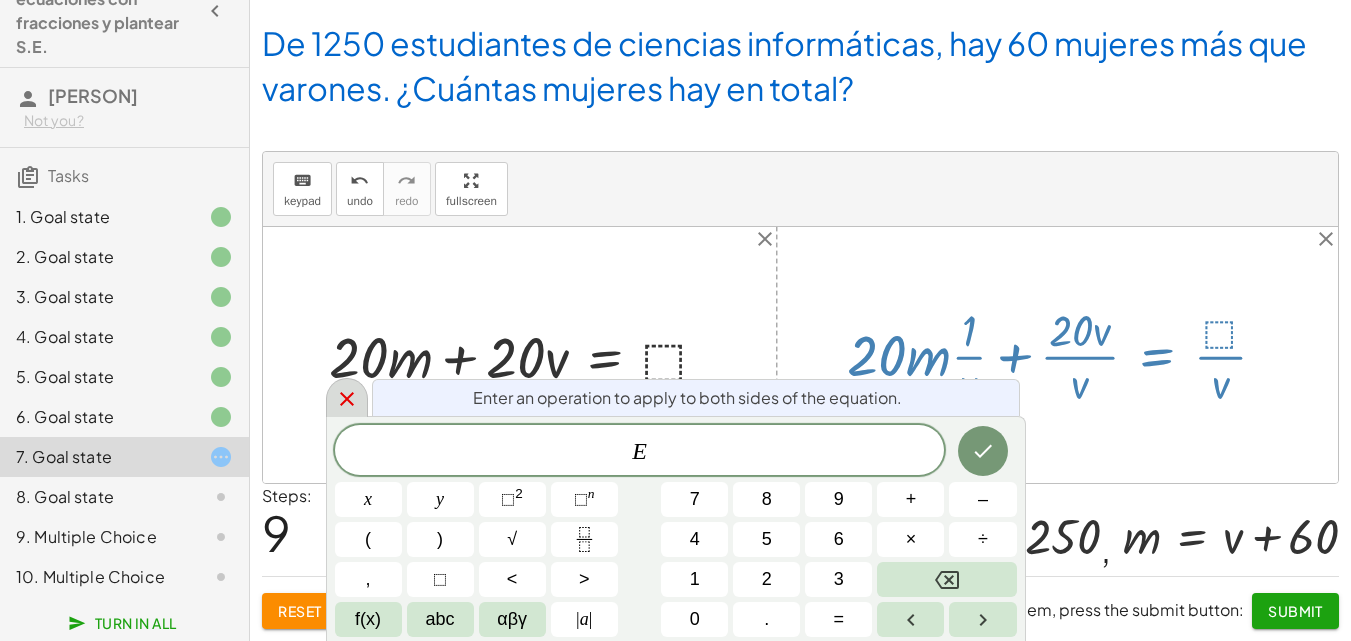 click 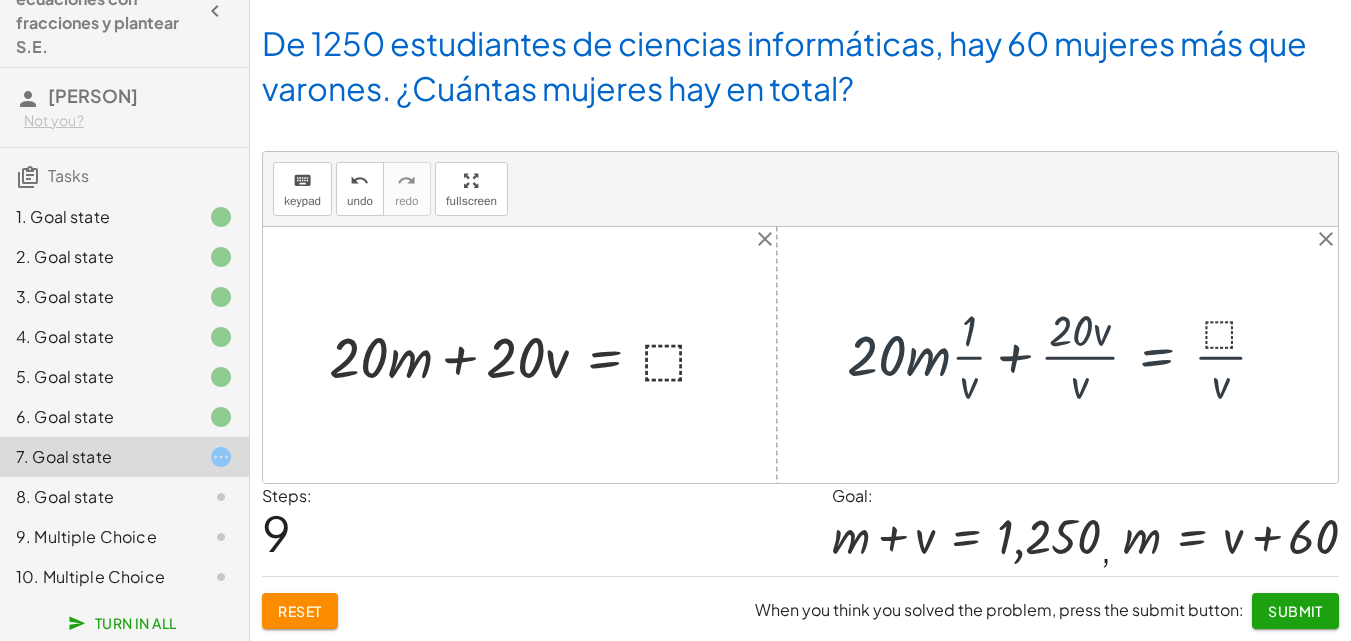 click on "Reset" 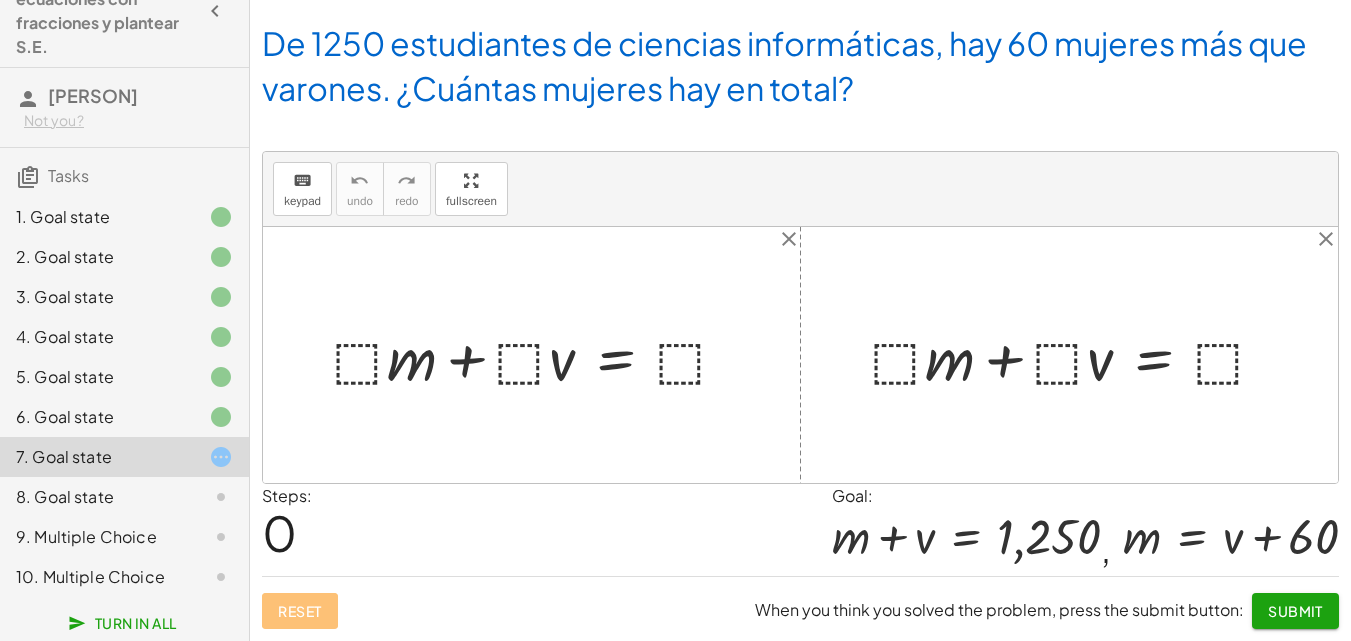 click at bounding box center [1077, 355] 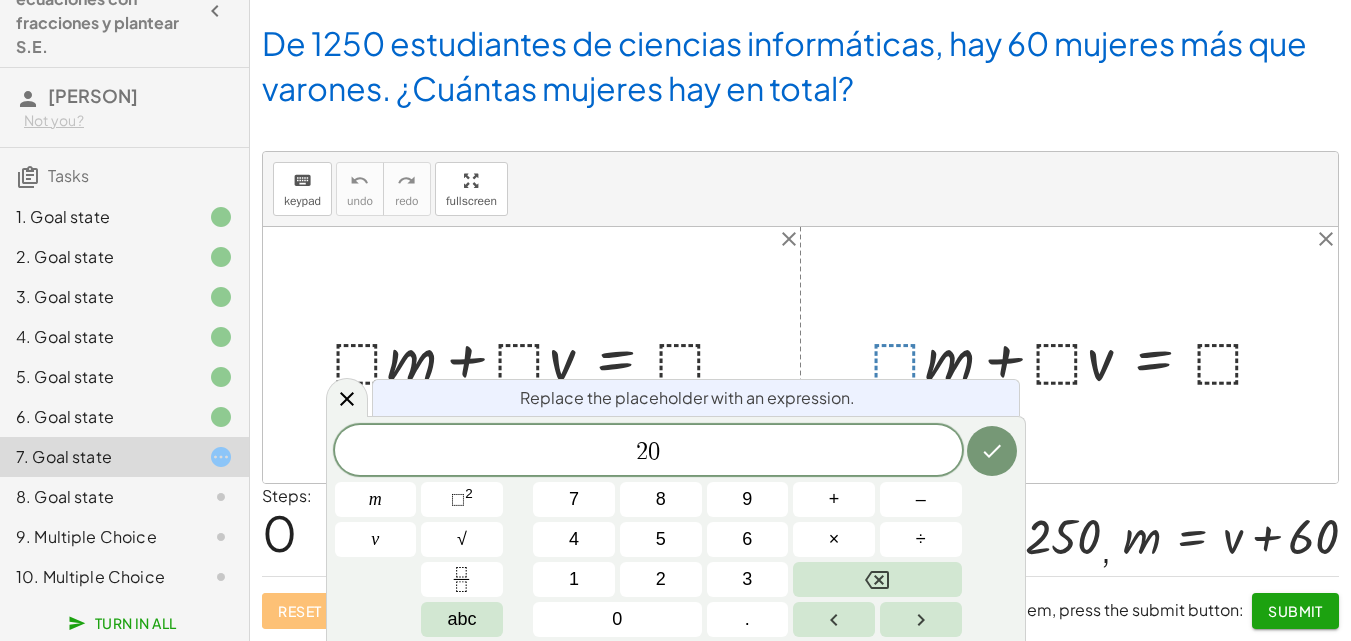 click at bounding box center (1077, 355) 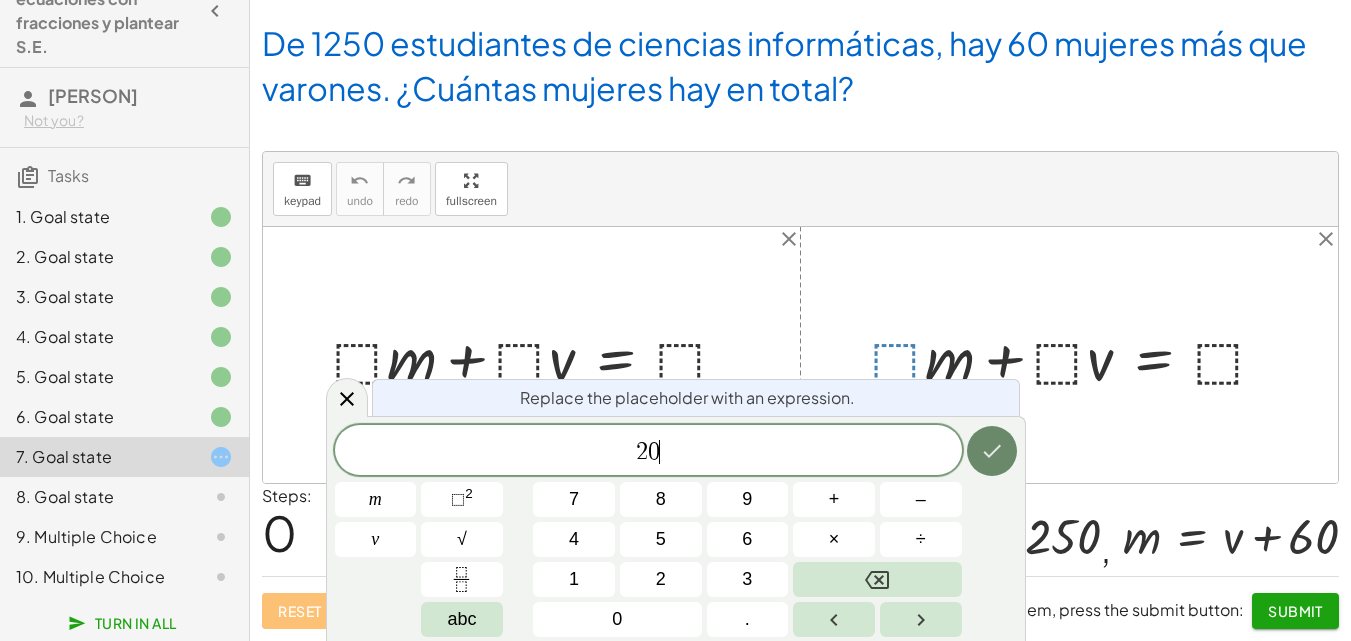 click at bounding box center (992, 451) 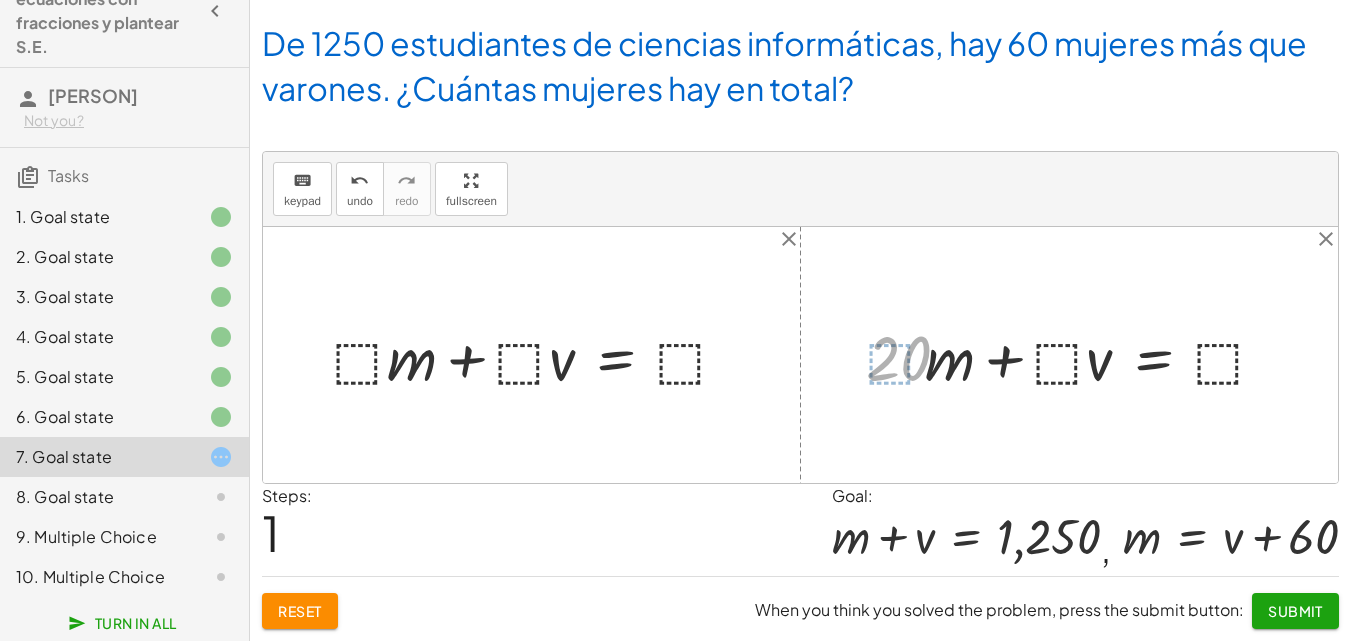 click at bounding box center (1071, 355) 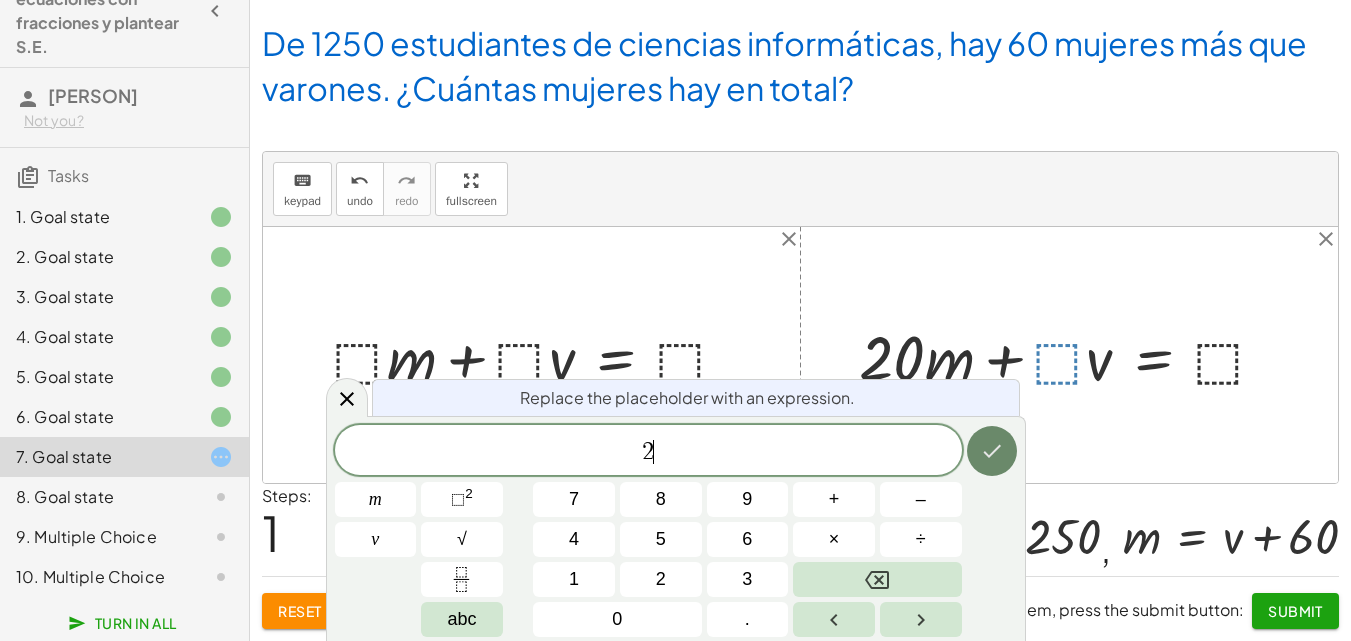 click on "Copy of Sistemas de ecuaciones con fracciones y plantear S.E. [PERSON] Not you? Tasks 1. Goal state 2. Goal state 3. Goal state 4. Goal state 5. Goal state 6. Goal state 7. Goal state 8. Goal state 9. Multiple Choice 10. Multiple Choice Turn In All Determine el mínimo común múltiplo de la ecuación uno del sistema de ecuaciones keyboard keypad undo undo redo redo fullscreen ⬚ · 10 · ⬚ × Steps:  1 Reset  When you think you solved the problem, press the submit button:  Continue  Determine el mínimo común múltiplo de la ecuación dos del sistema de ecuaciones keyboard keypad undo undo redo redo fullscreen ⬚ 4 × Steps:  1 Reset  When you think you solved the problem, press the submit button:  Continue  Encuentre la ecuación equivalente de la primera ecuación del sistema. keyboard keypad undo undo redo redo fullscreen + · ⬚ · · 2 · x · 3 − · ⬚ · · y · 2 = · ⬚ · - 1 + · ⬚ · · 2 · x · 3 ·" at bounding box center [675, 253] 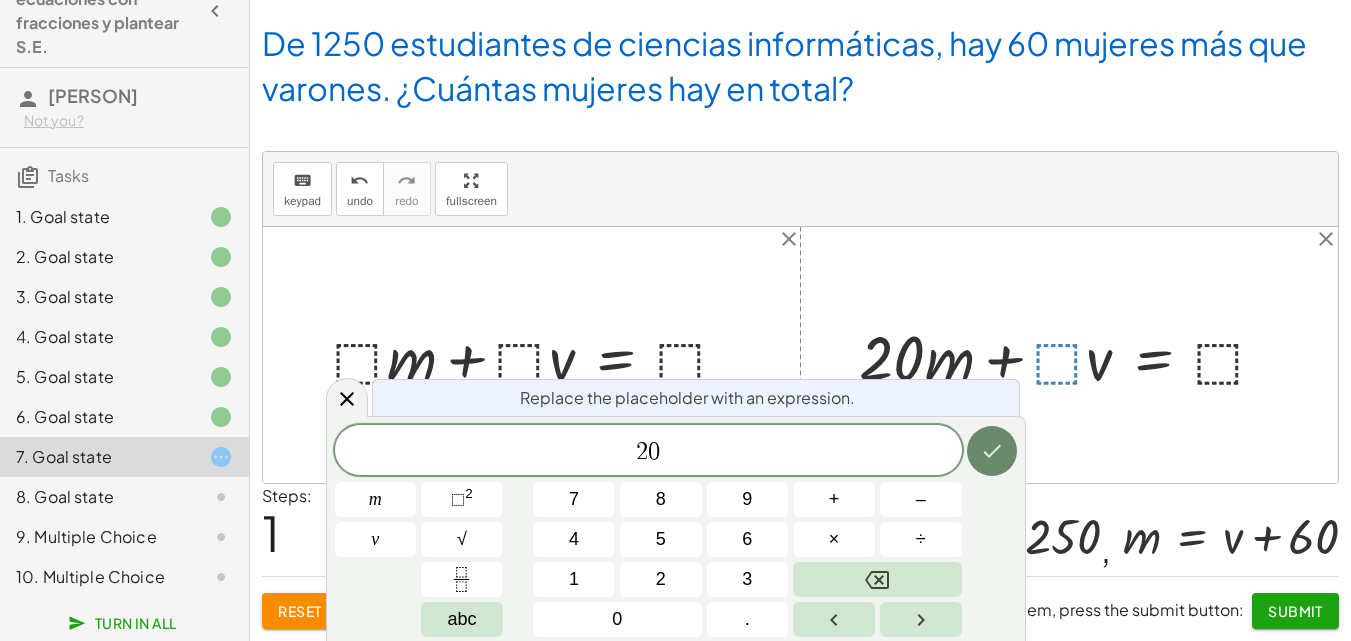 click at bounding box center (992, 451) 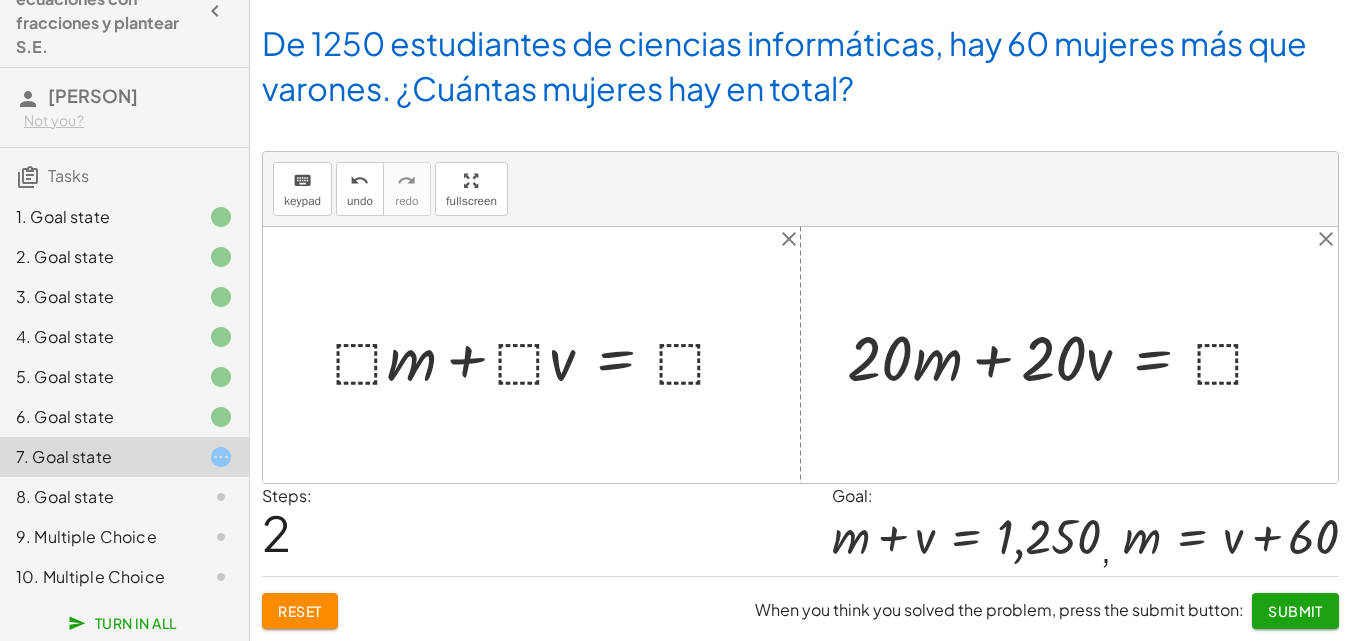 click at bounding box center (1064, 355) 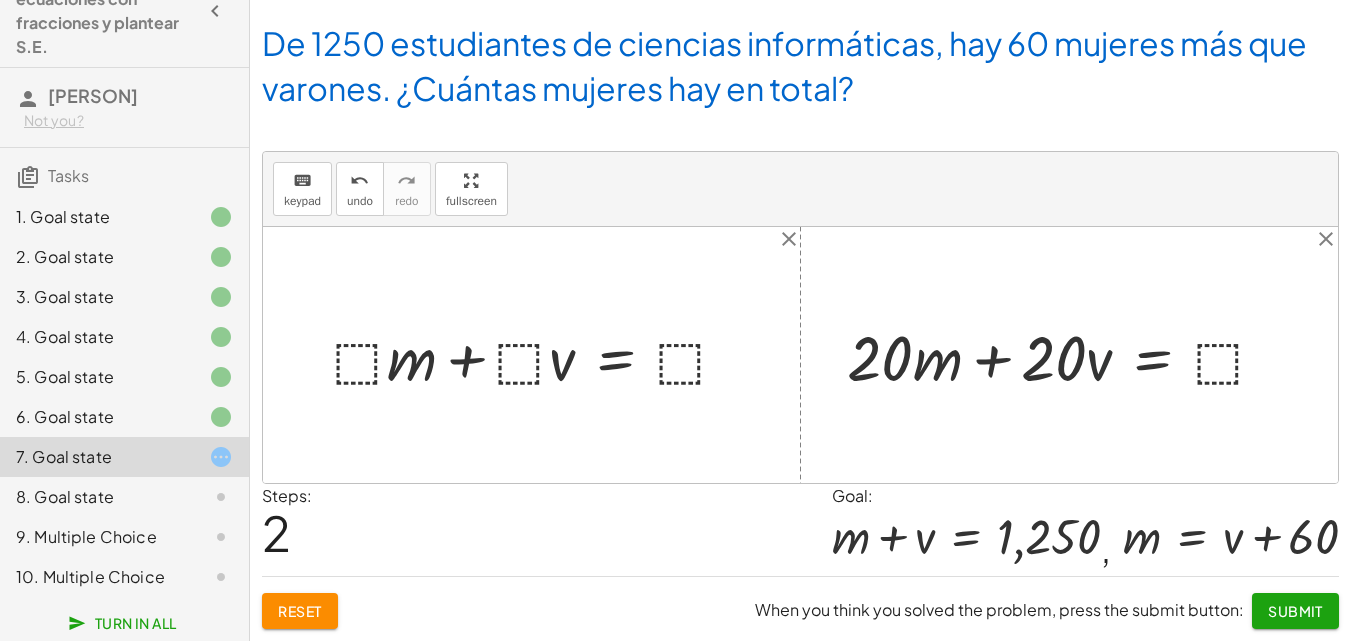 click at bounding box center (1064, 355) 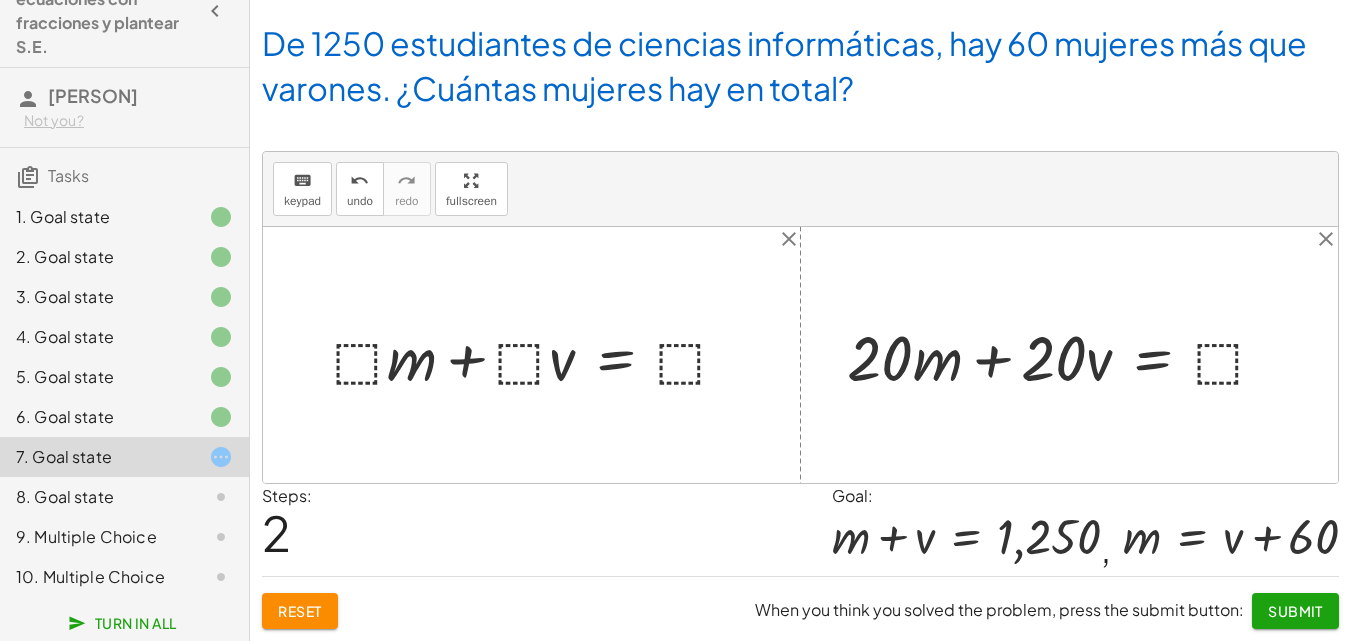 click at bounding box center (1064, 355) 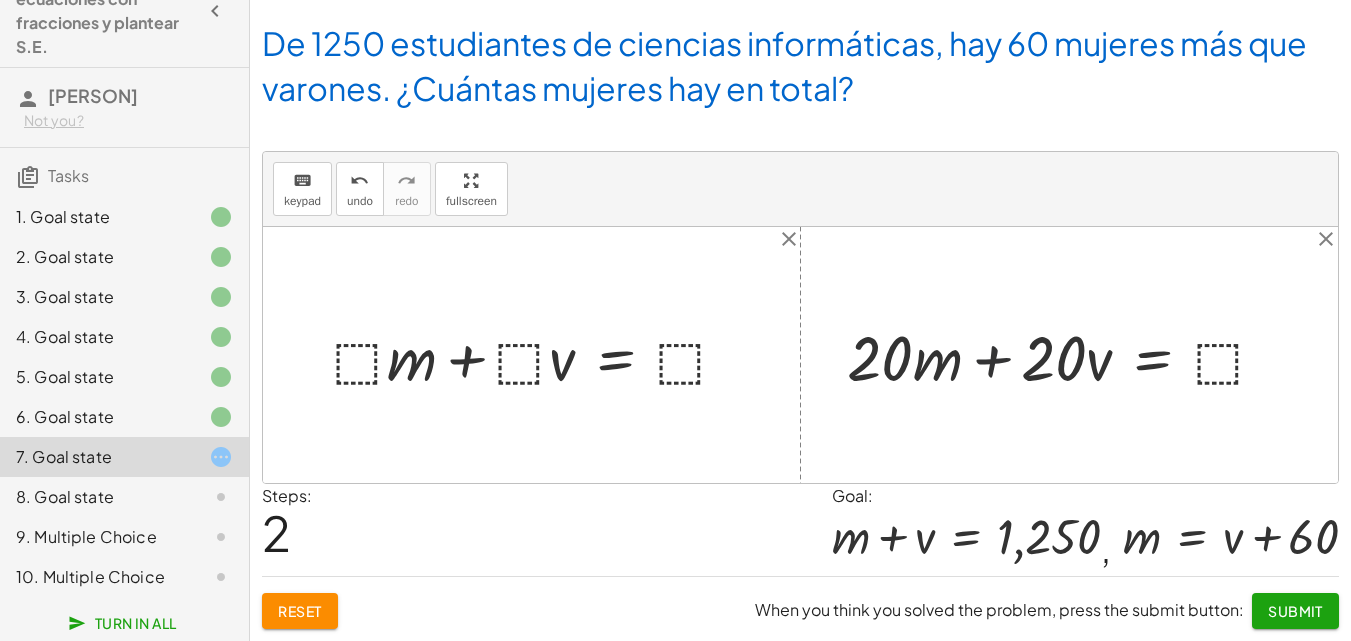 click at bounding box center [1064, 355] 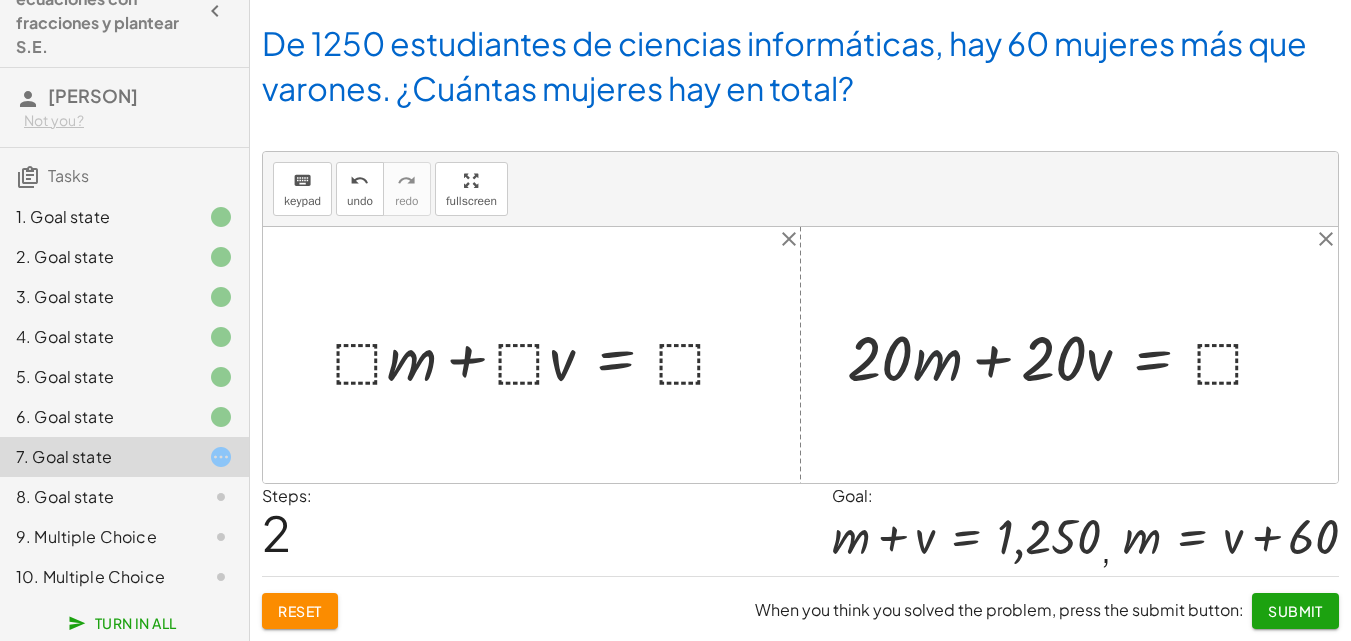 click at bounding box center [1064, 355] 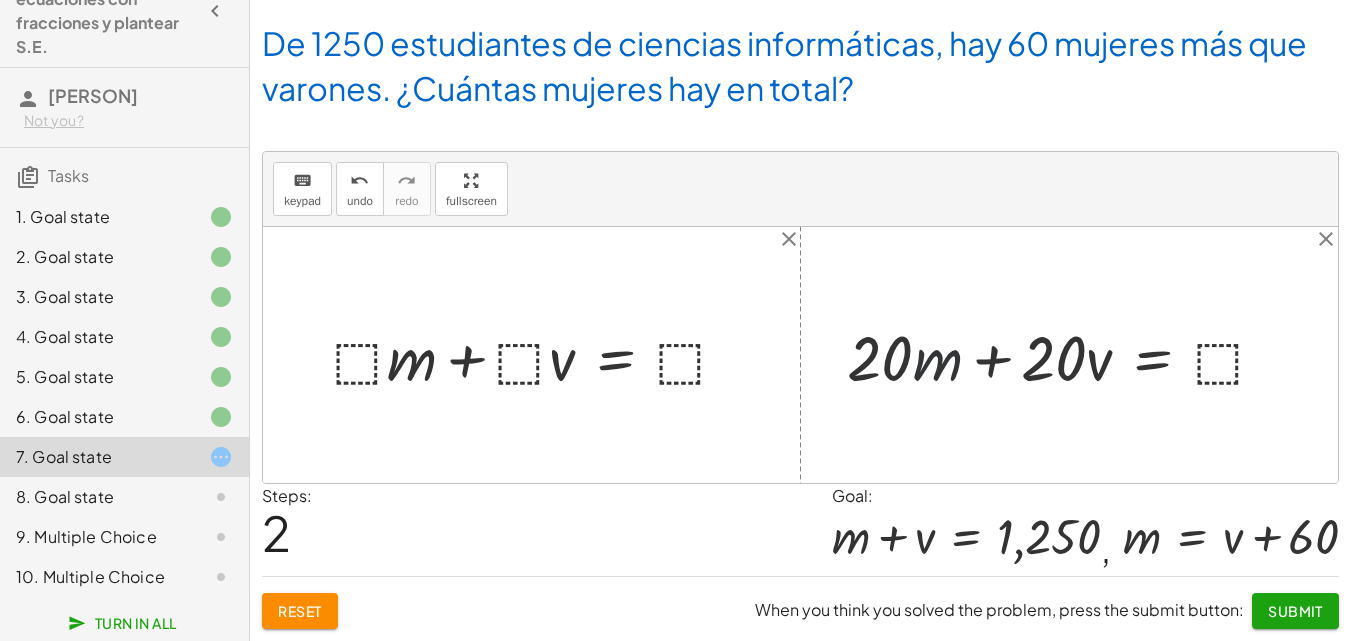 click at bounding box center [1064, 355] 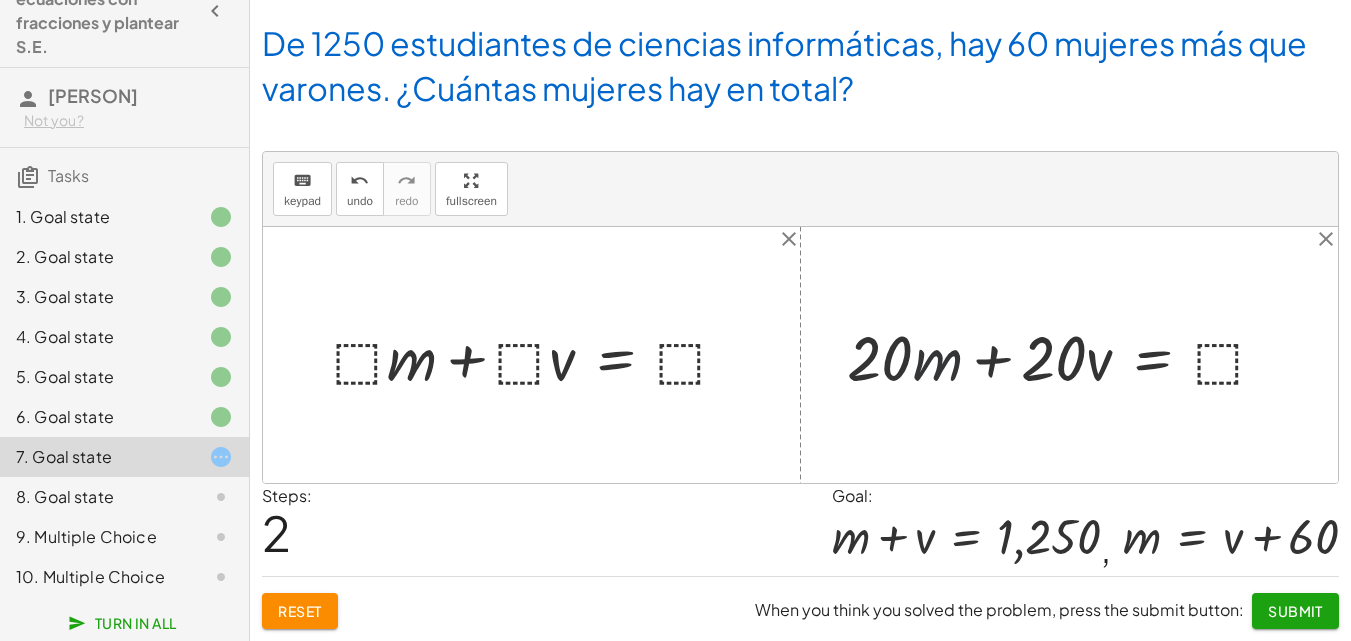 click at bounding box center (1064, 355) 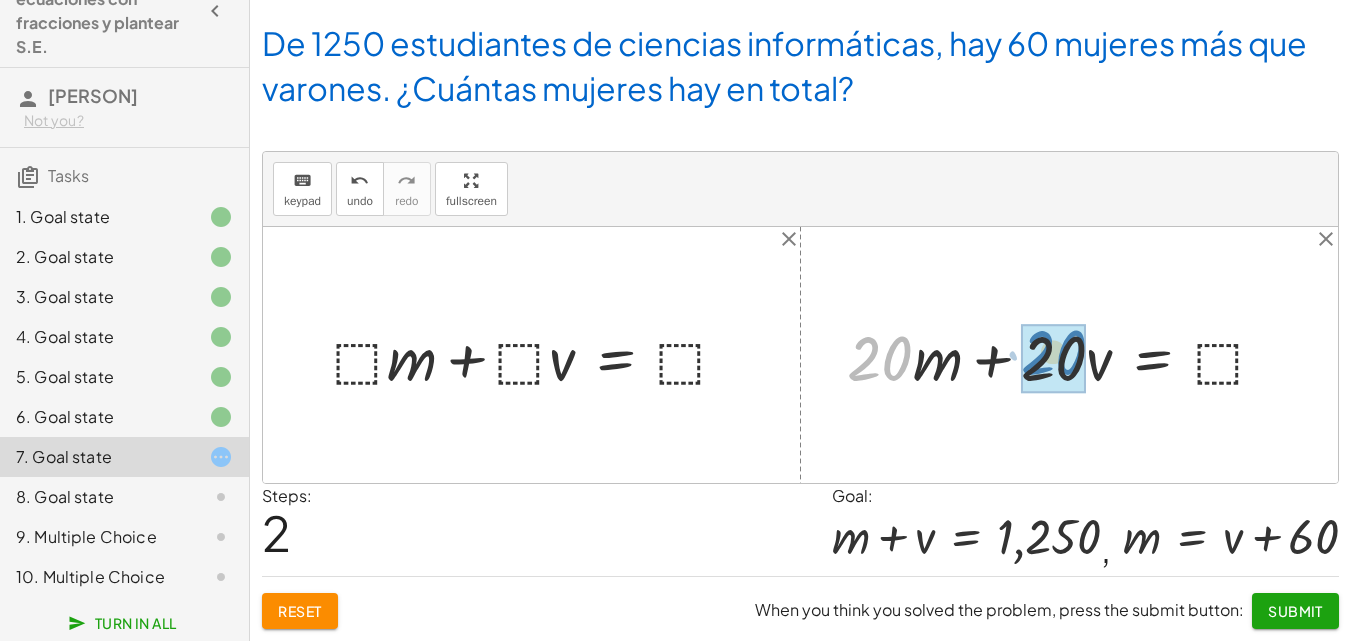 drag, startPoint x: 903, startPoint y: 348, endPoint x: 1075, endPoint y: 342, distance: 172.10461 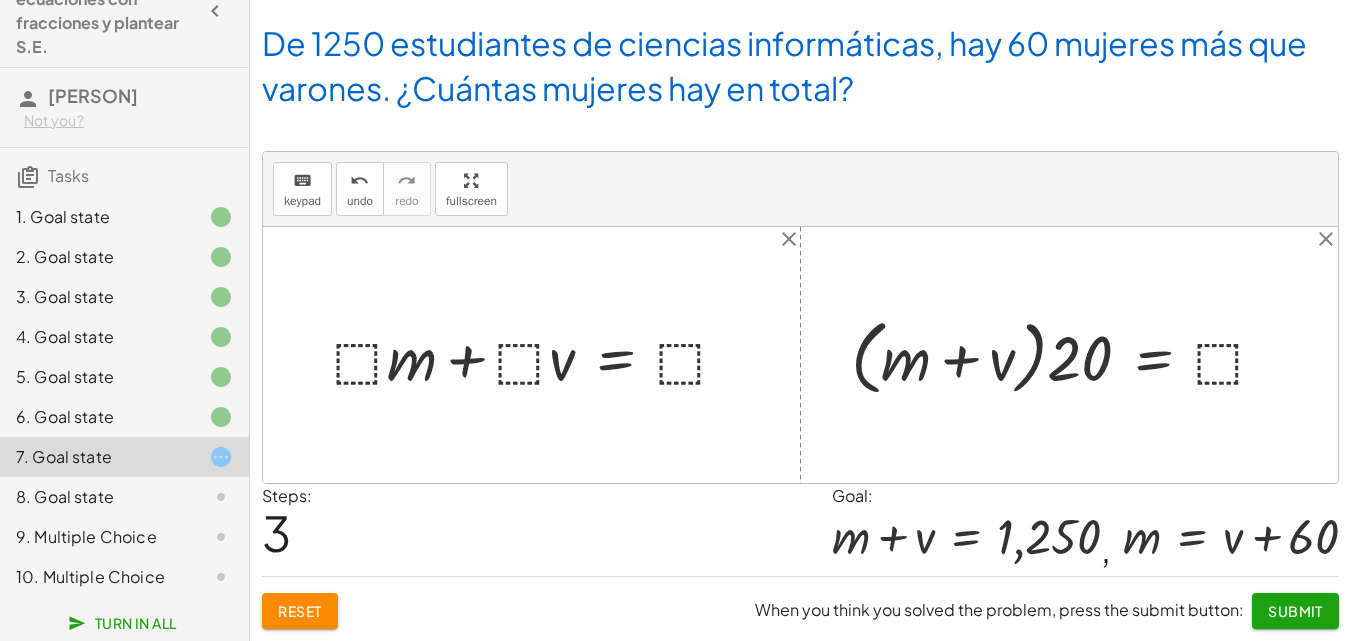 click at bounding box center [1067, 355] 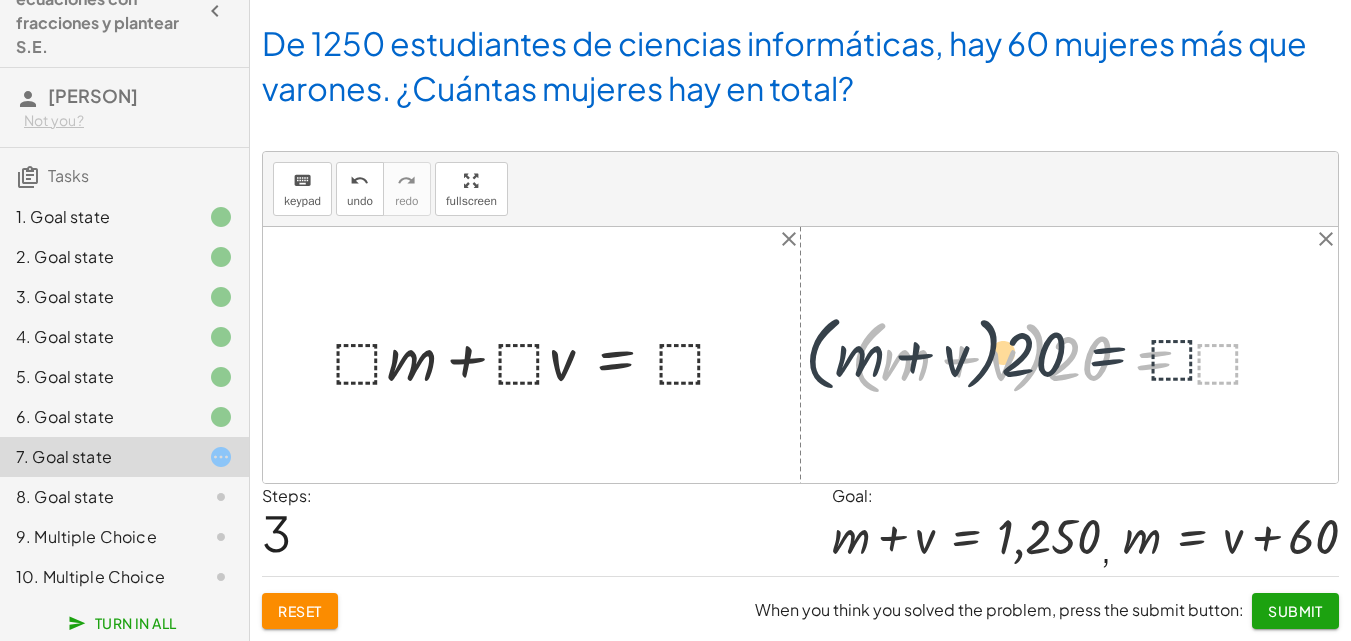 drag, startPoint x: 1159, startPoint y: 360, endPoint x: 1111, endPoint y: 356, distance: 48.166378 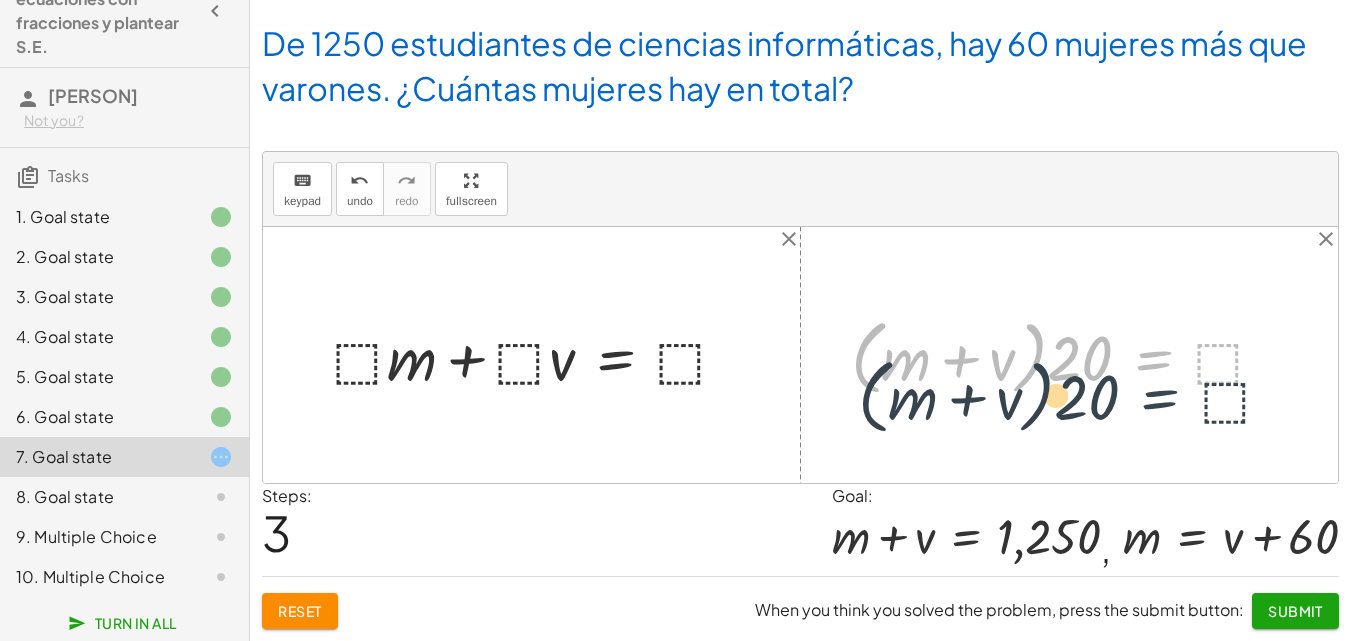 drag, startPoint x: 1141, startPoint y: 358, endPoint x: 1148, endPoint y: 399, distance: 41.59327 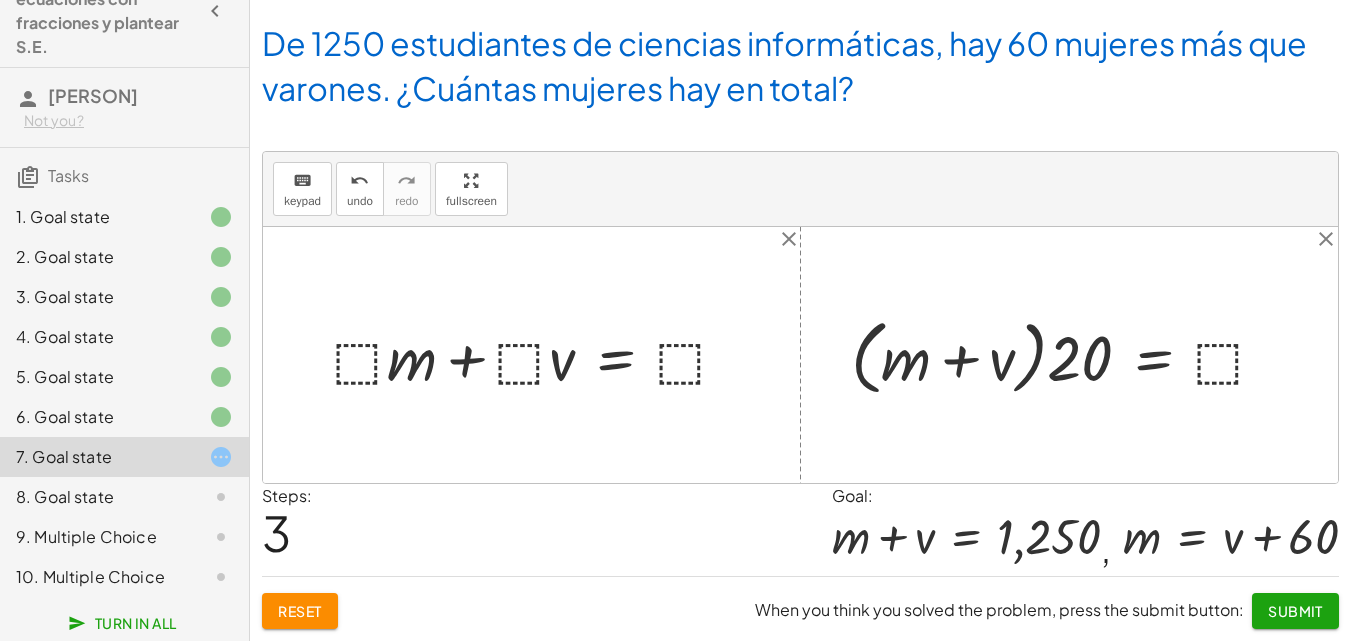 click at bounding box center (1067, 355) 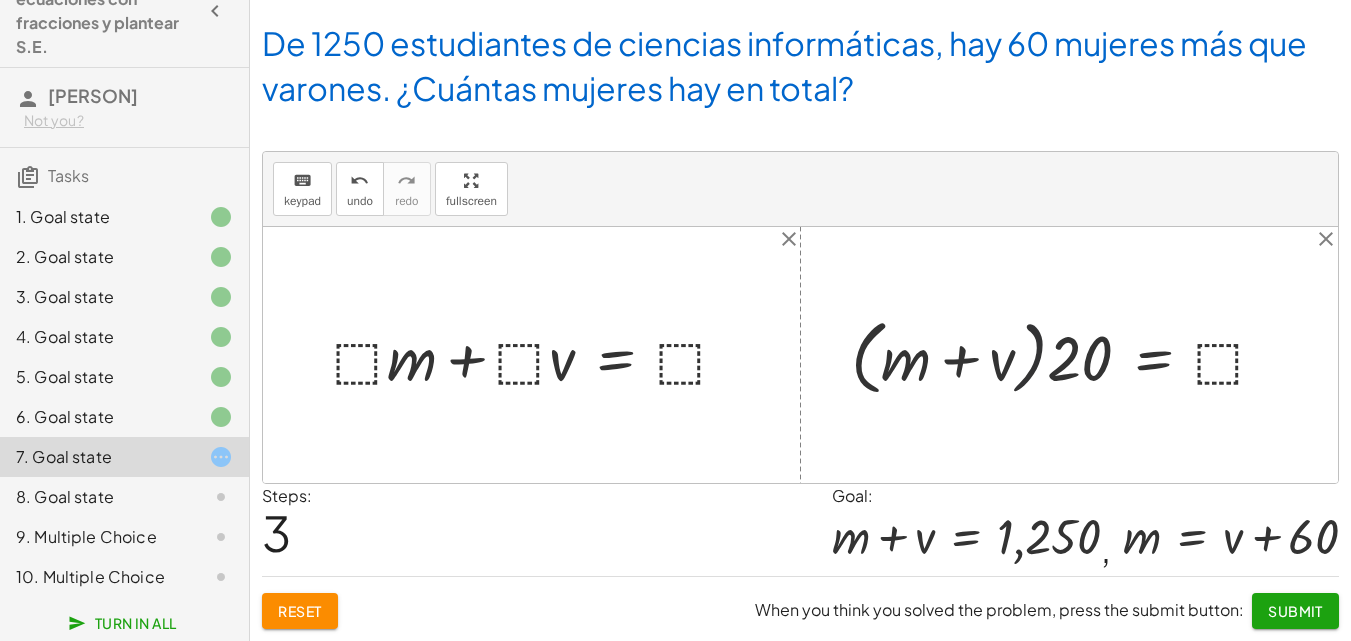 click at bounding box center [1067, 355] 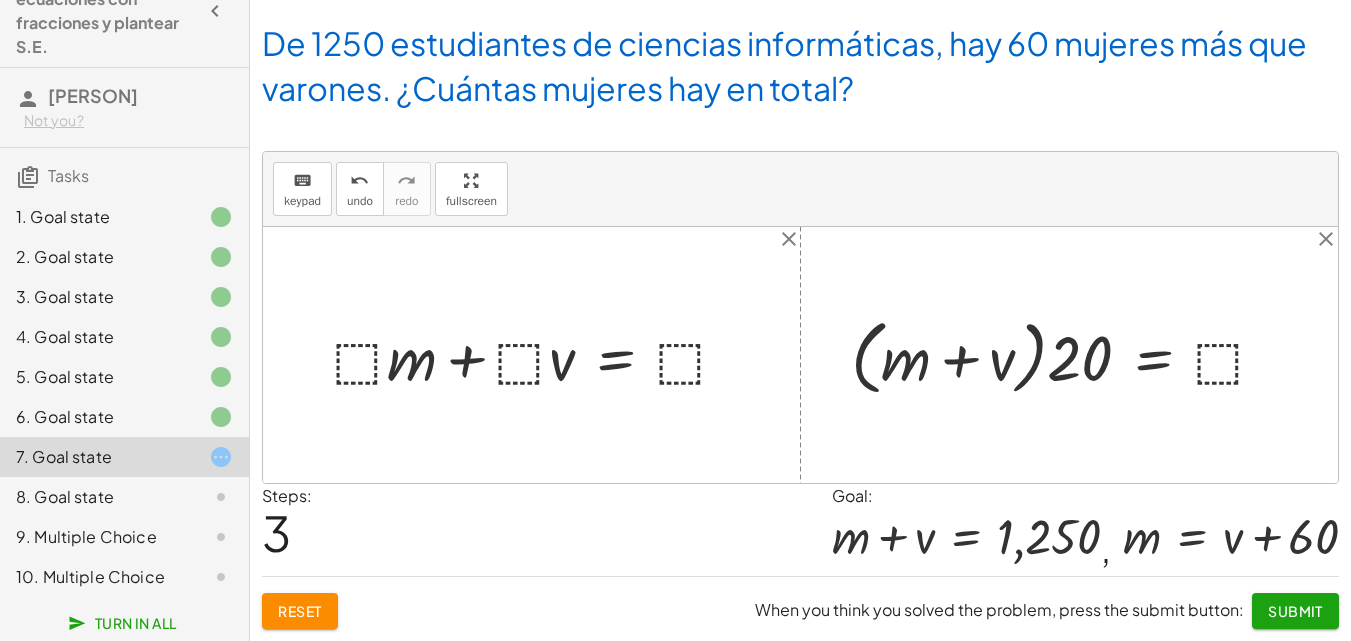 click at bounding box center [1067, 355] 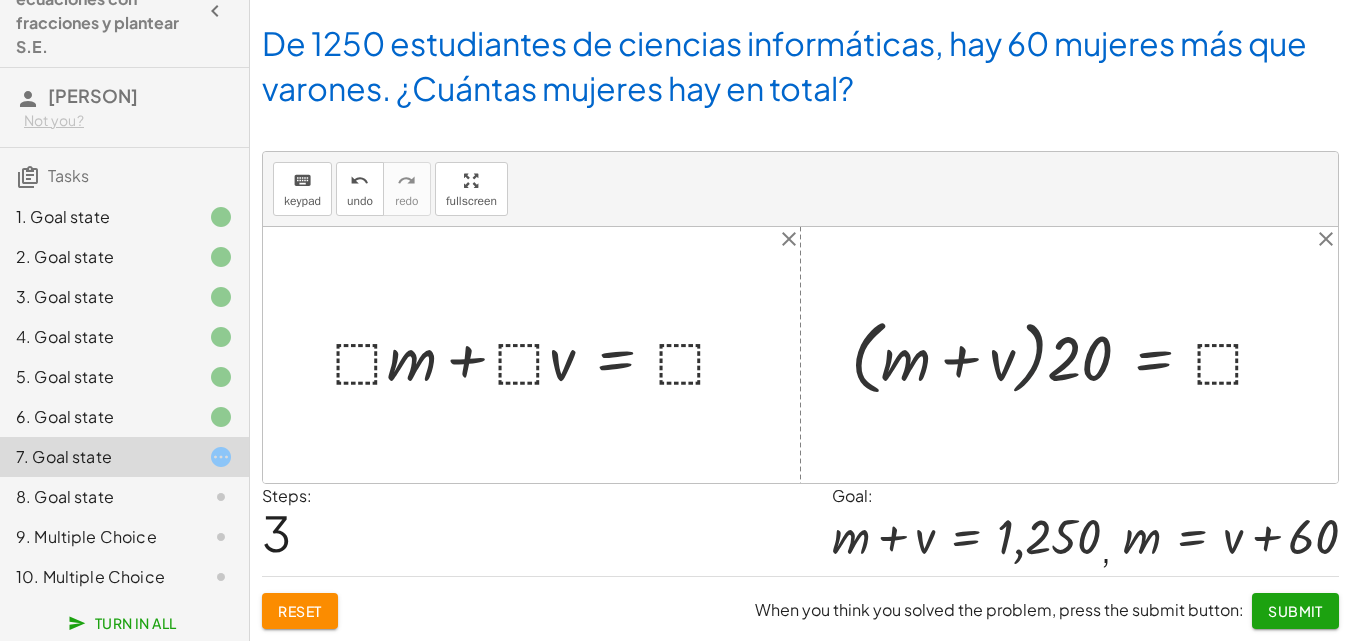 click at bounding box center (1067, 355) 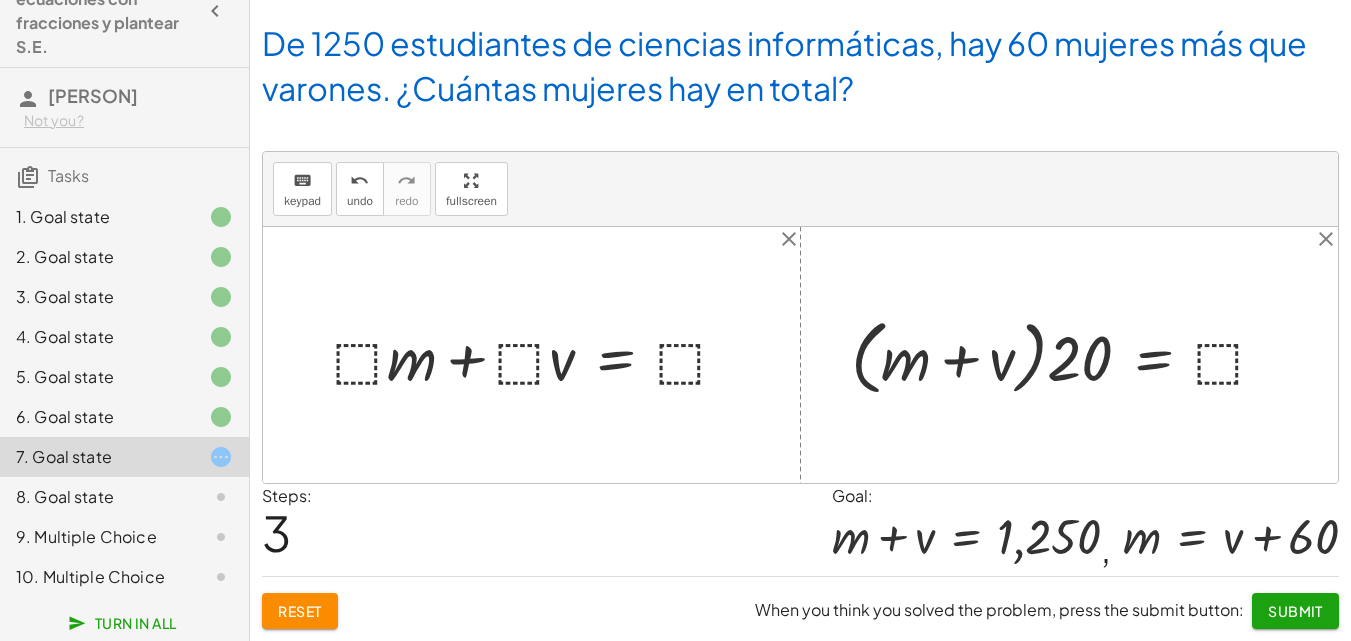 click at bounding box center [1067, 355] 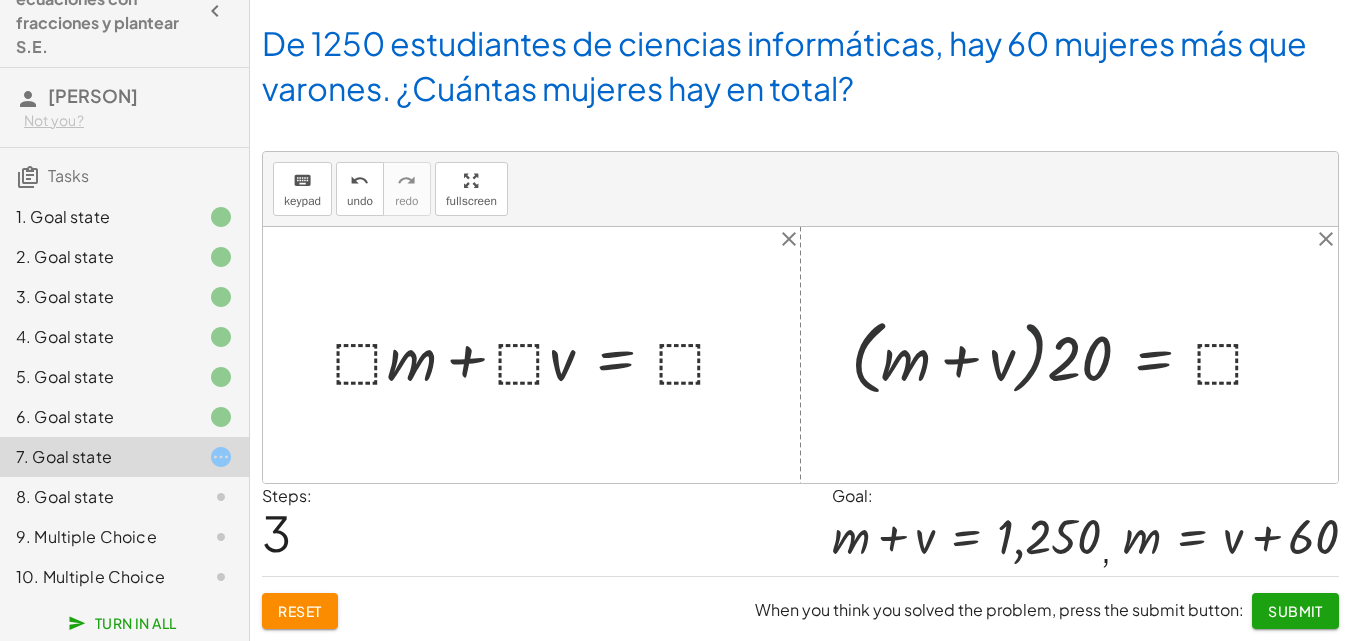 click at bounding box center [1067, 355] 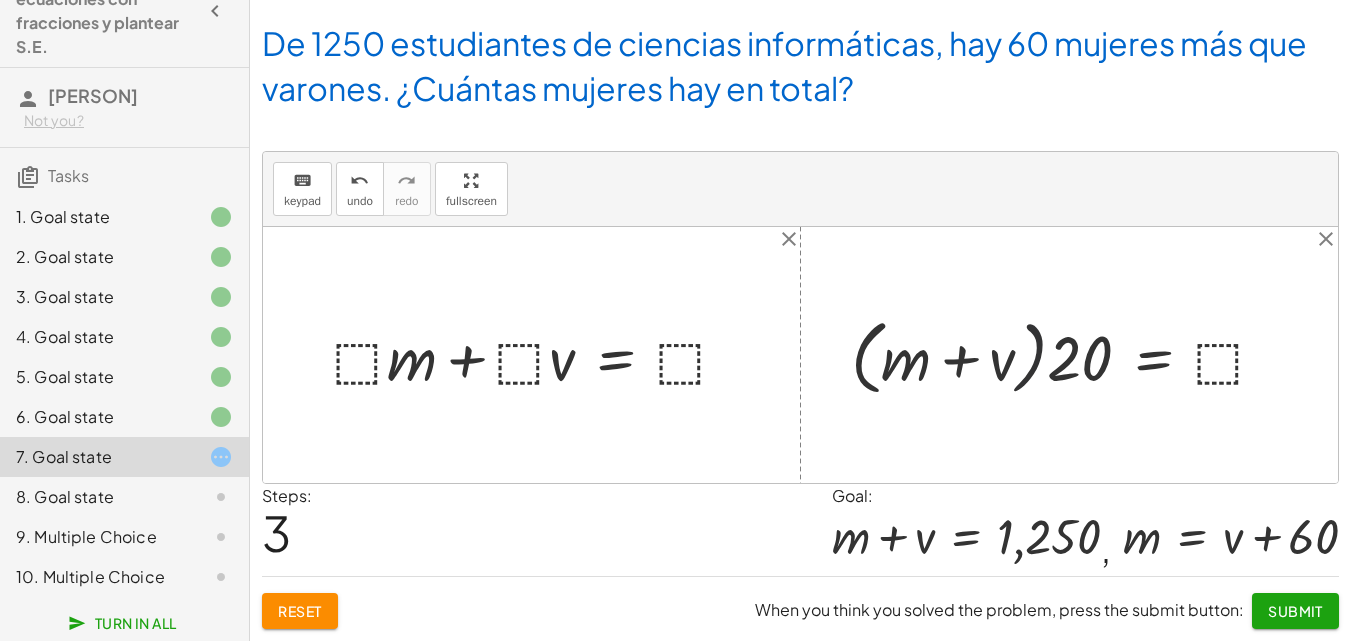 click at bounding box center (1067, 355) 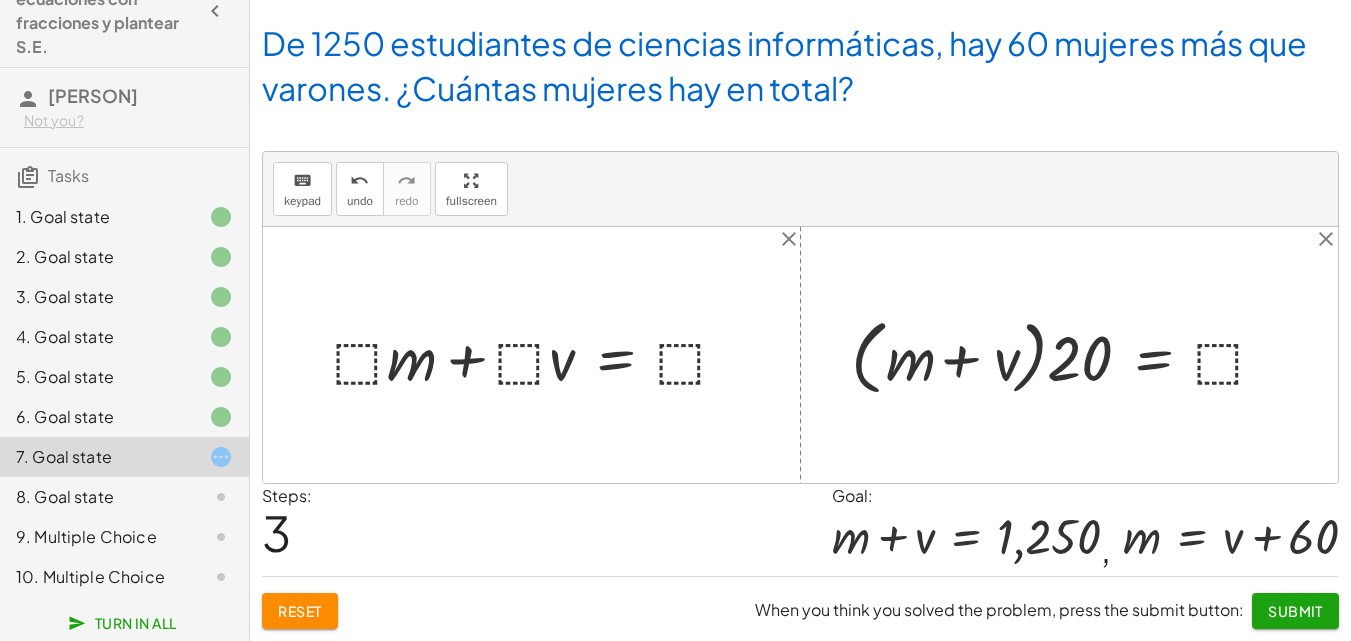 click at bounding box center [1067, 355] 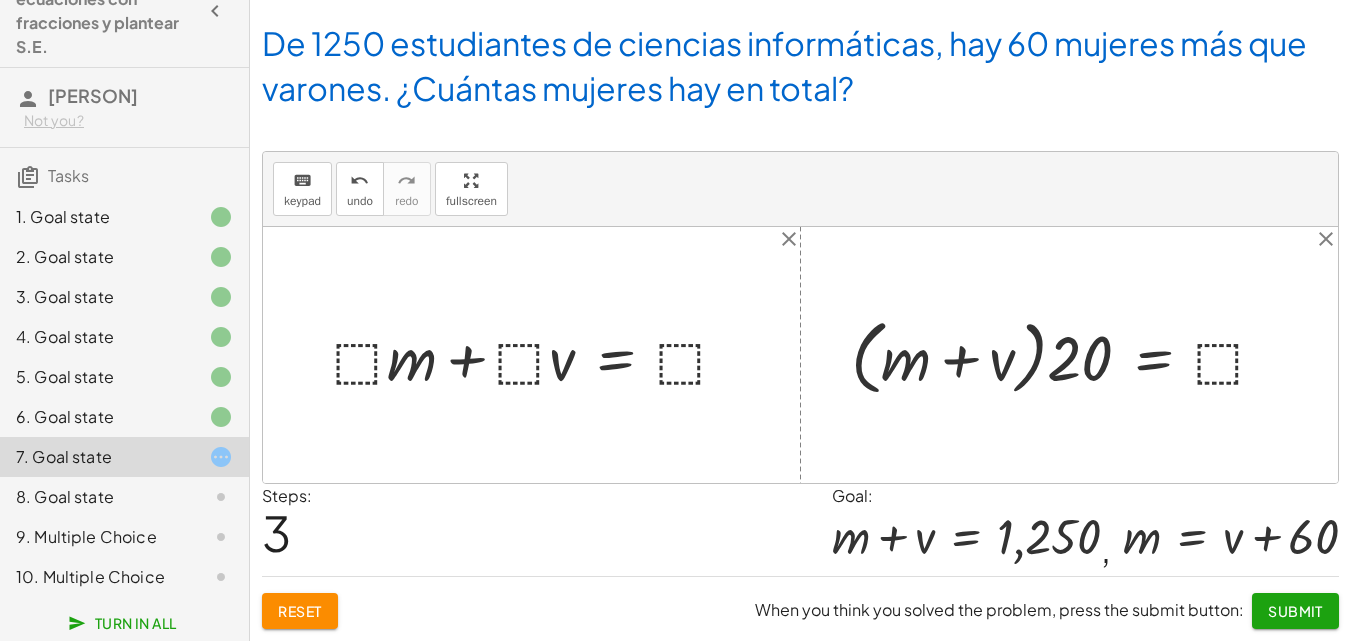 click at bounding box center [1067, 355] 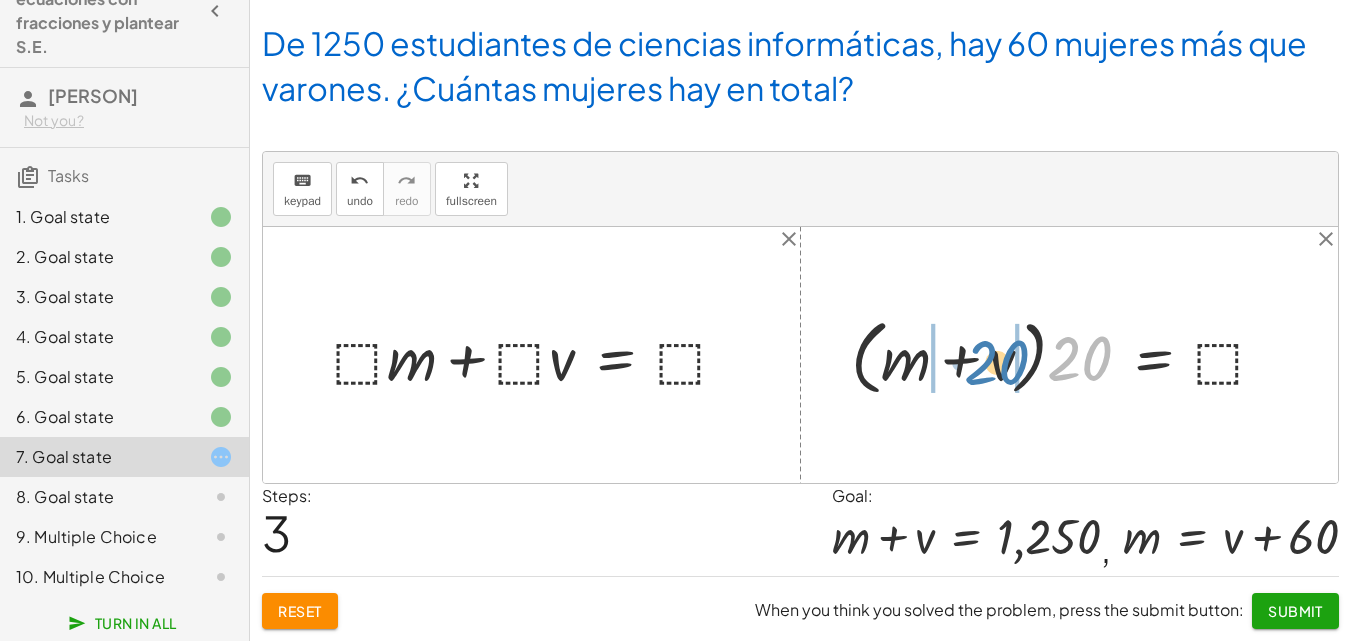 drag, startPoint x: 1085, startPoint y: 386, endPoint x: 1002, endPoint y: 390, distance: 83.09633 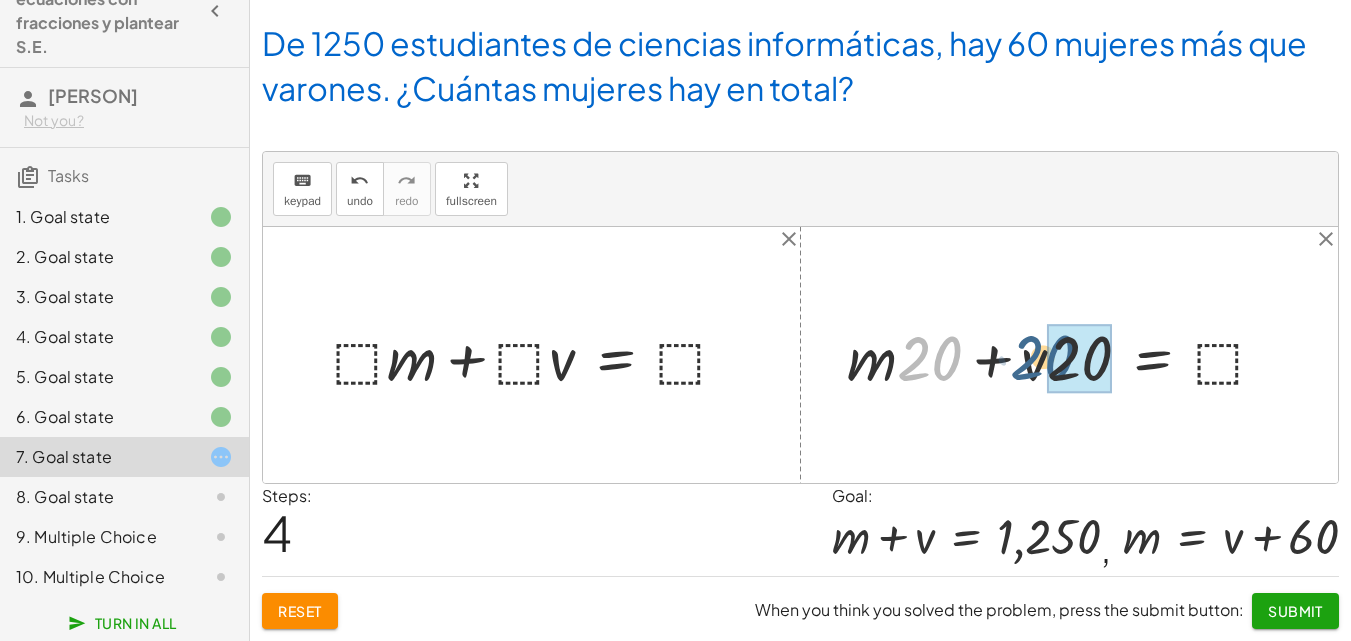 drag, startPoint x: 934, startPoint y: 348, endPoint x: 1066, endPoint y: 350, distance: 132.01515 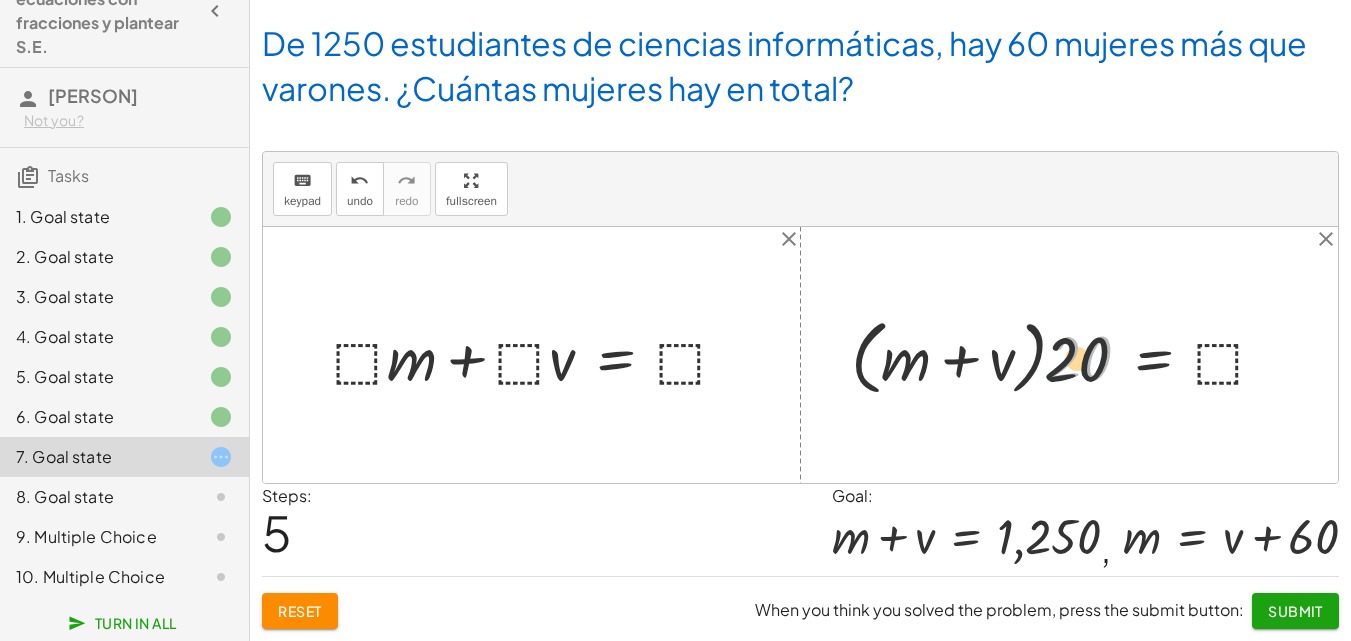 drag, startPoint x: 1077, startPoint y: 364, endPoint x: 965, endPoint y: 368, distance: 112.0714 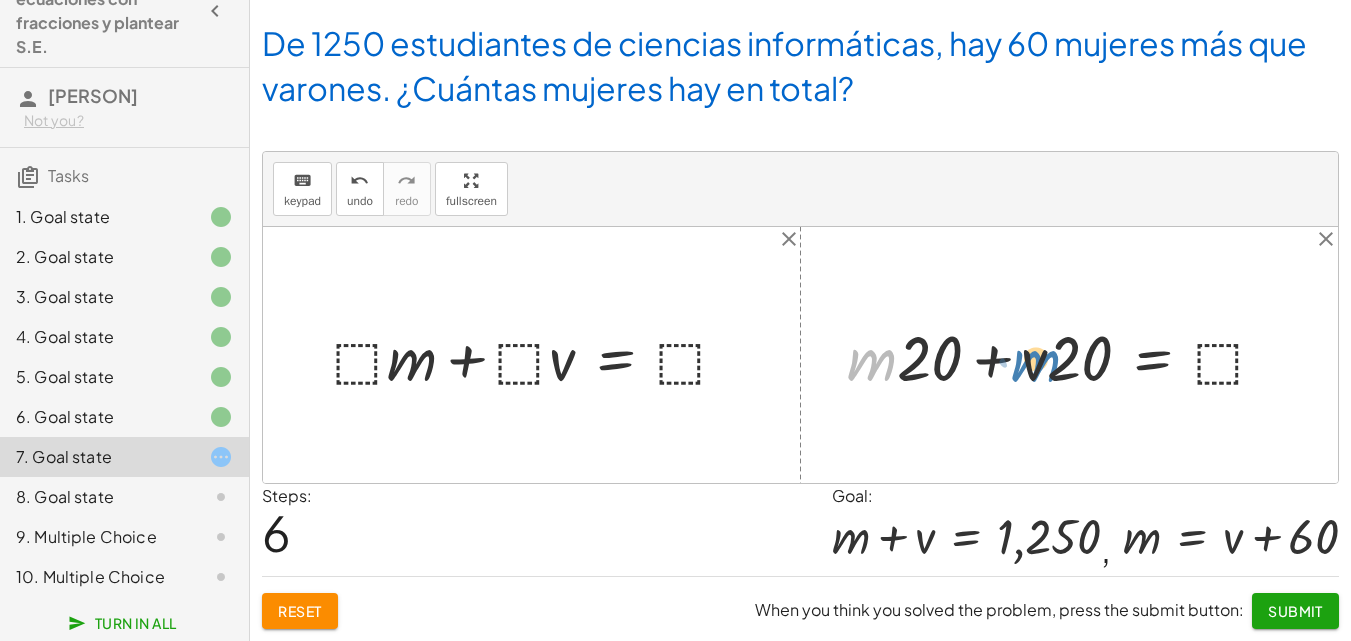 drag, startPoint x: 931, startPoint y: 359, endPoint x: 1030, endPoint y: 378, distance: 100.80675 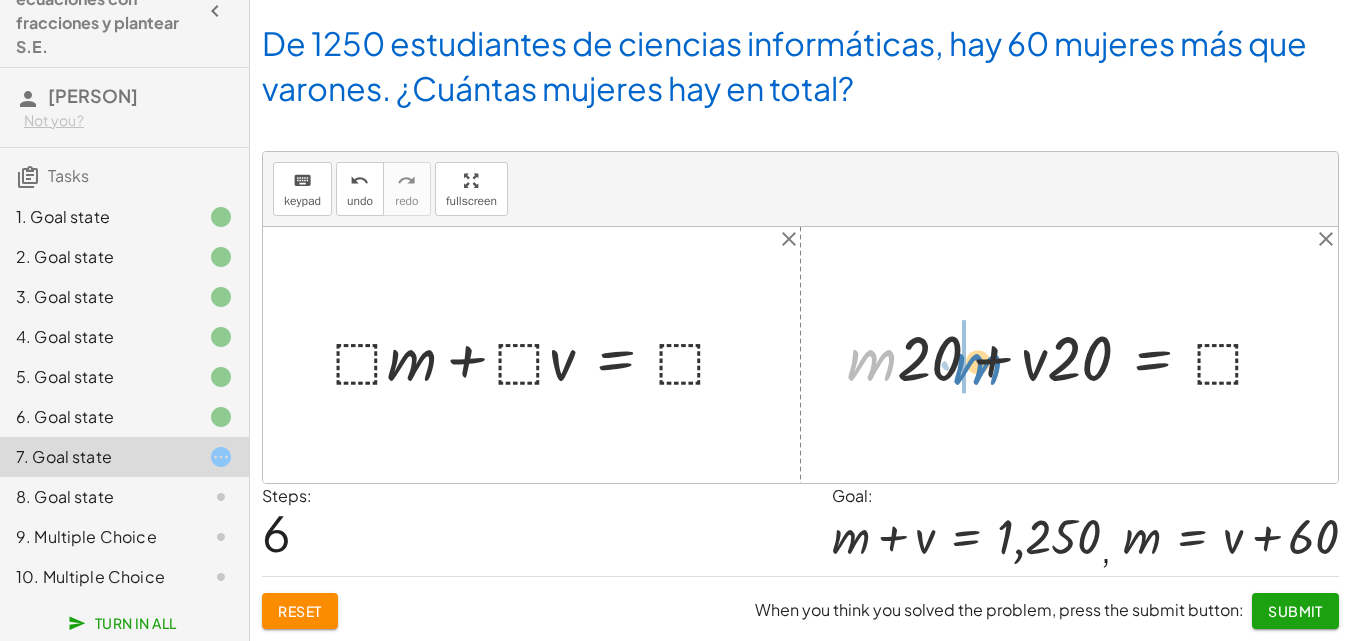 drag, startPoint x: 875, startPoint y: 360, endPoint x: 967, endPoint y: 365, distance: 92.13577 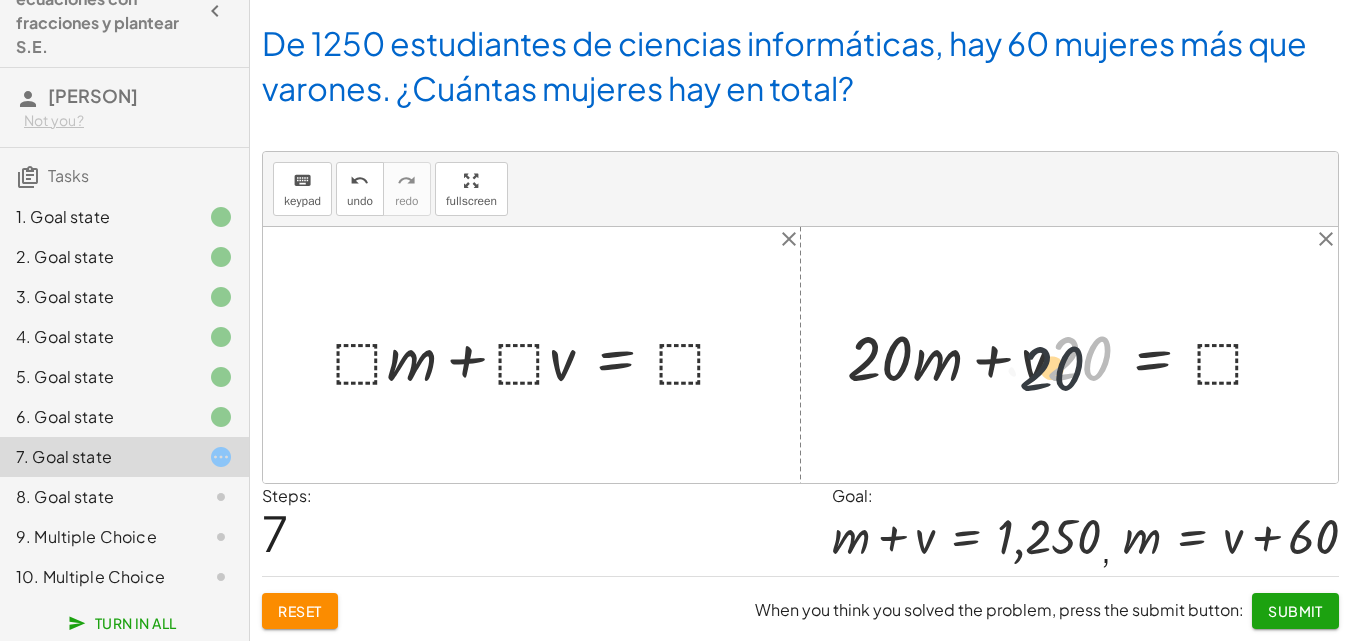 drag, startPoint x: 1070, startPoint y: 359, endPoint x: 1041, endPoint y: 369, distance: 30.675724 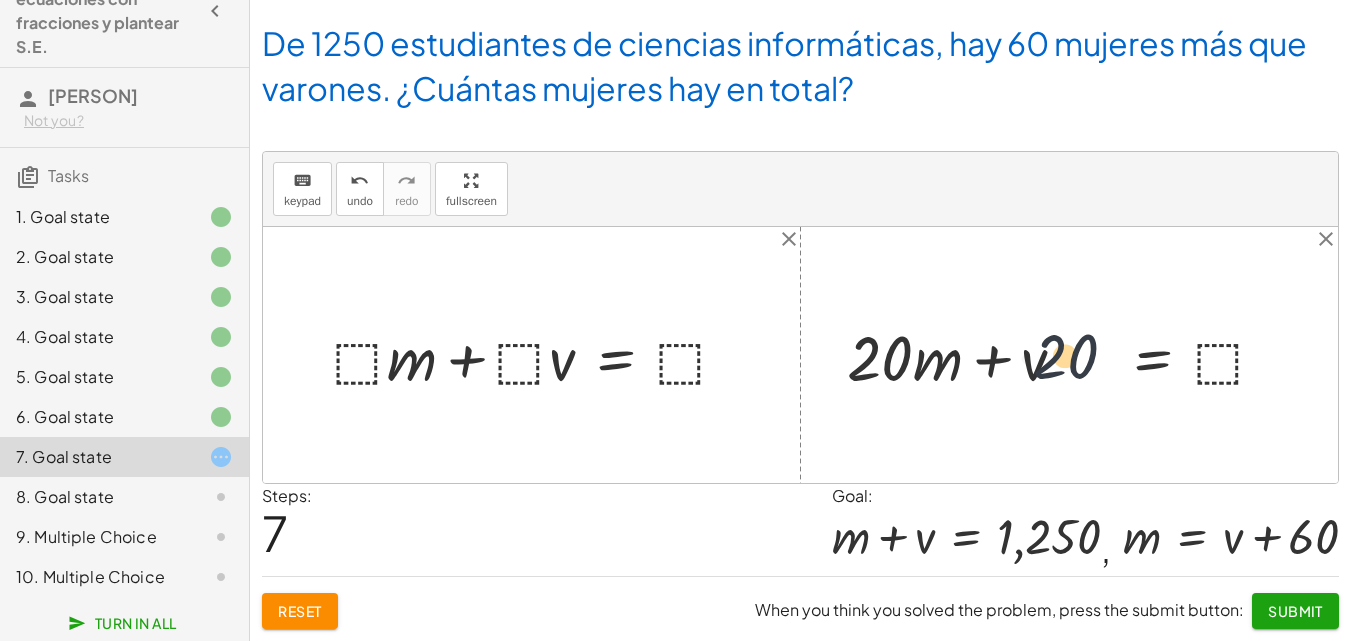 drag, startPoint x: 1058, startPoint y: 361, endPoint x: 1043, endPoint y: 359, distance: 15.132746 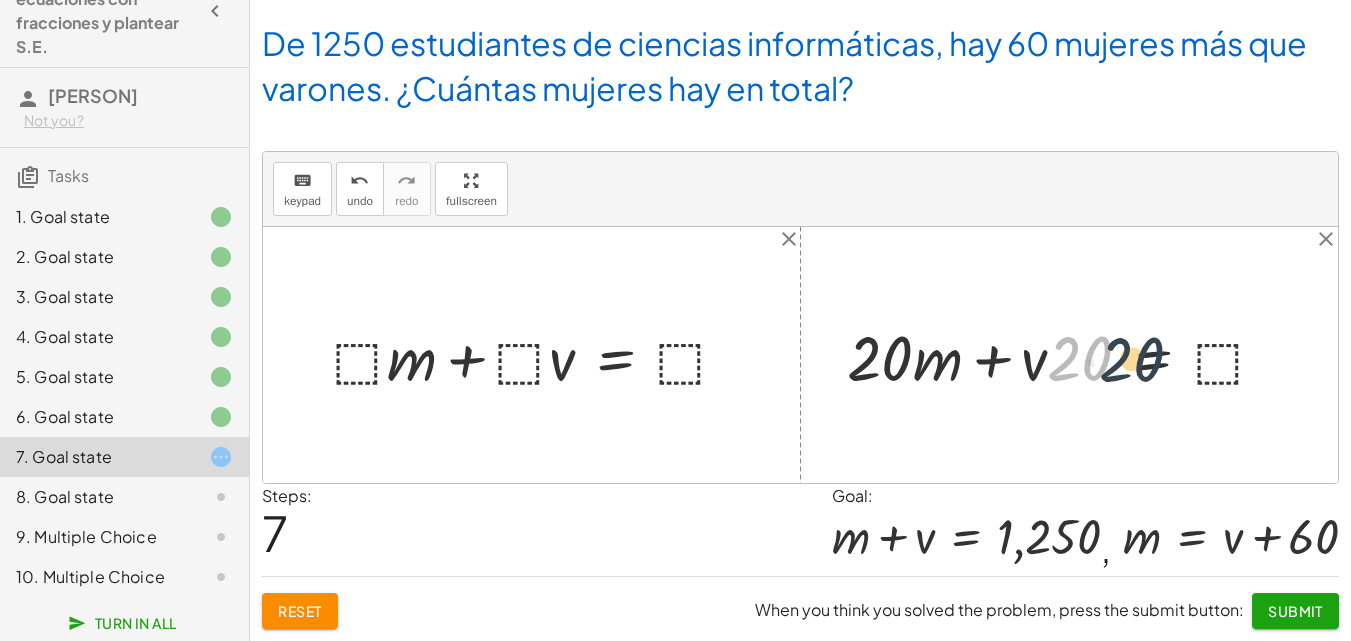 drag, startPoint x: 1069, startPoint y: 349, endPoint x: 1125, endPoint y: 350, distance: 56.008926 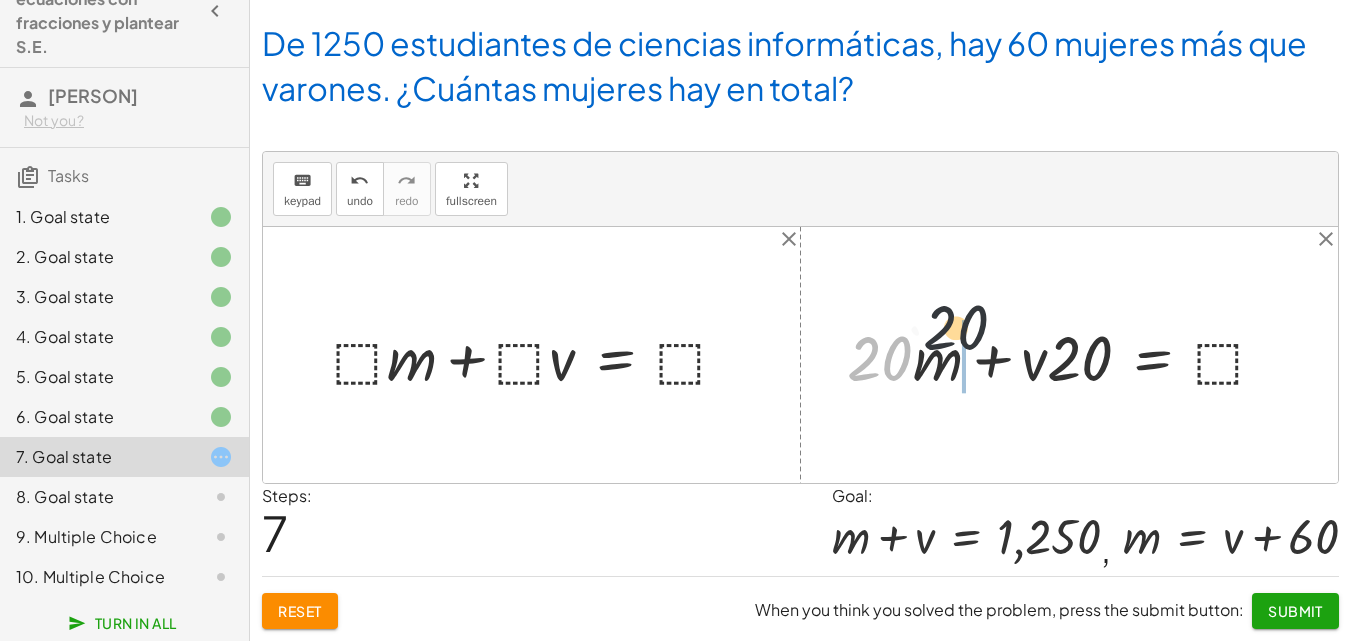 drag, startPoint x: 891, startPoint y: 349, endPoint x: 973, endPoint y: 316, distance: 88.391174 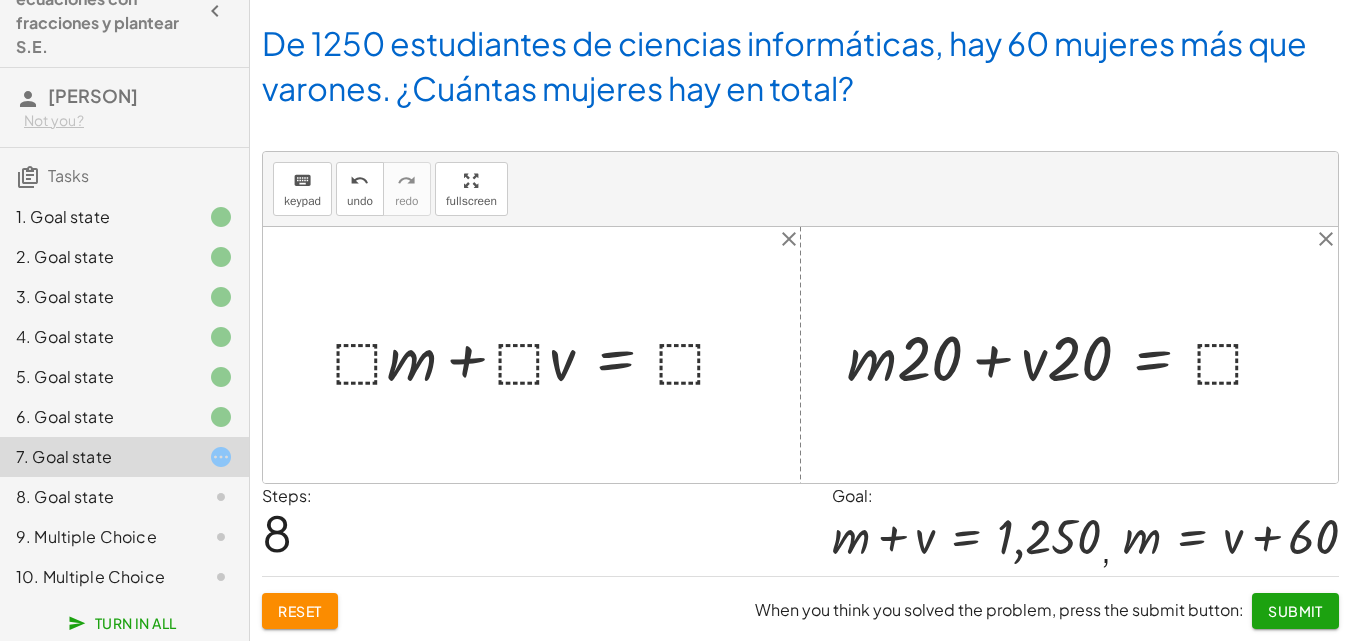 drag, startPoint x: 879, startPoint y: 371, endPoint x: 912, endPoint y: 371, distance: 33 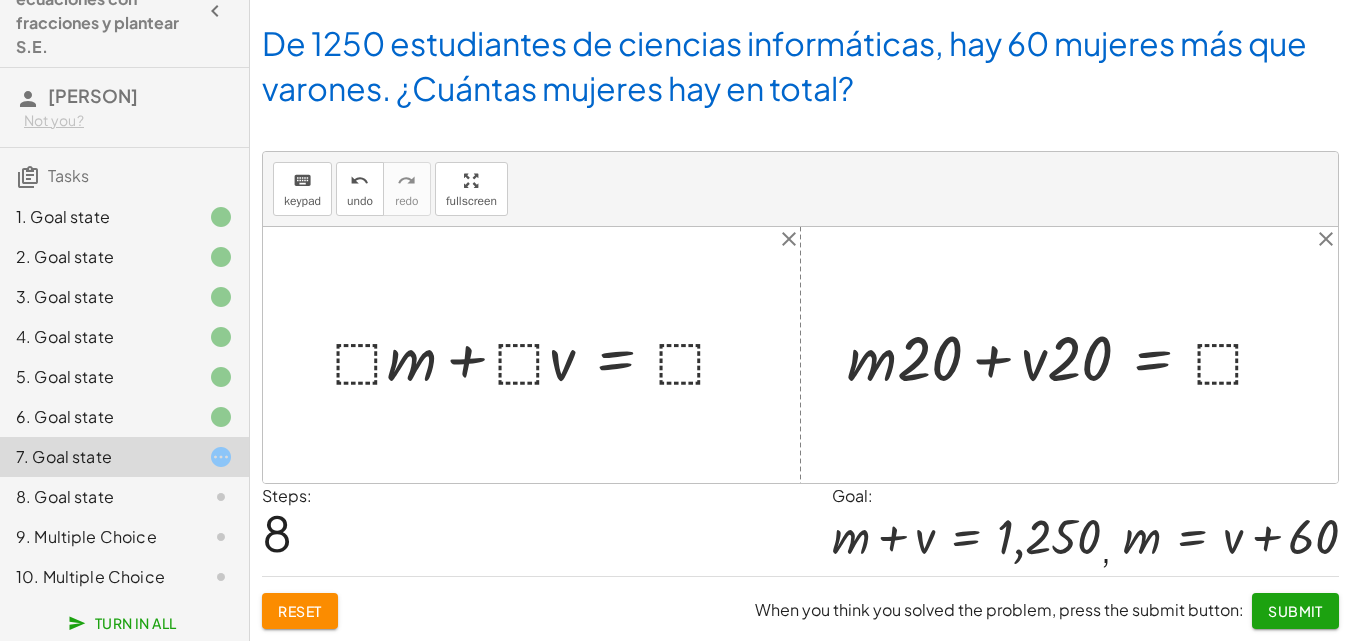 click at bounding box center [1064, 355] 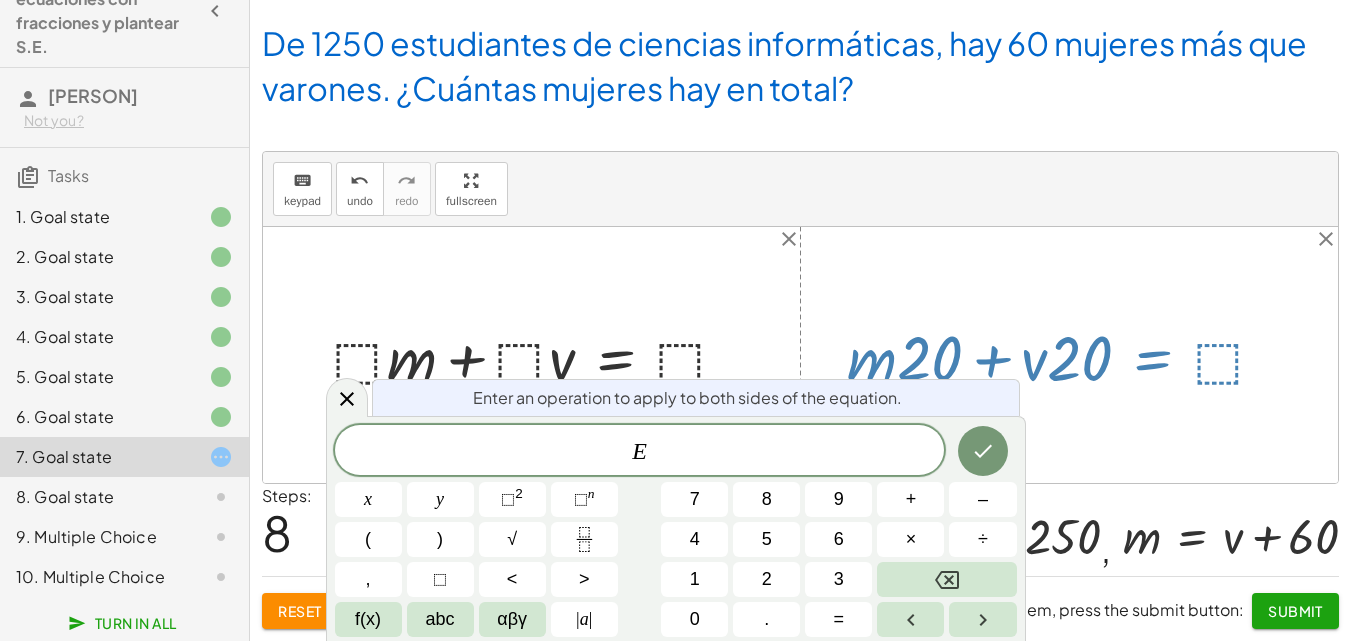click at bounding box center (1064, 355) 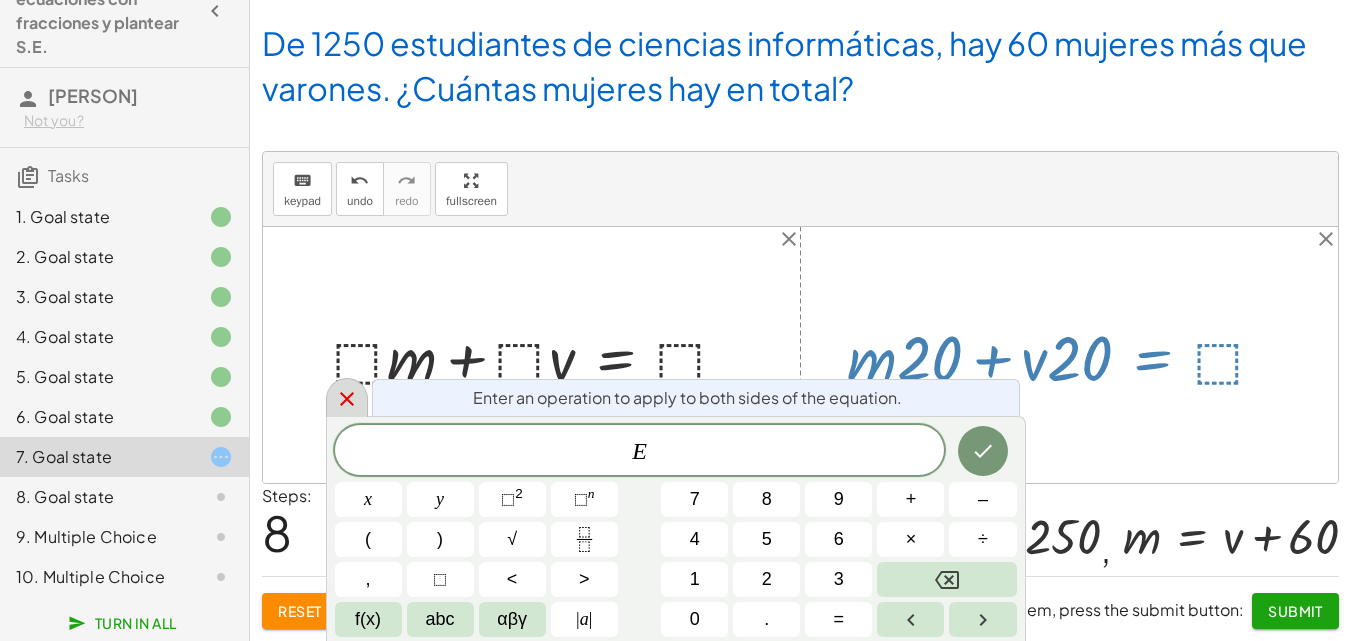 click 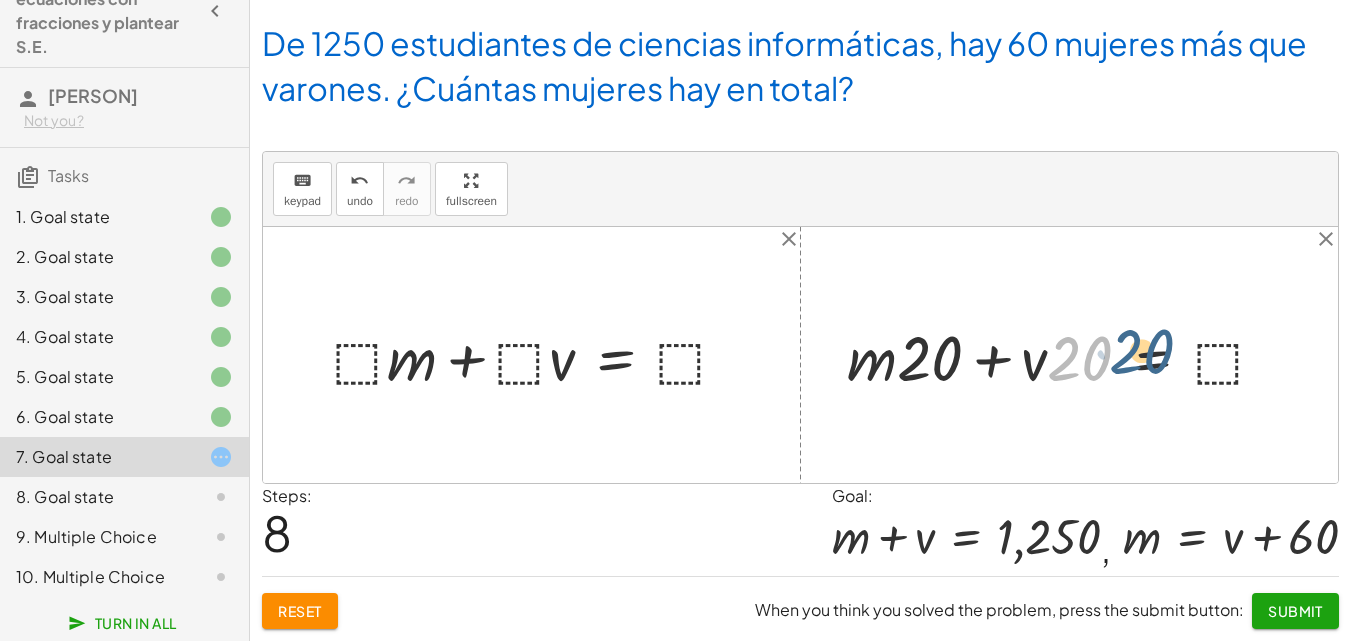 drag, startPoint x: 1074, startPoint y: 373, endPoint x: 1141, endPoint y: 378, distance: 67.18631 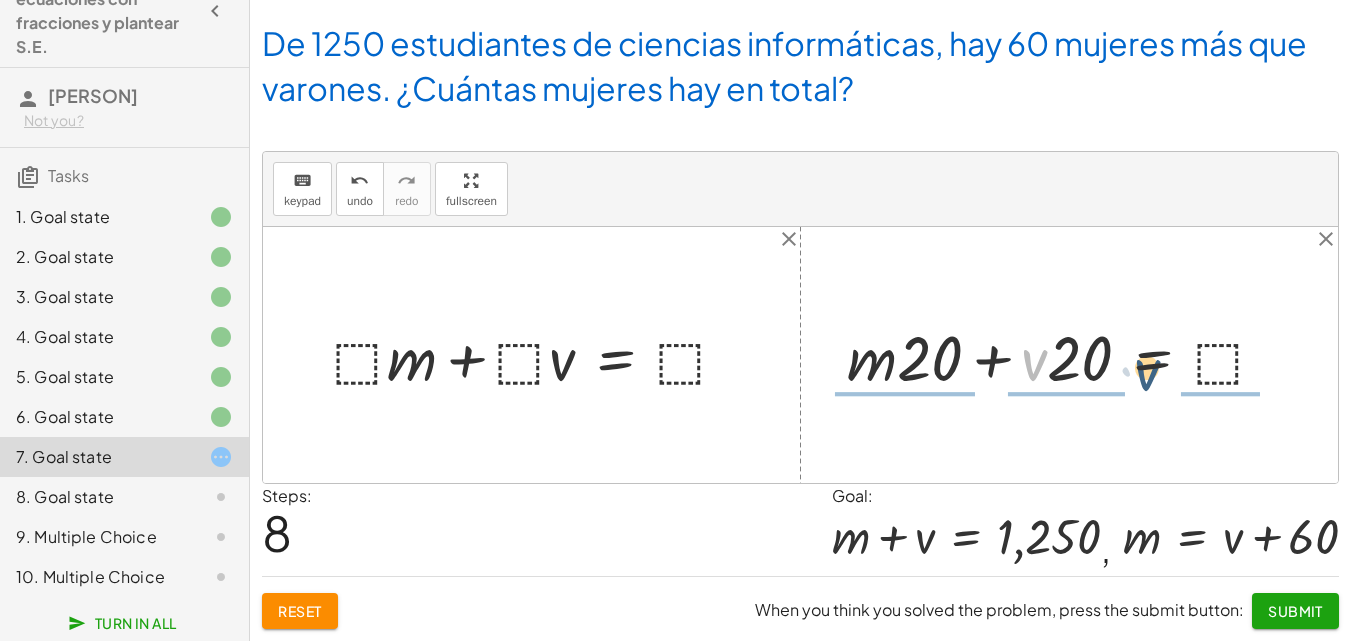 drag, startPoint x: 1029, startPoint y: 358, endPoint x: 1156, endPoint y: 371, distance: 127.66362 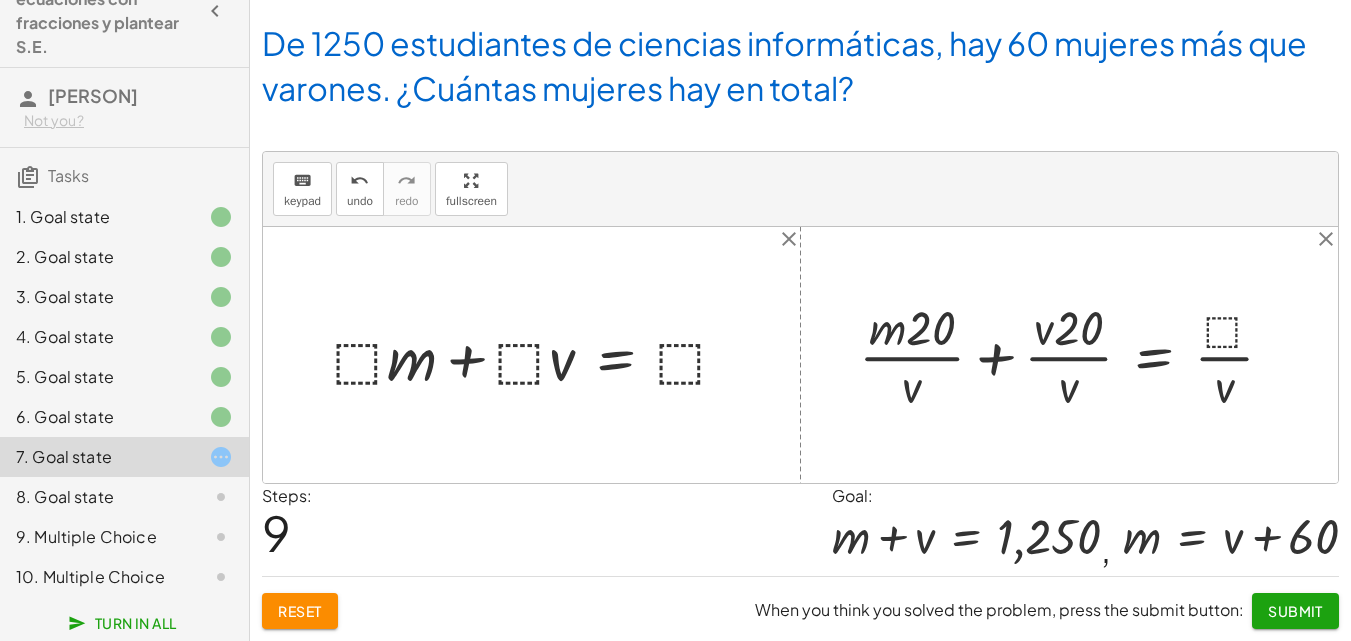 click on "Reset" 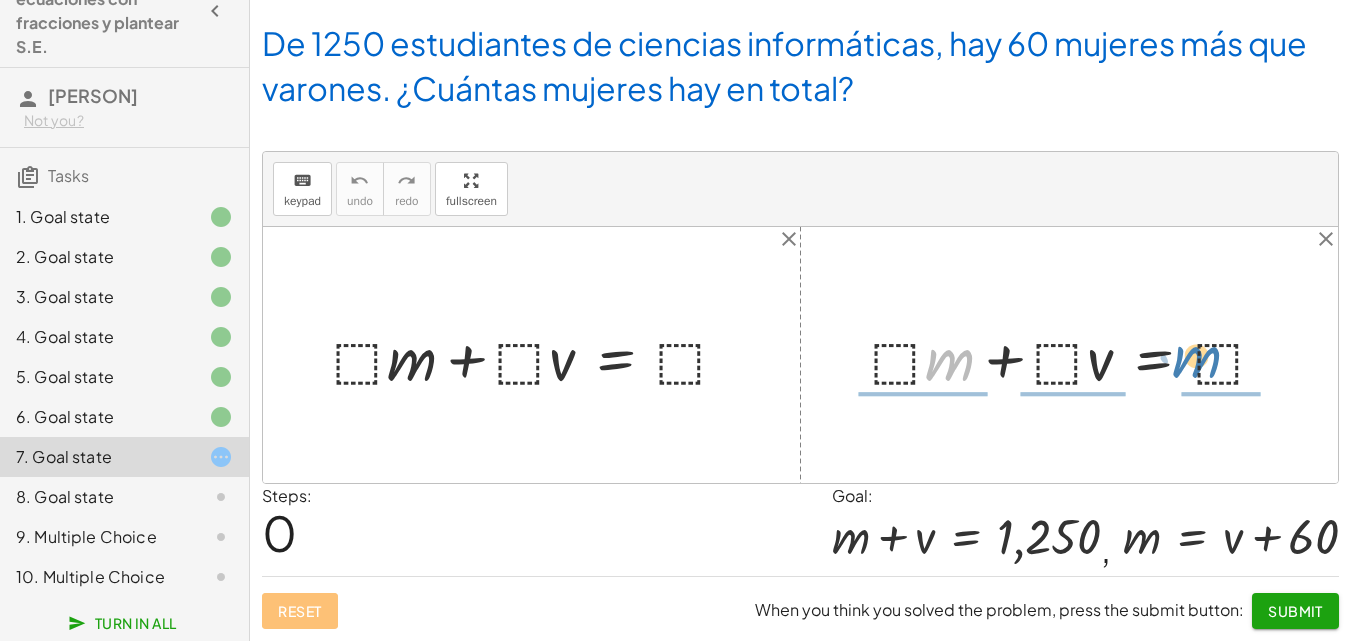 drag, startPoint x: 950, startPoint y: 360, endPoint x: 1196, endPoint y: 358, distance: 246.00813 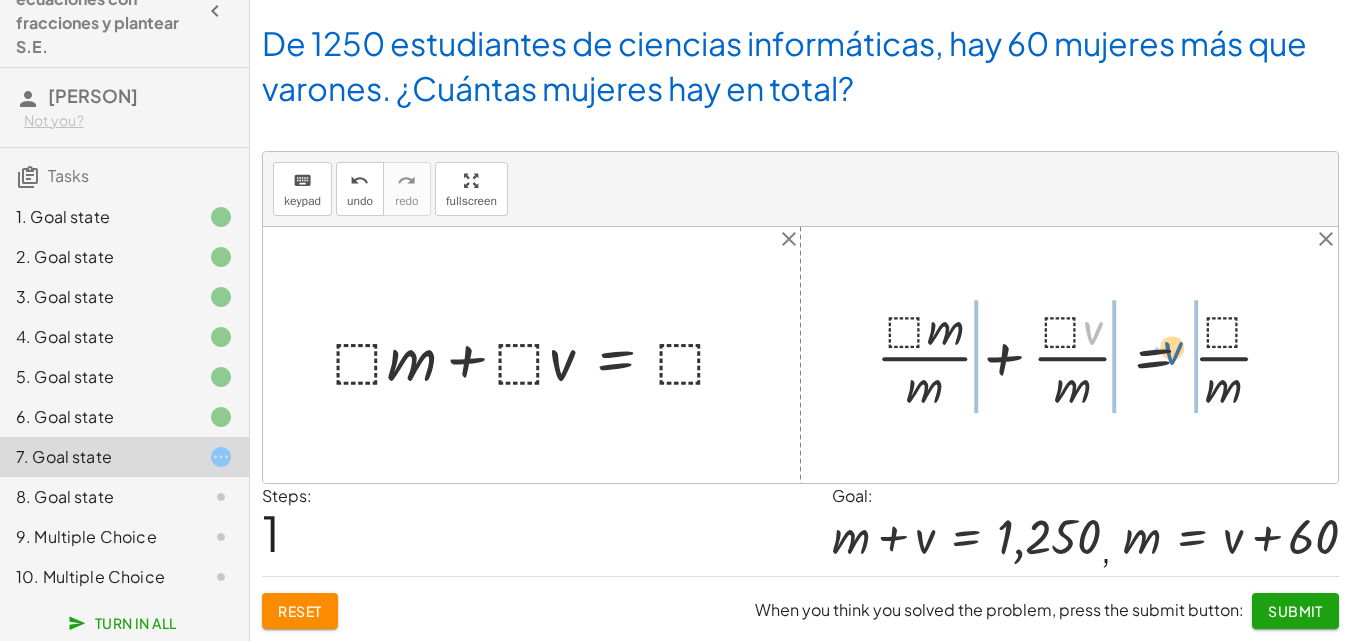 drag, startPoint x: 1099, startPoint y: 335, endPoint x: 1179, endPoint y: 356, distance: 82.710335 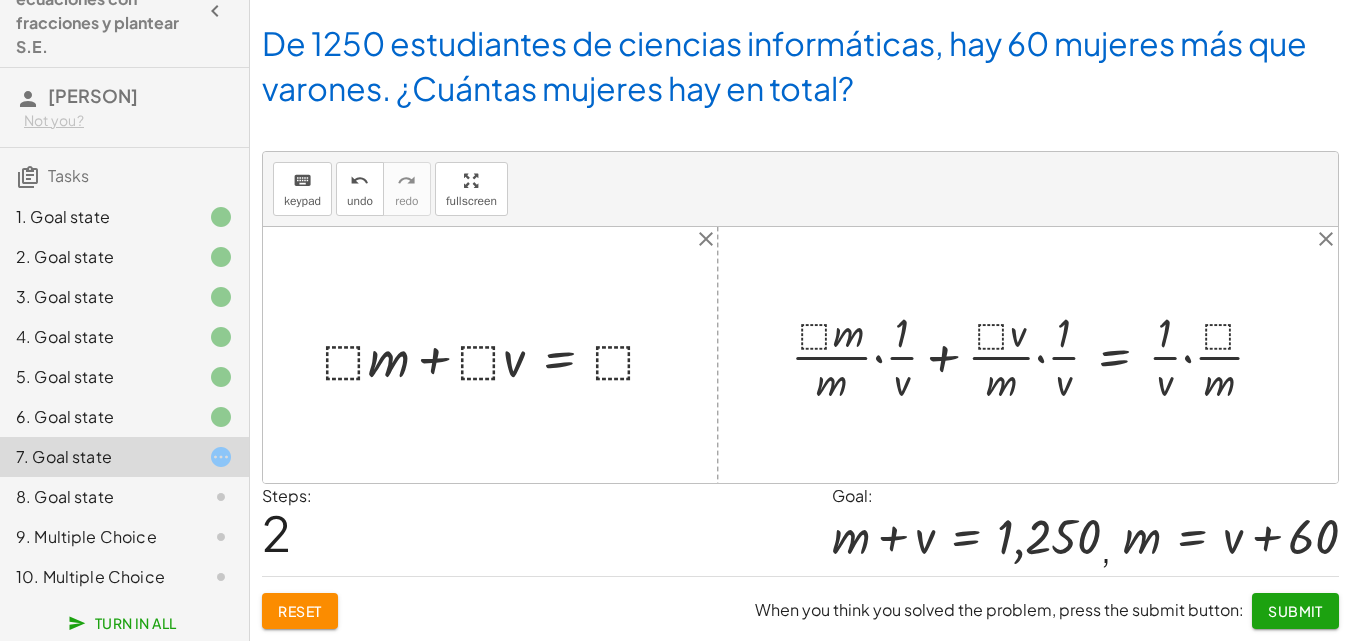 click at bounding box center [1035, 355] 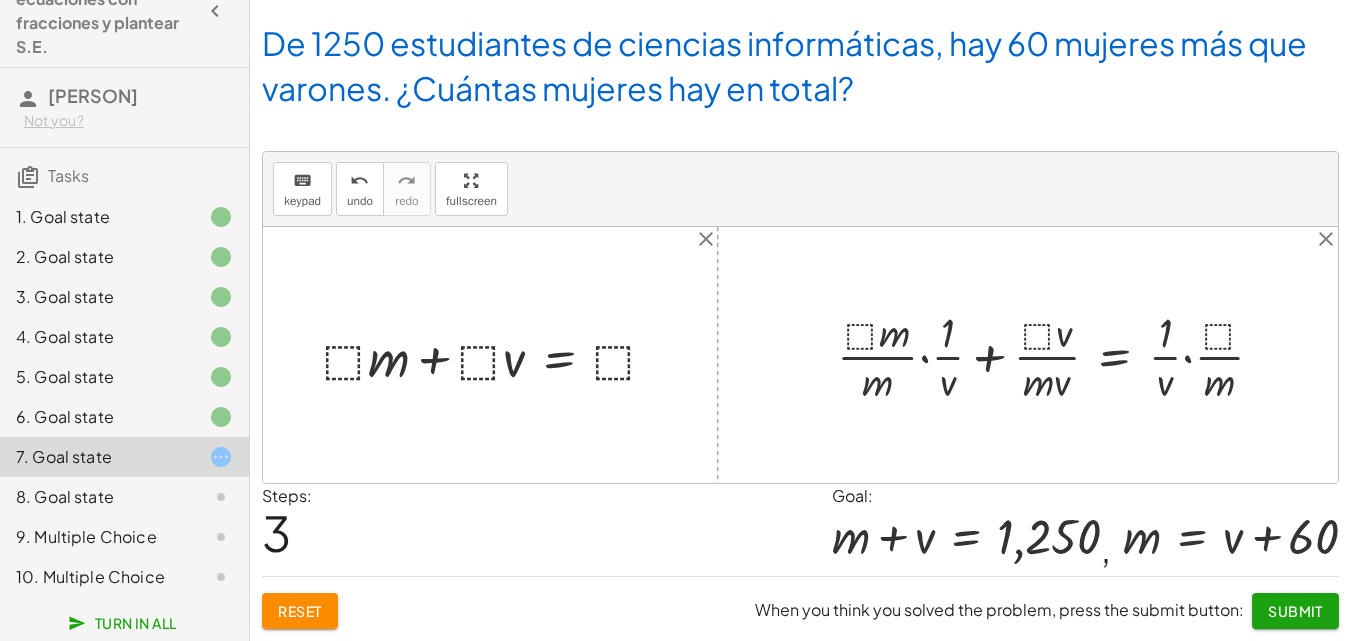 click at bounding box center [1058, 355] 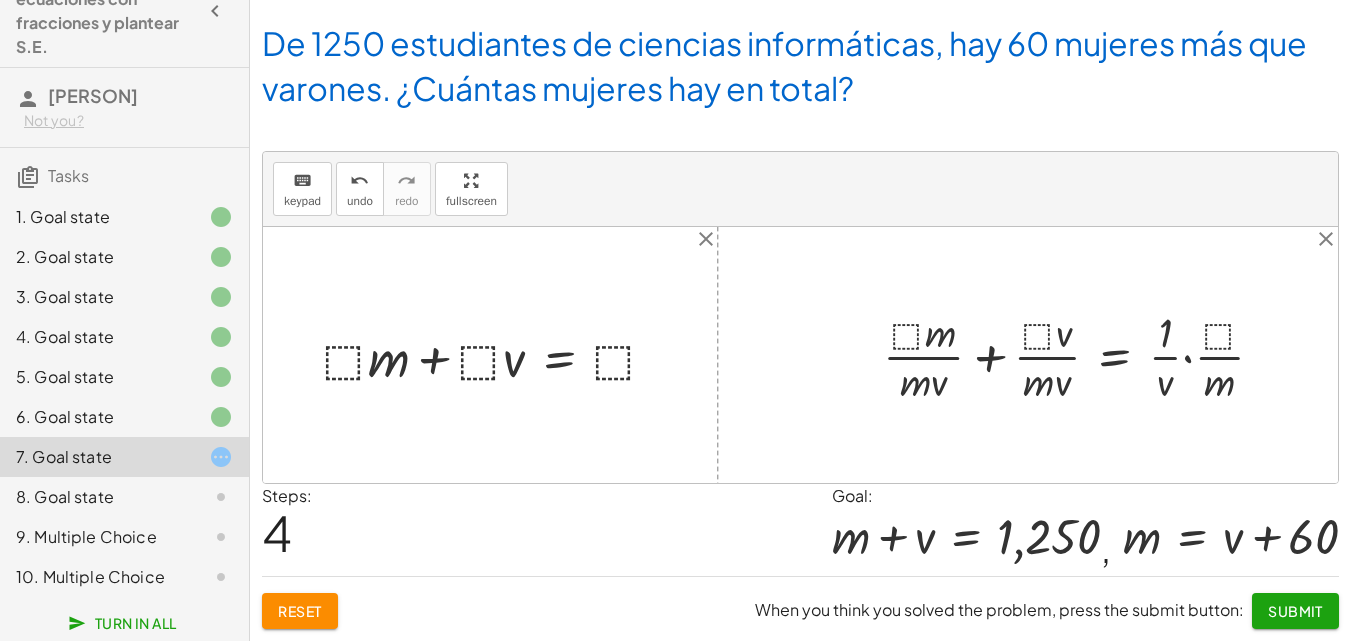 click at bounding box center (1081, 355) 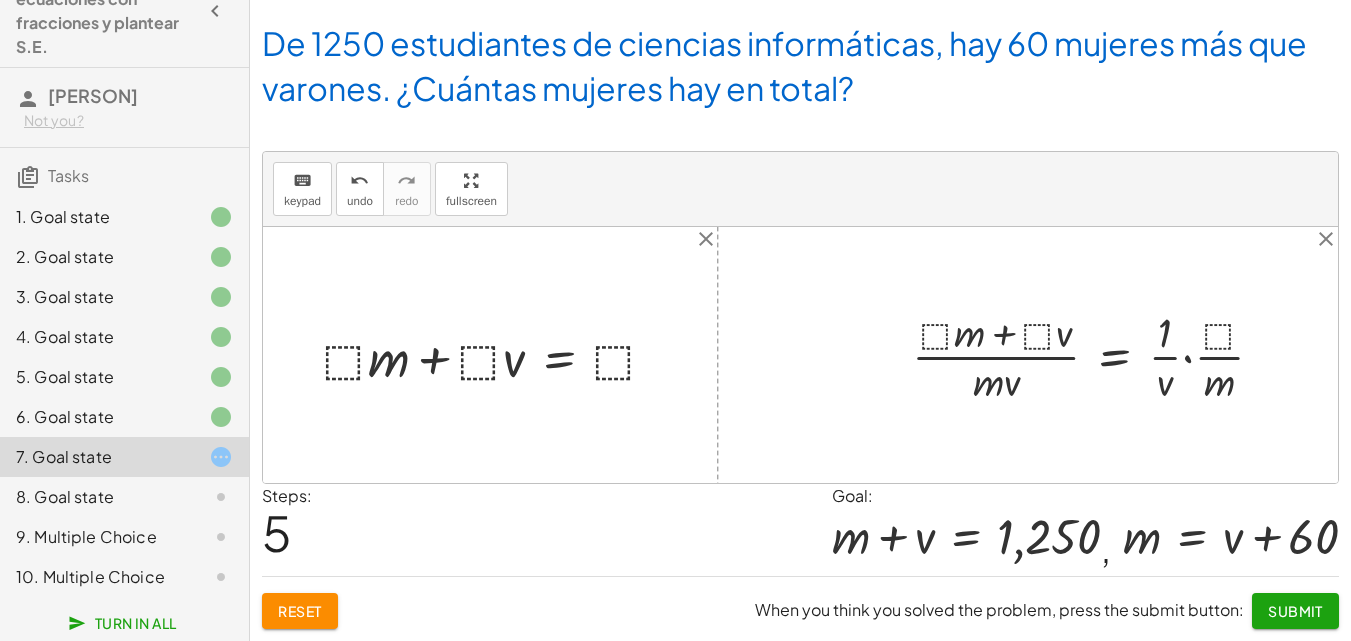 click at bounding box center (1096, 355) 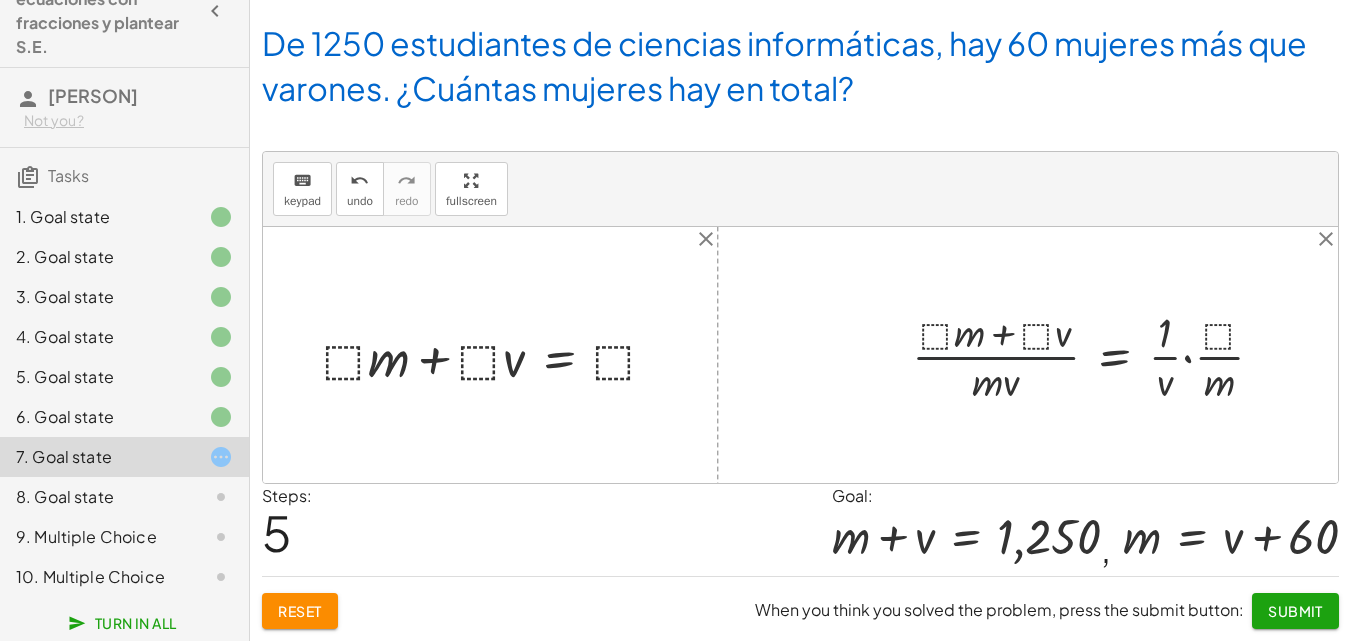 click at bounding box center [1096, 355] 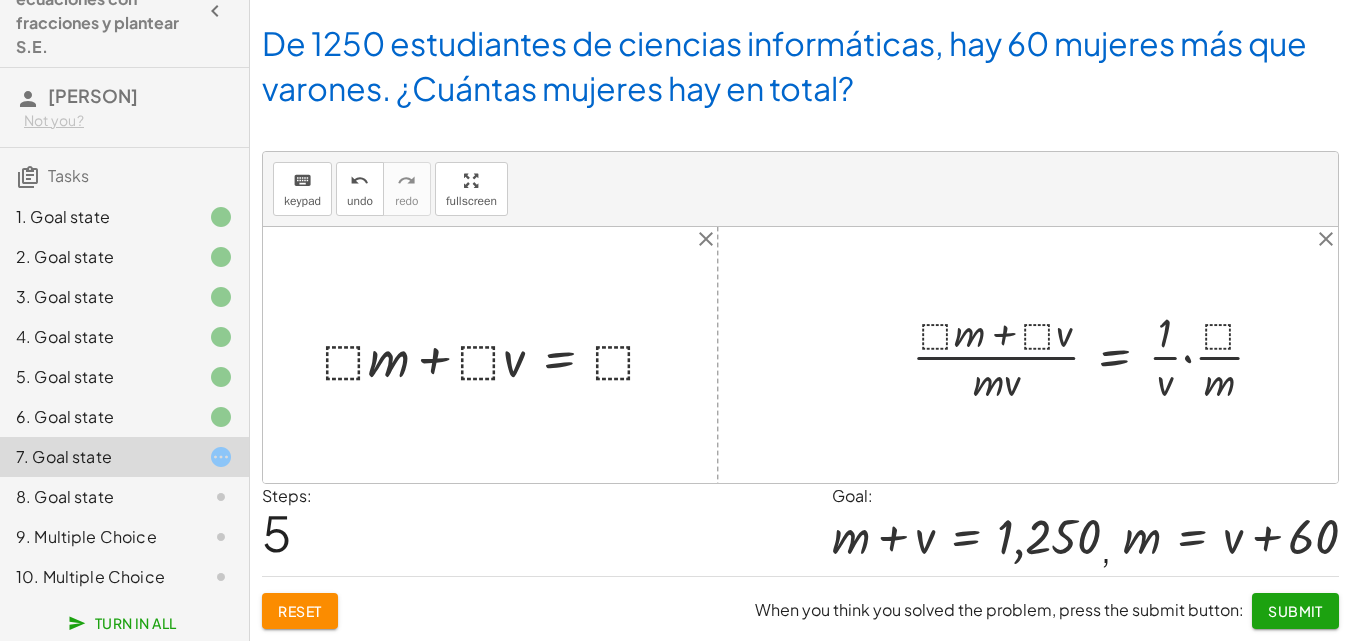 click at bounding box center (1096, 355) 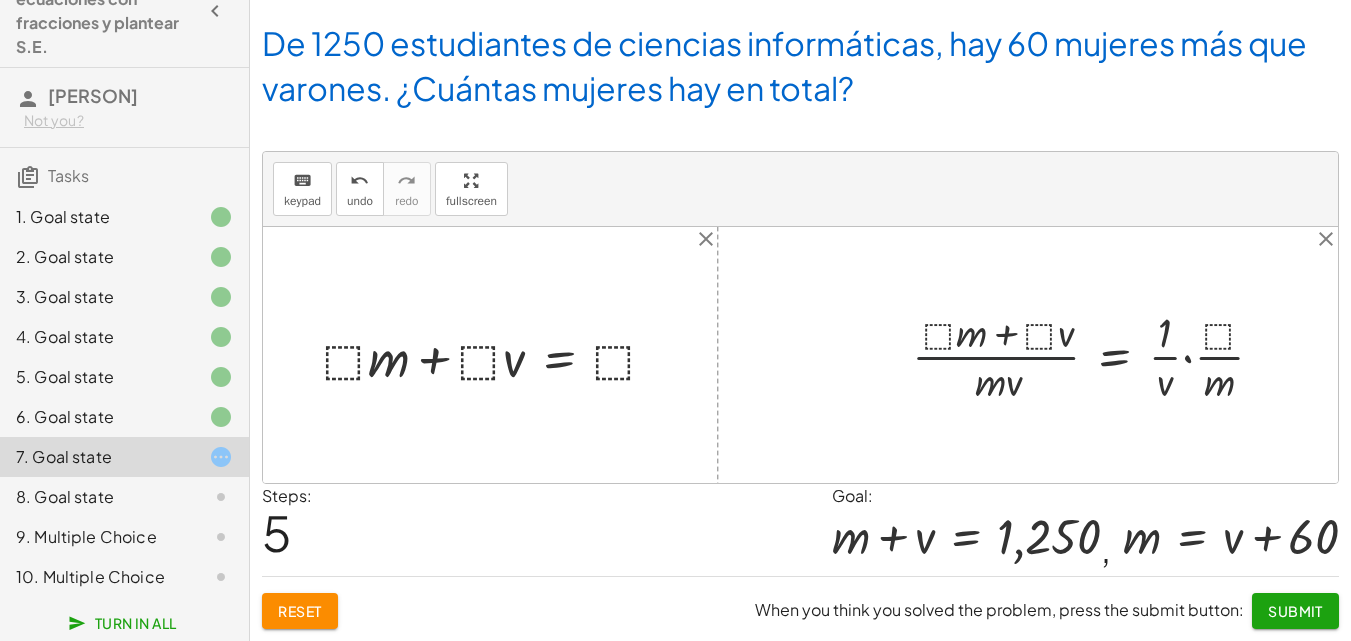 click at bounding box center (1096, 355) 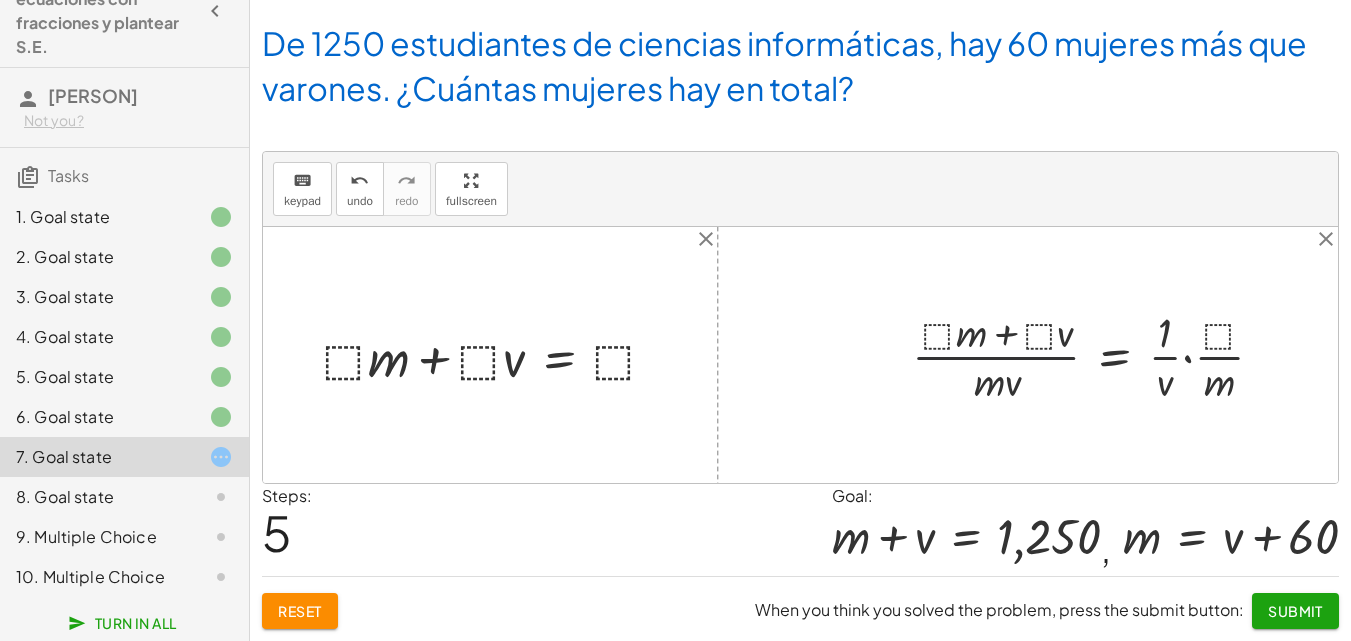 click at bounding box center (1096, 355) 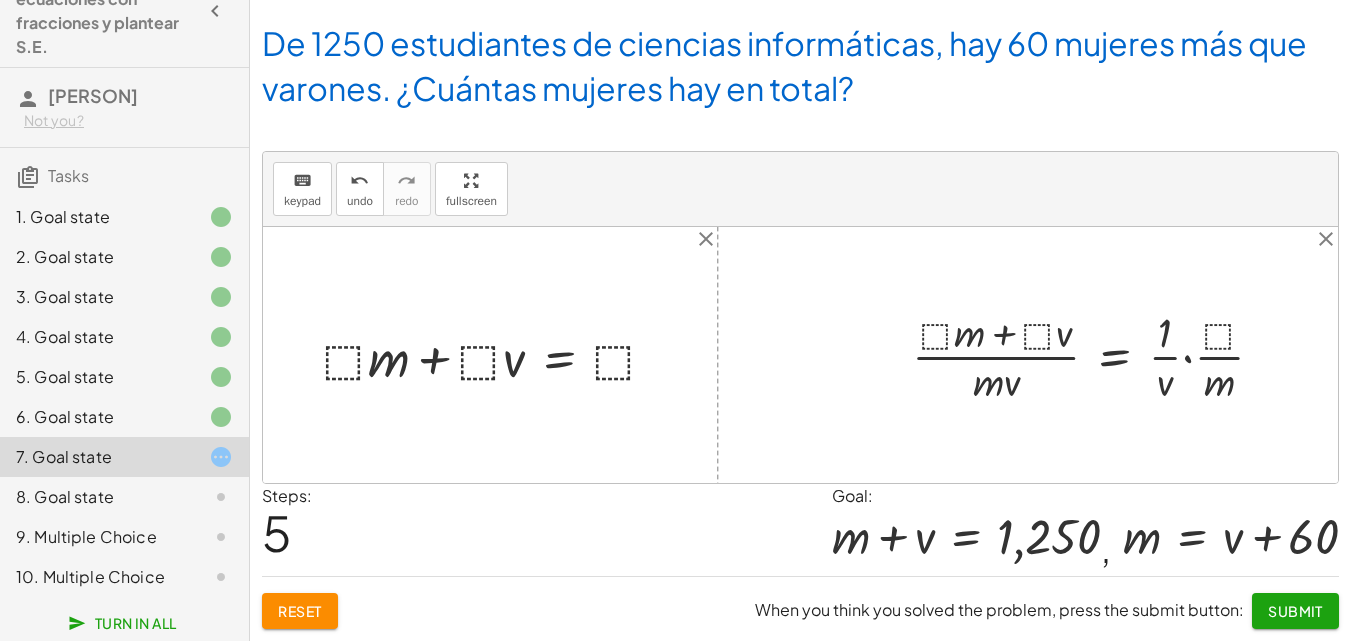 click at bounding box center [1096, 355] 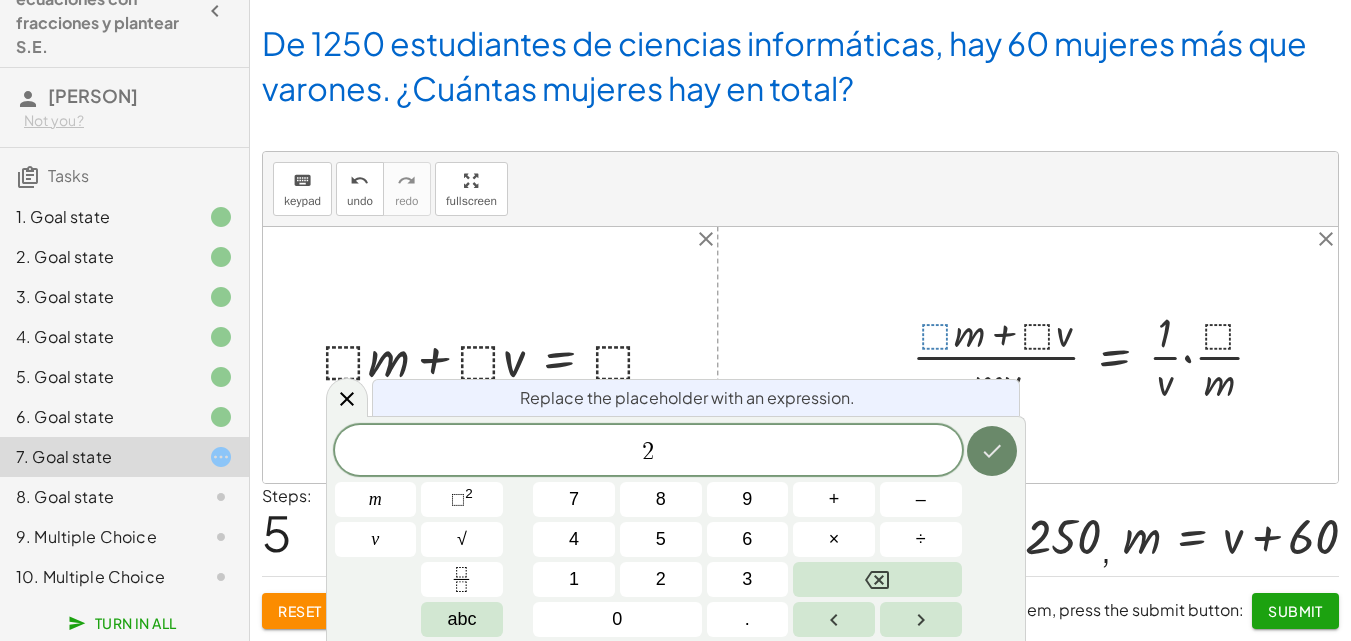 click 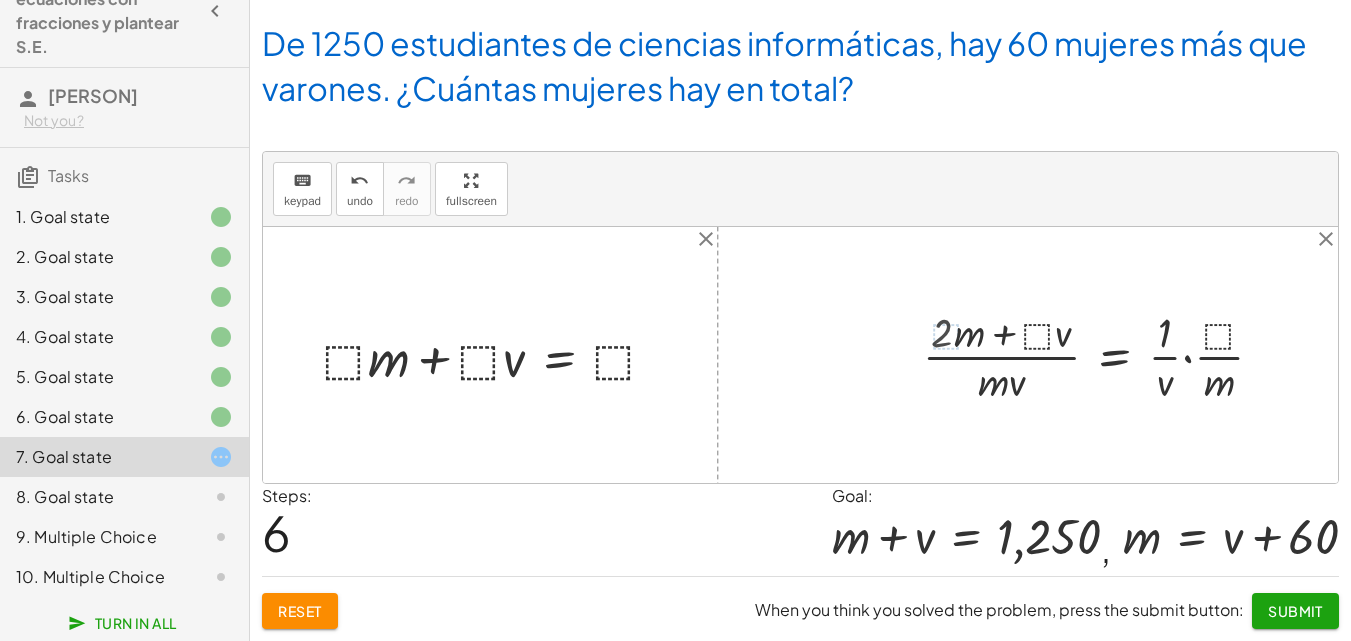click at bounding box center (1102, 355) 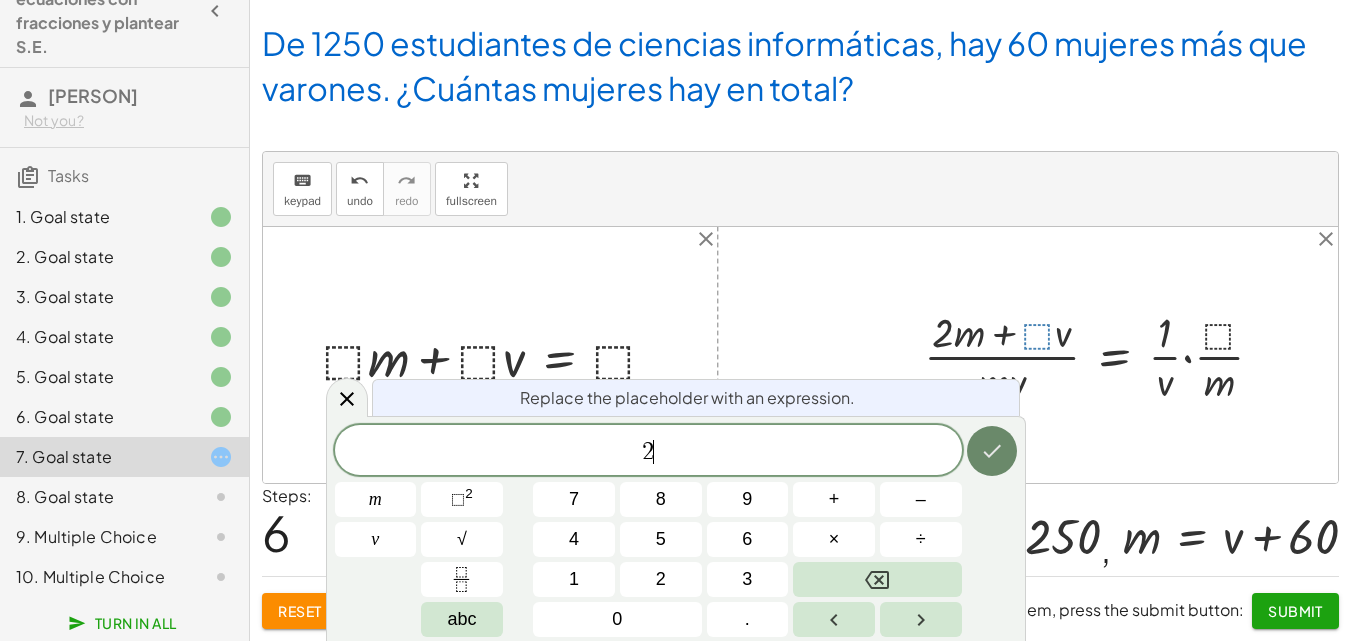click at bounding box center (992, 451) 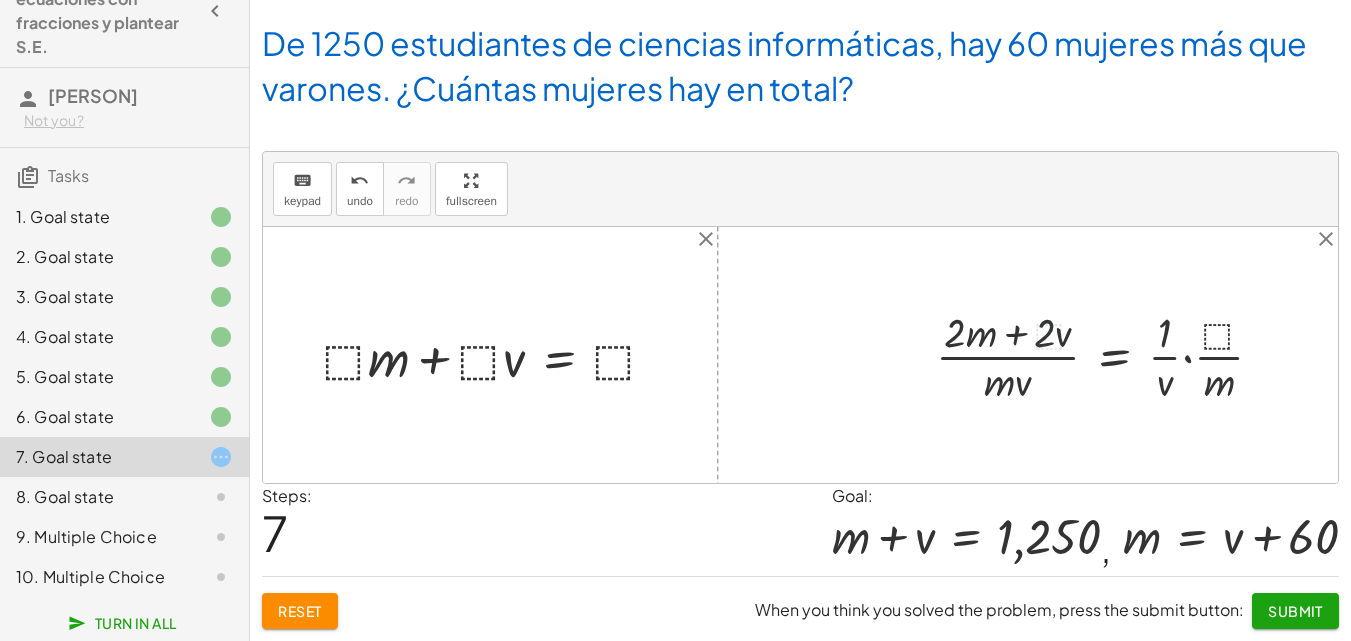 click at bounding box center [1108, 355] 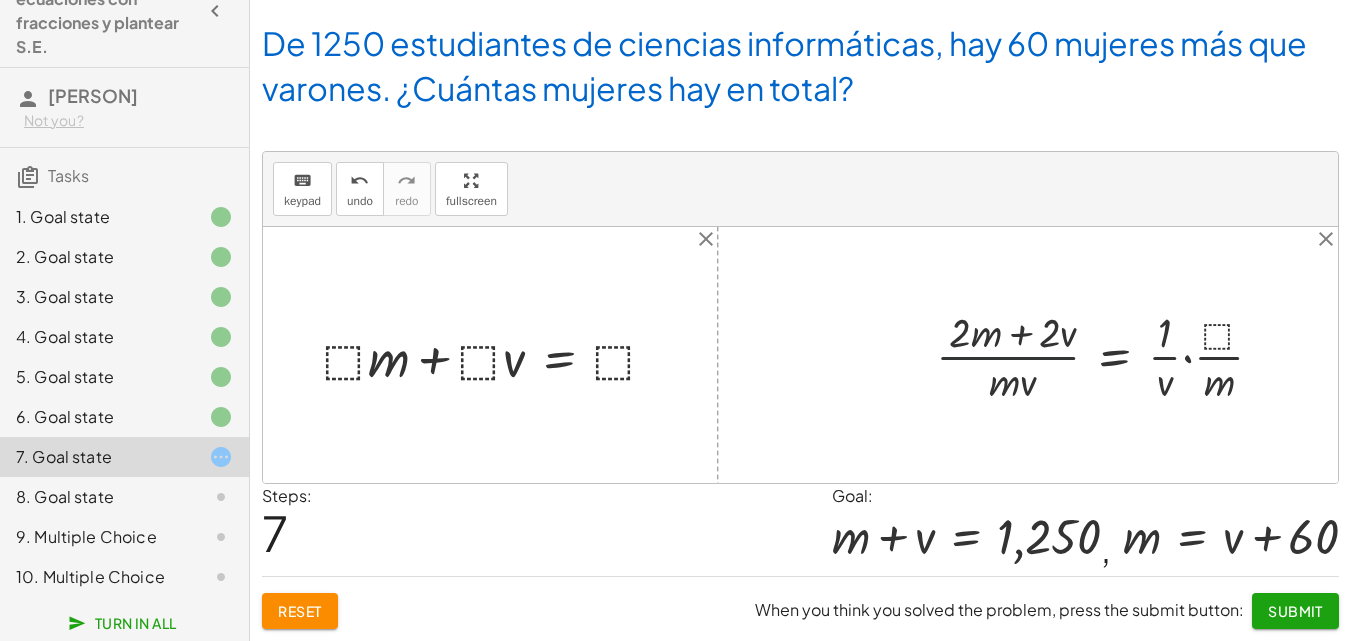 click at bounding box center (1108, 355) 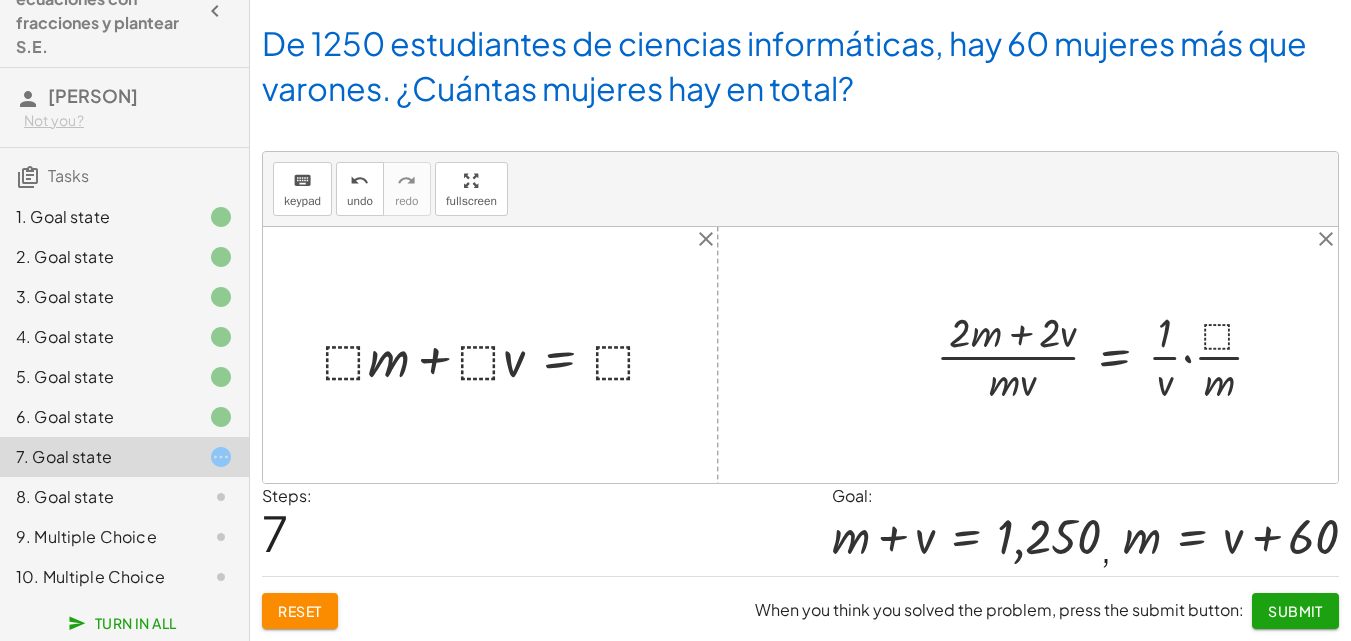 click at bounding box center [1108, 355] 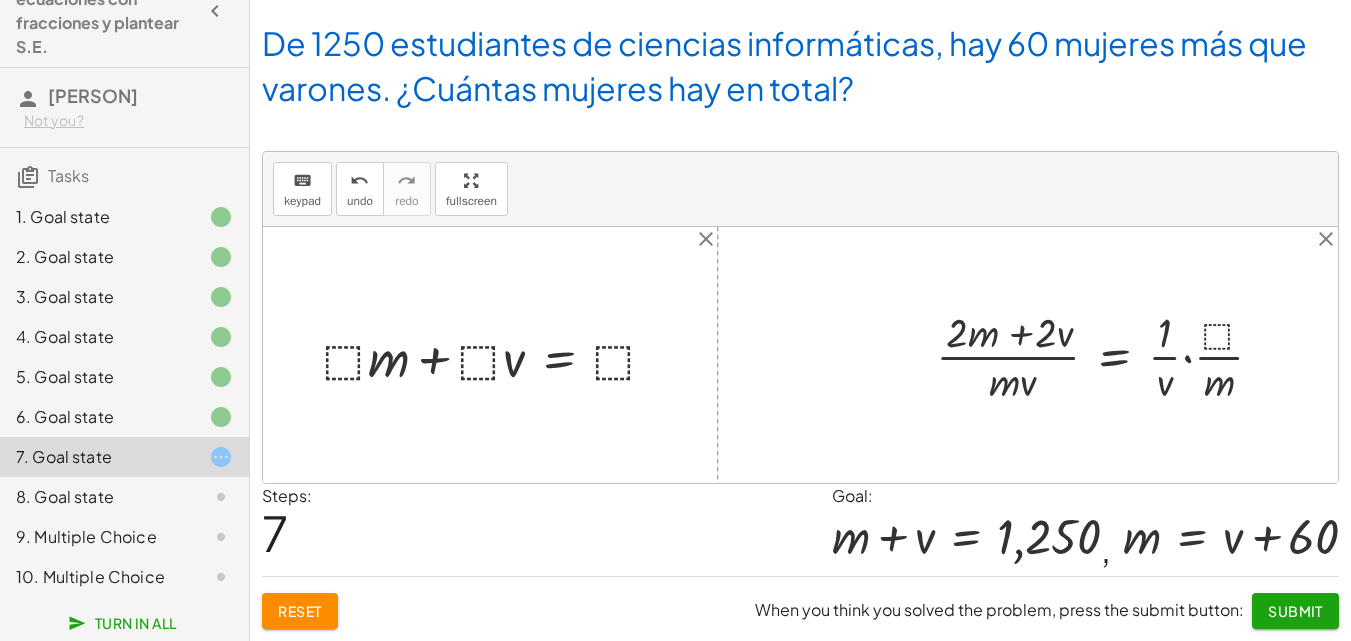click at bounding box center [1108, 355] 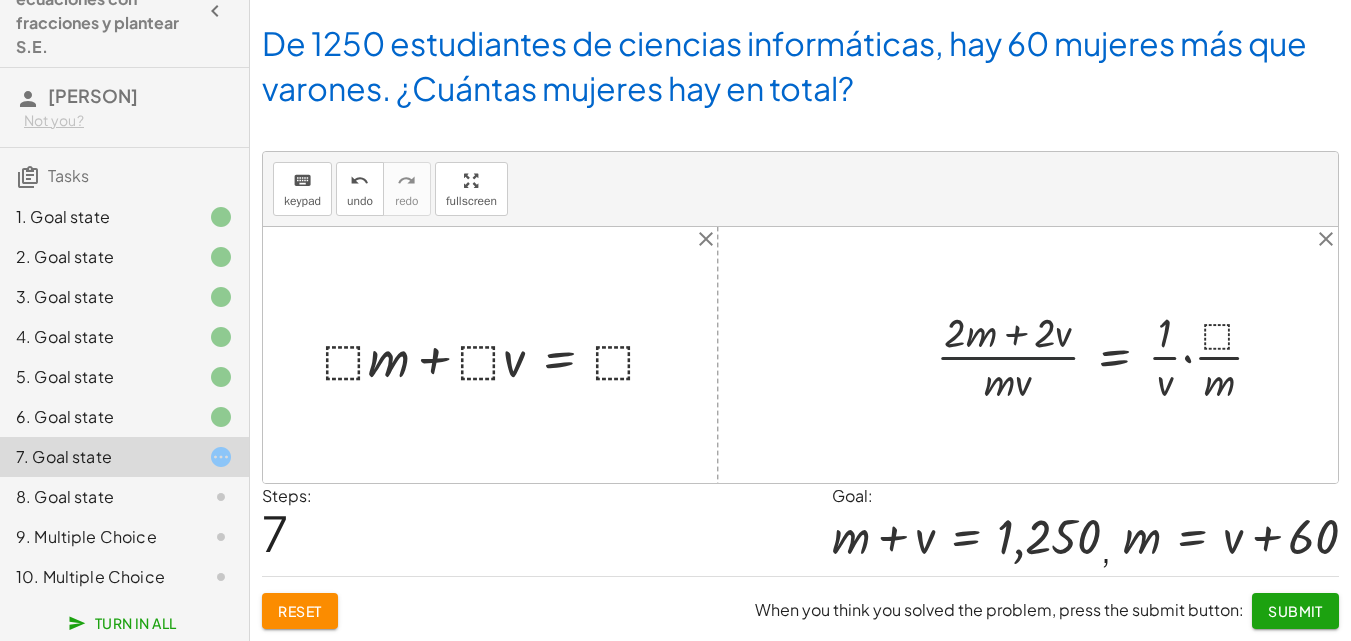 click at bounding box center (1108, 355) 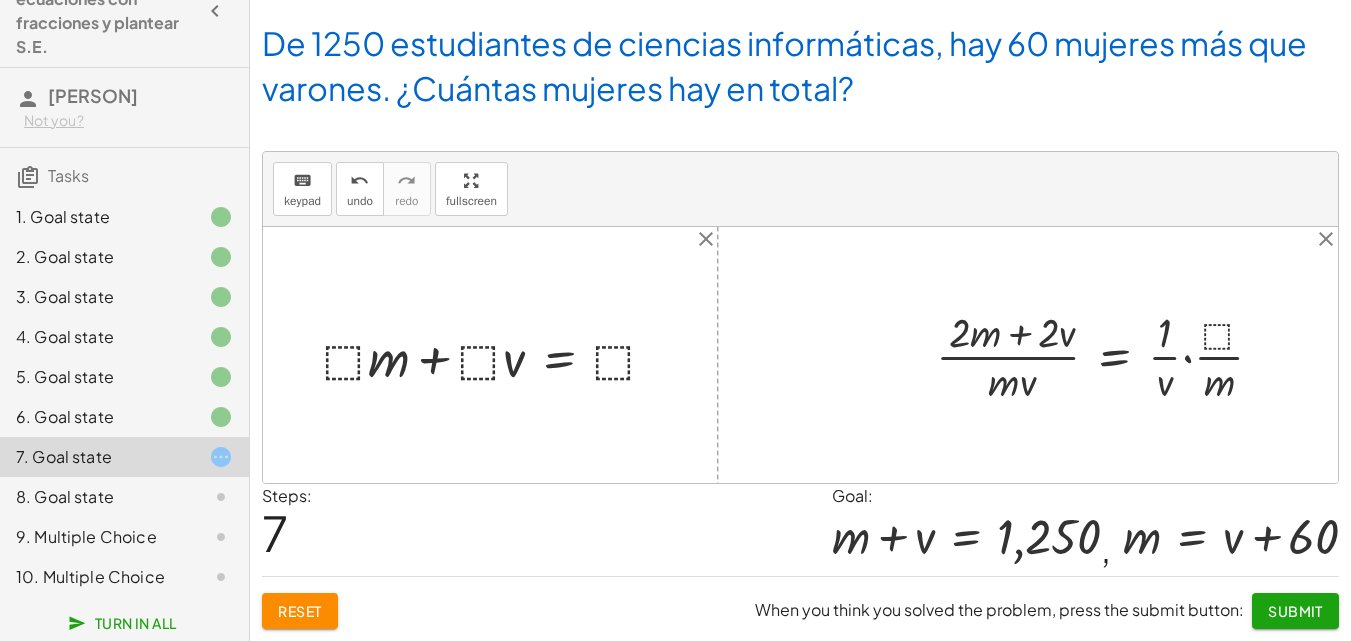 click at bounding box center [1108, 355] 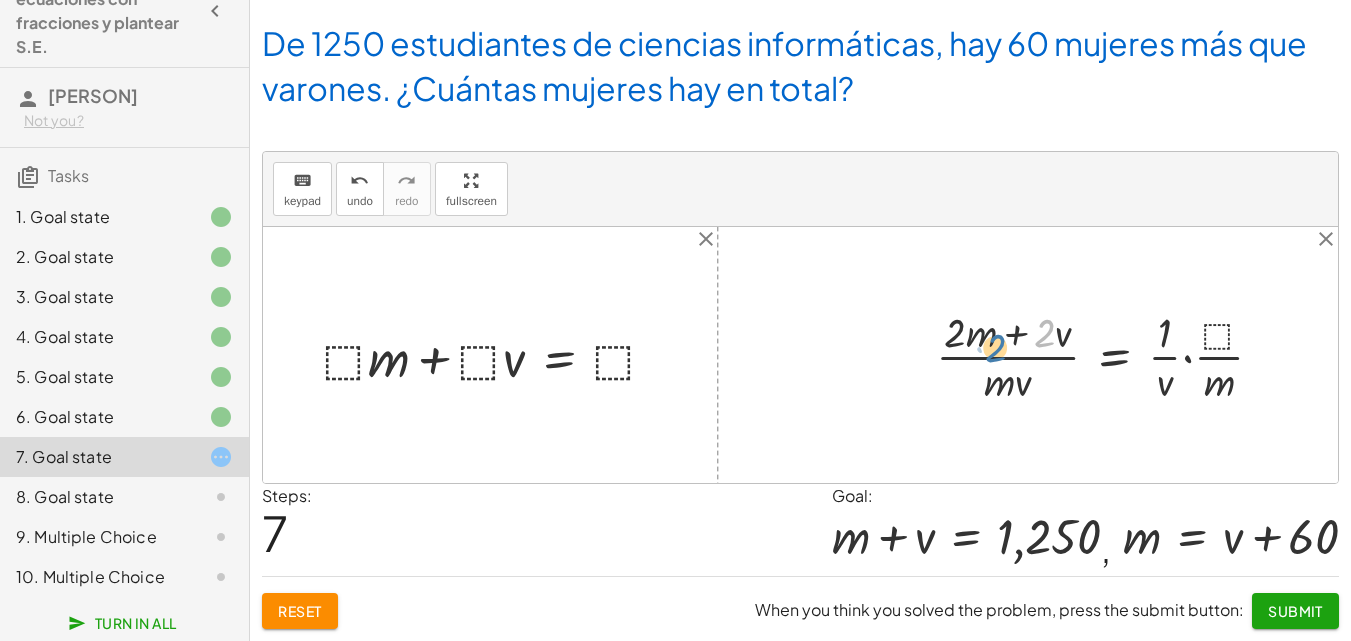 drag, startPoint x: 1048, startPoint y: 342, endPoint x: 998, endPoint y: 357, distance: 52.201534 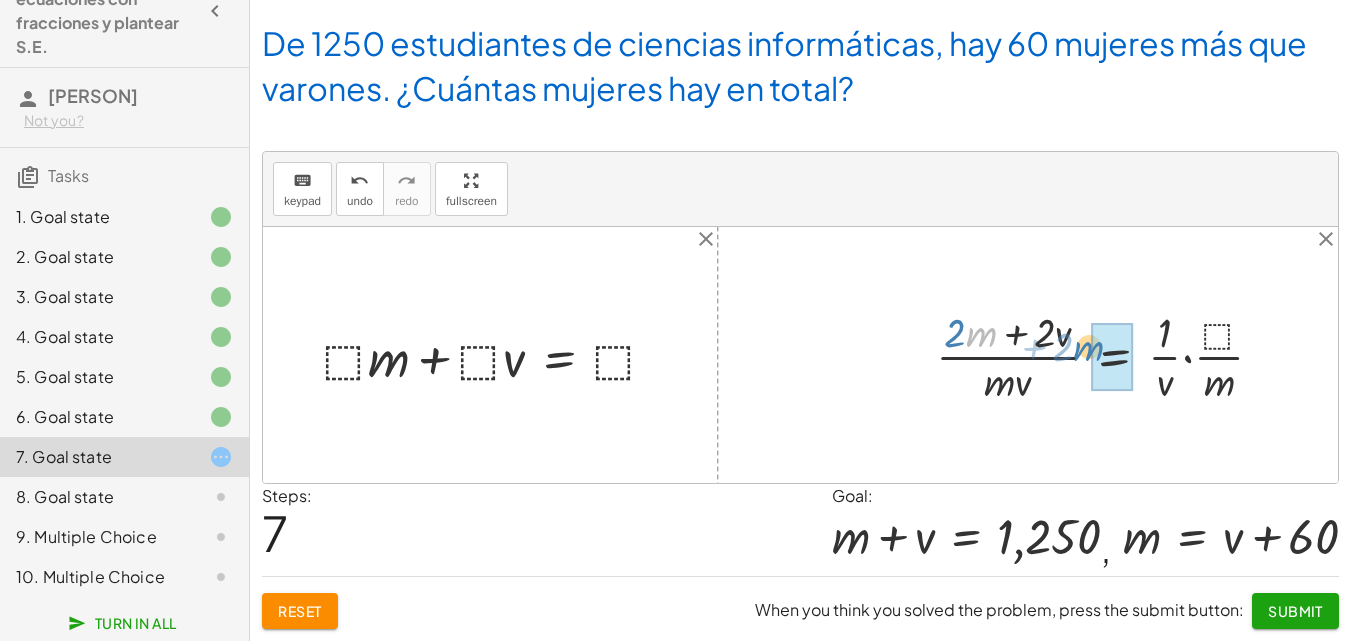 drag, startPoint x: 972, startPoint y: 329, endPoint x: 1081, endPoint y: 343, distance: 109.89541 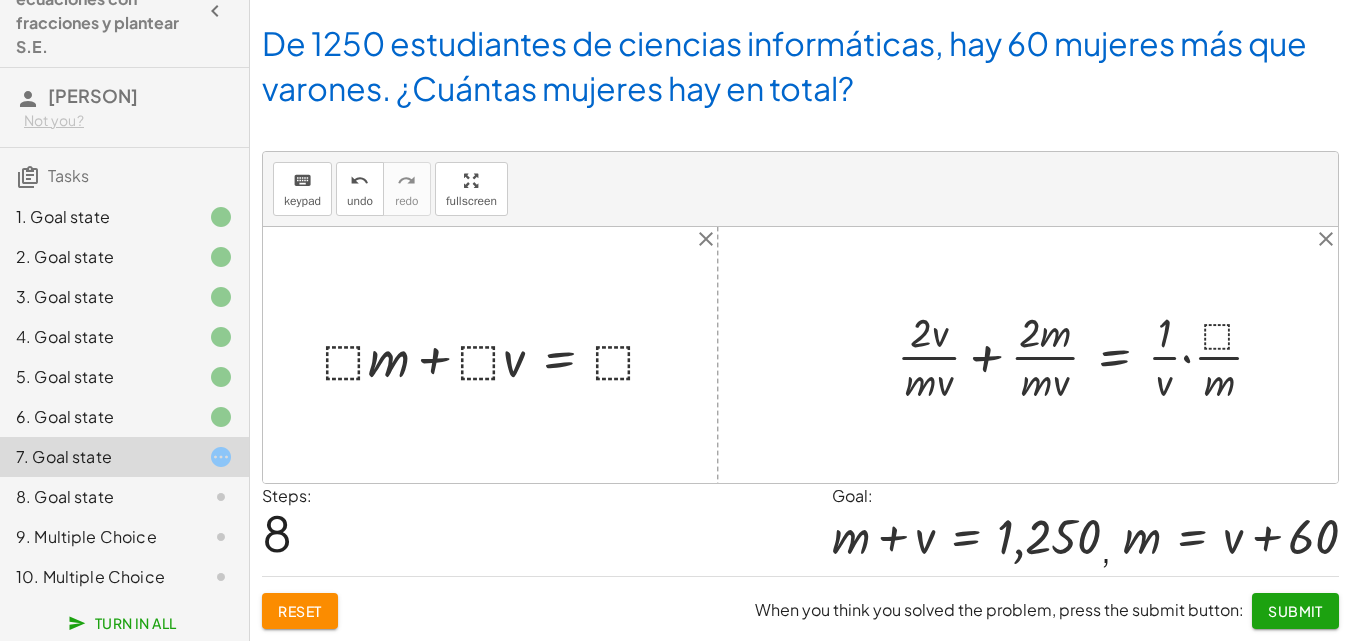 click at bounding box center (1088, 355) 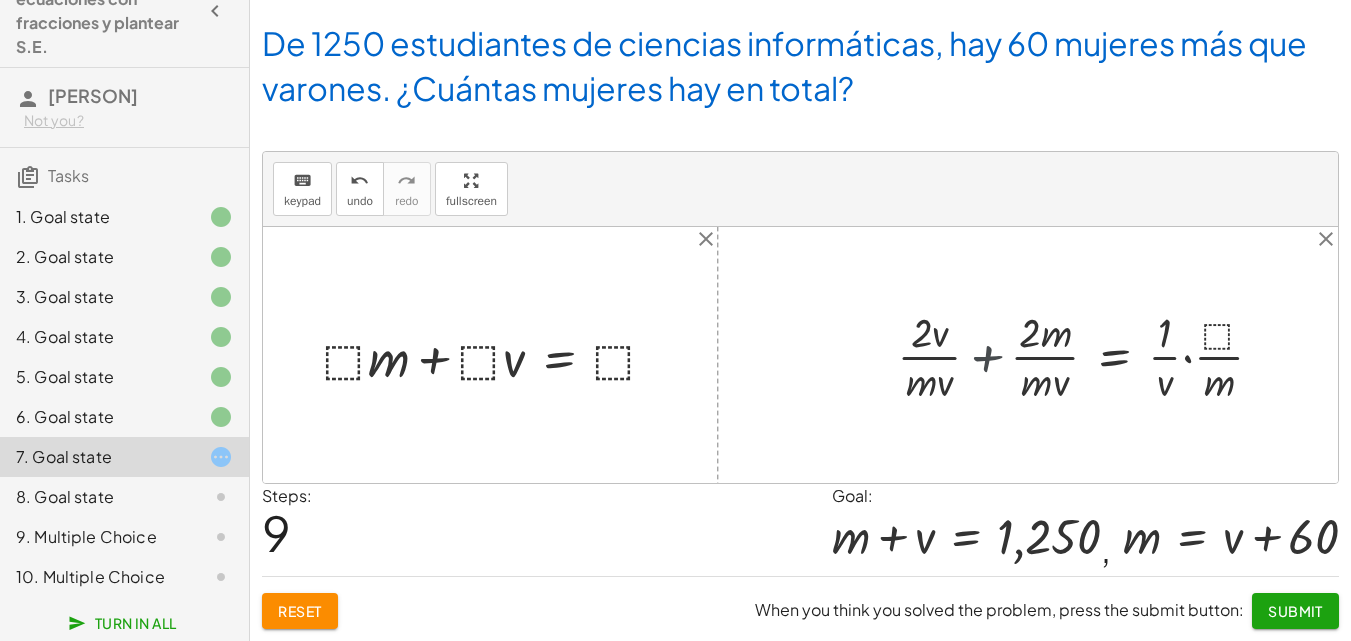 click at bounding box center (1108, 355) 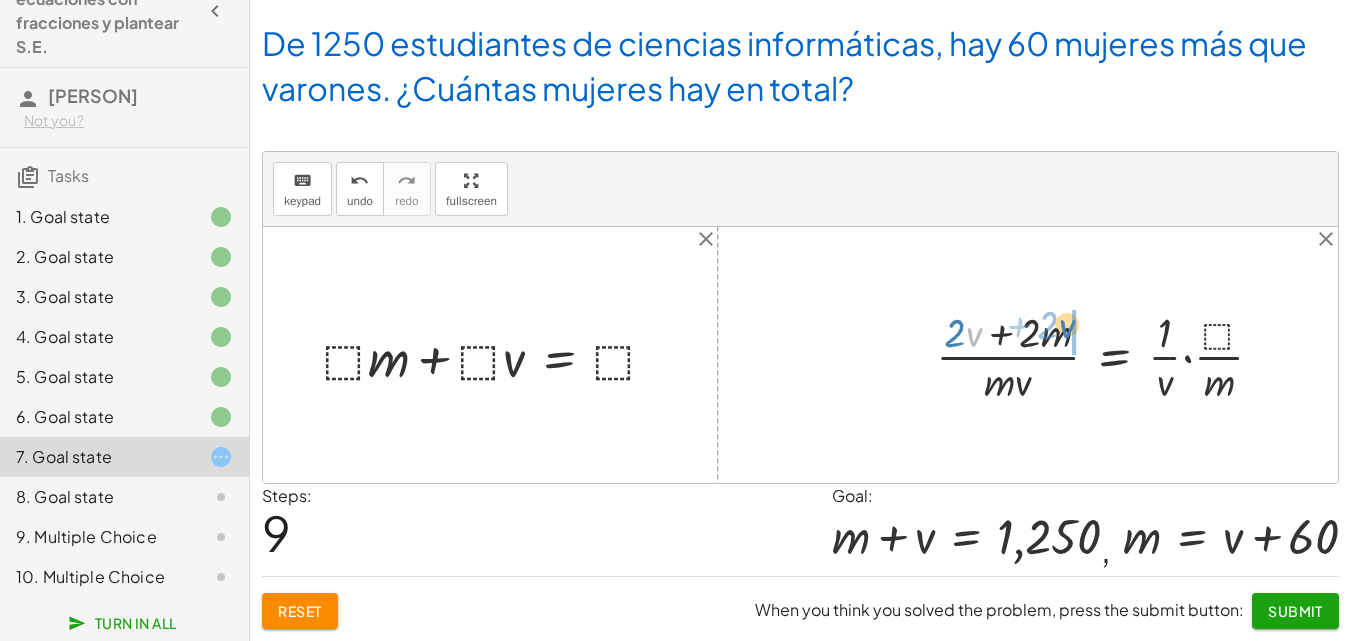 drag, startPoint x: 978, startPoint y: 342, endPoint x: 1073, endPoint y: 334, distance: 95.33625 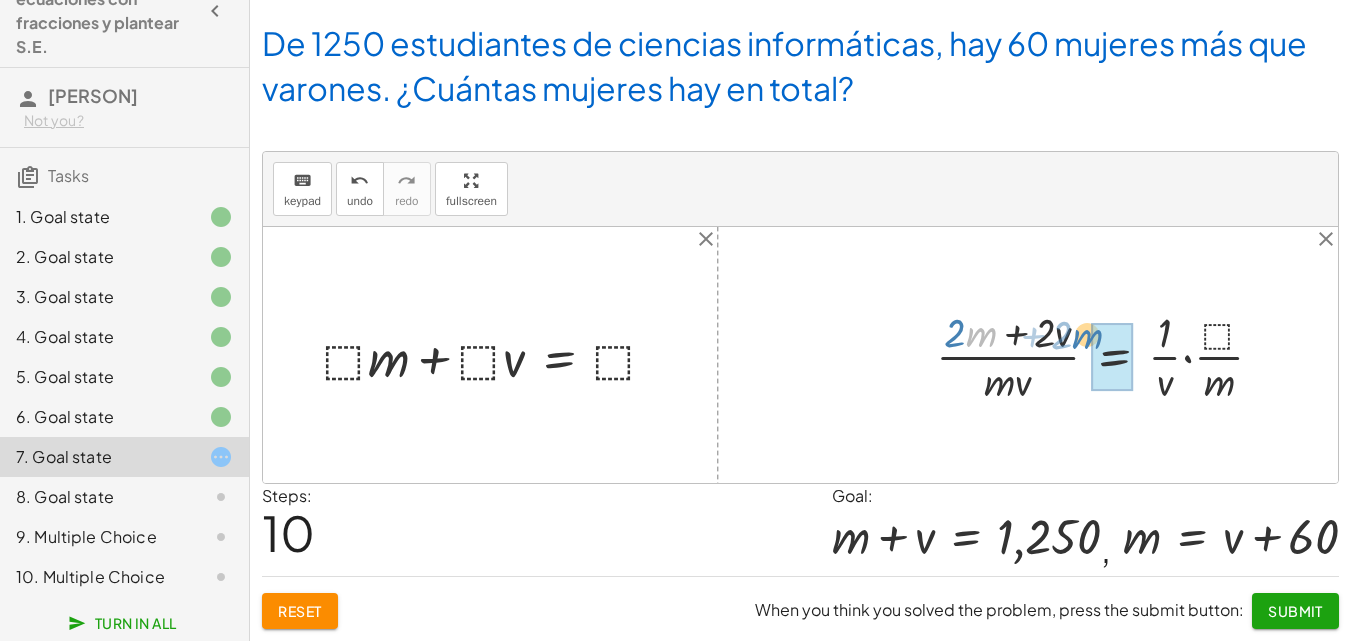 drag, startPoint x: 975, startPoint y: 329, endPoint x: 1082, endPoint y: 331, distance: 107.01869 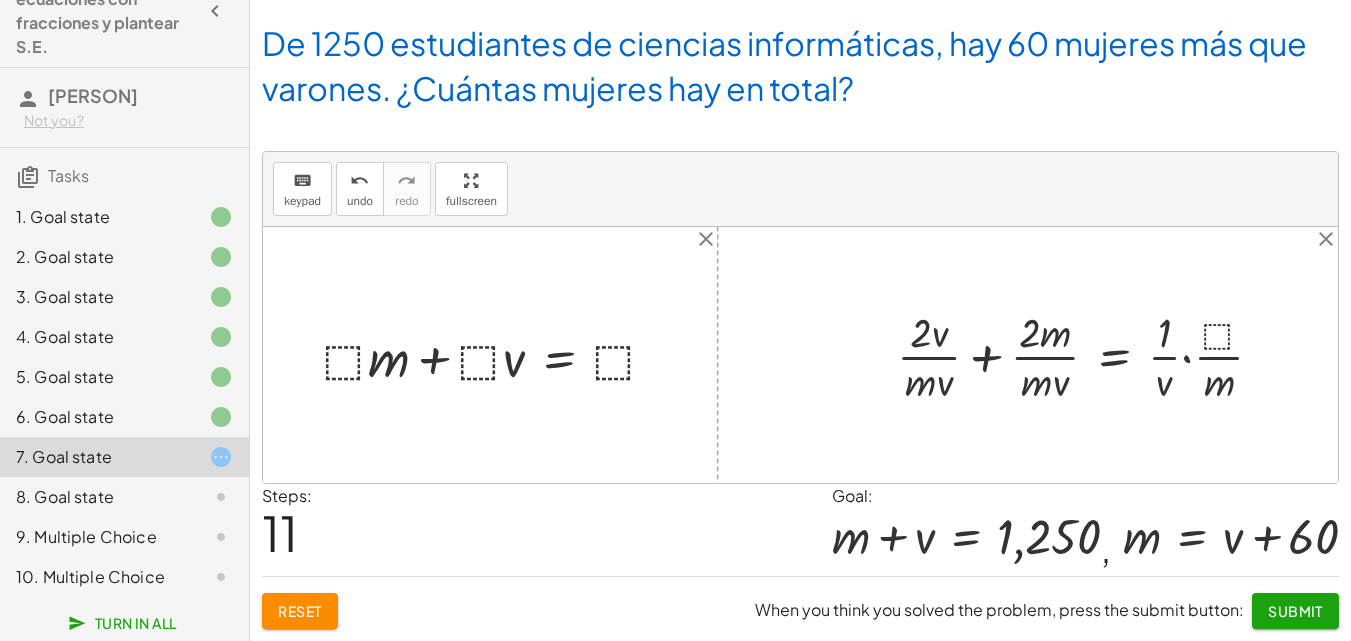 click at bounding box center (1088, 355) 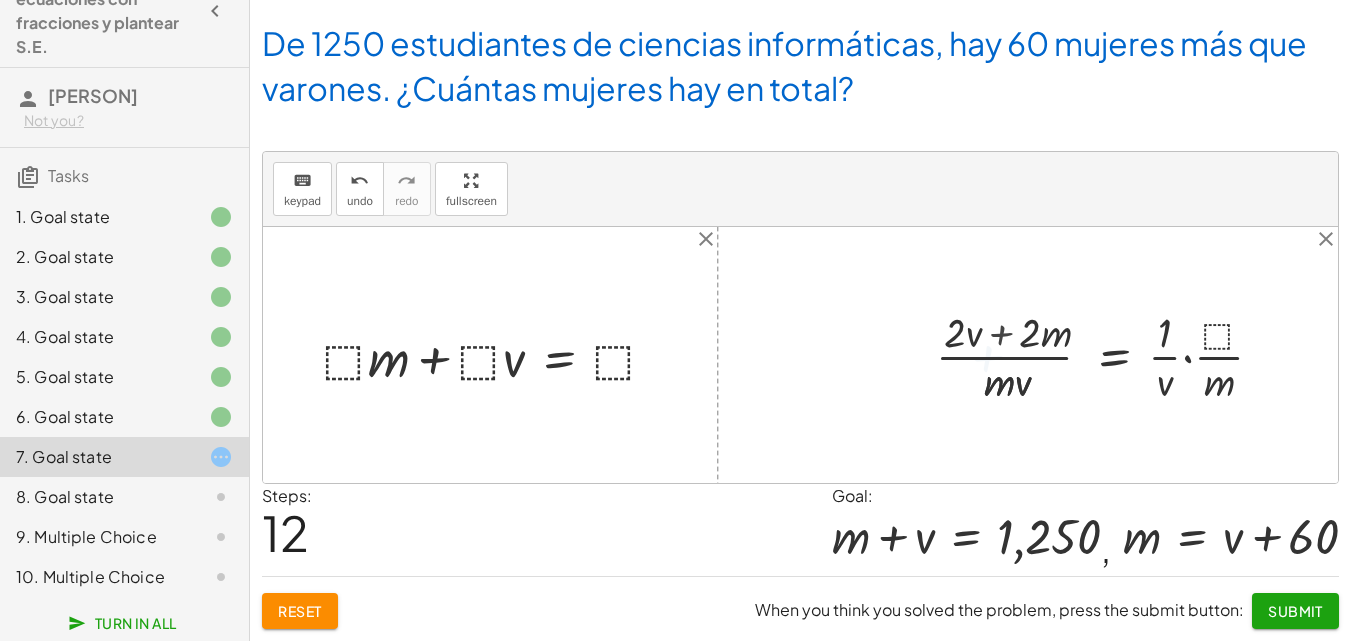 click at bounding box center [1108, 355] 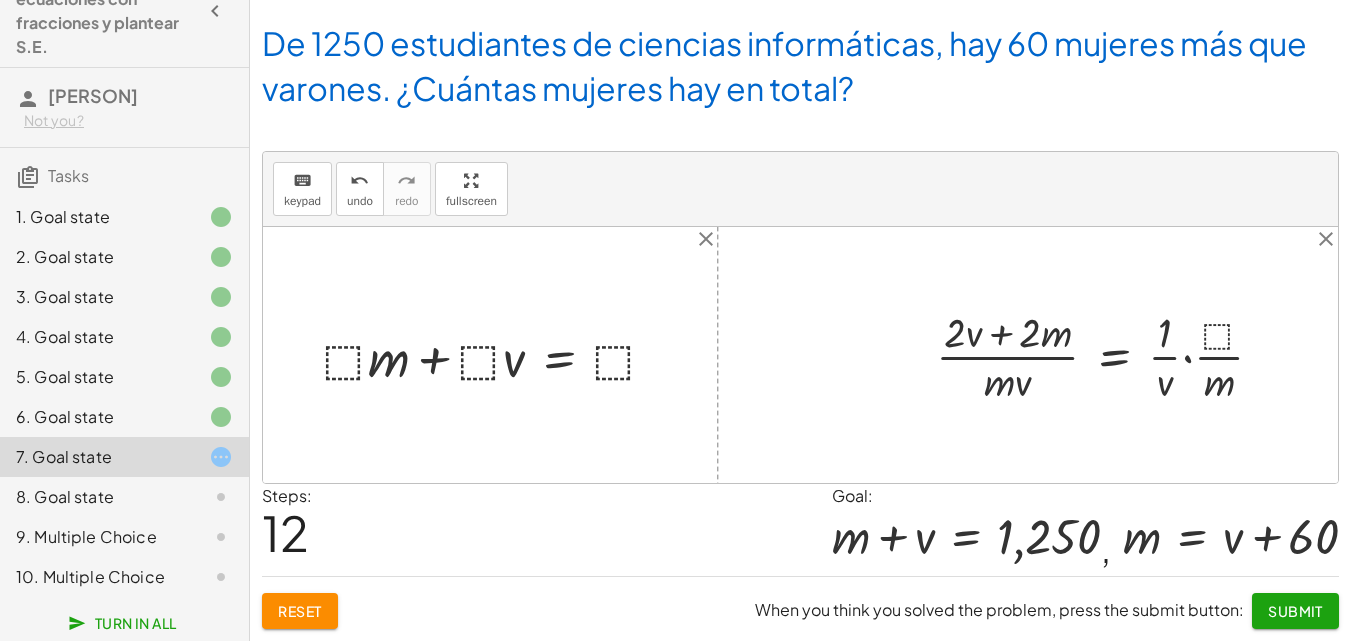 click at bounding box center [1108, 355] 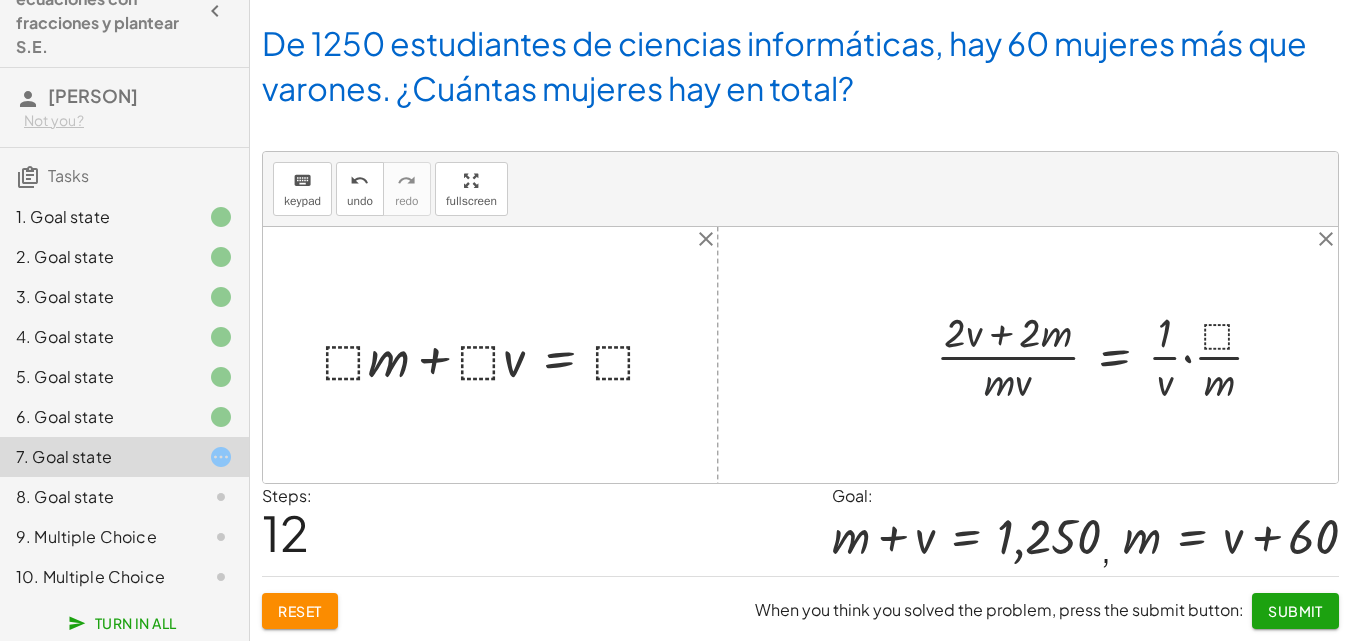 click at bounding box center (1108, 355) 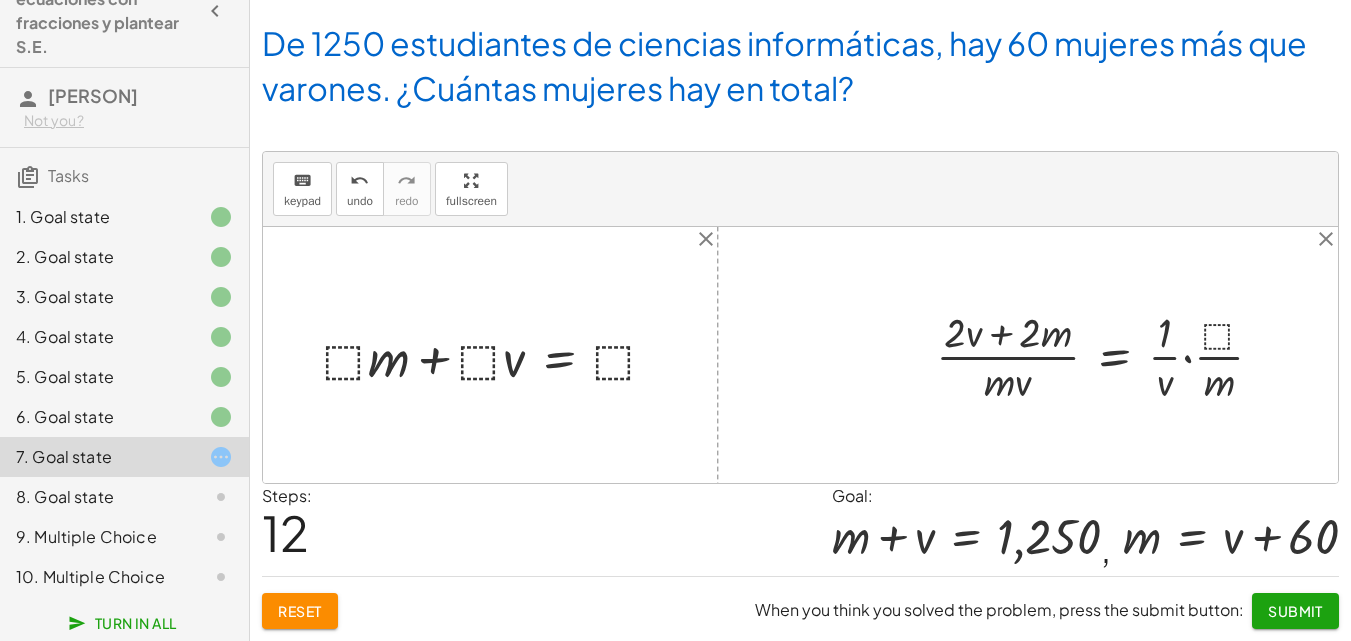 click at bounding box center (1108, 355) 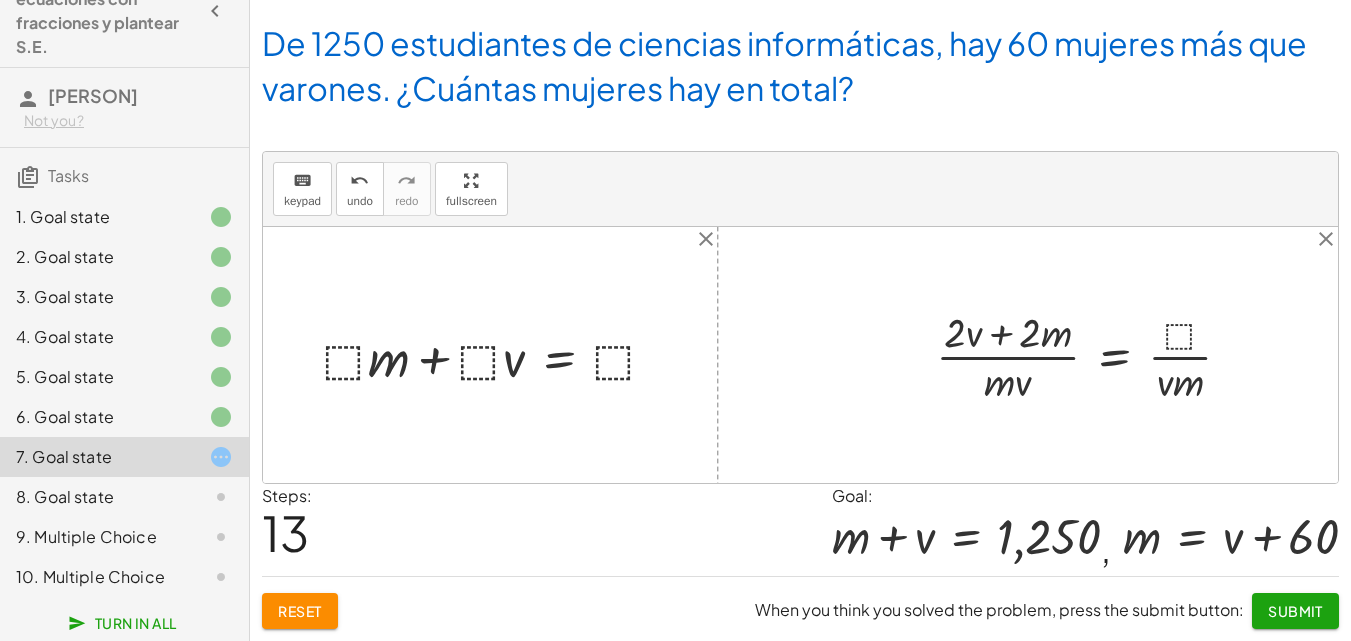 click at bounding box center [1092, 355] 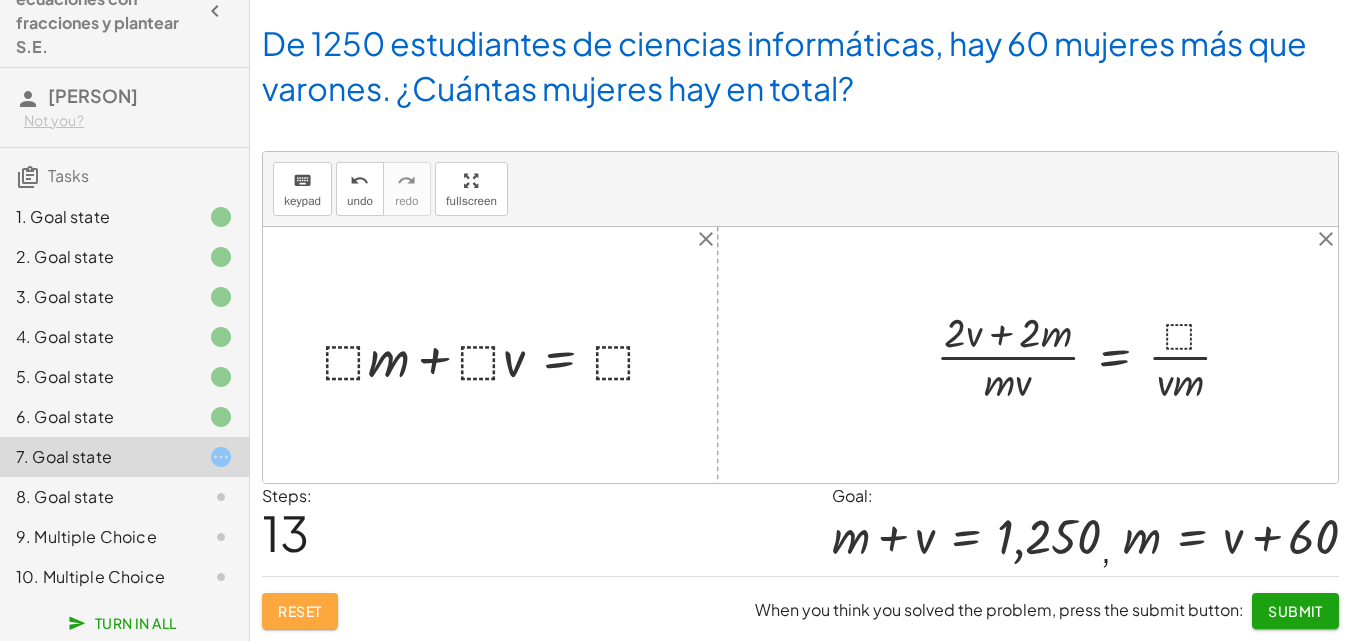 click on "Reset" at bounding box center (300, 611) 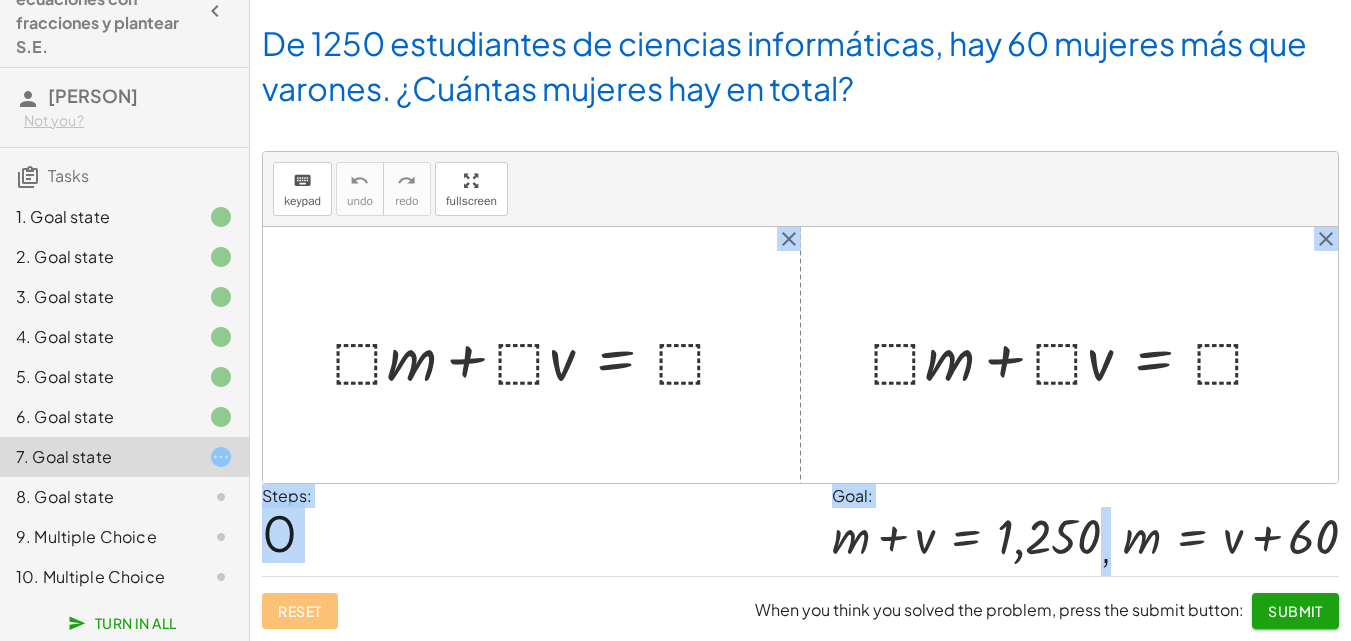 drag, startPoint x: 1146, startPoint y: 544, endPoint x: 1078, endPoint y: 412, distance: 148.48569 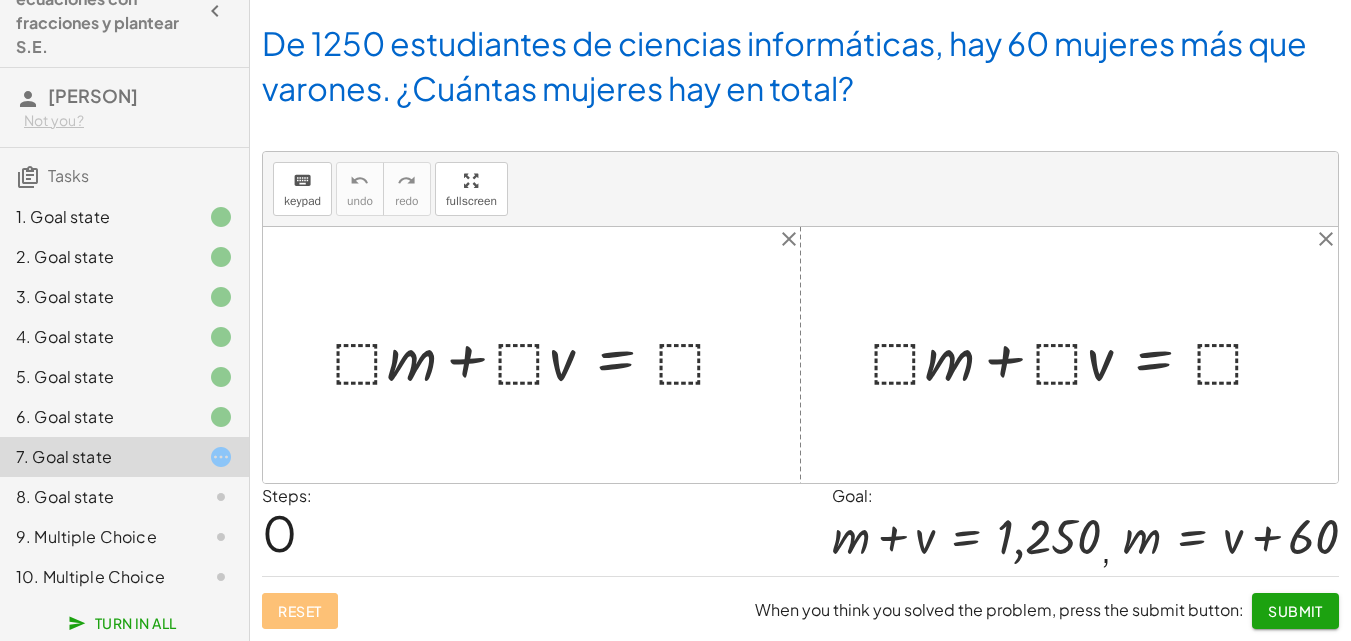 click on "Tasks" at bounding box center [68, 175] 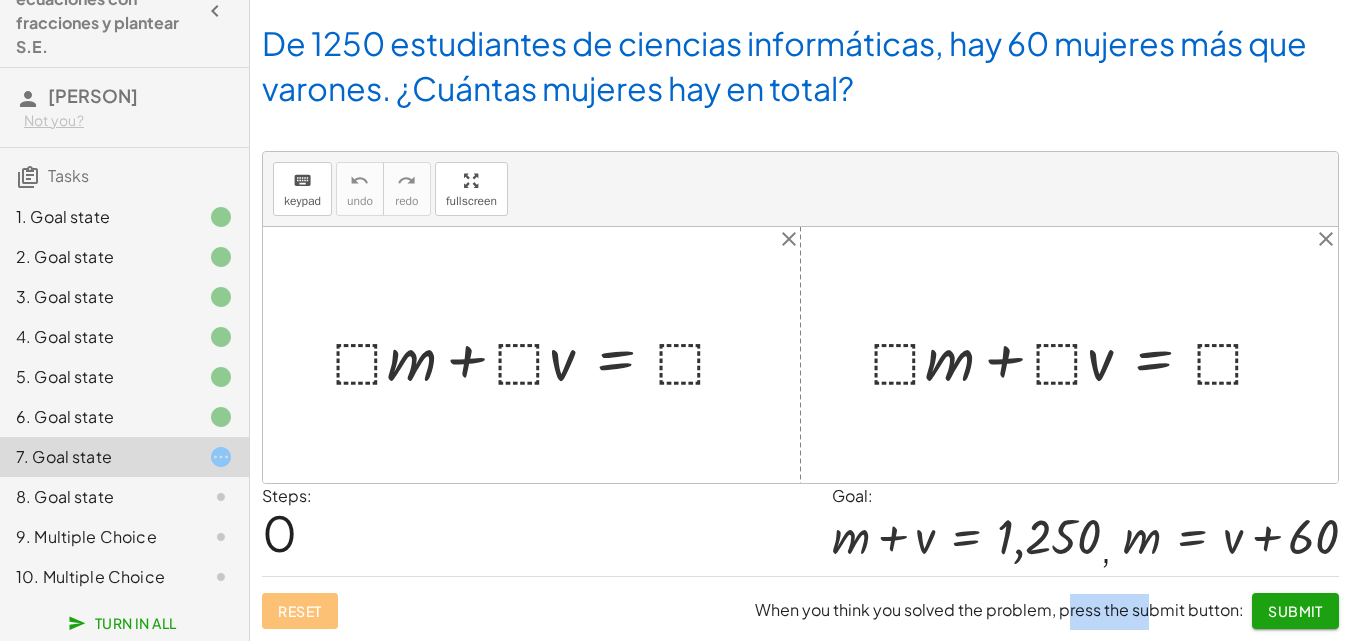 drag, startPoint x: 1147, startPoint y: 606, endPoint x: 1054, endPoint y: 606, distance: 93 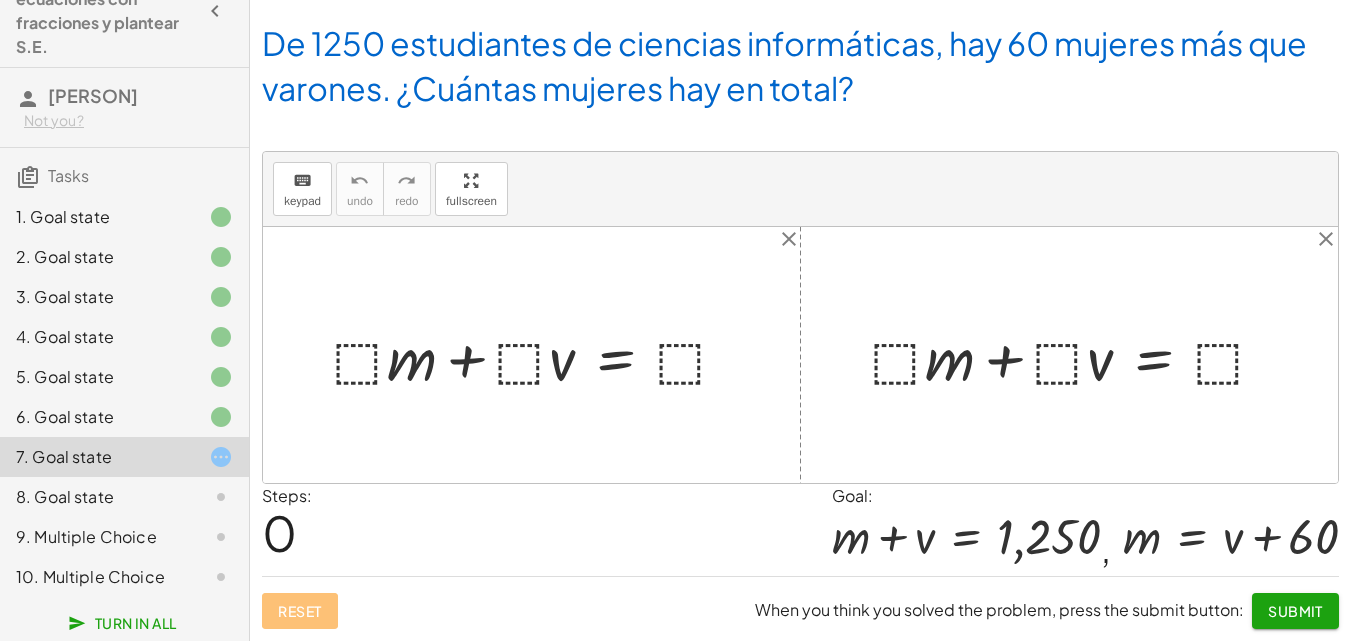 click on "When you think you solved the problem, press the submit button: Submit" 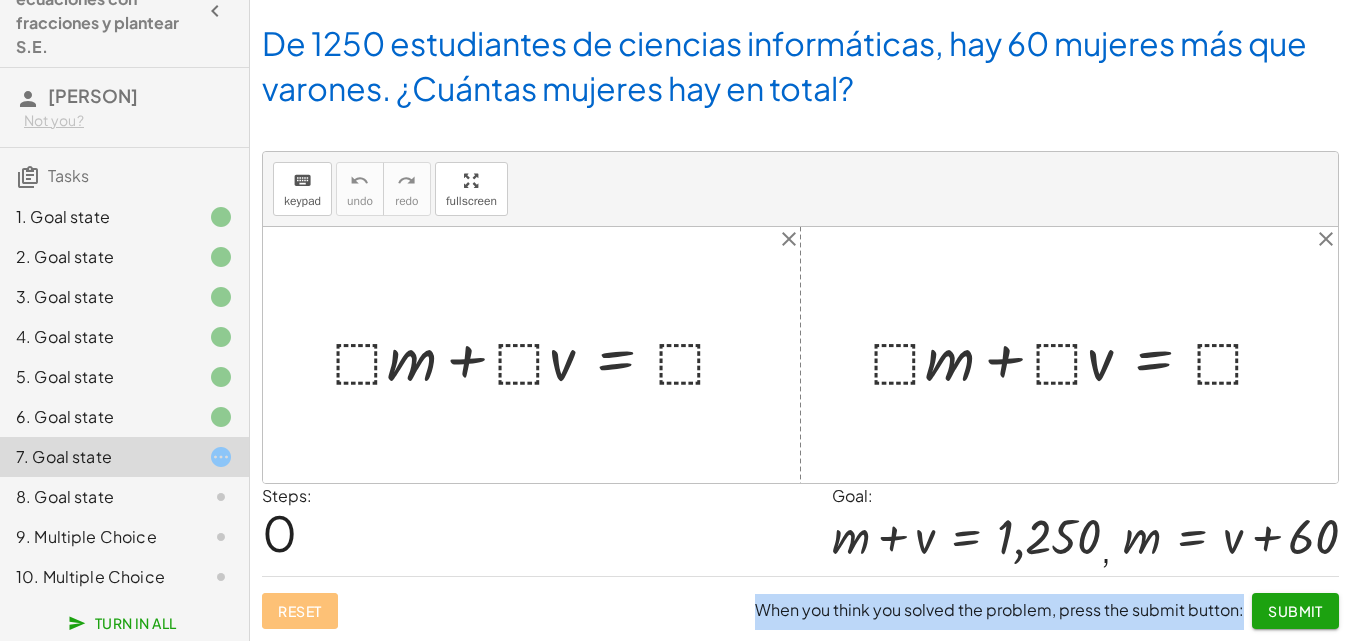 drag, startPoint x: 765, startPoint y: 613, endPoint x: 1244, endPoint y: 623, distance: 479.10437 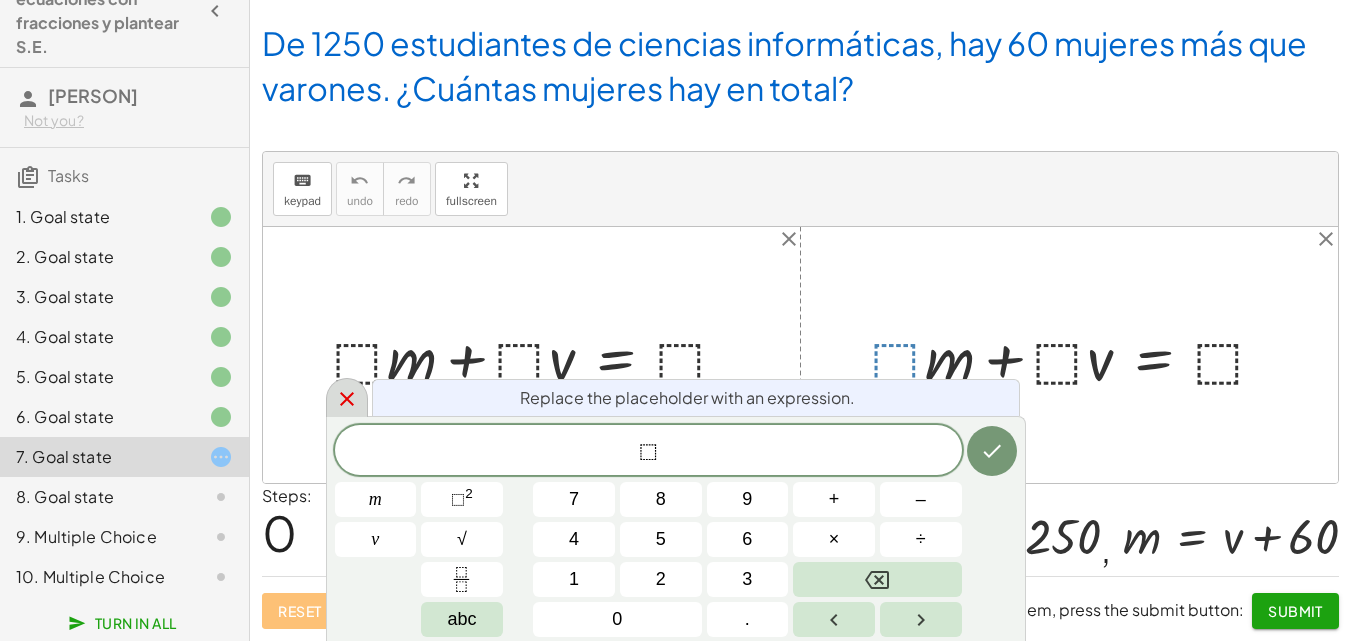 click at bounding box center [347, 397] 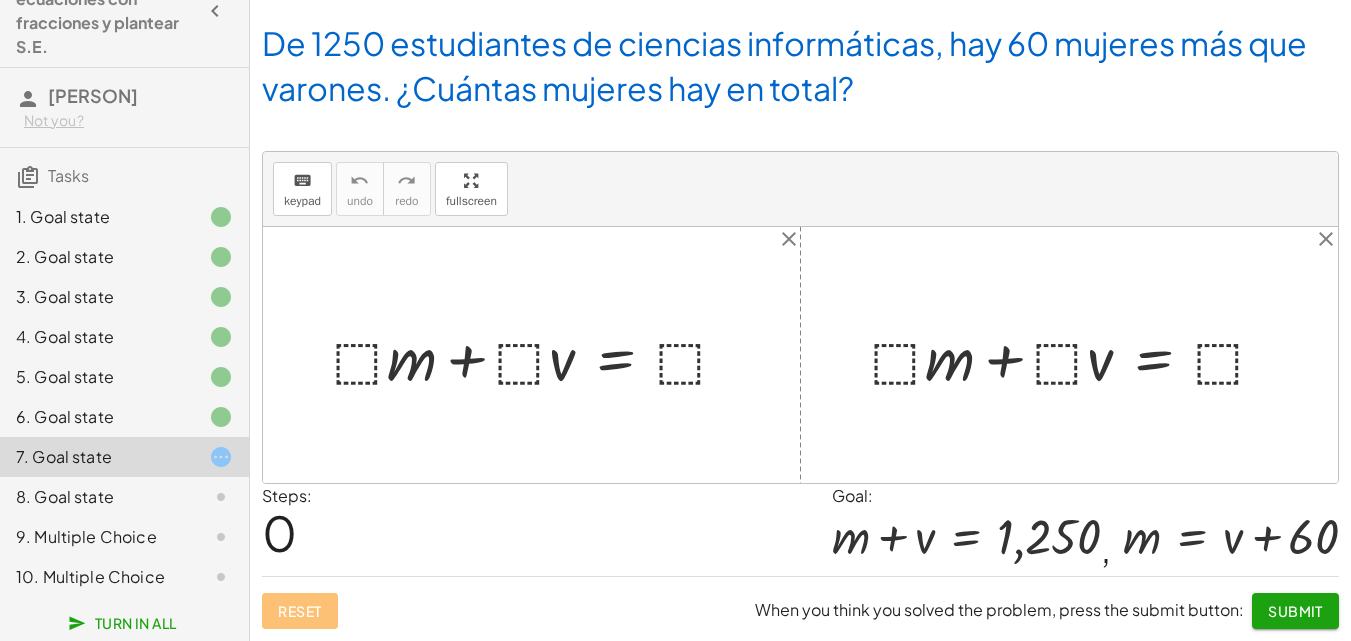 click on "6. Goal state" 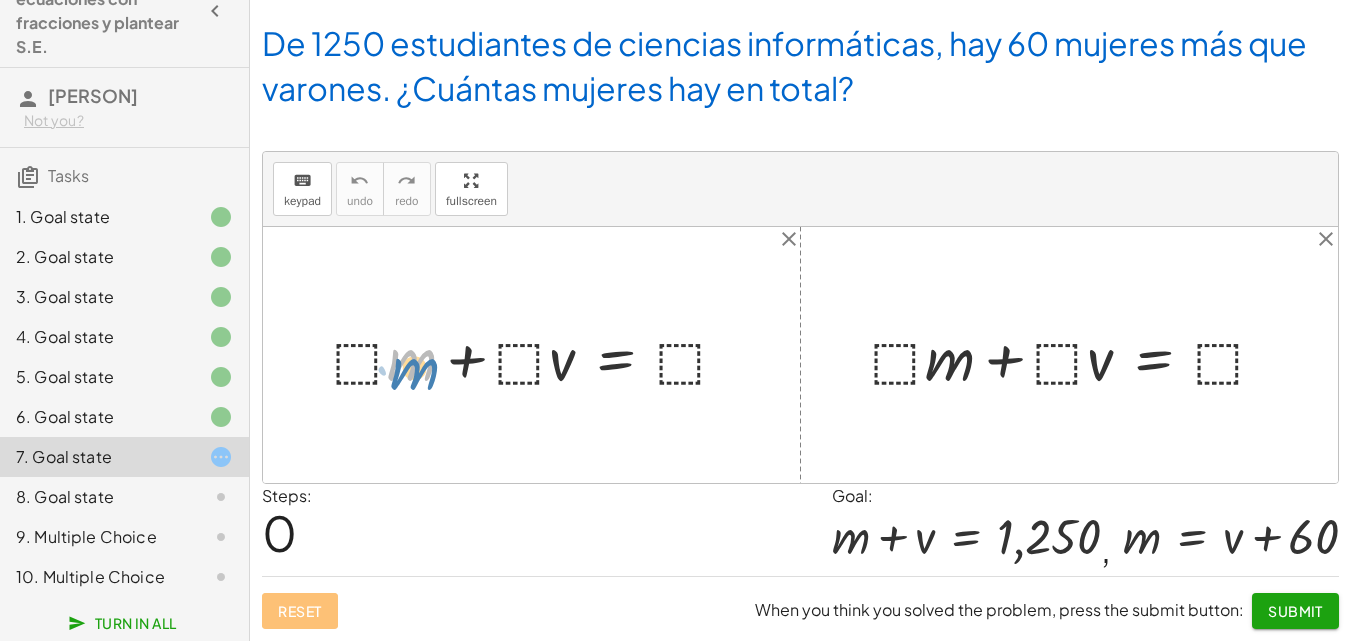 click at bounding box center [539, 355] 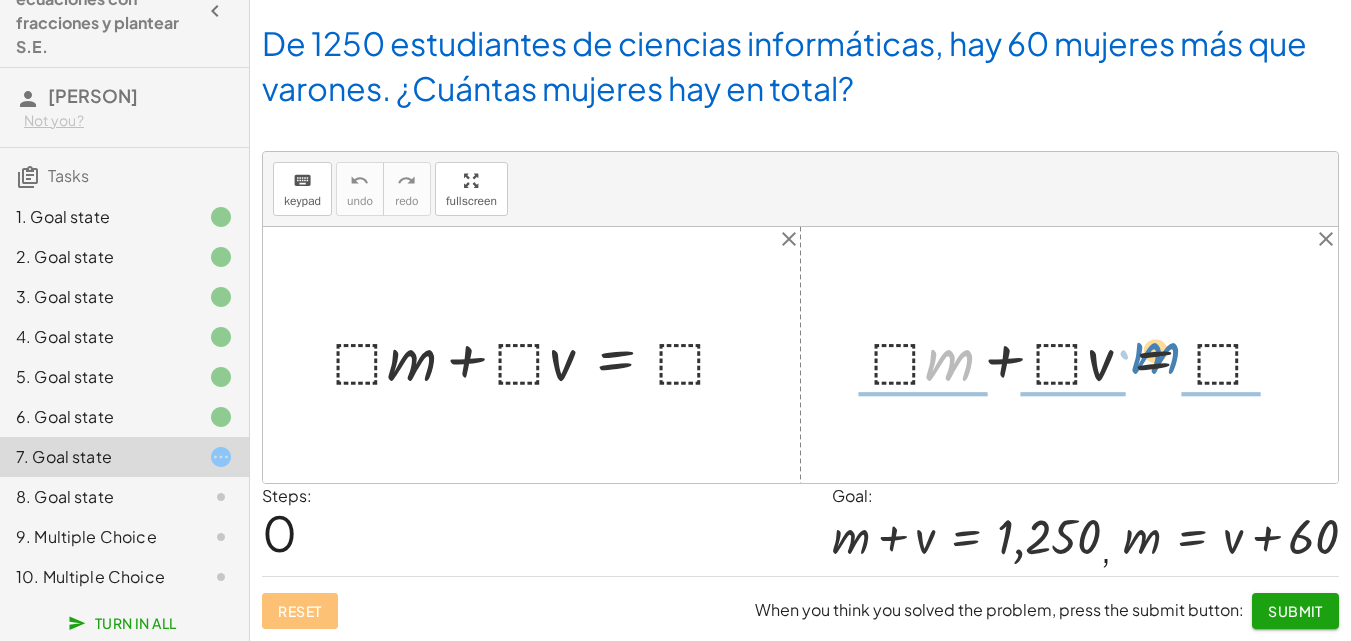 drag, startPoint x: 957, startPoint y: 372, endPoint x: 1165, endPoint y: 365, distance: 208.11775 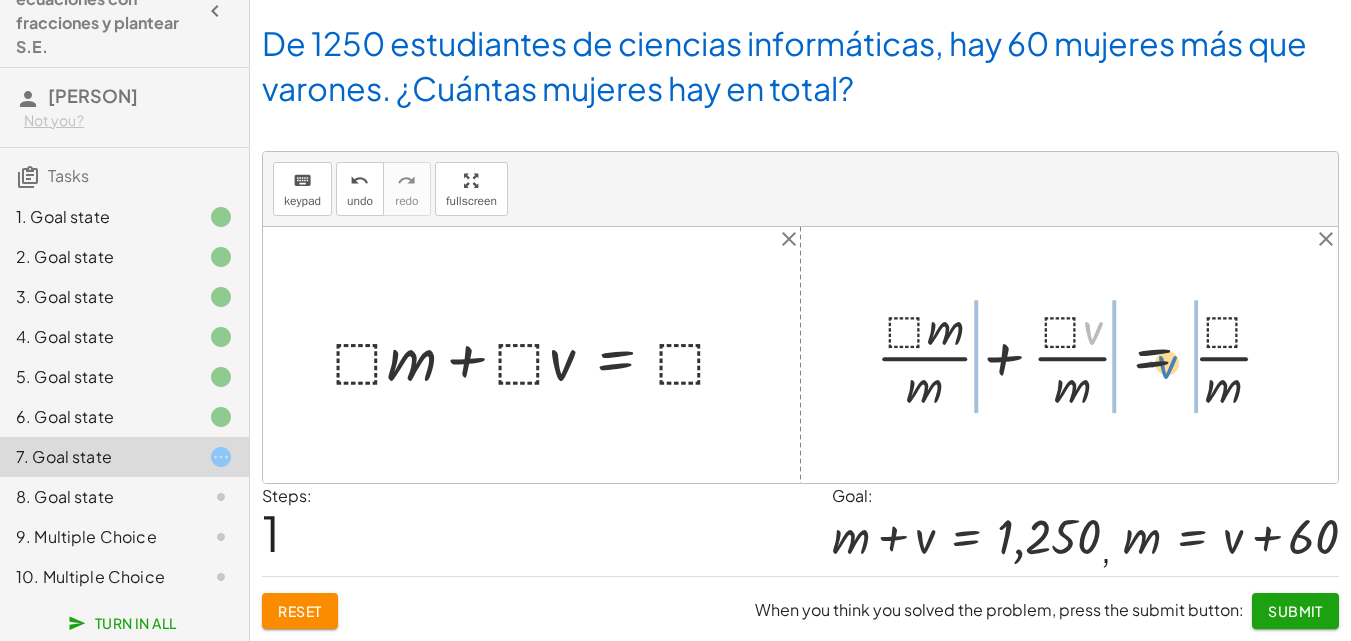 drag, startPoint x: 1099, startPoint y: 324, endPoint x: 1174, endPoint y: 358, distance: 82.346825 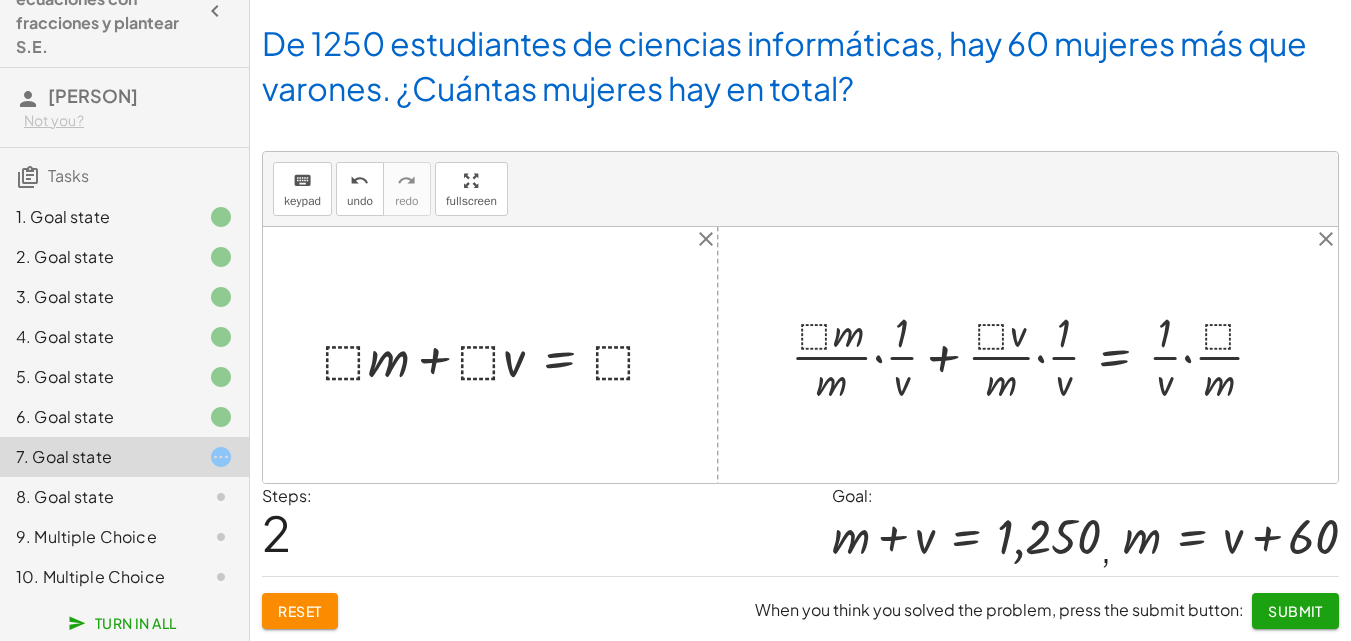 click at bounding box center (1035, 355) 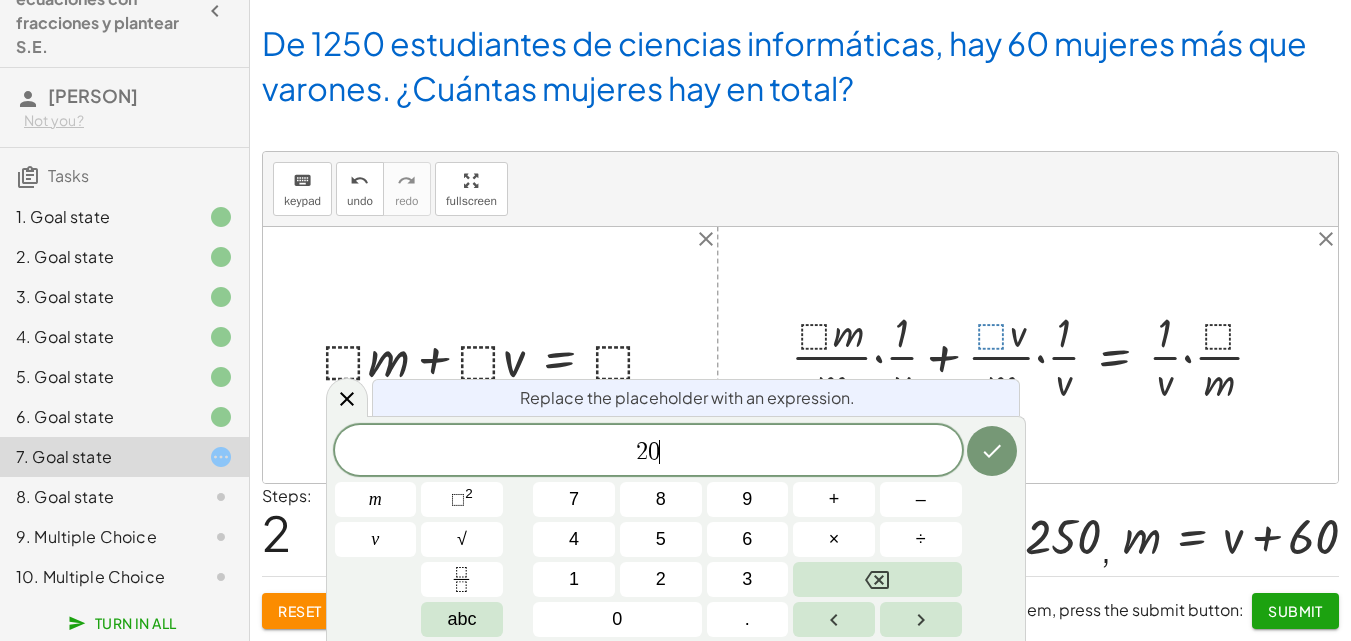 click at bounding box center (1035, 355) 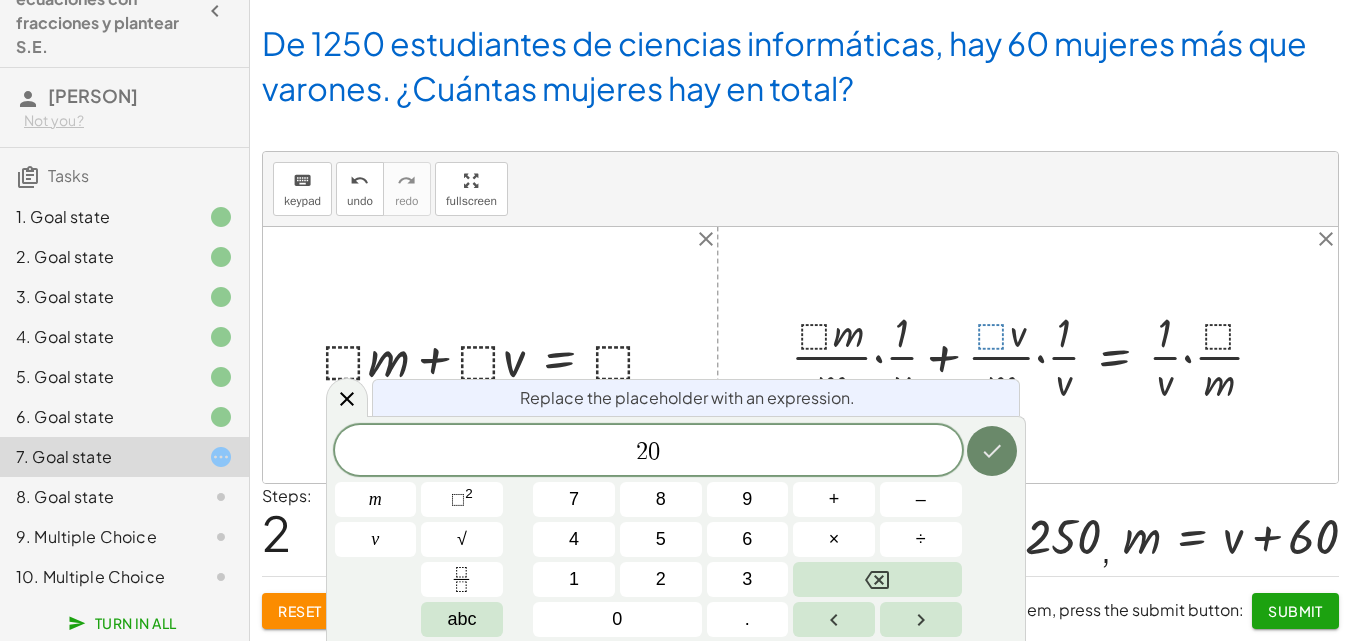 click 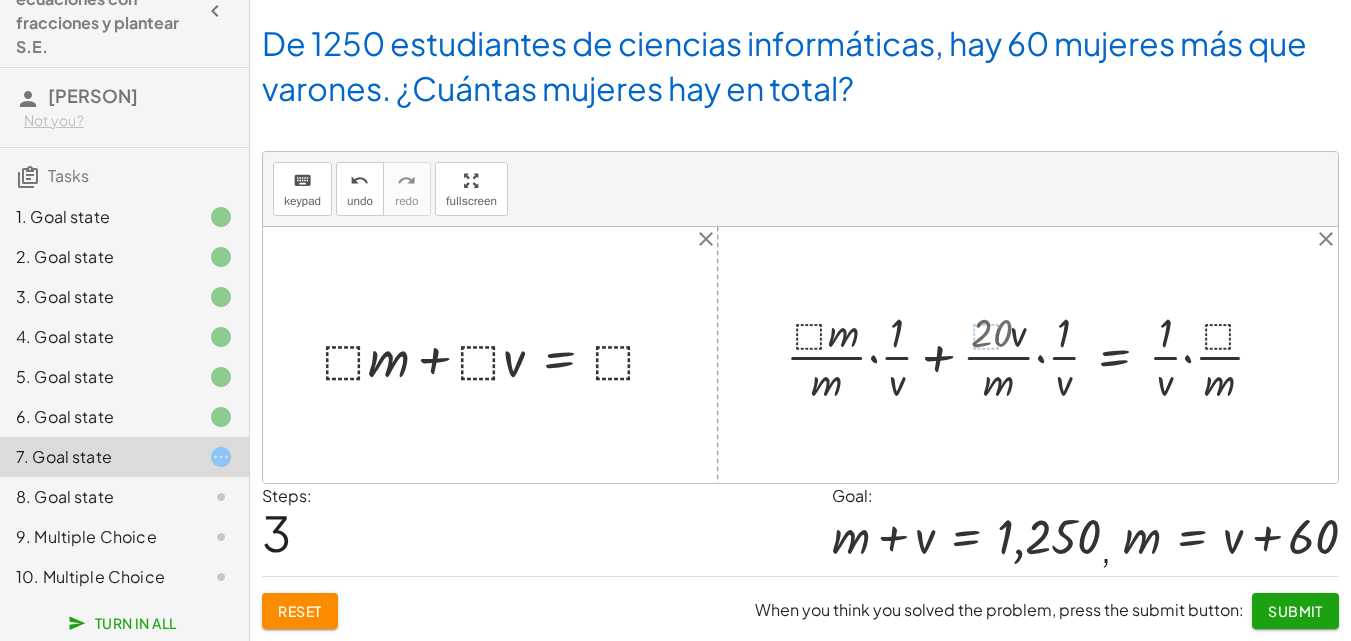 click at bounding box center (1032, 355) 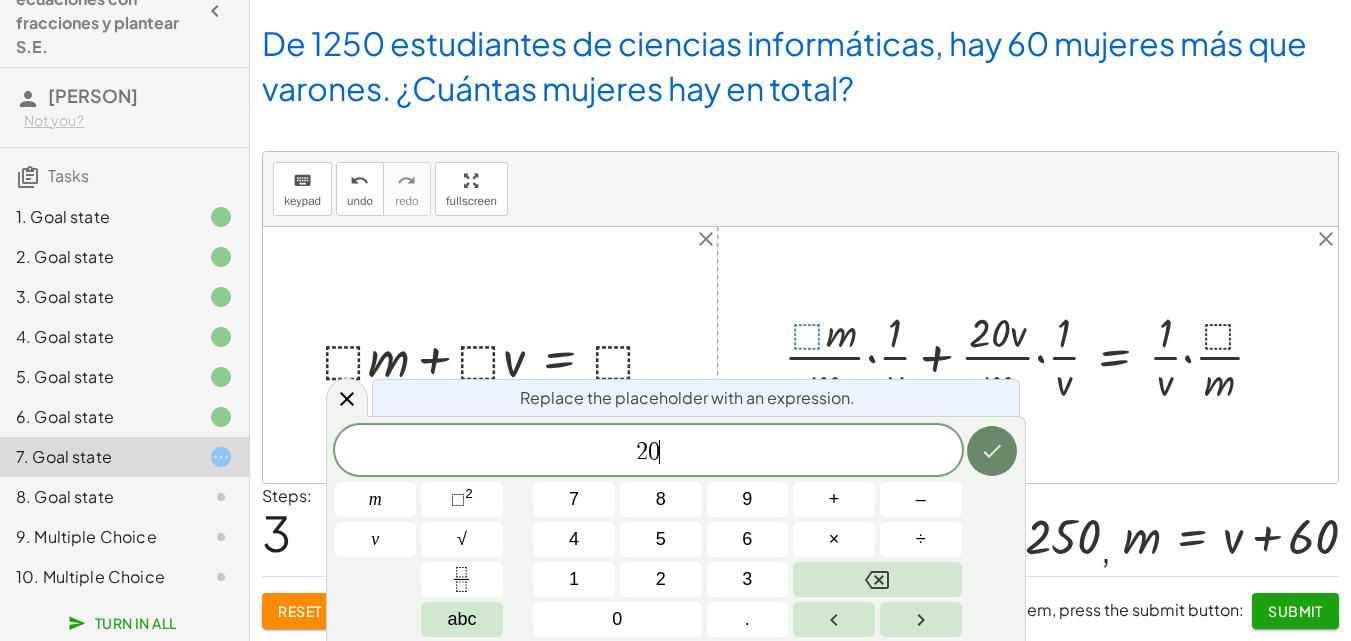 click at bounding box center [992, 451] 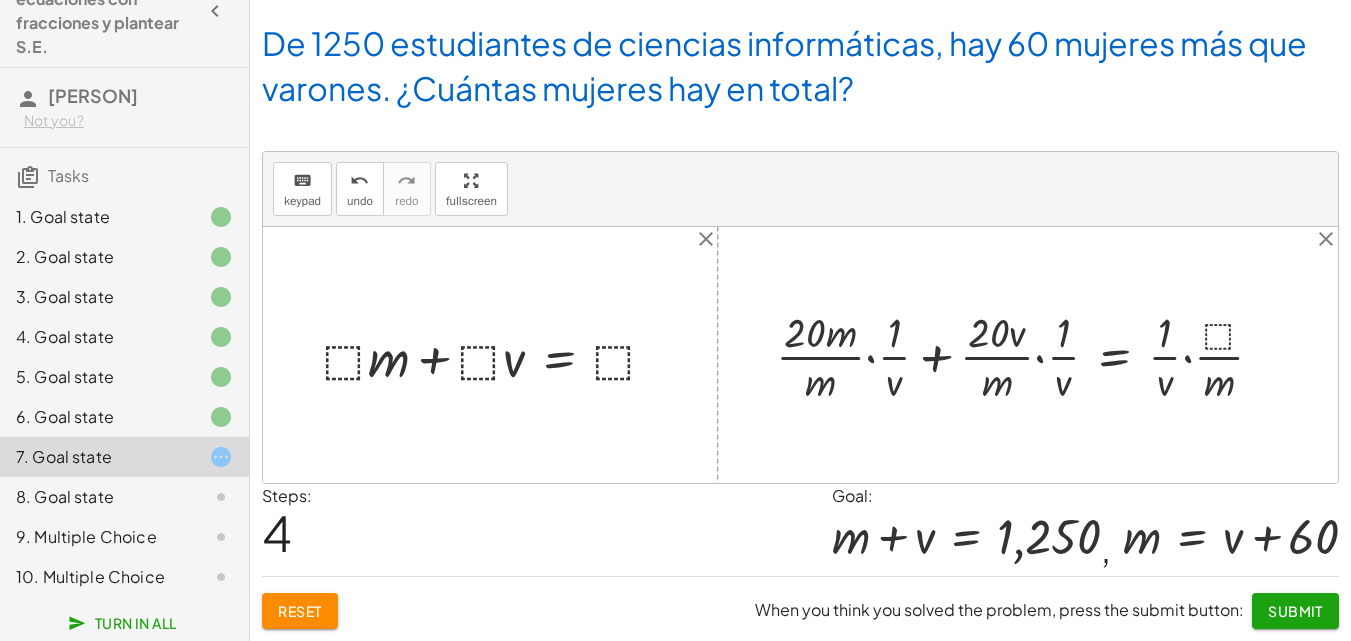 click at bounding box center (1028, 355) 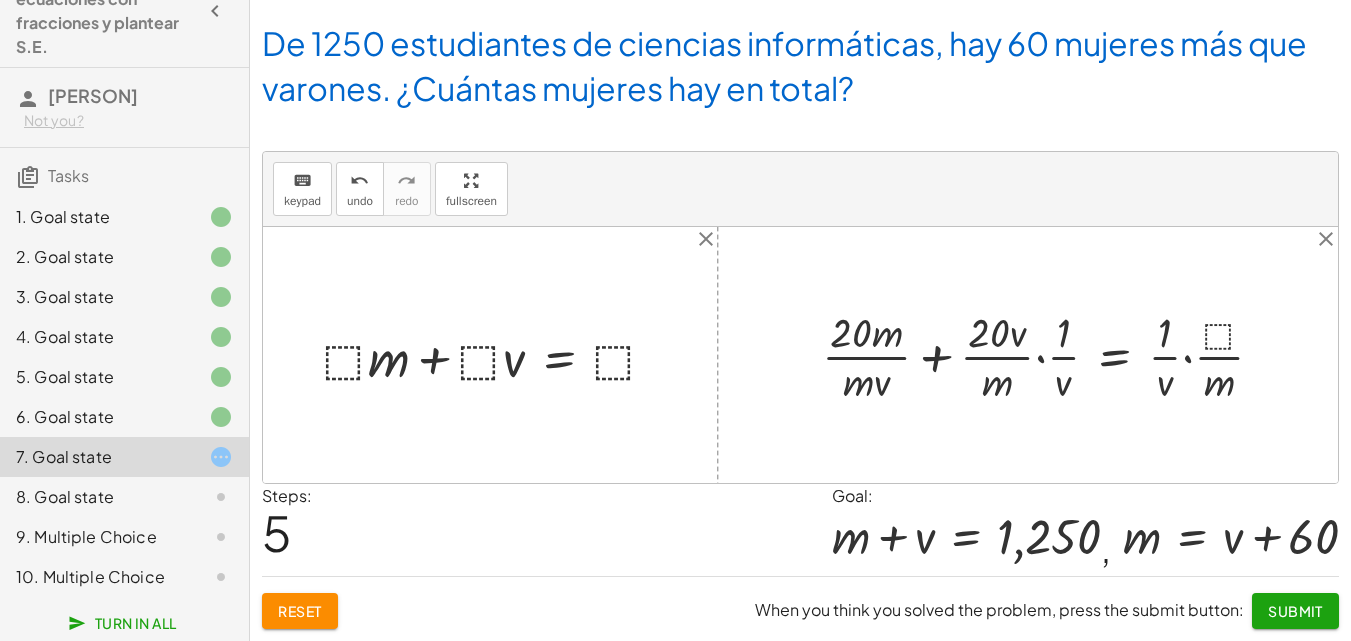 click at bounding box center (1051, 355) 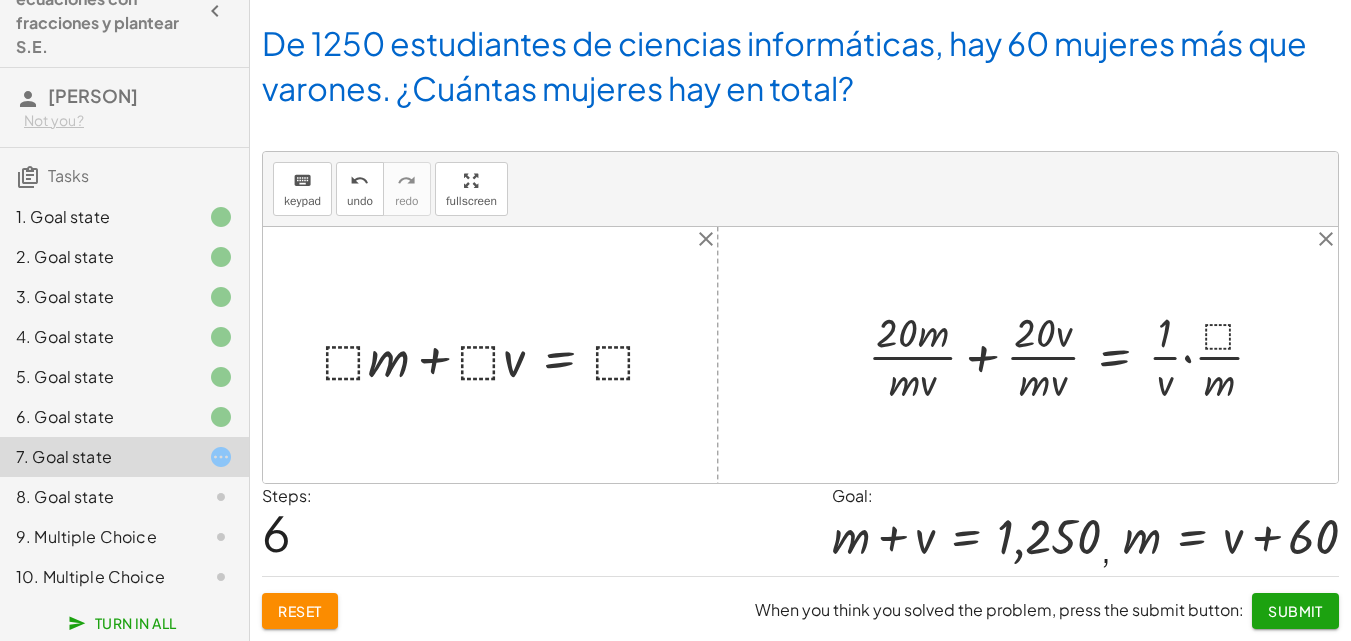 click at bounding box center (1074, 355) 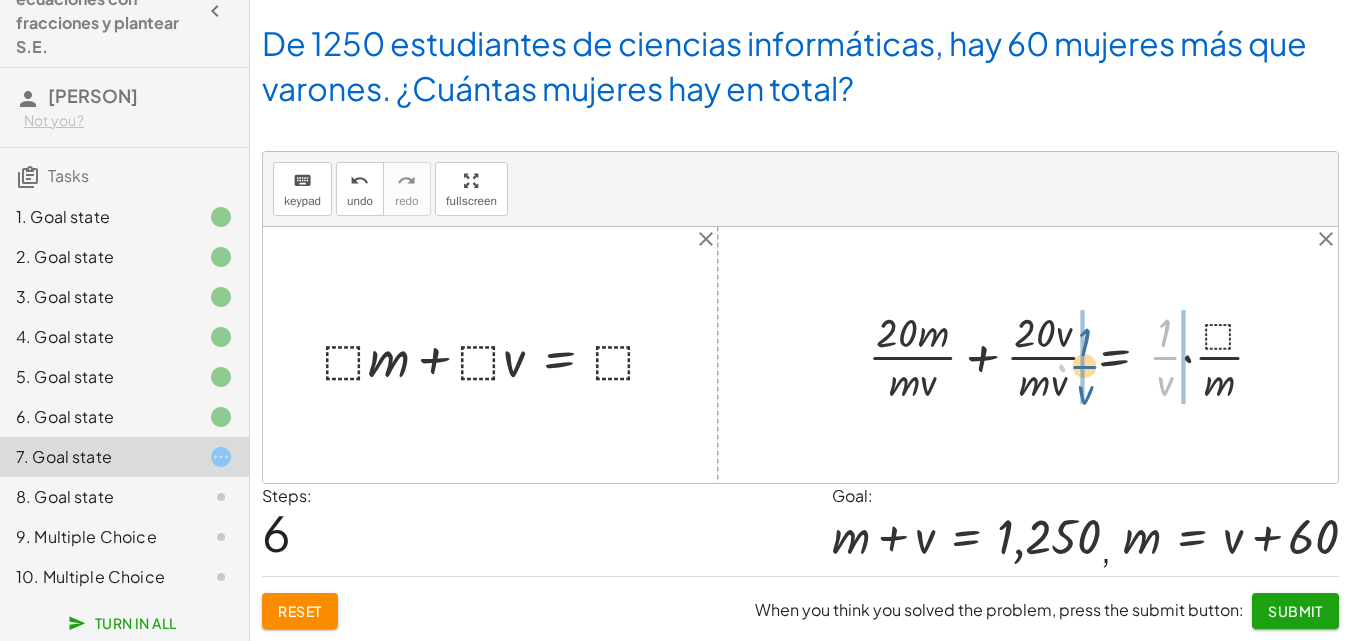 drag, startPoint x: 1164, startPoint y: 355, endPoint x: 1080, endPoint y: 364, distance: 84.48077 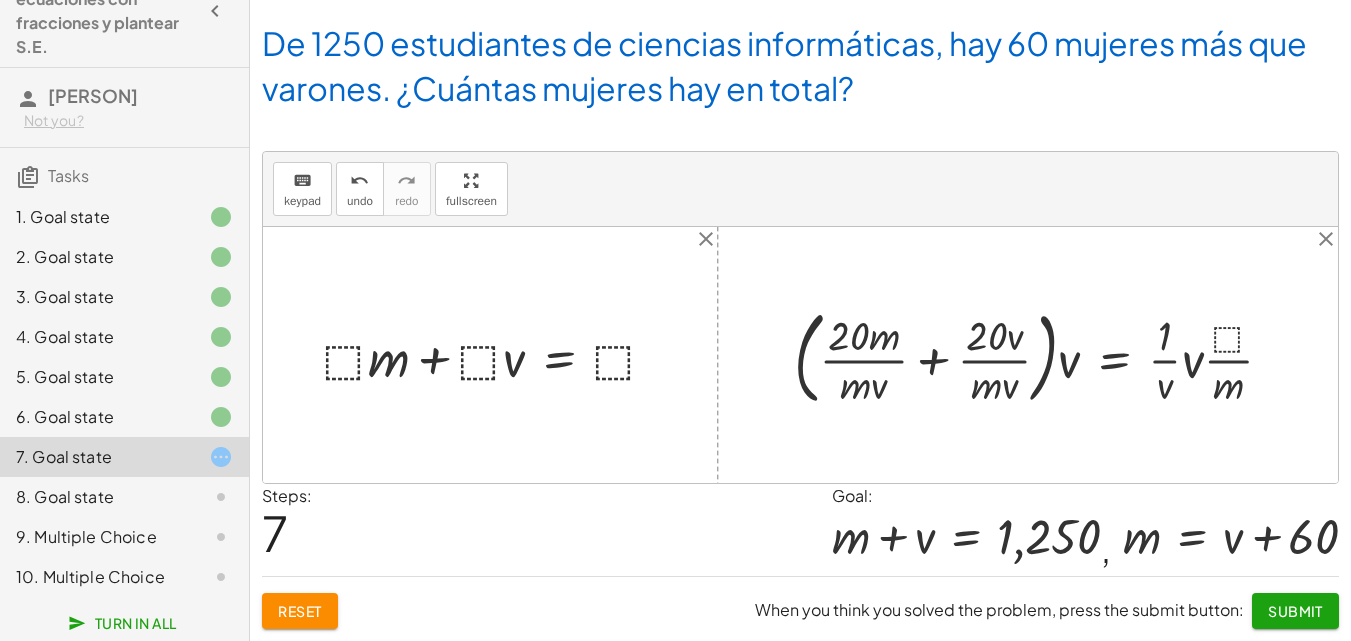 click at bounding box center [1041, 355] 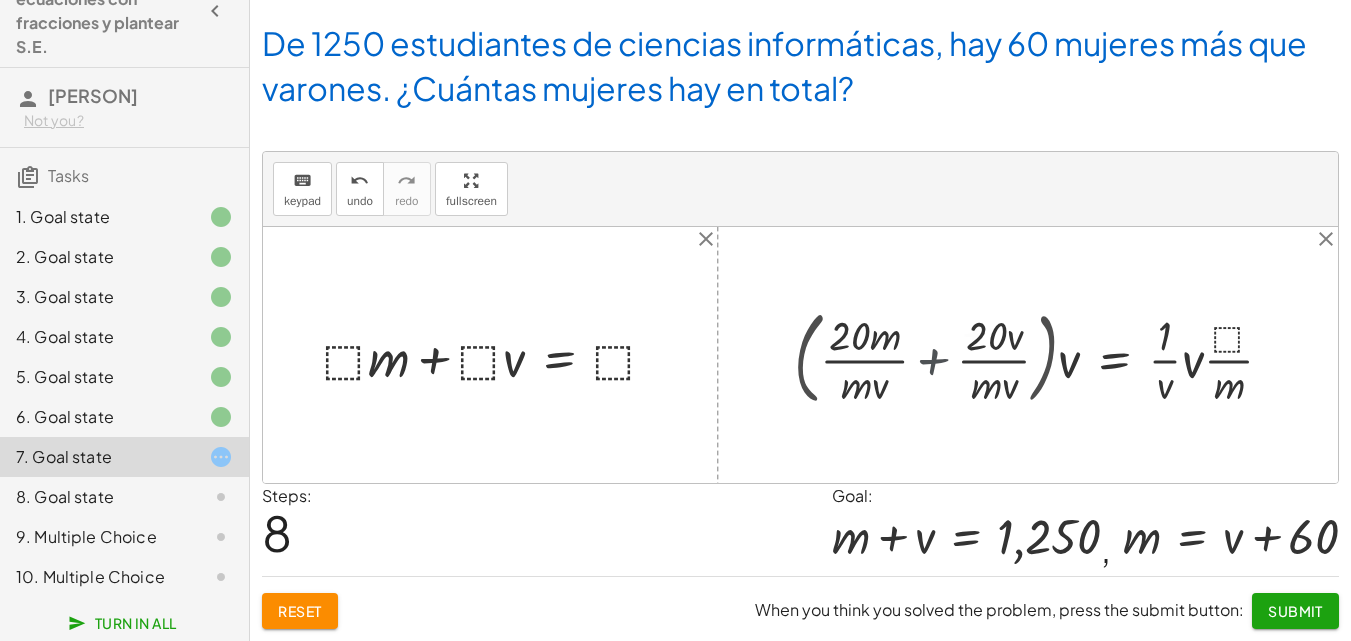 click at bounding box center [1082, 355] 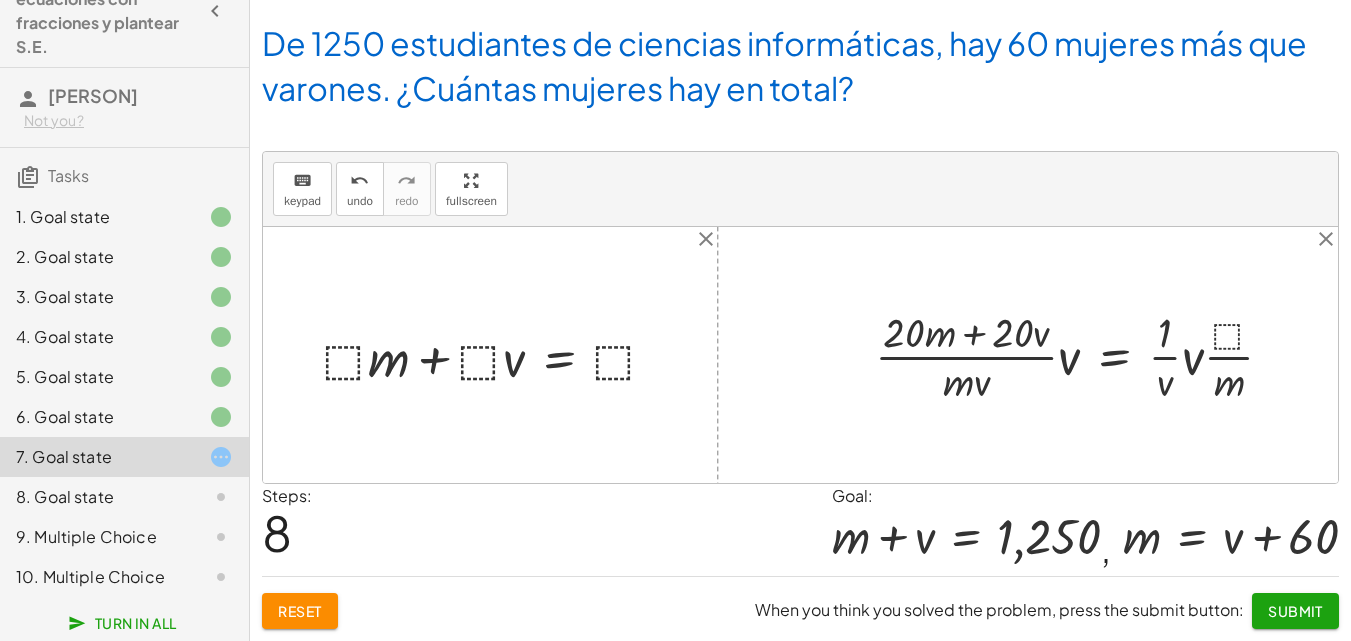 click at bounding box center (1082, 355) 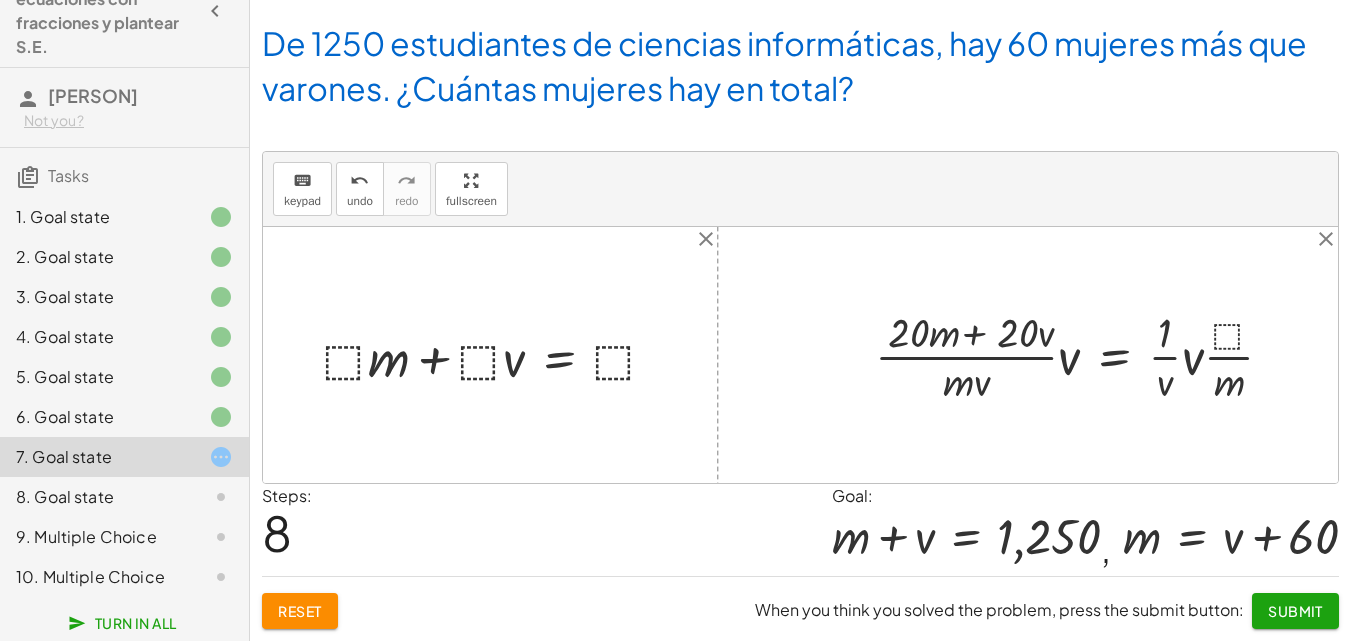 click at bounding box center [1082, 355] 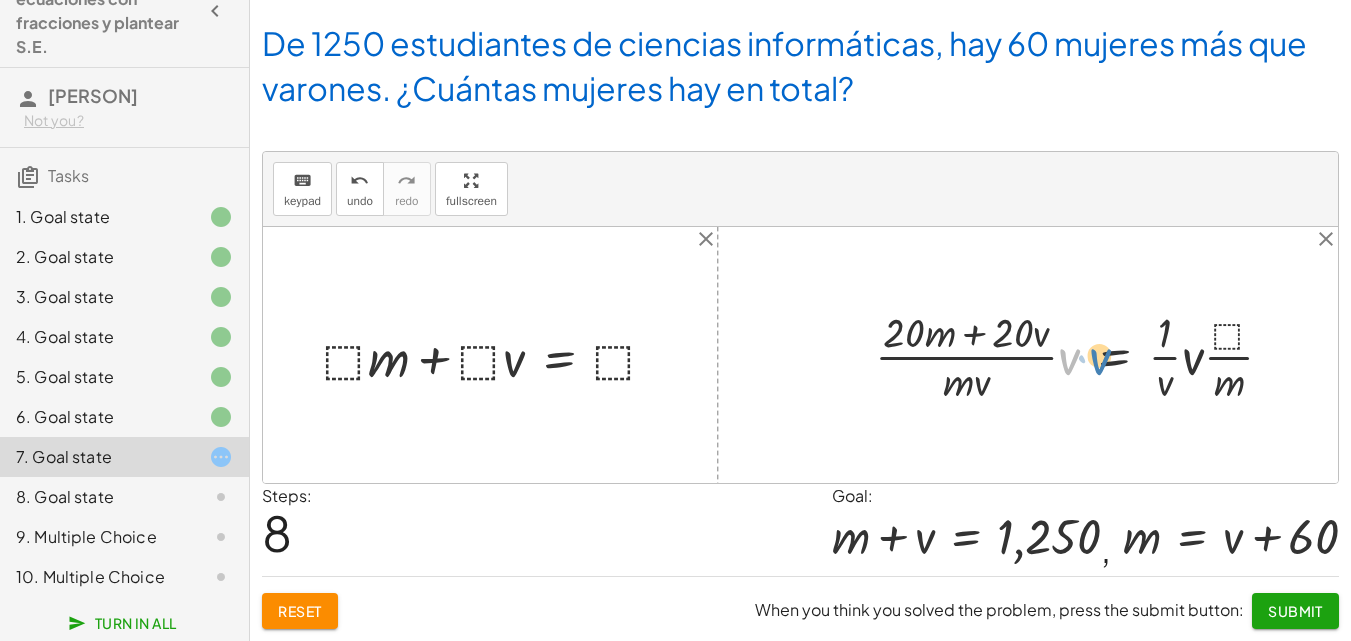 drag, startPoint x: 1070, startPoint y: 361, endPoint x: 1100, endPoint y: 361, distance: 30 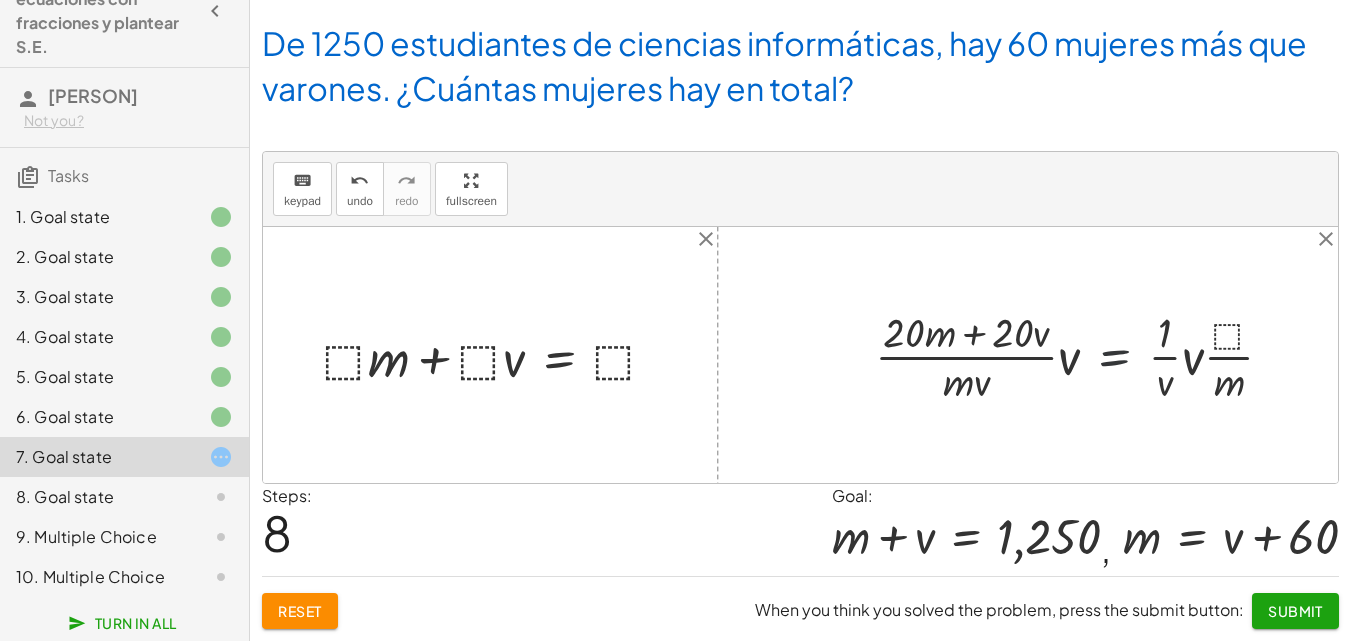 click at bounding box center (1082, 355) 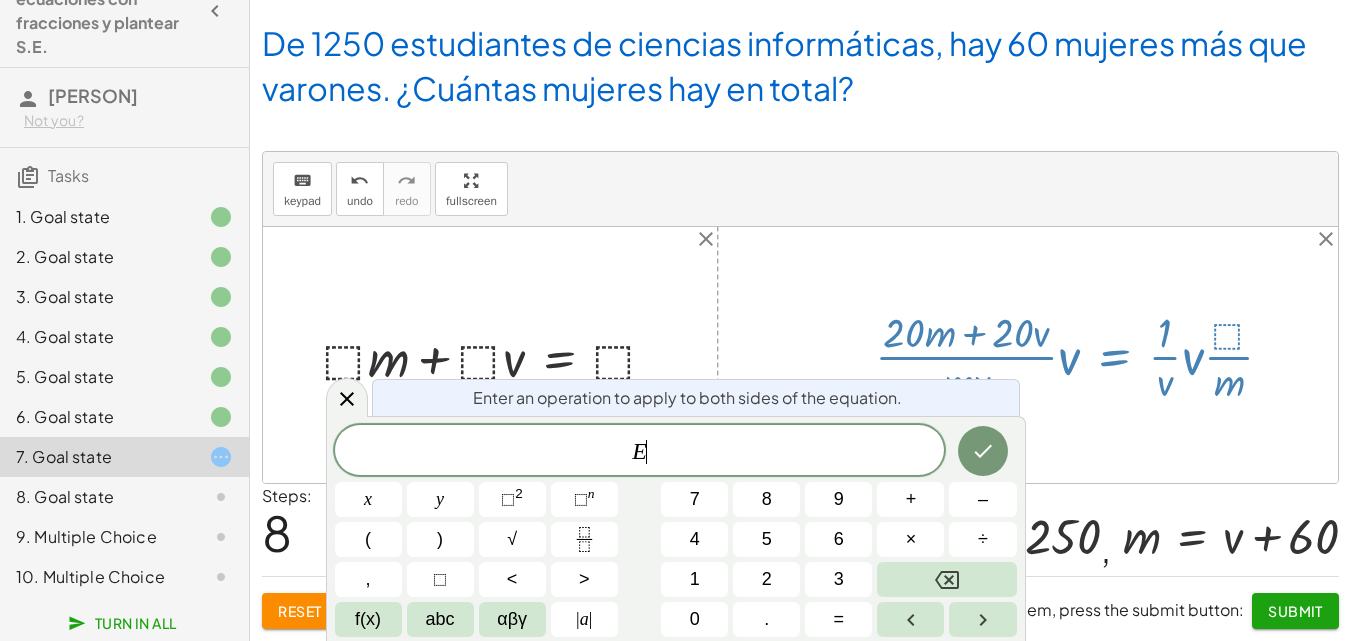 drag, startPoint x: 1079, startPoint y: 358, endPoint x: 1133, endPoint y: 359, distance: 54.00926 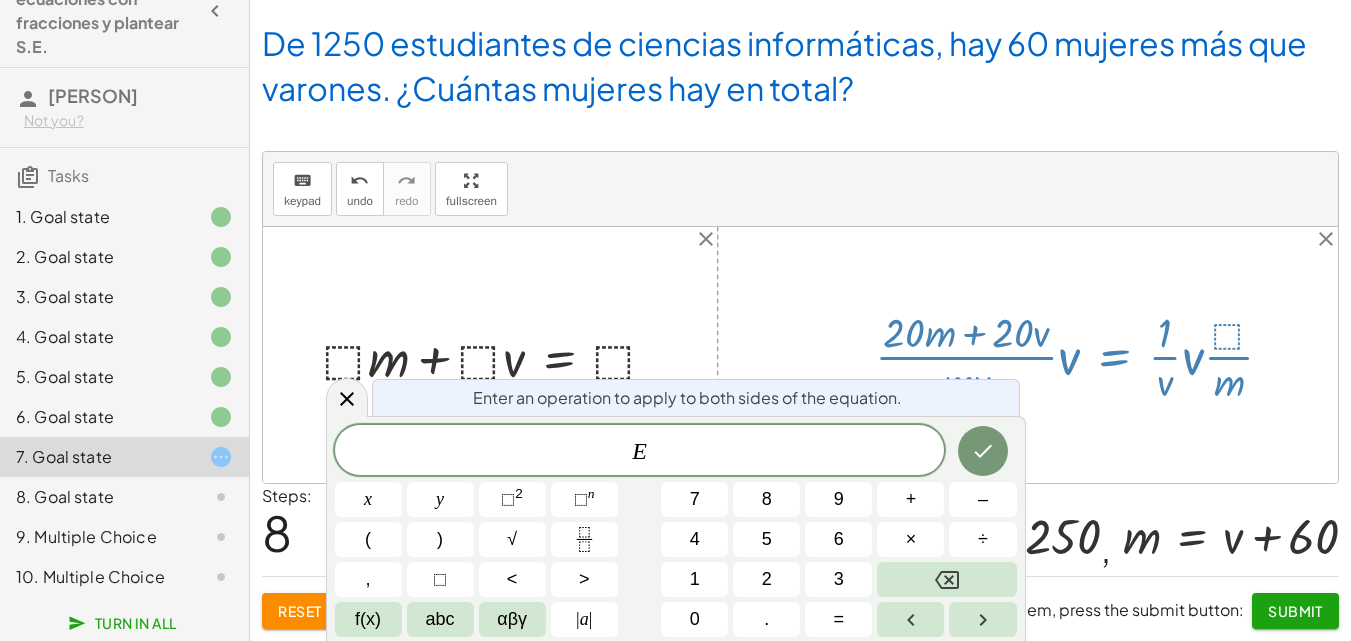 click at bounding box center [1082, 355] 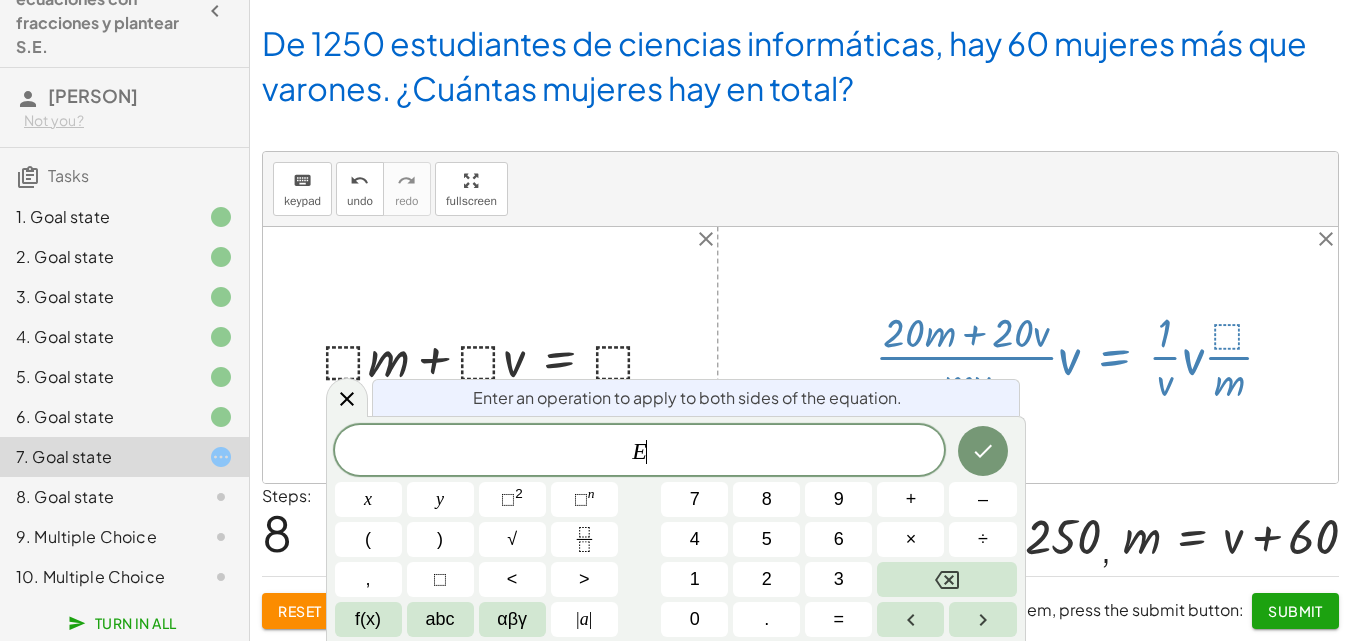 click at bounding box center (1082, 355) 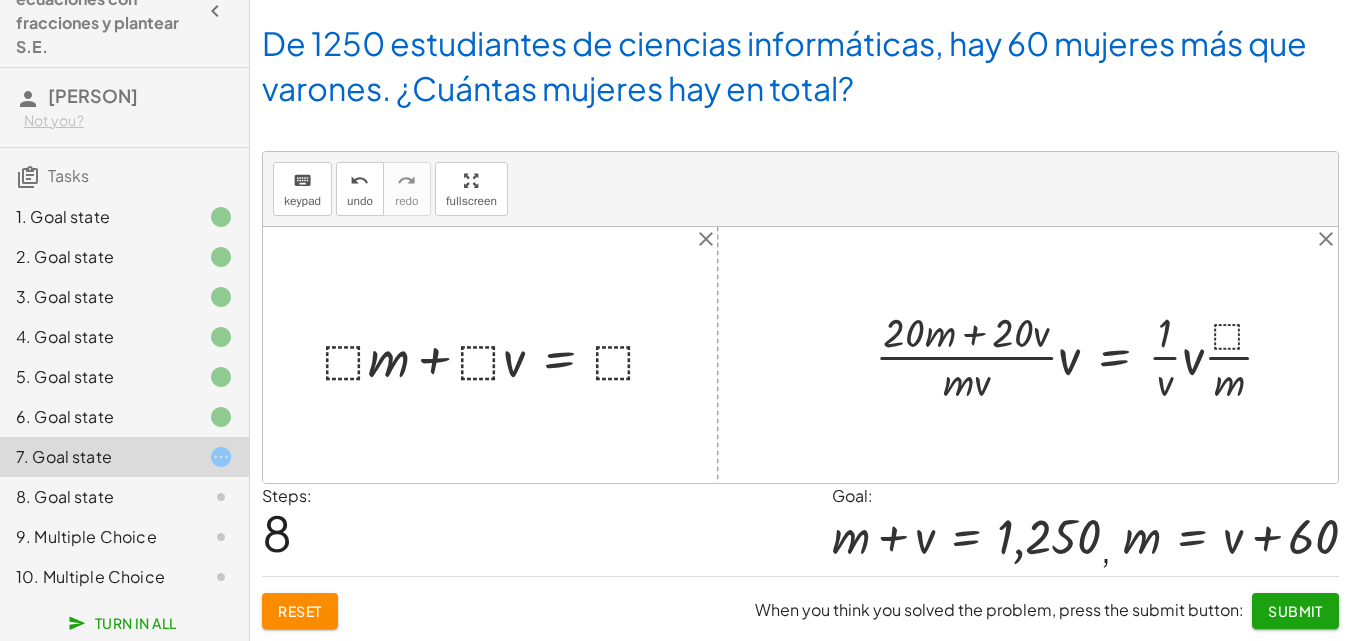 click at bounding box center (1082, 355) 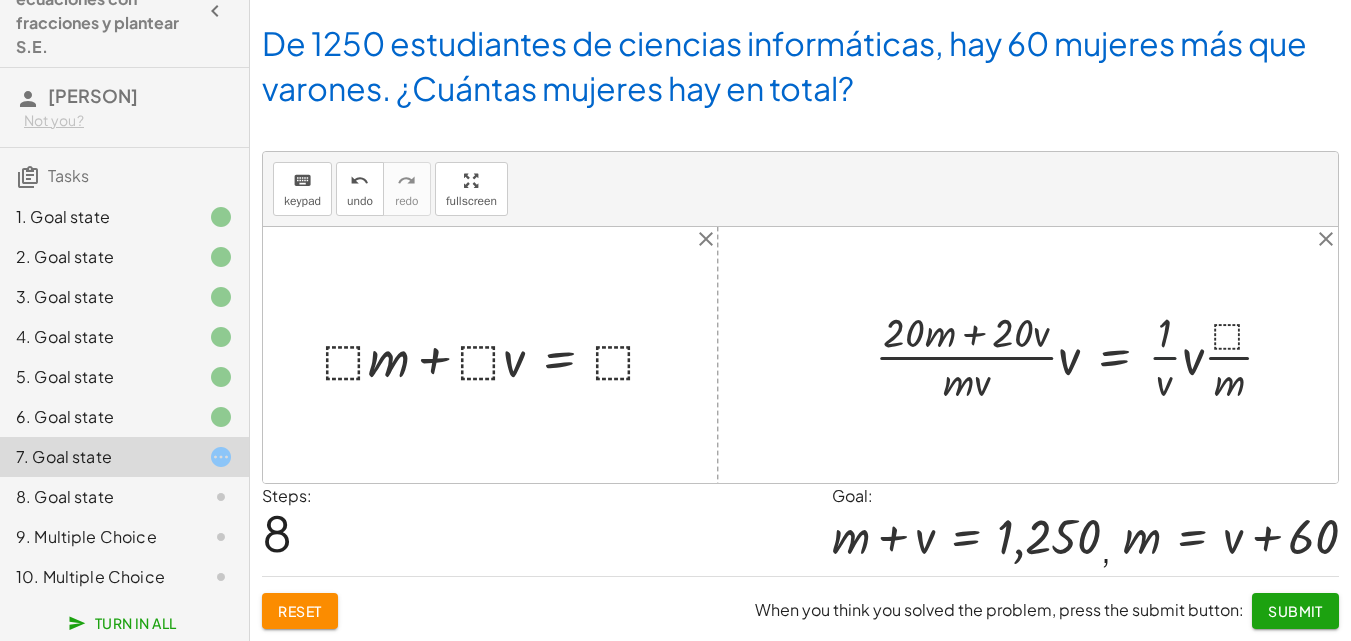 click at bounding box center (1082, 355) 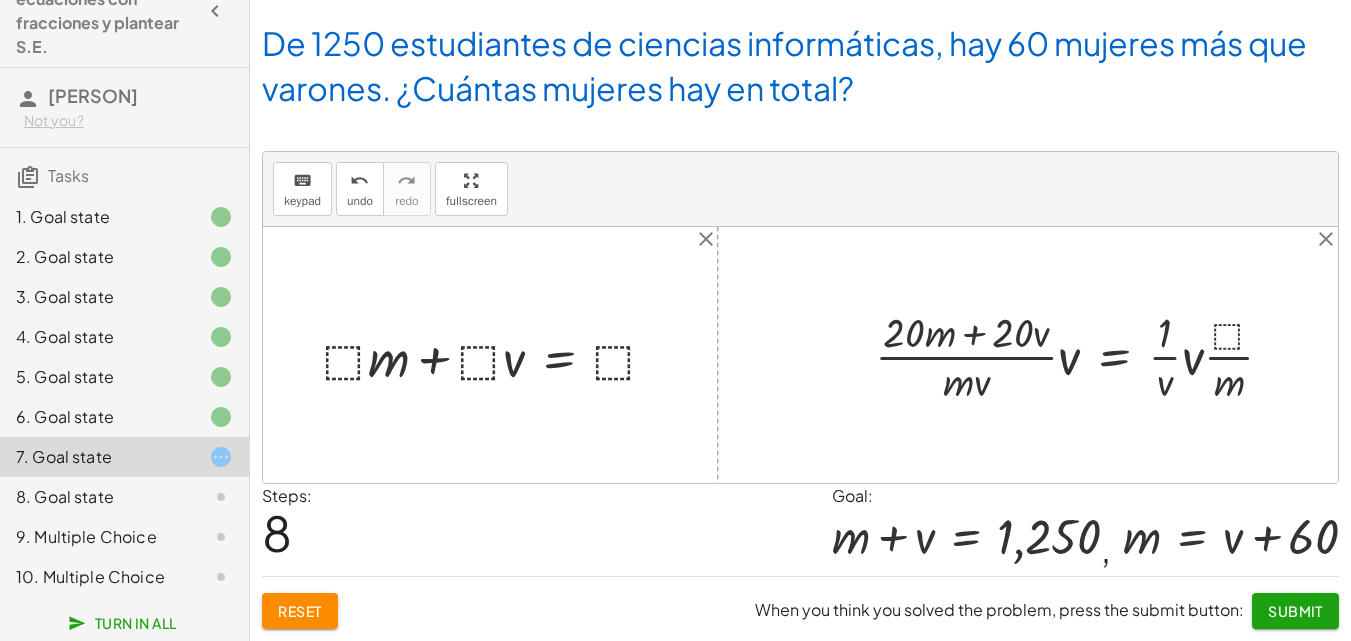 click at bounding box center [1082, 355] 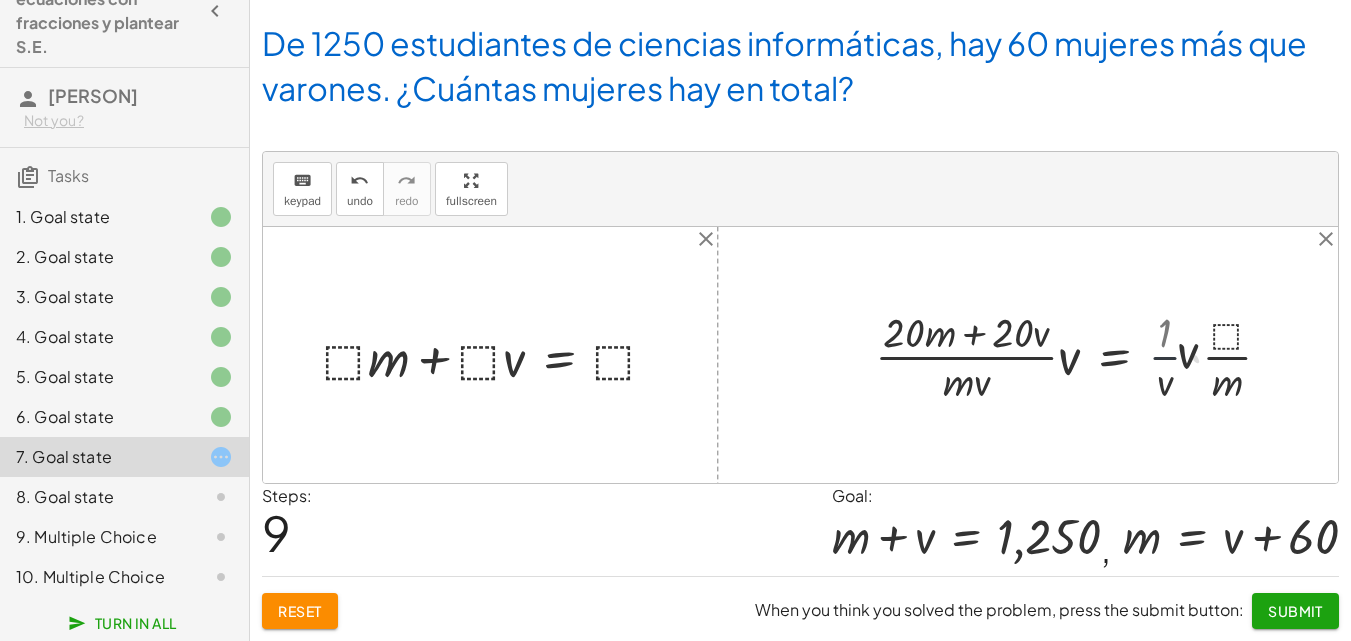 click at bounding box center (1077, 355) 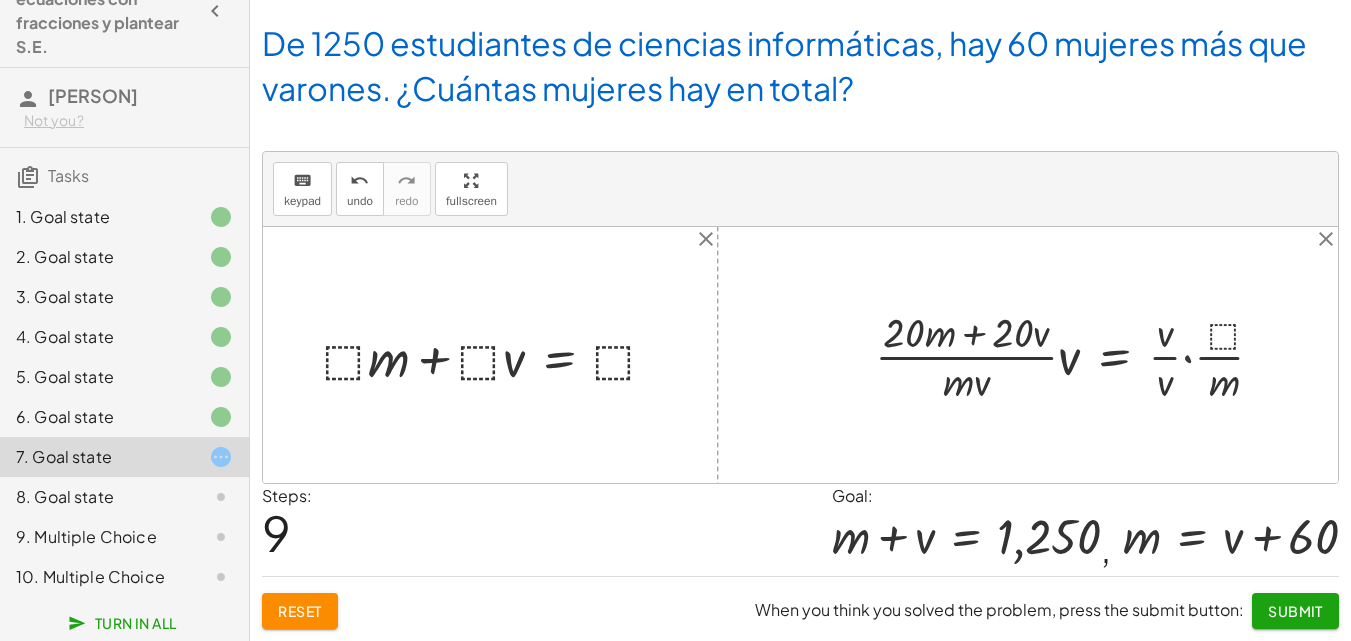 click at bounding box center [1077, 355] 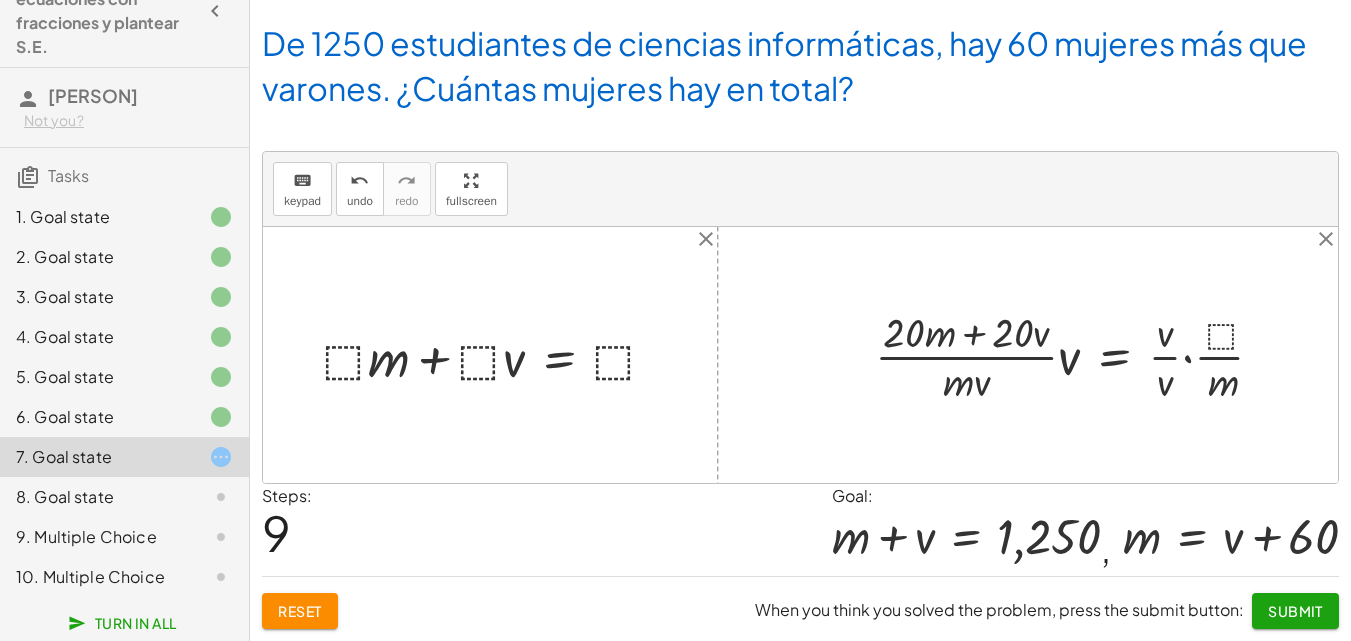 click at bounding box center [1077, 355] 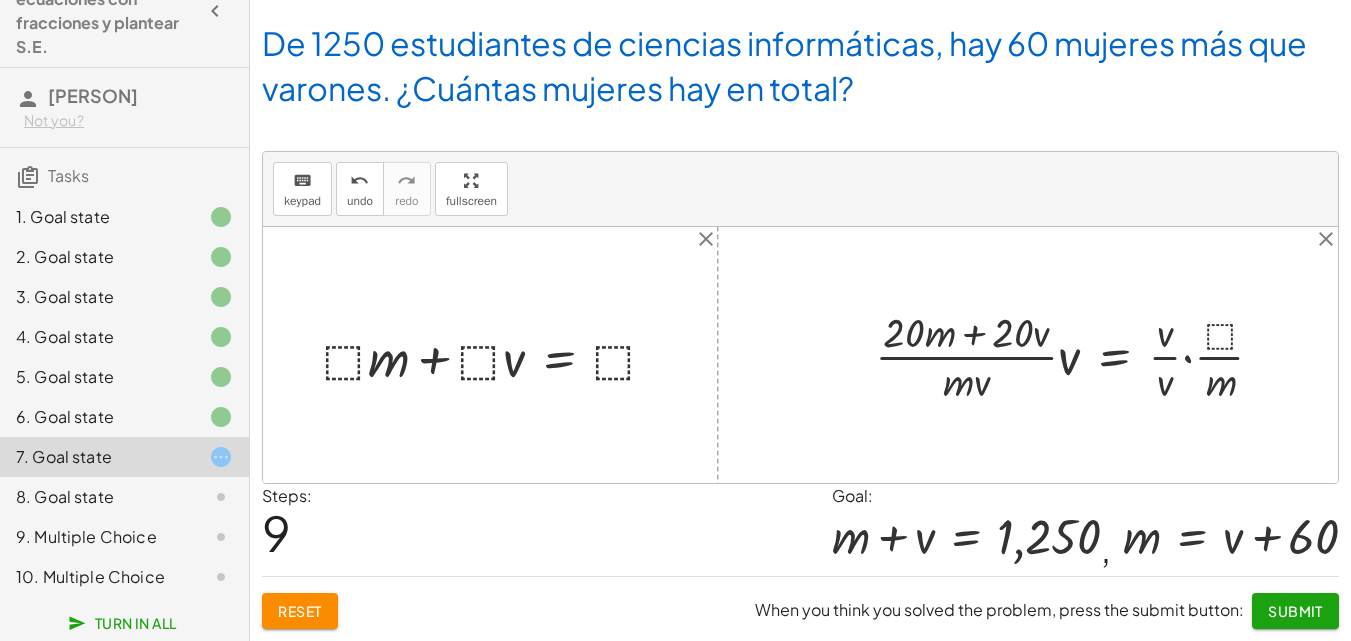 click at bounding box center (1077, 355) 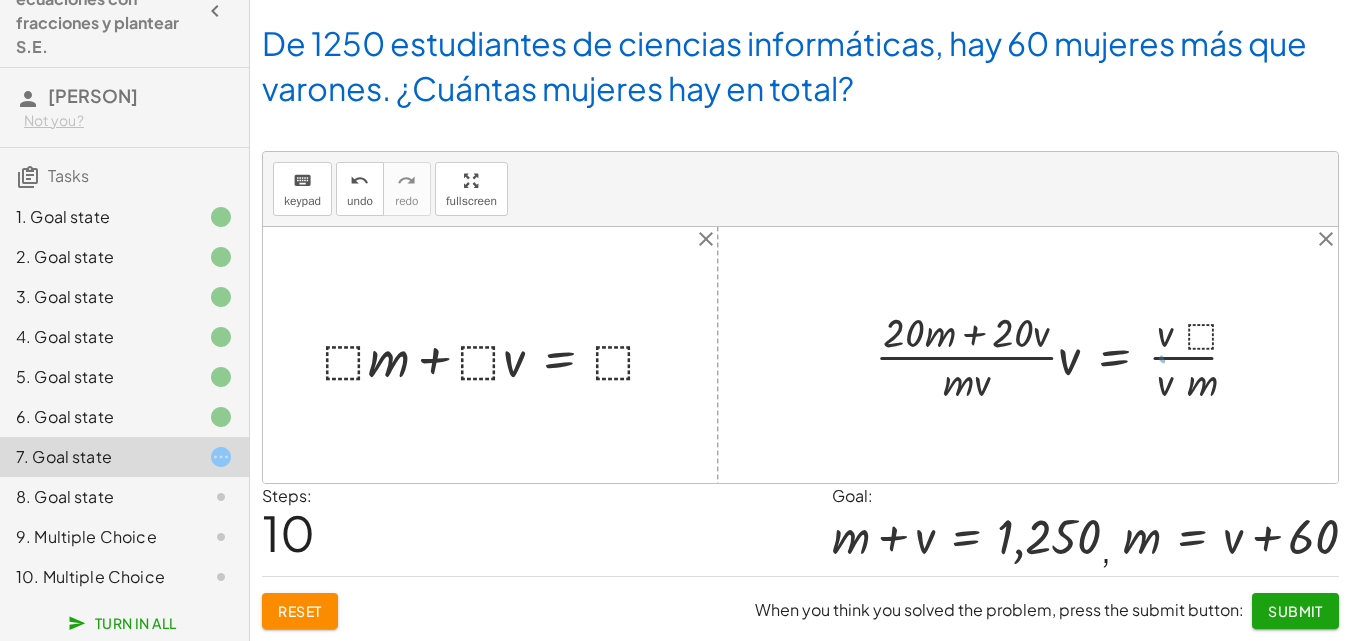click at bounding box center [1063, 355] 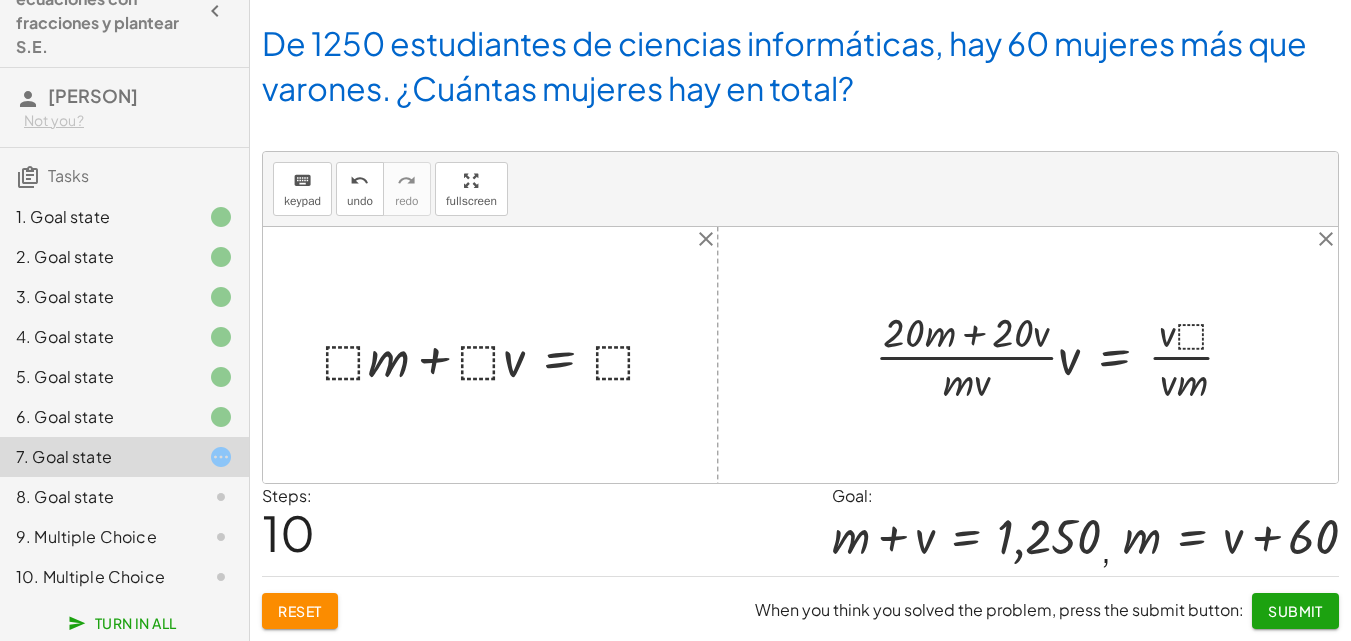 click at bounding box center [1063, 355] 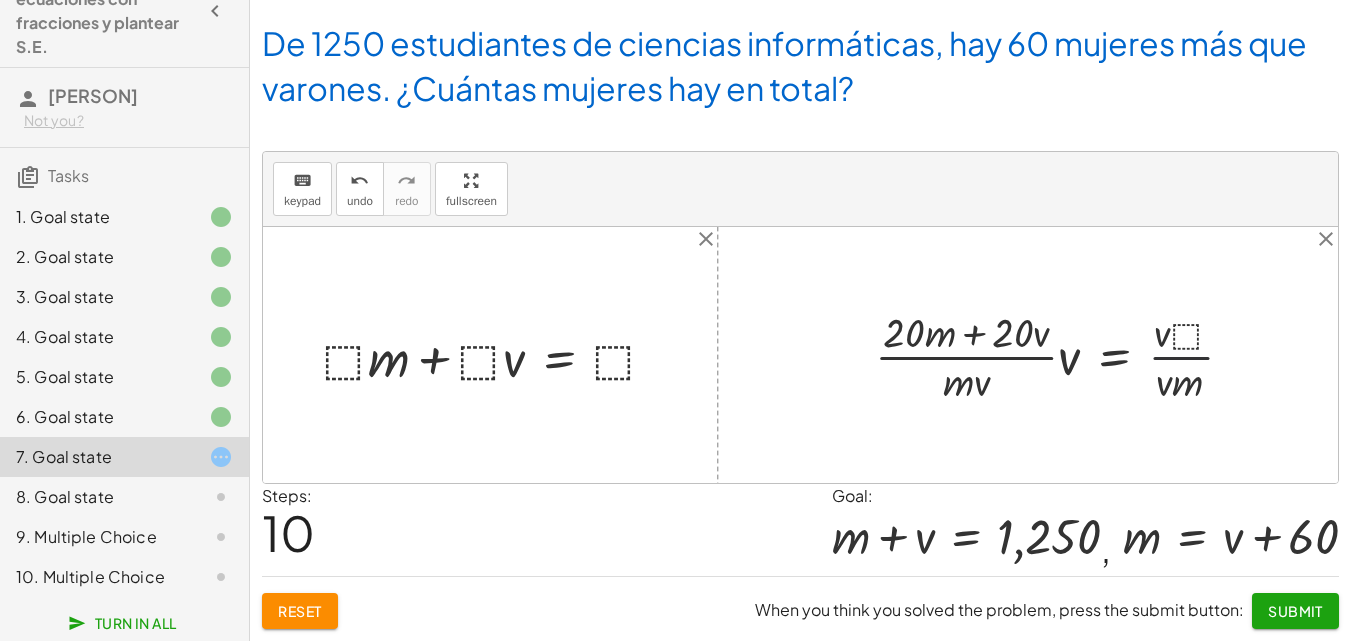 click at bounding box center [1063, 355] 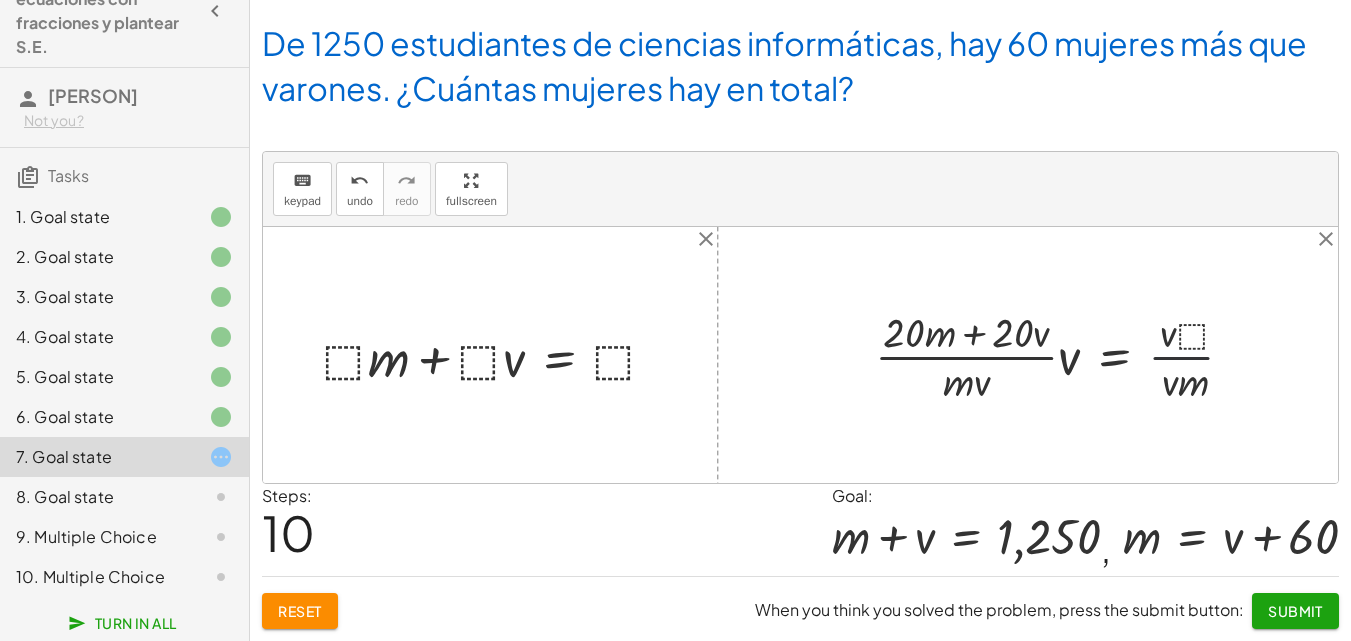 click at bounding box center (1063, 355) 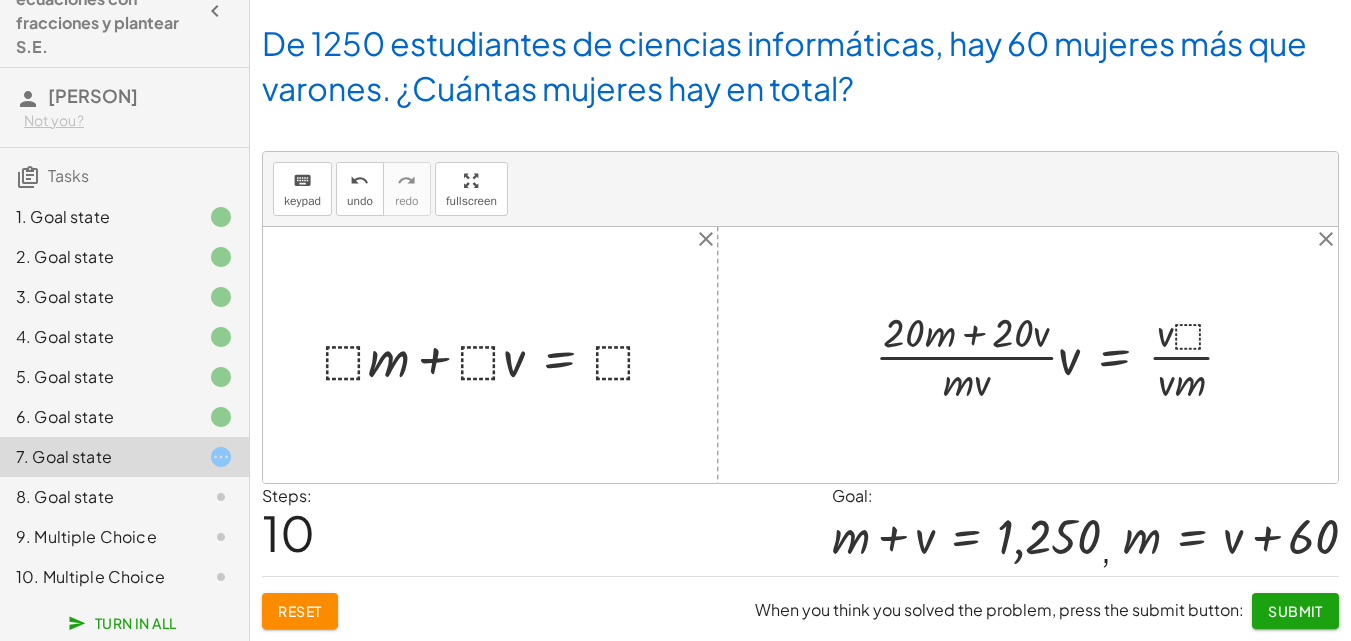 click at bounding box center [1063, 355] 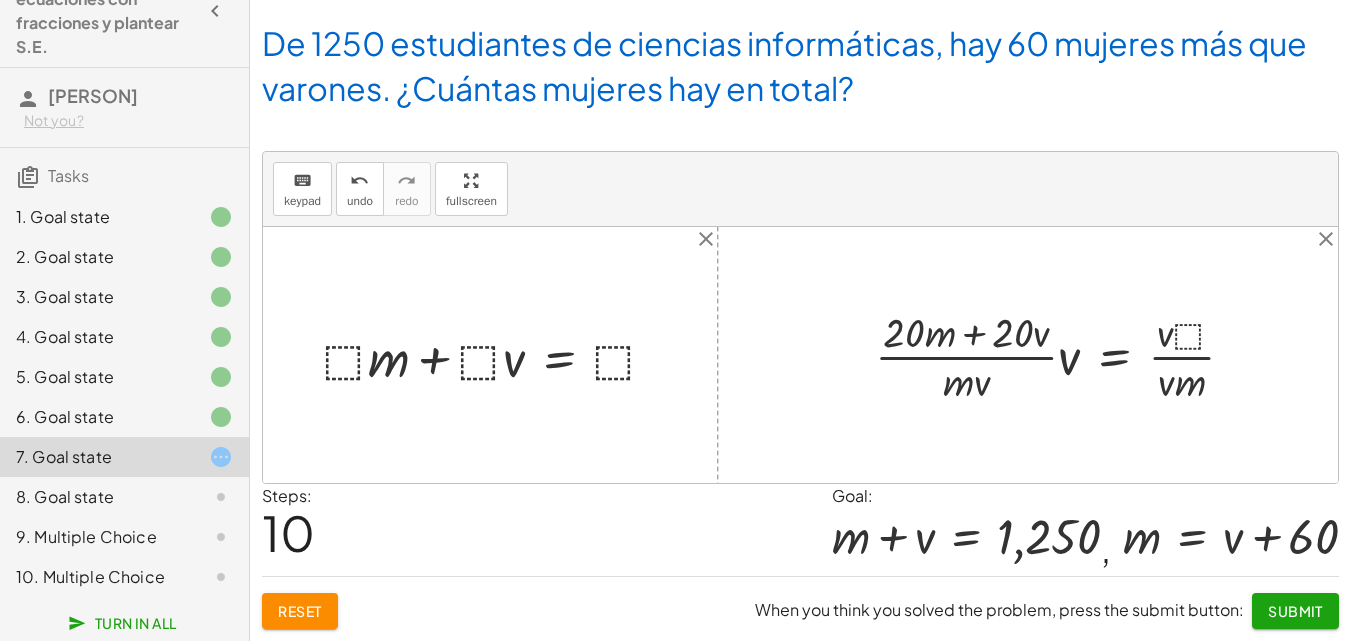 click at bounding box center (1063, 355) 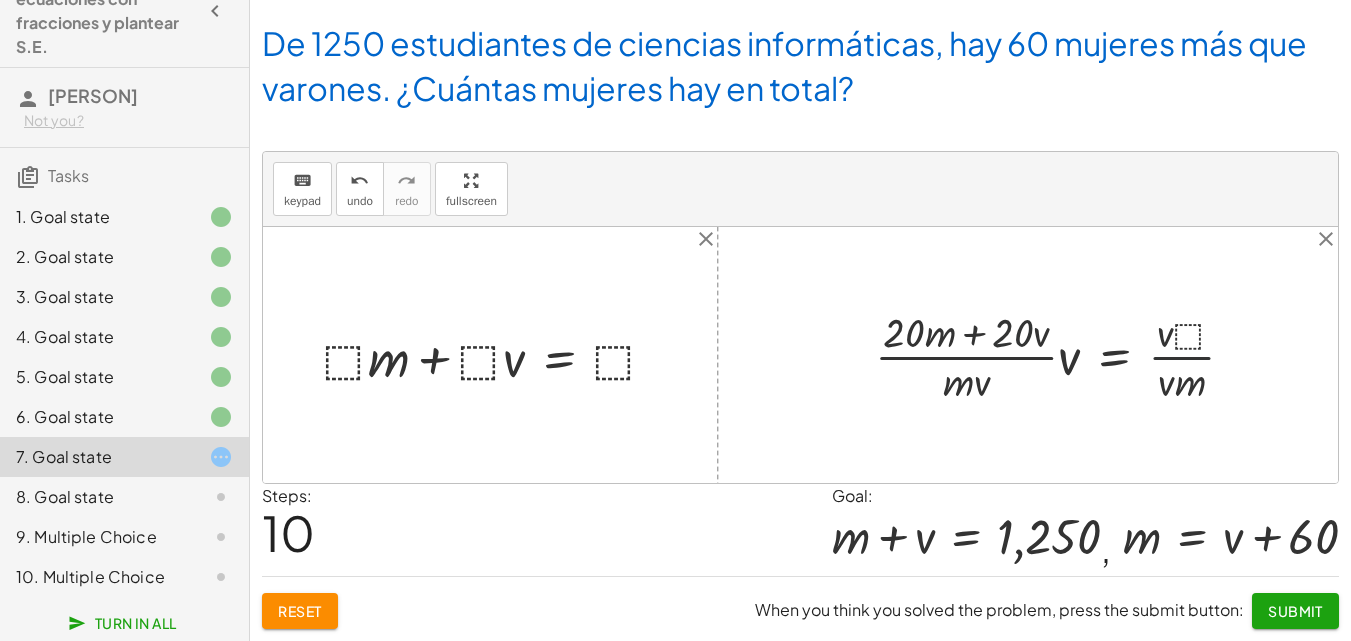click at bounding box center (1063, 355) 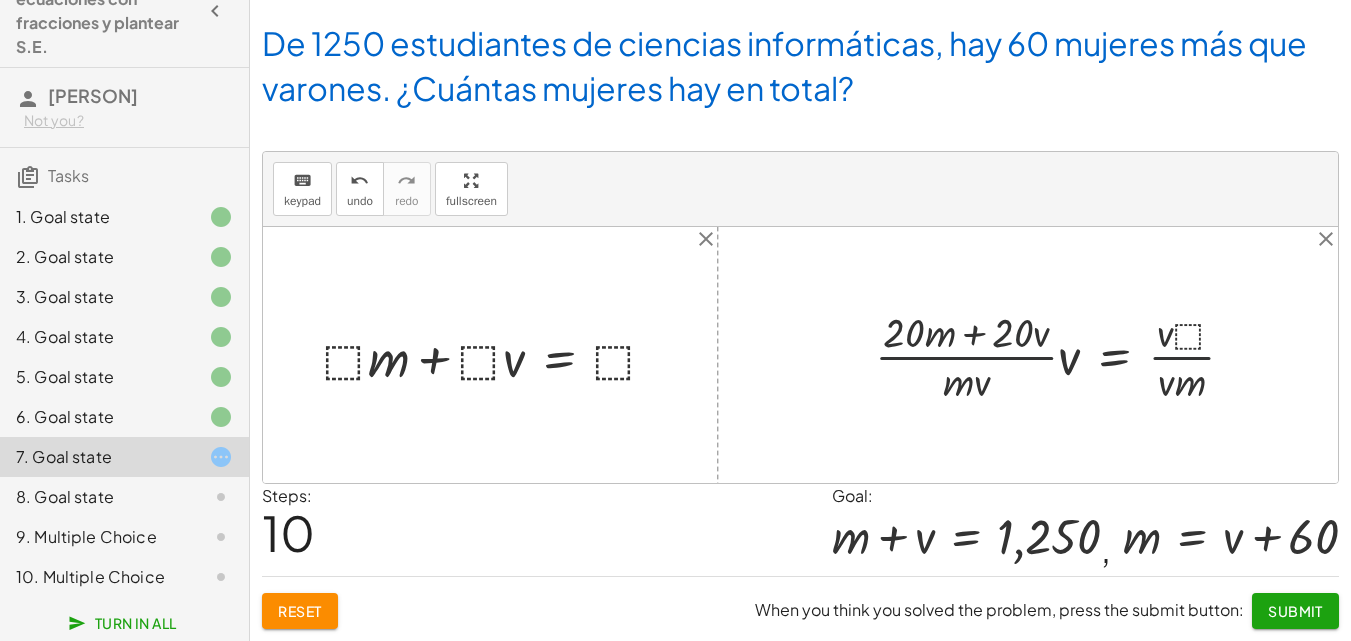 click at bounding box center (1063, 355) 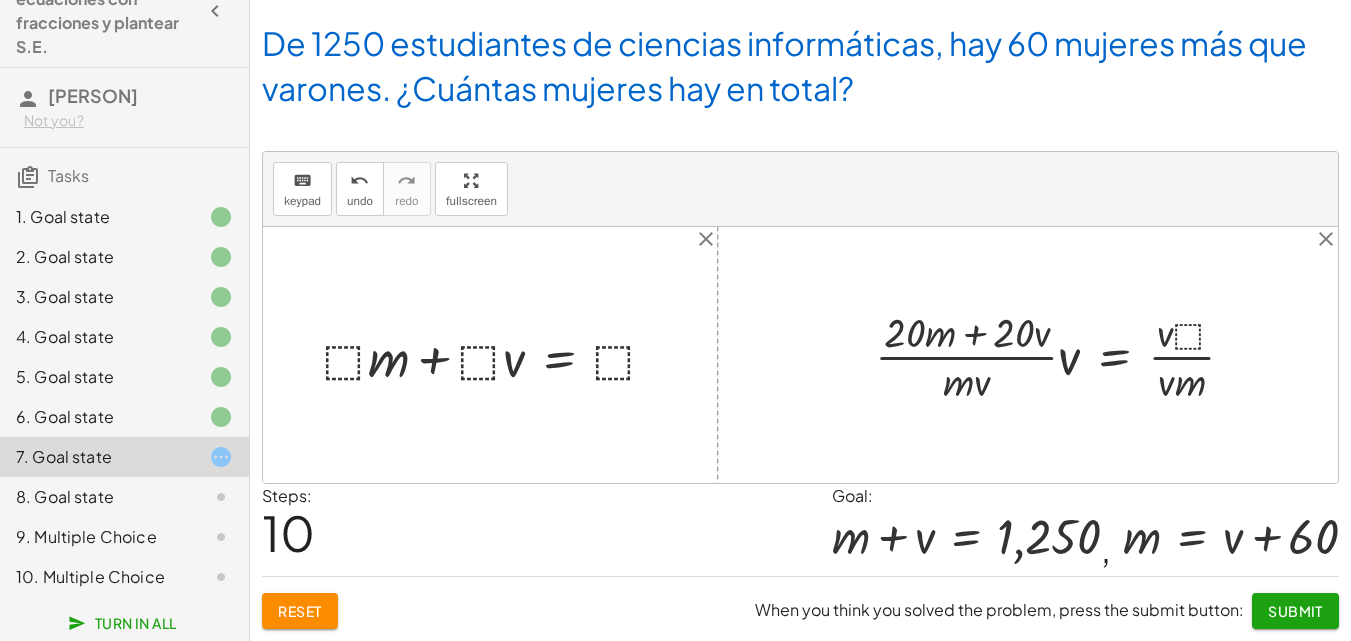 click at bounding box center (1063, 355) 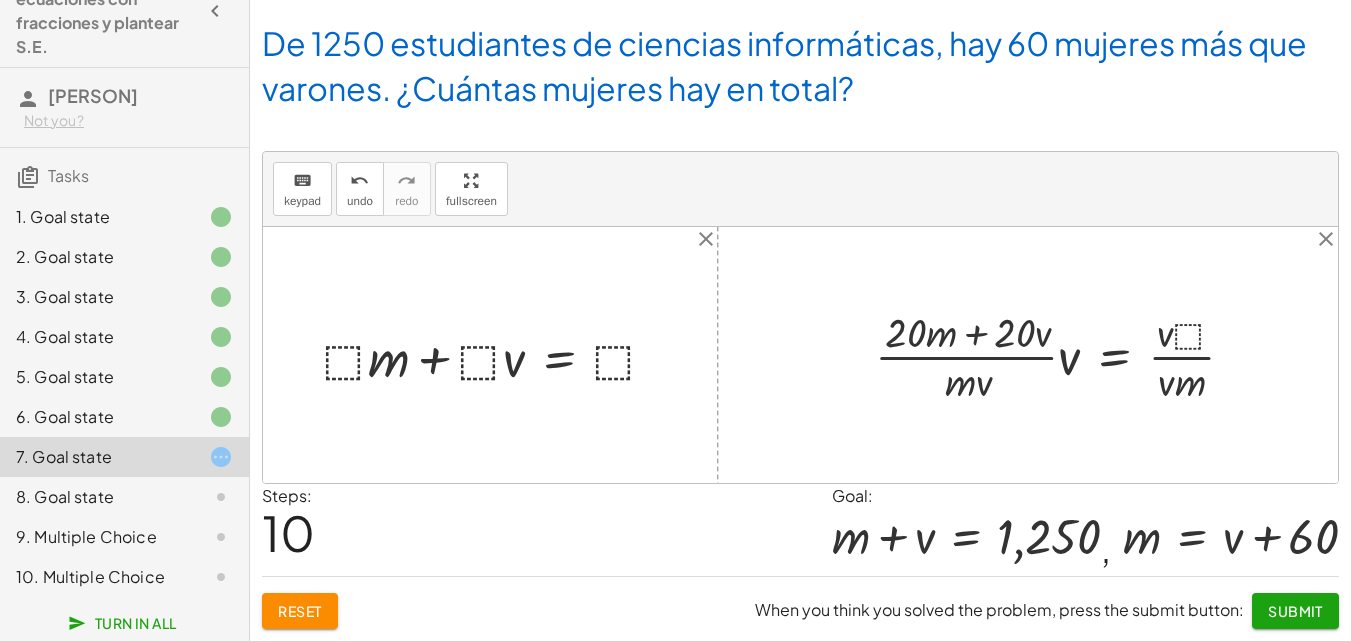 click at bounding box center (1063, 355) 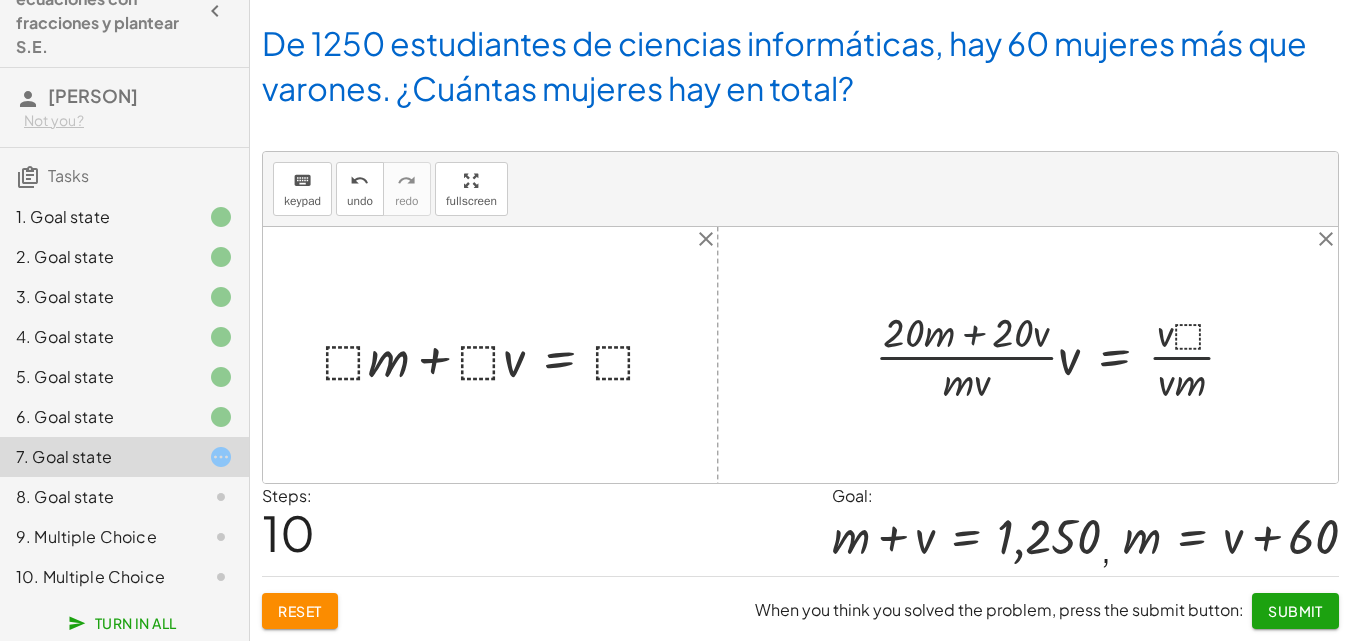 click at bounding box center [1063, 355] 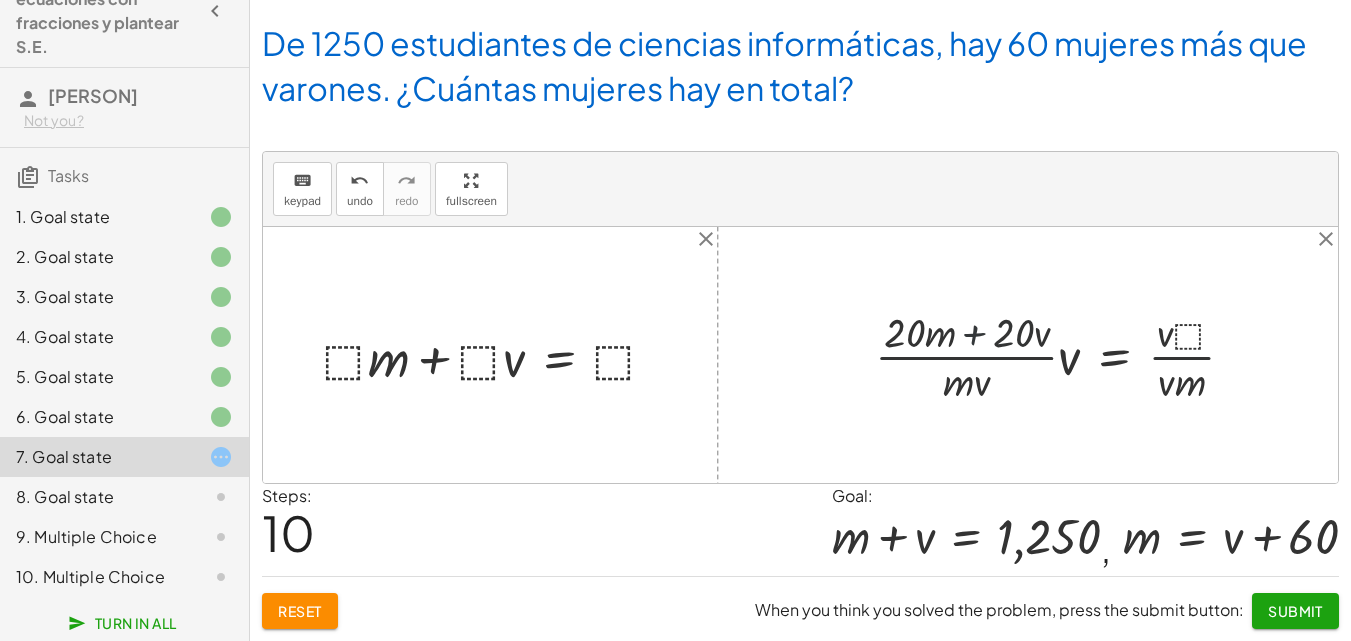 click at bounding box center (1063, 355) 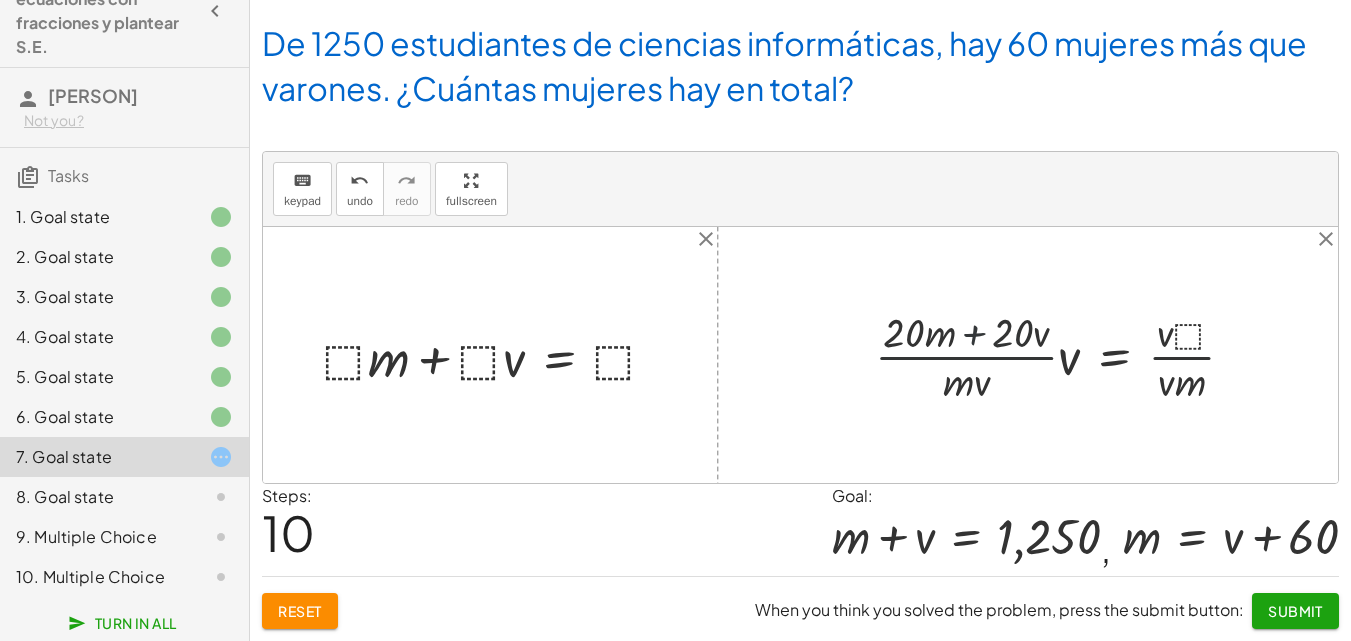 click at bounding box center [1063, 355] 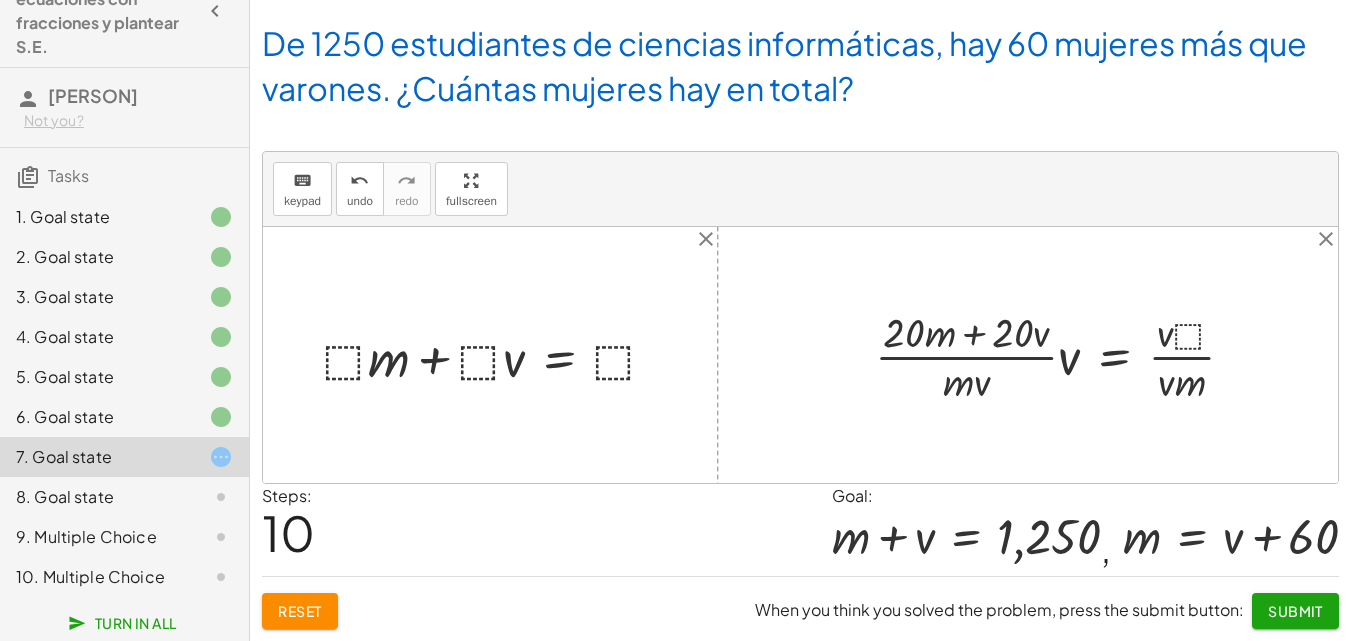 drag, startPoint x: 971, startPoint y: 384, endPoint x: 939, endPoint y: 378, distance: 32.55764 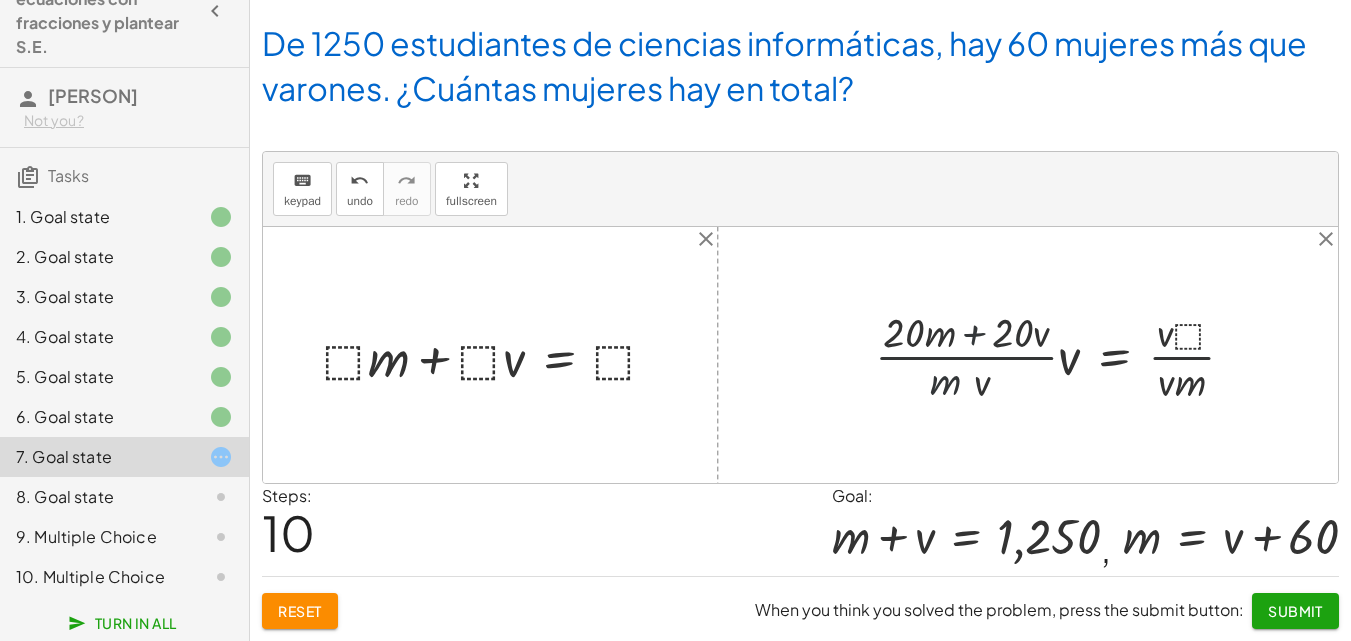 drag, startPoint x: 939, startPoint y: 378, endPoint x: 930, endPoint y: 343, distance: 36.138622 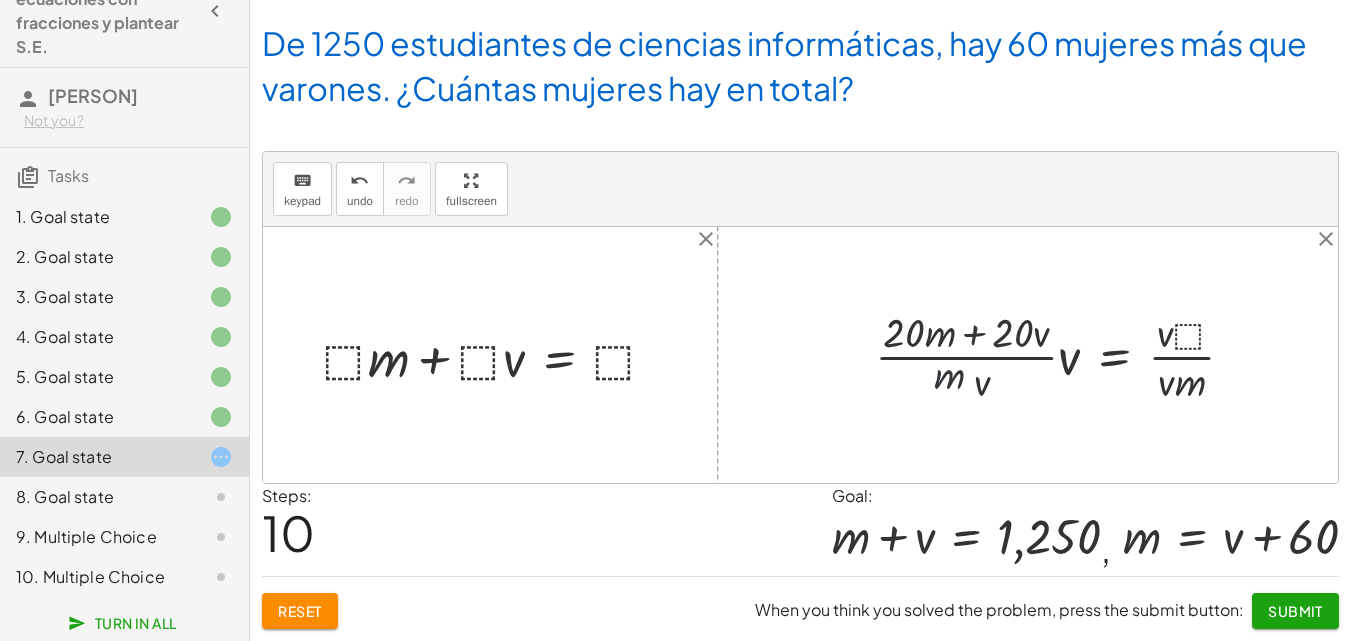 click at bounding box center (1063, 355) 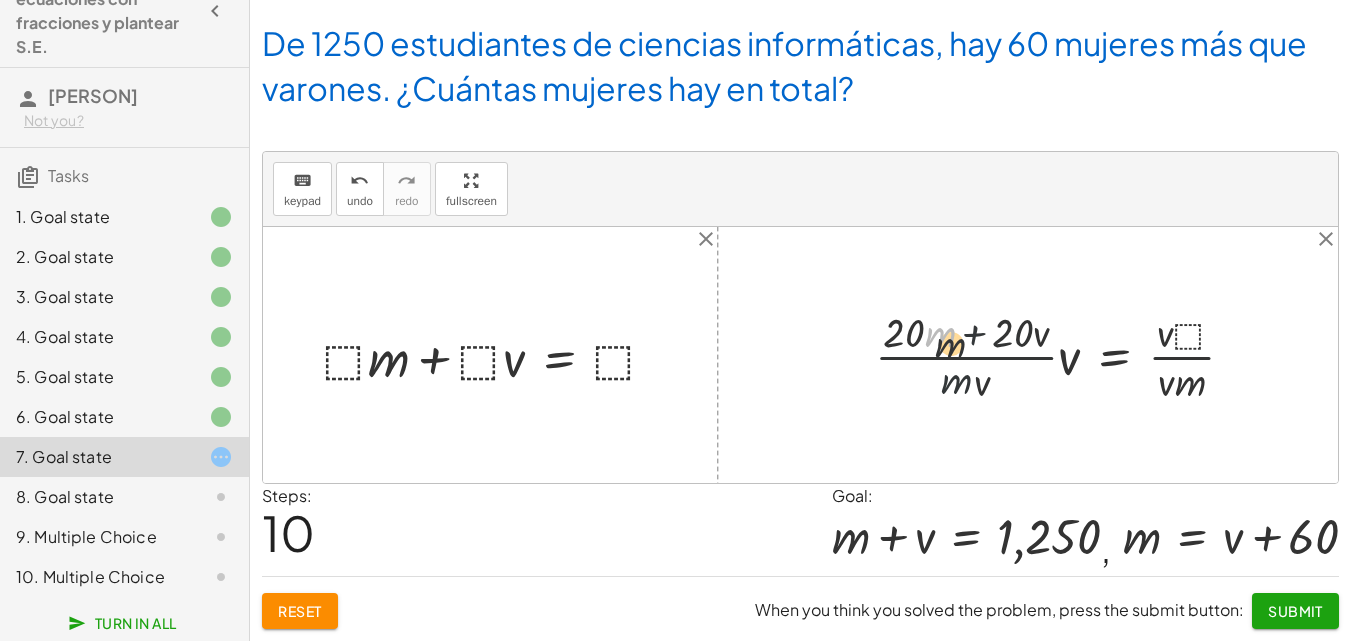 drag, startPoint x: 930, startPoint y: 343, endPoint x: 950, endPoint y: 370, distance: 33.600594 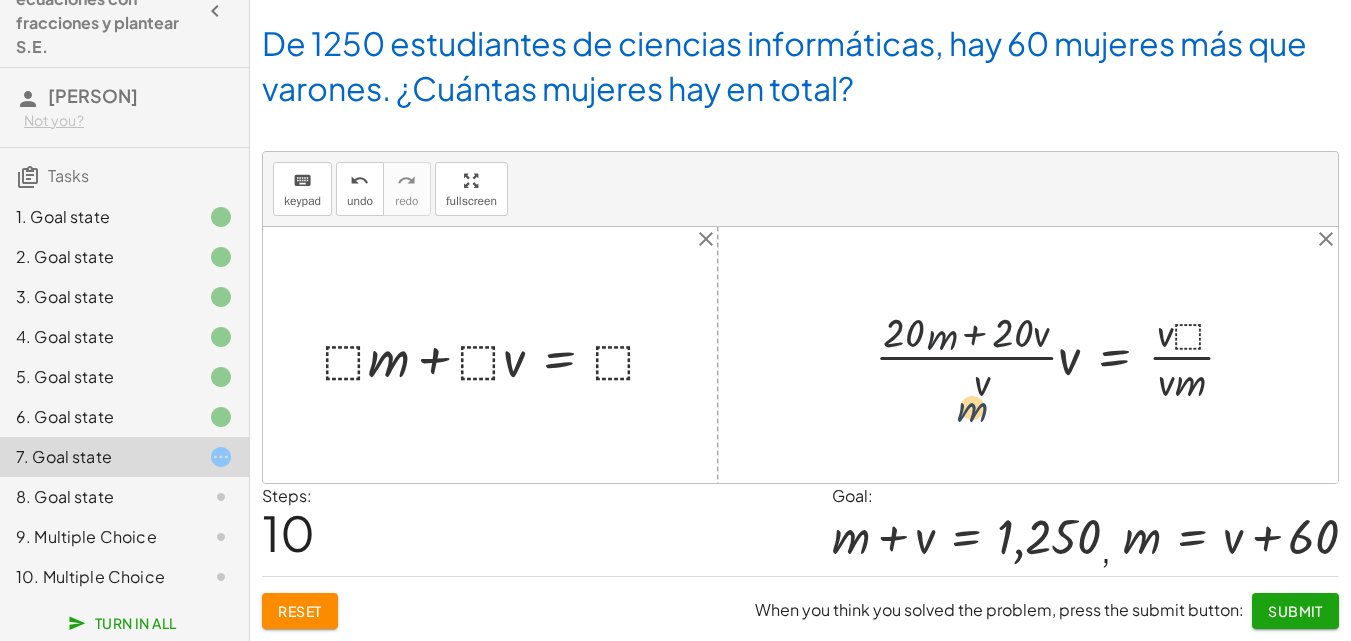 drag, startPoint x: 958, startPoint y: 376, endPoint x: 980, endPoint y: 423, distance: 51.894123 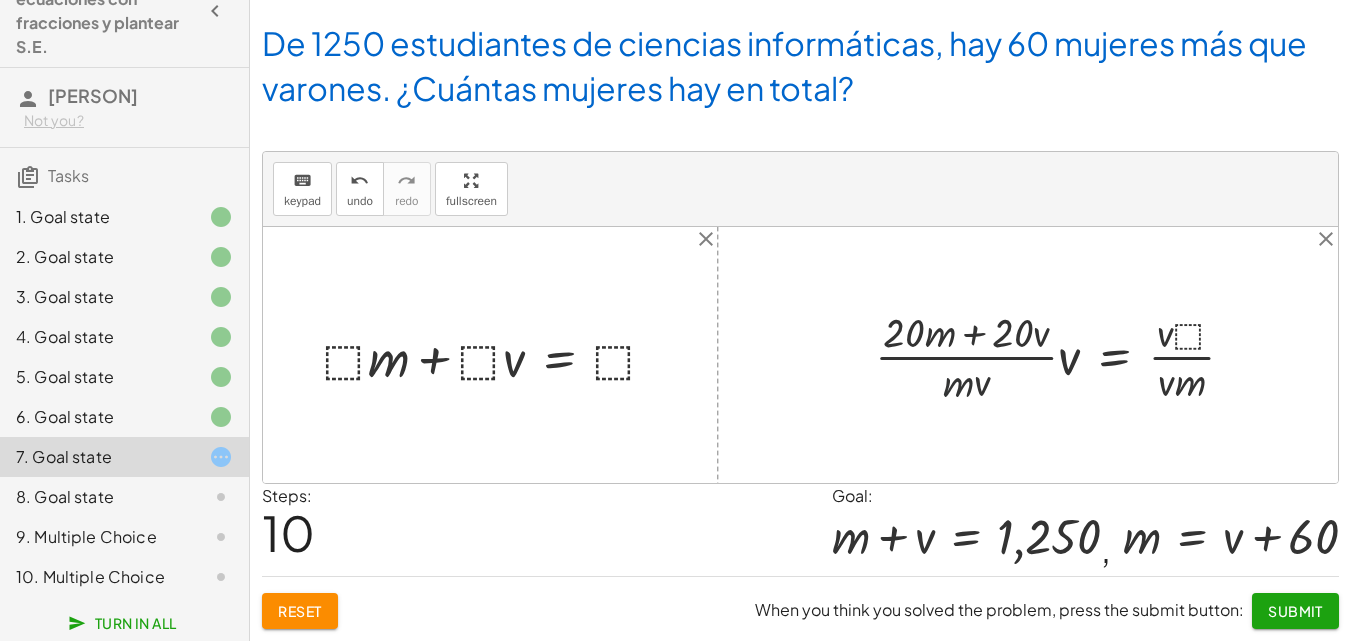 drag, startPoint x: 966, startPoint y: 413, endPoint x: 972, endPoint y: 385, distance: 28.635643 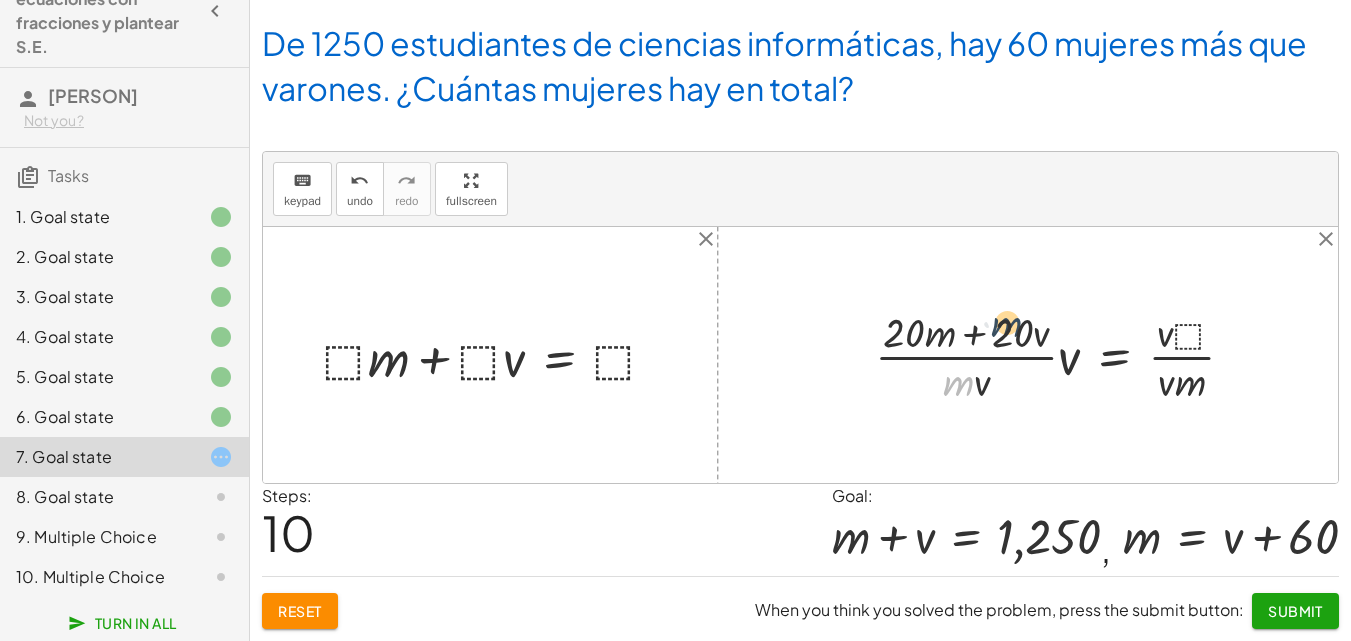 drag, startPoint x: 968, startPoint y: 383, endPoint x: 959, endPoint y: 326, distance: 57.706154 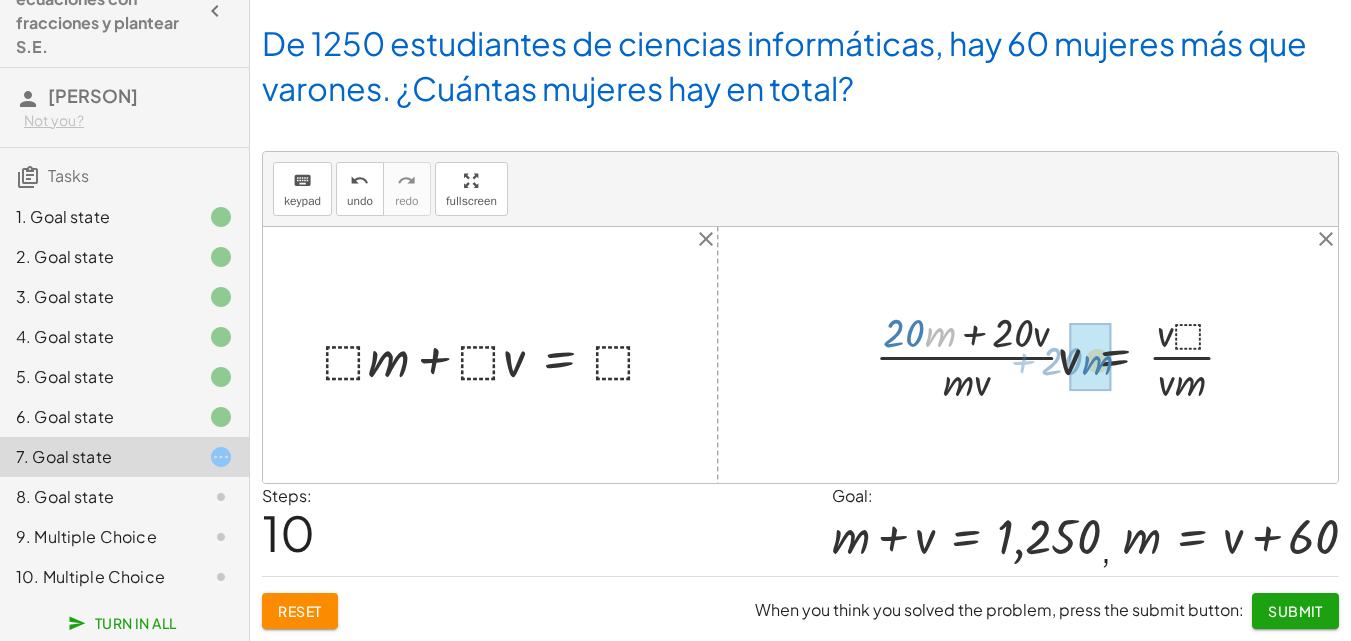 drag, startPoint x: 946, startPoint y: 326, endPoint x: 1103, endPoint y: 354, distance: 159.47726 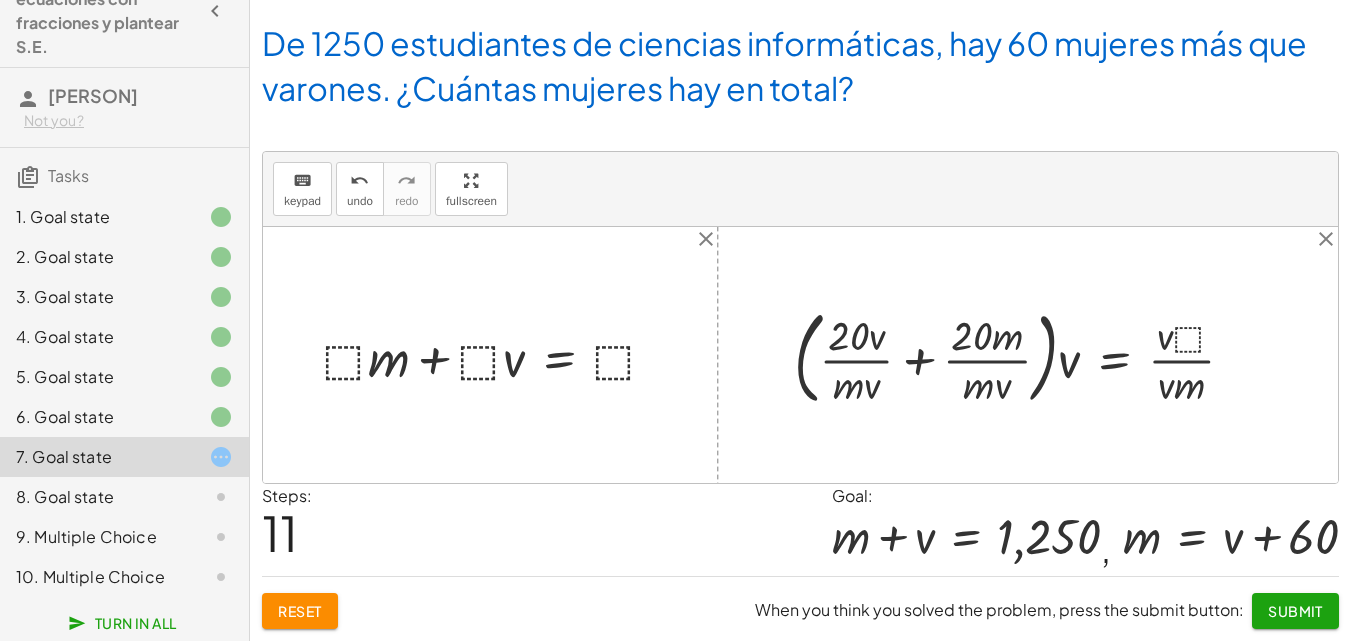 click at bounding box center (1022, 355) 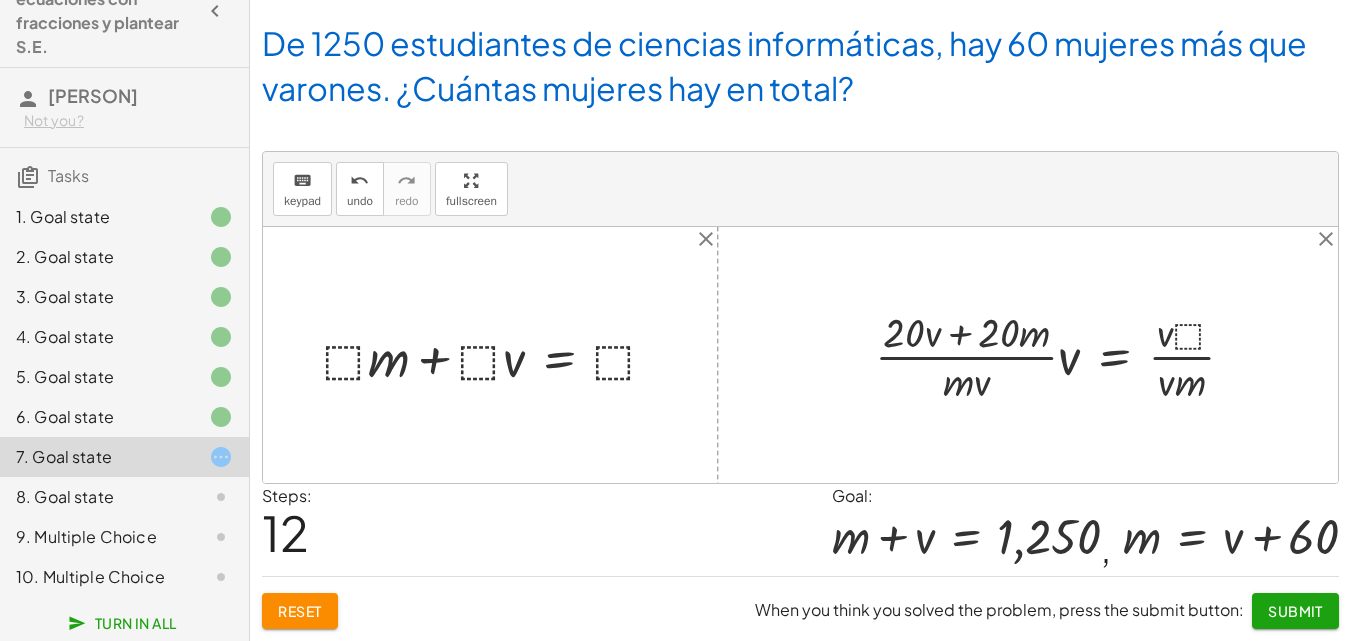 click at bounding box center (1063, 355) 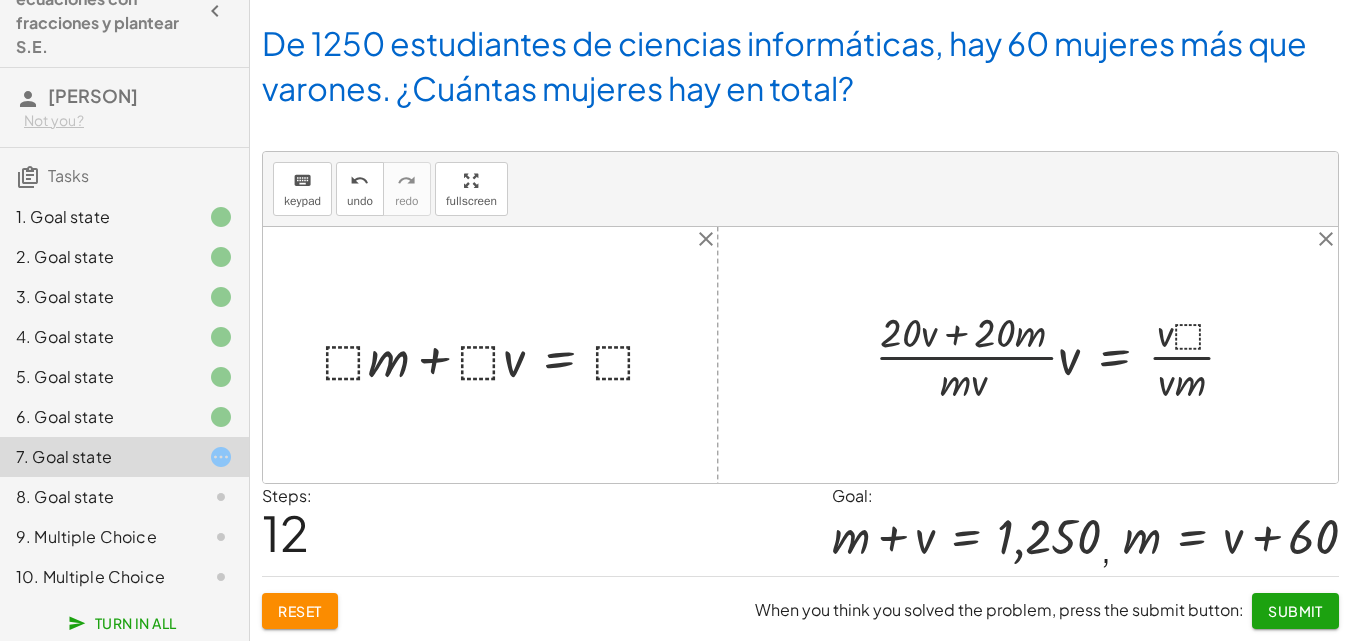 click at bounding box center (1063, 355) 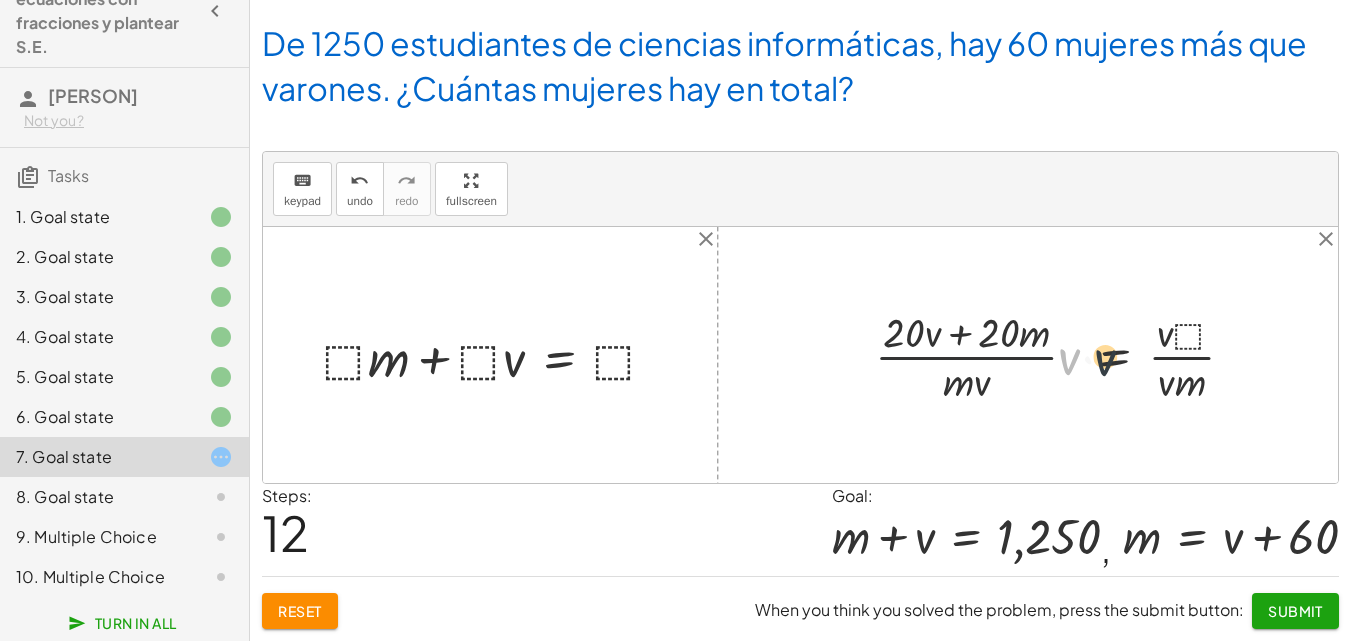 drag, startPoint x: 1069, startPoint y: 357, endPoint x: 1116, endPoint y: 358, distance: 47.010635 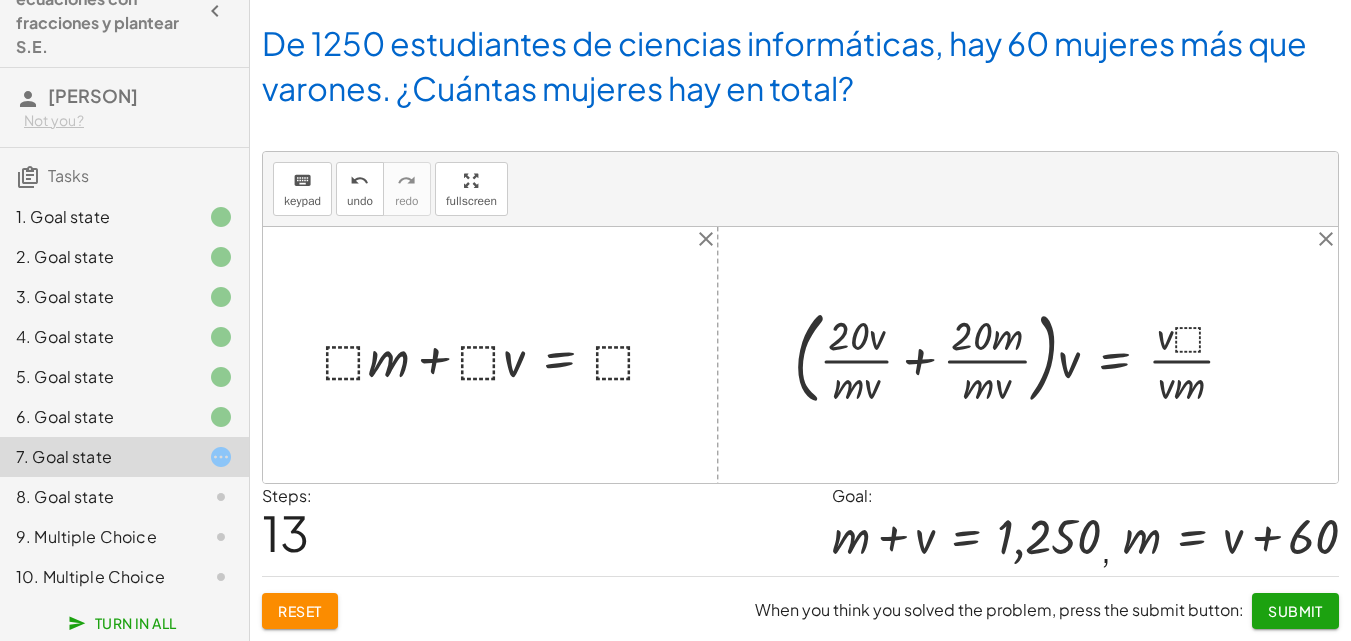 click at bounding box center [1022, 355] 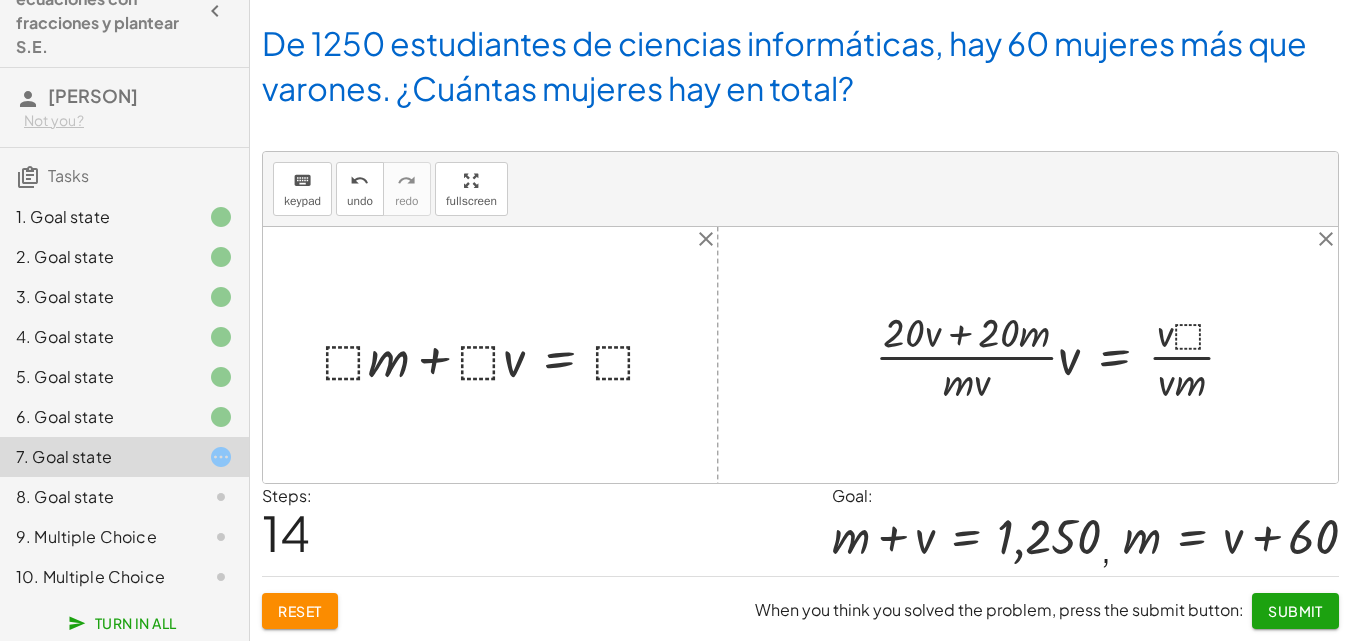 click on "Reset" at bounding box center [300, 611] 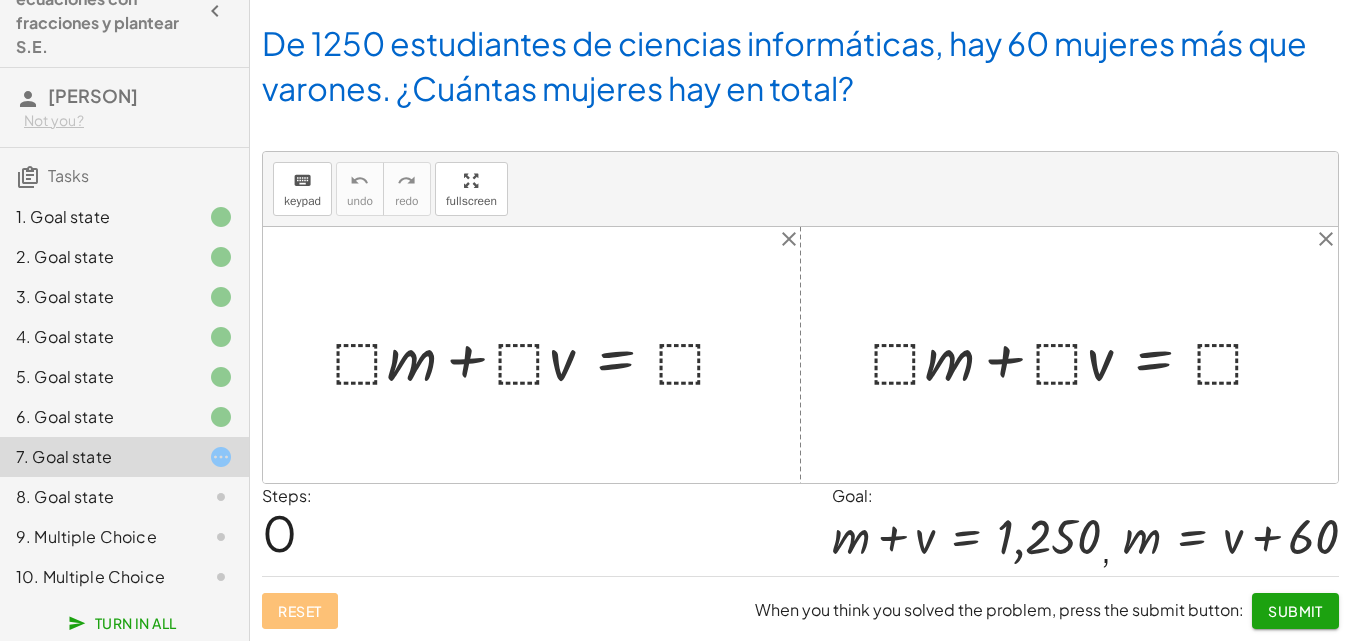 click at bounding box center [539, 355] 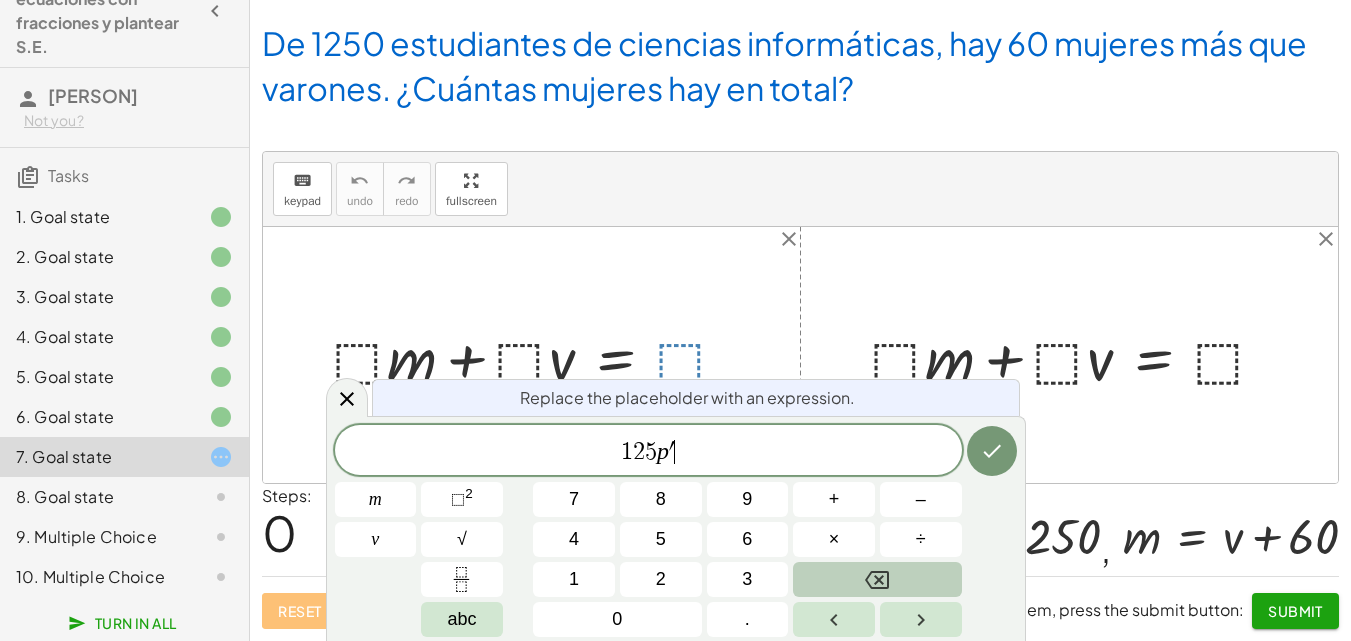click at bounding box center [877, 579] 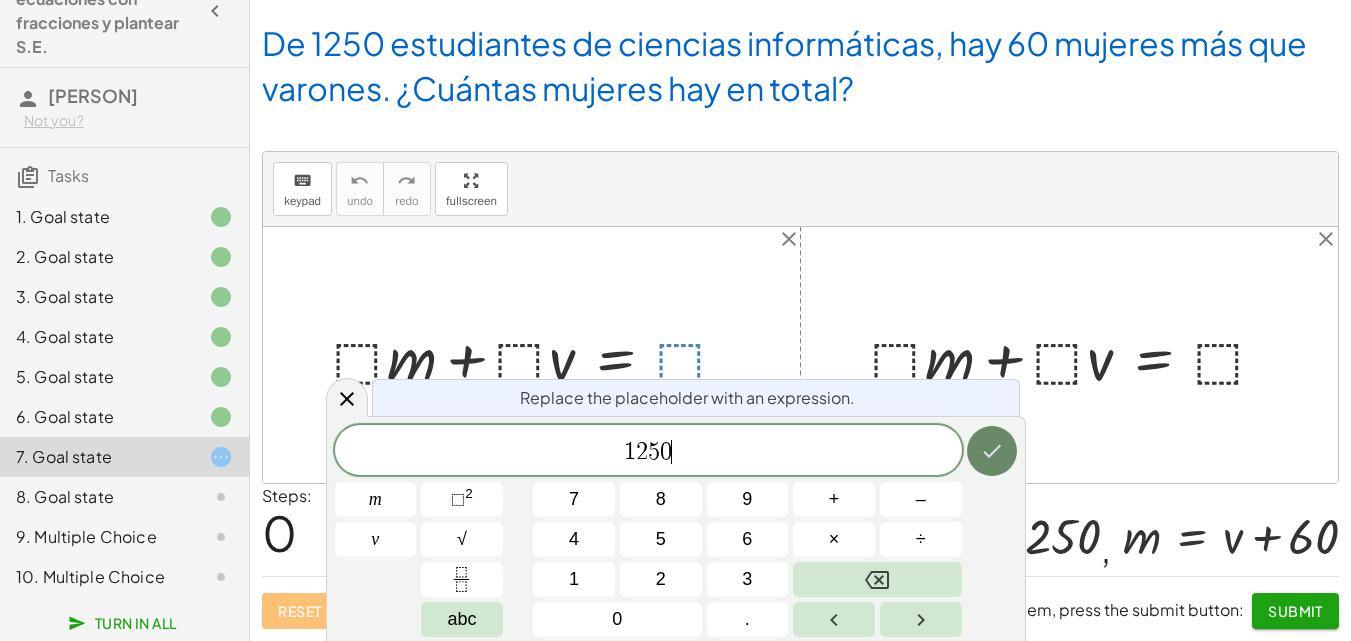 click 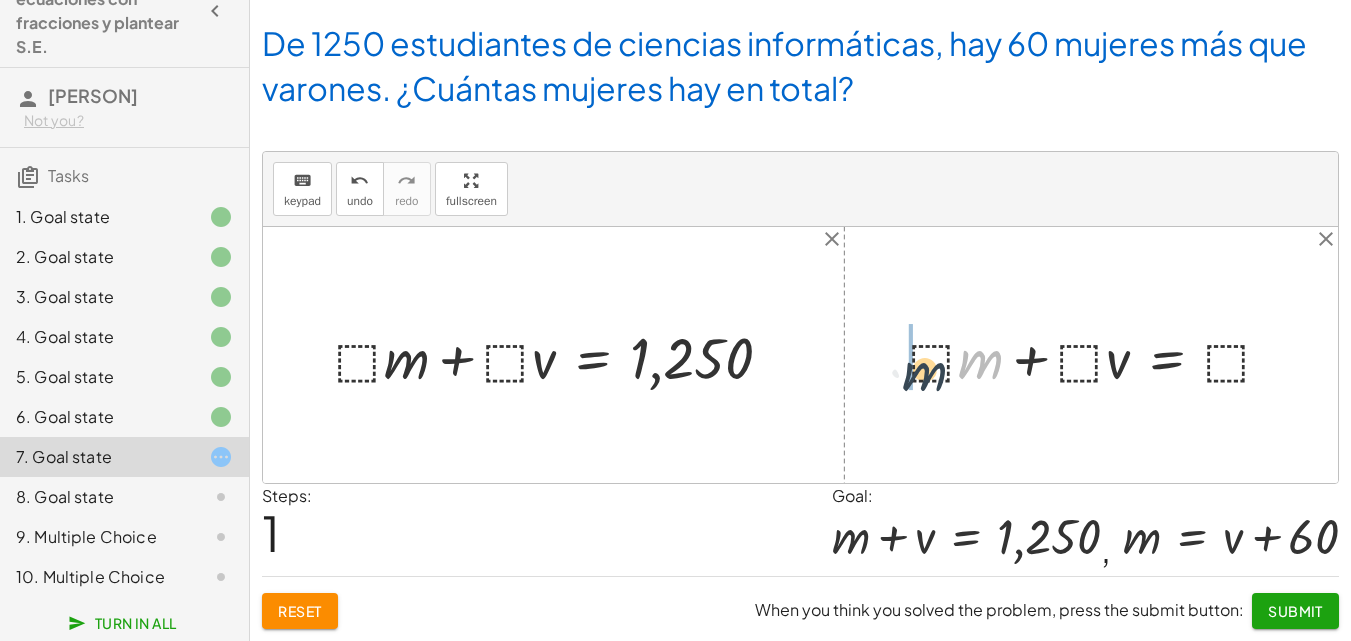 drag, startPoint x: 954, startPoint y: 371, endPoint x: 915, endPoint y: 375, distance: 39.20459 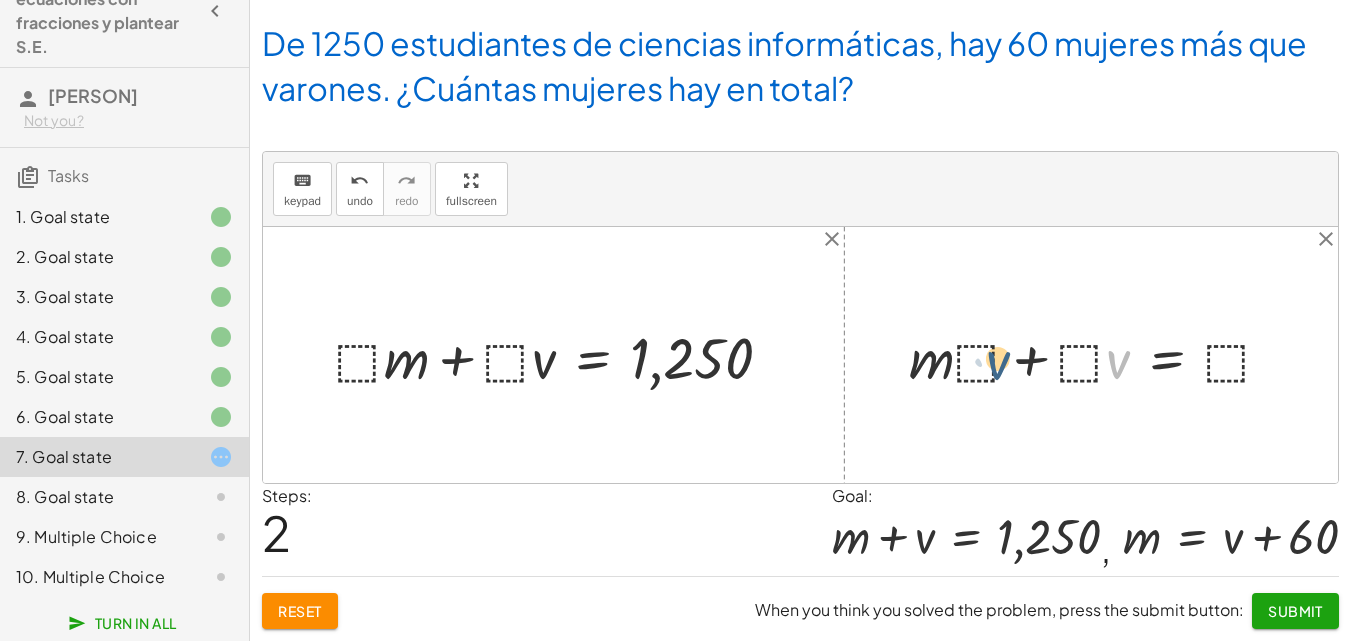drag, startPoint x: 1113, startPoint y: 364, endPoint x: 992, endPoint y: 365, distance: 121.004135 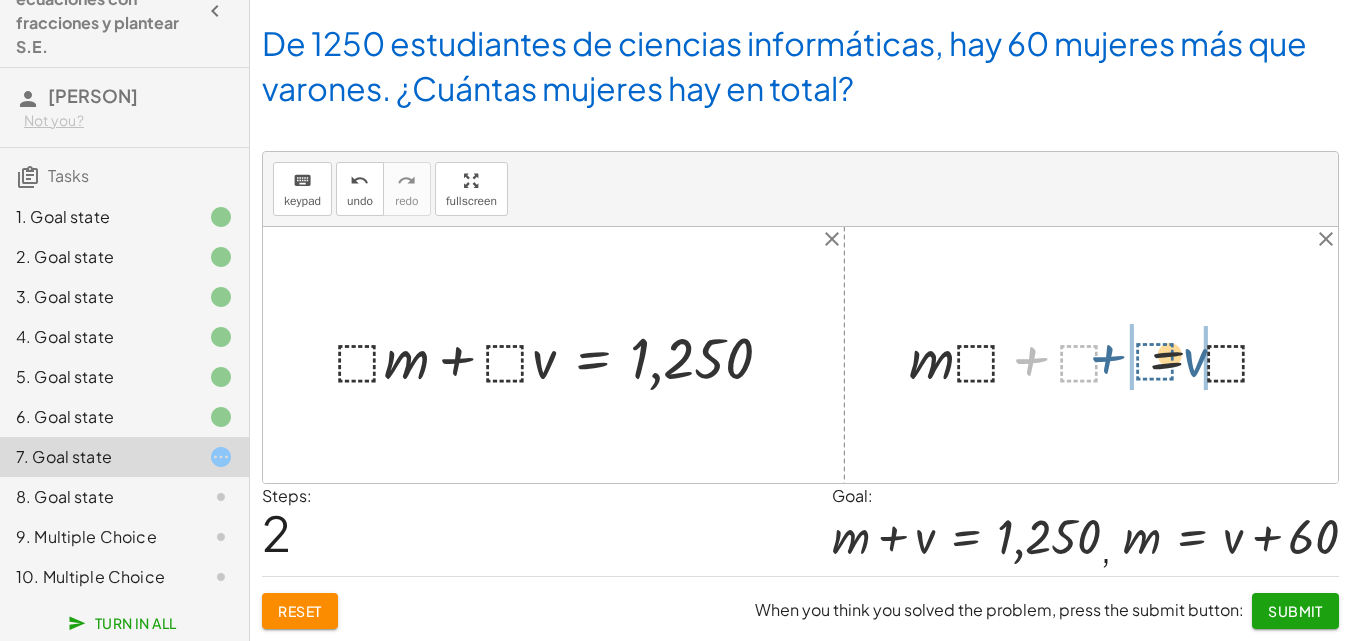 click at bounding box center [1098, 355] 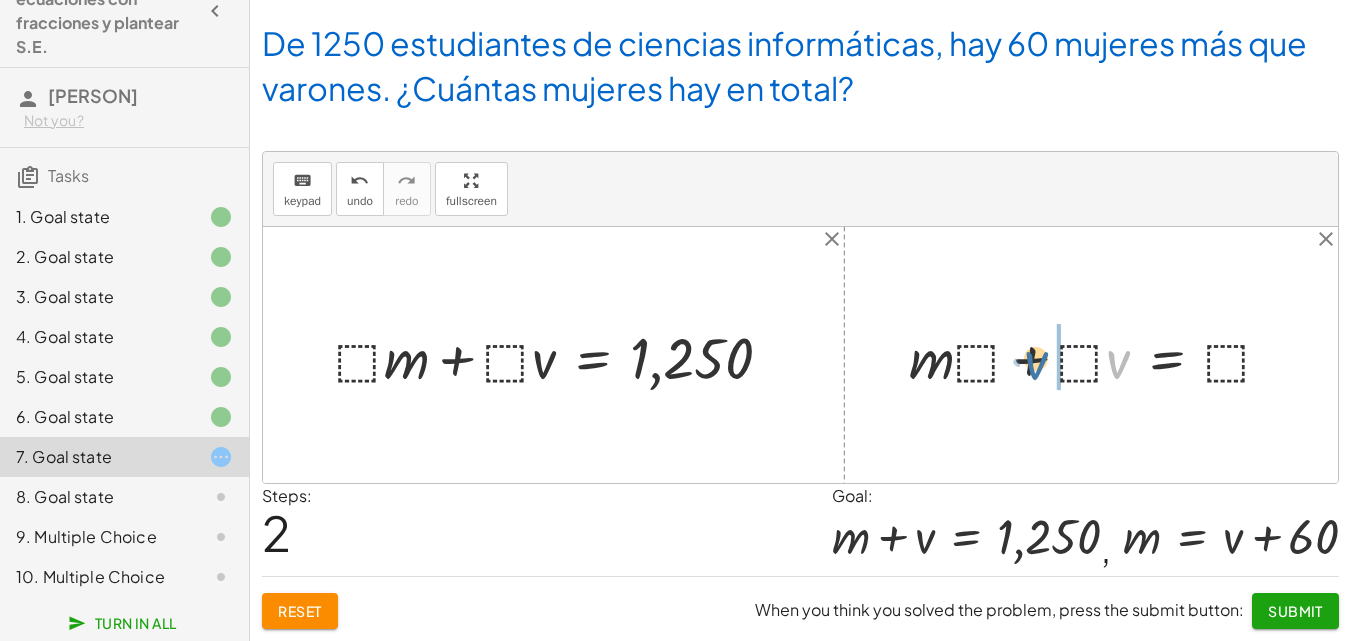 drag, startPoint x: 1121, startPoint y: 362, endPoint x: 1039, endPoint y: 363, distance: 82.006096 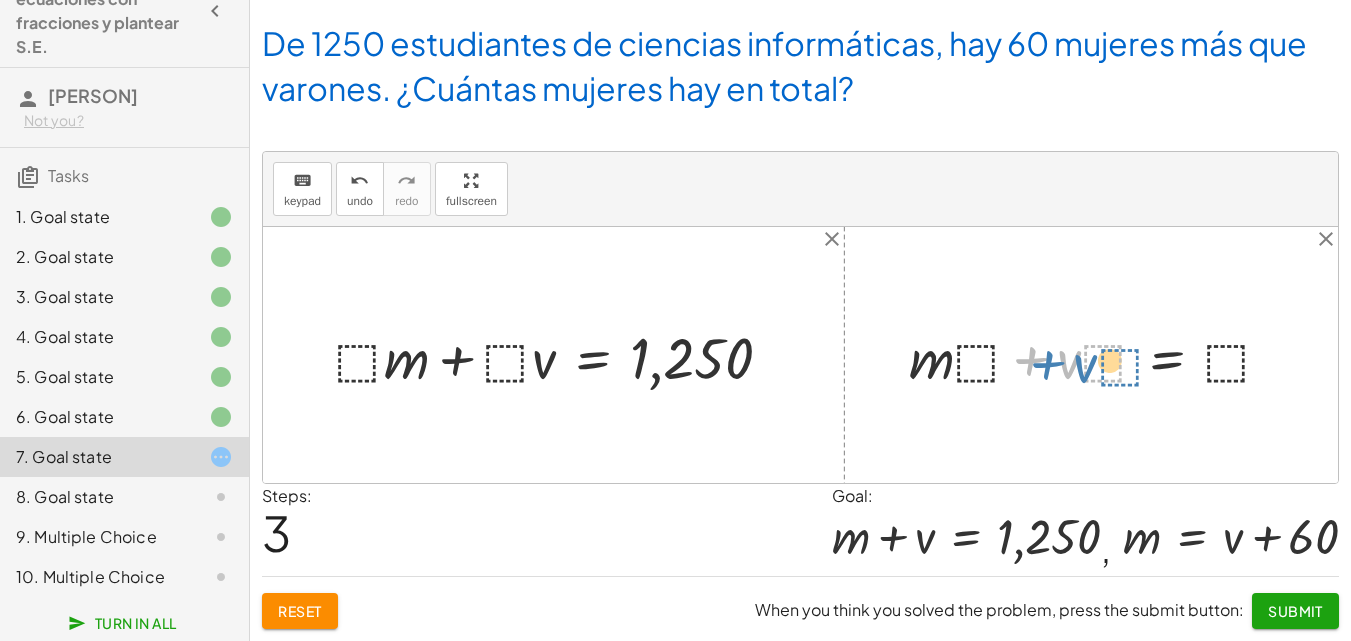 drag, startPoint x: 1018, startPoint y: 357, endPoint x: 1009, endPoint y: 370, distance: 15.811388 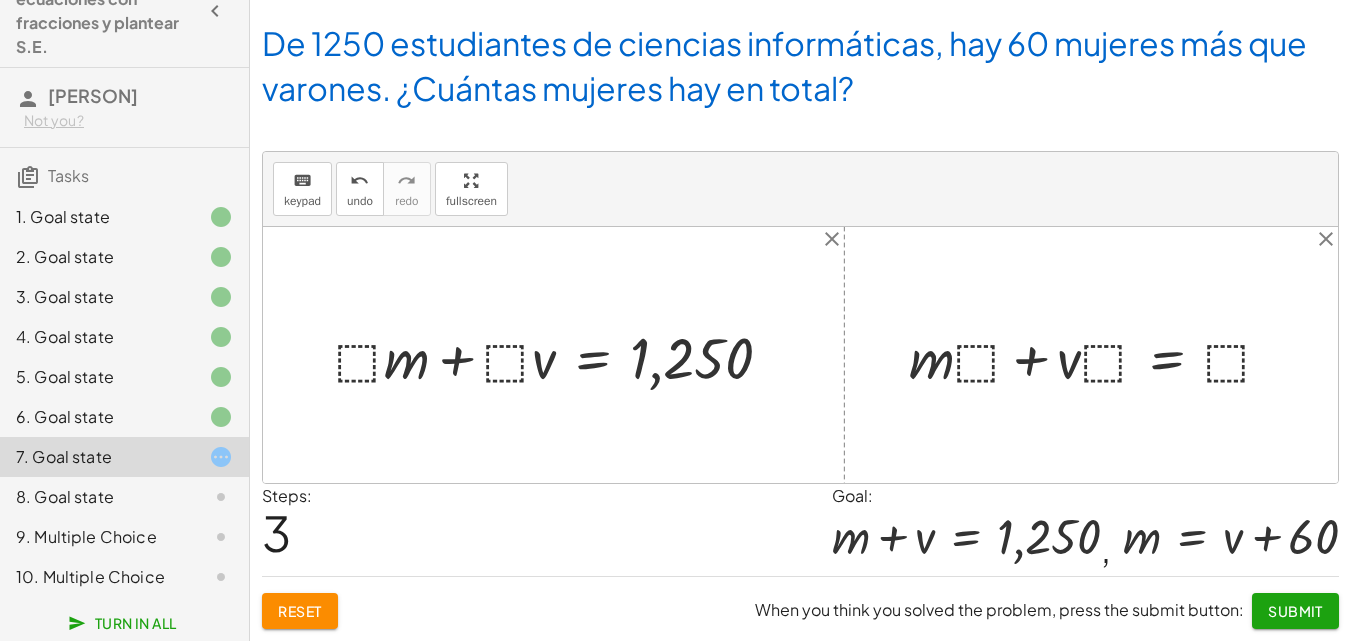 click at bounding box center (1098, 355) 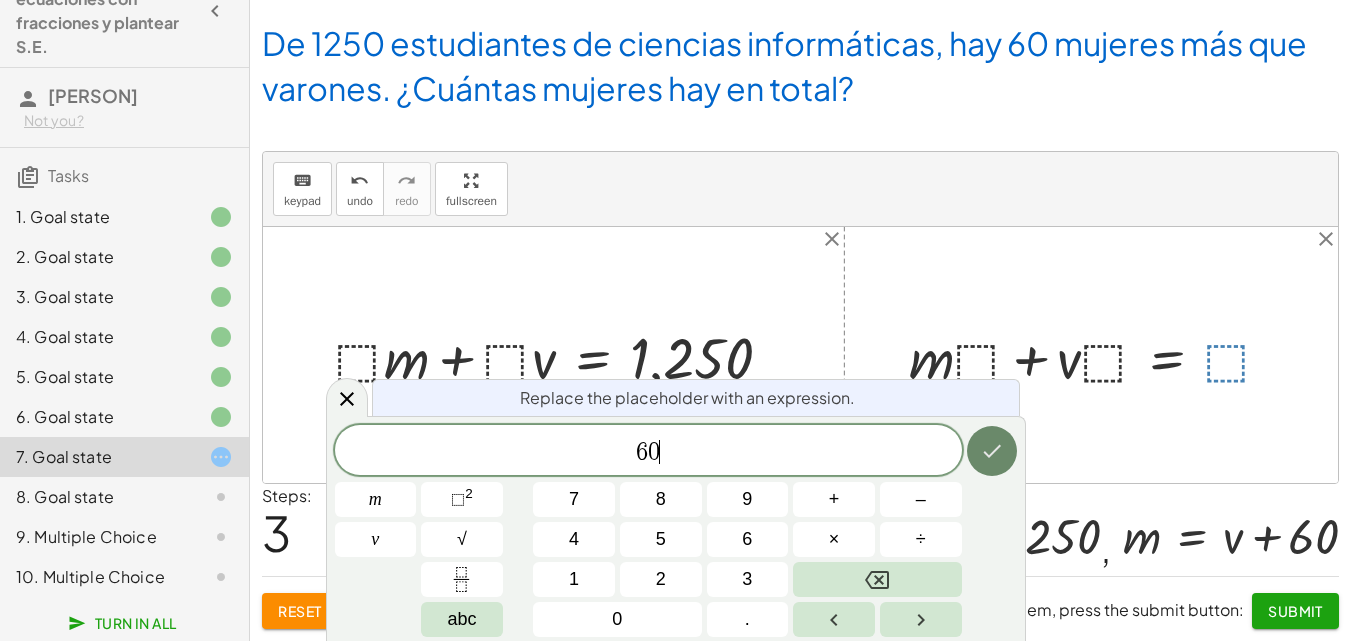 click 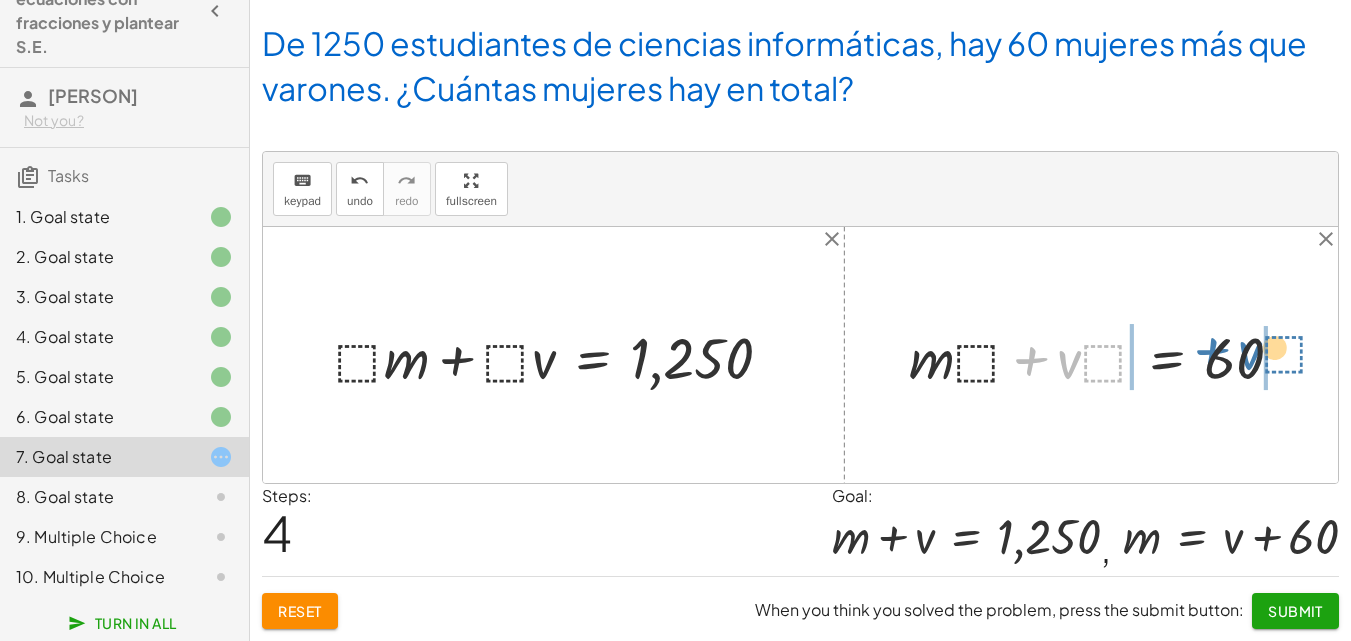 drag, startPoint x: 1031, startPoint y: 361, endPoint x: 1213, endPoint y: 358, distance: 182.02472 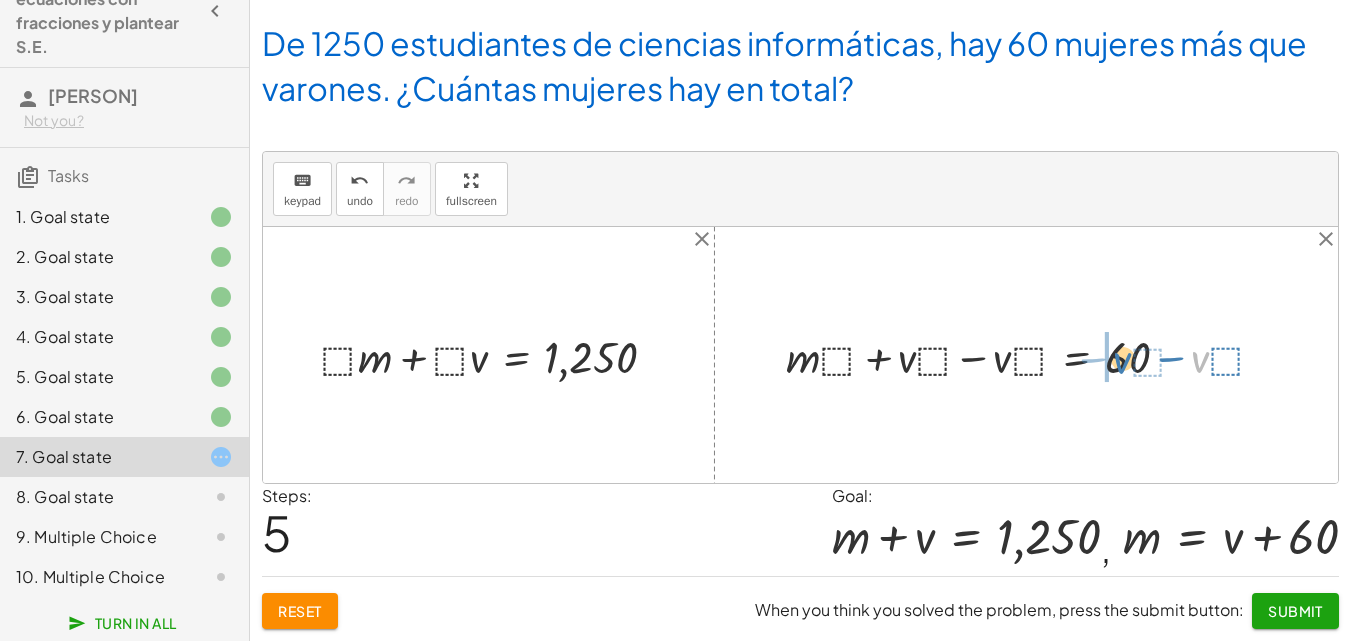 drag, startPoint x: 1193, startPoint y: 361, endPoint x: 1106, endPoint y: 359, distance: 87.02299 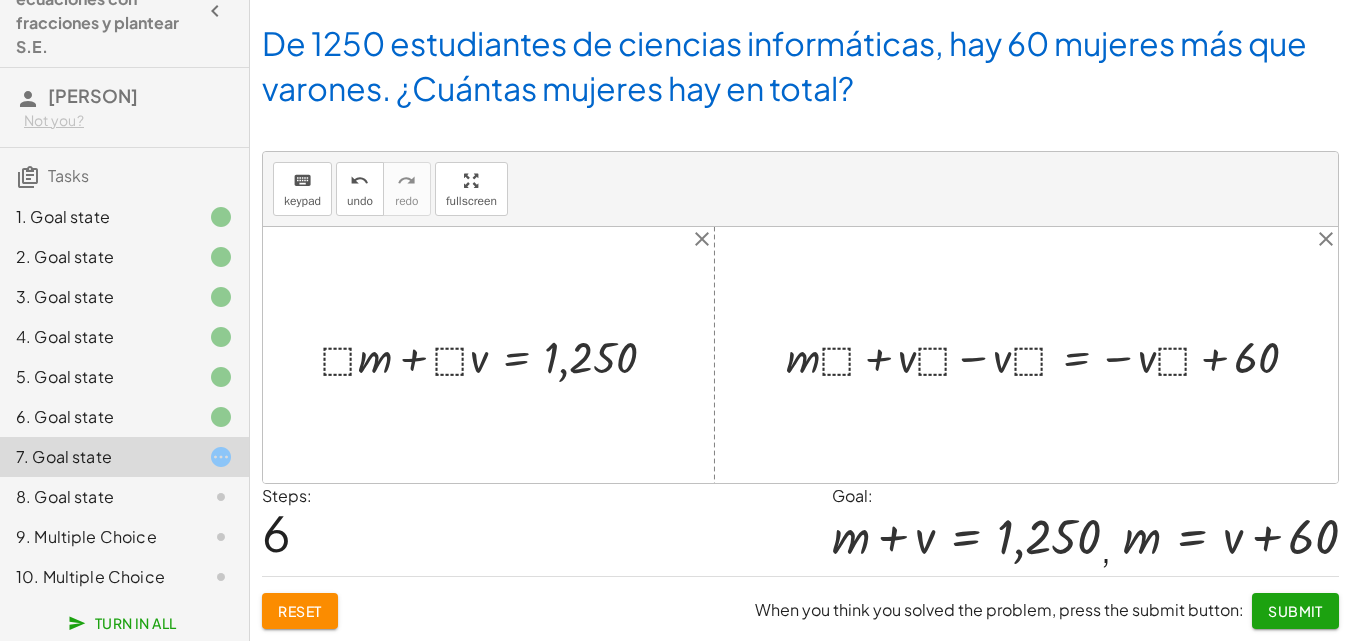 click at bounding box center (1050, 355) 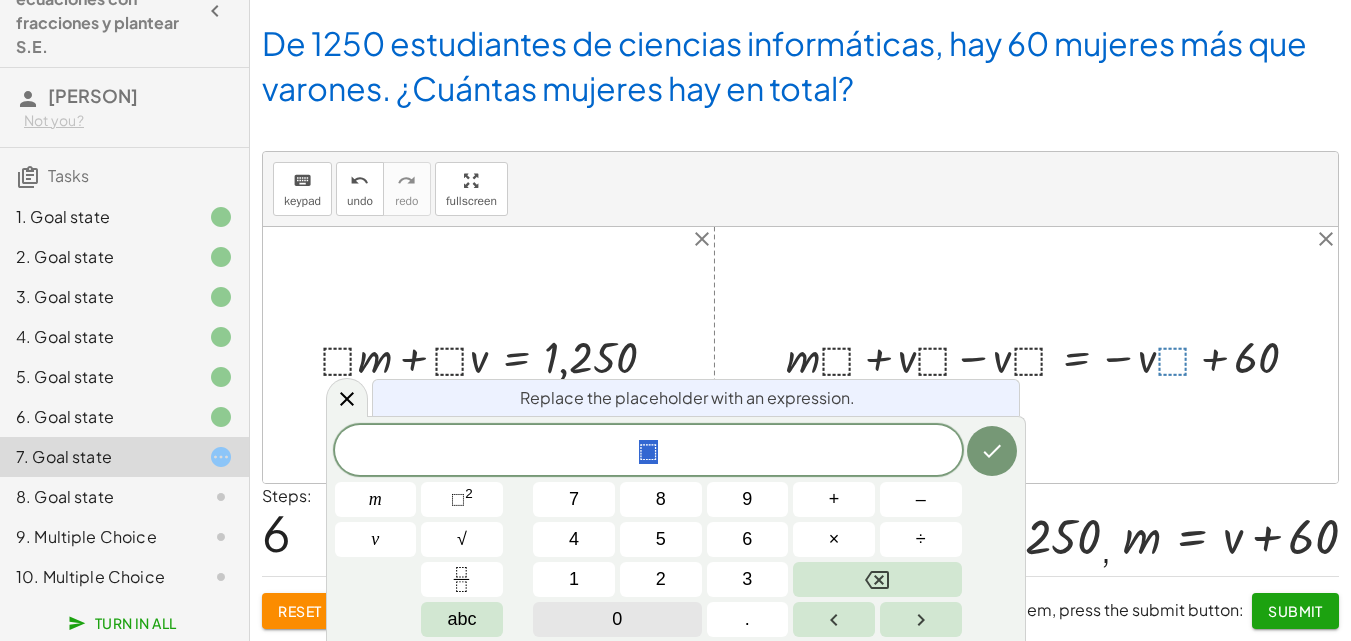 click on "0" at bounding box center (617, 619) 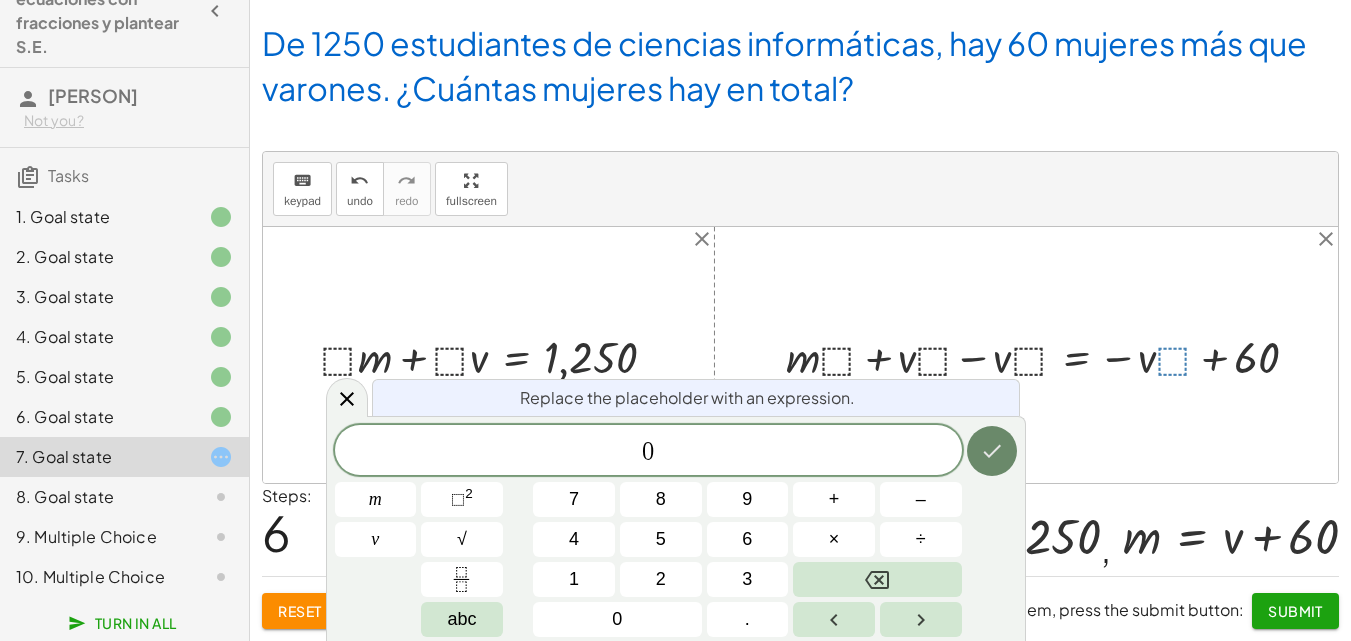 click at bounding box center [992, 451] 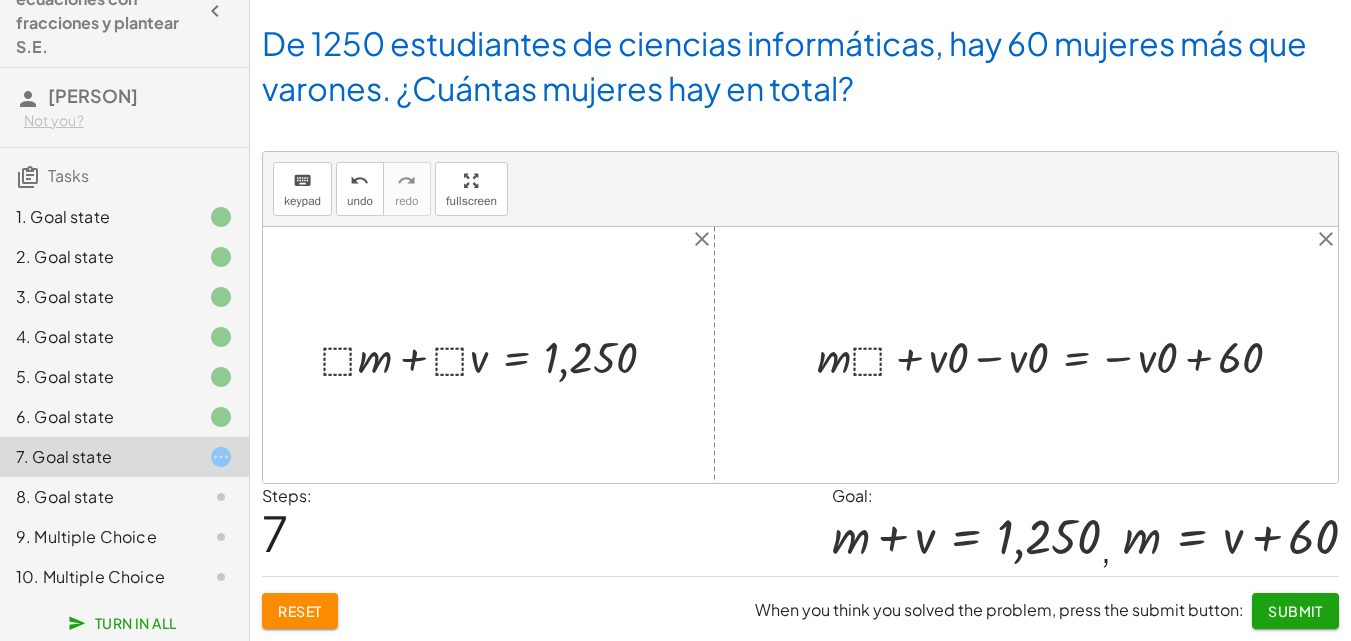 click at bounding box center (1057, 355) 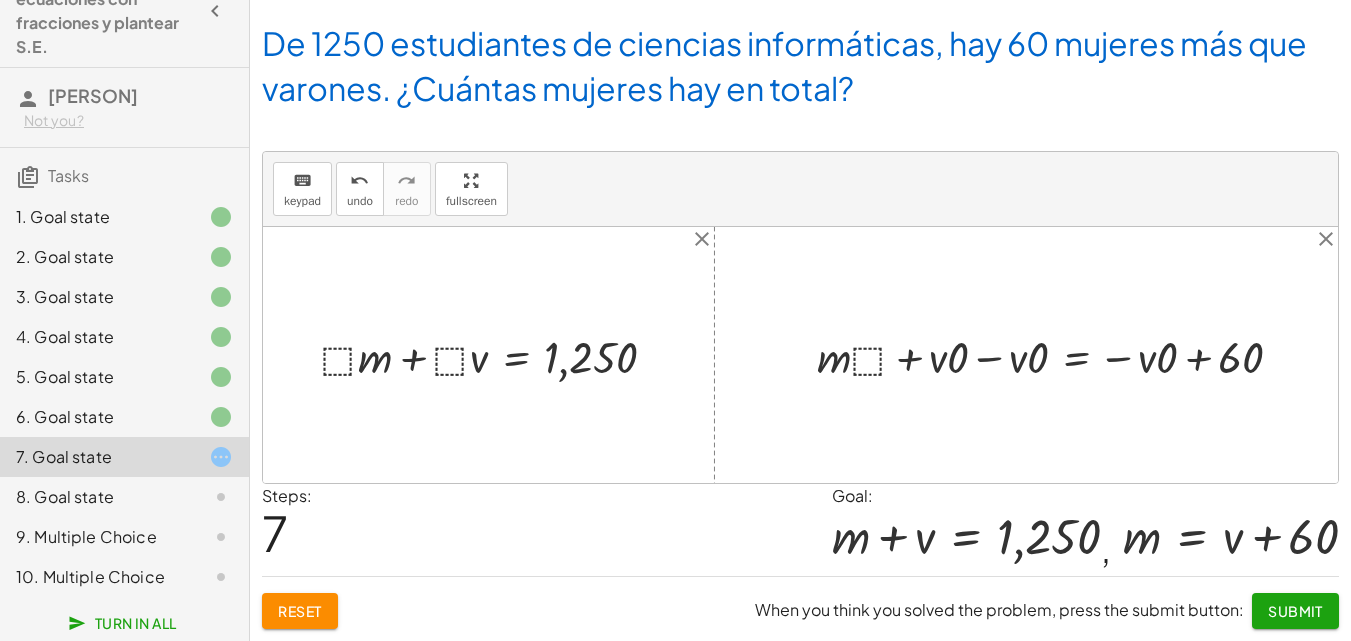click at bounding box center [1057, 355] 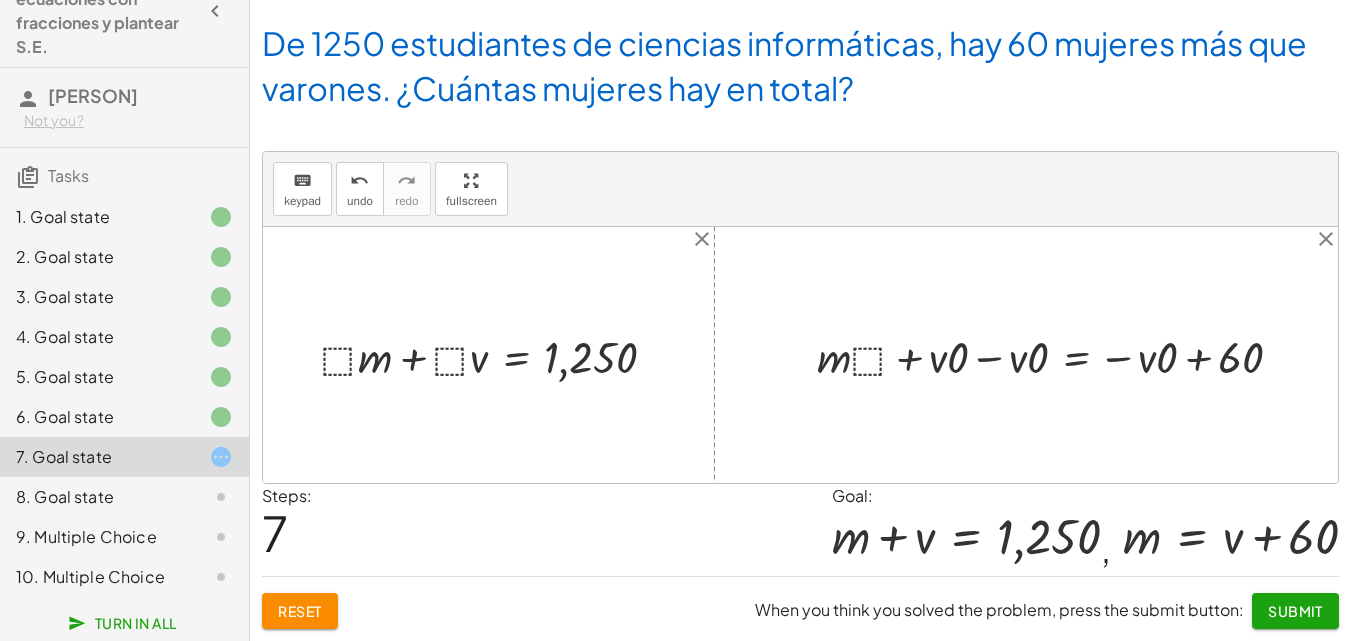 click at bounding box center [1057, 355] 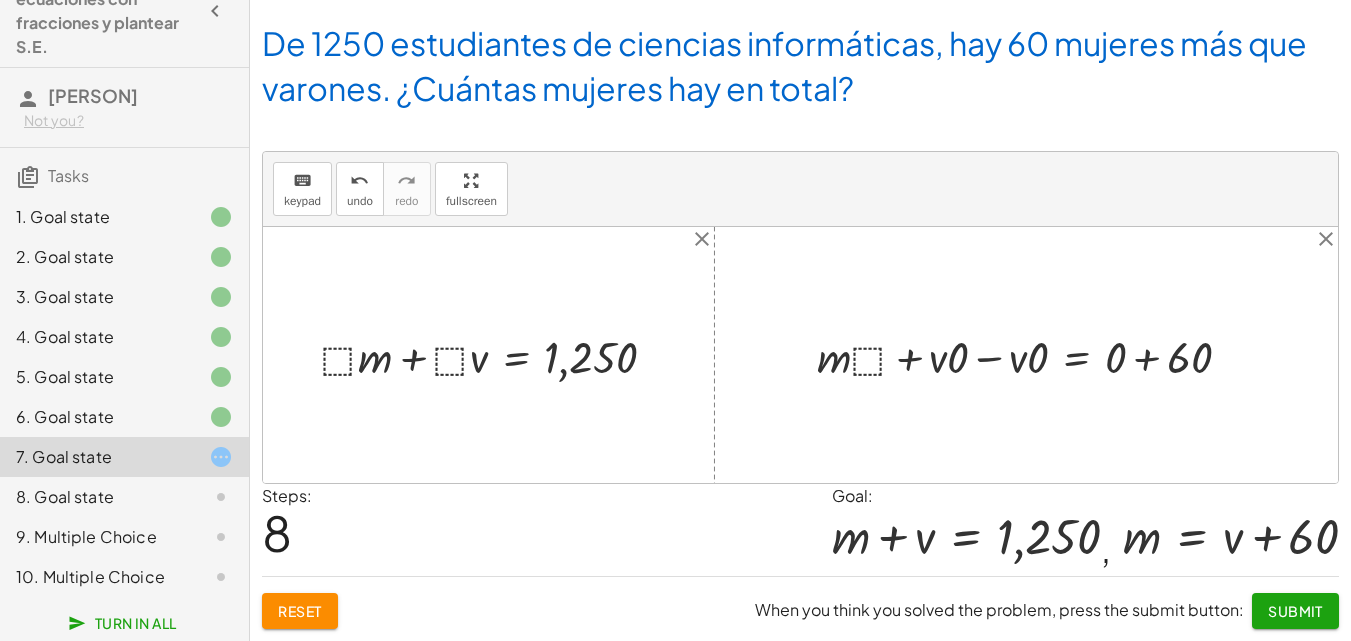click at bounding box center [1032, 355] 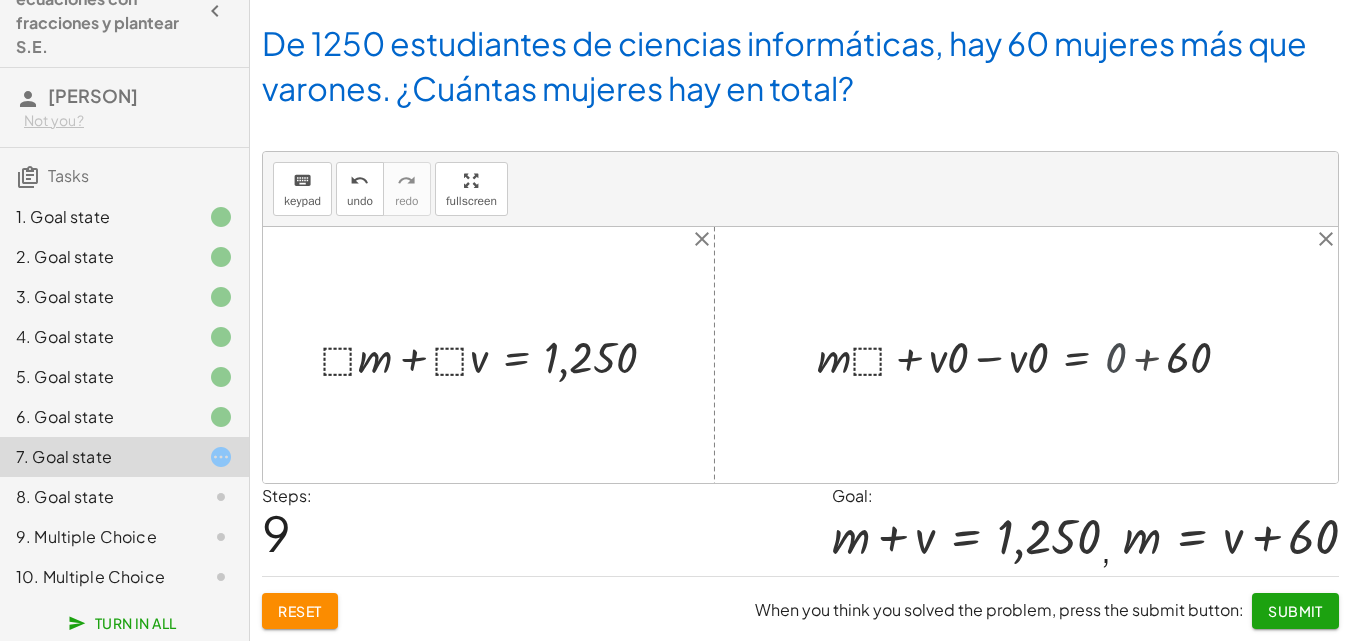 click at bounding box center (1001, 355) 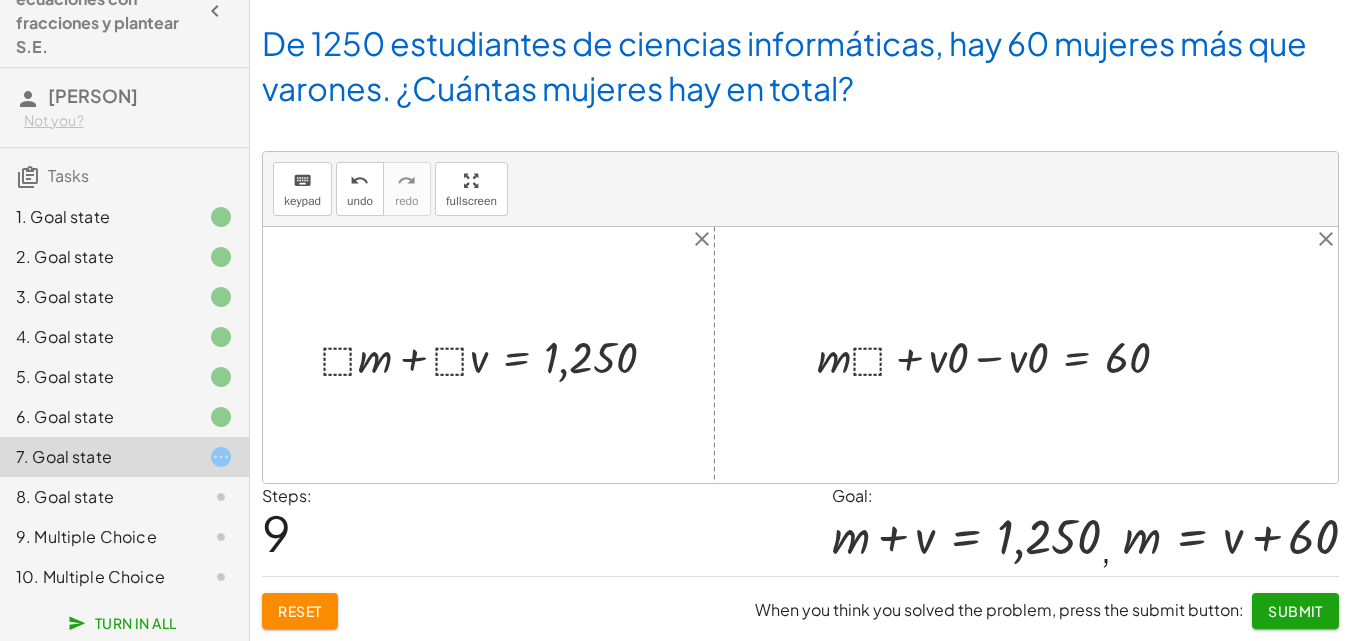 click at bounding box center [1001, 355] 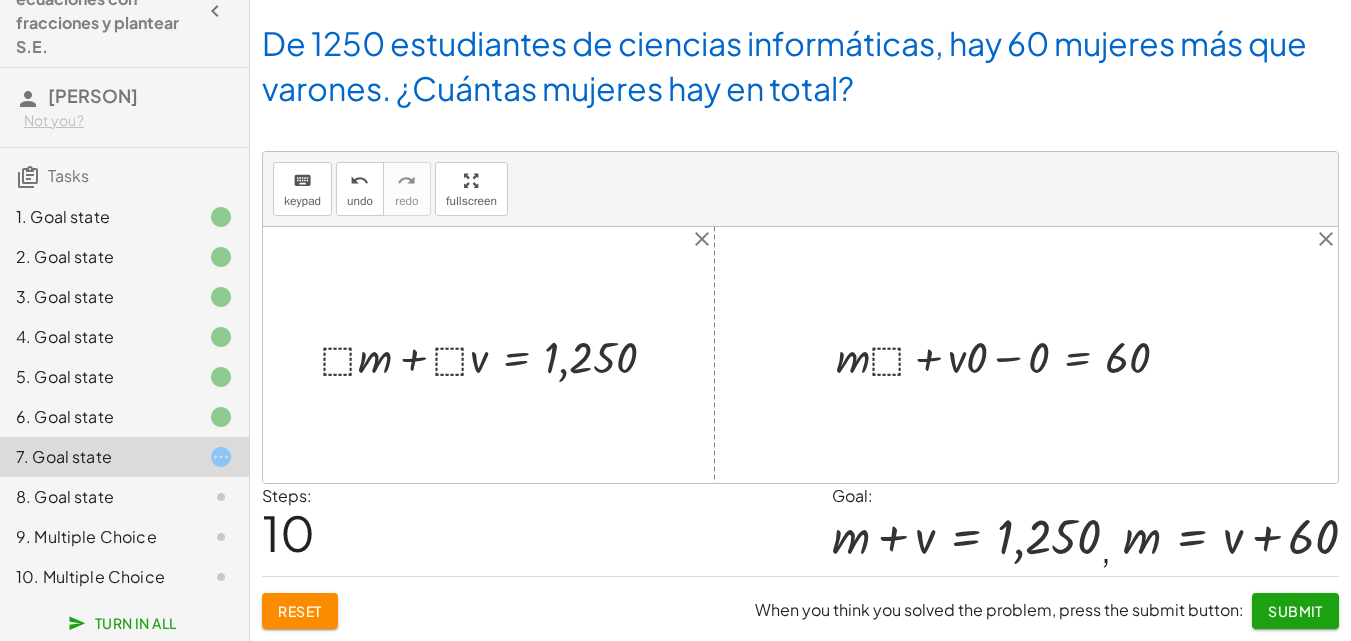 click at bounding box center (1011, 355) 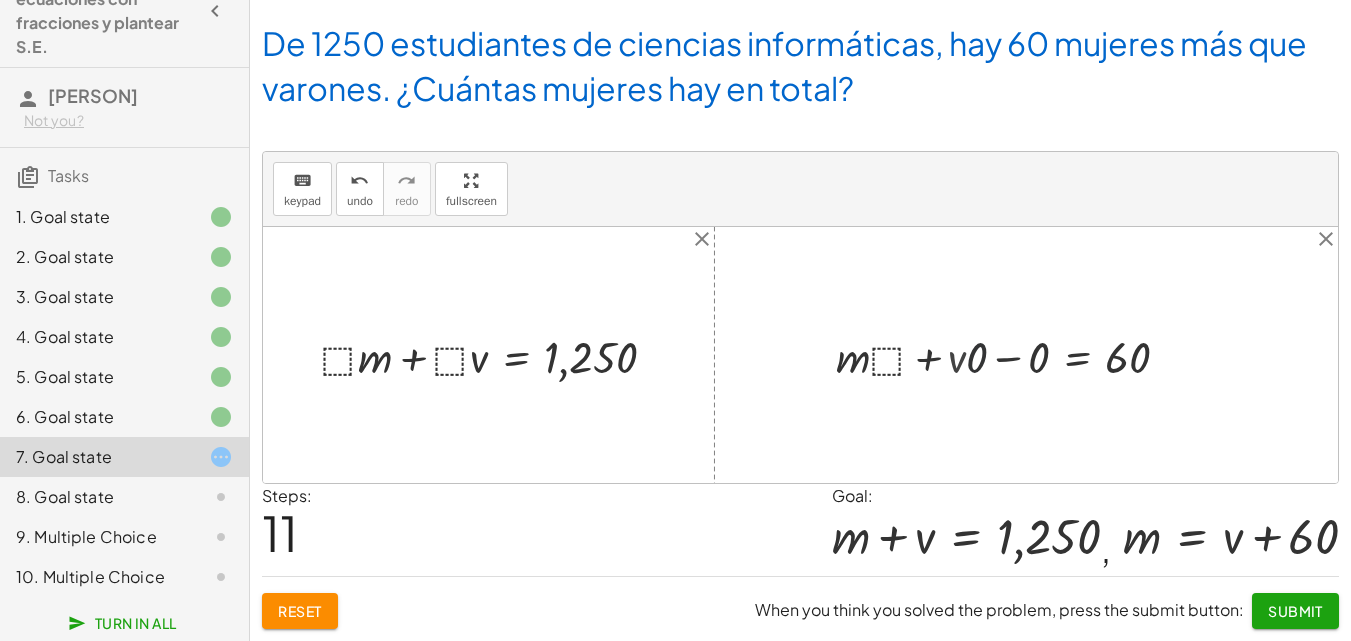 click at bounding box center (1020, 355) 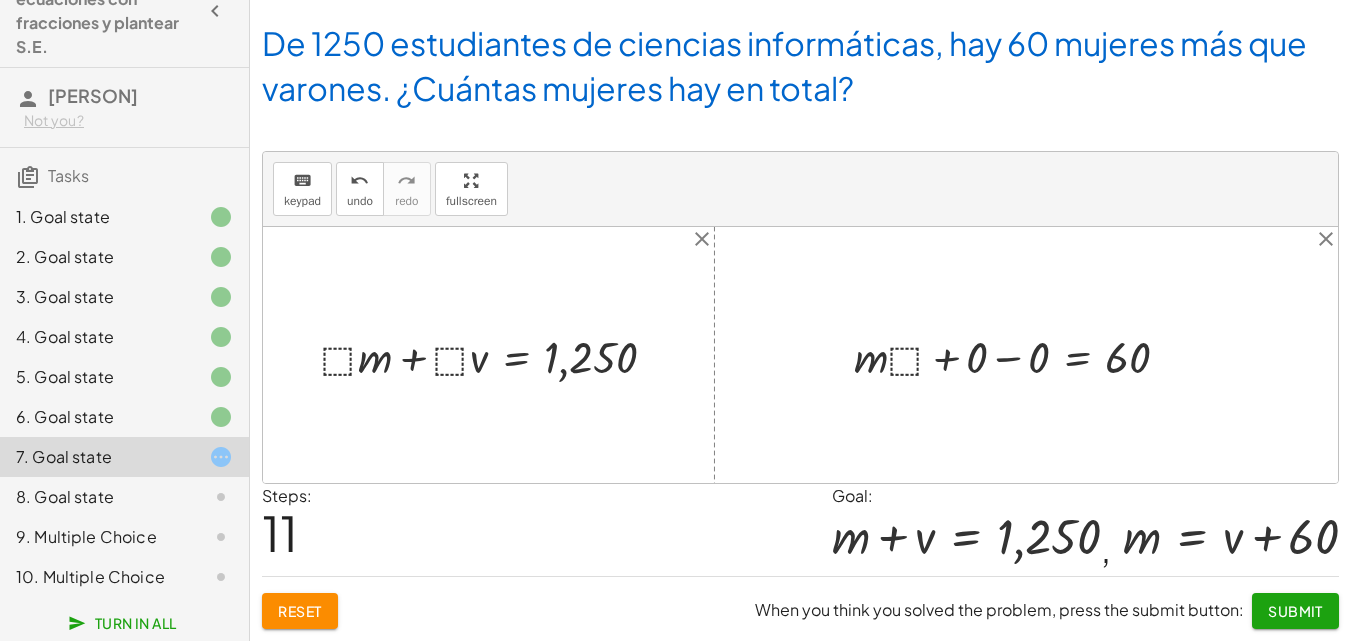 click at bounding box center [1020, 355] 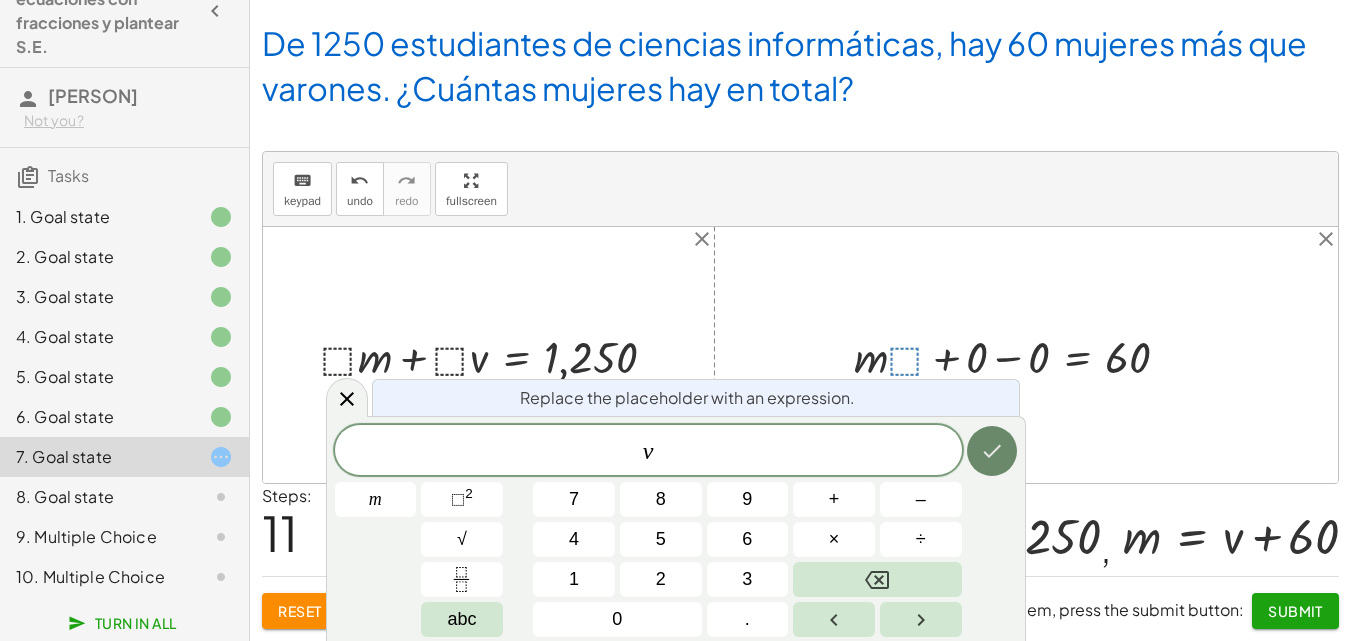 click at bounding box center [992, 451] 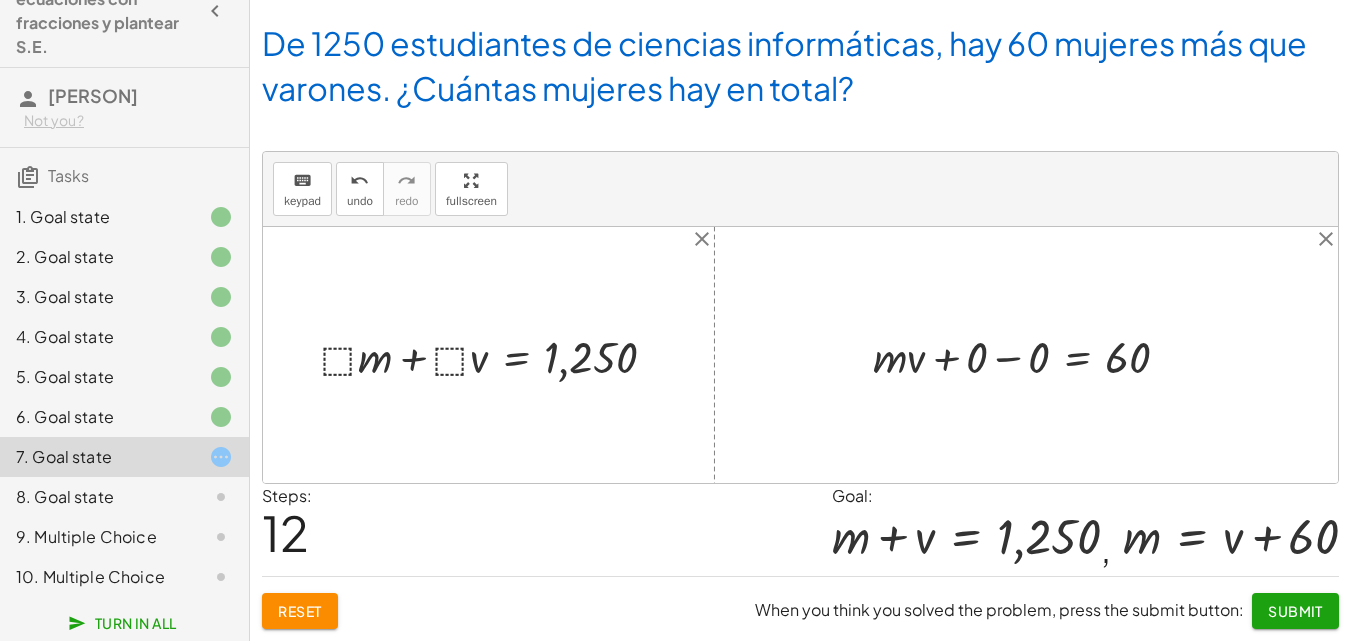 click at bounding box center (1029, 355) 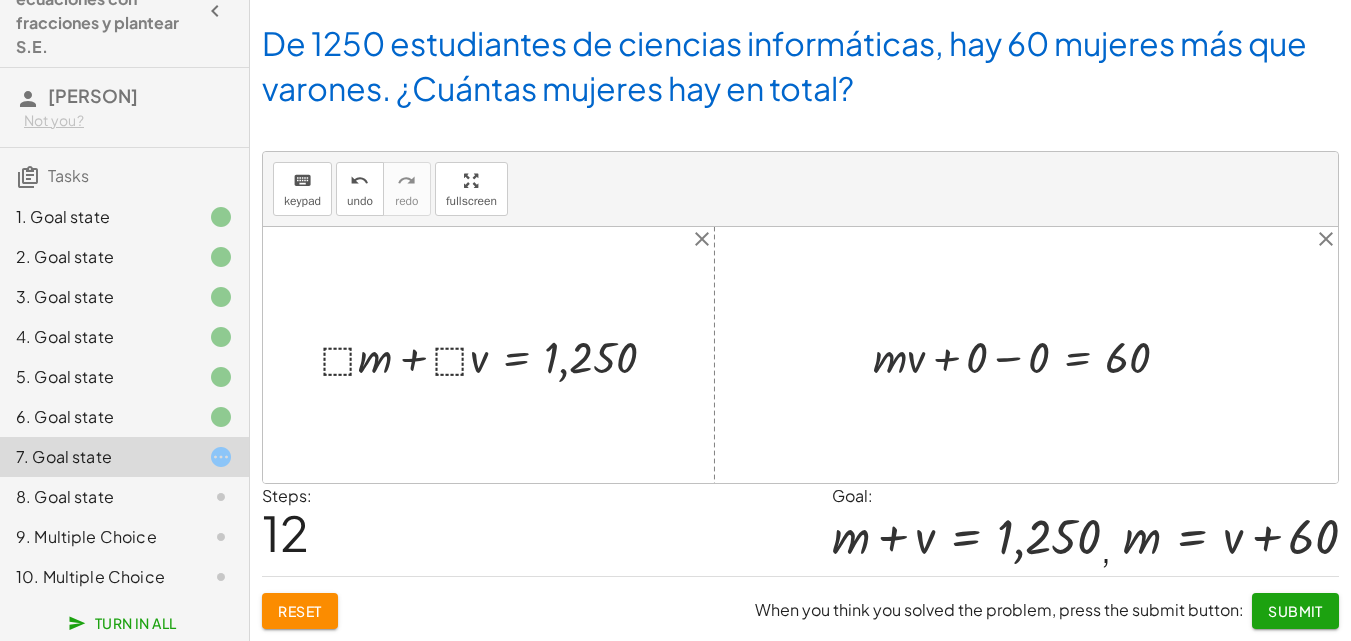 click at bounding box center (1029, 355) 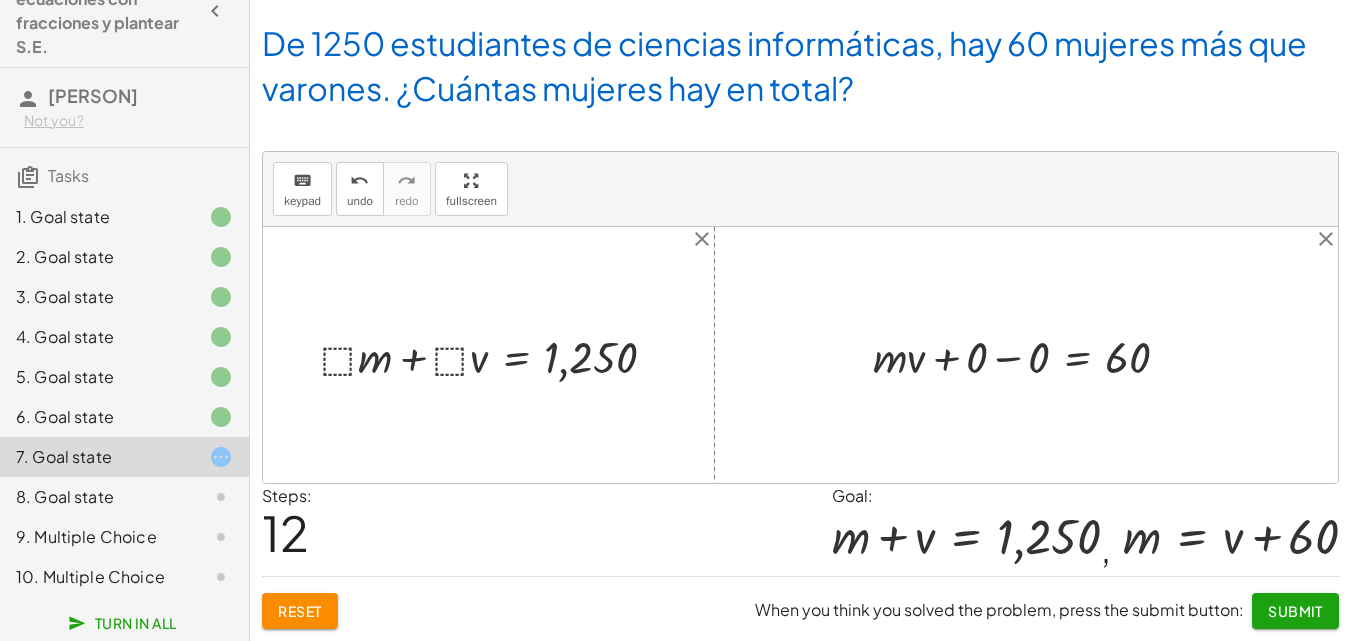 click at bounding box center [1029, 355] 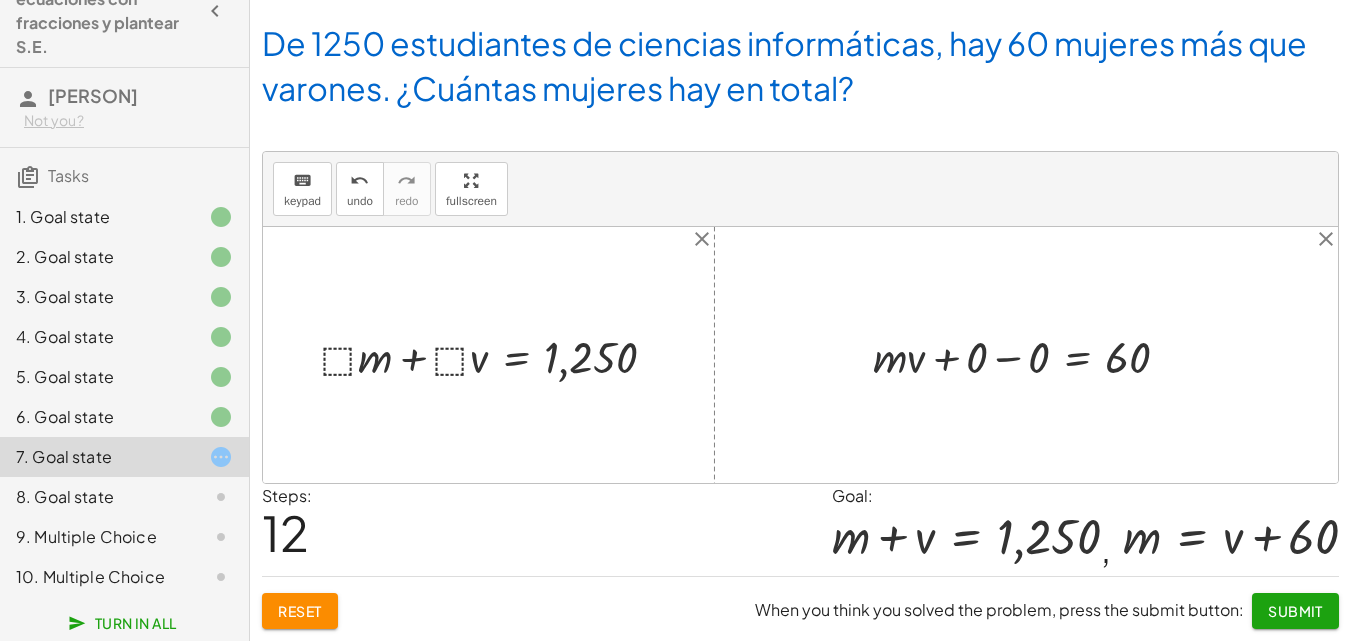 click at bounding box center (1029, 355) 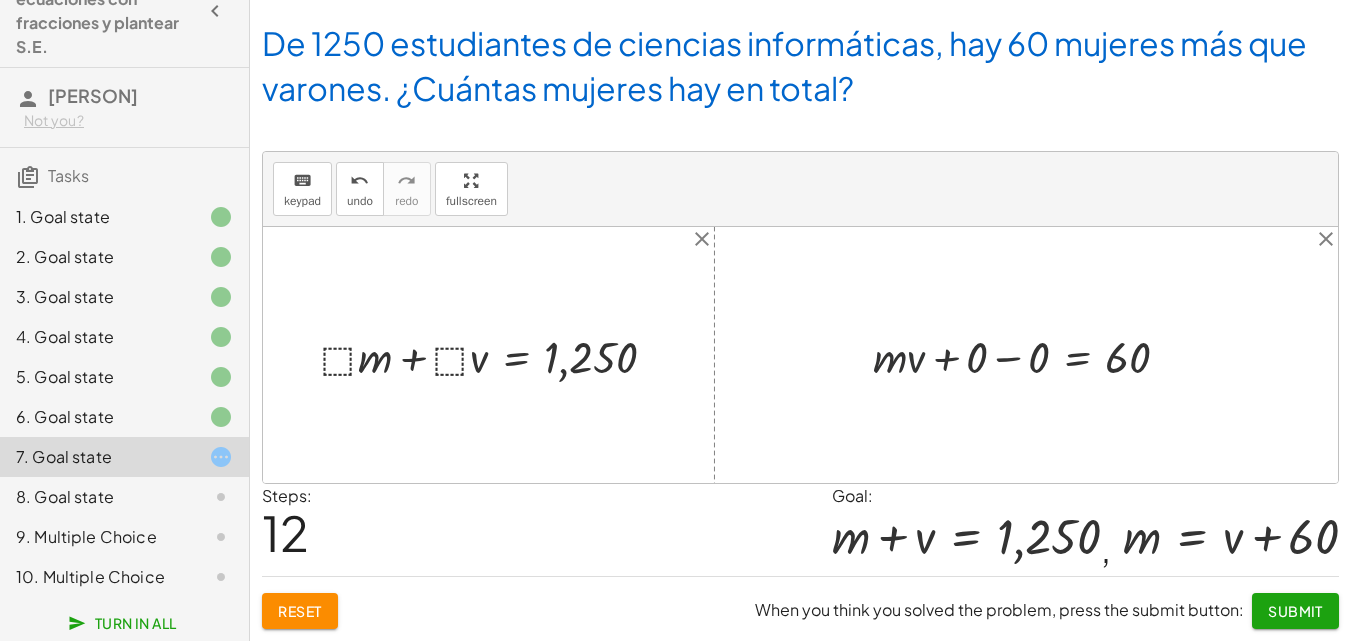 click at bounding box center [1029, 355] 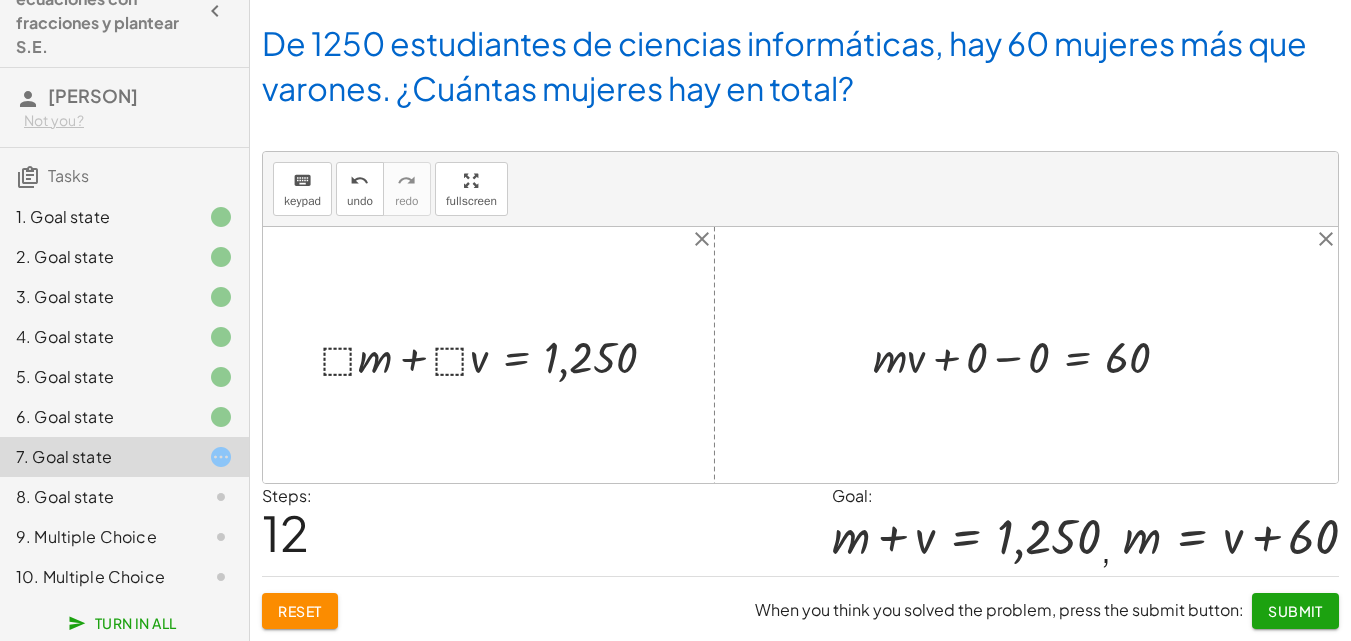 click at bounding box center [1029, 355] 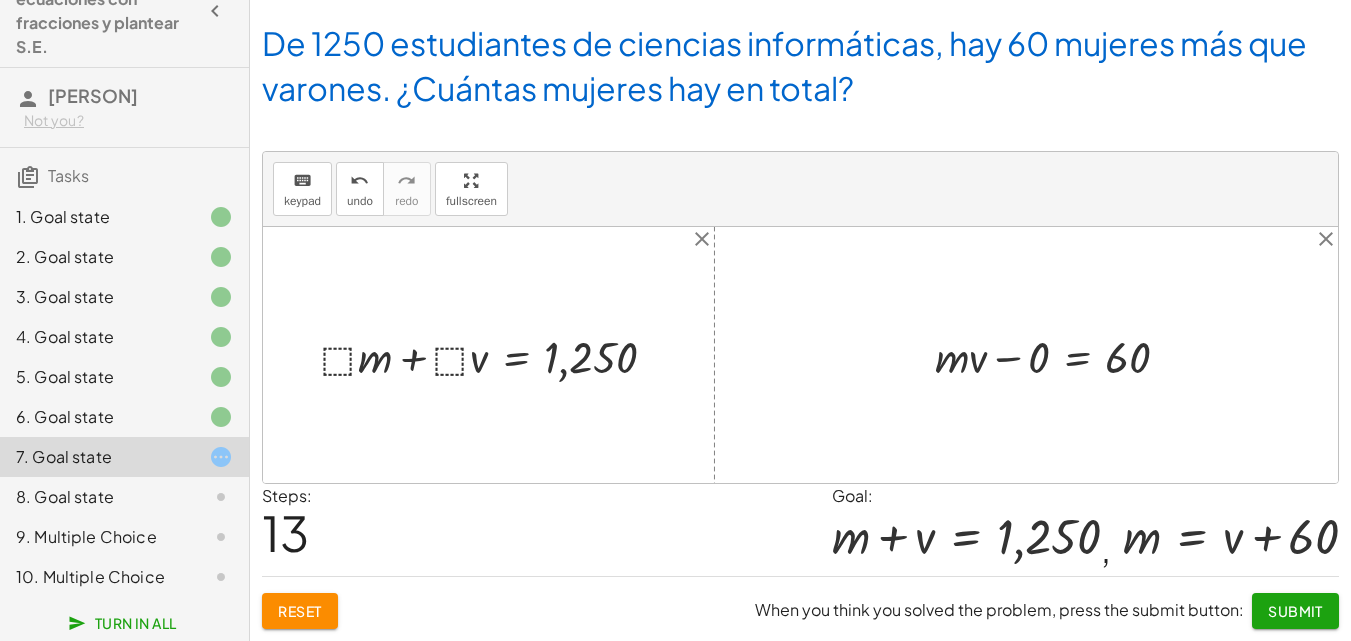 click at bounding box center [1060, 355] 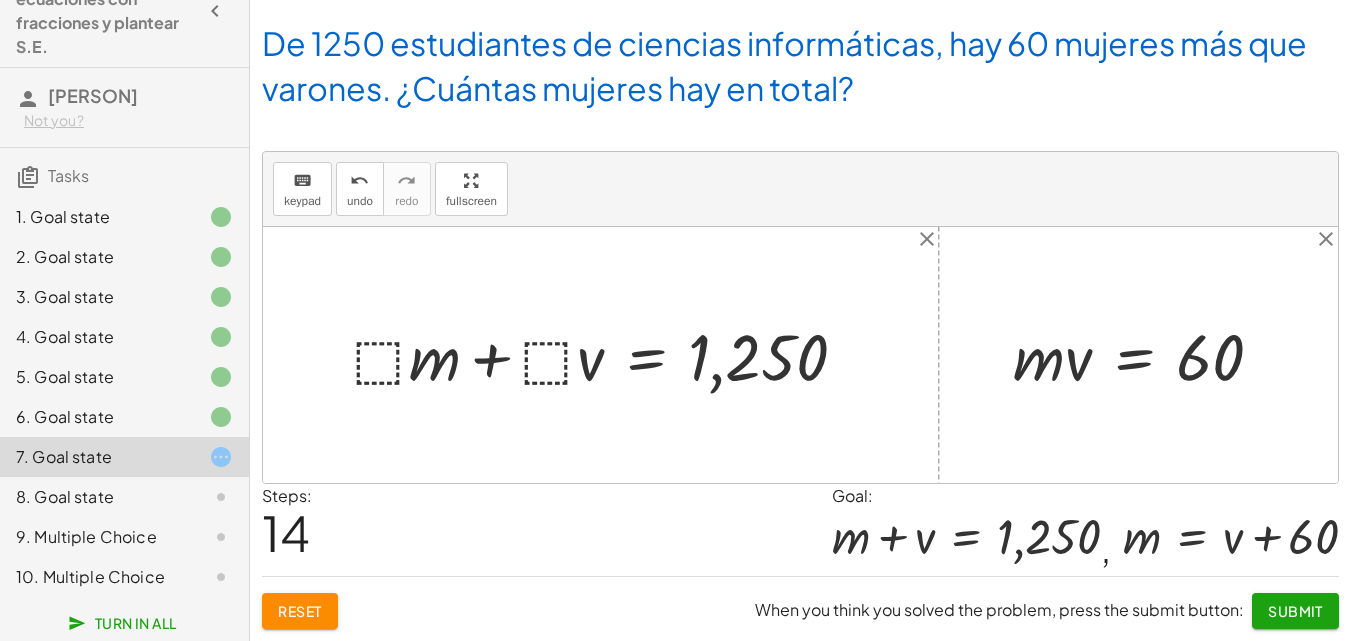 click on "Reset" 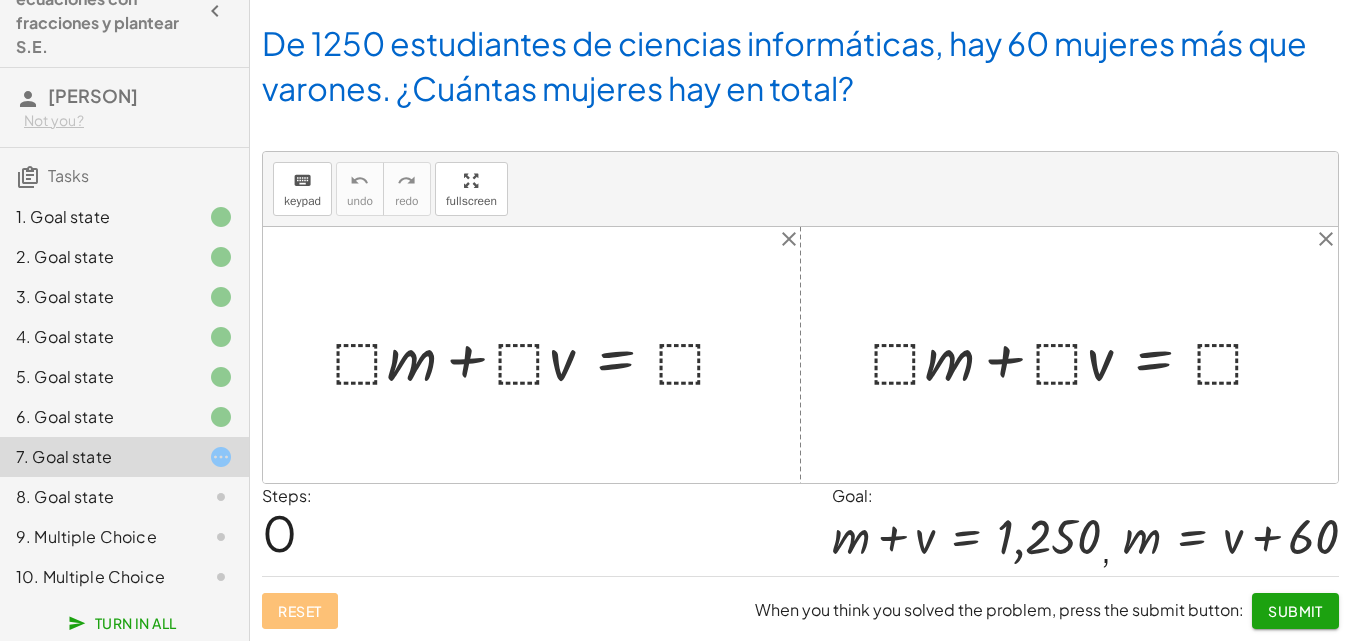click at bounding box center [1077, 355] 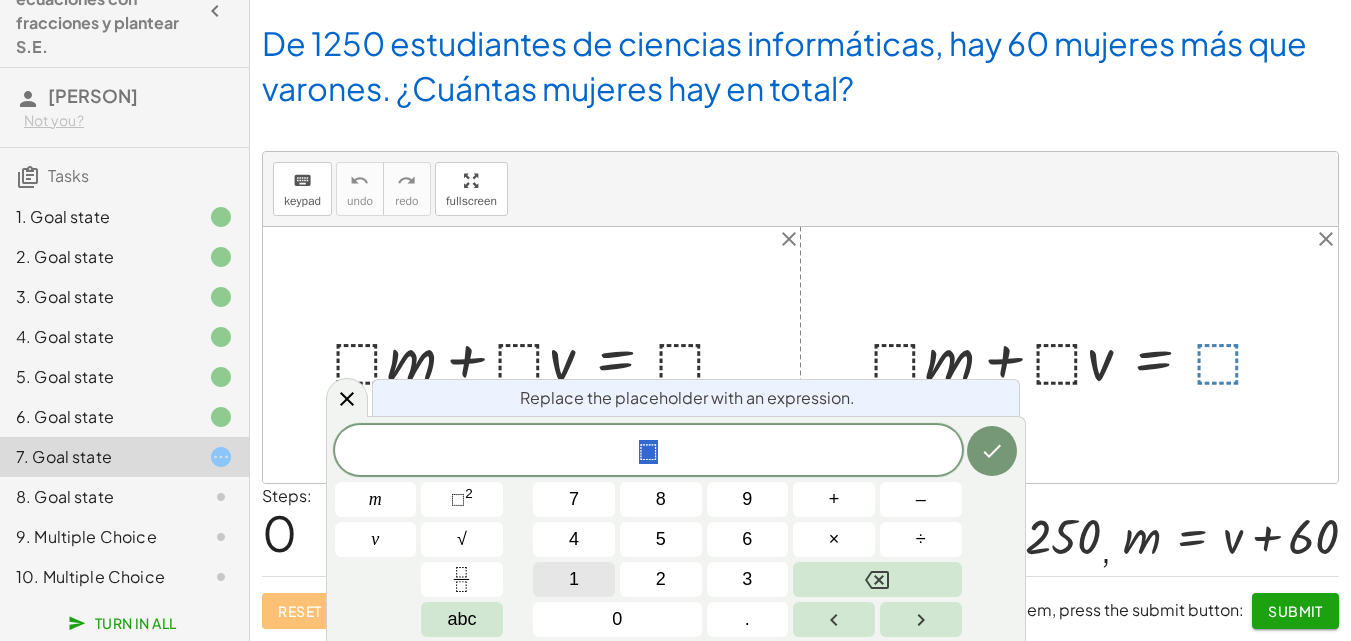 click on "1" at bounding box center (574, 579) 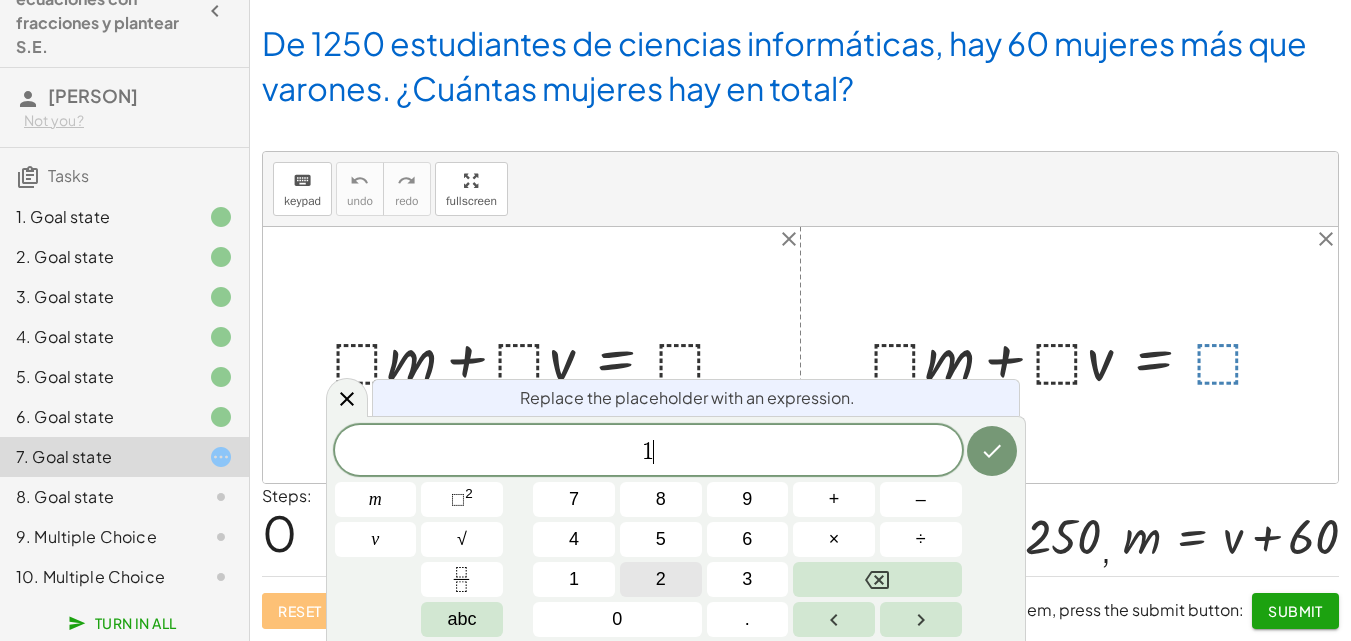 click on "2" at bounding box center [661, 579] 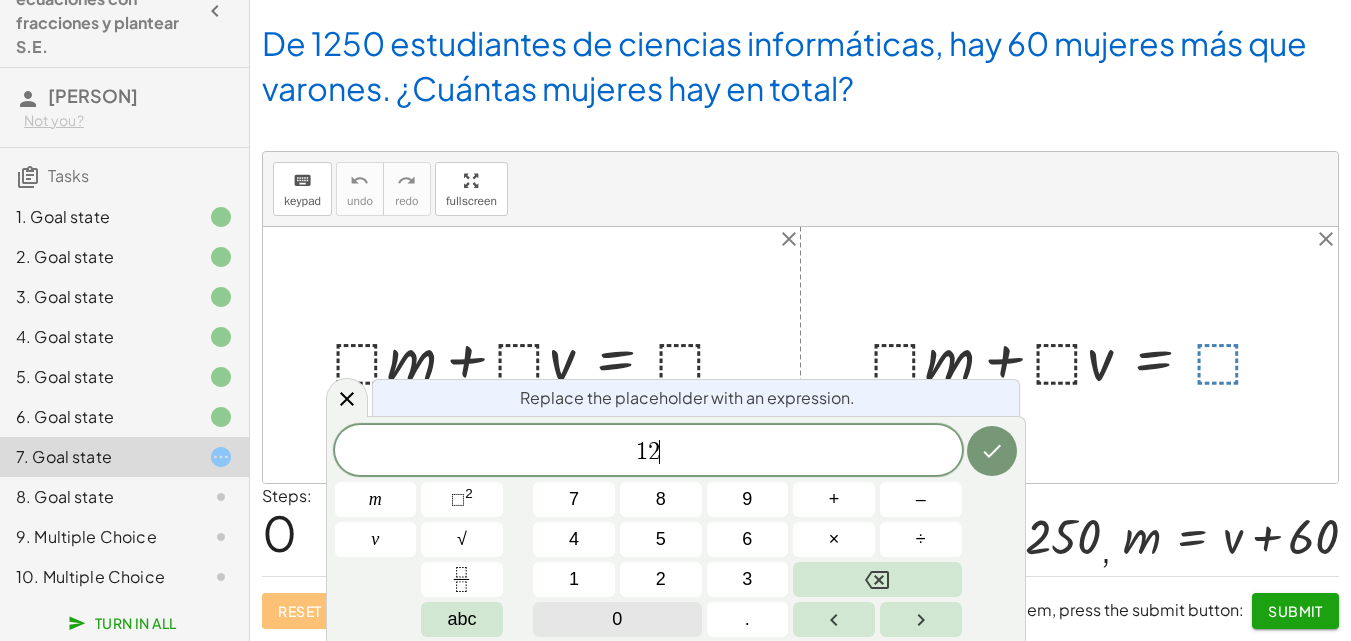 click on "0" at bounding box center (617, 619) 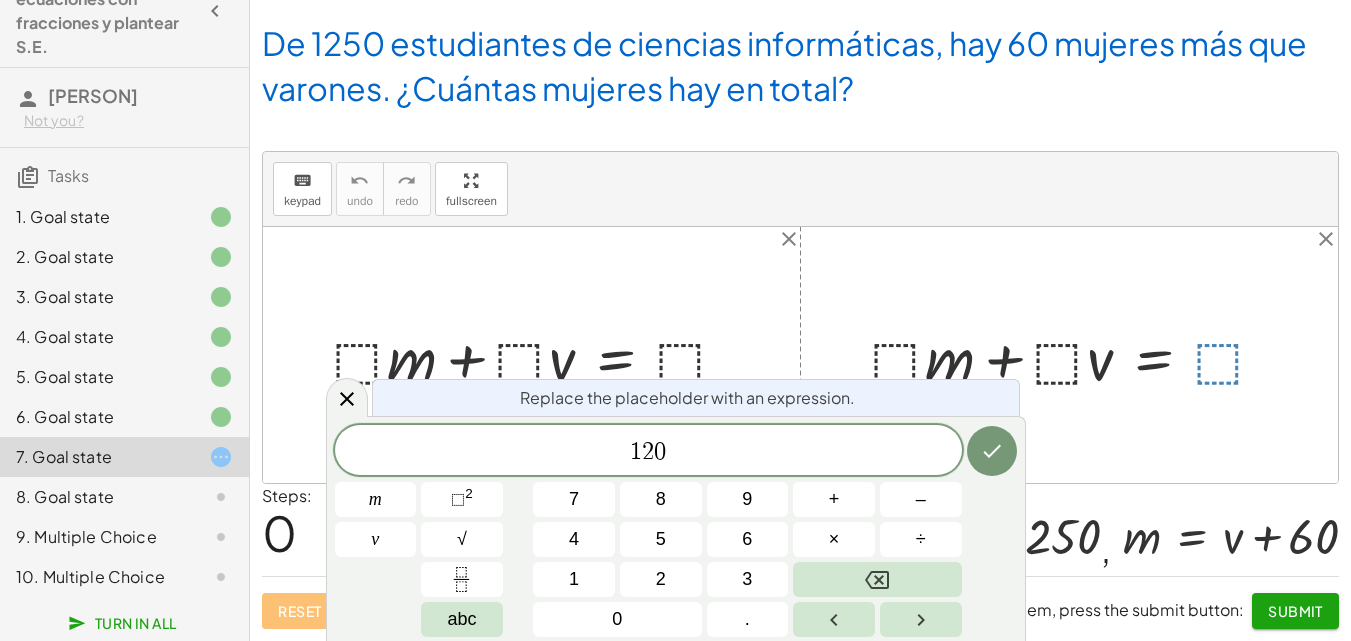 click on "Replace the placeholder with an expression. 1 2 0 ​ m v 7 8 9 + – 4 5 6 × ÷ ⬚ 2 √ abc 1 2 3 0 ." at bounding box center (676, 528) 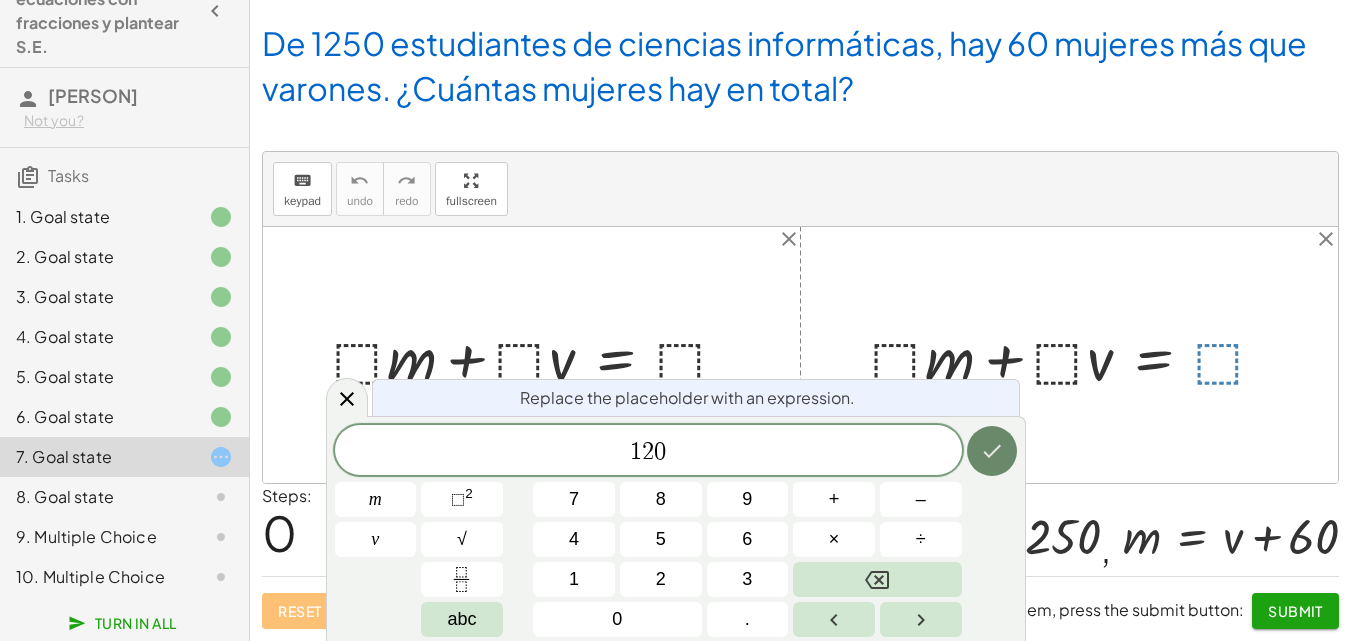 click 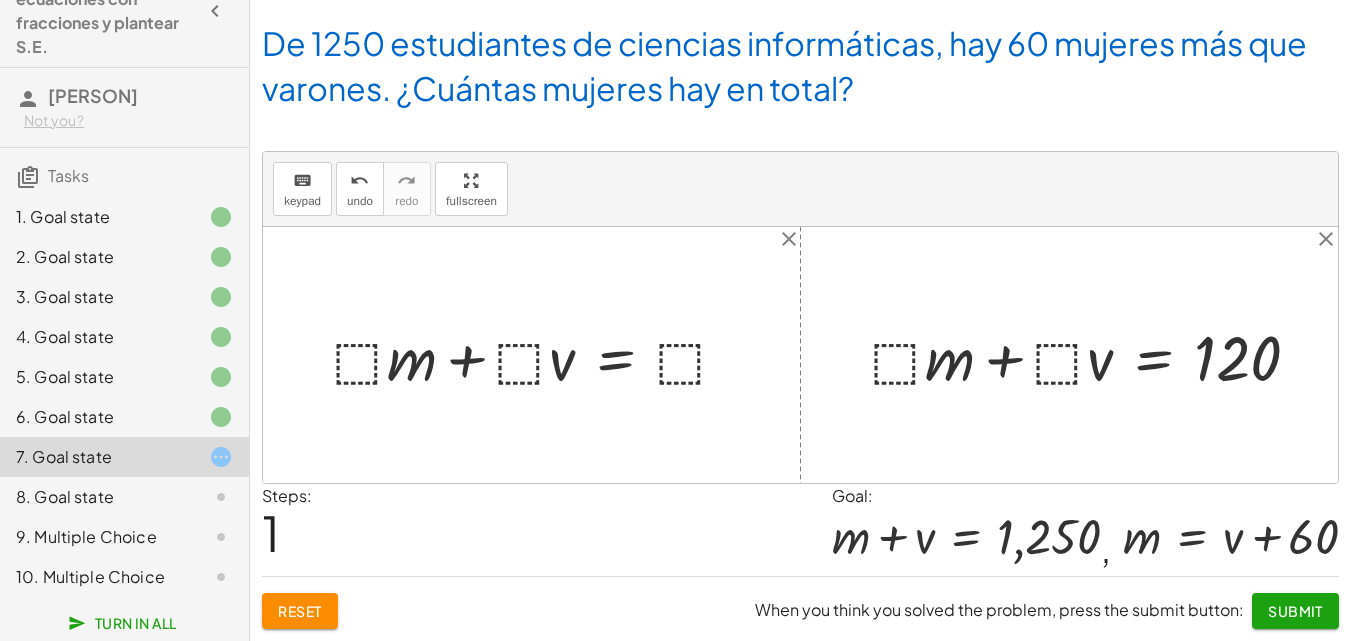 click at bounding box center (1093, 355) 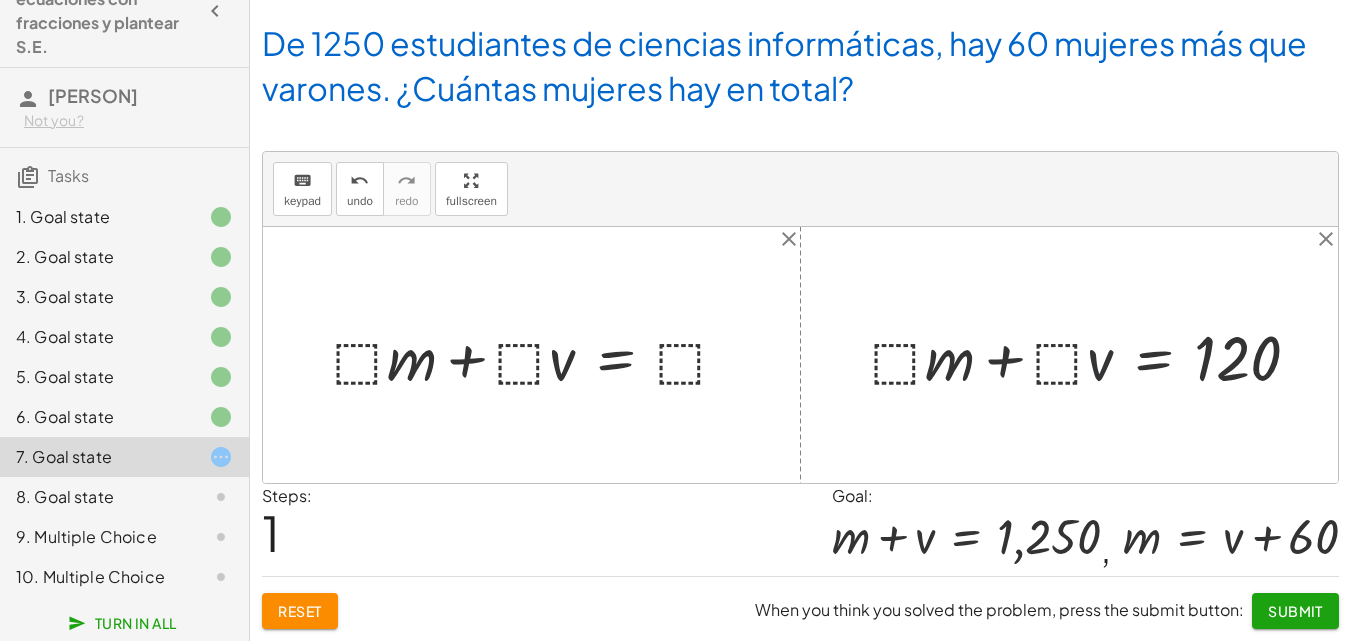 click at bounding box center (1093, 355) 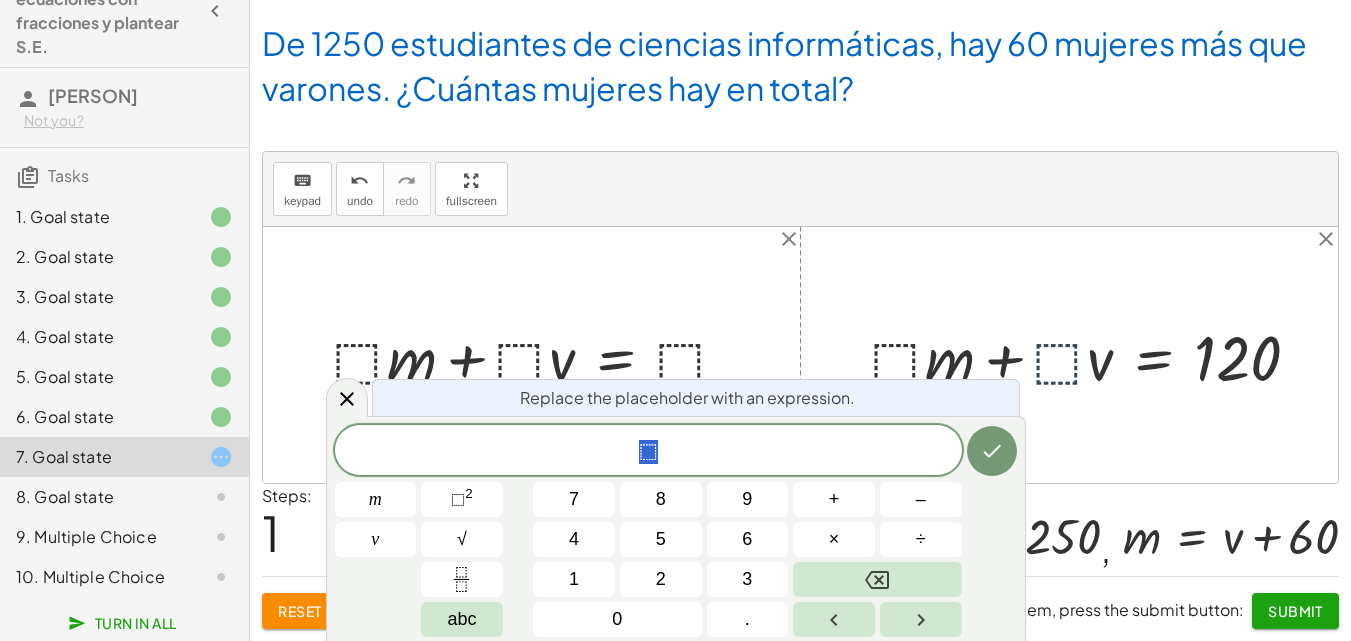 drag, startPoint x: 1042, startPoint y: 360, endPoint x: 980, endPoint y: 363, distance: 62.072536 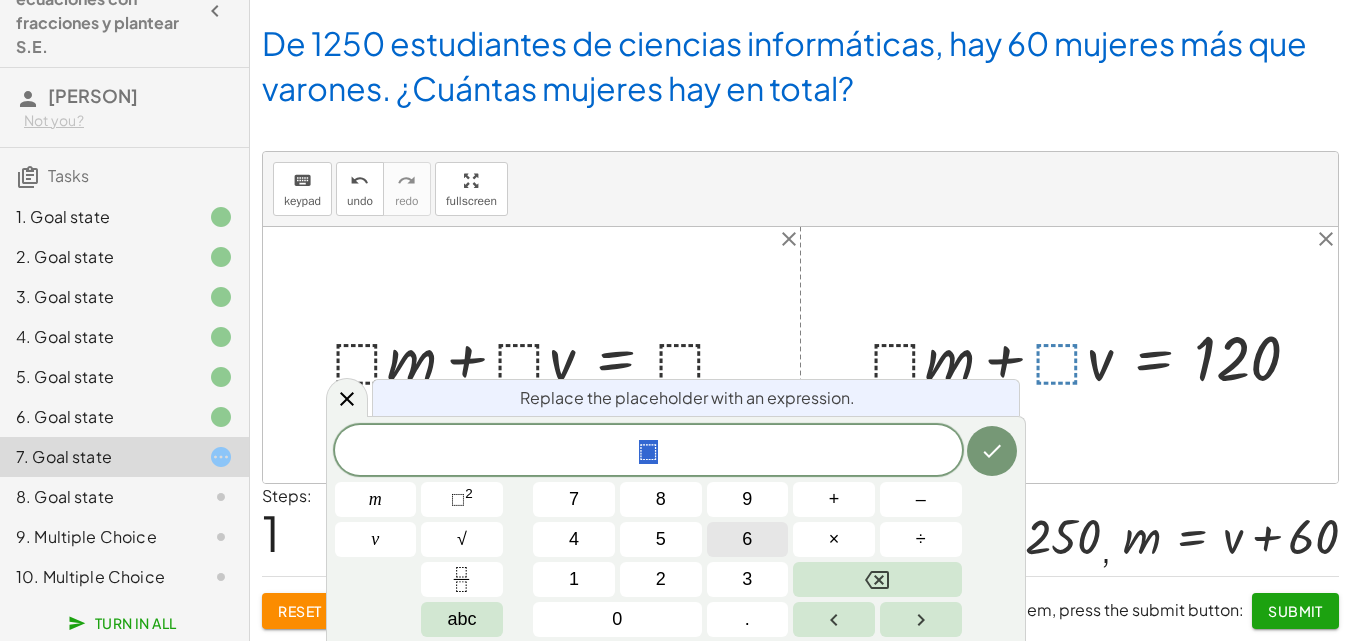 click on "6" at bounding box center [748, 539] 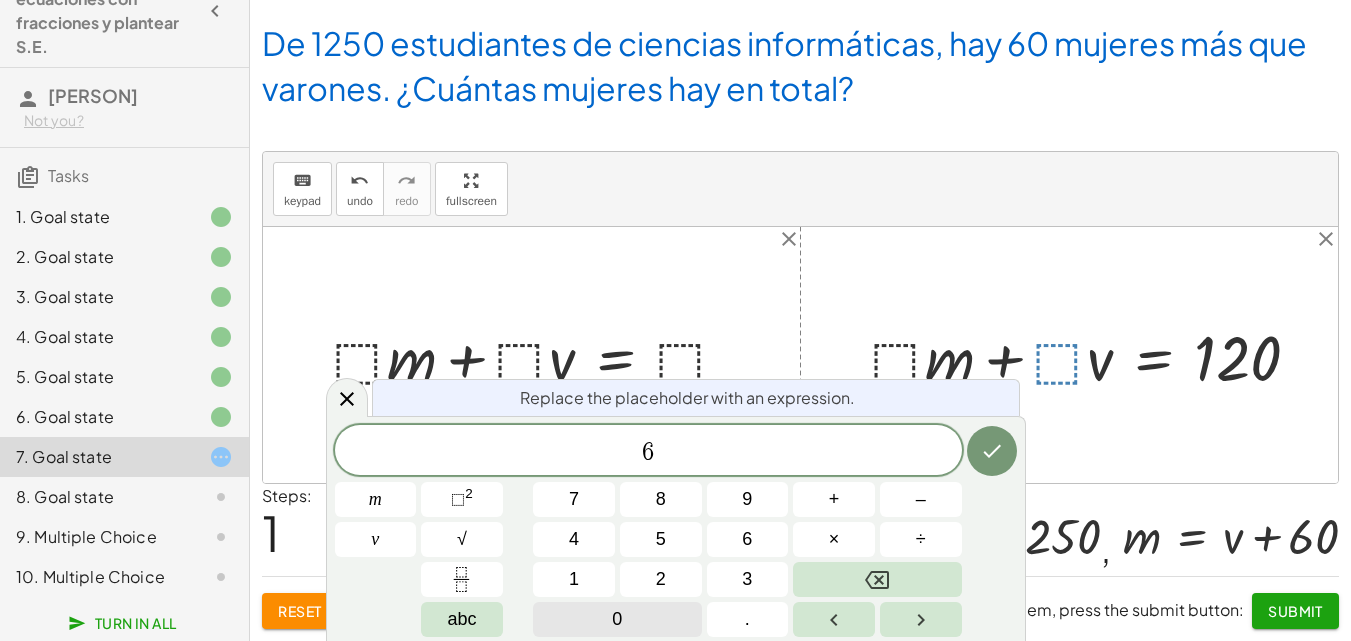 click on "0" at bounding box center (617, 619) 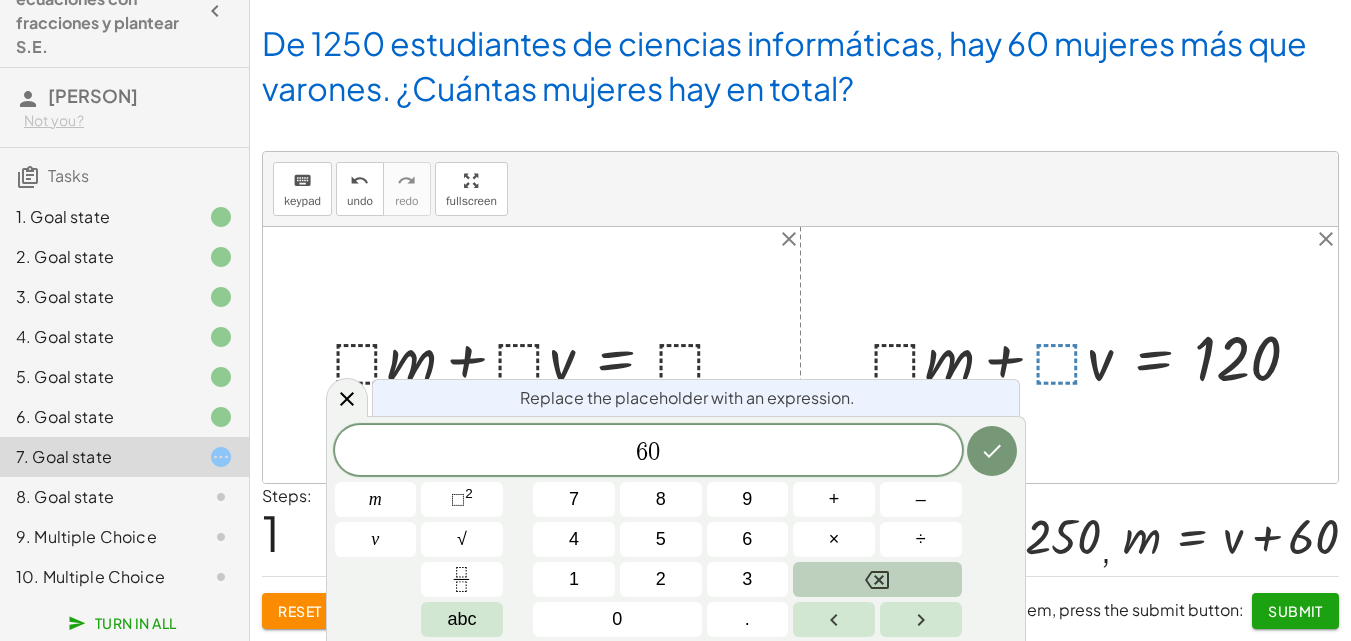 click 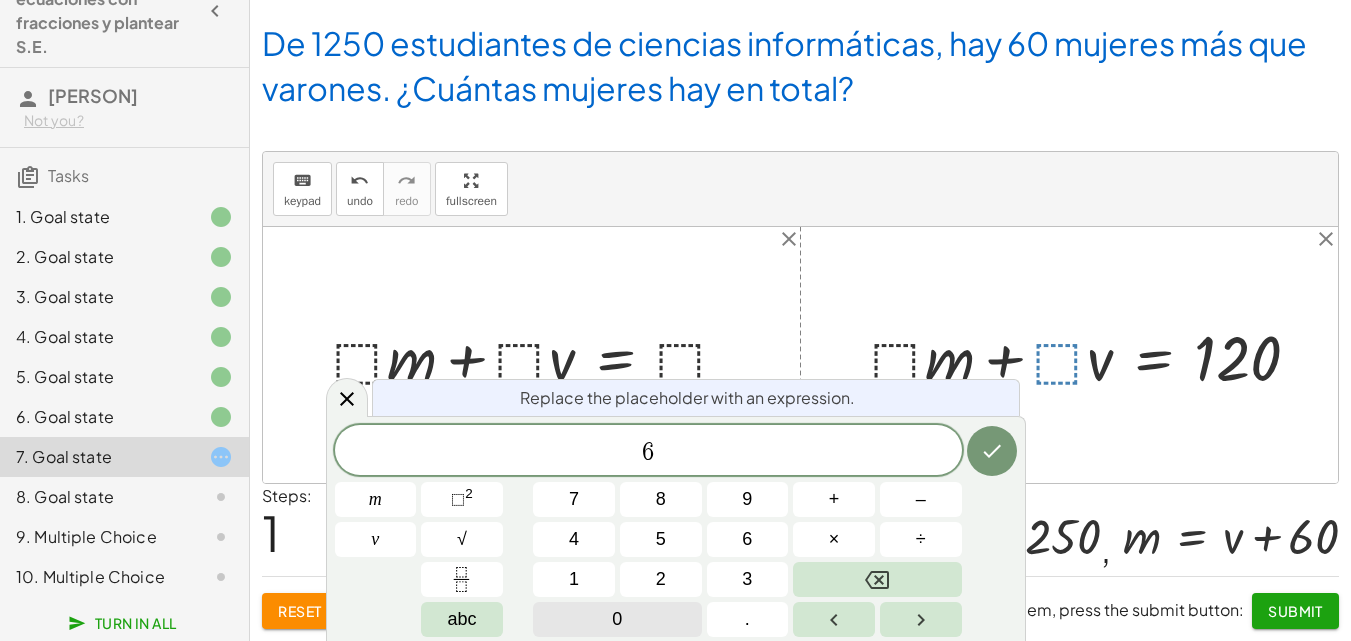 click on "0" at bounding box center [617, 619] 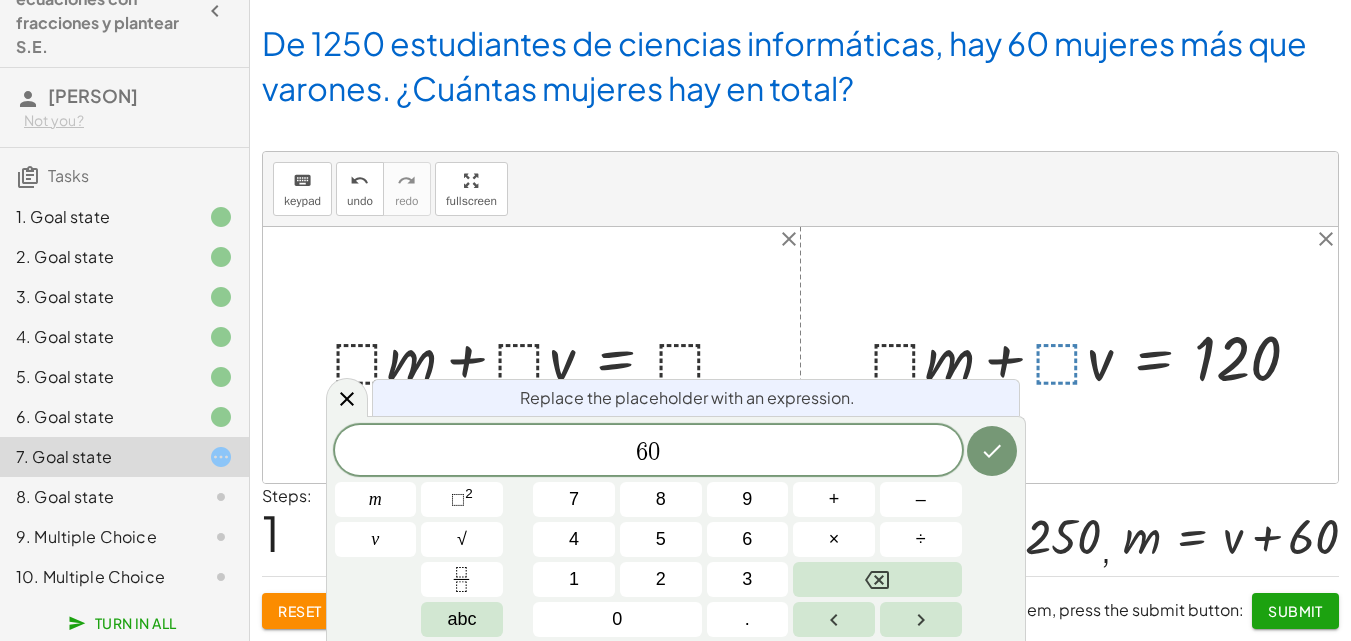 click 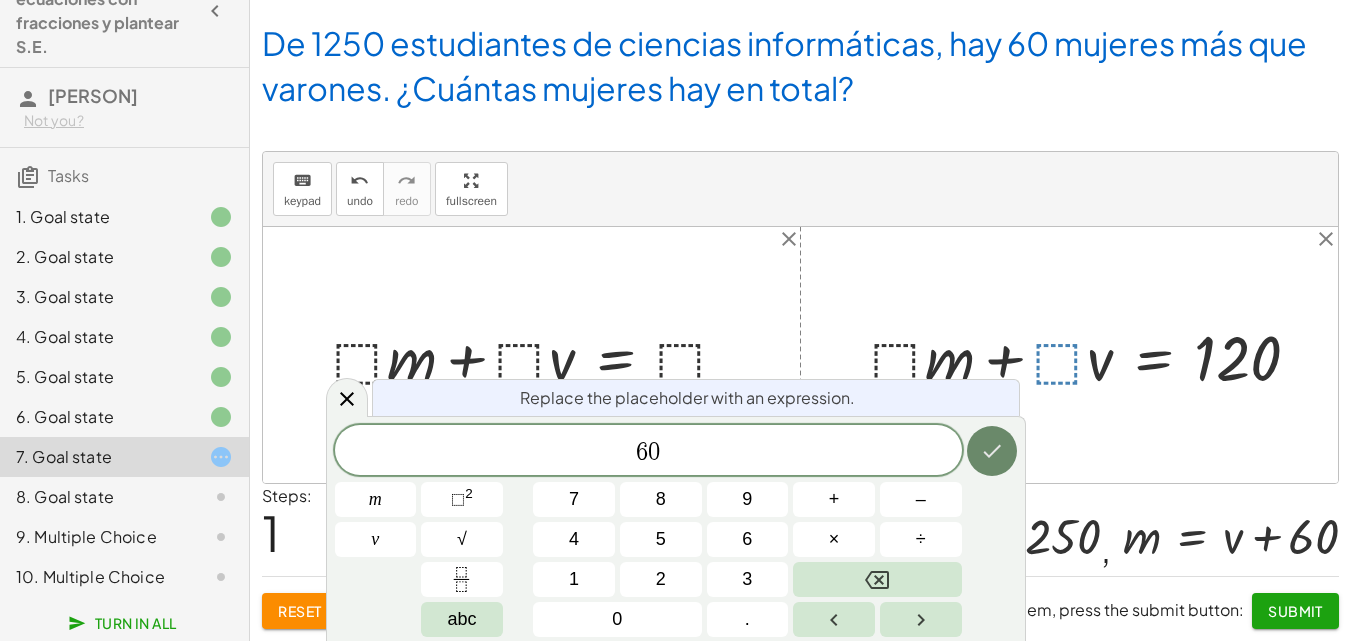 click at bounding box center (992, 451) 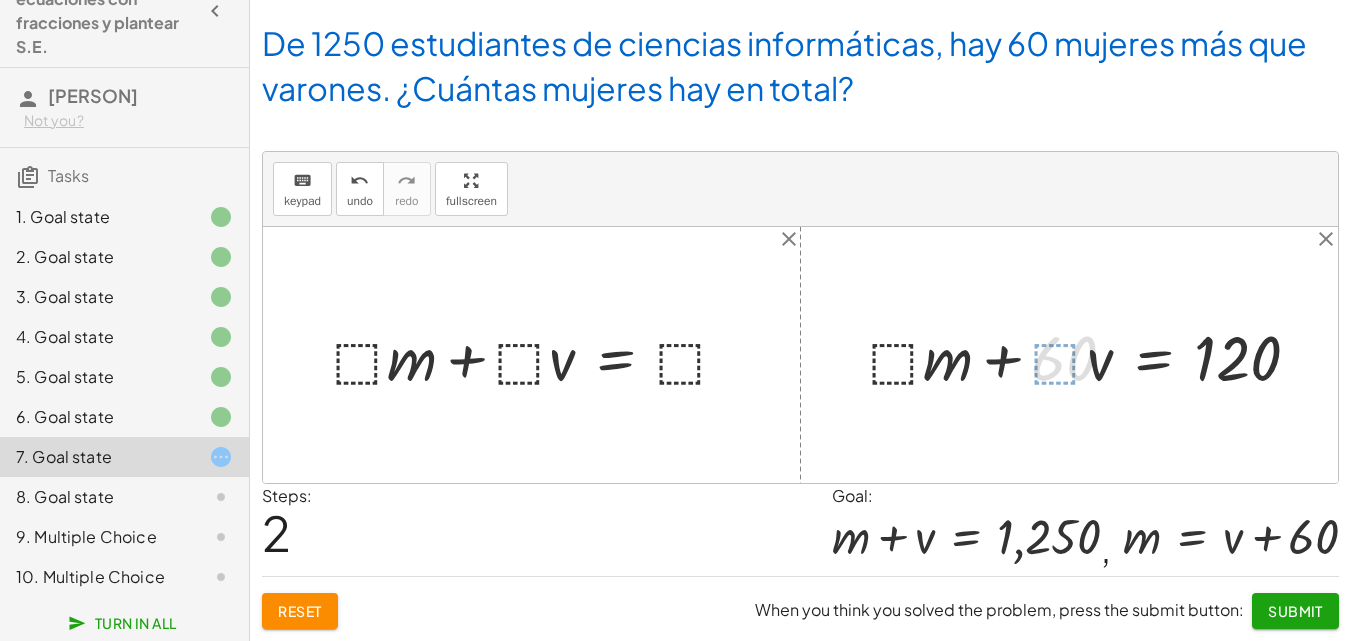 click at bounding box center [1087, 355] 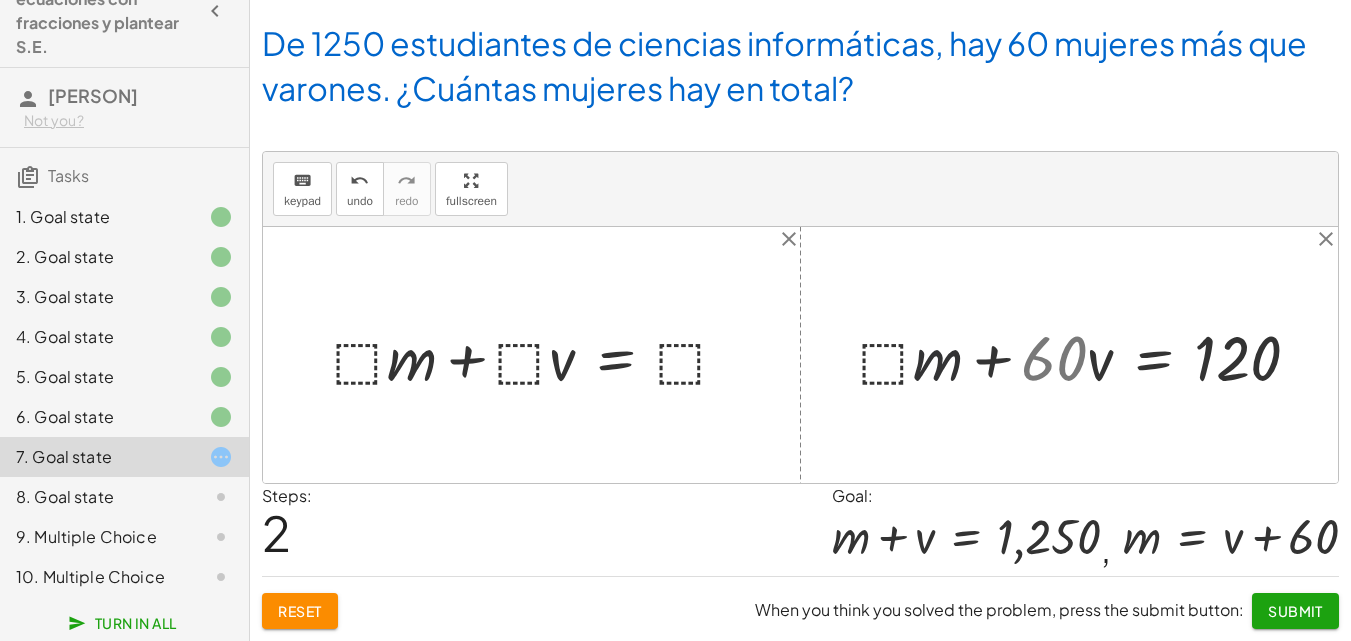 click at bounding box center [1087, 355] 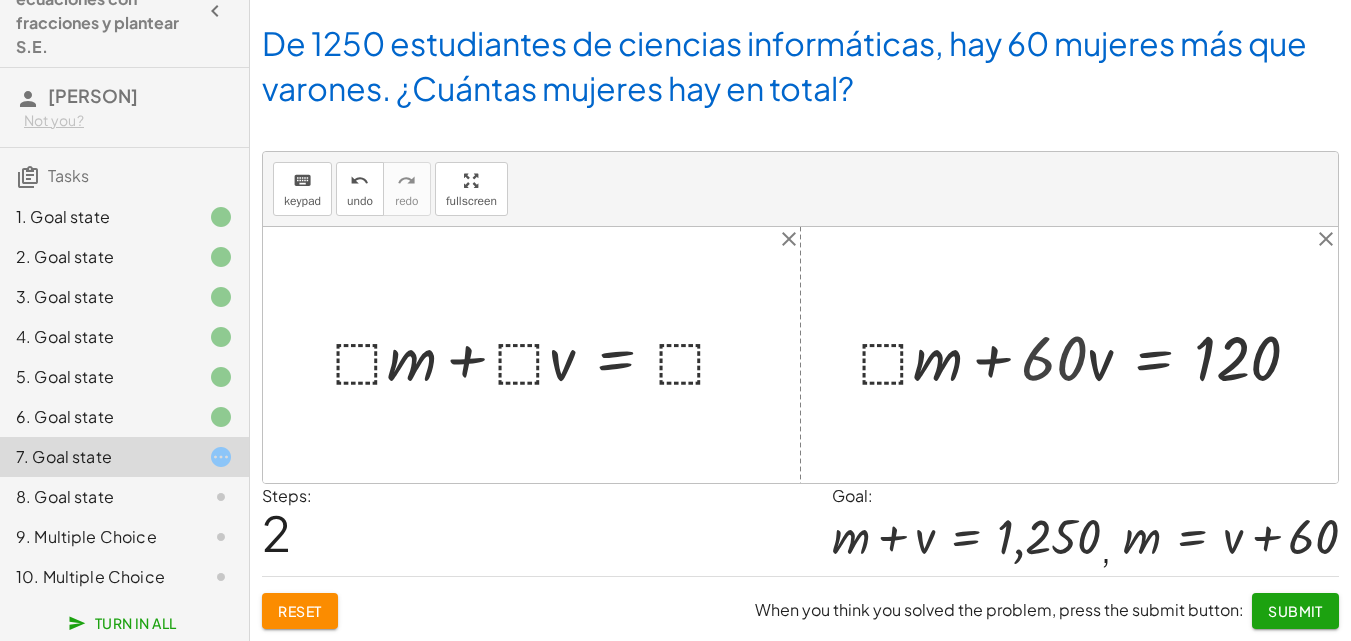 click at bounding box center (1087, 355) 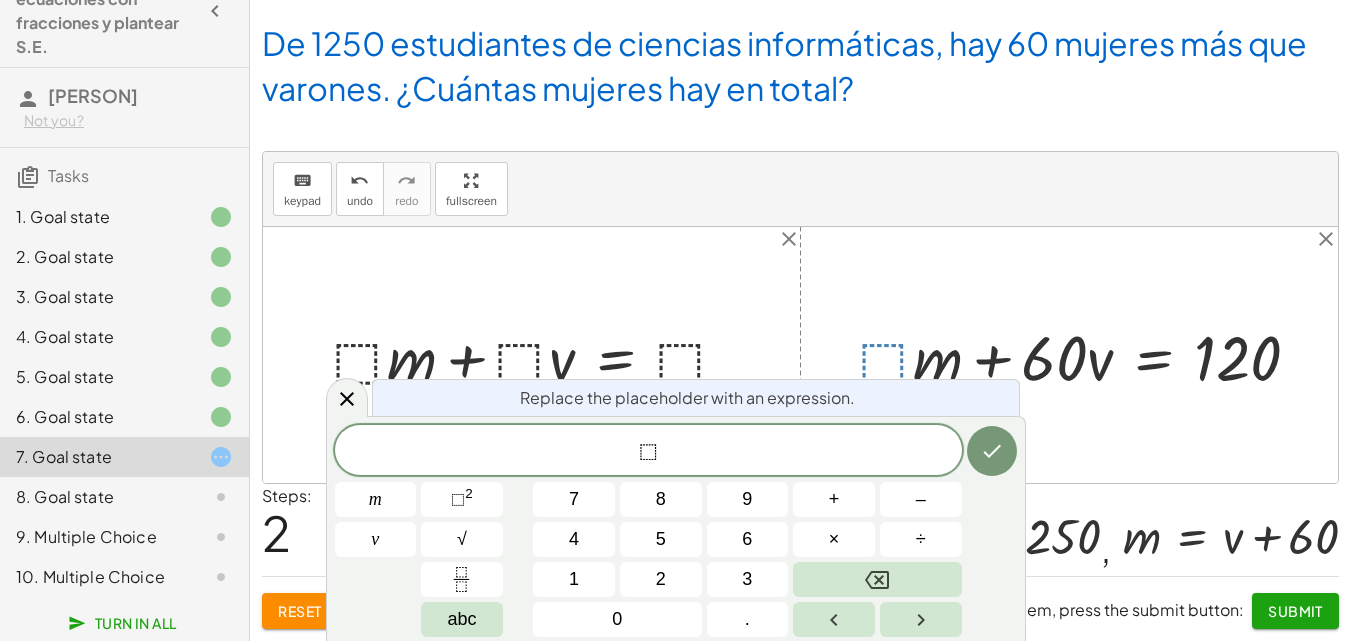 click 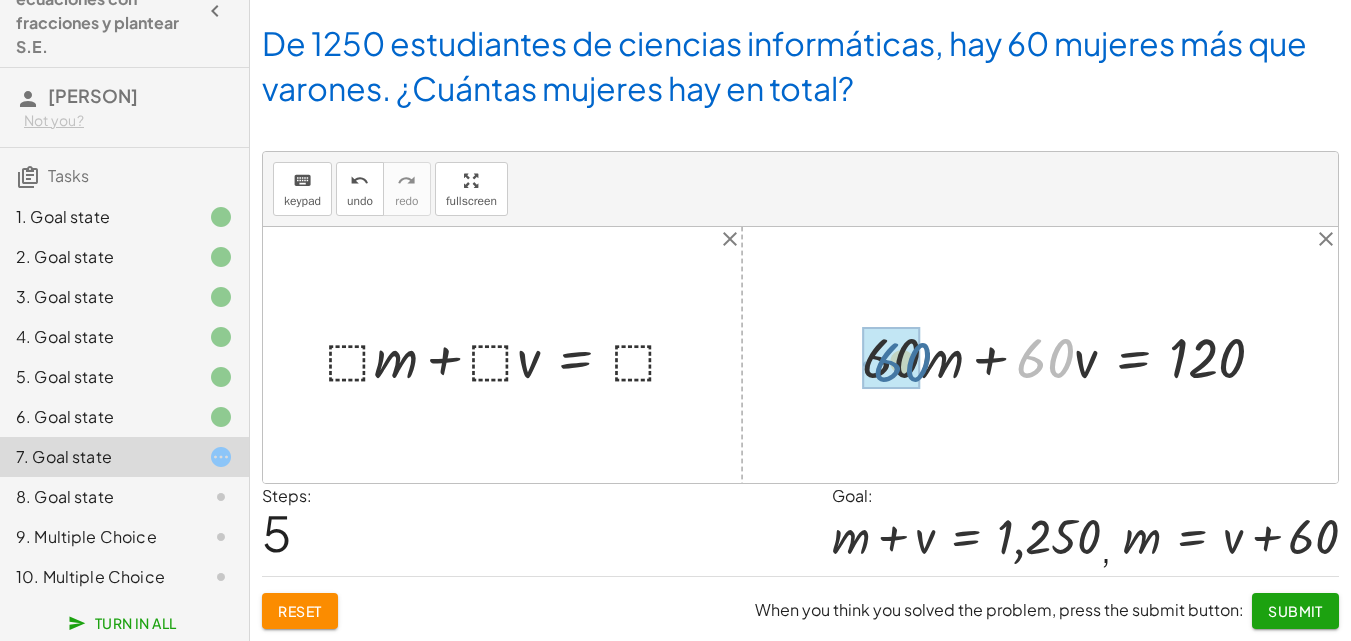 drag, startPoint x: 1023, startPoint y: 363, endPoint x: 898, endPoint y: 367, distance: 125.06398 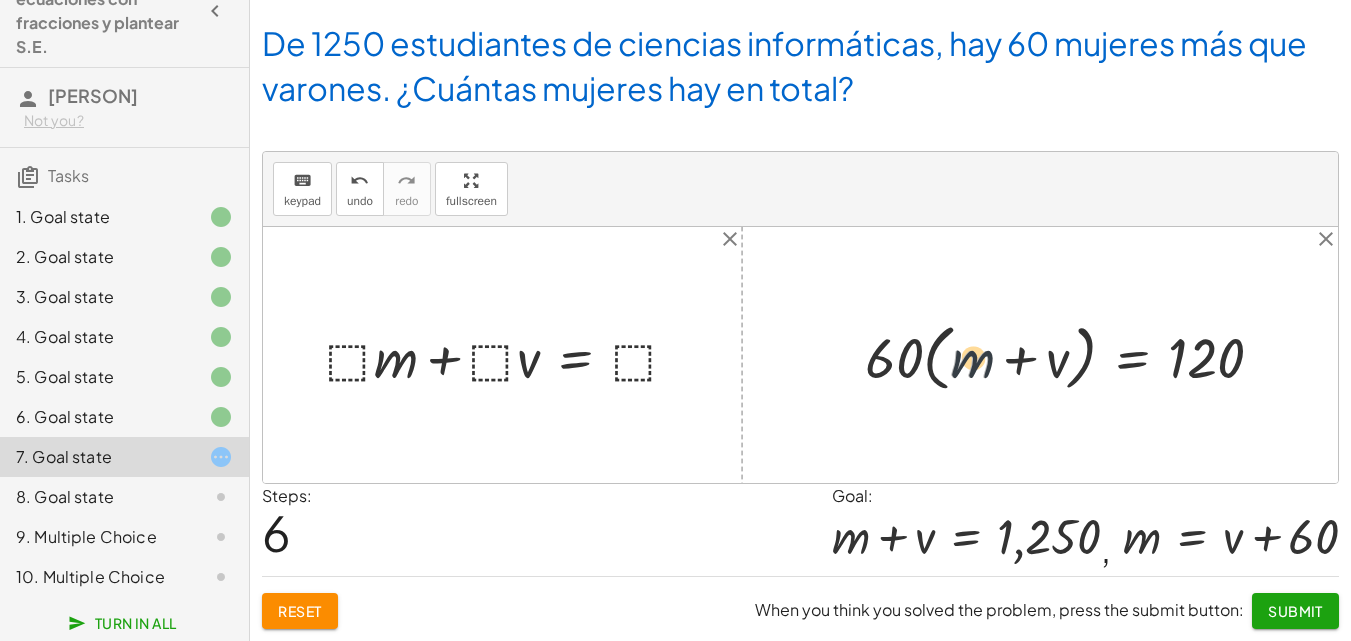 drag, startPoint x: 968, startPoint y: 373, endPoint x: 994, endPoint y: 373, distance: 26 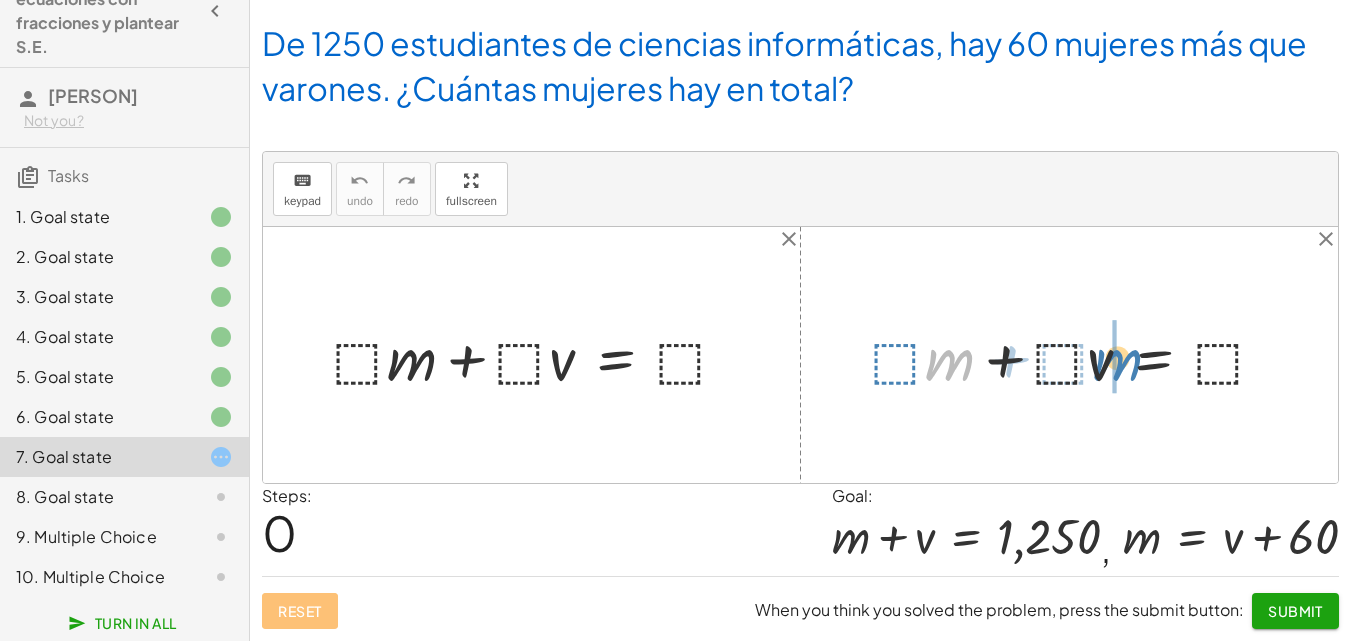 drag, startPoint x: 956, startPoint y: 363, endPoint x: 1124, endPoint y: 363, distance: 168 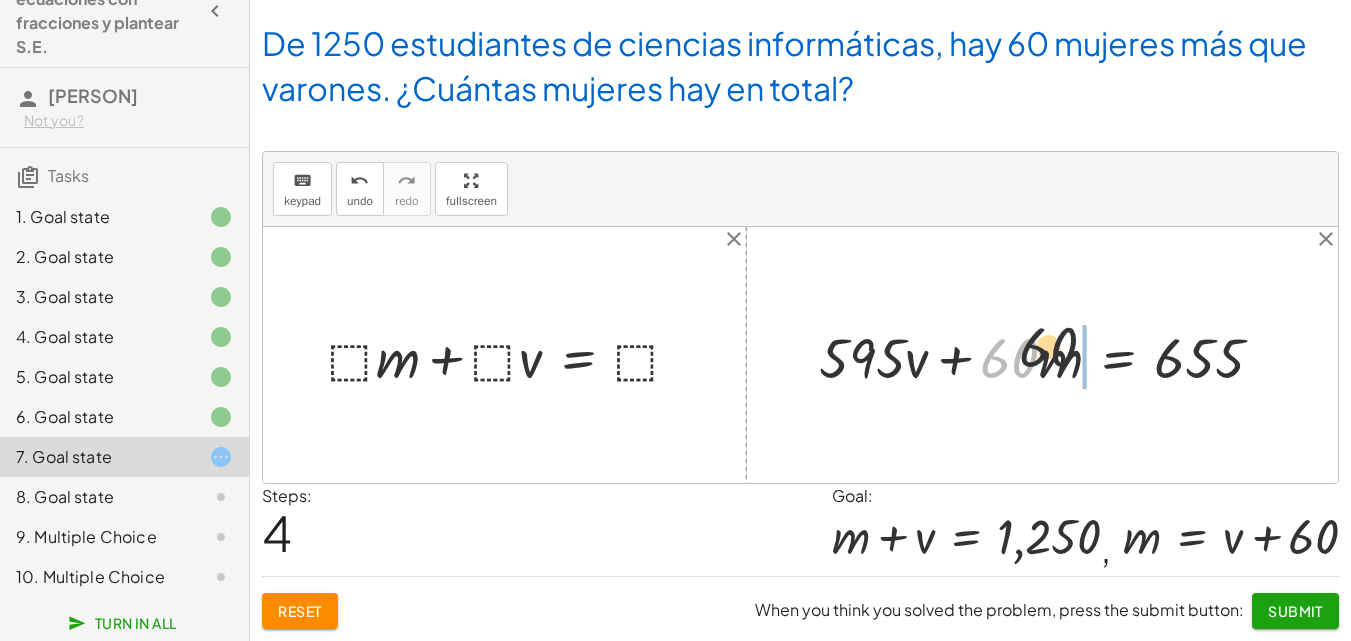 drag, startPoint x: 1088, startPoint y: 345, endPoint x: 1100, endPoint y: 344, distance: 12.0415945 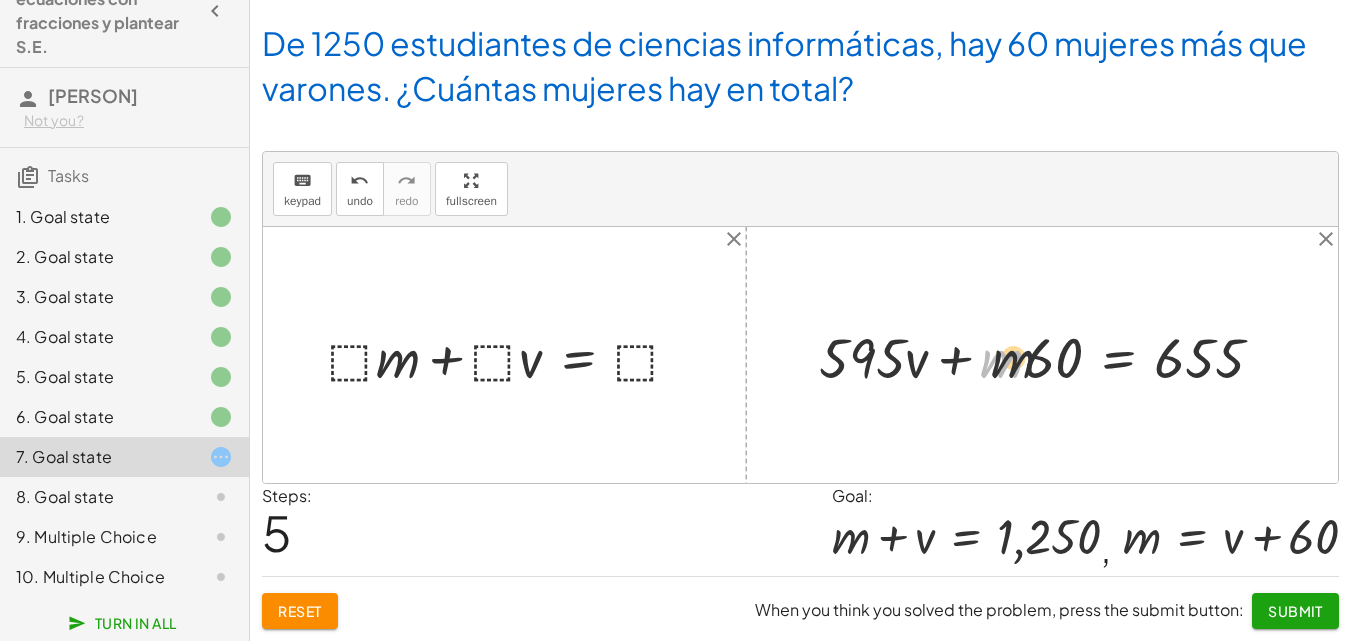 drag, startPoint x: 995, startPoint y: 370, endPoint x: 1039, endPoint y: 368, distance: 44.04543 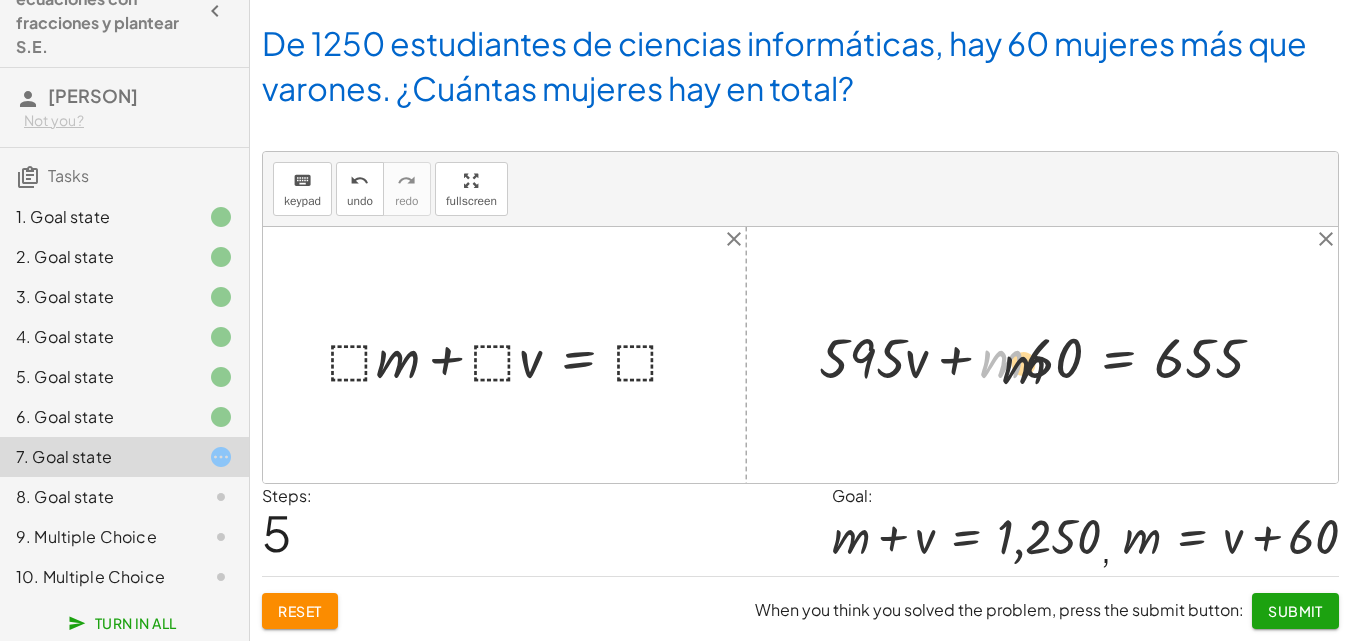 drag, startPoint x: 1043, startPoint y: 366, endPoint x: 1054, endPoint y: 366, distance: 11 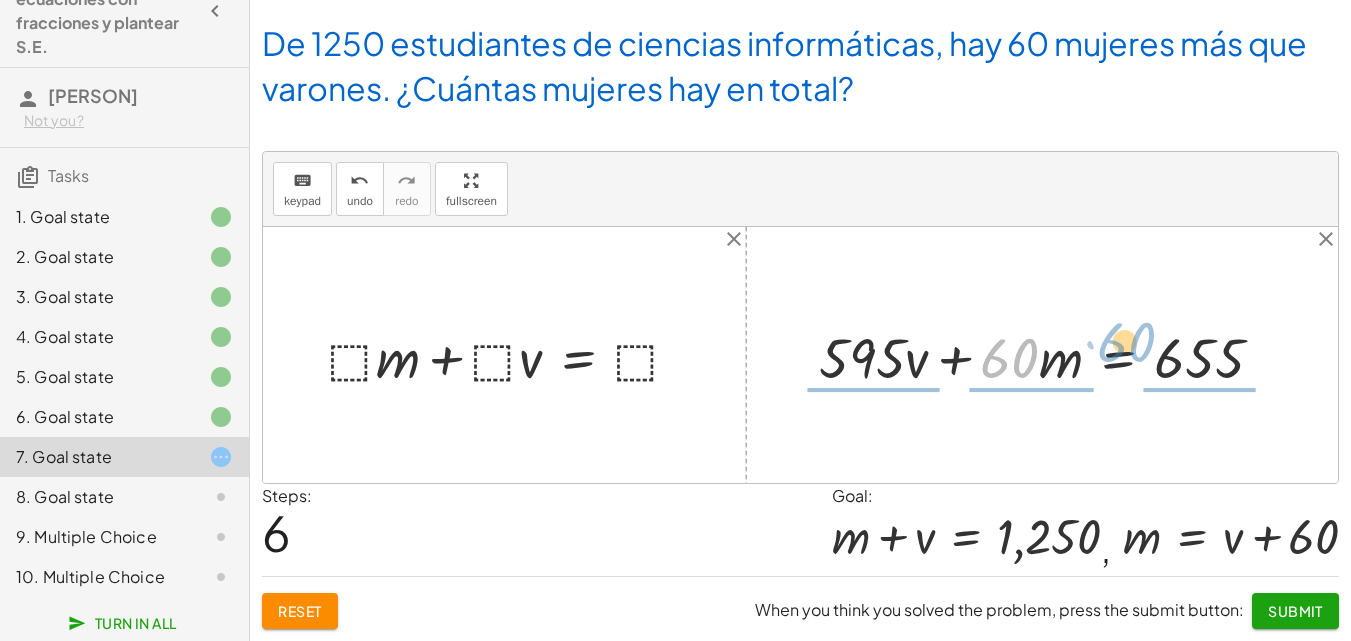drag, startPoint x: 1030, startPoint y: 361, endPoint x: 1141, endPoint y: 349, distance: 111.64677 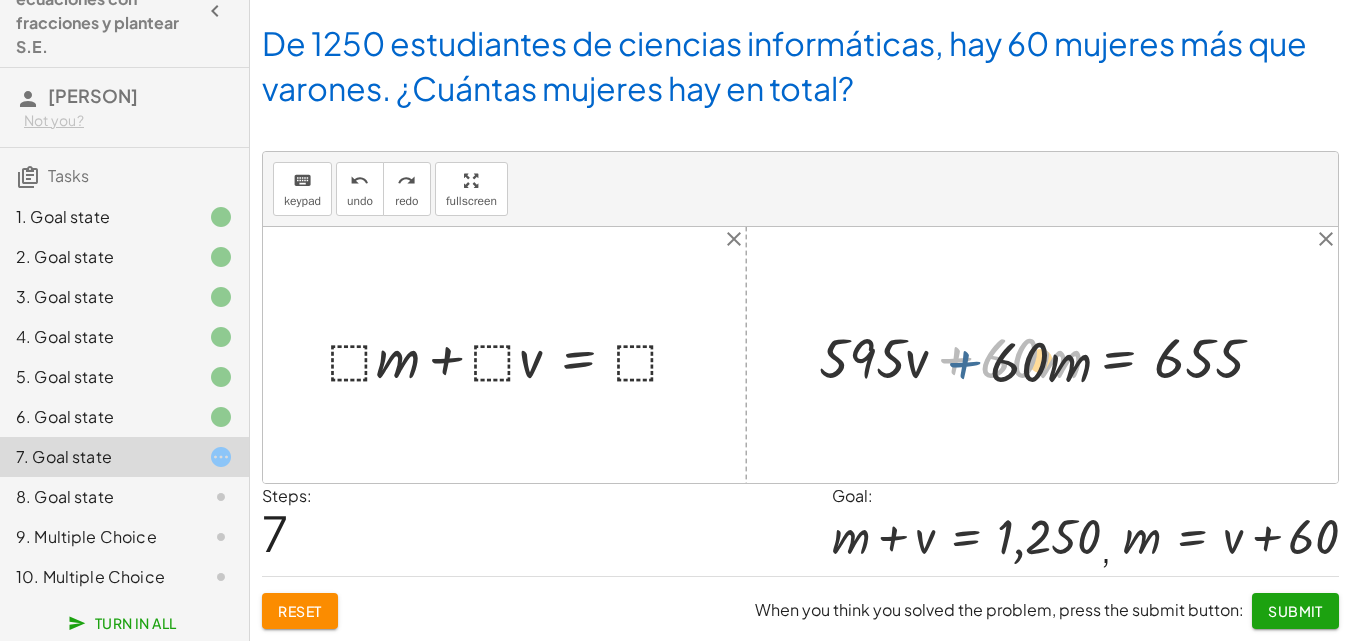 drag, startPoint x: 932, startPoint y: 353, endPoint x: 959, endPoint y: 361, distance: 28.160255 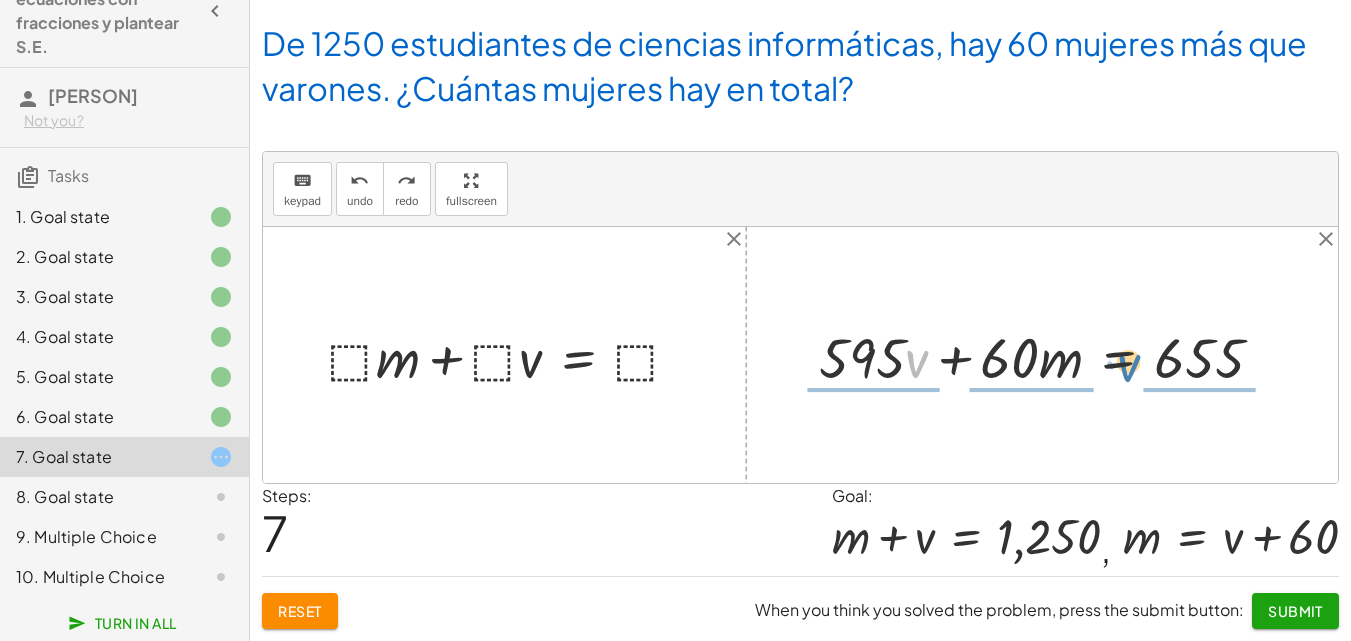 drag, startPoint x: 911, startPoint y: 352, endPoint x: 1123, endPoint y: 356, distance: 212.03773 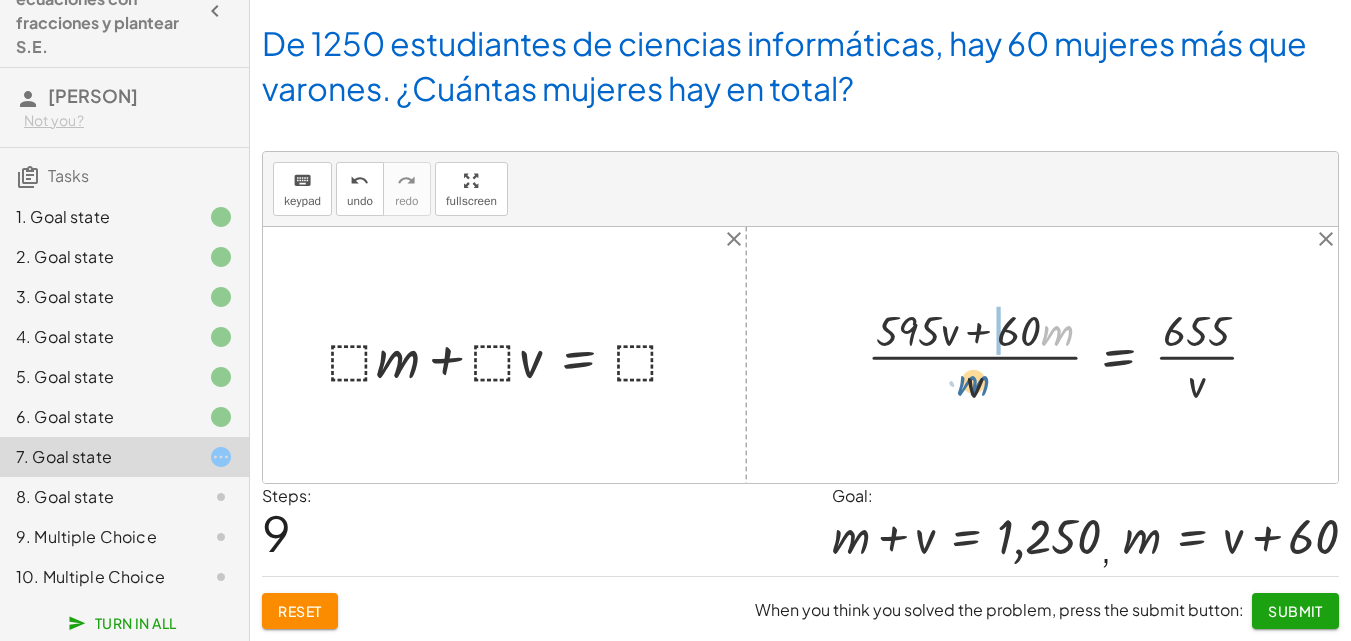 drag, startPoint x: 1046, startPoint y: 335, endPoint x: 960, endPoint y: 387, distance: 100.49876 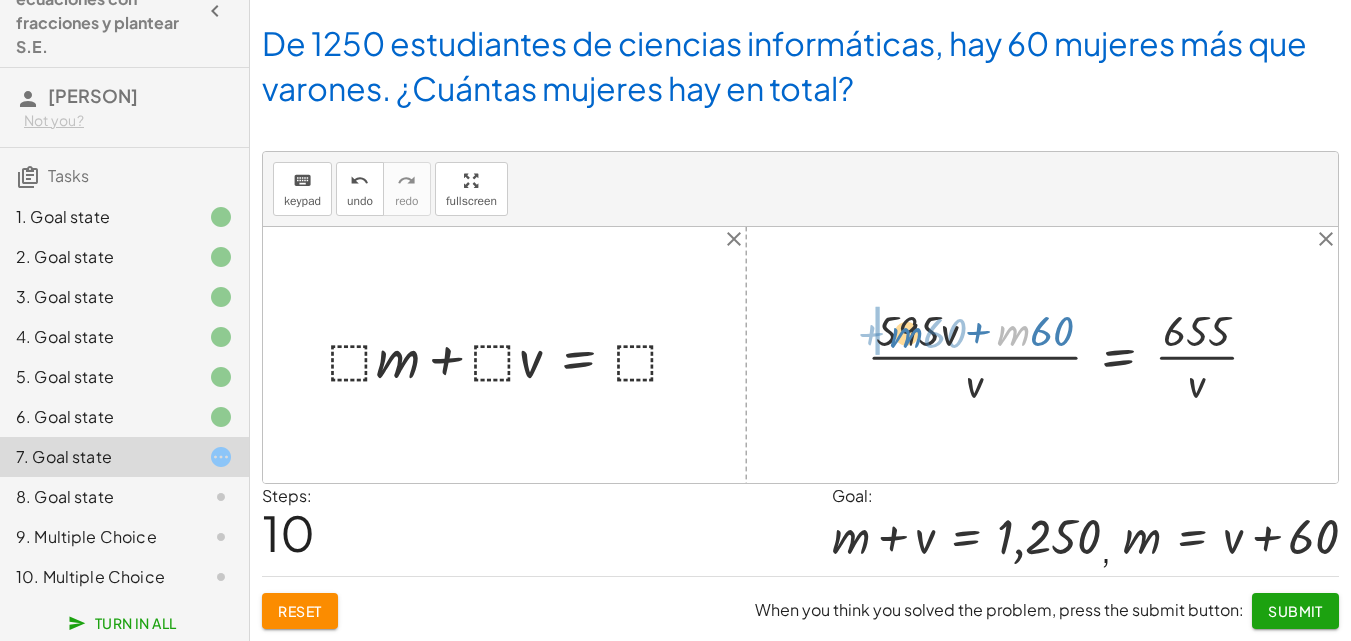 drag, startPoint x: 1009, startPoint y: 335, endPoint x: 903, endPoint y: 336, distance: 106.004715 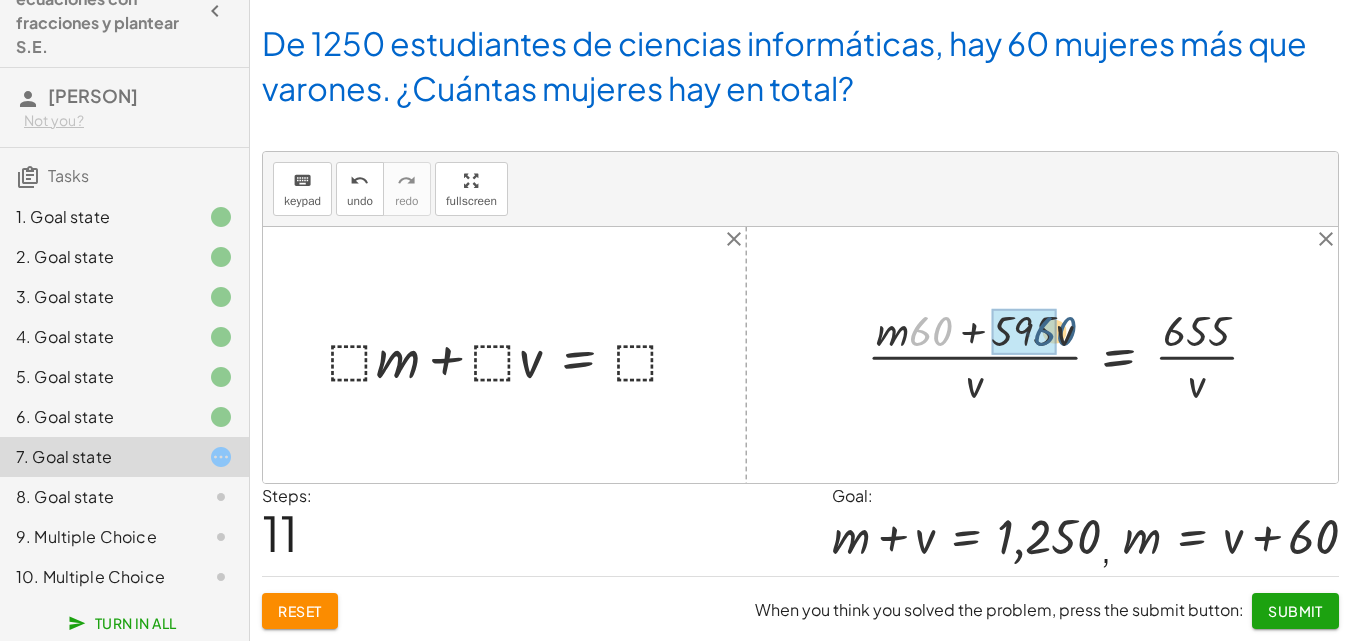 drag, startPoint x: 928, startPoint y: 330, endPoint x: 989, endPoint y: 330, distance: 61 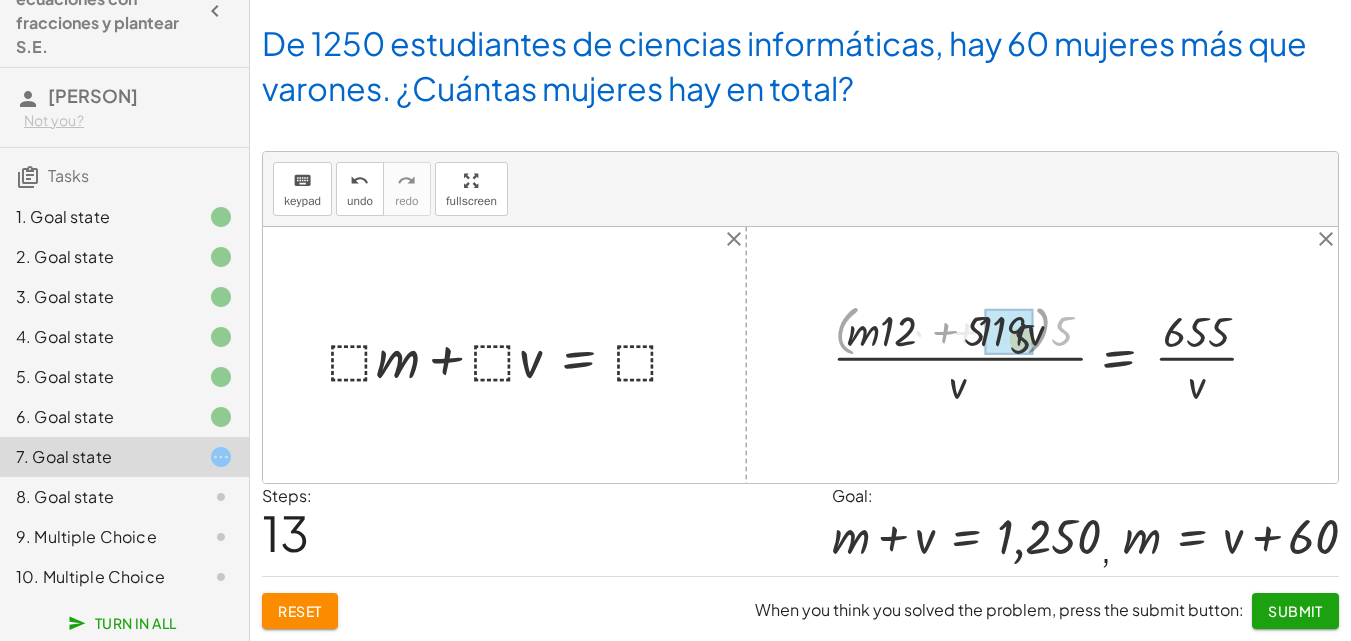 drag, startPoint x: 1062, startPoint y: 335, endPoint x: 994, endPoint y: 342, distance: 68.359344 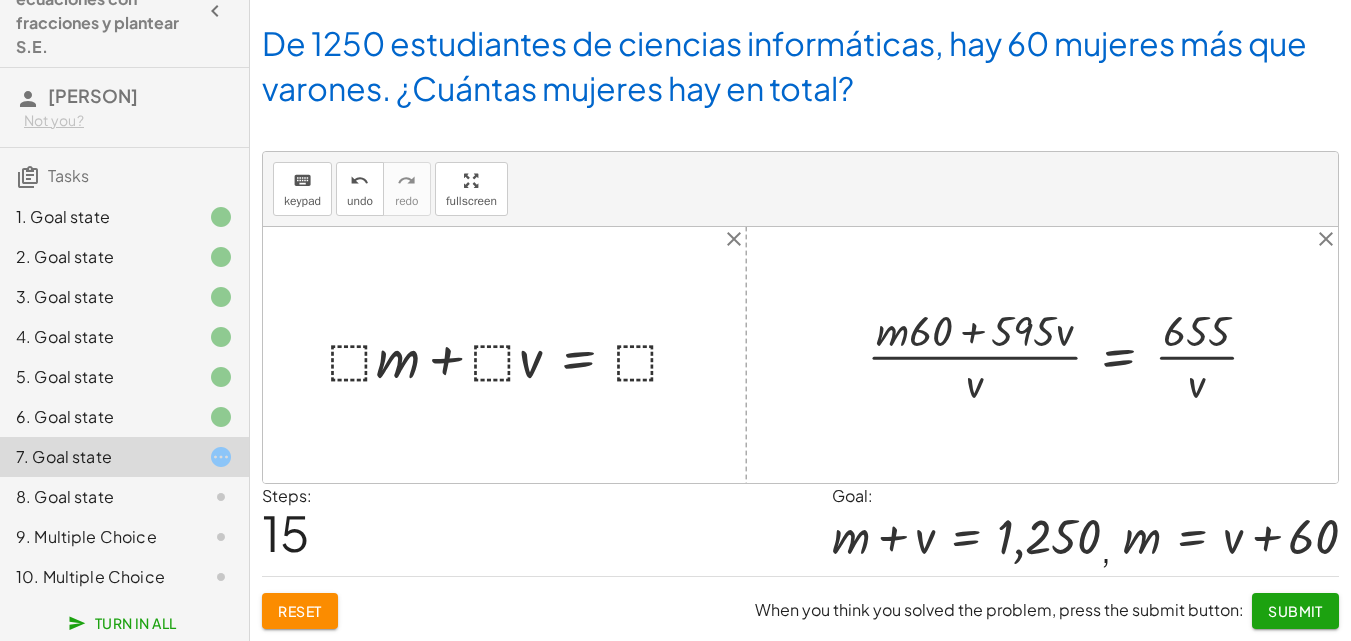 drag, startPoint x: 1062, startPoint y: 339, endPoint x: 1020, endPoint y: 351, distance: 43.68066 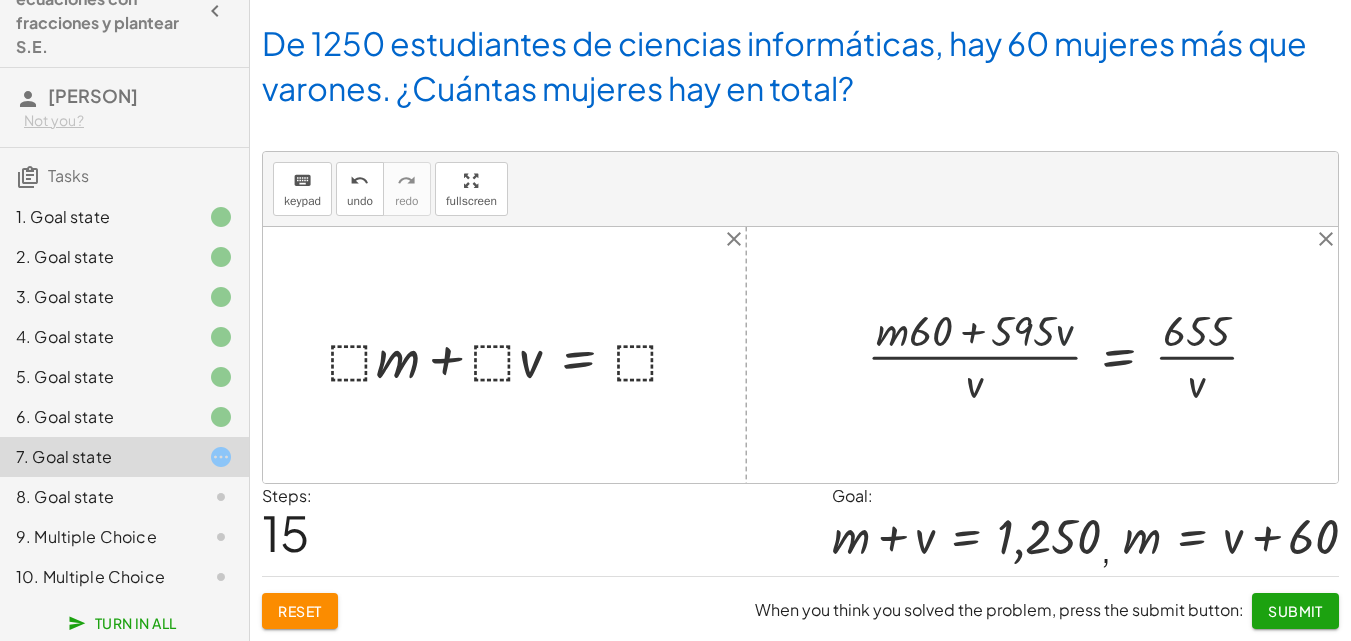 drag, startPoint x: 1035, startPoint y: 351, endPoint x: 1106, endPoint y: 340, distance: 71.84706 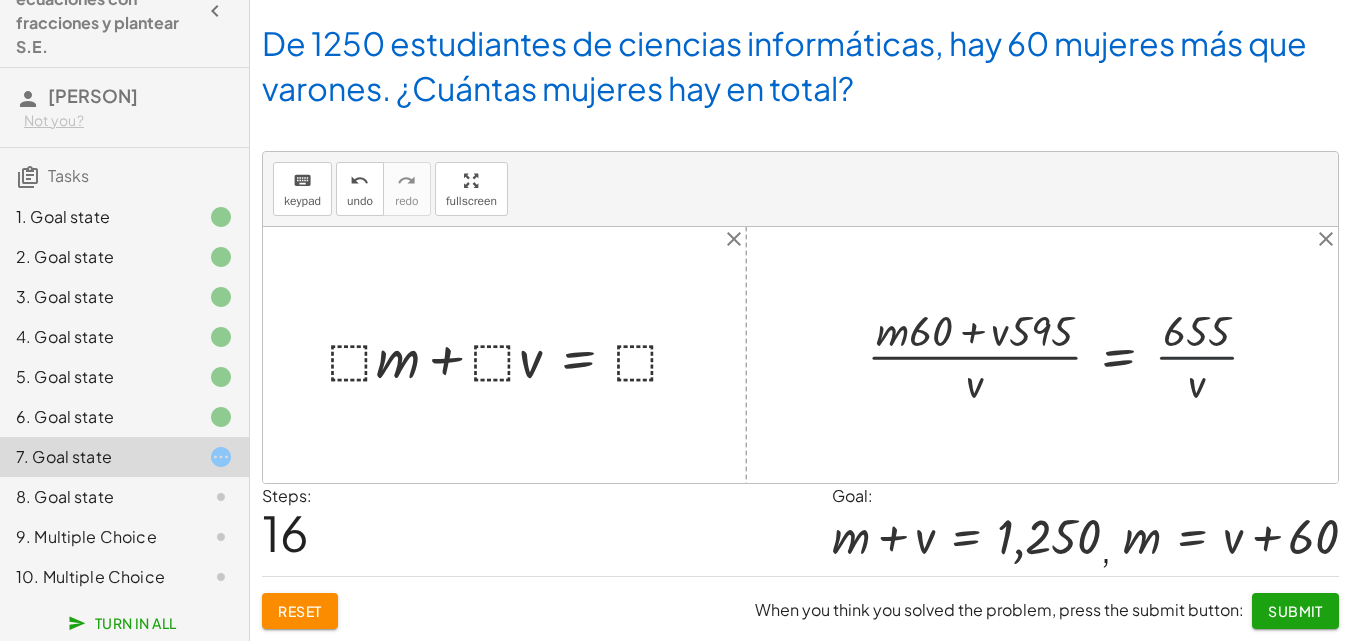 drag, startPoint x: 1175, startPoint y: 358, endPoint x: 1066, endPoint y: 375, distance: 110.317726 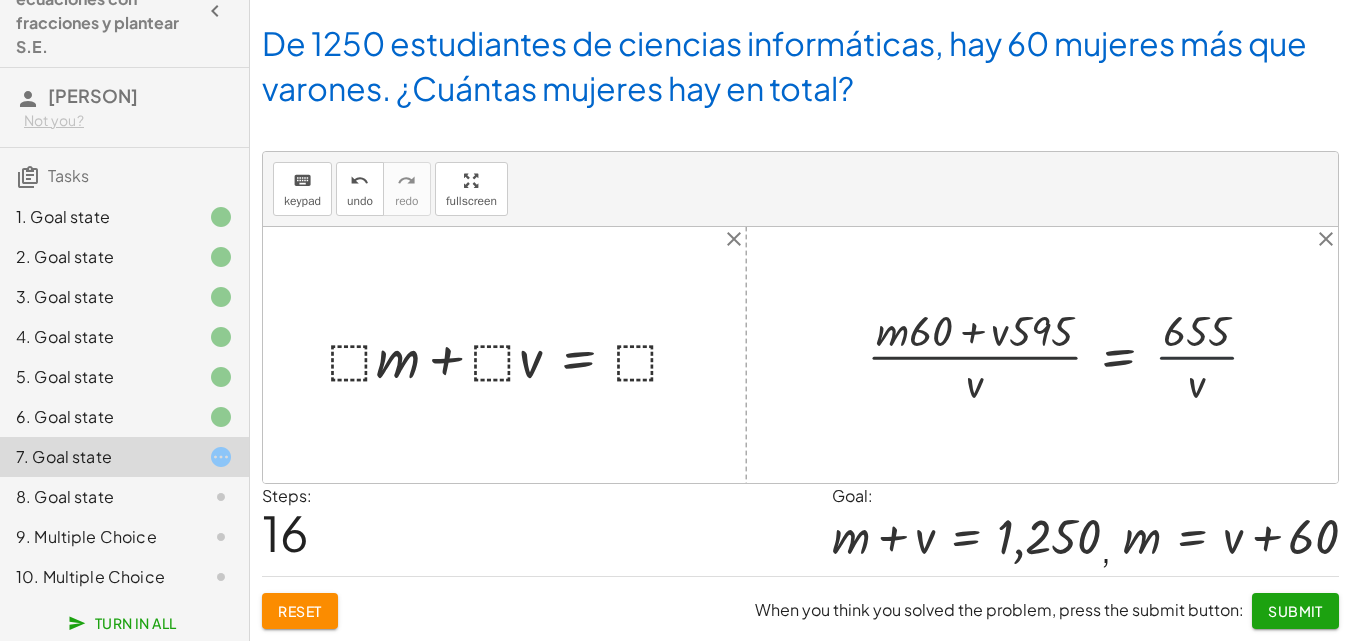 drag, startPoint x: 859, startPoint y: 215, endPoint x: 865, endPoint y: 238, distance: 23.769728 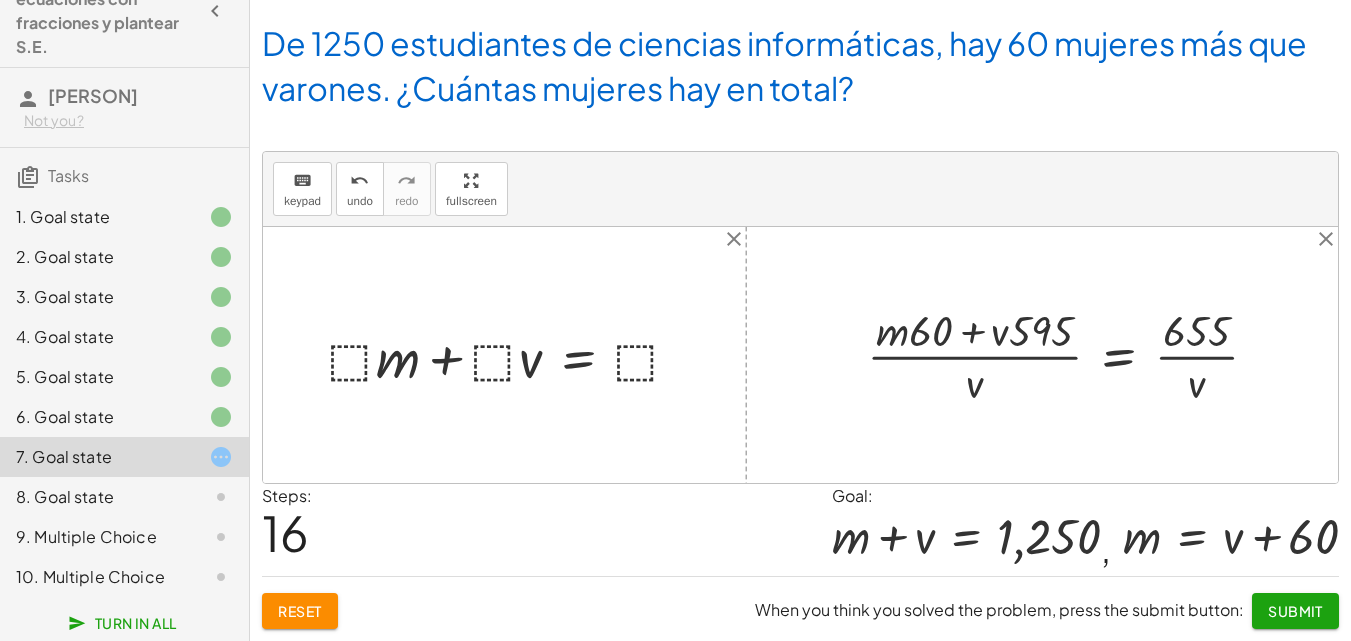drag, startPoint x: 895, startPoint y: 335, endPoint x: 940, endPoint y: 324, distance: 46.32494 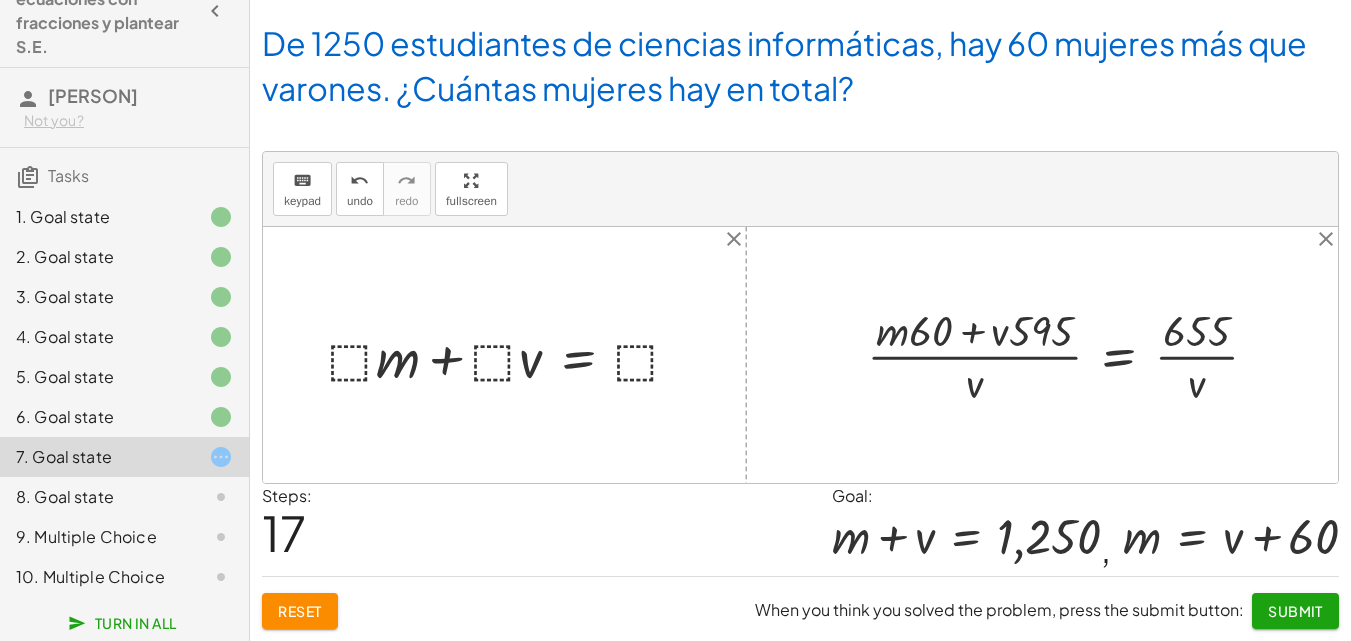 drag, startPoint x: 940, startPoint y: 324, endPoint x: 1023, endPoint y: 338, distance: 84.17244 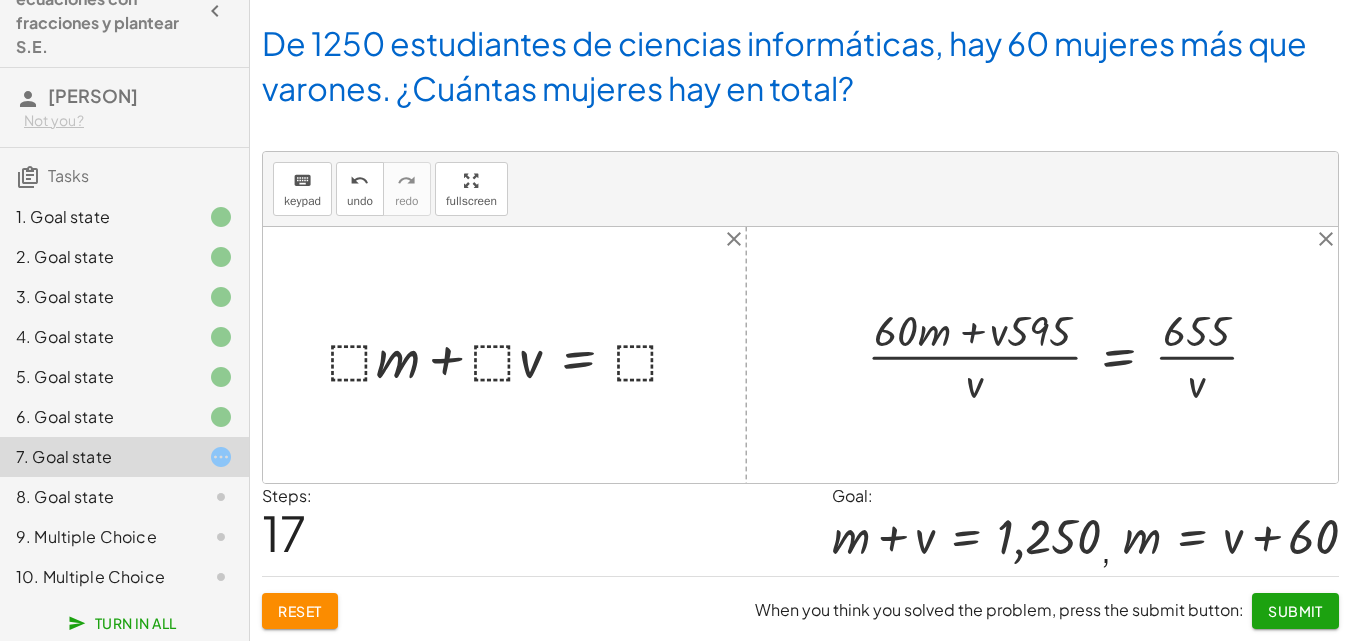 drag, startPoint x: 982, startPoint y: 331, endPoint x: 986, endPoint y: 346, distance: 15.524175 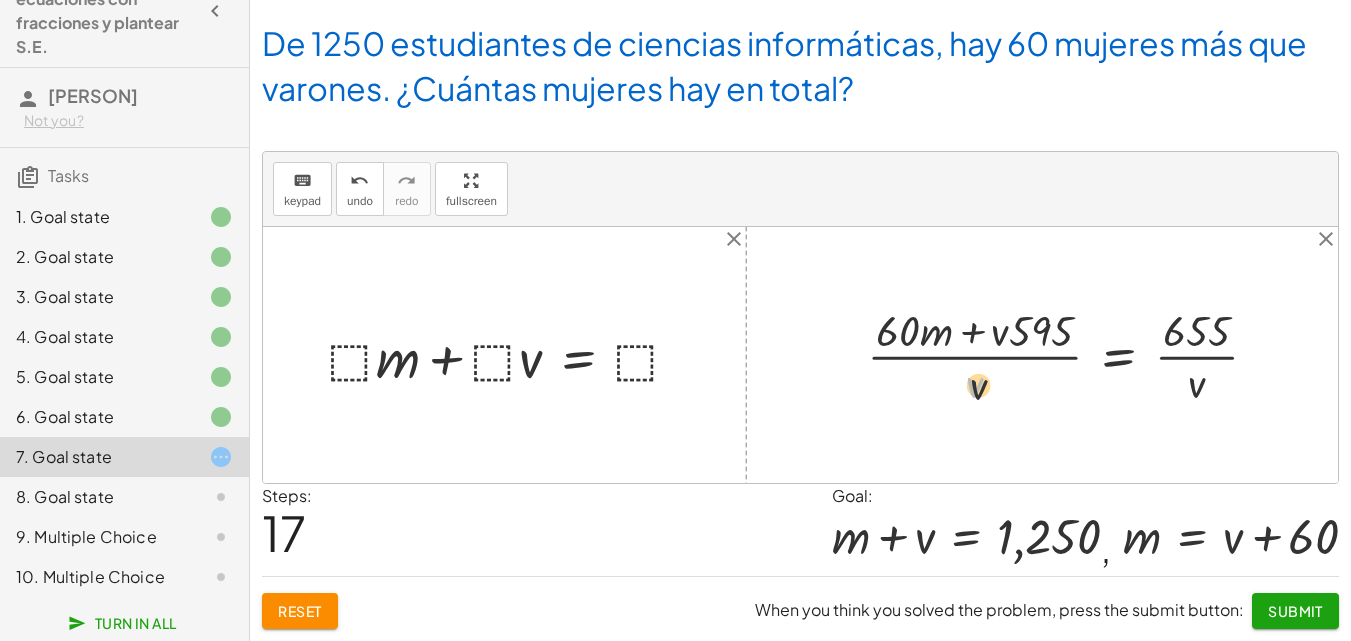 drag, startPoint x: 989, startPoint y: 387, endPoint x: 1002, endPoint y: 363, distance: 27.294687 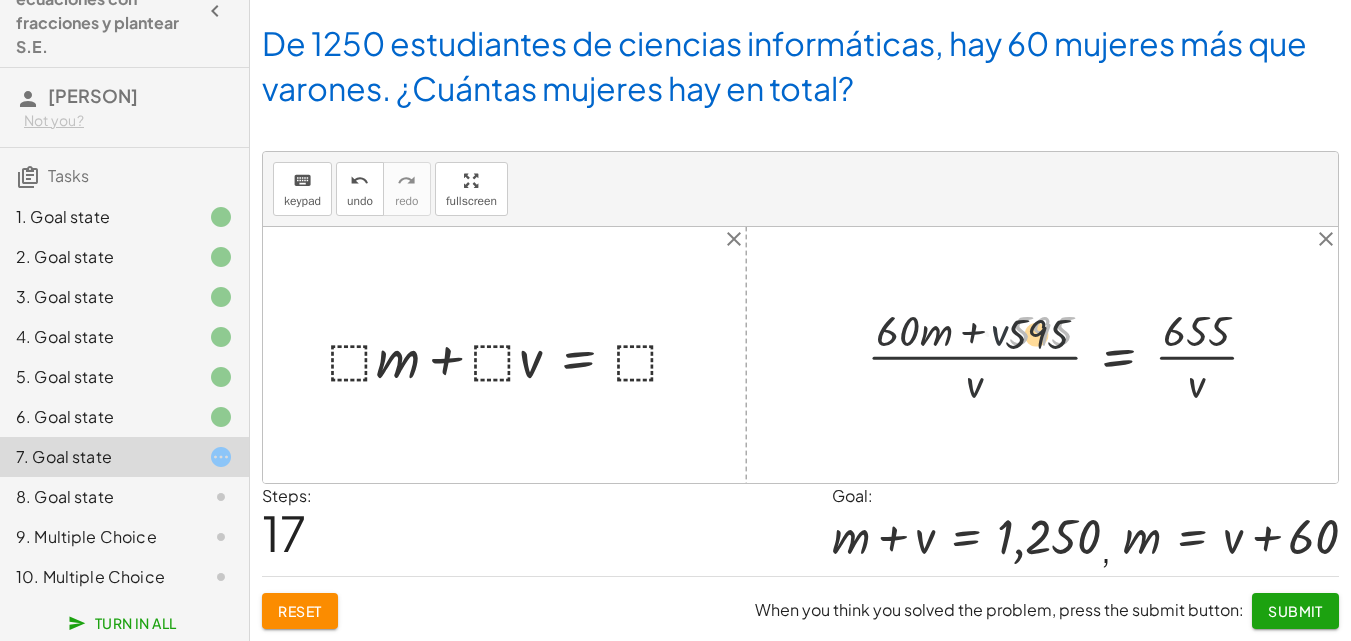 drag, startPoint x: 1065, startPoint y: 355, endPoint x: 1020, endPoint y: 370, distance: 47.434166 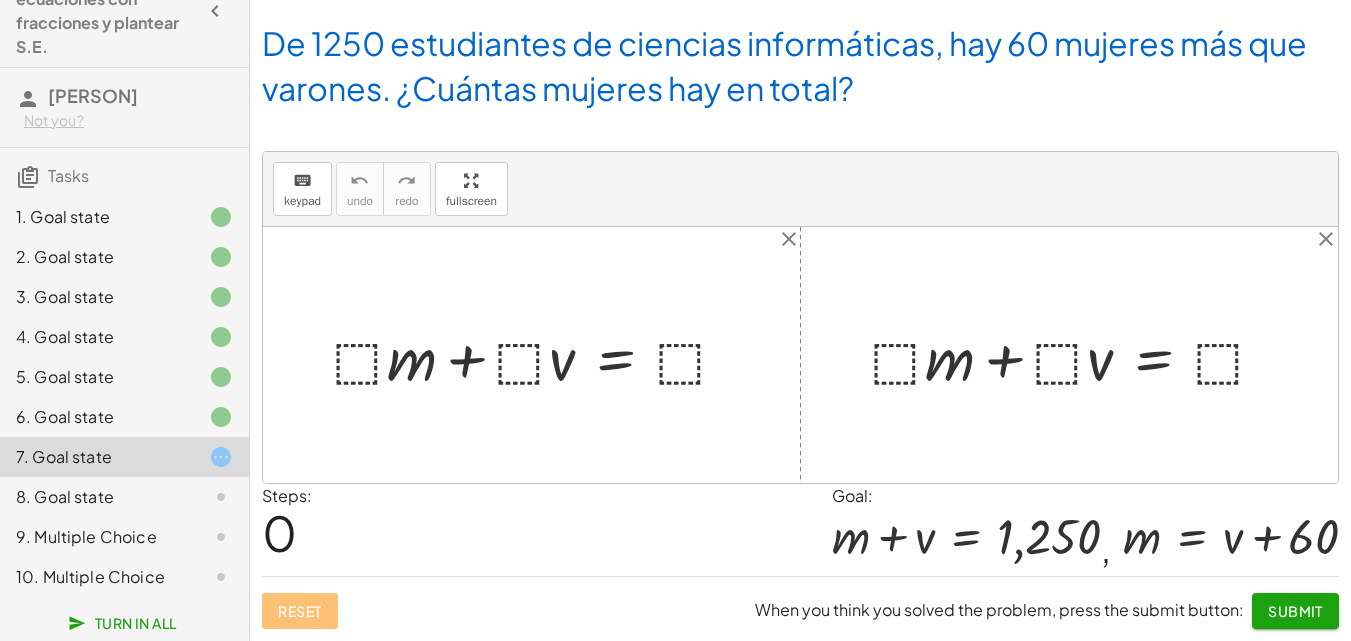 click at bounding box center [539, 355] 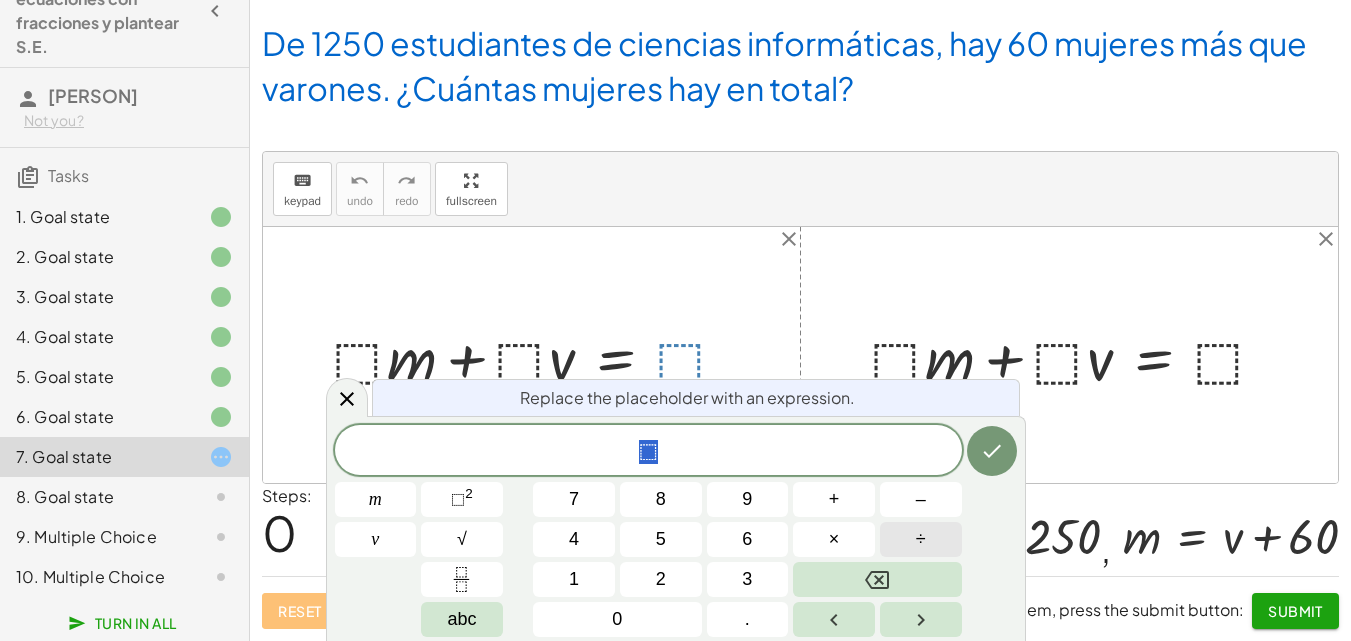click on "÷" at bounding box center [921, 539] 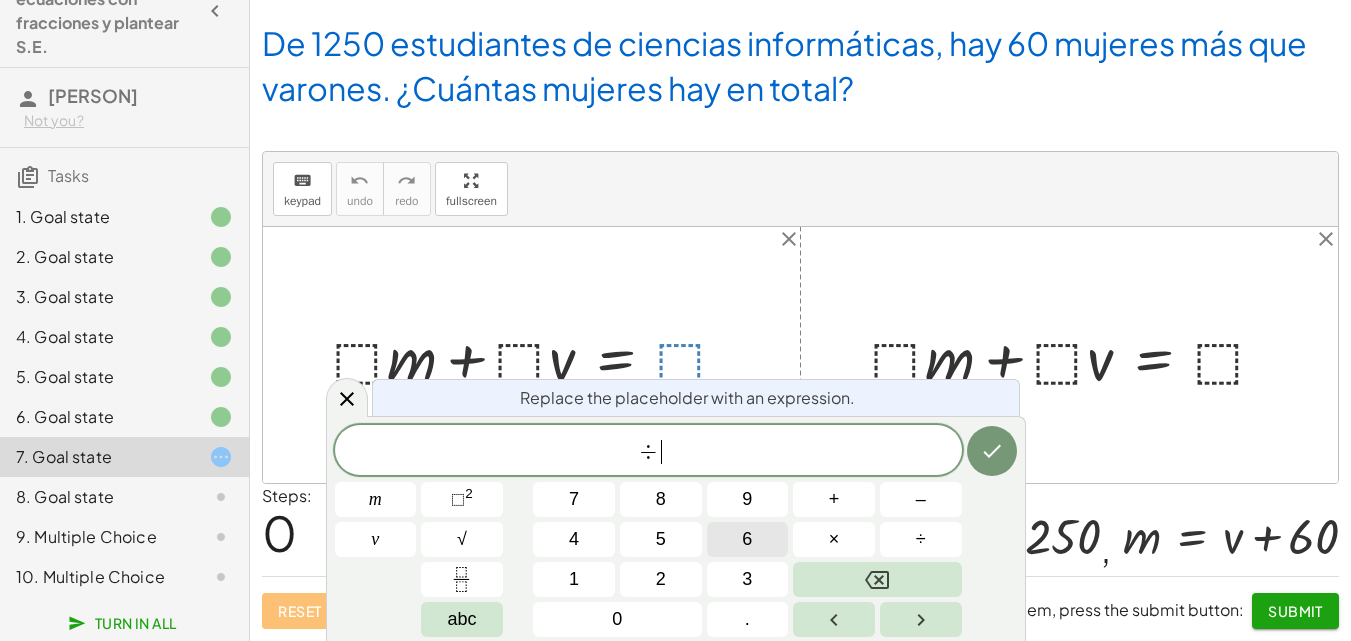 click on "6" at bounding box center [748, 539] 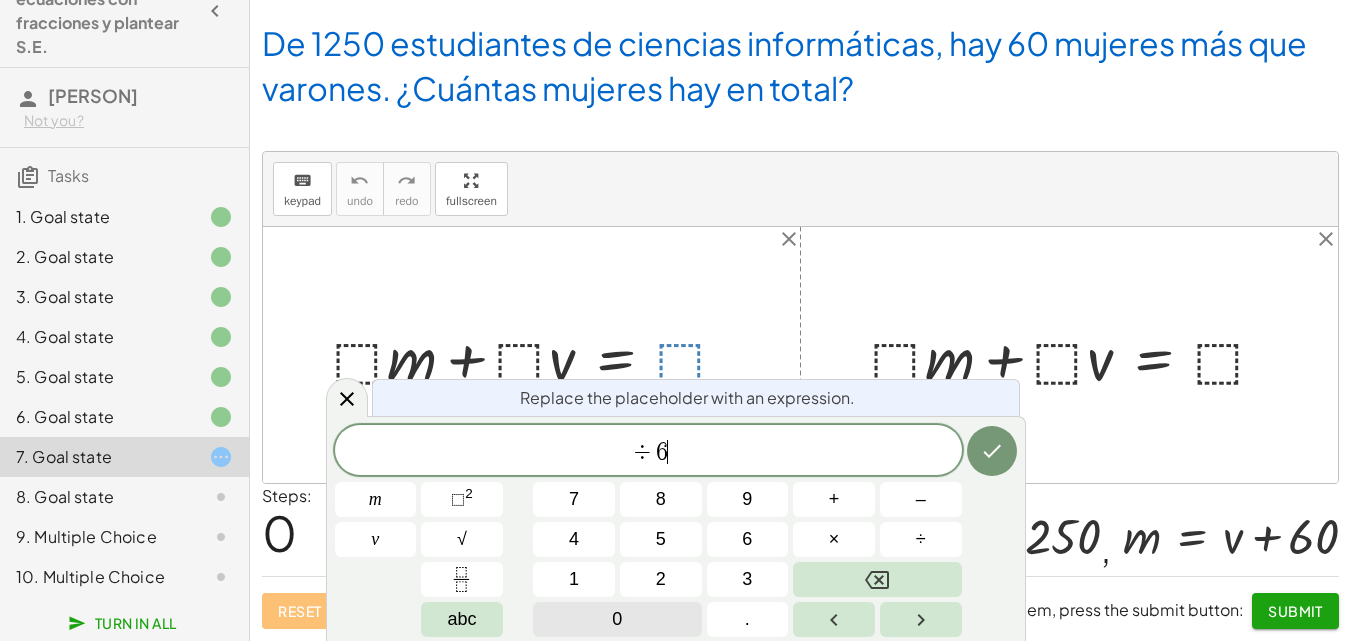 click on "0" at bounding box center (617, 619) 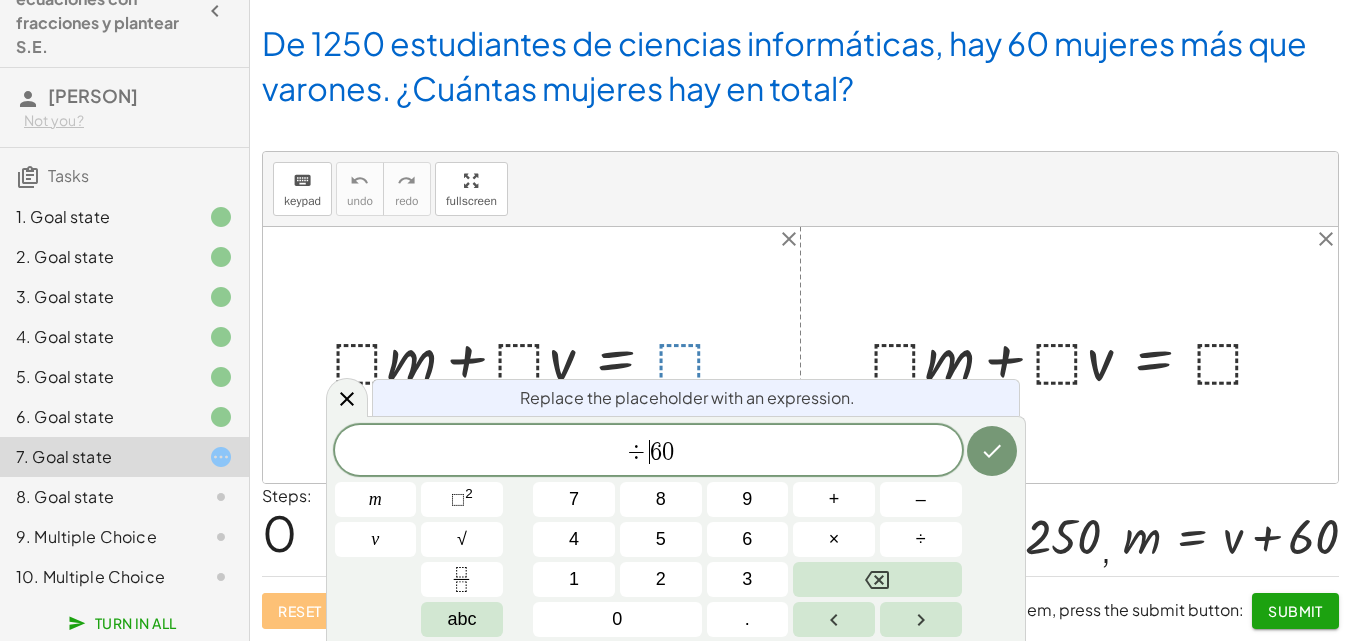click on "6" at bounding box center (656, 452) 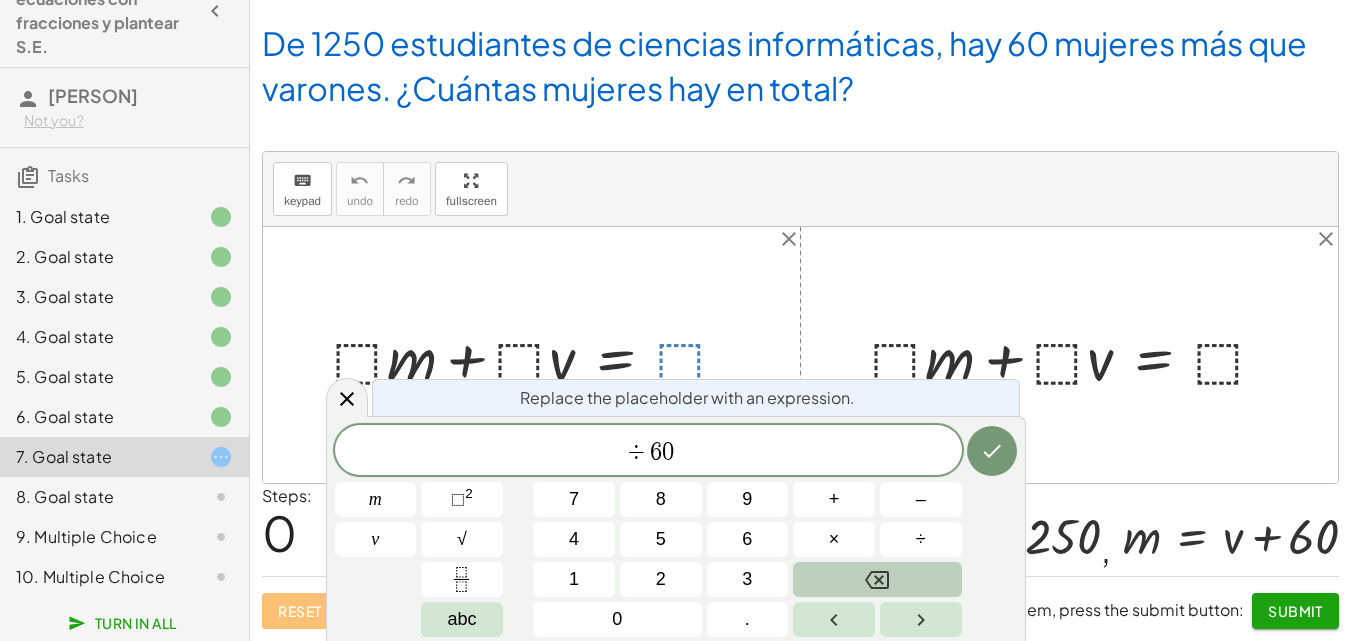 click at bounding box center (877, 579) 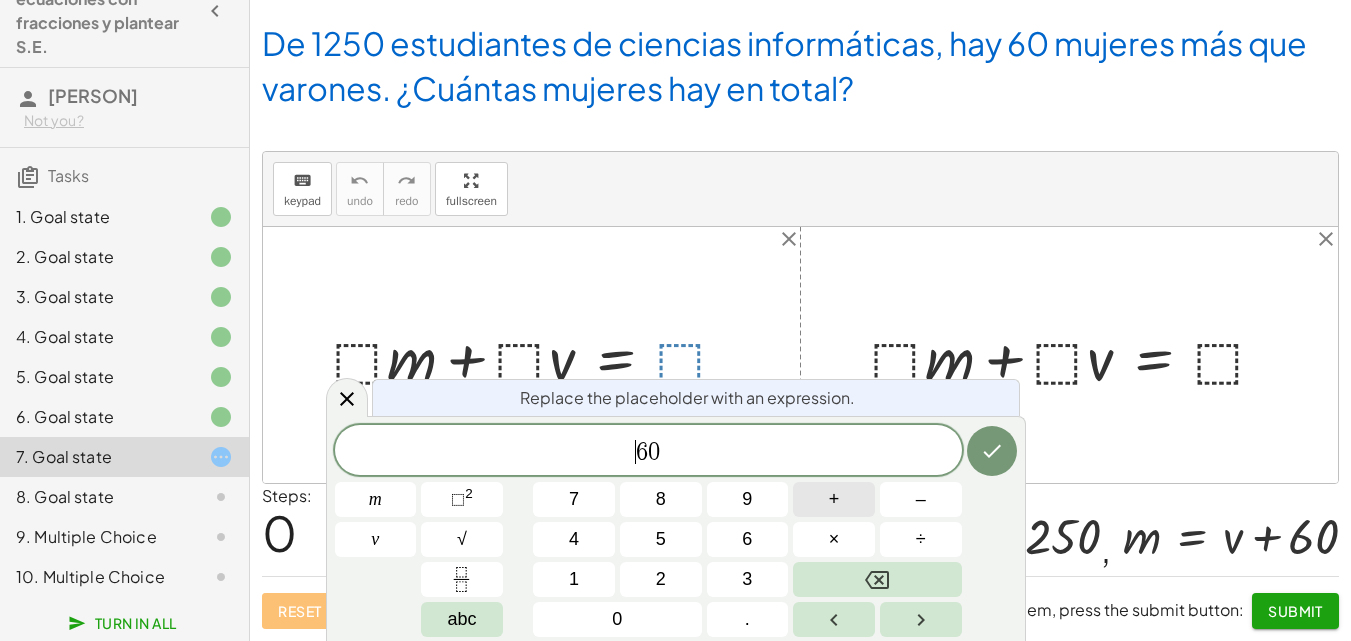 click on "+" at bounding box center [834, 499] 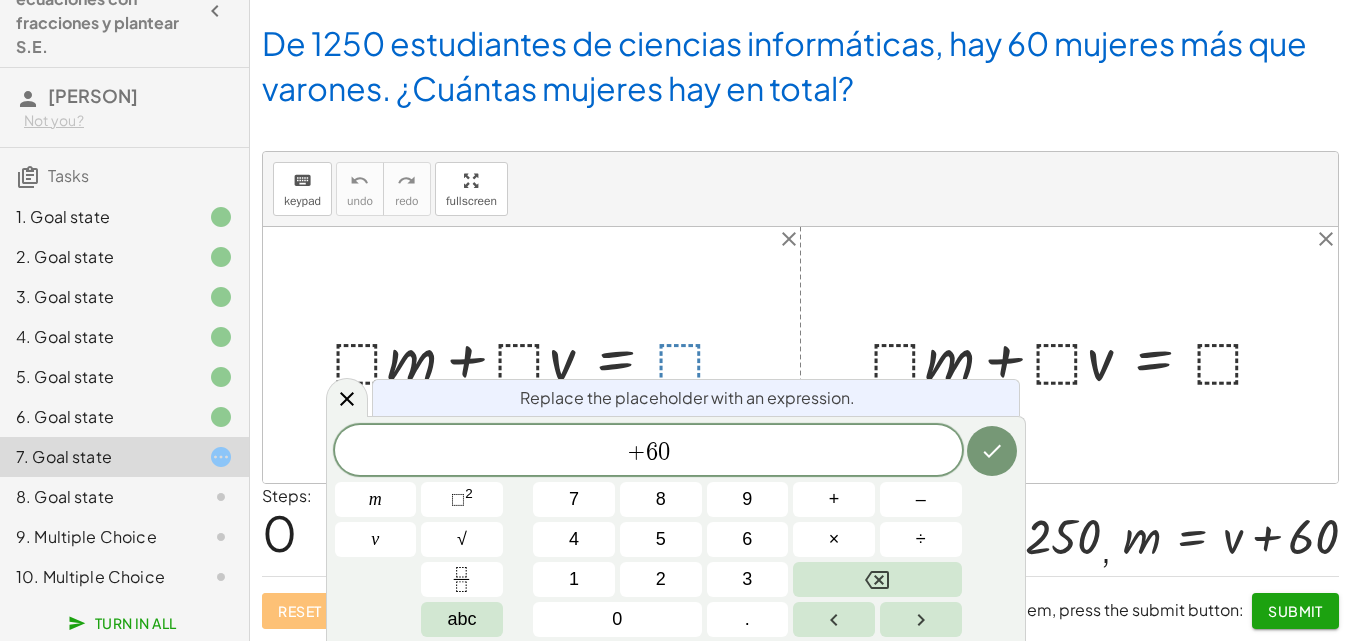 click on "Replace the placeholder with an expression. + ​ 6 0 m v 7 8 9 + – 4 5 6 × ÷ ⬚ 2 √ abc 1 2 3 0 ." at bounding box center [676, 528] 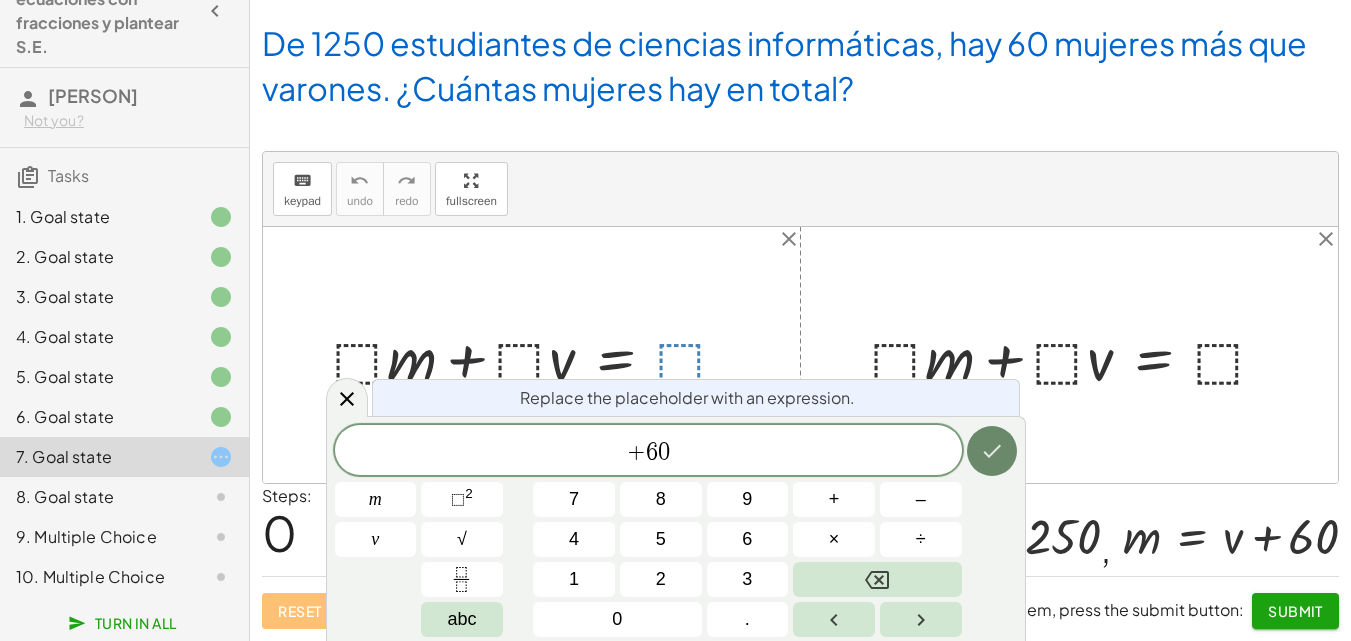 click at bounding box center (992, 451) 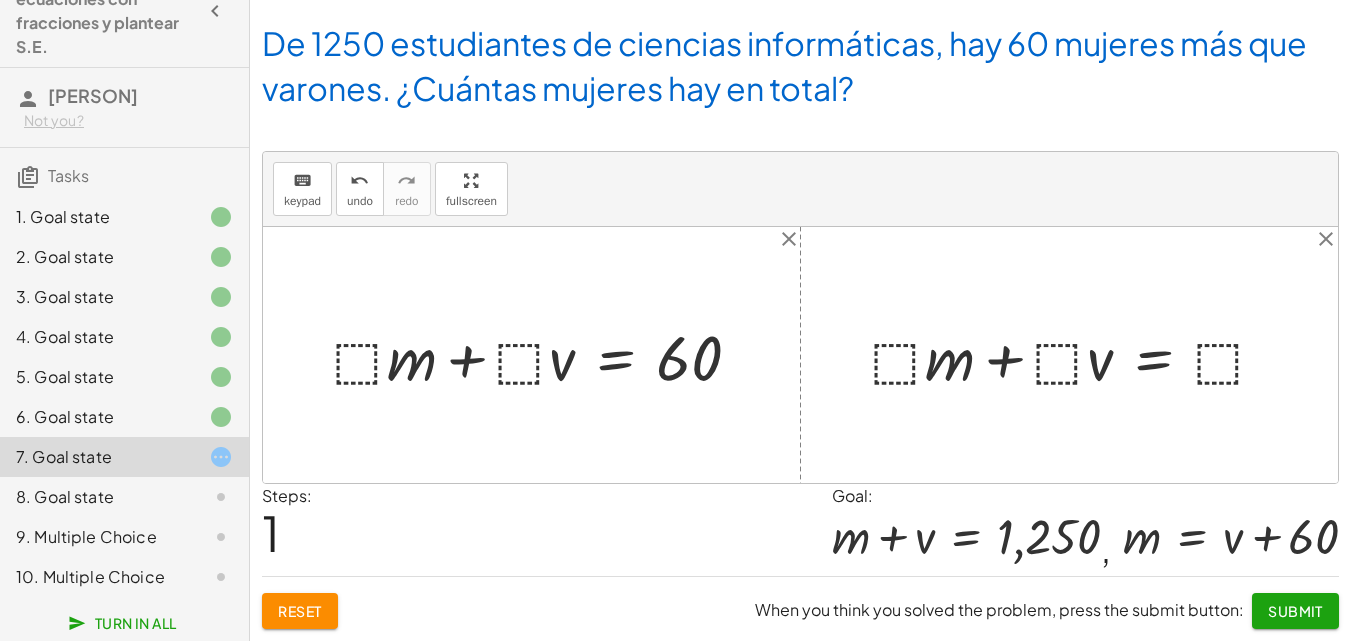 click at bounding box center [545, 355] 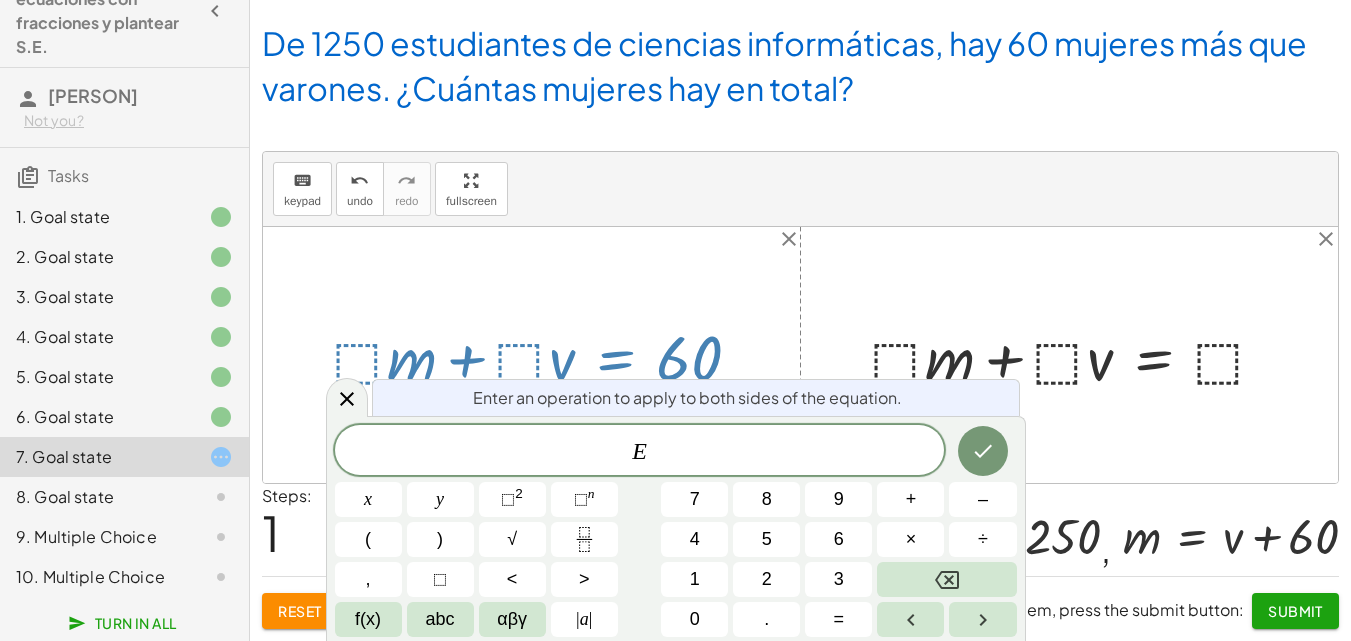 click at bounding box center [800, 355] 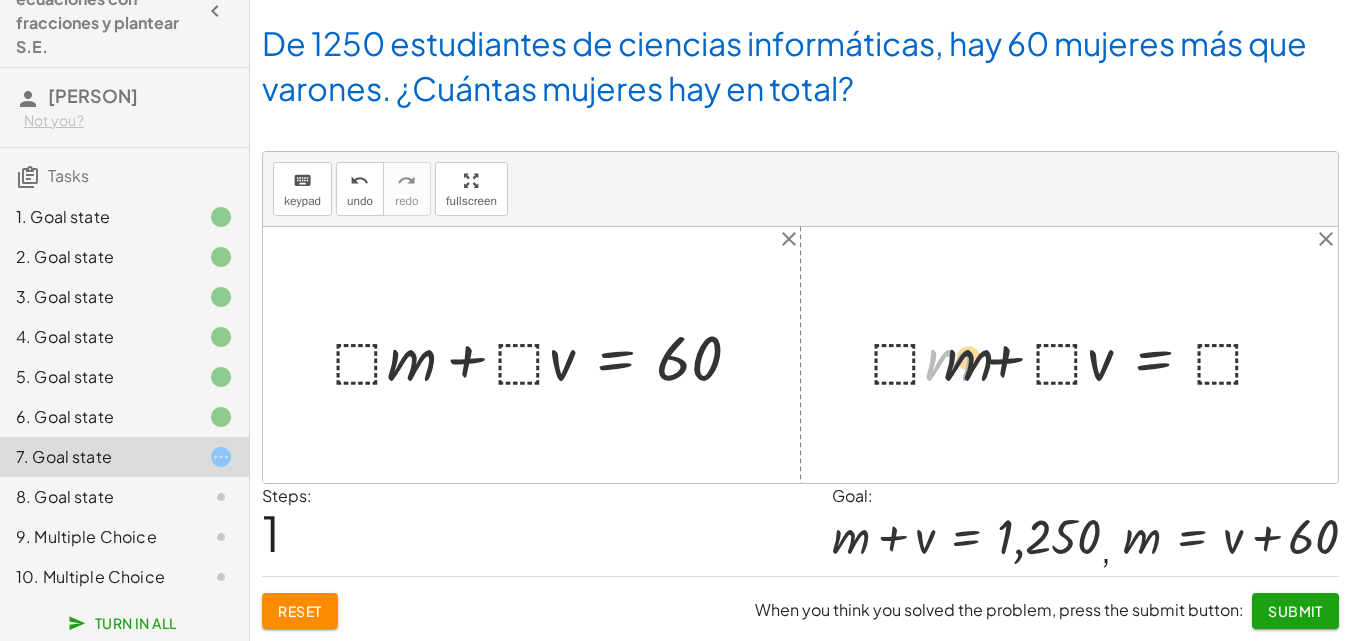 drag, startPoint x: 979, startPoint y: 369, endPoint x: 1107, endPoint y: 384, distance: 128.87592 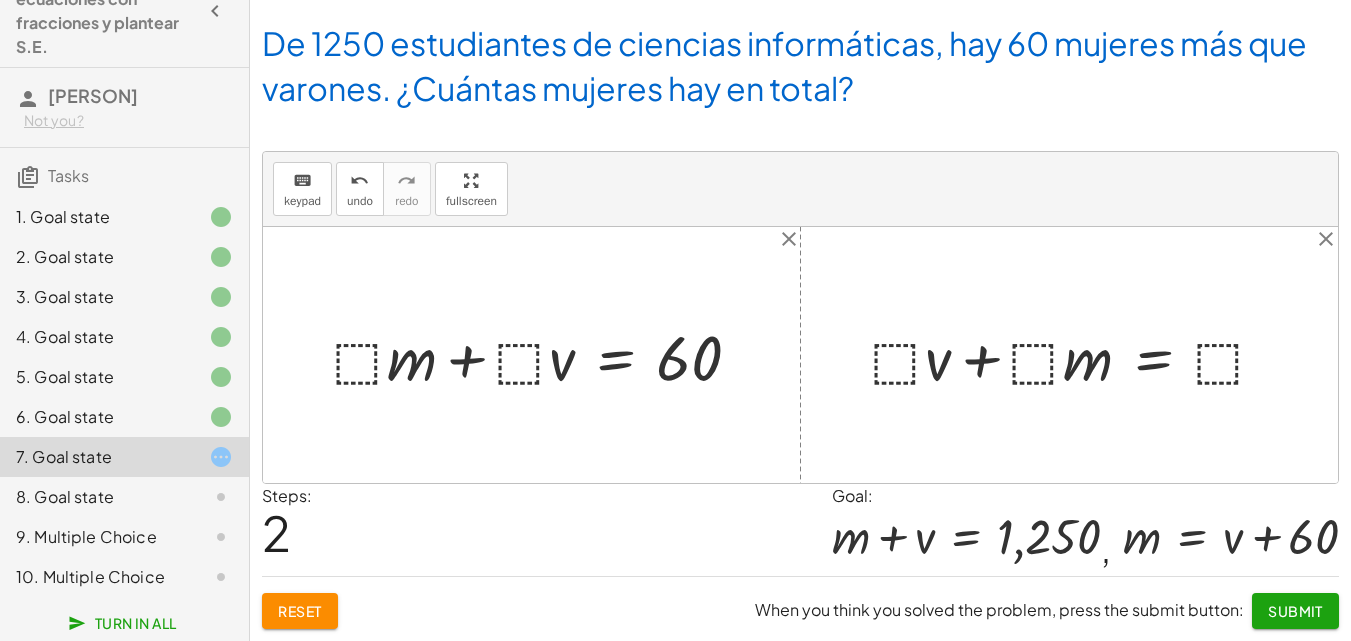 click at bounding box center (1077, 355) 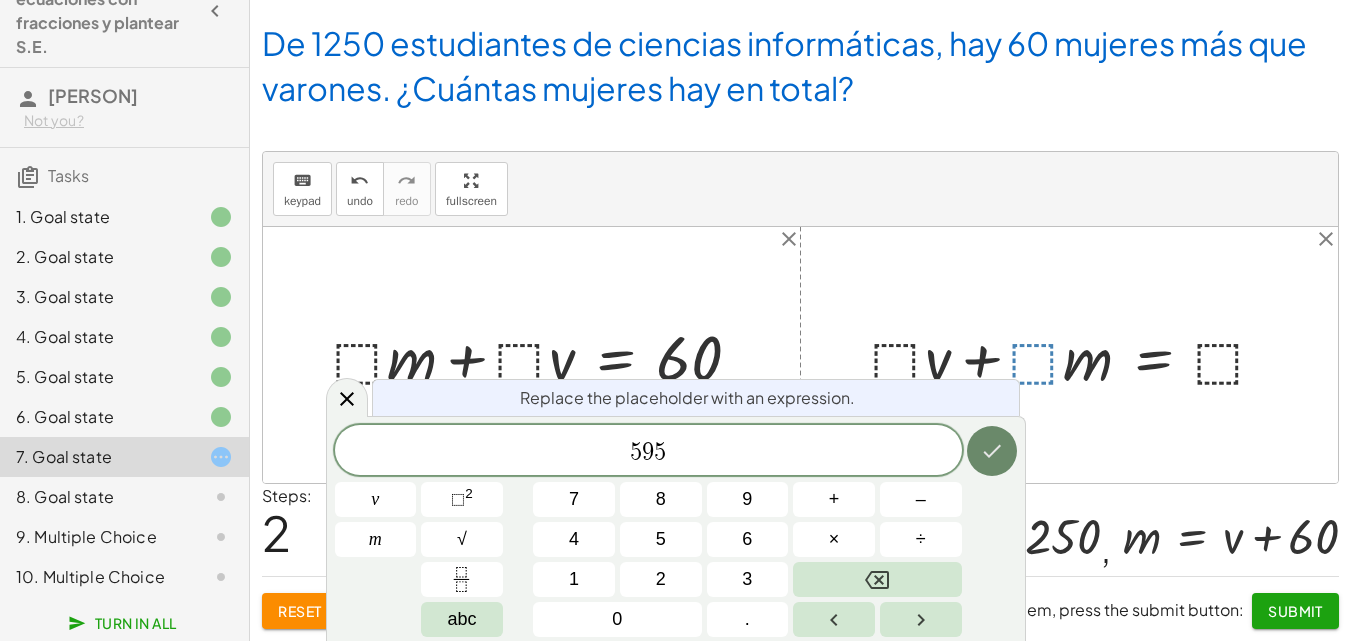 click 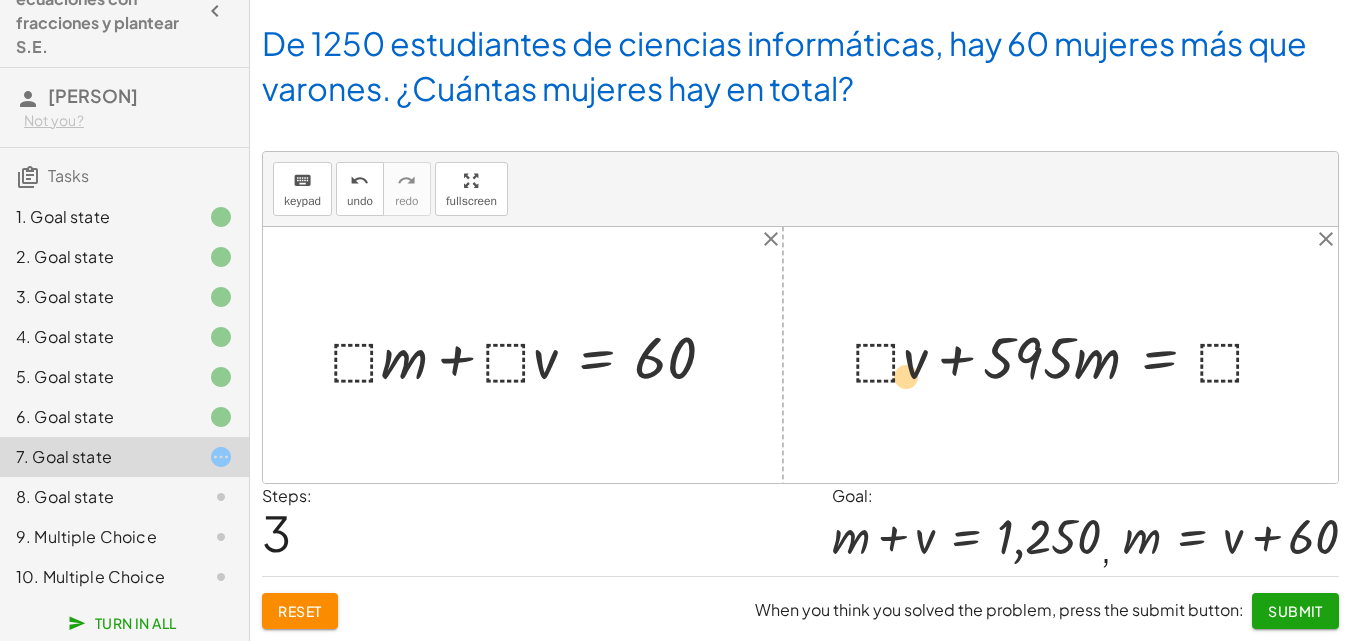 drag, startPoint x: 1084, startPoint y: 371, endPoint x: 912, endPoint y: 382, distance: 172.35138 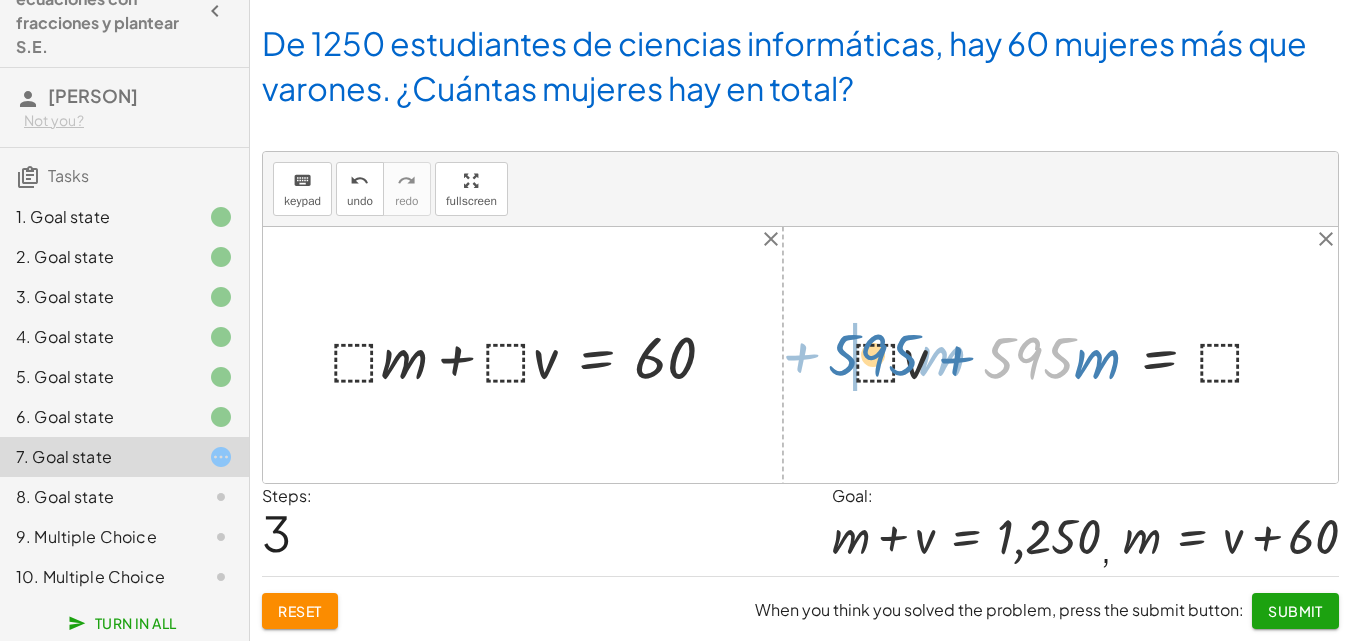 drag, startPoint x: 1034, startPoint y: 358, endPoint x: 878, endPoint y: 355, distance: 156.02884 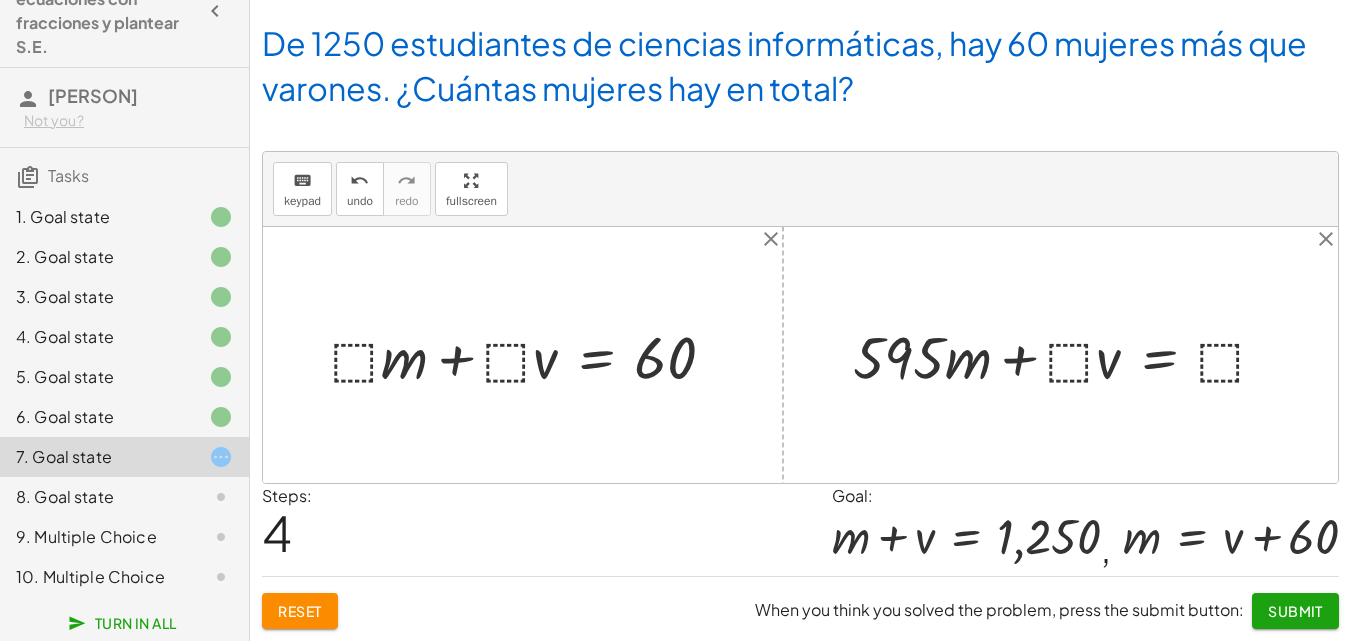 click at bounding box center [1068, 355] 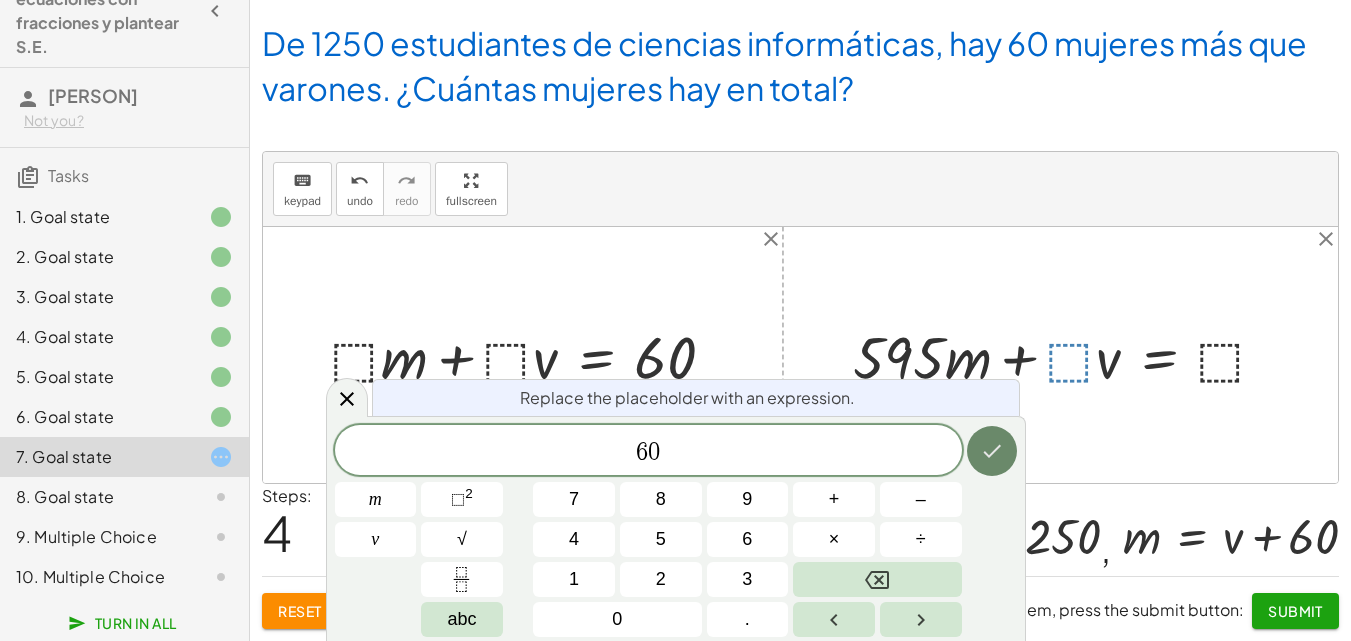 click 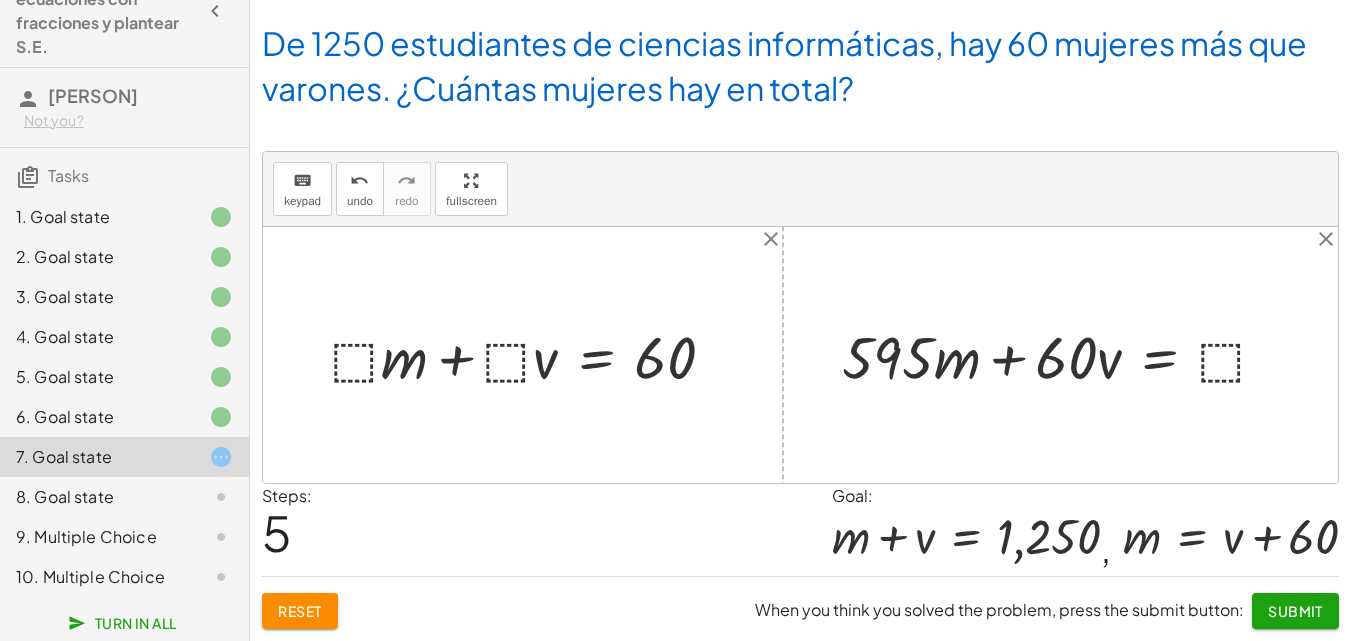 click on "Reset" 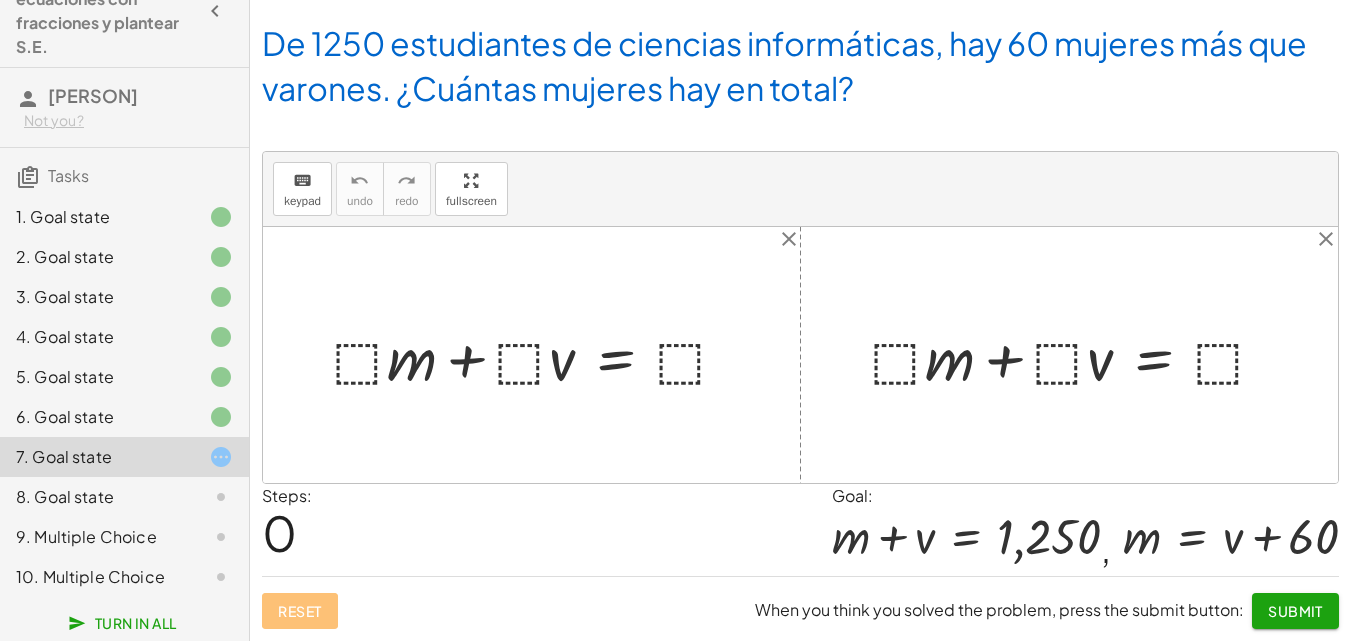 click at bounding box center [1077, 355] 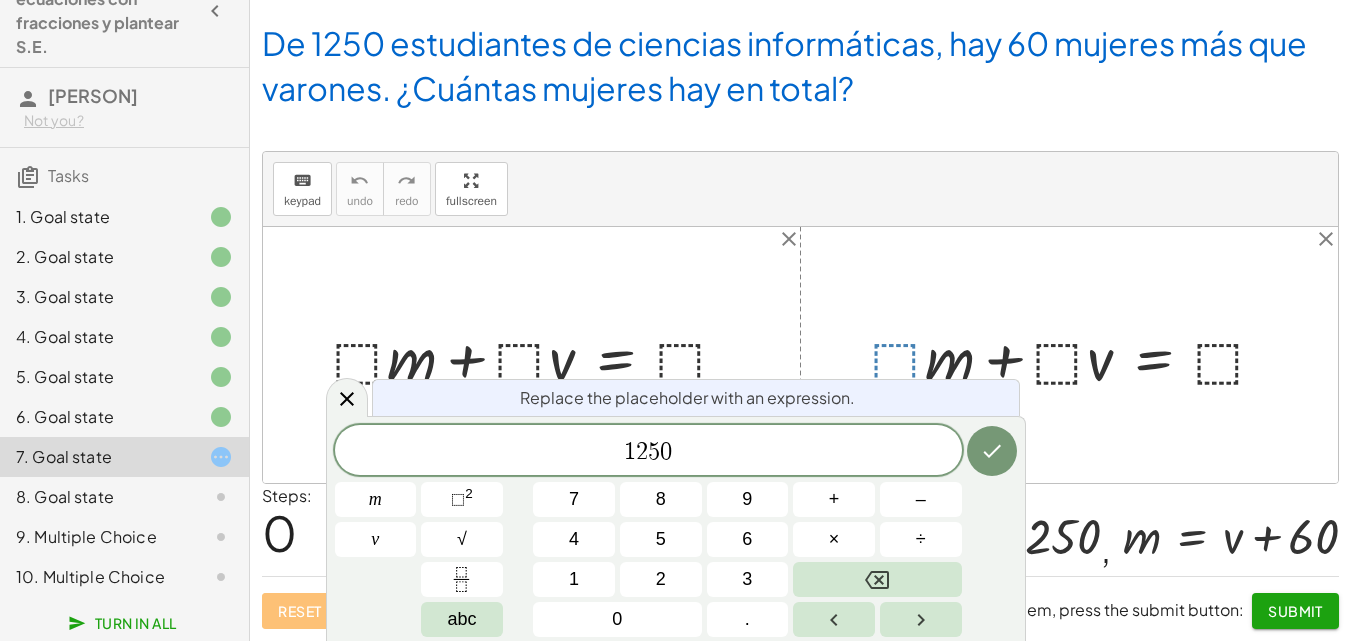 click 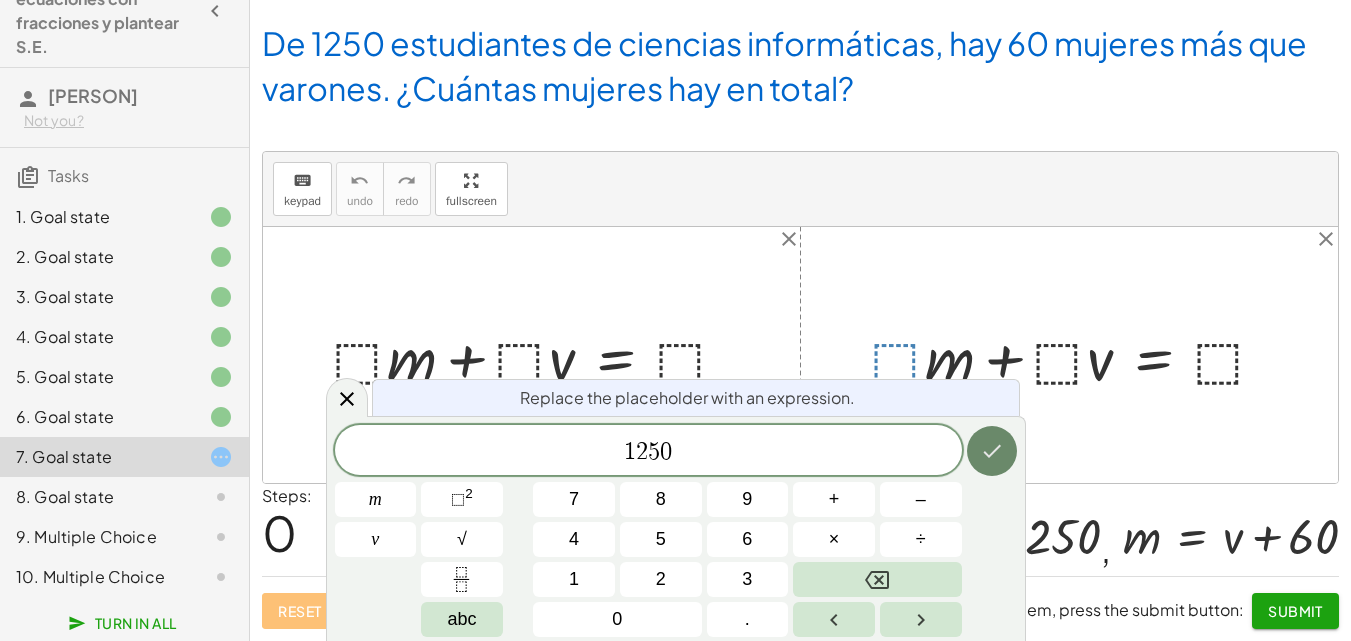 click 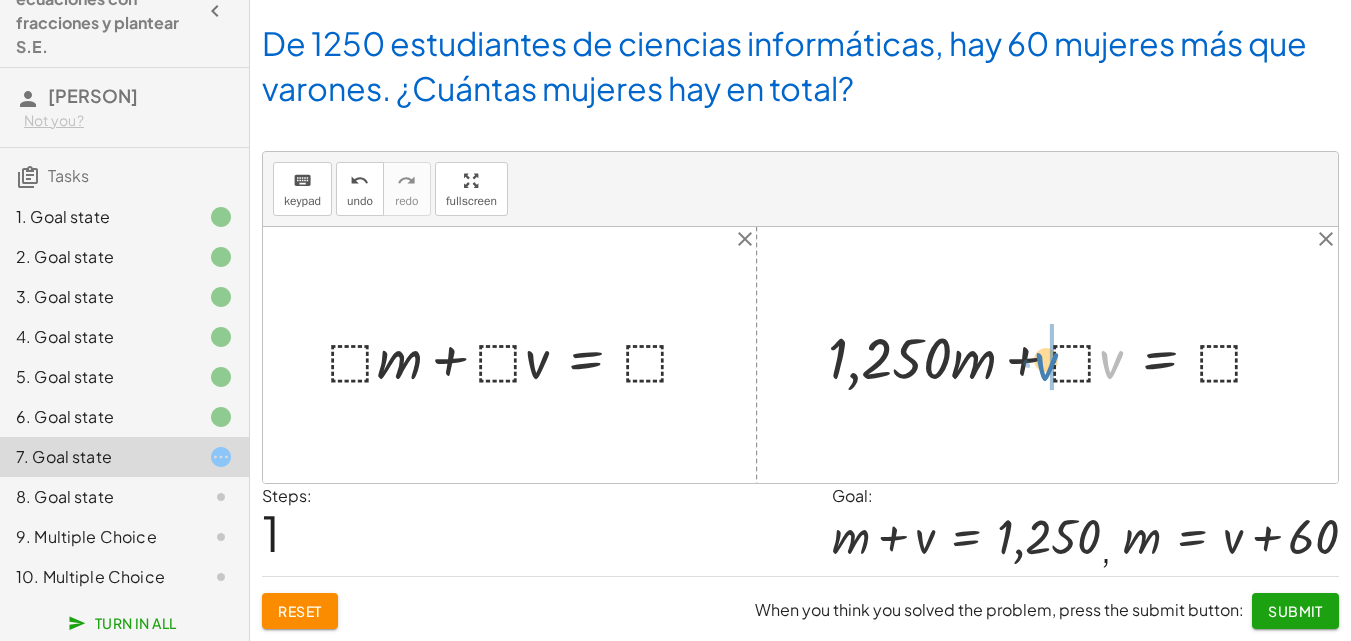drag, startPoint x: 1111, startPoint y: 372, endPoint x: 1060, endPoint y: 374, distance: 51.0392 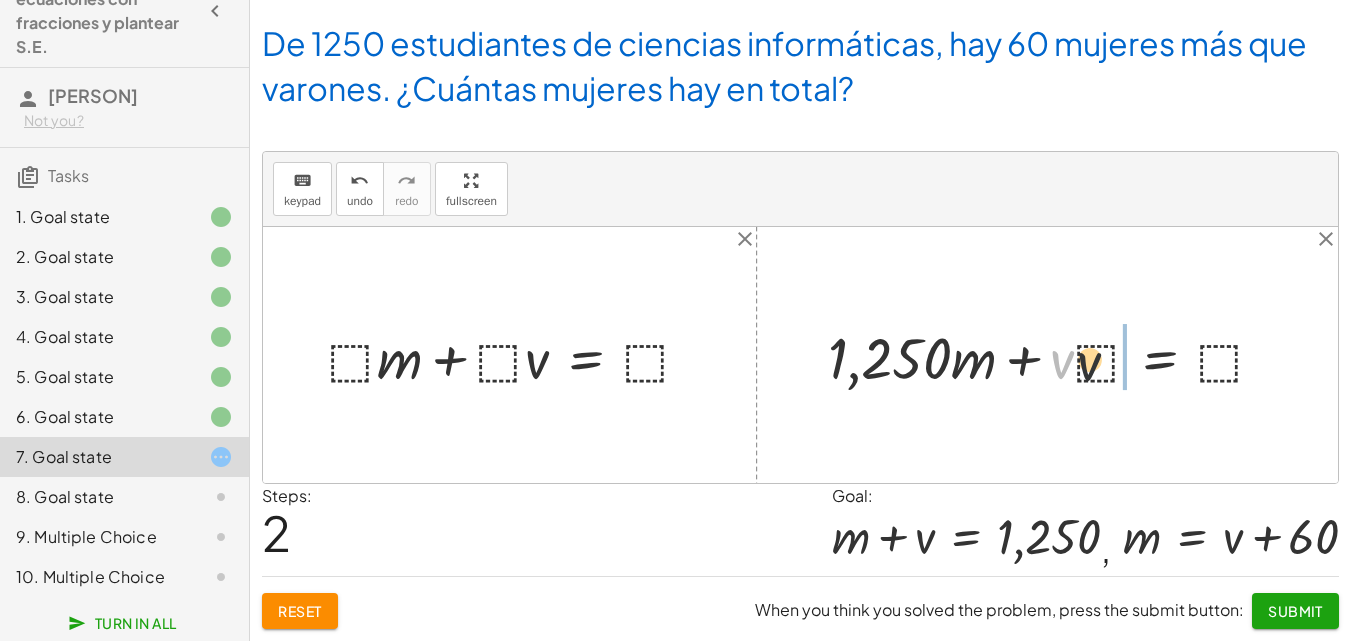 drag, startPoint x: 1065, startPoint y: 360, endPoint x: 1126, endPoint y: 357, distance: 61.073727 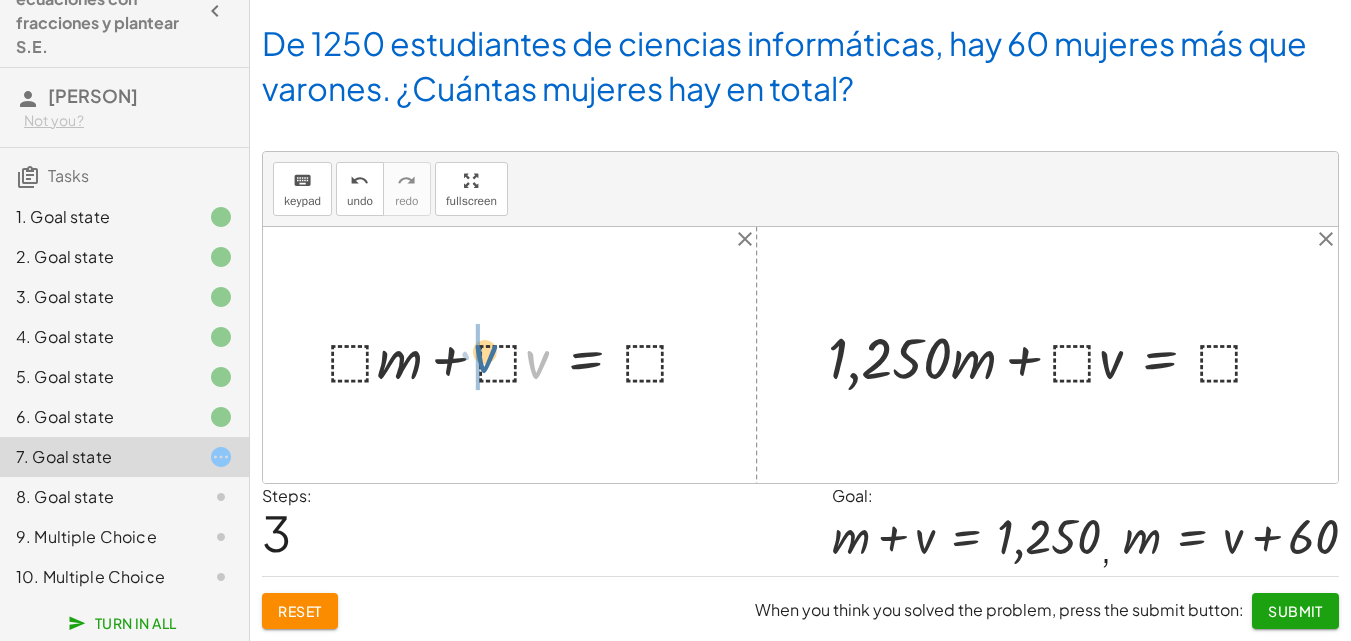 drag, startPoint x: 546, startPoint y: 372, endPoint x: 493, endPoint y: 366, distance: 53.338543 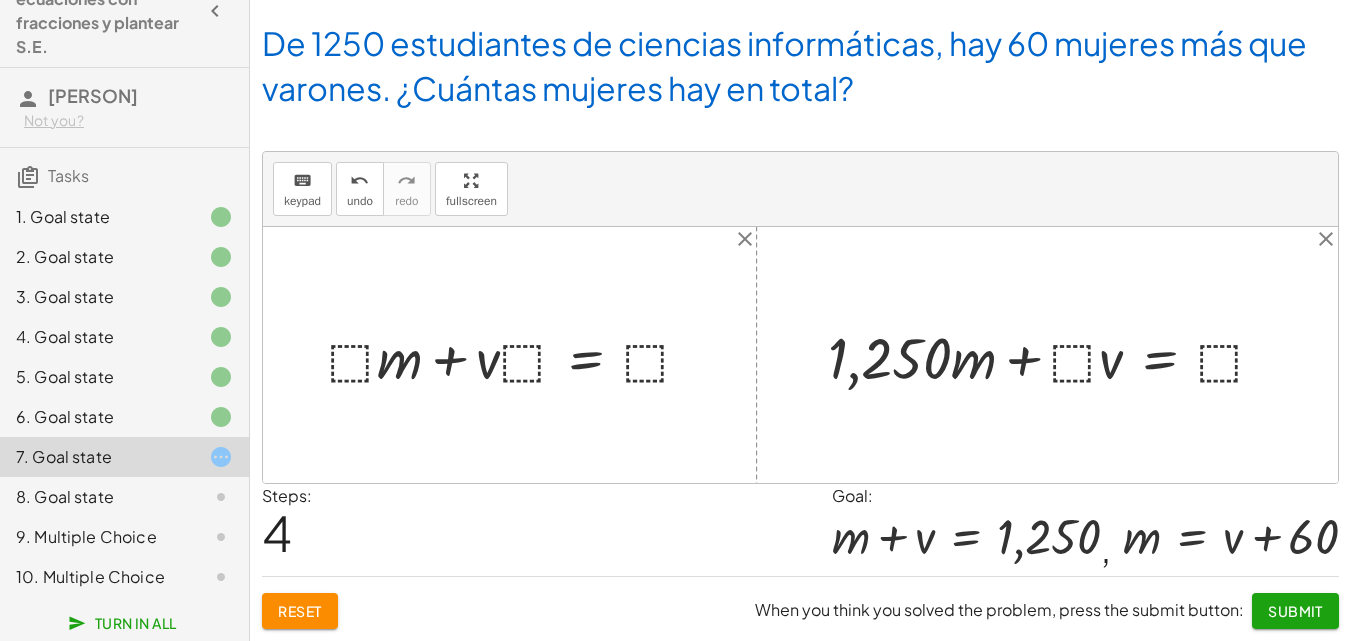 click at bounding box center (517, 355) 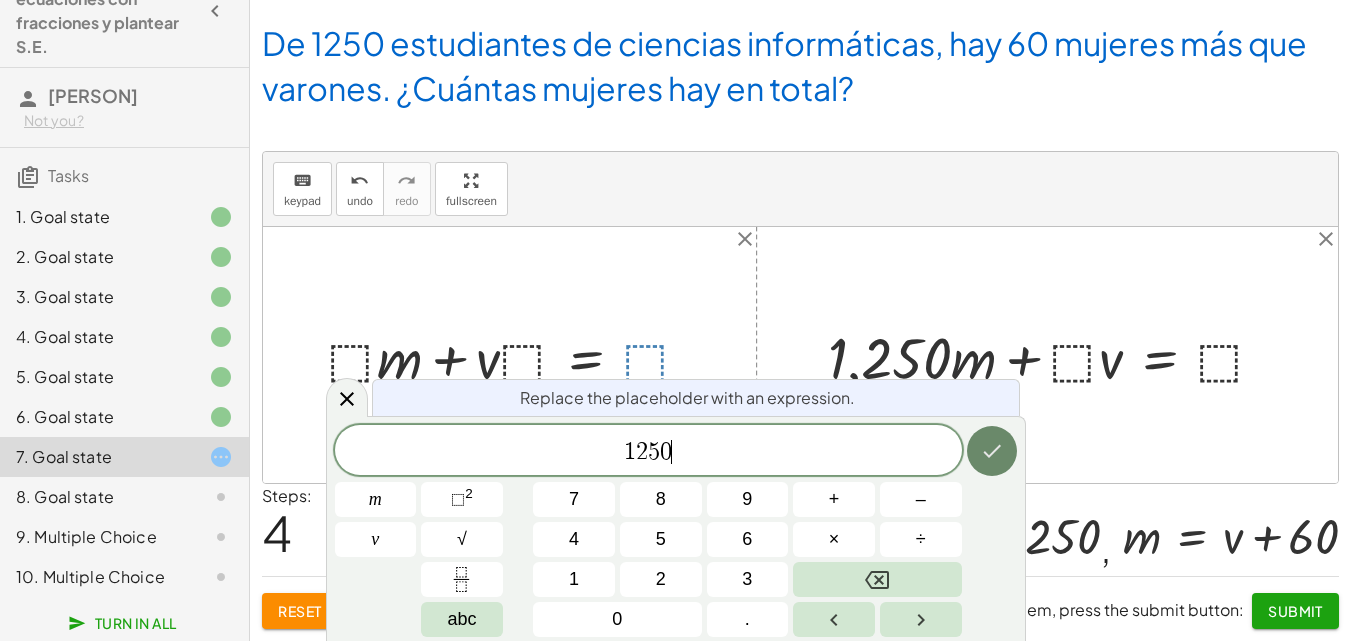click 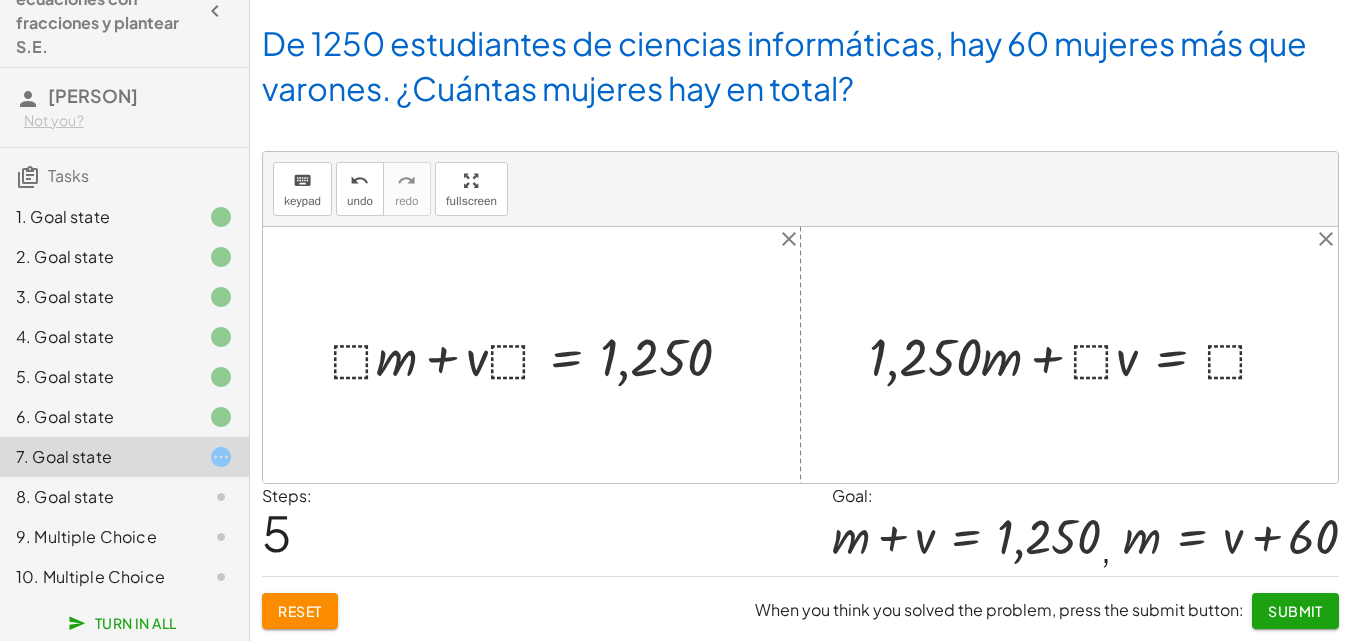 click at bounding box center [1077, 355] 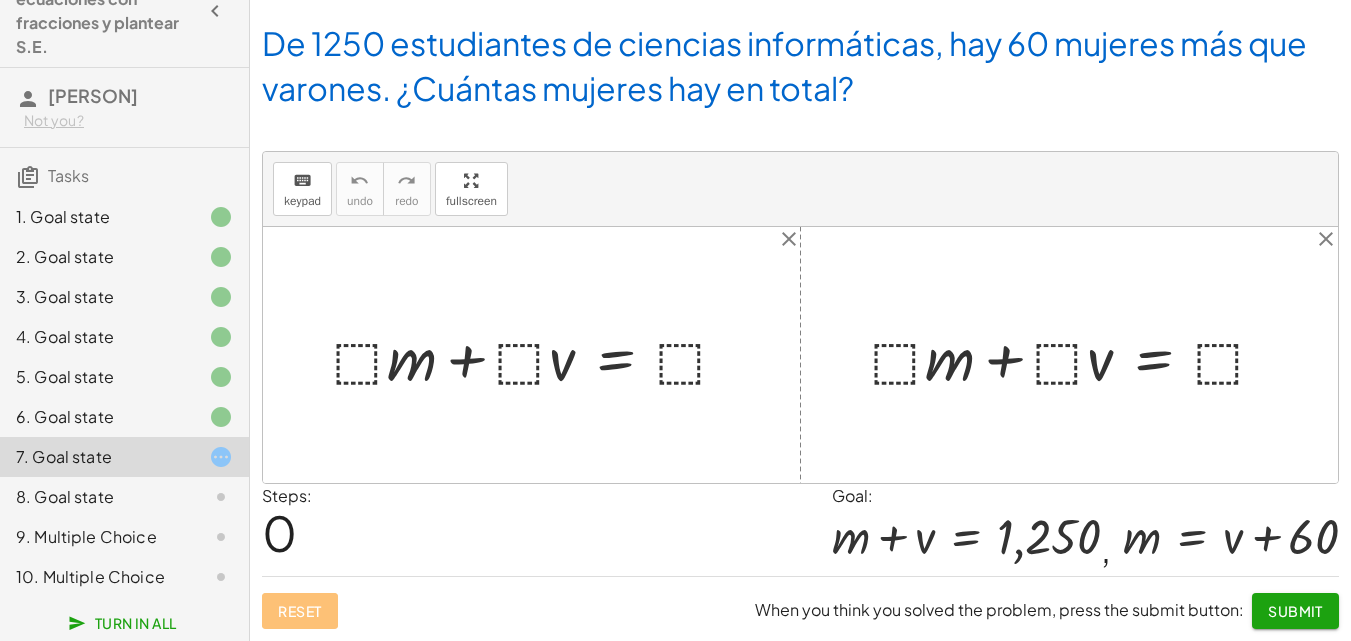 click at bounding box center (539, 355) 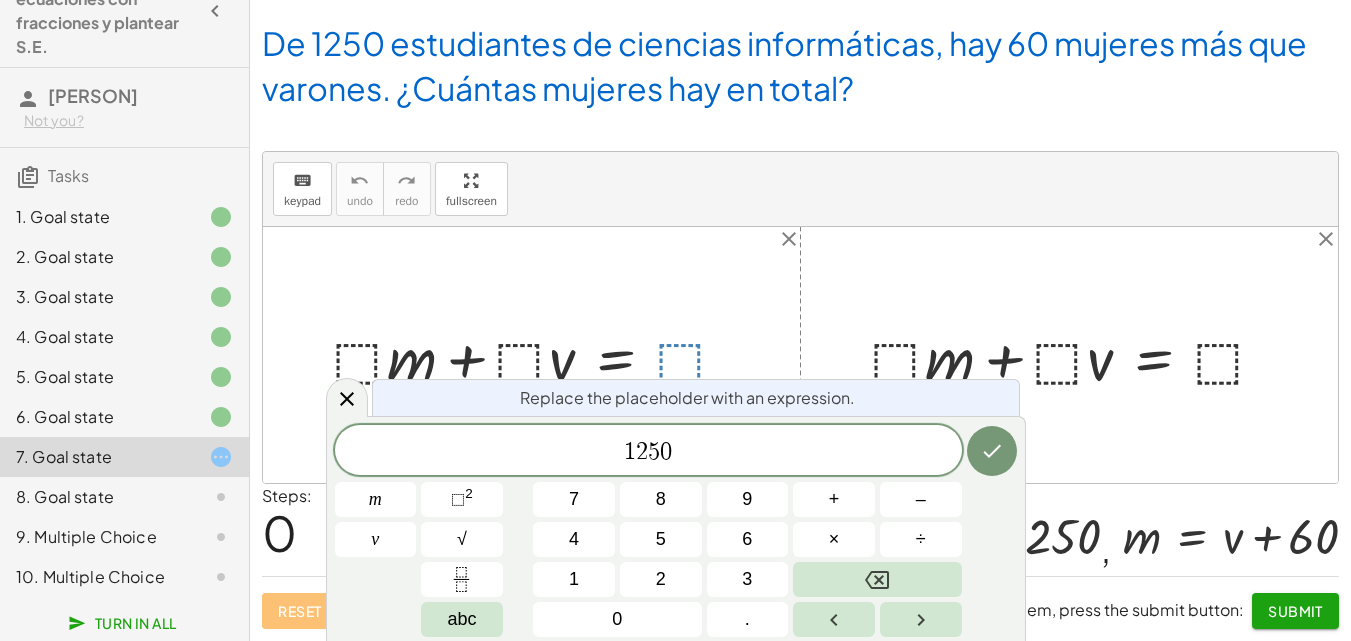 click 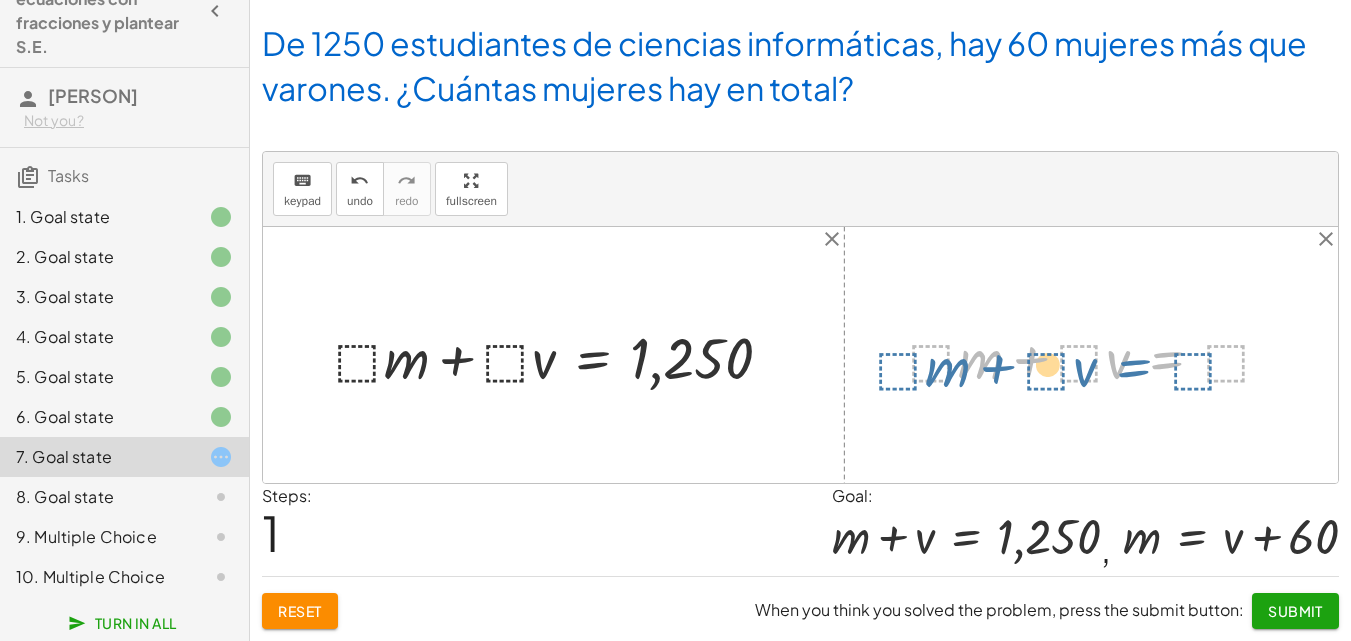 drag, startPoint x: 1156, startPoint y: 381, endPoint x: 1224, endPoint y: 337, distance: 80.99383 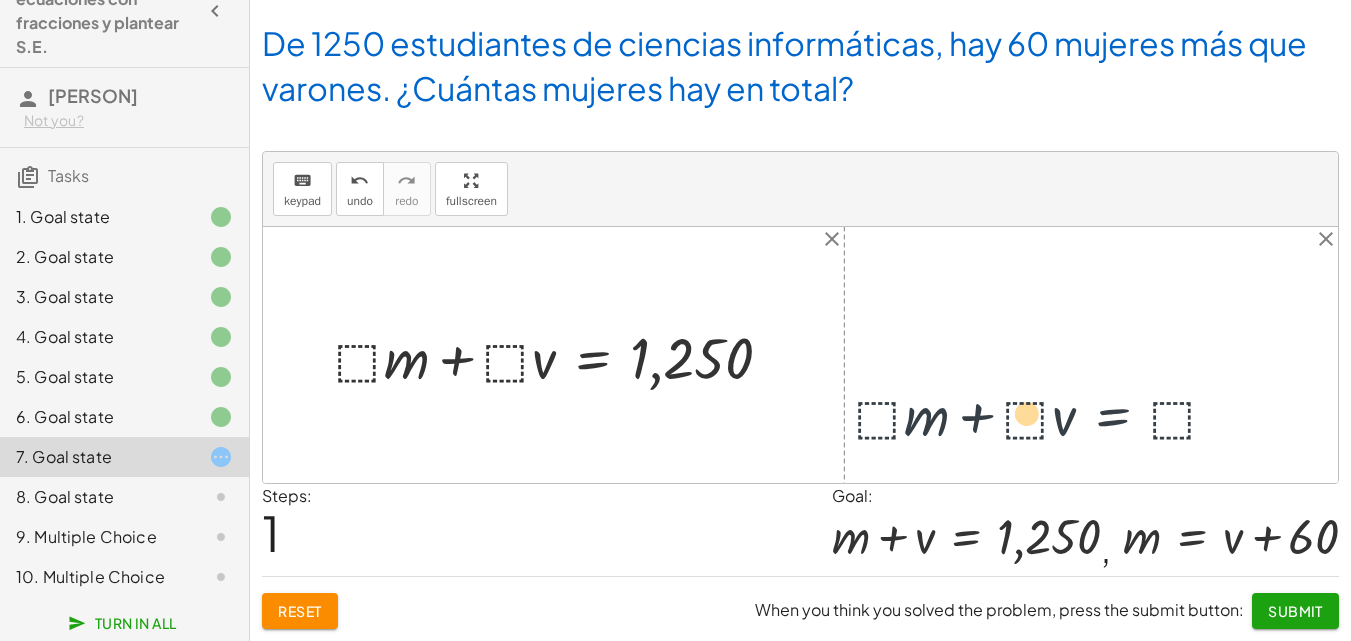 drag, startPoint x: 1178, startPoint y: 366, endPoint x: 1114, endPoint y: 384, distance: 66.48308 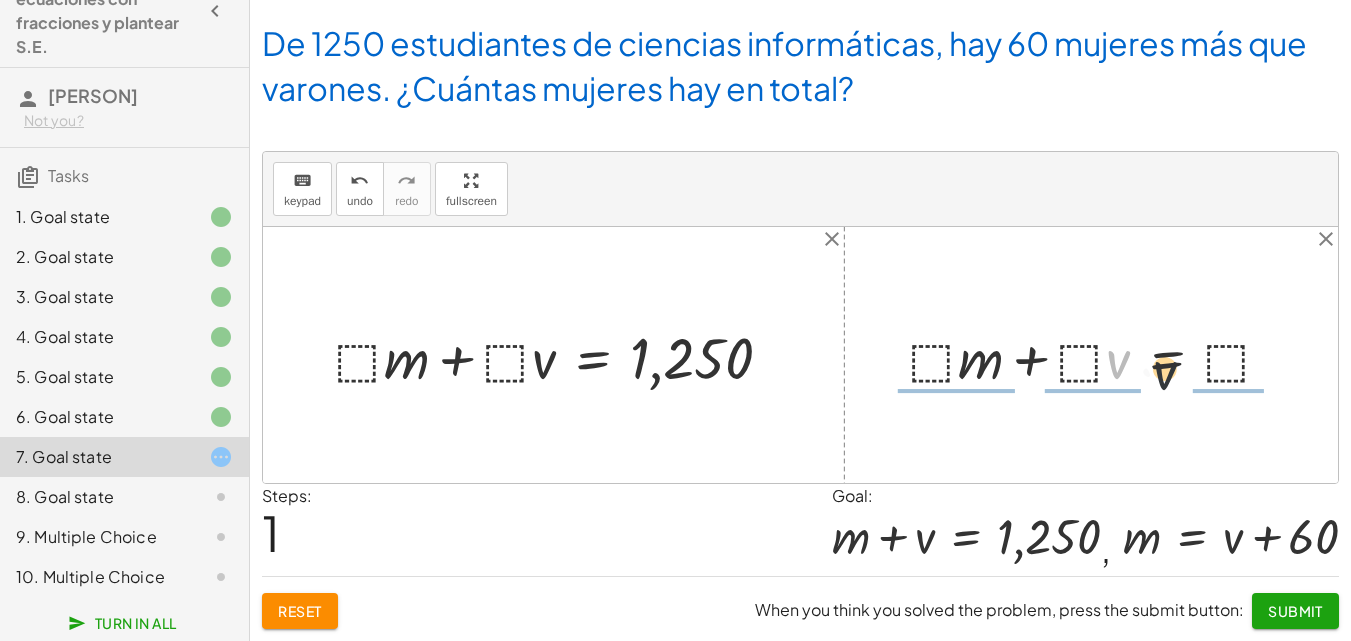 drag, startPoint x: 1113, startPoint y: 368, endPoint x: 1173, endPoint y: 376, distance: 60.530983 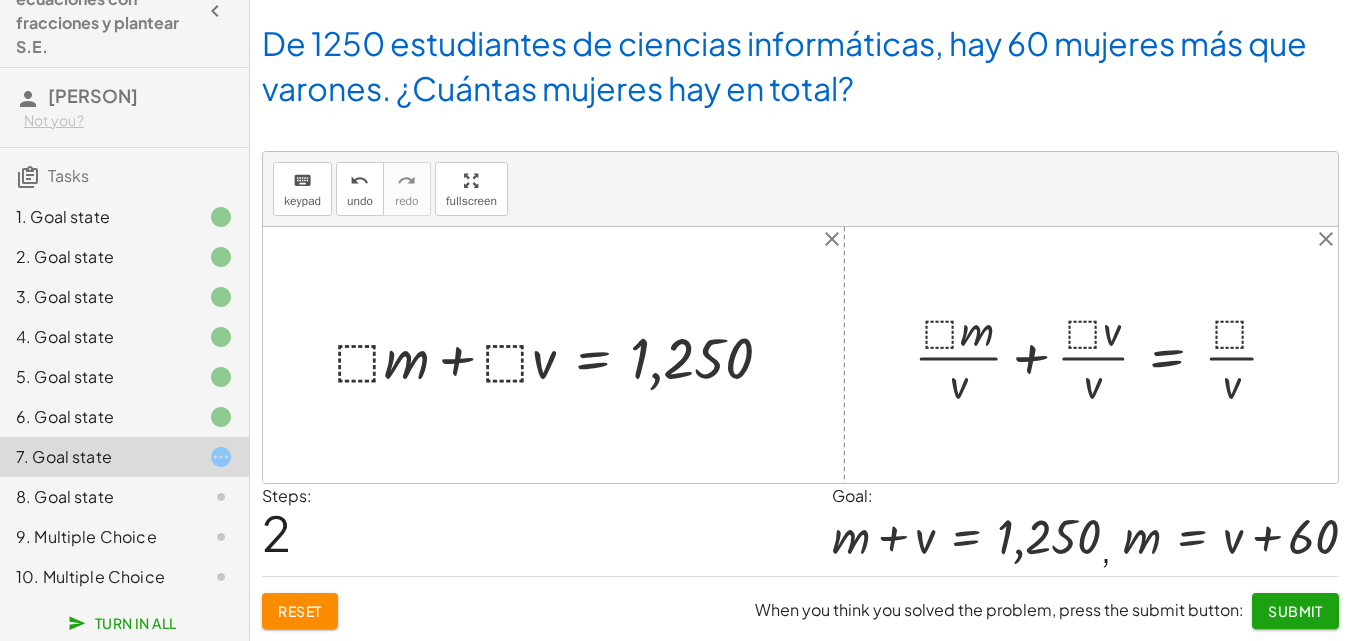 click at bounding box center [1104, 355] 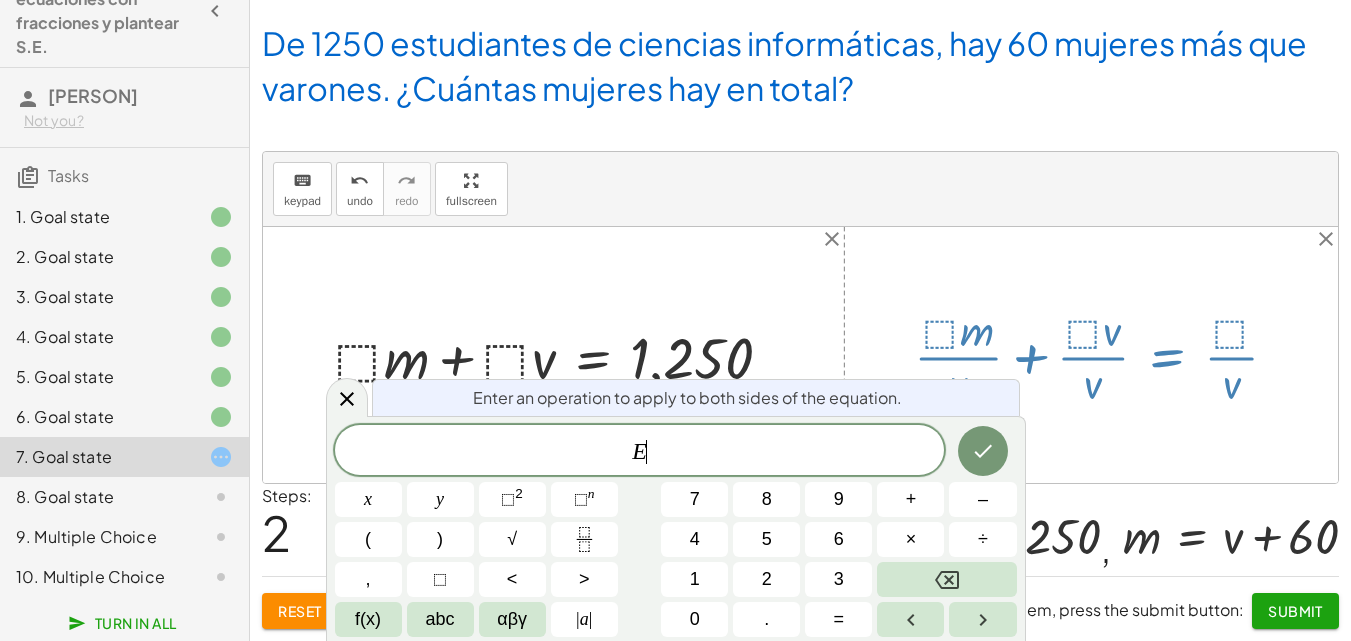 click at bounding box center (1104, 355) 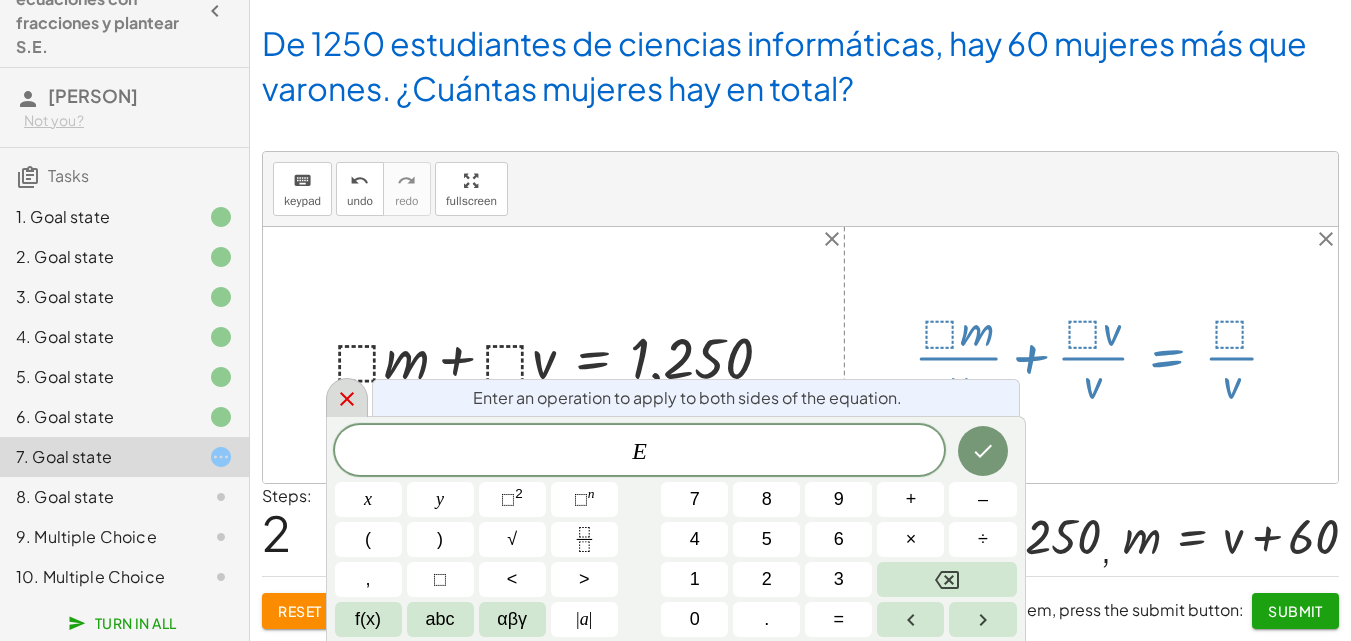 click 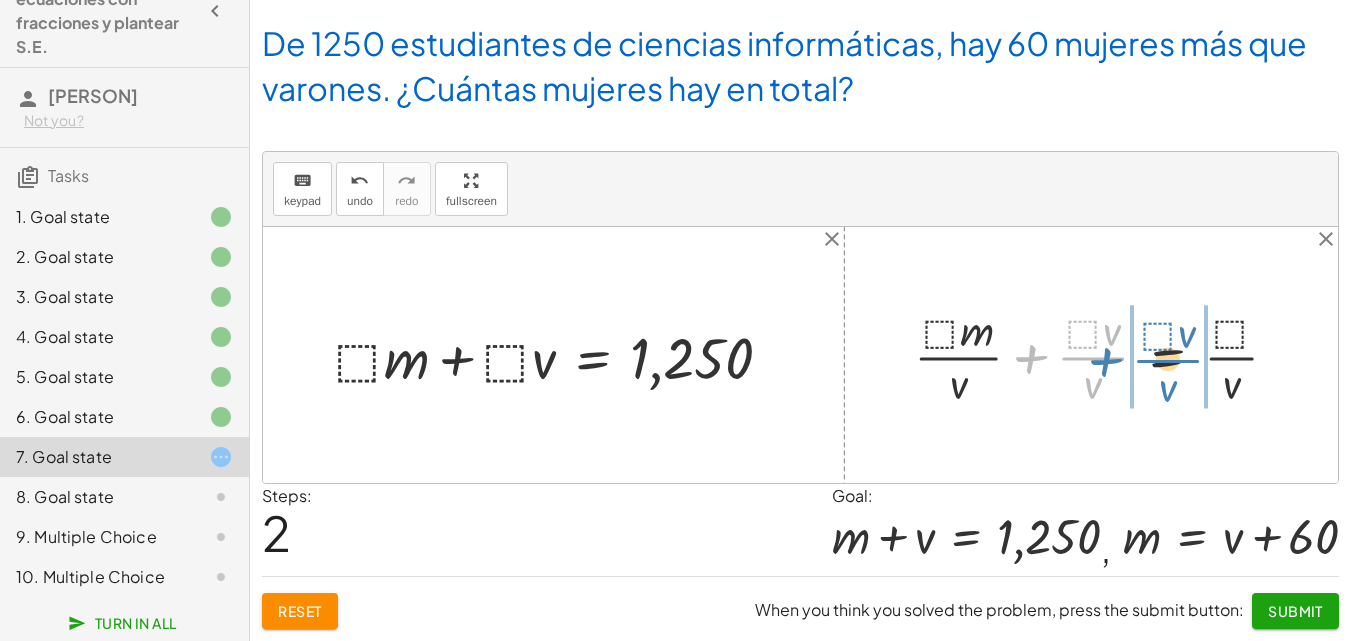 drag, startPoint x: 1032, startPoint y: 358, endPoint x: 1109, endPoint y: 362, distance: 77.10383 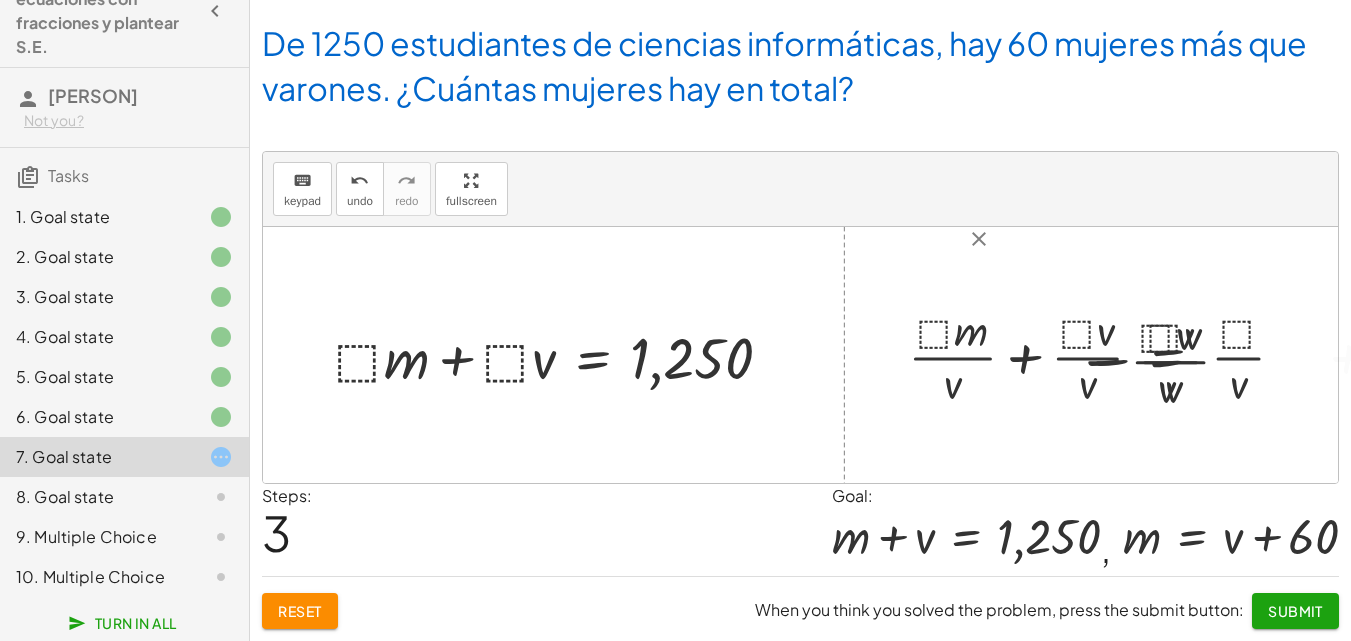 click at bounding box center (1125, 355) 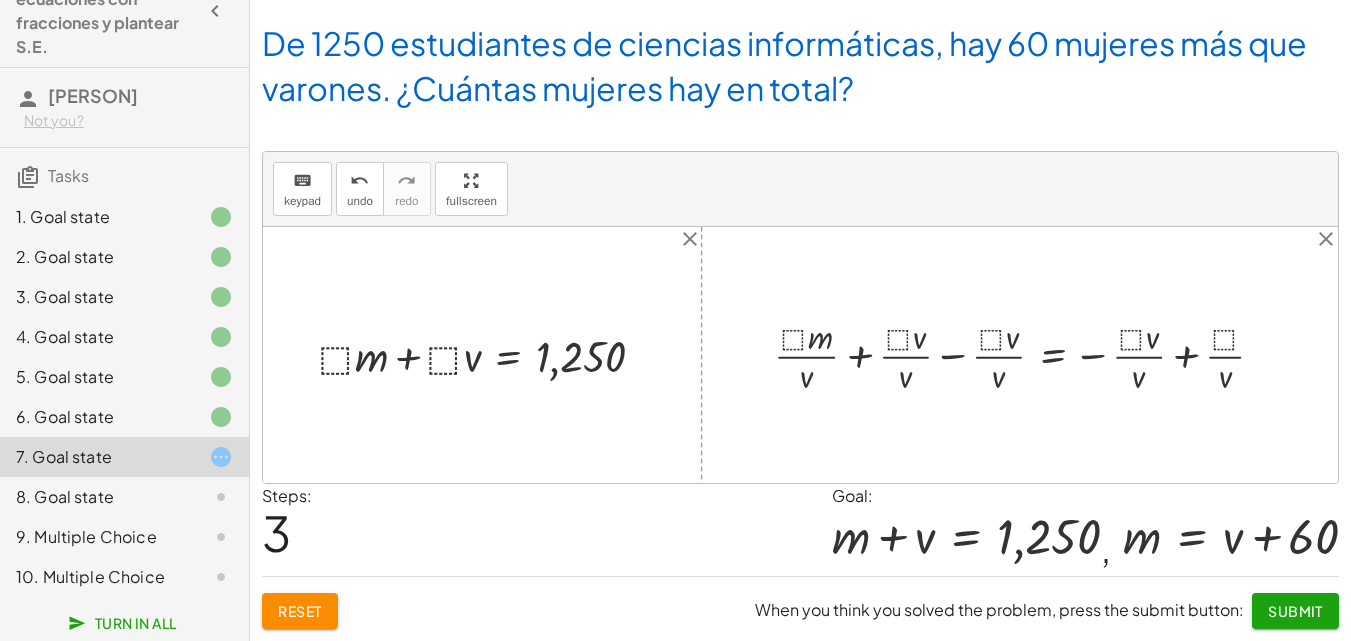 click at bounding box center (1027, 354) 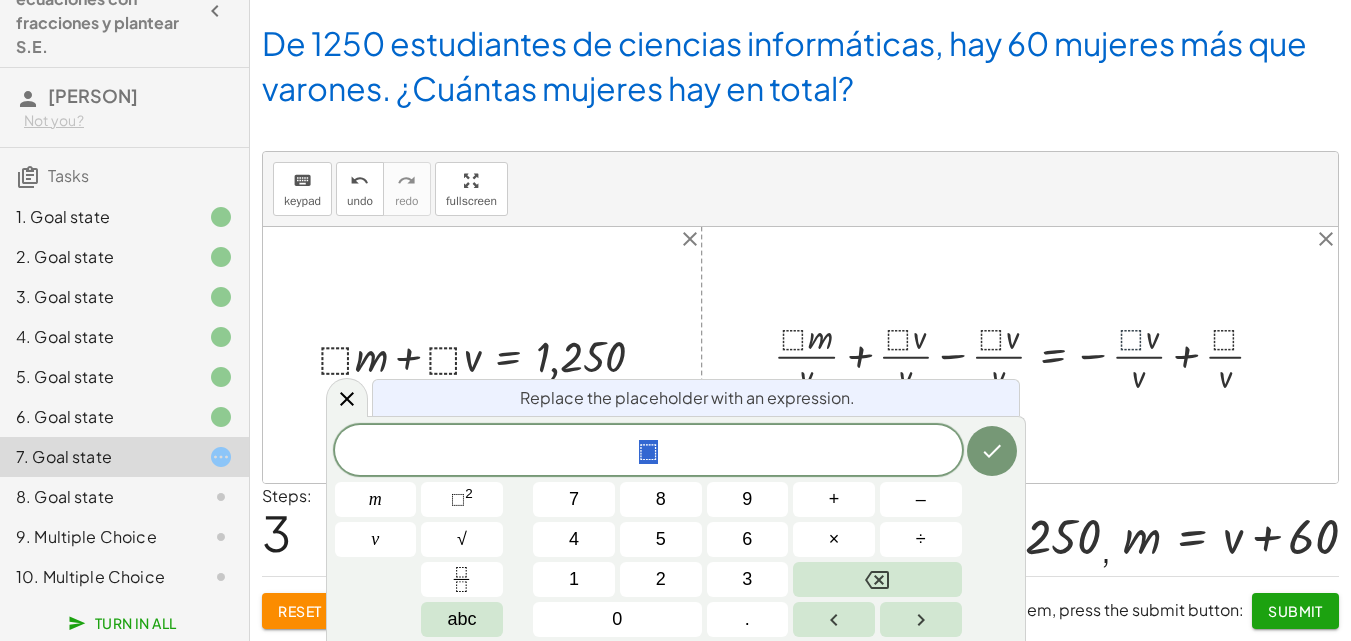 click at bounding box center (1027, 354) 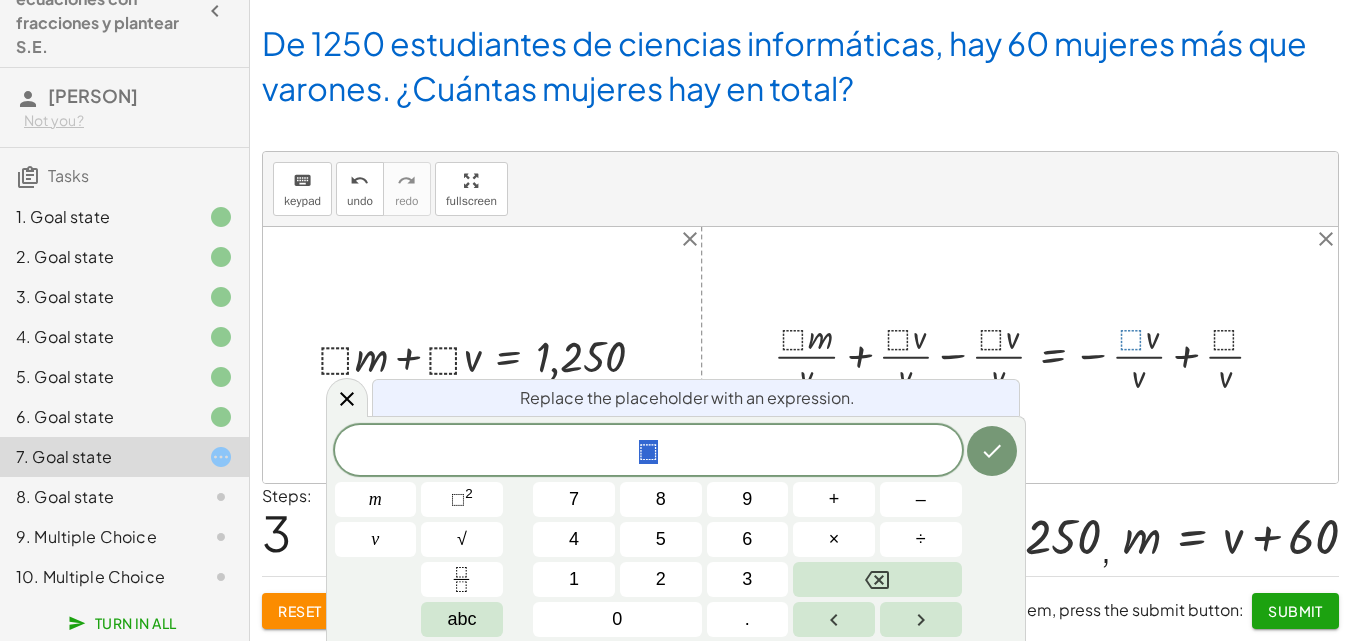 click at bounding box center [1027, 354] 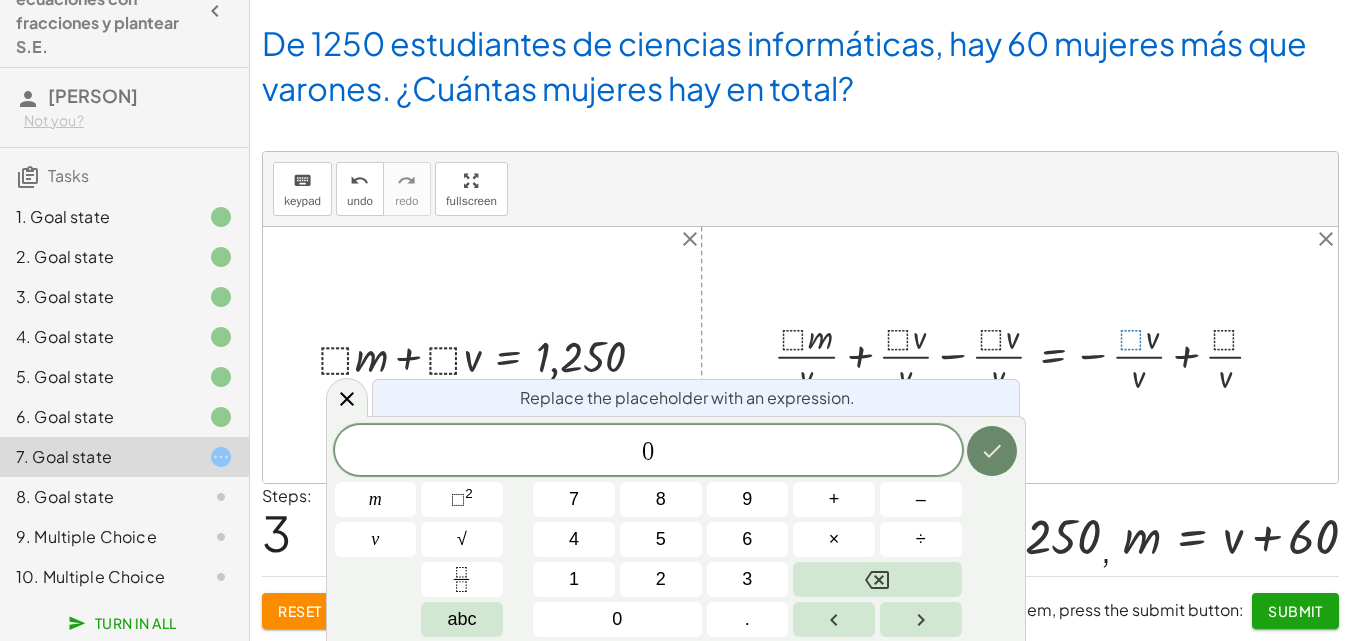 click 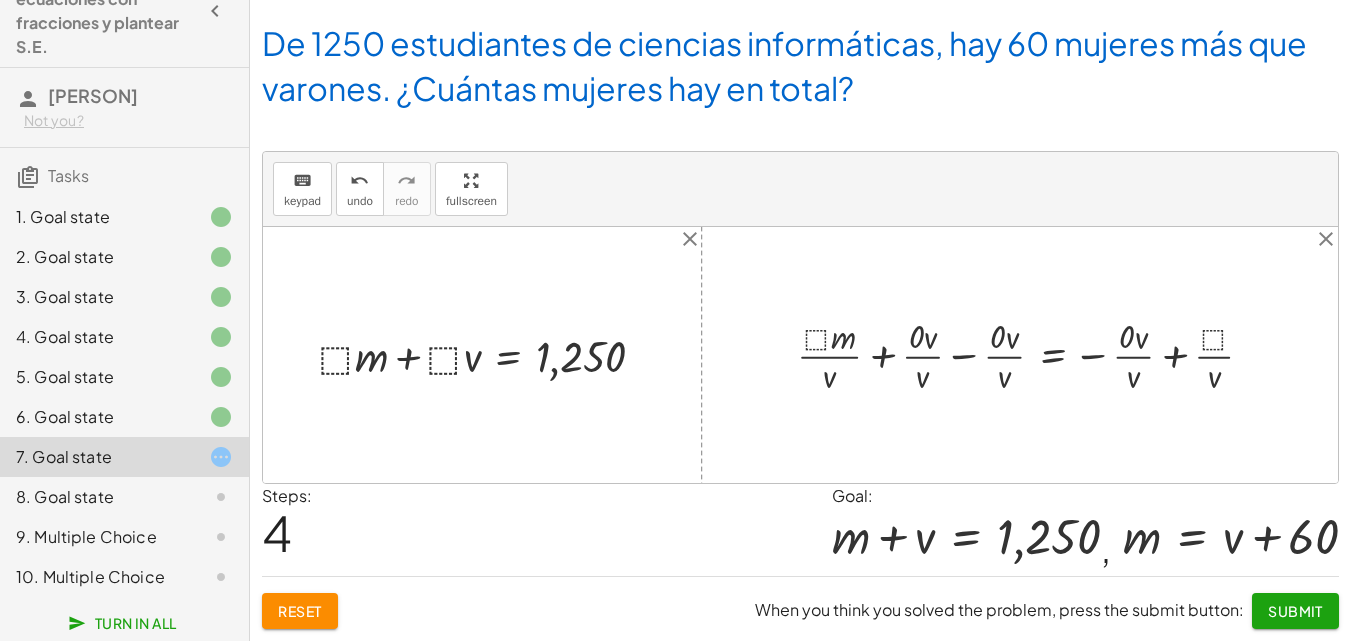 click at bounding box center (1033, 354) 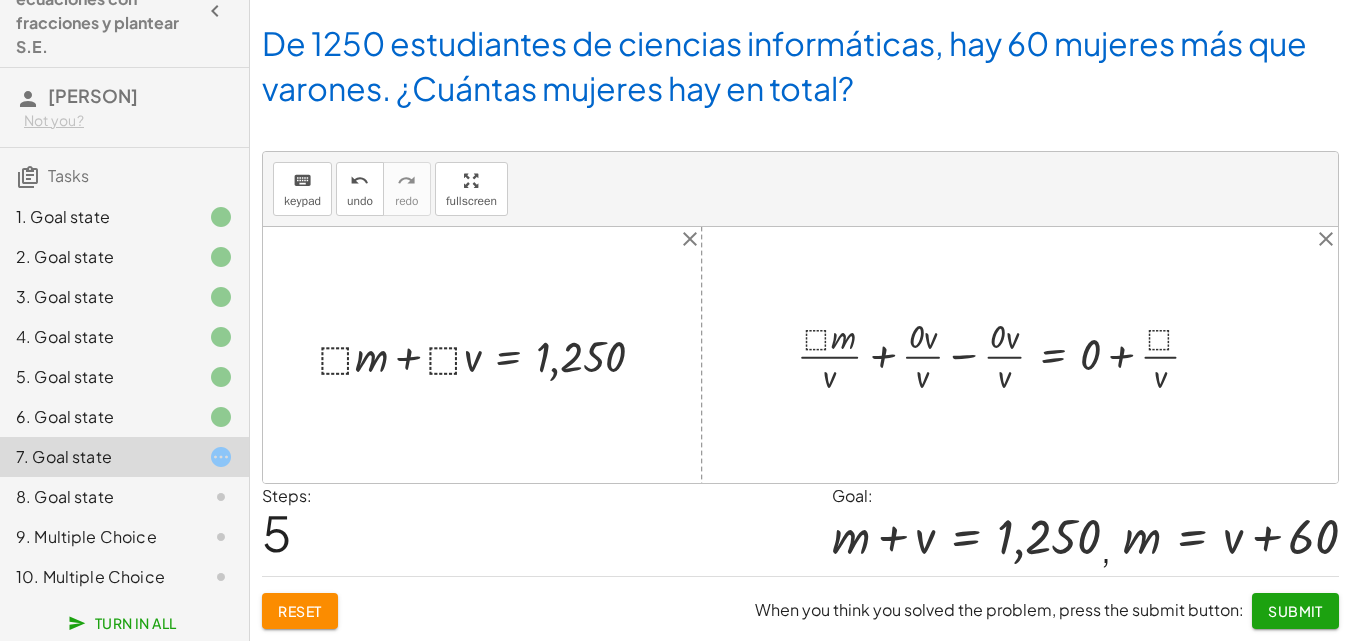 click at bounding box center (1006, 354) 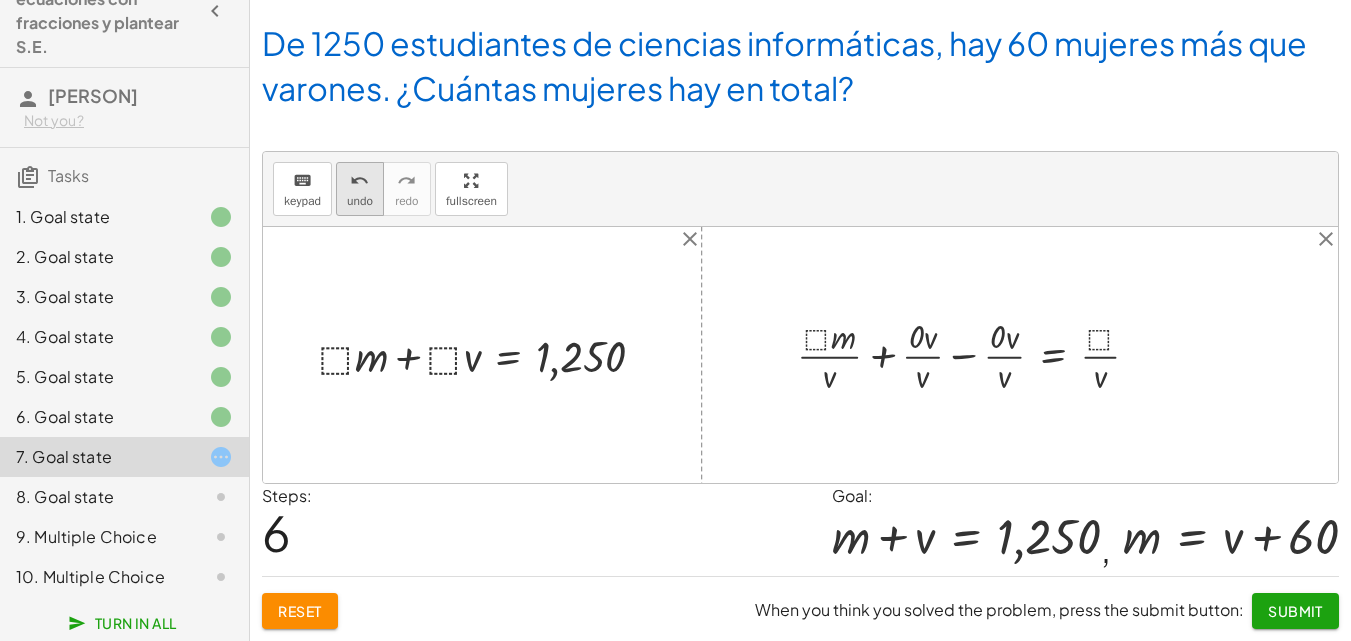click on "undo" at bounding box center (360, 201) 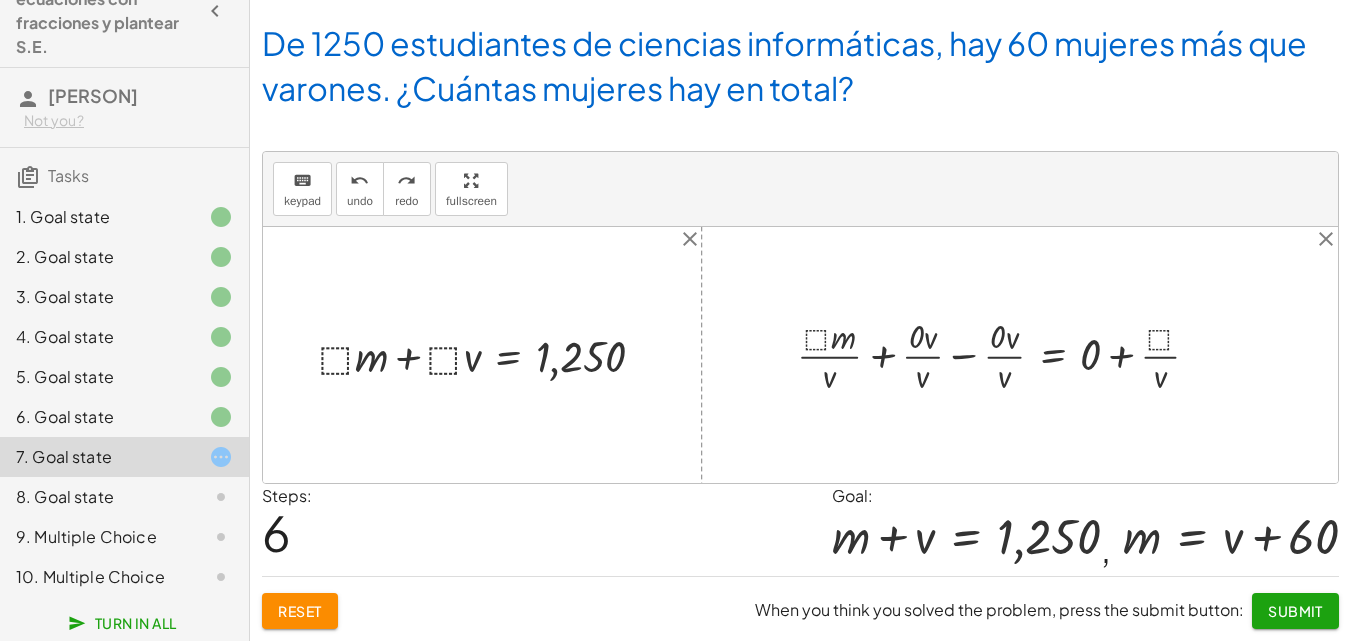 click at bounding box center (1006, 354) 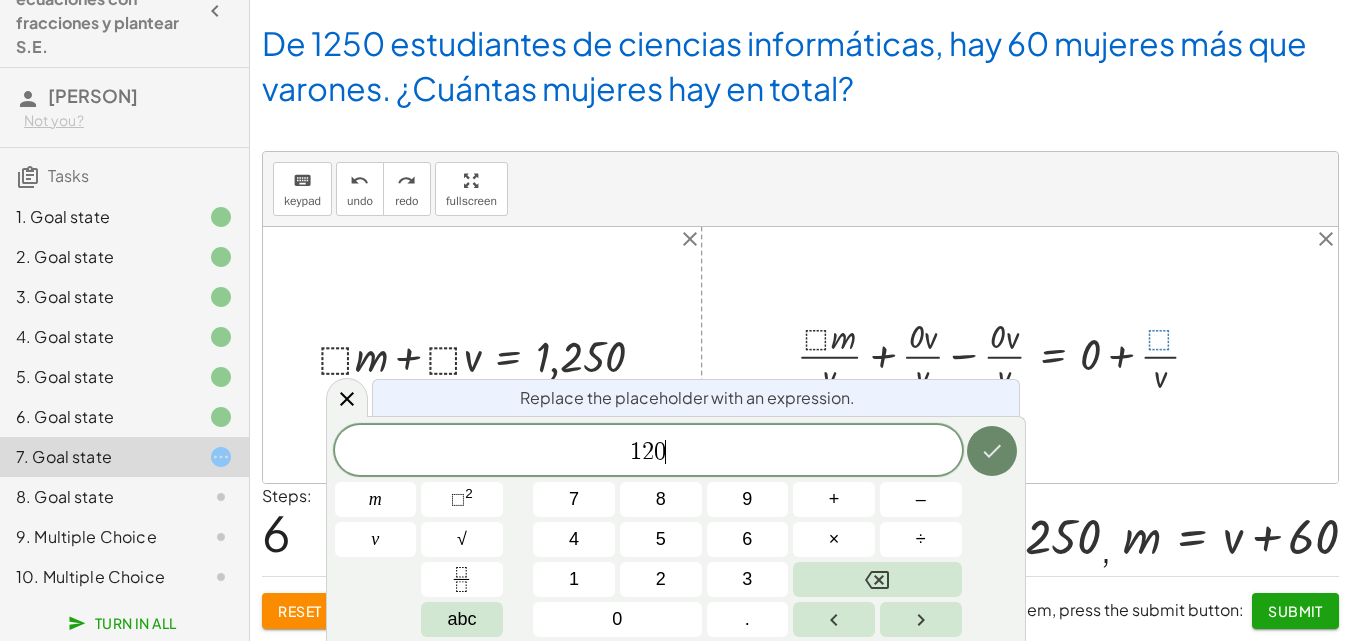 click at bounding box center (992, 451) 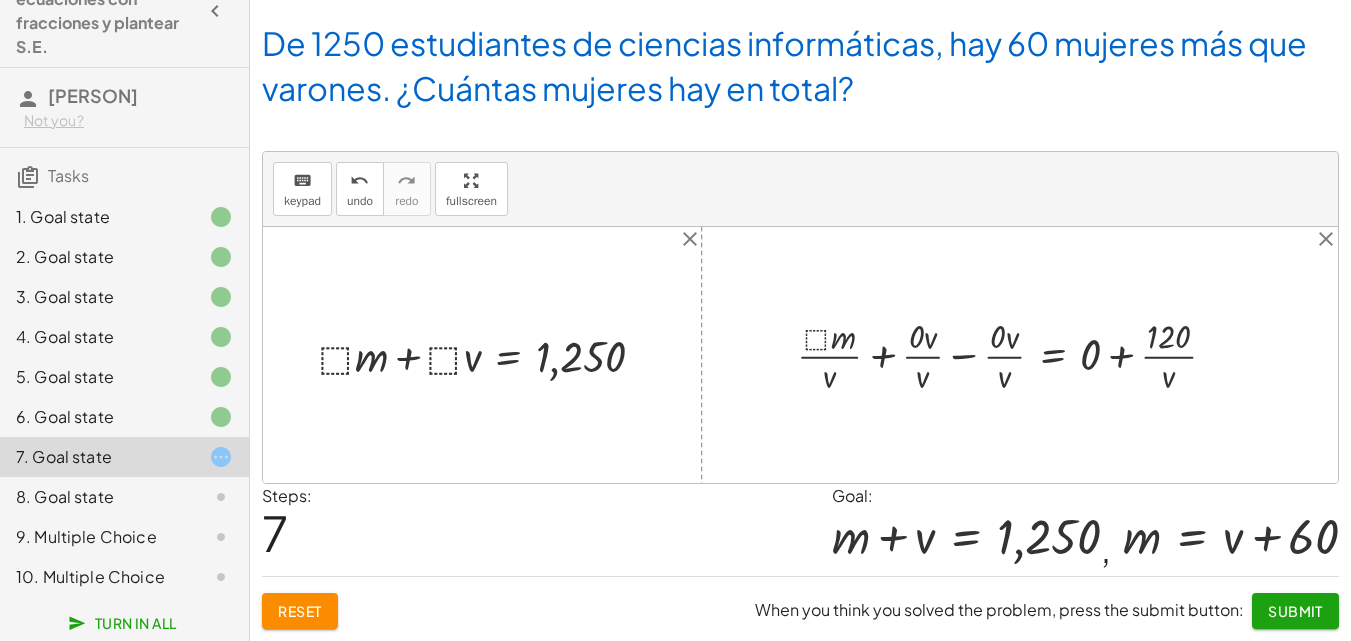 click at bounding box center [1015, 354] 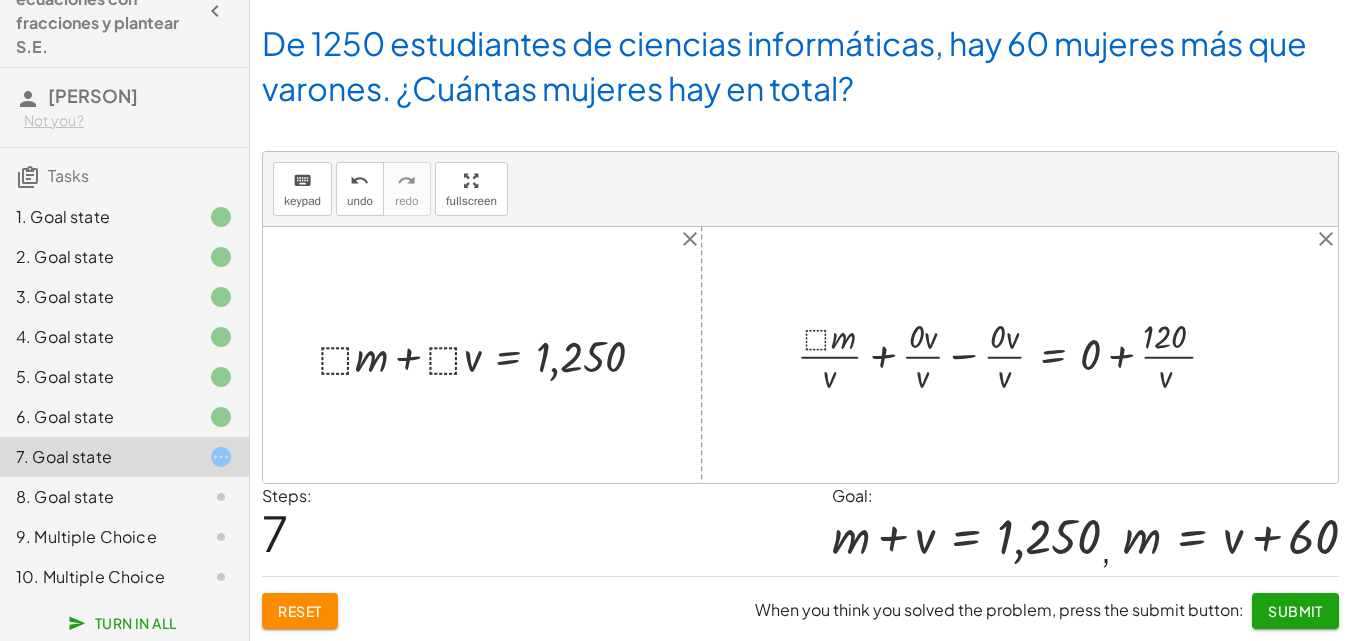 click at bounding box center (1015, 354) 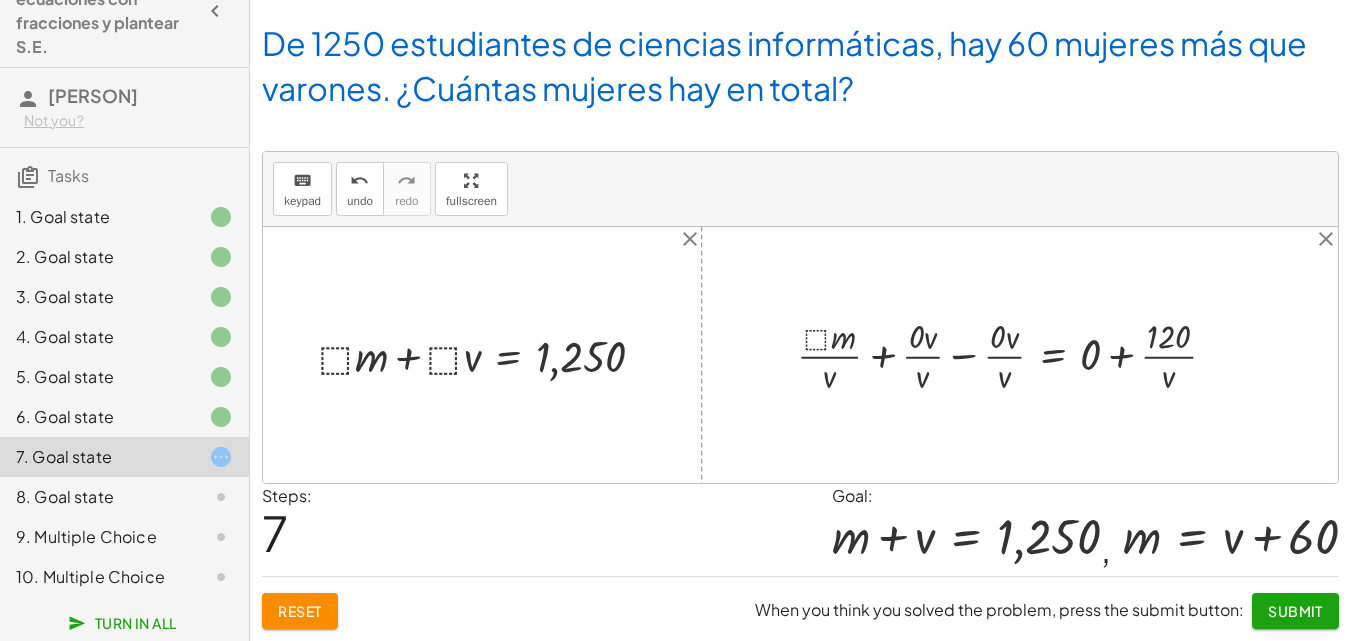 click at bounding box center [1015, 354] 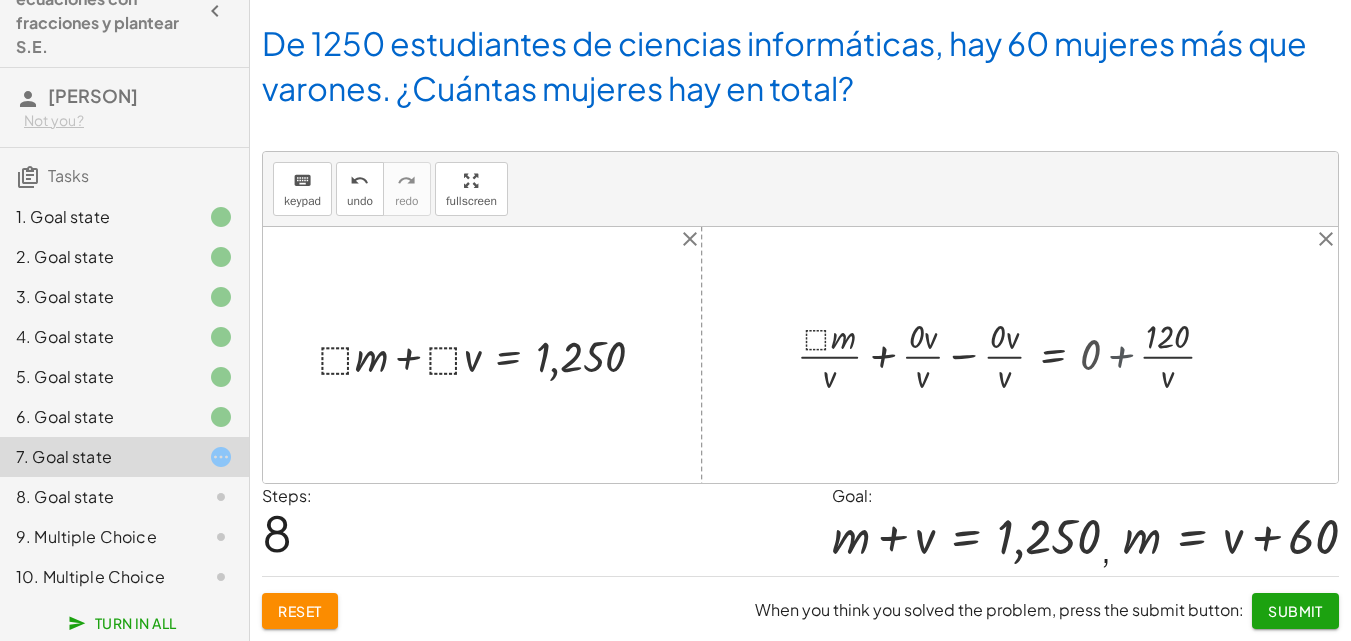 click at bounding box center [985, 354] 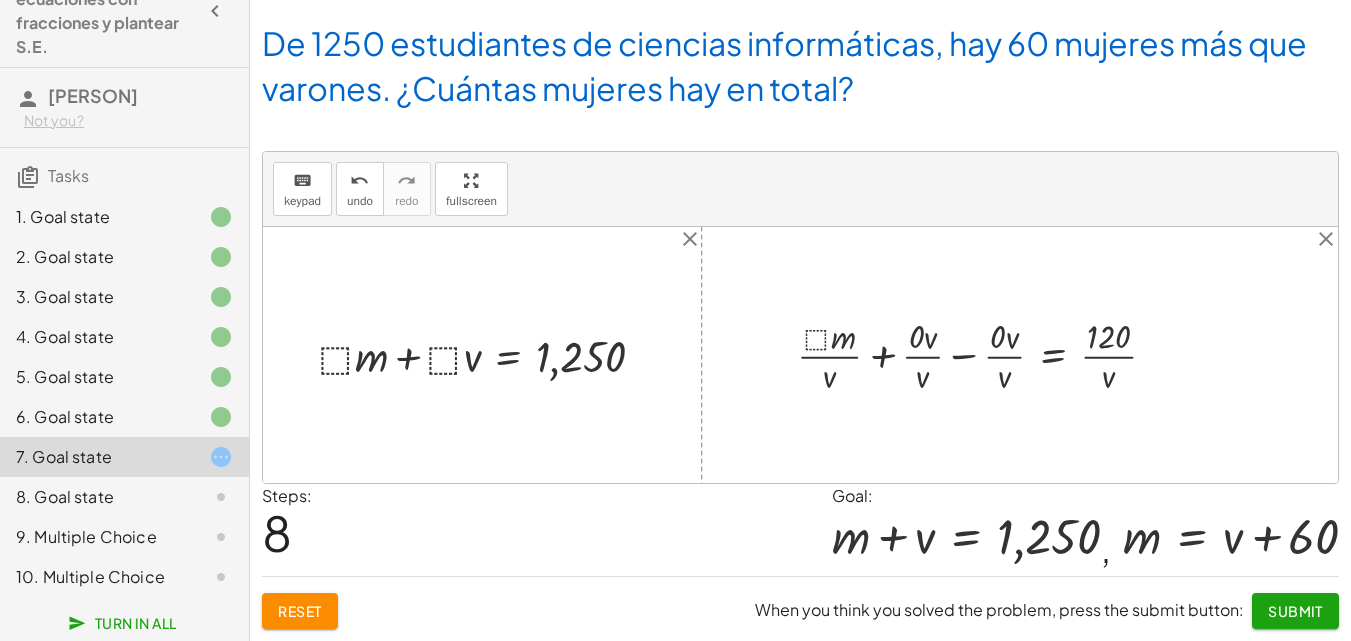 click at bounding box center [985, 354] 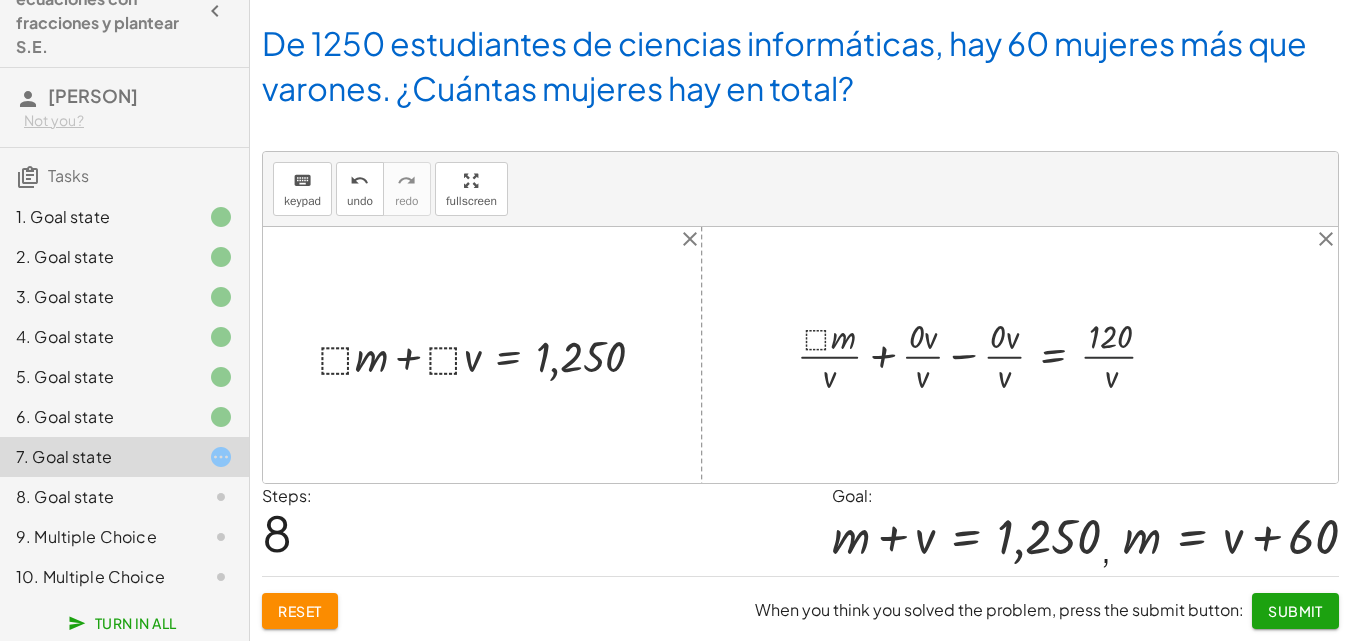 click at bounding box center [985, 354] 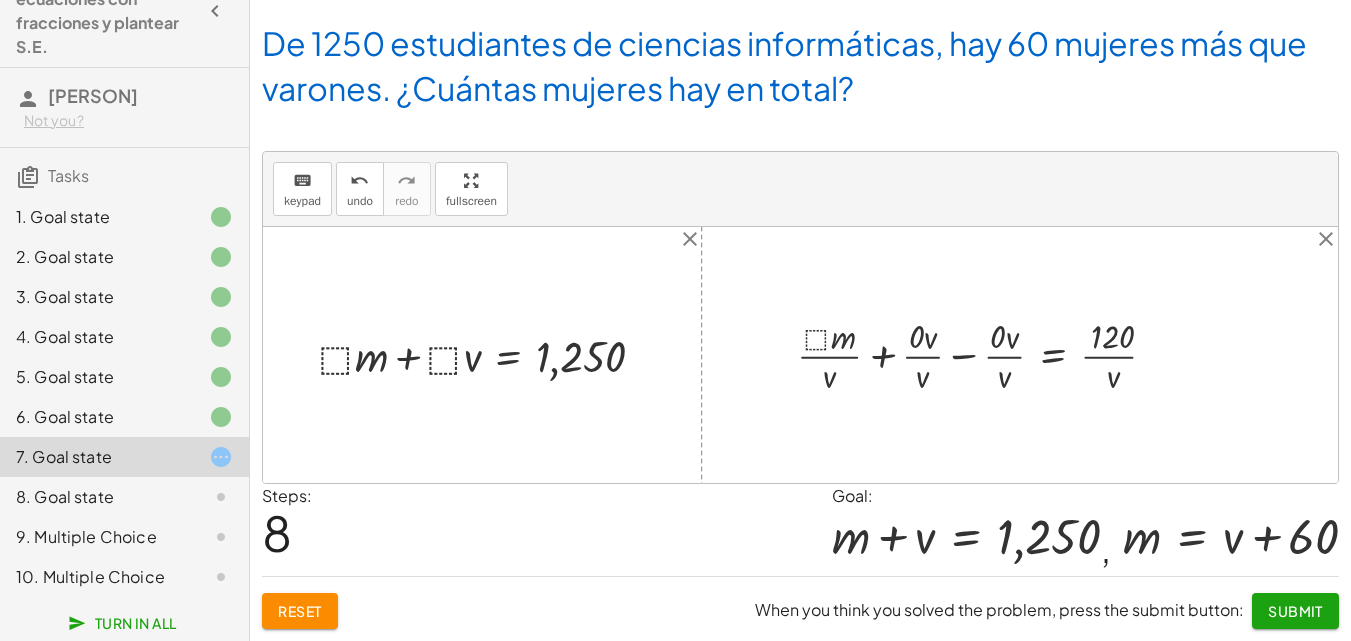 click at bounding box center (985, 354) 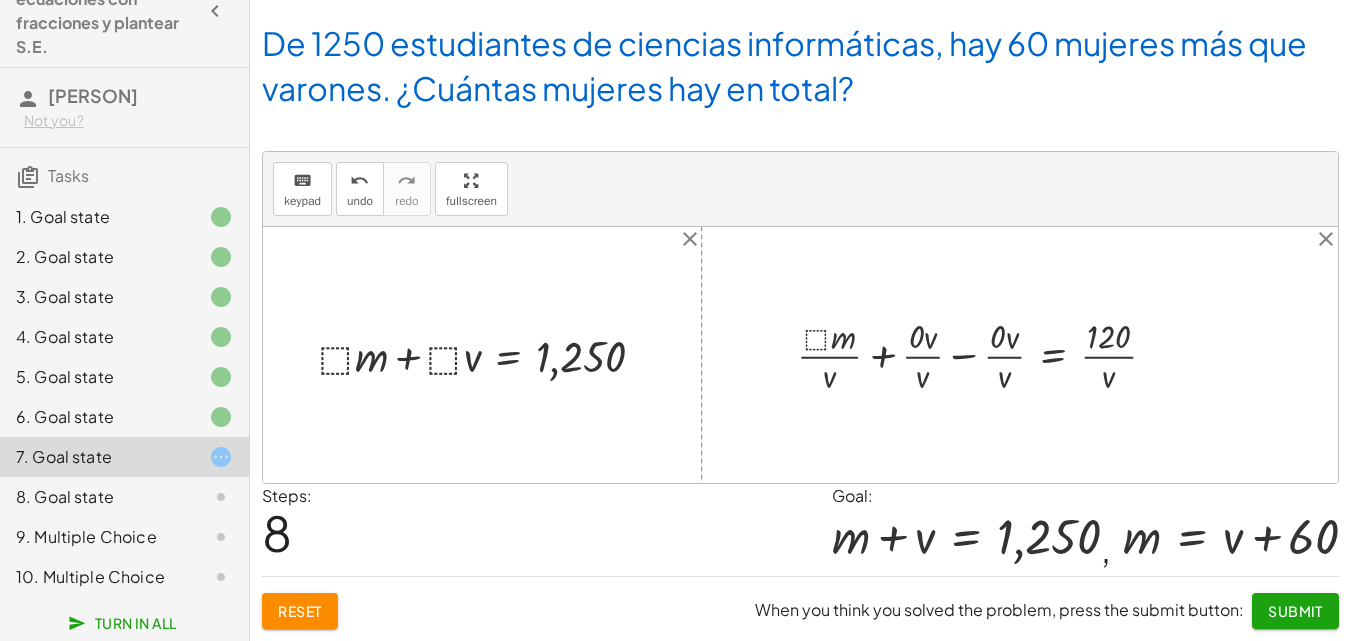 click at bounding box center (985, 354) 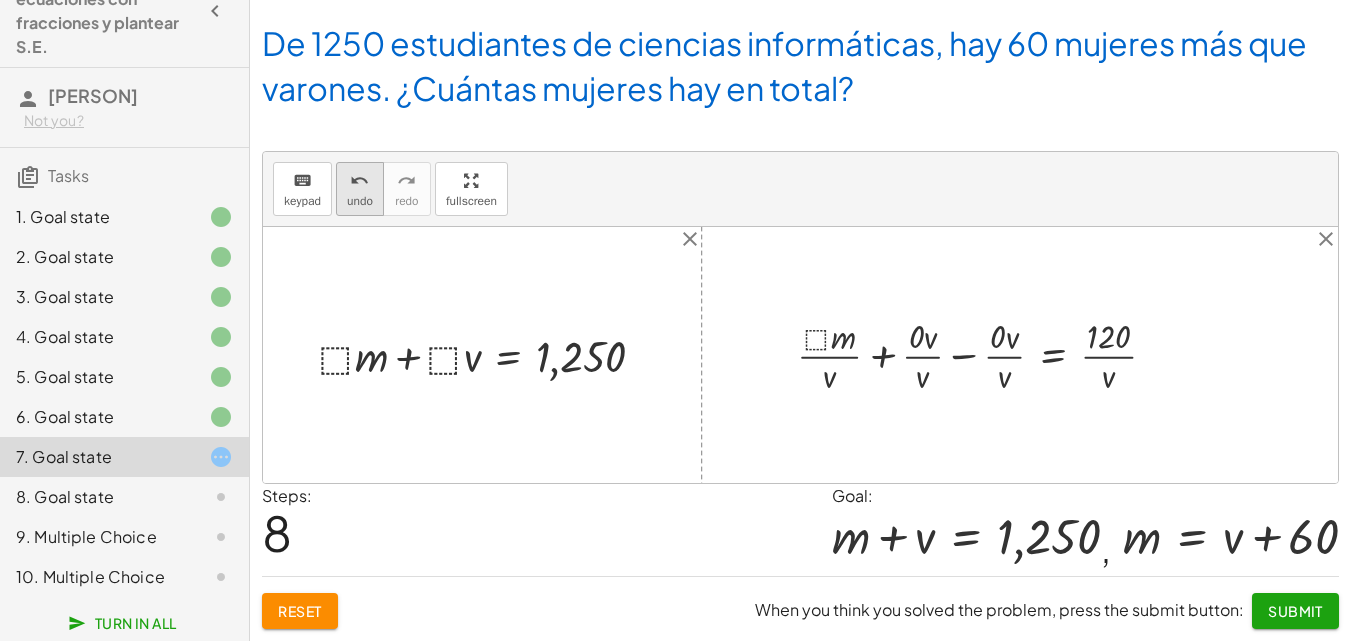 click on "undo" at bounding box center (360, 201) 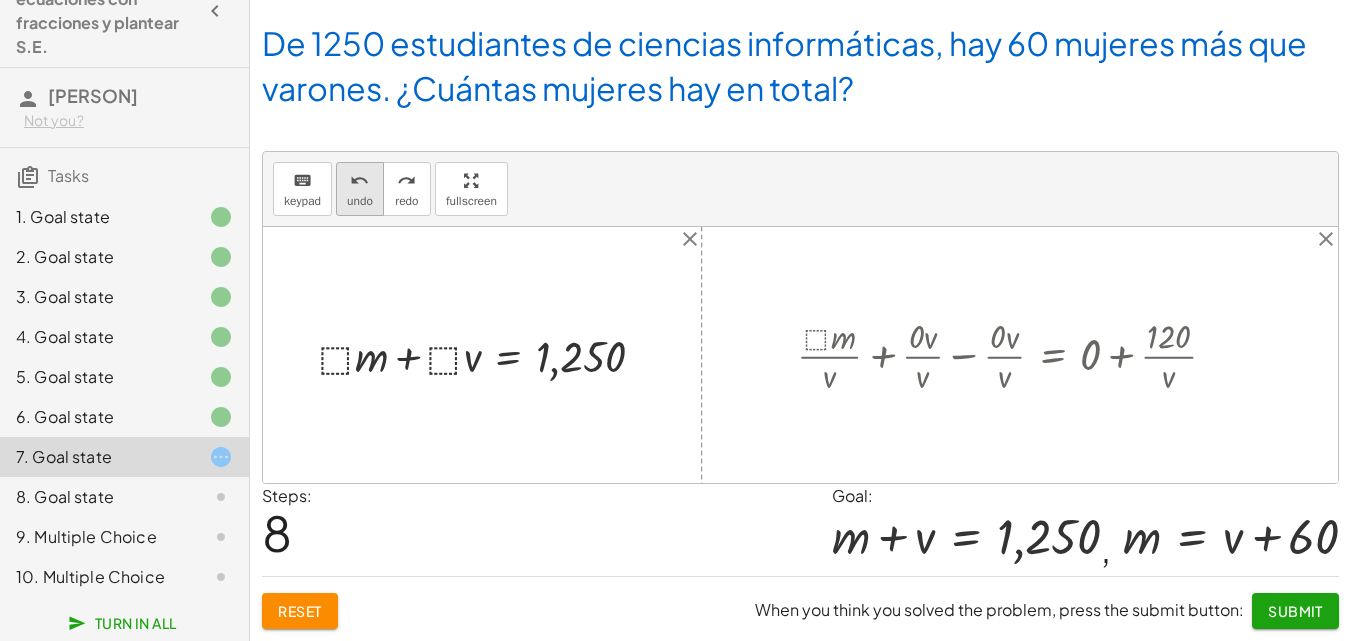 click on "undo" at bounding box center [360, 201] 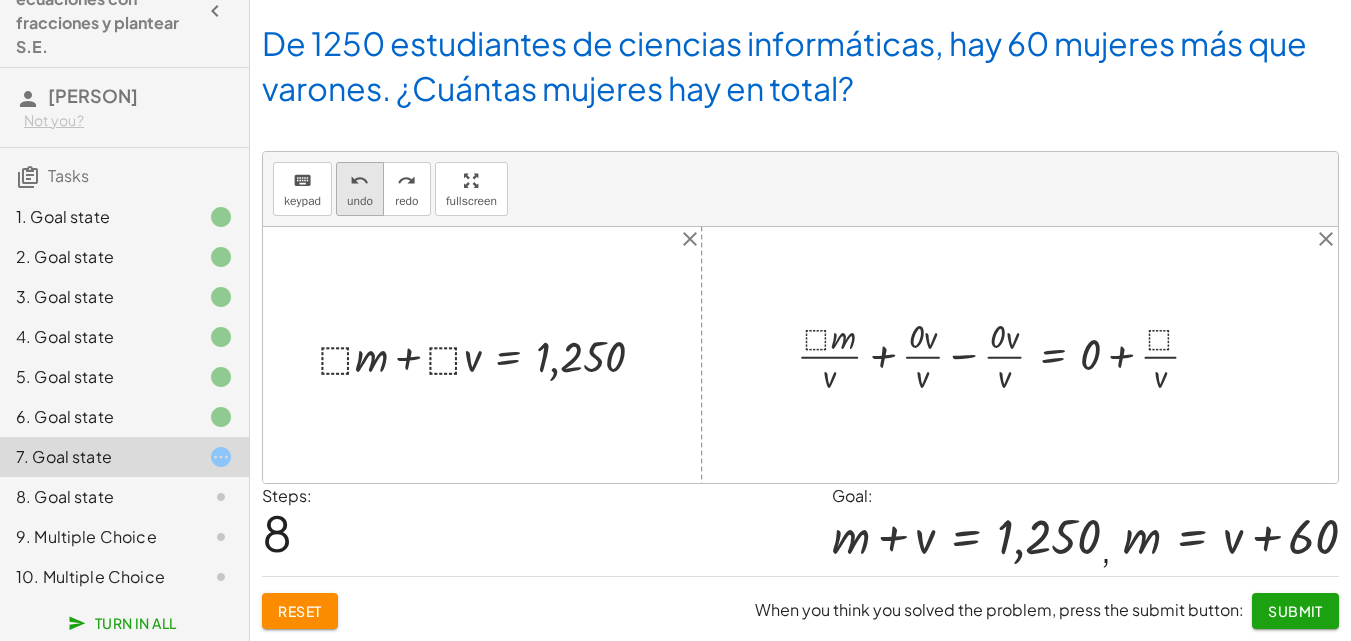 click on "undo" at bounding box center (359, 181) 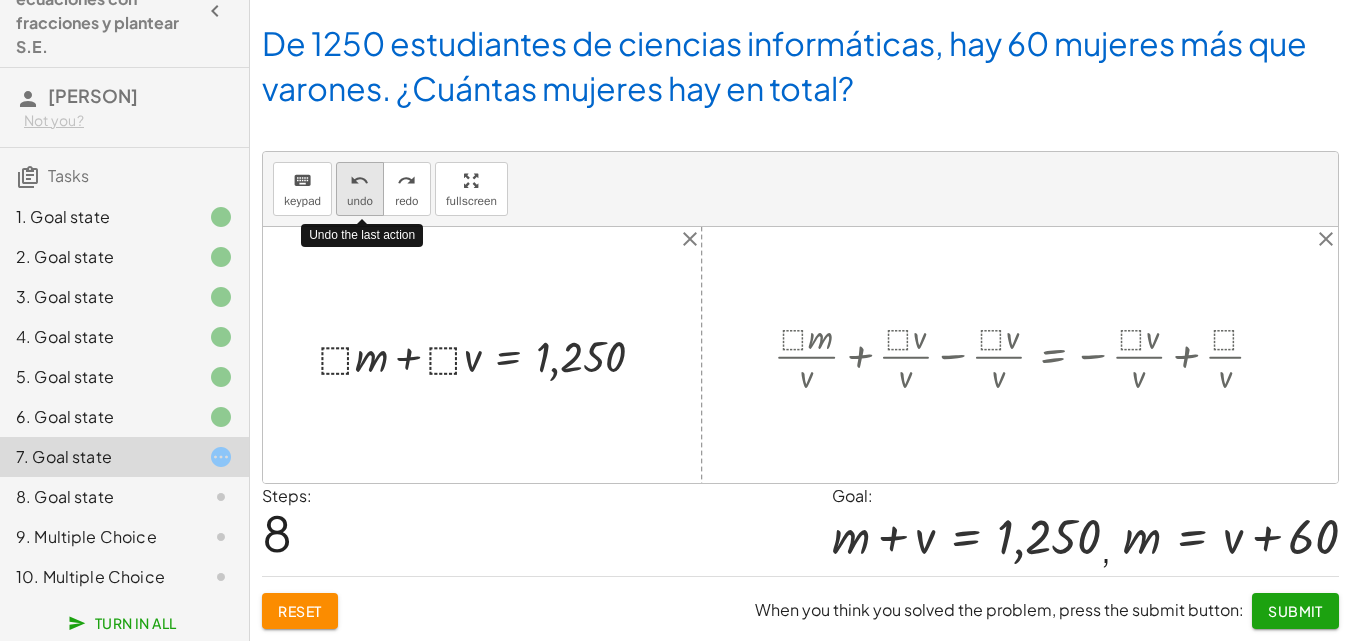 click on "undo" at bounding box center (360, 201) 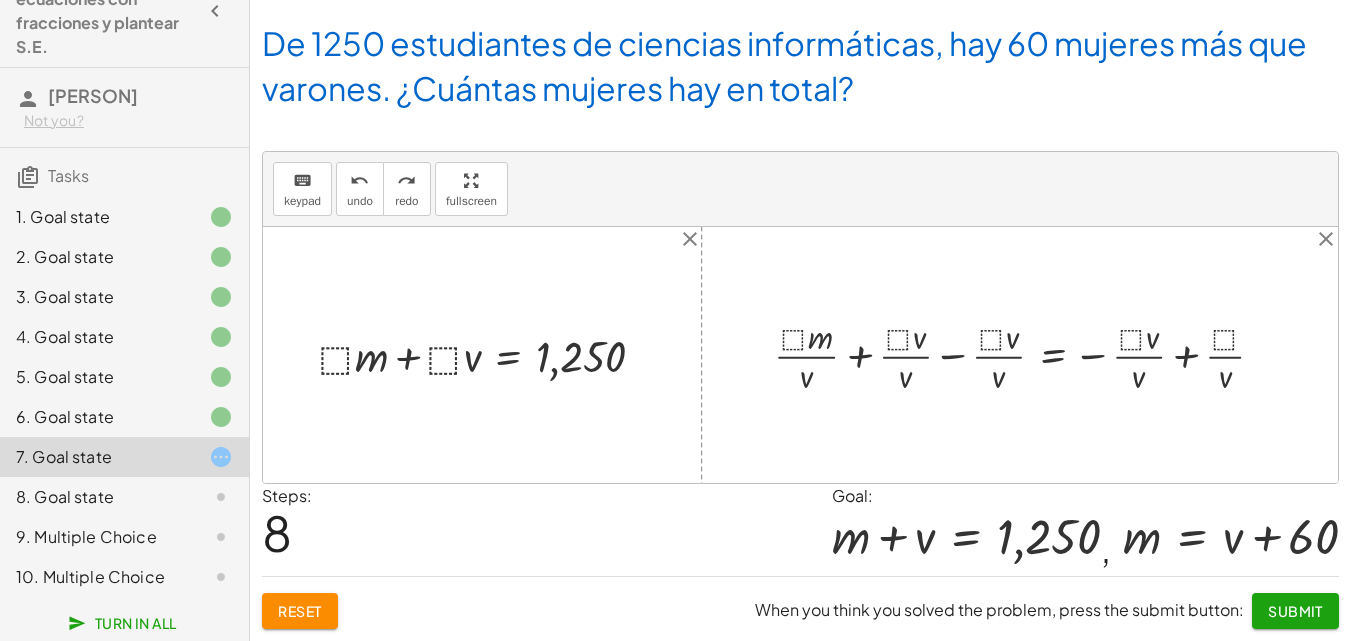 click at bounding box center (1027, 354) 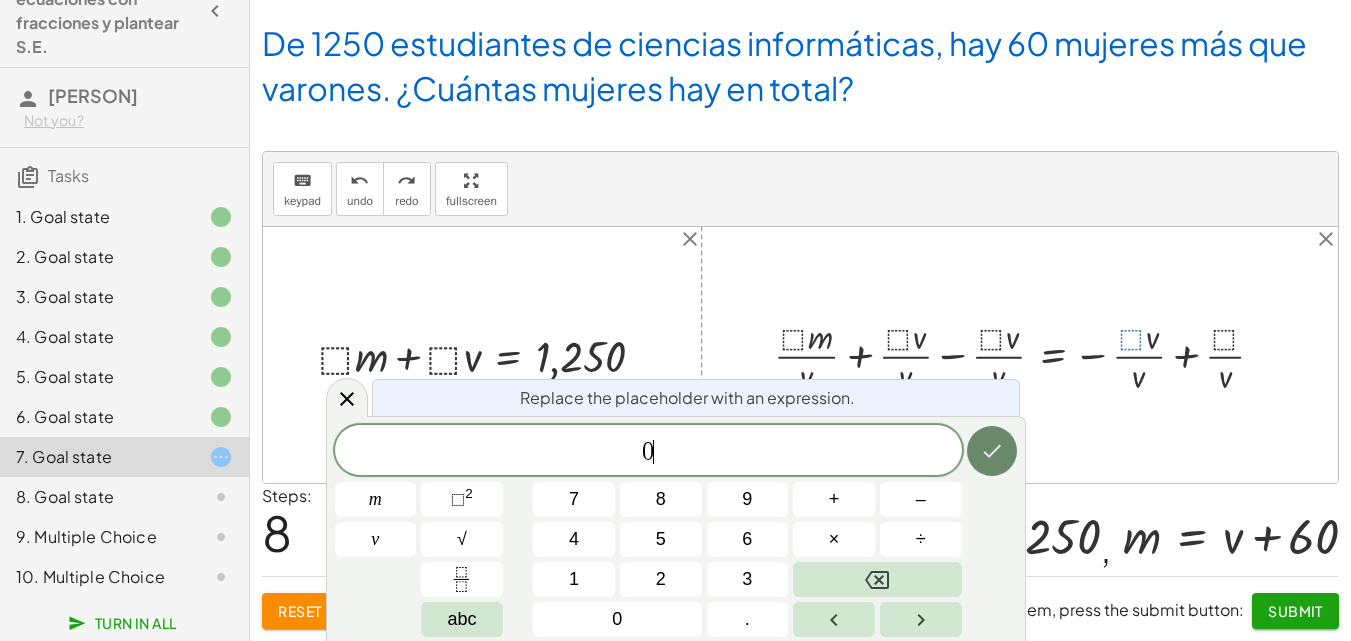 click 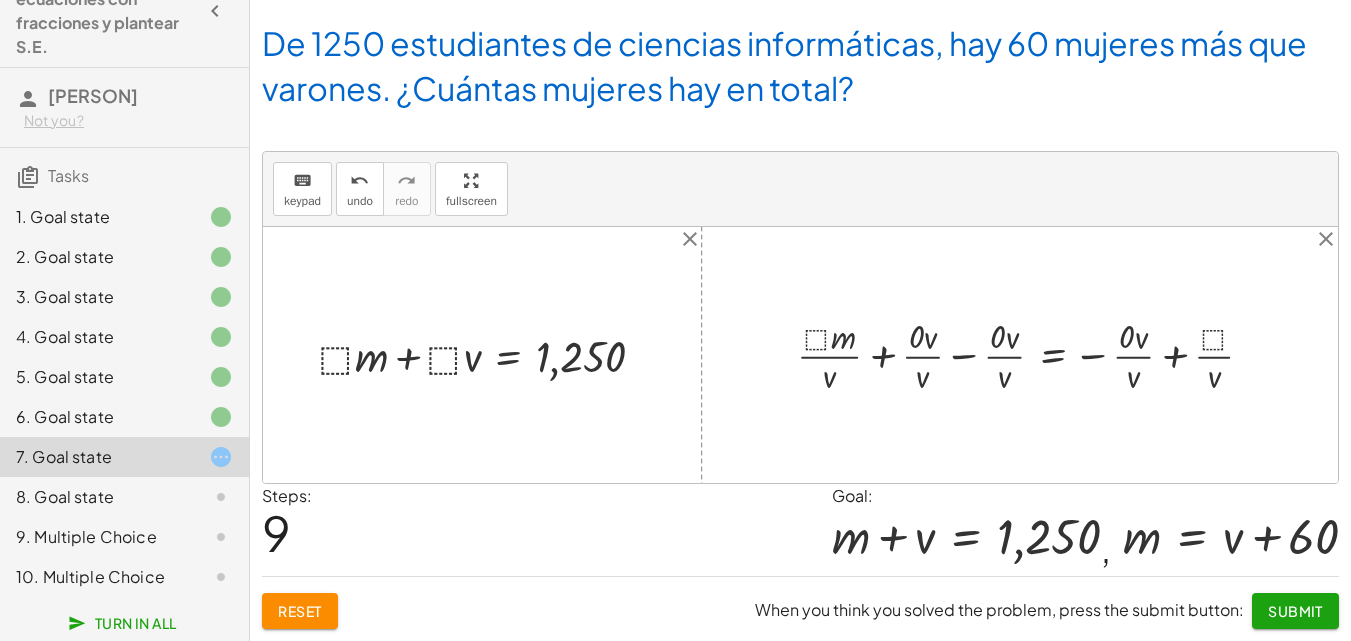 click at bounding box center [1033, 354] 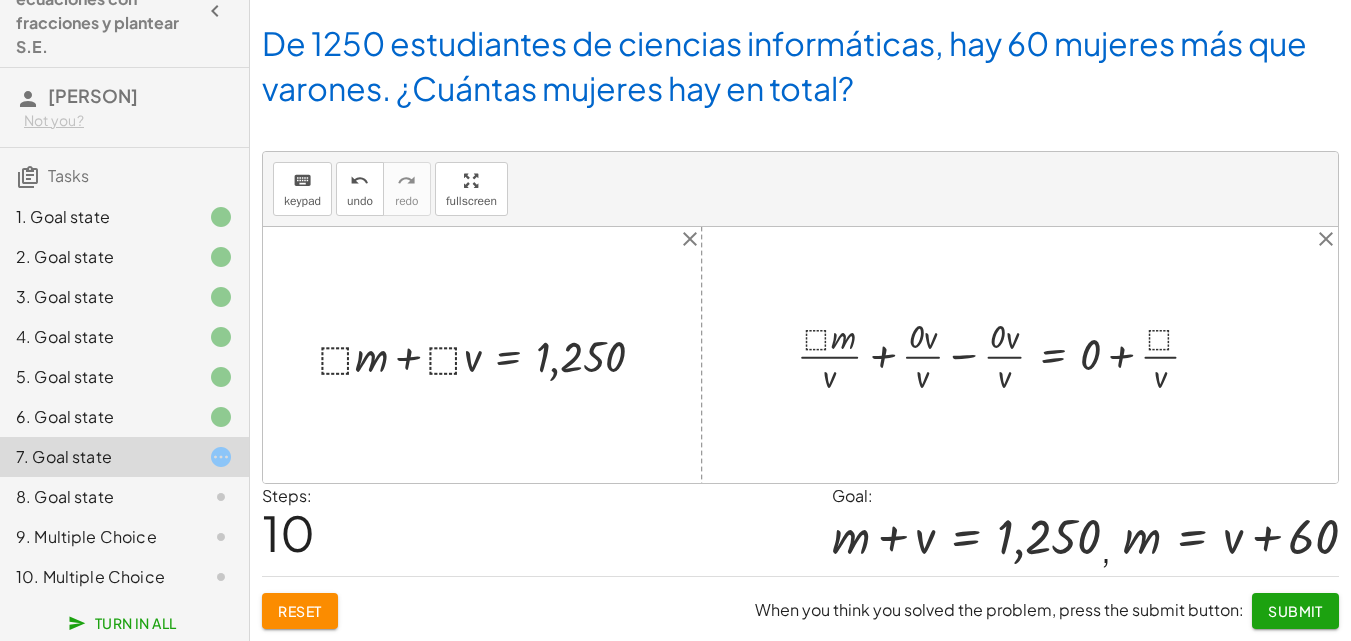 click at bounding box center (1006, 354) 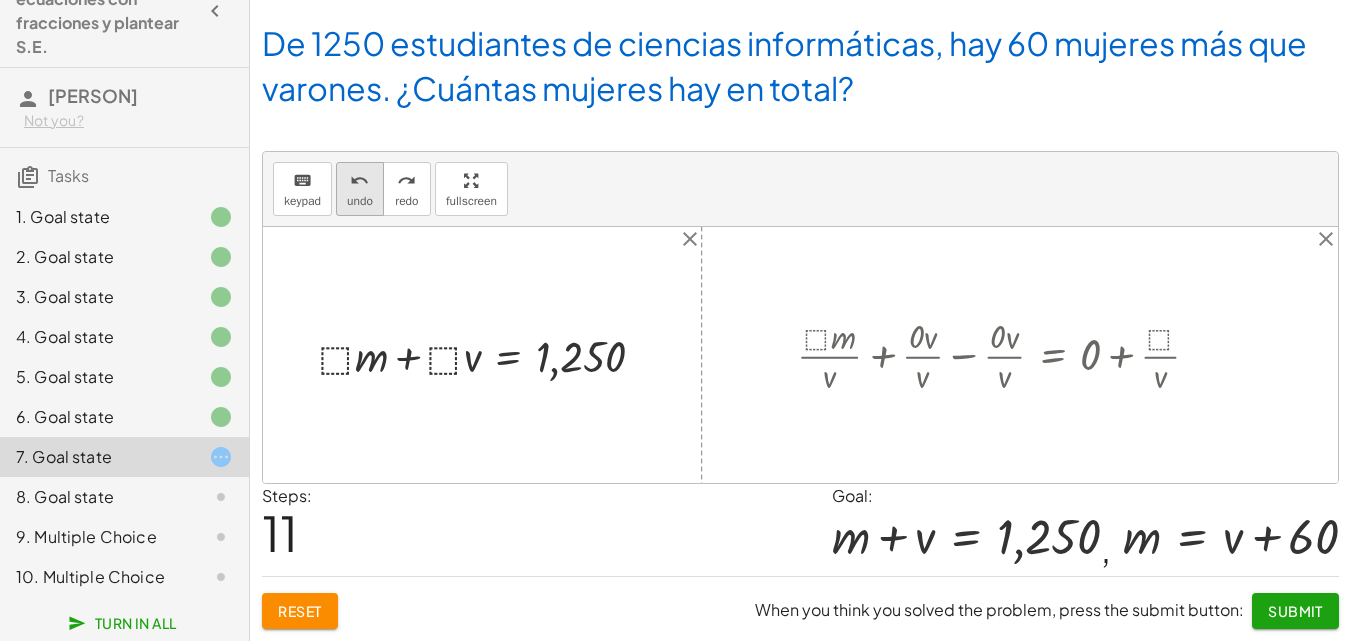 click on "undo" at bounding box center (359, 181) 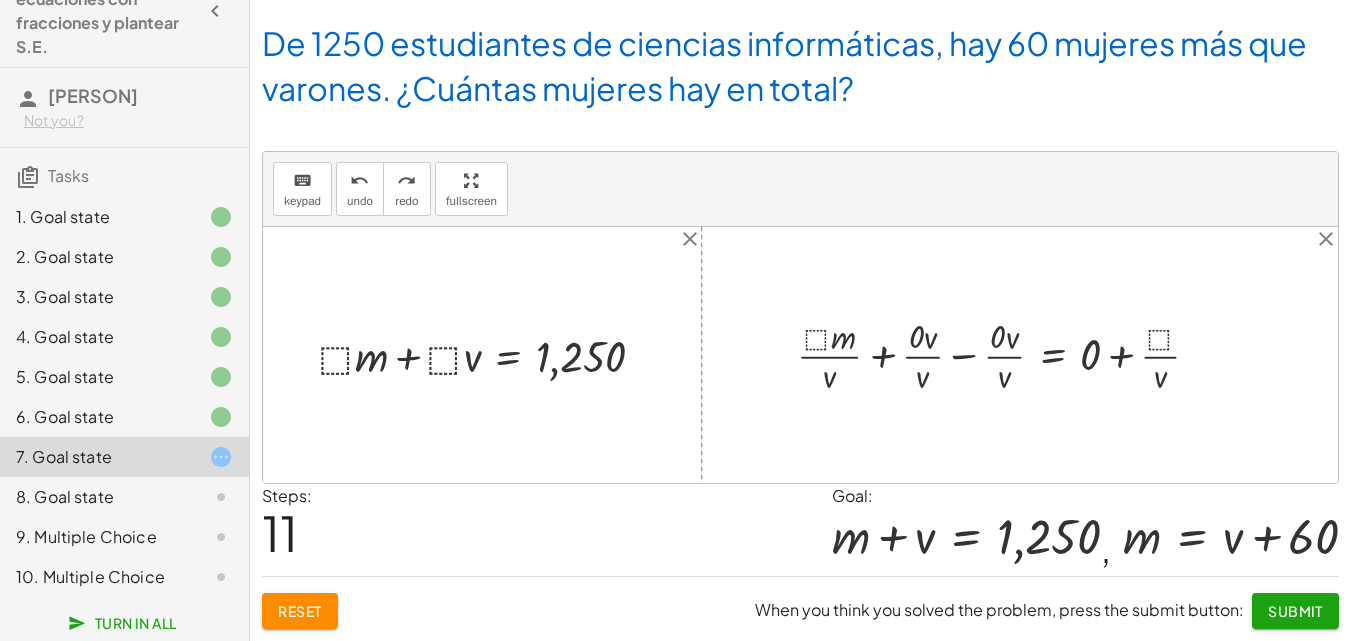 click at bounding box center (1006, 354) 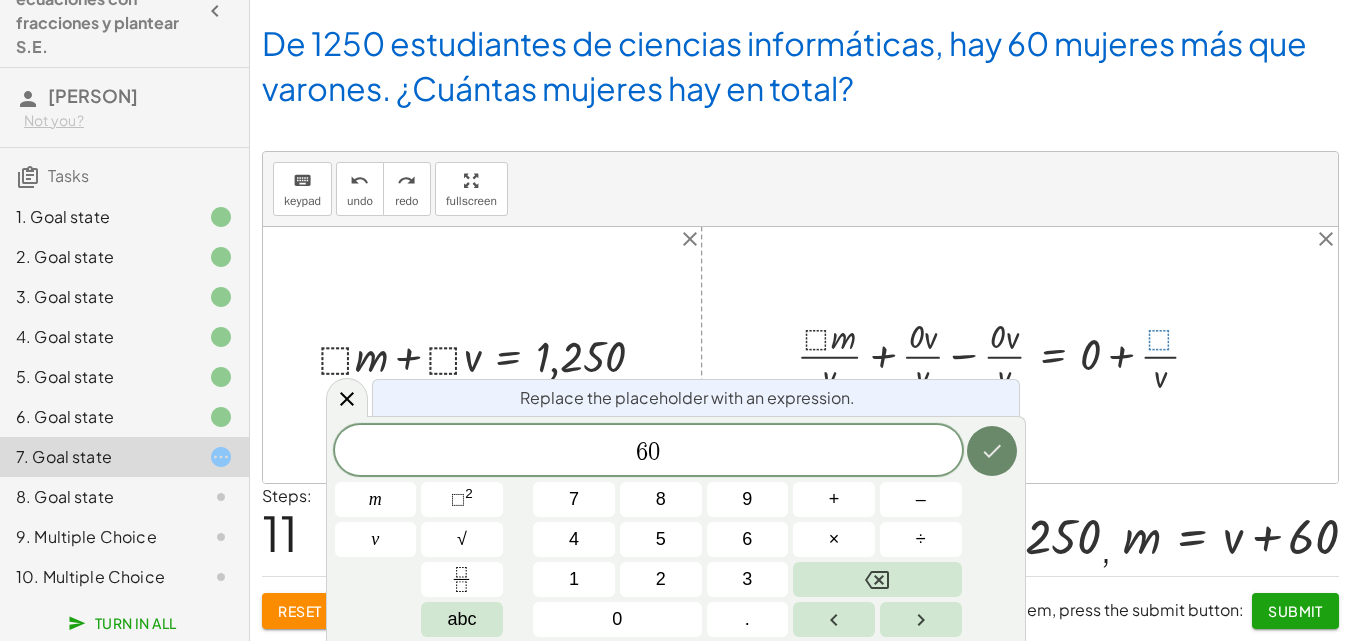 click at bounding box center (992, 451) 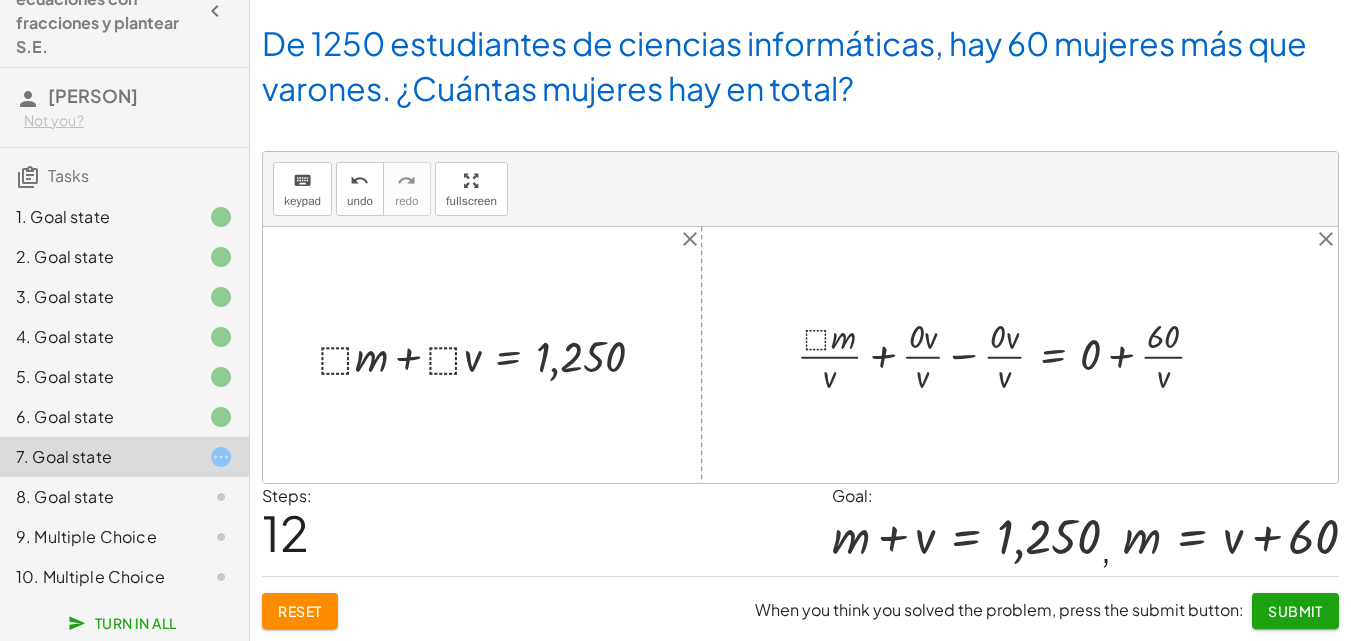 click at bounding box center (1009, 354) 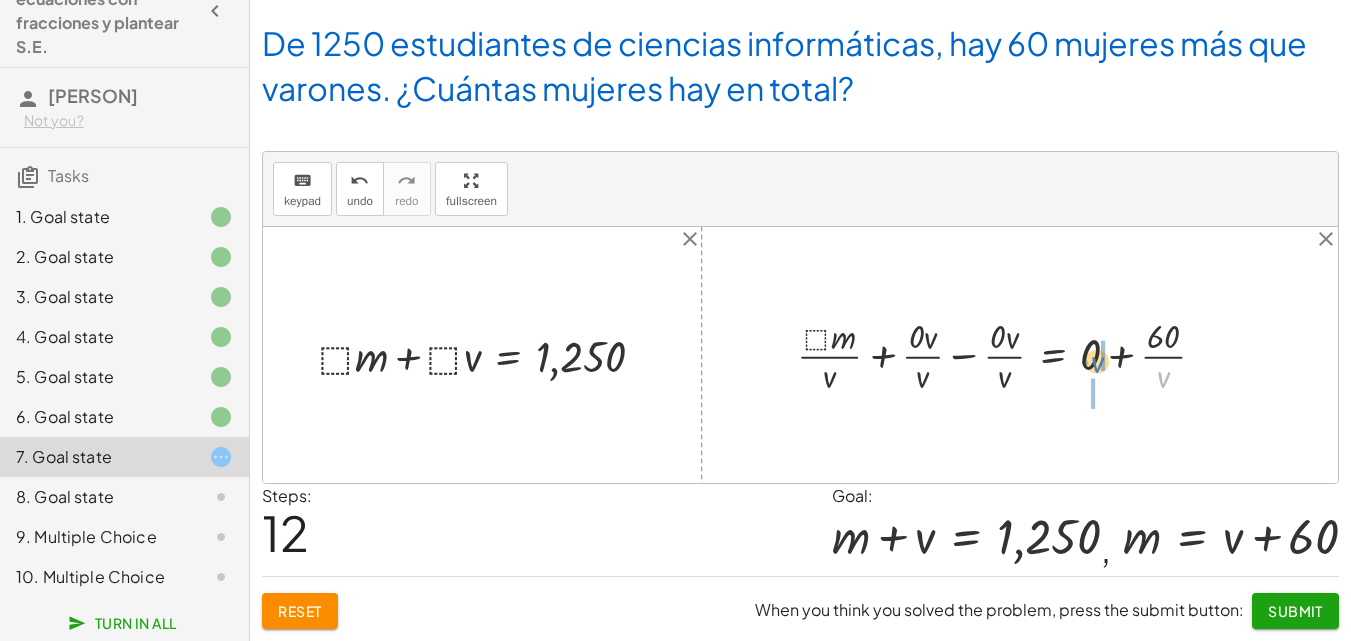 drag, startPoint x: 1168, startPoint y: 379, endPoint x: 1101, endPoint y: 364, distance: 68.65858 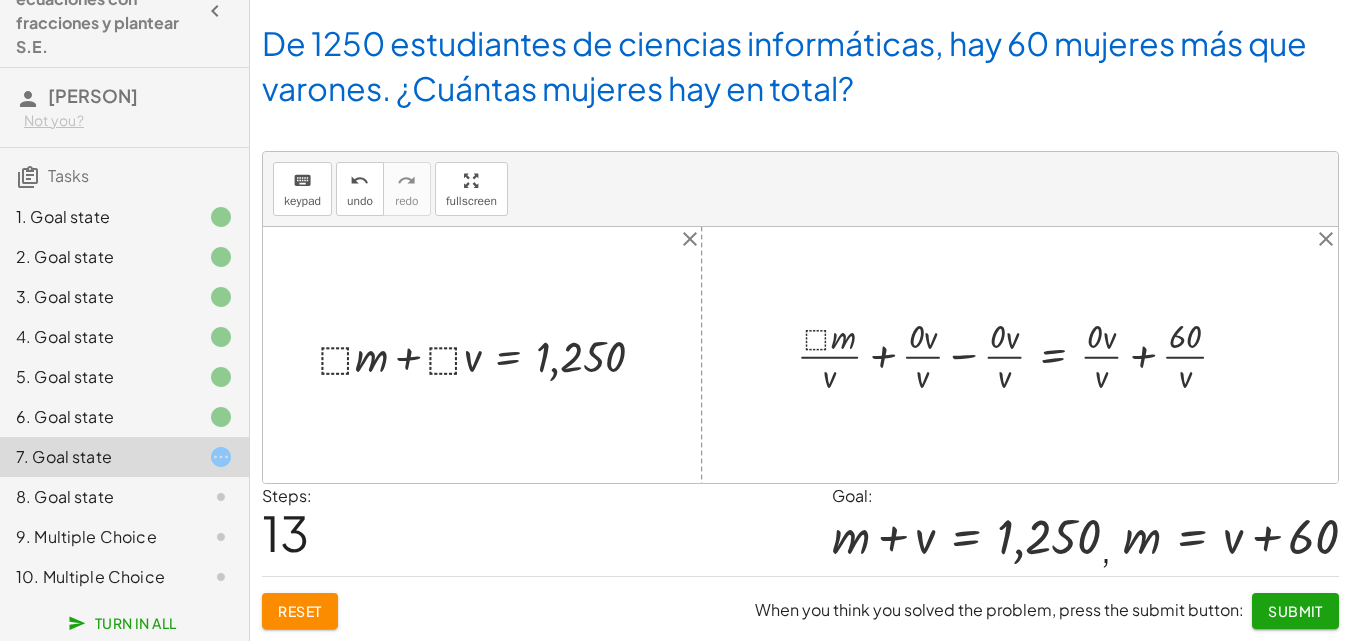 click at bounding box center [1020, 354] 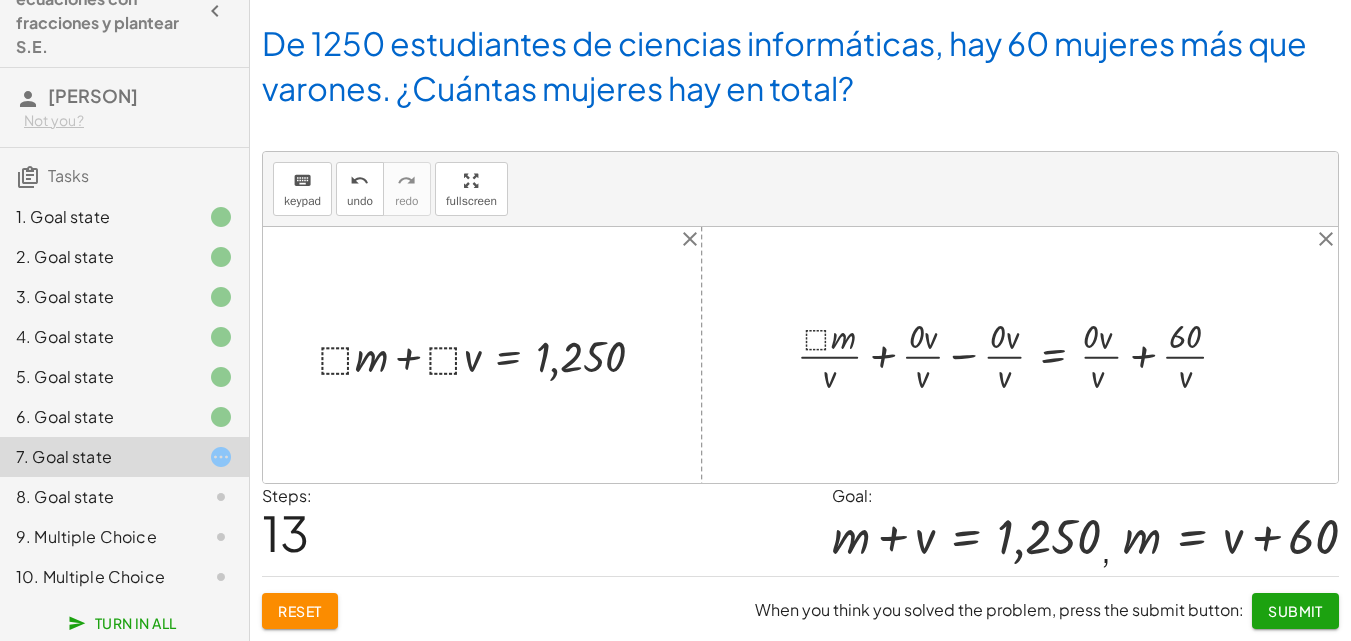 click at bounding box center (1020, 354) 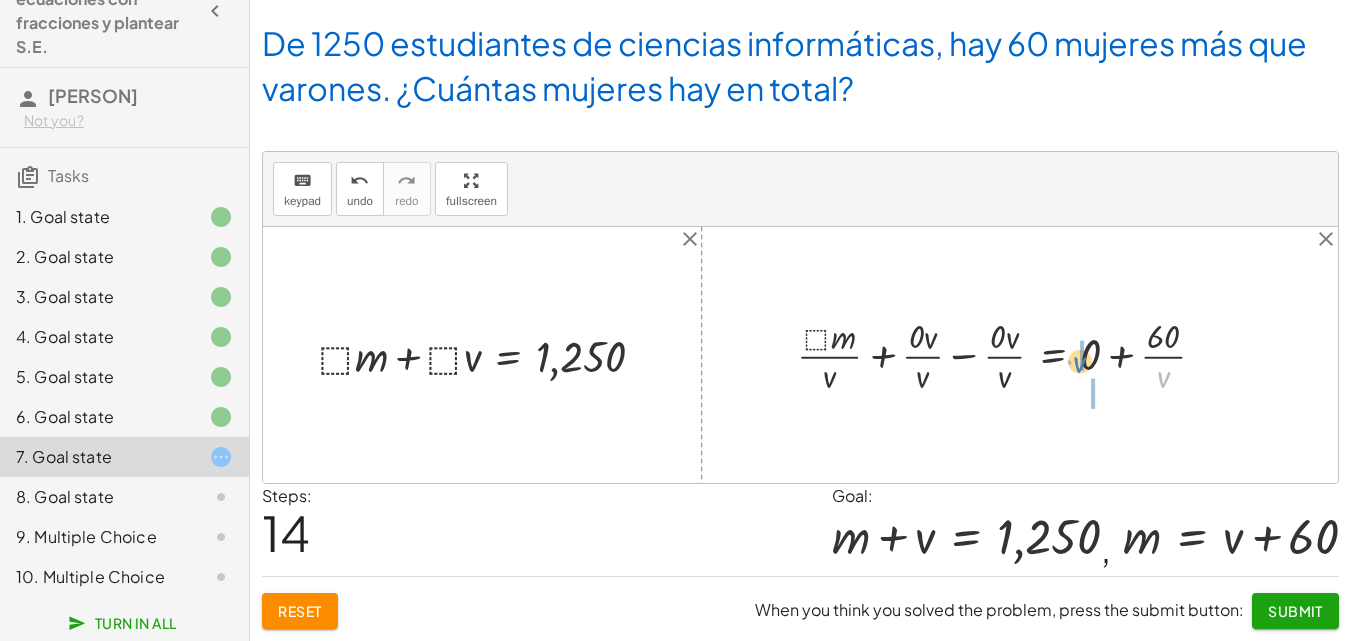 drag, startPoint x: 1162, startPoint y: 380, endPoint x: 1083, endPoint y: 365, distance: 80.411446 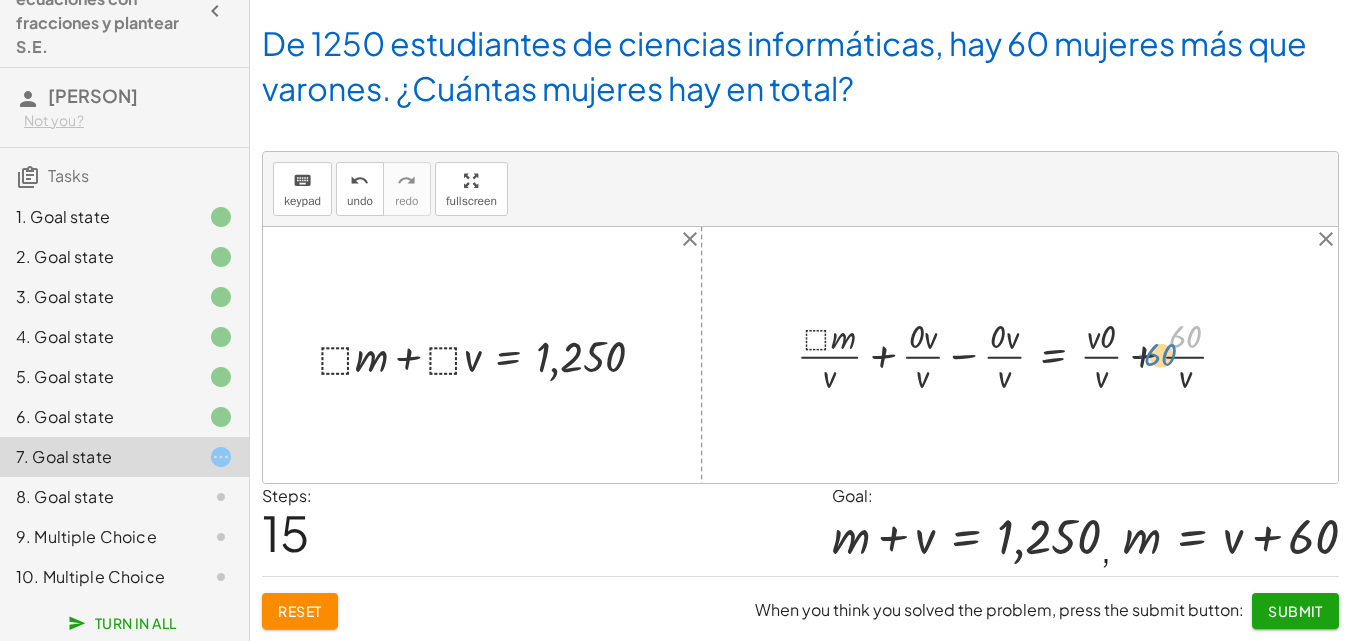 drag, startPoint x: 1187, startPoint y: 337, endPoint x: 1175, endPoint y: 348, distance: 16.27882 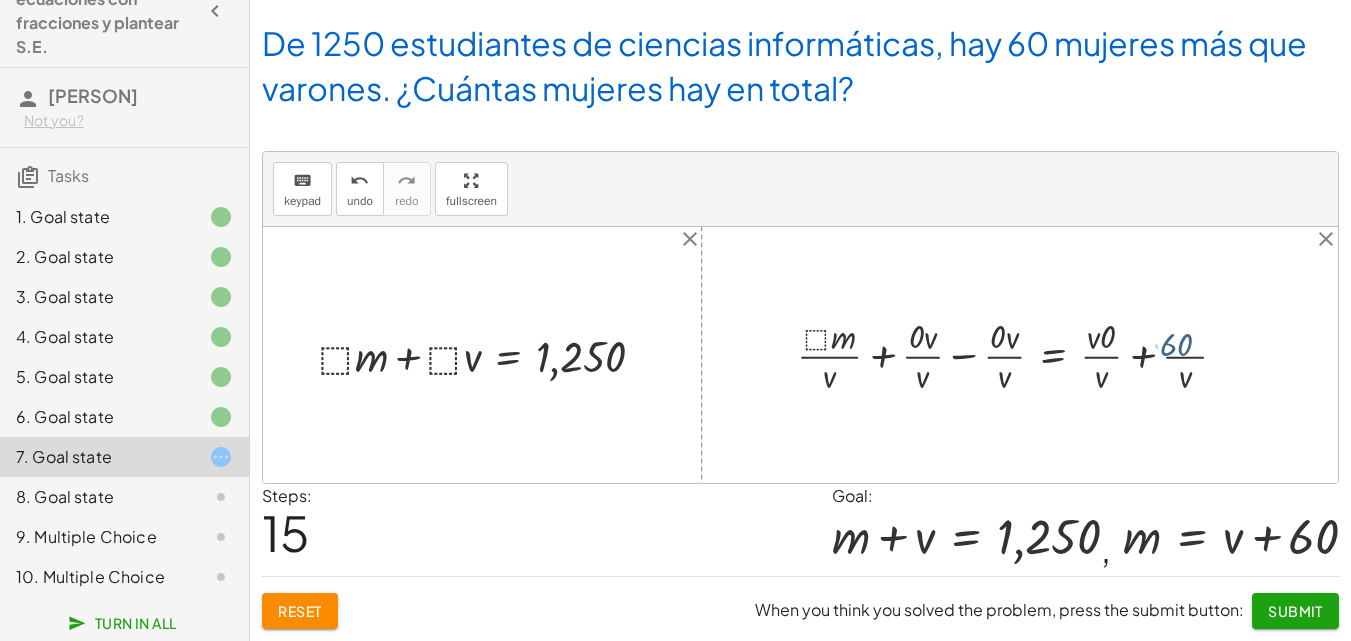 click at bounding box center [1020, 354] 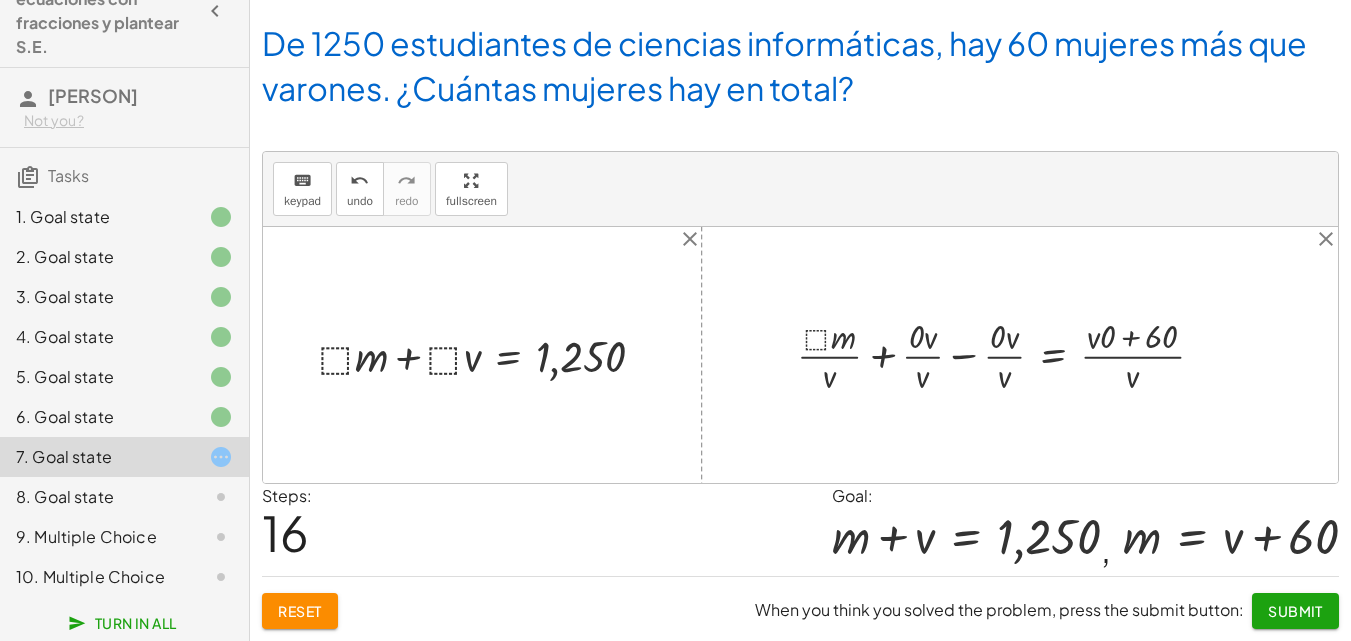 click at bounding box center (1008, 354) 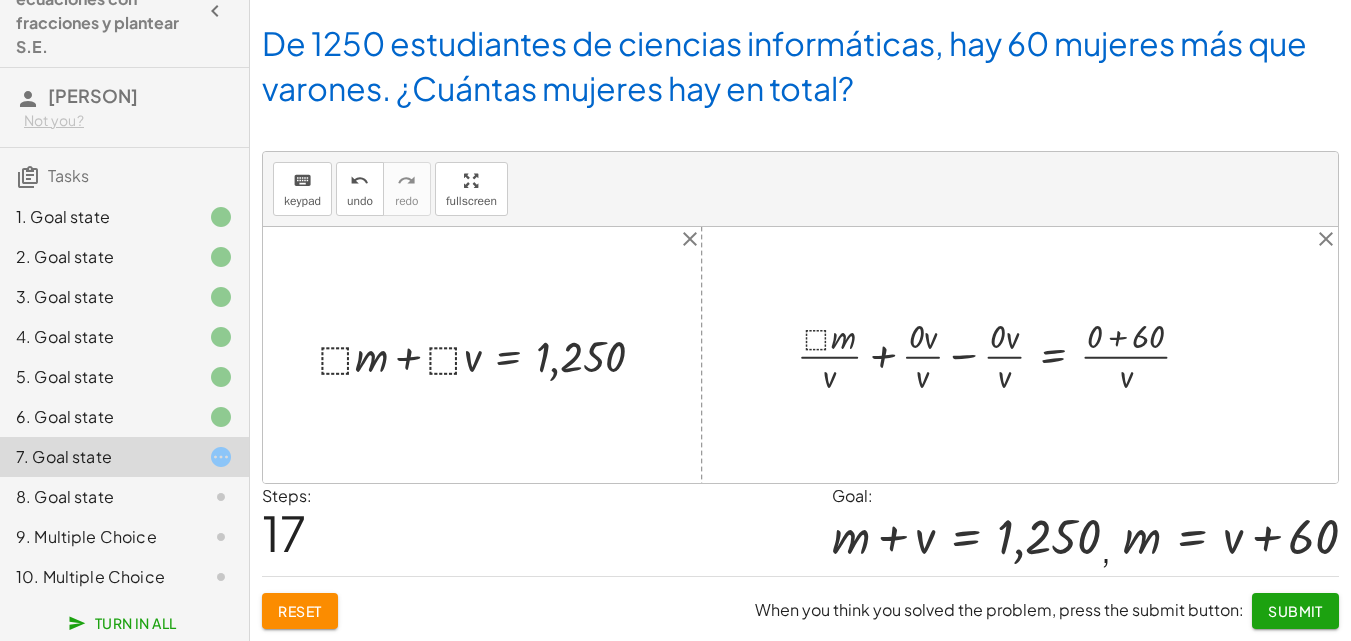 click at bounding box center [1002, 354] 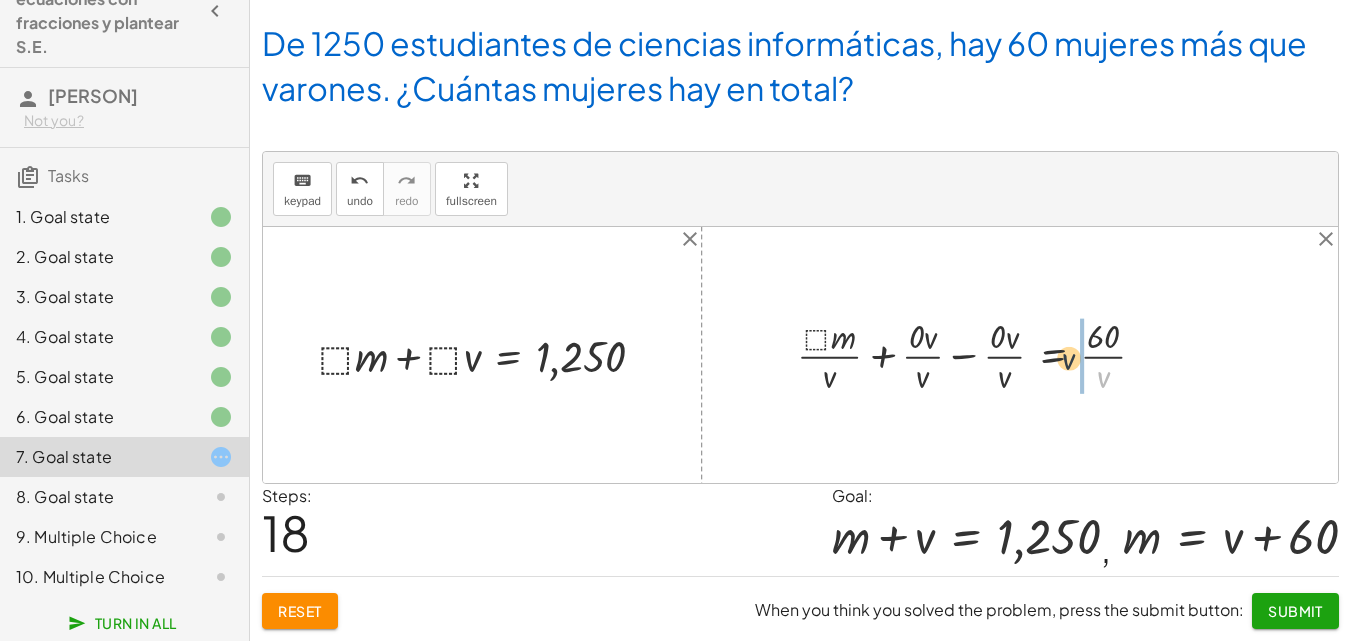 drag, startPoint x: 1108, startPoint y: 377, endPoint x: 1072, endPoint y: 358, distance: 40.706264 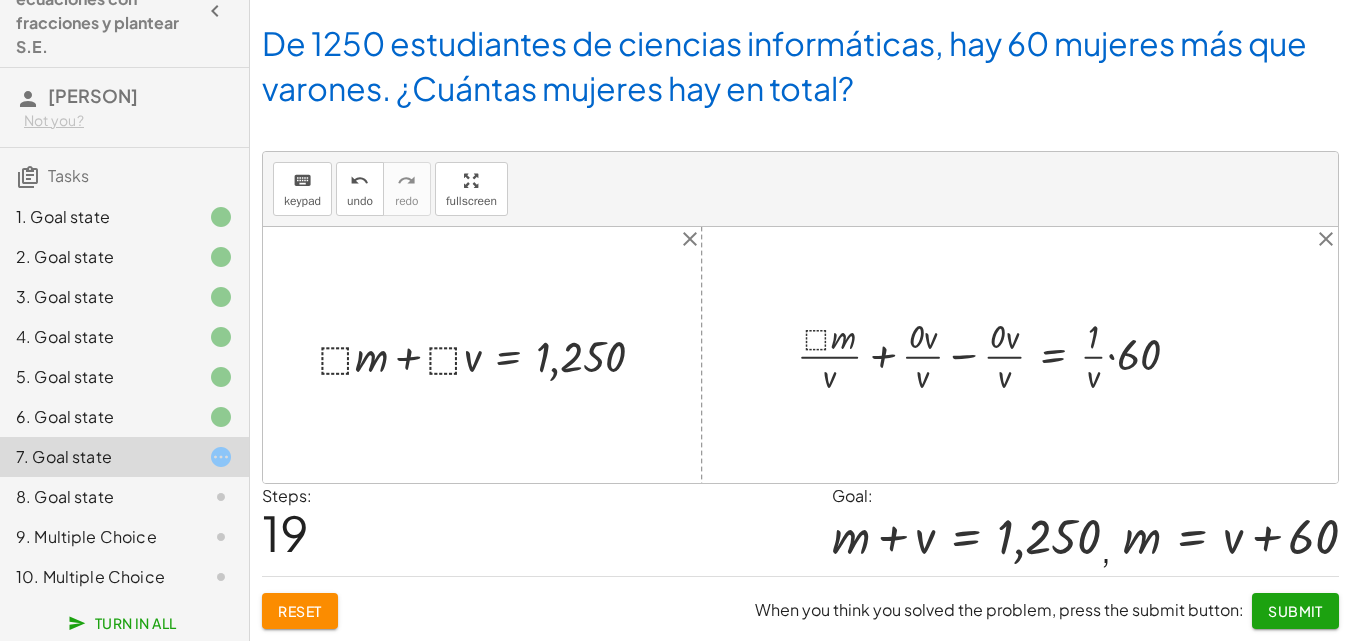 click at bounding box center (996, 354) 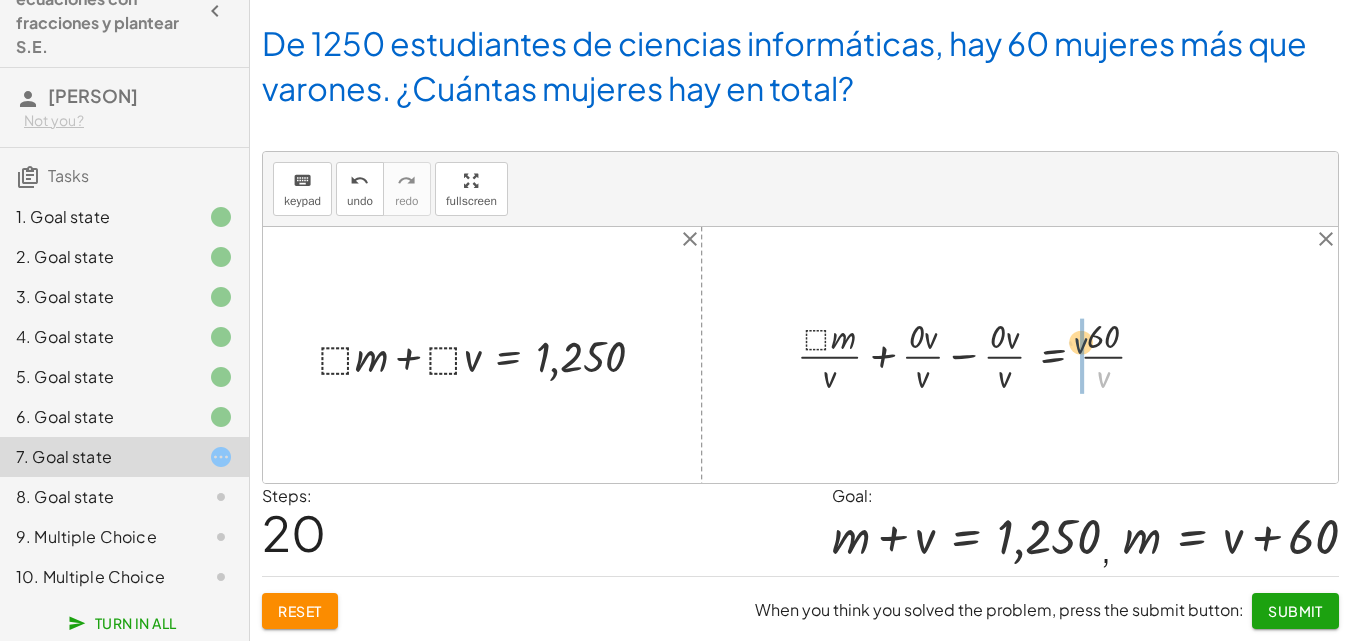 drag, startPoint x: 1107, startPoint y: 381, endPoint x: 1090, endPoint y: 344, distance: 40.718548 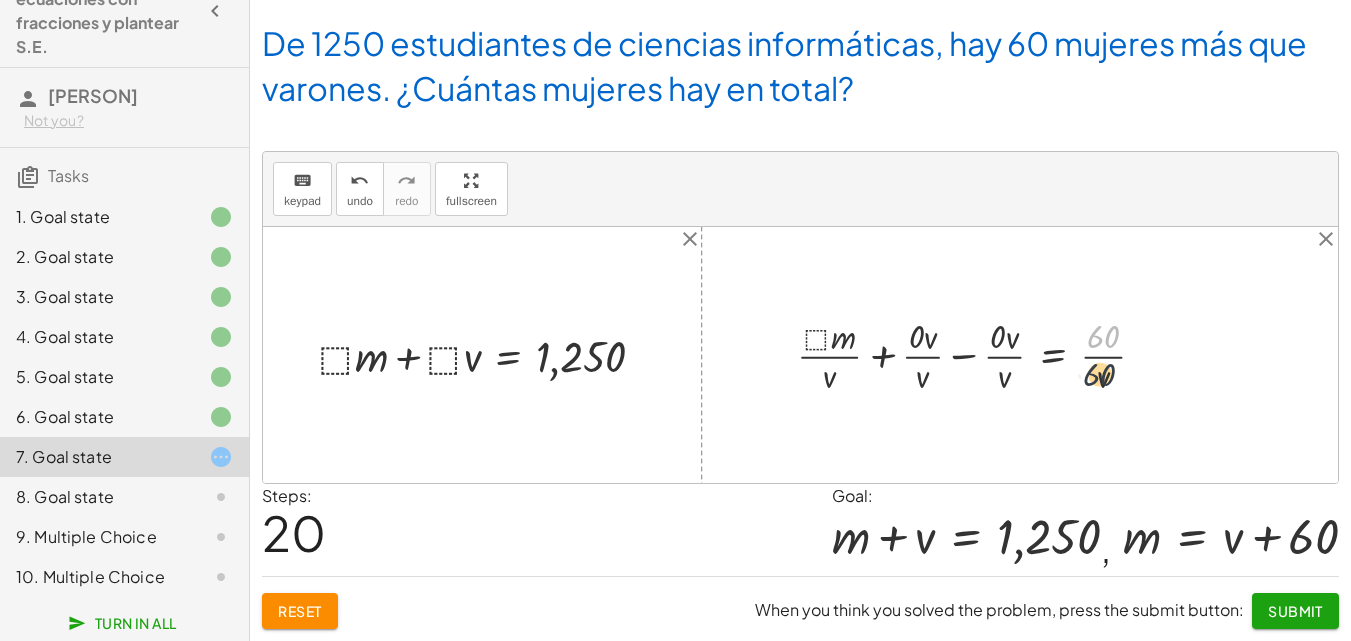 drag, startPoint x: 1110, startPoint y: 339, endPoint x: 1106, endPoint y: 379, distance: 40.1995 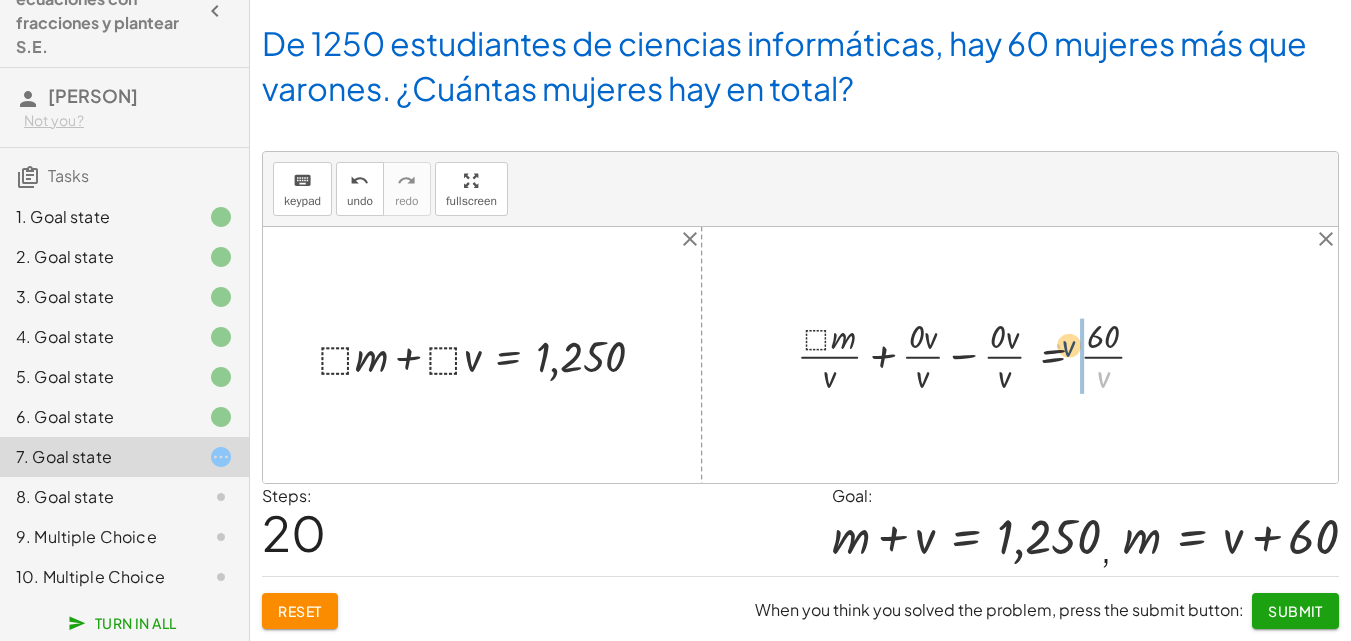 drag, startPoint x: 1107, startPoint y: 378, endPoint x: 1072, endPoint y: 346, distance: 47.423622 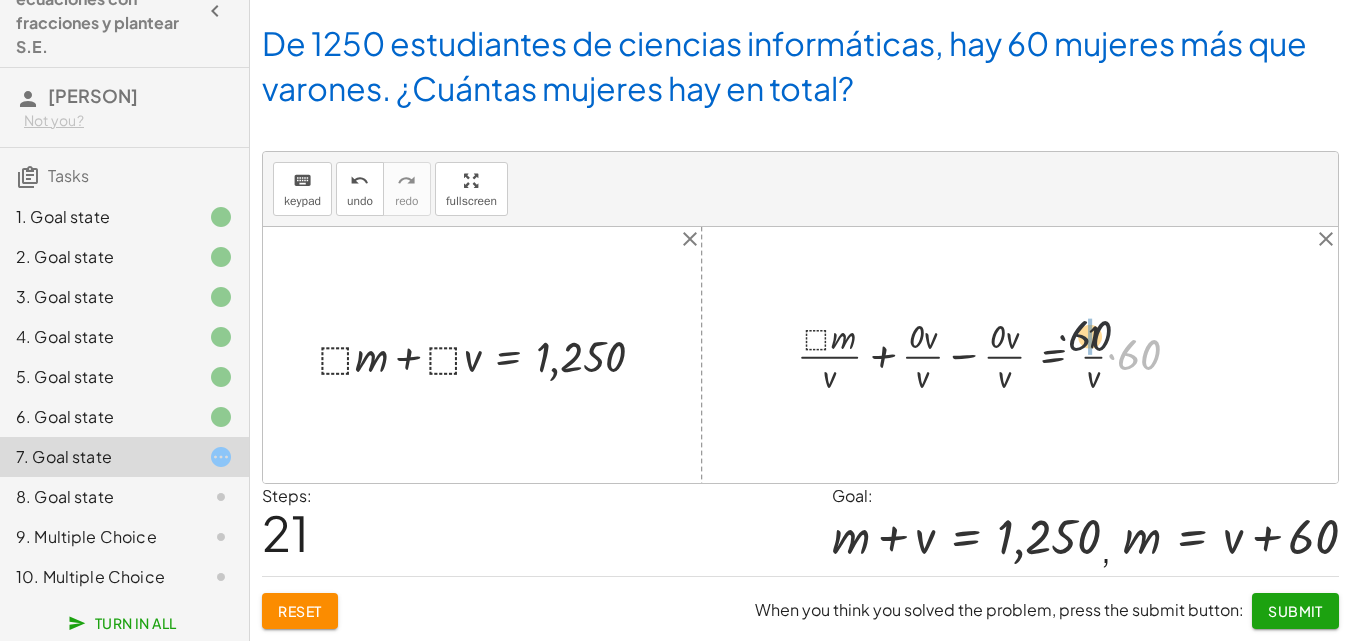 drag, startPoint x: 1130, startPoint y: 358, endPoint x: 1066, endPoint y: 333, distance: 68.70953 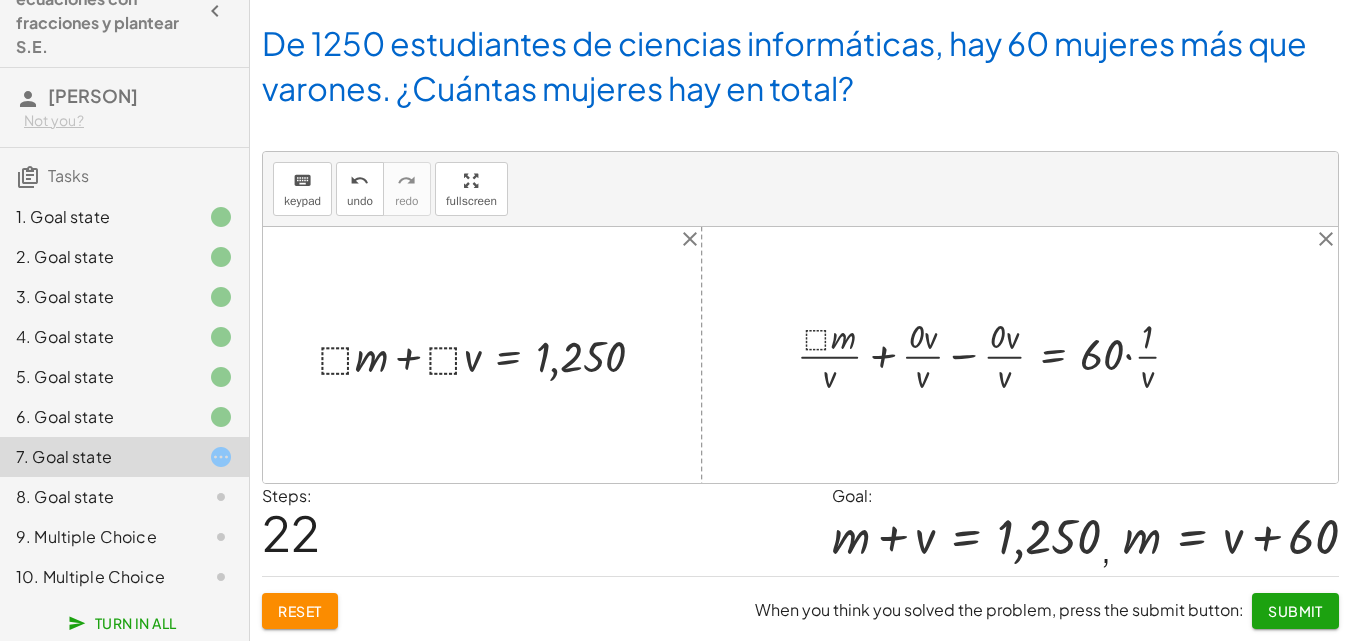 click at bounding box center (996, 354) 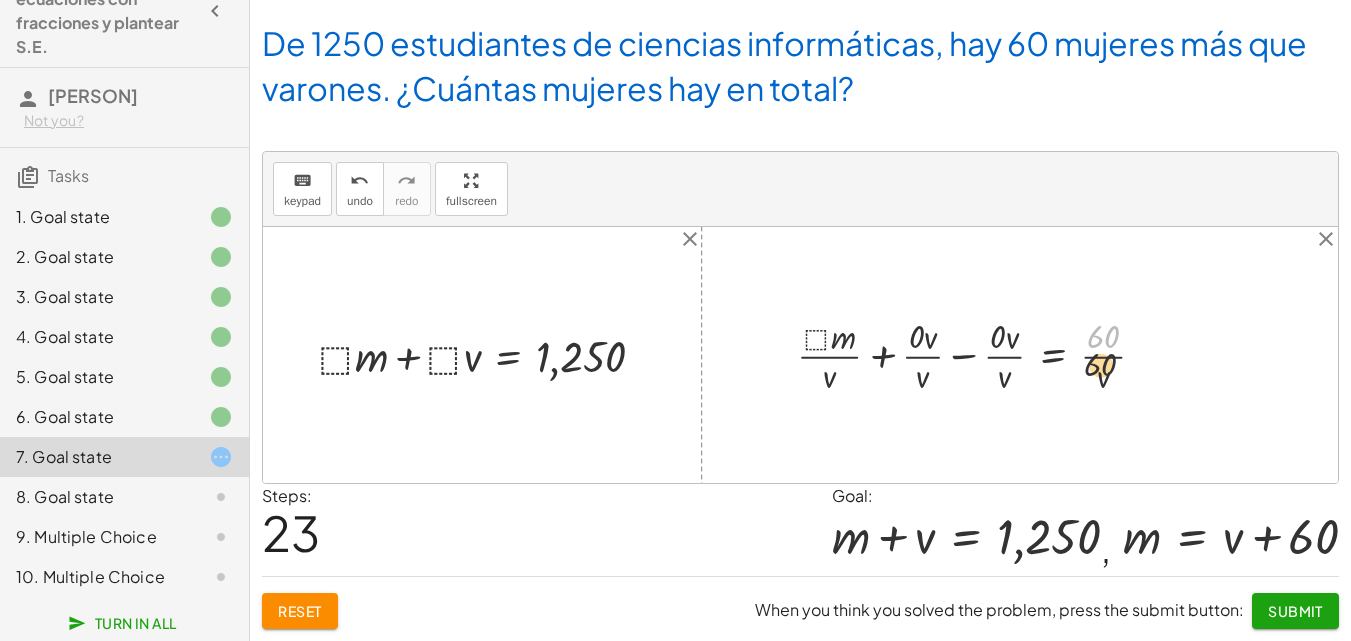 drag, startPoint x: 1104, startPoint y: 336, endPoint x: 1099, endPoint y: 372, distance: 36.345562 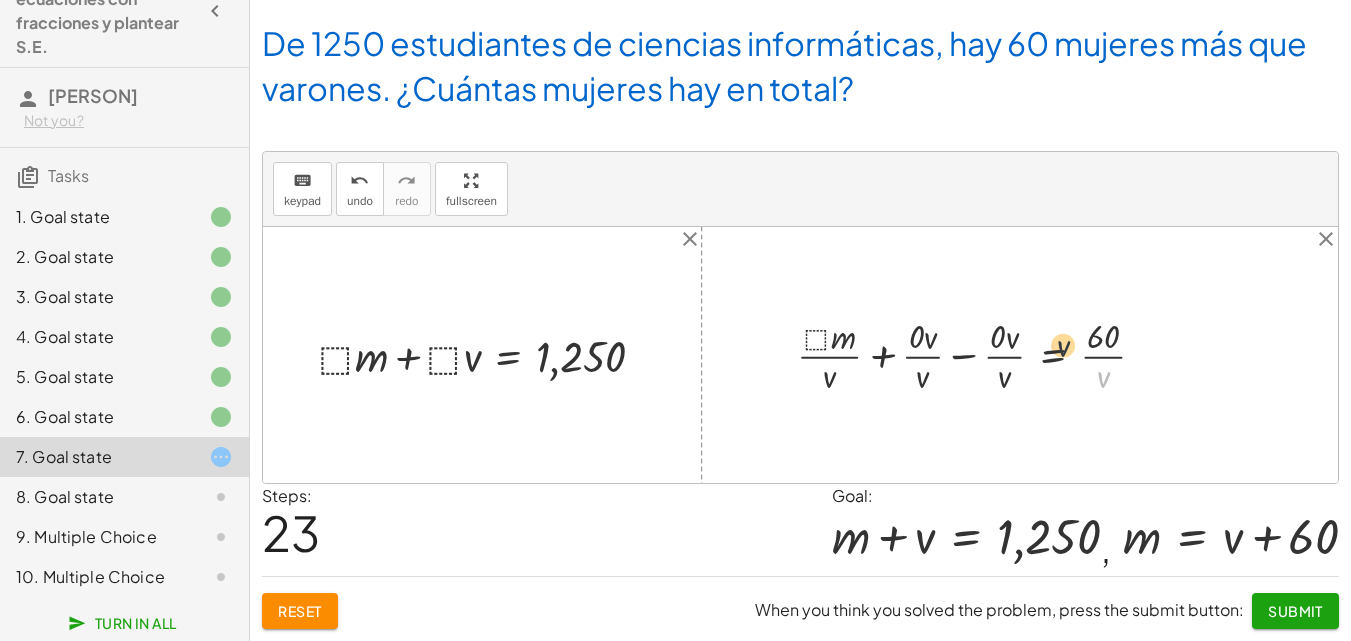 drag, startPoint x: 1109, startPoint y: 376, endPoint x: 1067, endPoint y: 343, distance: 53.413483 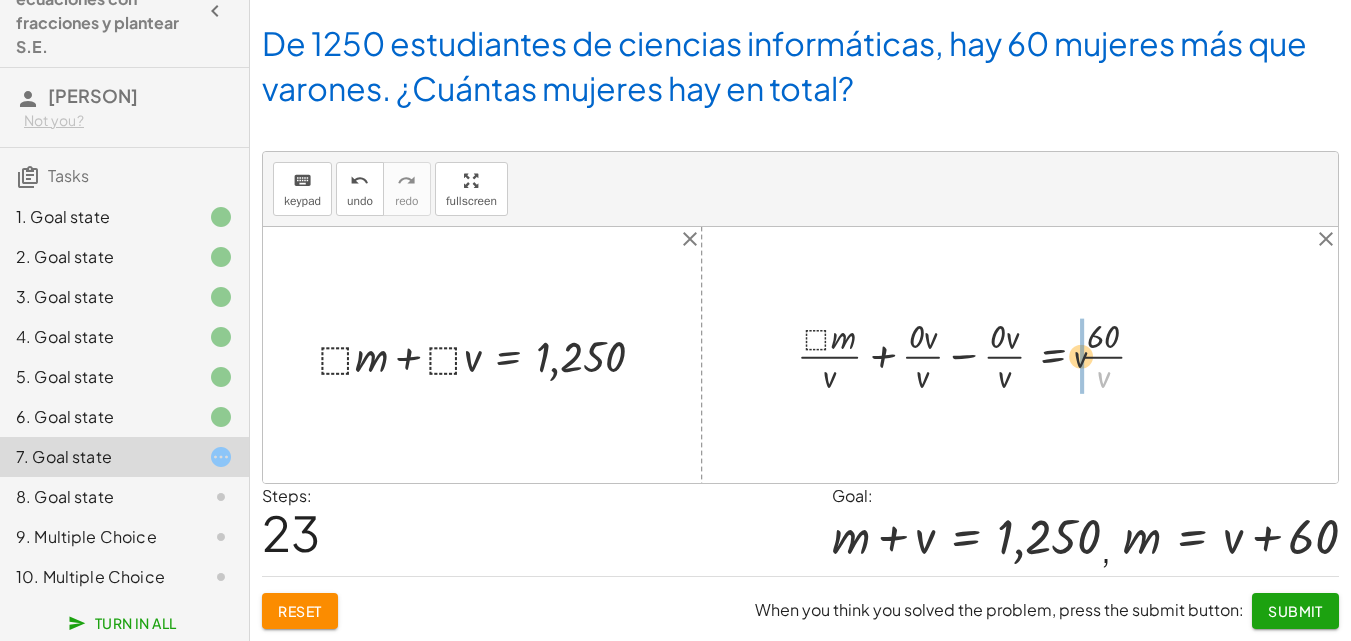 drag, startPoint x: 1103, startPoint y: 376, endPoint x: 1075, endPoint y: 351, distance: 37.536648 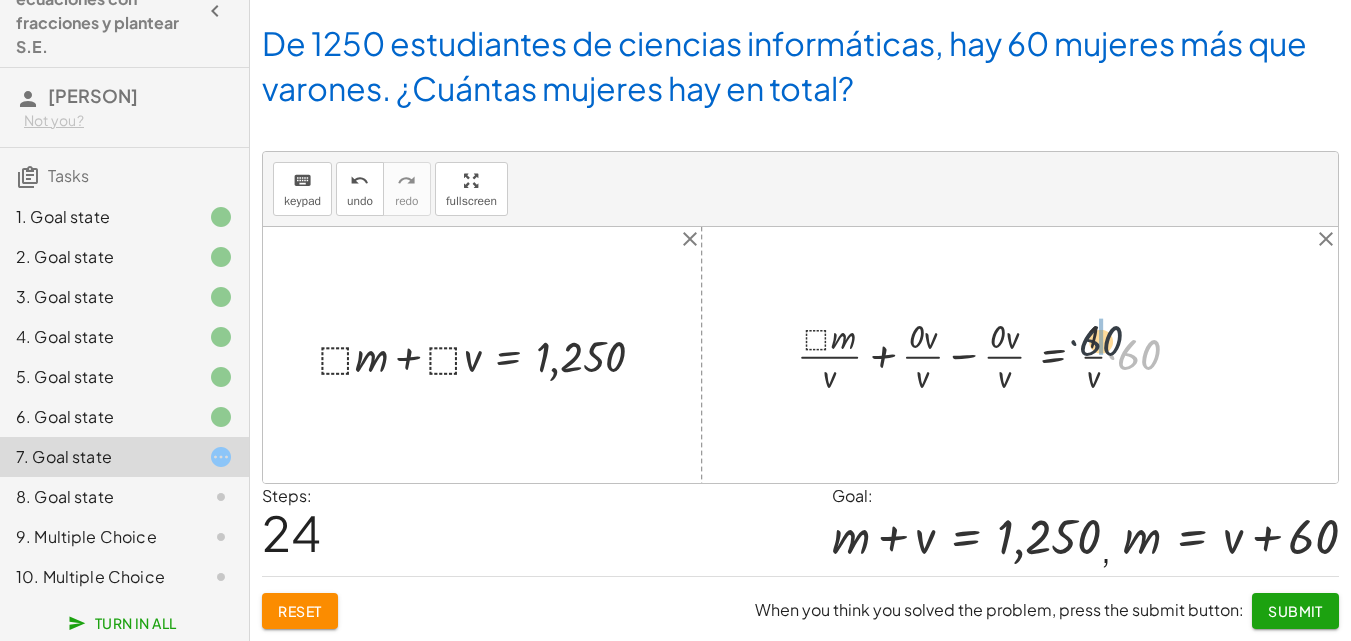drag, startPoint x: 1131, startPoint y: 353, endPoint x: 1085, endPoint y: 334, distance: 49.76947 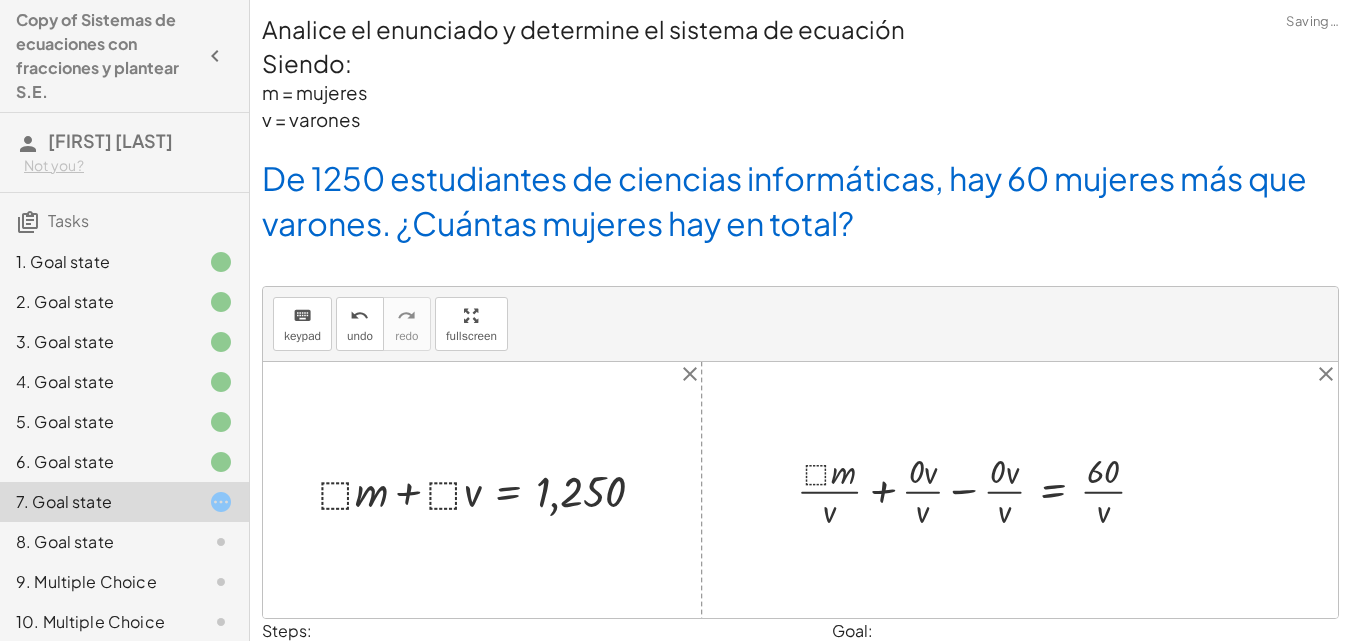 scroll, scrollTop: 135, scrollLeft: 0, axis: vertical 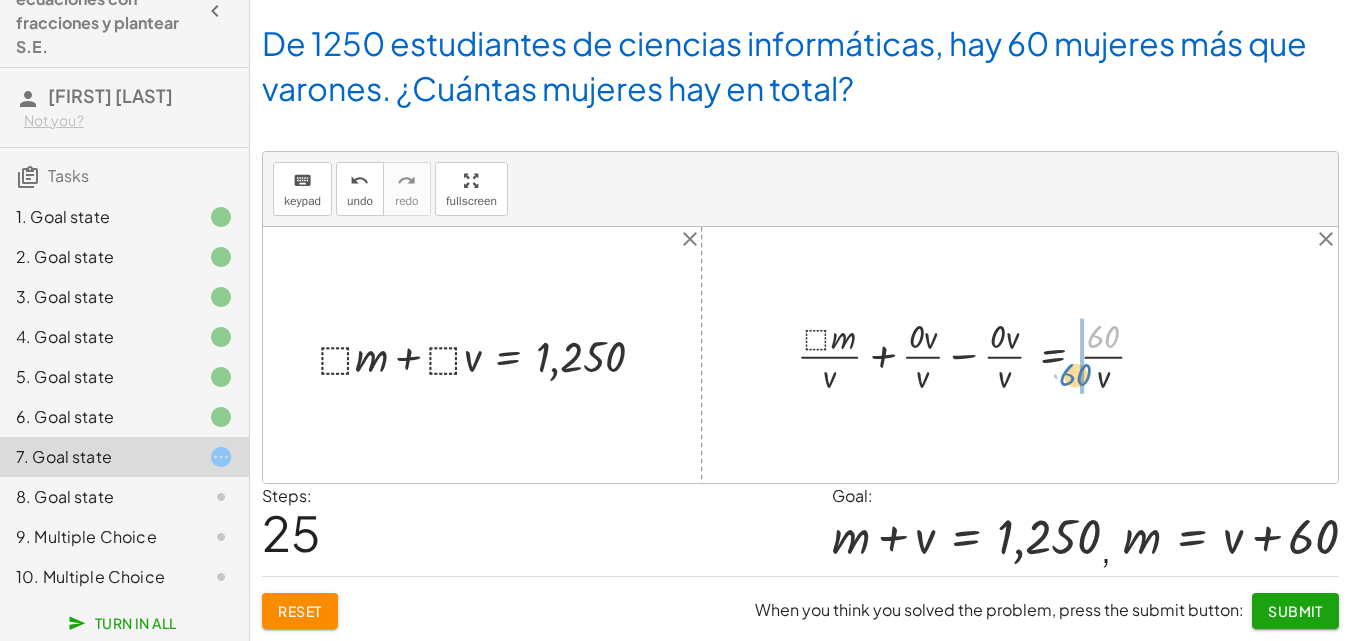 drag, startPoint x: 0, startPoint y: 0, endPoint x: 1076, endPoint y: 364, distance: 1135.9014 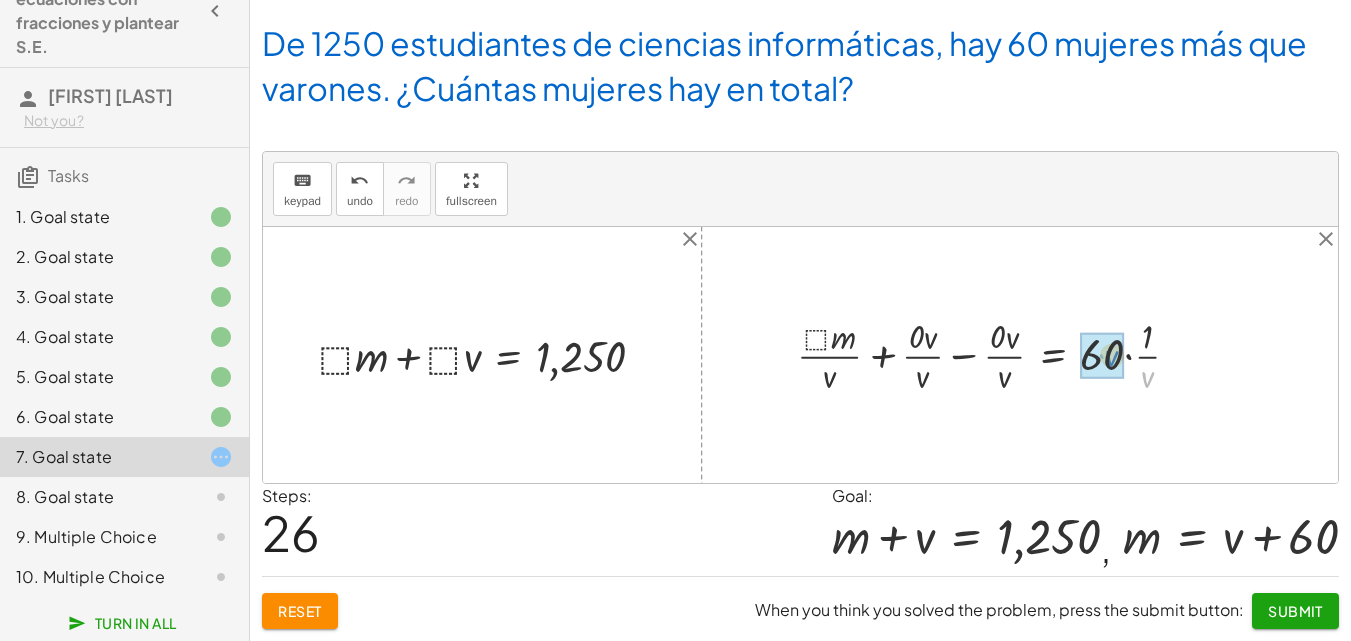 drag, startPoint x: 1139, startPoint y: 383, endPoint x: 1098, endPoint y: 366, distance: 44.38468 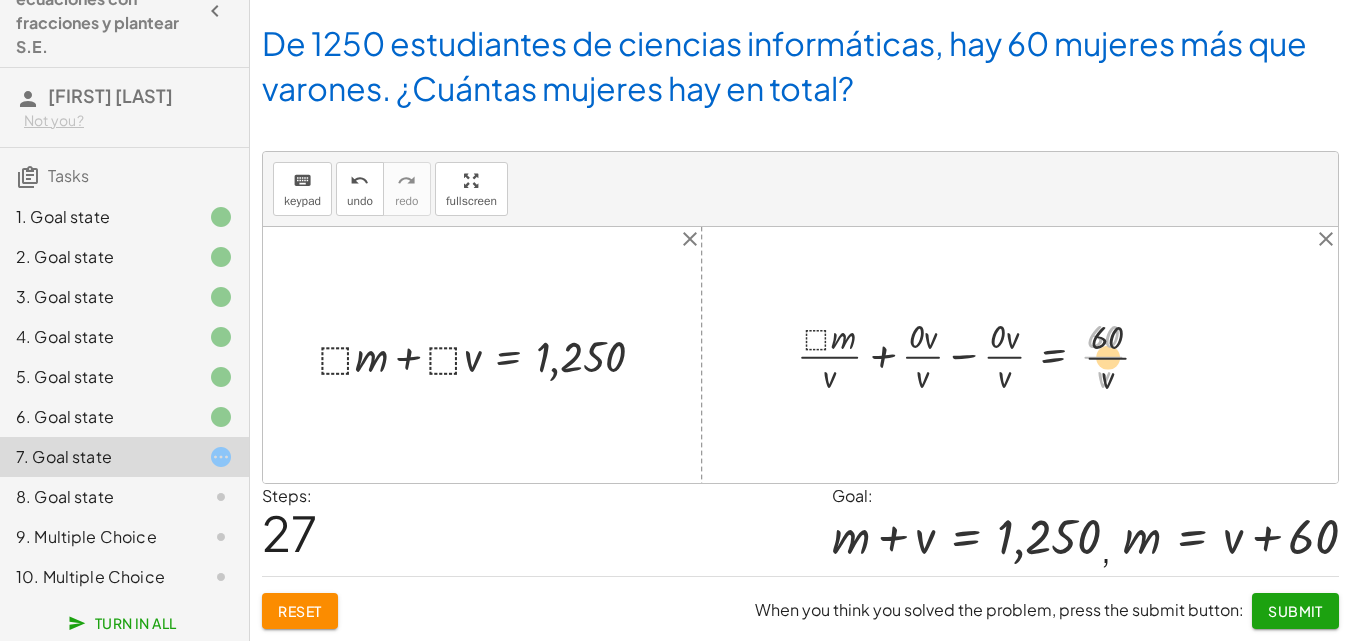 drag, startPoint x: 1098, startPoint y: 354, endPoint x: 1124, endPoint y: 363, distance: 27.513634 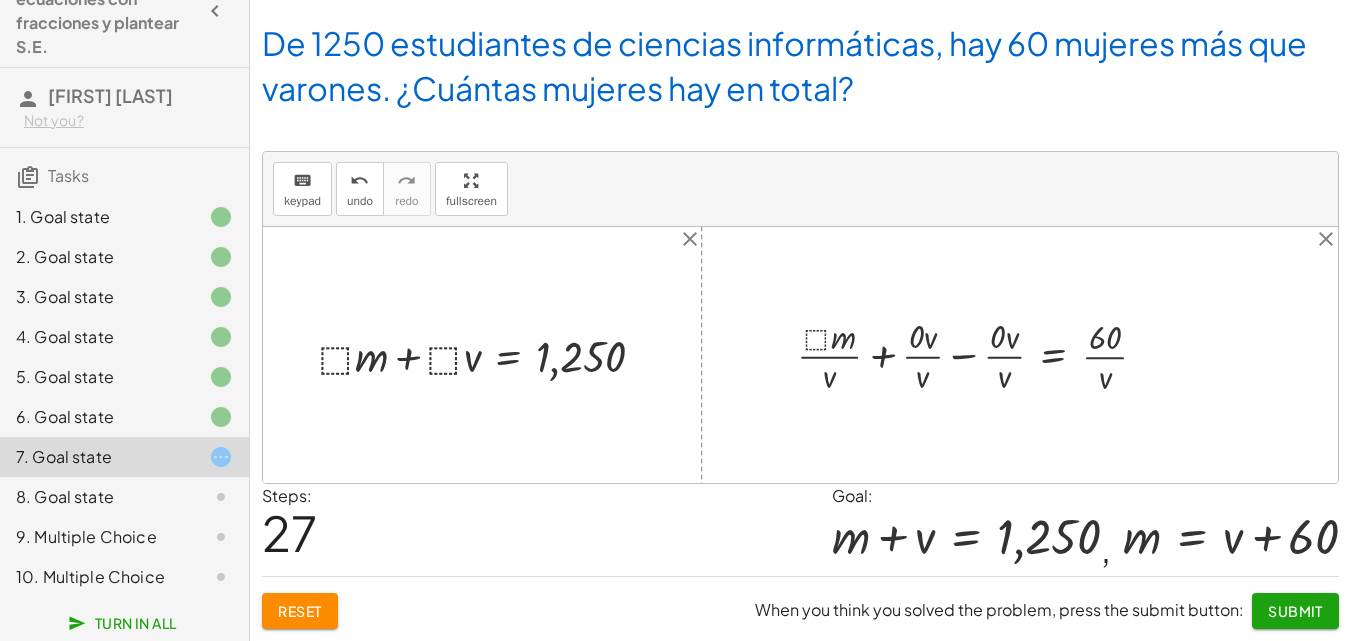 click at bounding box center (979, 354) 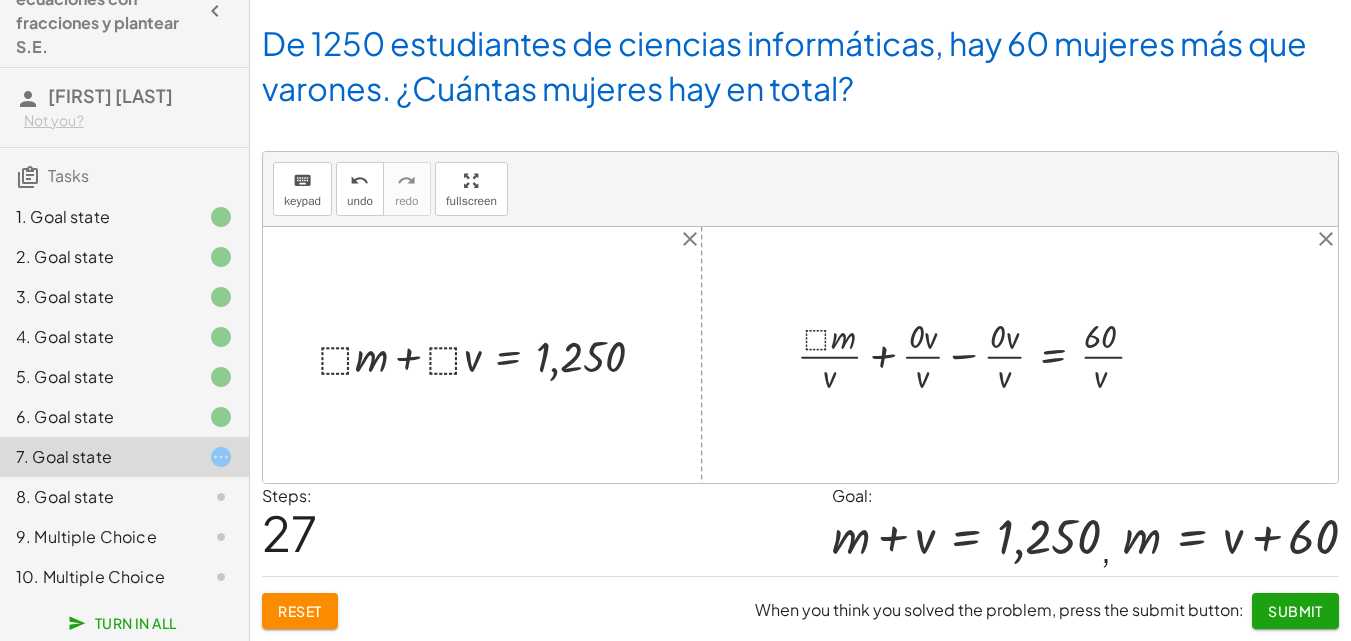 click at bounding box center (979, 354) 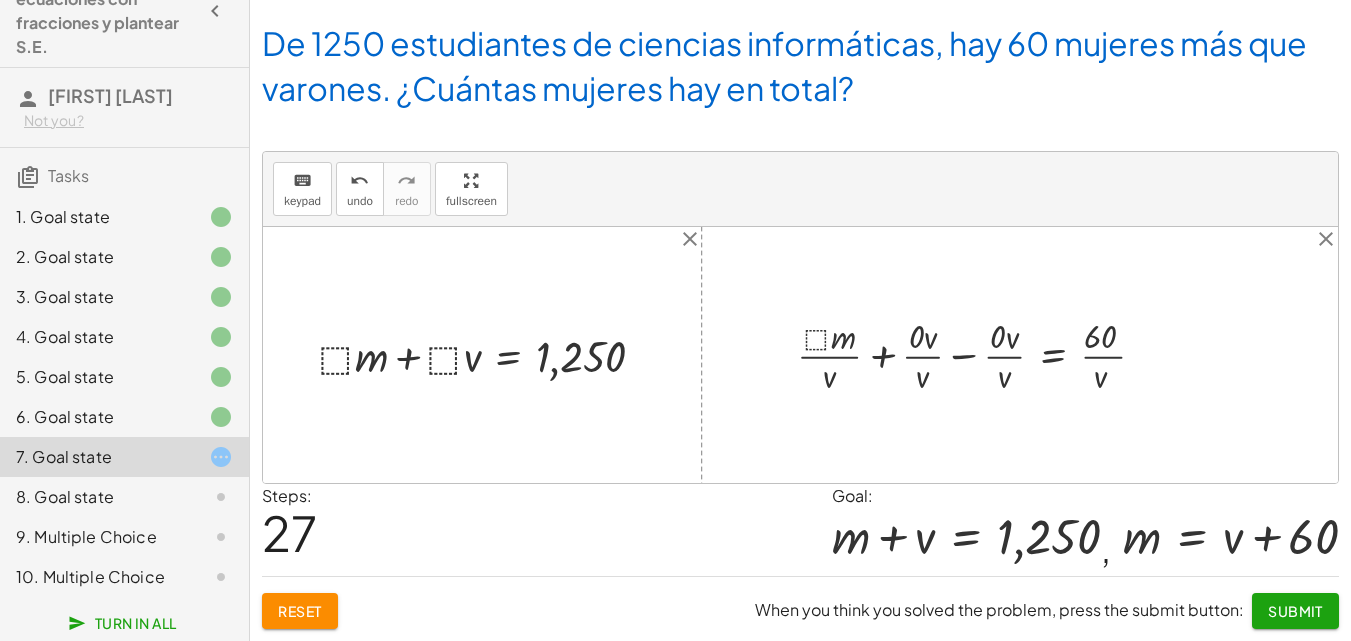 click at bounding box center (979, 354) 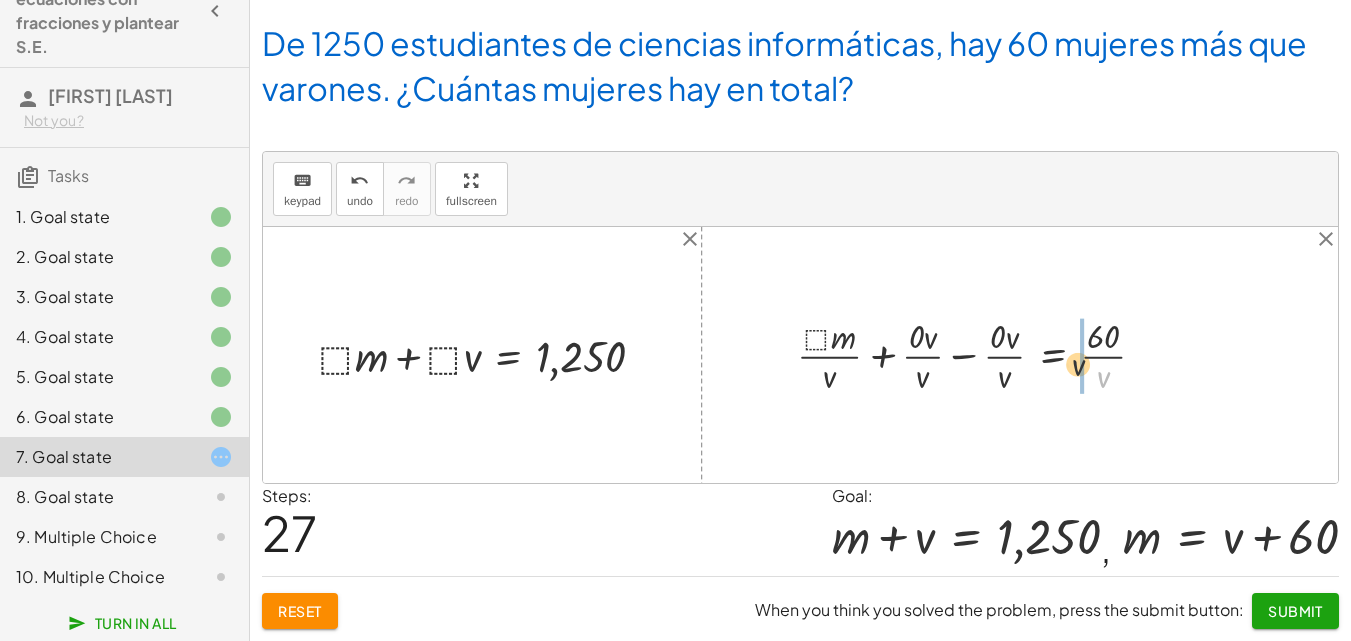 drag, startPoint x: 1106, startPoint y: 375, endPoint x: 1076, endPoint y: 360, distance: 33.54102 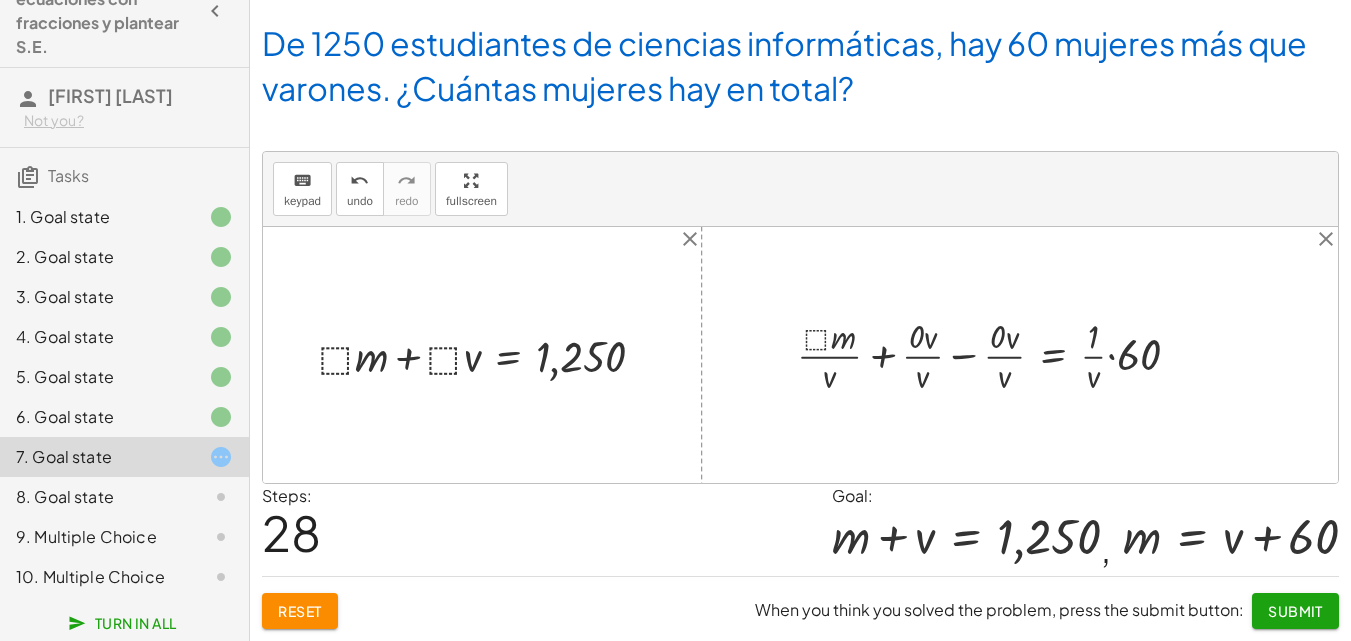 click at bounding box center [996, 354] 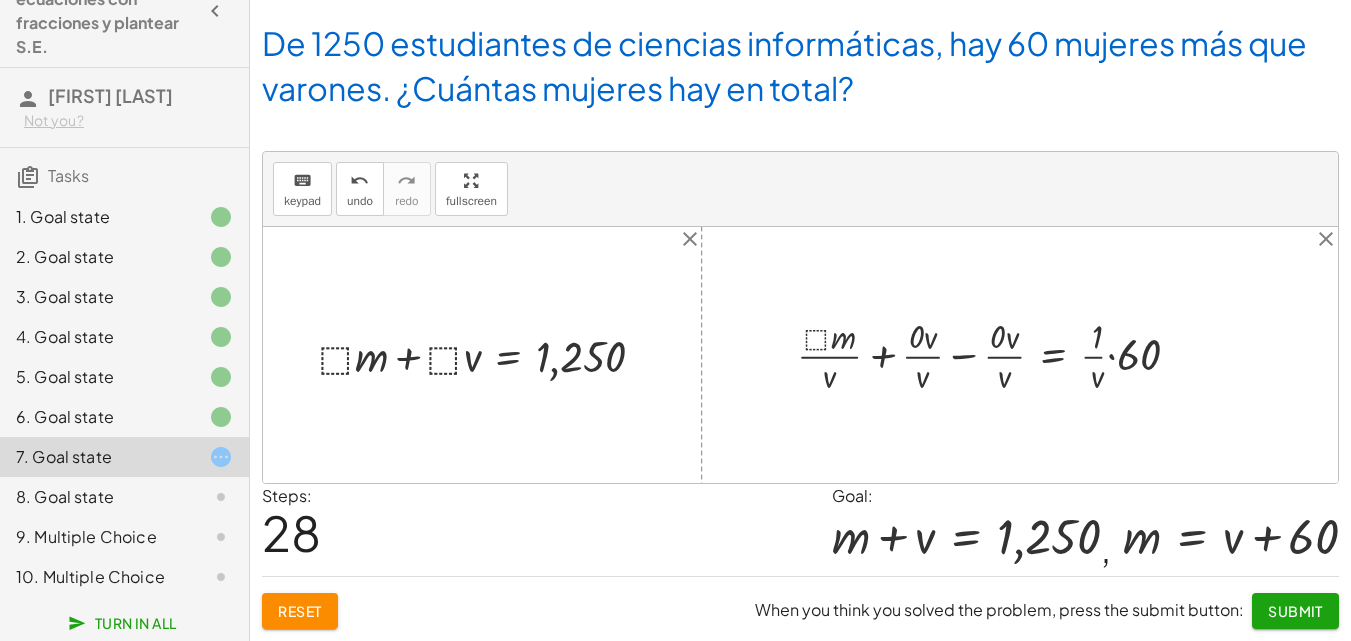 click at bounding box center (996, 354) 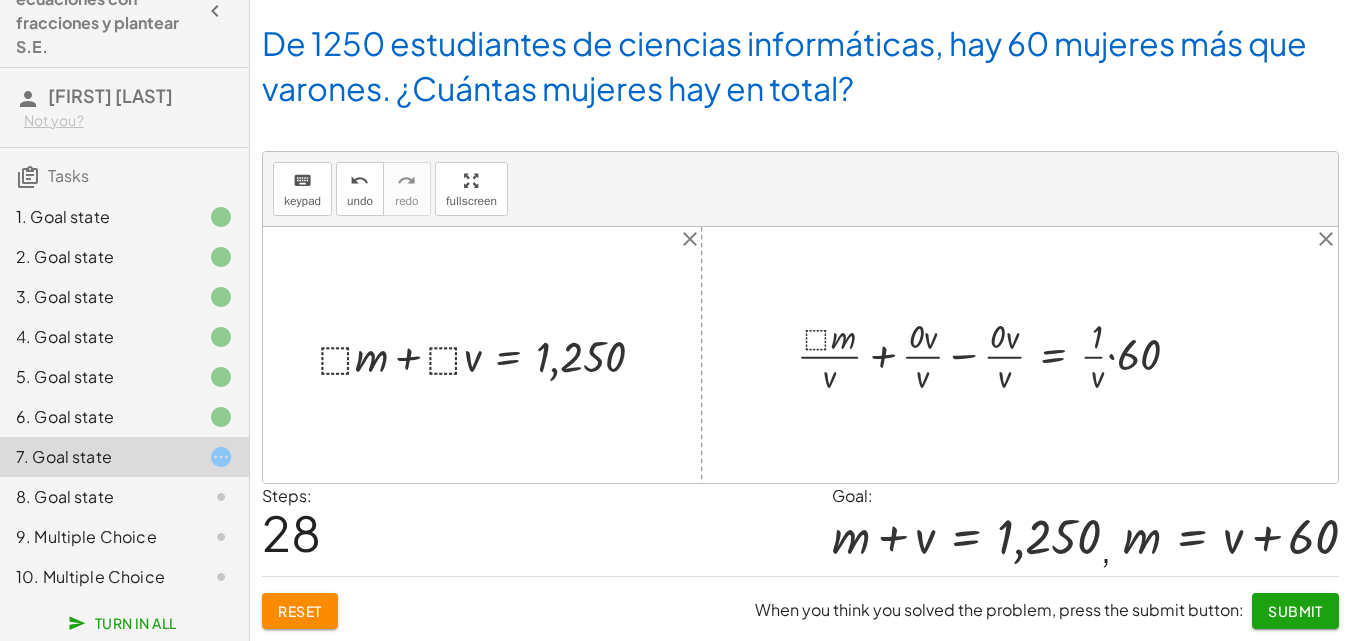 click at bounding box center (996, 354) 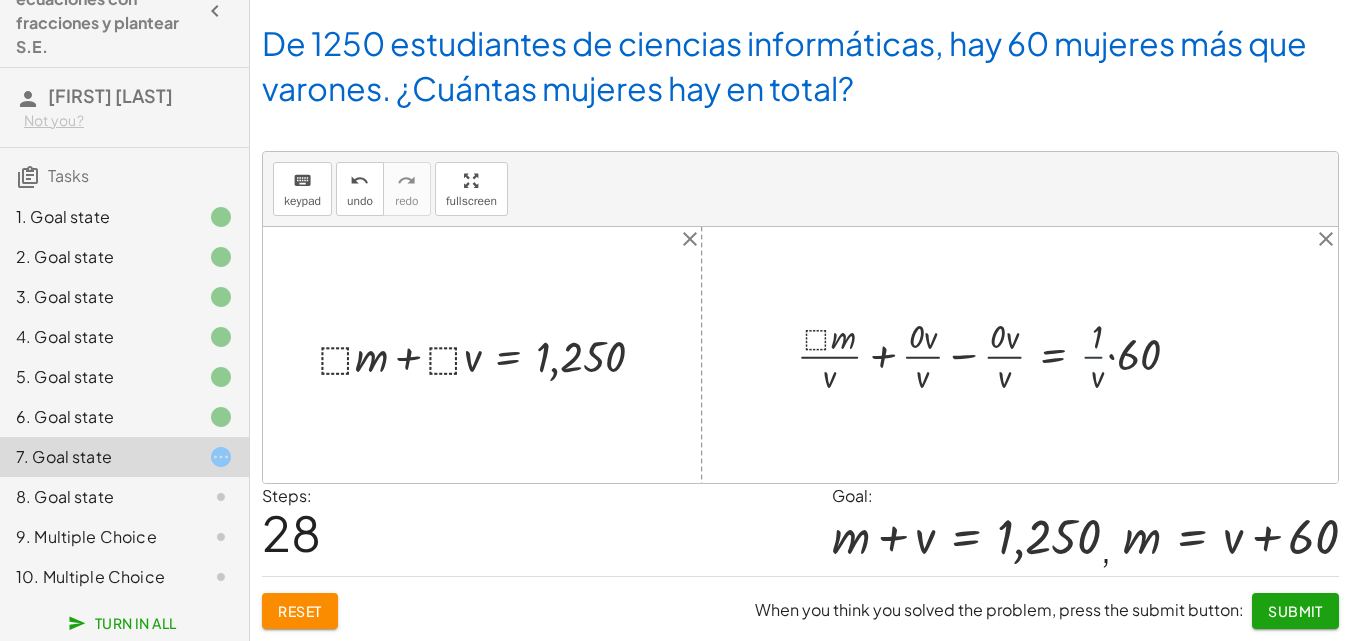 click at bounding box center [996, 354] 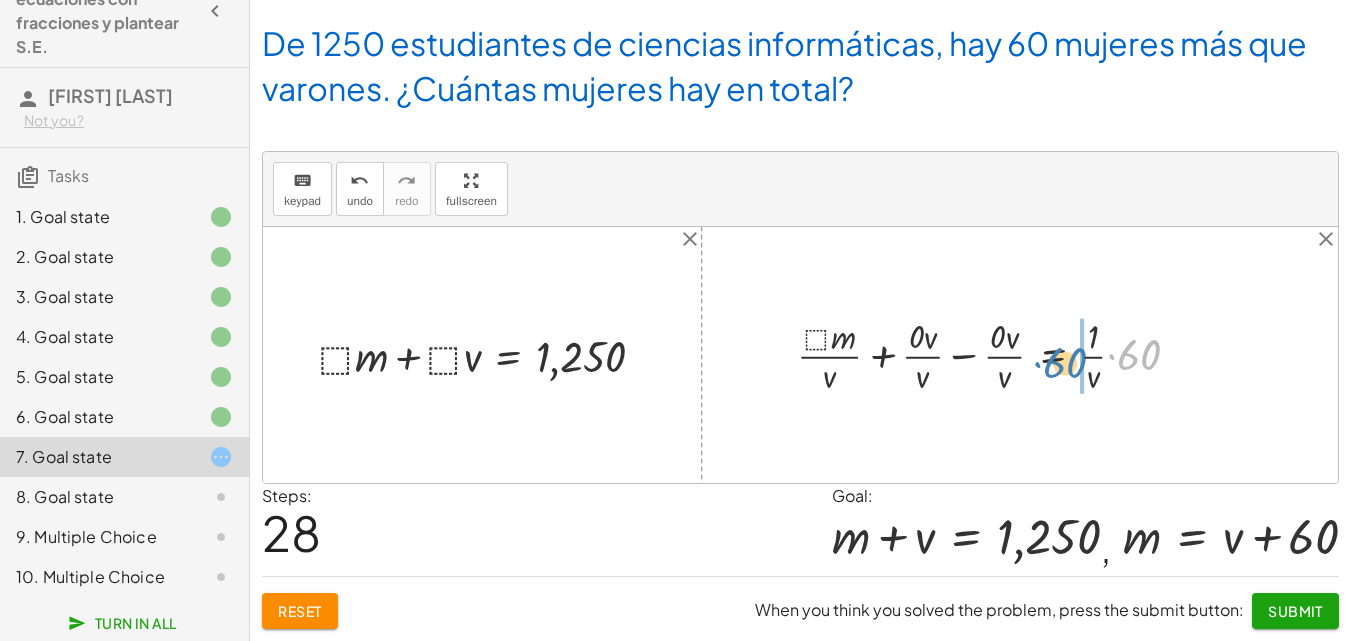 drag, startPoint x: 1130, startPoint y: 356, endPoint x: 1123, endPoint y: 367, distance: 13.038404 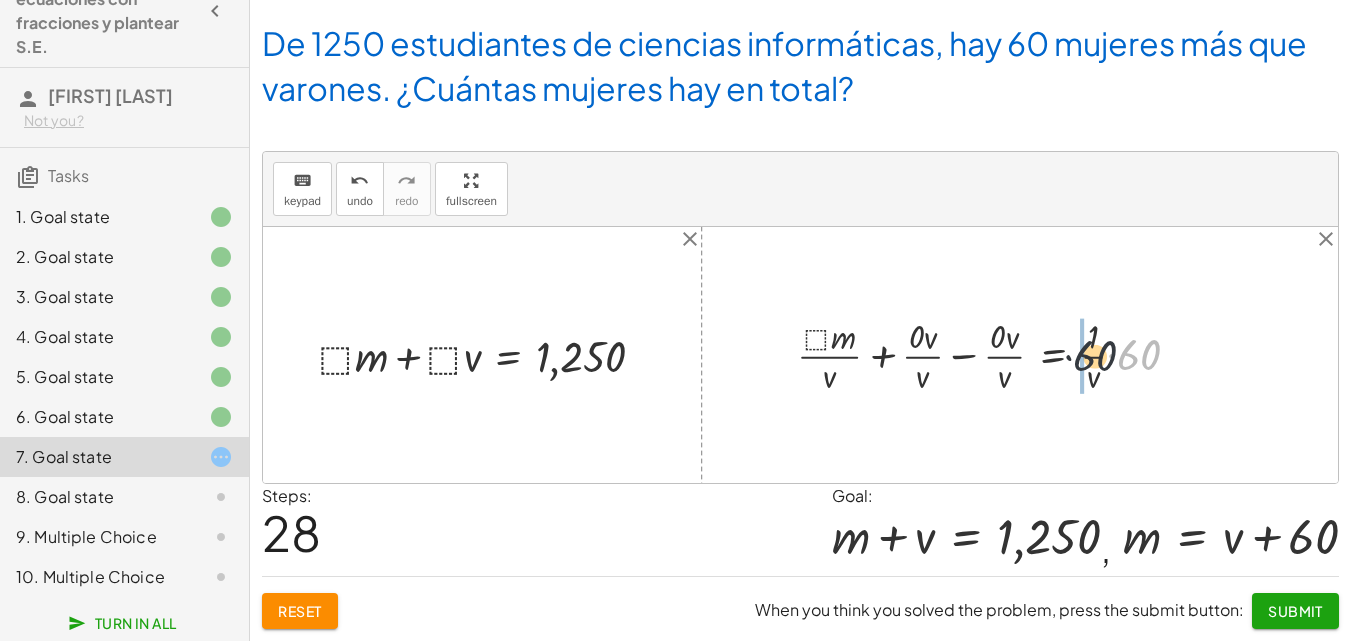 drag, startPoint x: 1146, startPoint y: 345, endPoint x: 1093, endPoint y: 343, distance: 53.037724 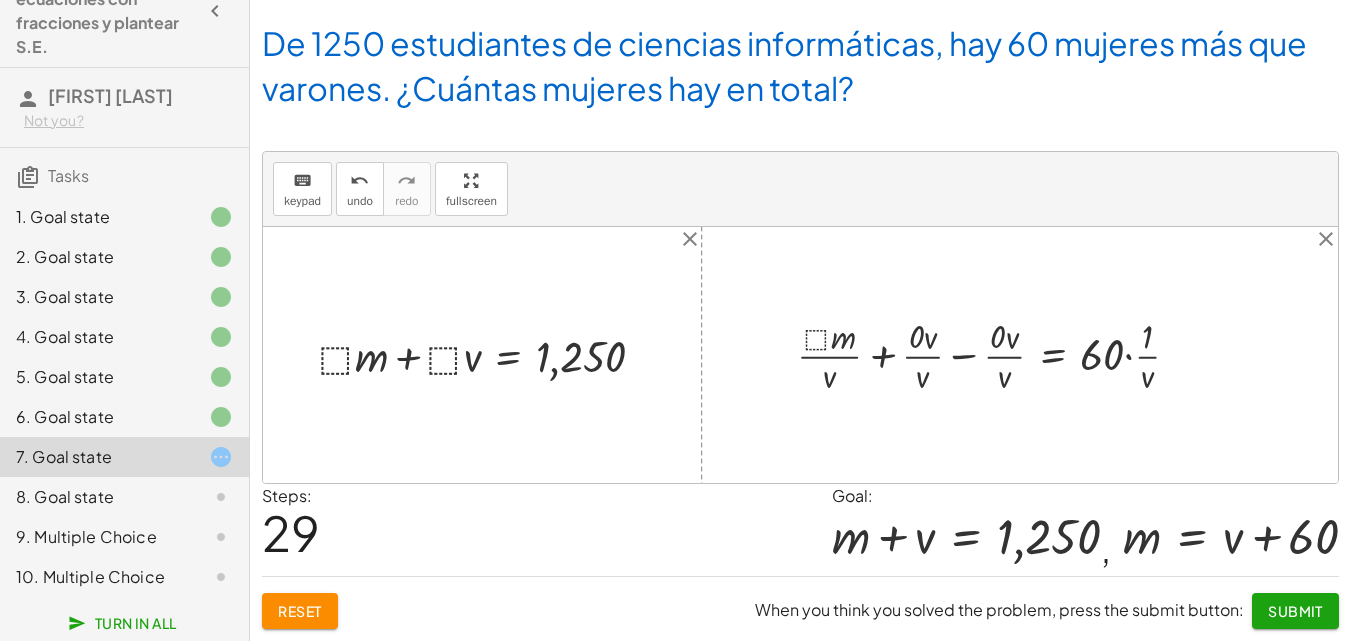 click at bounding box center (996, 354) 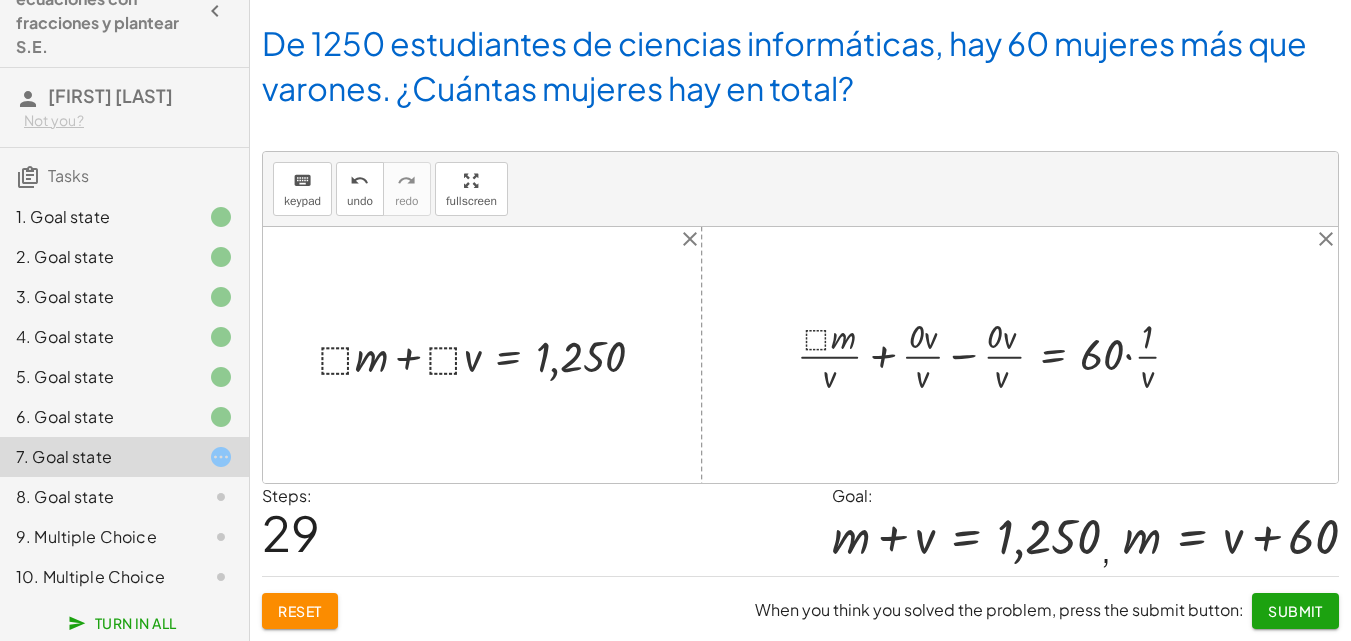 click at bounding box center [996, 354] 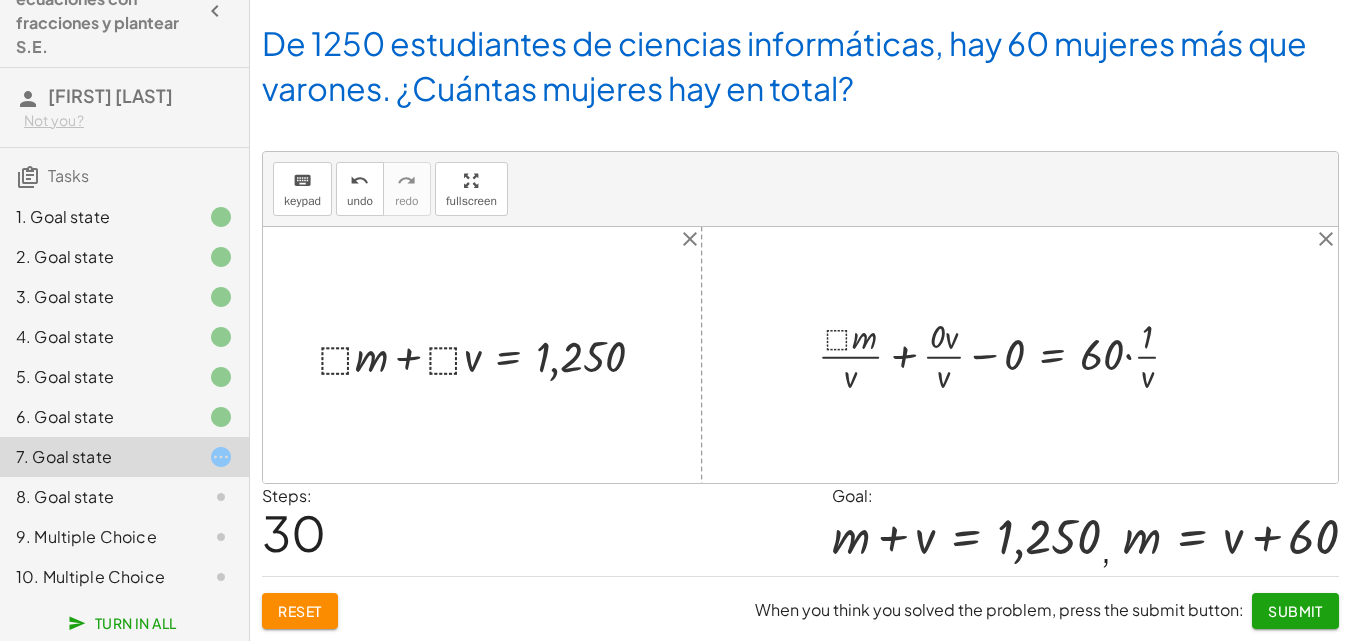 click at bounding box center (1007, 354) 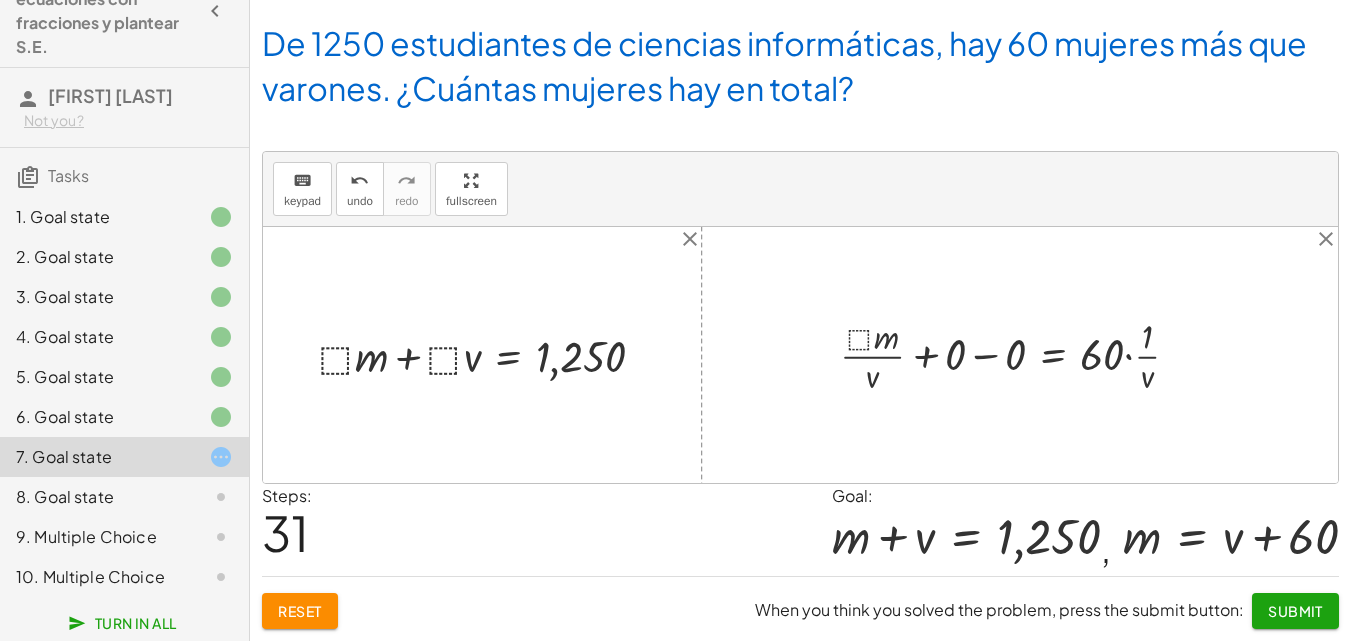 click at bounding box center (1018, 354) 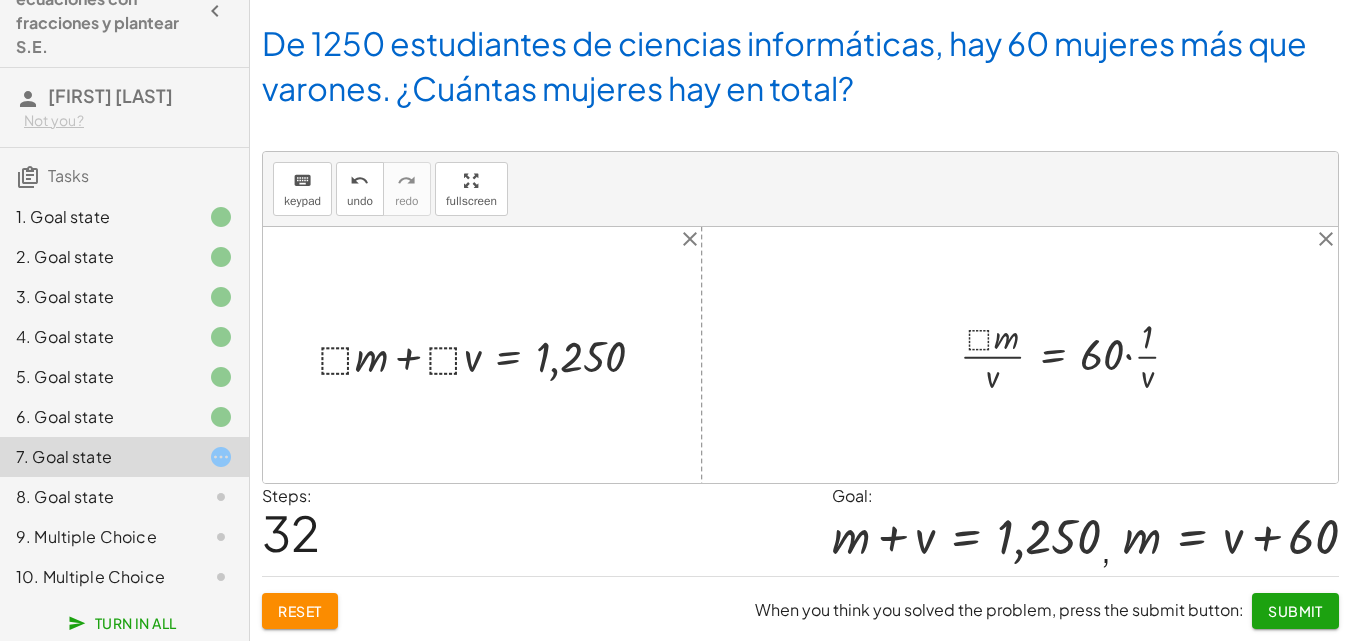 click at bounding box center (1078, 354) 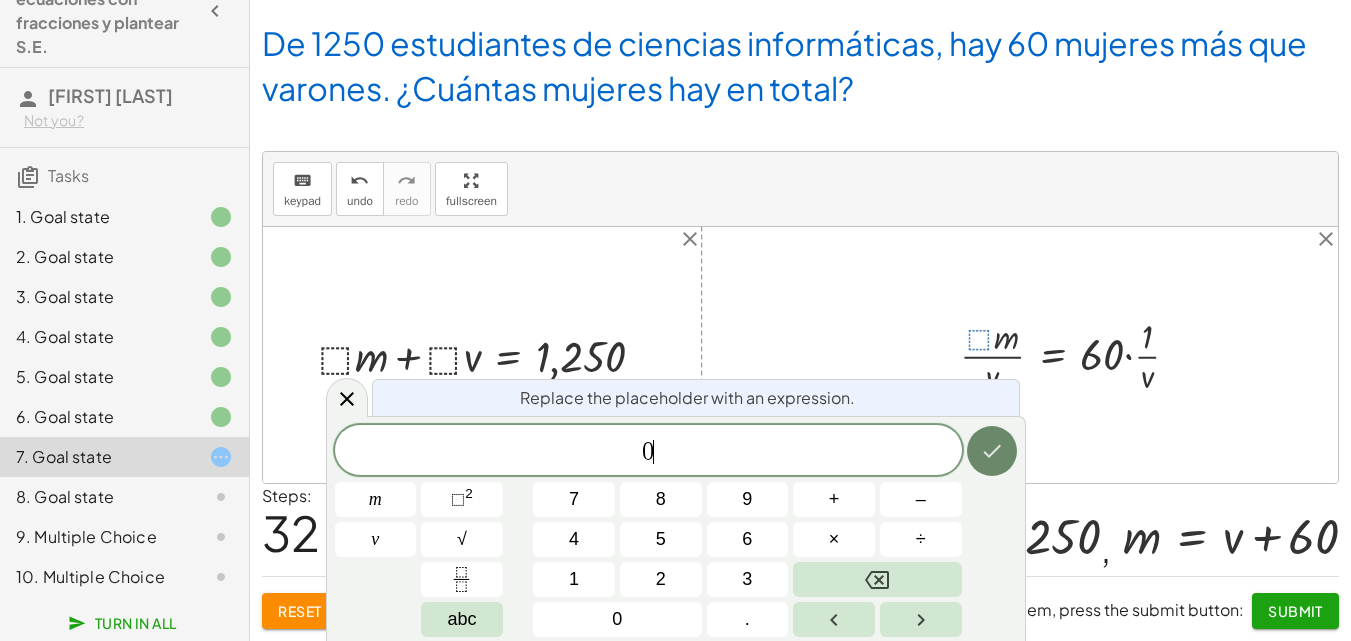 click 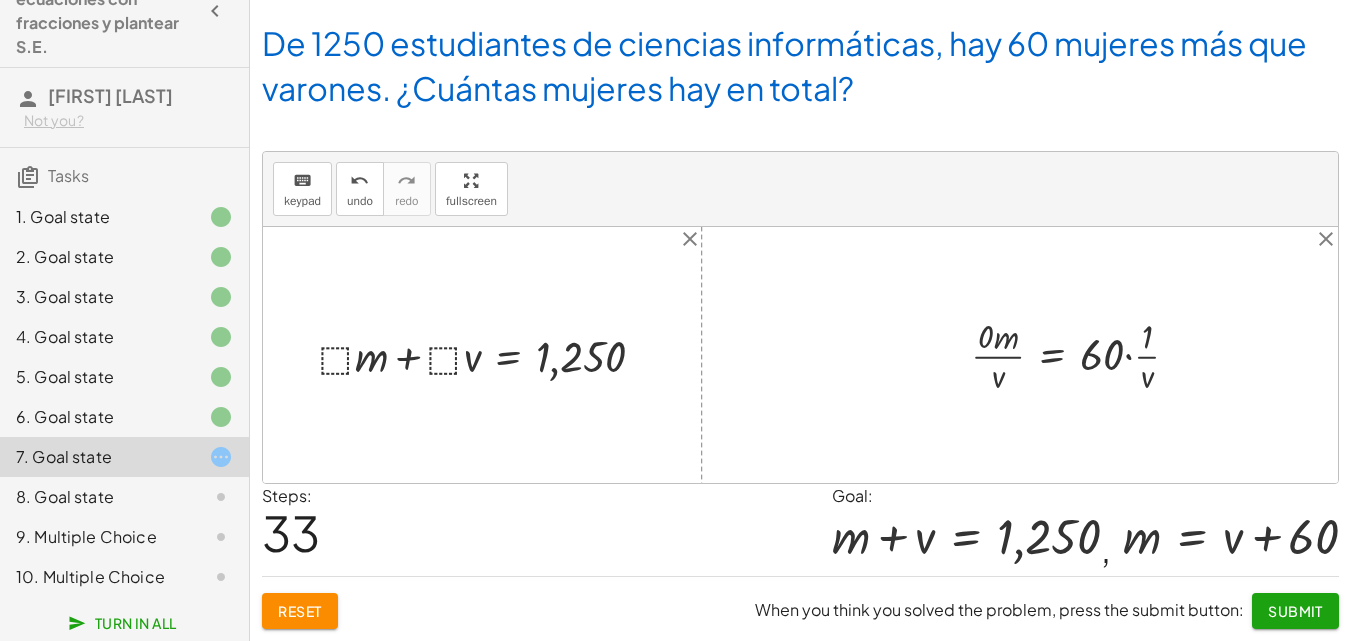 click at bounding box center [1083, 354] 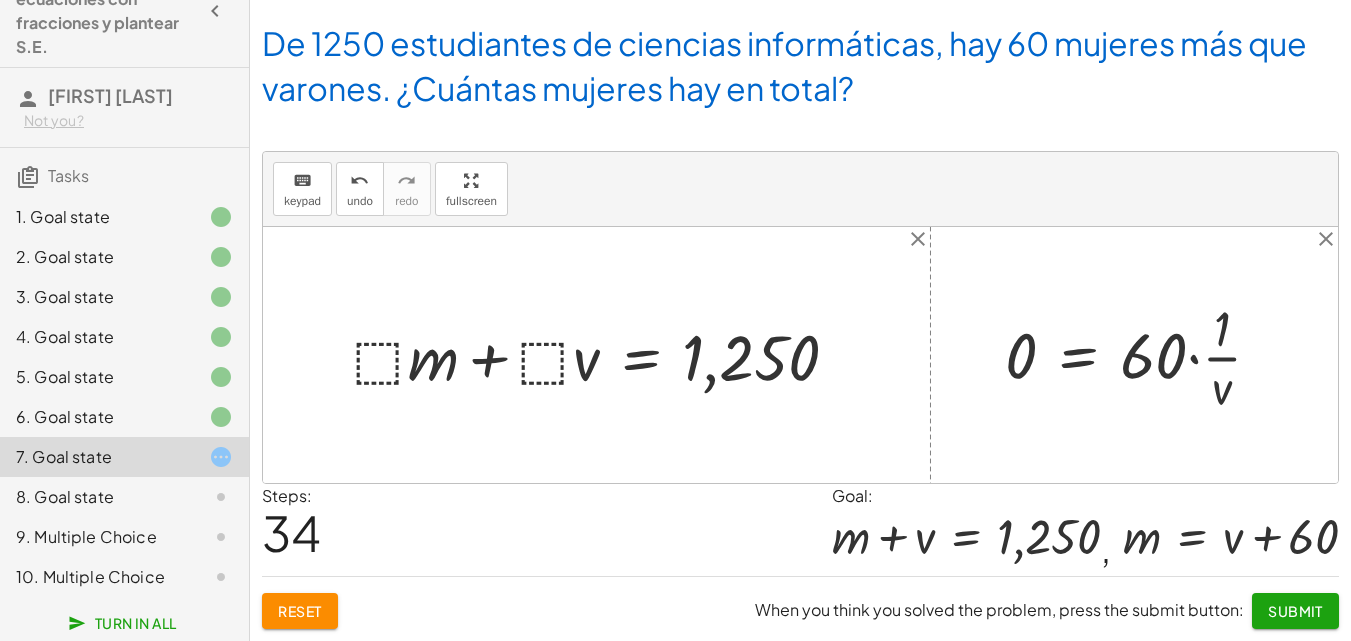 click on "Reset" 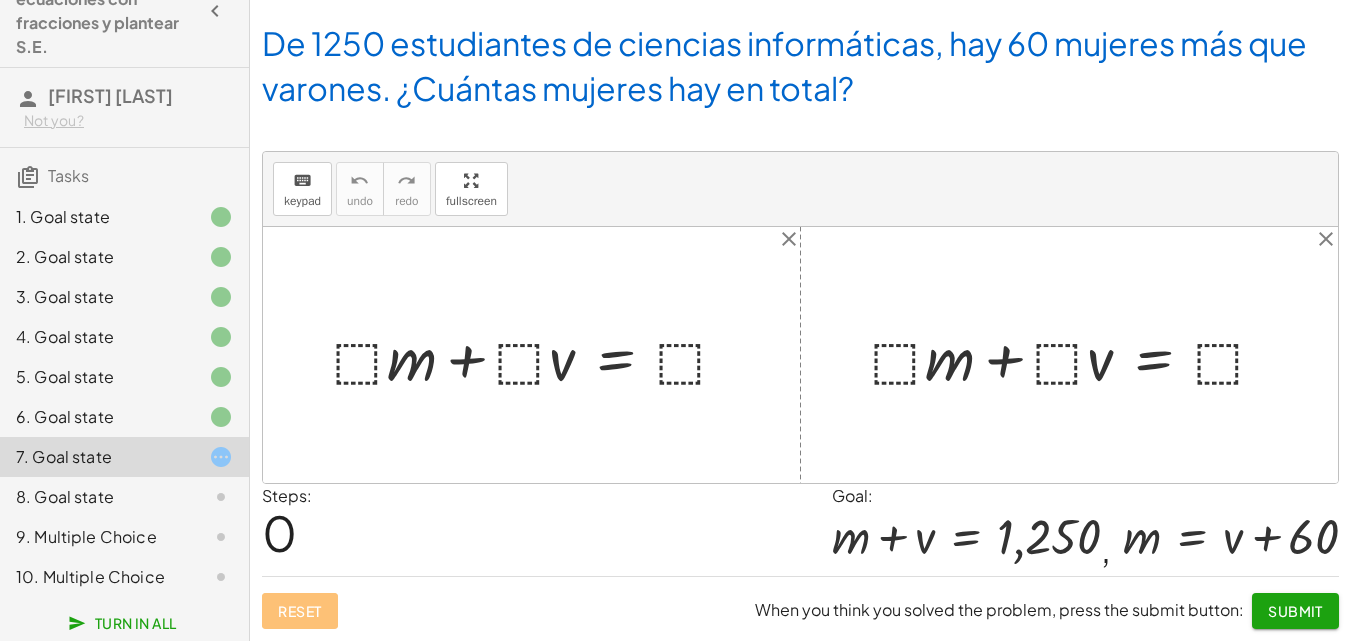 click at bounding box center [1077, 355] 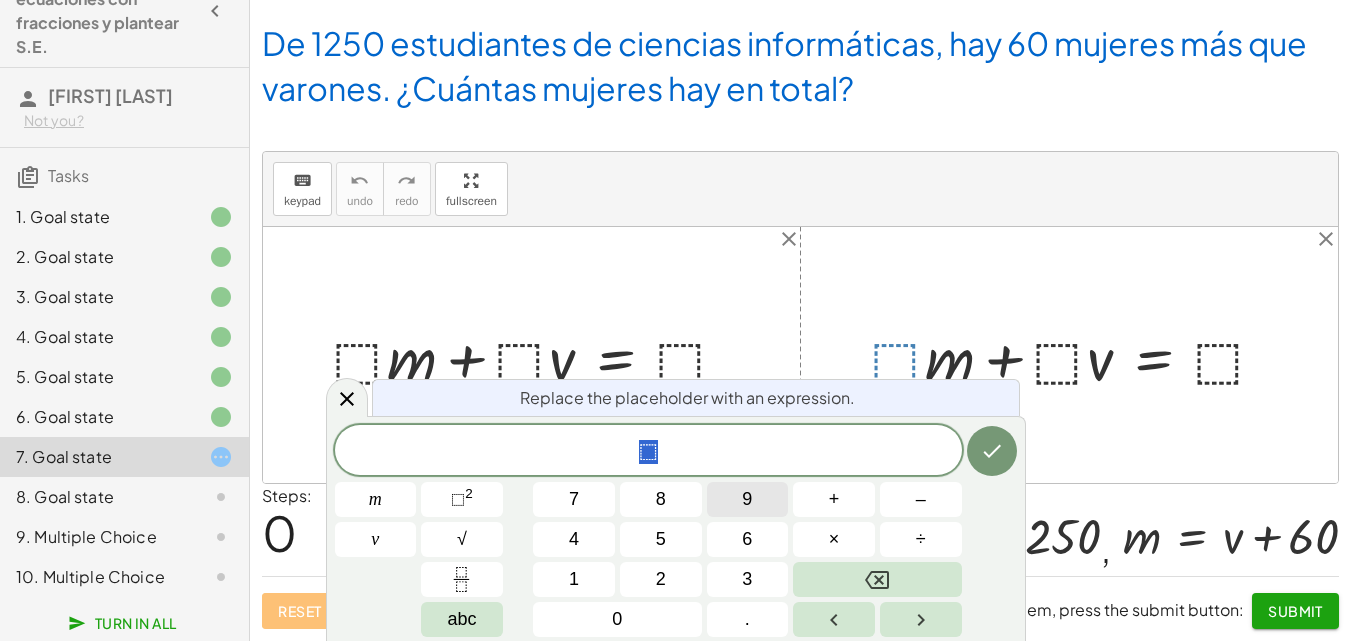 click on "9" at bounding box center [748, 499] 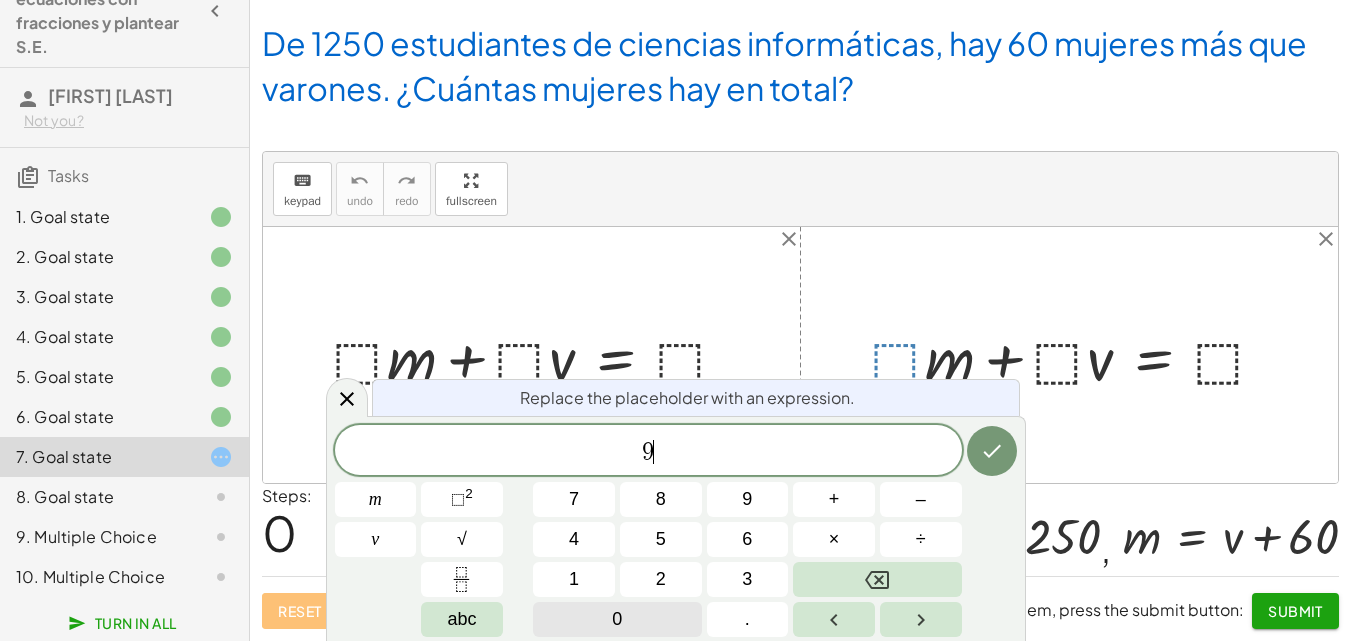 click on "0" at bounding box center (617, 619) 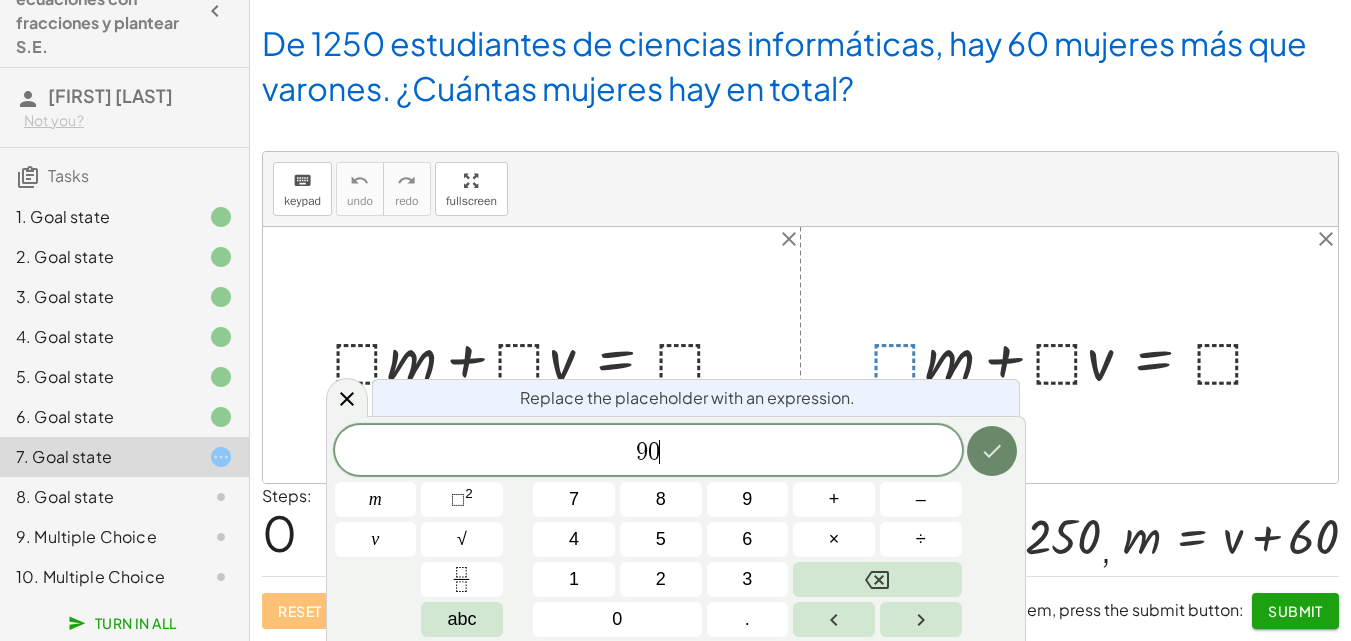 click 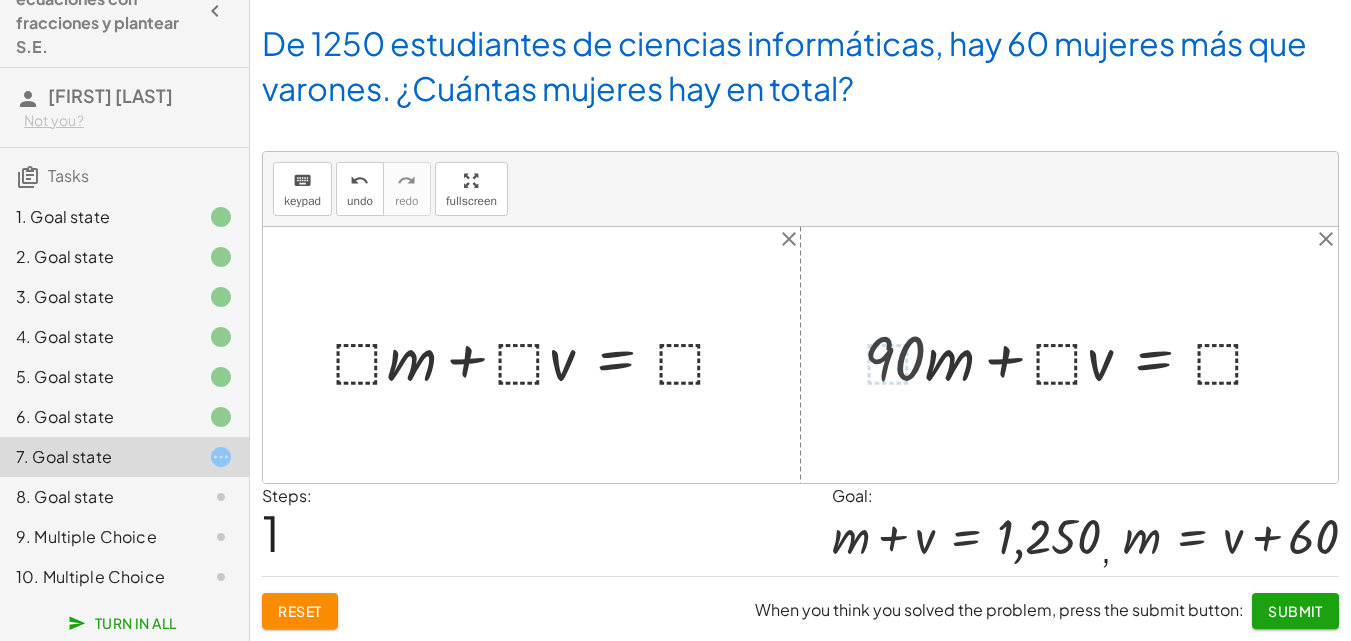 click at bounding box center [1073, 355] 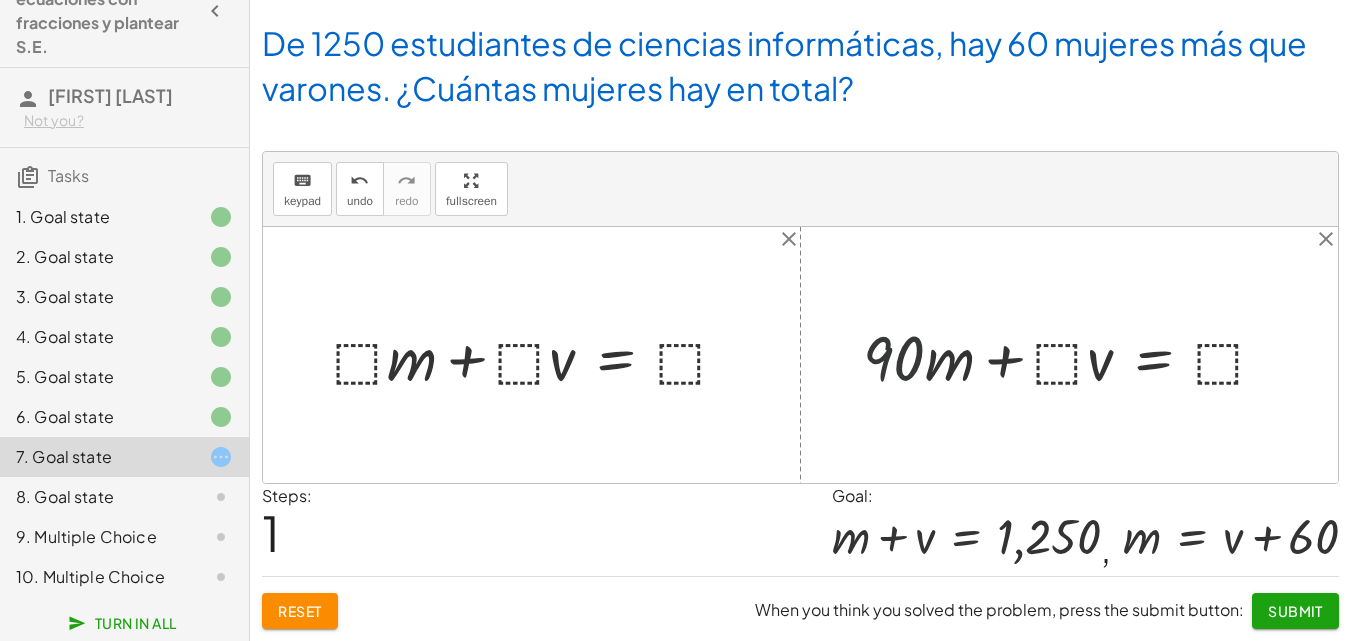 click at bounding box center [1073, 355] 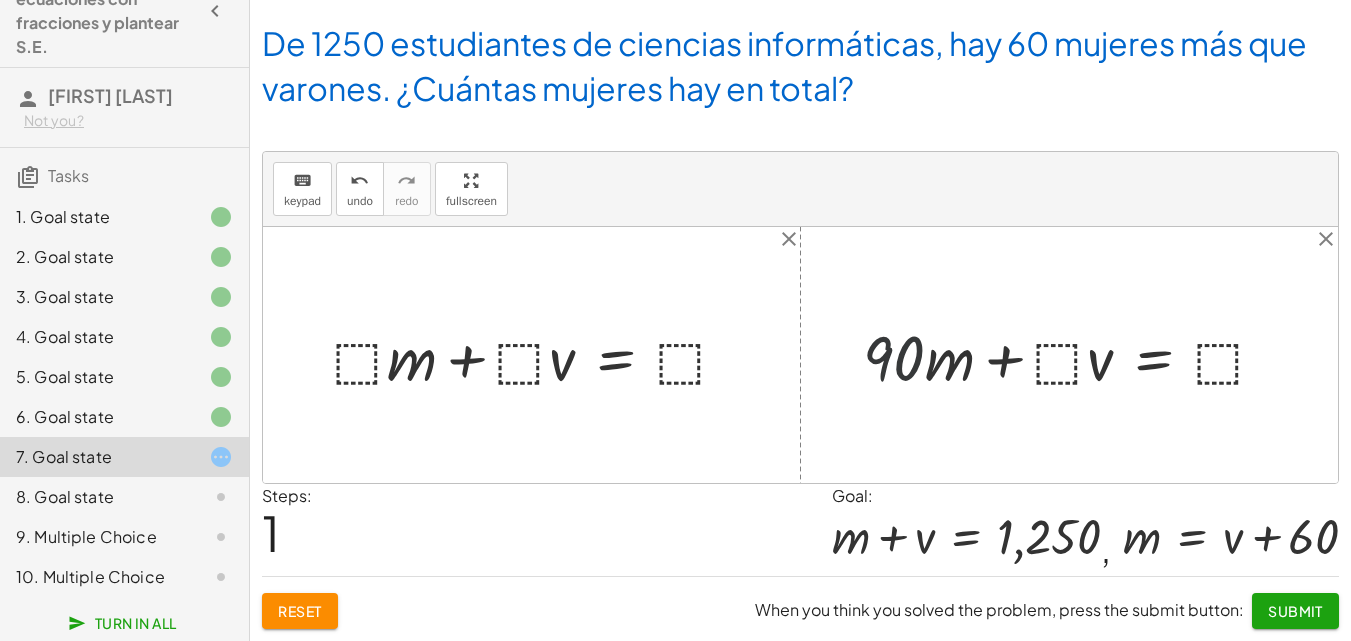 click at bounding box center (1073, 355) 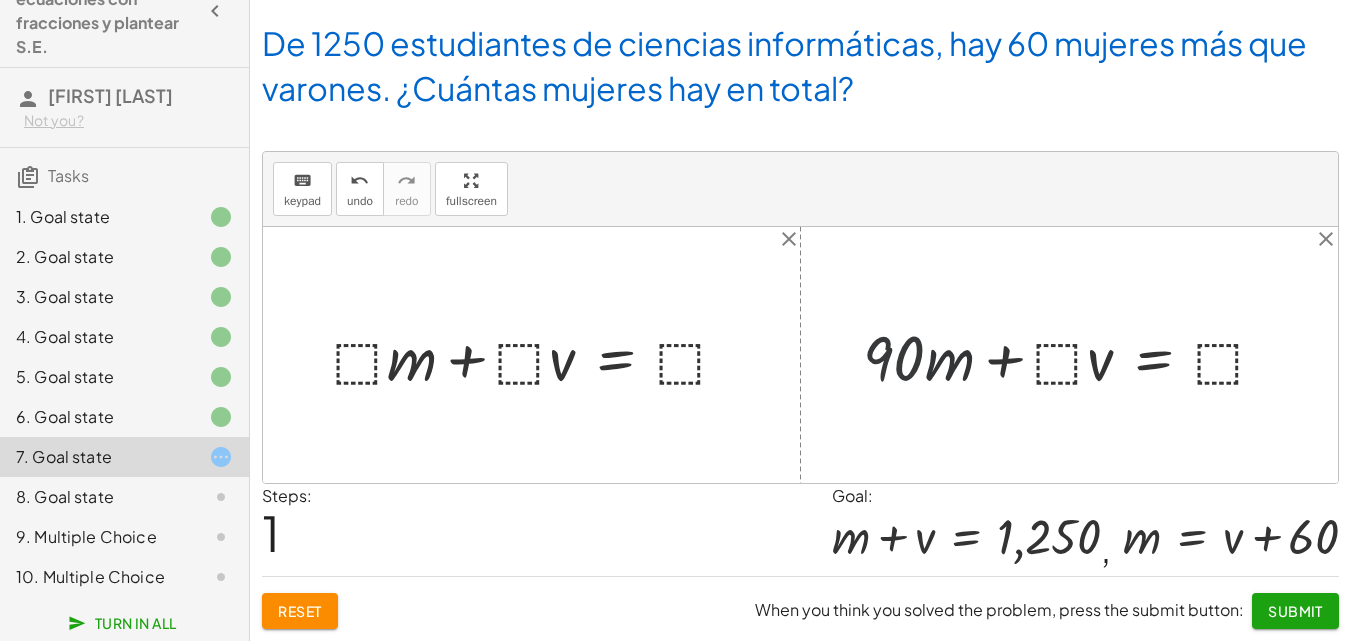 click at bounding box center [1073, 355] 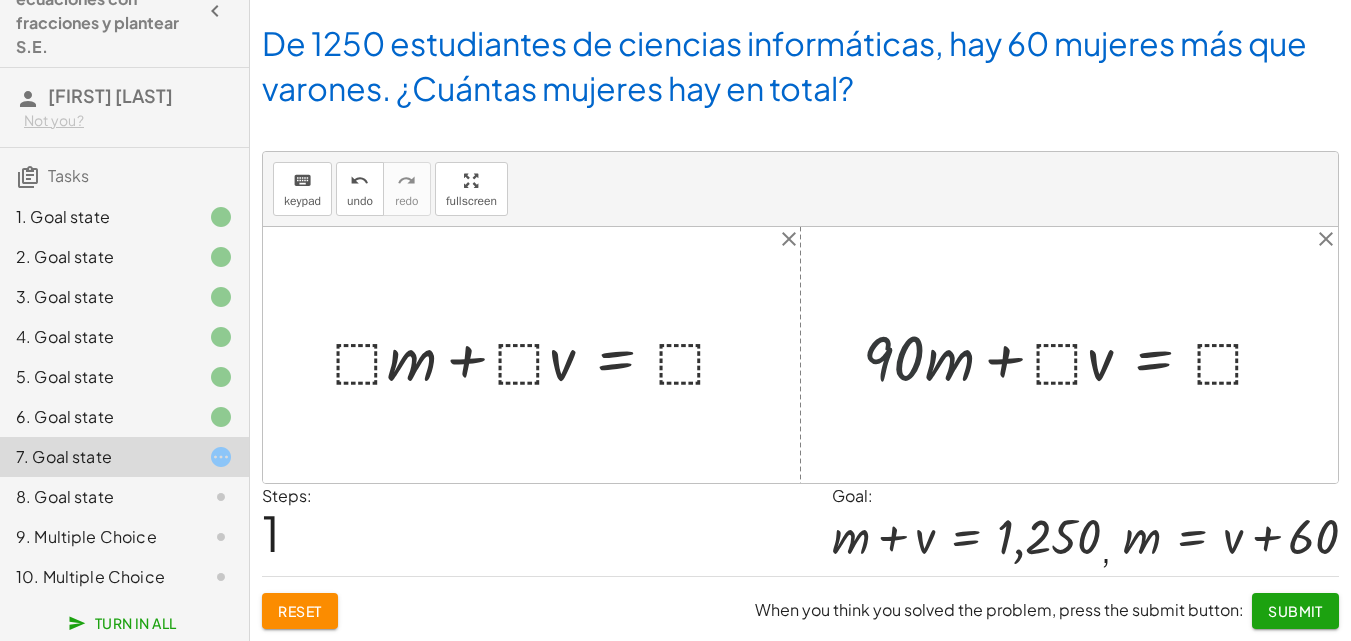 click at bounding box center [1073, 355] 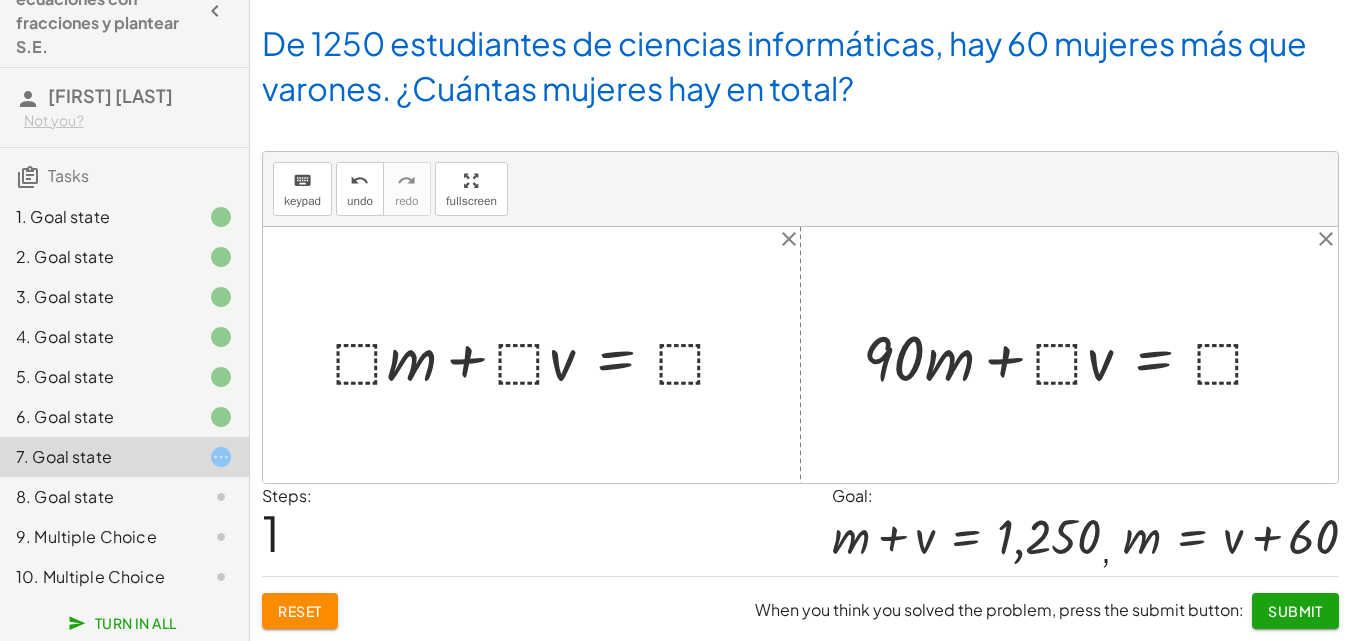 click on "Reset" at bounding box center [300, 611] 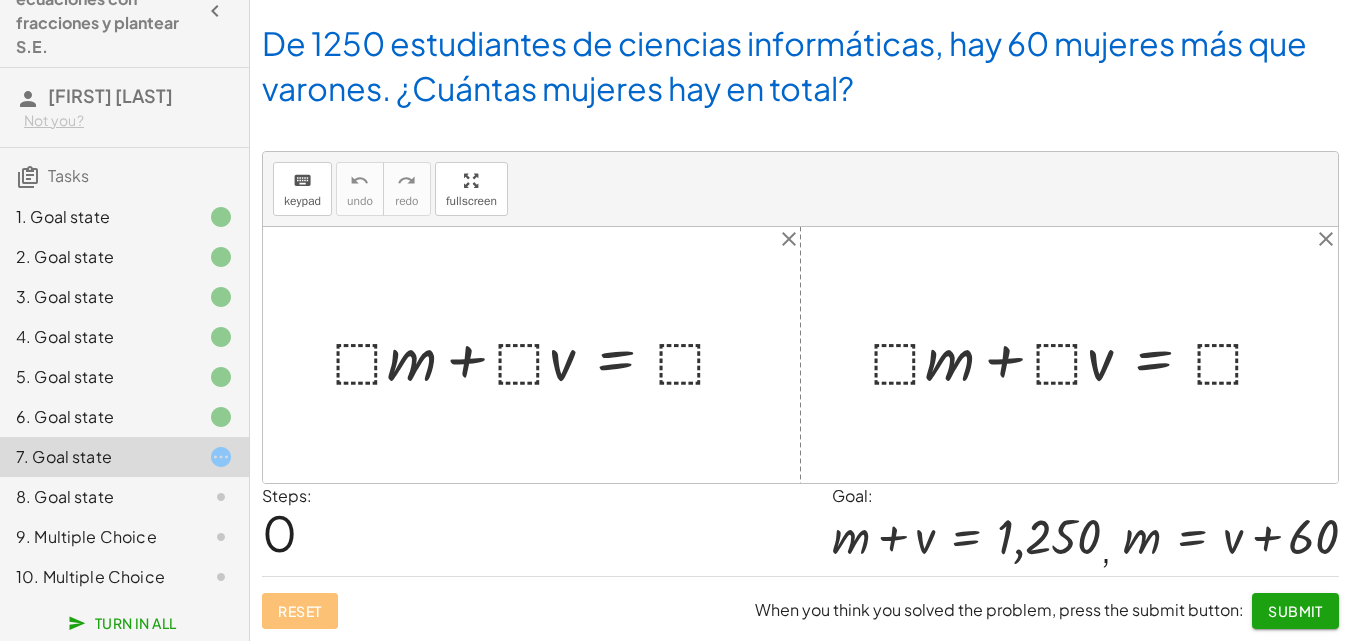 click at bounding box center [1077, 355] 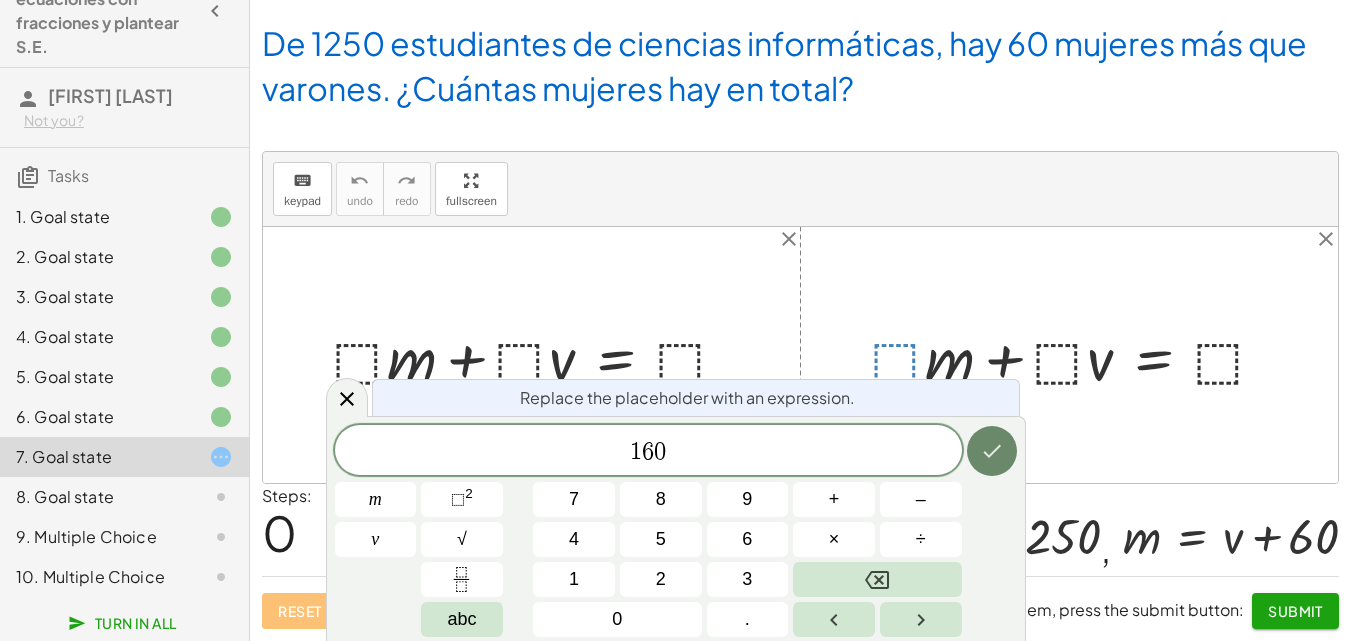 click 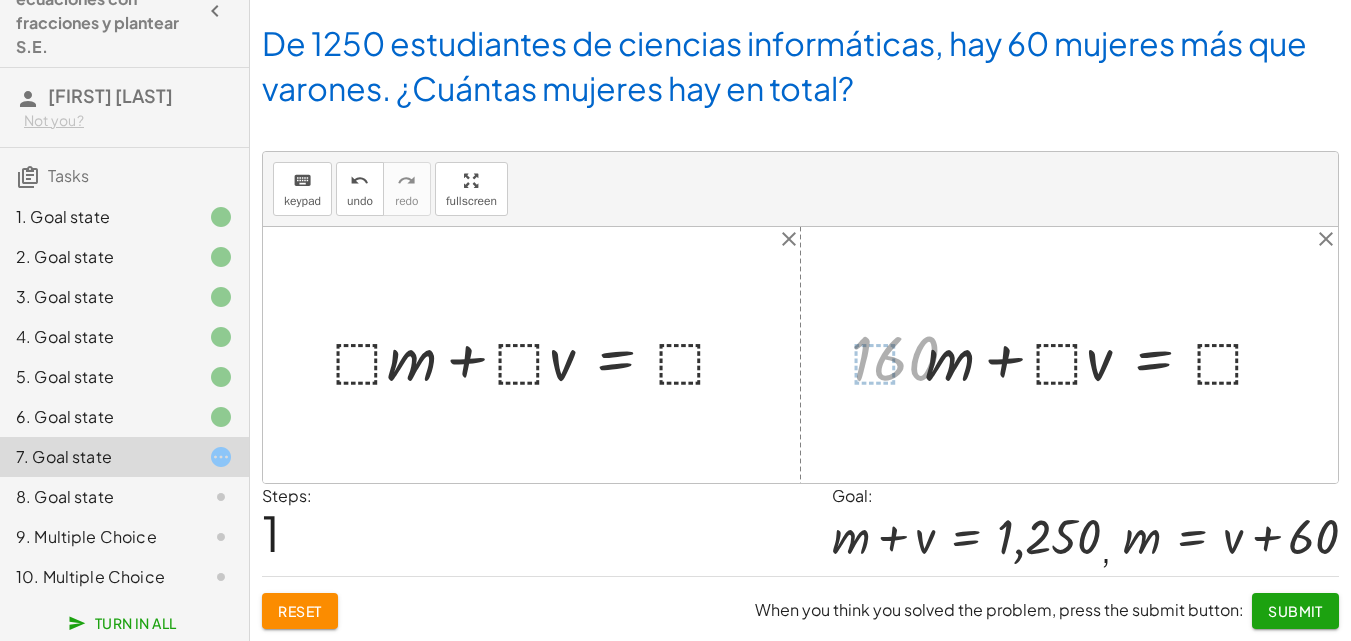 click at bounding box center [1060, 355] 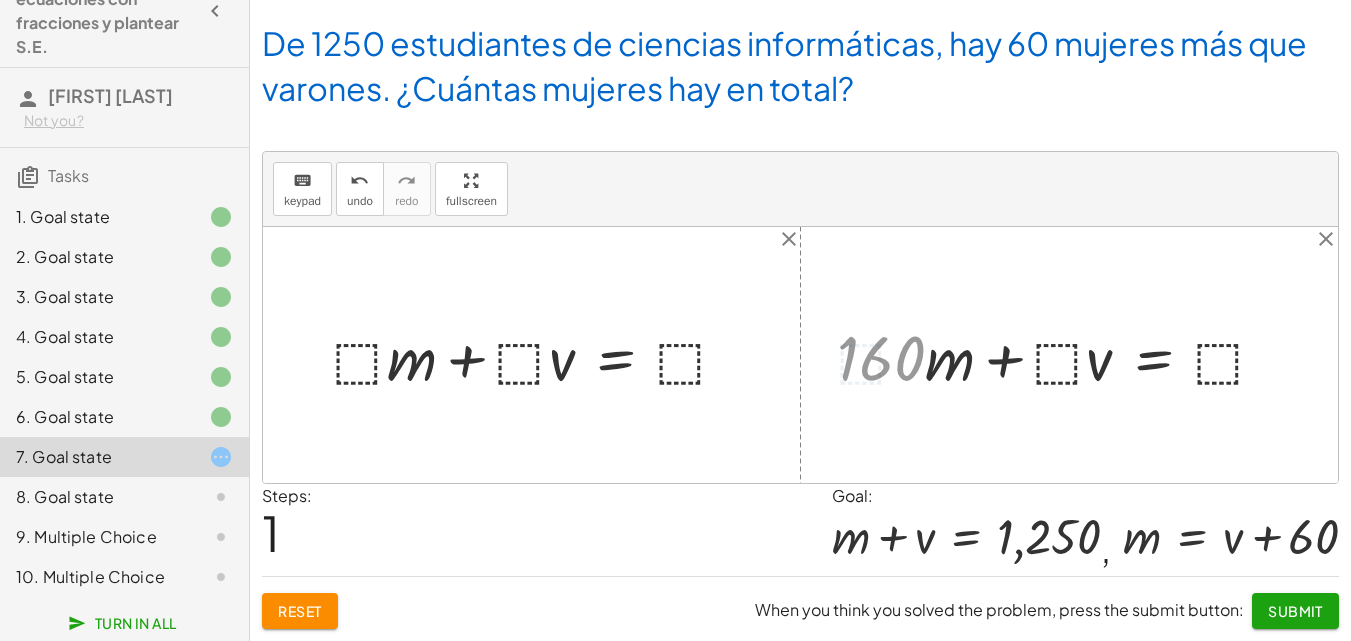 click at bounding box center [1060, 355] 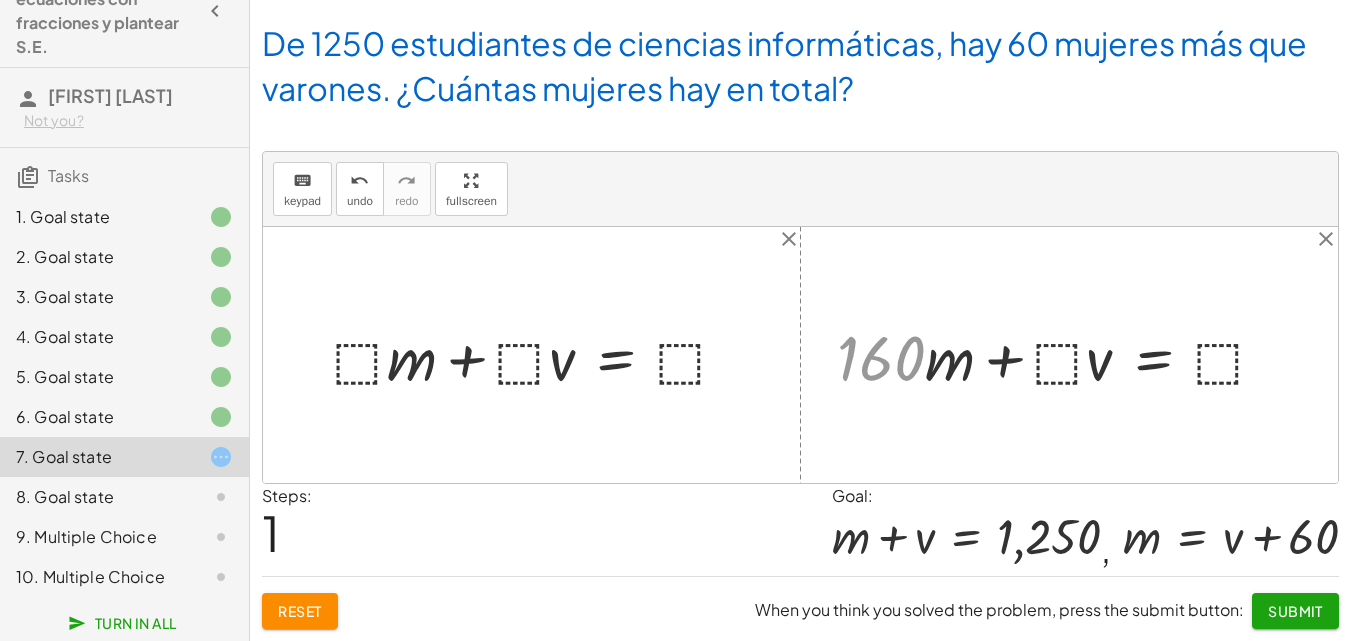click at bounding box center [1060, 355] 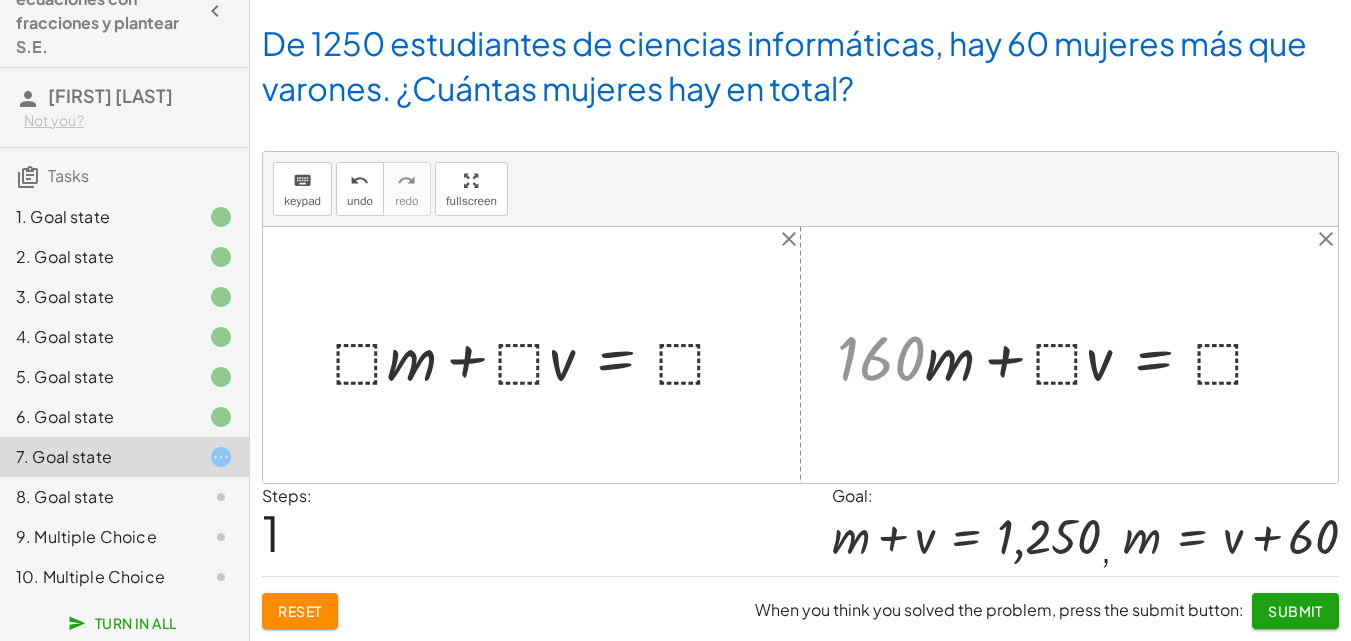 click at bounding box center (1060, 355) 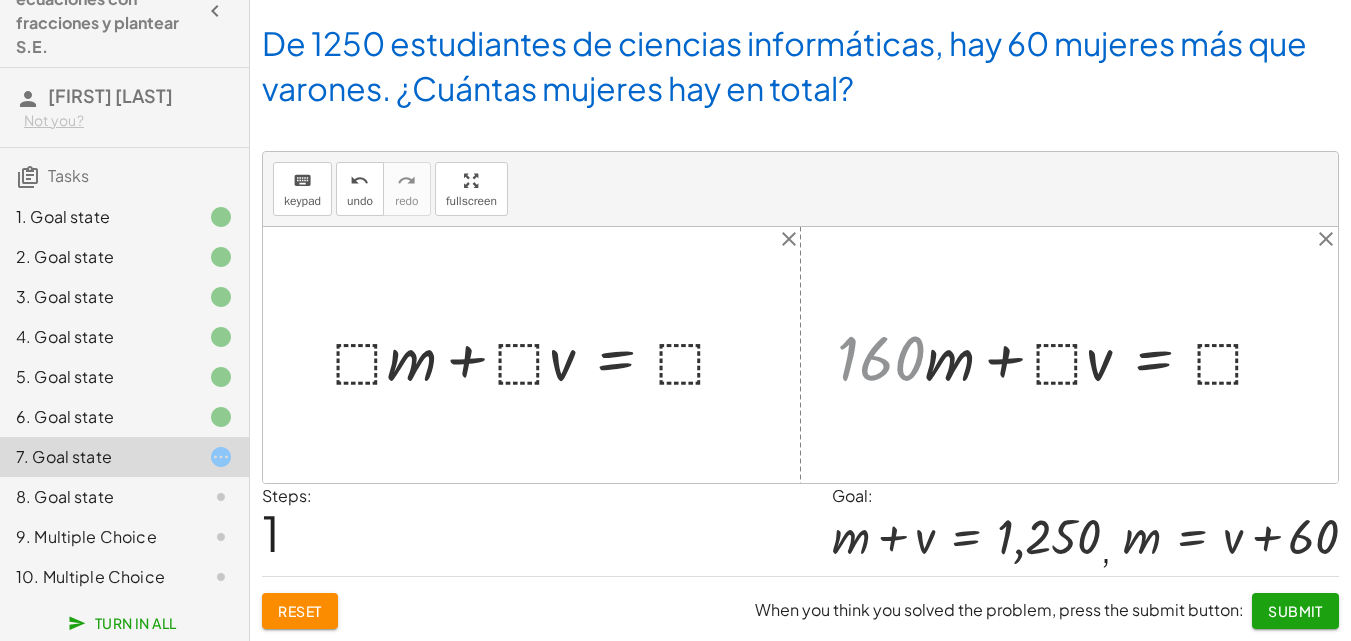 click at bounding box center [1060, 355] 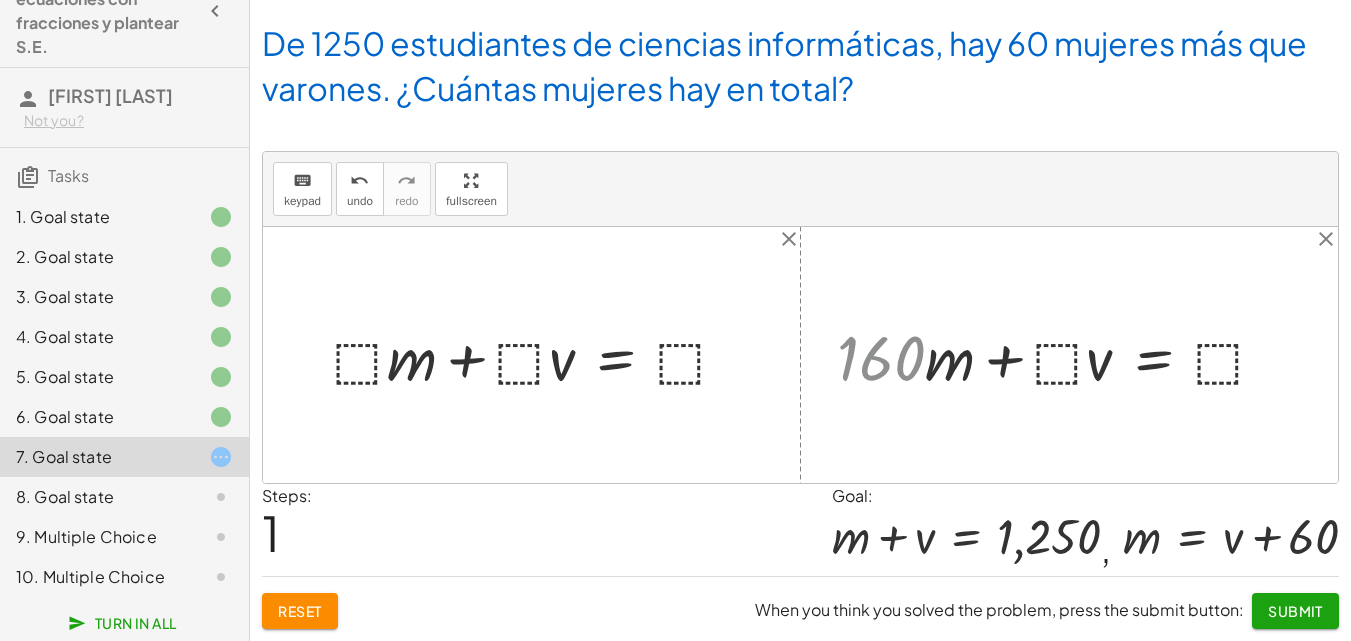 click at bounding box center [1060, 355] 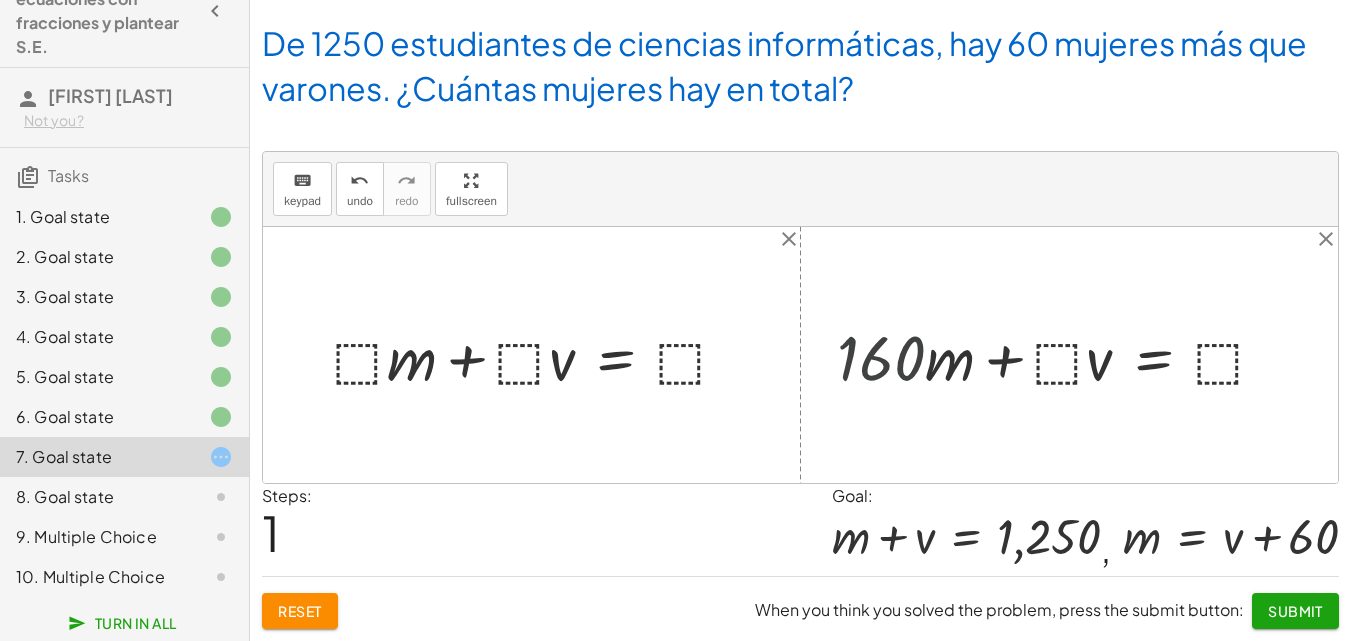 drag, startPoint x: 944, startPoint y: 359, endPoint x: 884, endPoint y: 350, distance: 60.671246 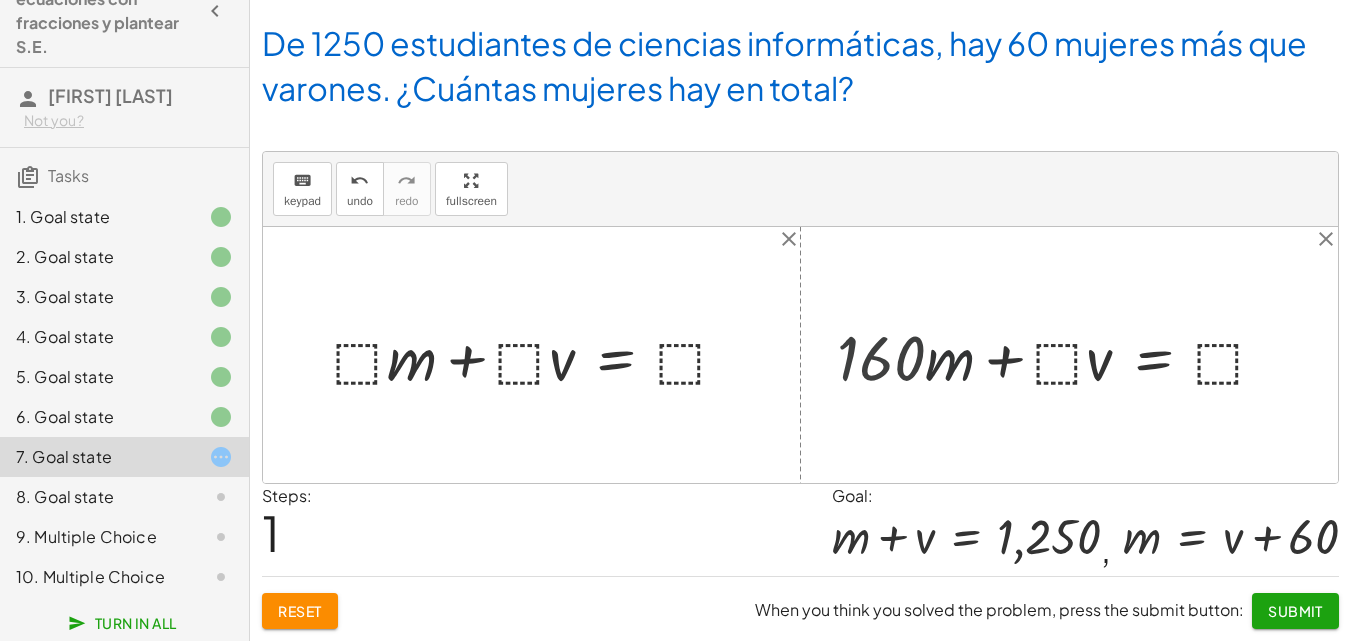 click at bounding box center (1060, 355) 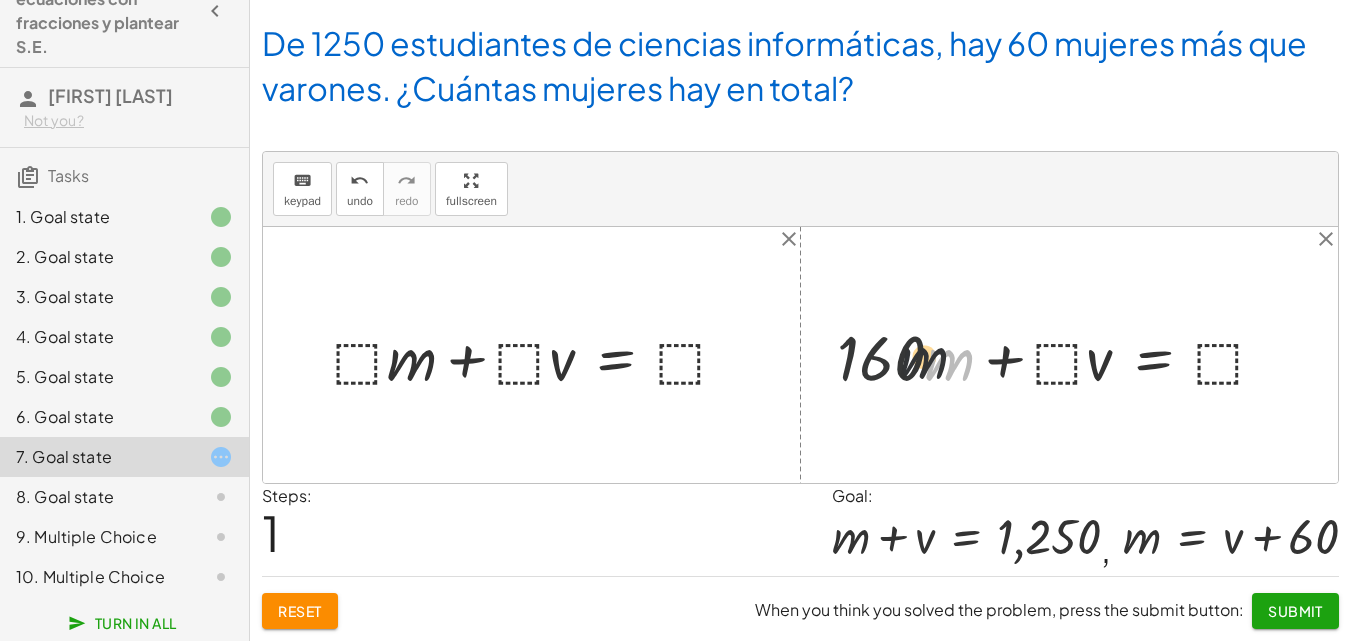 drag, startPoint x: 918, startPoint y: 362, endPoint x: 905, endPoint y: 357, distance: 13.928389 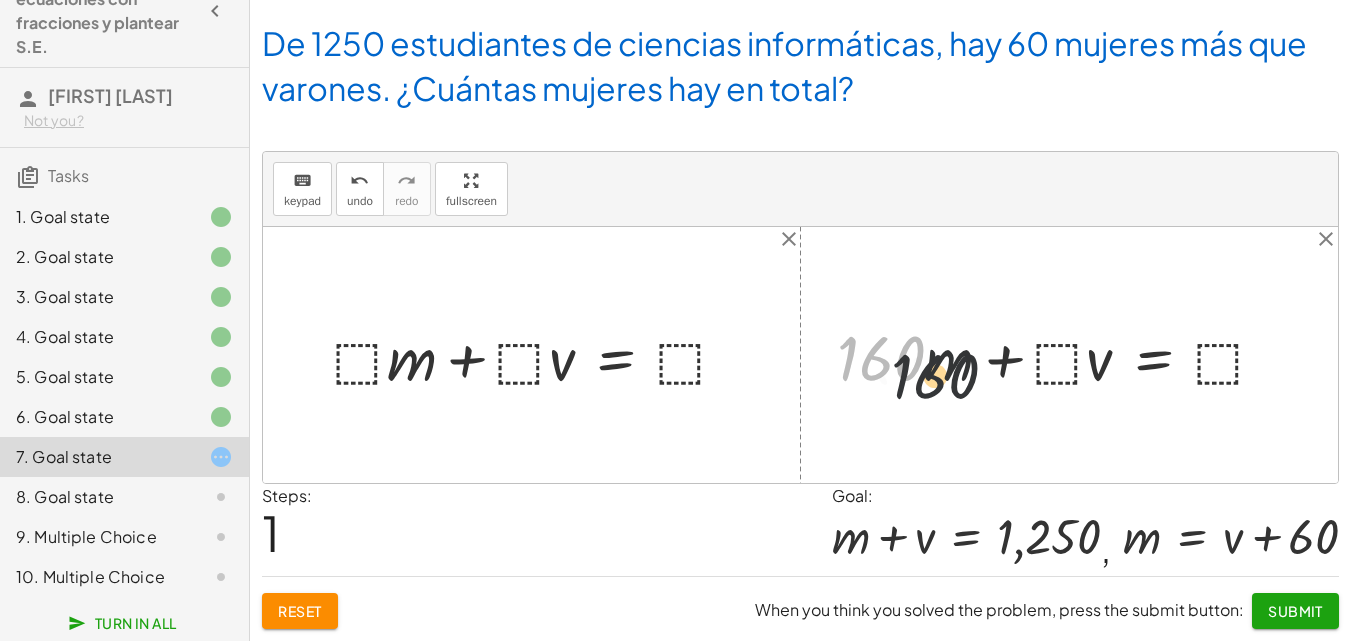 drag, startPoint x: 862, startPoint y: 357, endPoint x: 930, endPoint y: 378, distance: 71.168816 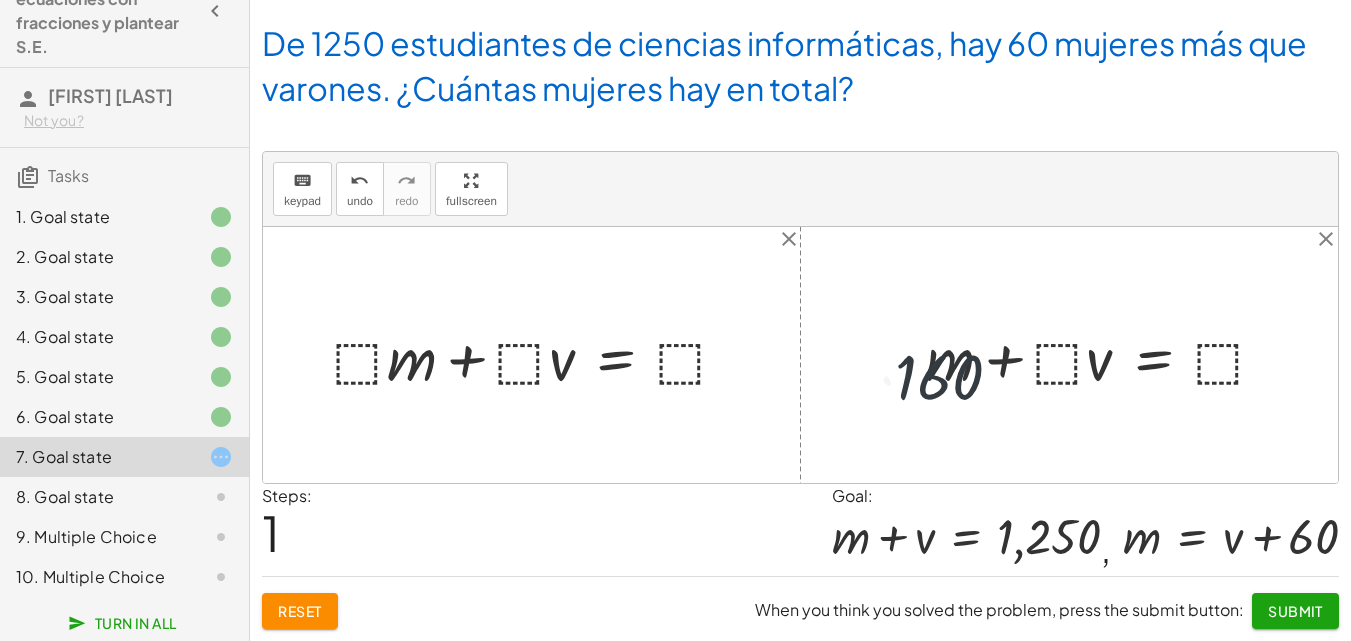 click at bounding box center [1060, 355] 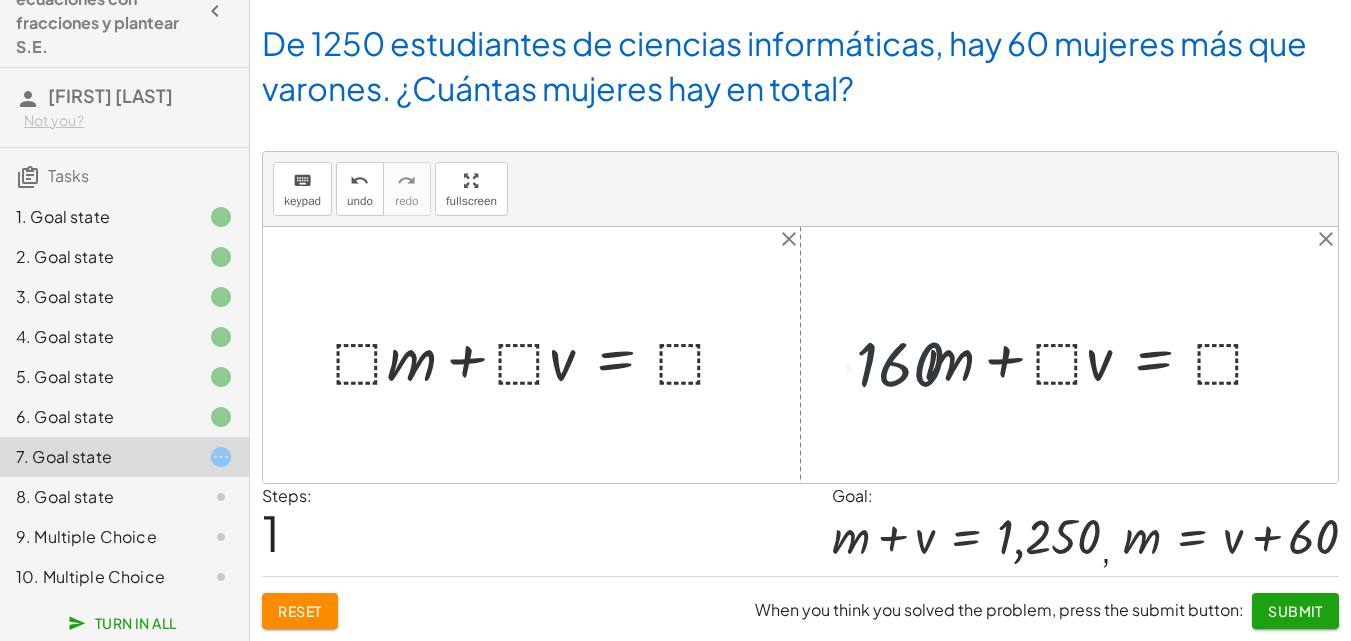 drag, startPoint x: 936, startPoint y: 355, endPoint x: 903, endPoint y: 349, distance: 33.54102 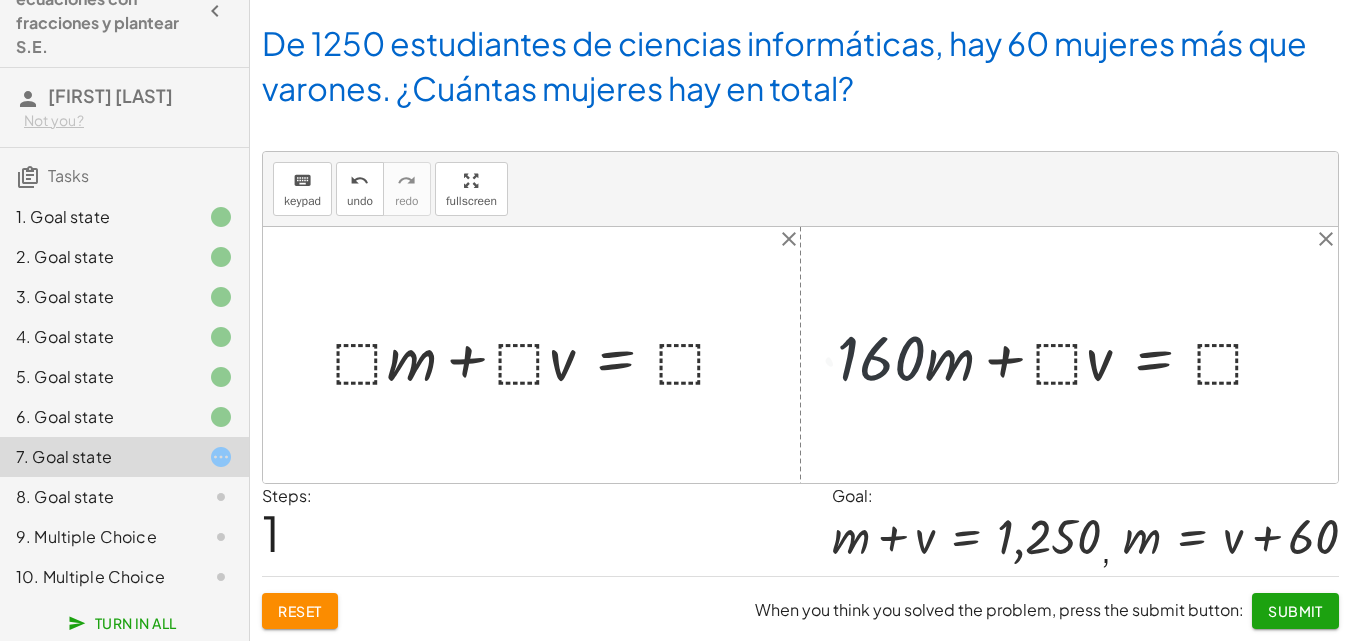 click at bounding box center (1060, 355) 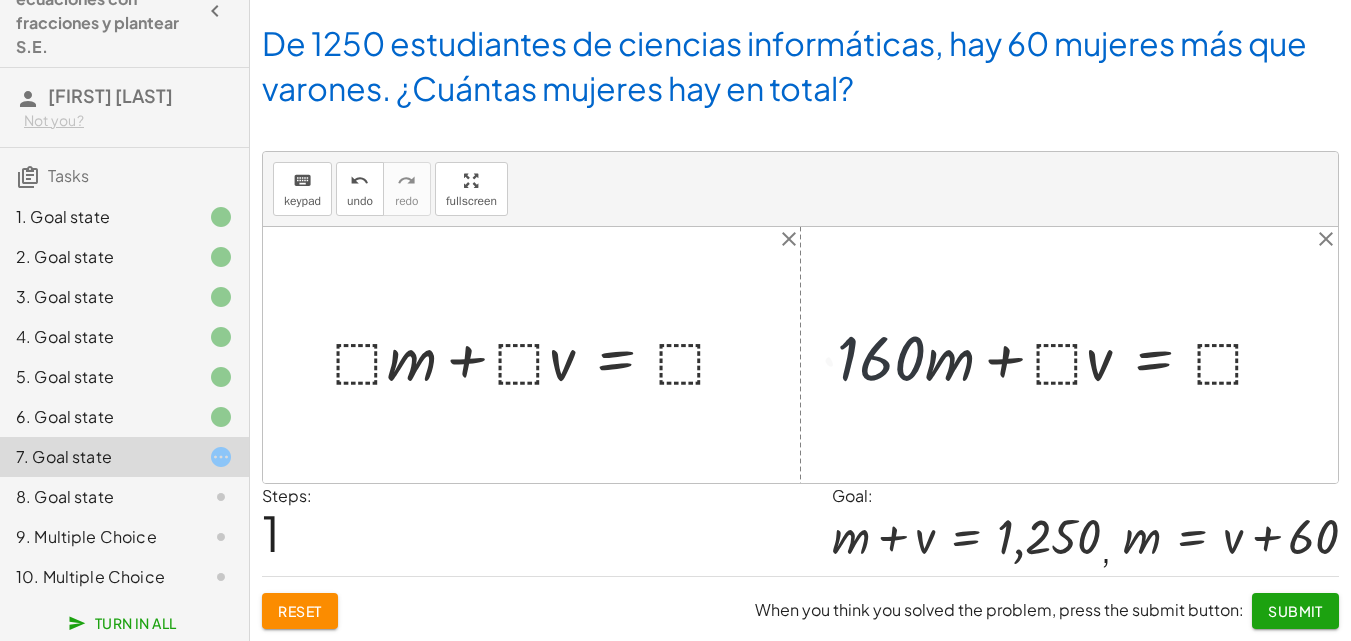 drag, startPoint x: 883, startPoint y: 344, endPoint x: 904, endPoint y: 352, distance: 22.472204 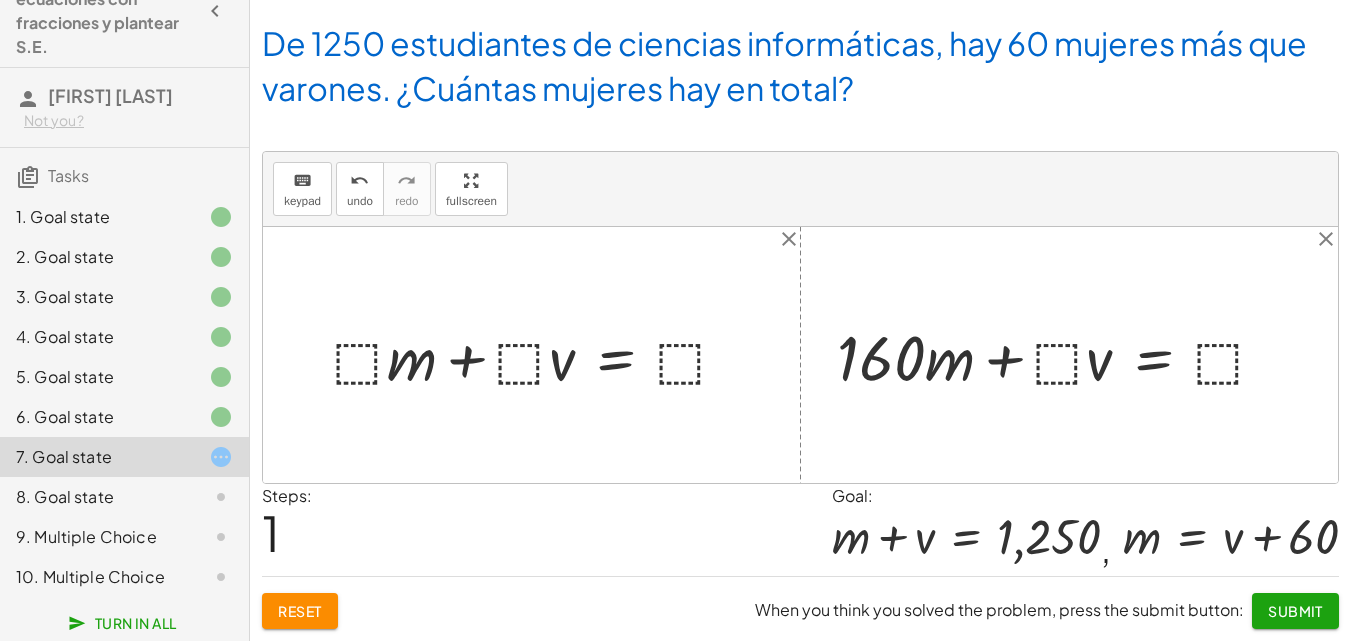click on "Reset" 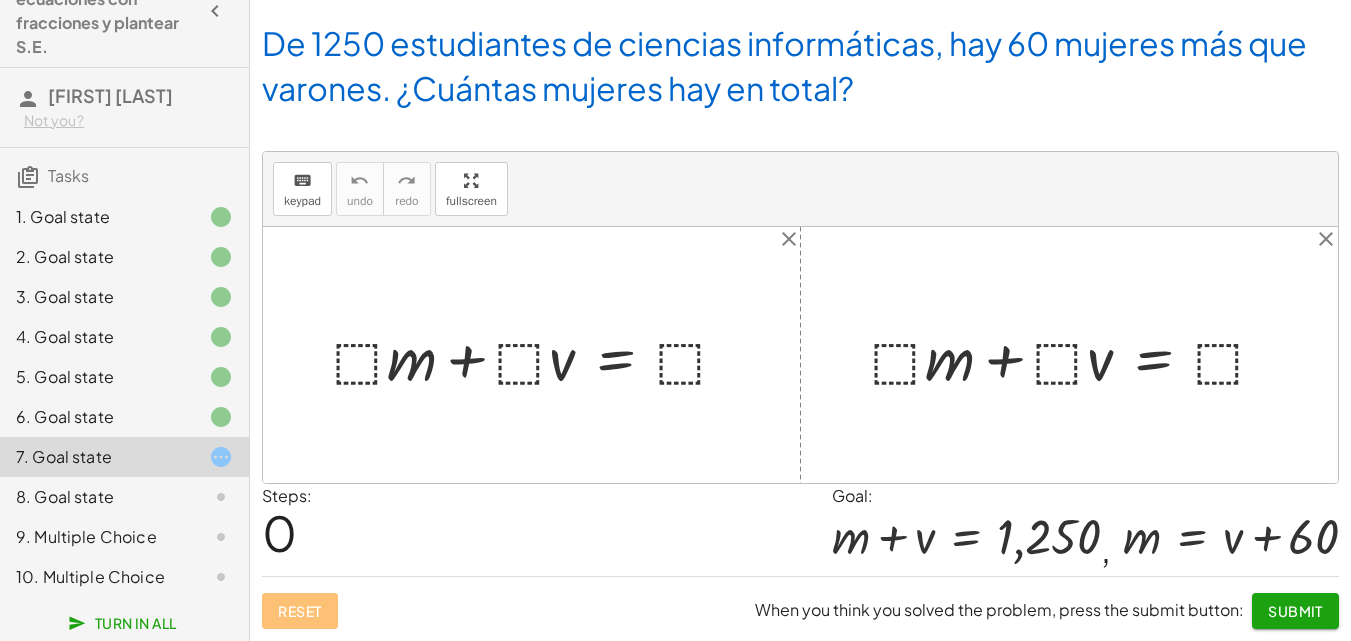 click at bounding box center [539, 355] 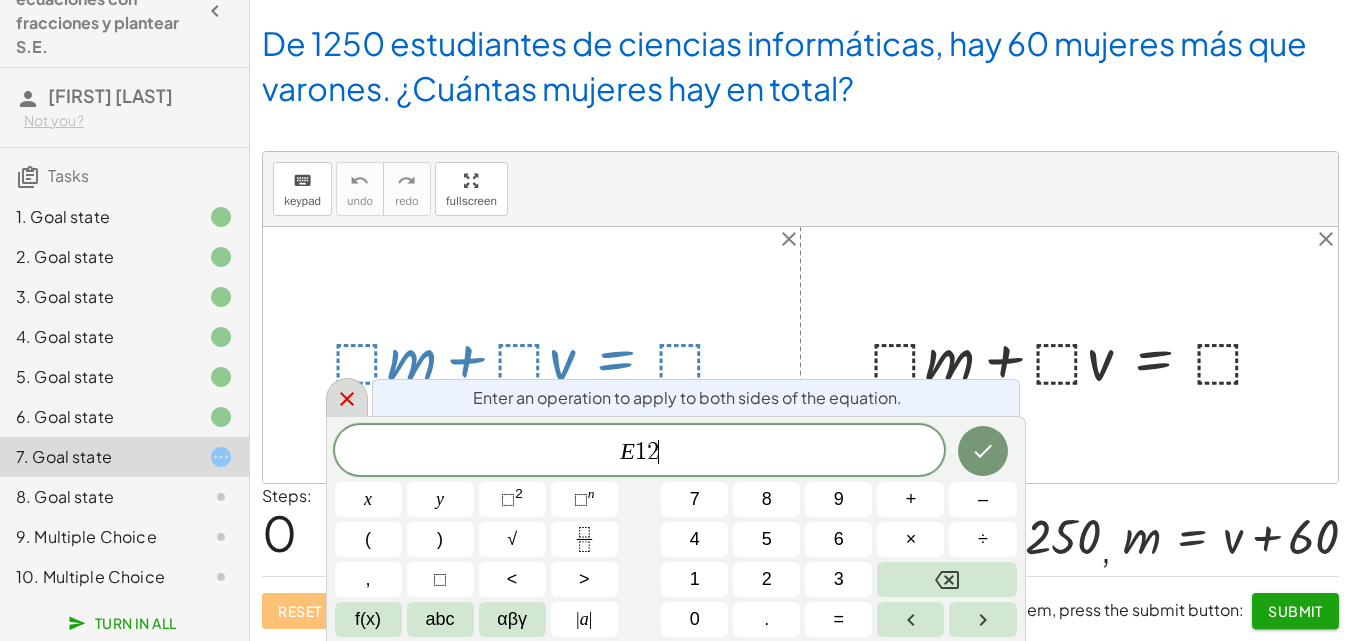 click at bounding box center [347, 397] 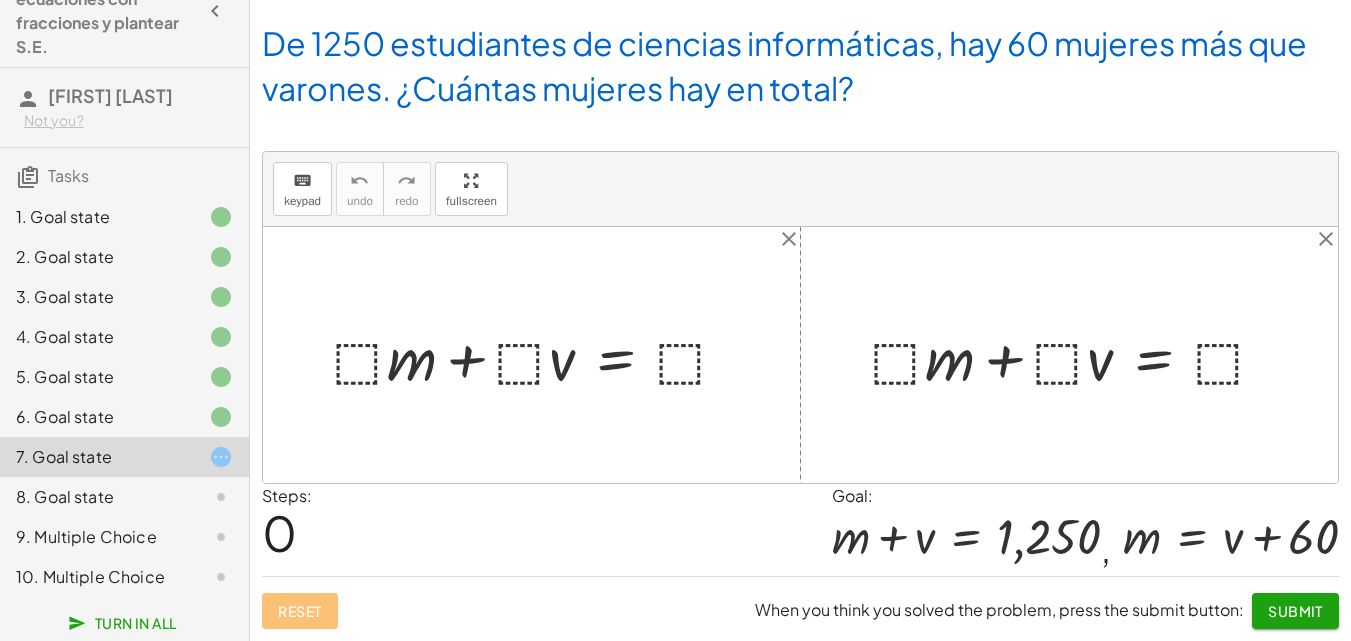 click at bounding box center (539, 355) 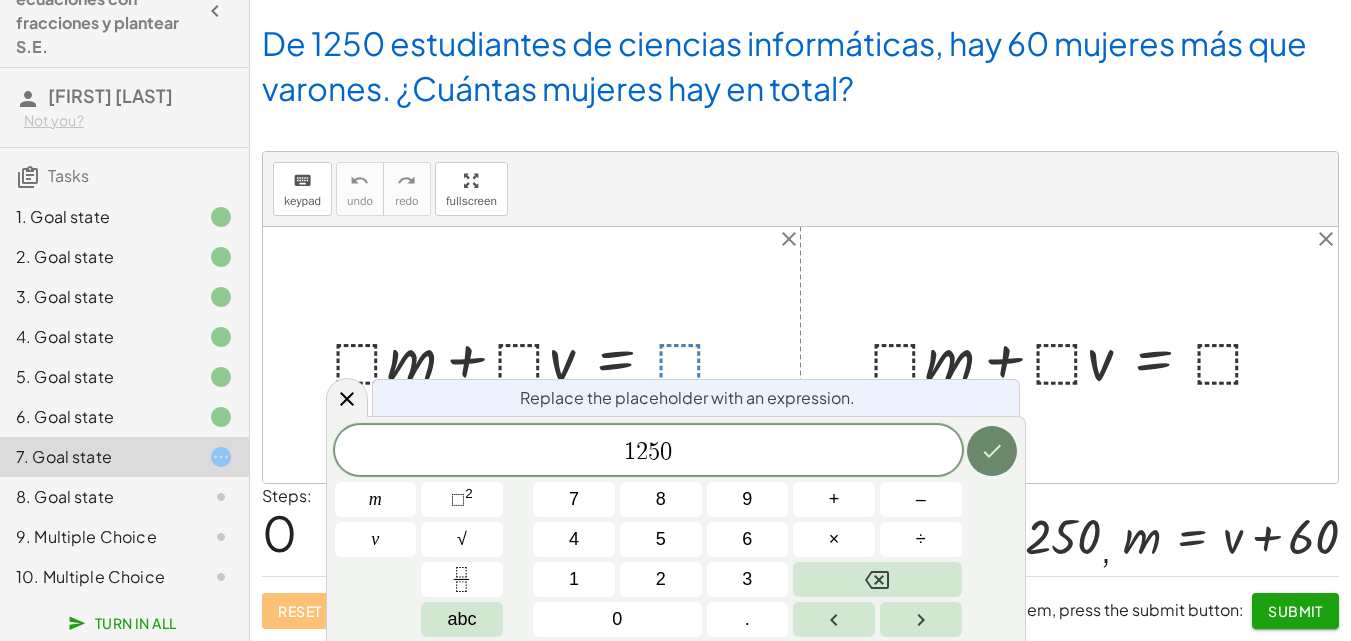 click 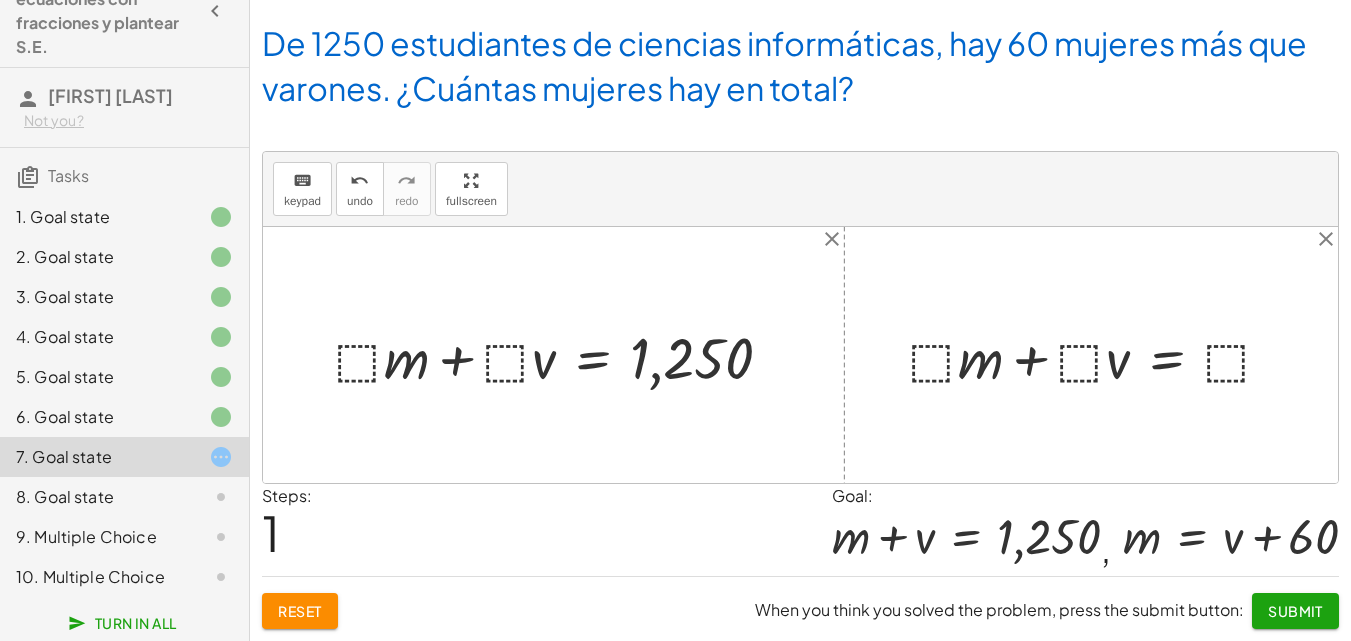 click at bounding box center (1098, 355) 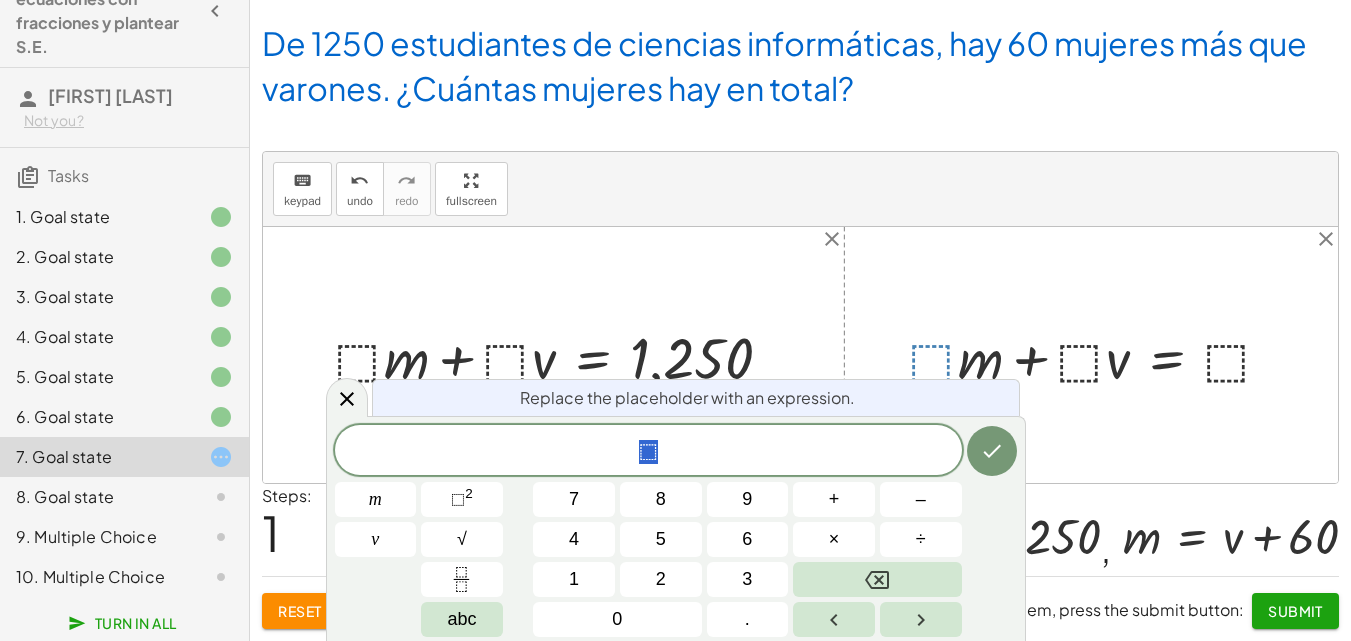 click at bounding box center (1098, 355) 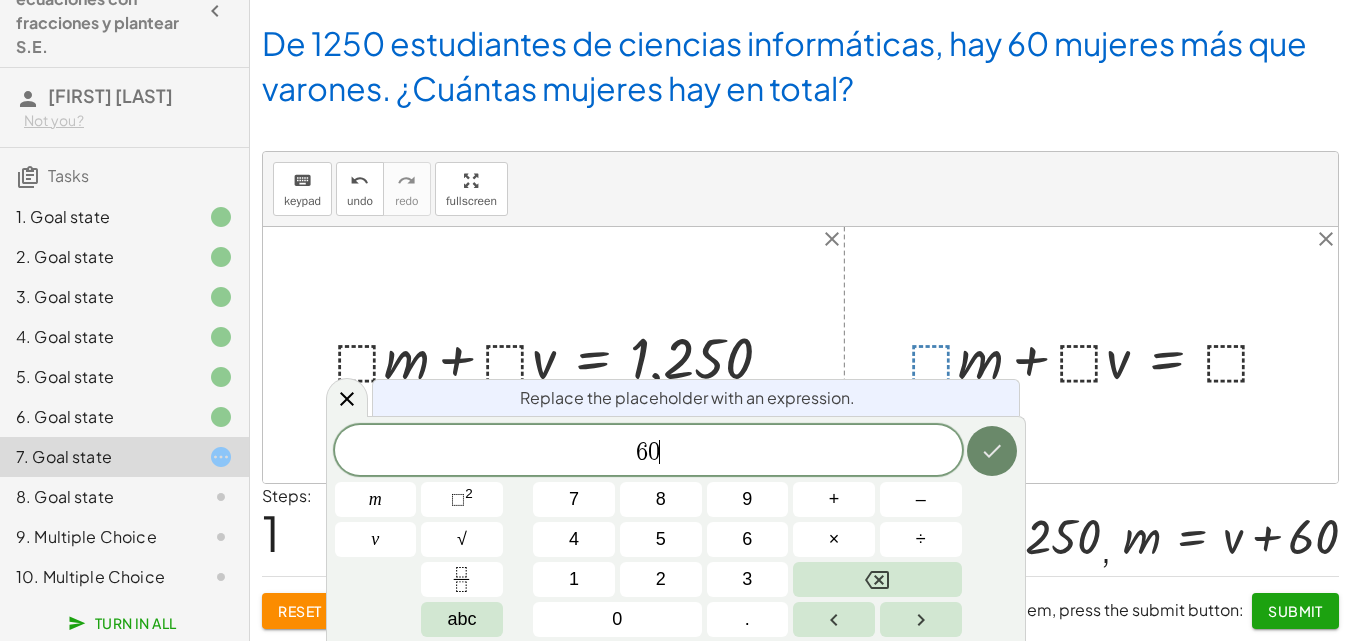 click 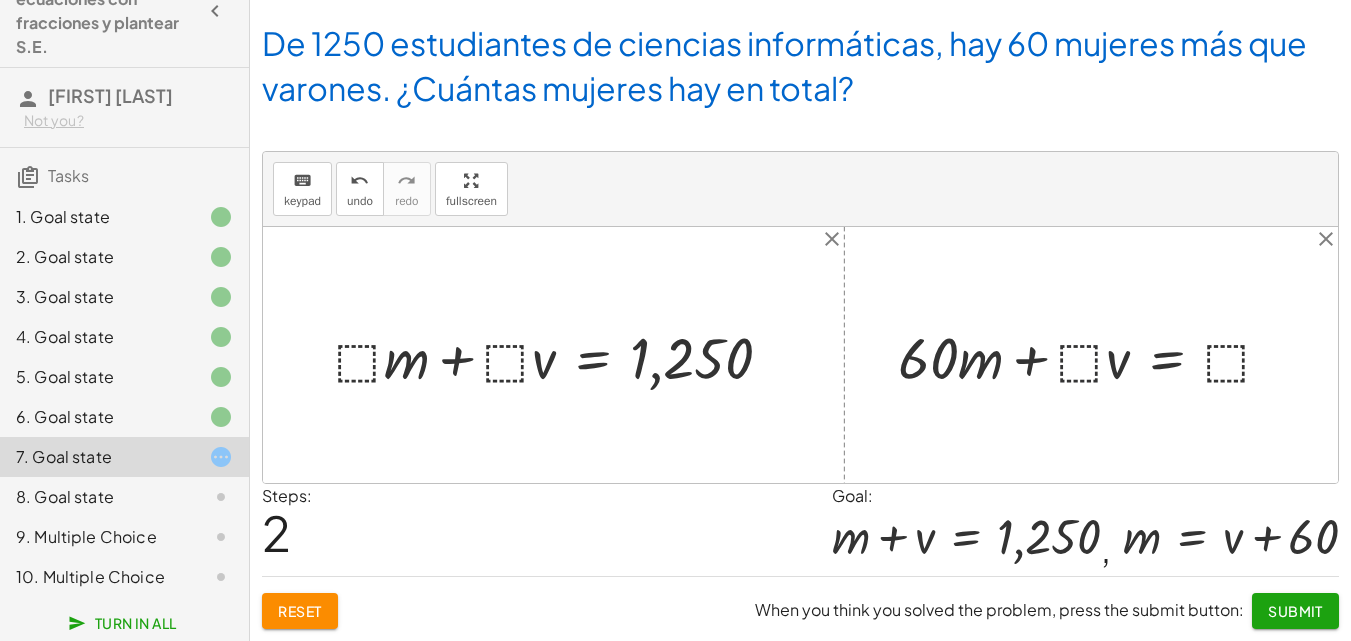 click at bounding box center [1093, 355] 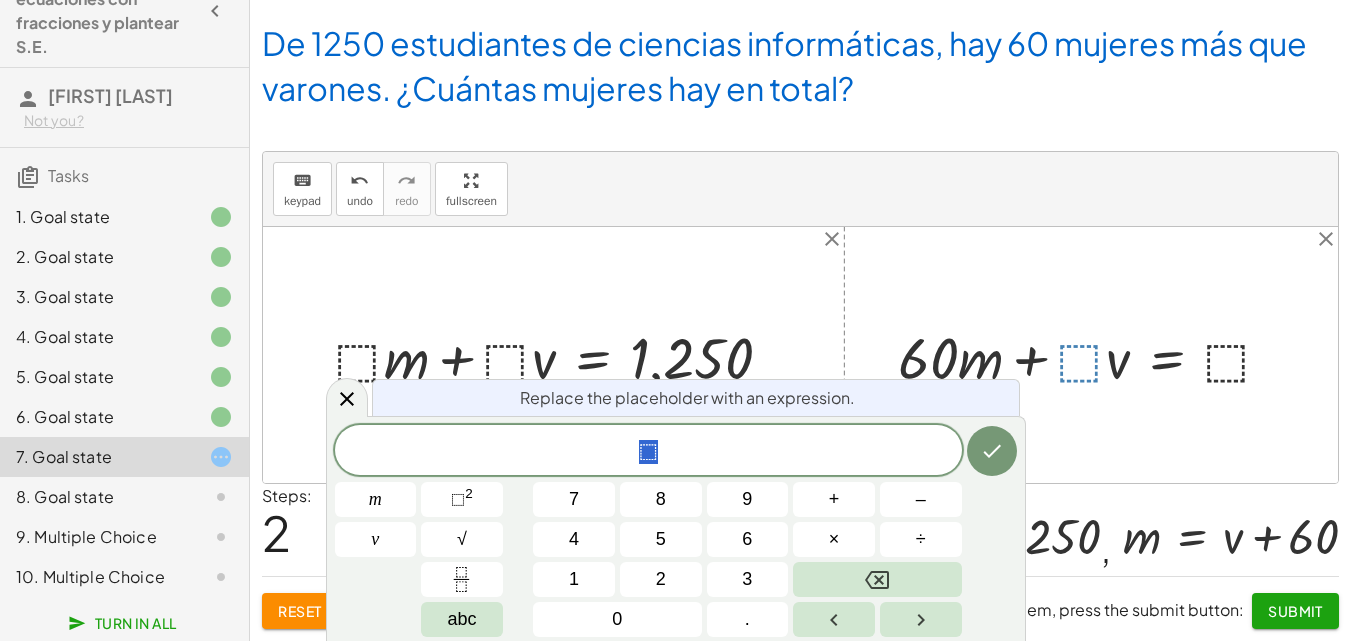 drag, startPoint x: 1123, startPoint y: 361, endPoint x: 1032, endPoint y: 365, distance: 91.08787 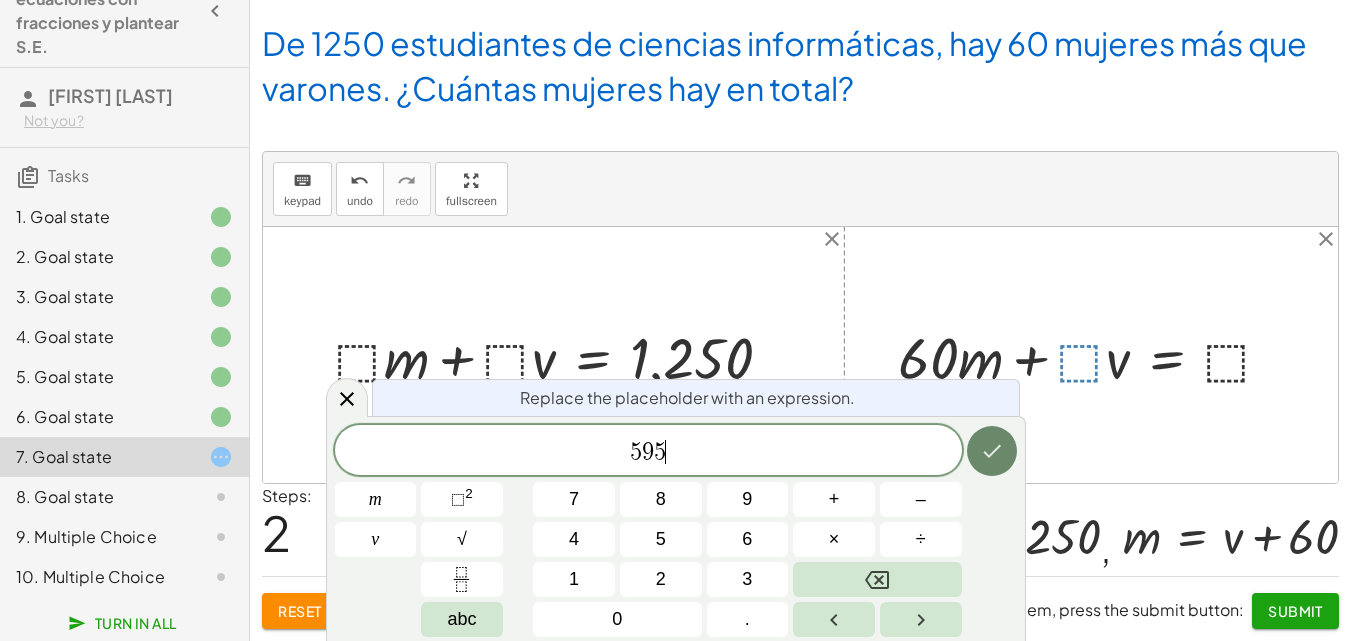 click 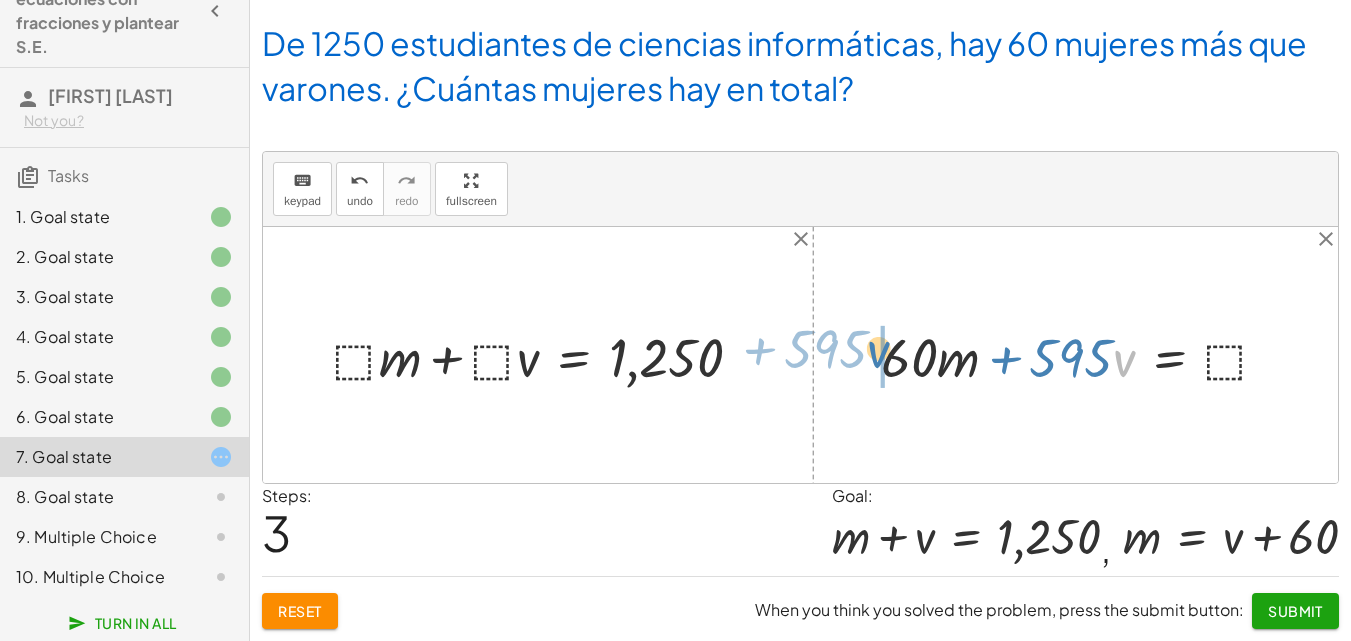 drag, startPoint x: 1119, startPoint y: 375, endPoint x: 869, endPoint y: 366, distance: 250.16194 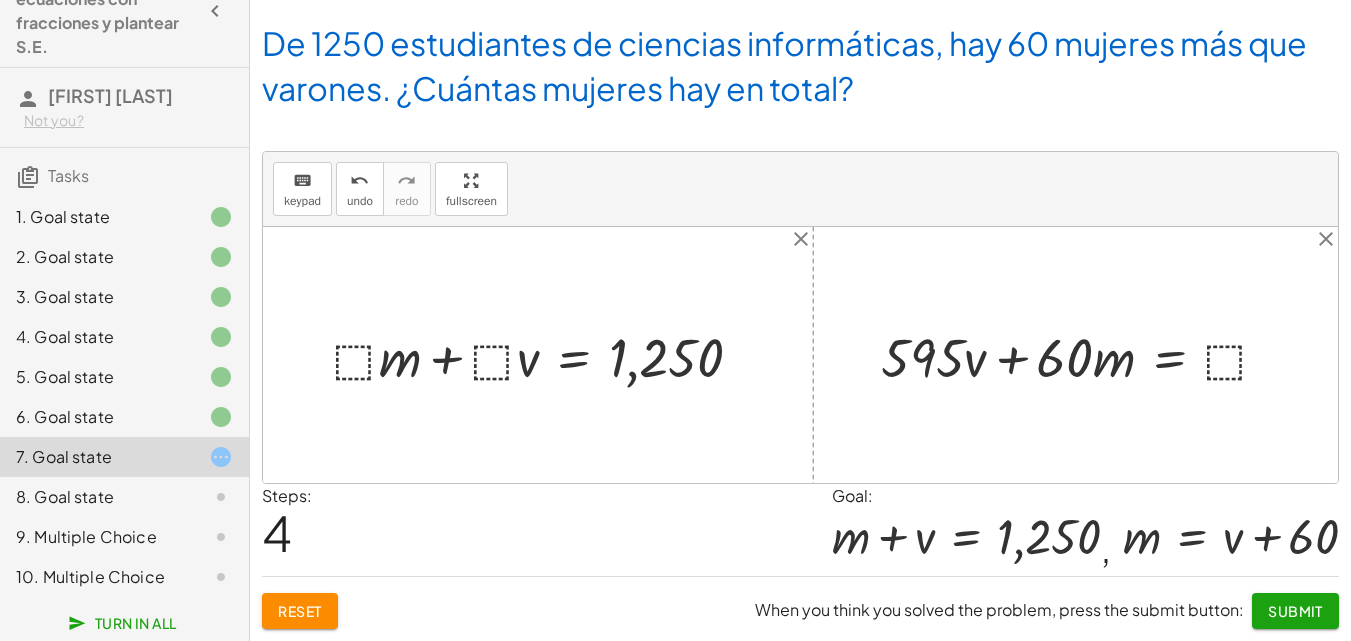click at bounding box center (1083, 355) 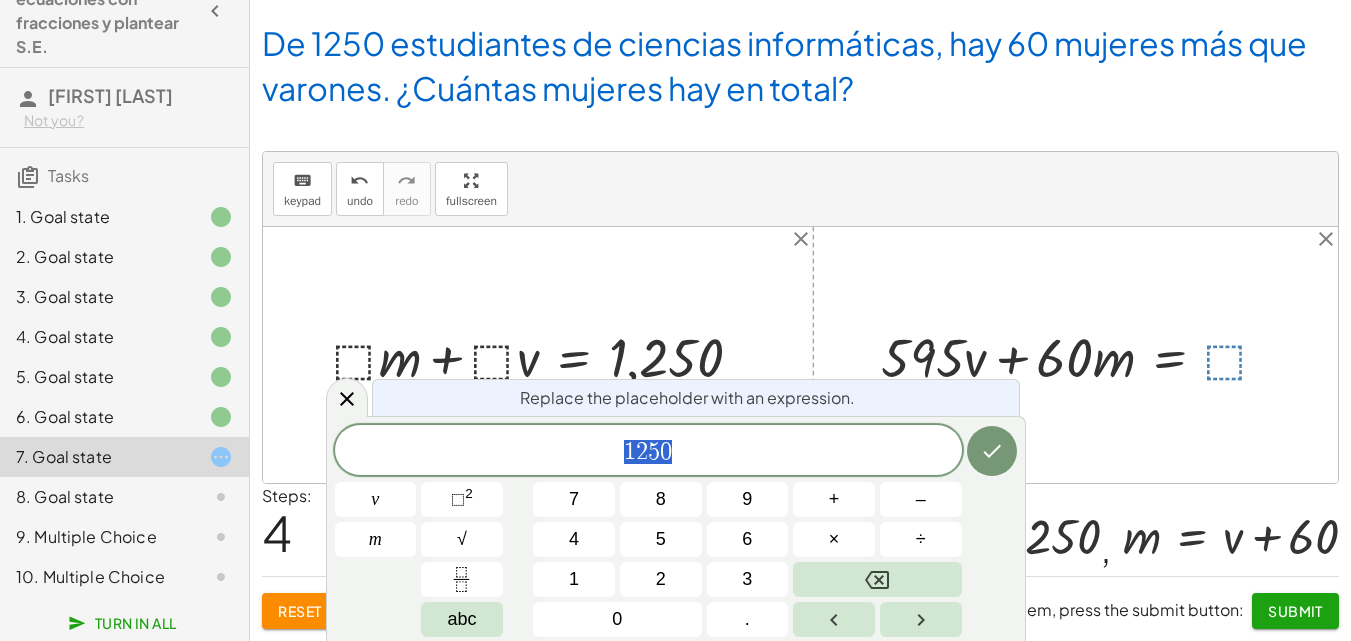 drag, startPoint x: 773, startPoint y: 457, endPoint x: 616, endPoint y: 480, distance: 158.67577 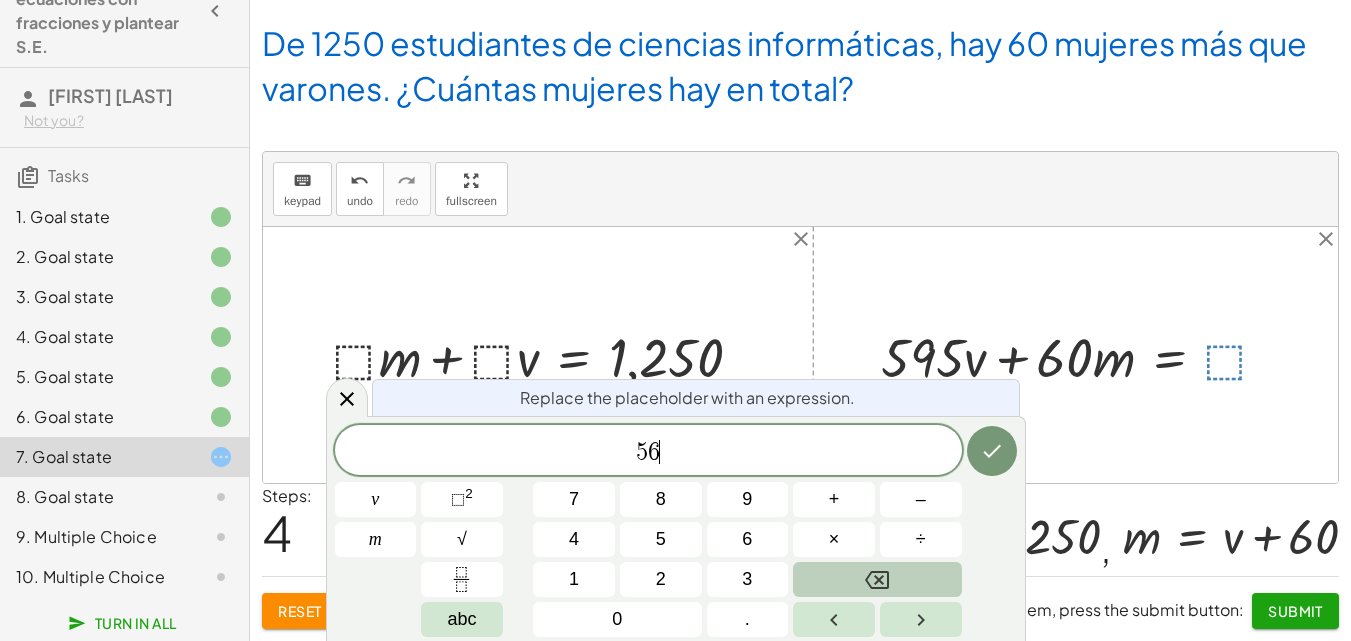 click at bounding box center [877, 579] 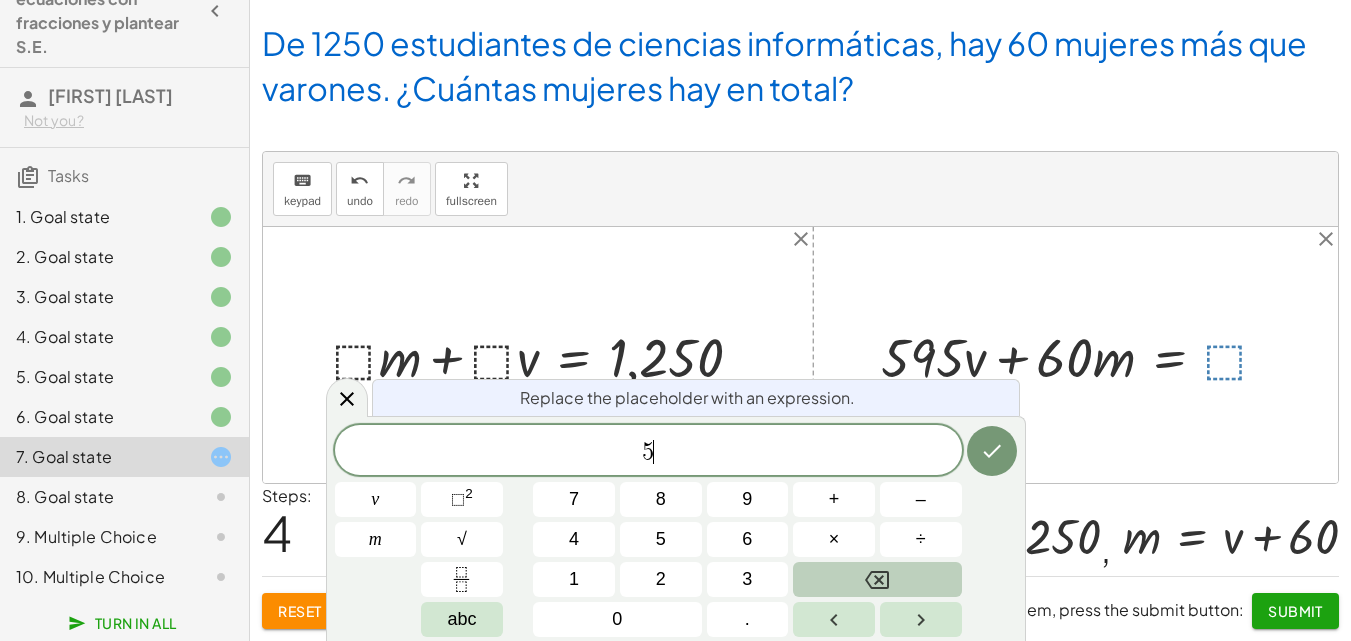 click at bounding box center (877, 579) 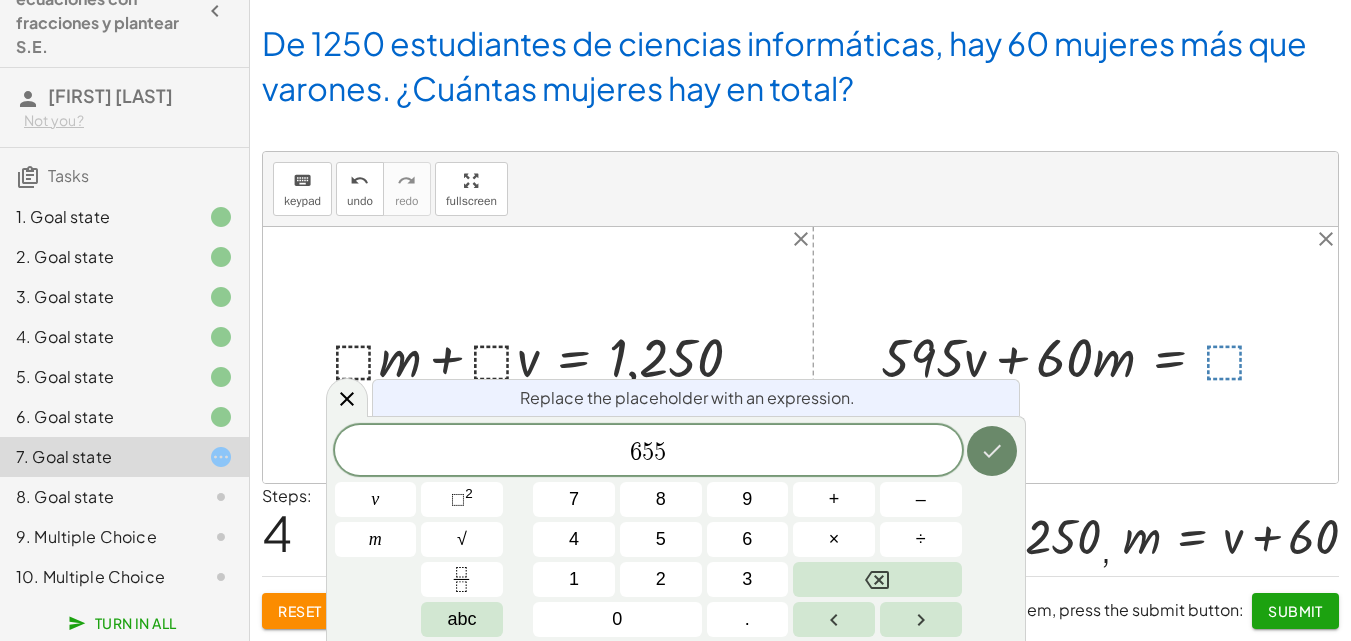 click 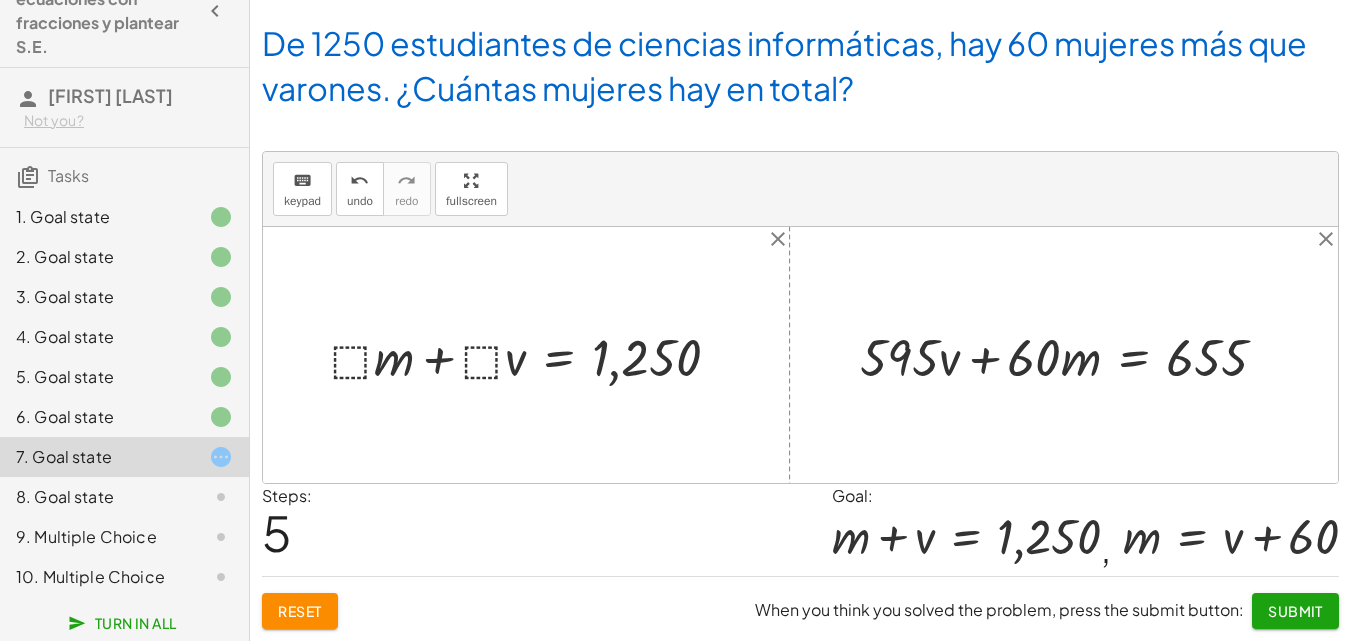 click on "Submit" 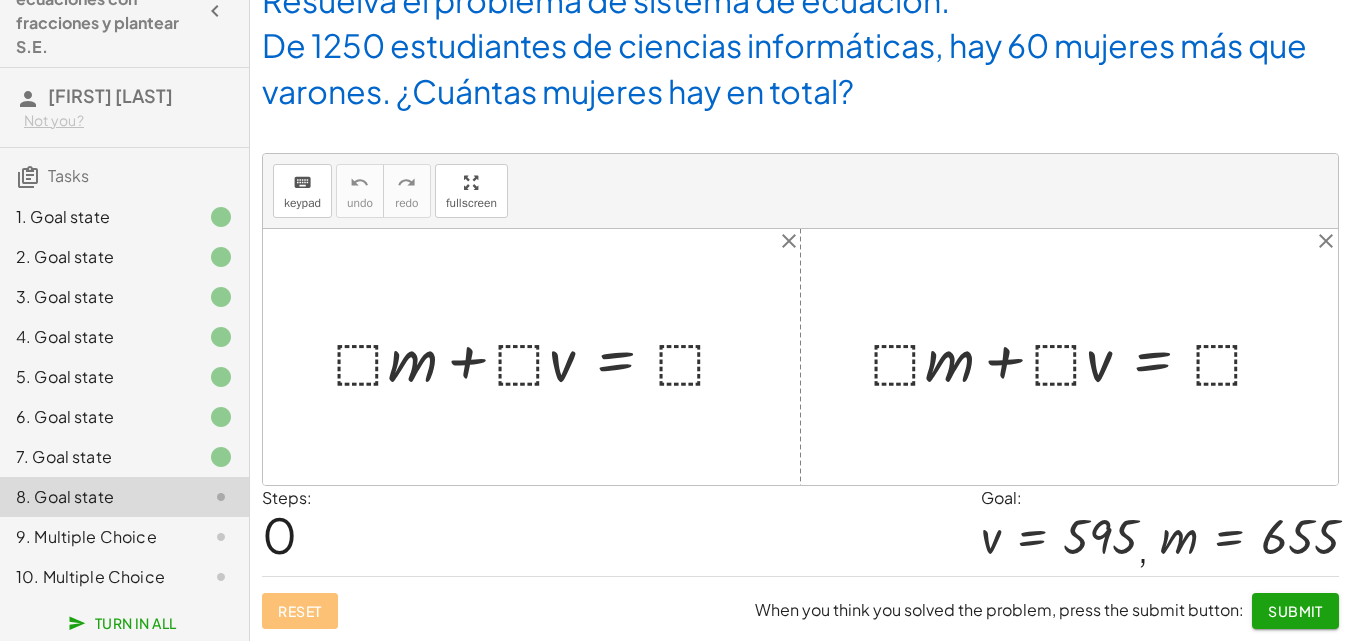 scroll, scrollTop: 34, scrollLeft: 0, axis: vertical 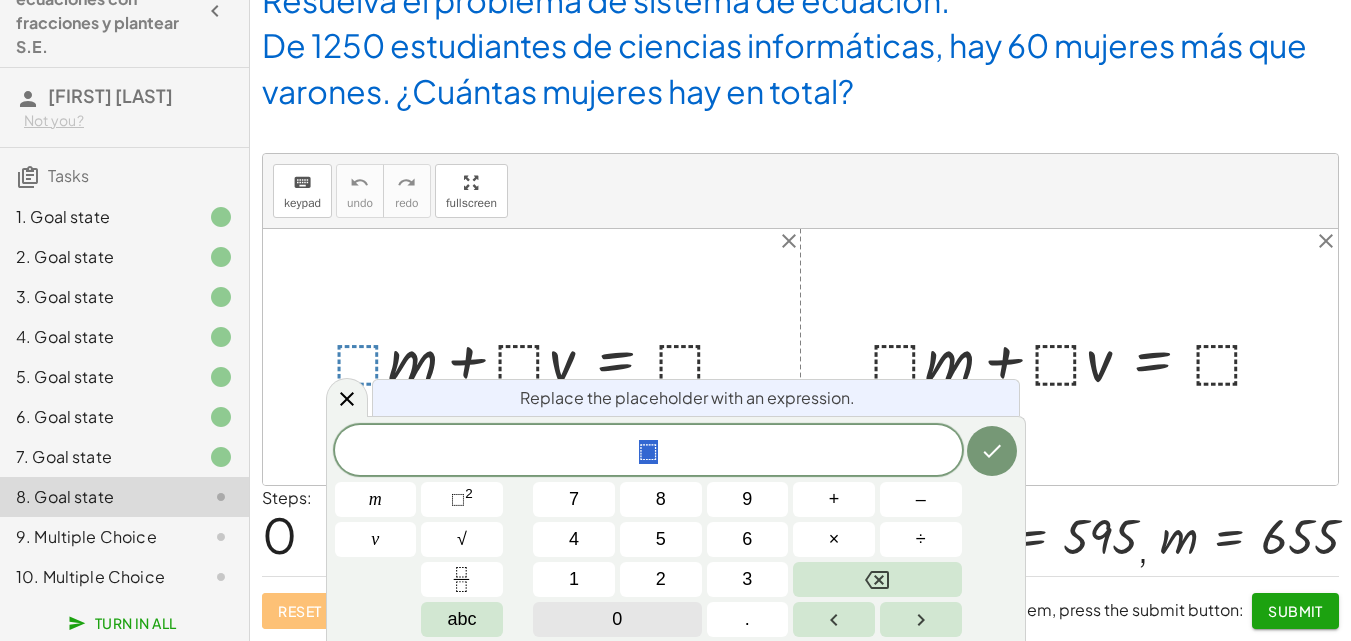 click on "0" at bounding box center [617, 619] 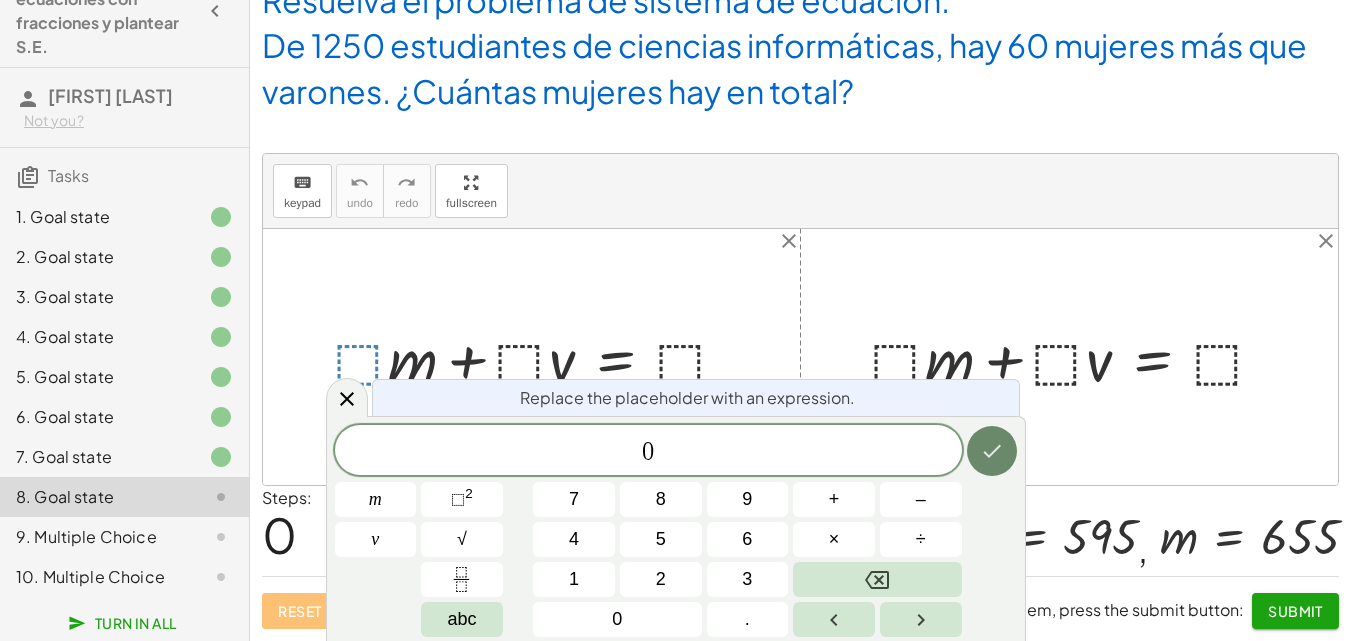 click at bounding box center [992, 451] 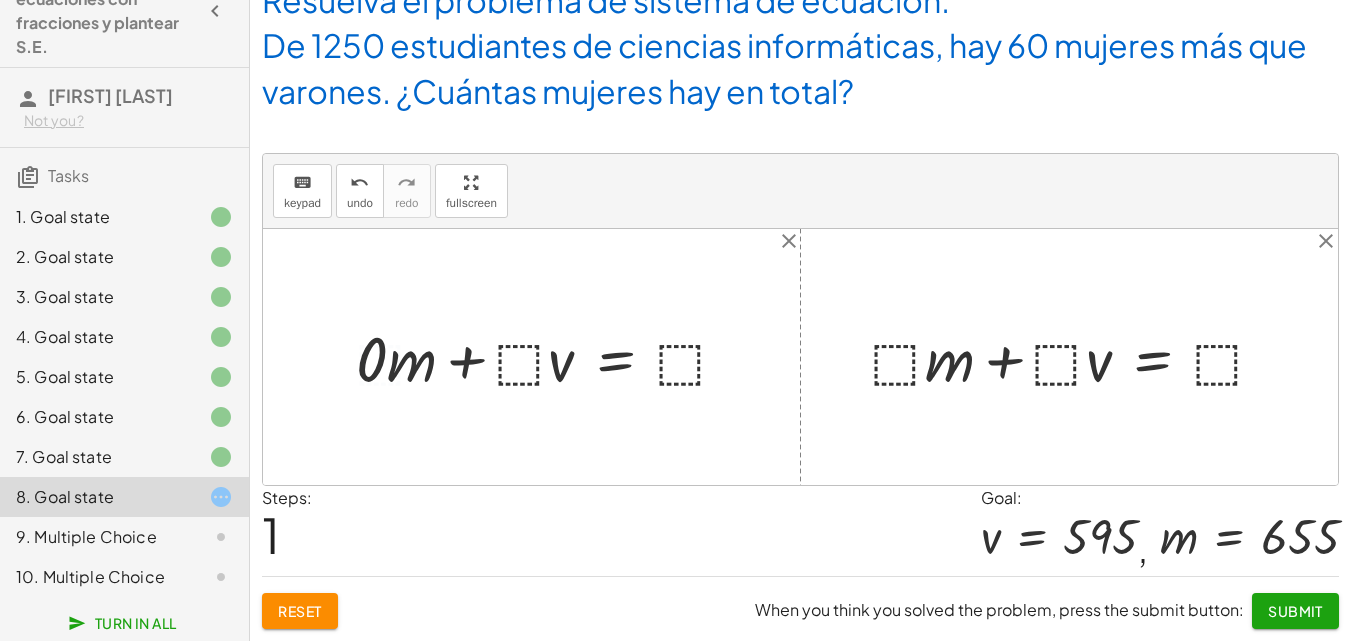 click at bounding box center (550, 357) 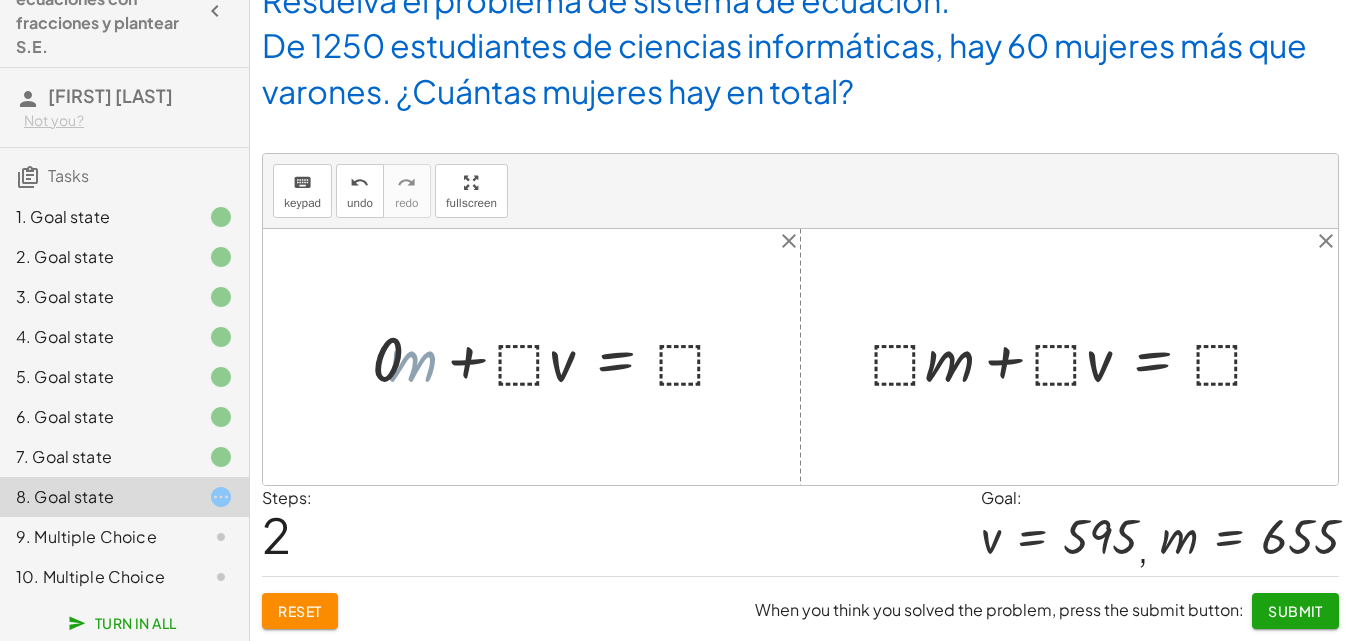 click on "+ · ⬚ · m + · ⬚ · v = ⬚ + · · m + · ⬚ · v = ⬚ 0 + · 0 · m + · ⬚ · v = ⬚" at bounding box center (568, 357) 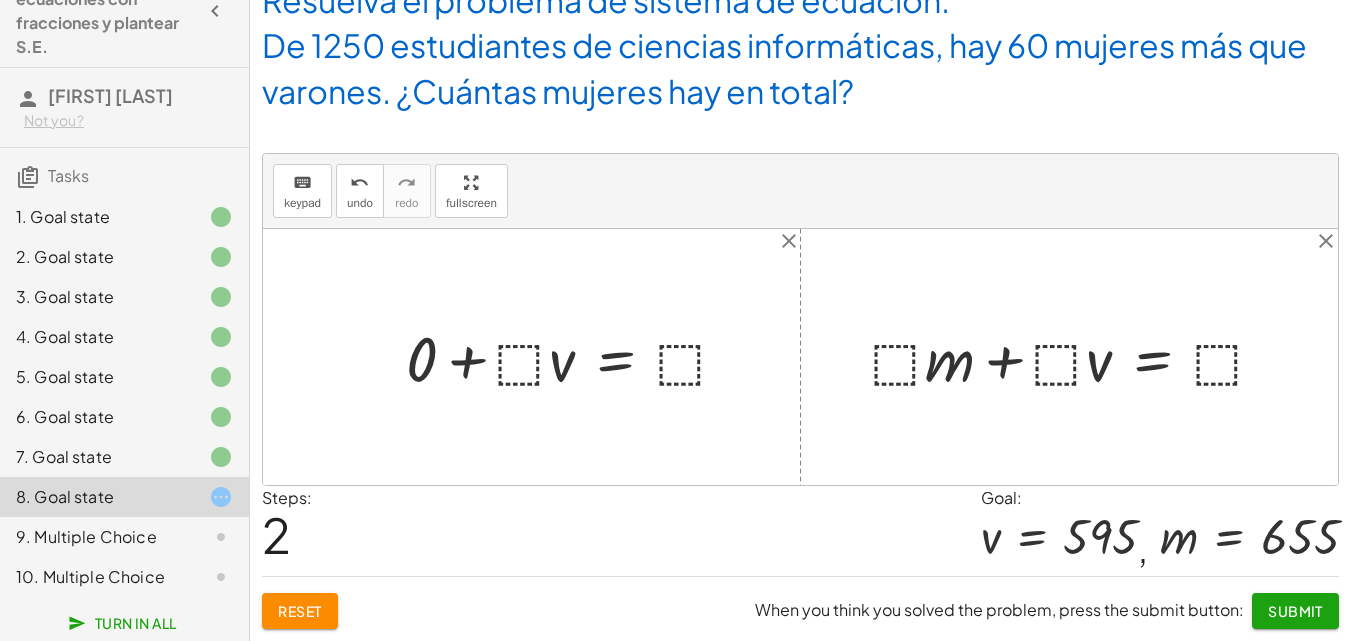 click at bounding box center (575, 357) 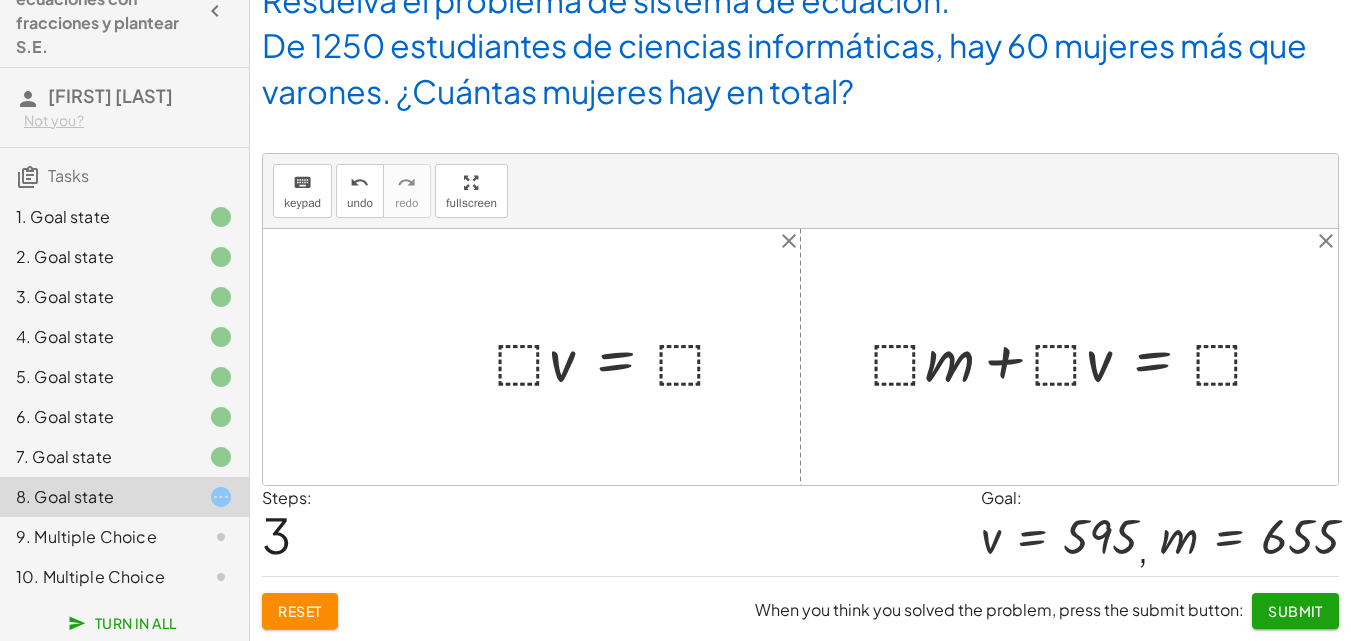 click at bounding box center (619, 357) 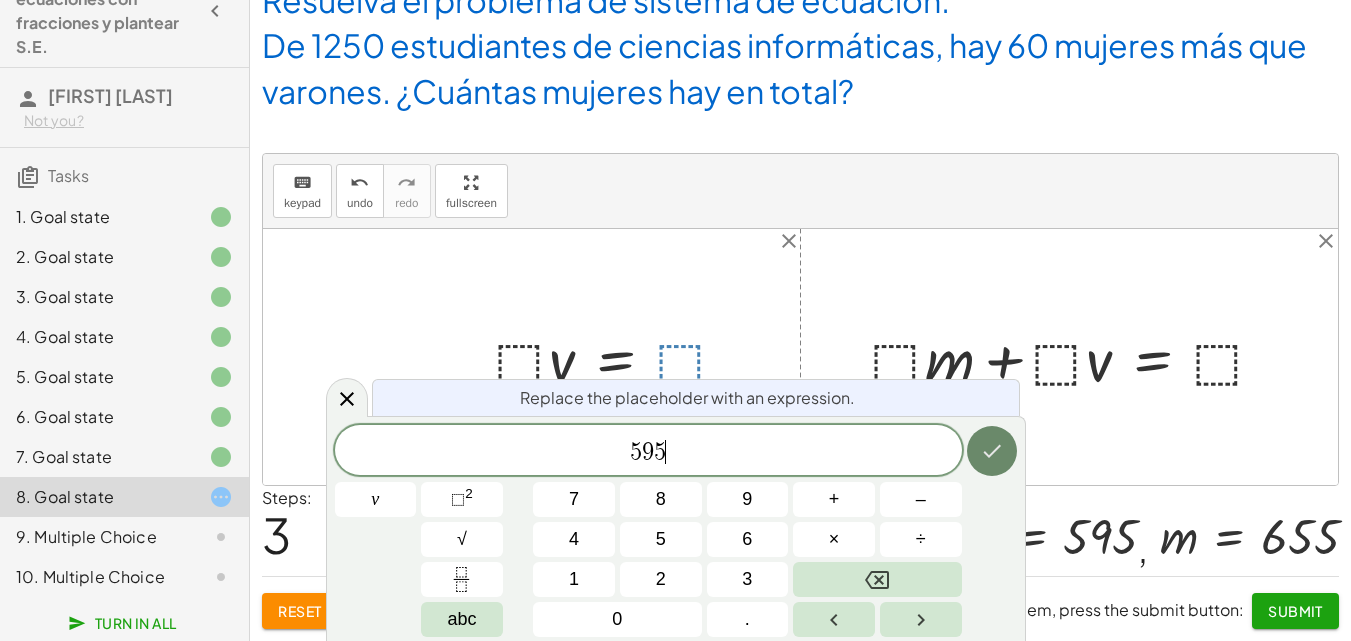 click 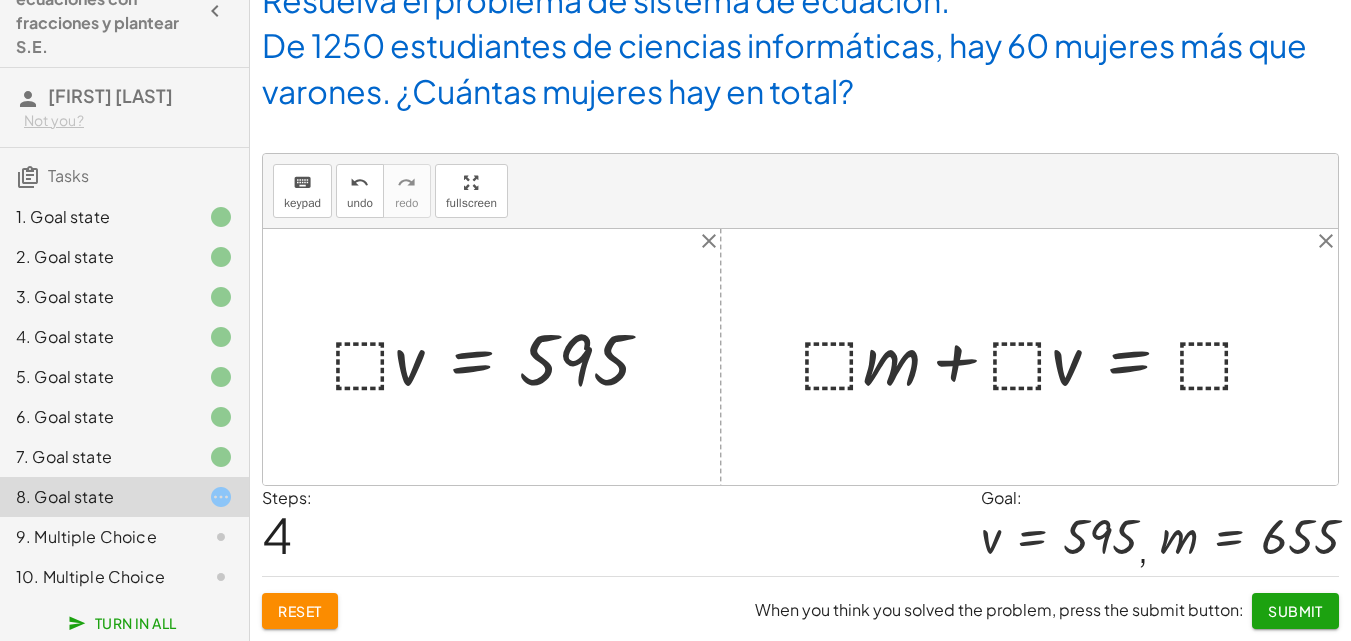 click at bounding box center [1037, 357] 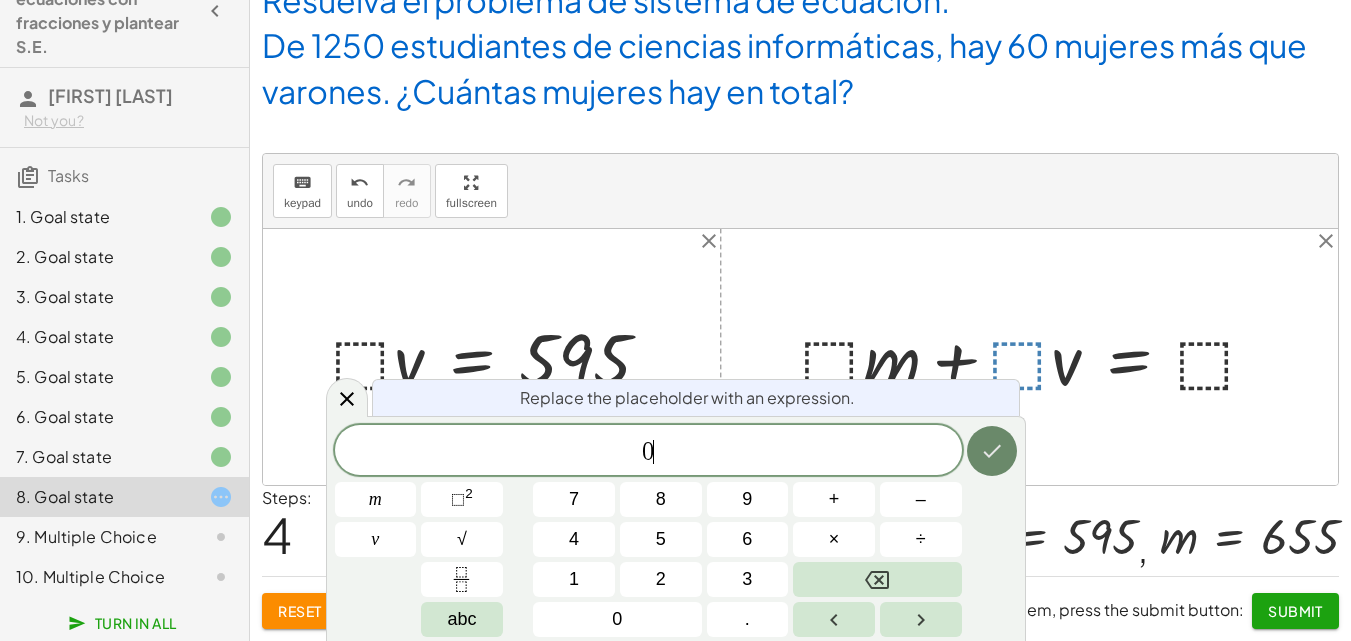 click 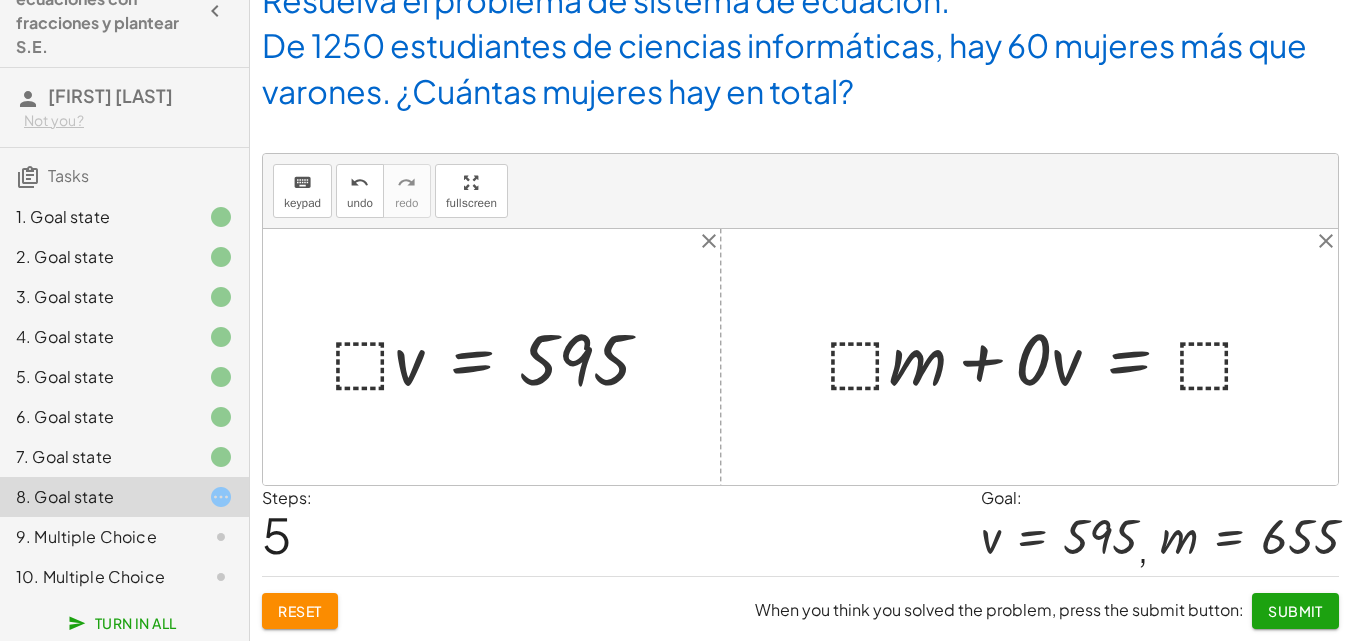 click at bounding box center [1050, 357] 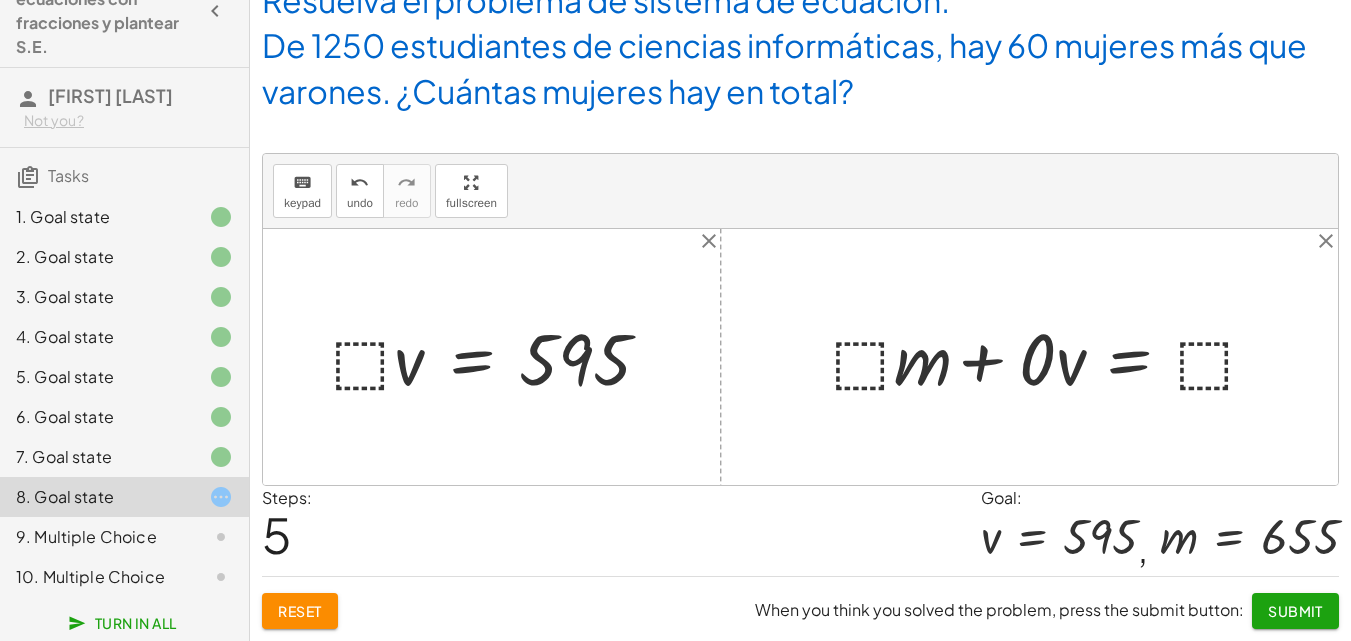 click at bounding box center [1050, 357] 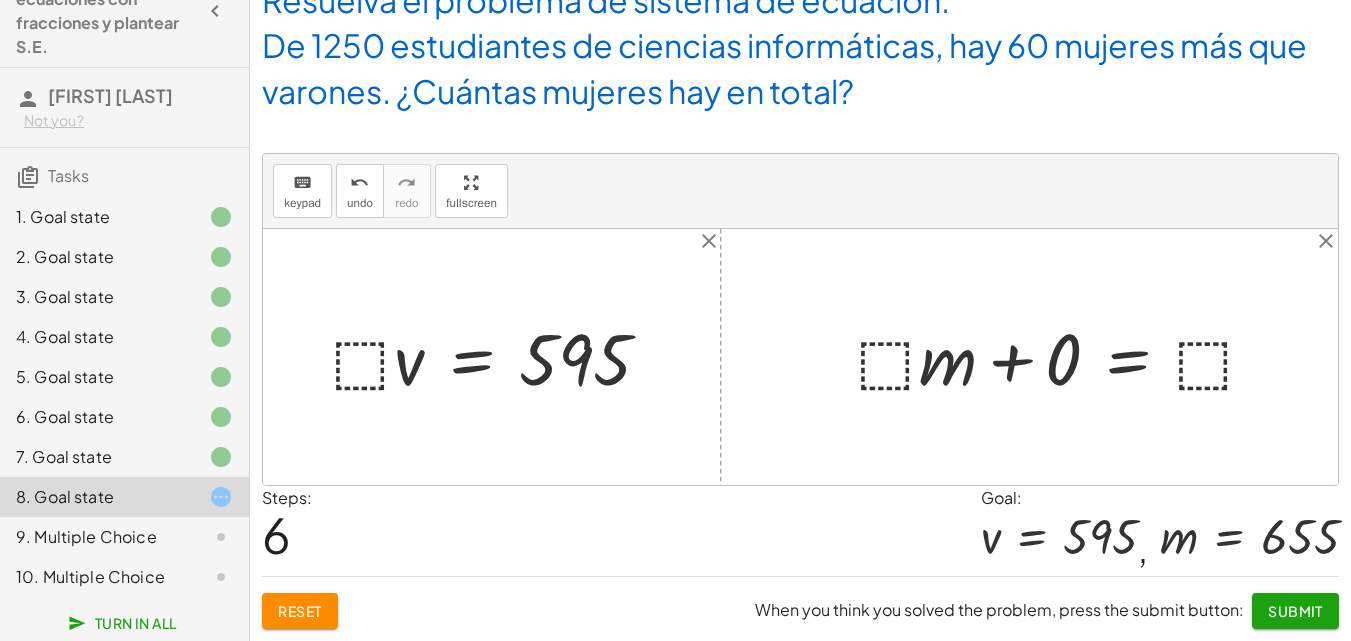 click at bounding box center [1065, 357] 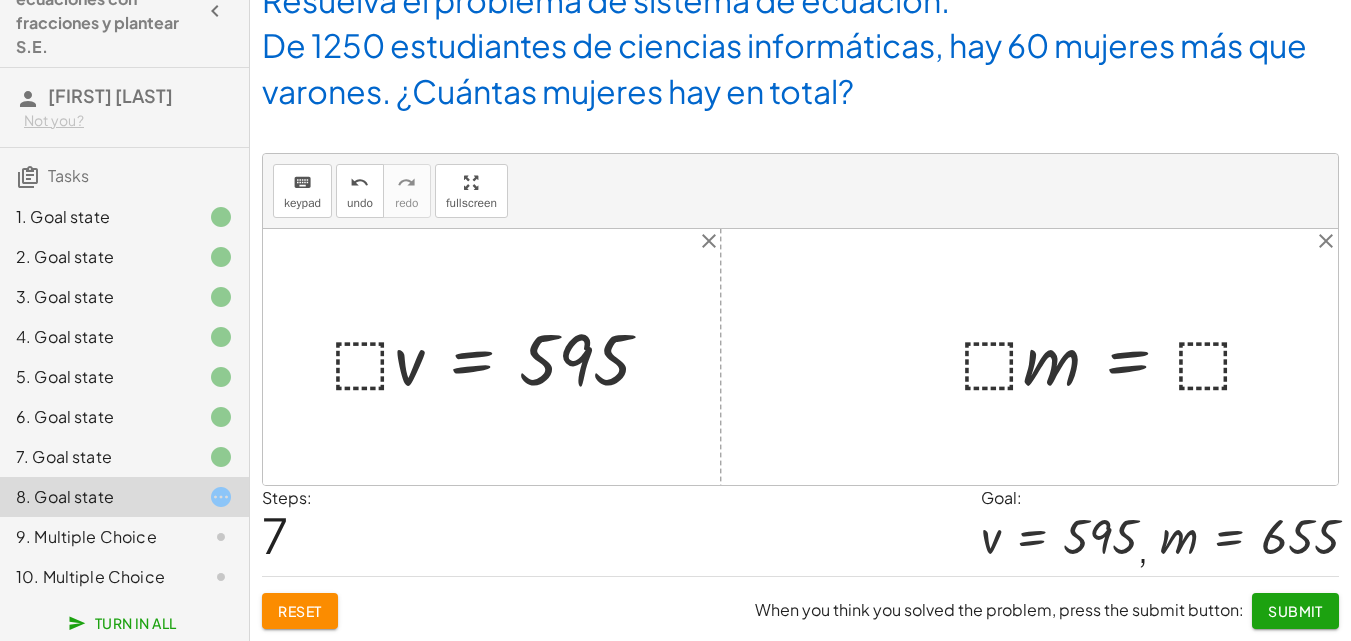 click at bounding box center (1117, 357) 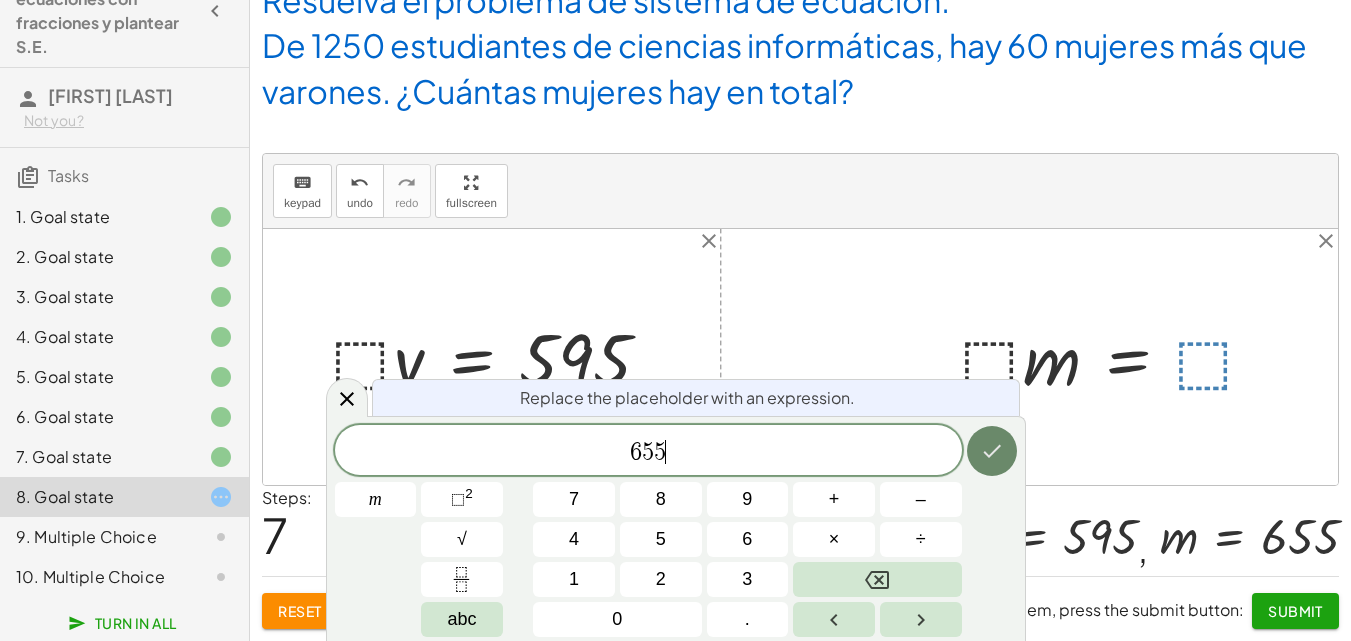 click at bounding box center [992, 451] 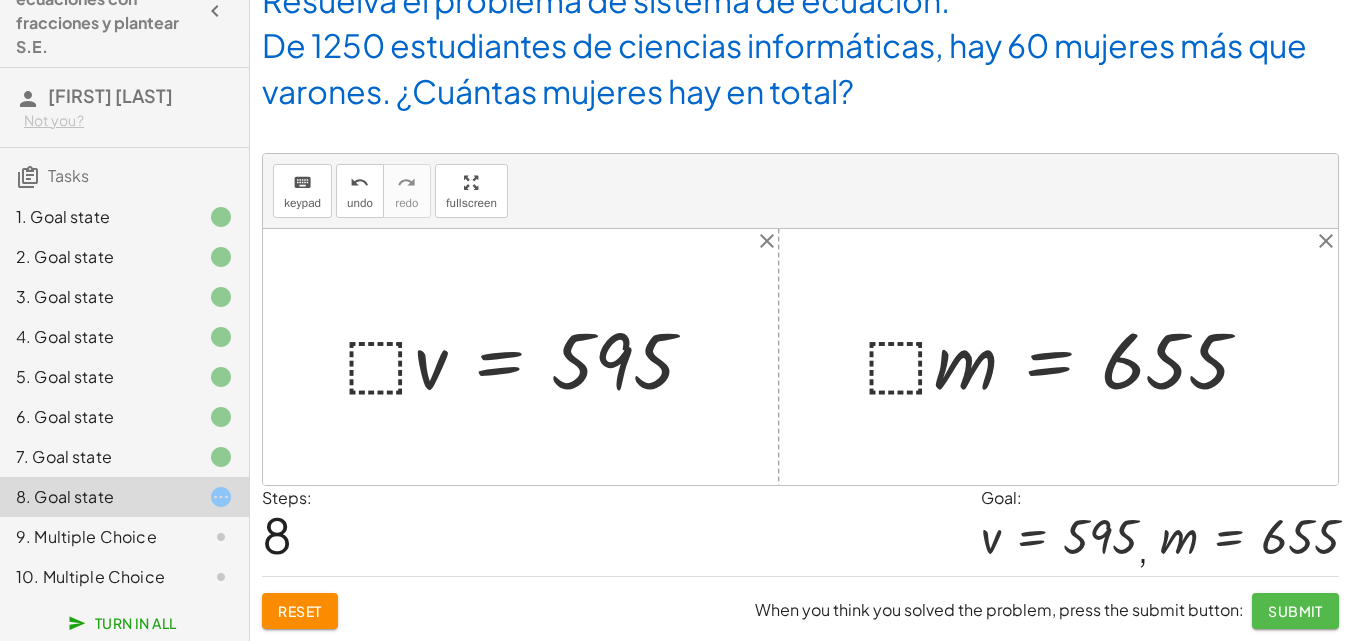 click on "Submit" 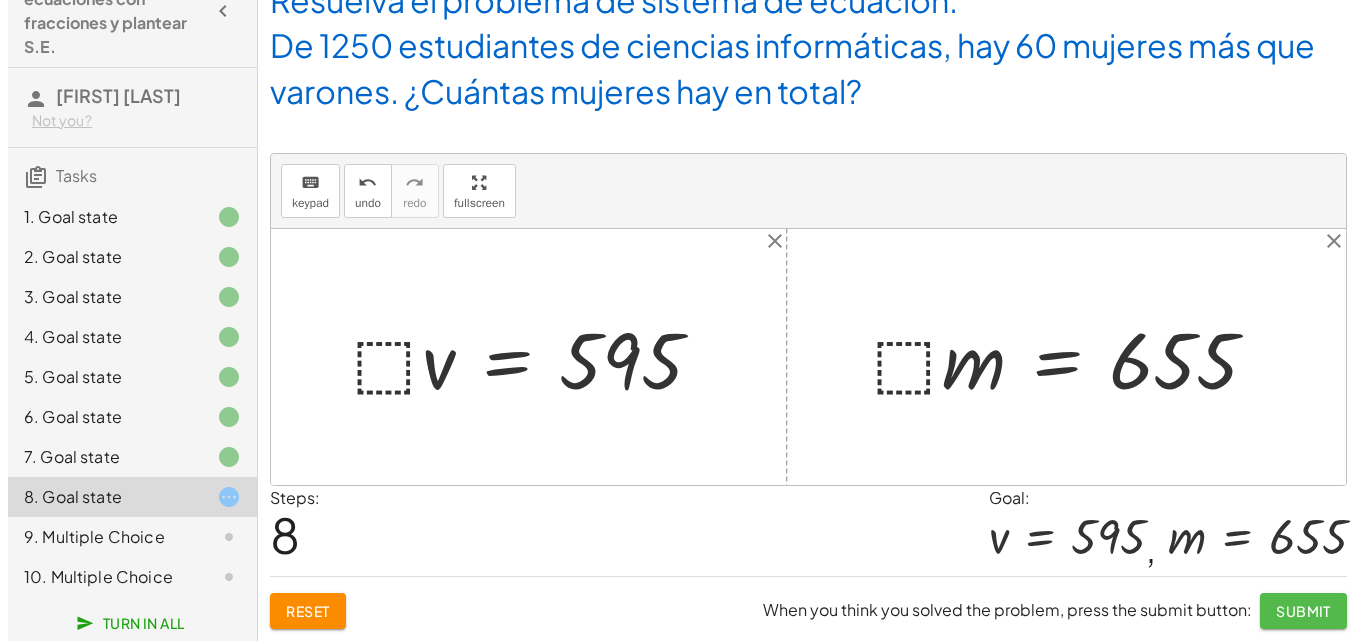 scroll, scrollTop: 0, scrollLeft: 0, axis: both 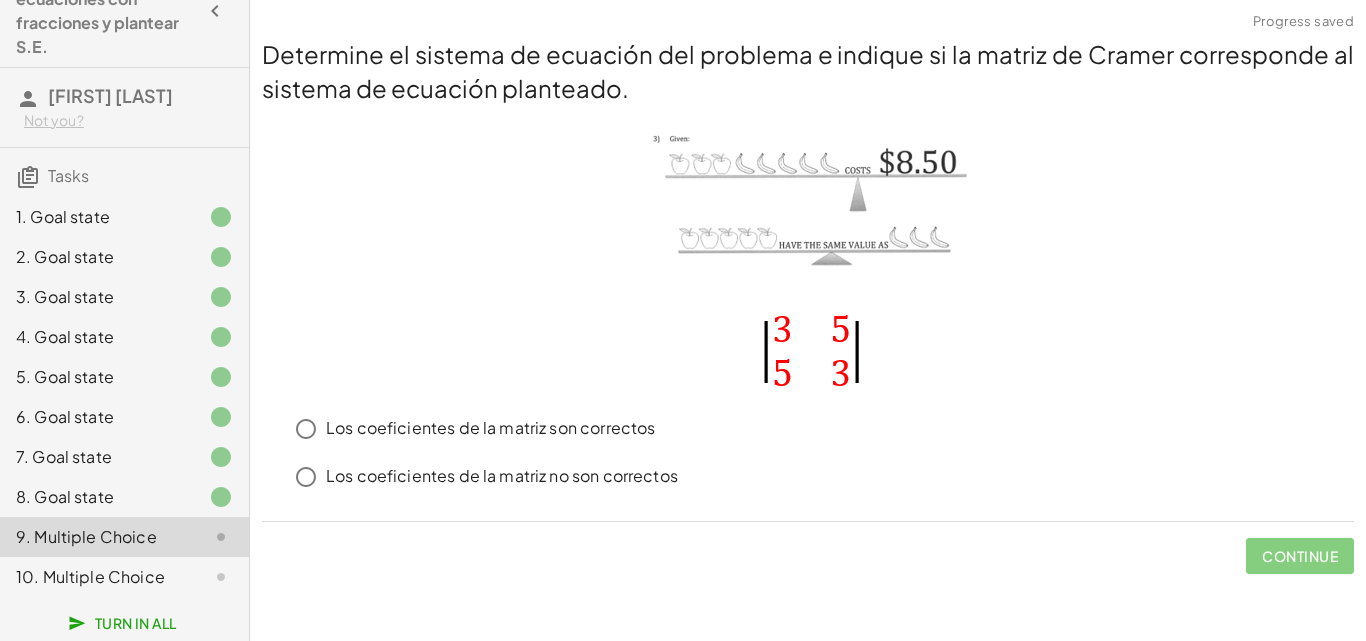 click at bounding box center [808, 261] 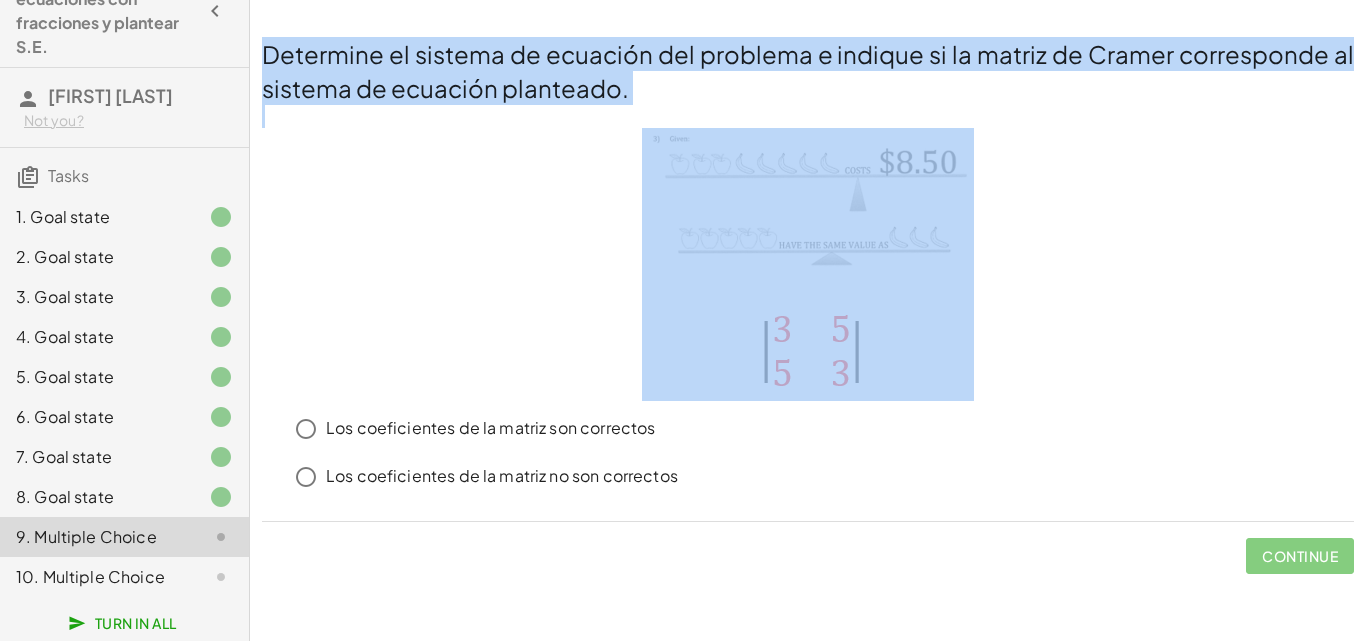drag, startPoint x: 255, startPoint y: 49, endPoint x: 662, endPoint y: 498, distance: 606.01154 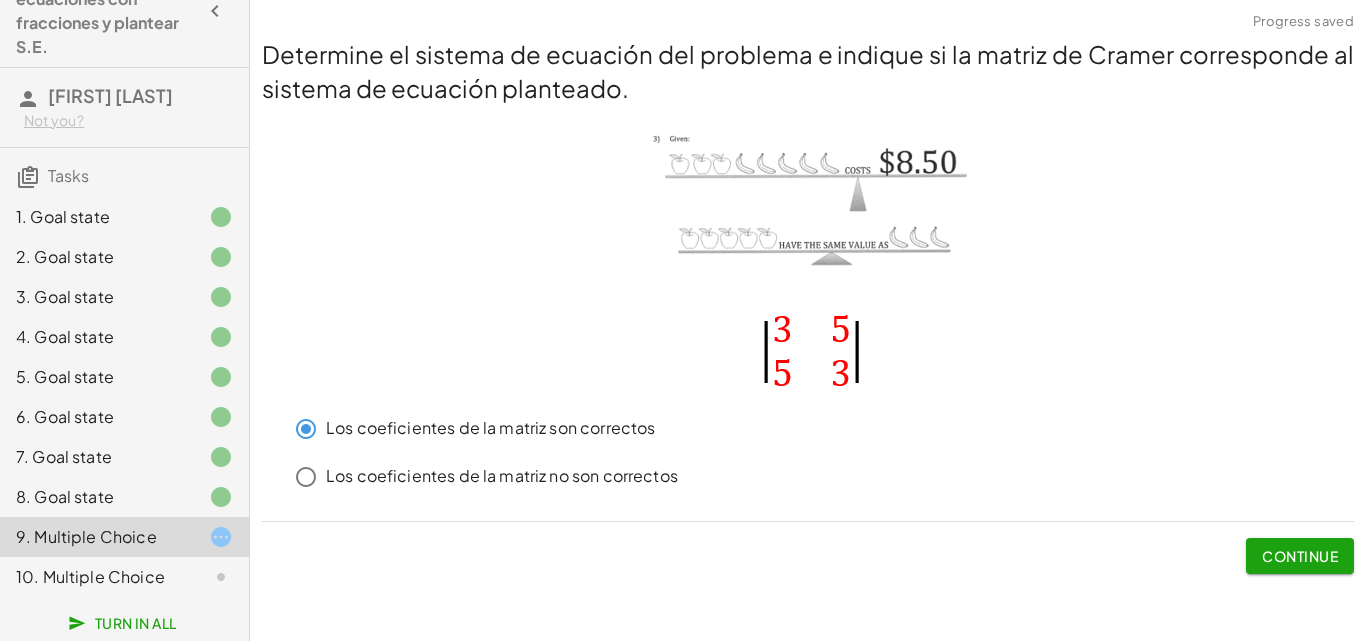 click on "Continue" 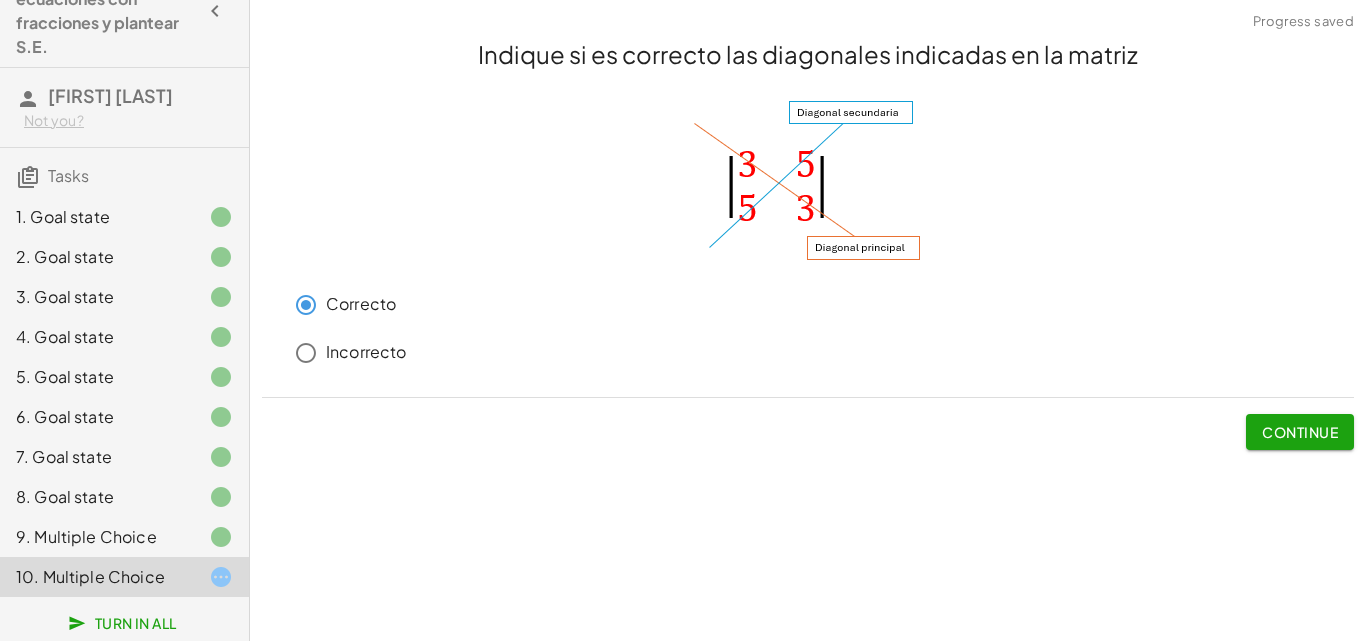 click on "Continue" 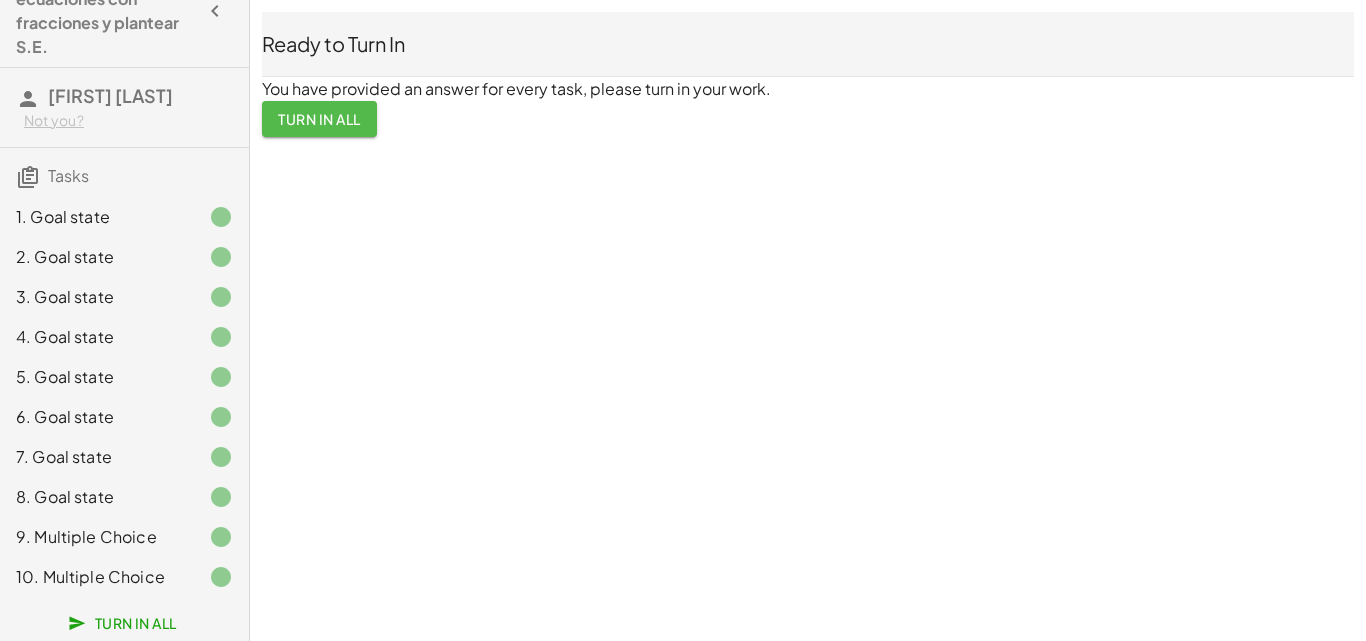 click on "Turn In All" 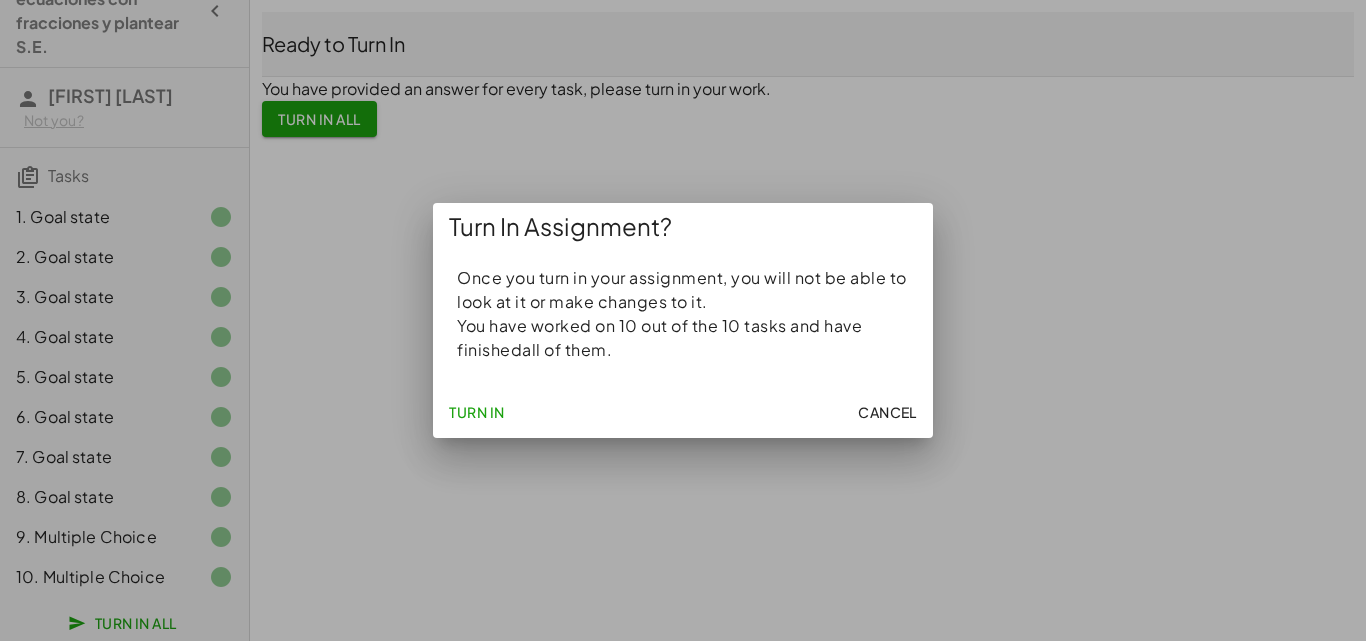 drag, startPoint x: 441, startPoint y: 272, endPoint x: 657, endPoint y: 357, distance: 232.12282 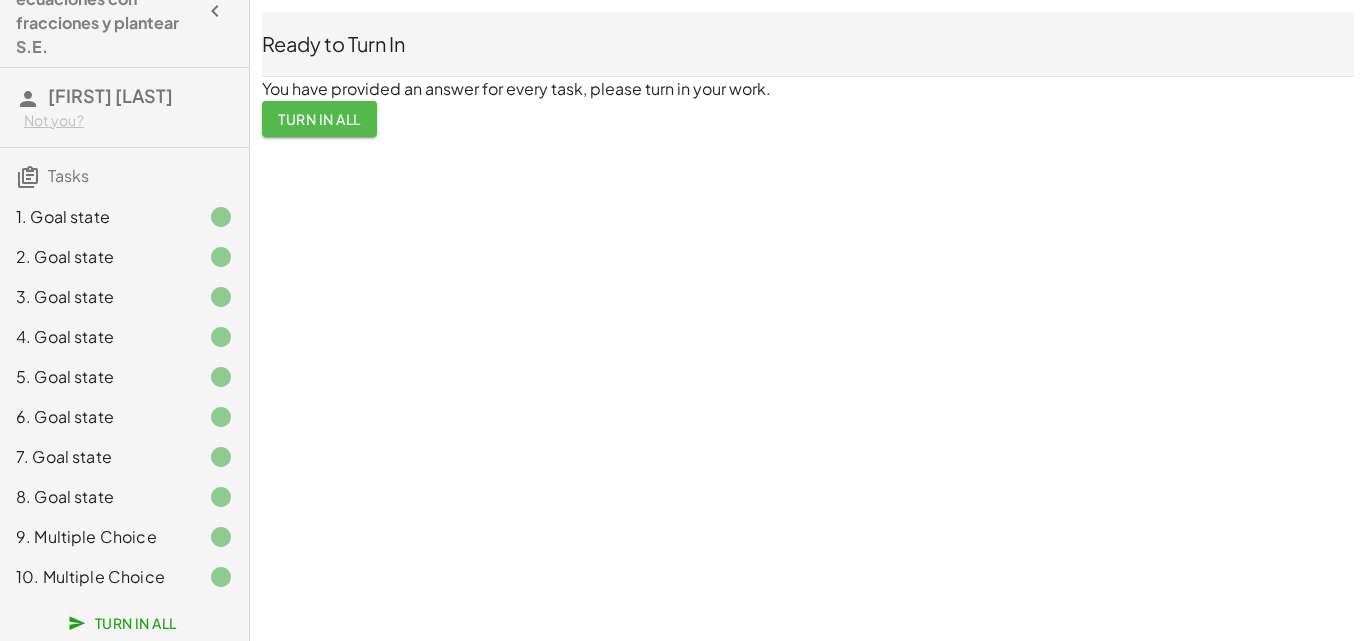 click on "Turn In All" 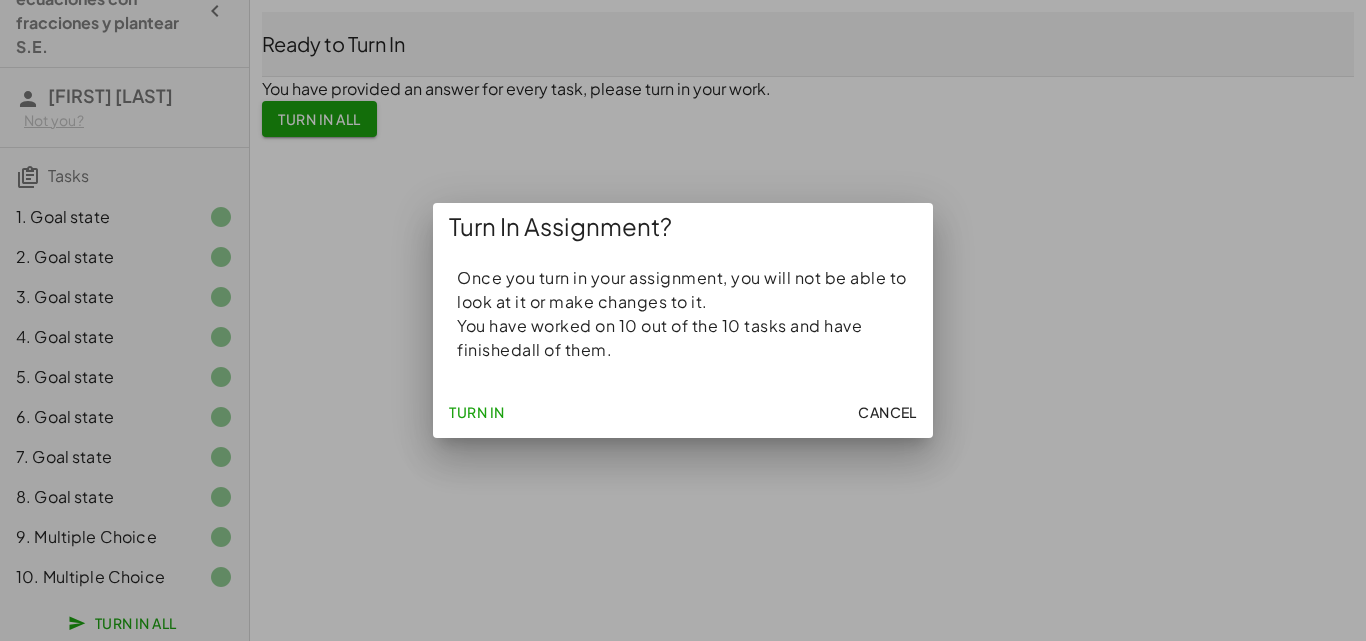 drag, startPoint x: 464, startPoint y: 272, endPoint x: 641, endPoint y: 355, distance: 195.49425 